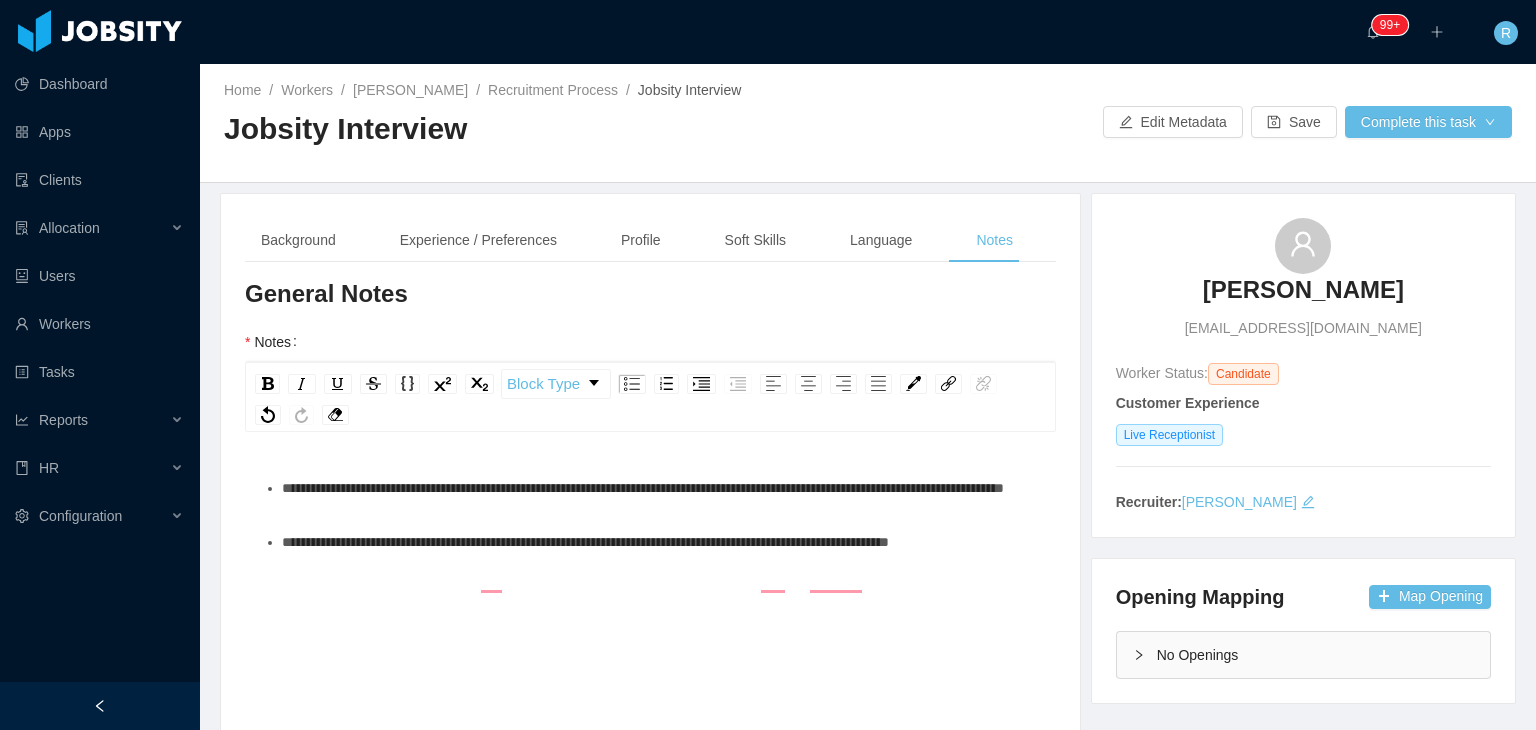 scroll, scrollTop: 0, scrollLeft: 0, axis: both 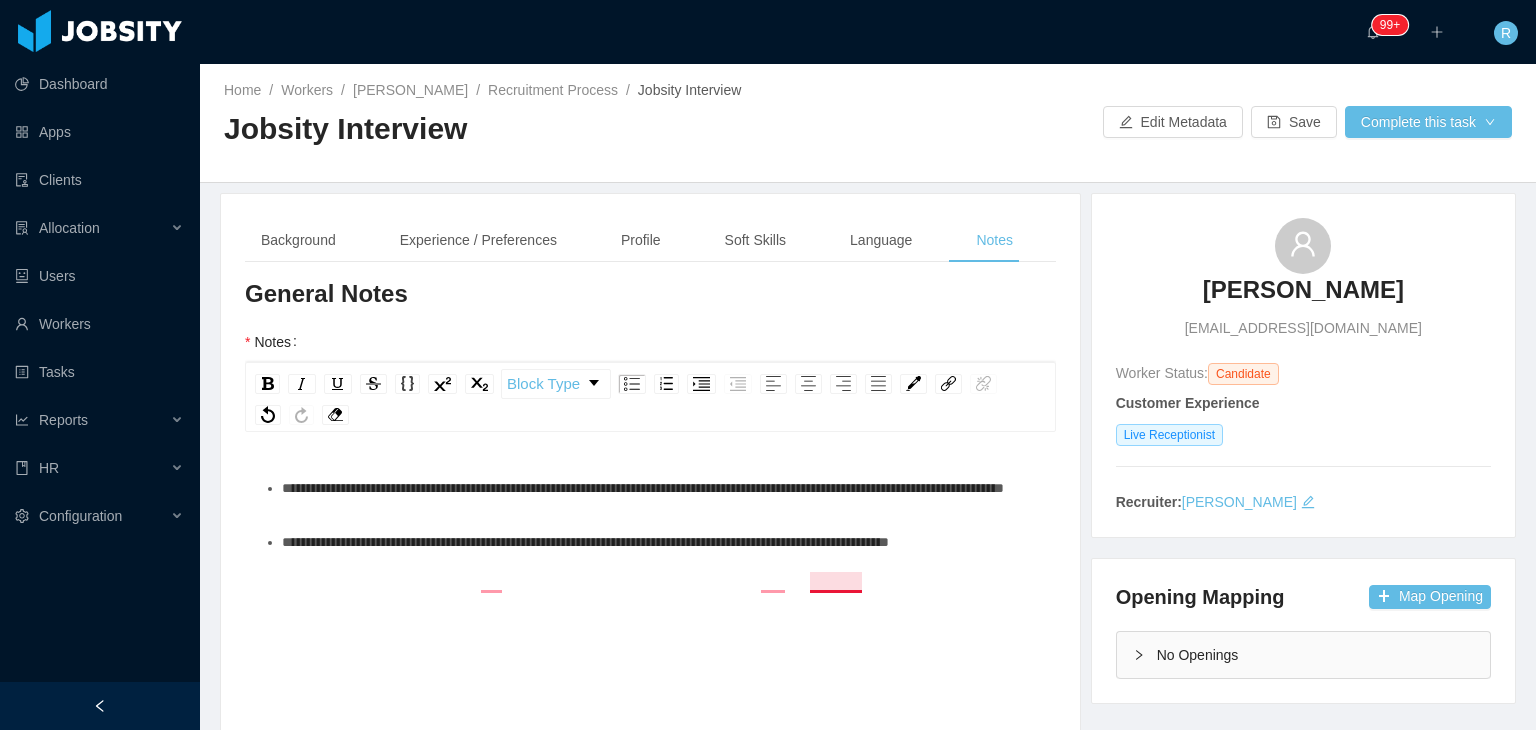 click on "**********" at bounding box center [585, 542] 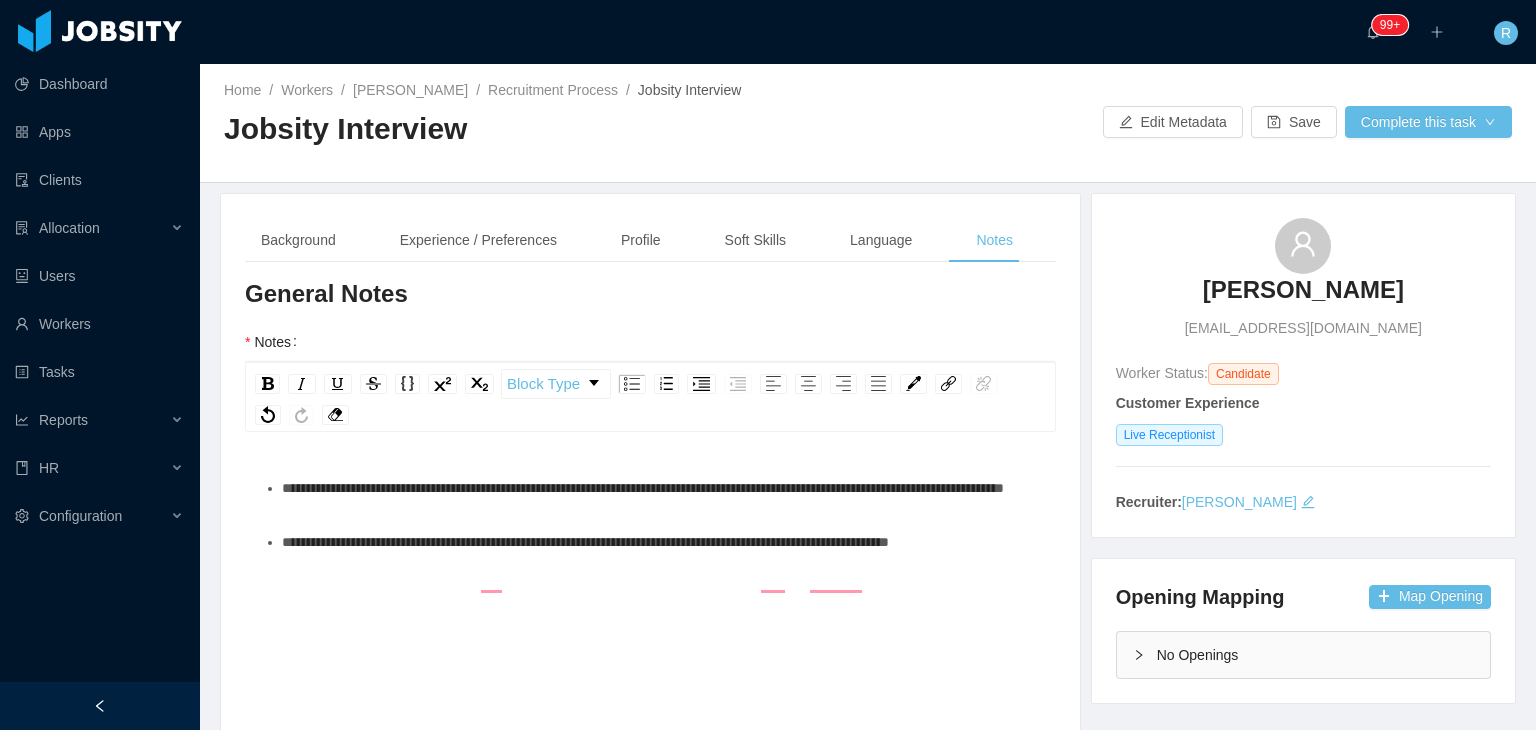 click on "**********" at bounding box center [661, 488] 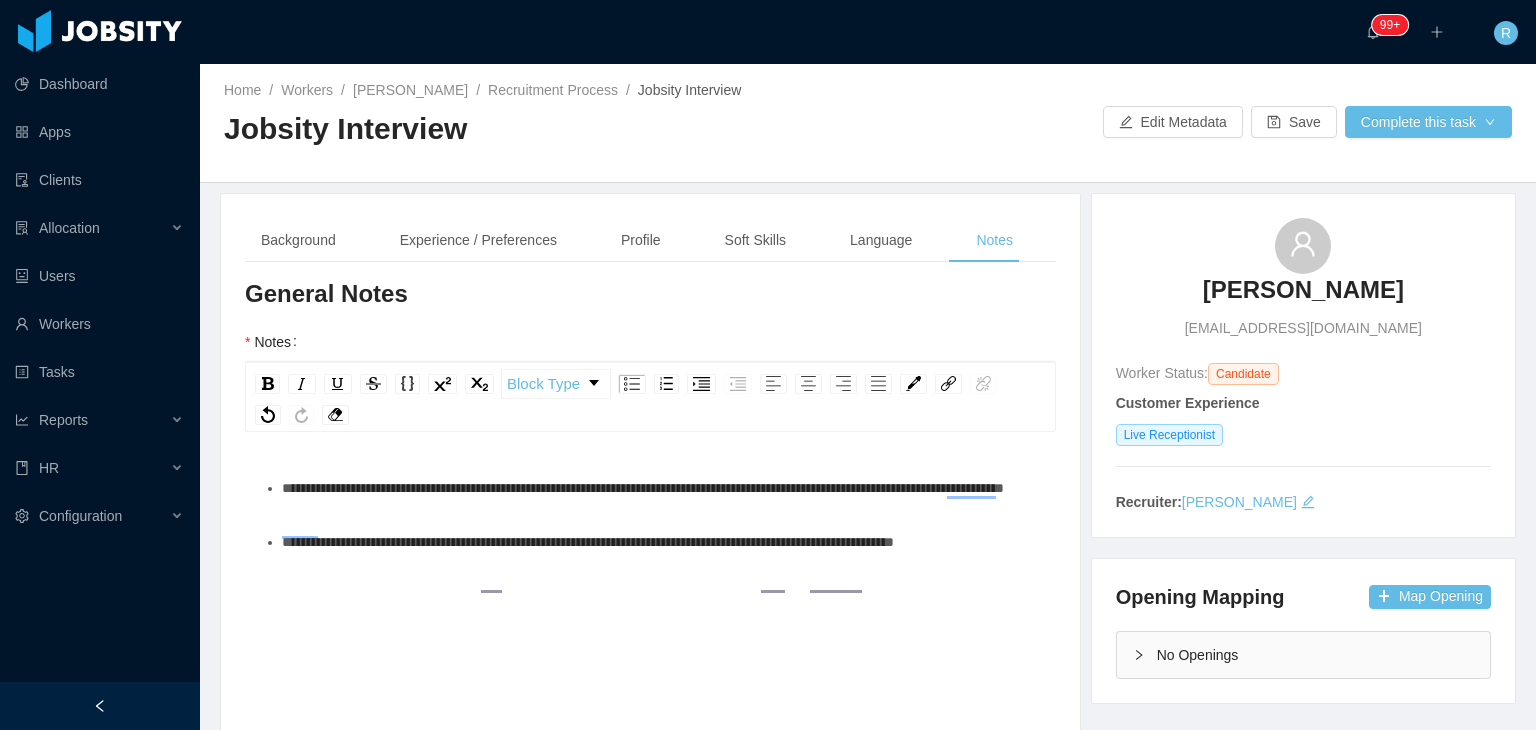 click on "**********" at bounding box center [661, 542] 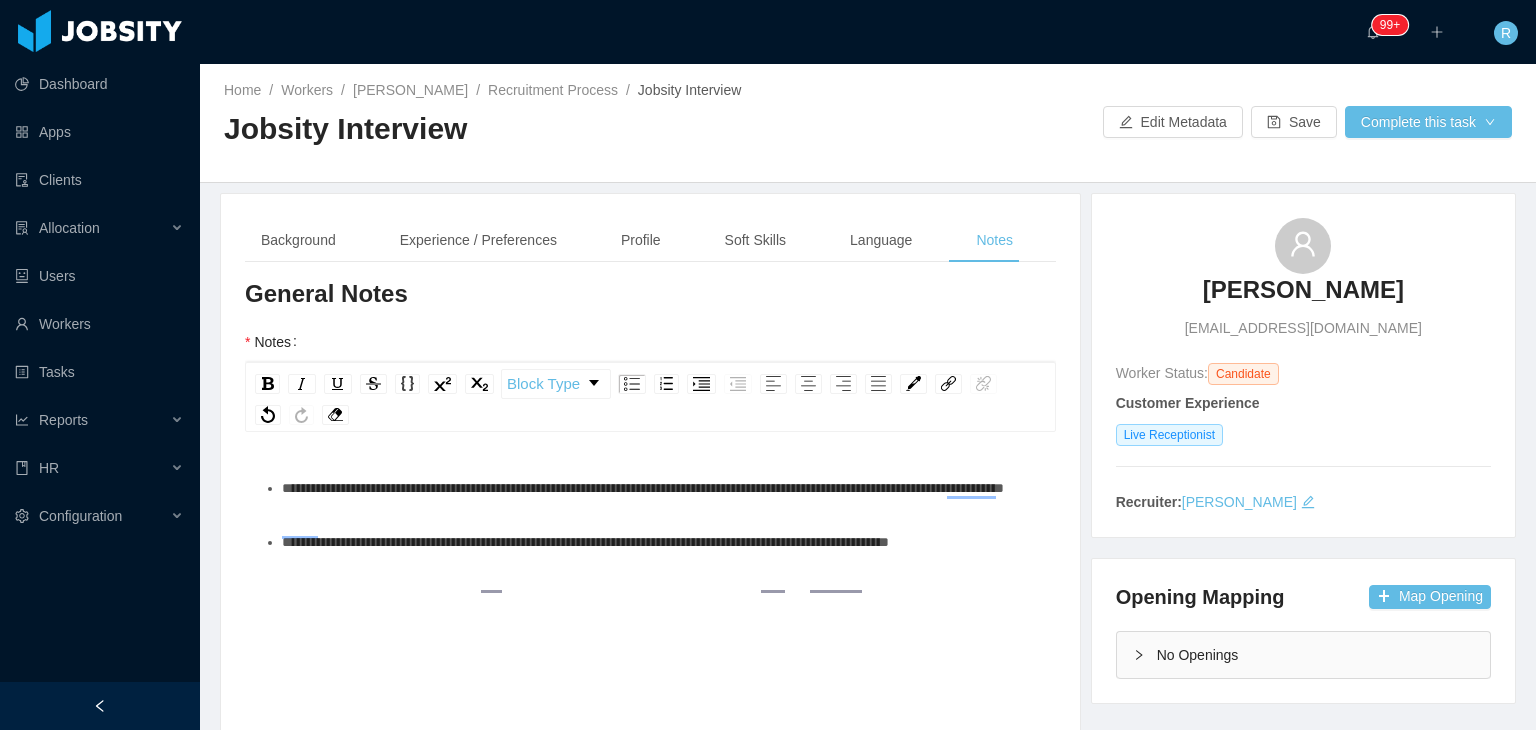 type 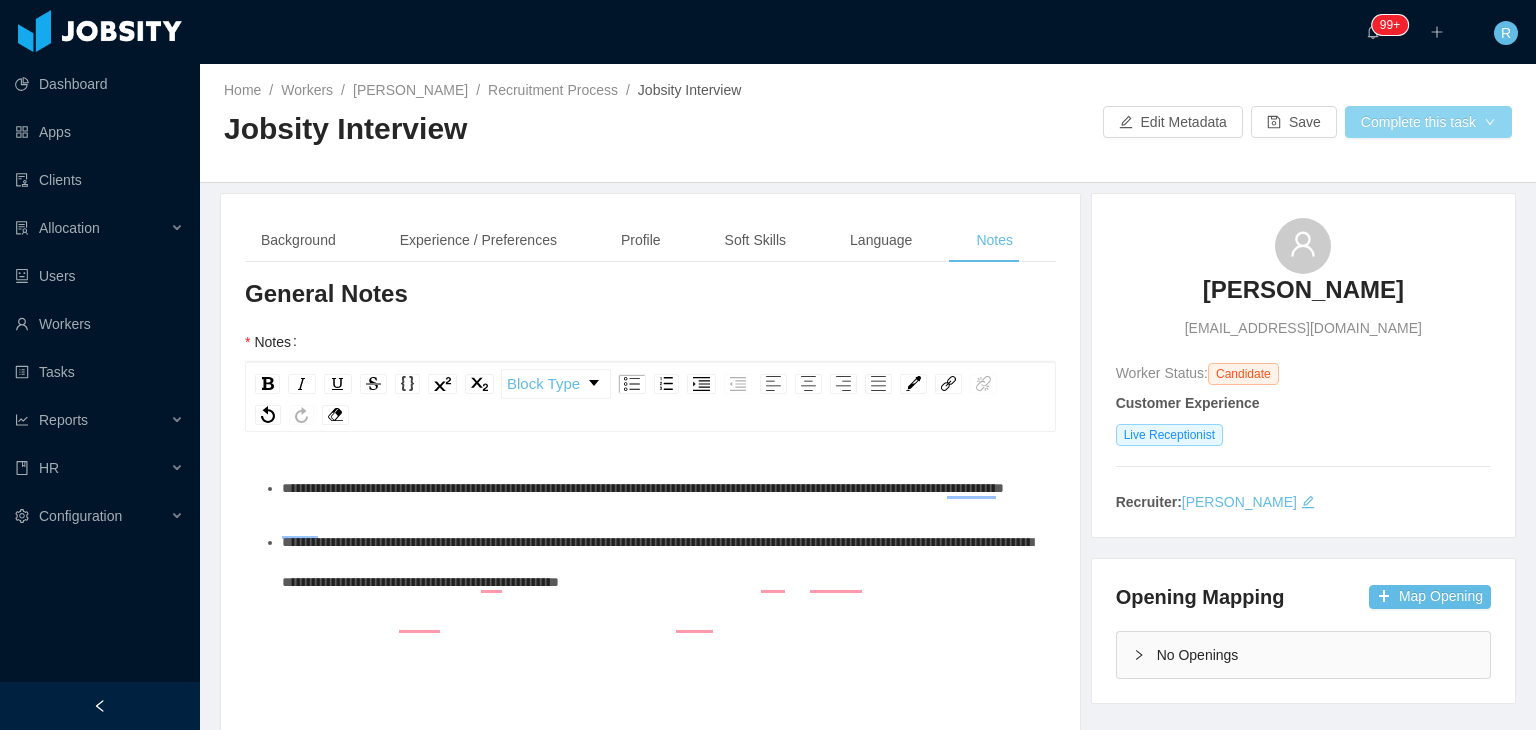 click on "Complete this task" at bounding box center (1428, 122) 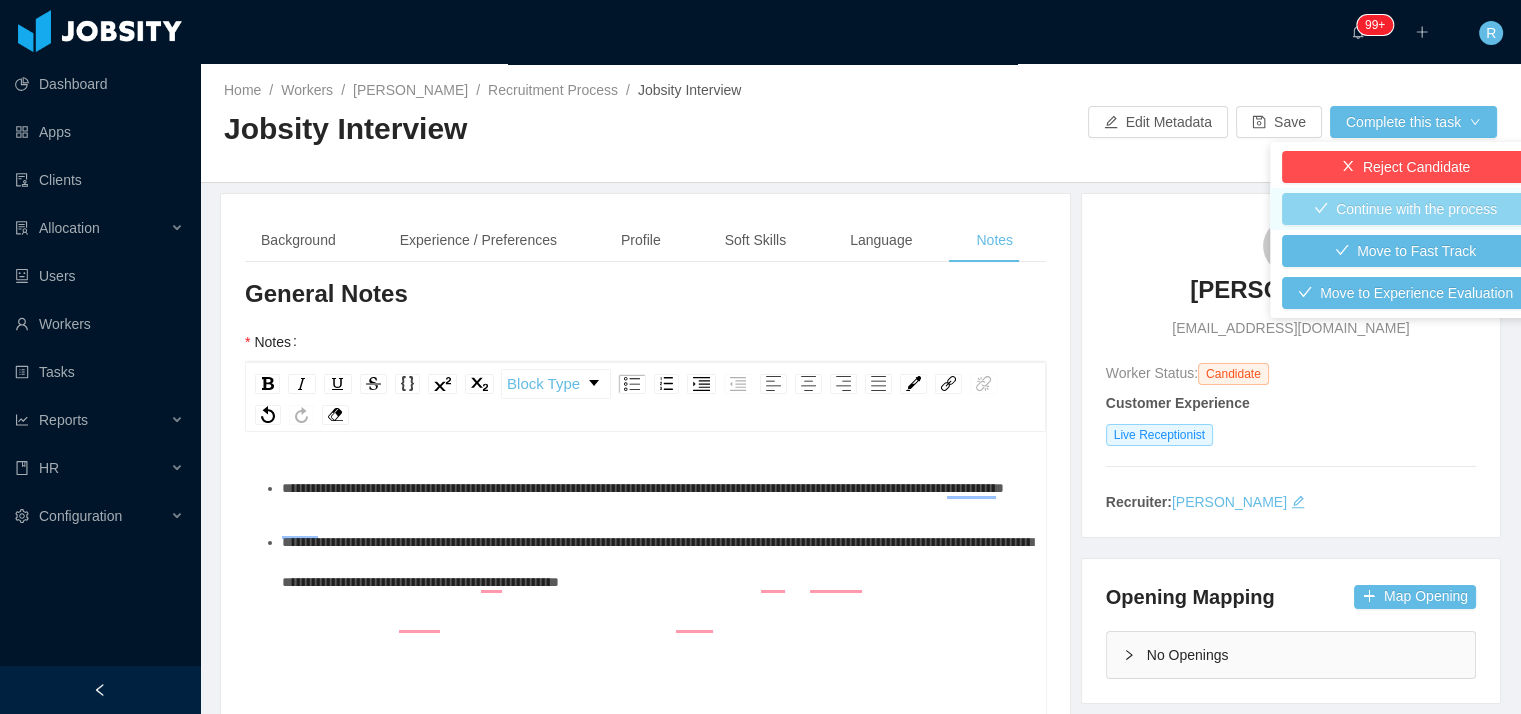 click on "Continue with the process" at bounding box center (1405, 209) 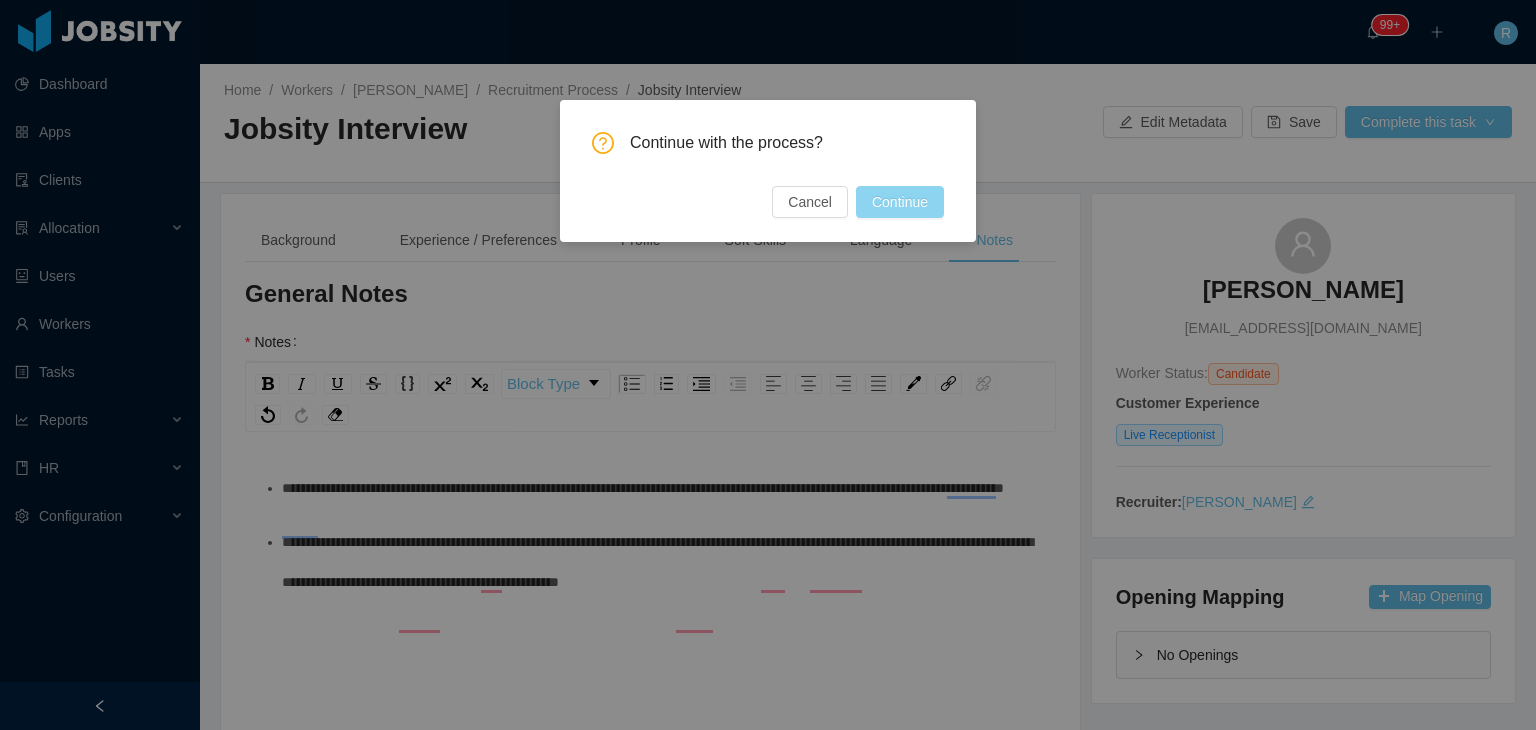 click on "Continue" at bounding box center [900, 202] 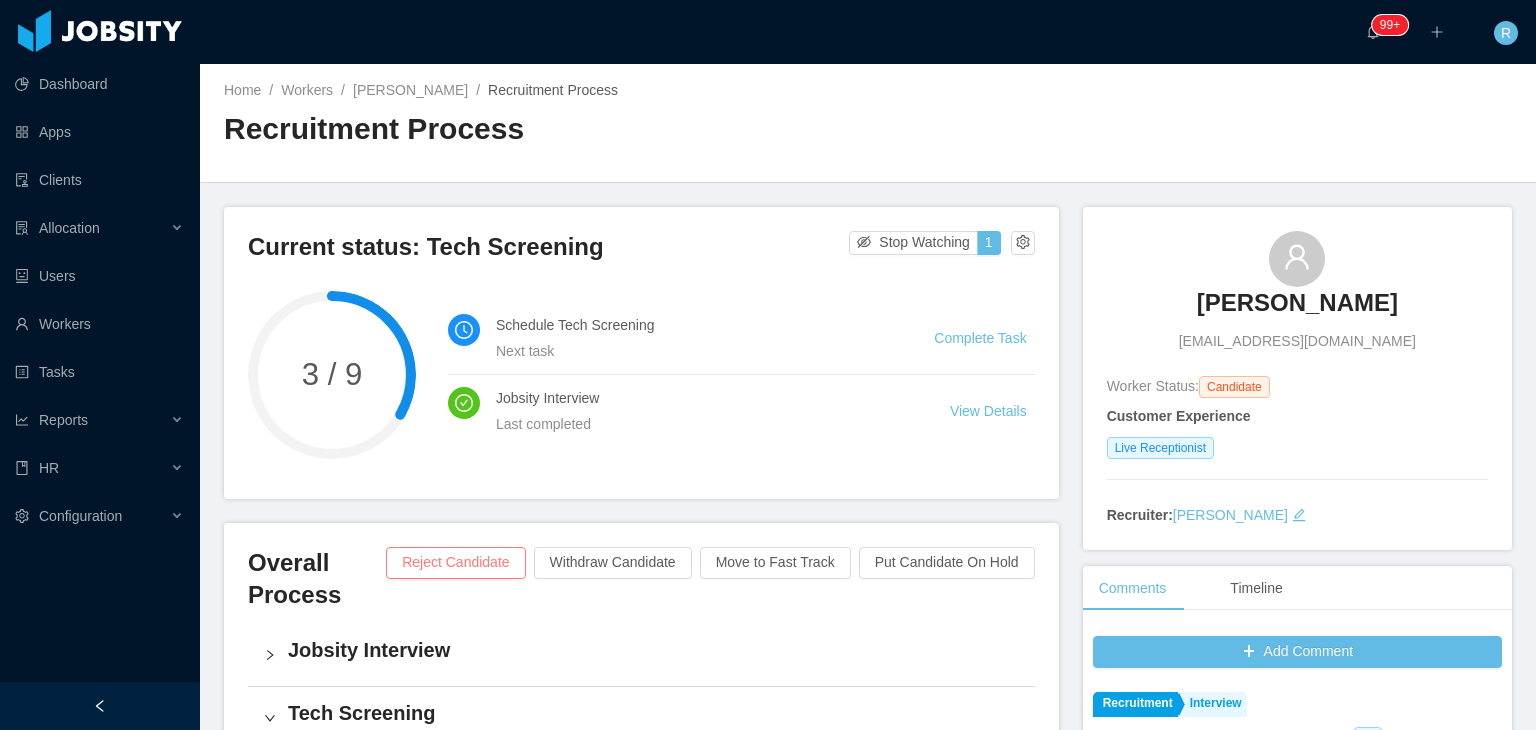 click on "Reject Candidate" at bounding box center [455, 563] 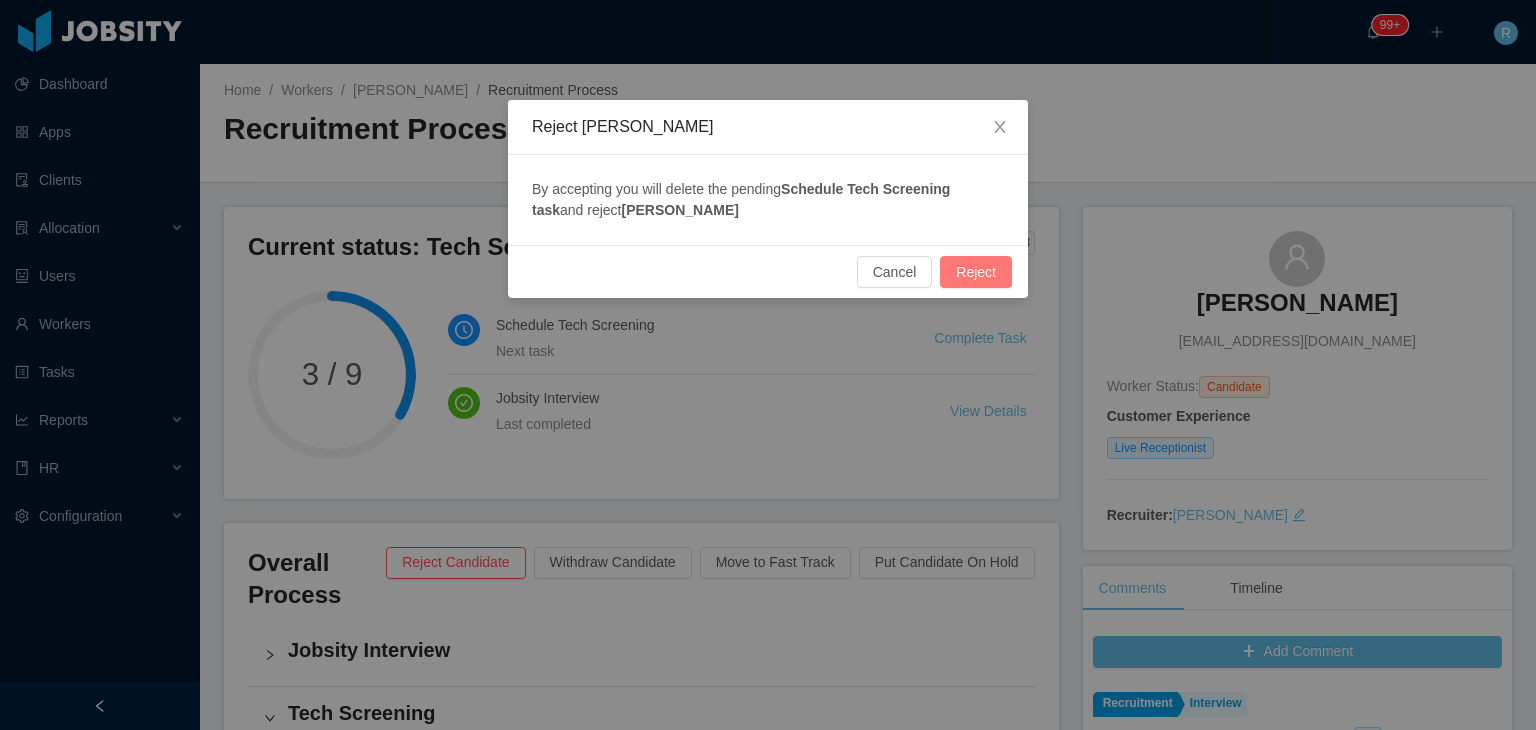 click on "Reject" at bounding box center [976, 272] 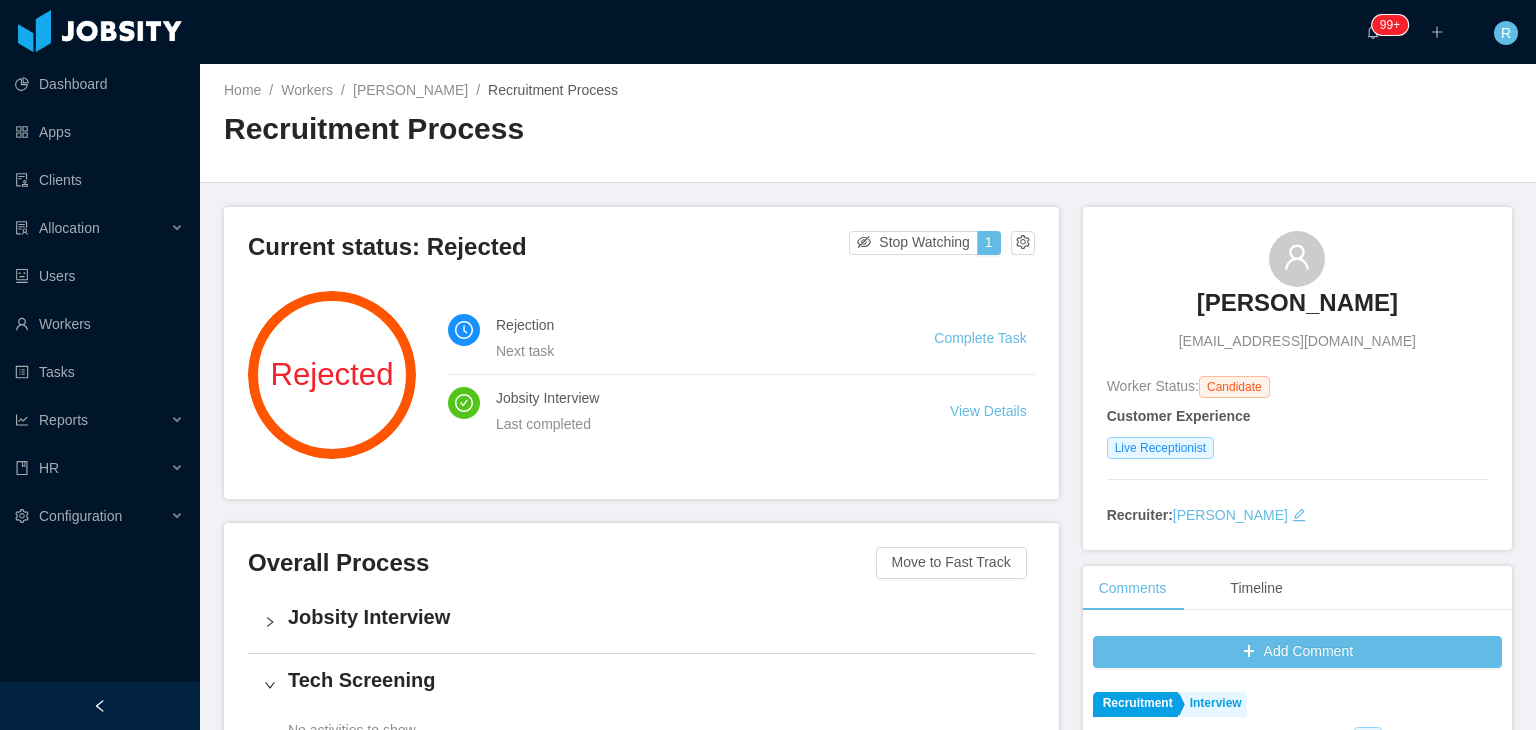 click on "Home / Workers / Daniela David / Recruitment Process / Recruitment Process Current status: Rejected Stop Watching 1 Rejected Rejection Next task Complete Task Jobsity Interview Last completed View Details Overall Process Move to Fast Track Jobsity Interview Tech Screening   No activities to show Challenge Approval Pre-hiring Hiring Additional Challenges Daniela David danieladavid2005@gmail.com Worker Status:   Candidate Customer Experience Live Receptionist Recruiter:  Rolando Toyo   Comments Timeline Add Comment Recruitment Interview Rolando Toyo Jul 18th, 2025 10:10 AM Jobsity Interview Comment:  Notes about candidate: Her main experience was as a receptionist in a condo in Miami, so she doesn't have an idea about the call center dynamic. She can communicate her ideas but on the other hand, there's a lot of accent and for signpost, she wouldn't be a good fit, adding the fact there's no call center experience, but only as onsite receptionist .st2{fill:#2a2522} Neutral Copyright Jobsity © - 2025" at bounding box center [868, 397] 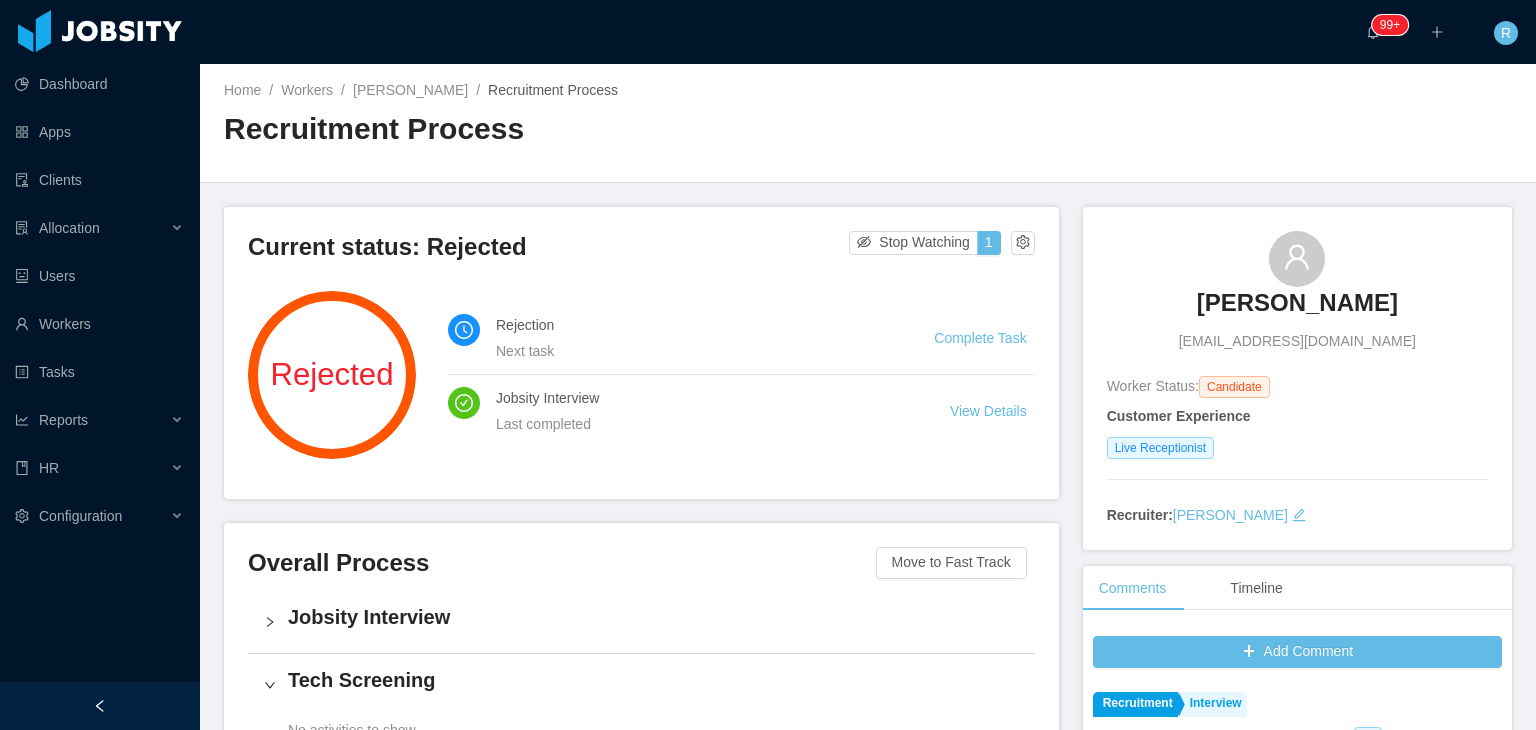 click on "Complete Task" at bounding box center (980, 338) 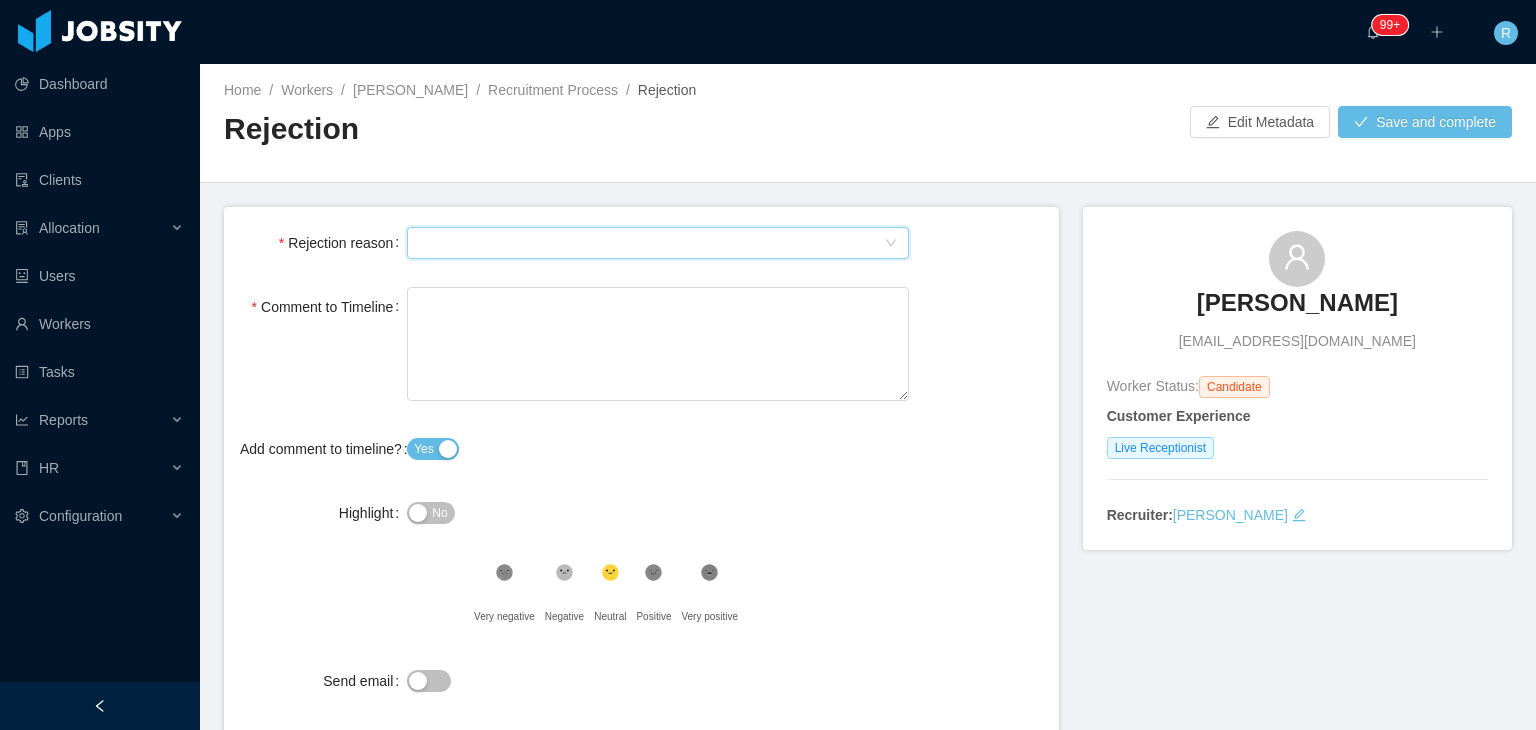 click on "Select Type" at bounding box center (651, 243) 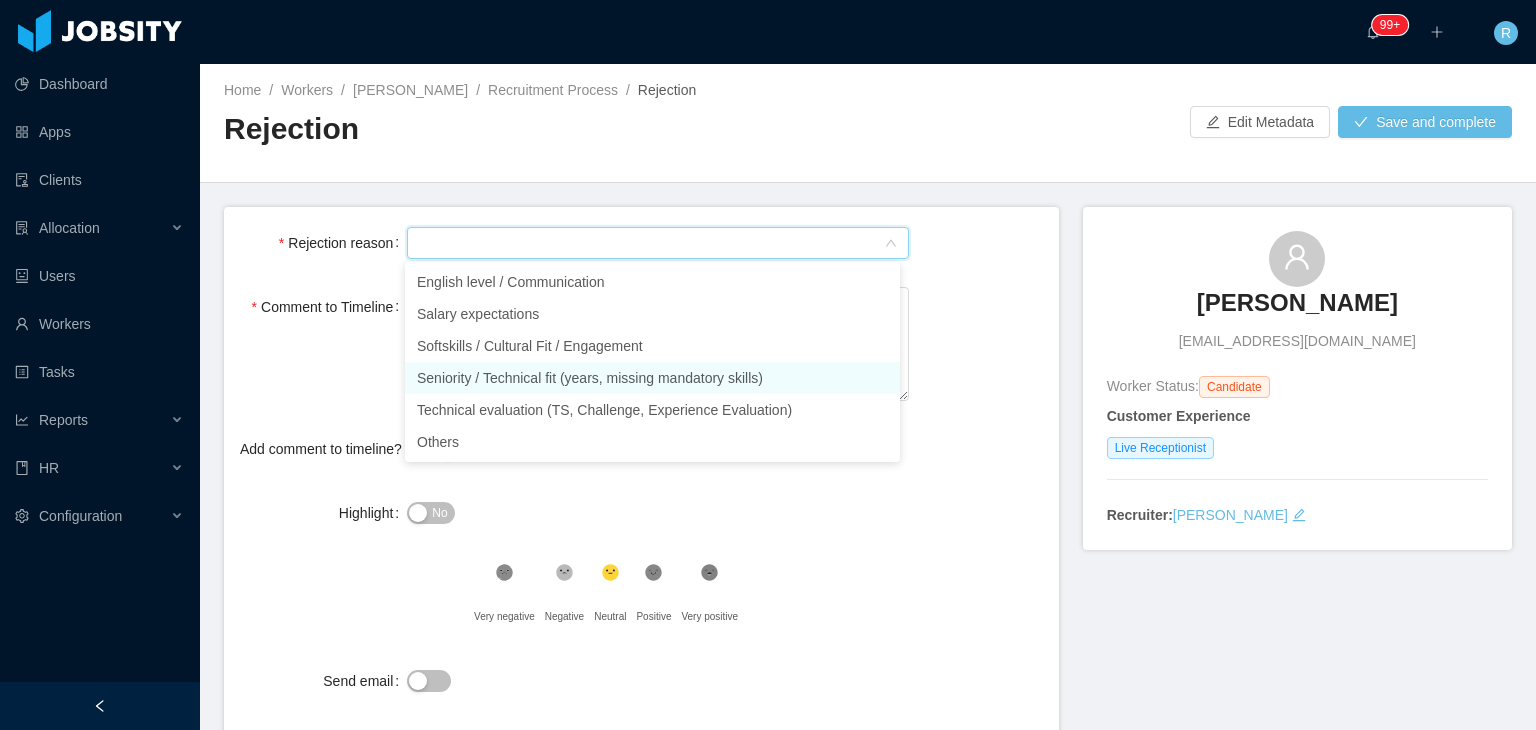 click on "Seniority / Technical fit (years, missing mandatory skills)" at bounding box center [652, 378] 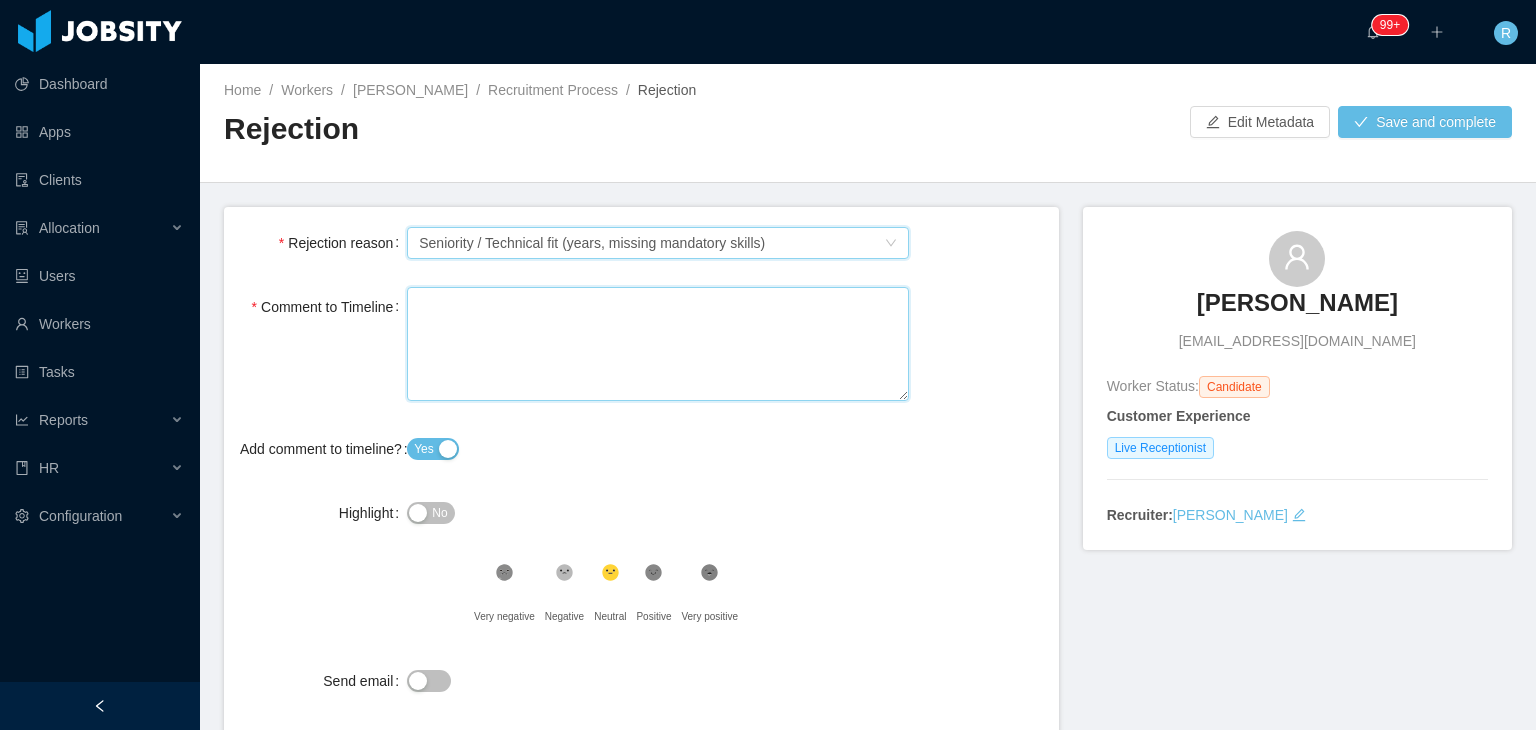 click on "Comment to Timeline" at bounding box center [658, 344] 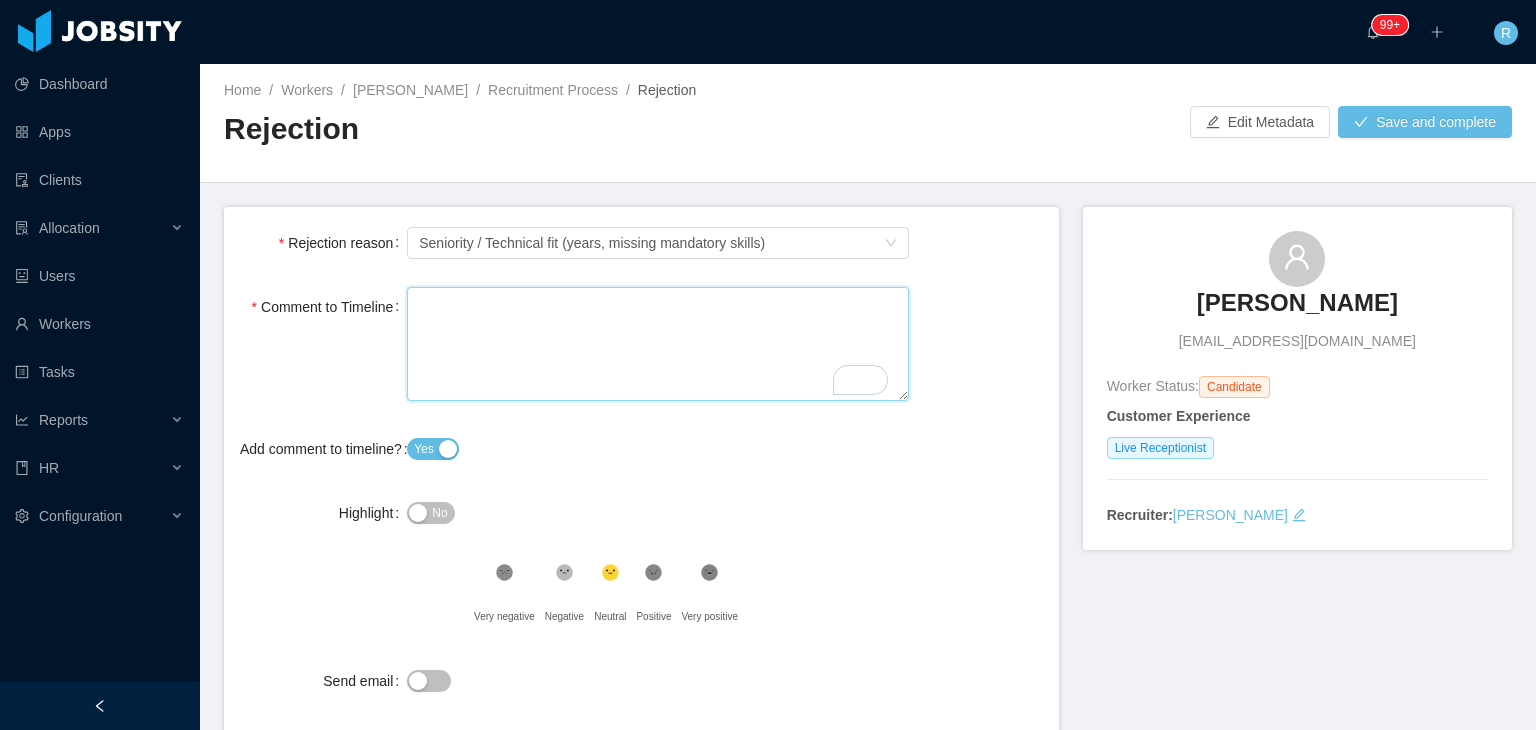 type 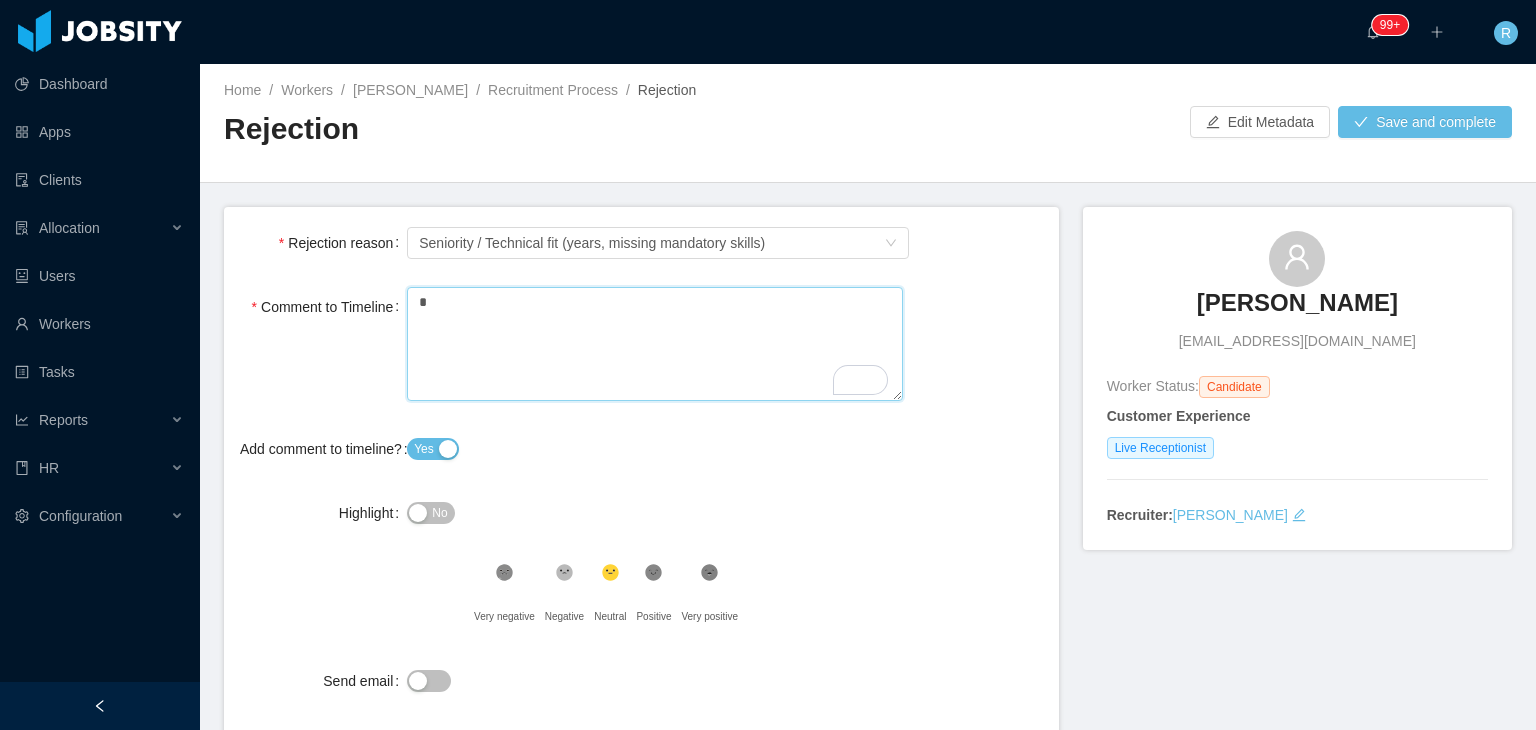 type 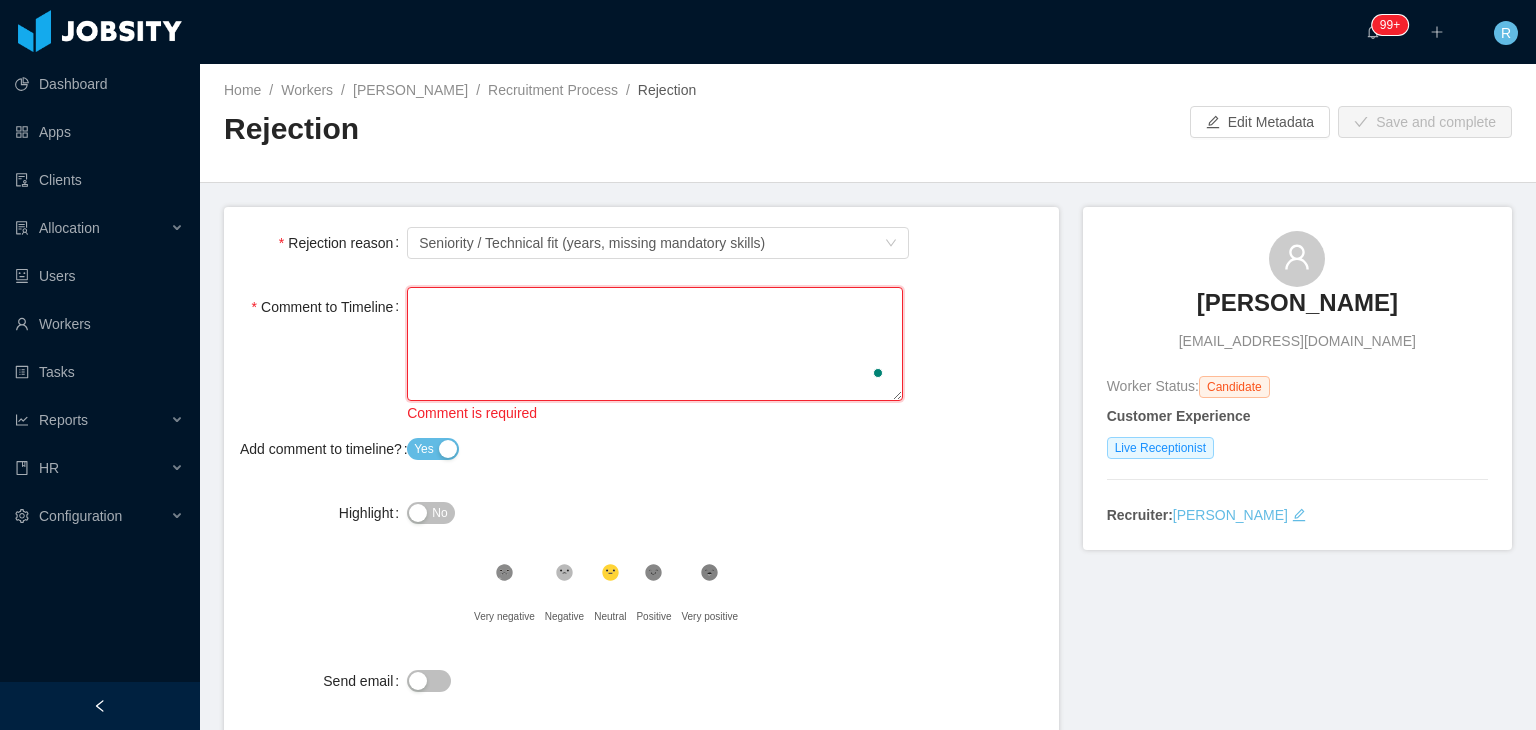 type 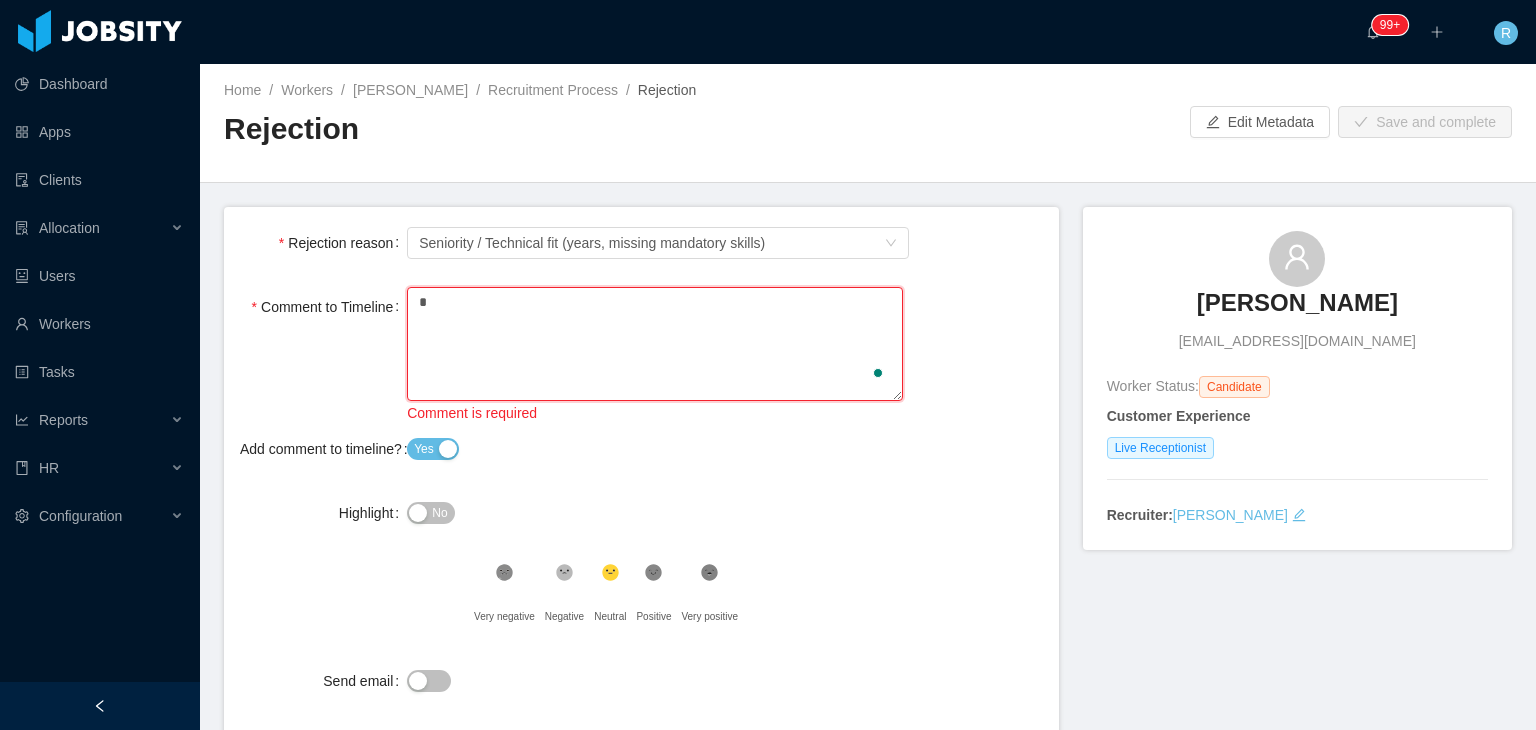 type 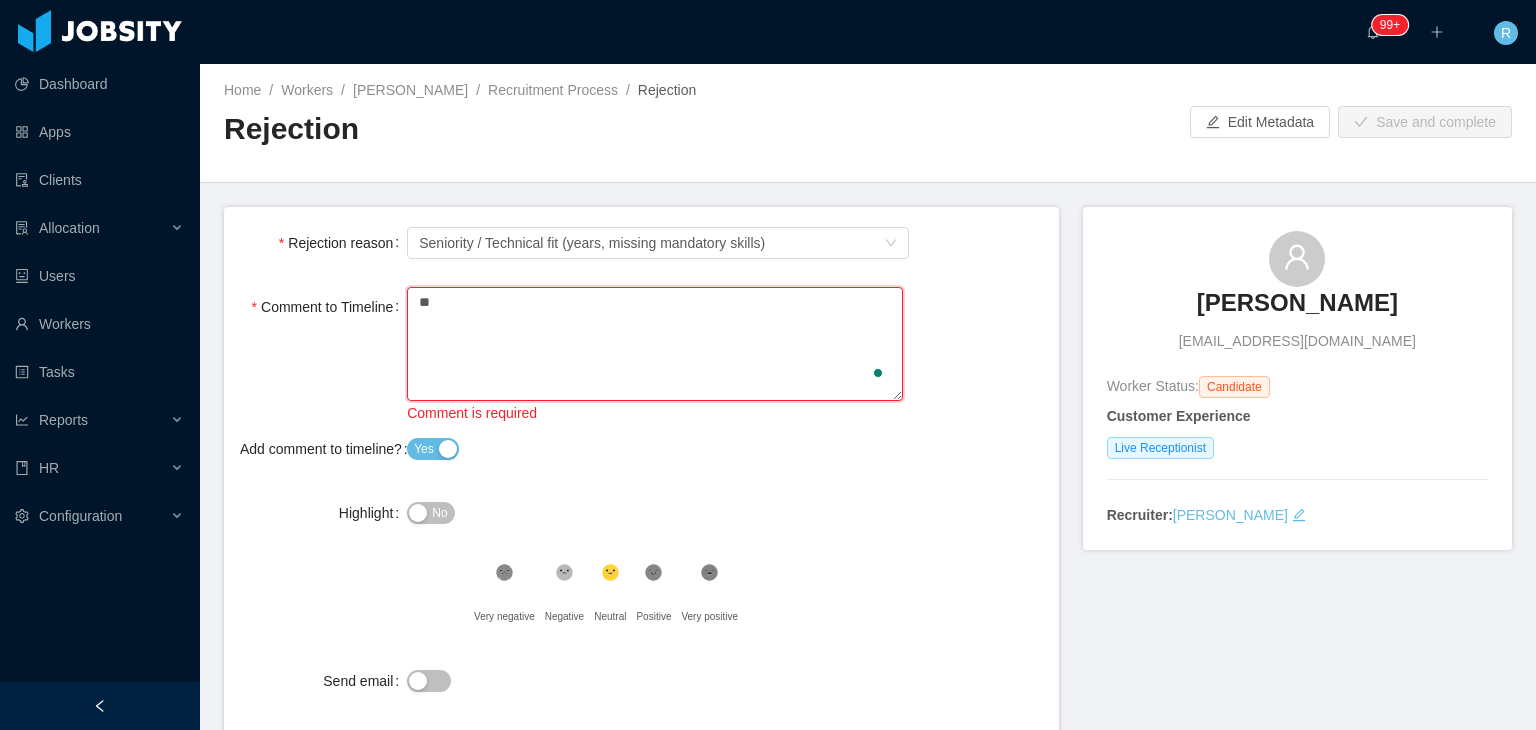 type 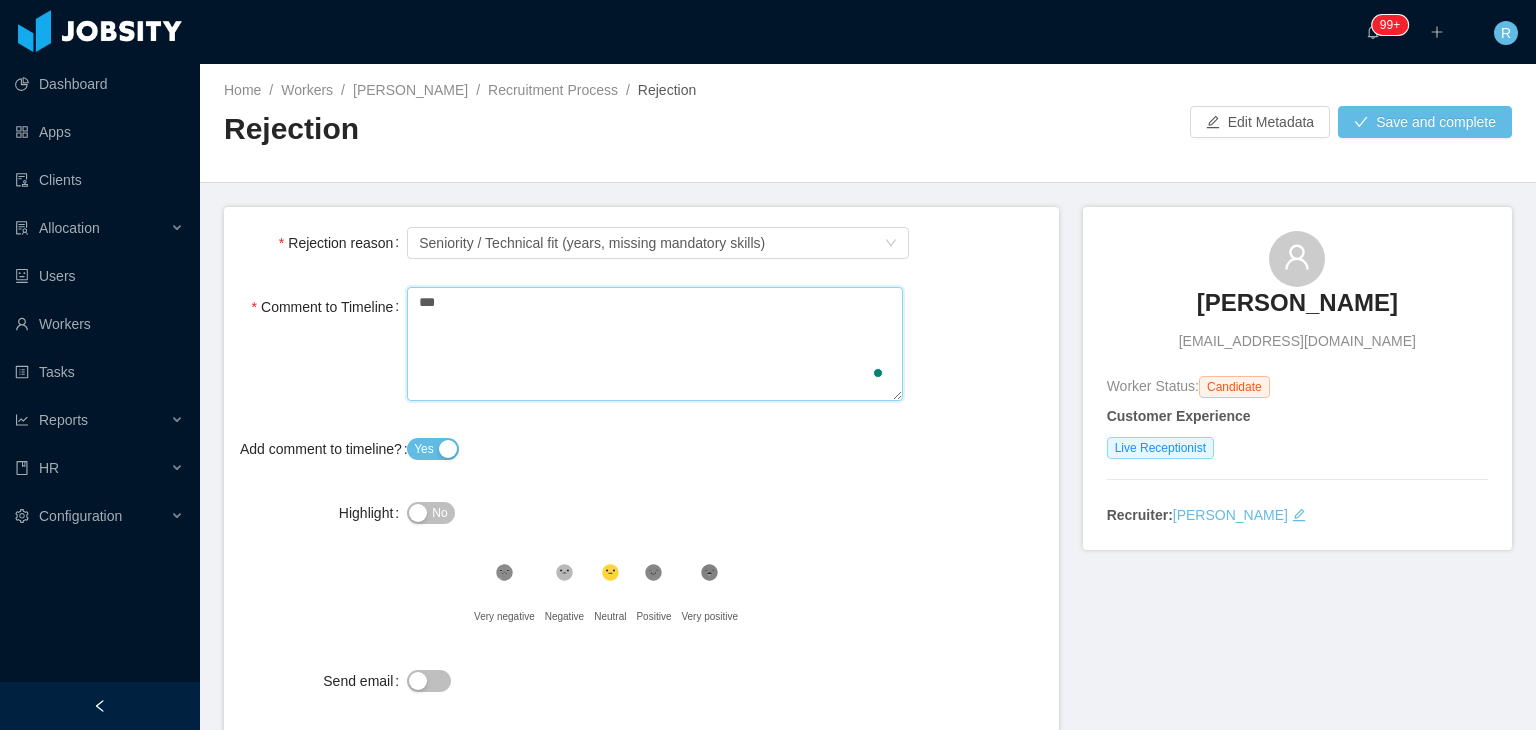 type 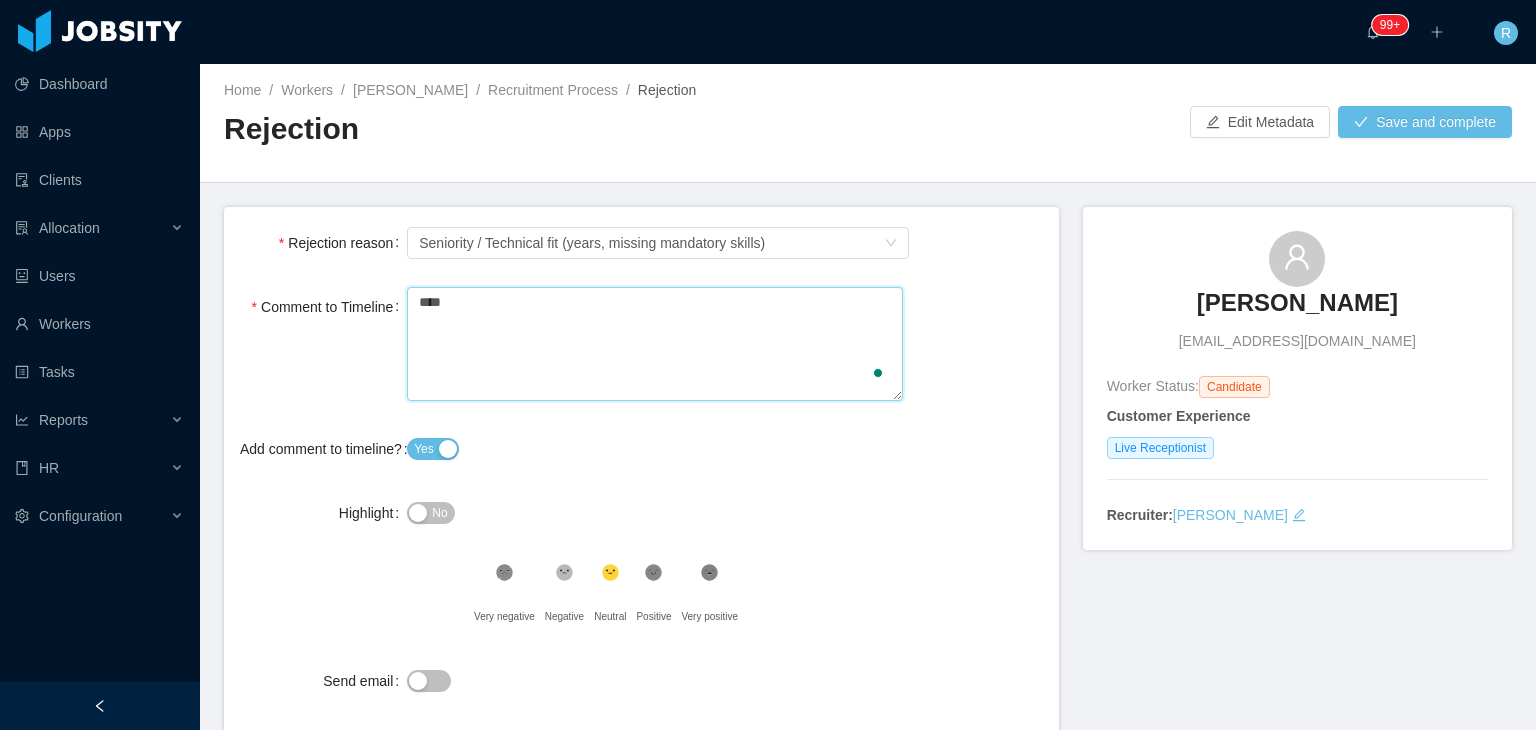type 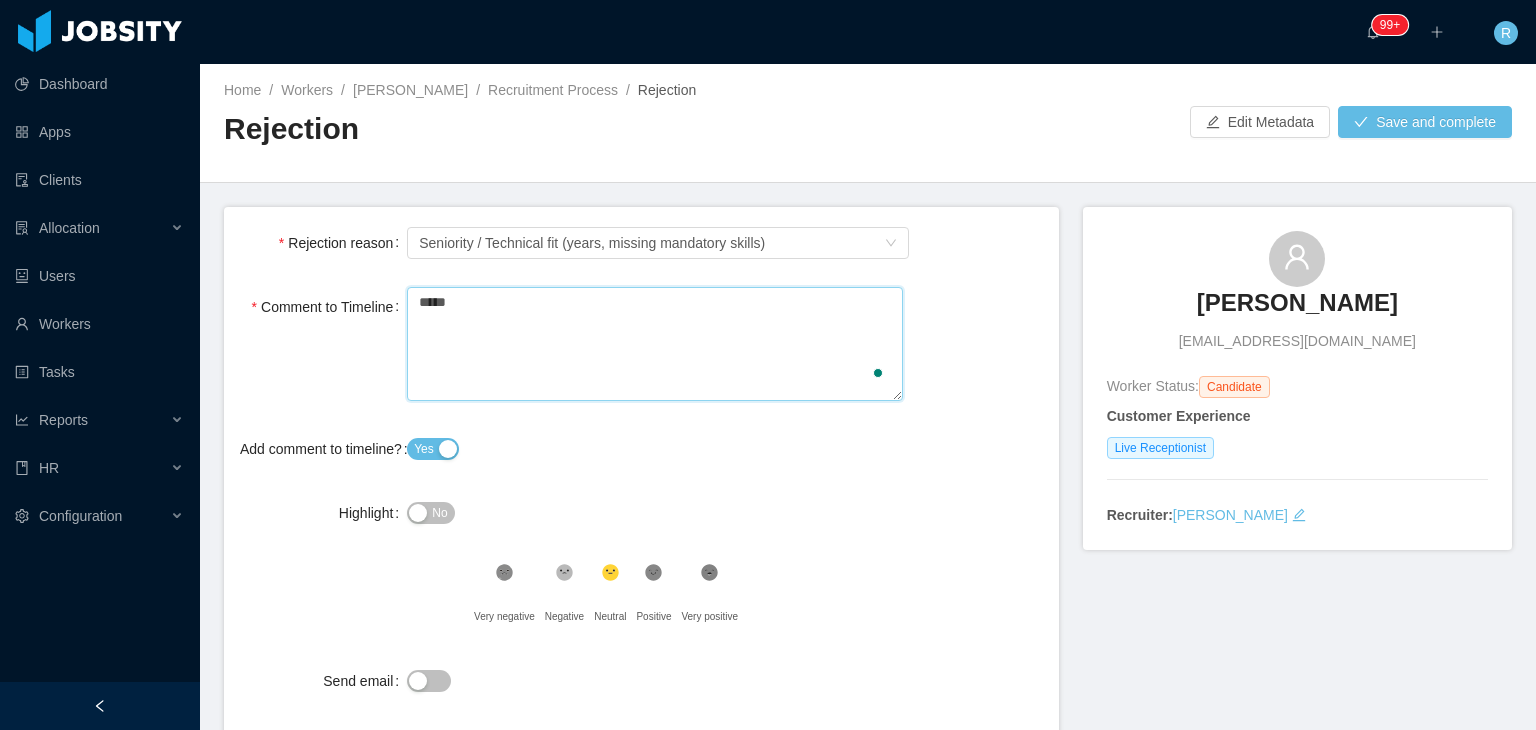 type 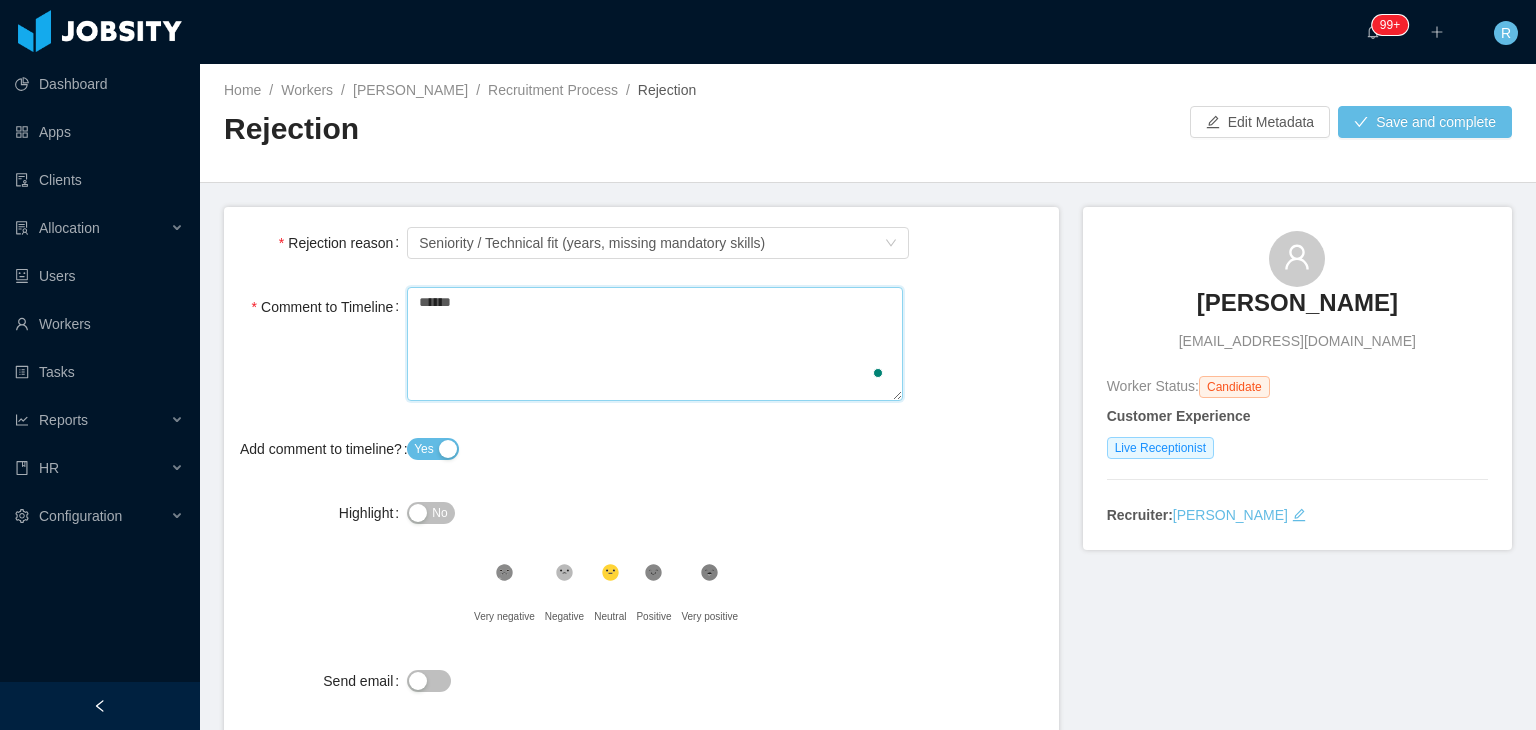 type 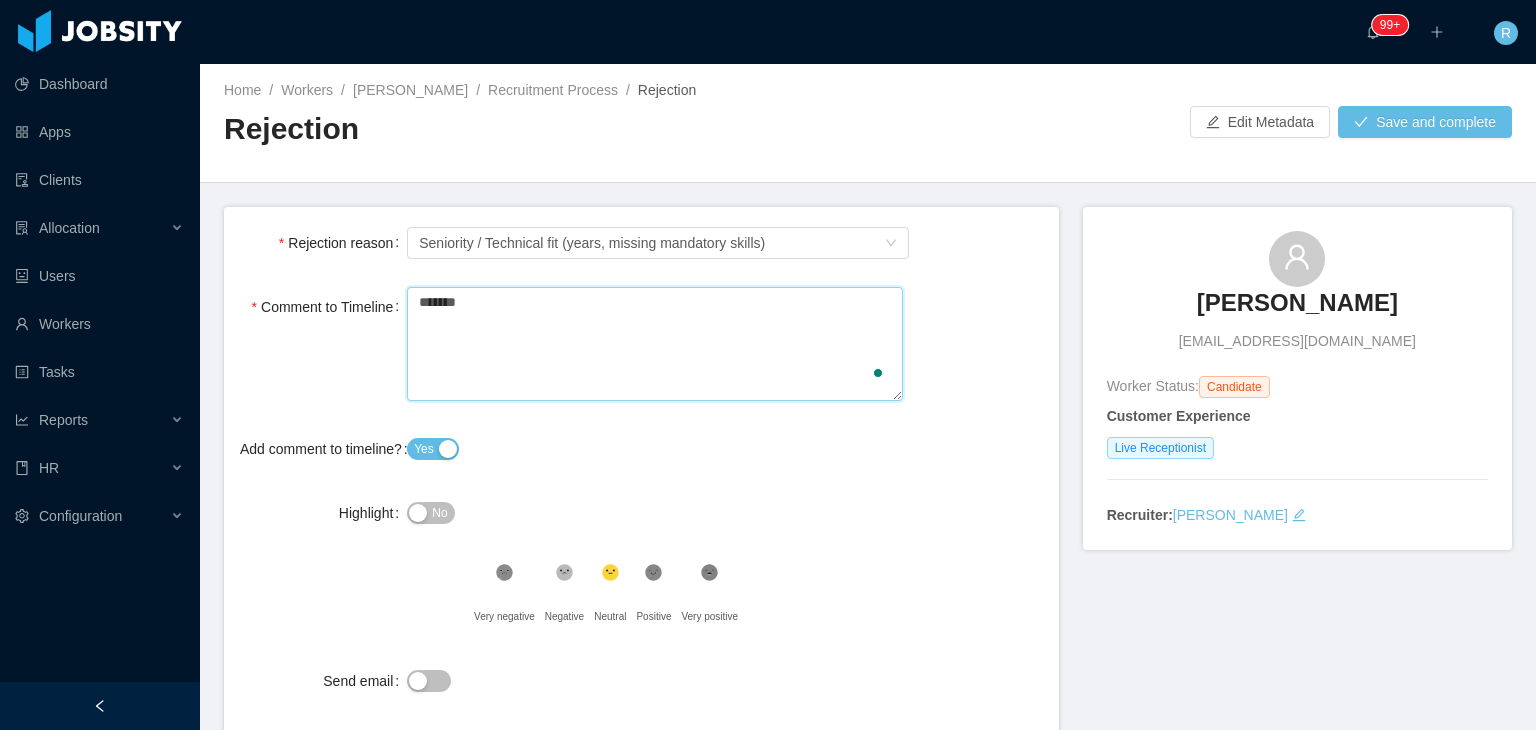 type 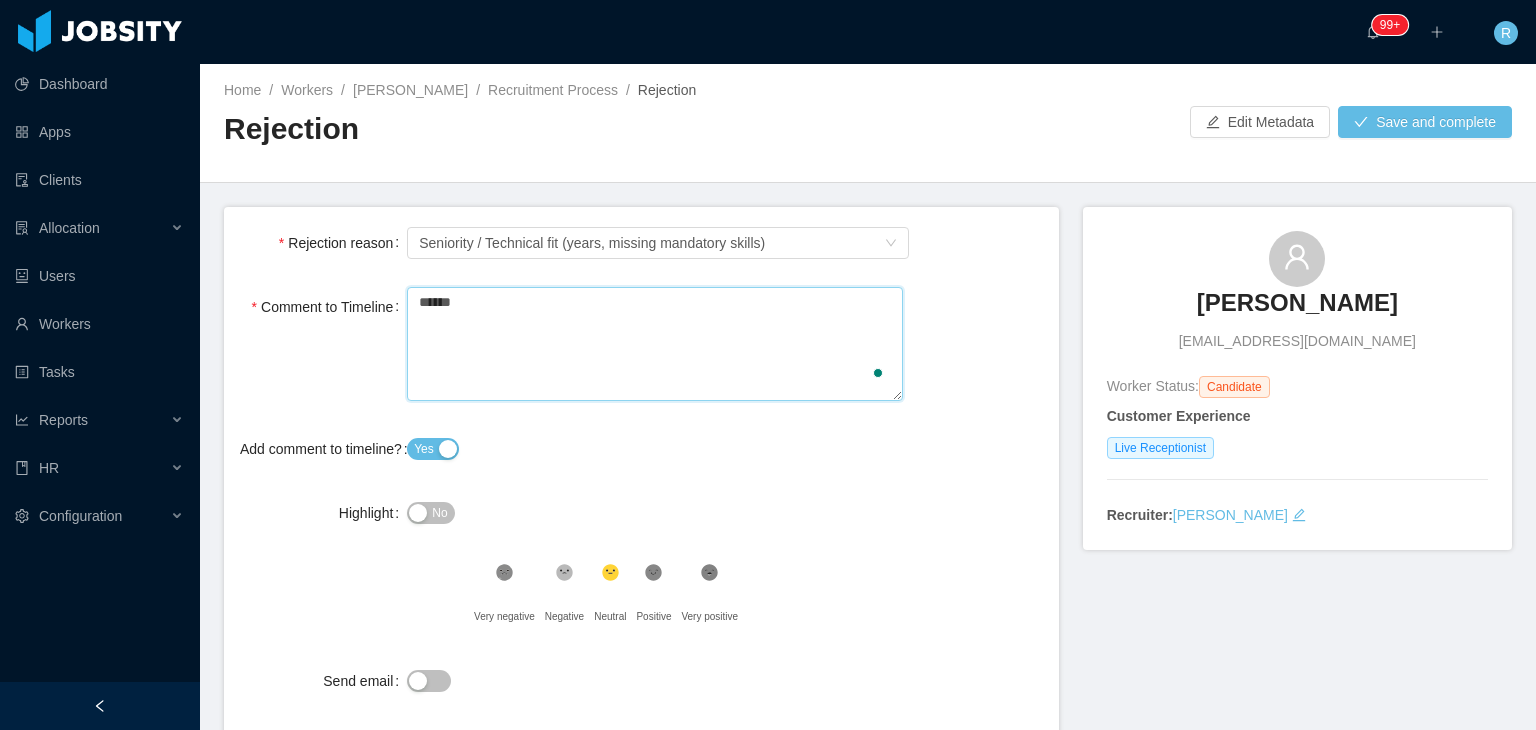 type 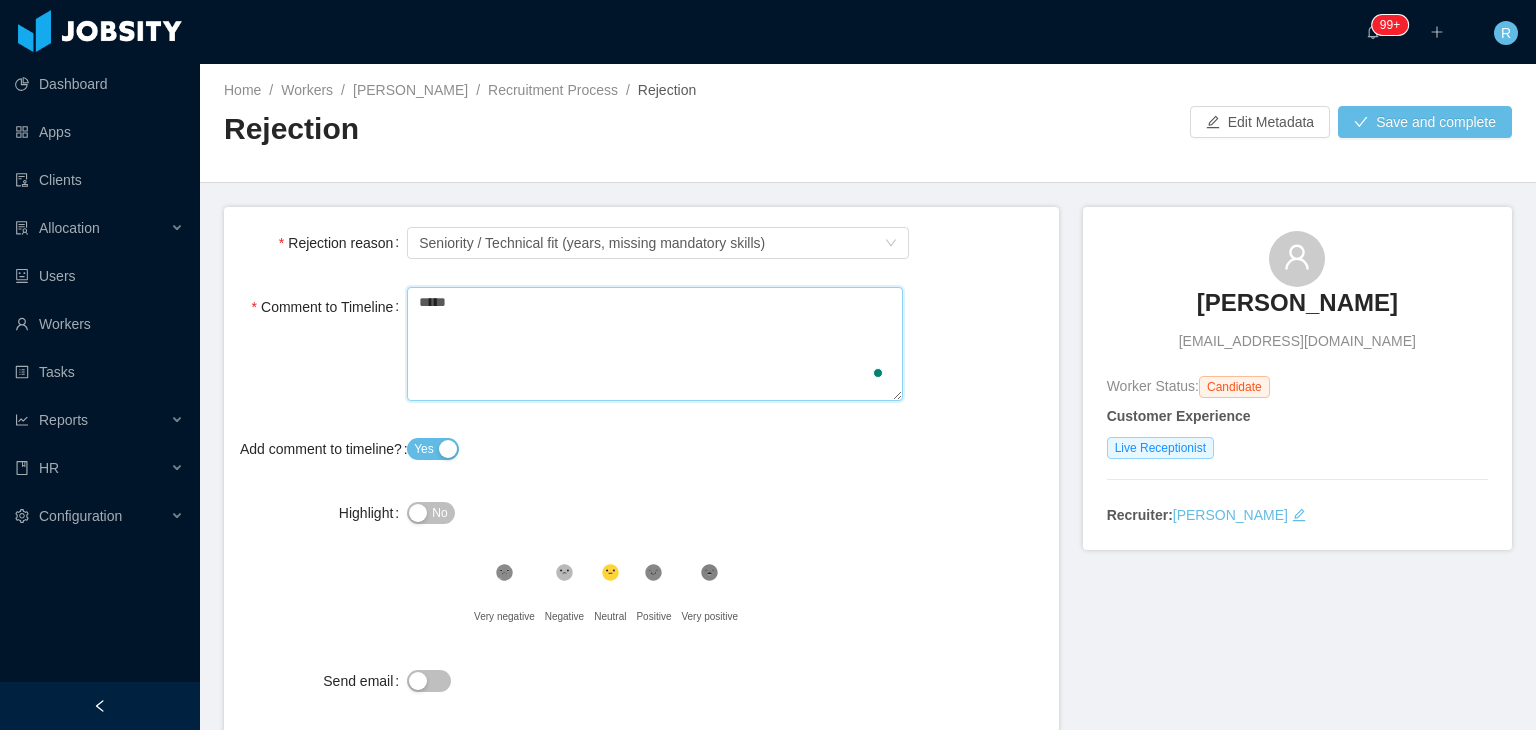 type 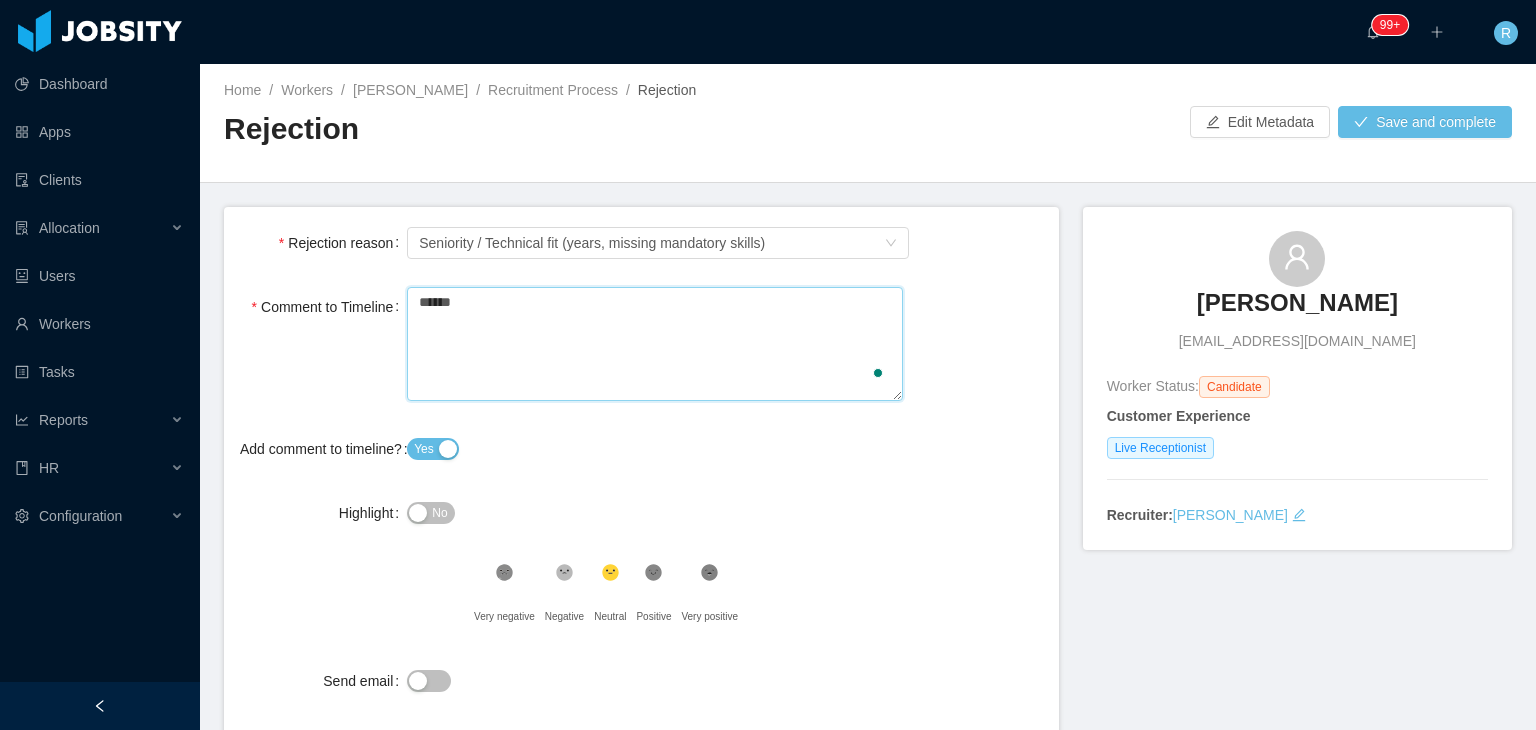 type 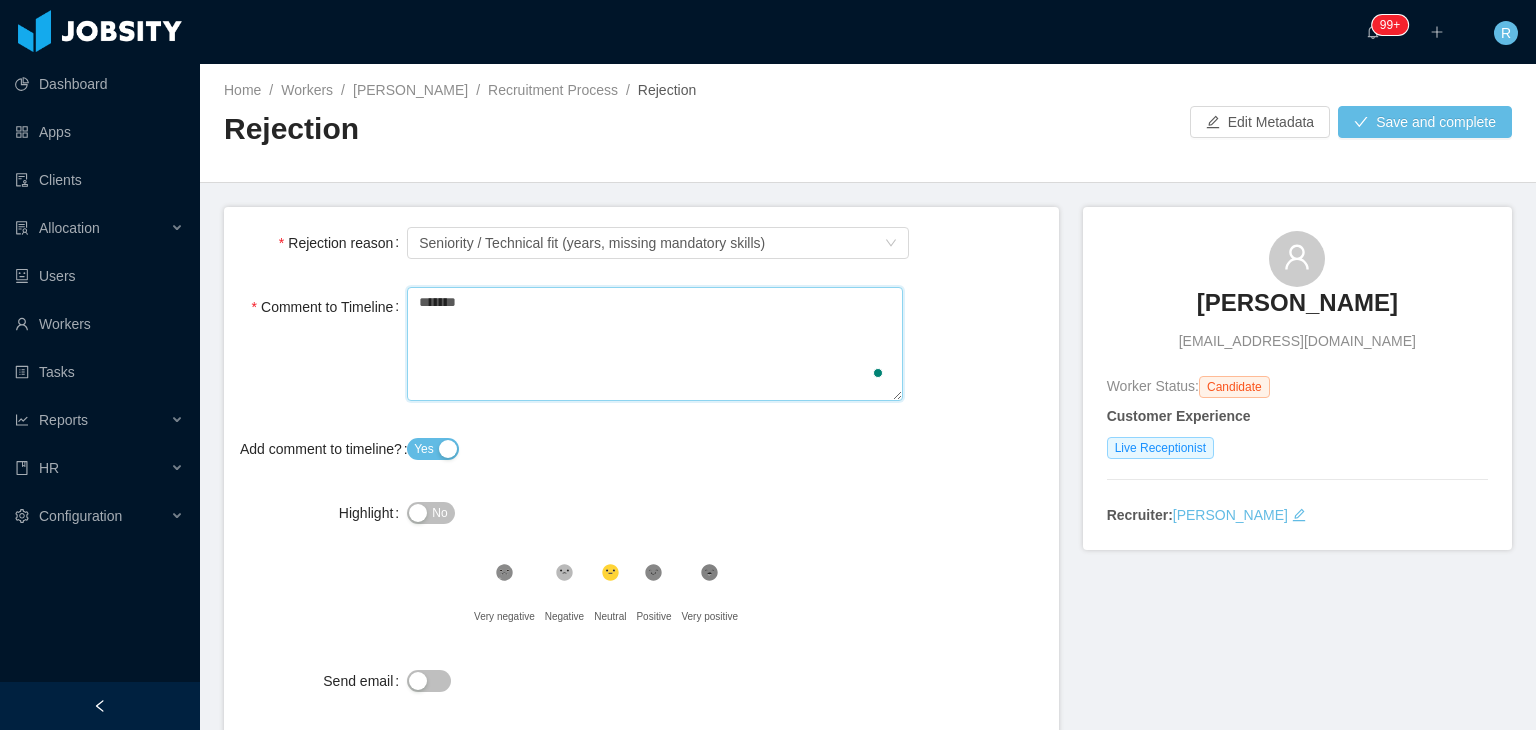 type 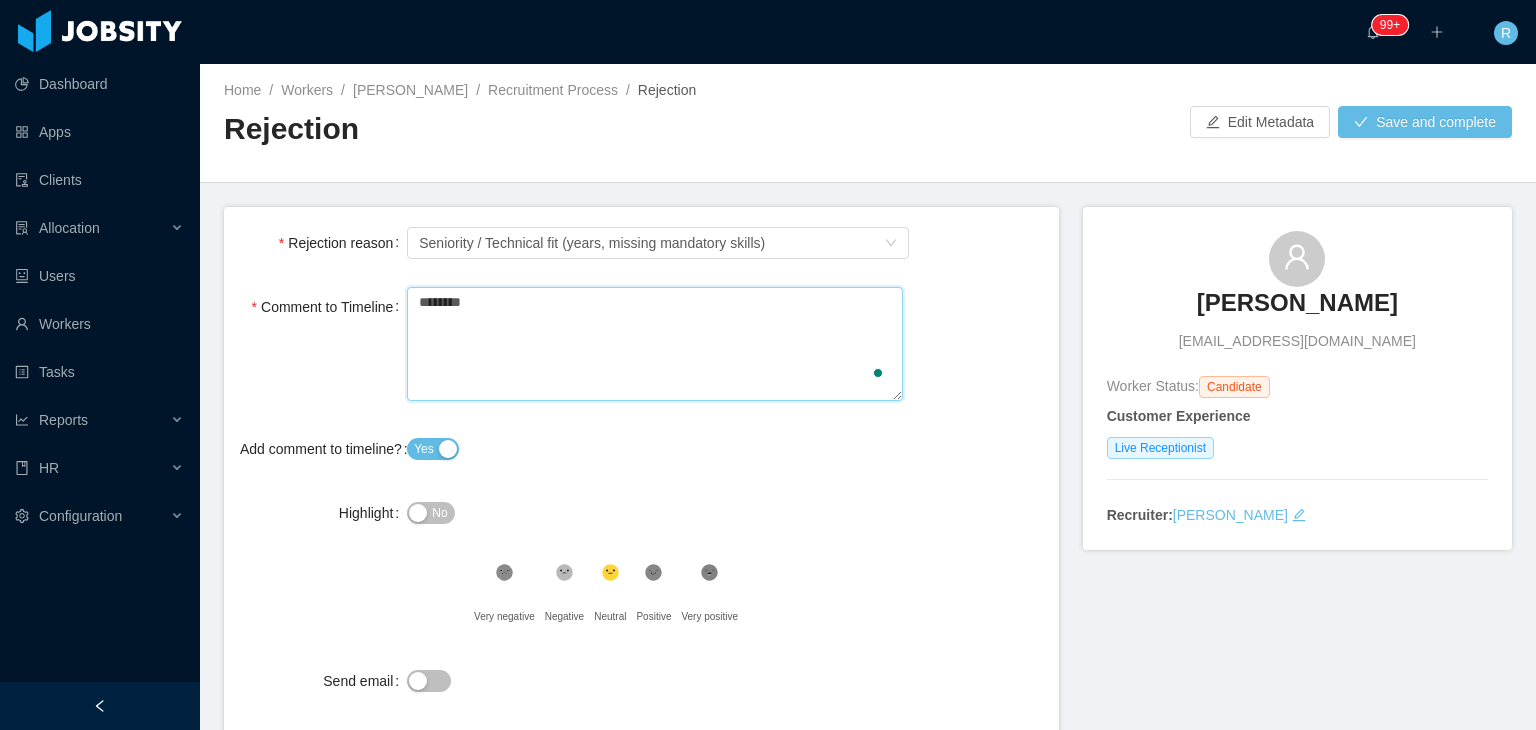 type 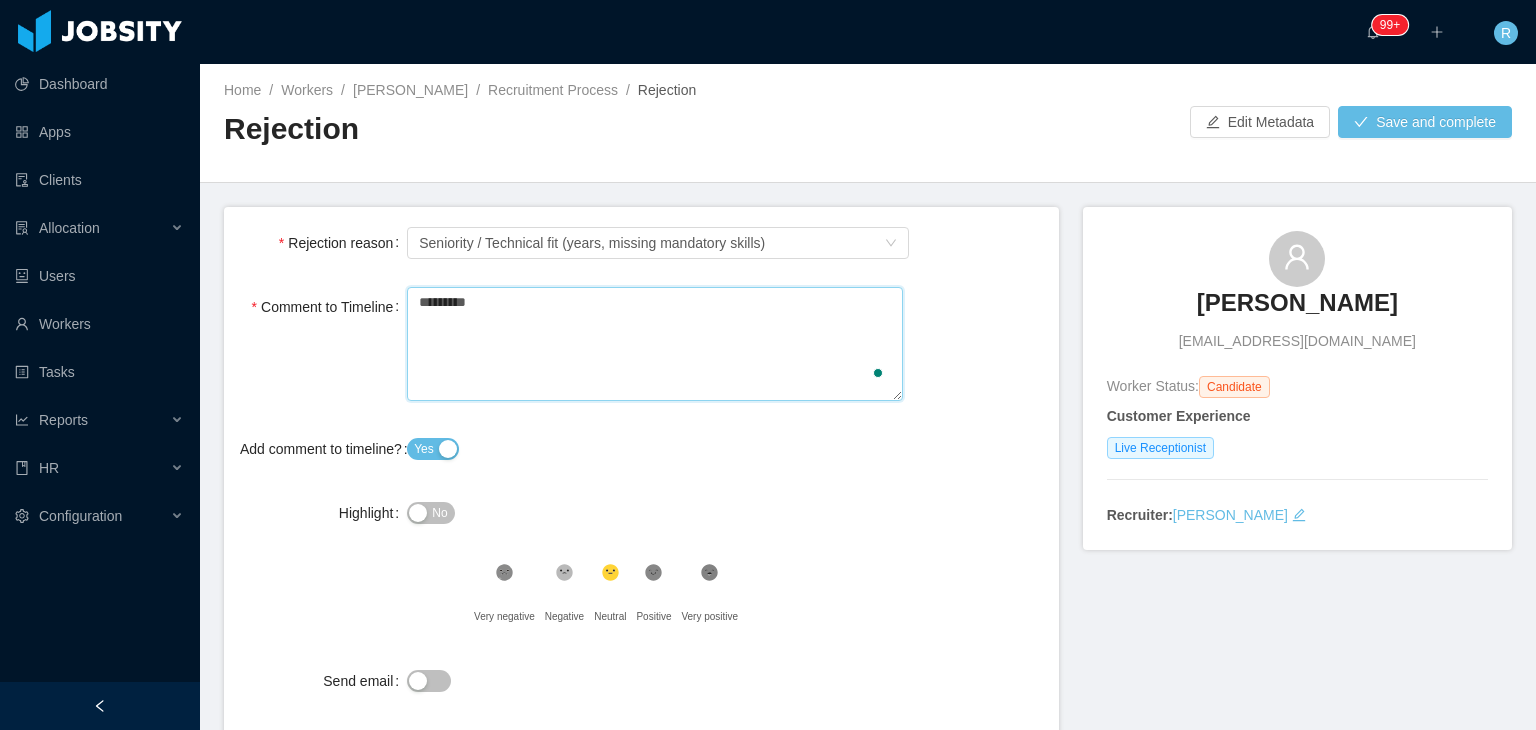 type 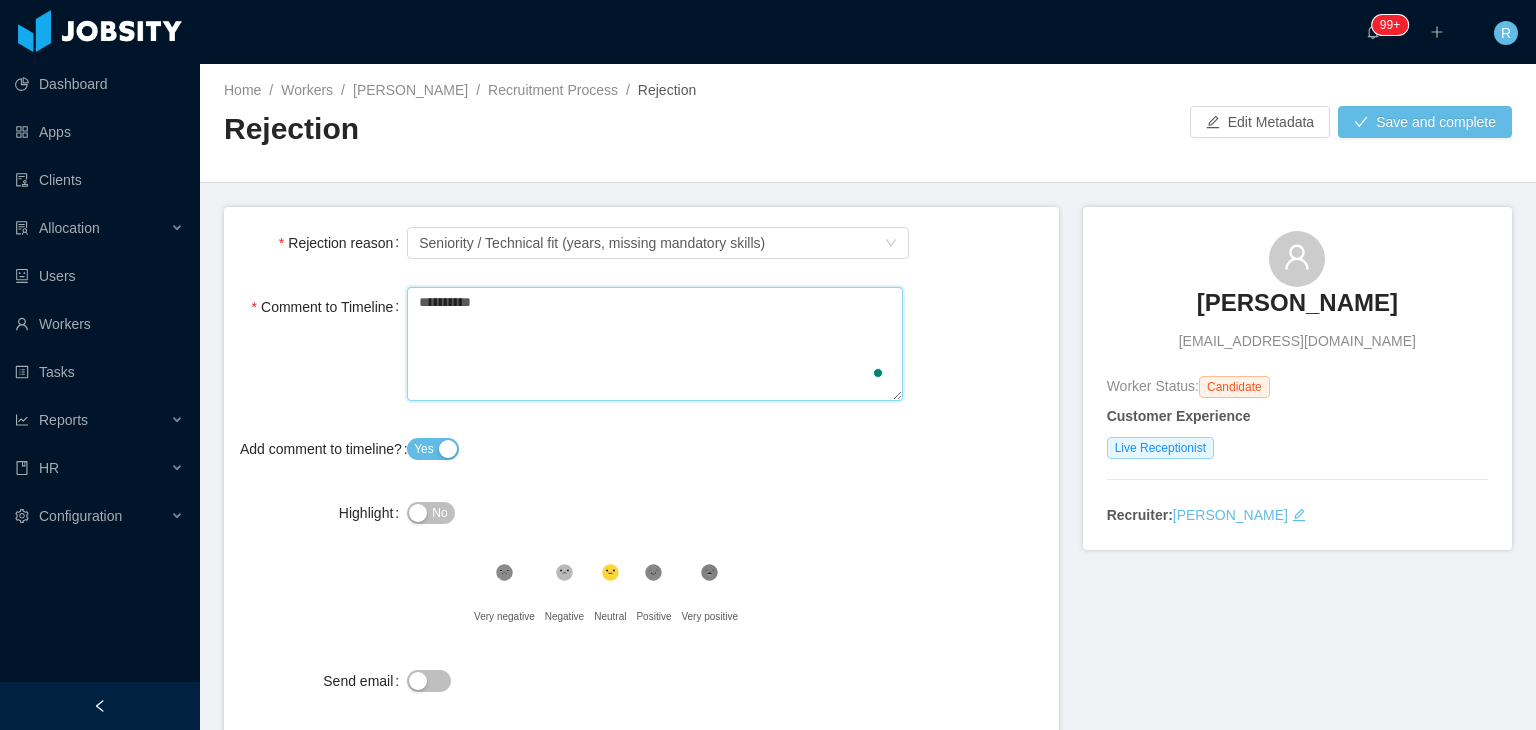 type 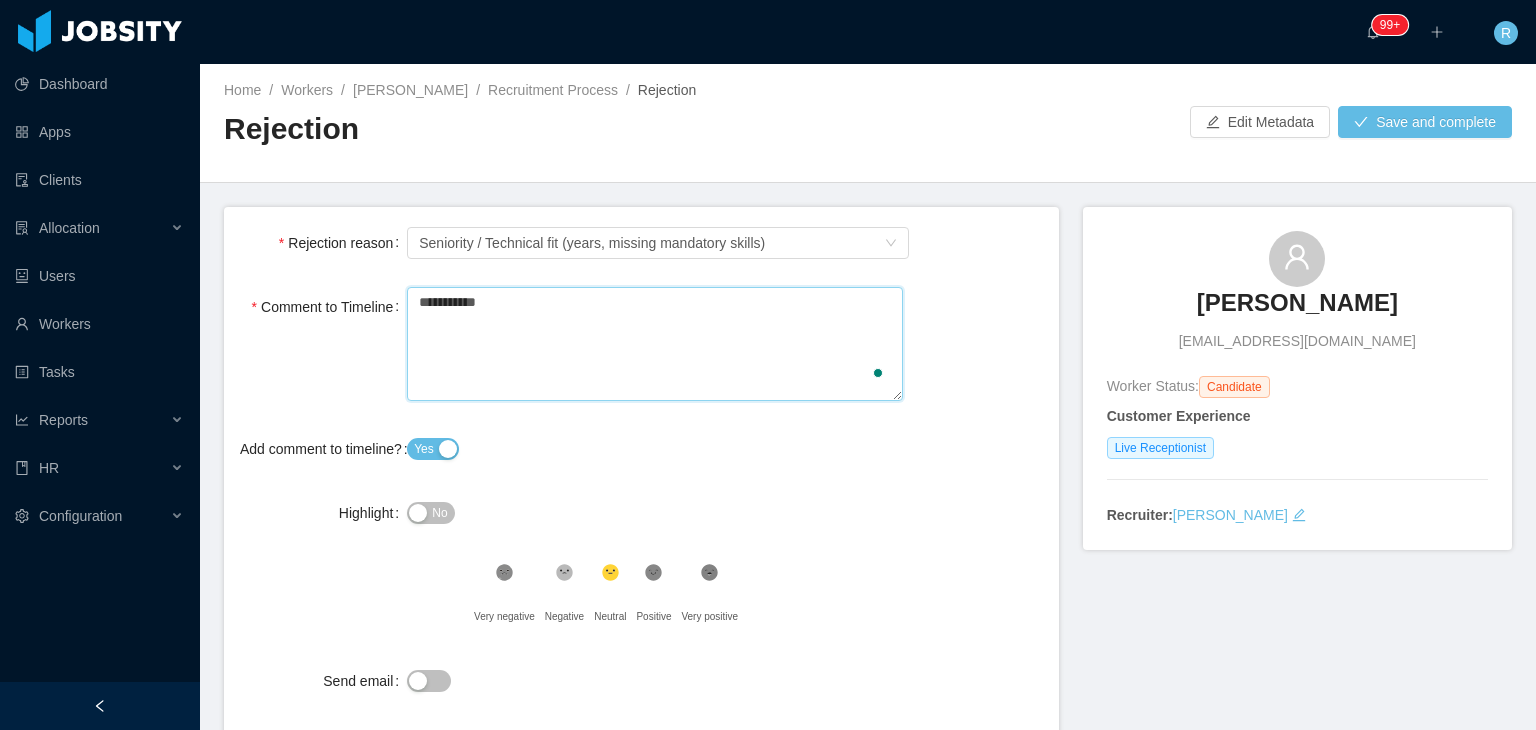 type 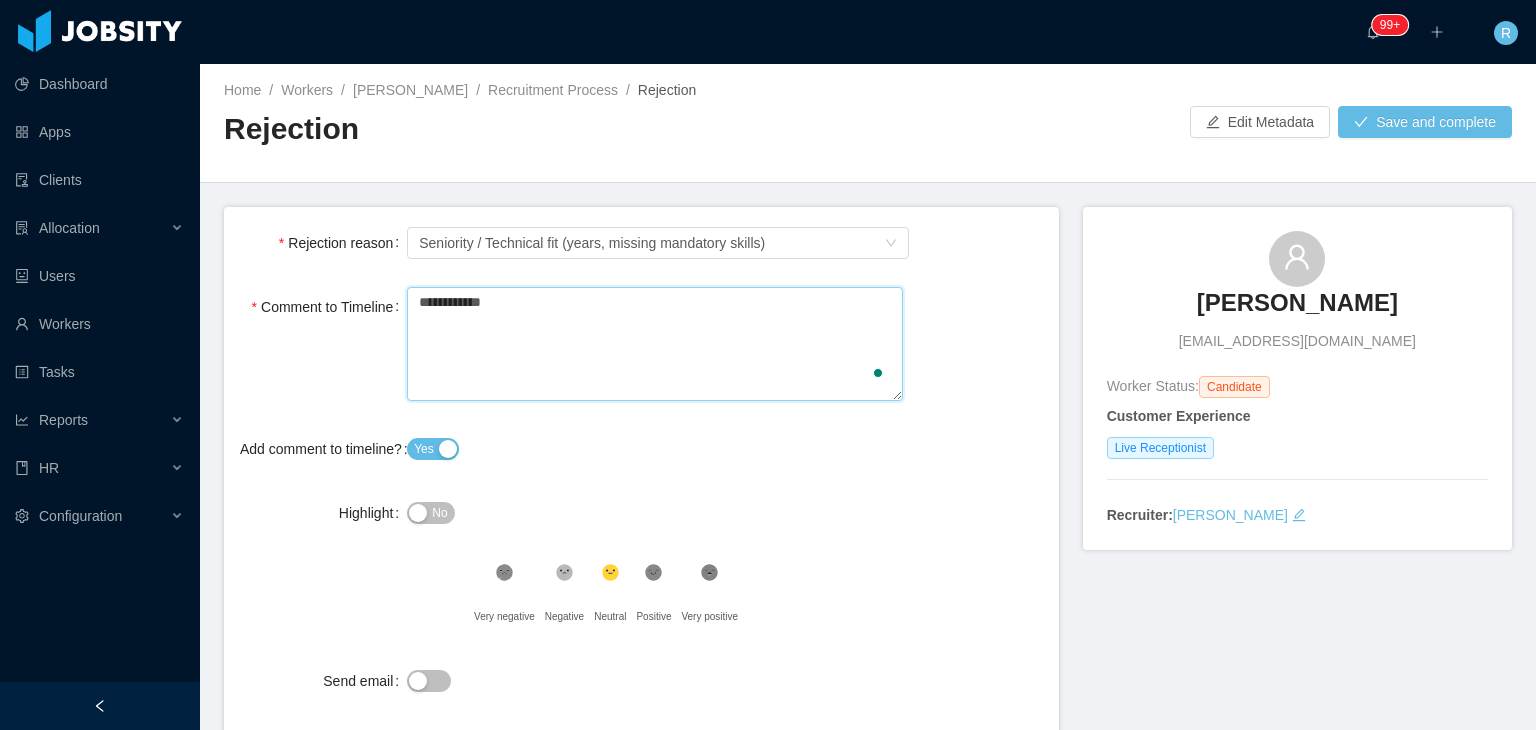 type 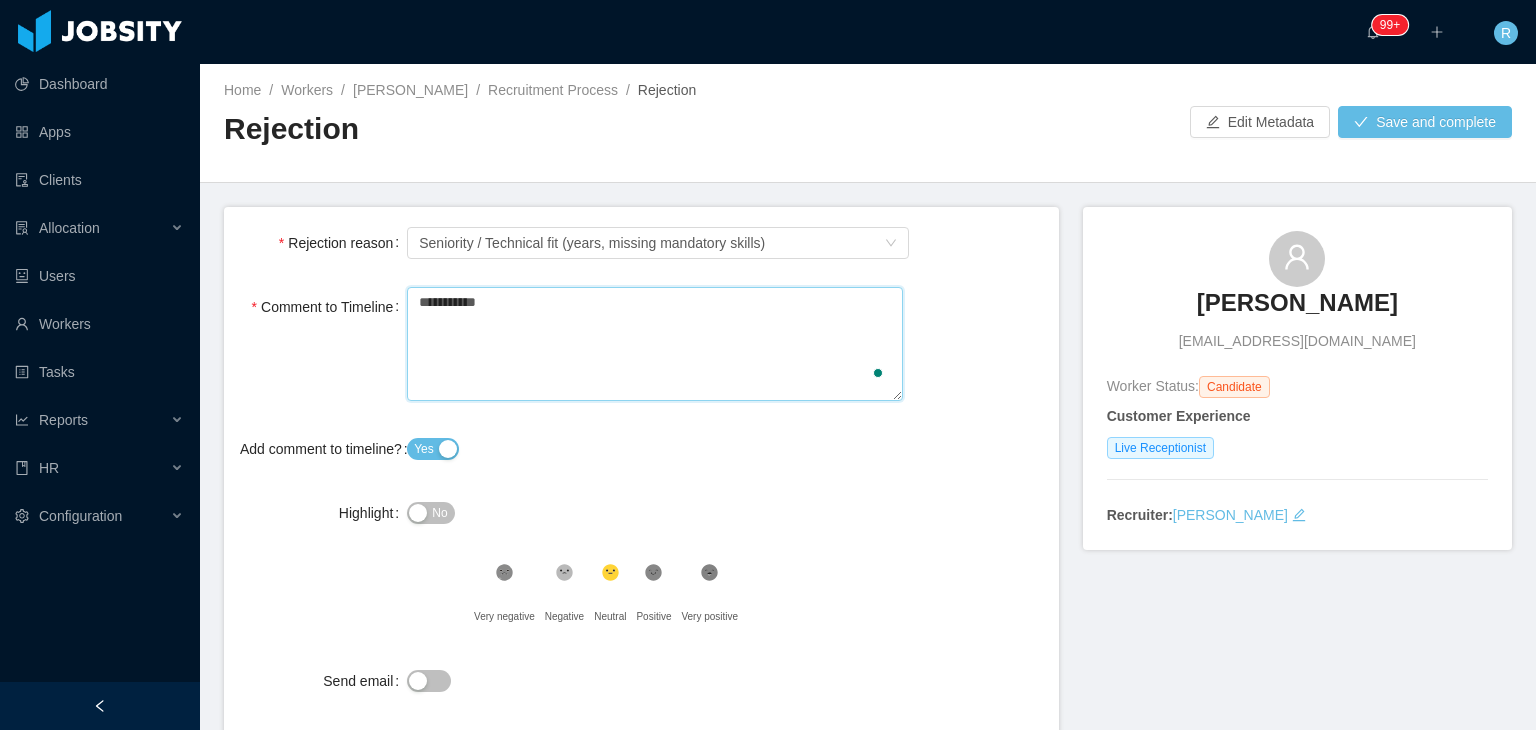 type 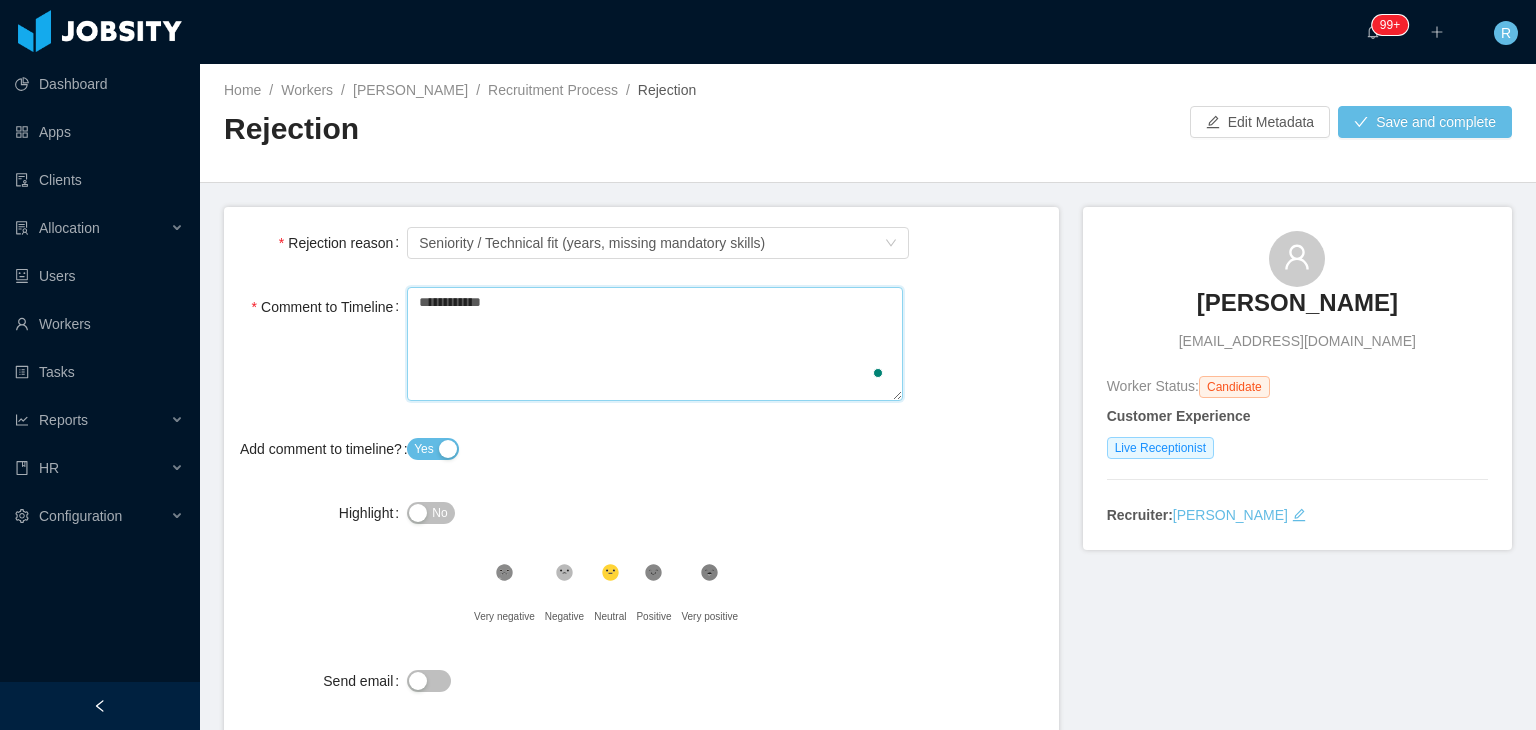 type 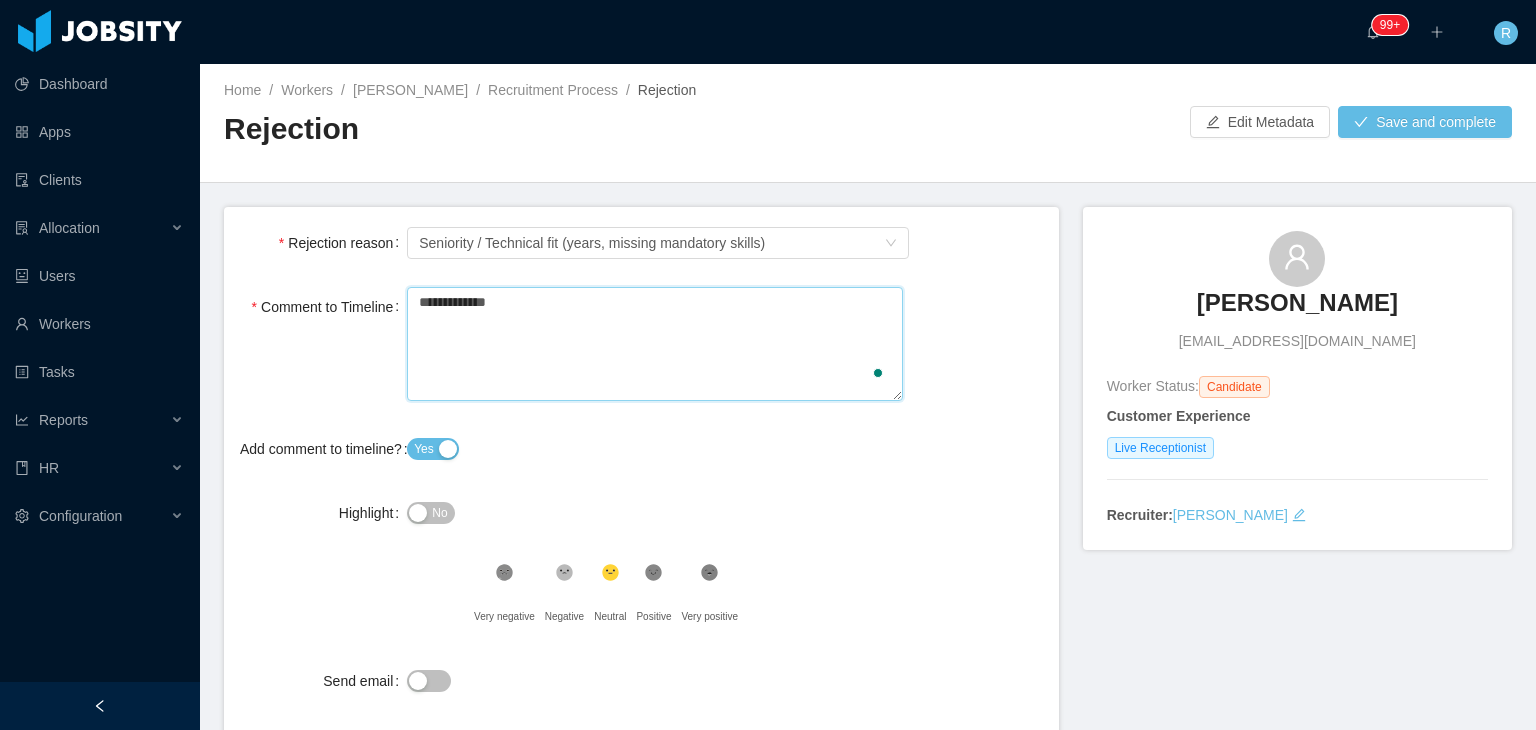type on "**********" 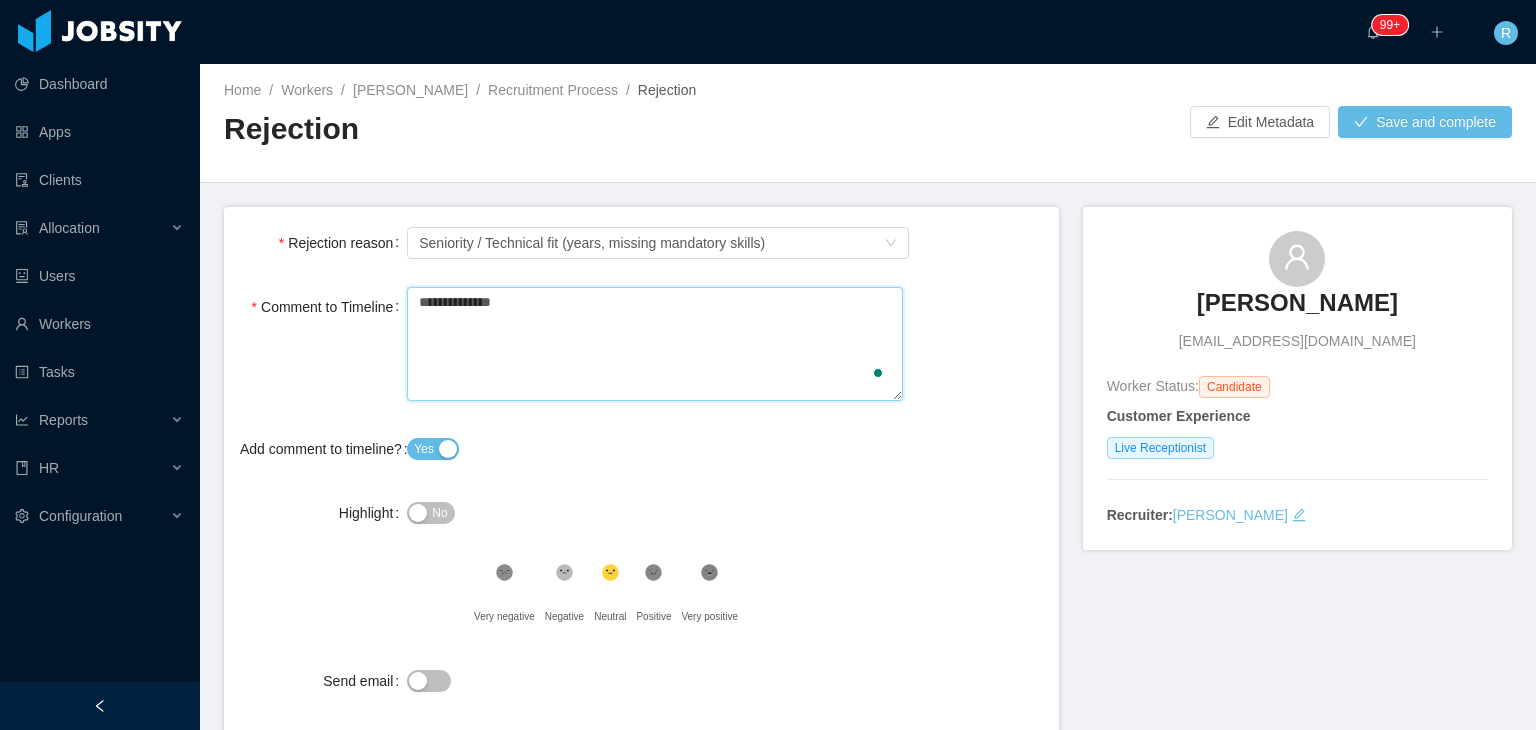 type 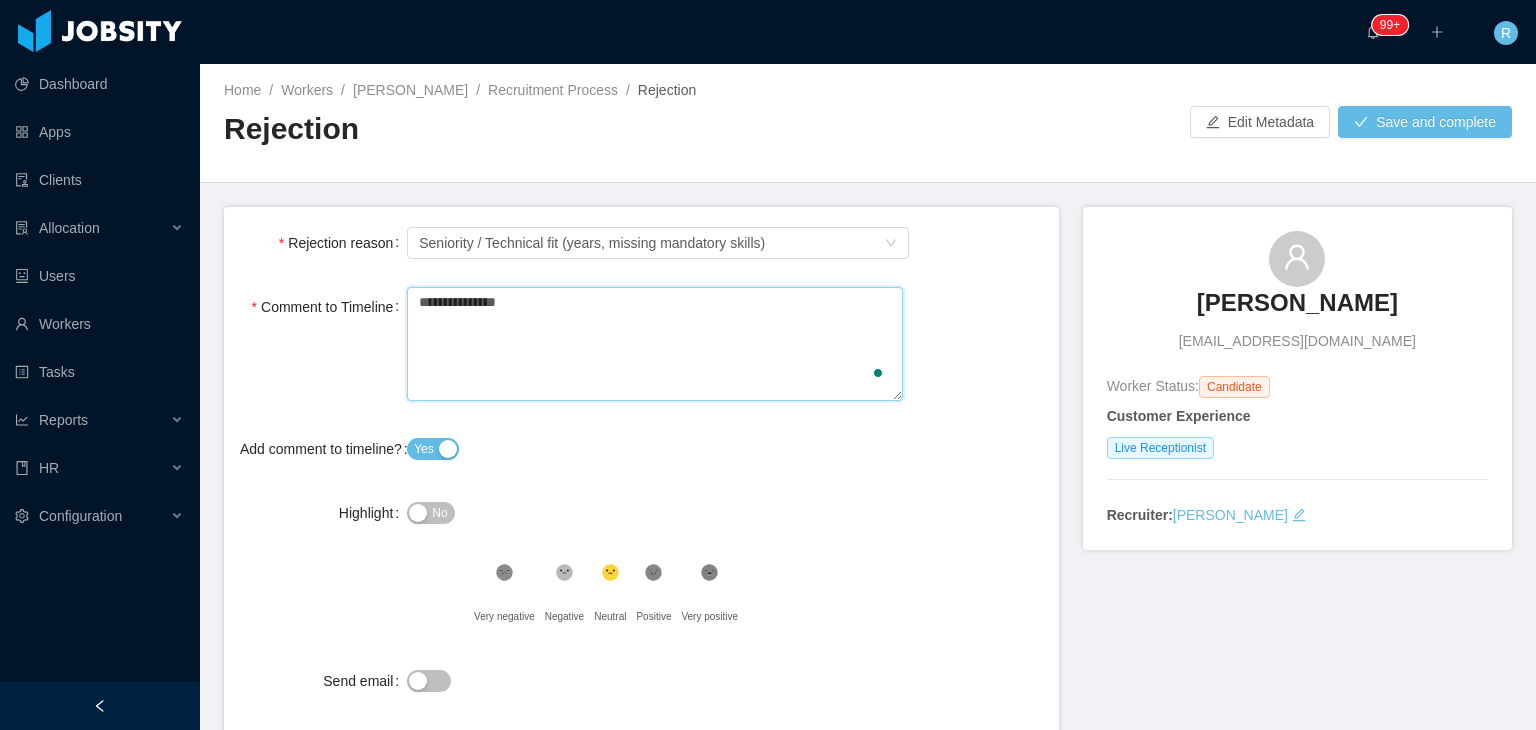 type 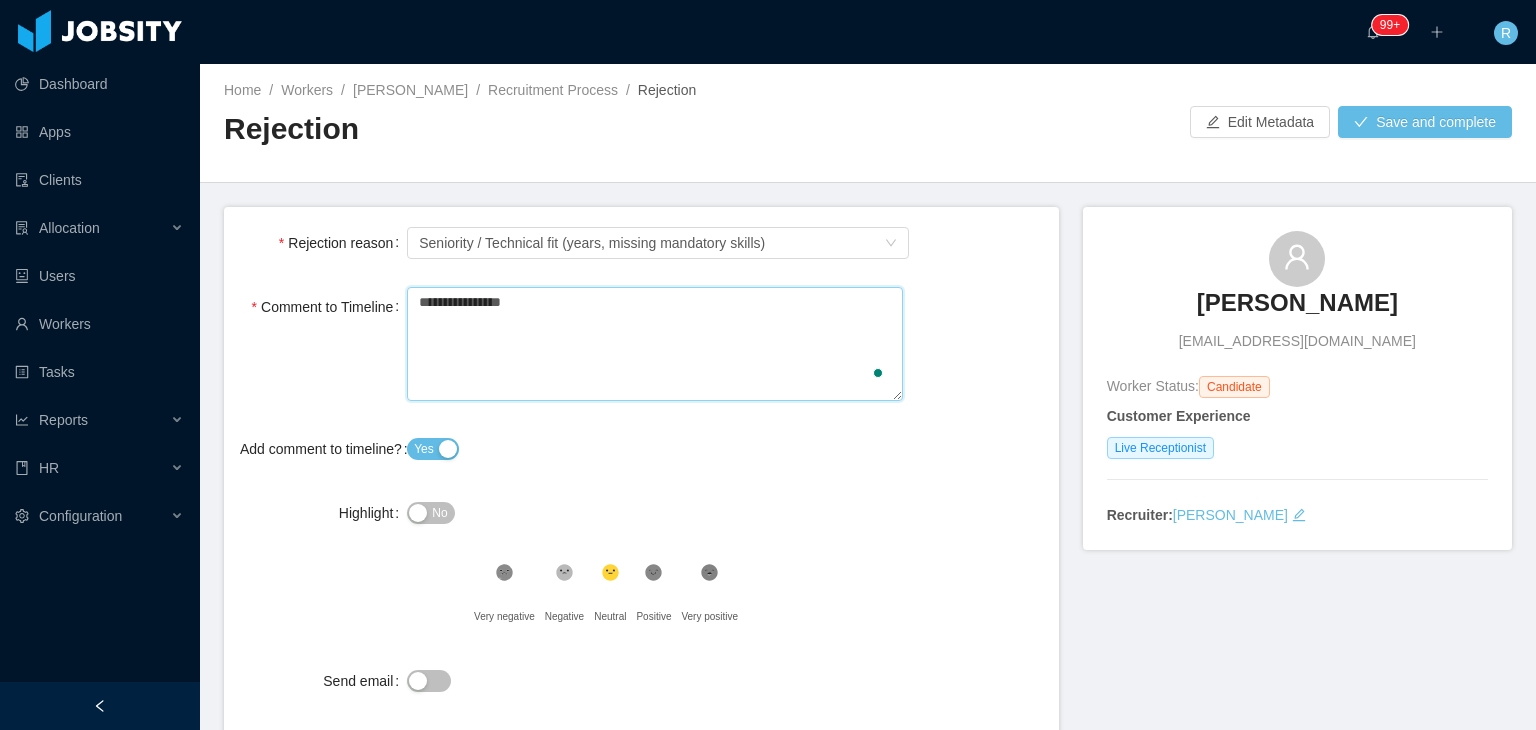 type 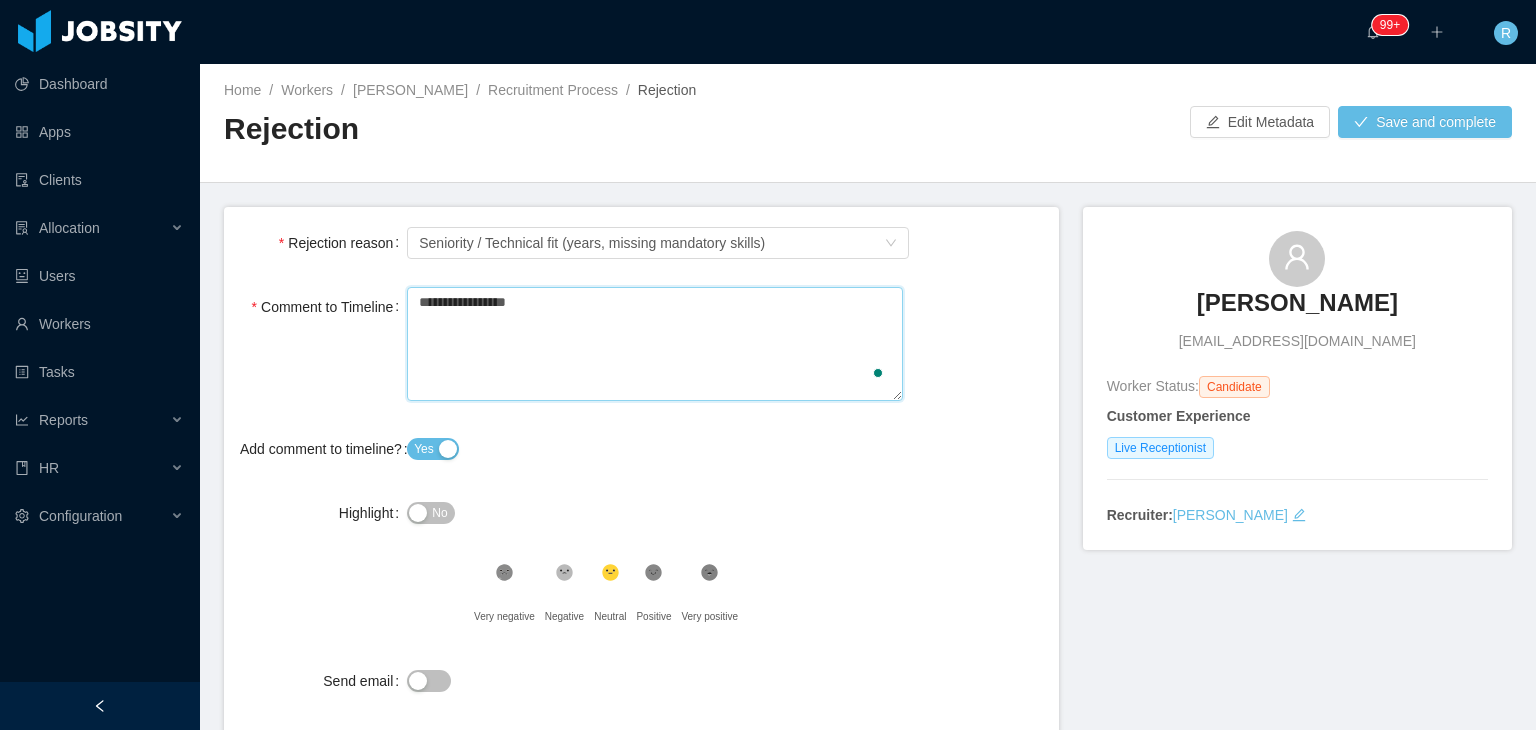 type 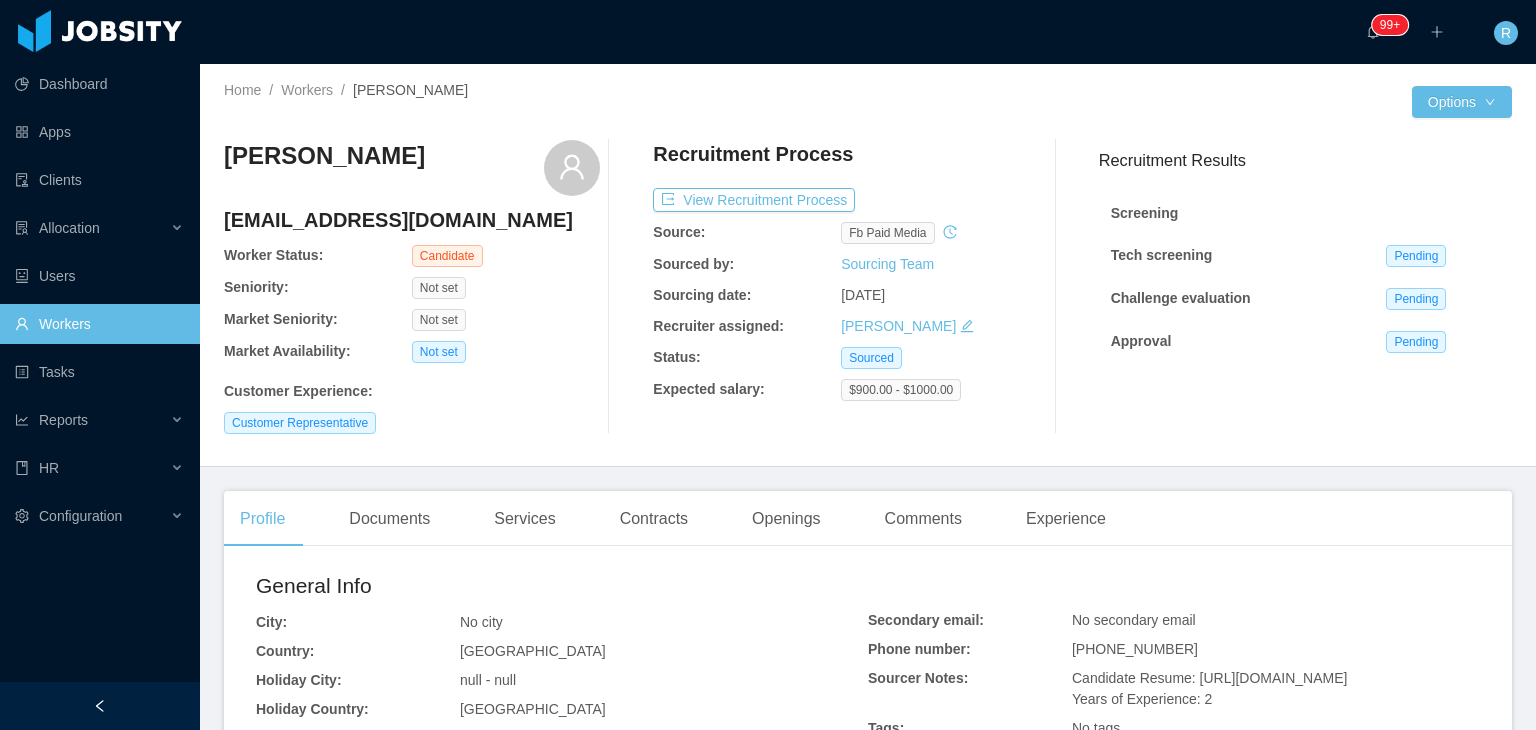 scroll, scrollTop: 0, scrollLeft: 0, axis: both 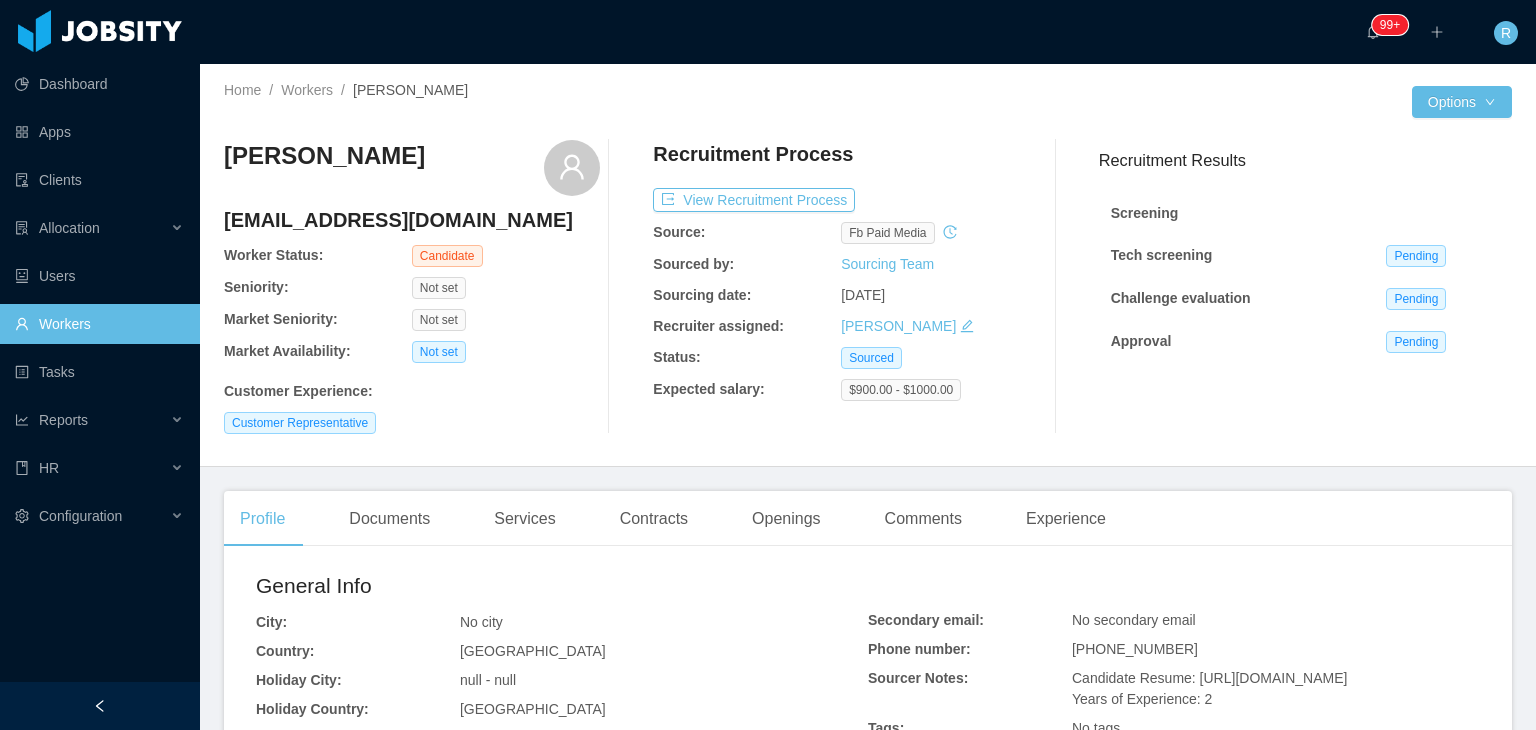 click on "giorgiosoto30@gmail.com" at bounding box center [412, 220] 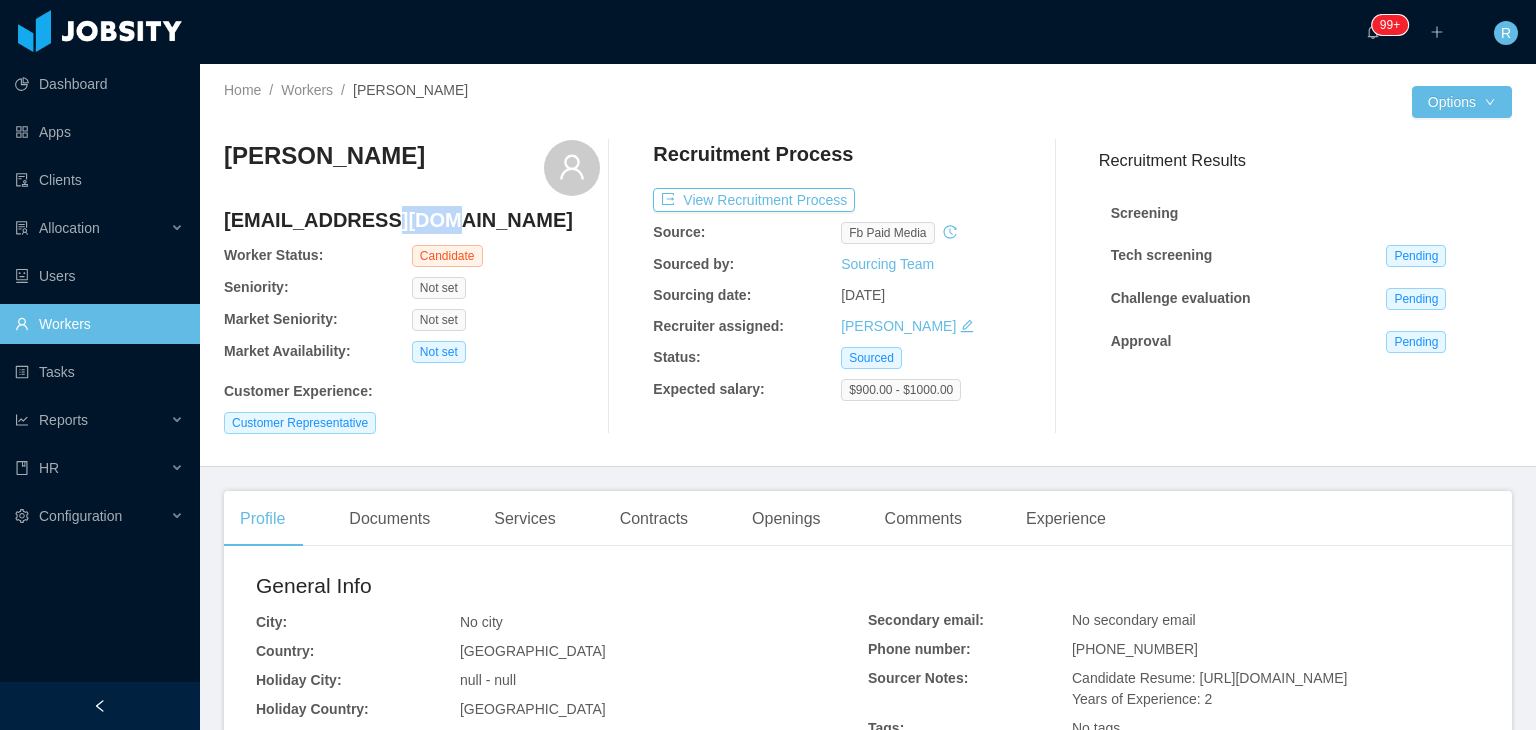 click on "giorgiosoto30@gmail.com" at bounding box center (412, 220) 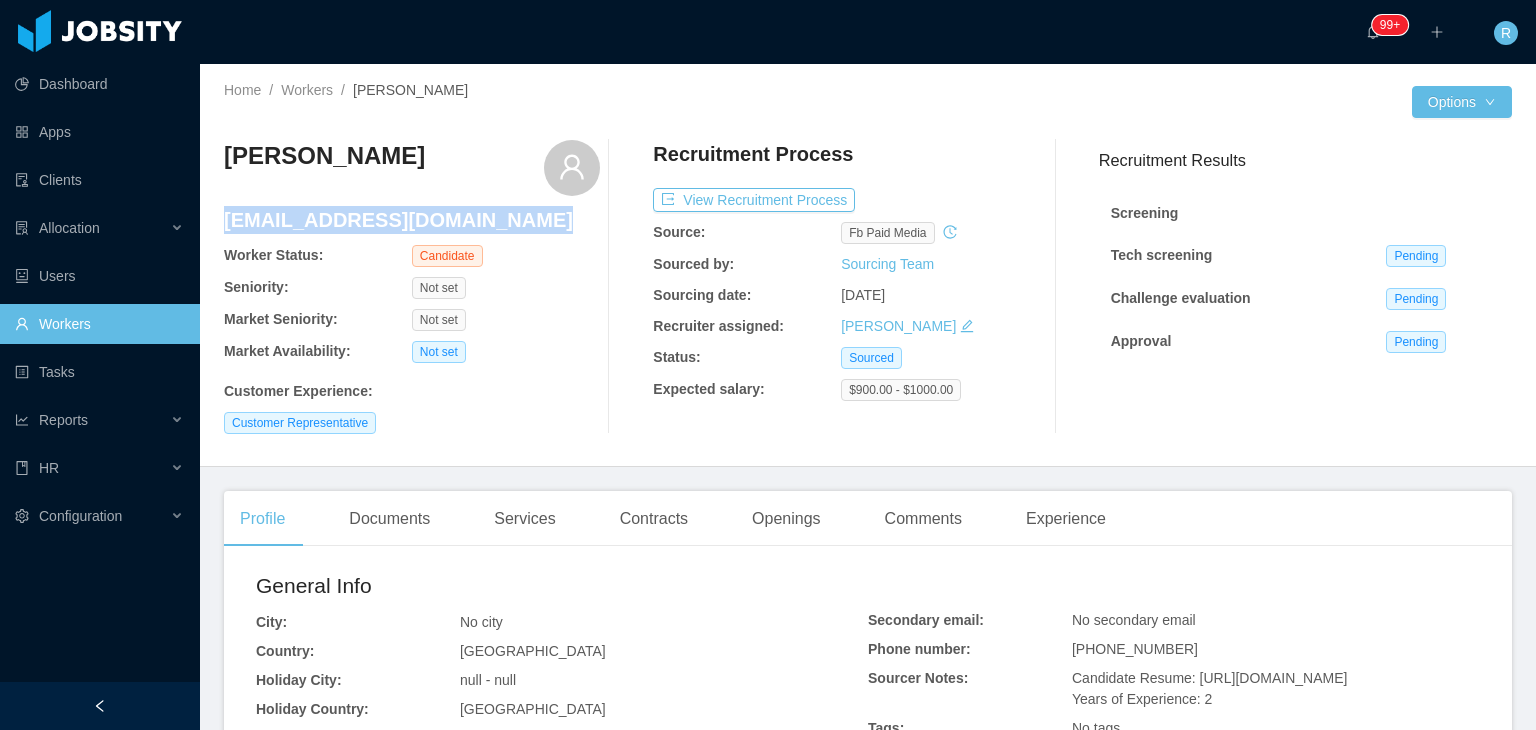 click on "giorgiosoto30@gmail.com" at bounding box center [412, 220] 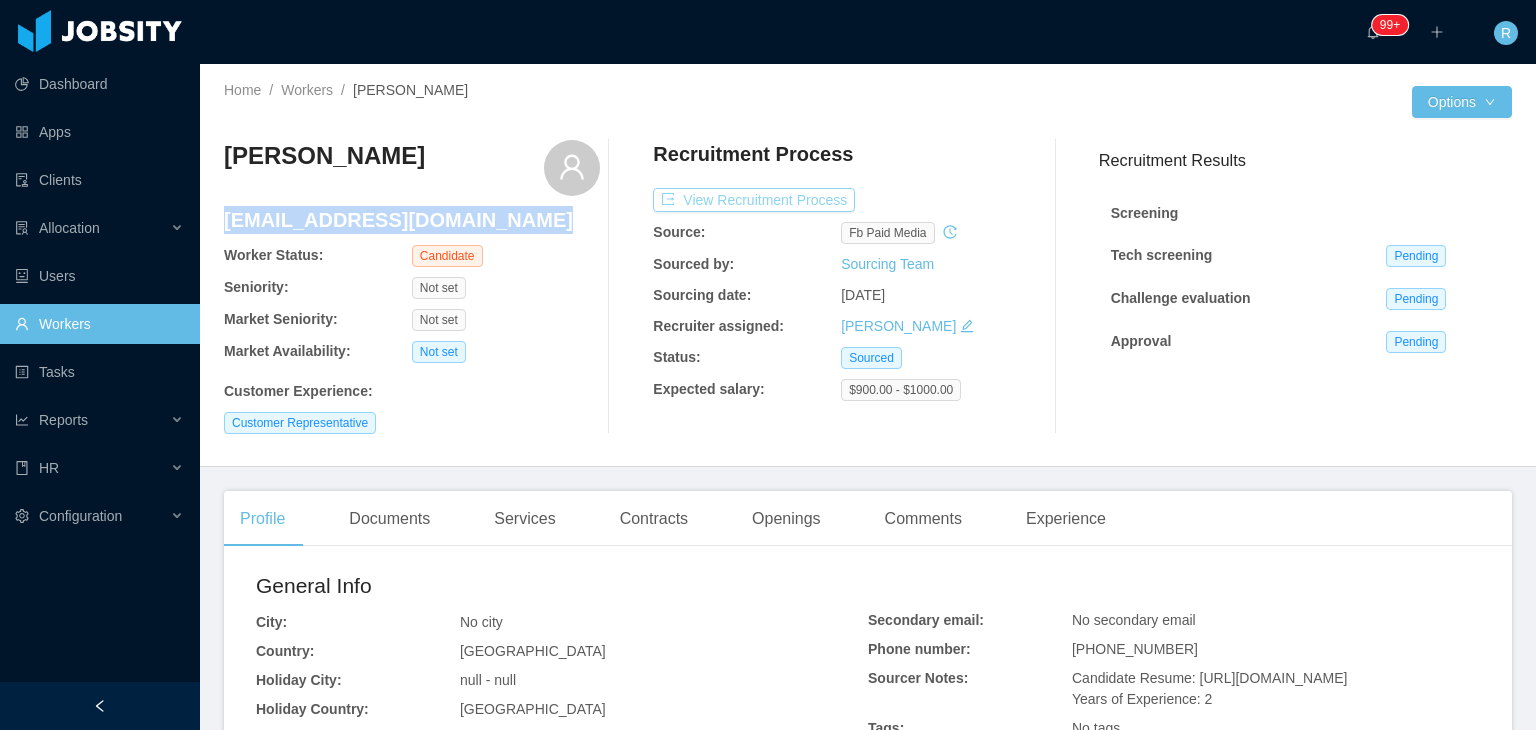 click on "View Recruitment Process" at bounding box center [754, 200] 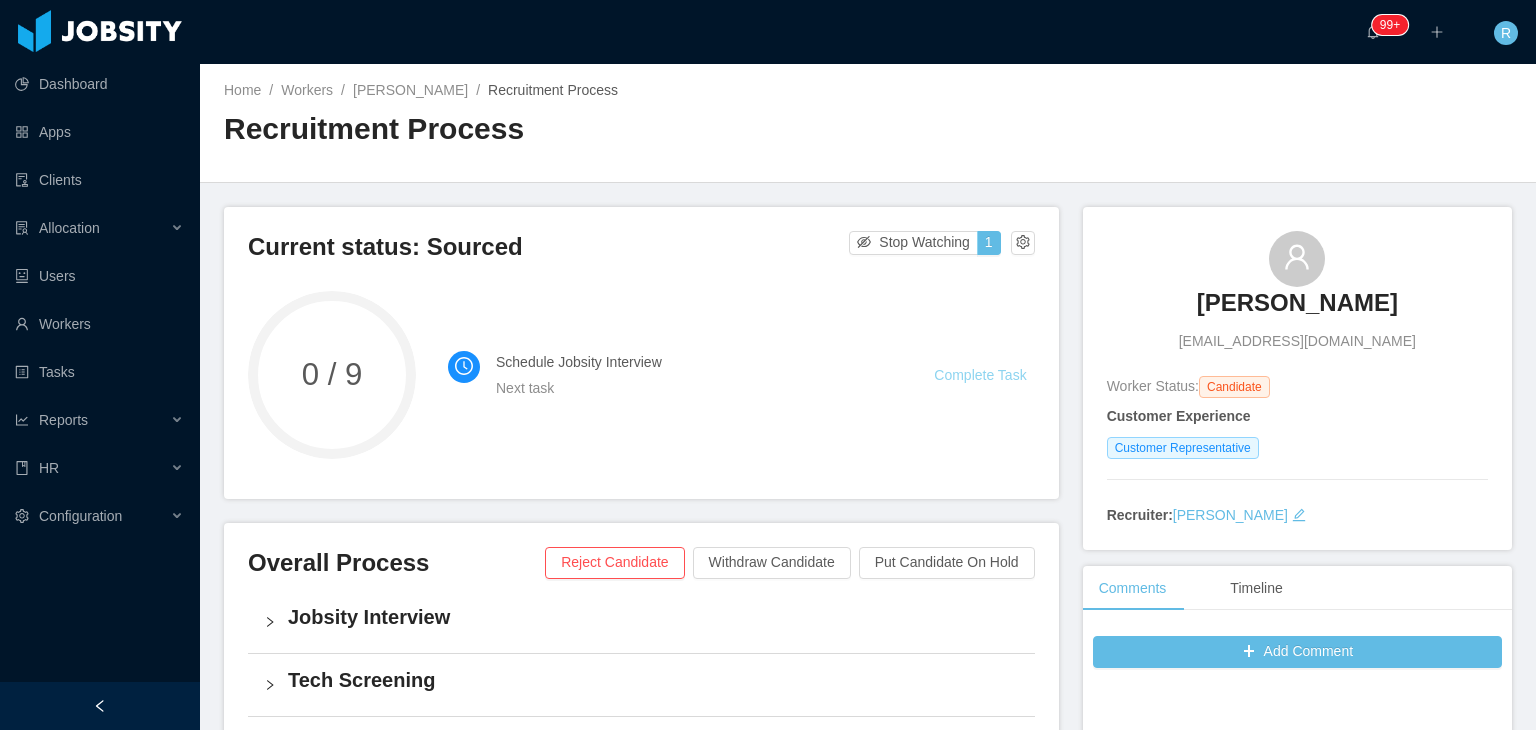 click on "Complete Task" at bounding box center (980, 375) 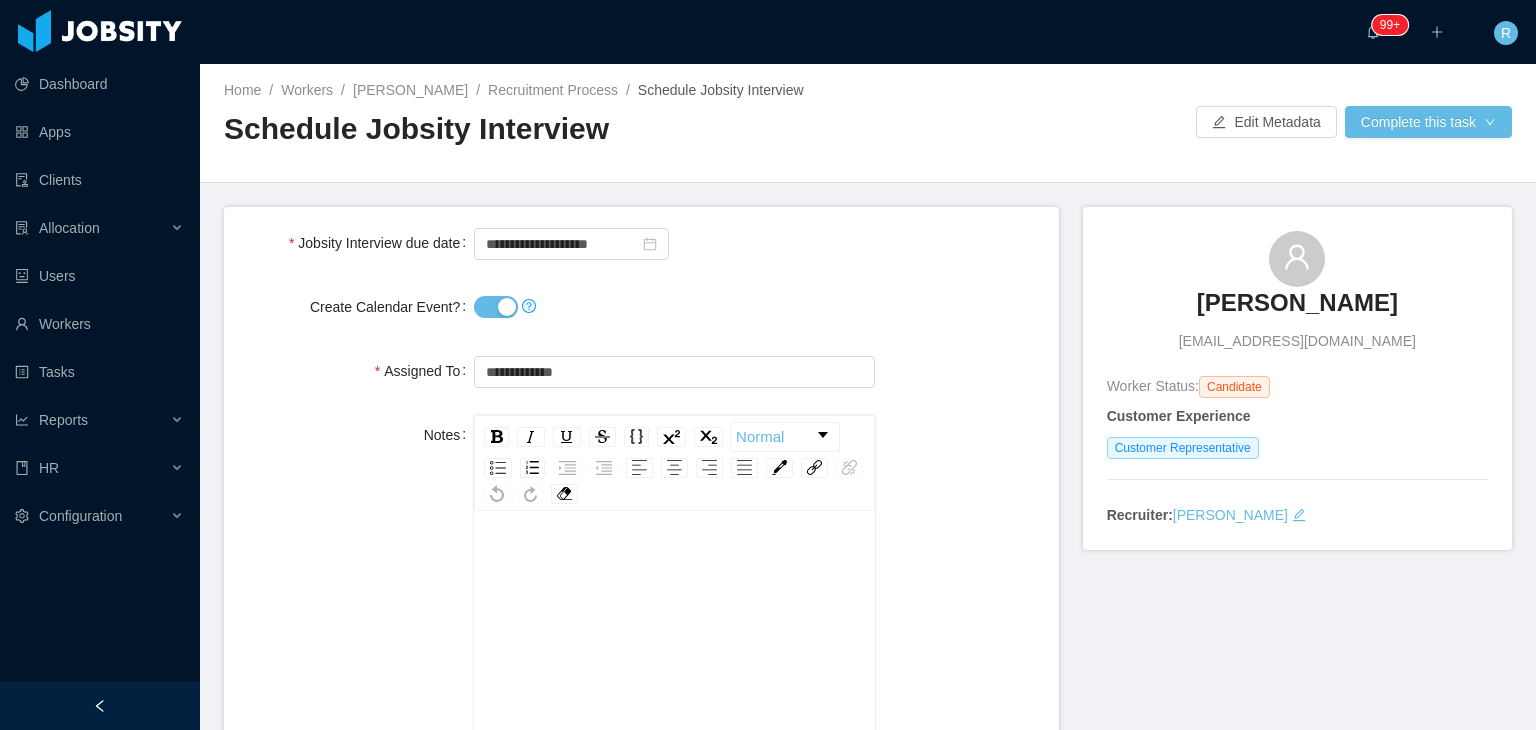 click on "Create Calendar Event?" at bounding box center (496, 307) 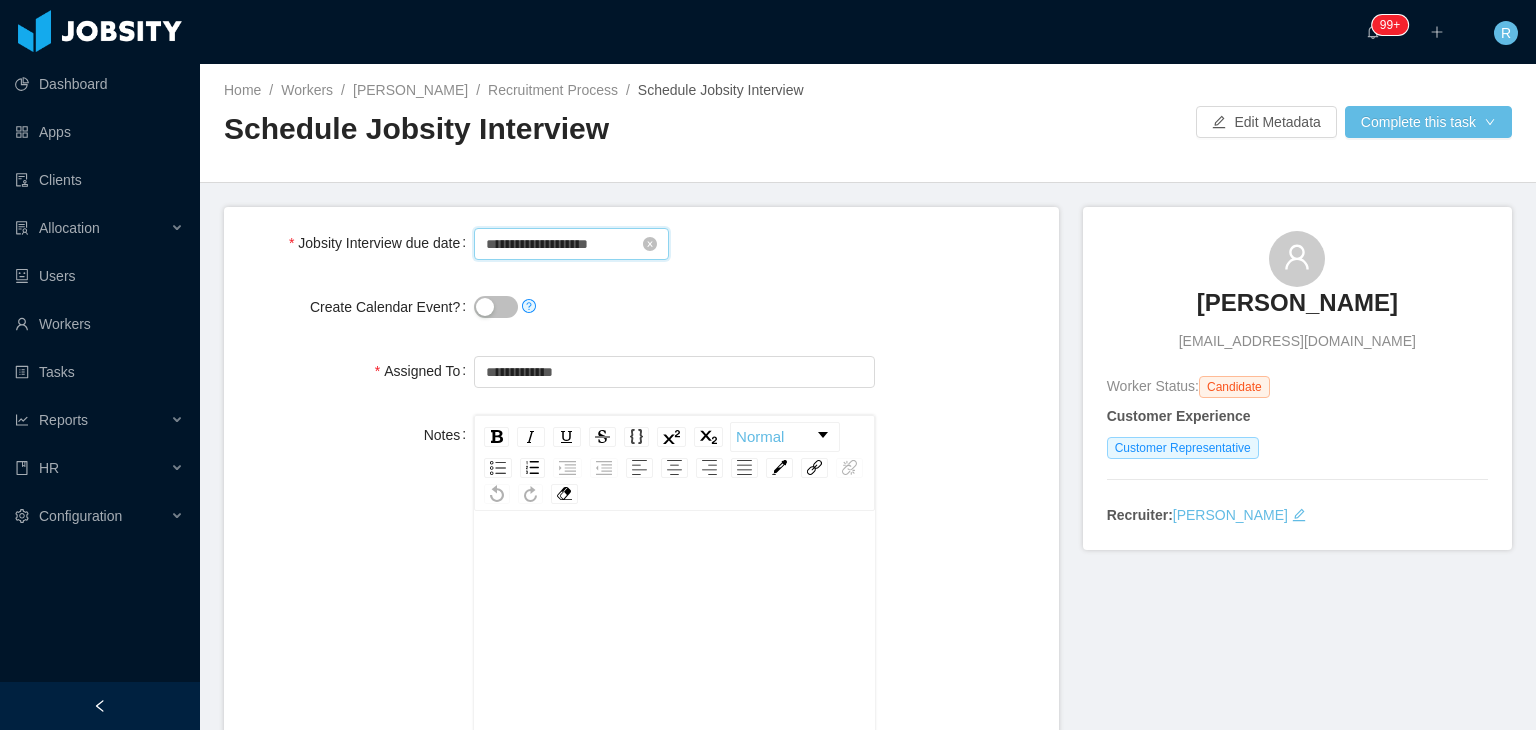 click on "**********" at bounding box center (571, 244) 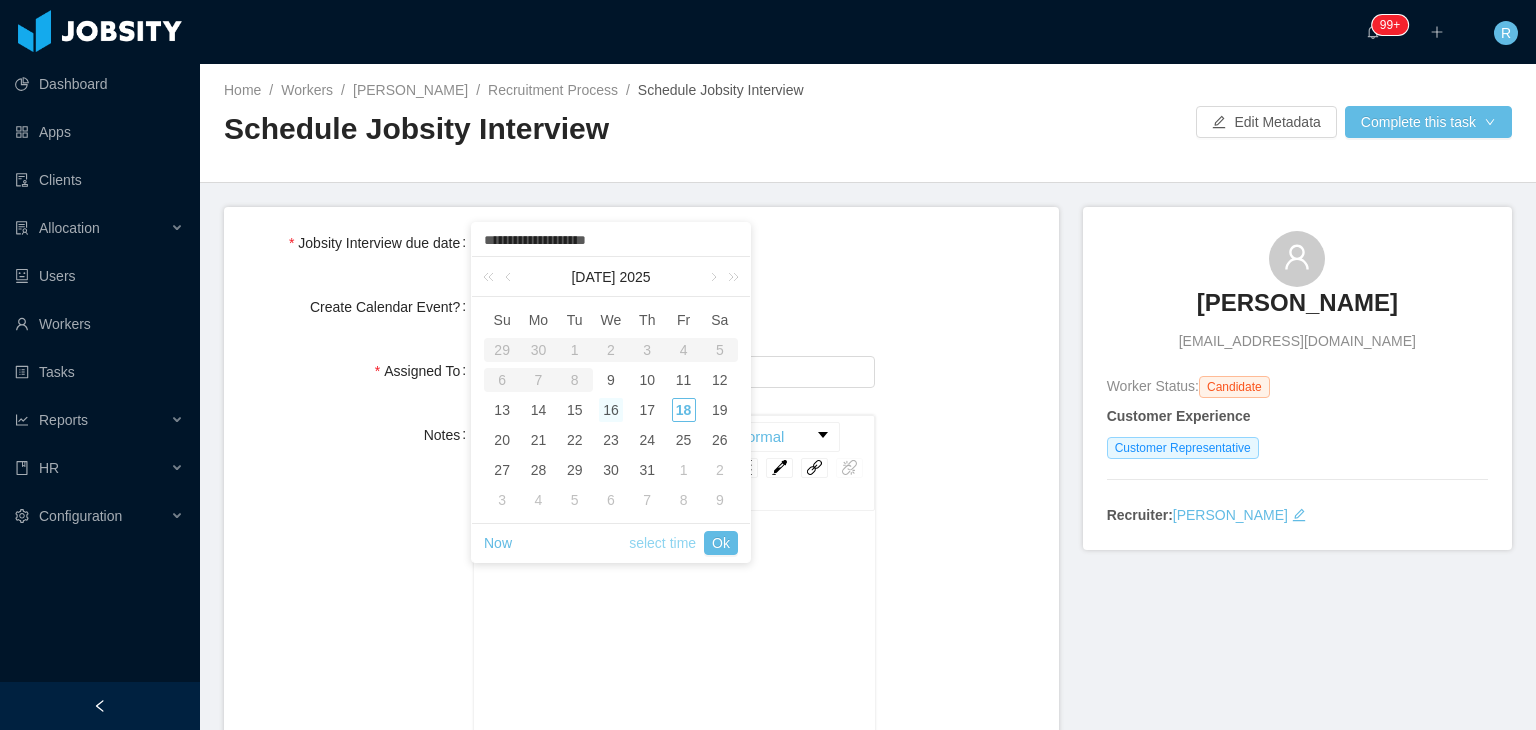 click on "select time" at bounding box center [662, 543] 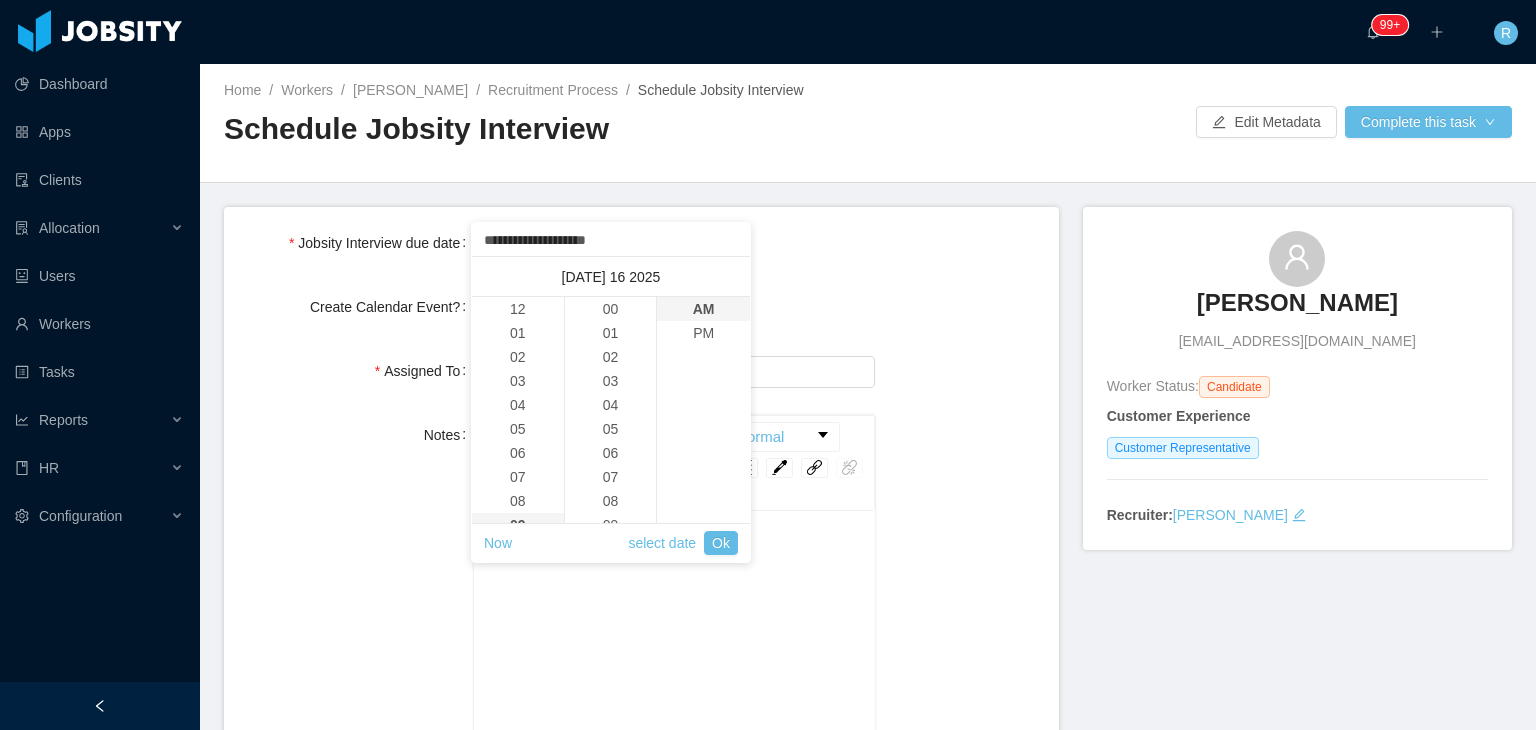 scroll, scrollTop: 216, scrollLeft: 0, axis: vertical 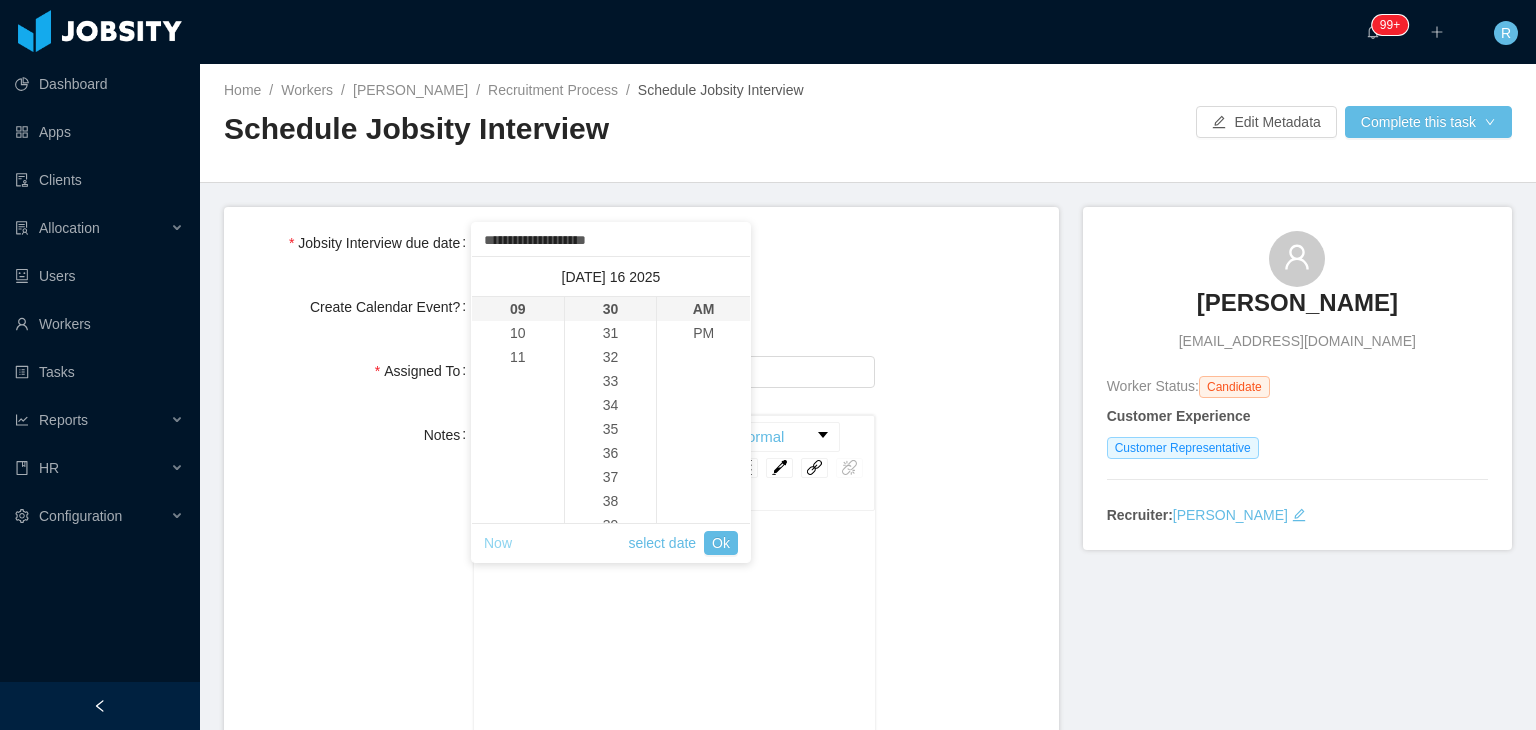 click on "Now" at bounding box center (498, 543) 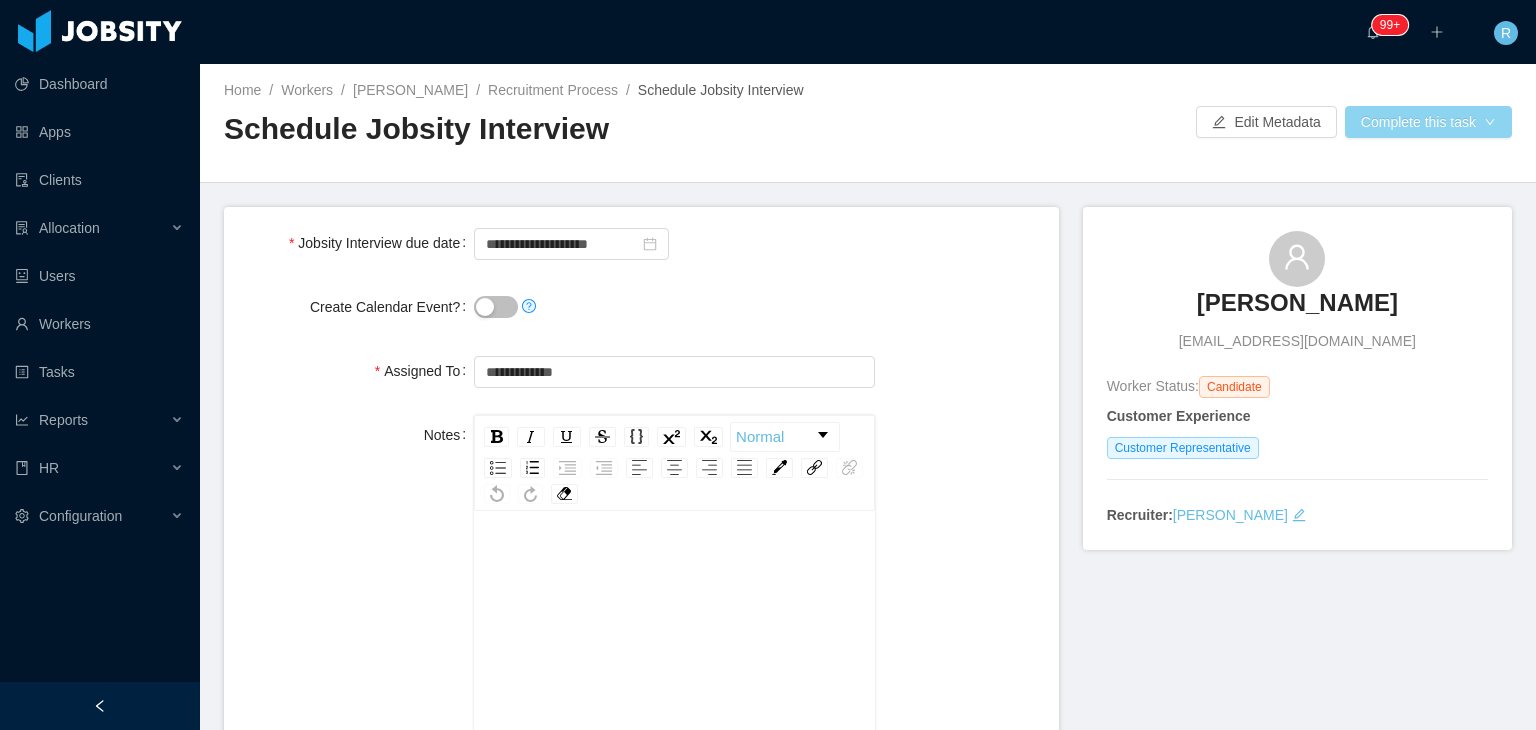 click on "Complete this task" at bounding box center (1428, 122) 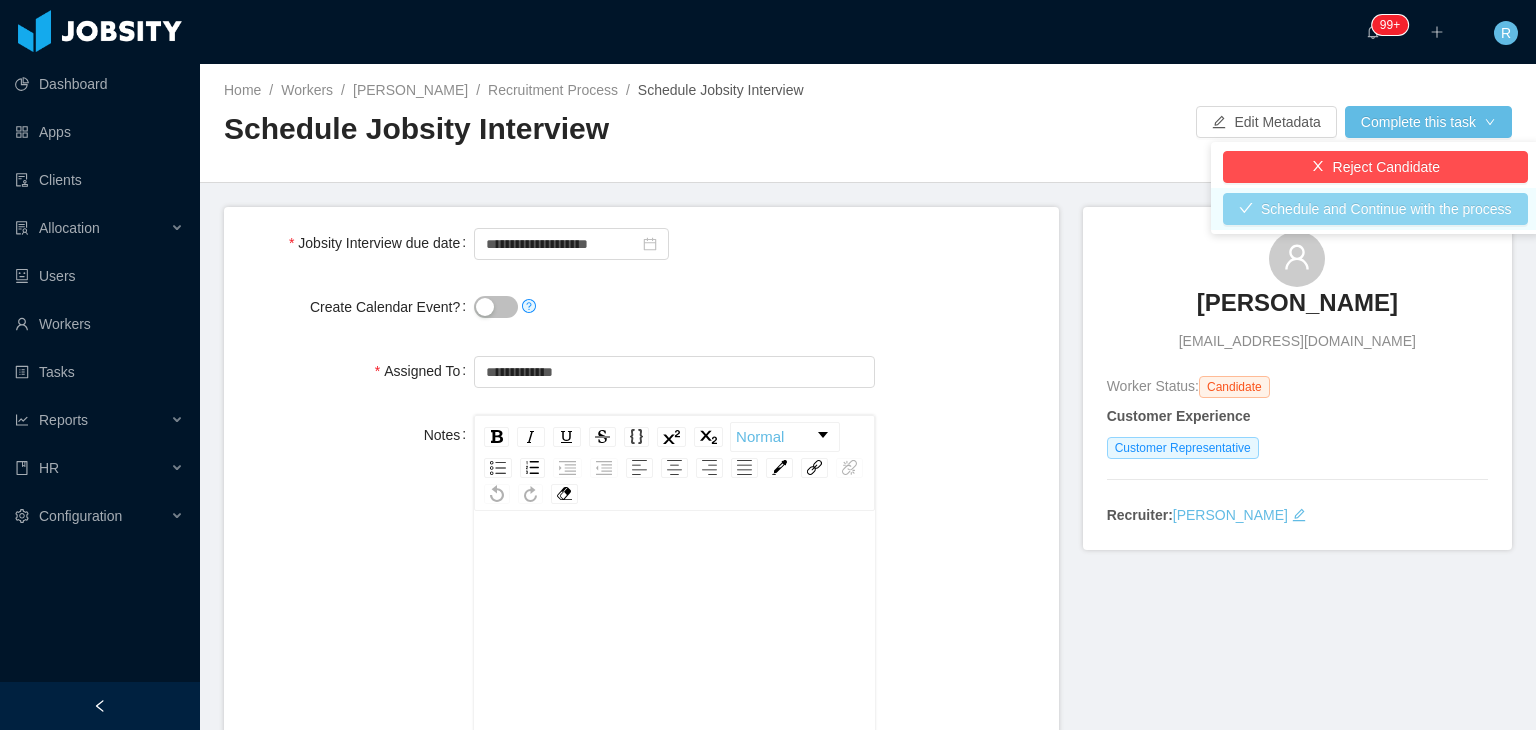 click on "Schedule and Continue with the process" at bounding box center [1375, 209] 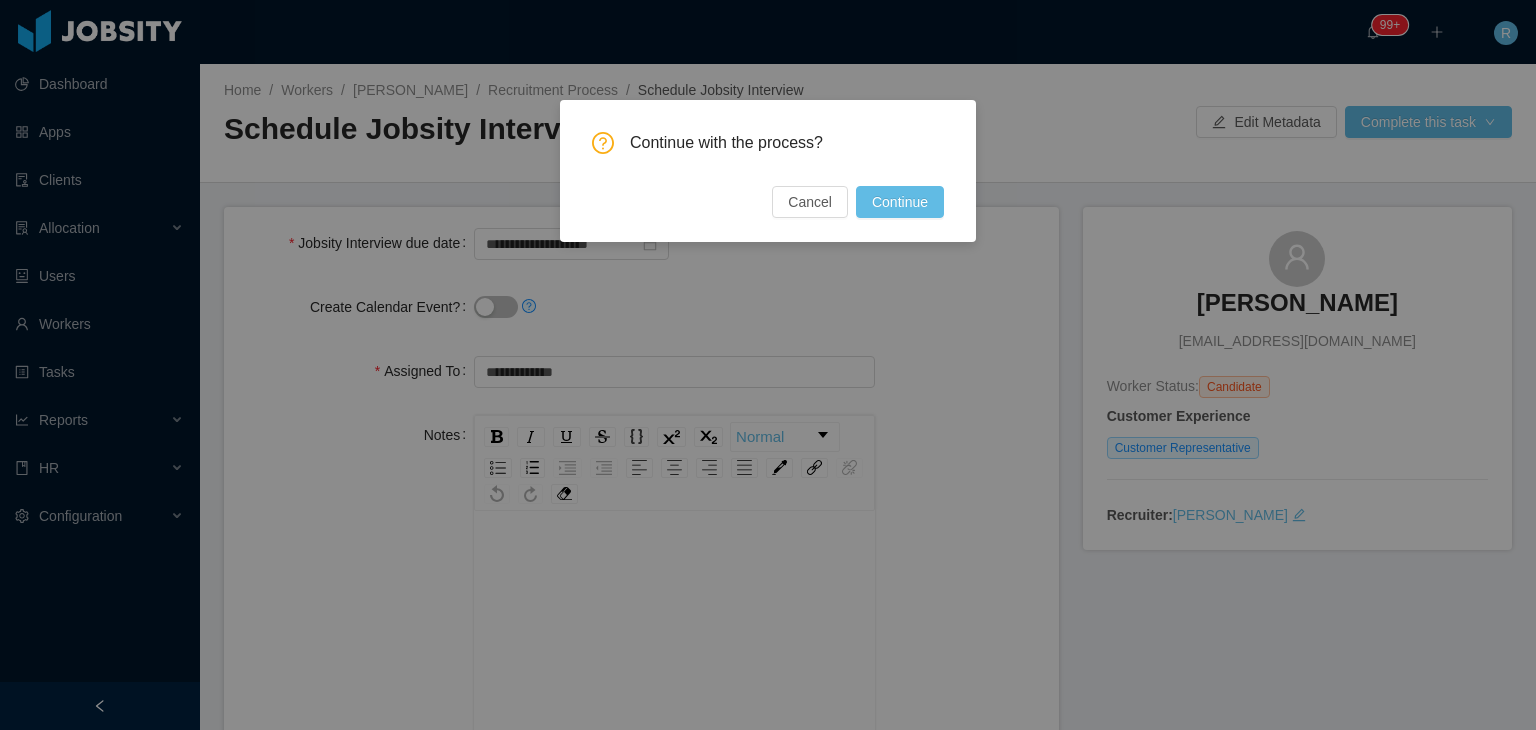 click on "Continue with the process? Cancel Continue" at bounding box center (768, 365) 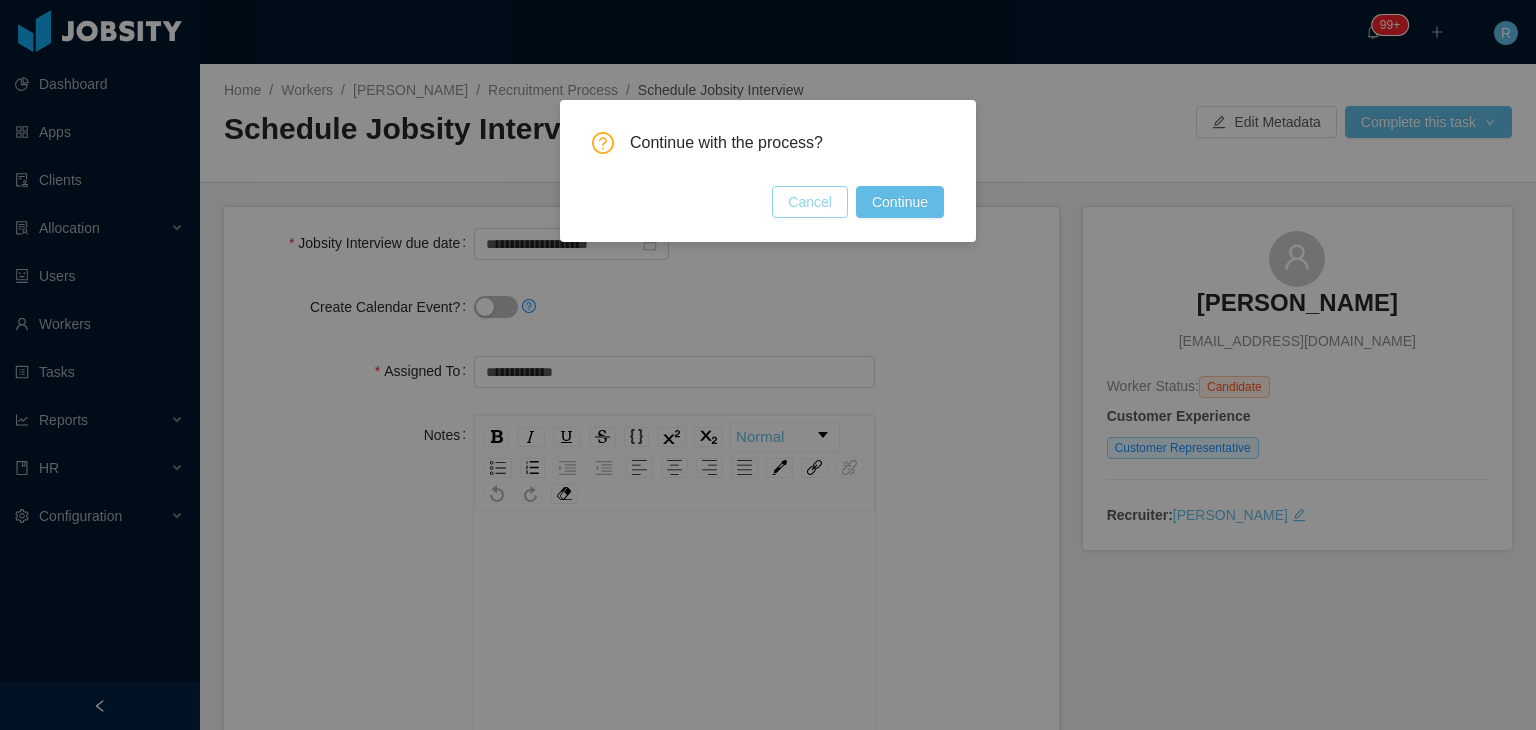 click on "Cancel" at bounding box center (810, 202) 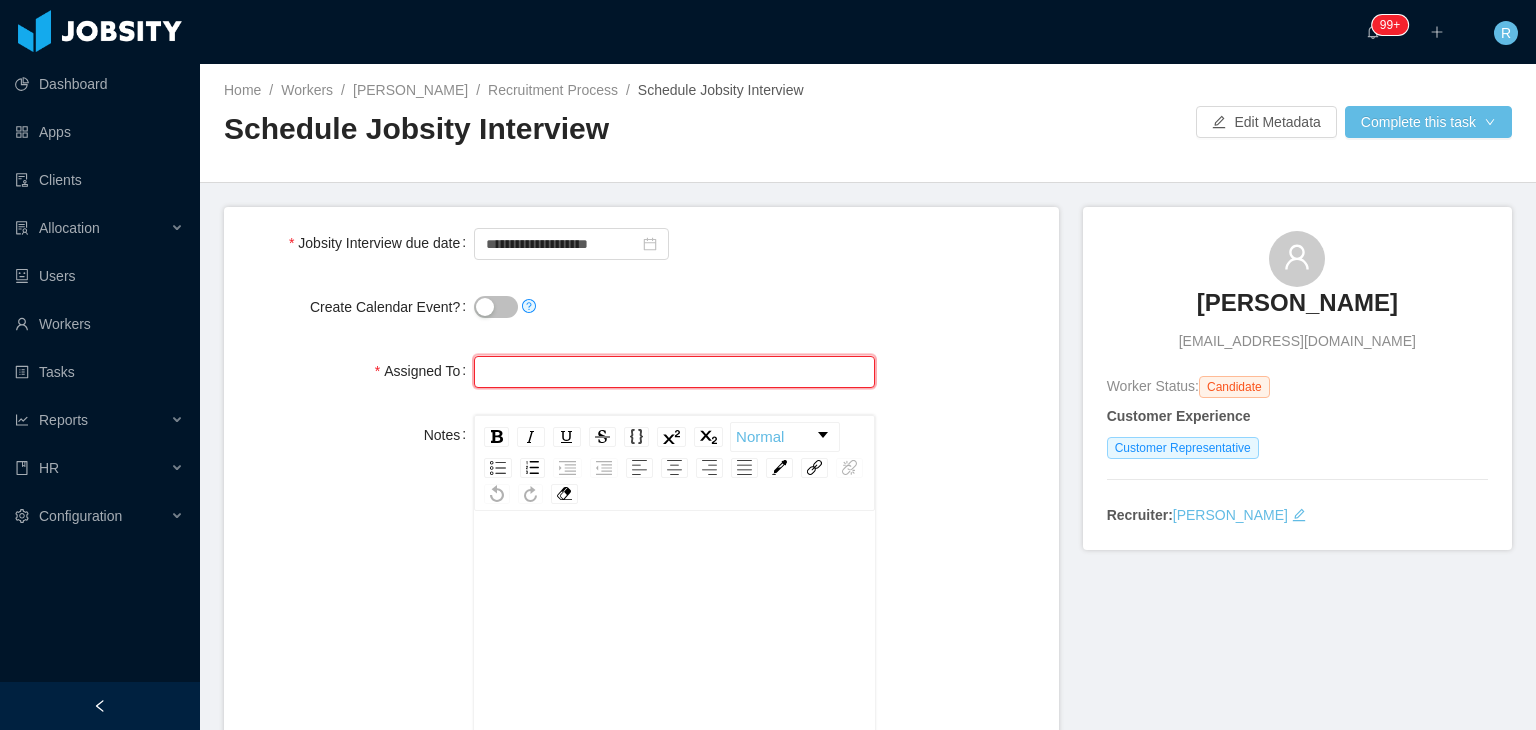 drag, startPoint x: 744, startPoint y: 359, endPoint x: 545, endPoint y: 369, distance: 199.2511 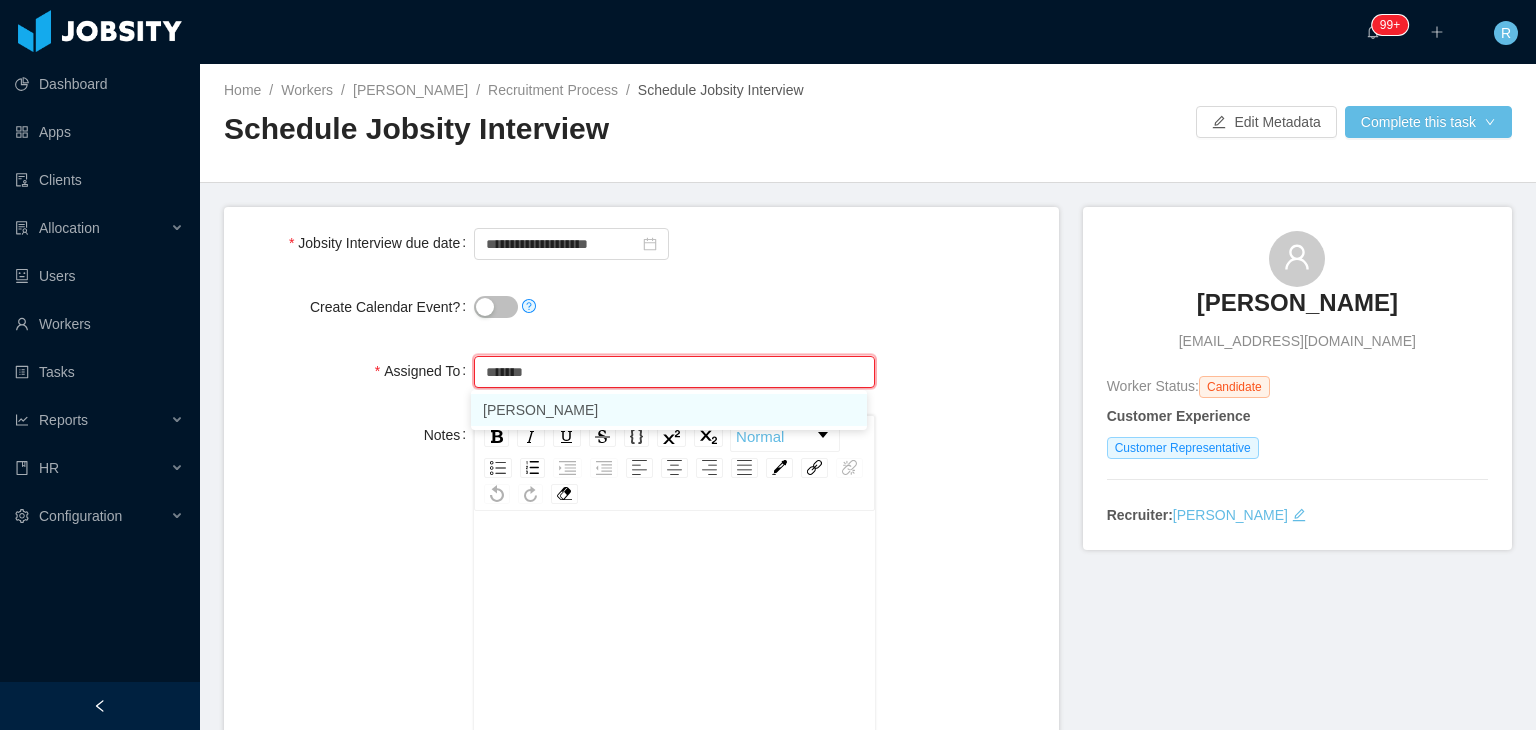 click on "[PERSON_NAME]" at bounding box center [669, 410] 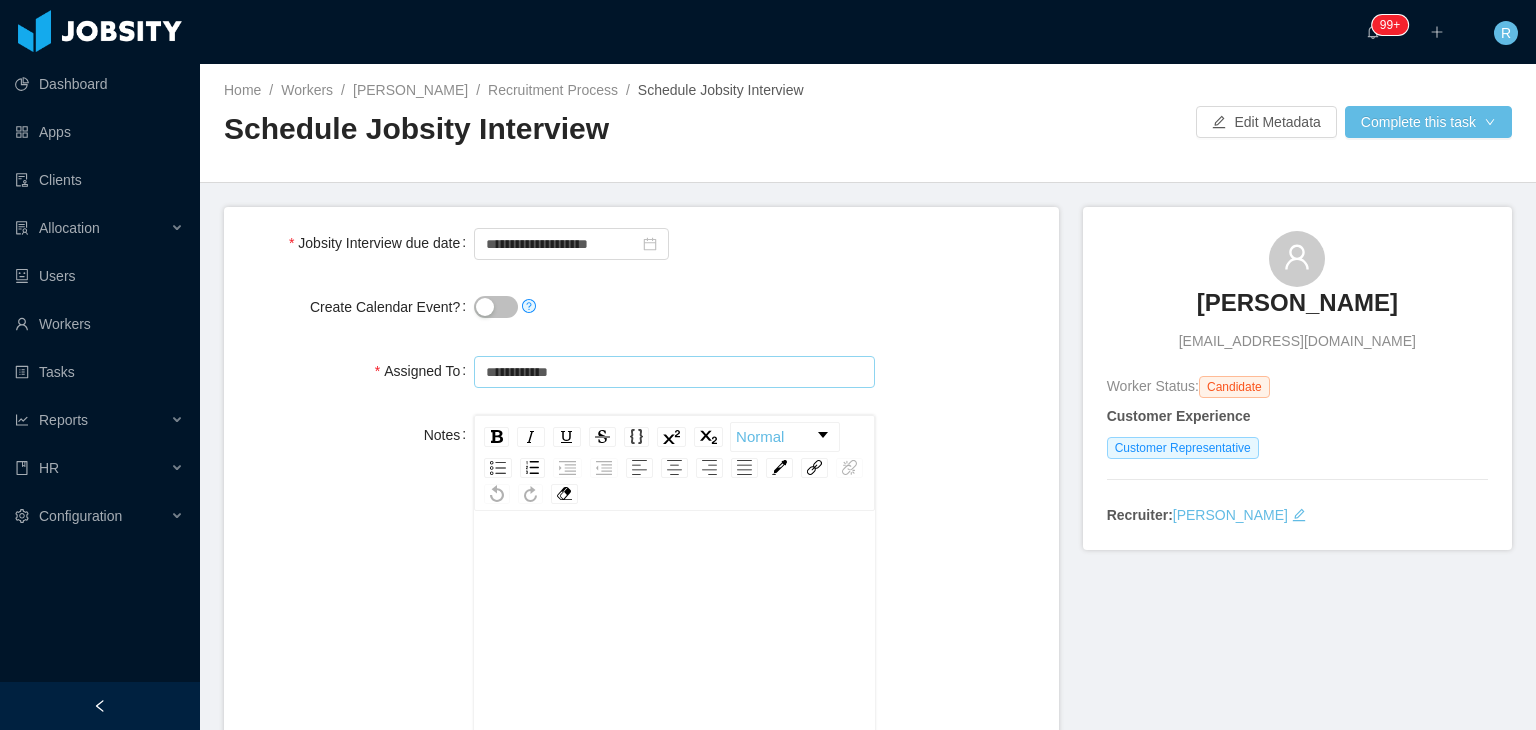 type on "**********" 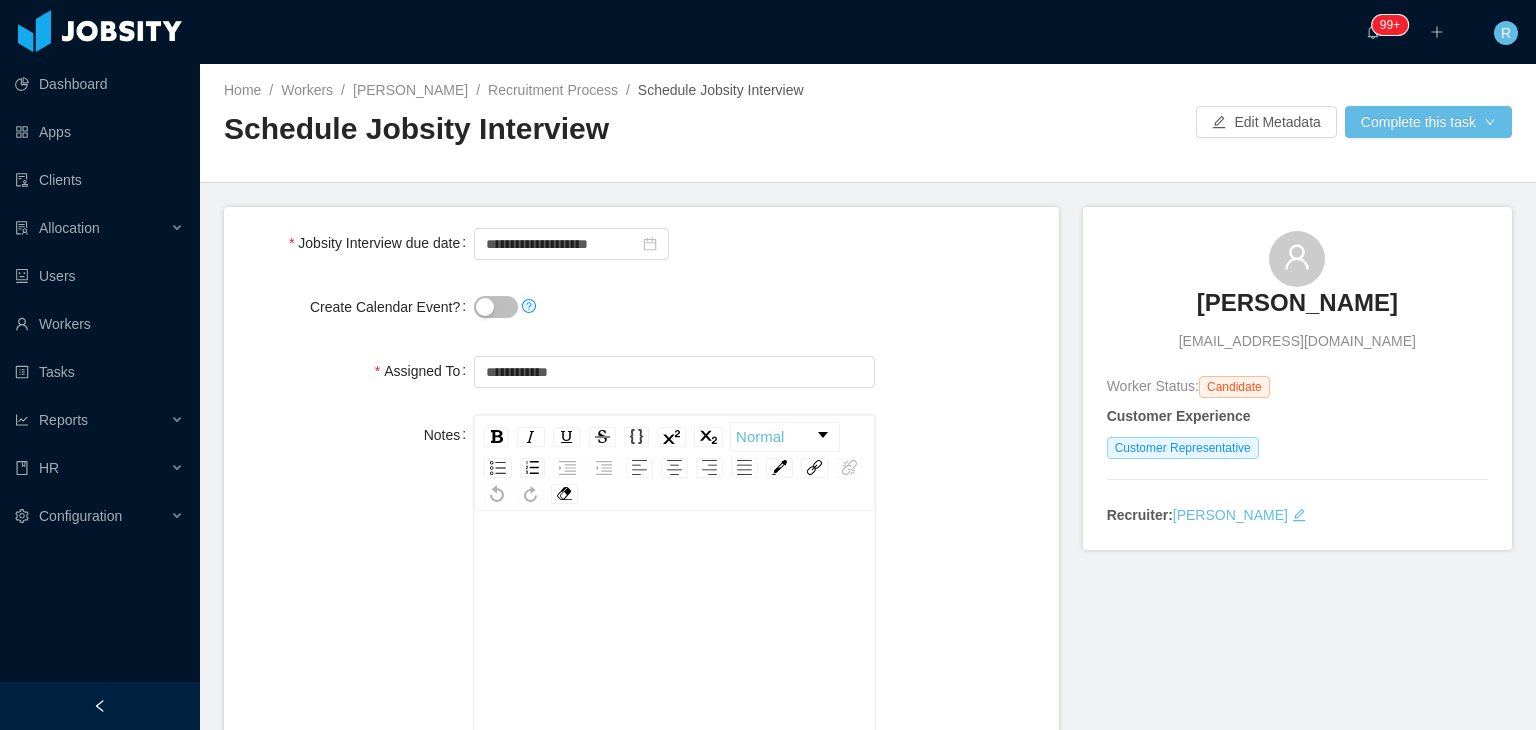 click on "Home / Workers / Jonathan Soto / Recruitment Process / Schedule Jobsity Interview / Schedule Jobsity Interview Edit Metadata Complete this task" at bounding box center (868, 123) 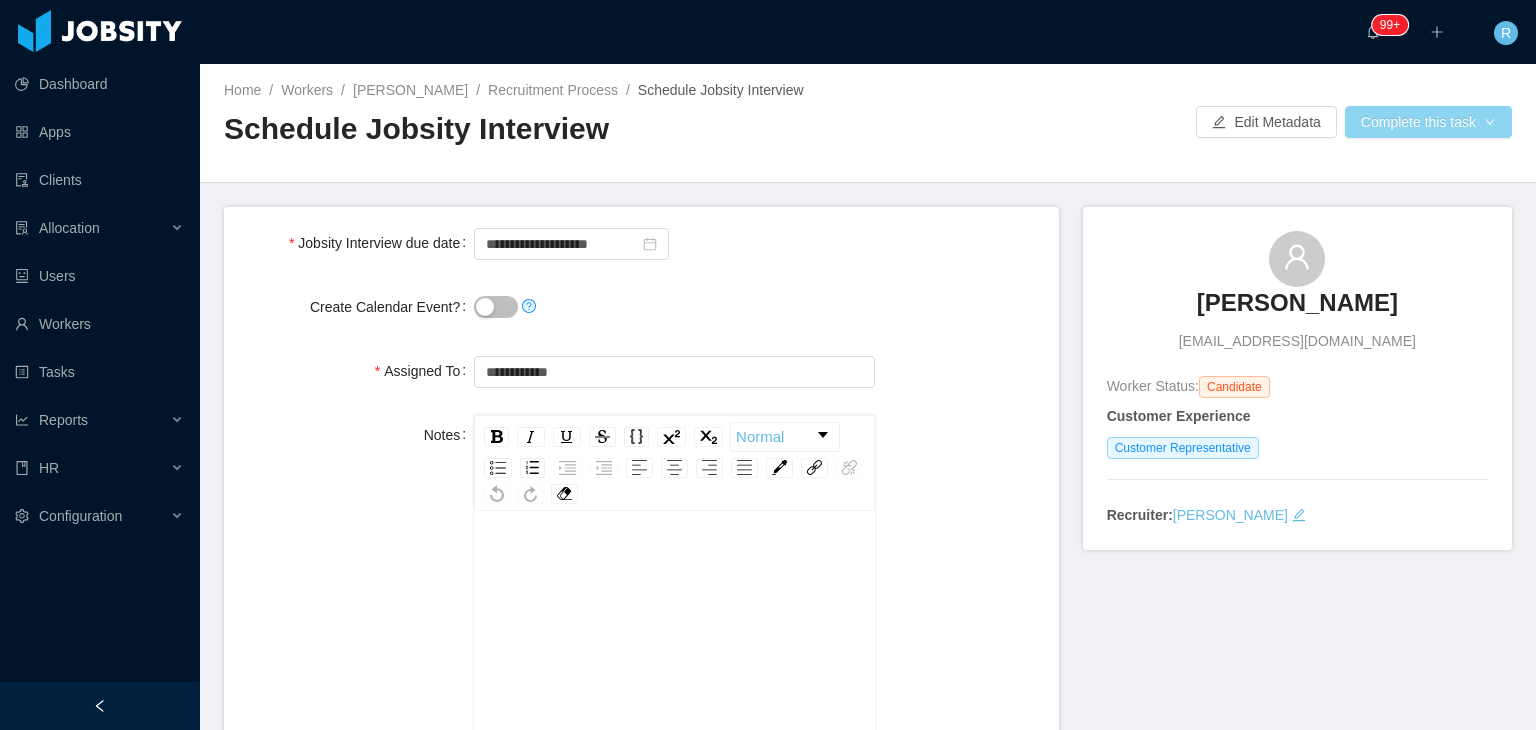click on "Complete this task" at bounding box center [1428, 122] 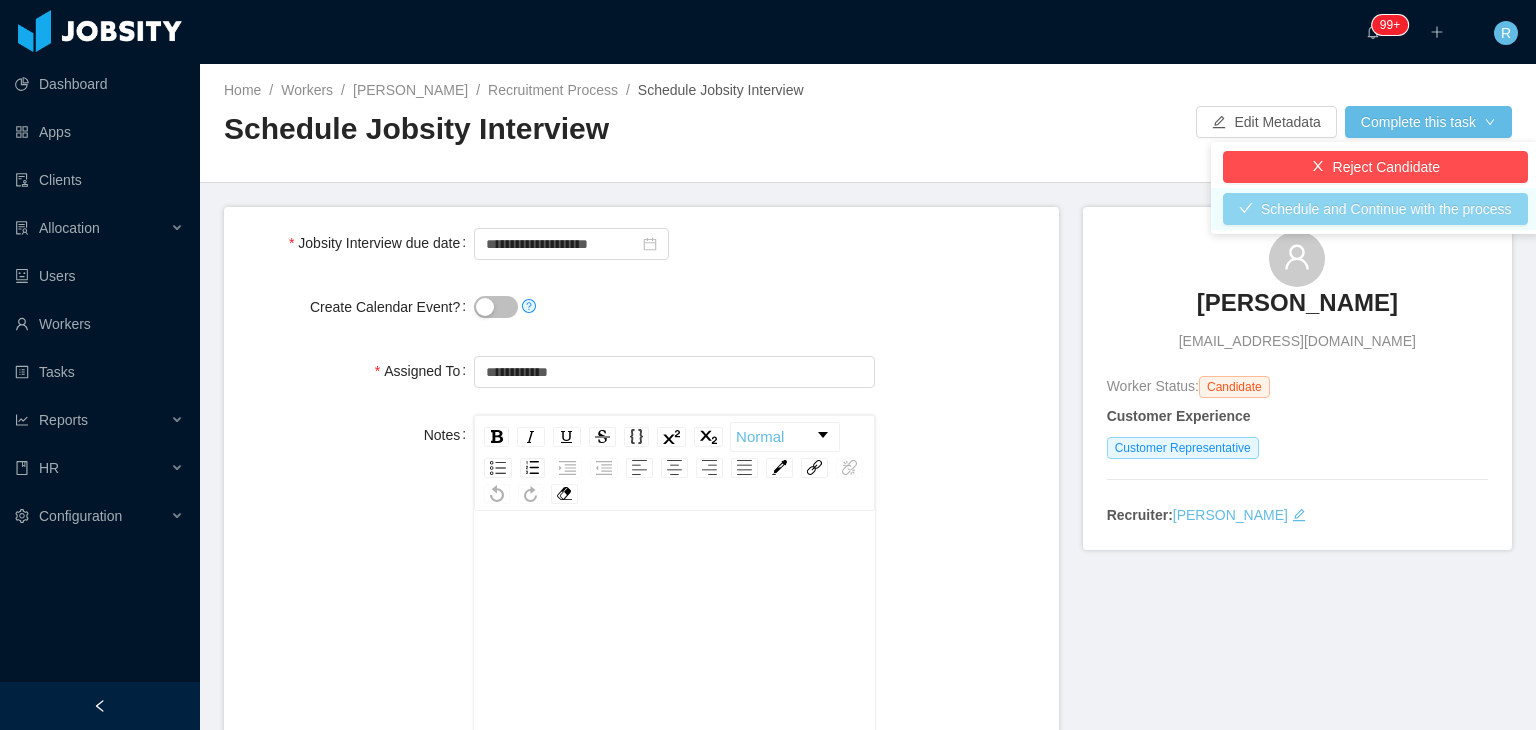 click on "Schedule and Continue with the process" at bounding box center [1375, 209] 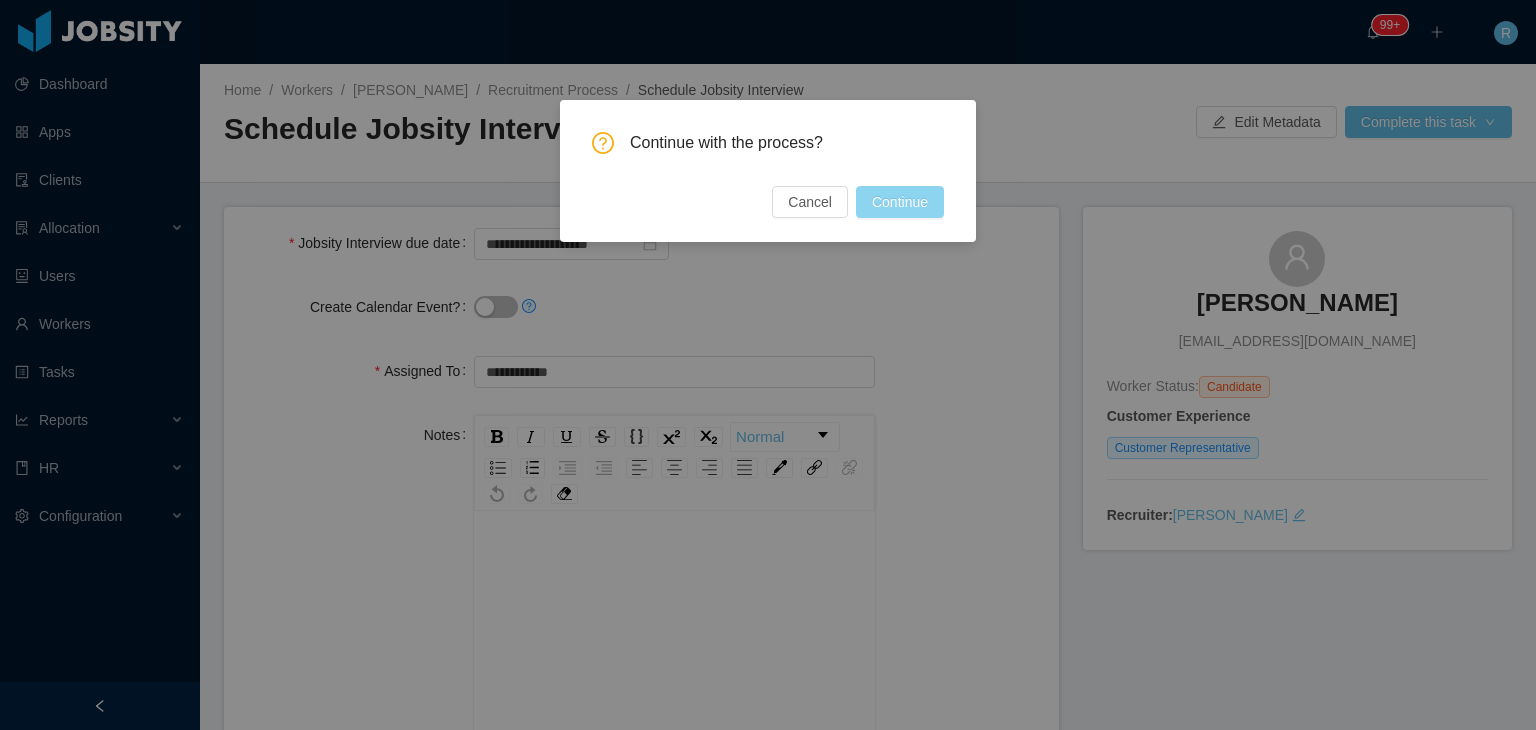 click on "Continue" at bounding box center [900, 202] 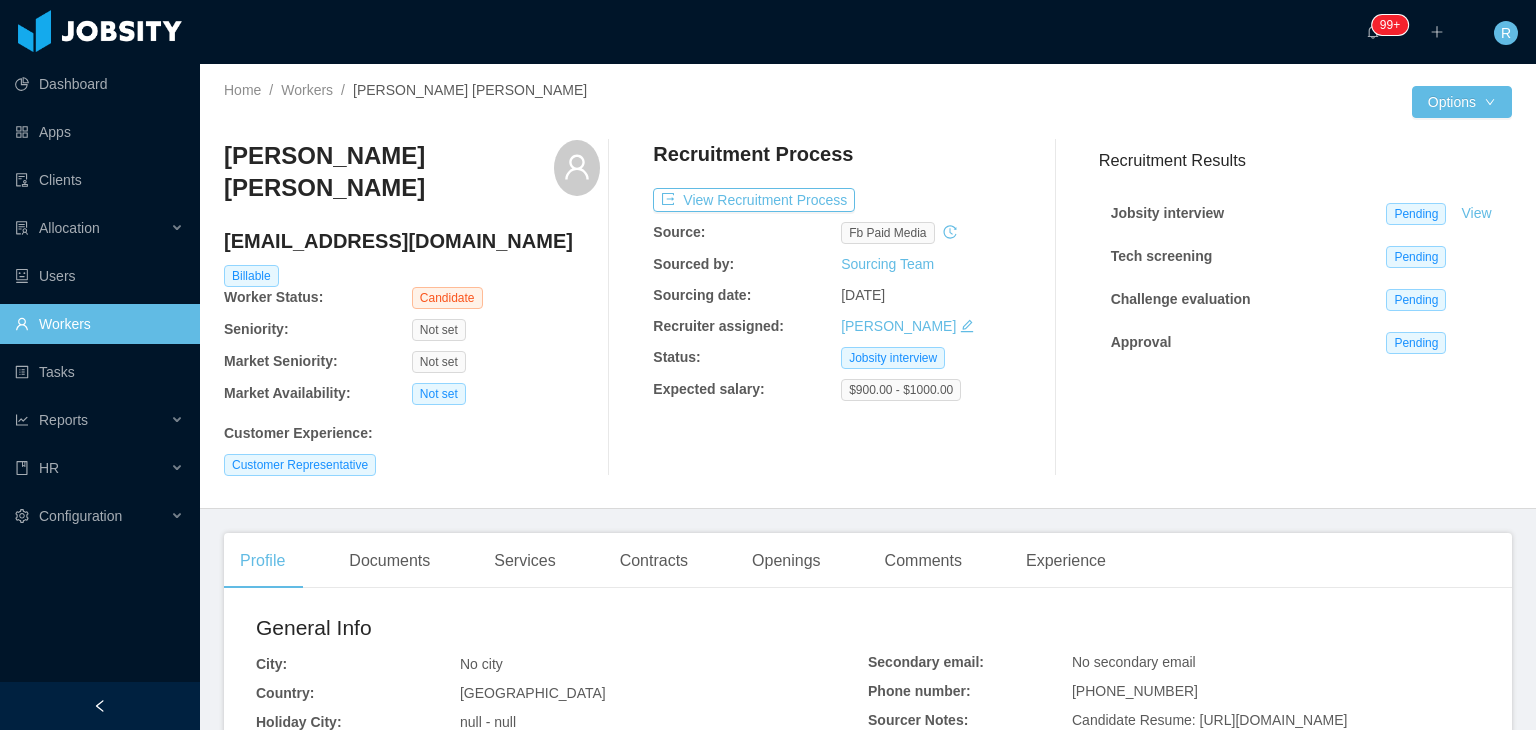 scroll, scrollTop: 0, scrollLeft: 0, axis: both 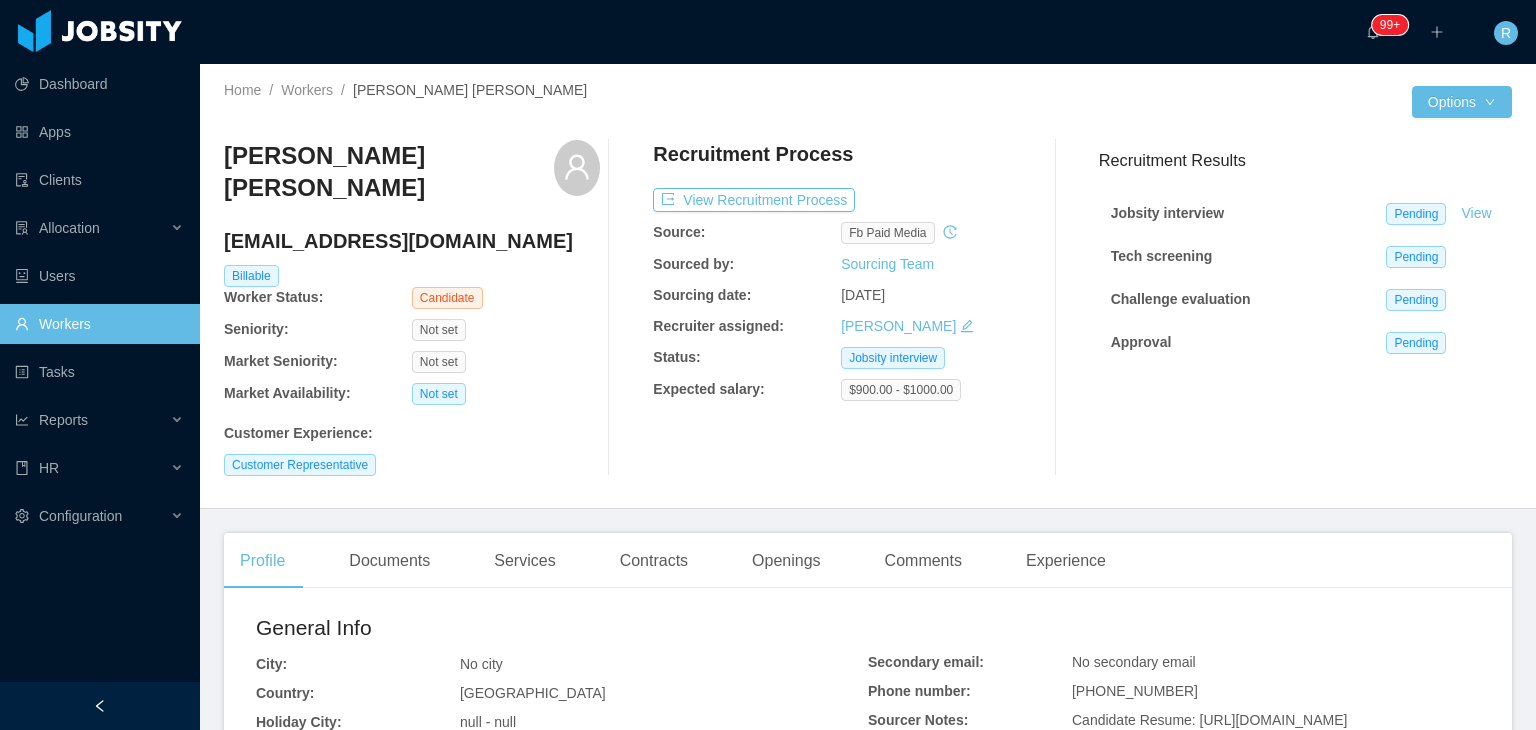 click on "[EMAIL_ADDRESS][DOMAIN_NAME]" at bounding box center (412, 241) 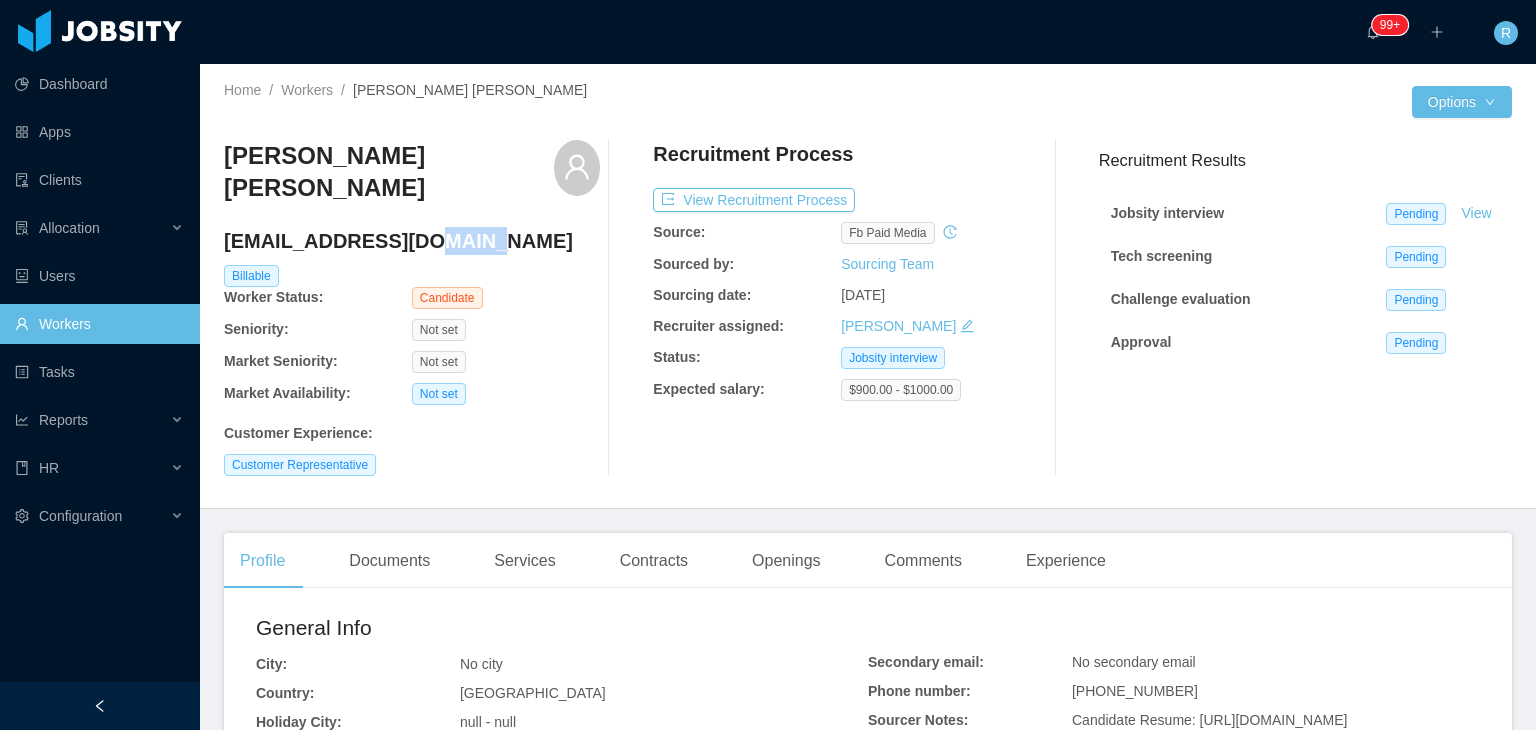click on "[EMAIL_ADDRESS][DOMAIN_NAME]" at bounding box center [412, 241] 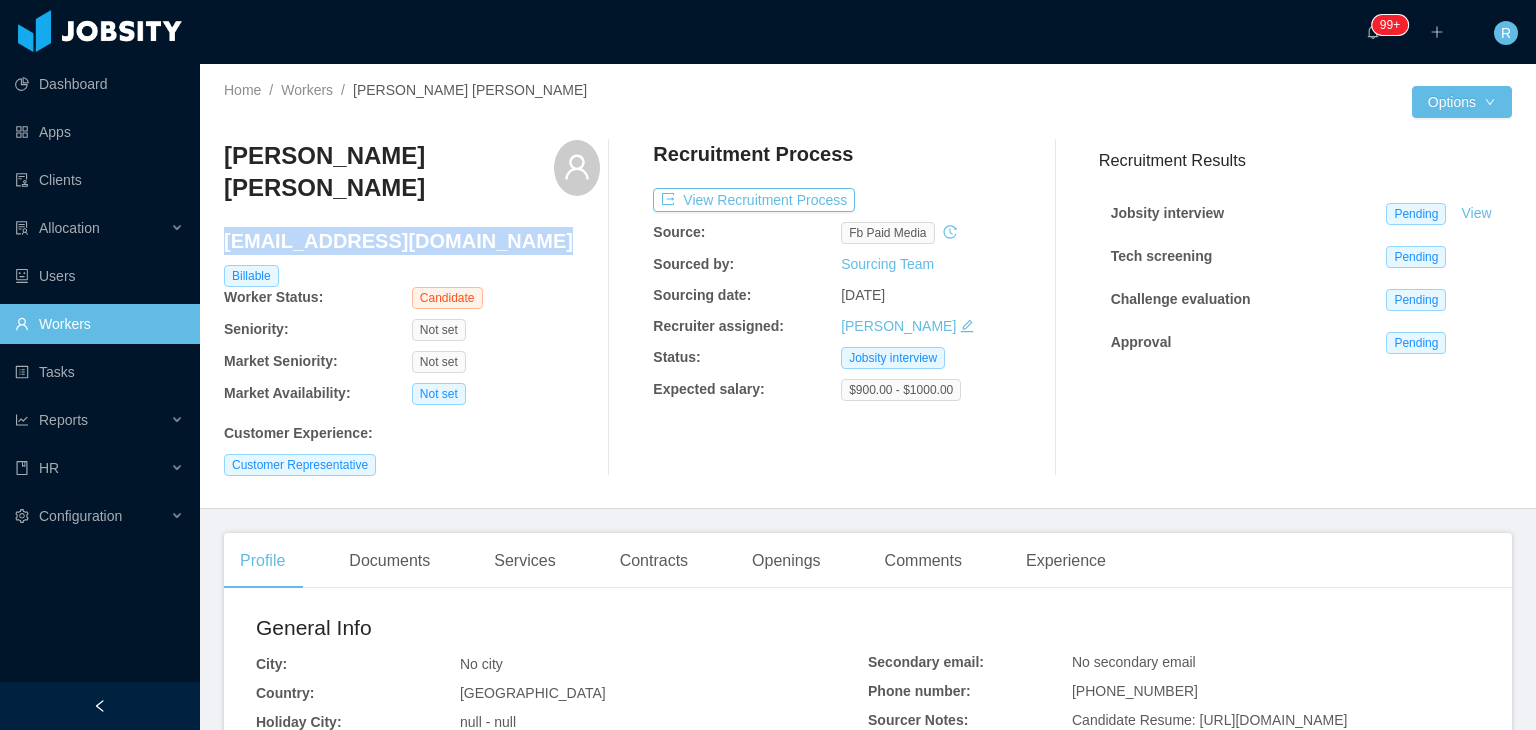 click on "[EMAIL_ADDRESS][DOMAIN_NAME]" at bounding box center (412, 241) 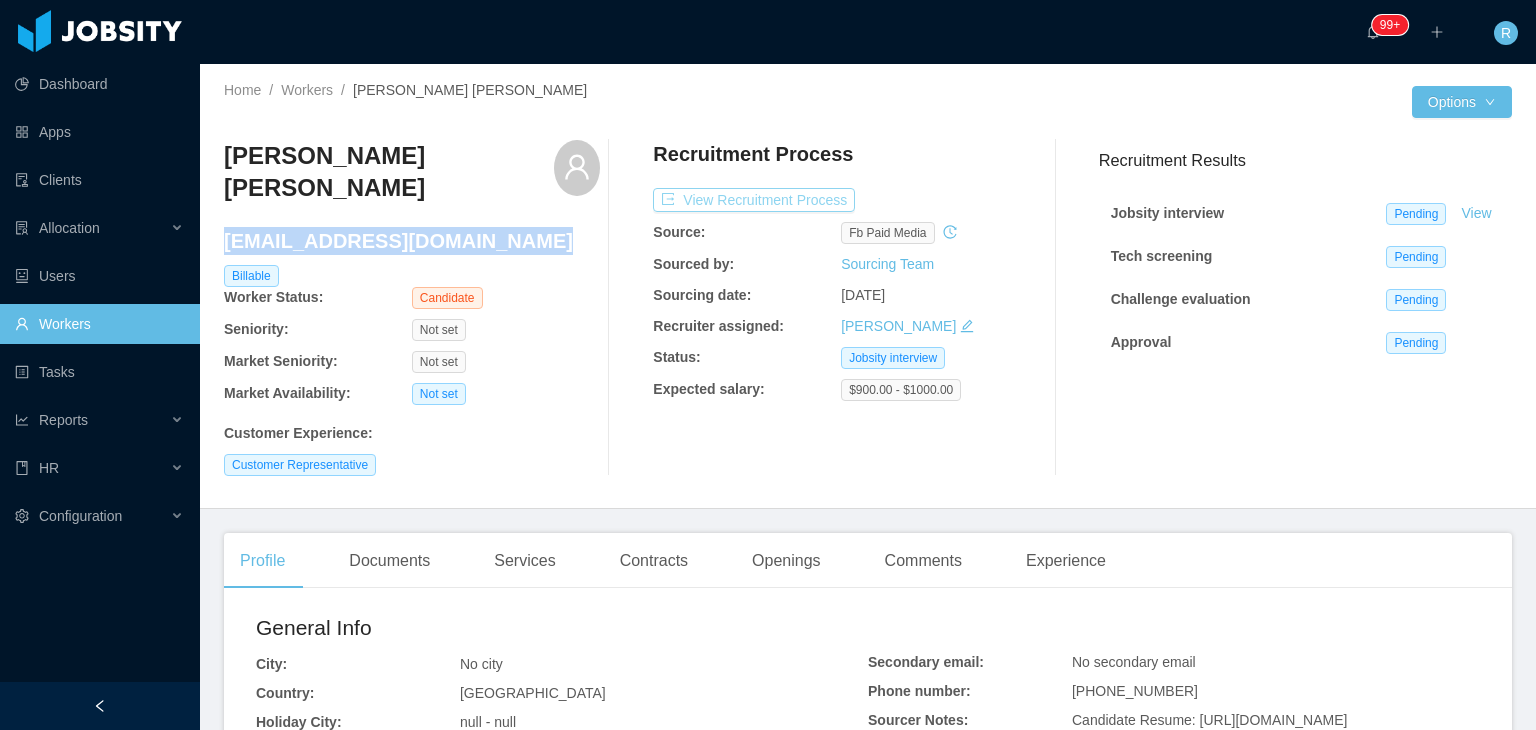click on "View Recruitment Process" at bounding box center (754, 200) 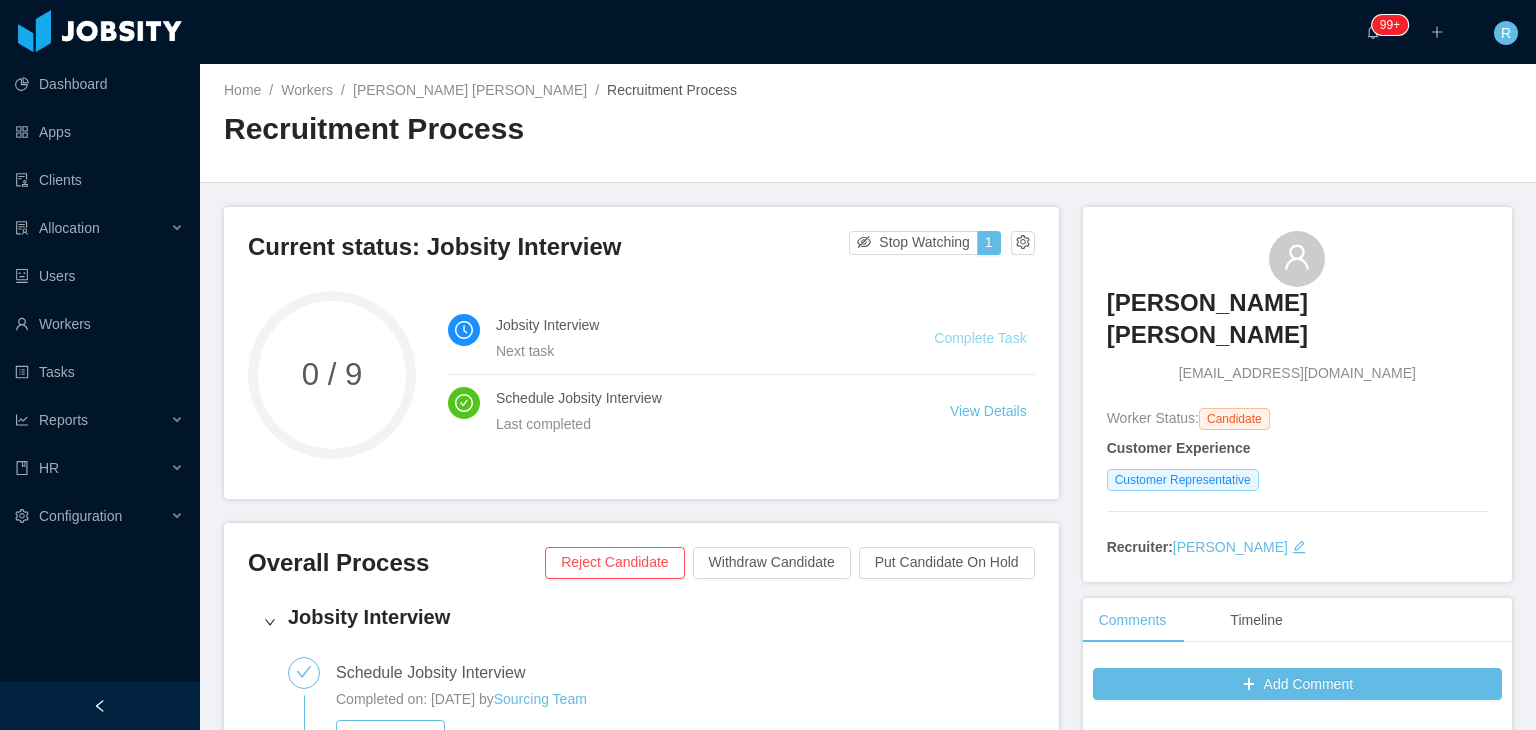 click on "Complete Task" at bounding box center (980, 338) 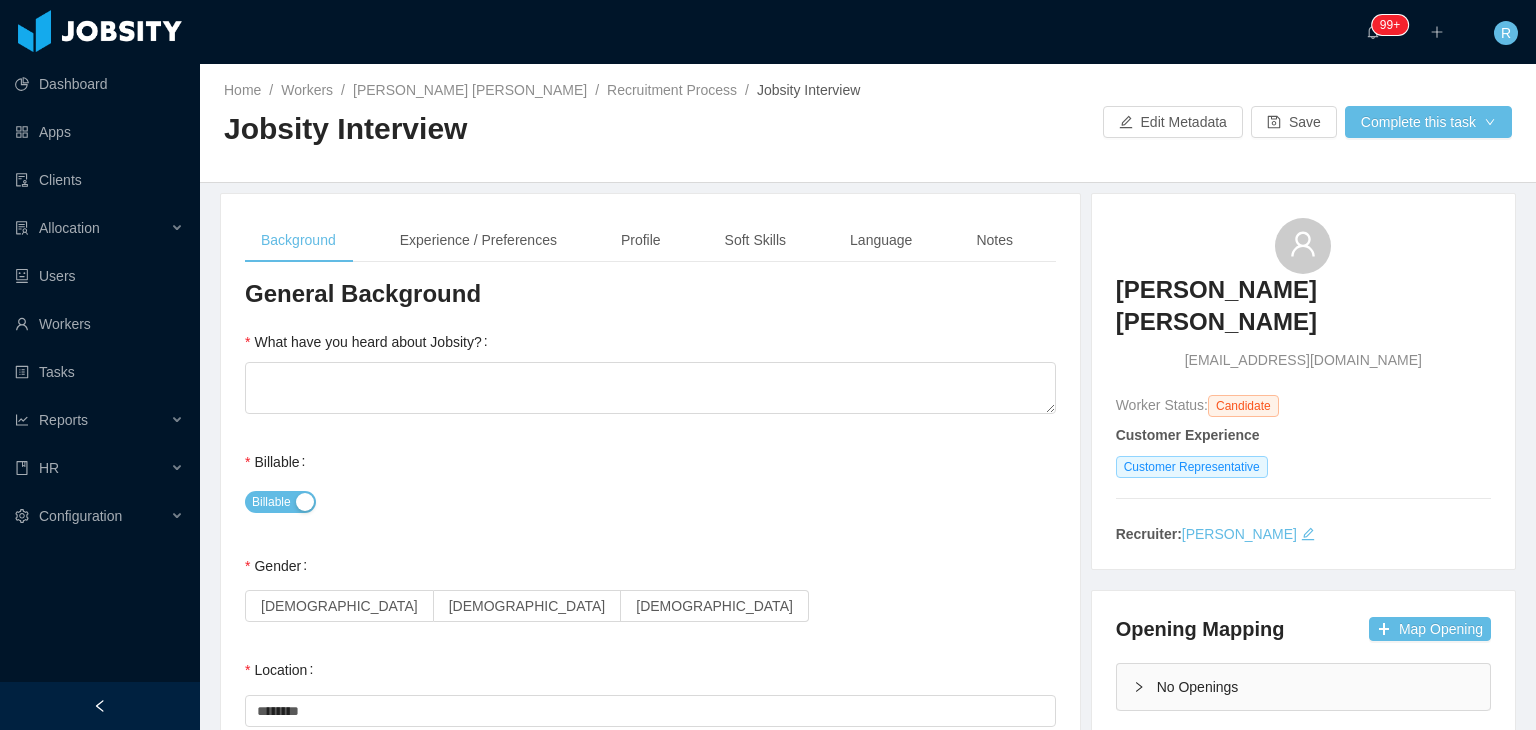 type 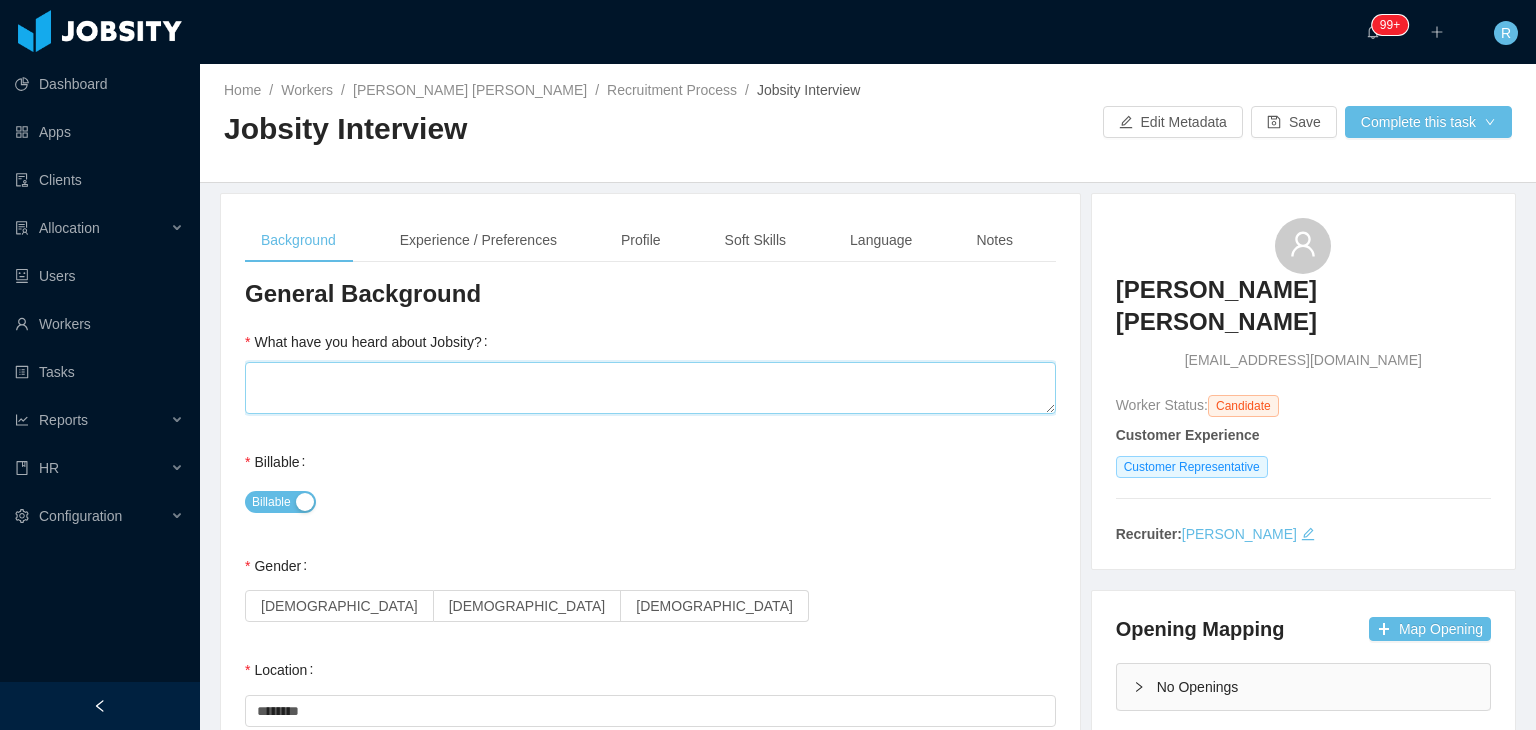 click on "What have you heard about Jobsity?" at bounding box center [650, 388] 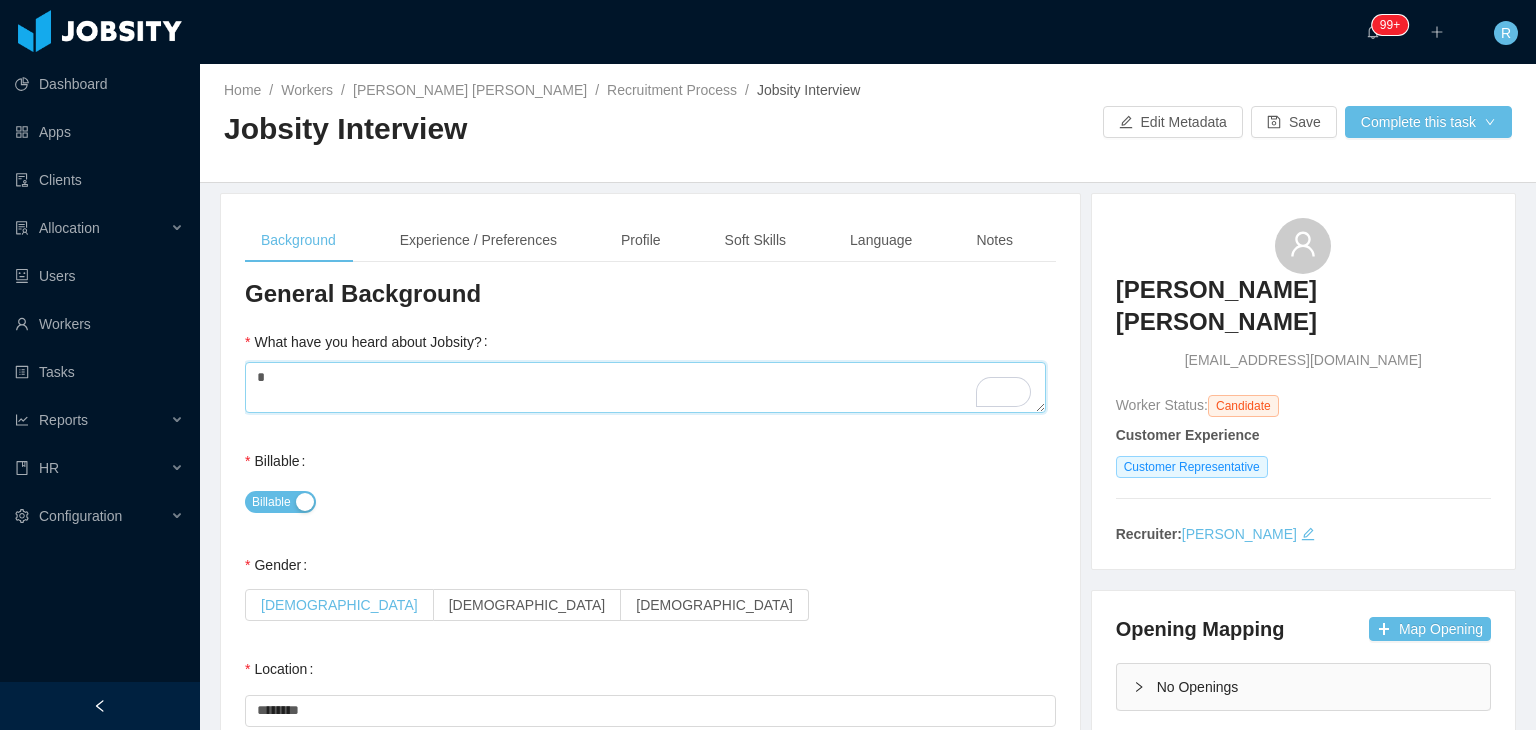 type on "*" 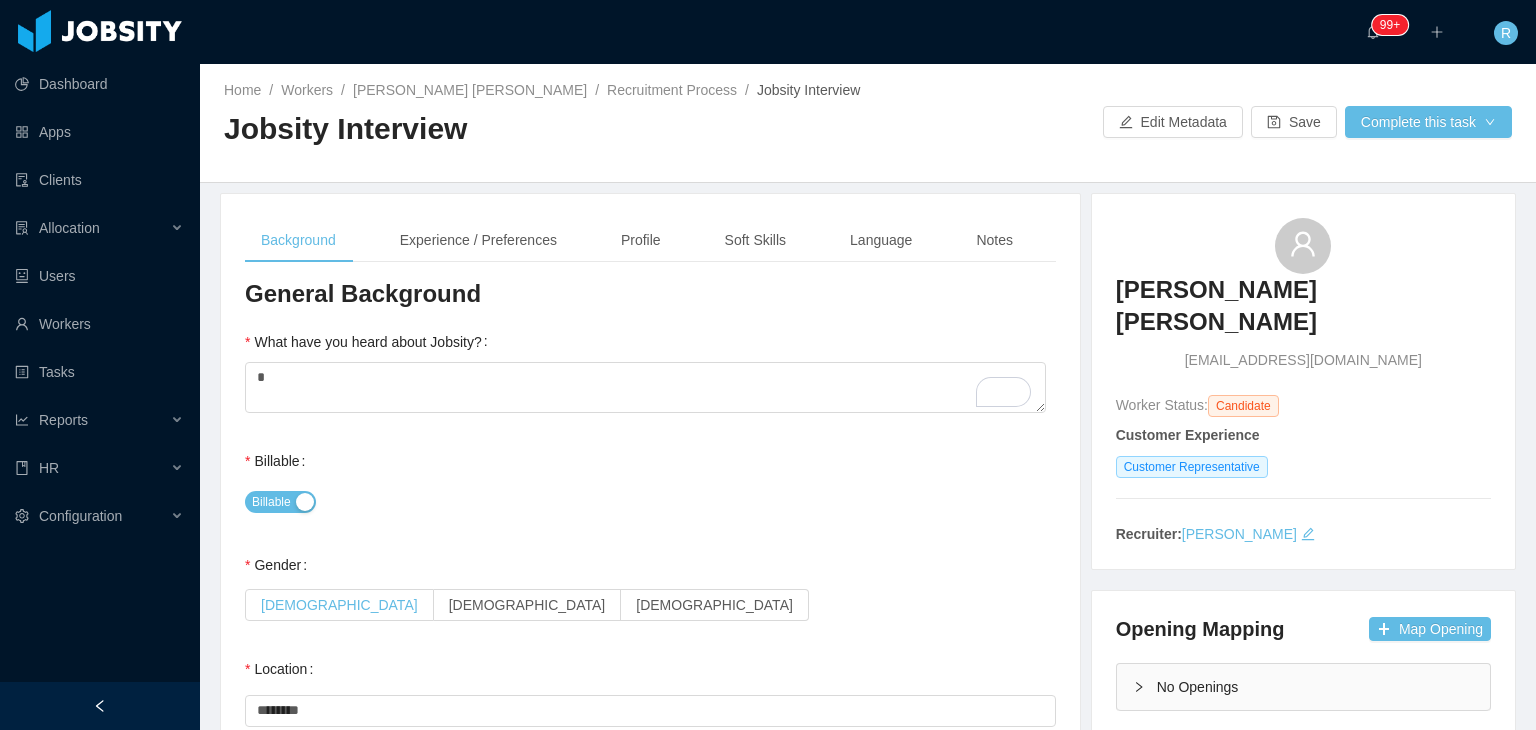 click on "[DEMOGRAPHIC_DATA]" at bounding box center (339, 605) 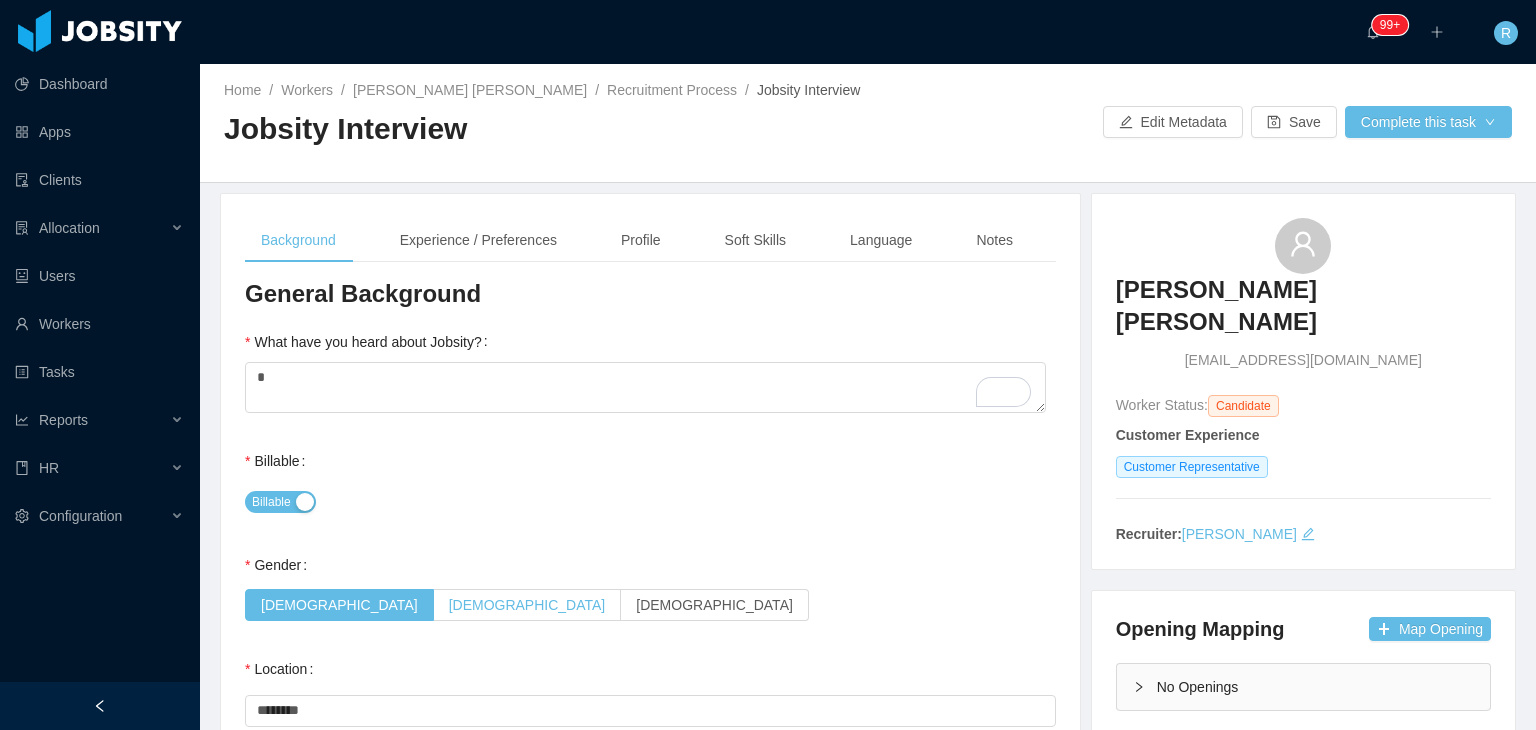 click on "[DEMOGRAPHIC_DATA]" at bounding box center [527, 605] 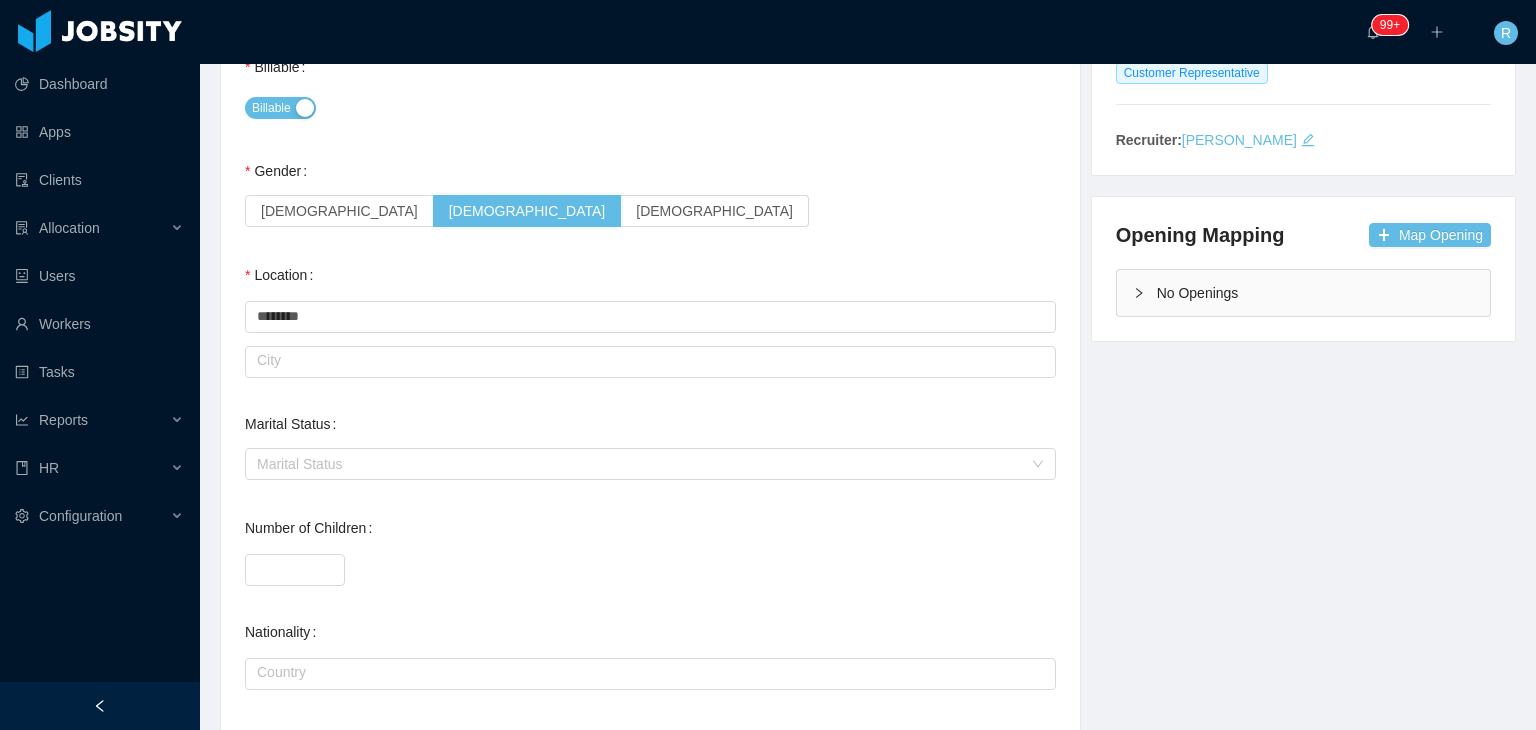 scroll, scrollTop: 400, scrollLeft: 0, axis: vertical 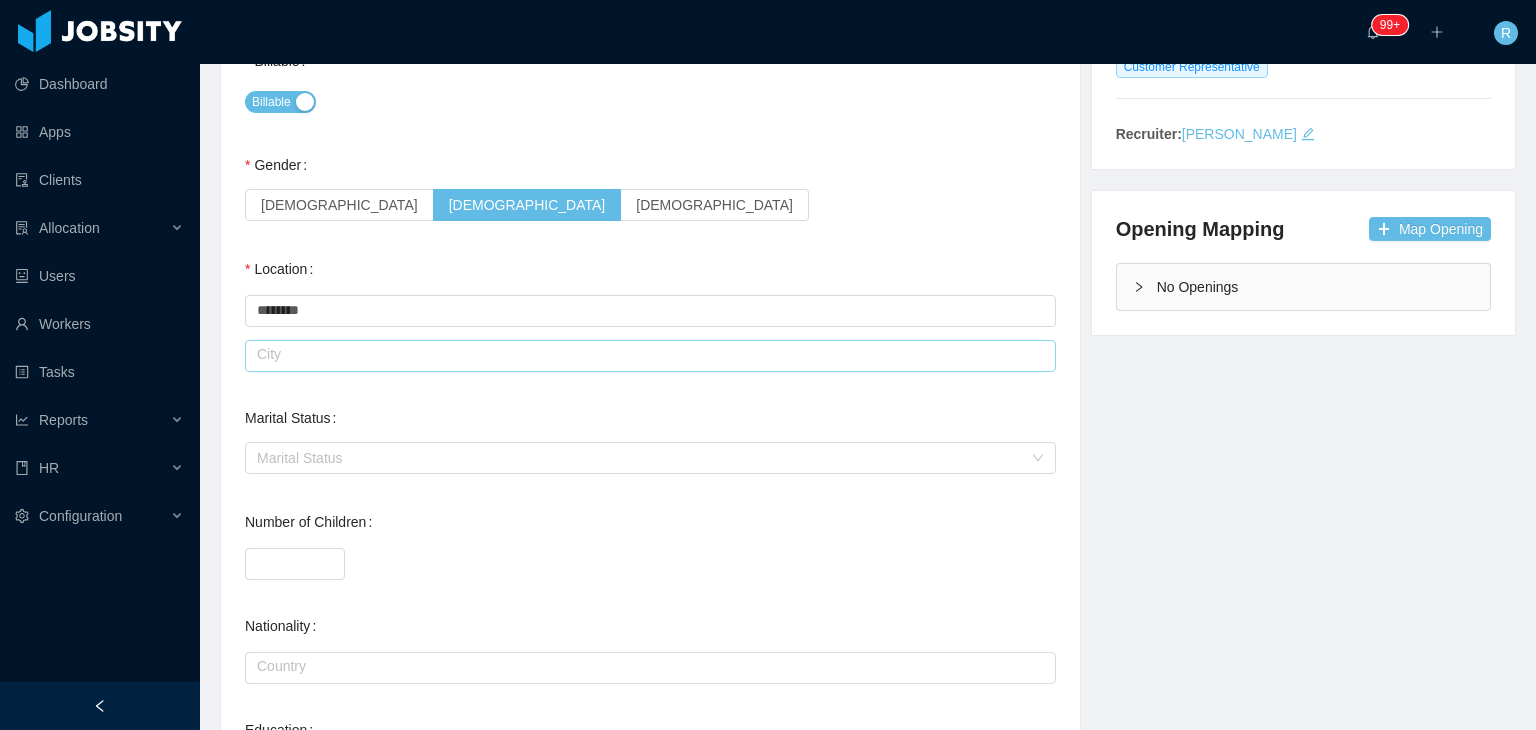 click at bounding box center (650, 356) 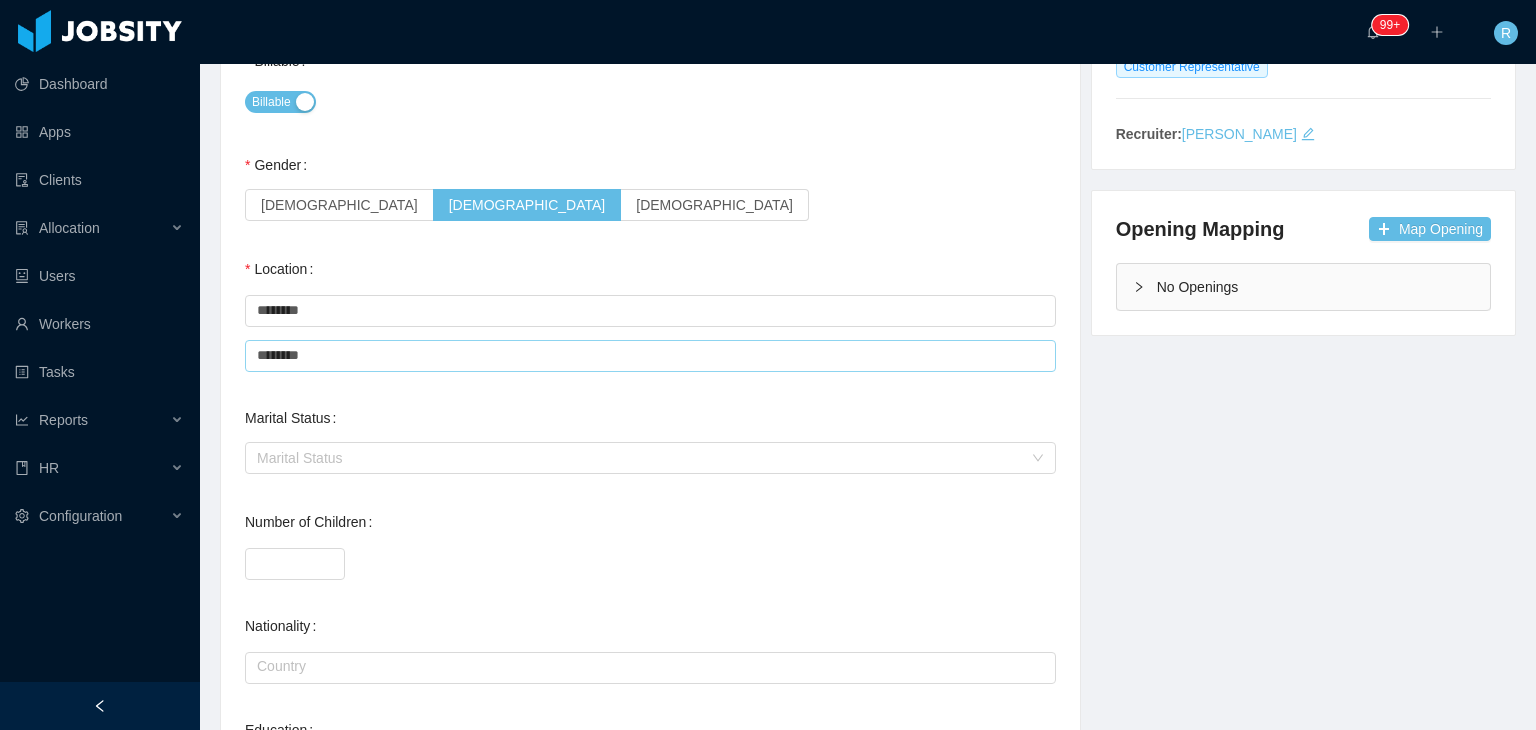type on "********" 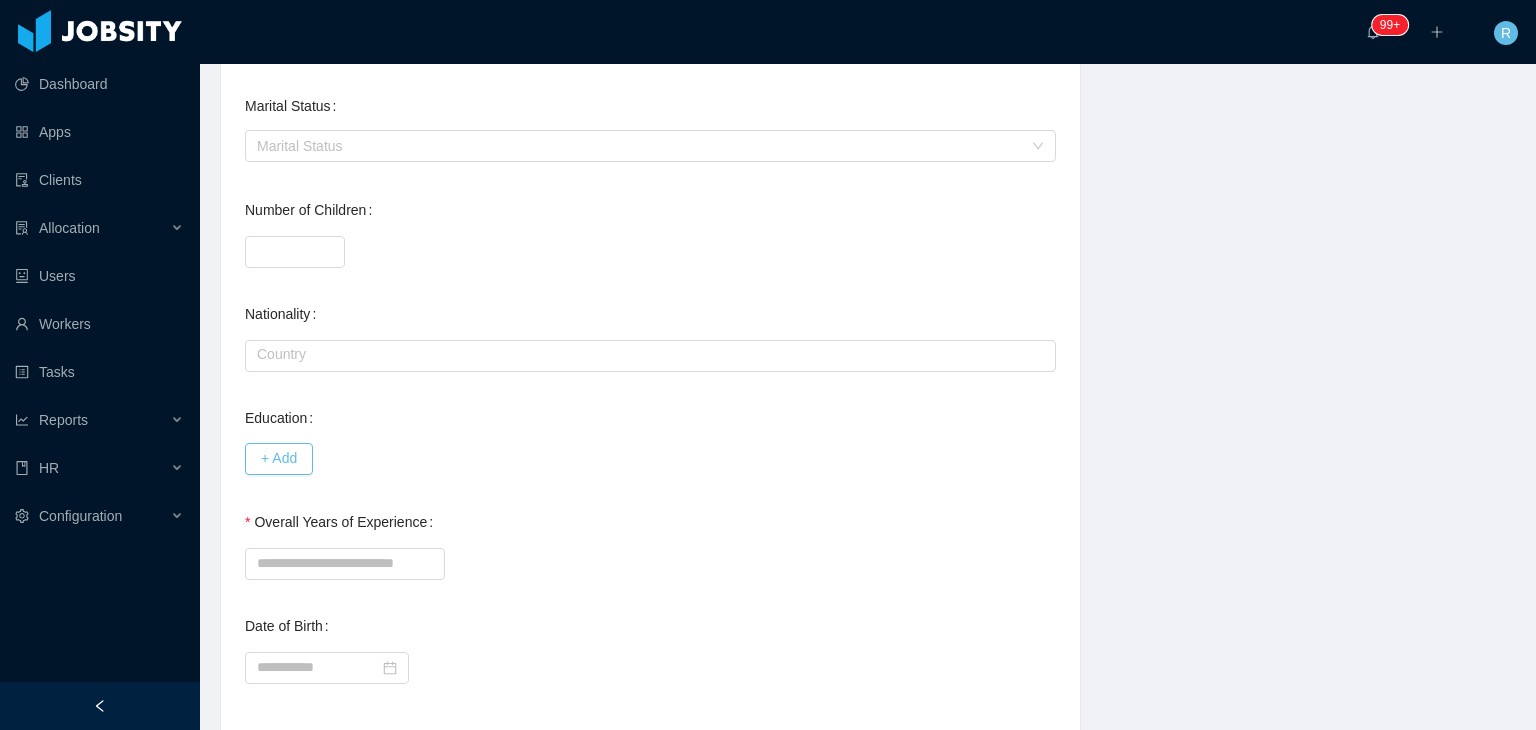 scroll, scrollTop: 786, scrollLeft: 0, axis: vertical 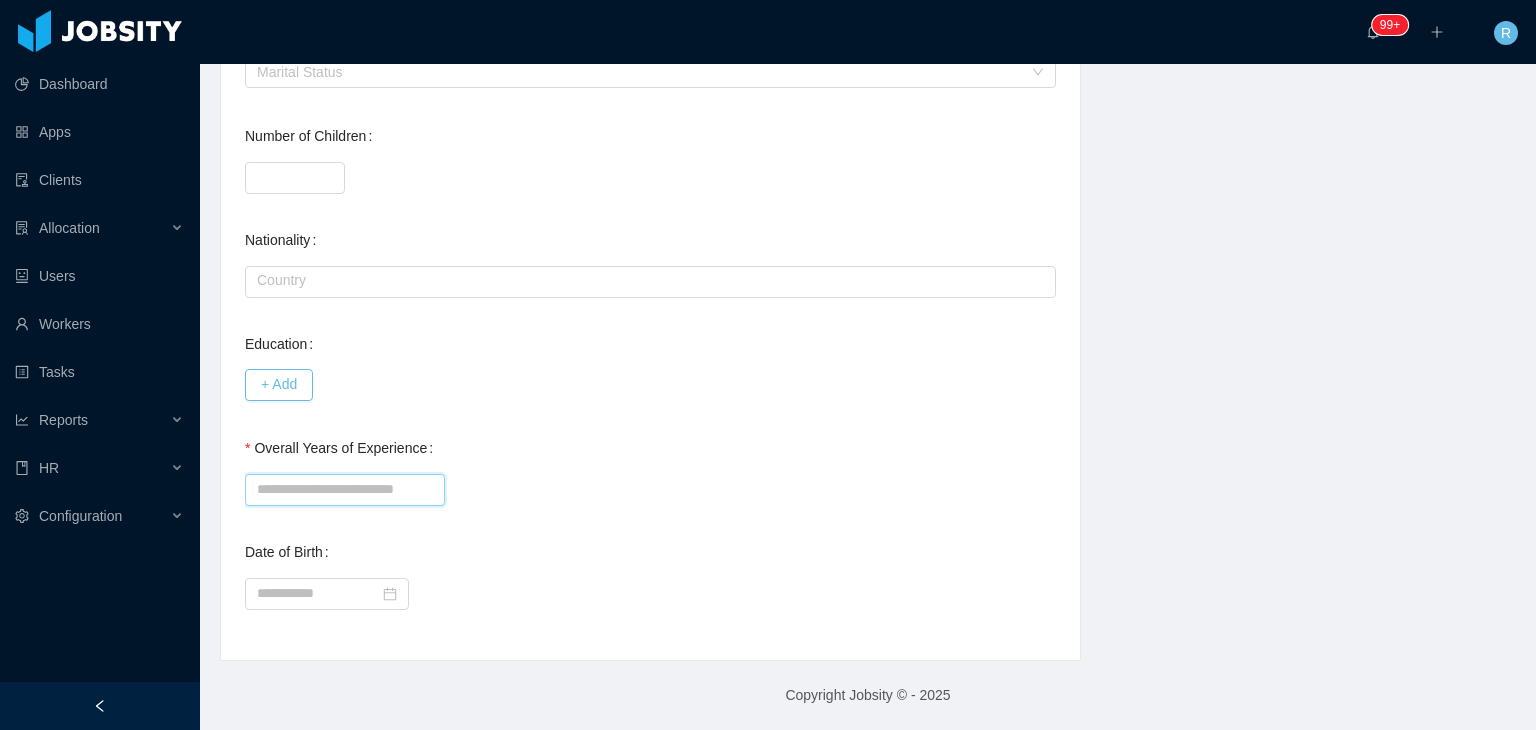 click on "Overall Years of Experience" at bounding box center (345, 490) 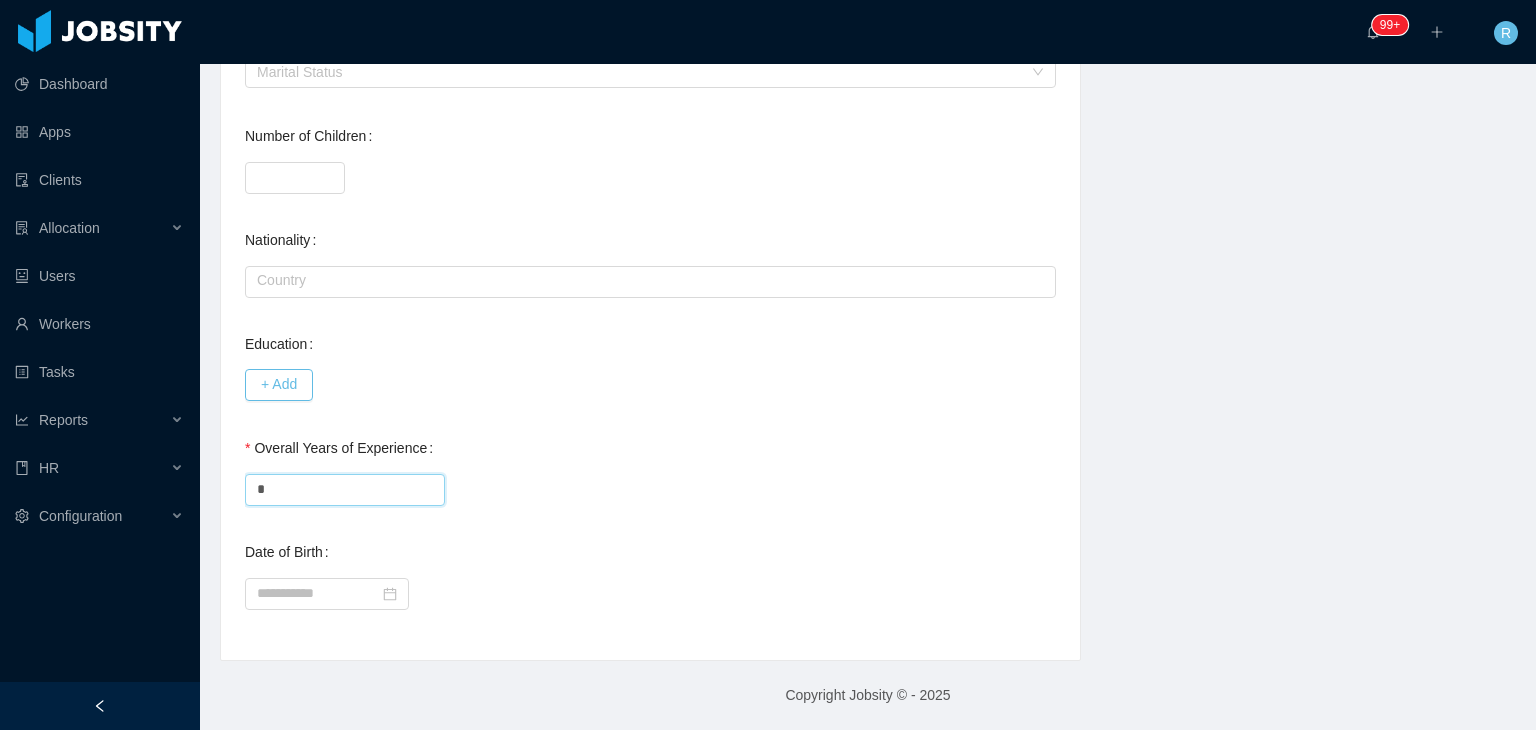 type on "*" 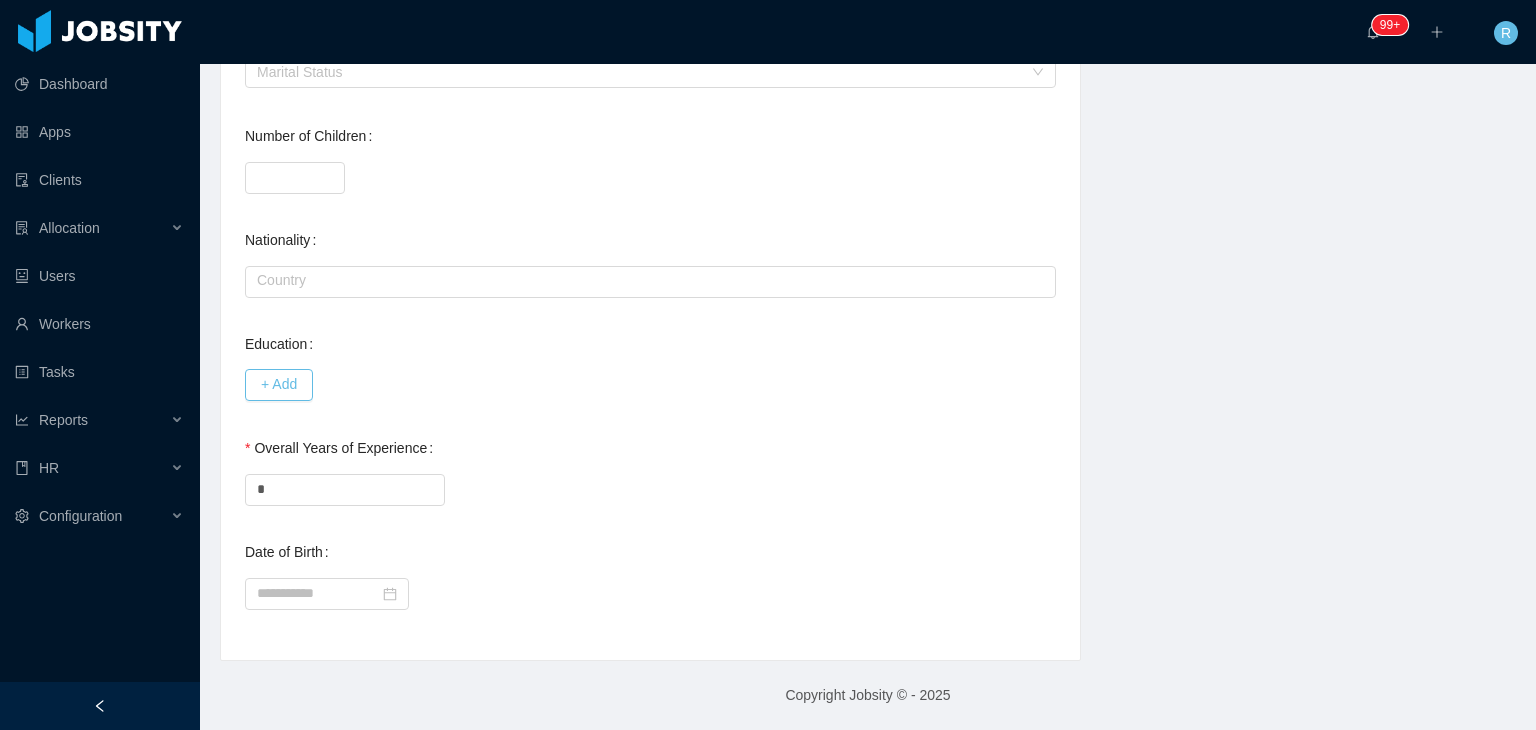 click on "+ Add" at bounding box center [650, 384] 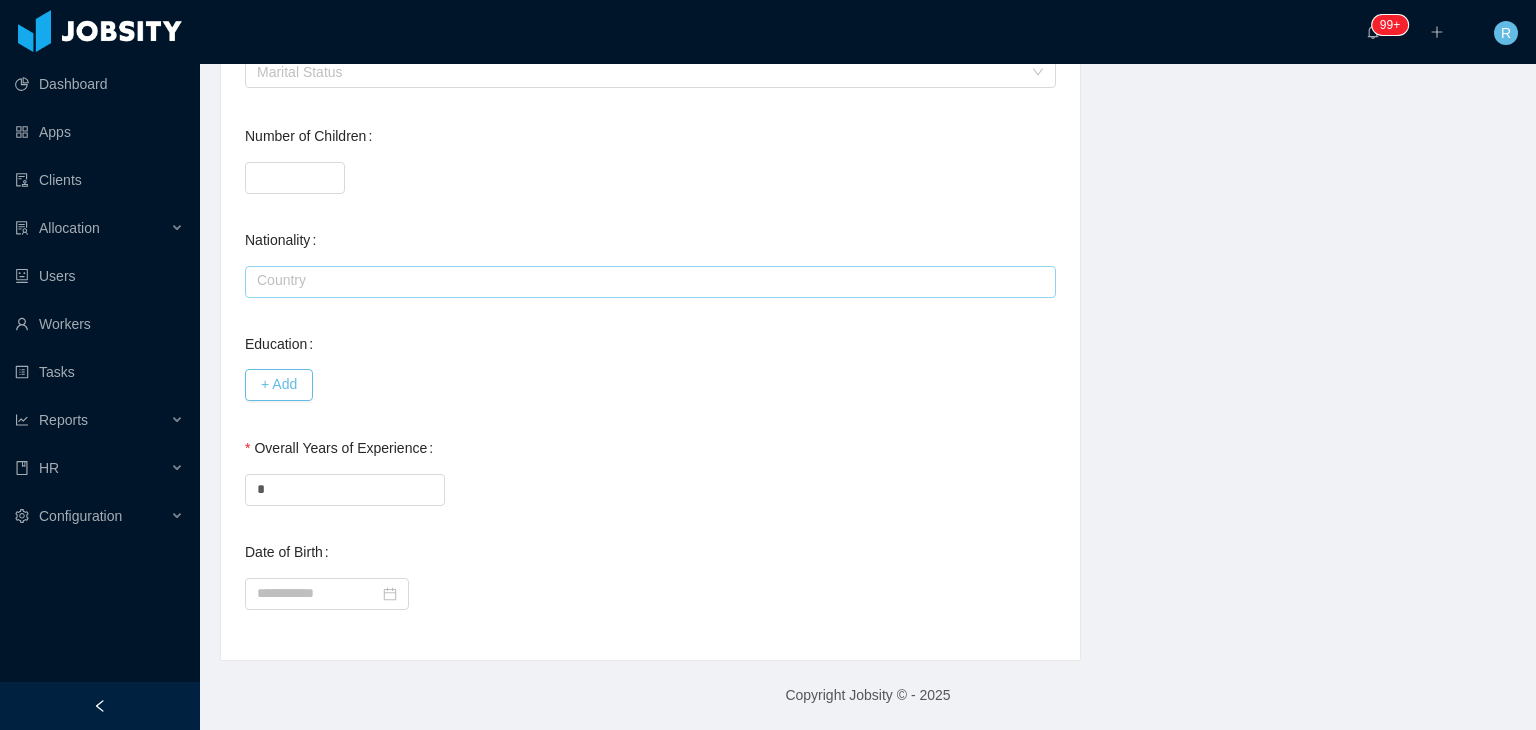 click at bounding box center [650, 282] 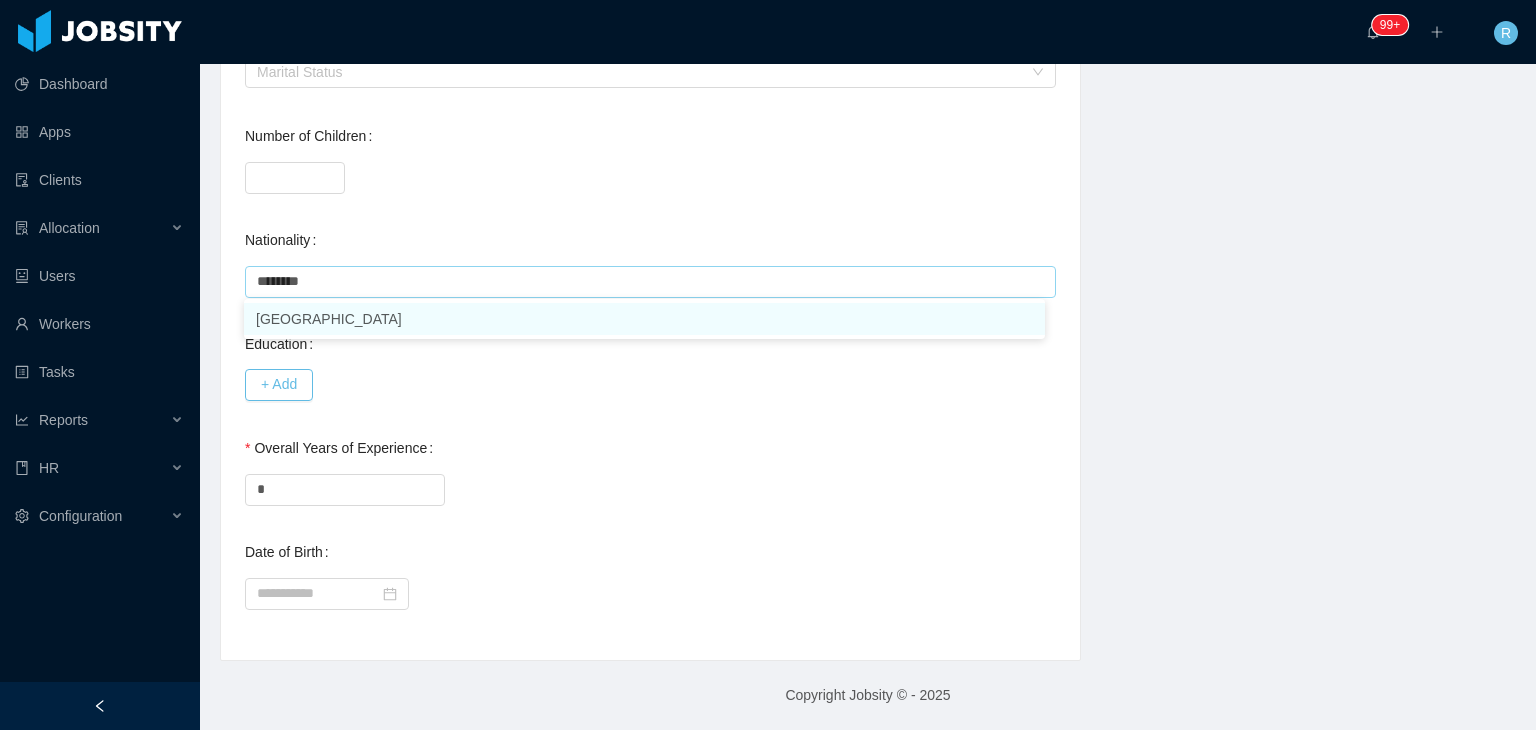 click on "Colombia" at bounding box center (644, 319) 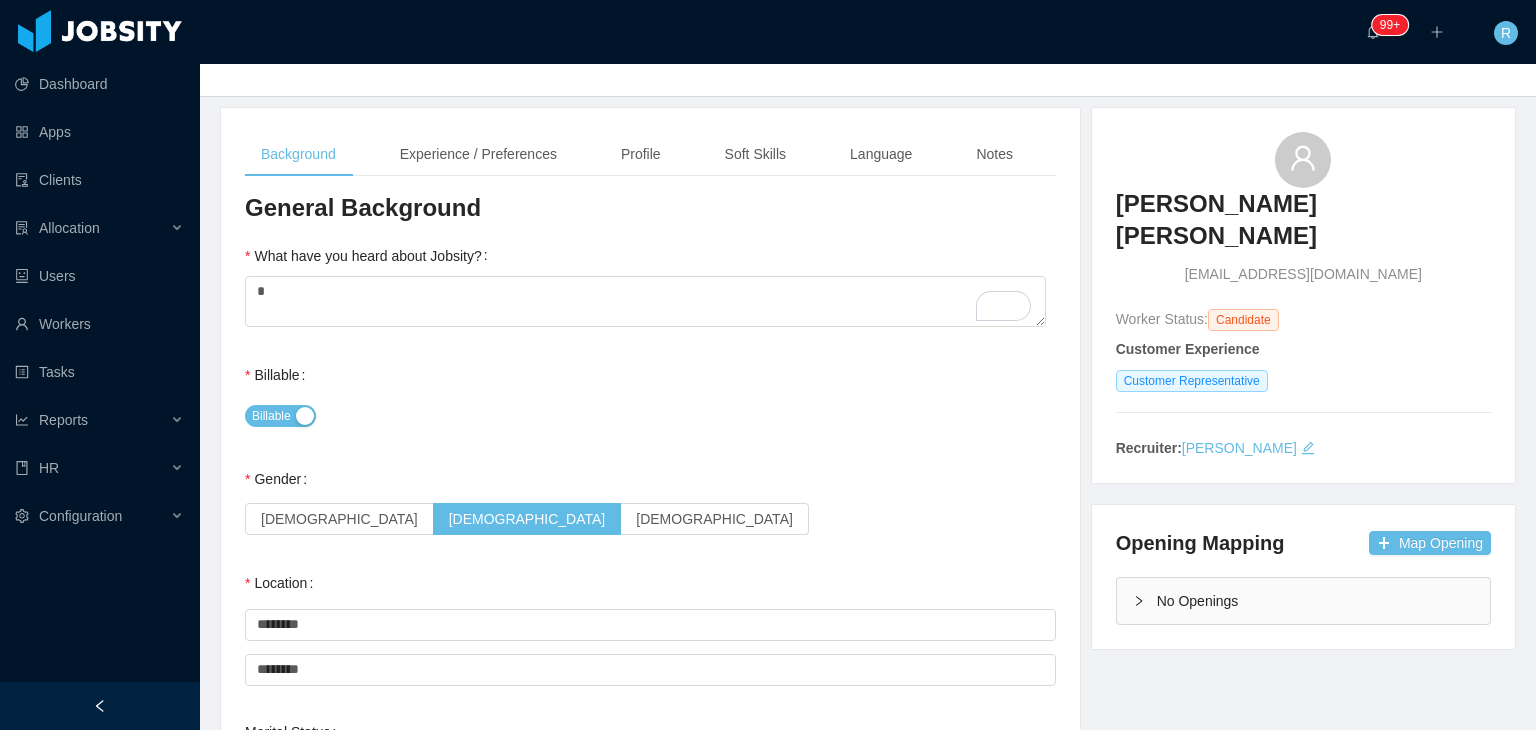 scroll, scrollTop: 0, scrollLeft: 0, axis: both 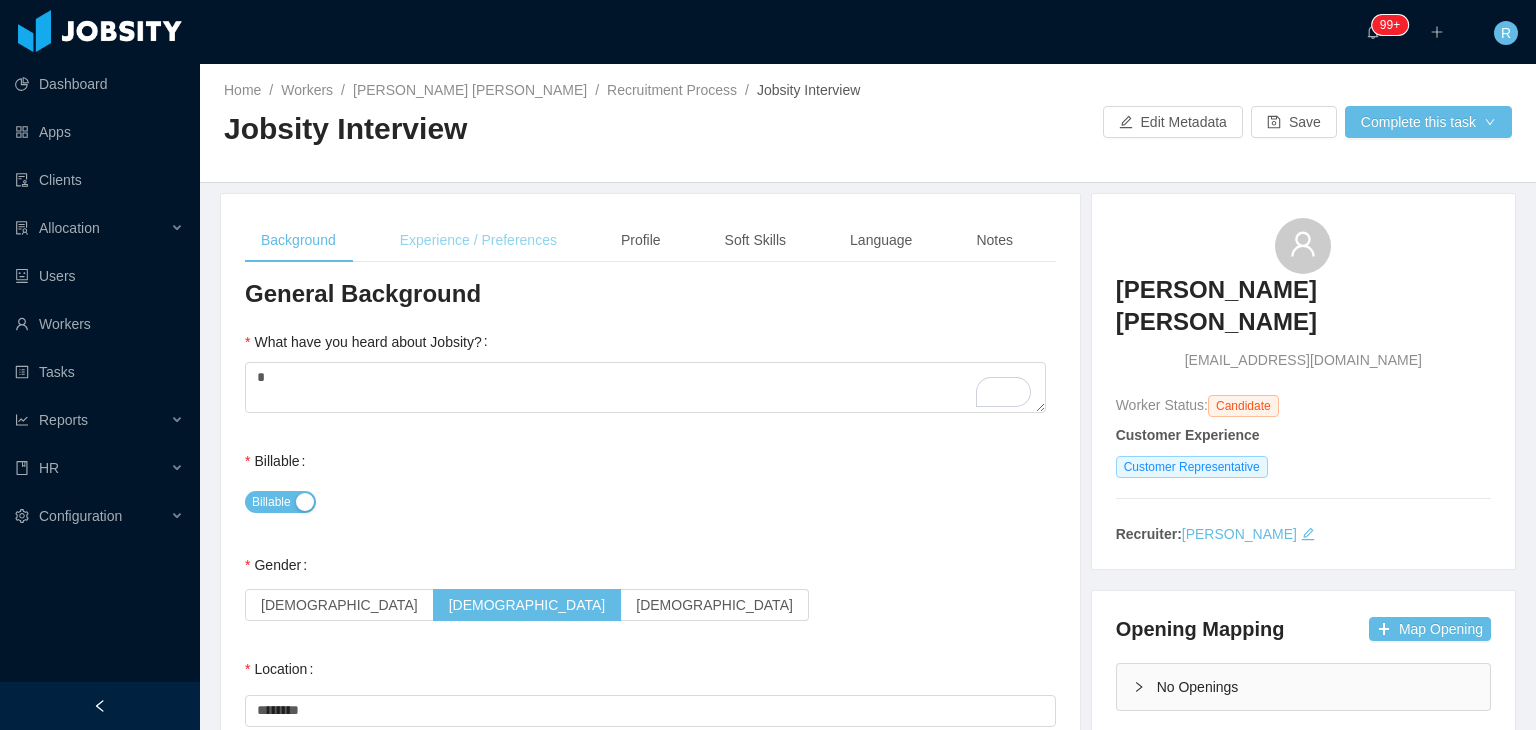 type on "********" 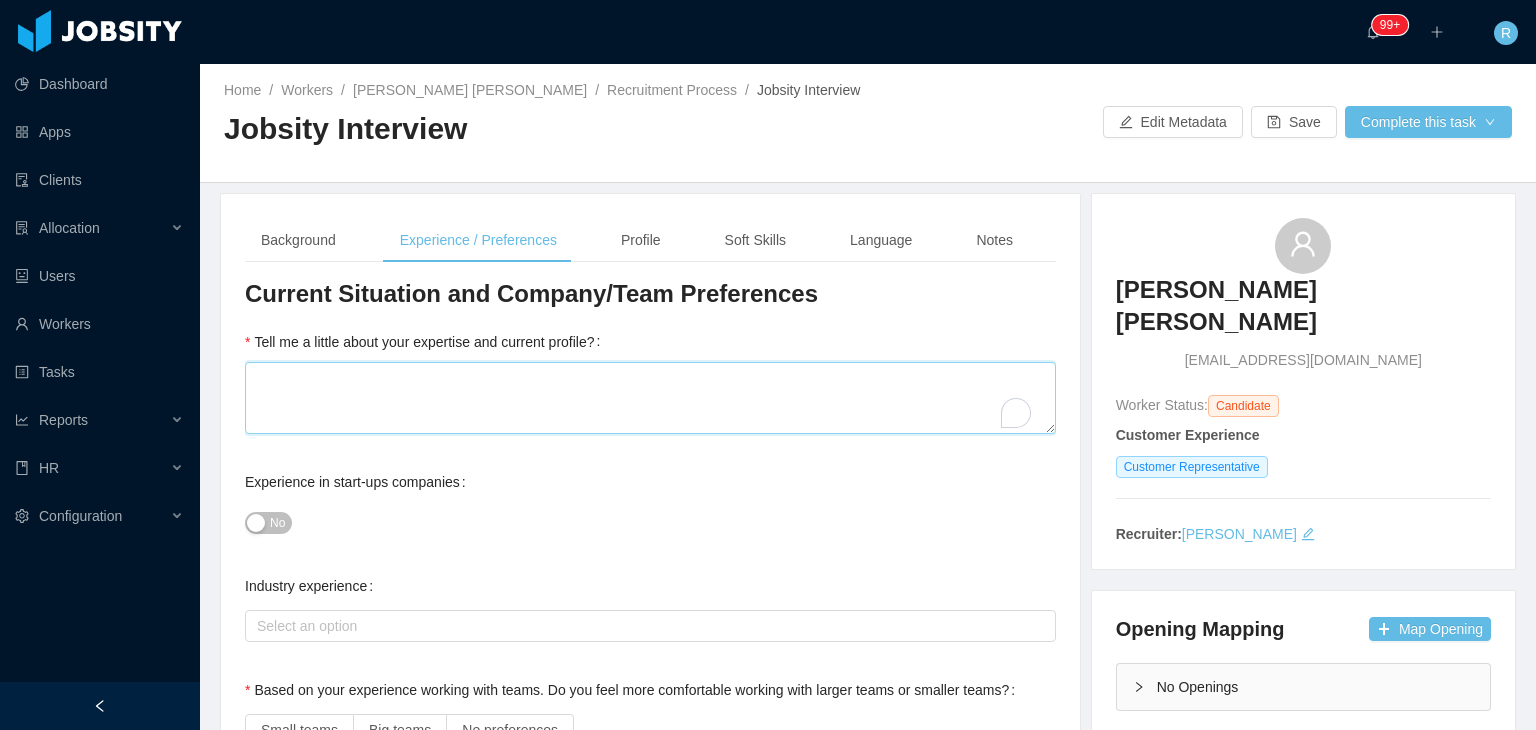 click on "Tell me a little about your expertise and current profile?" at bounding box center [650, 398] 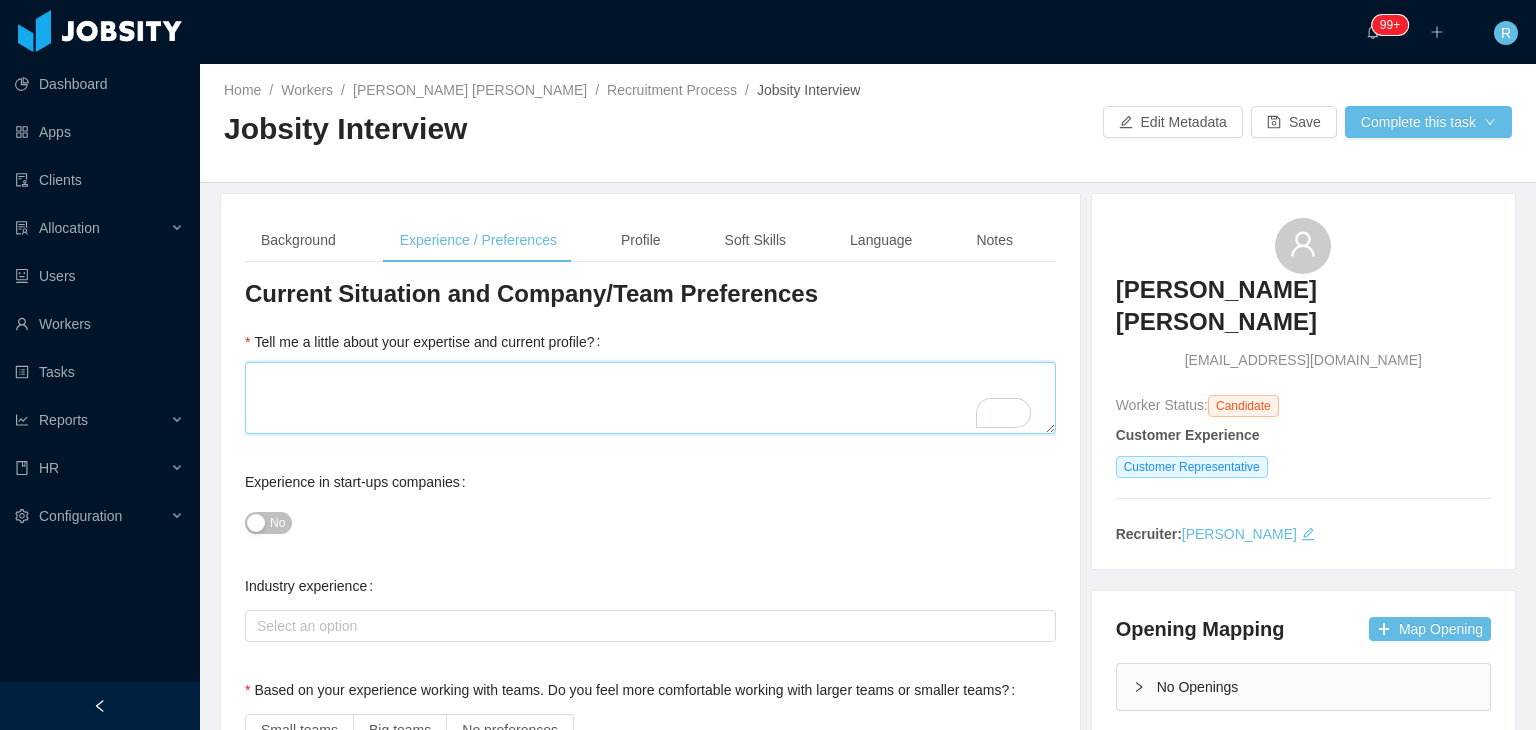 type 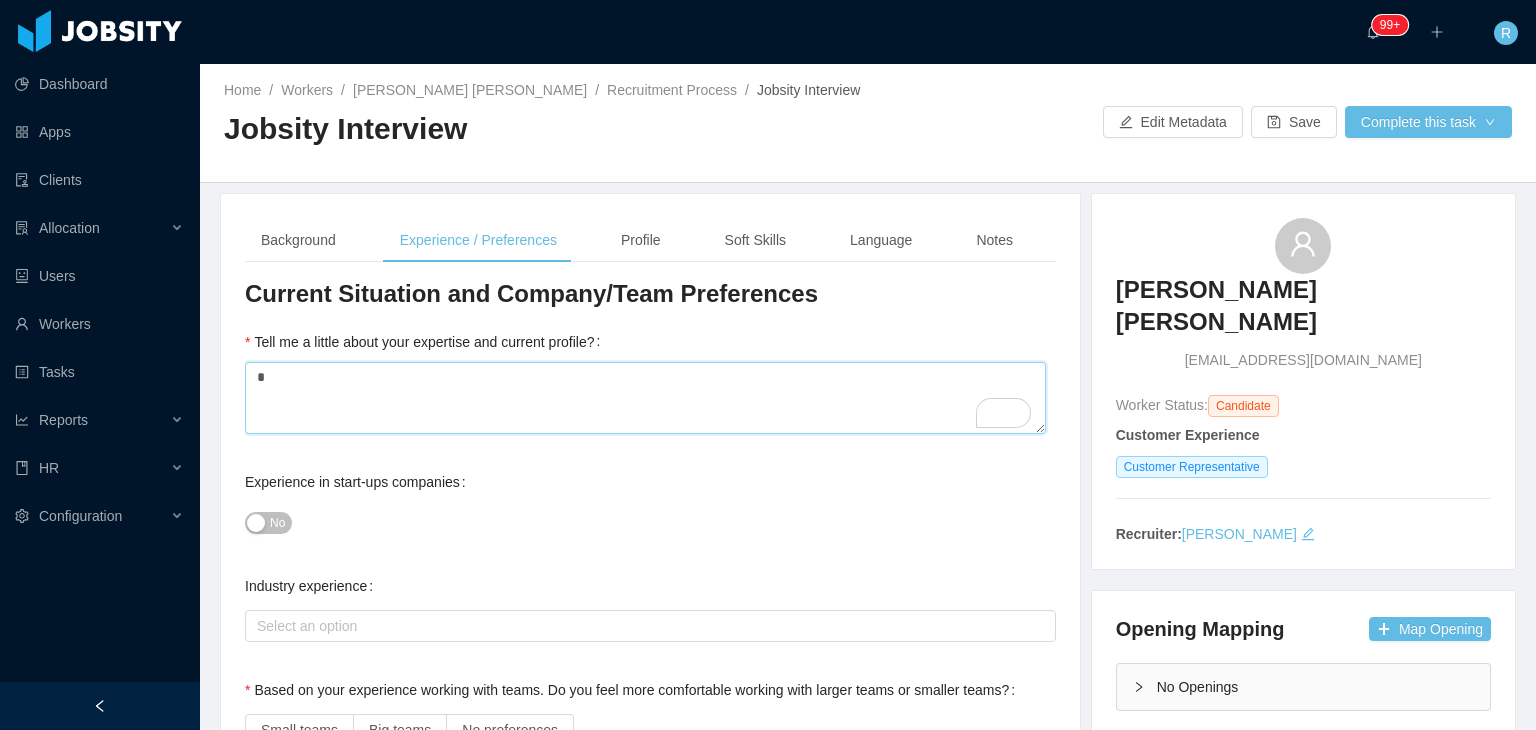 type 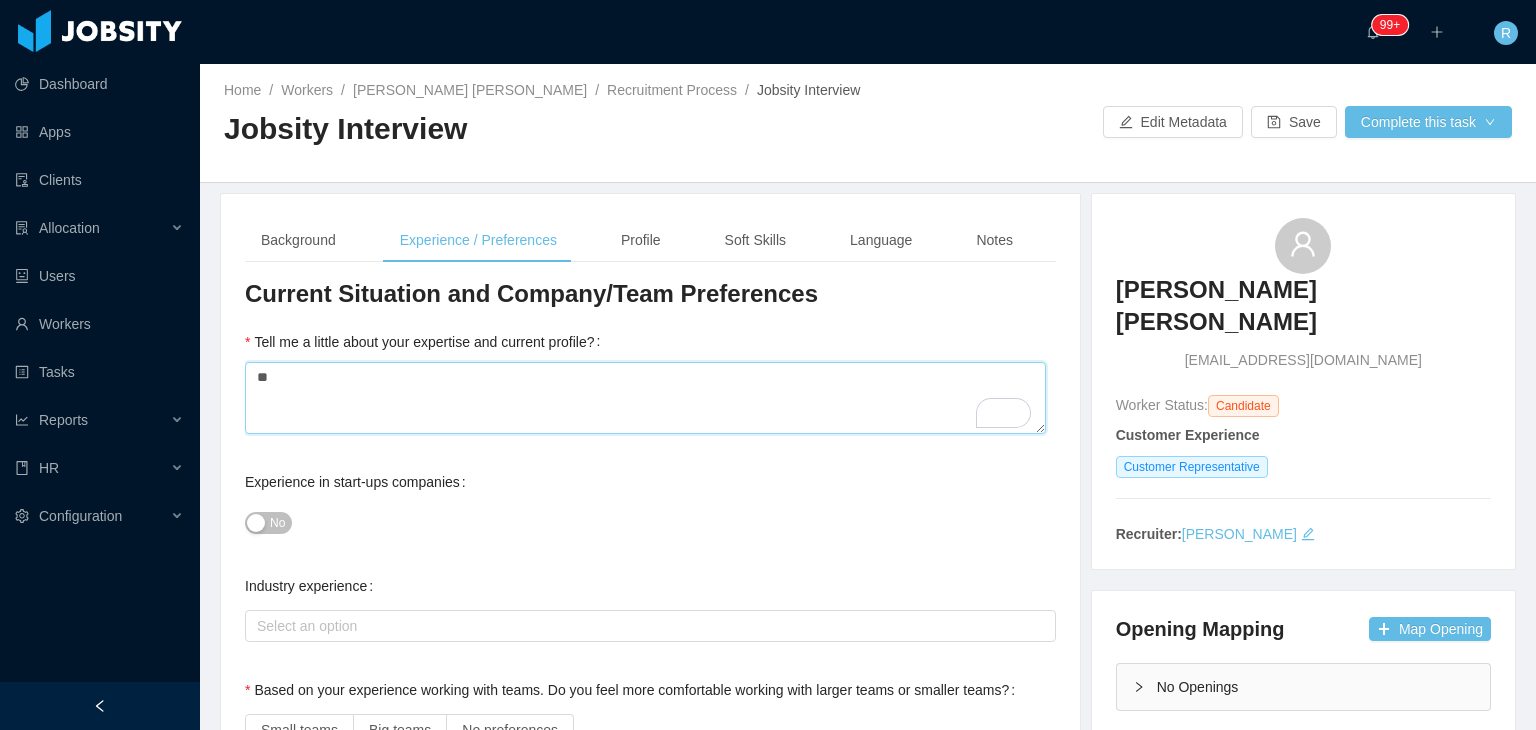 type 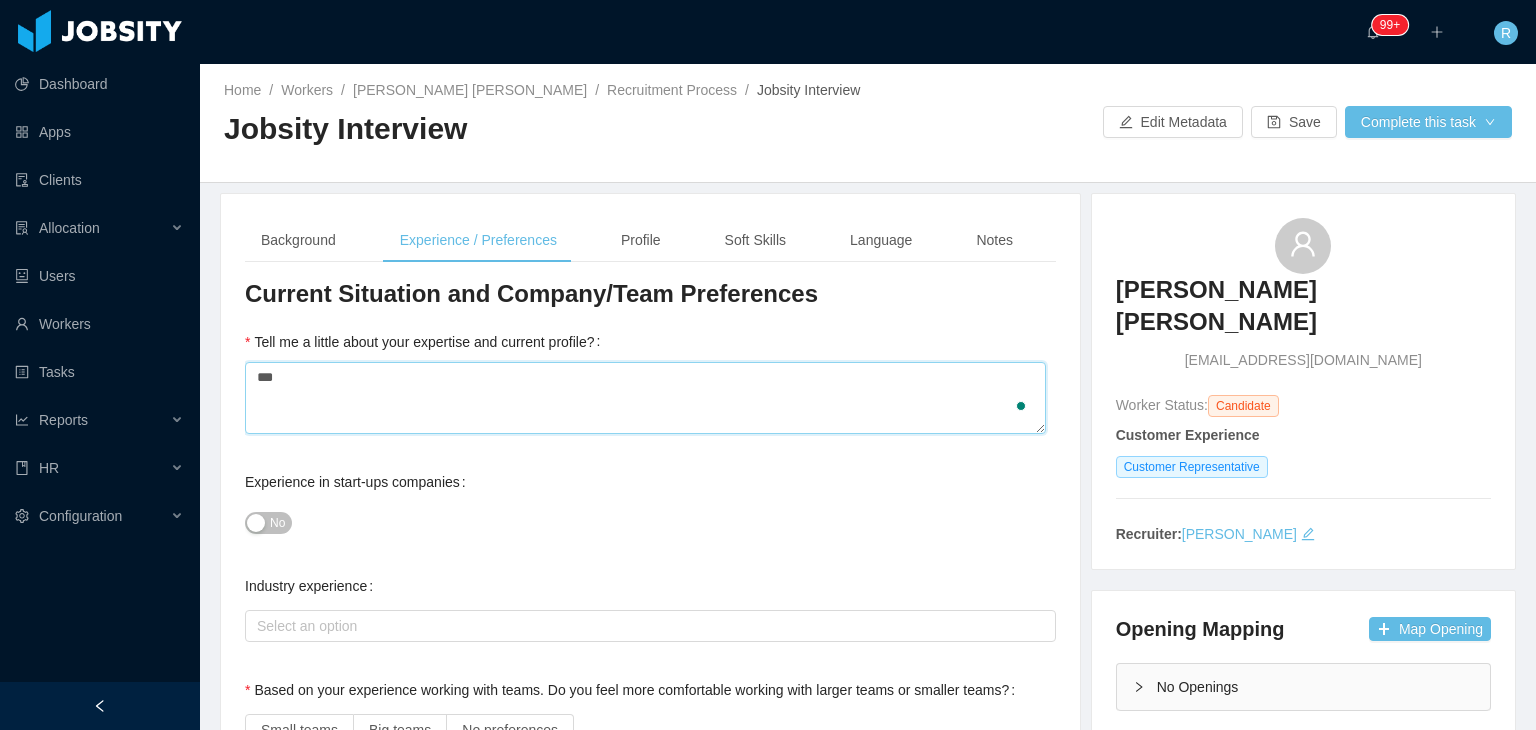 type 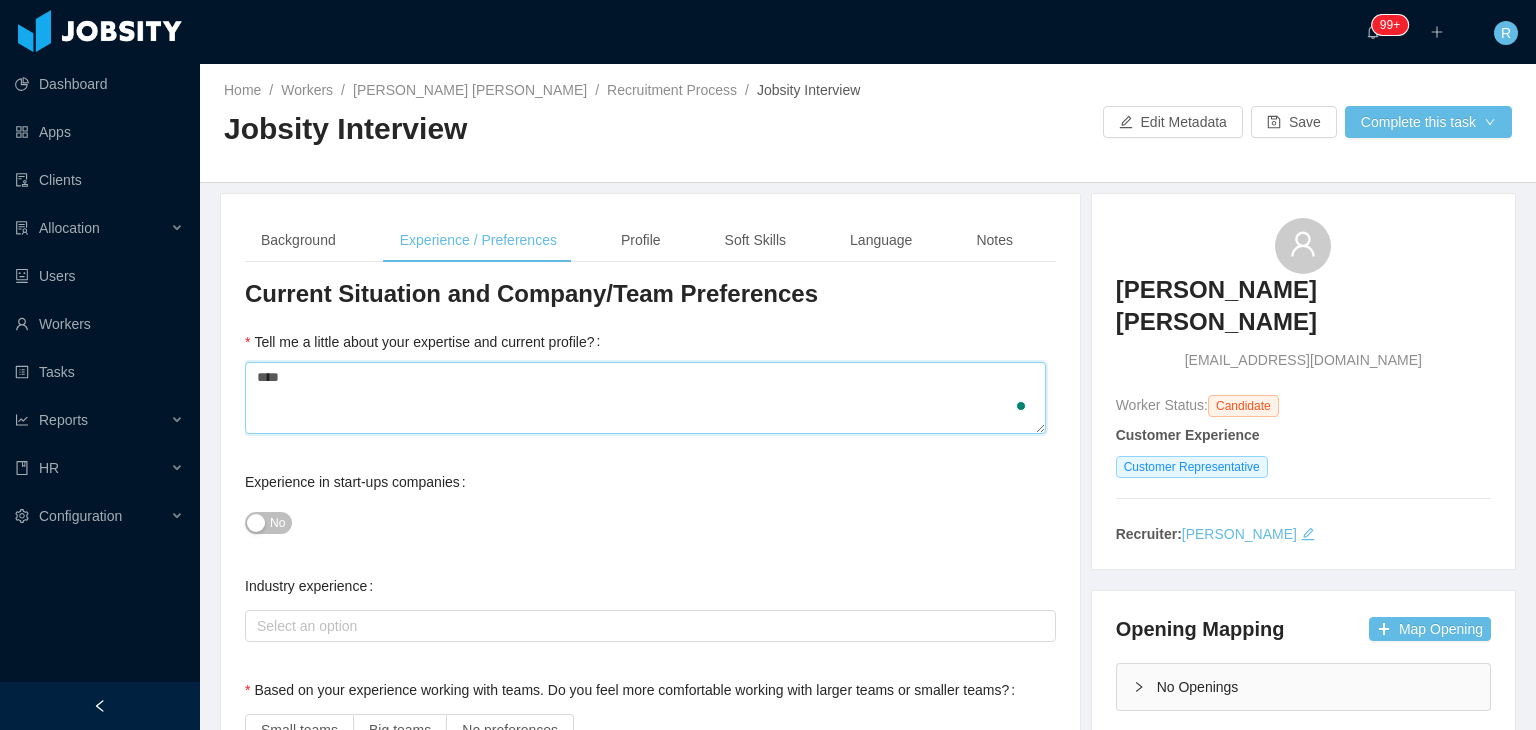 type 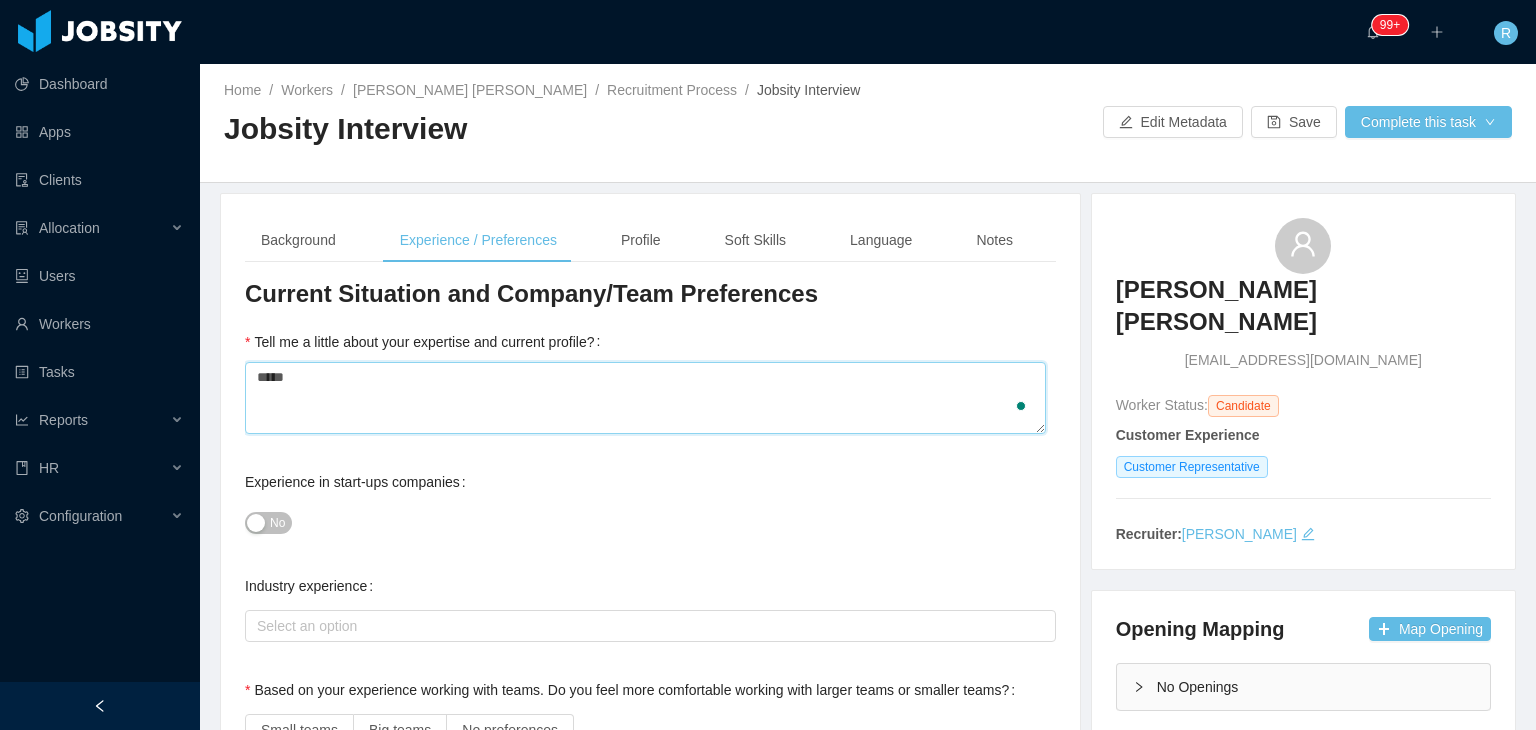 type 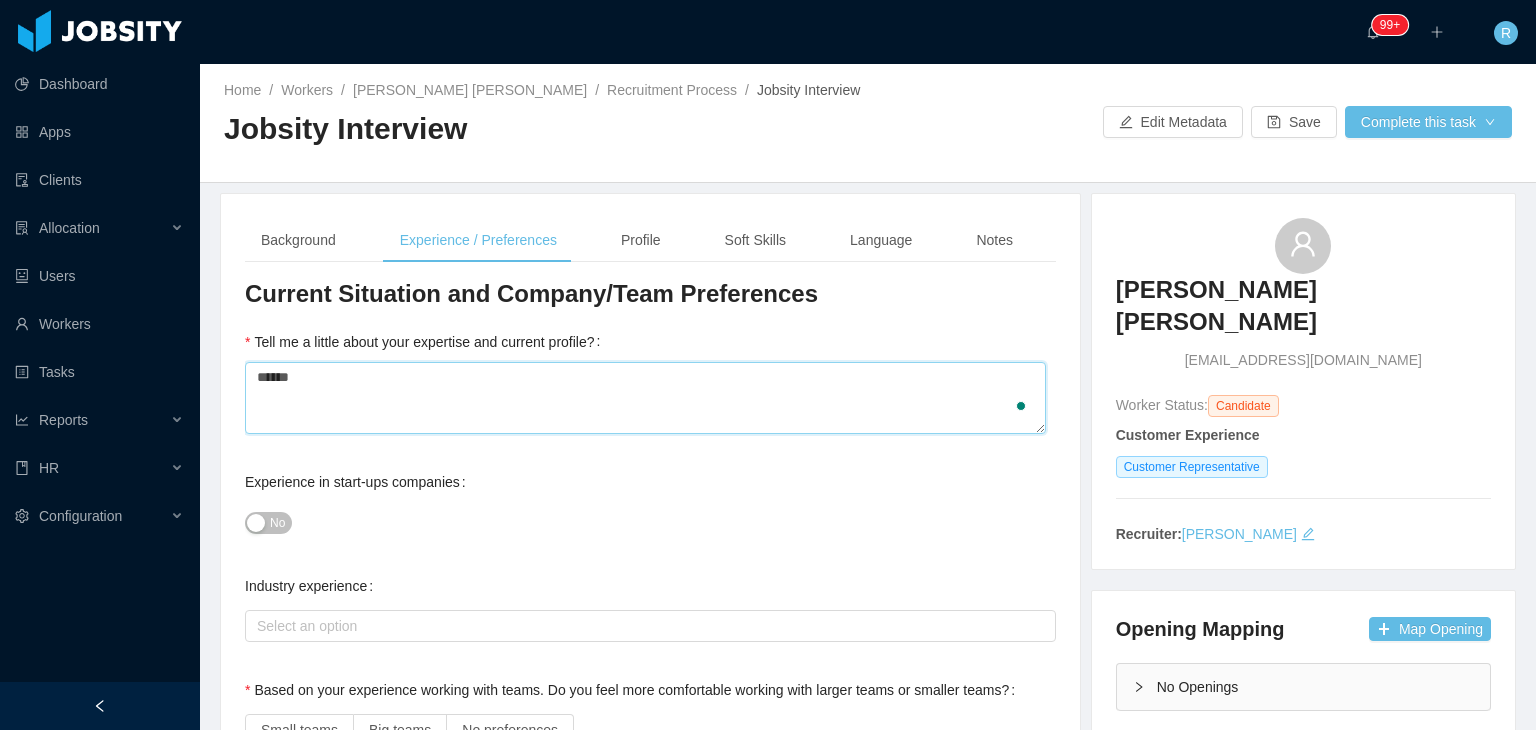 type 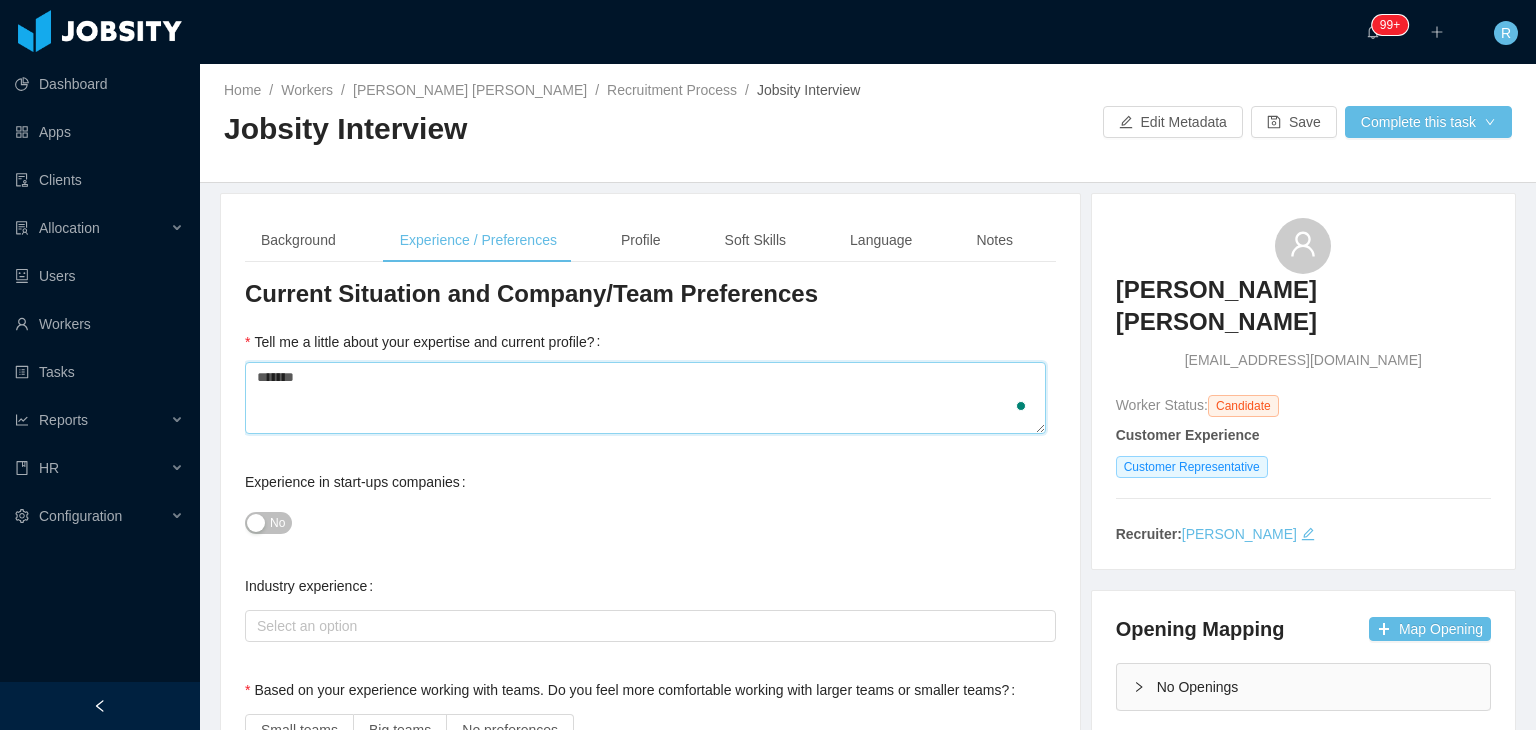 type 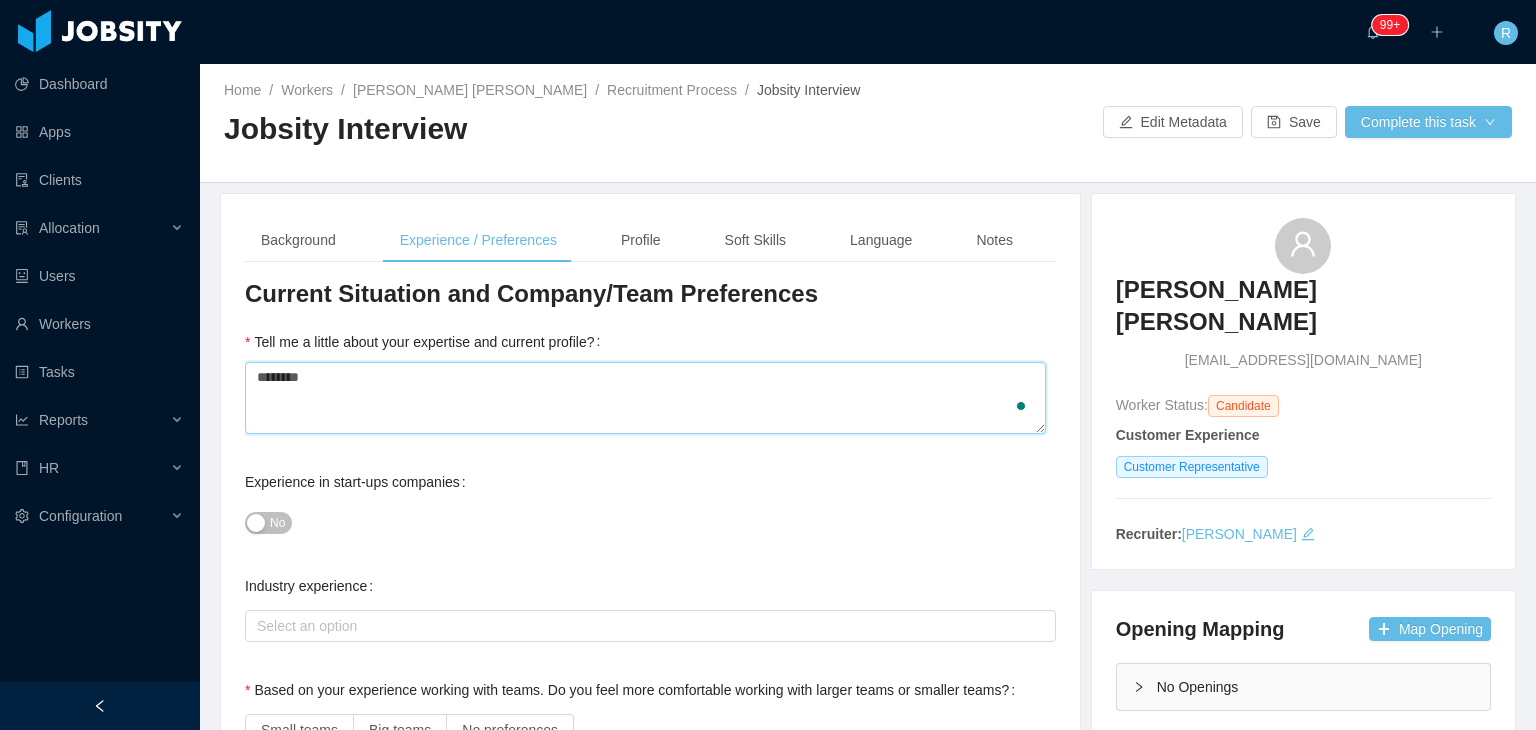 type 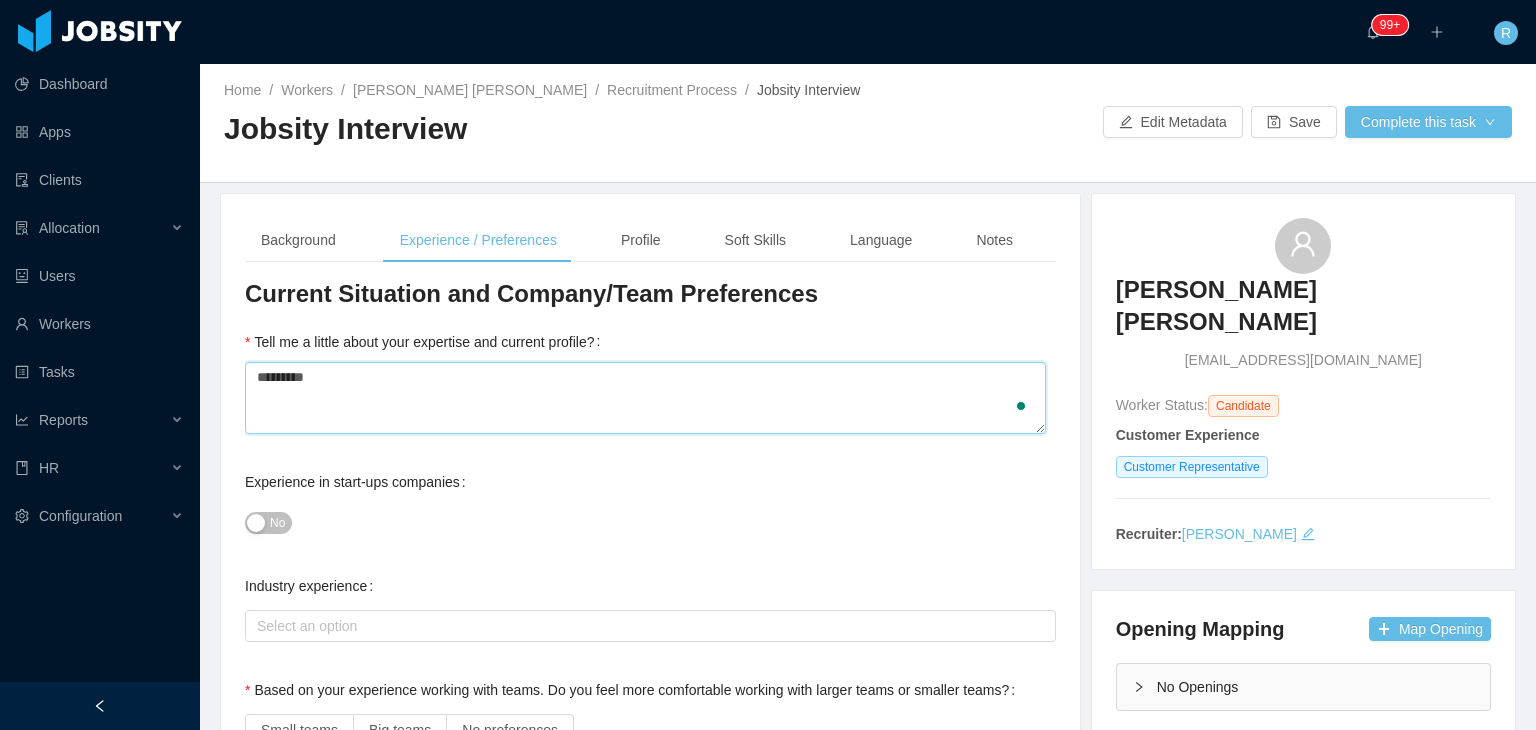 type 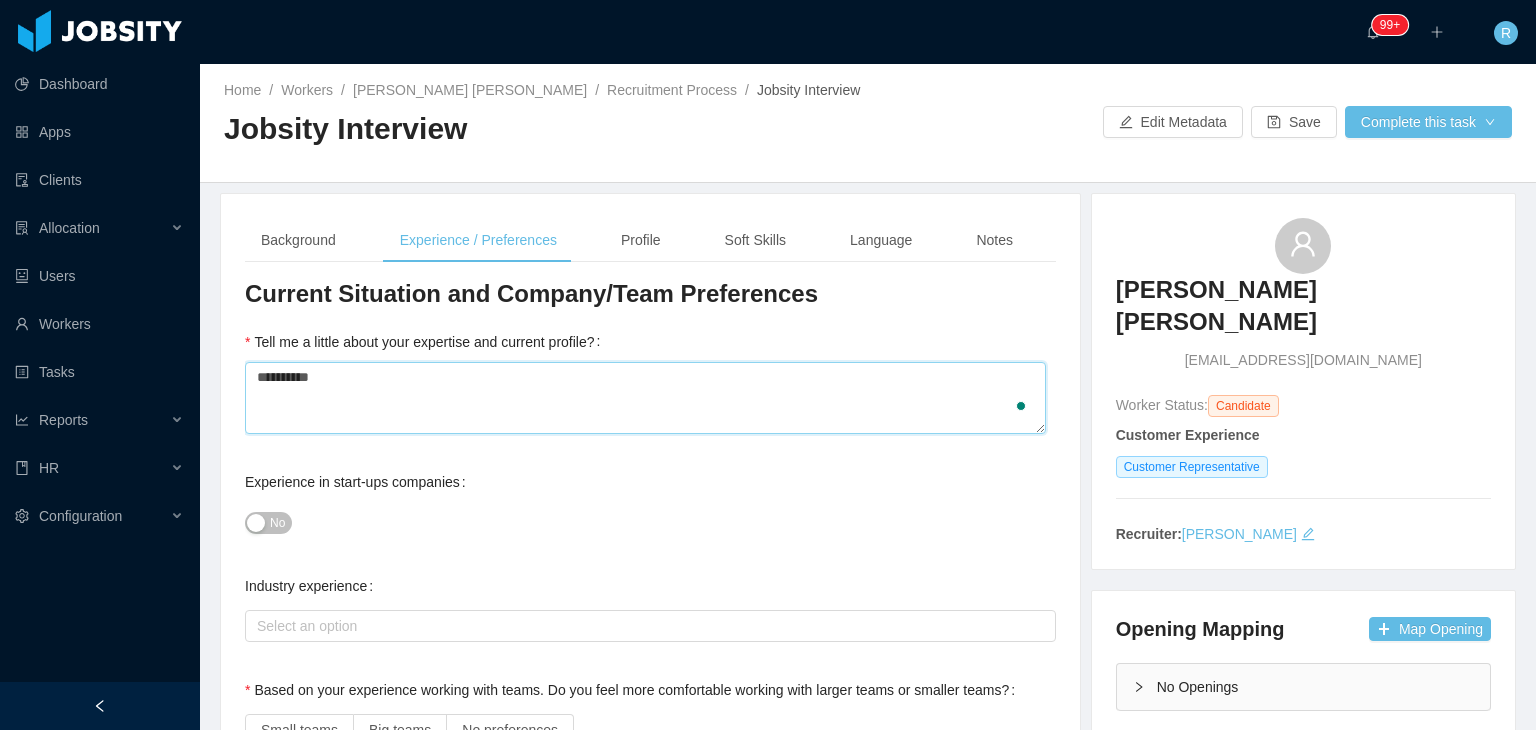 type 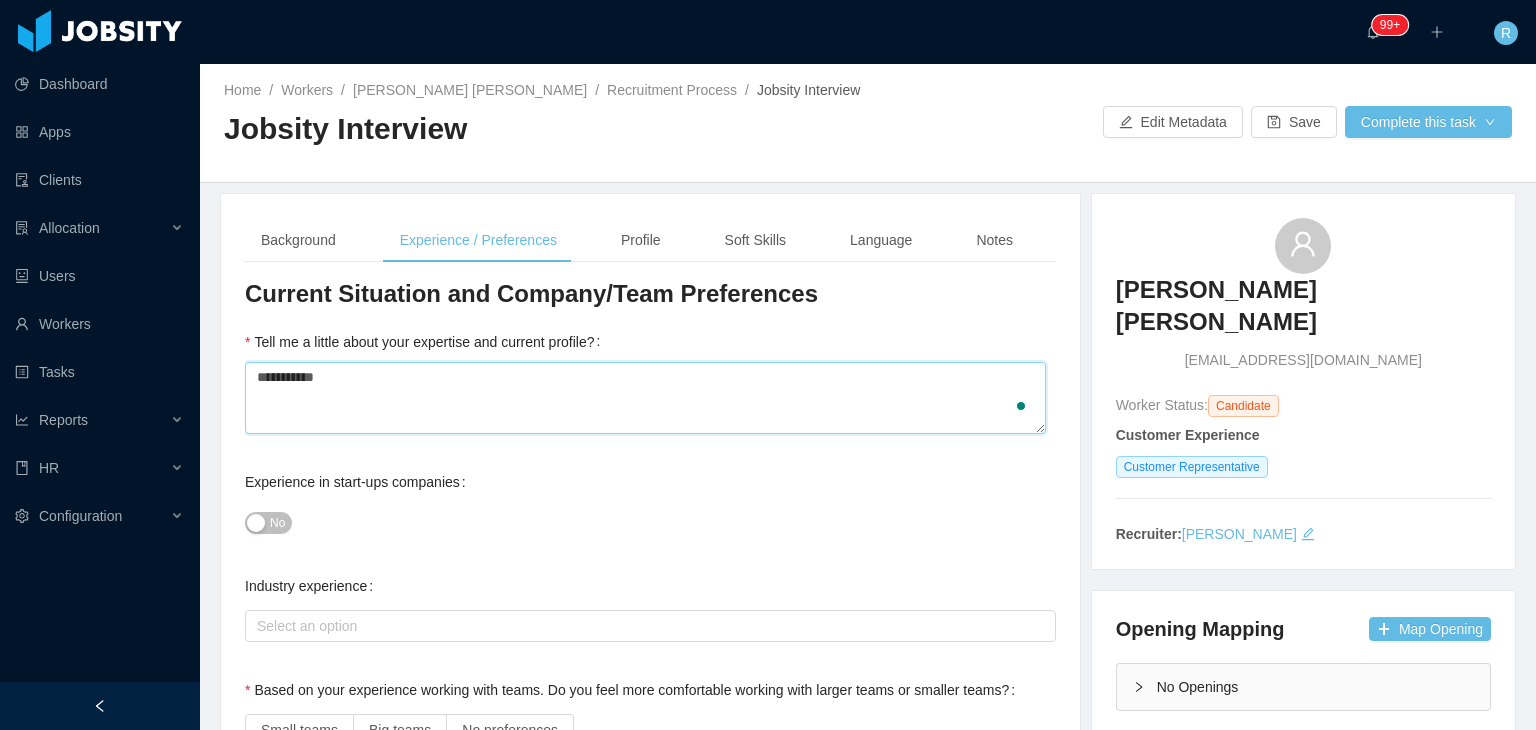 type 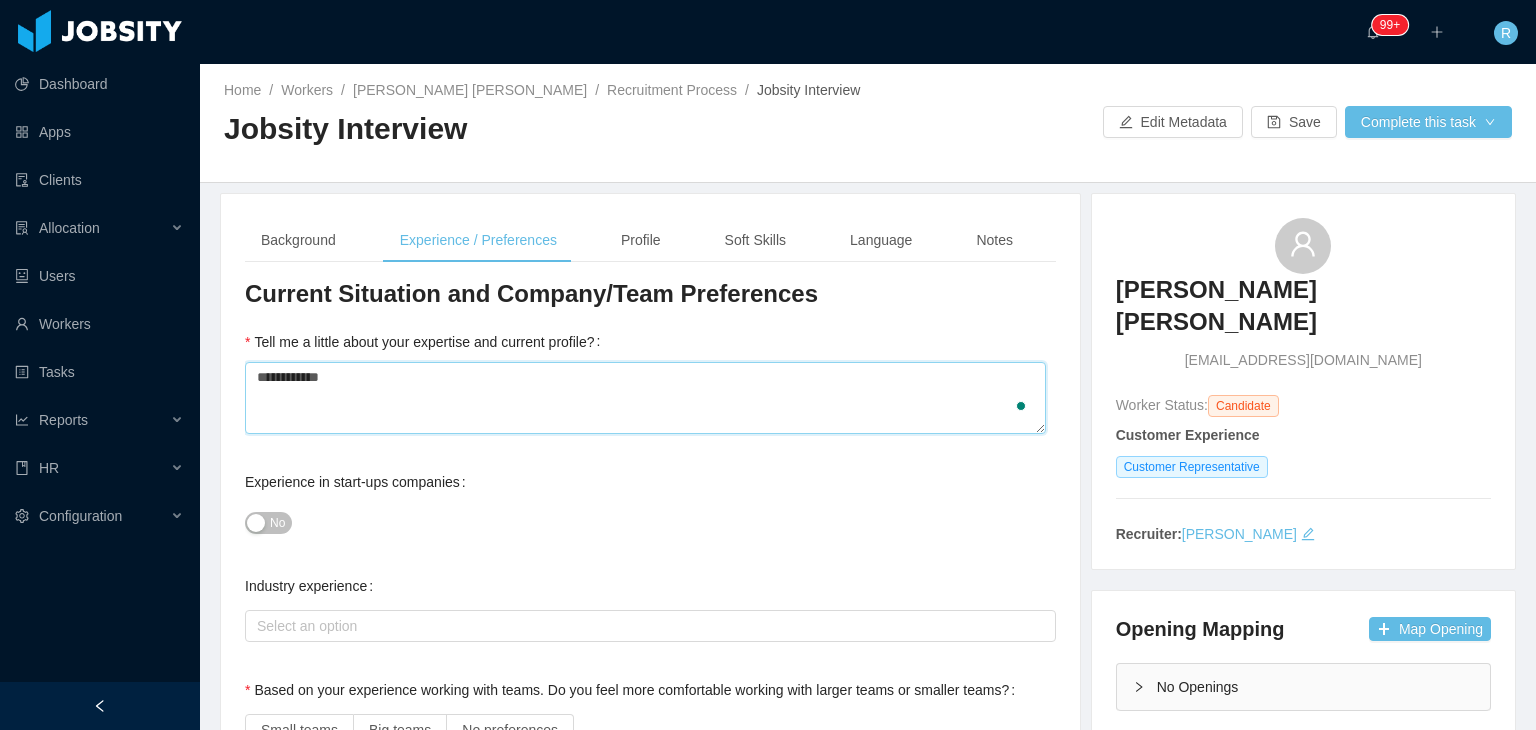 type 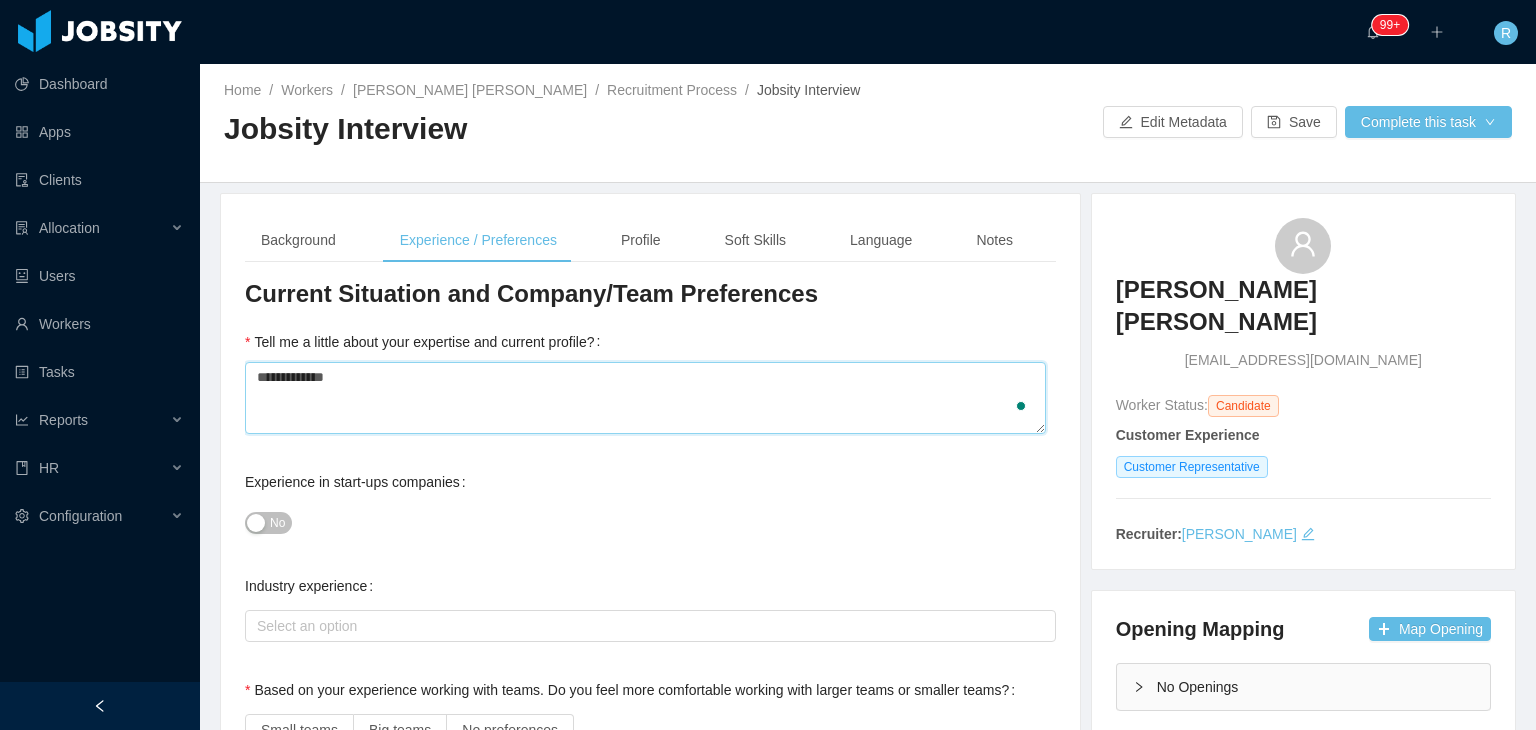 type 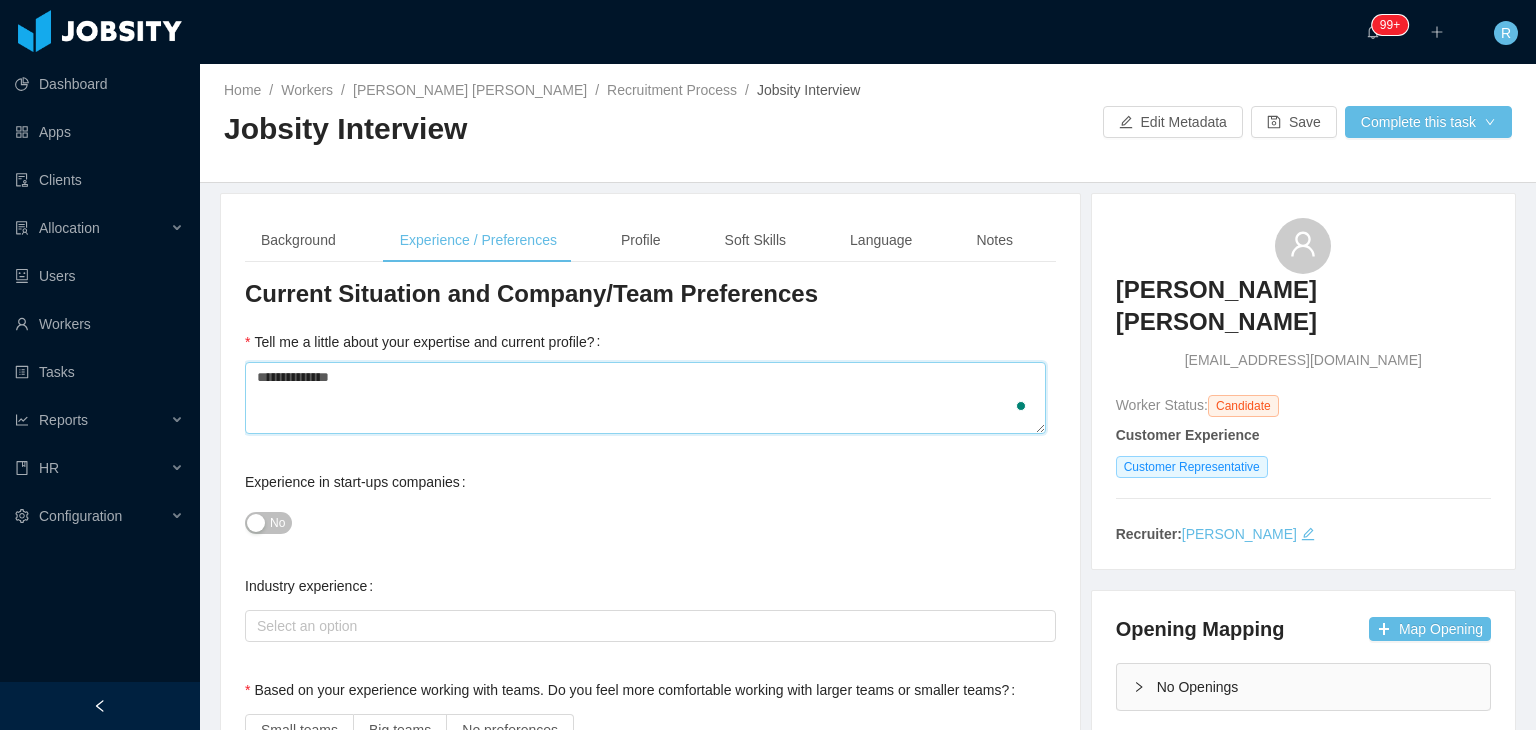 type 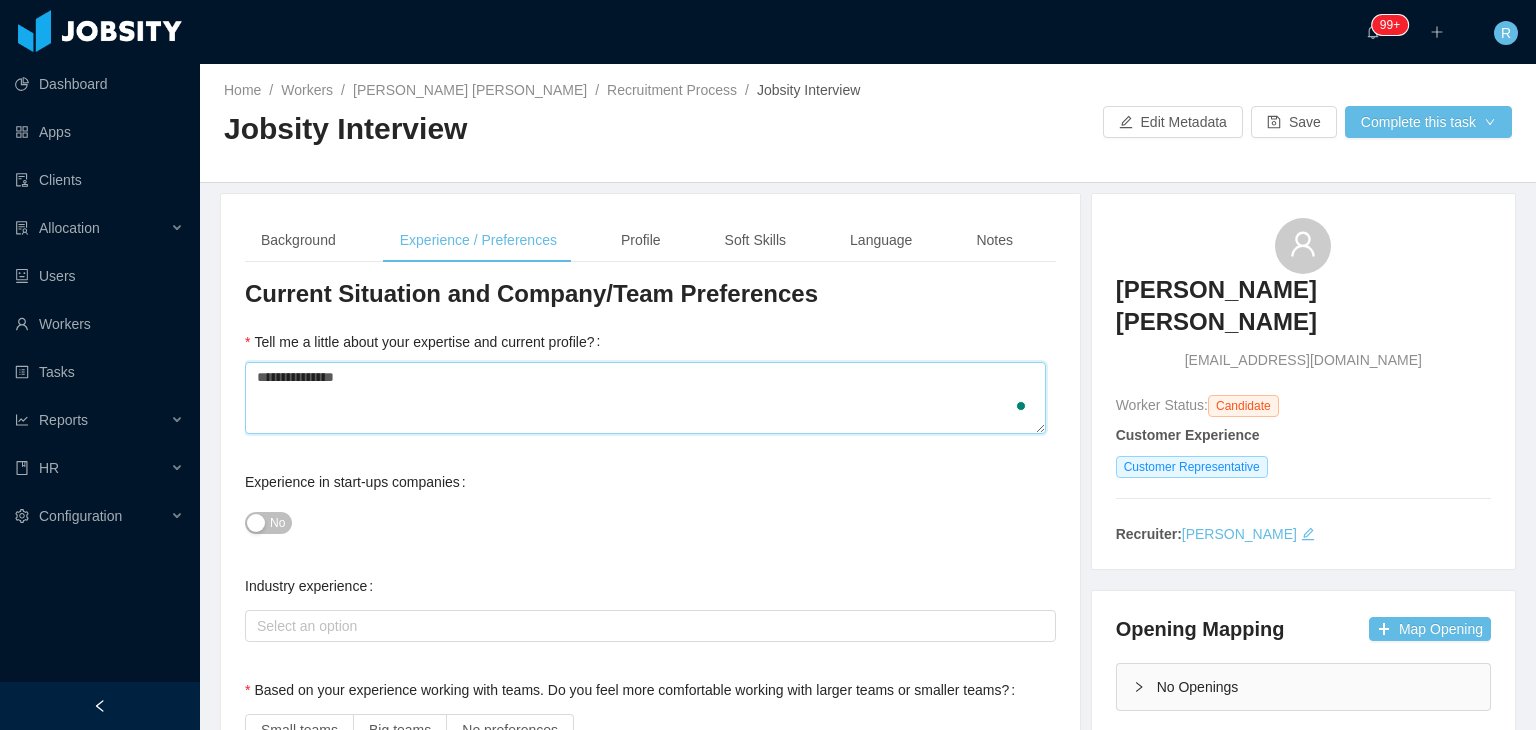 type 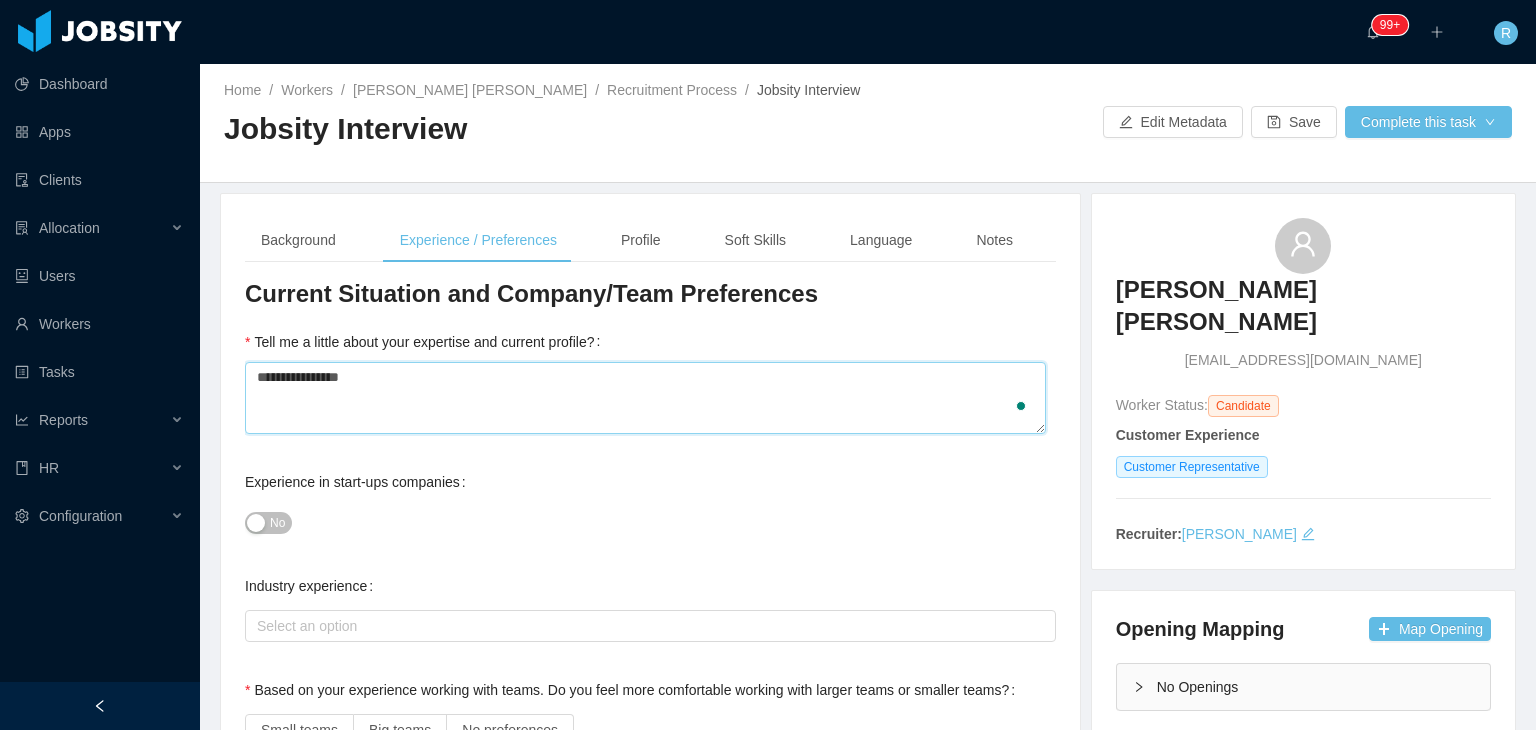 type 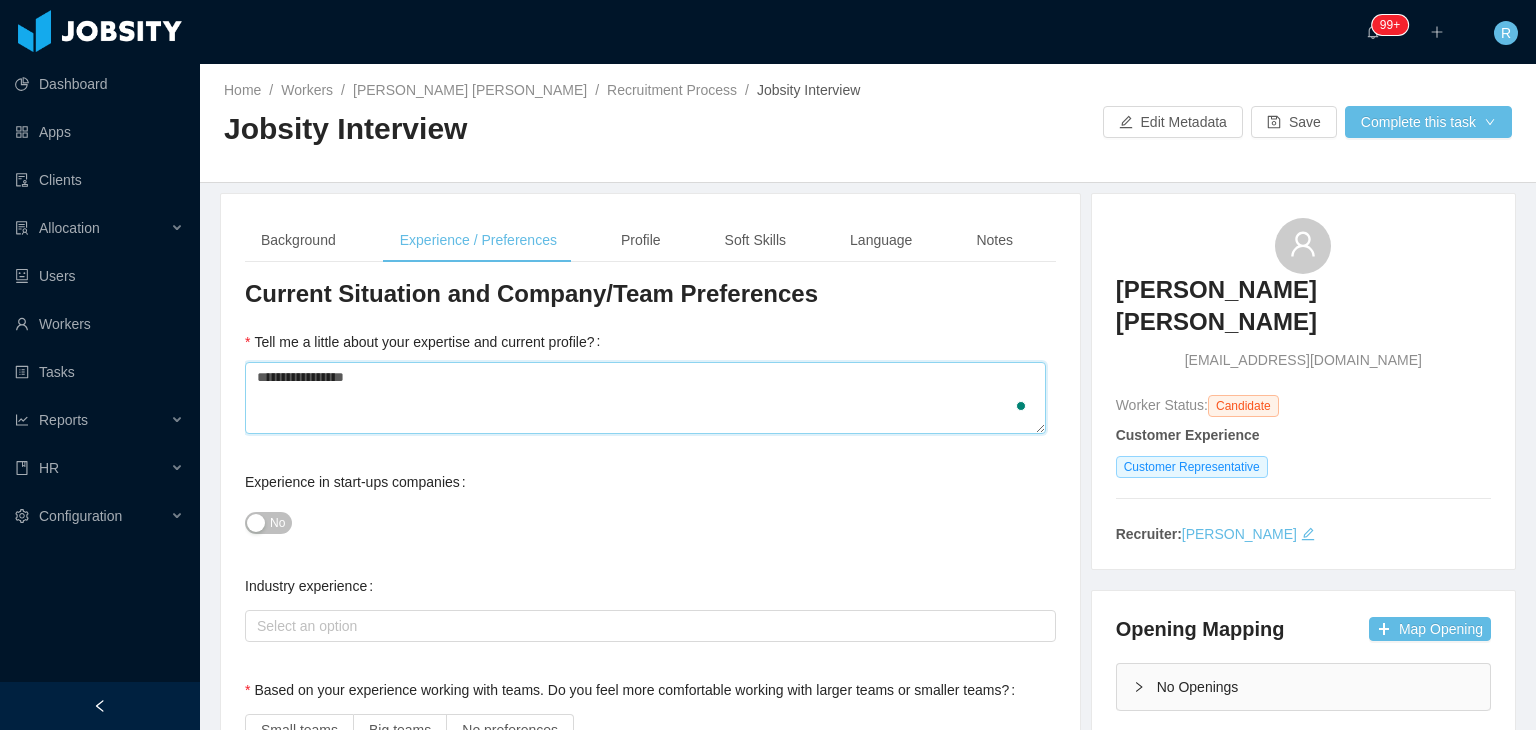 type 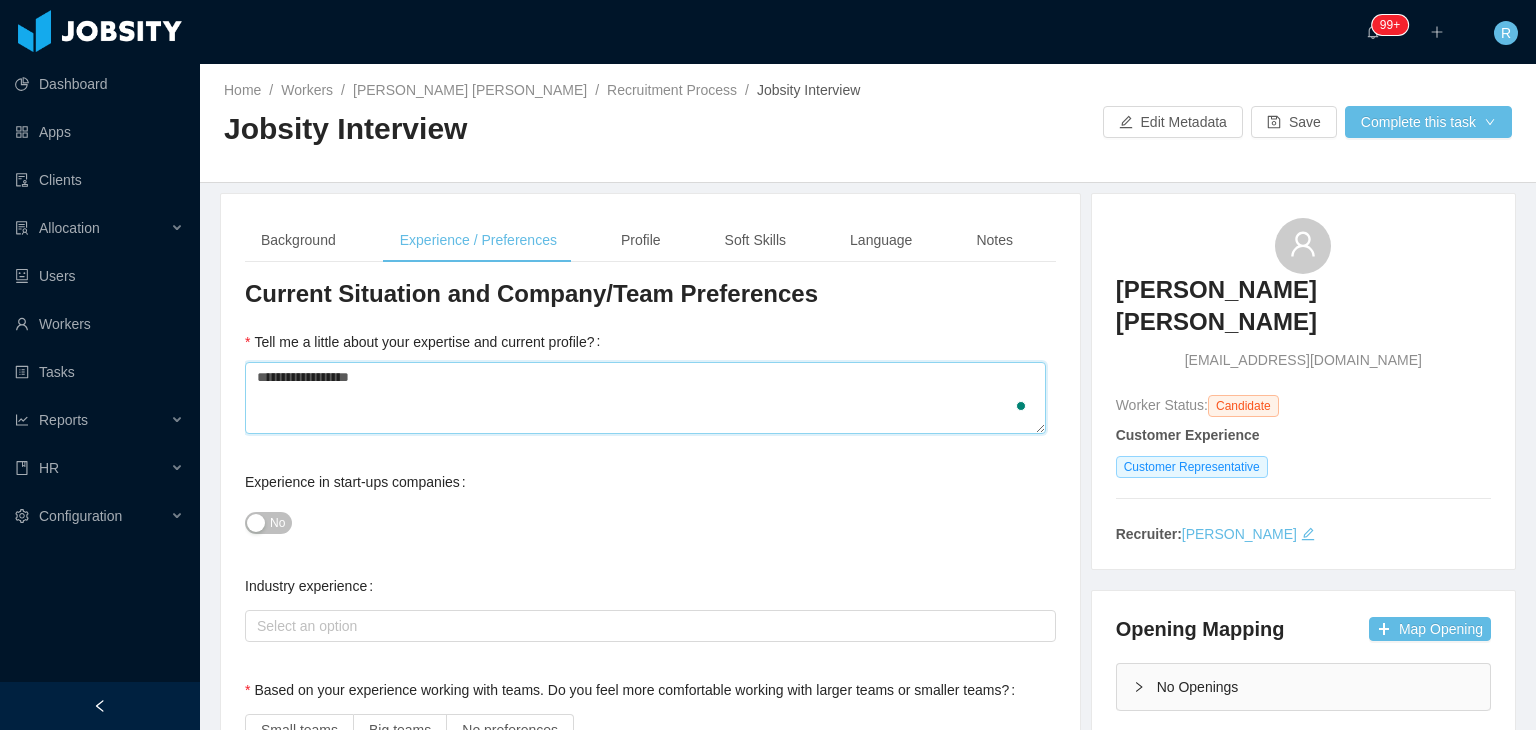 type 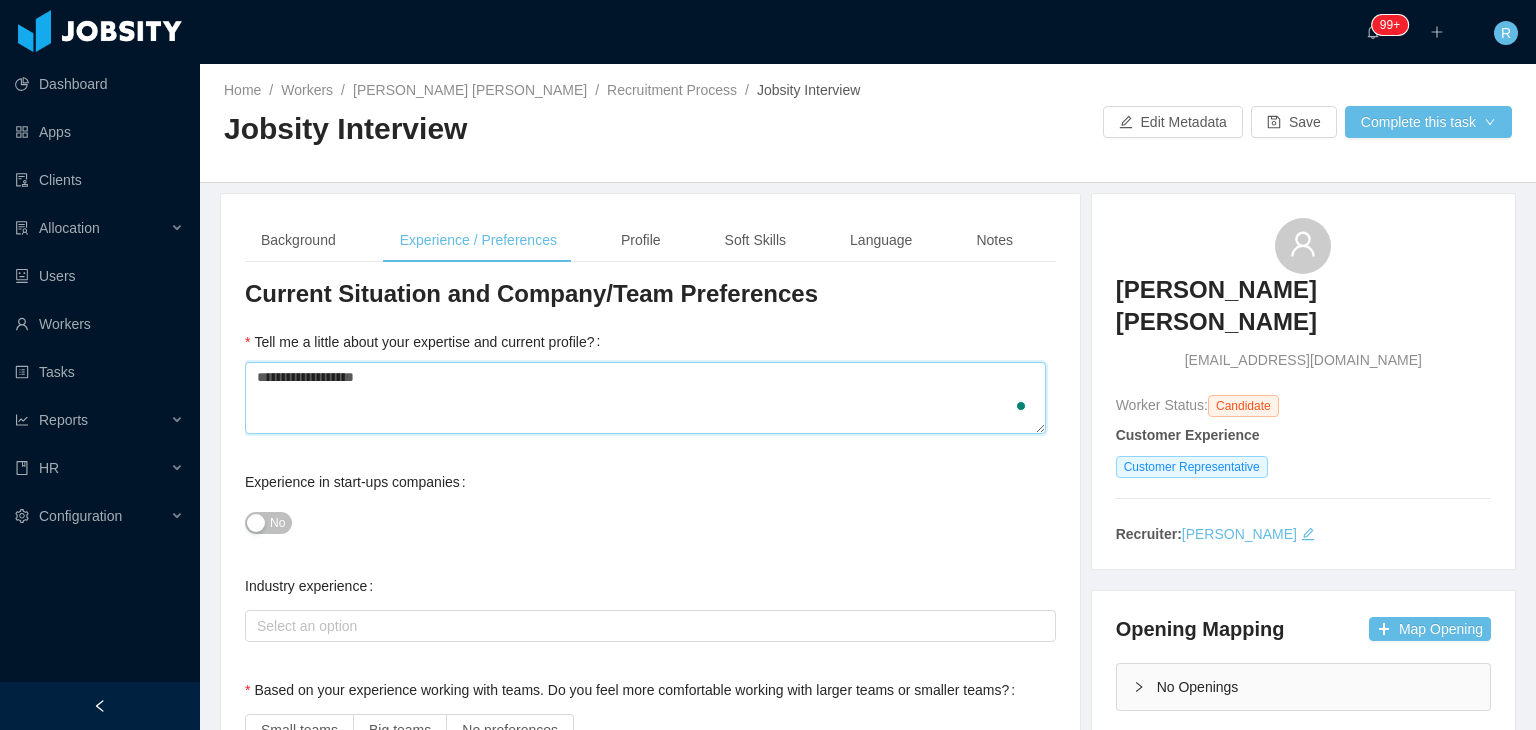 type 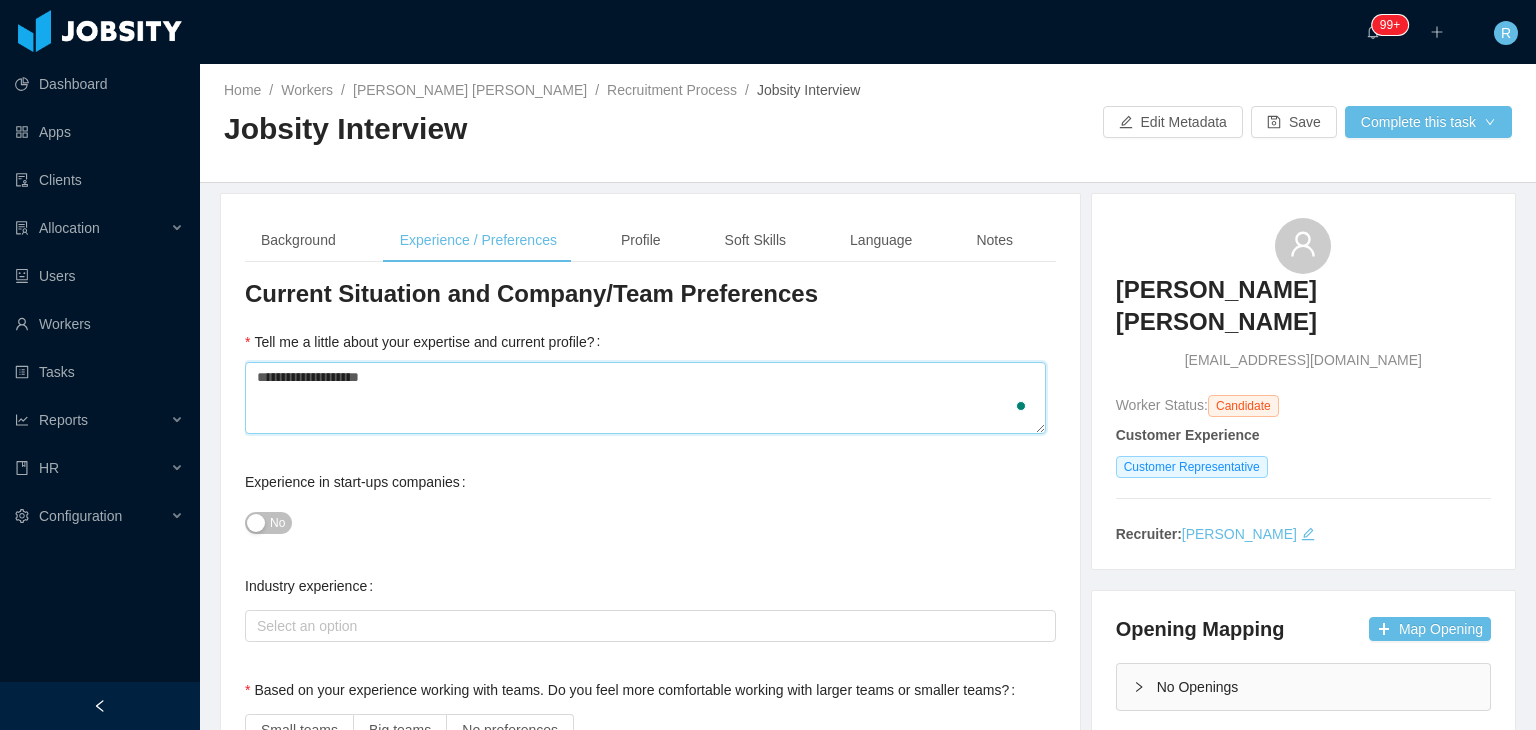 type 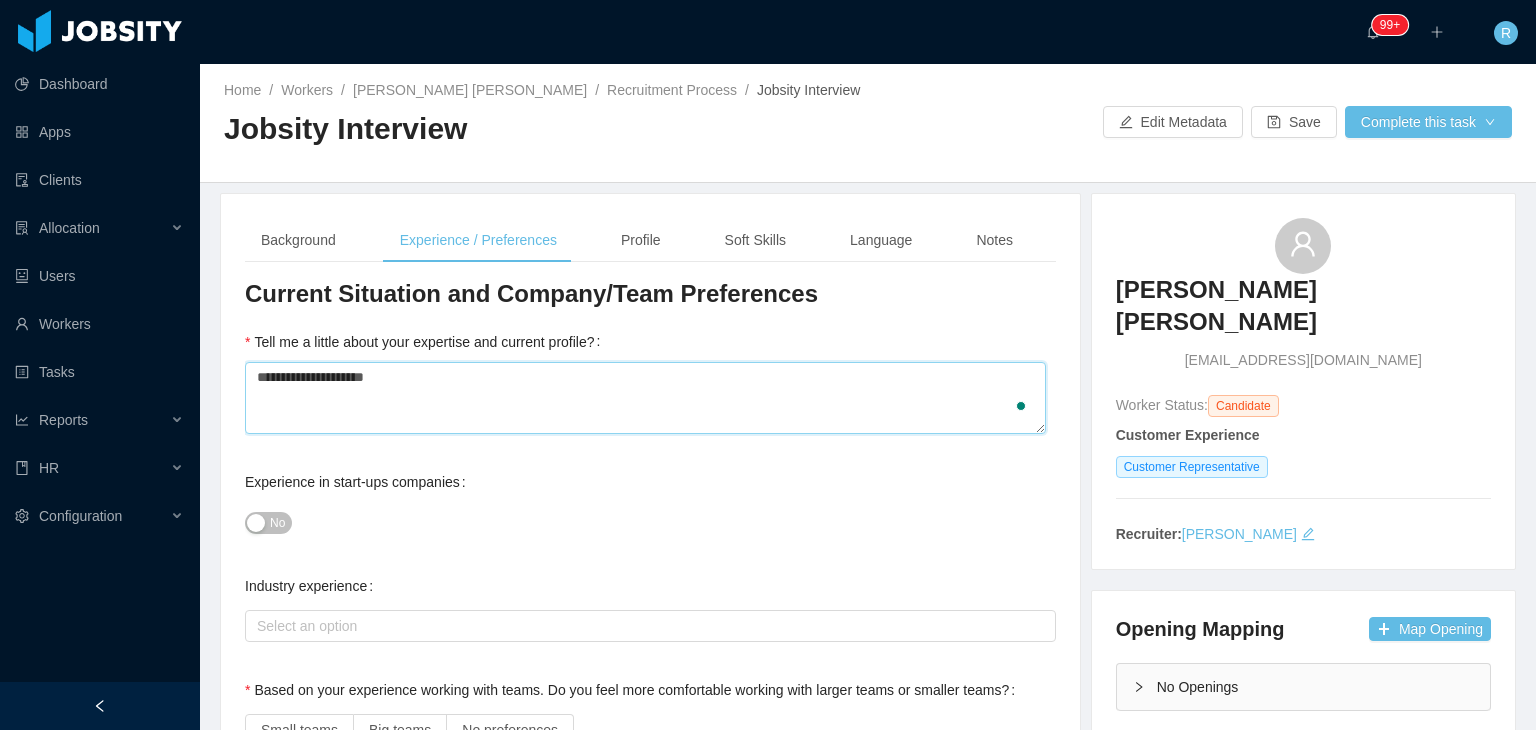 type on "**********" 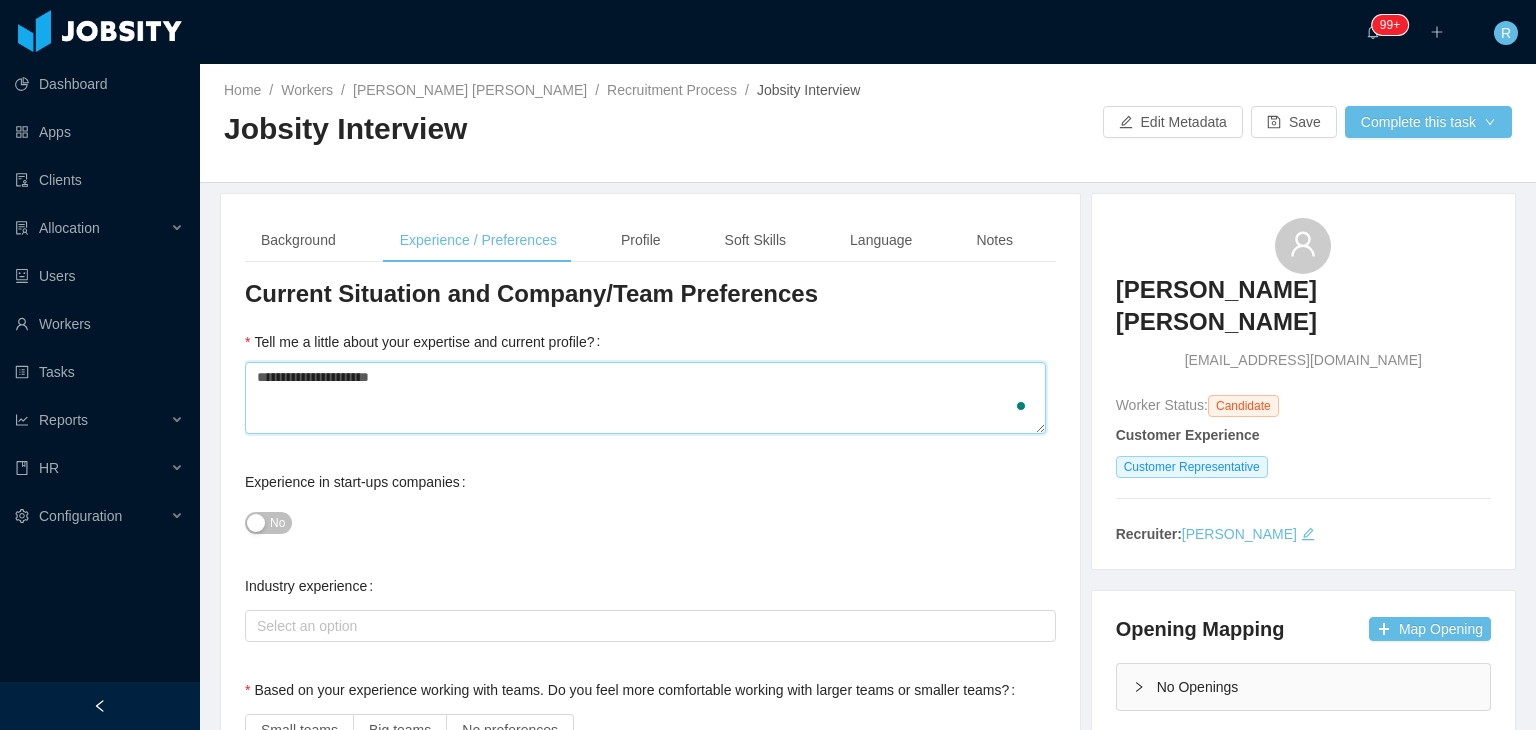 type 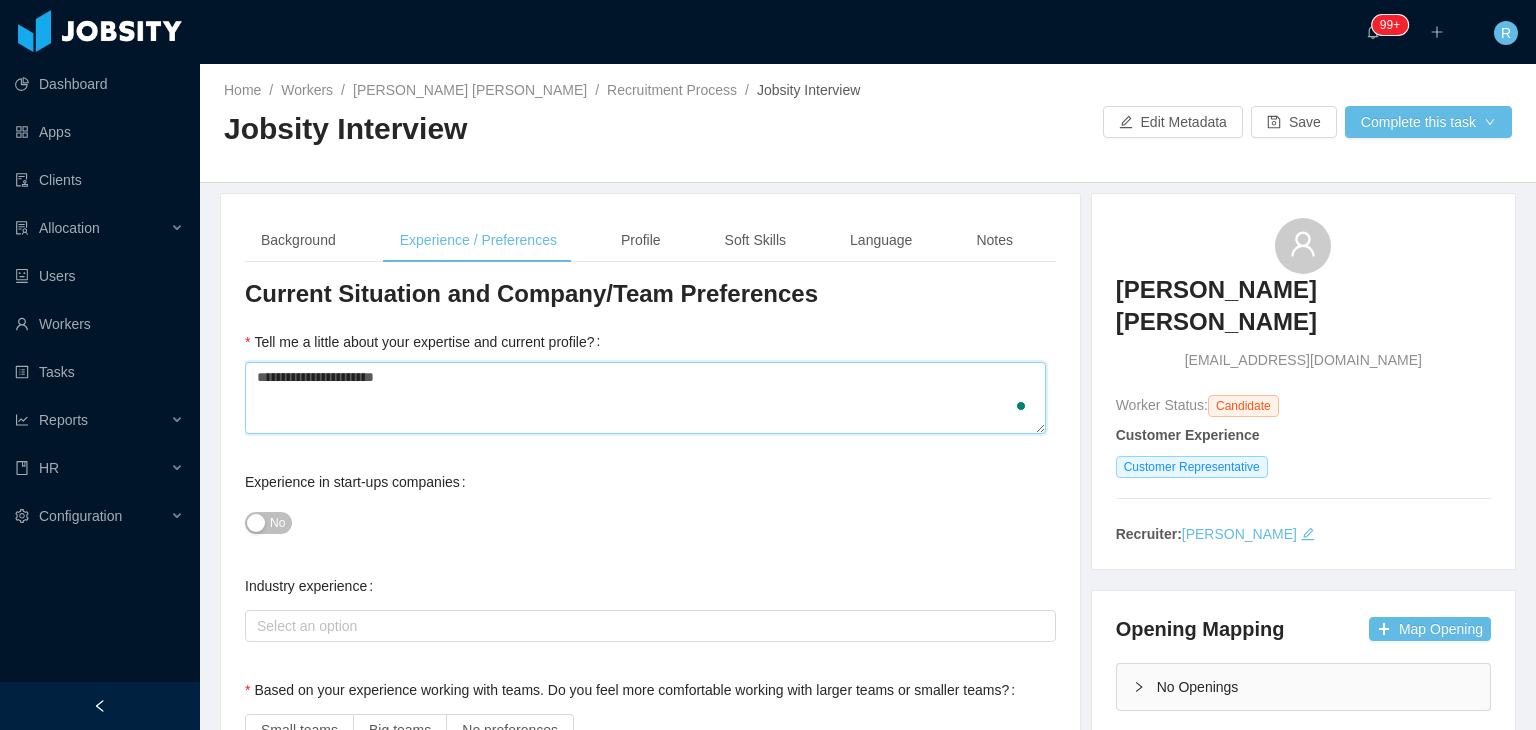 type 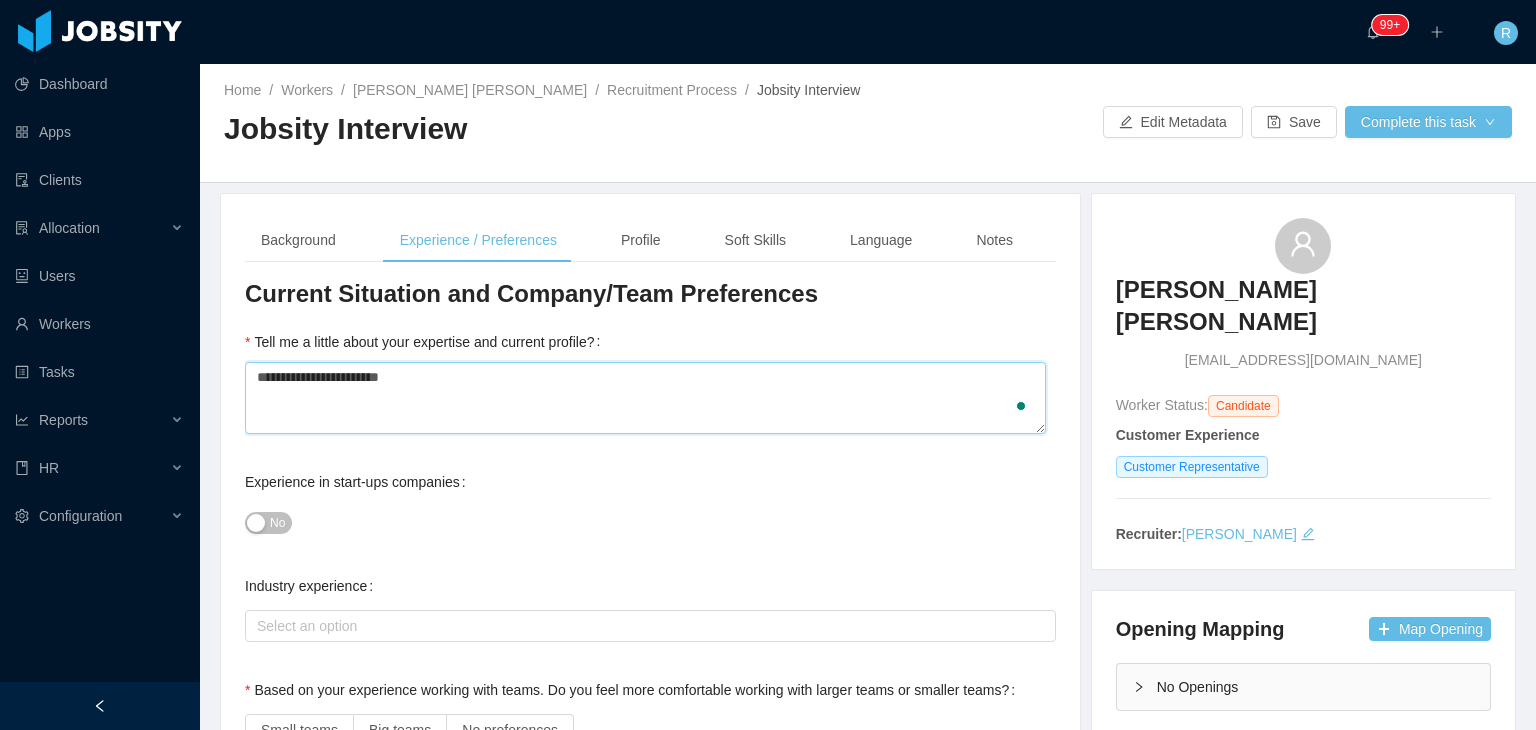 type 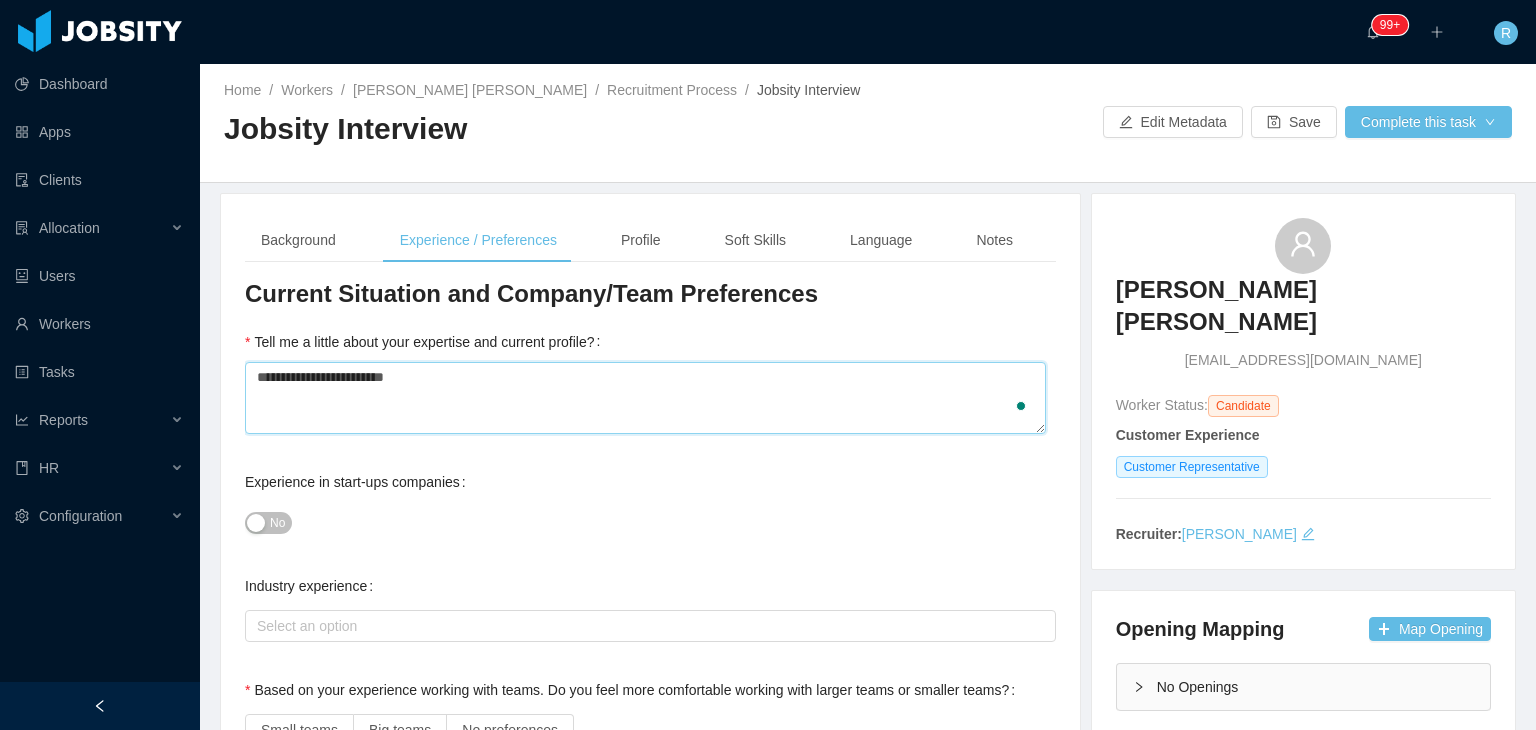 type 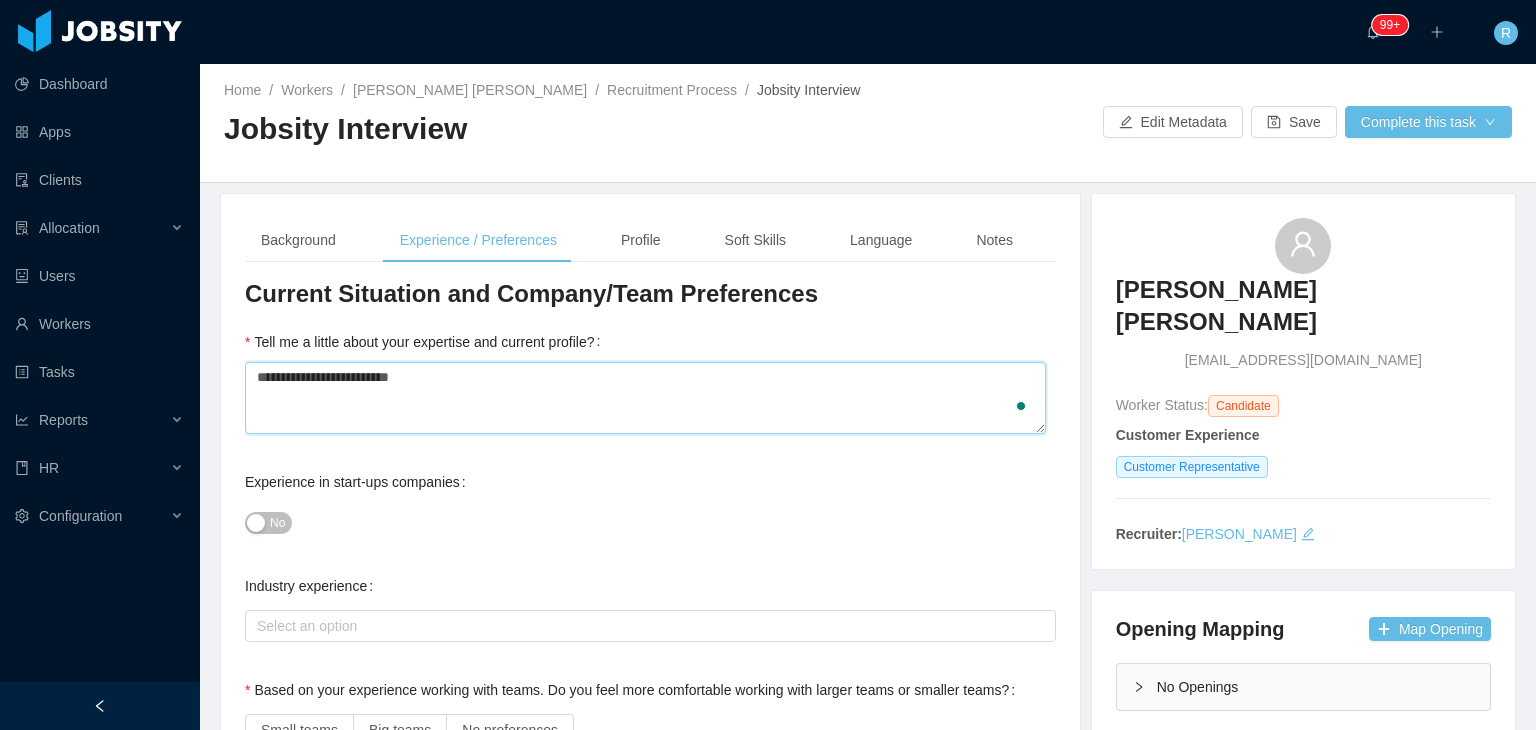 type 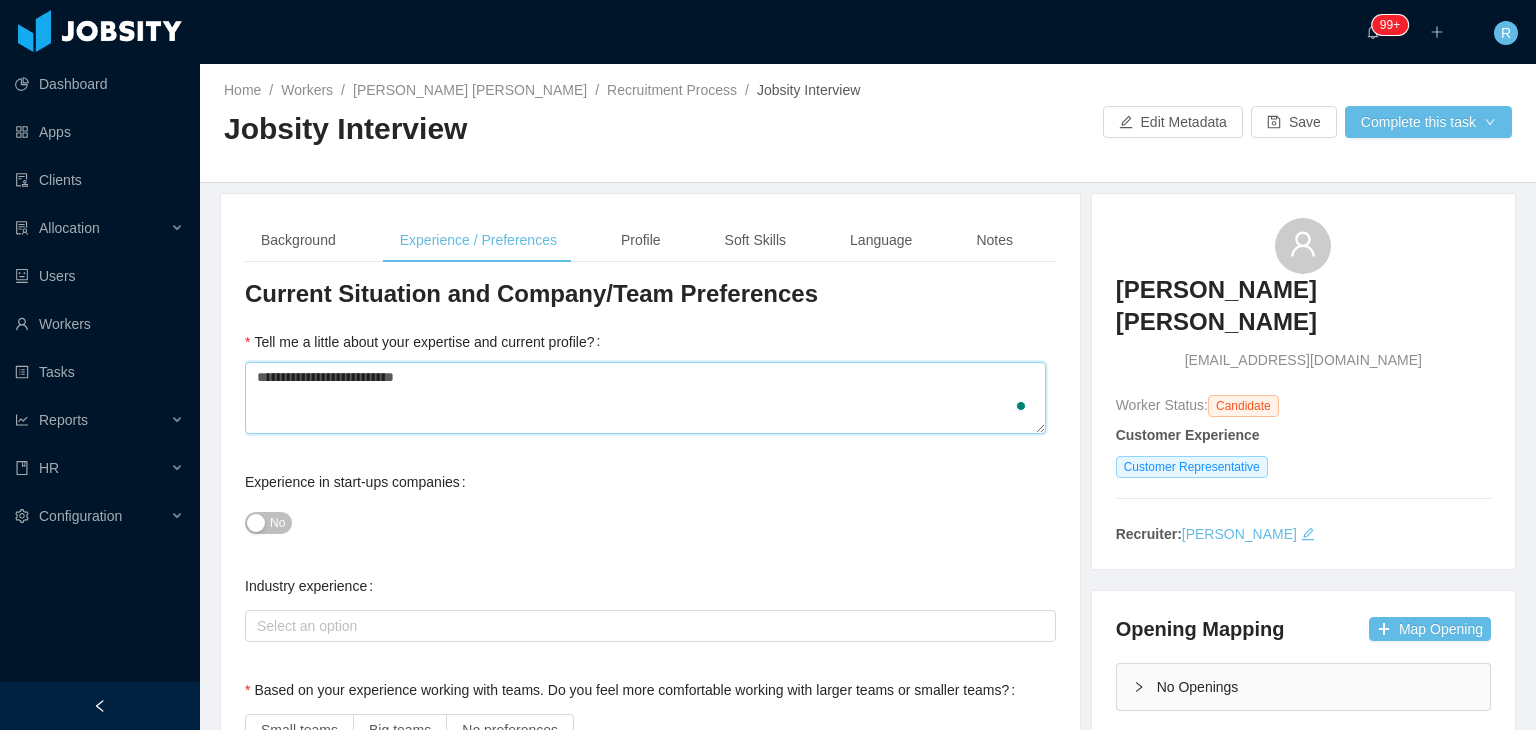 type 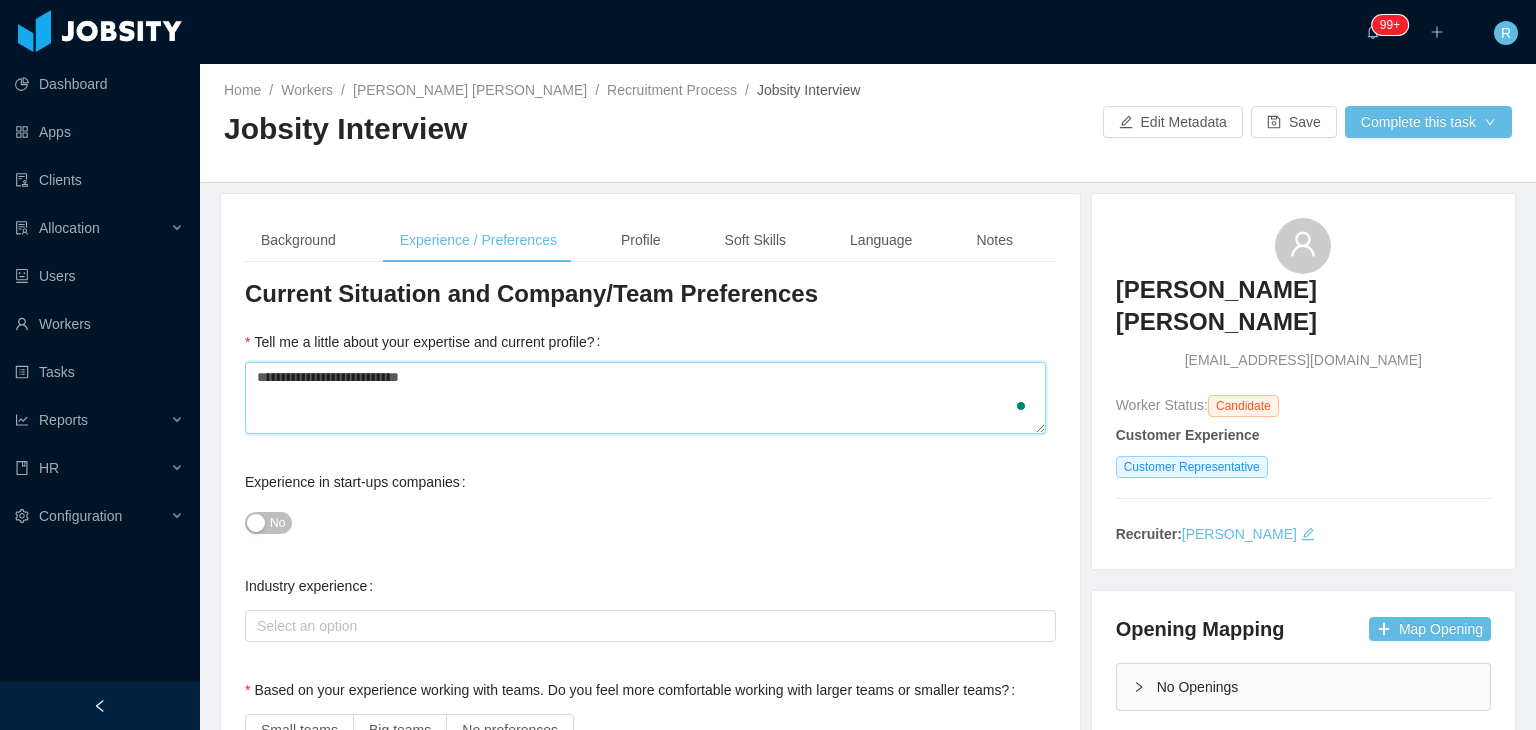 type 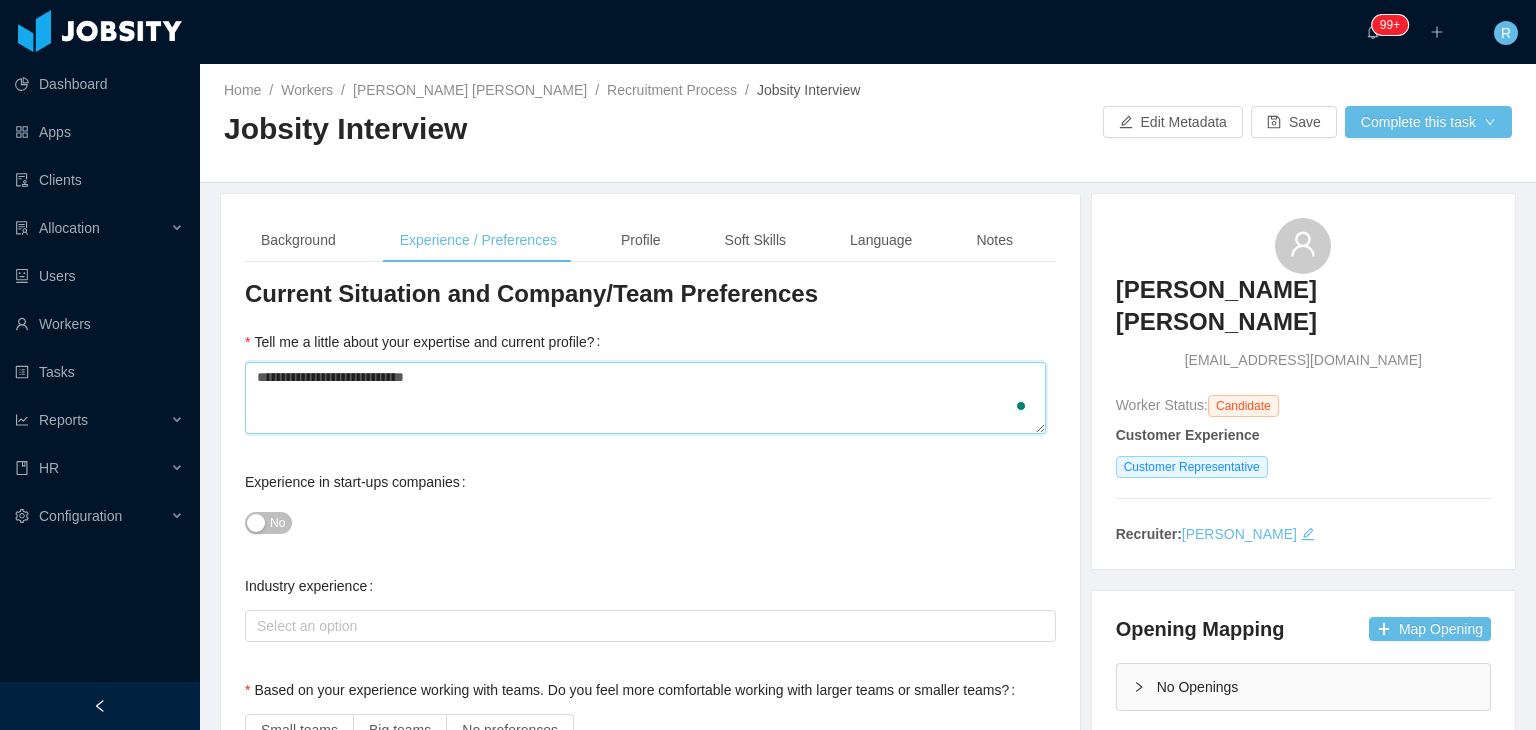 type 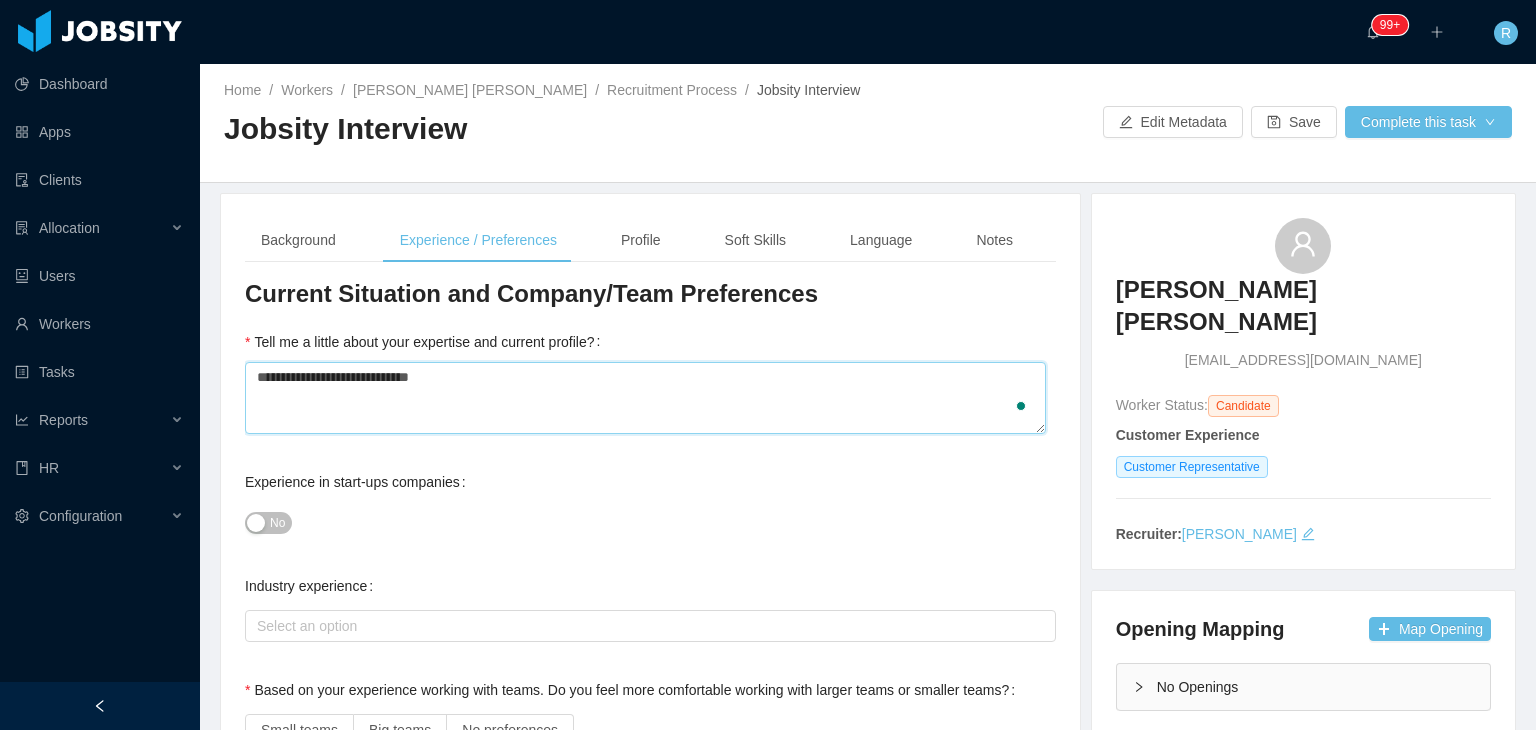 type 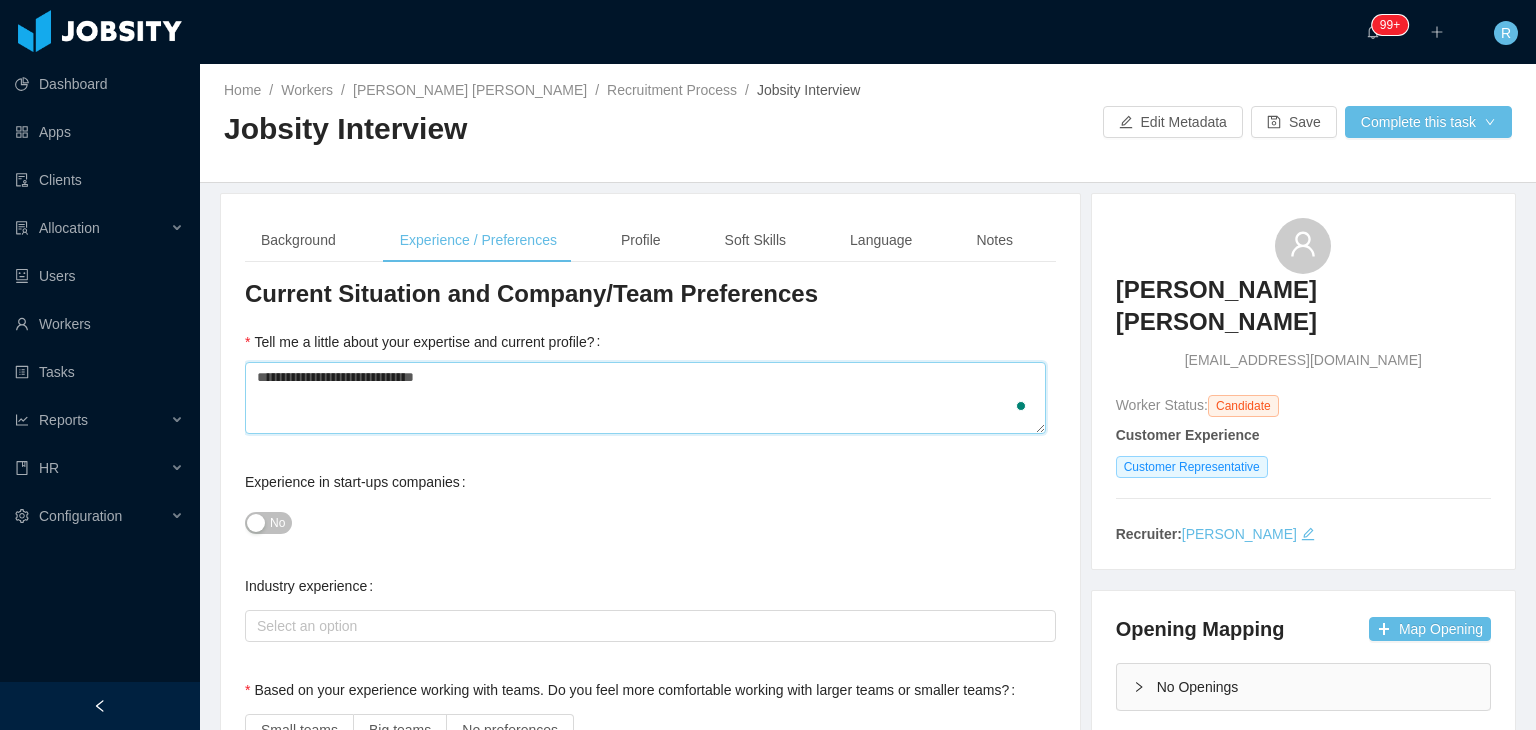 type 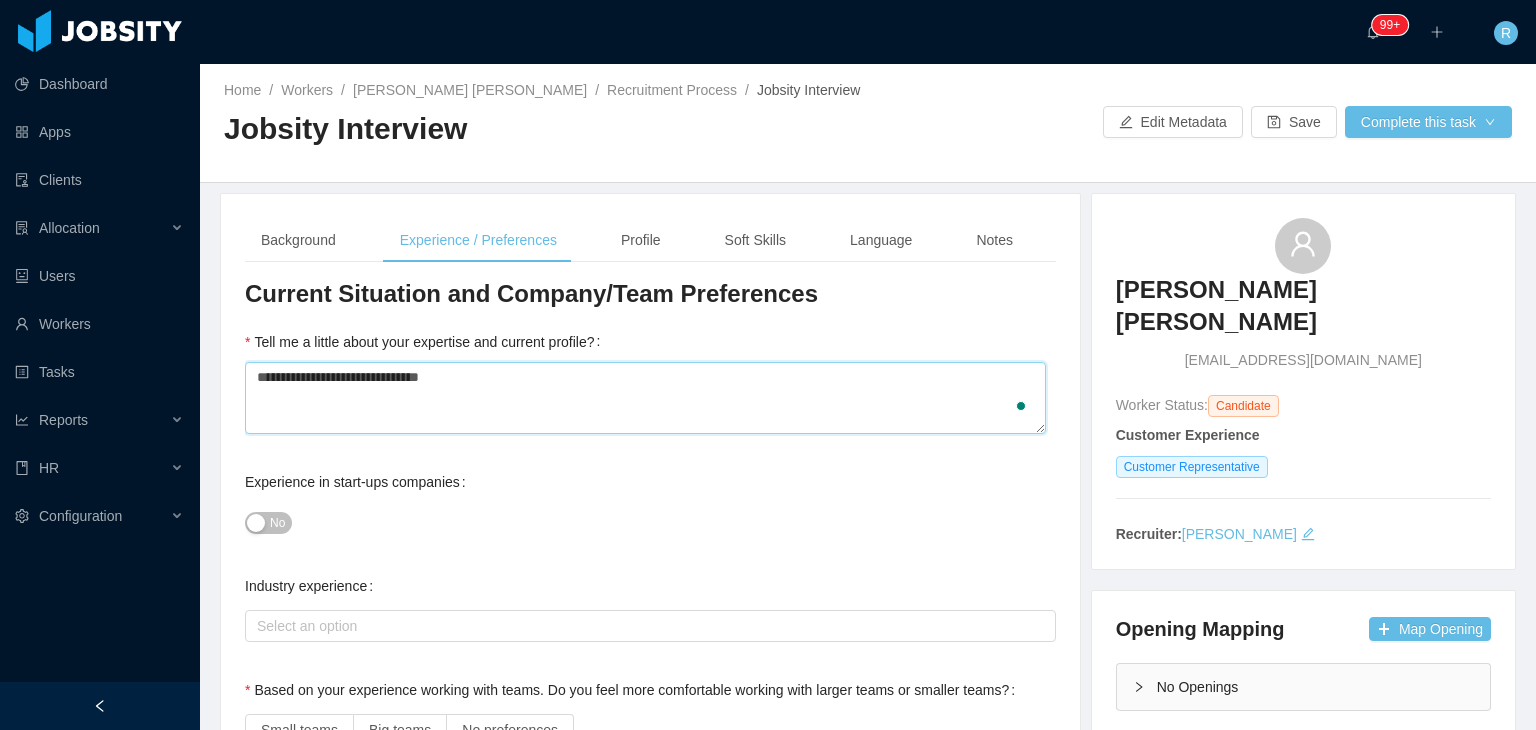 type 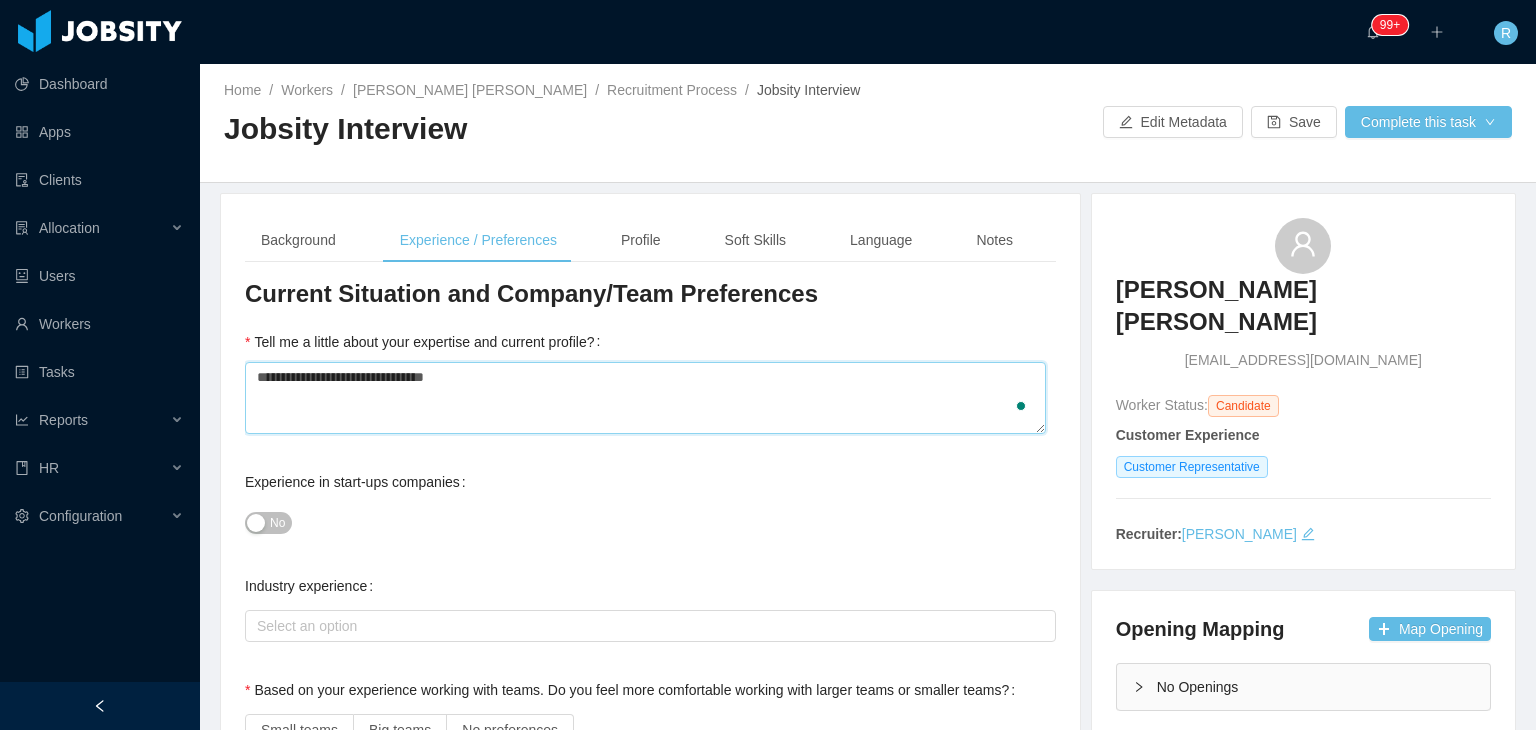 type 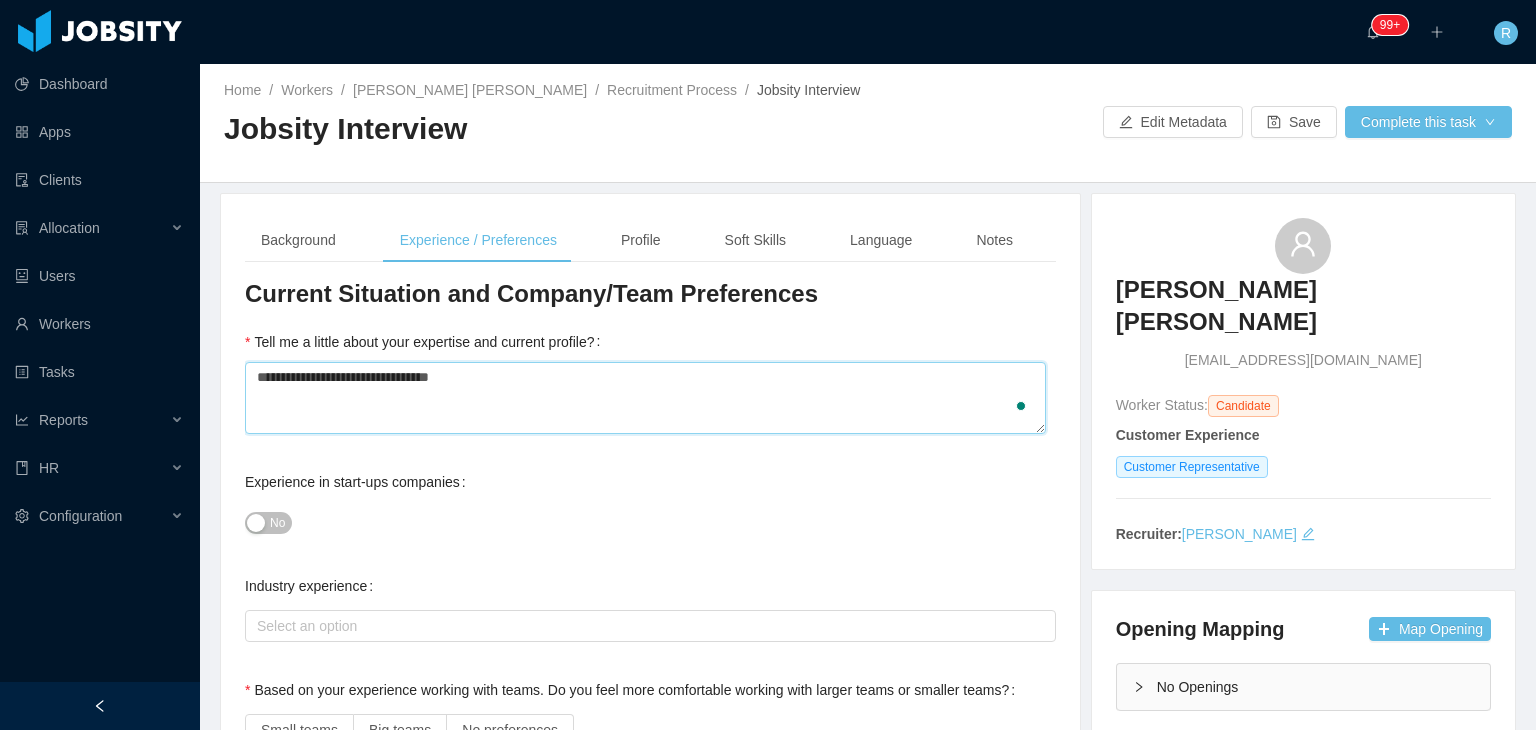 type 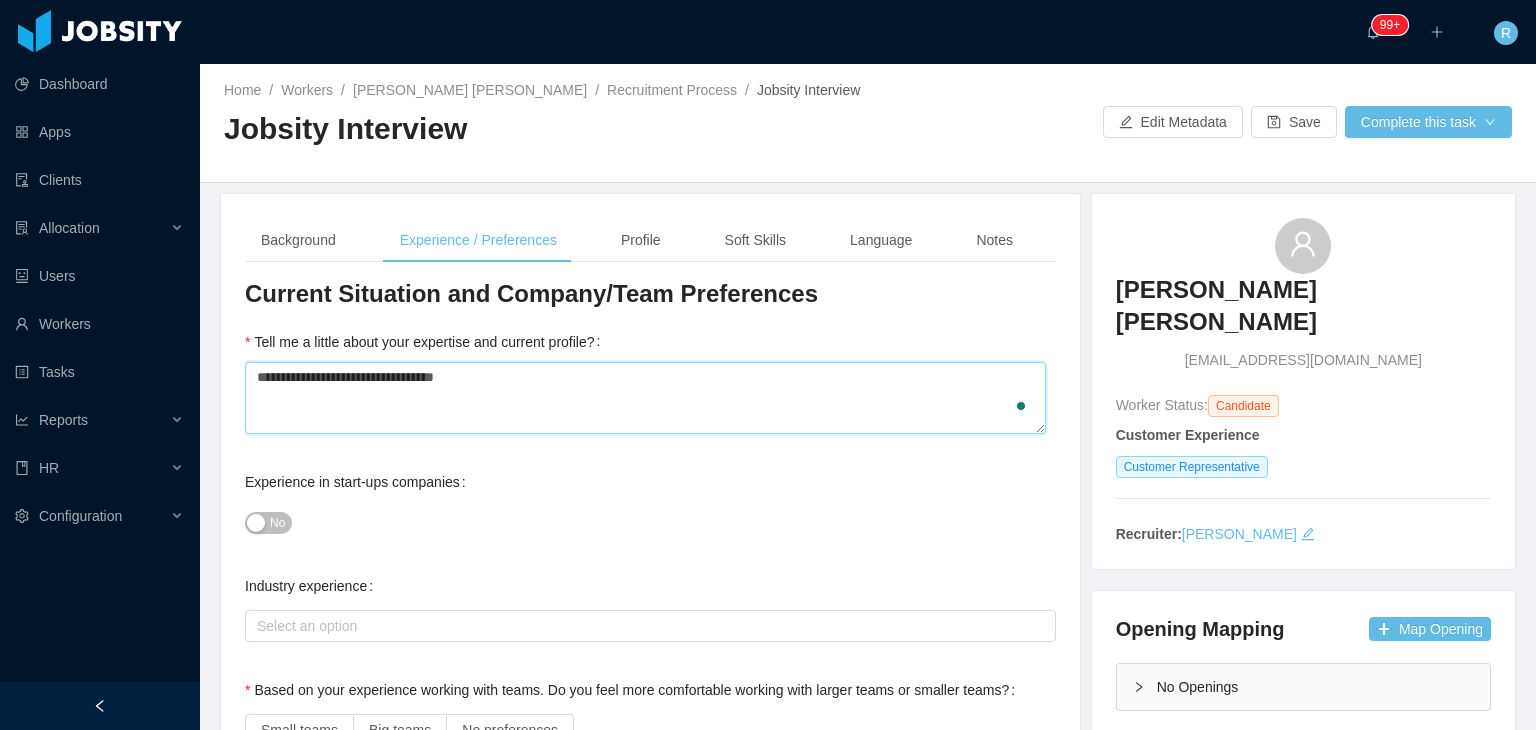 type on "**********" 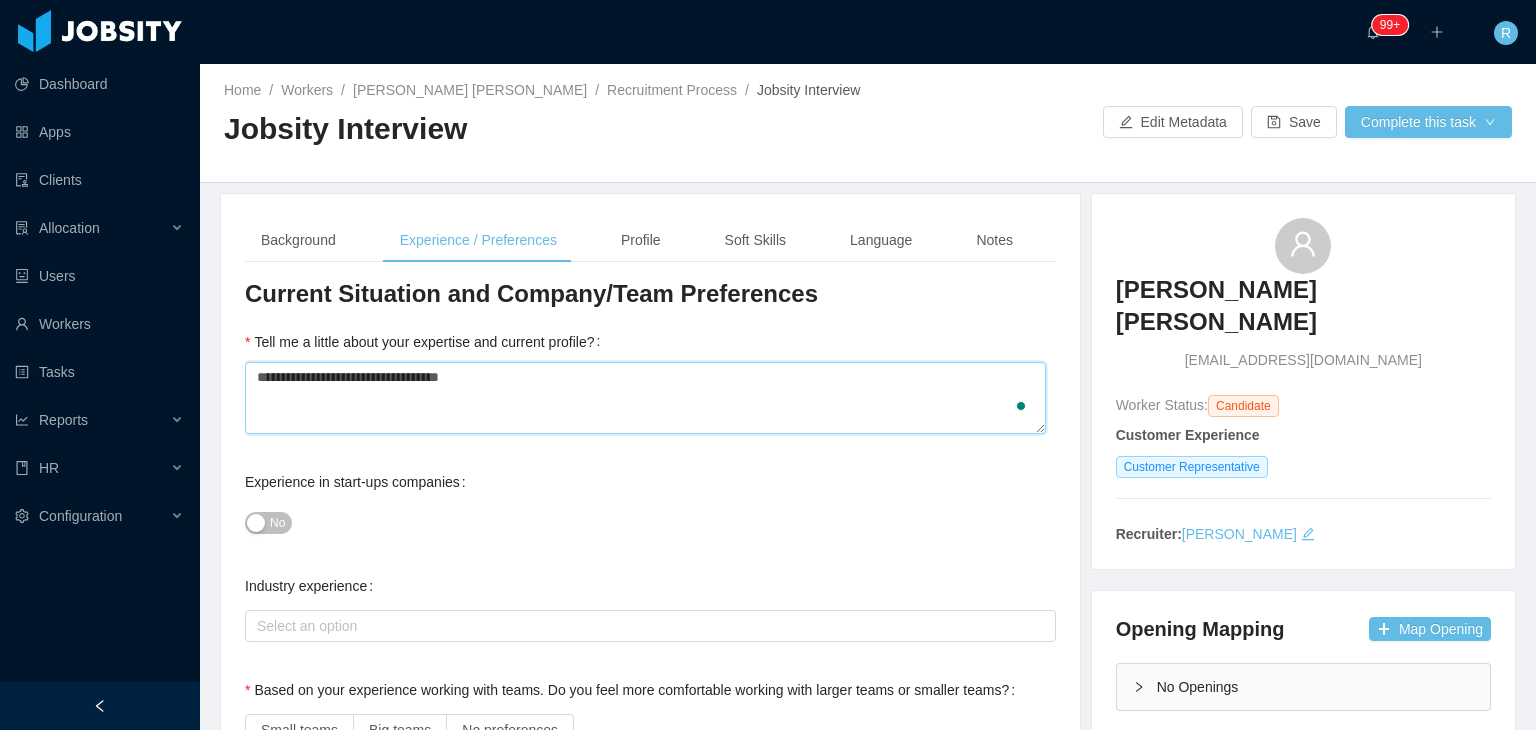type 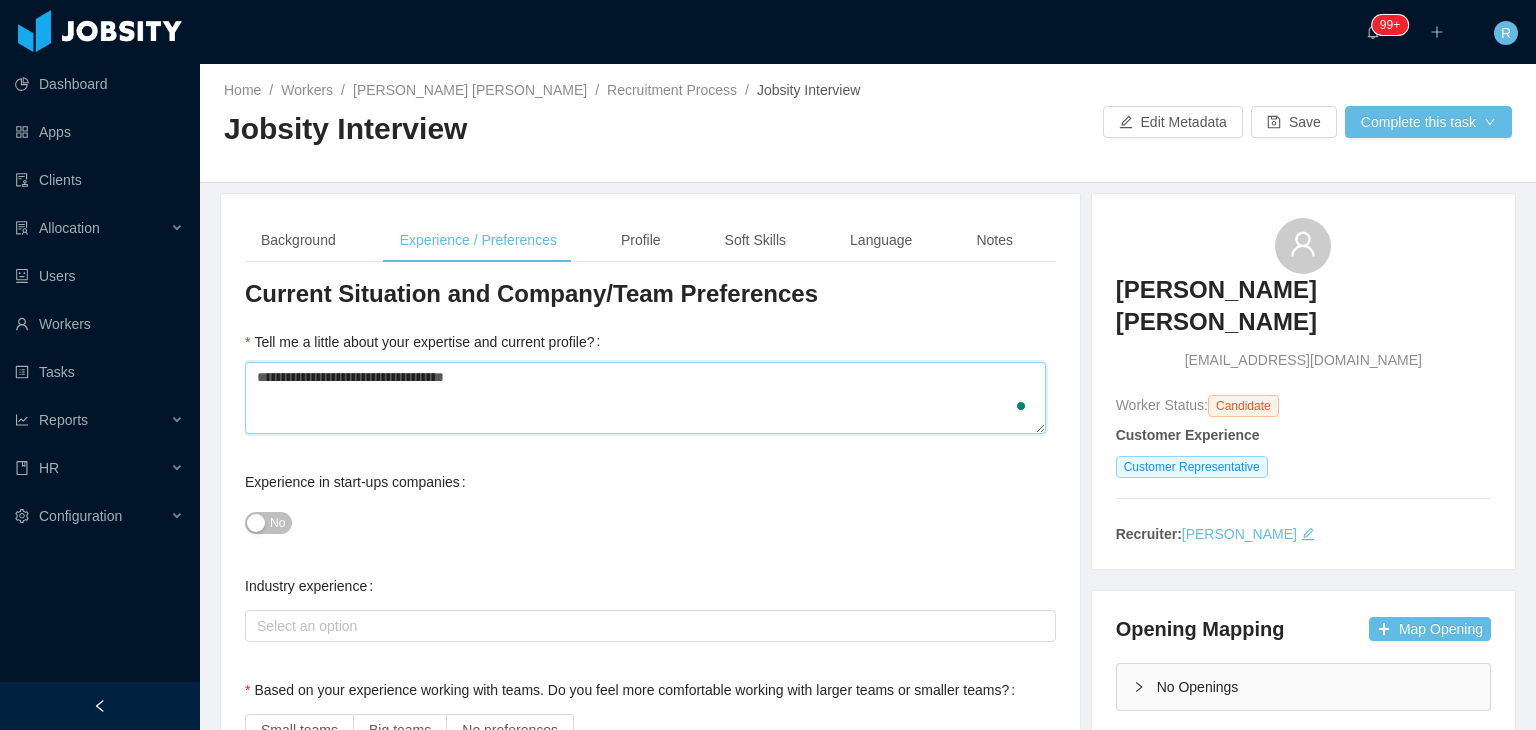 type 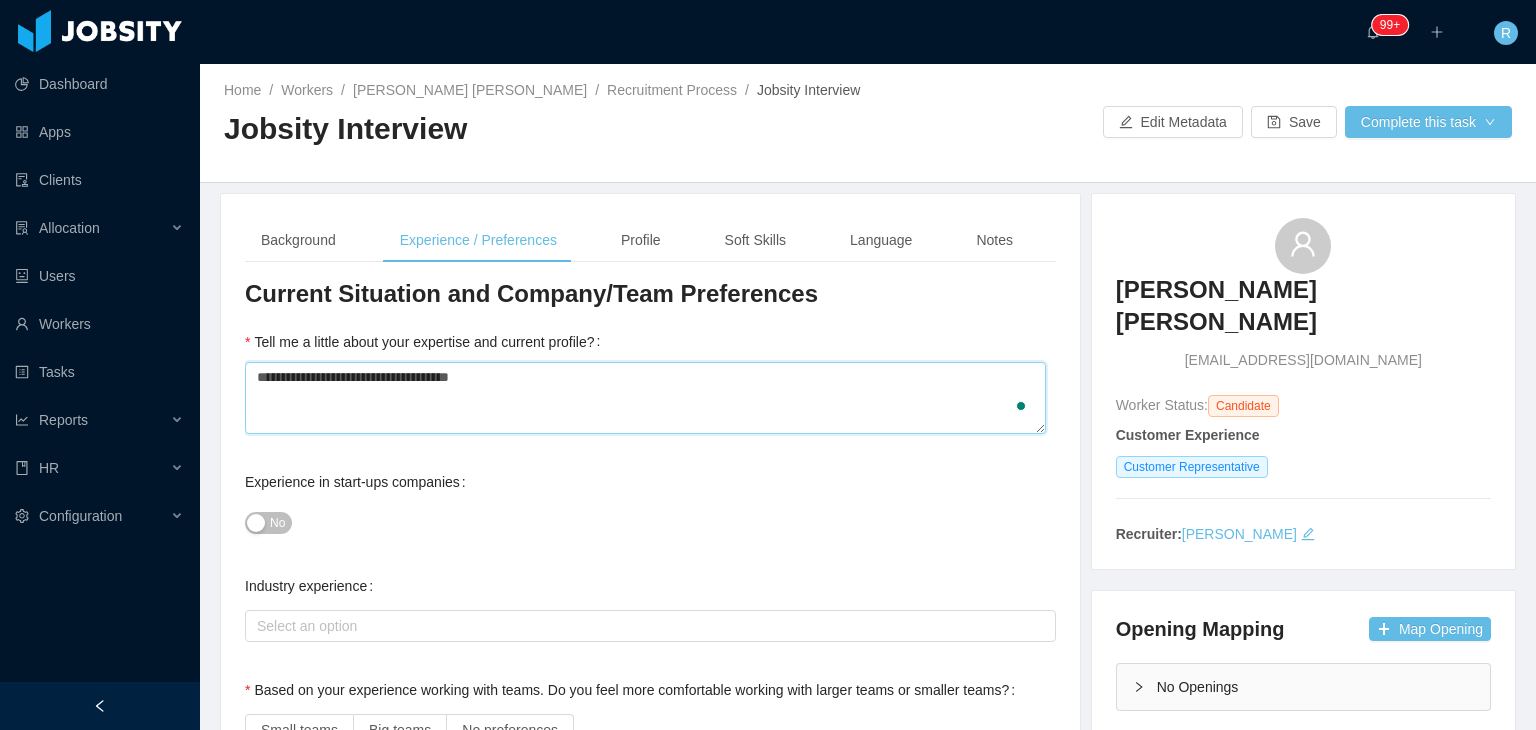 type 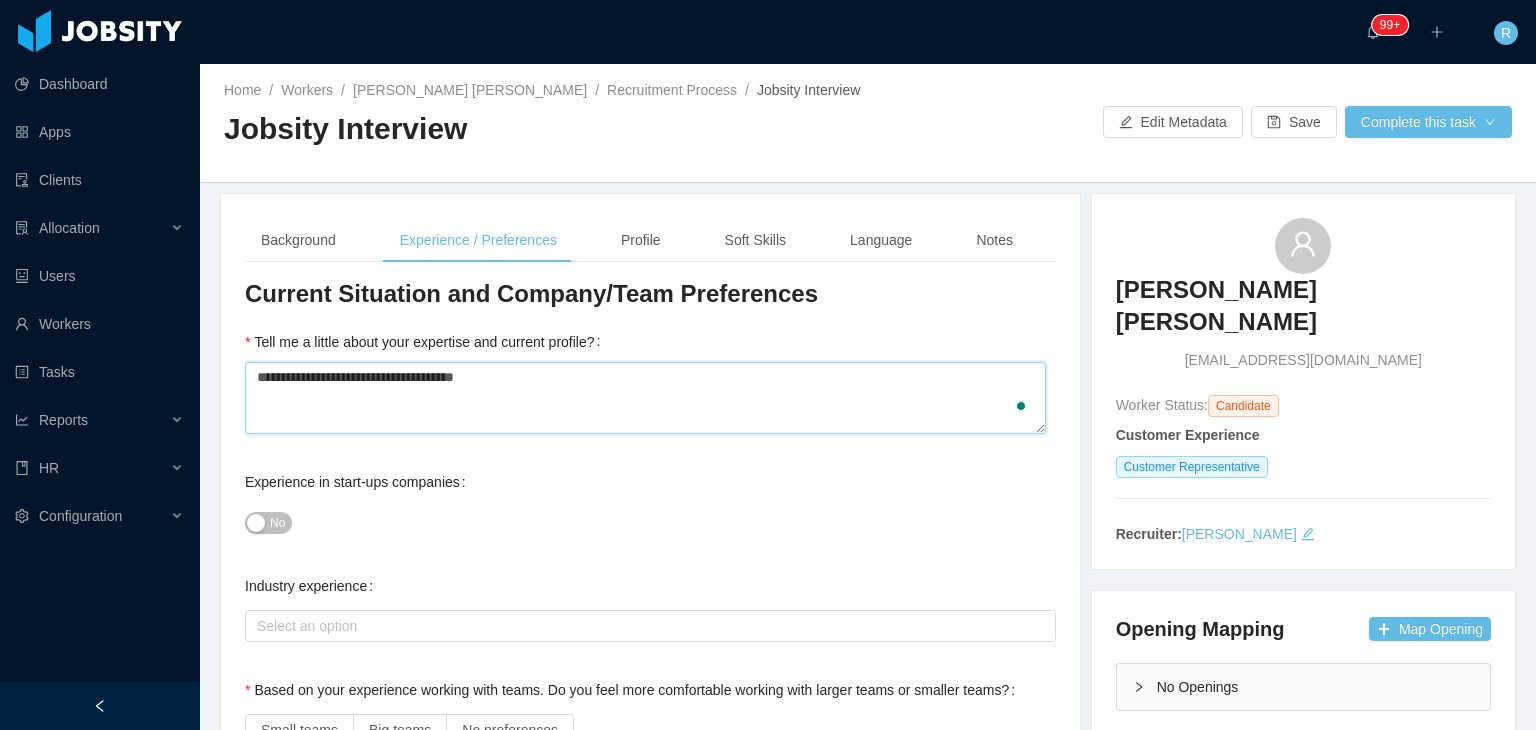 type 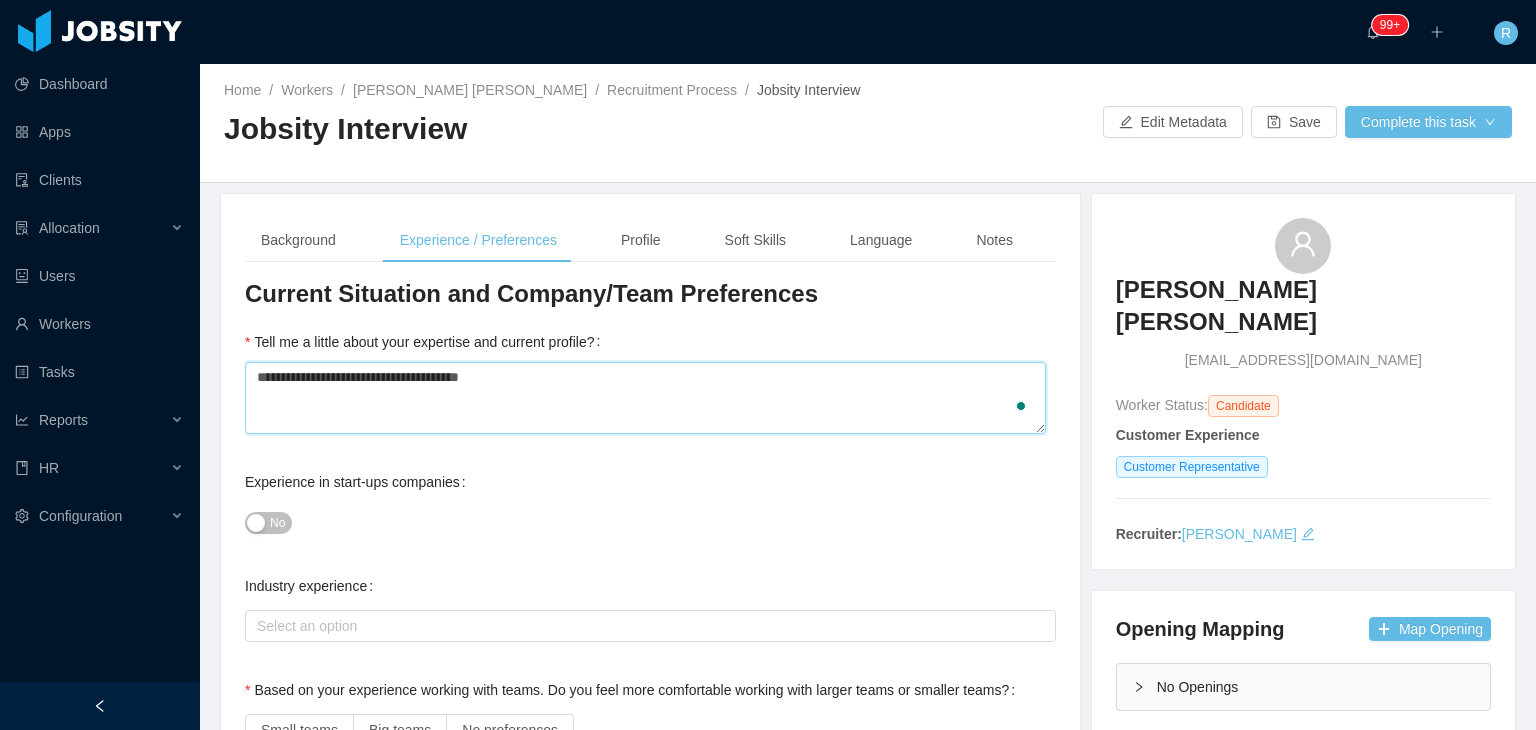 type 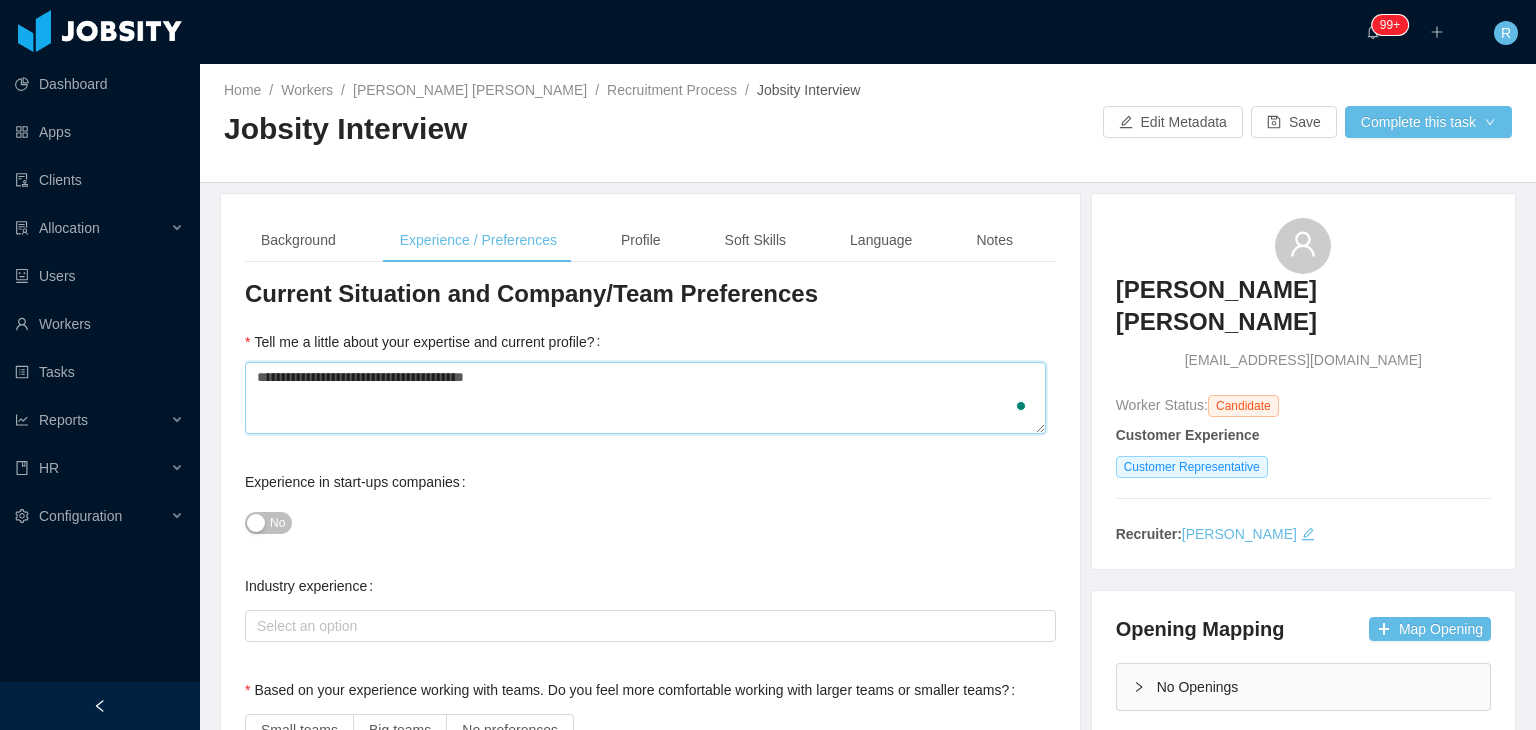type 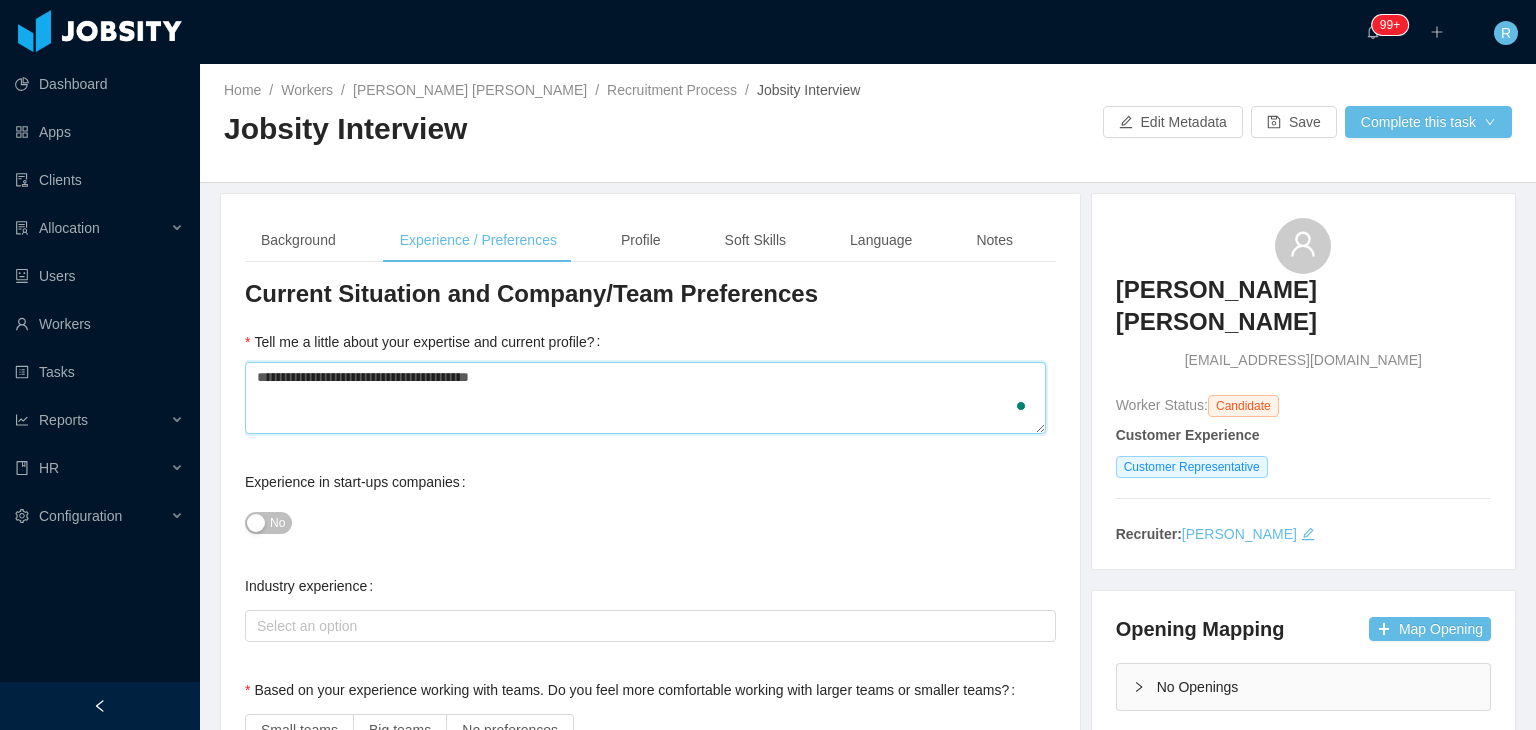 type 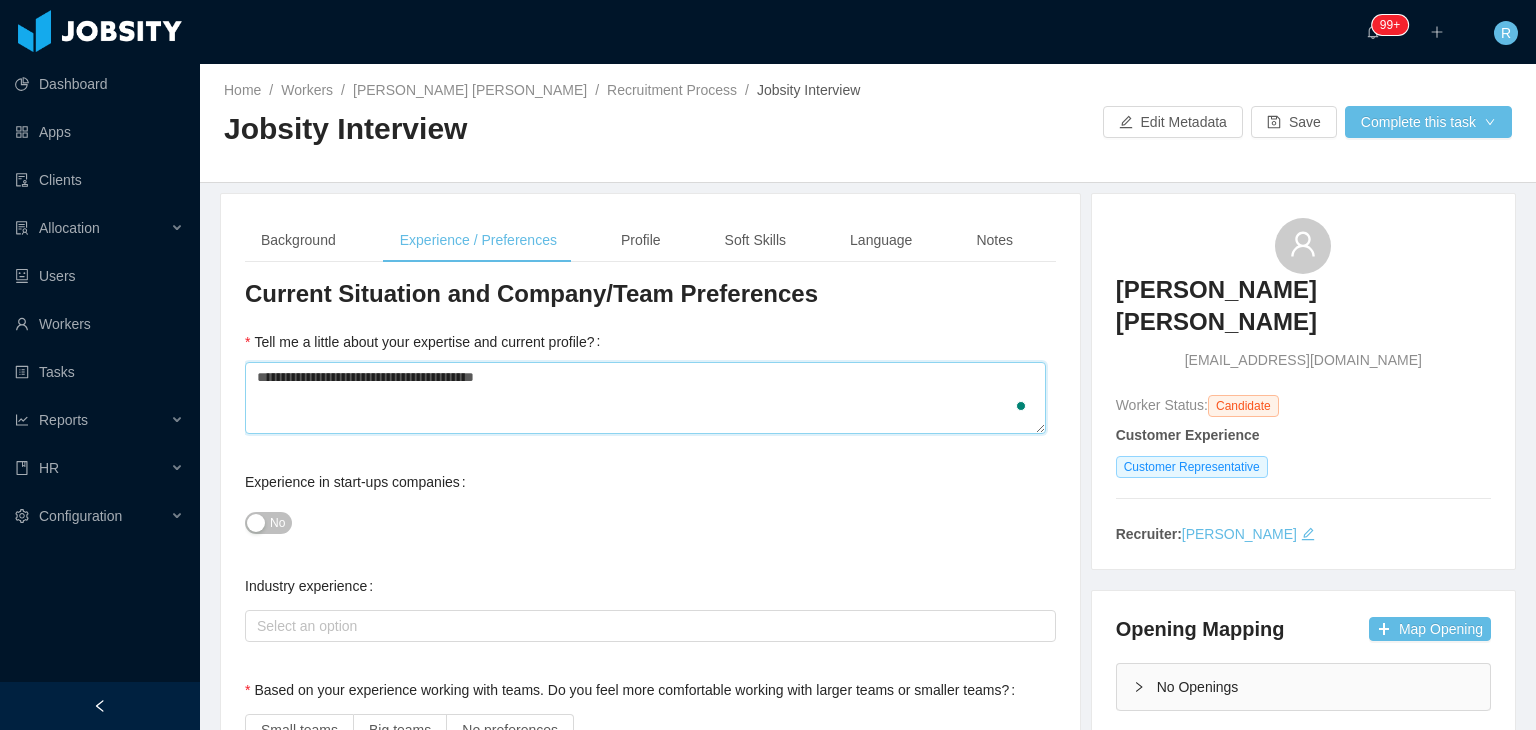 type 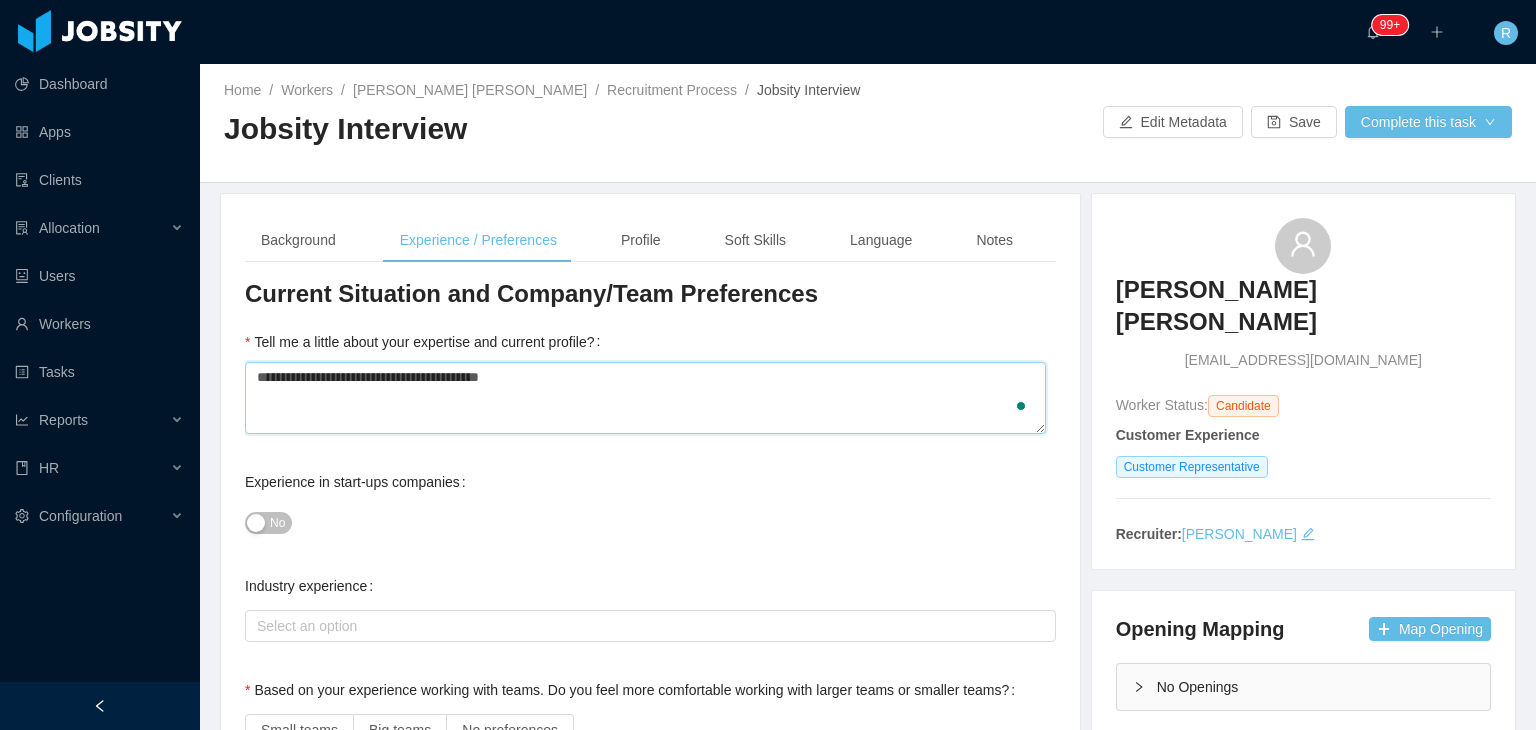 type on "**********" 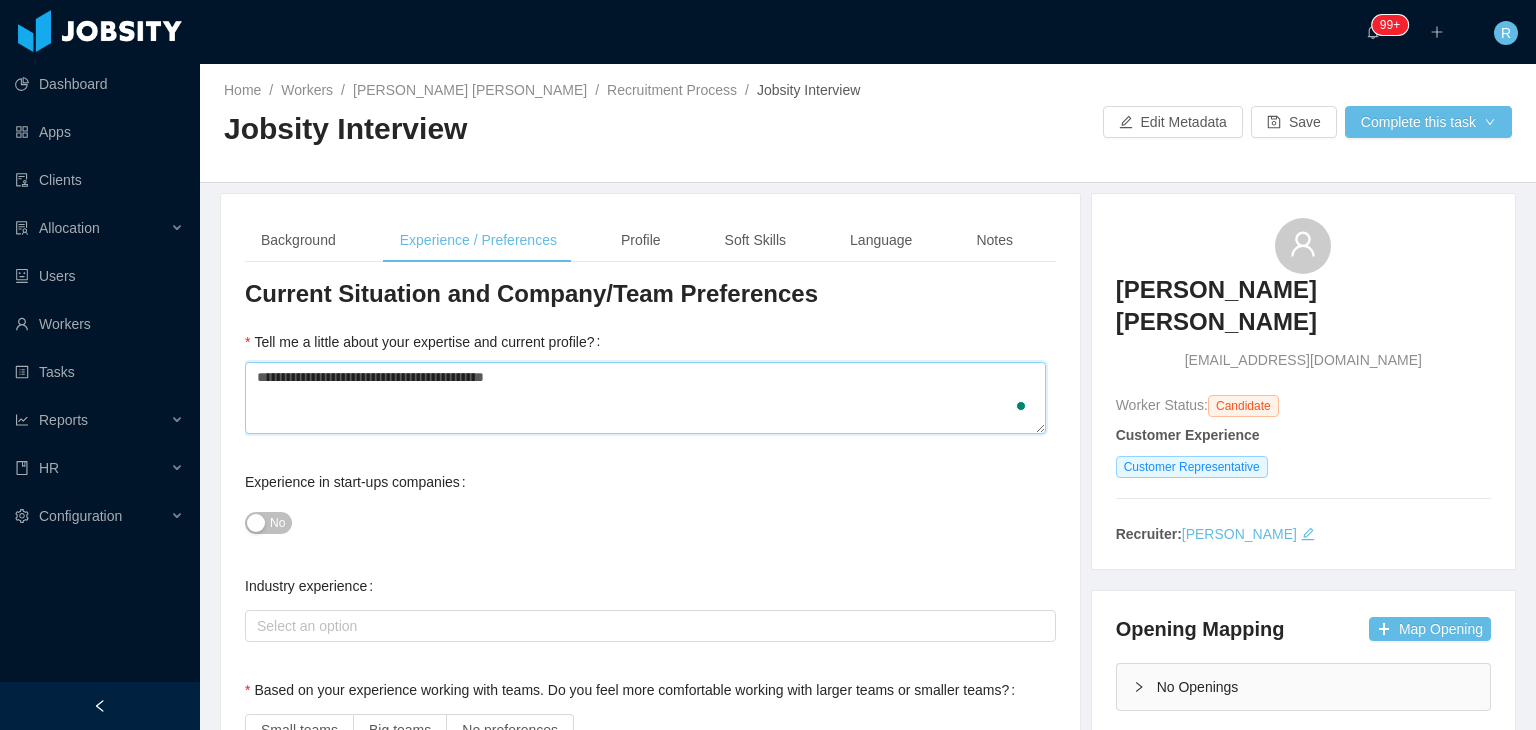 type 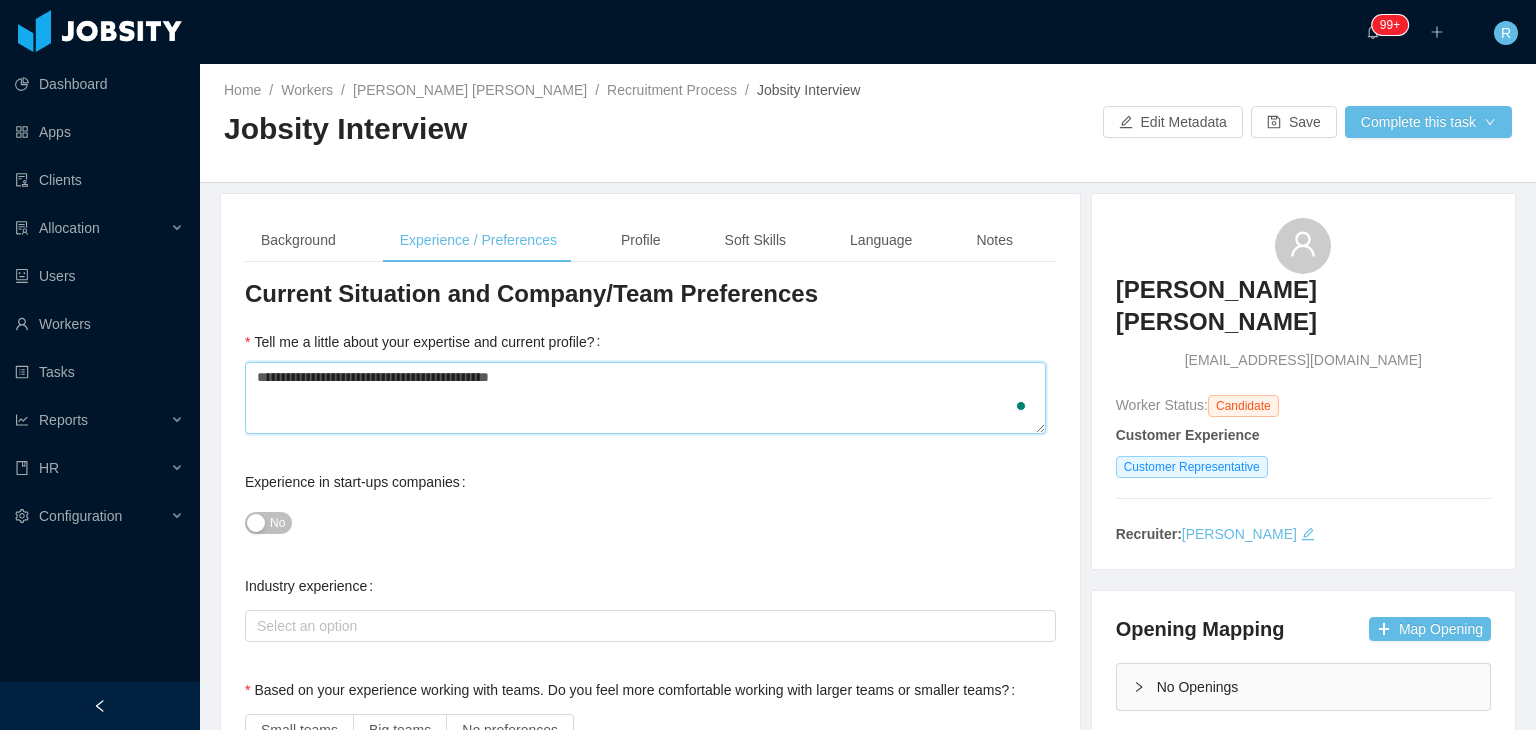 type 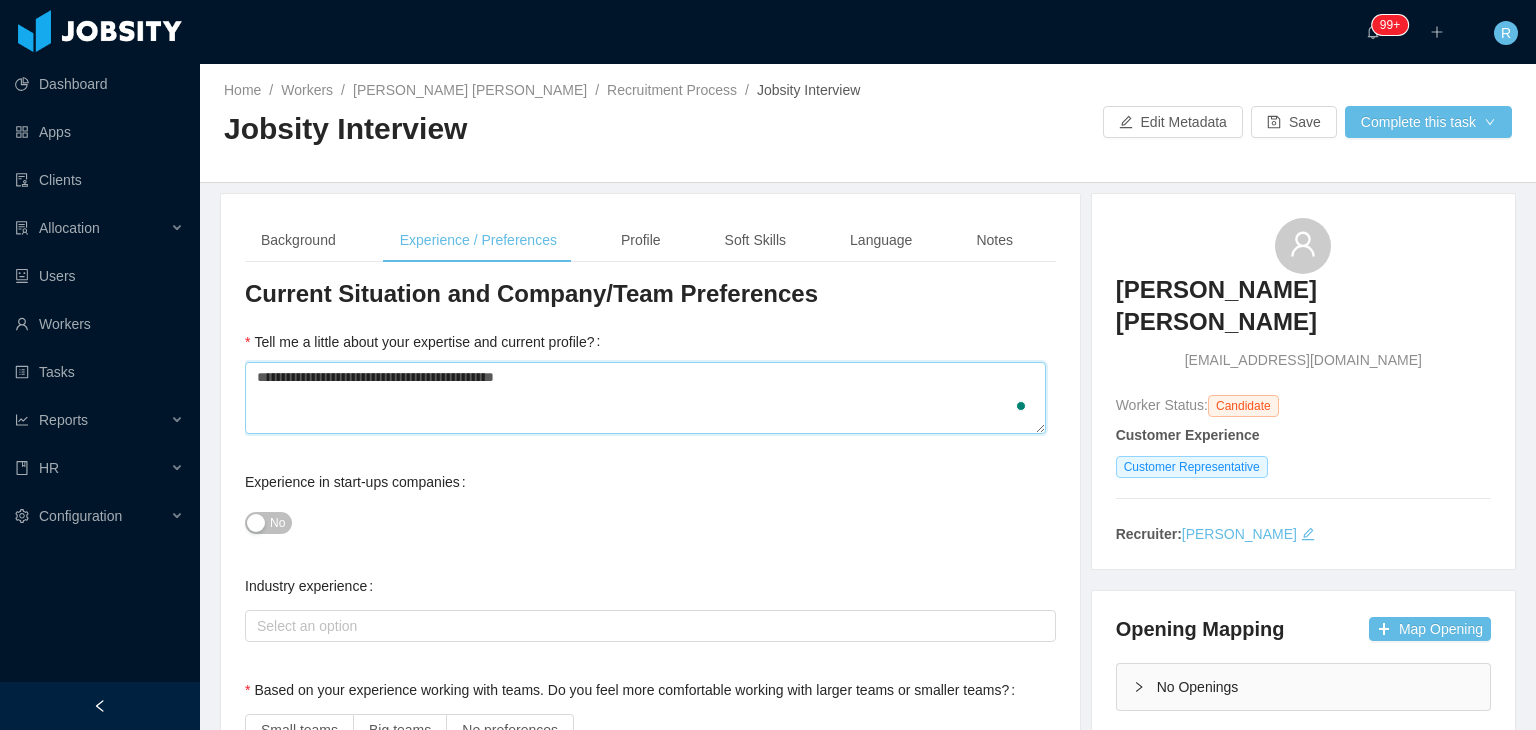 type 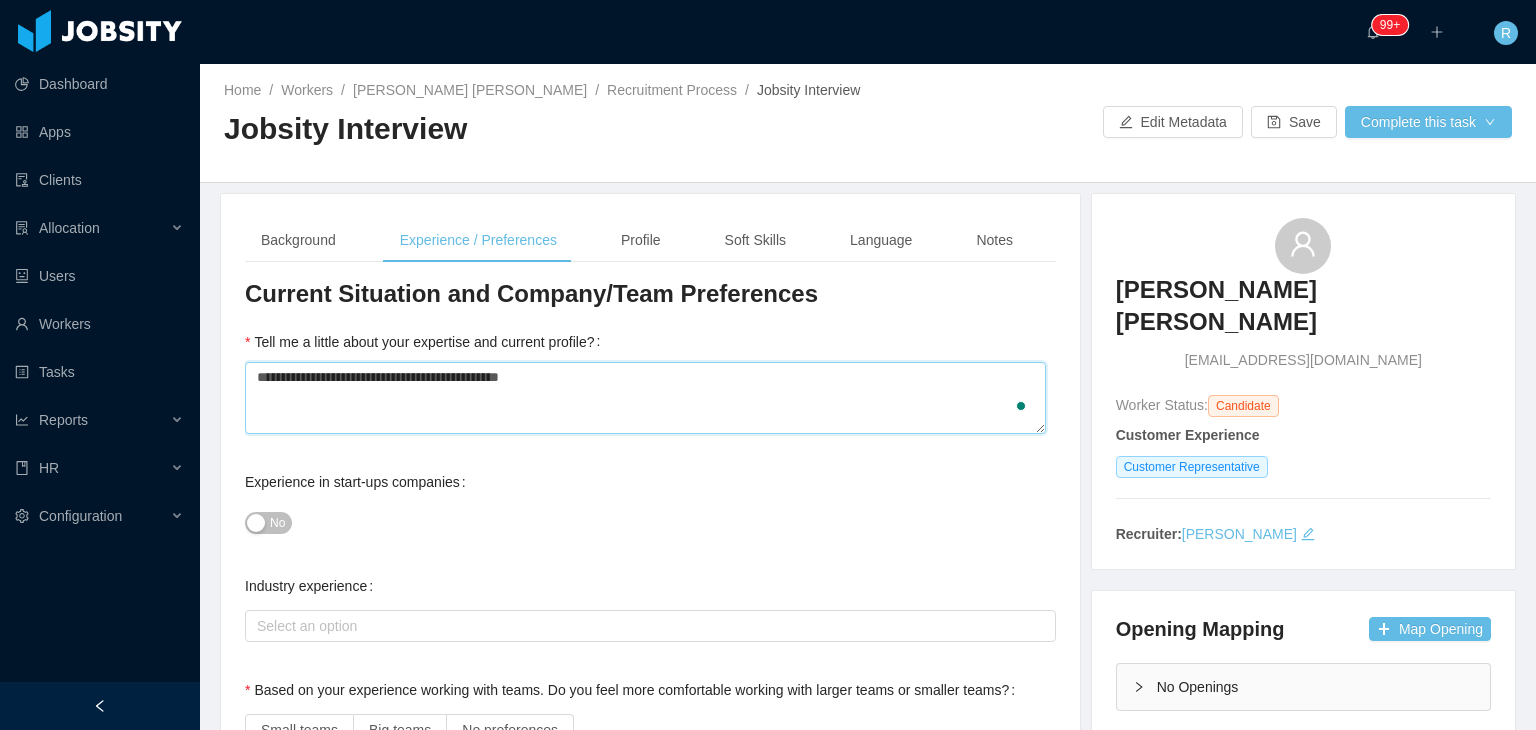 type on "**********" 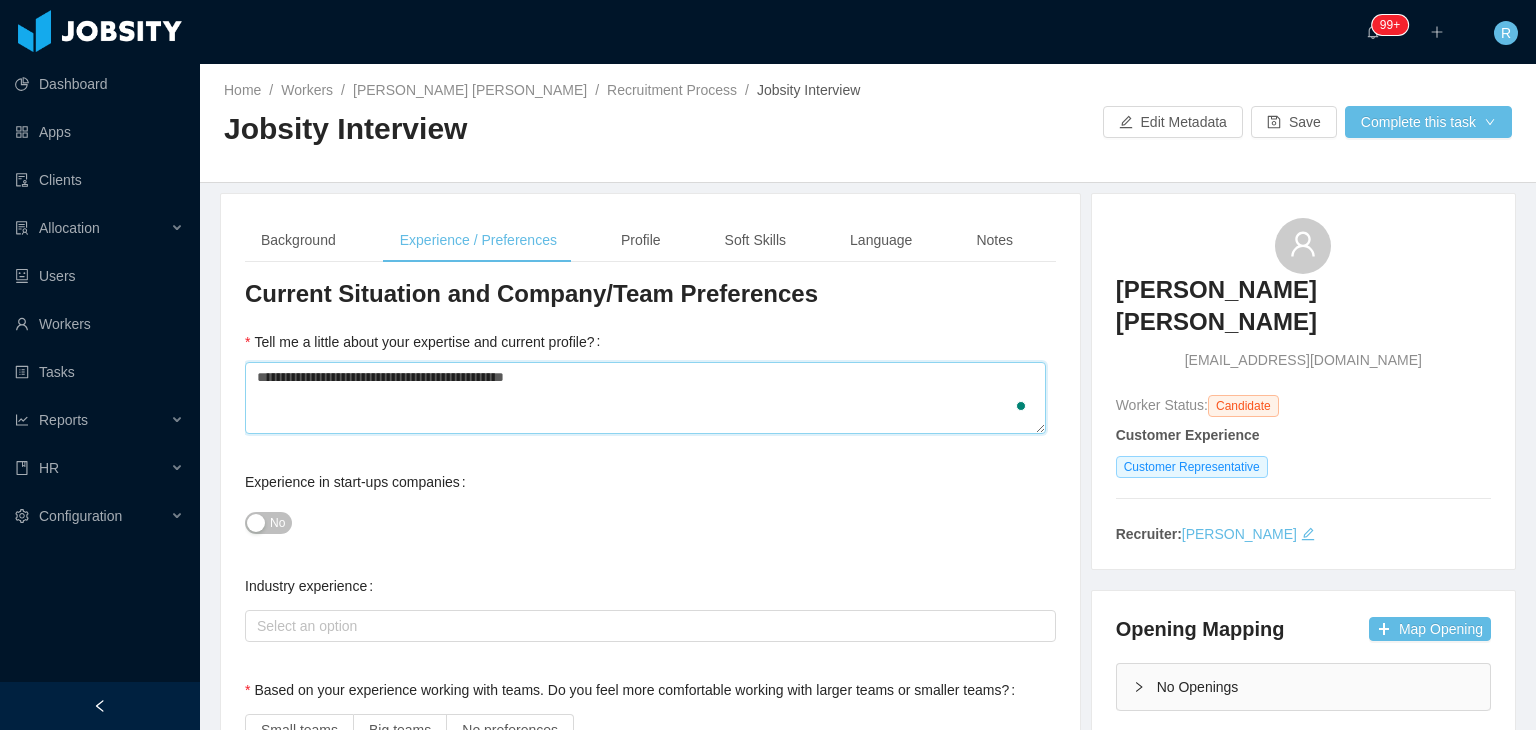 type 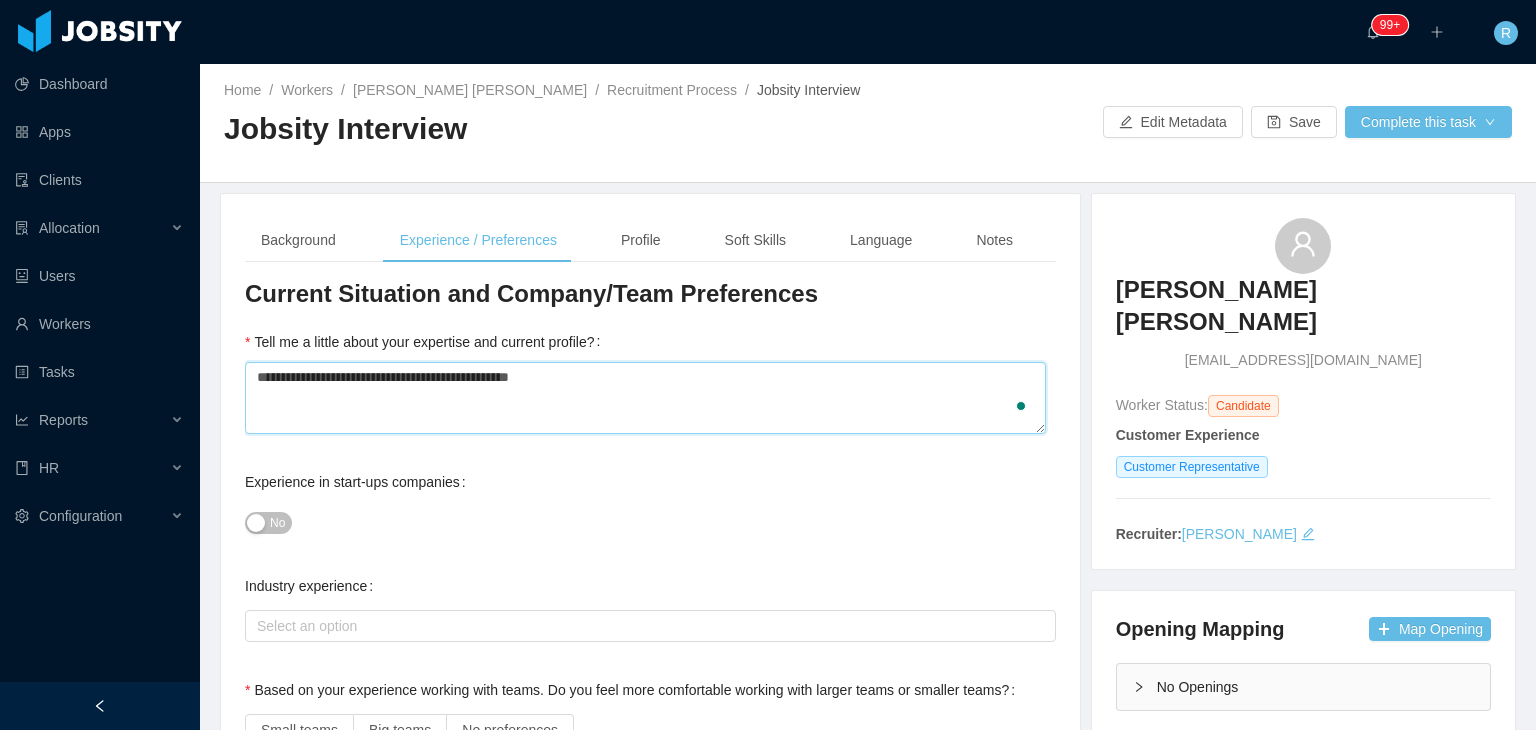 type 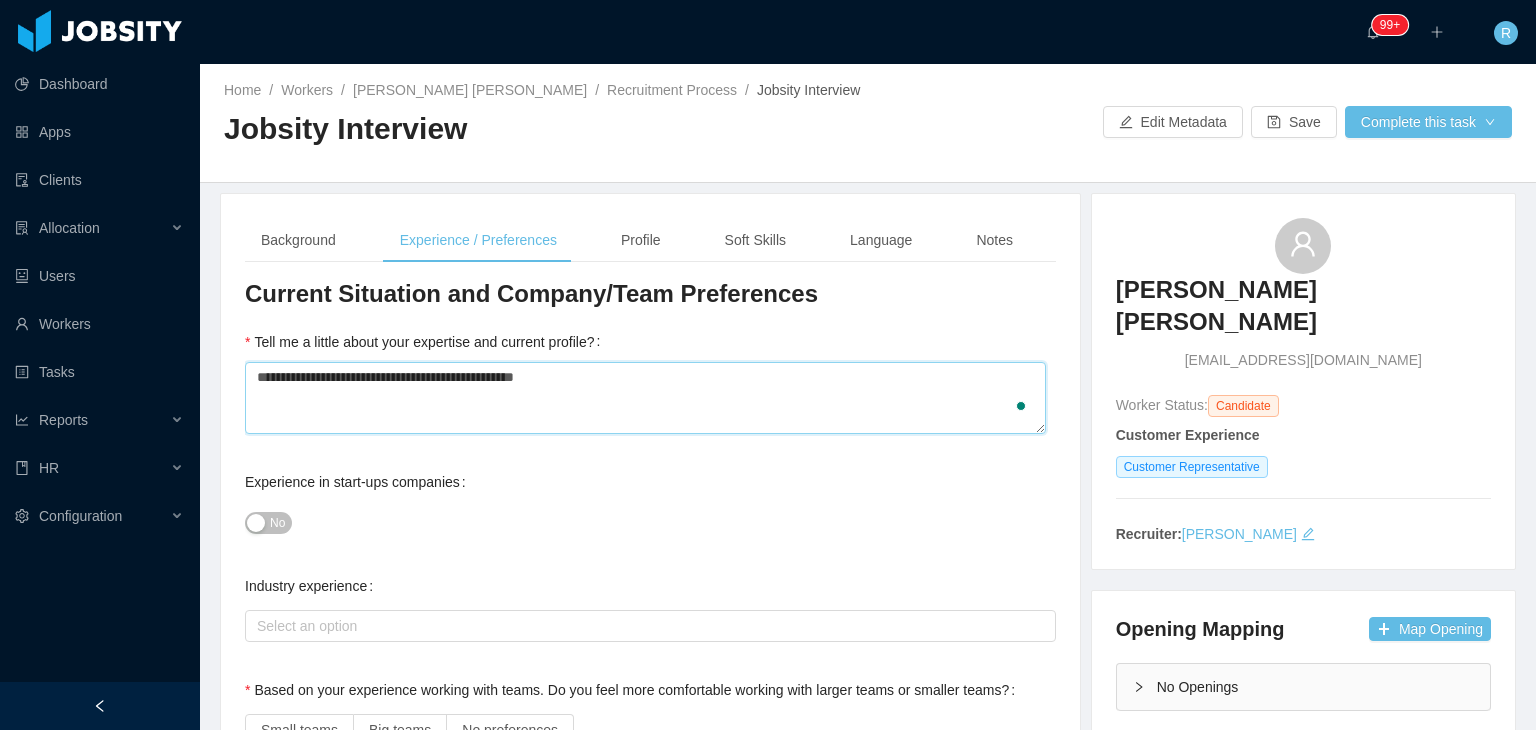 type 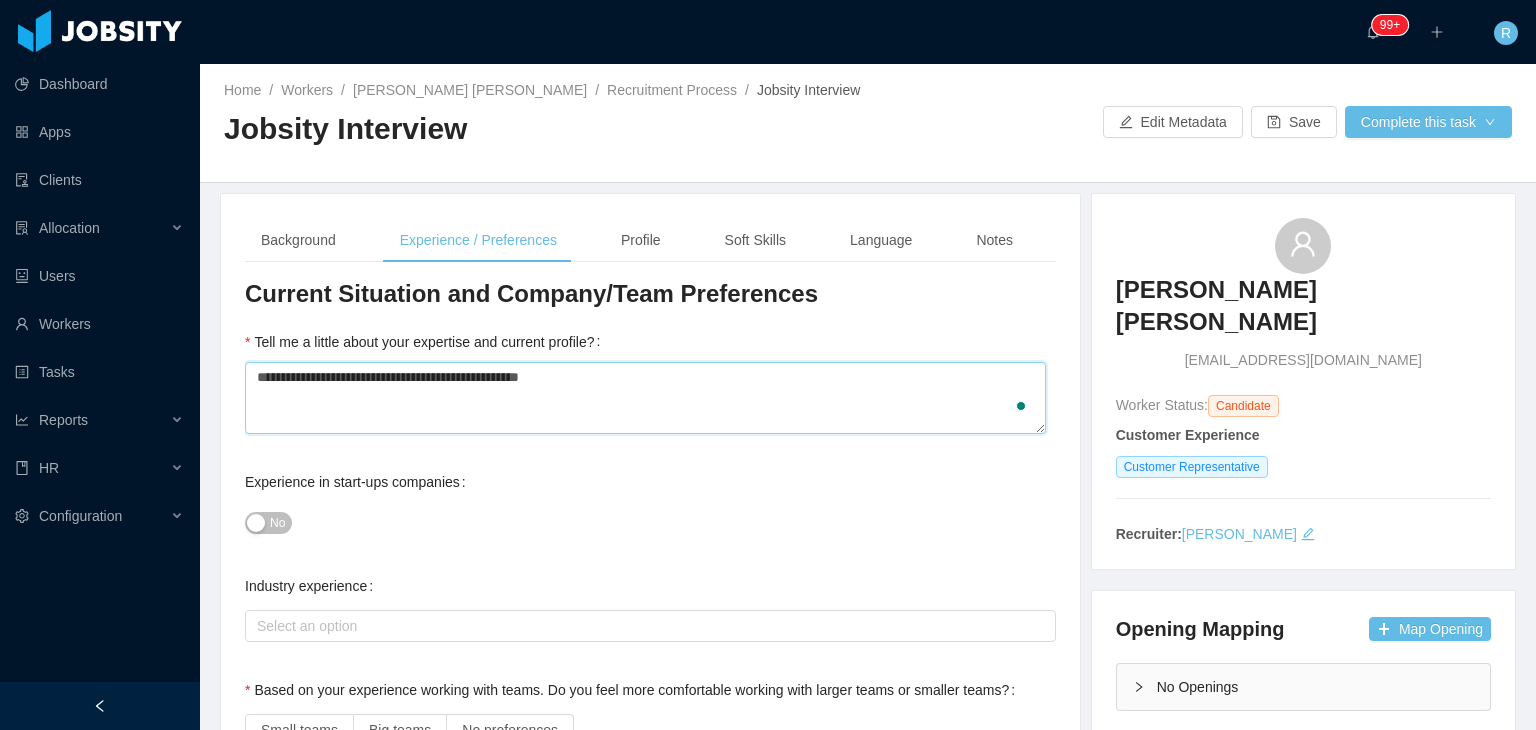type 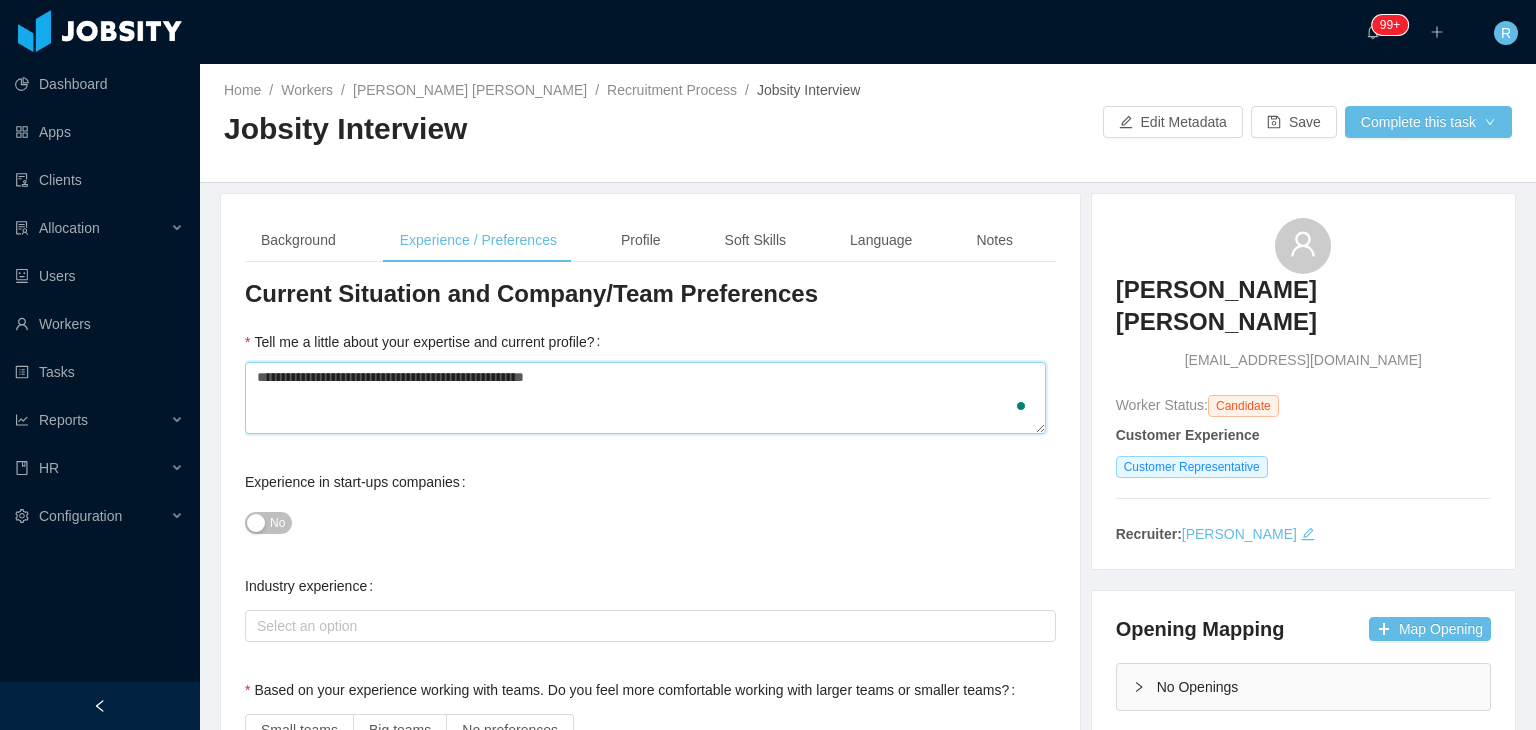 type 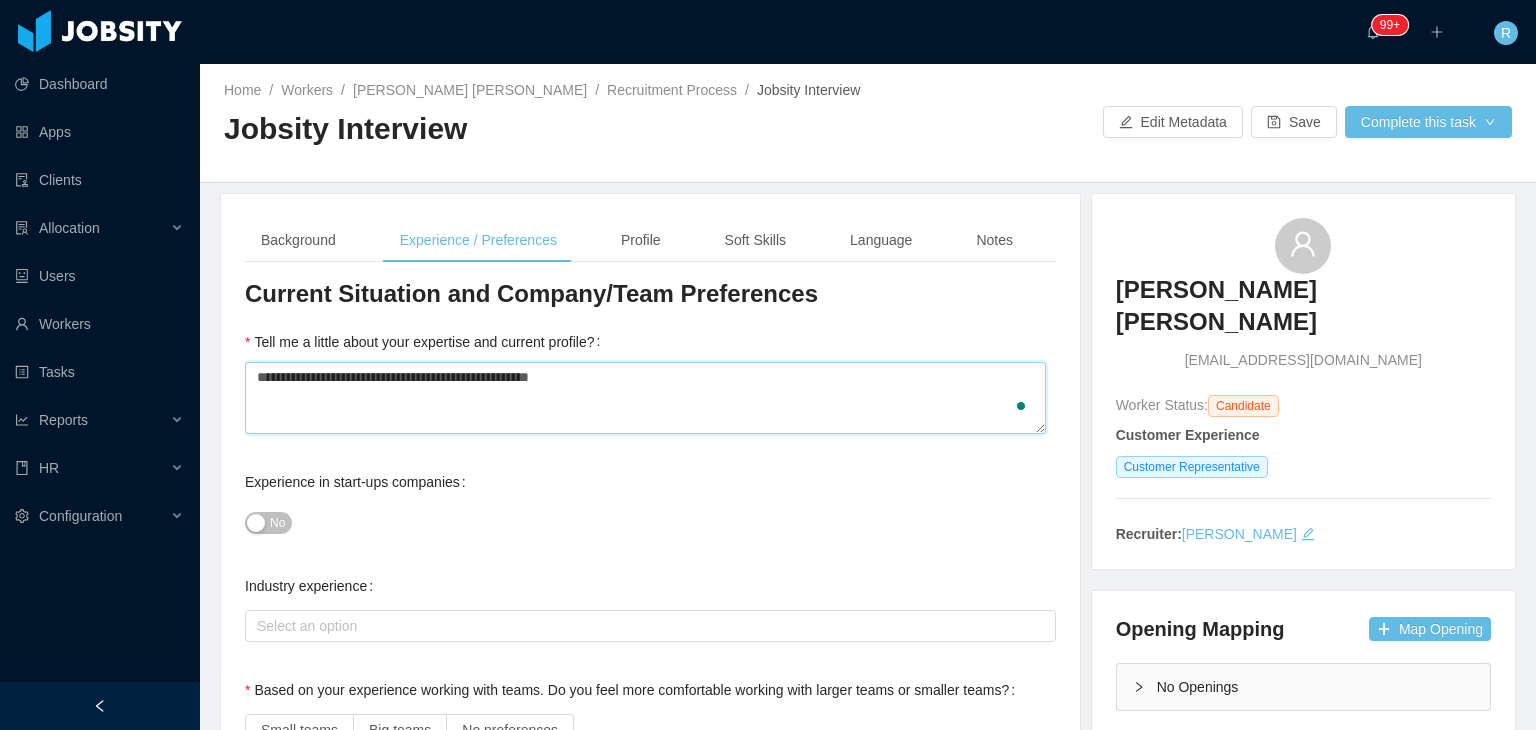 type 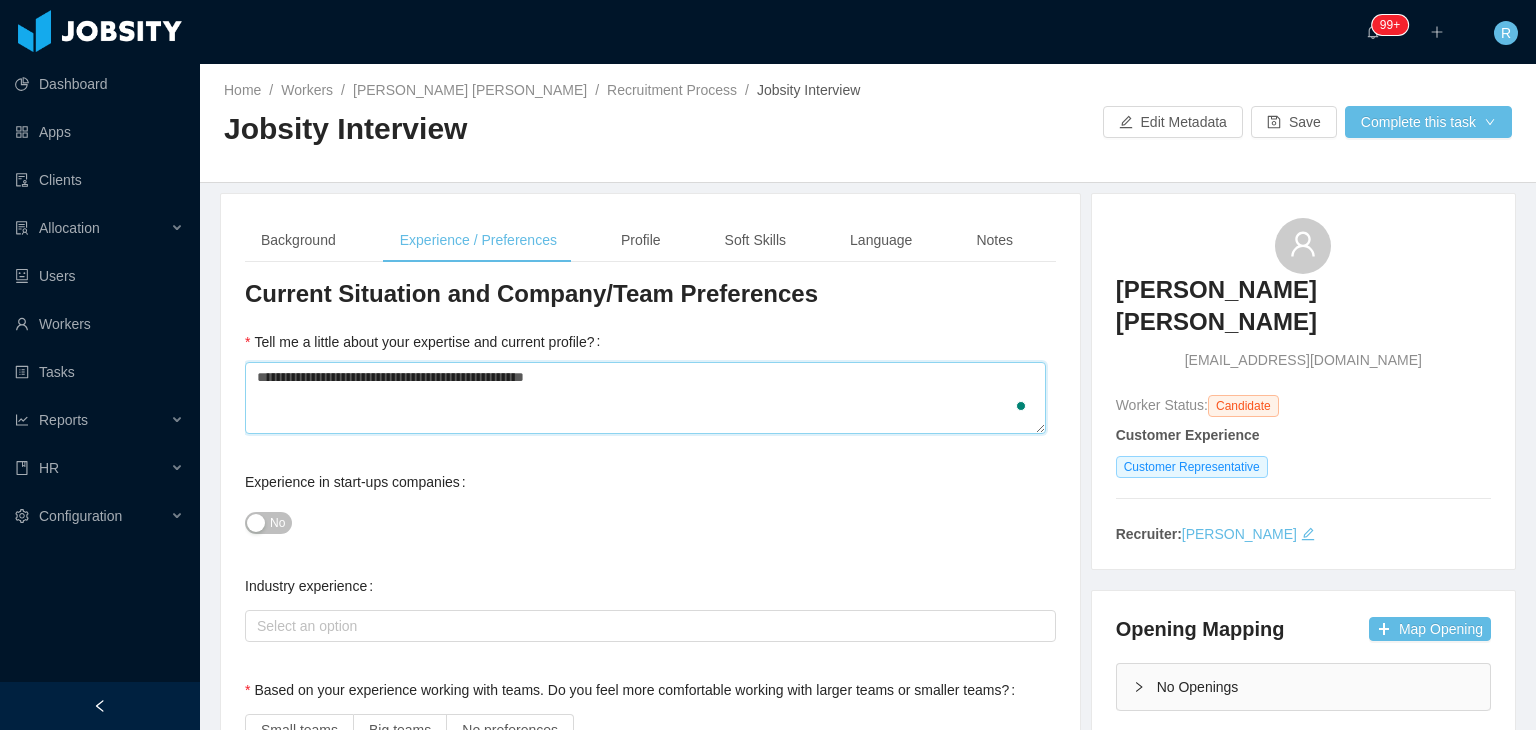 type 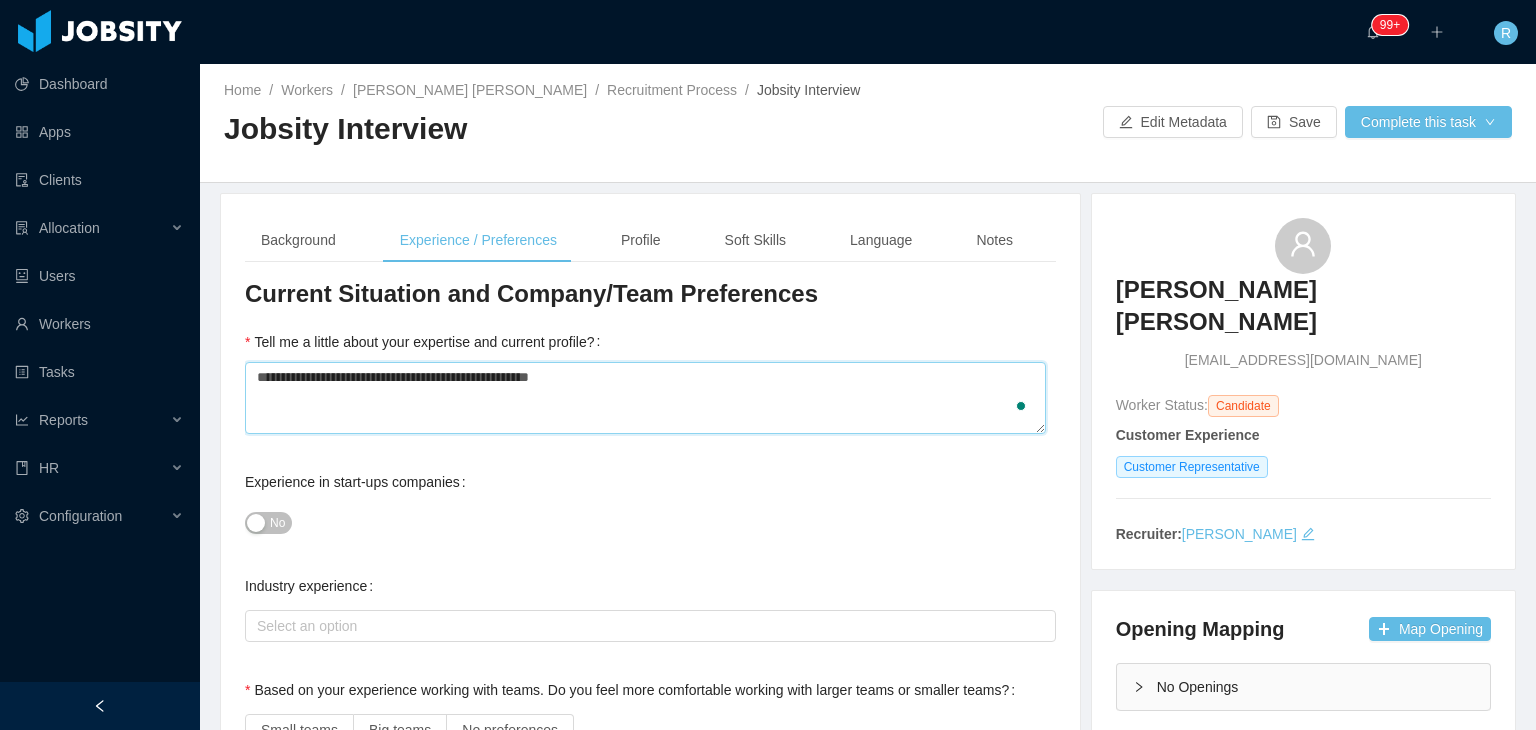 type on "**********" 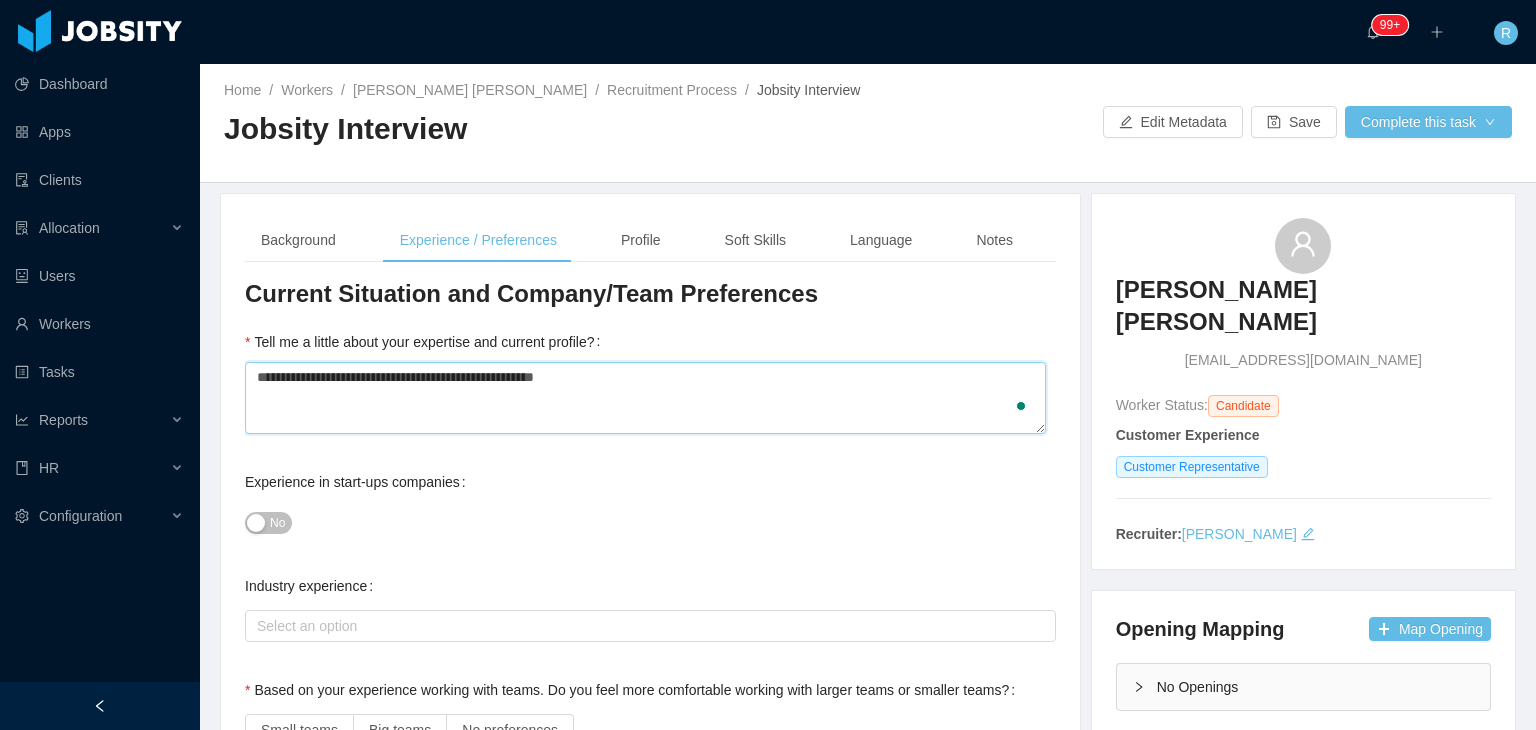 type 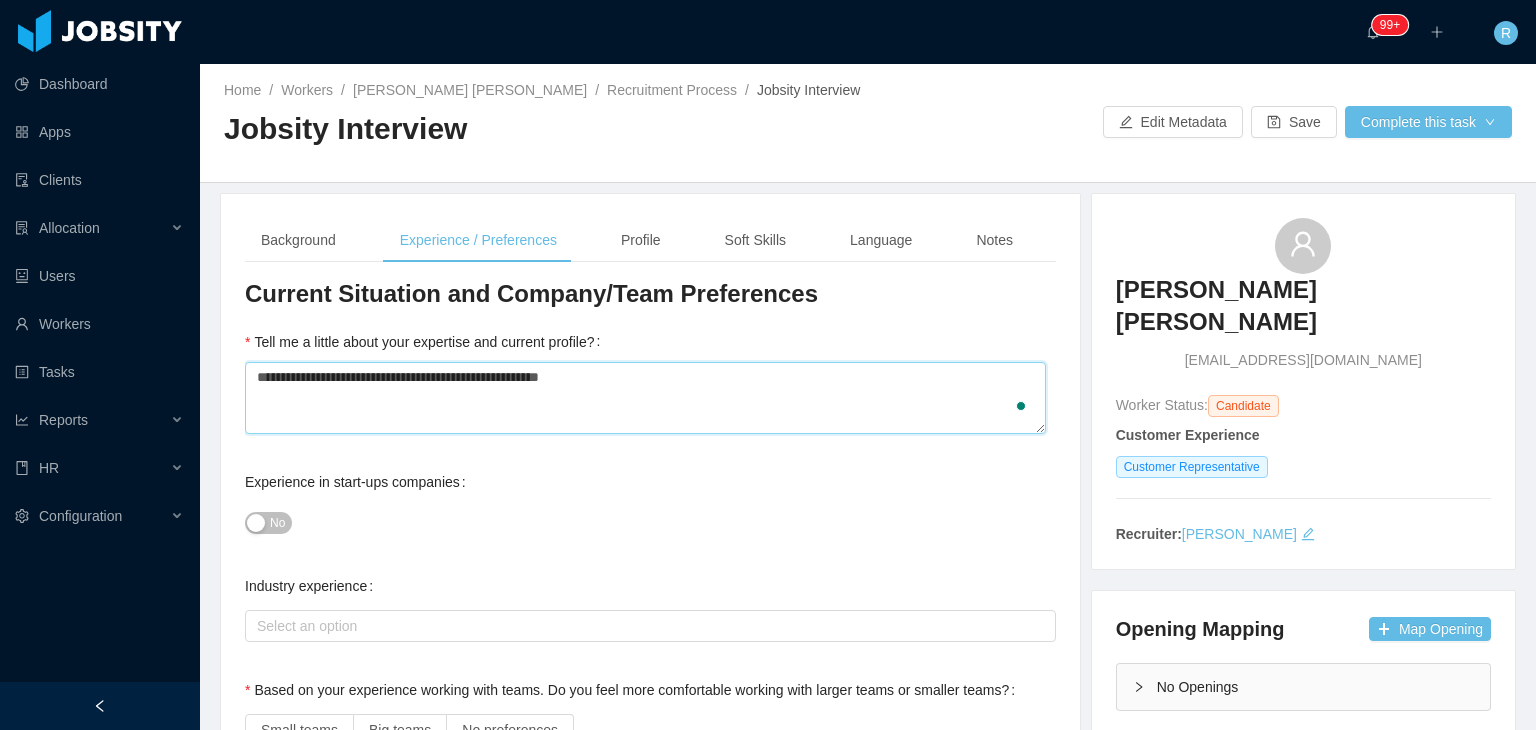 type 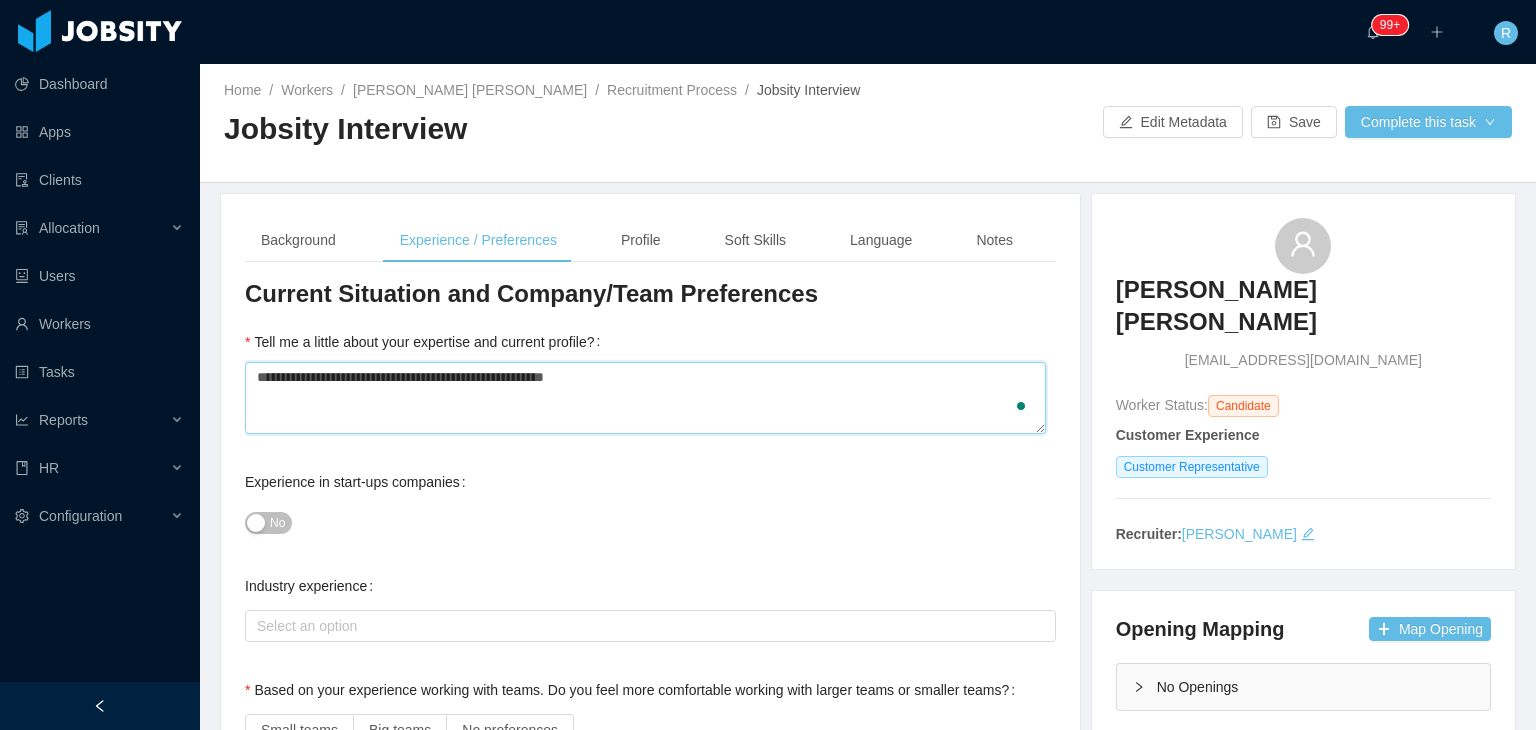 type 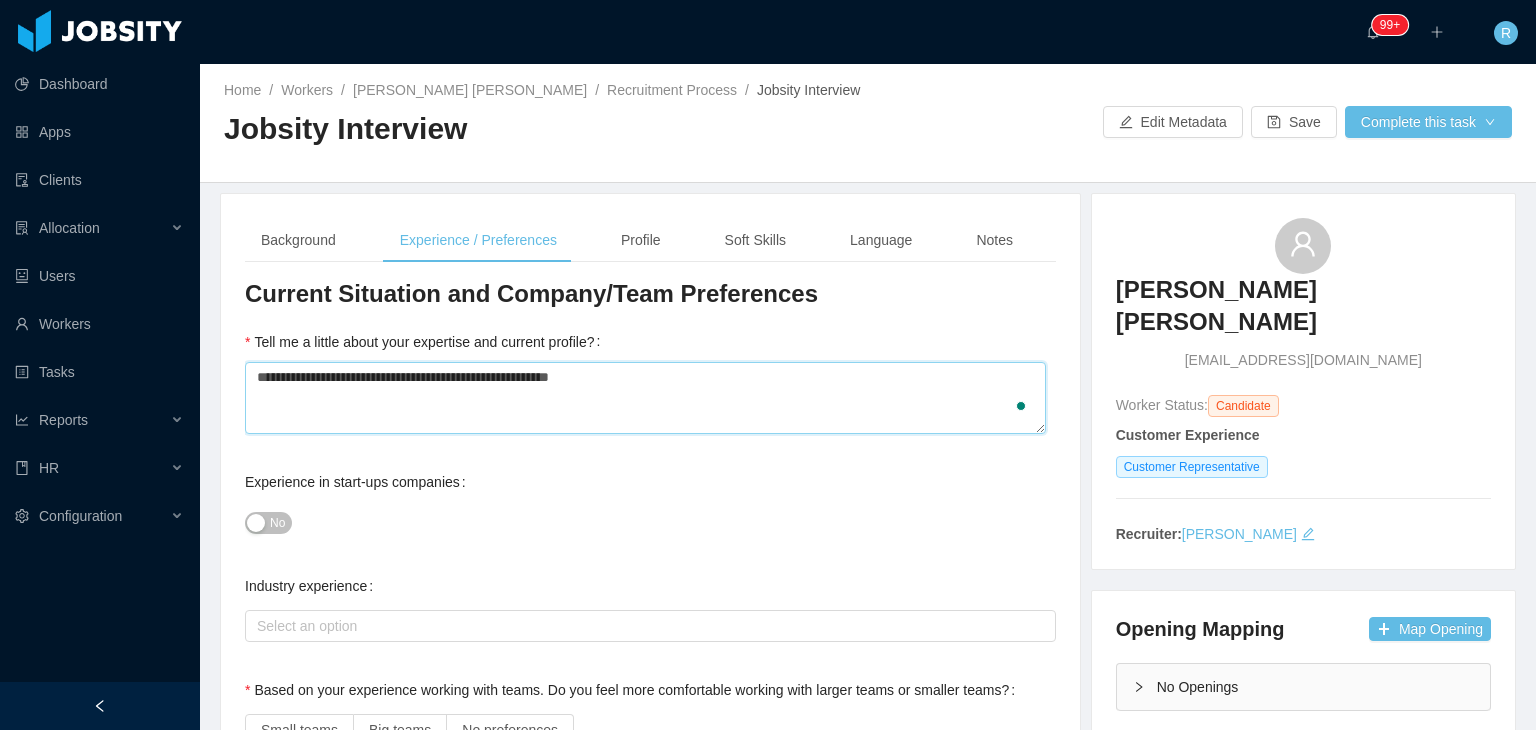 type 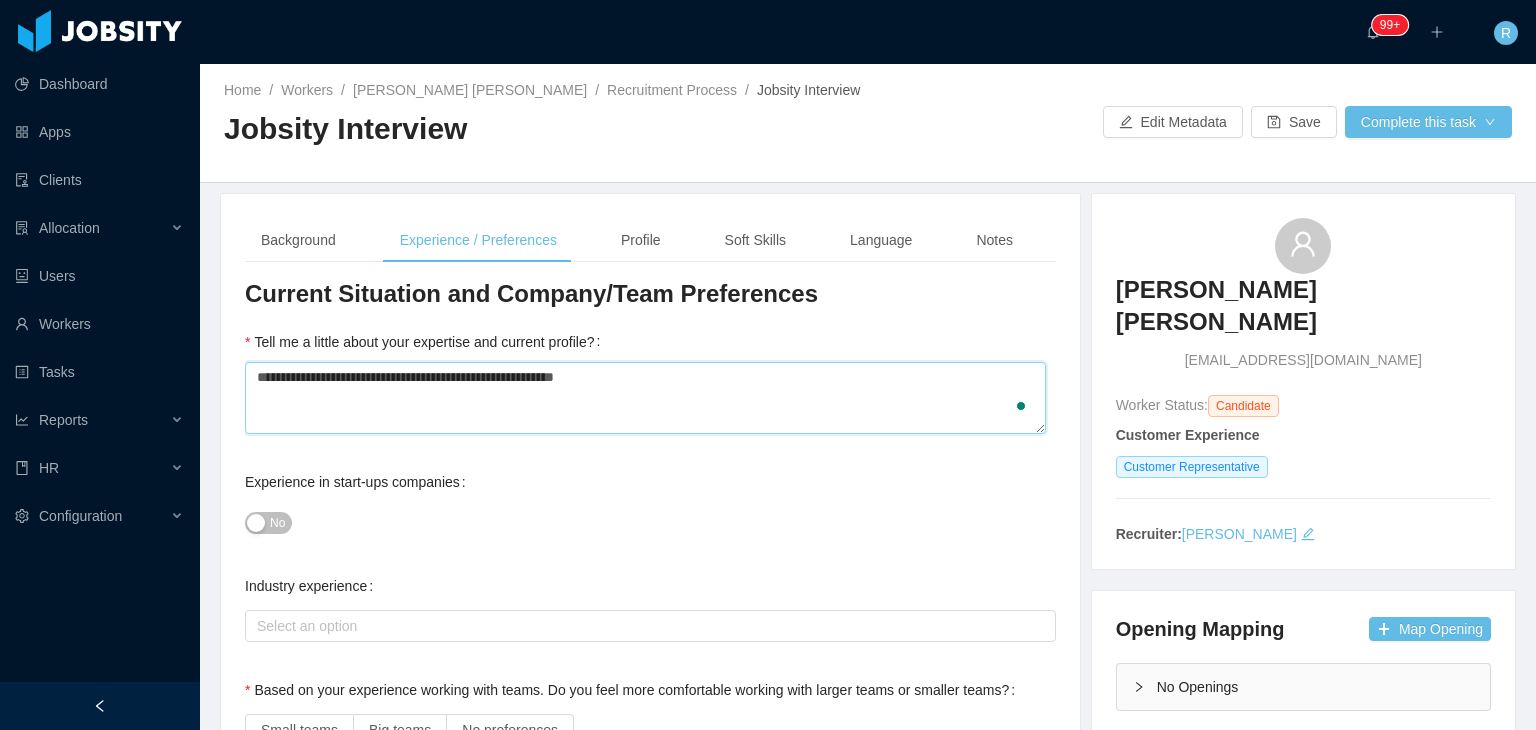 type 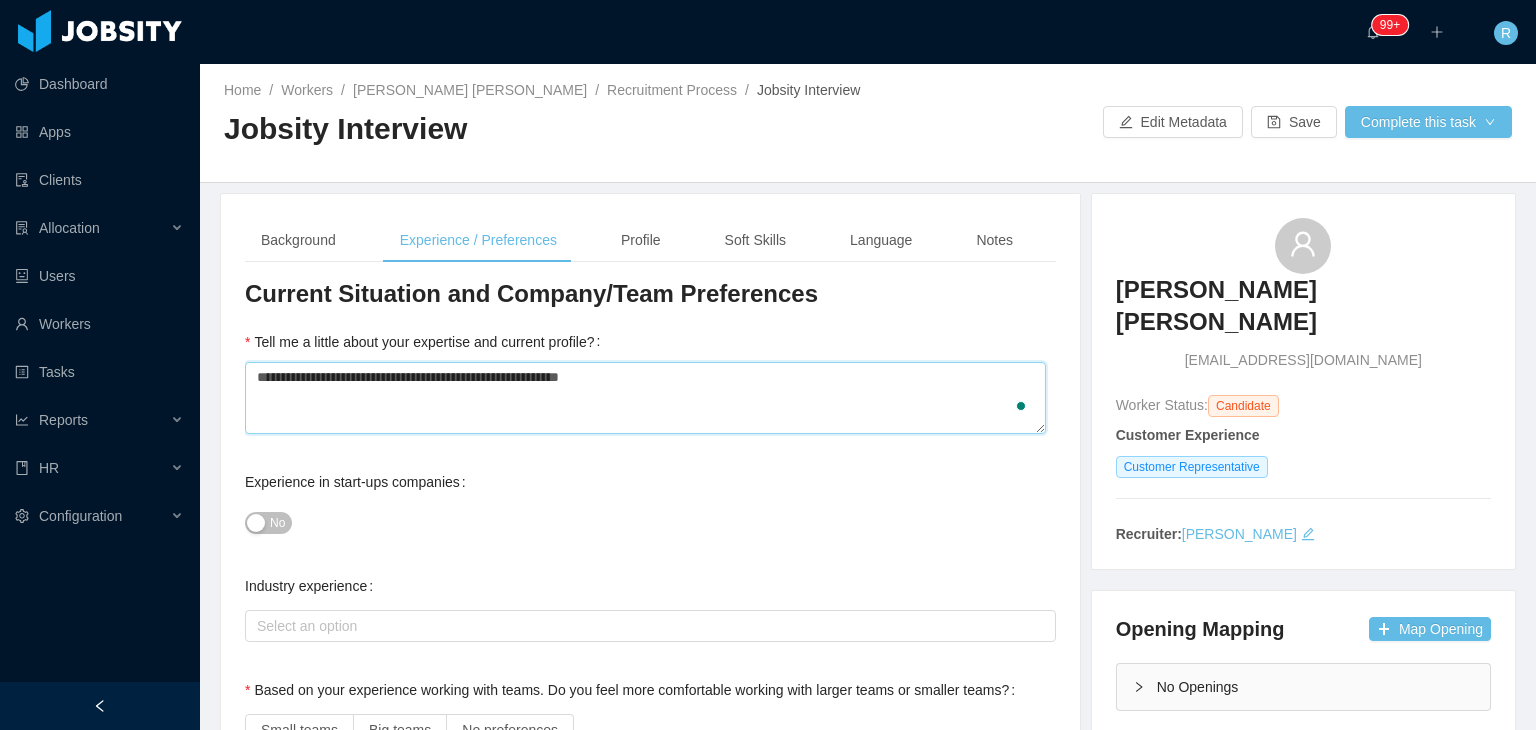 type 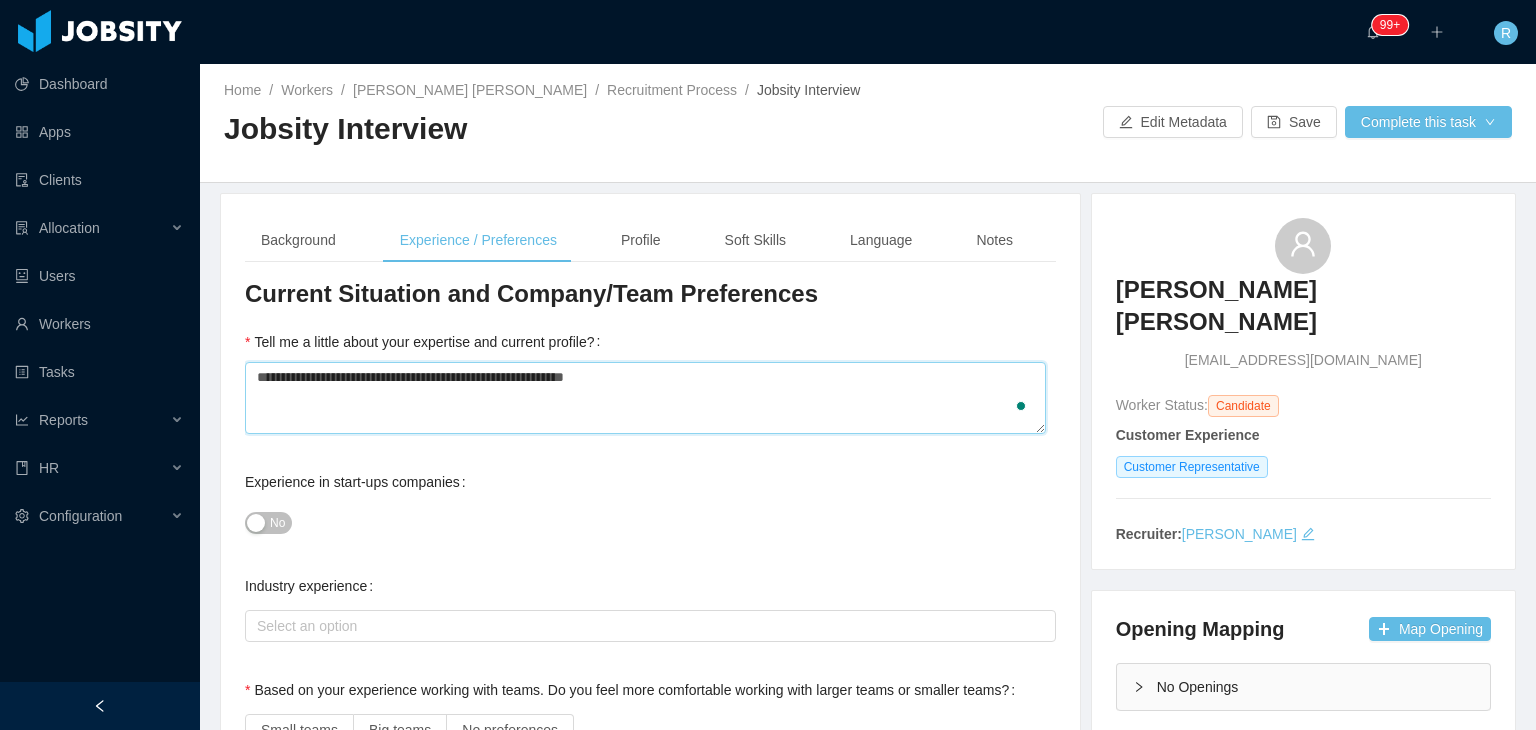 type 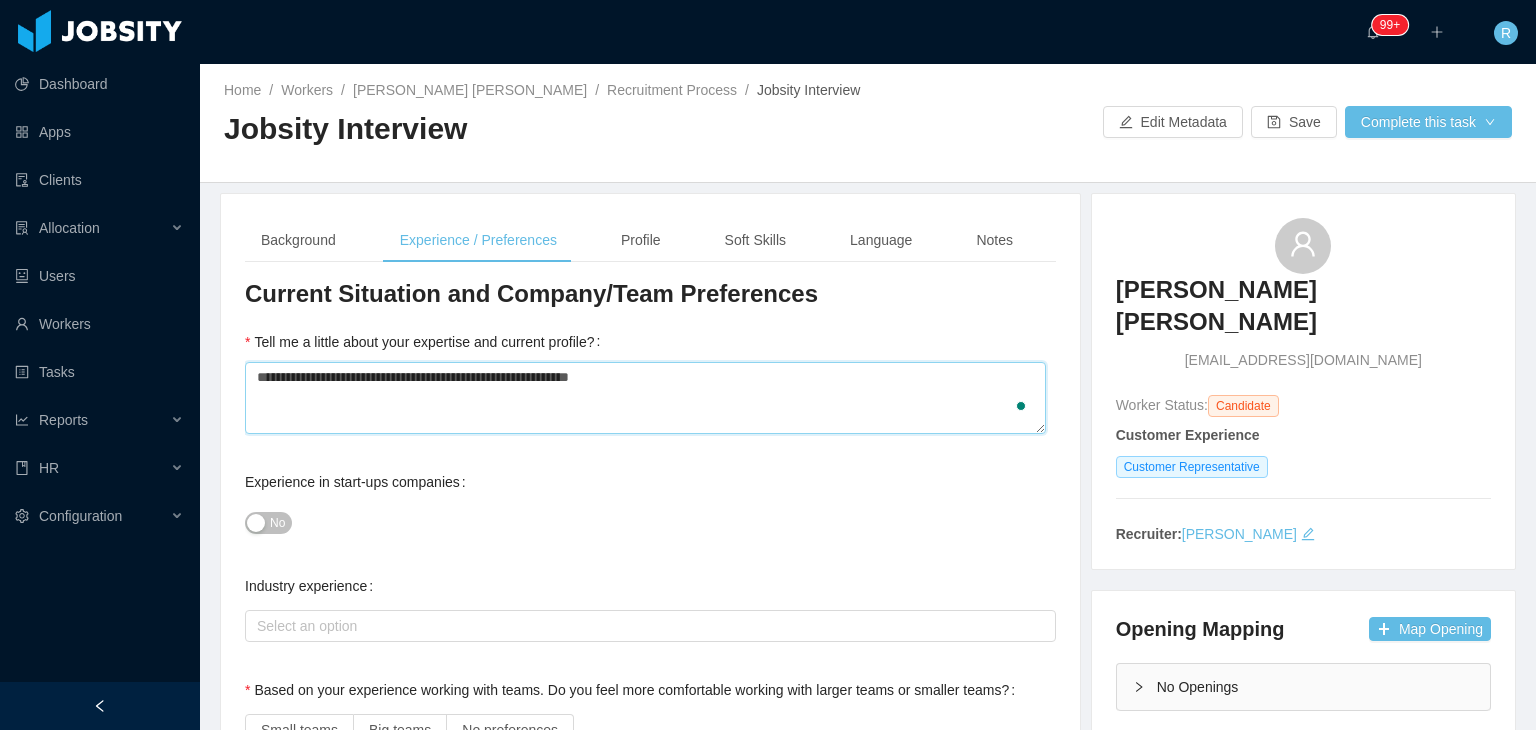 type 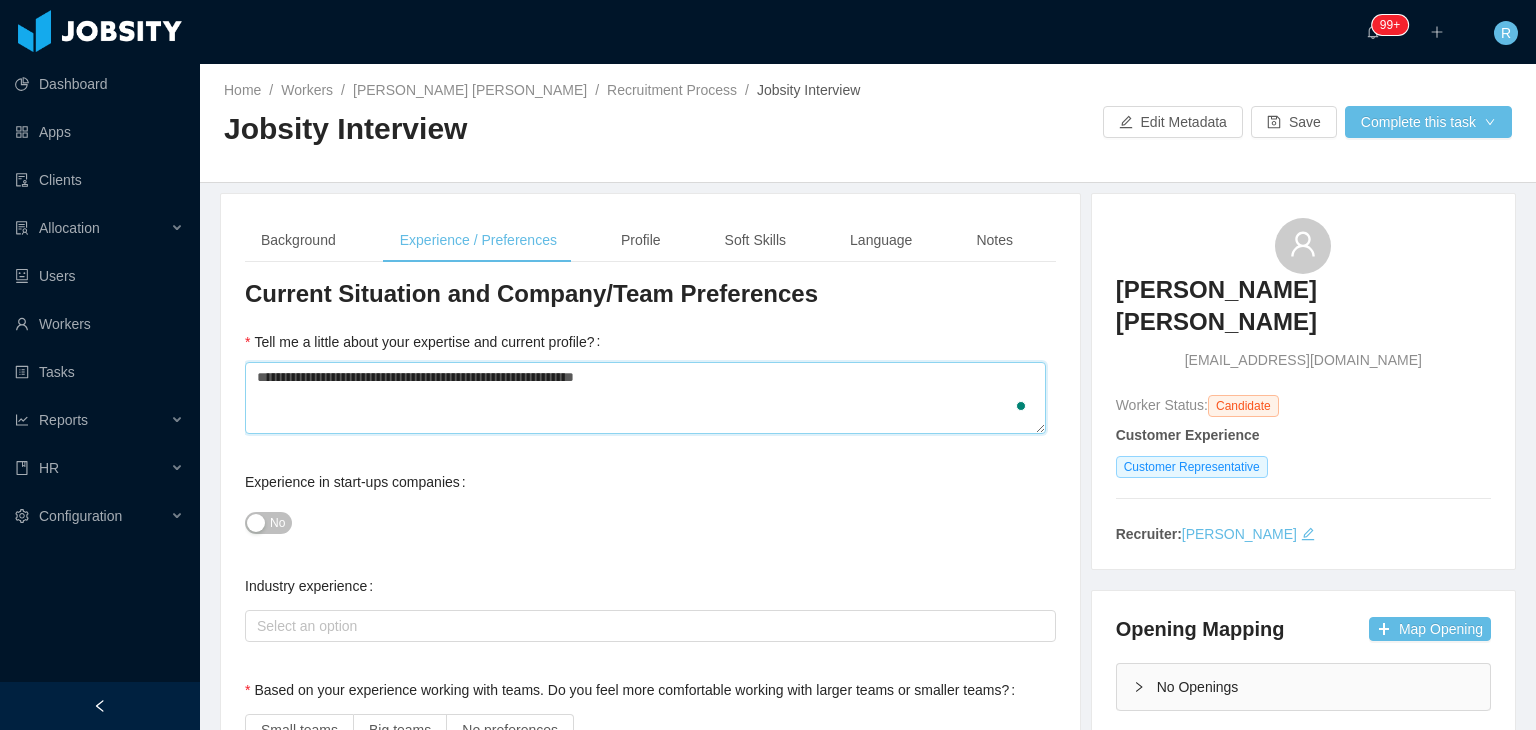 type 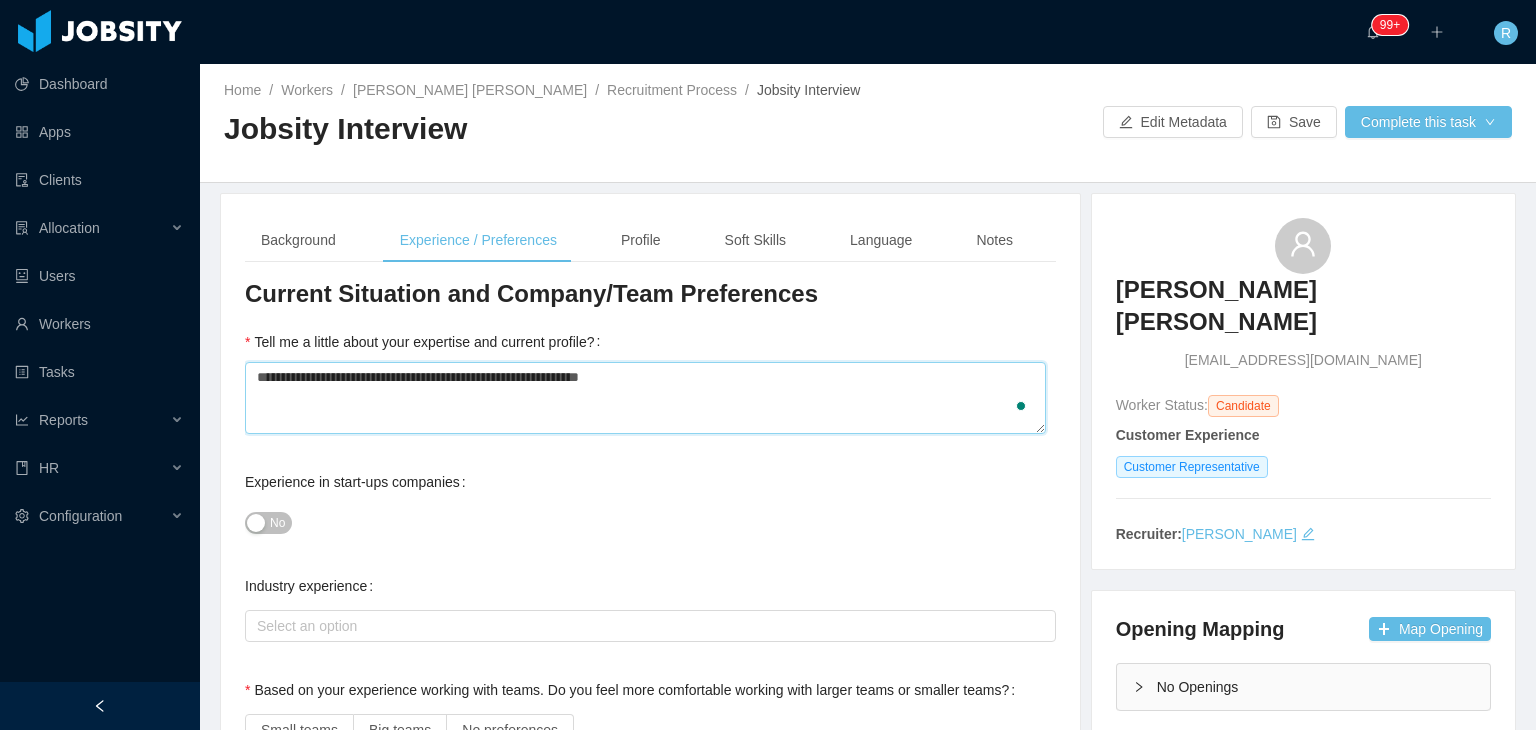 type 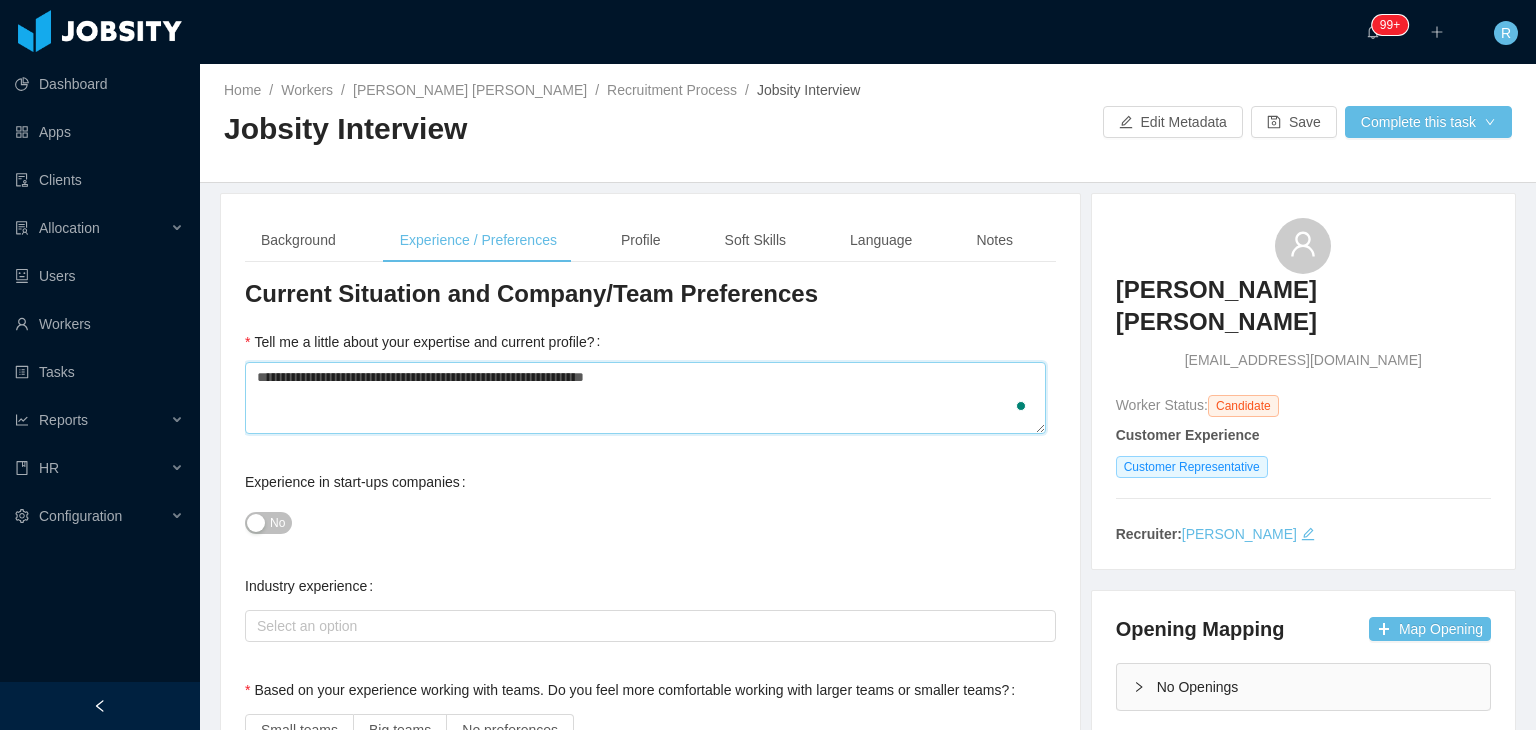type on "**********" 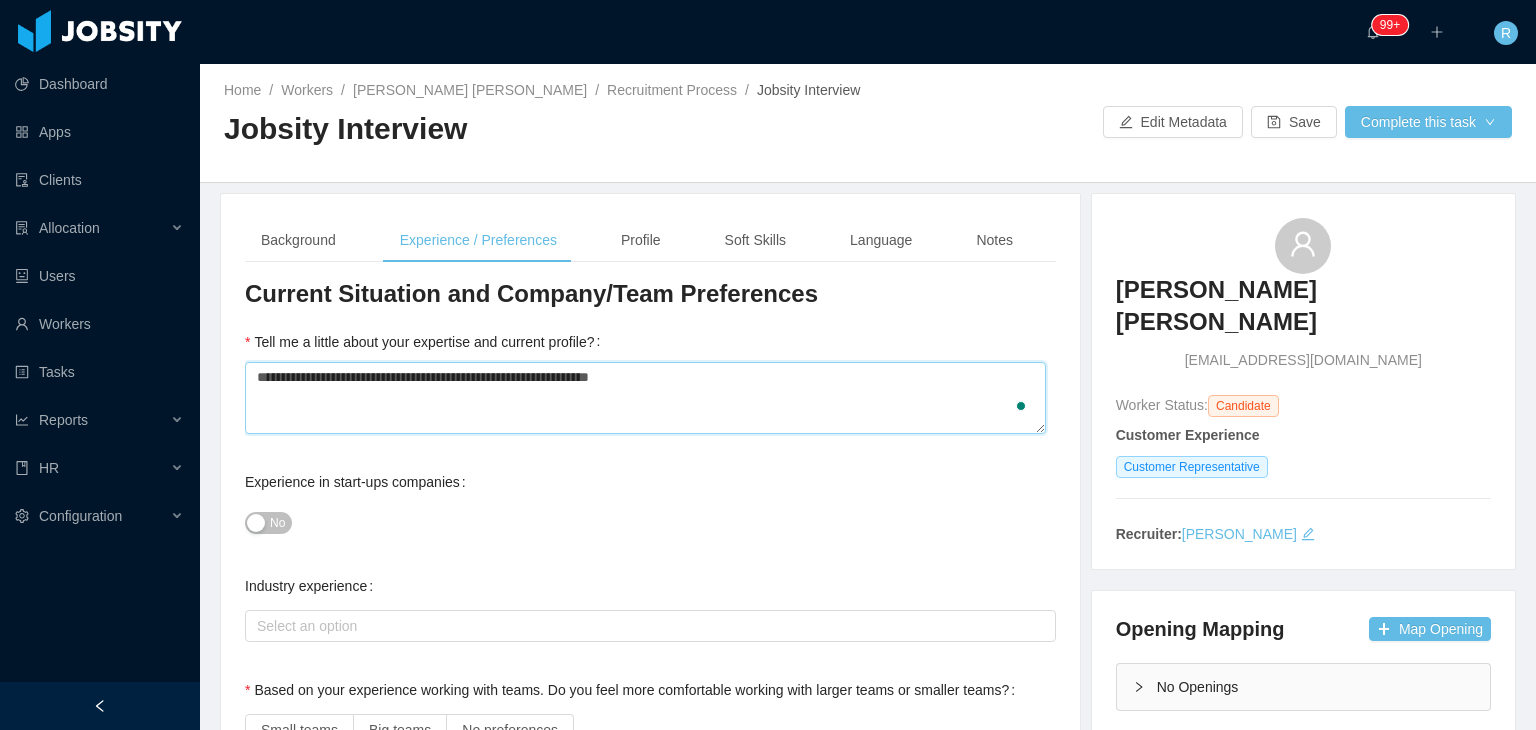 type 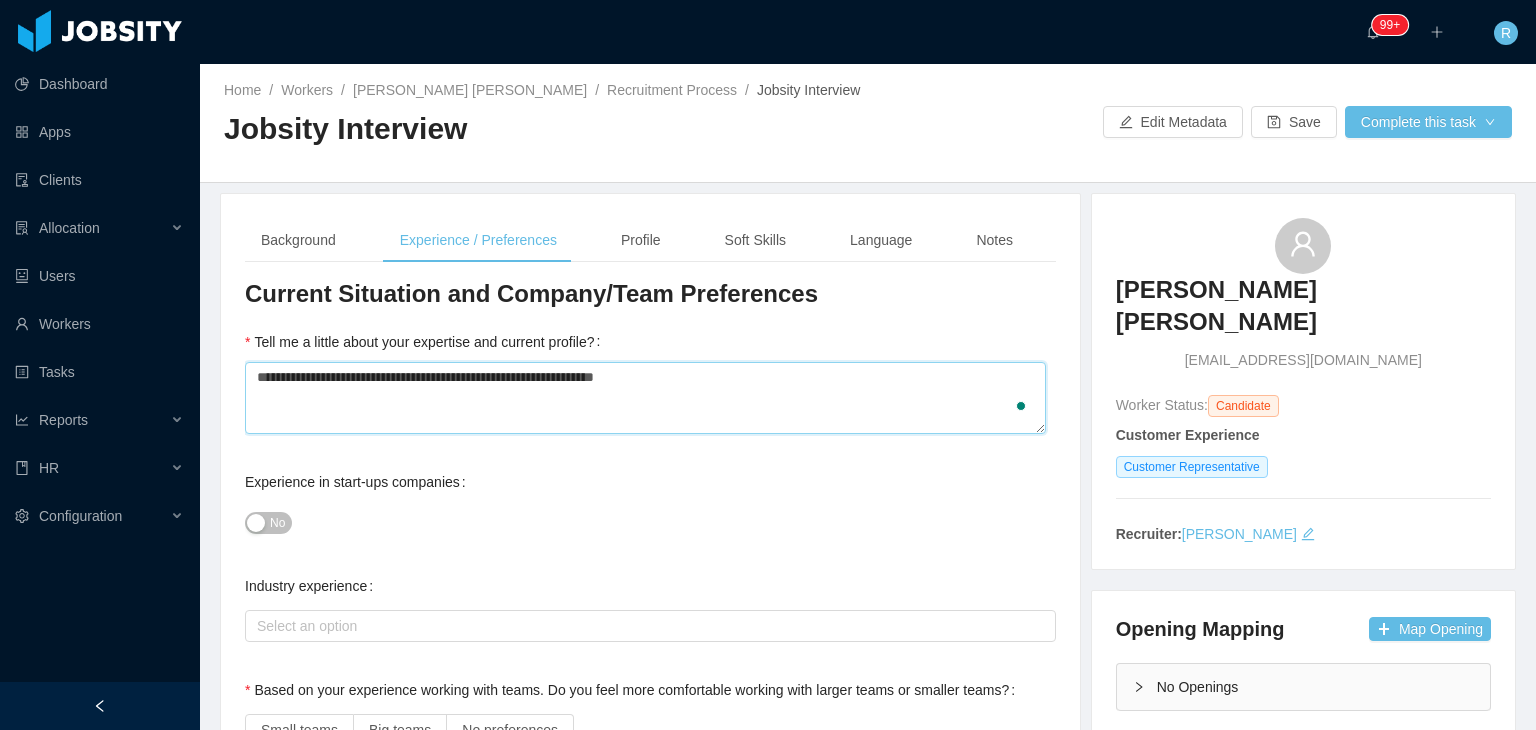 type 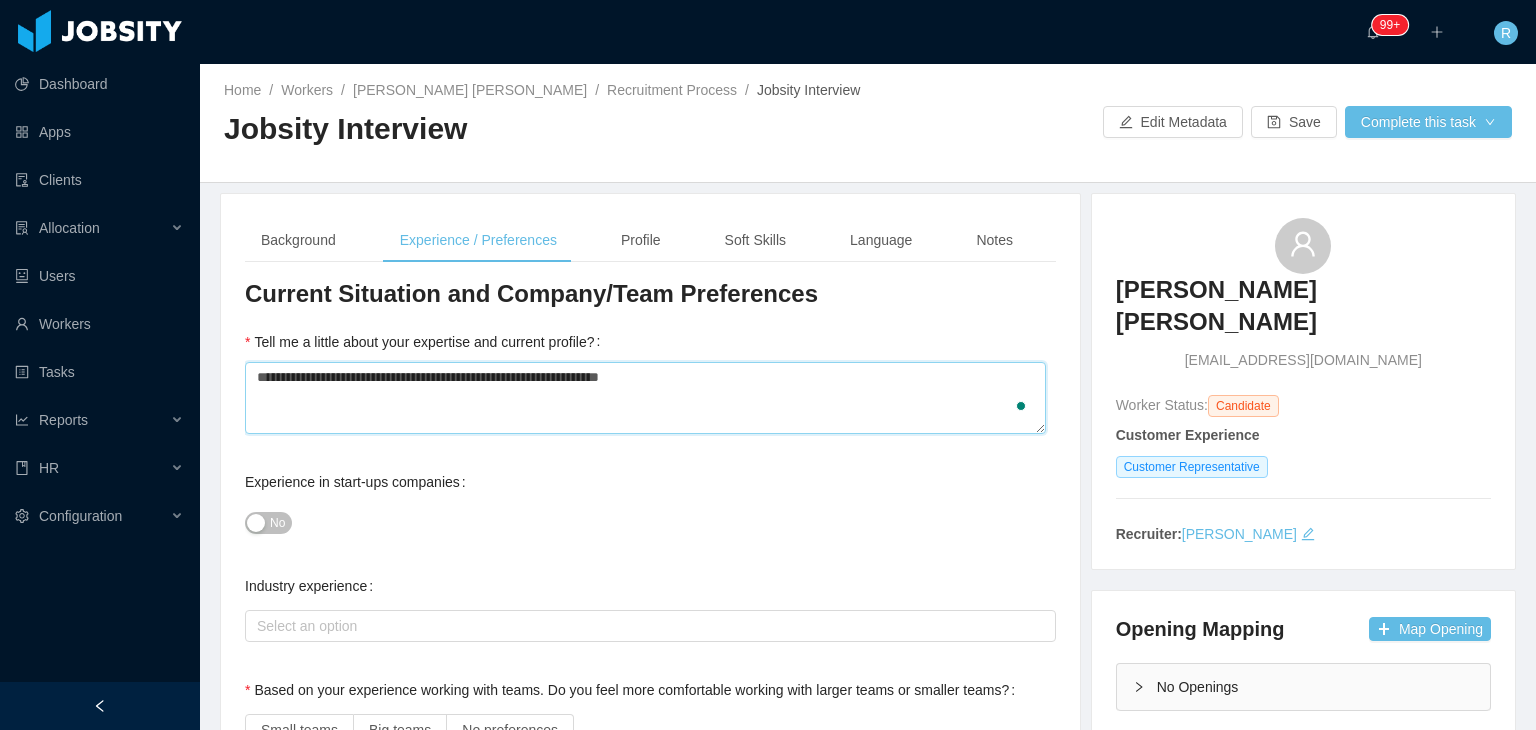 type 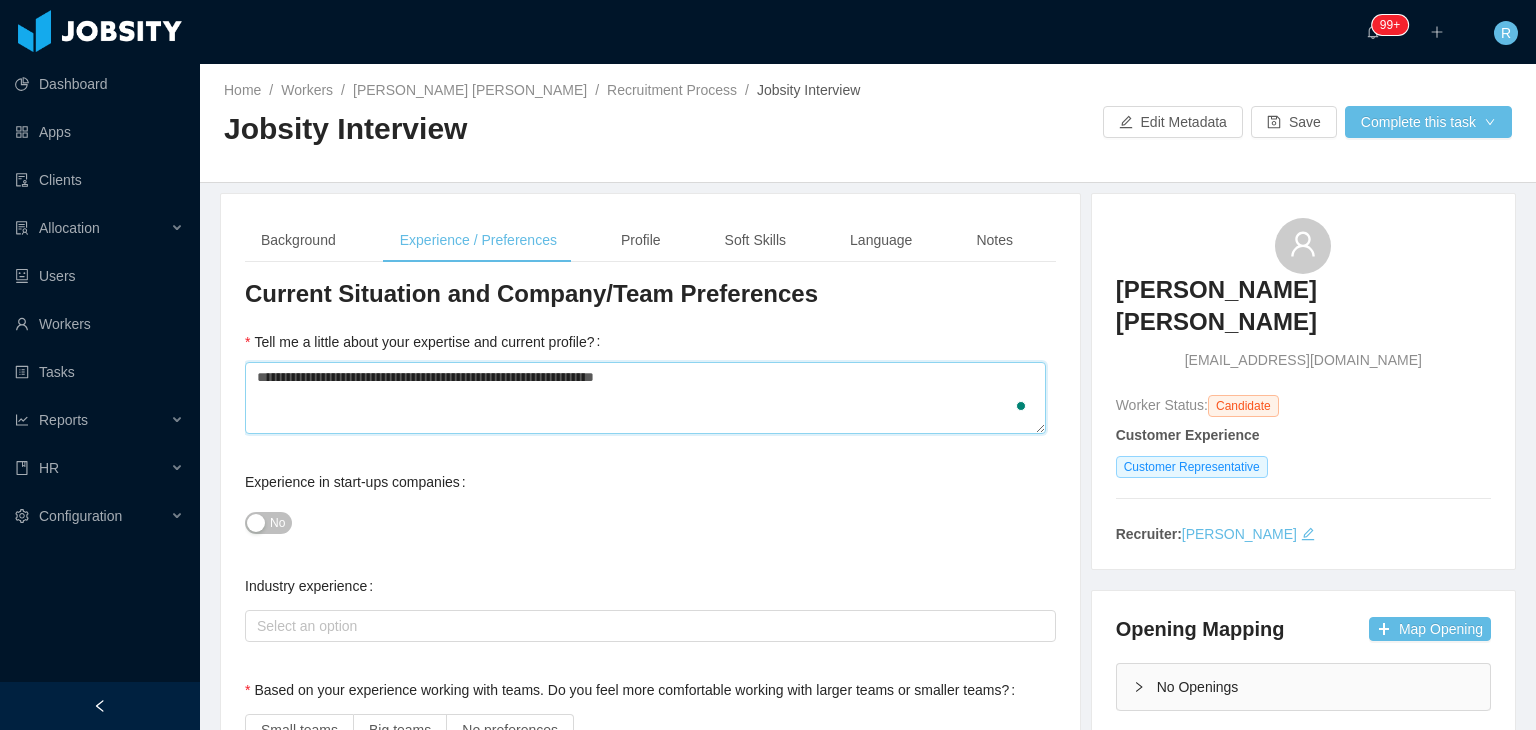 type 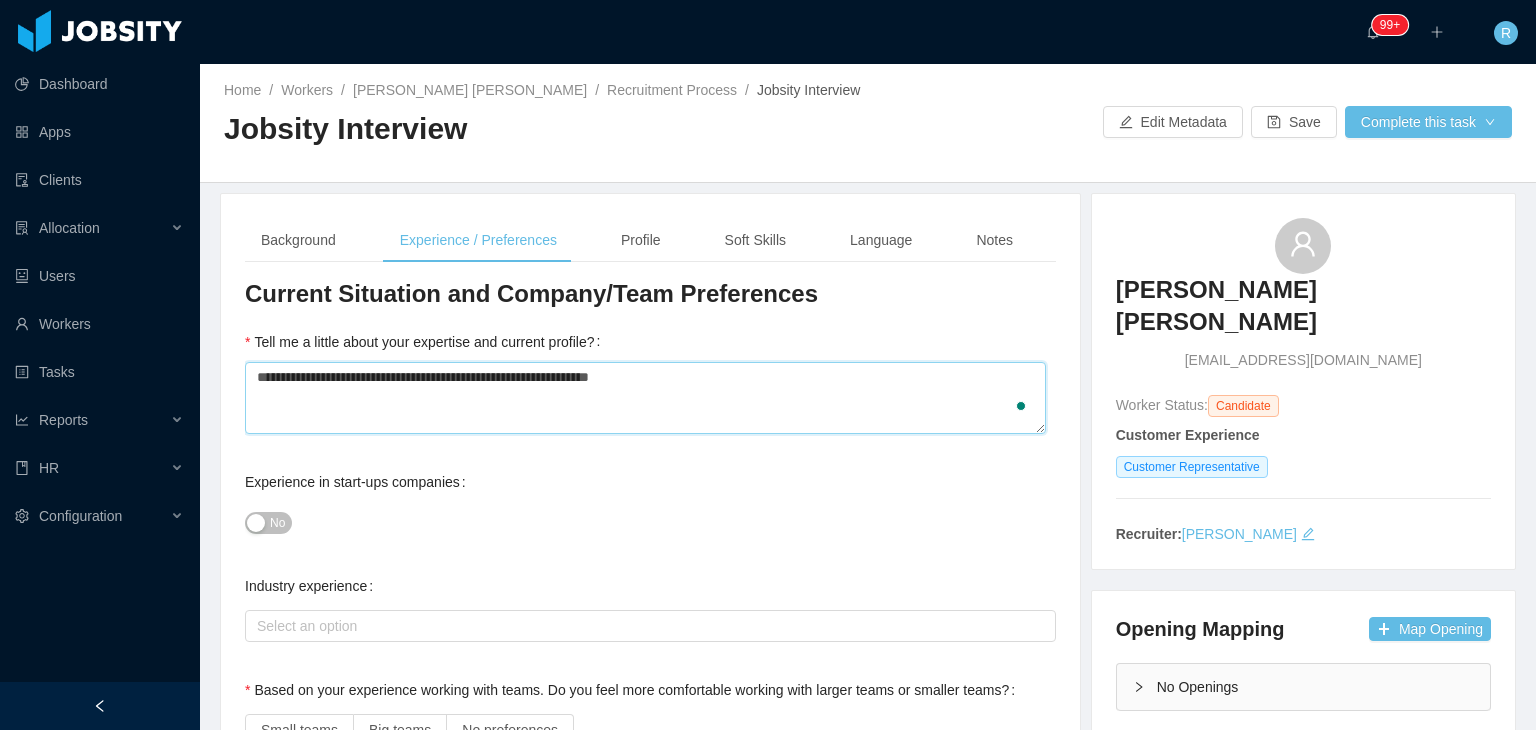 type 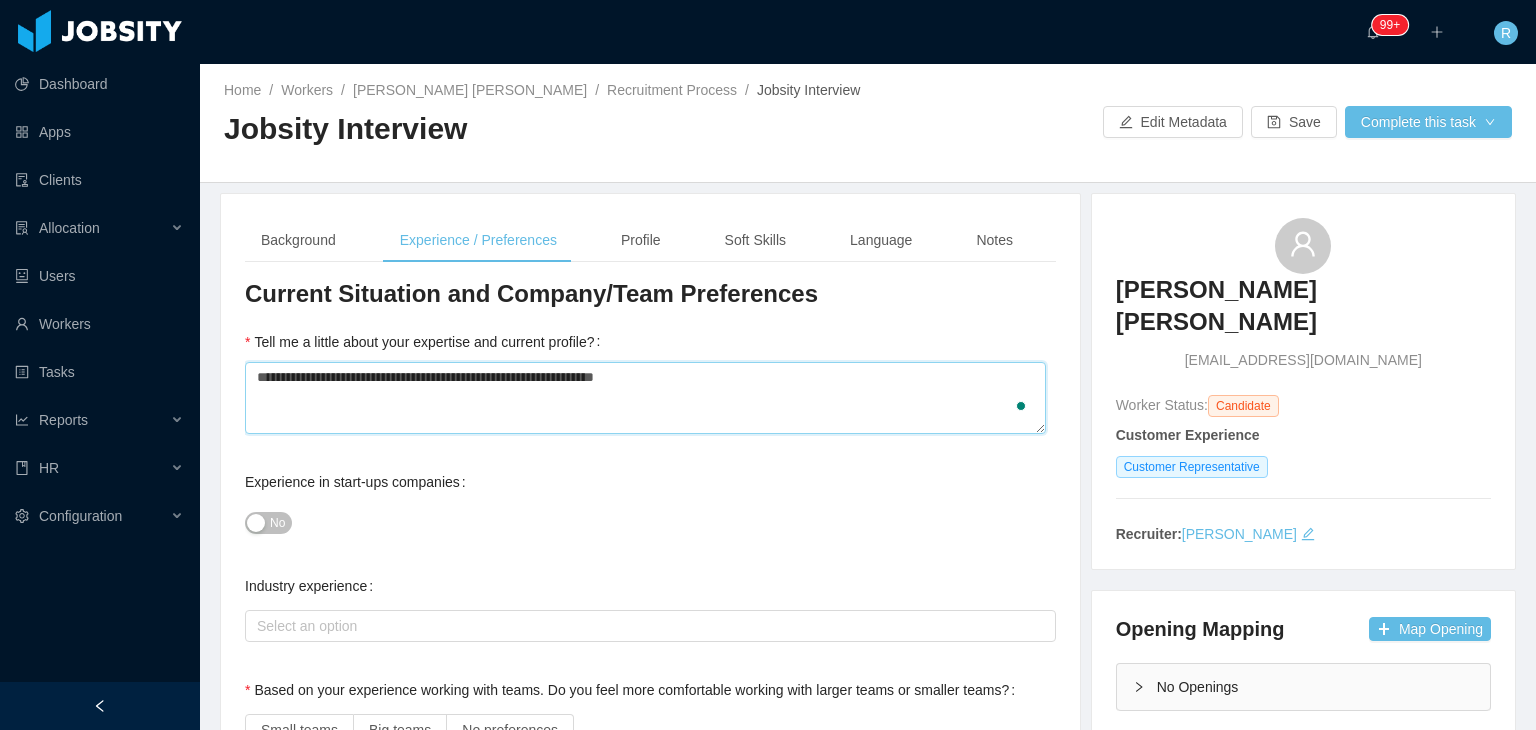 type 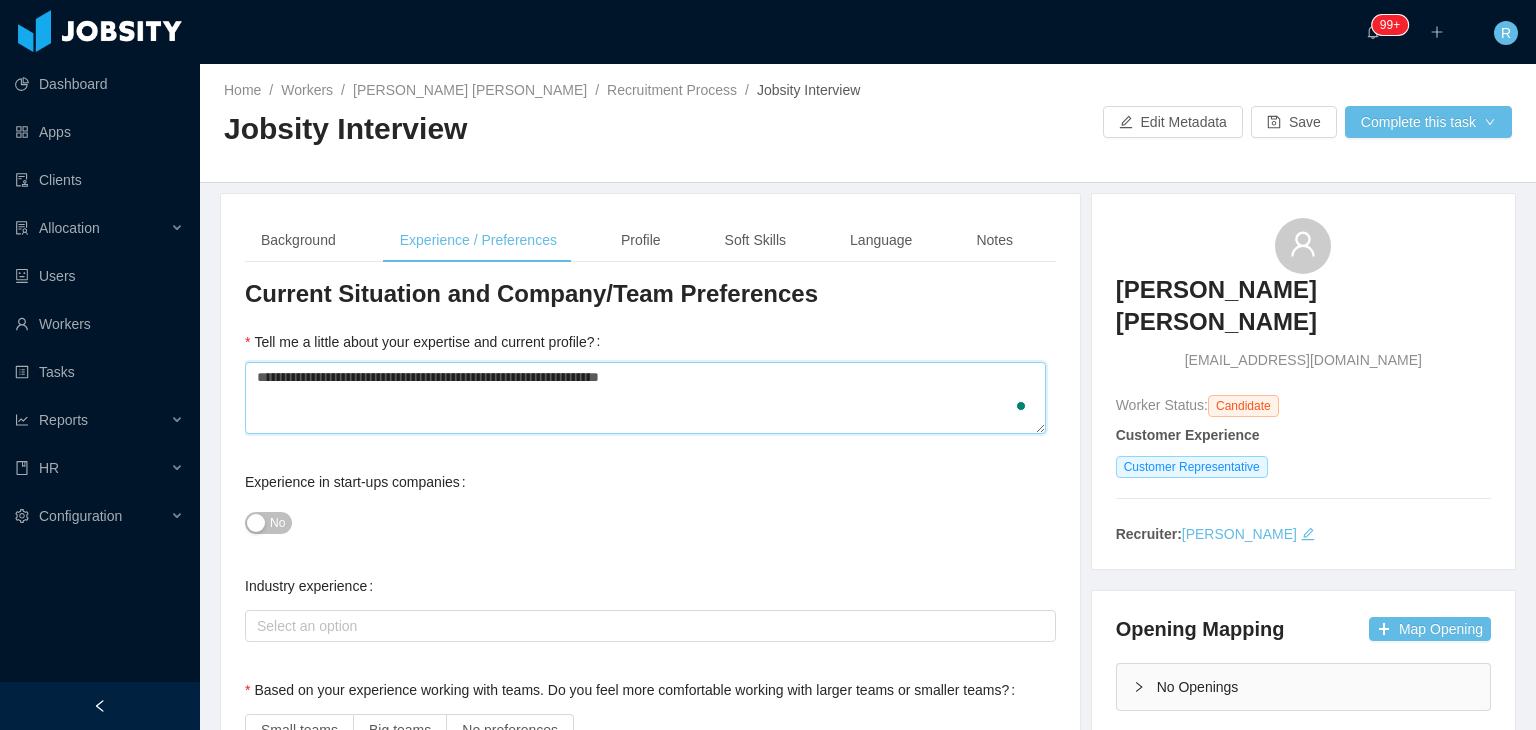 type 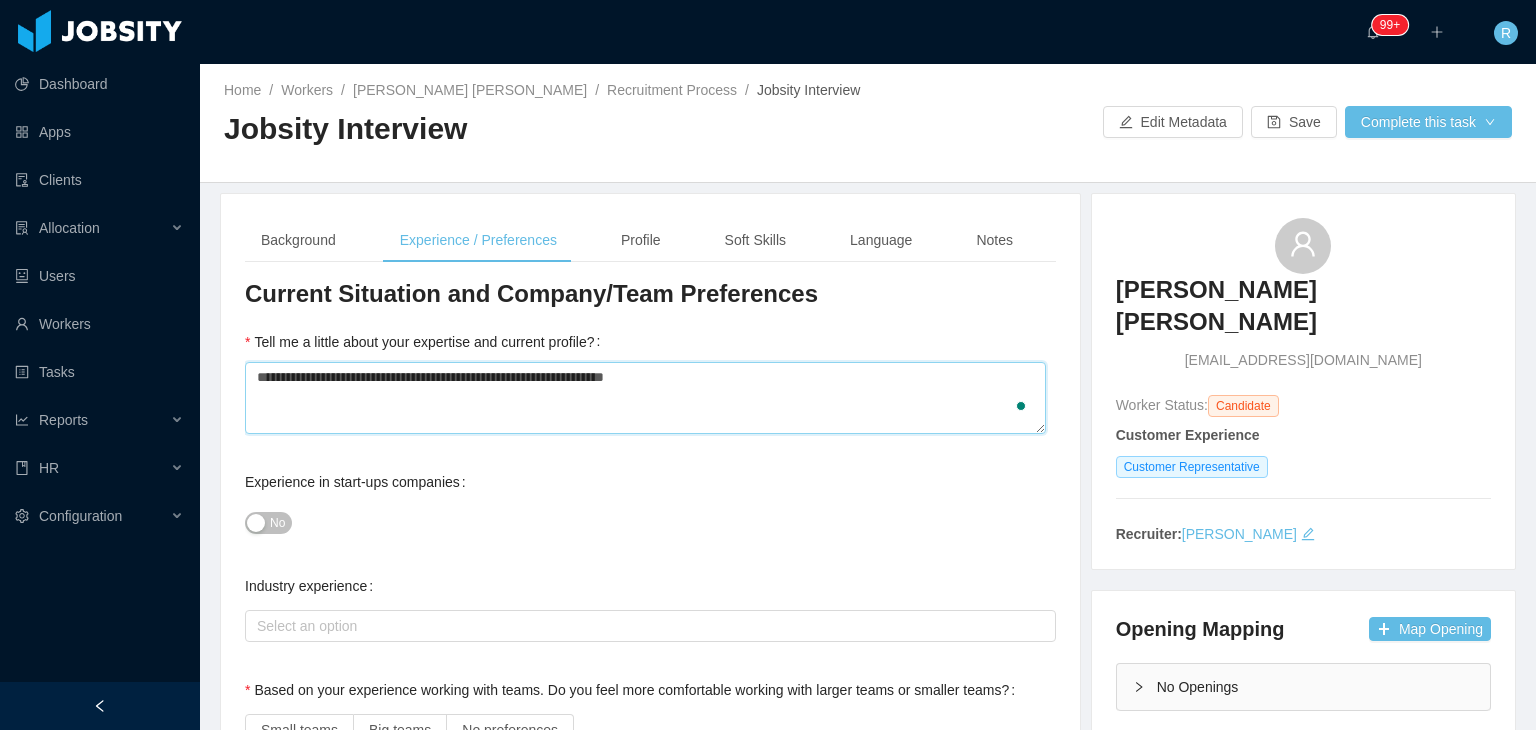 type 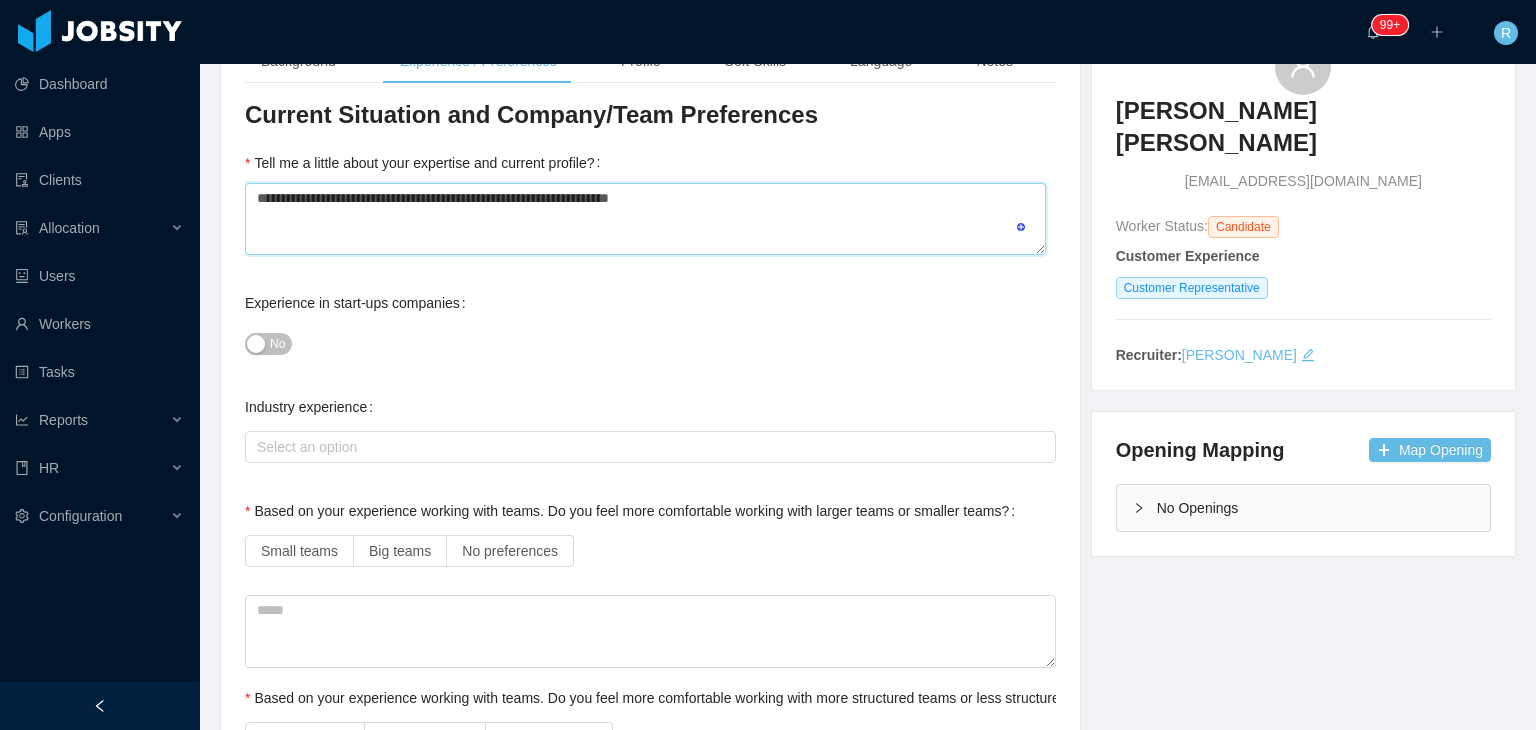 scroll, scrollTop: 300, scrollLeft: 0, axis: vertical 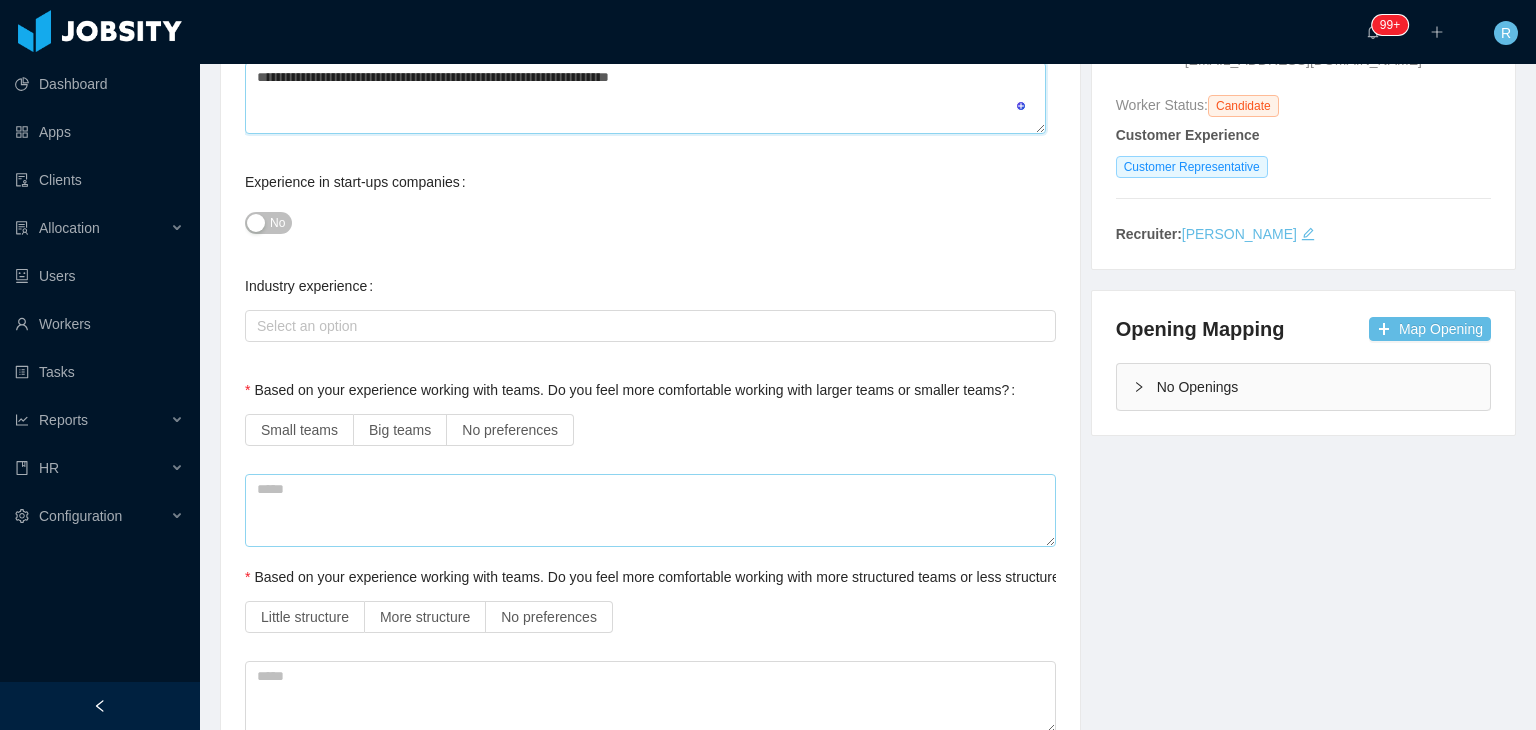type on "**********" 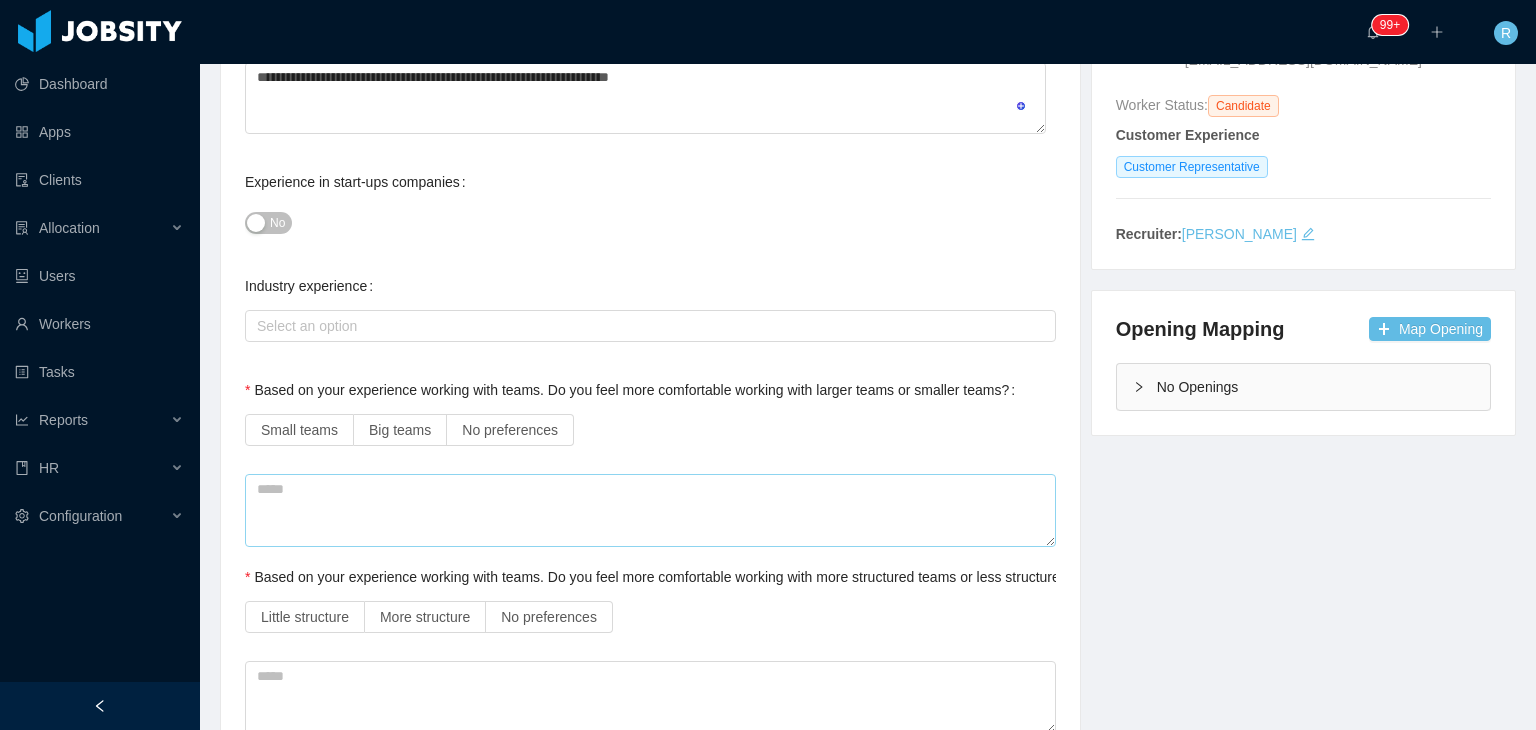 click on "No preferences" at bounding box center (510, 430) 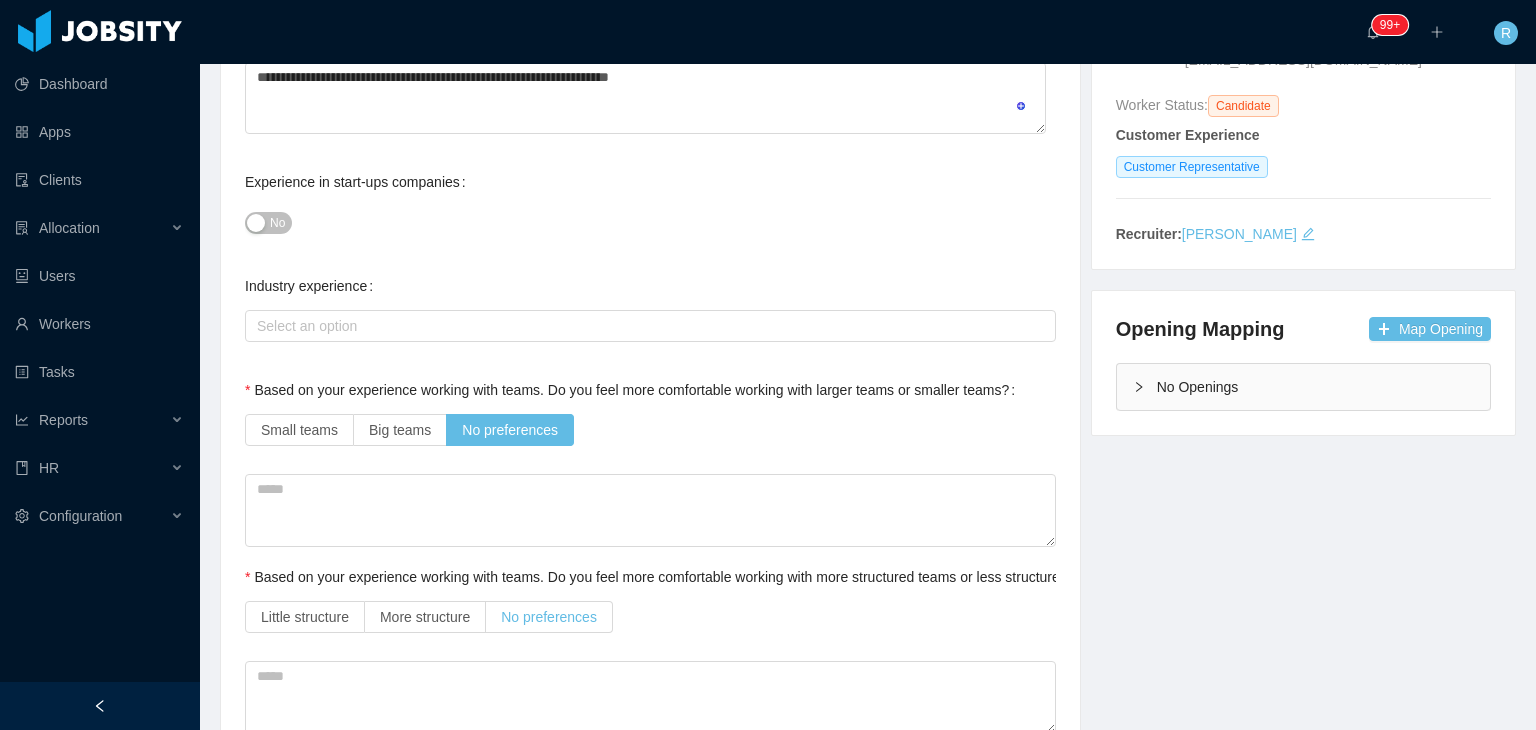 click on "No preferences" at bounding box center [549, 617] 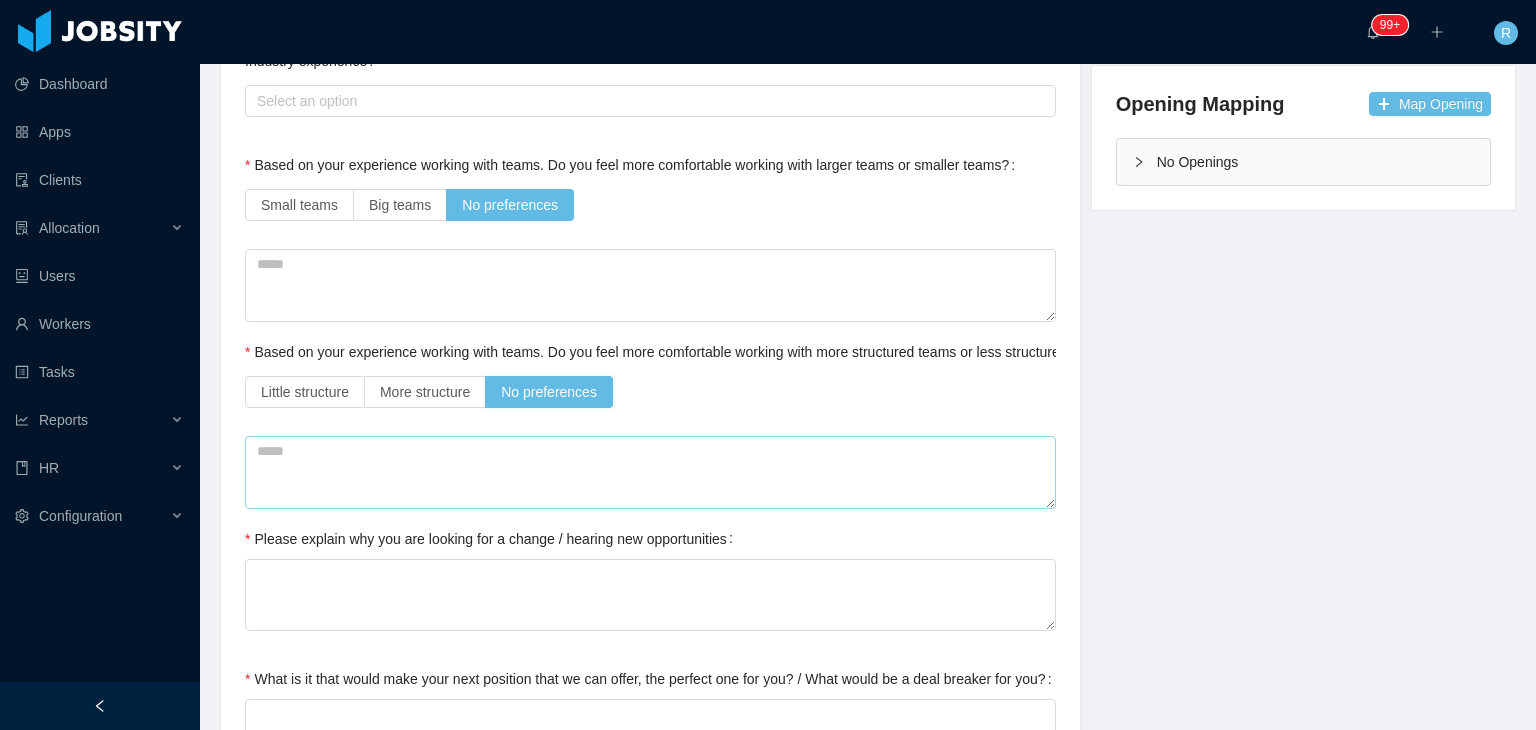 scroll, scrollTop: 700, scrollLeft: 0, axis: vertical 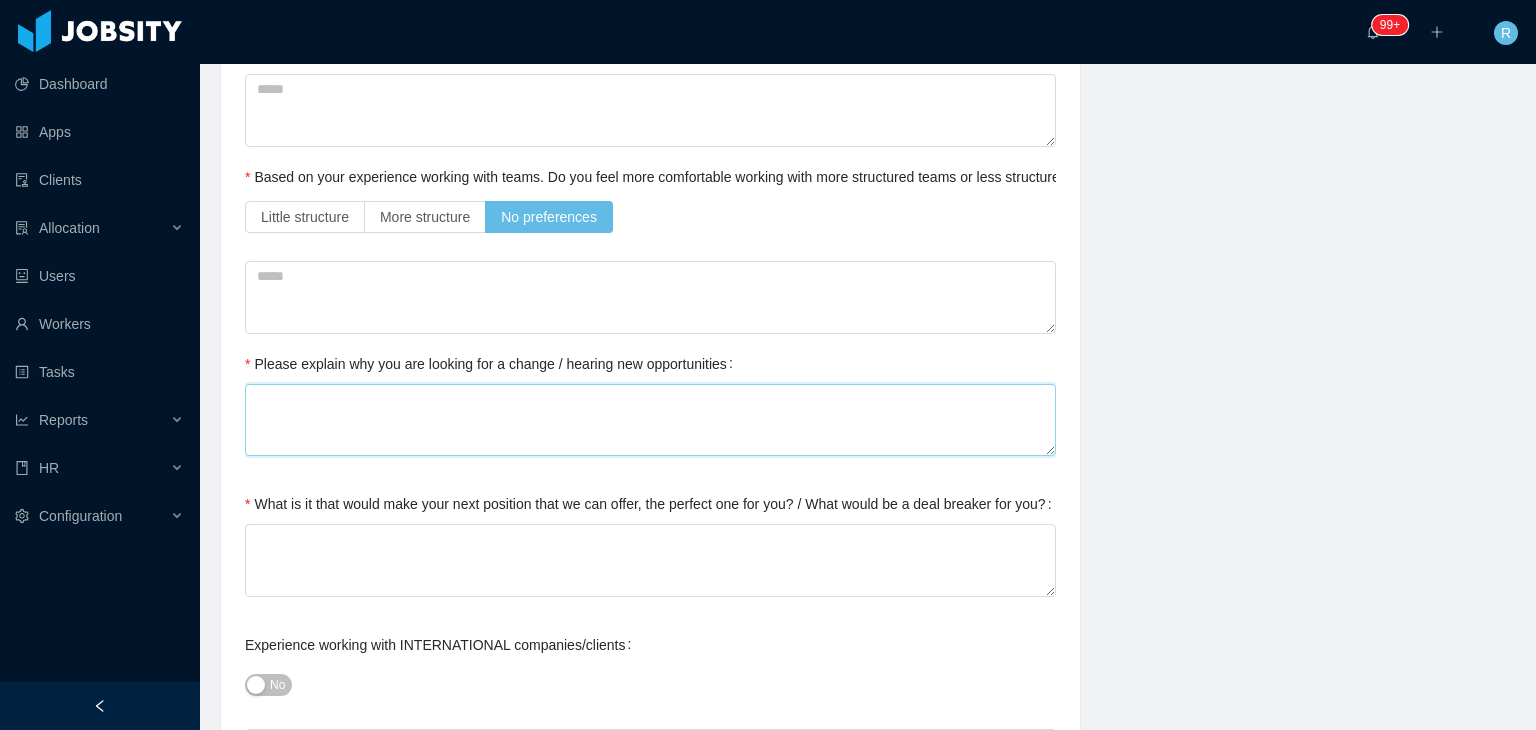 click on "Please explain why you are looking for a change / hearing new opportunities" at bounding box center [650, 420] 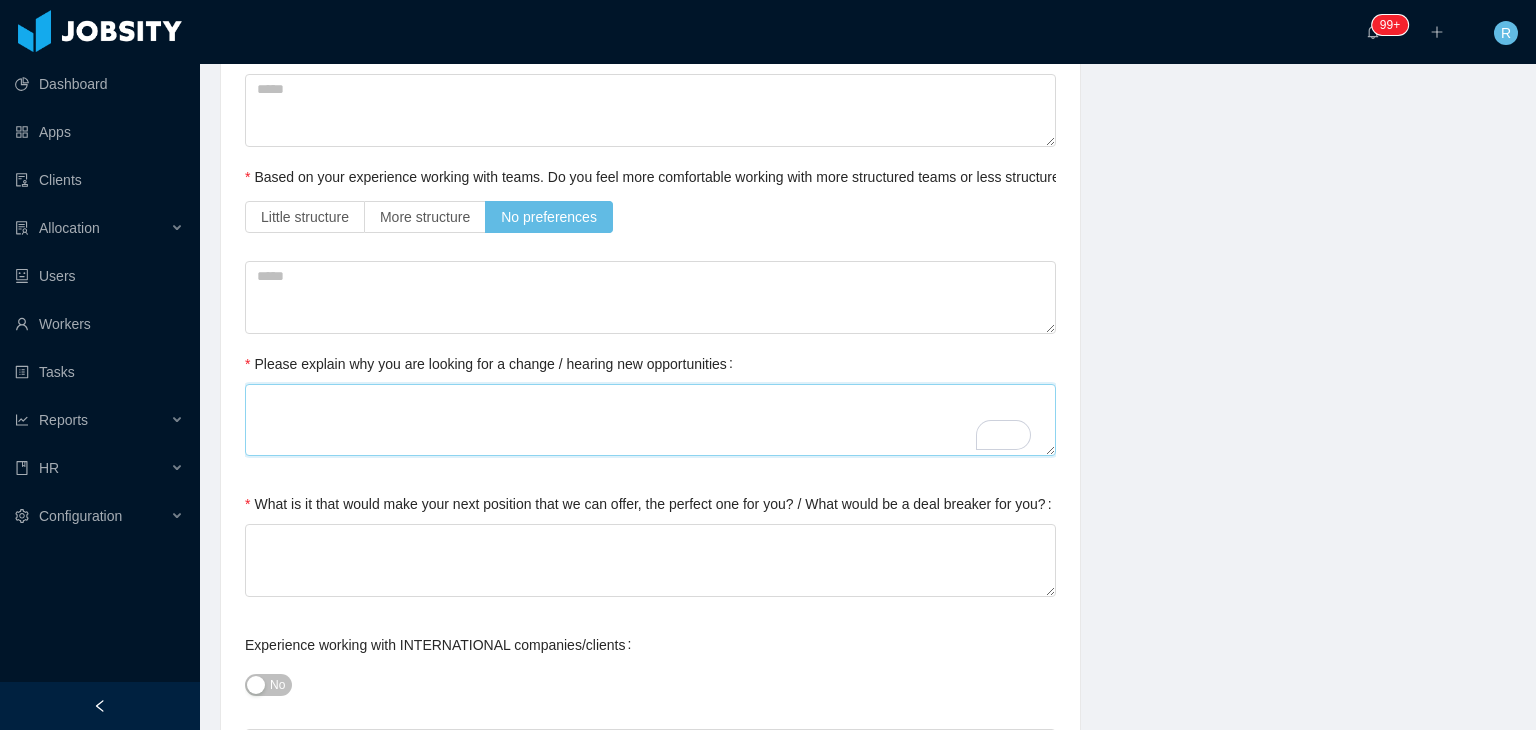 type 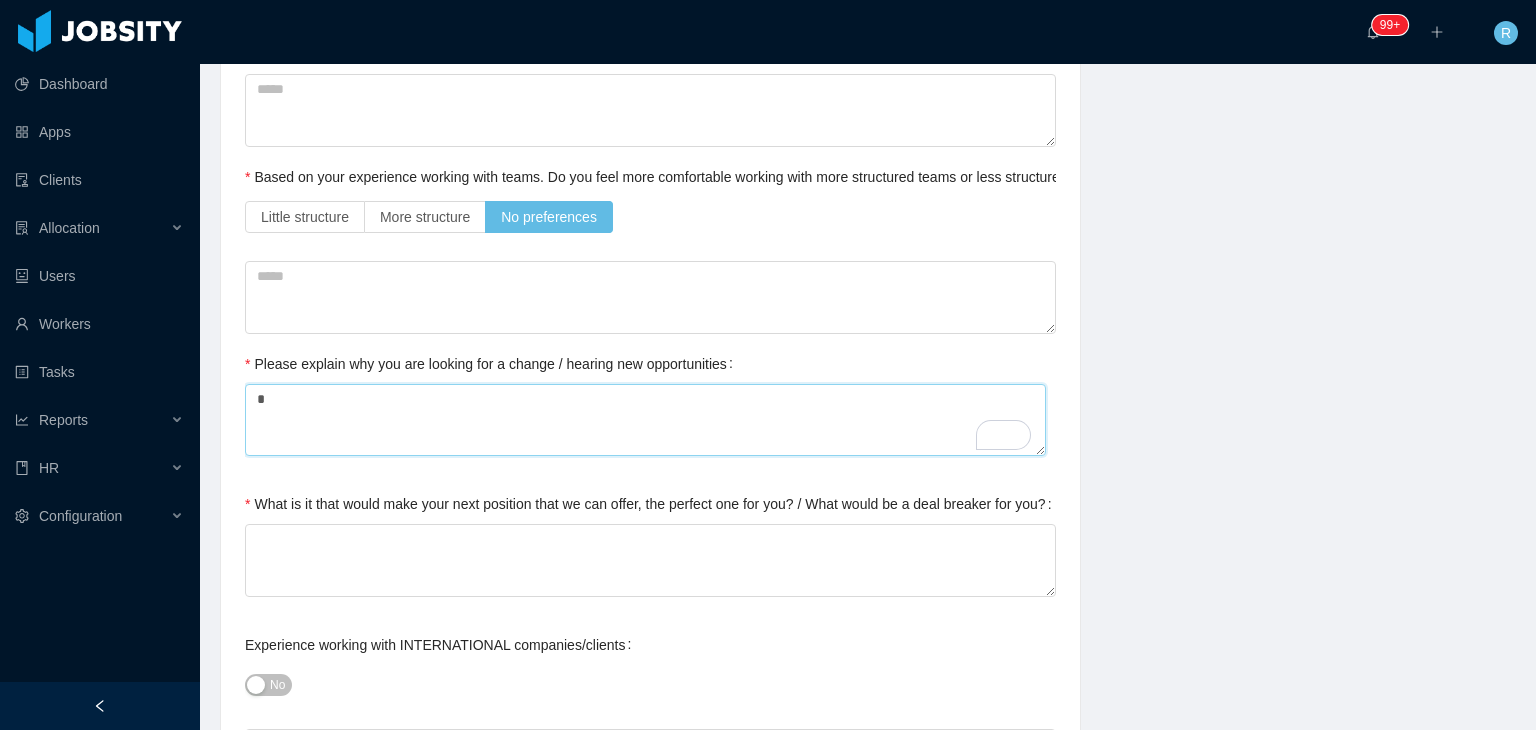 type 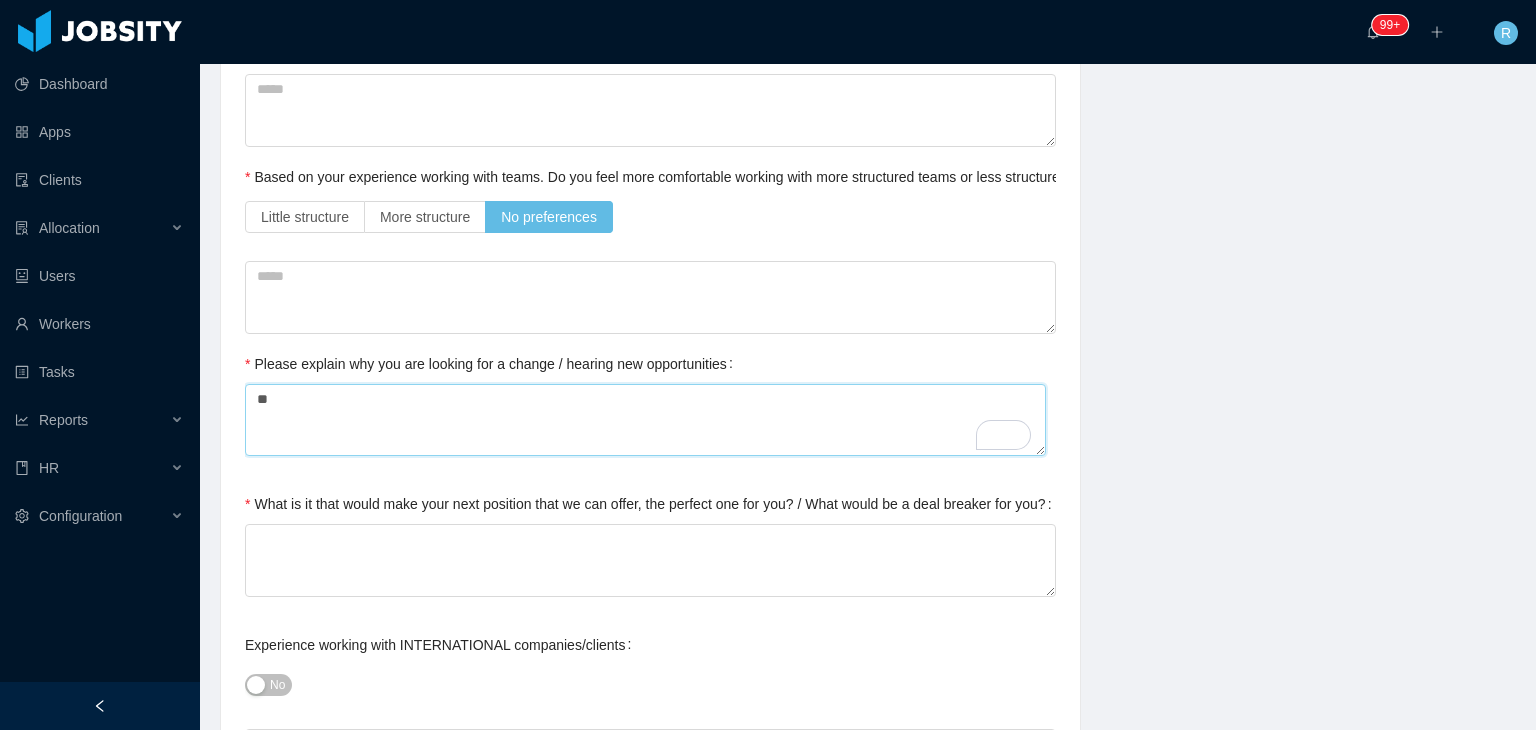 type 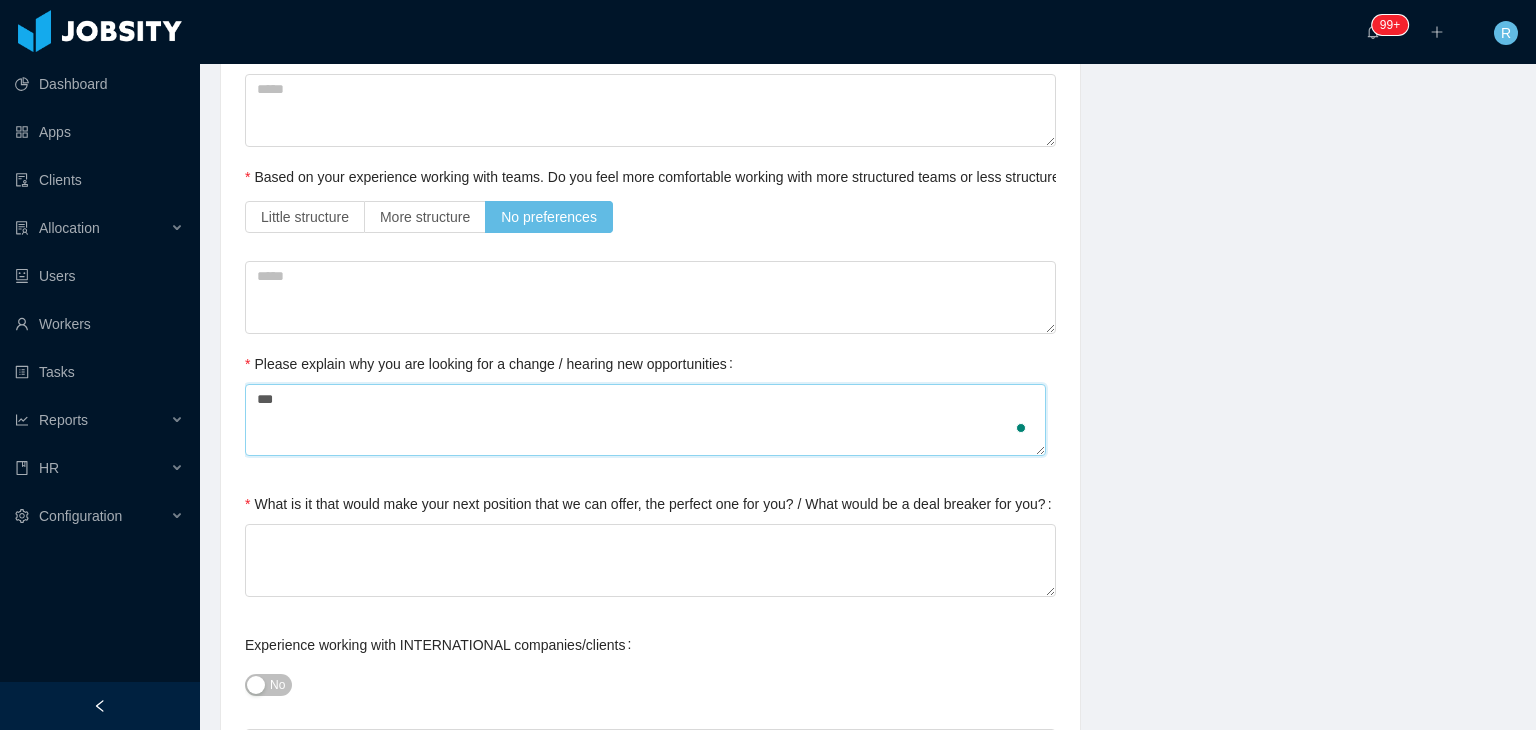type 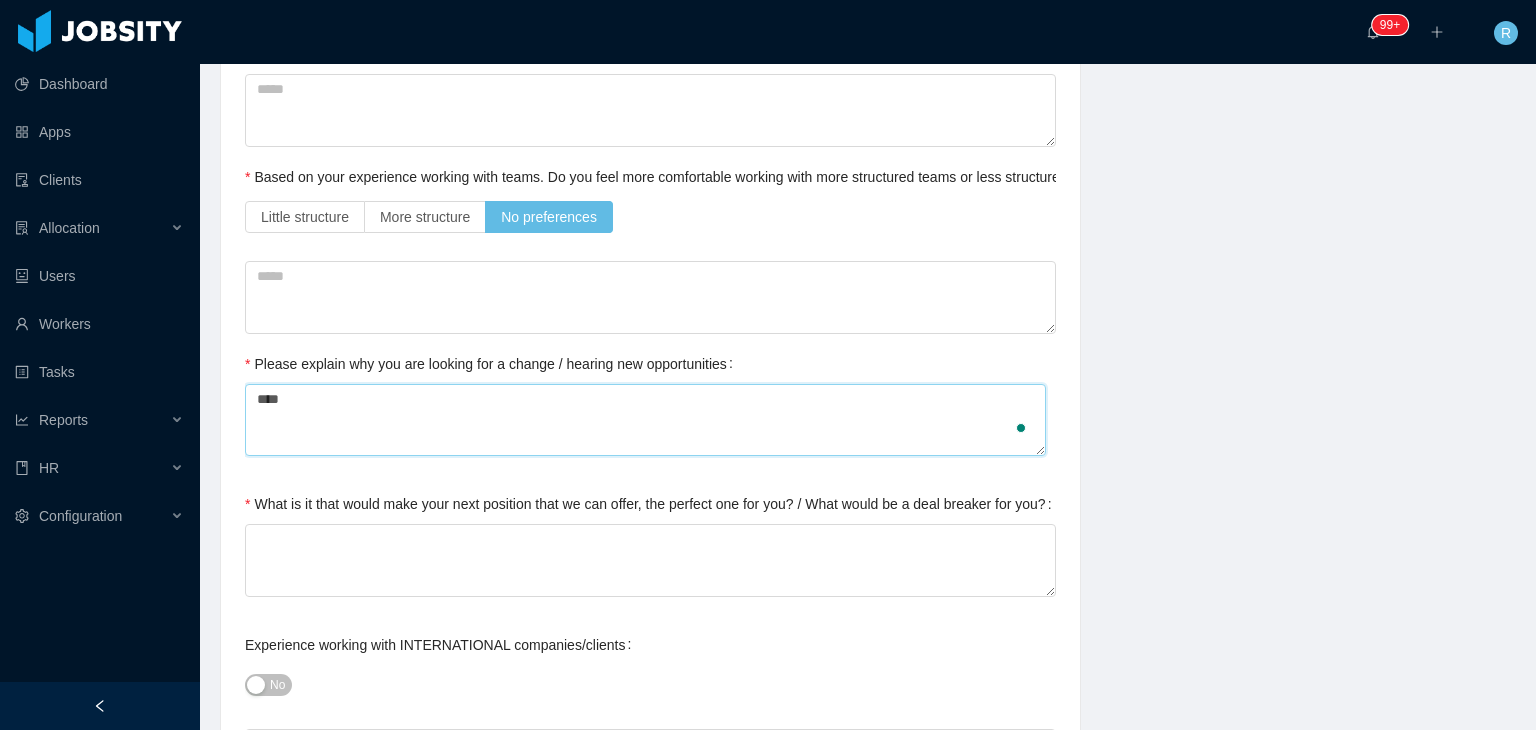 type 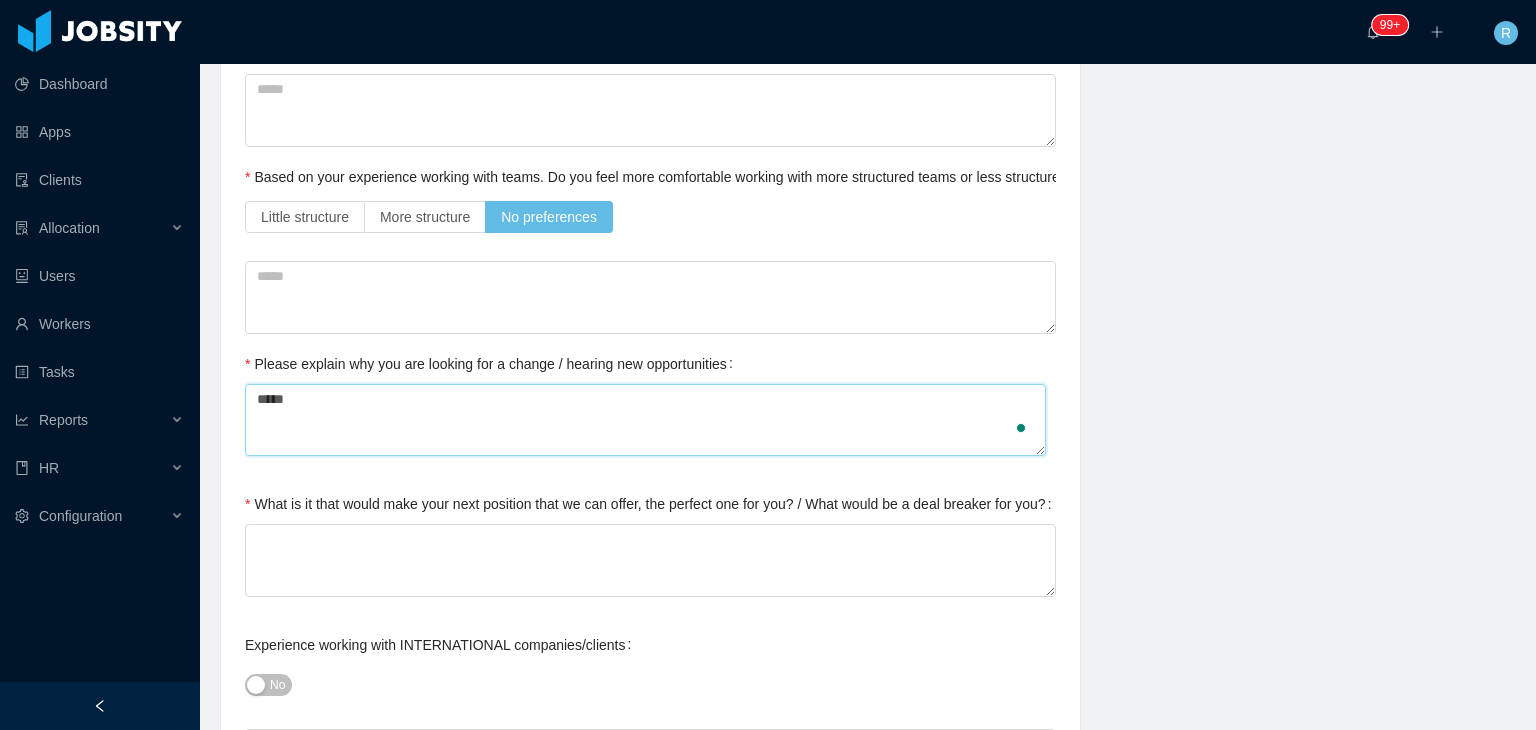 type 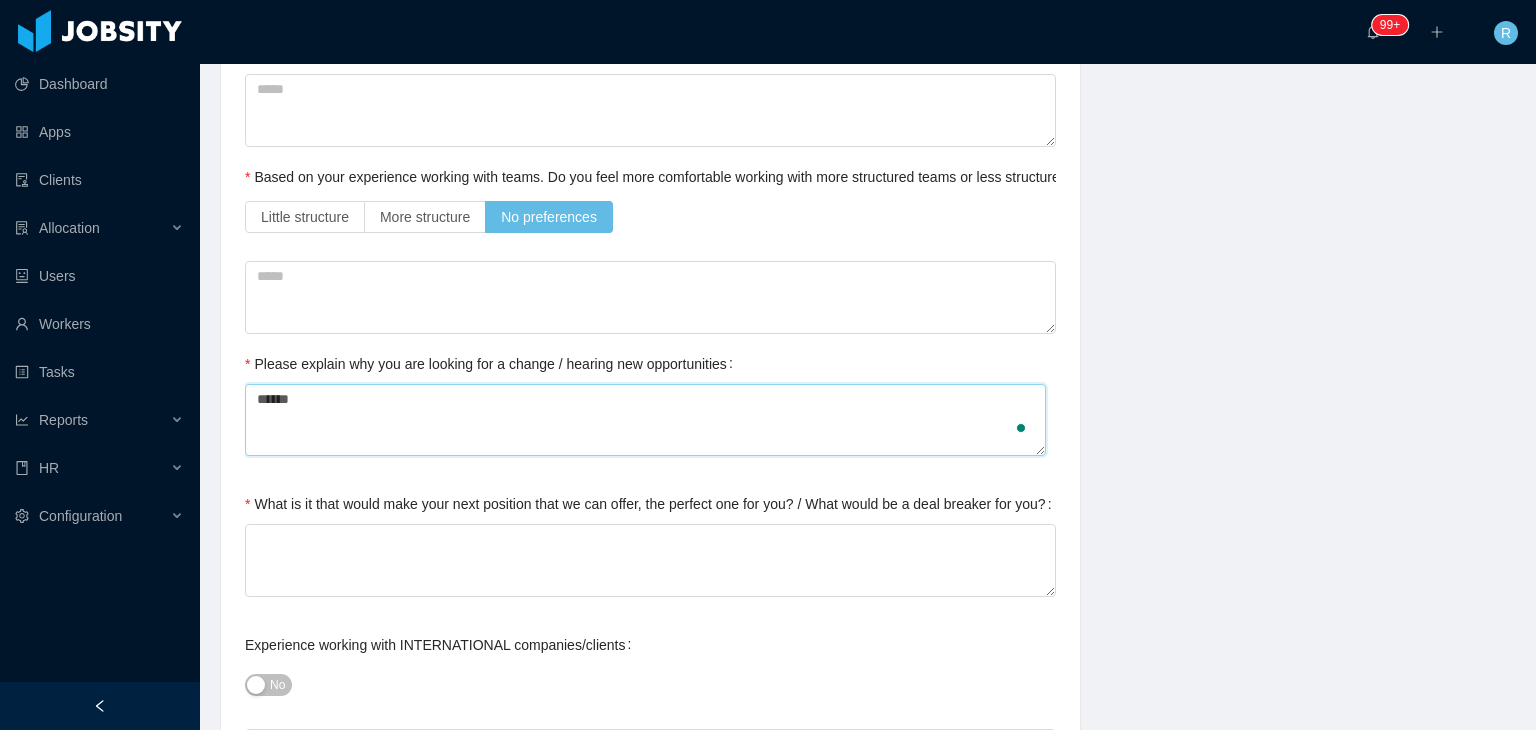 type 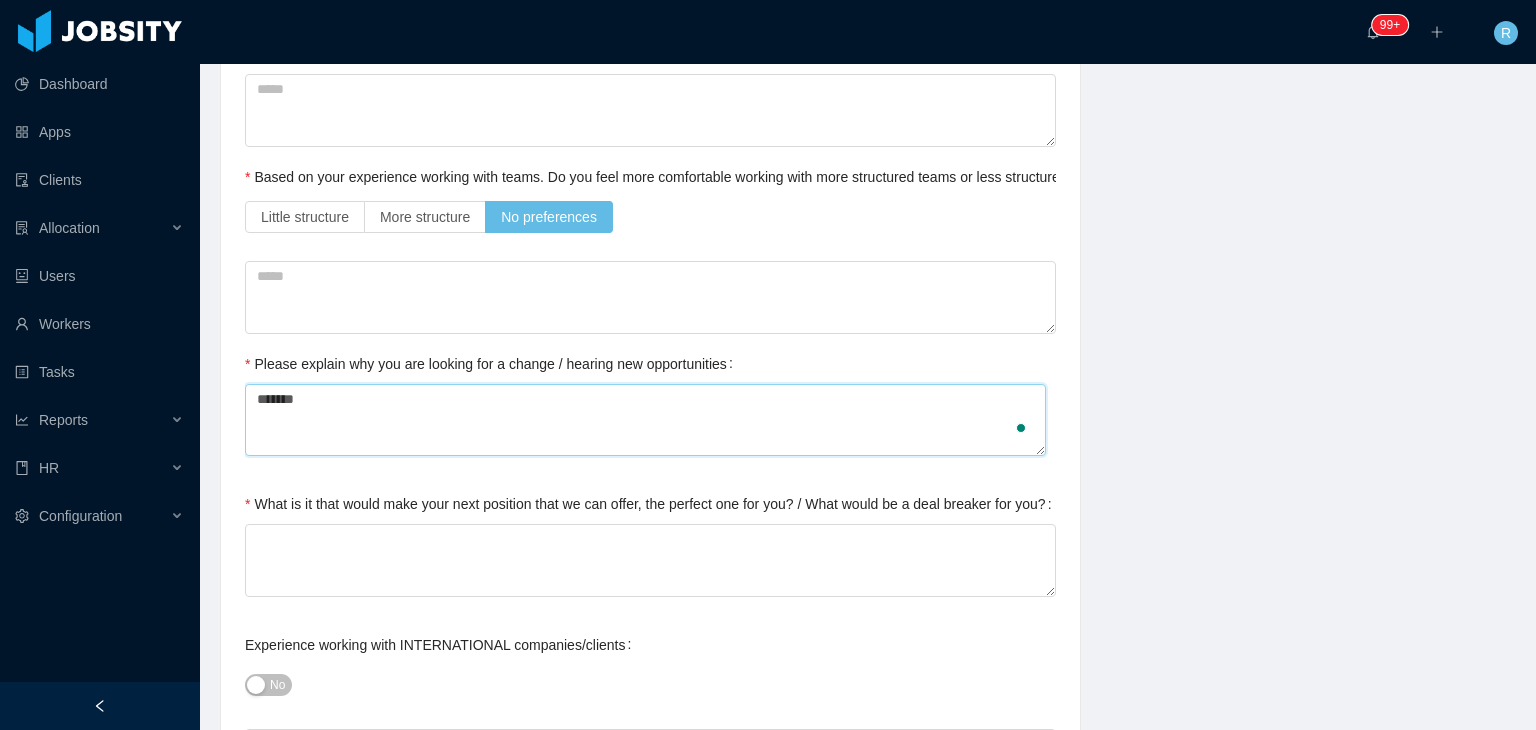 type 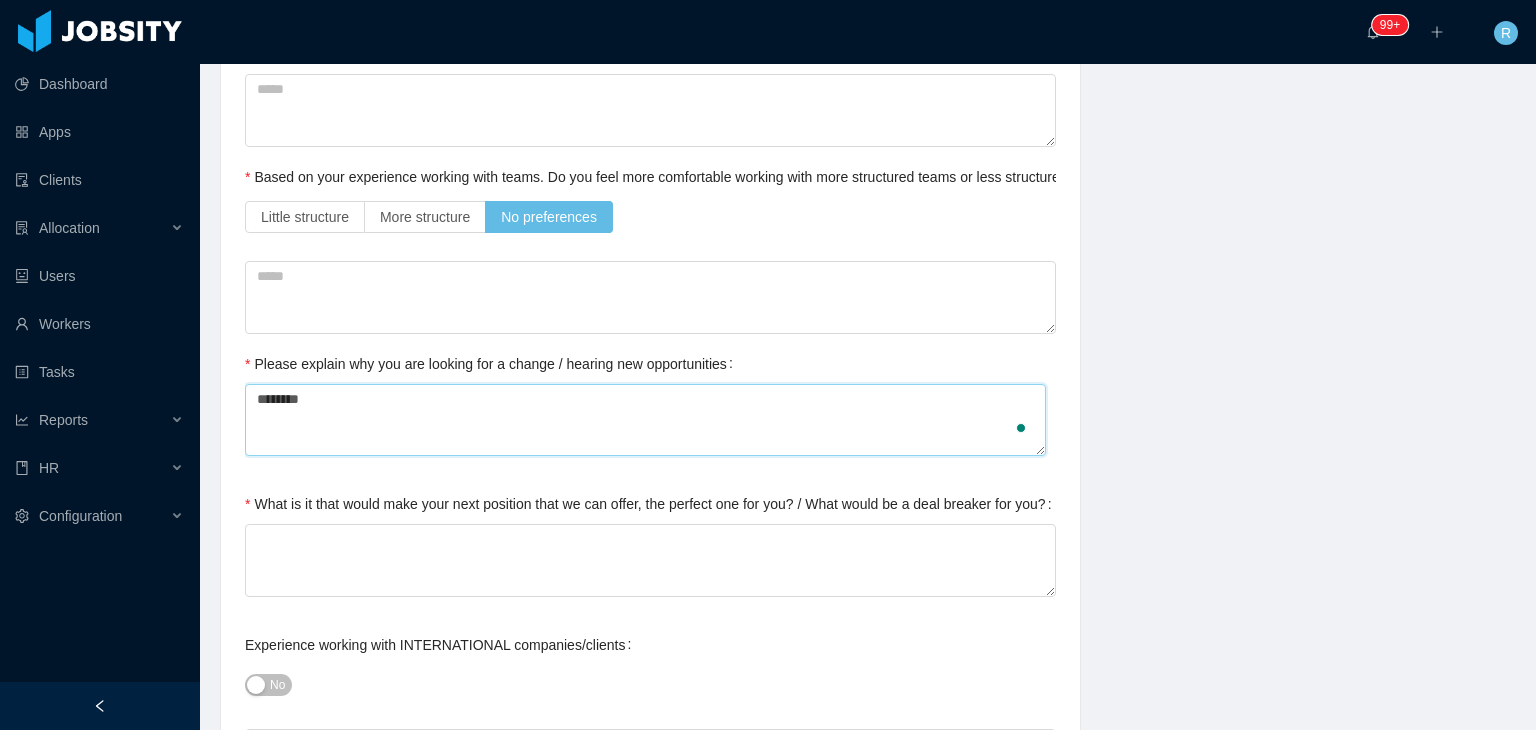 type 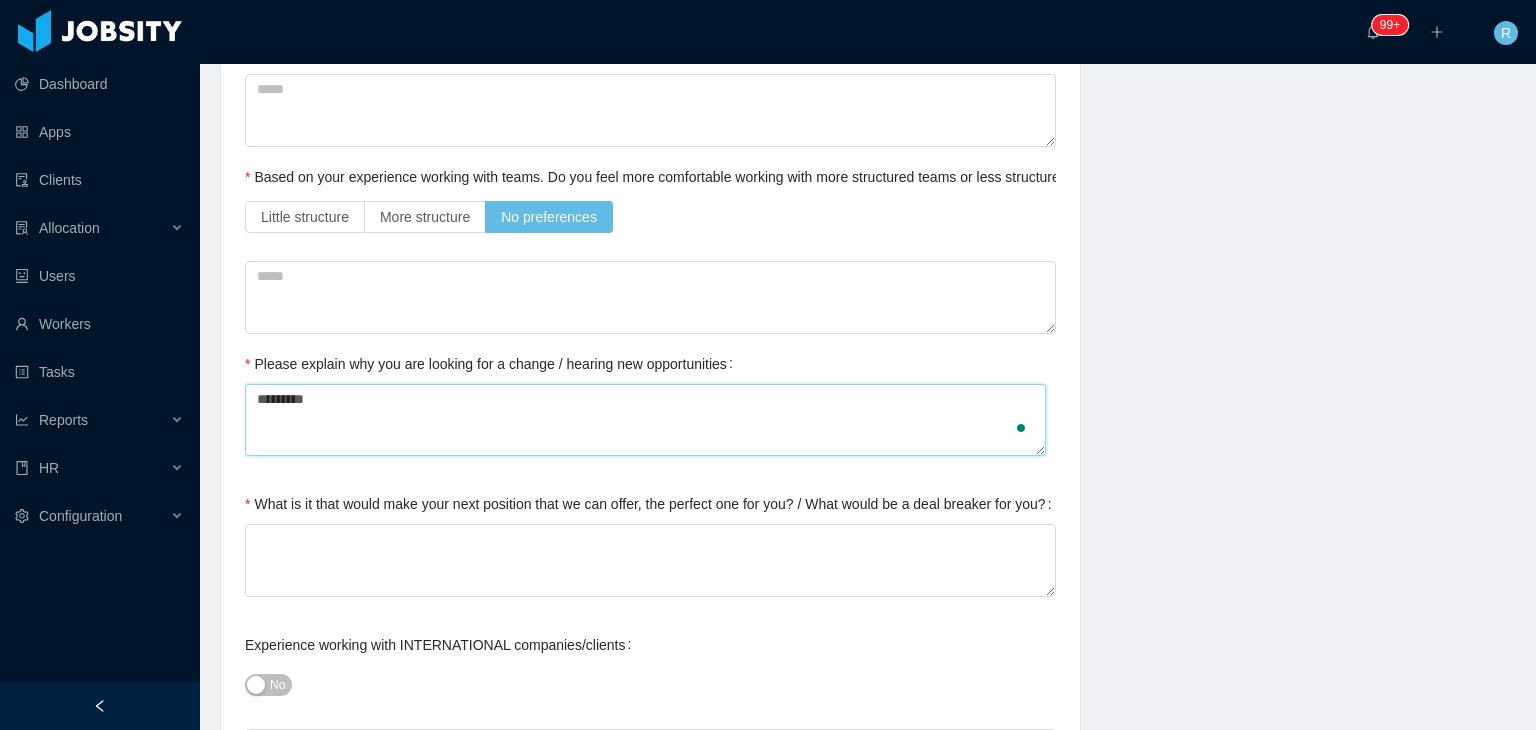 type 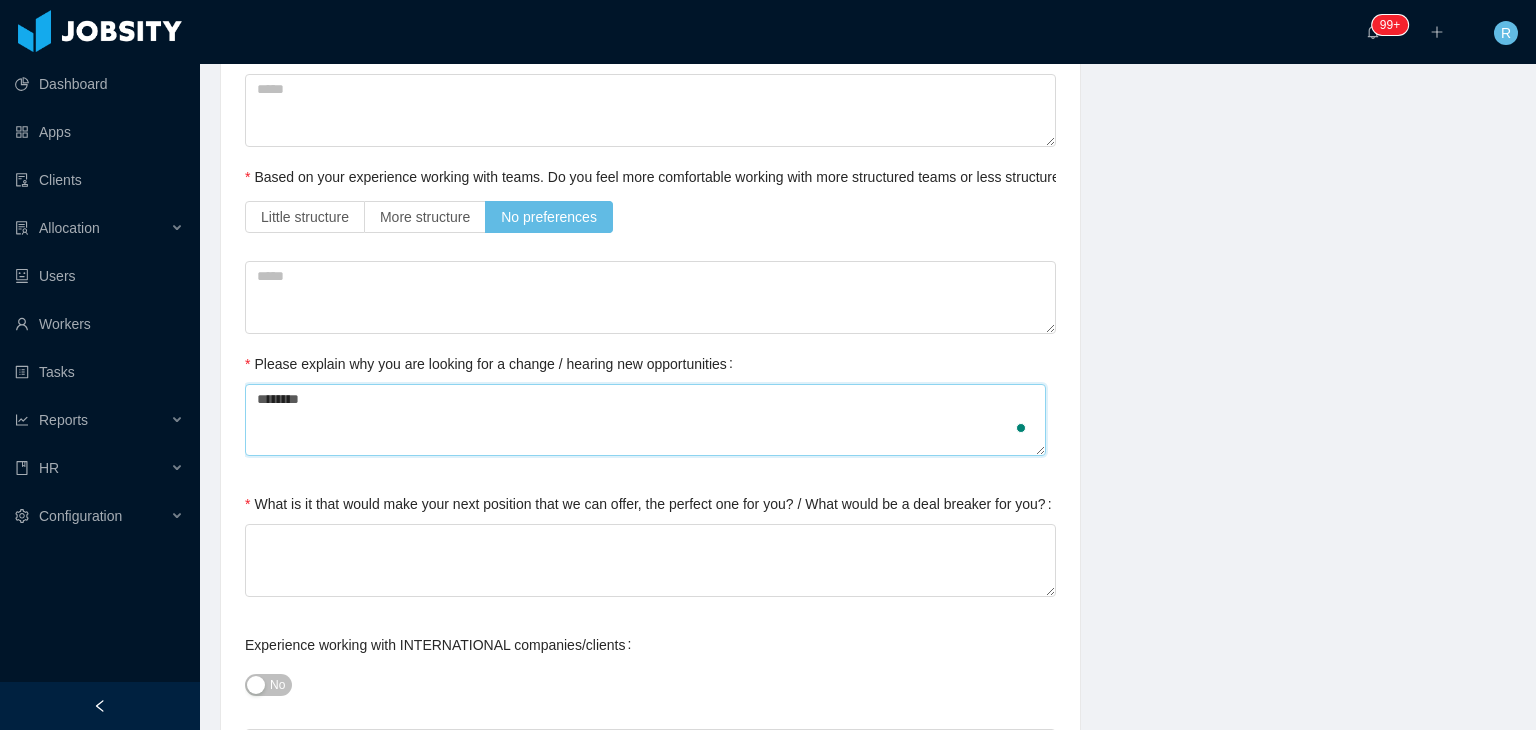 type 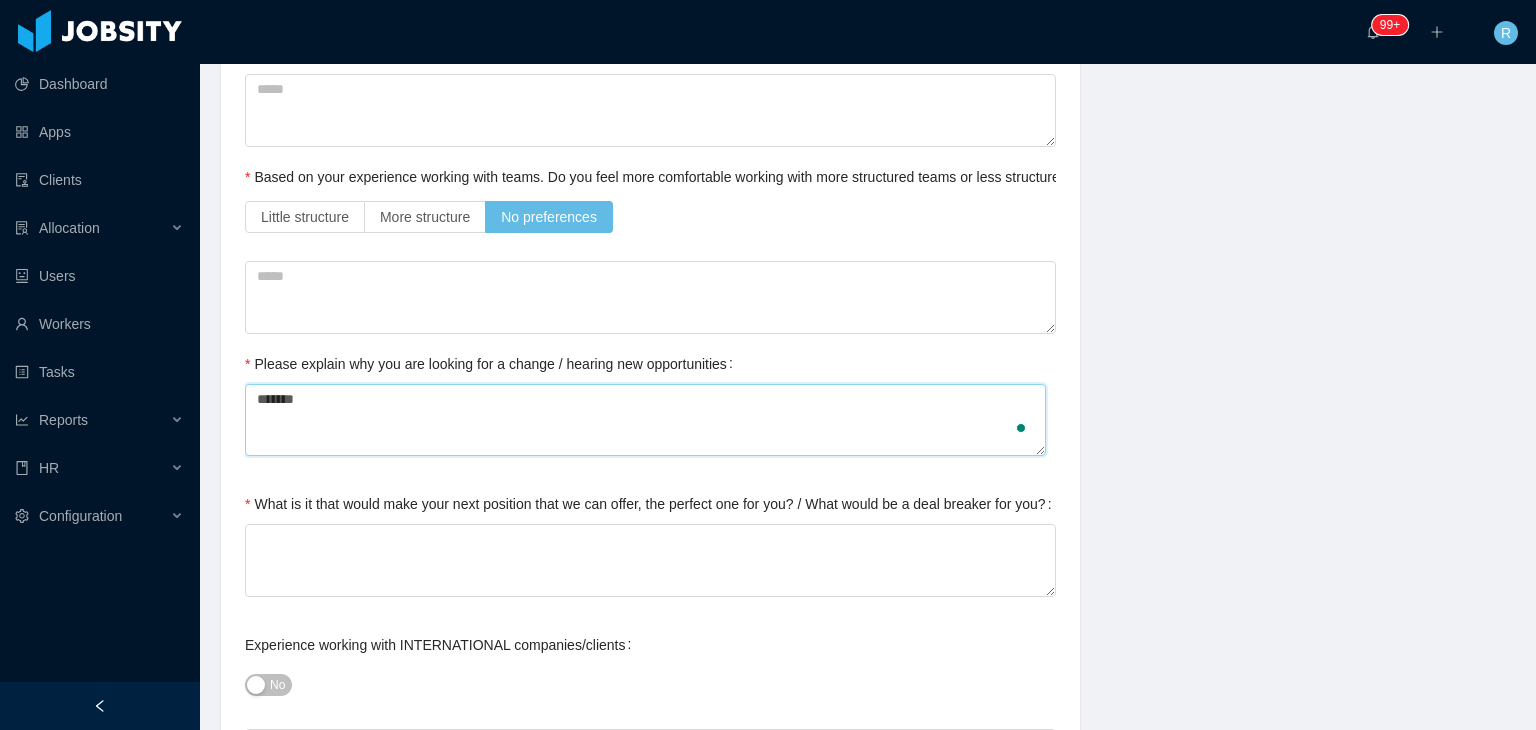 type 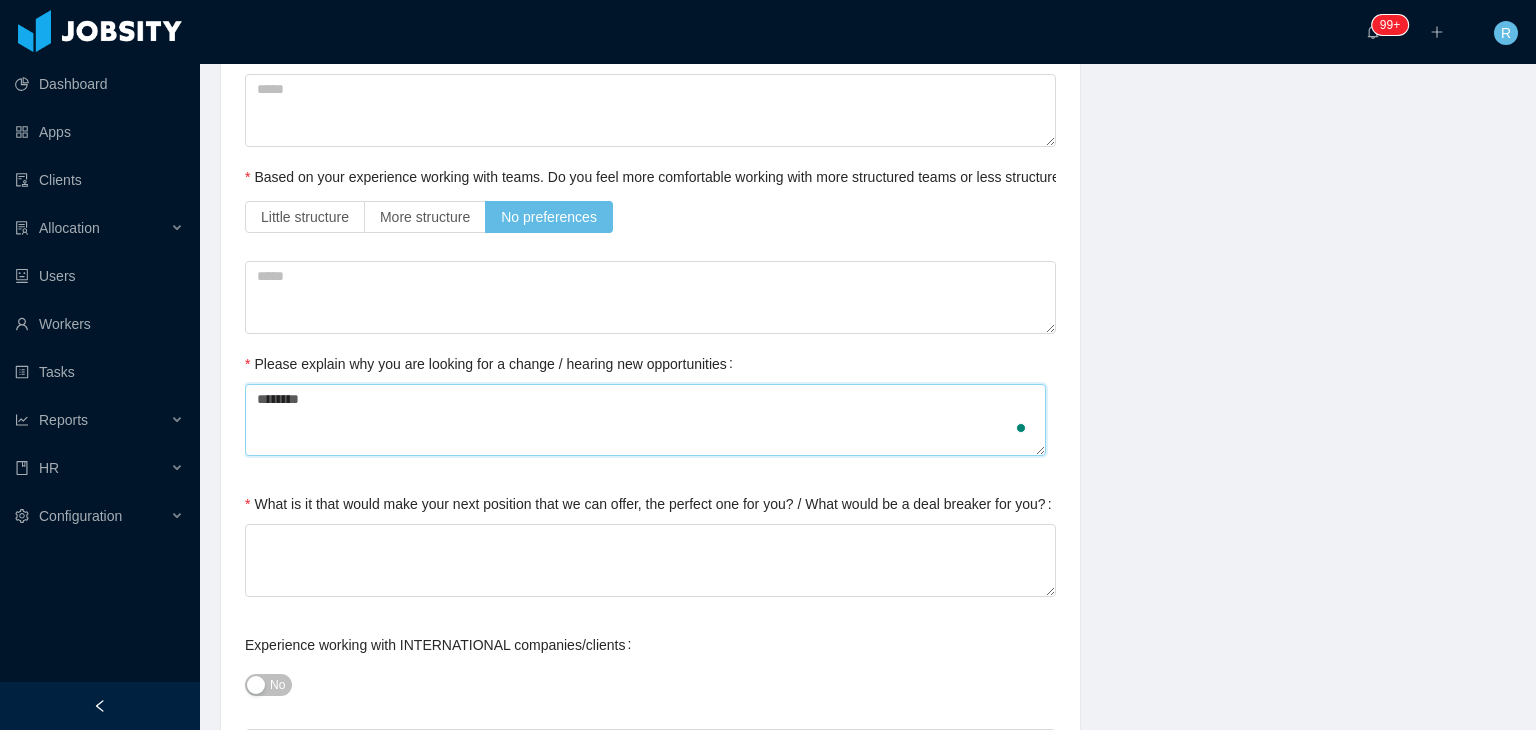 type 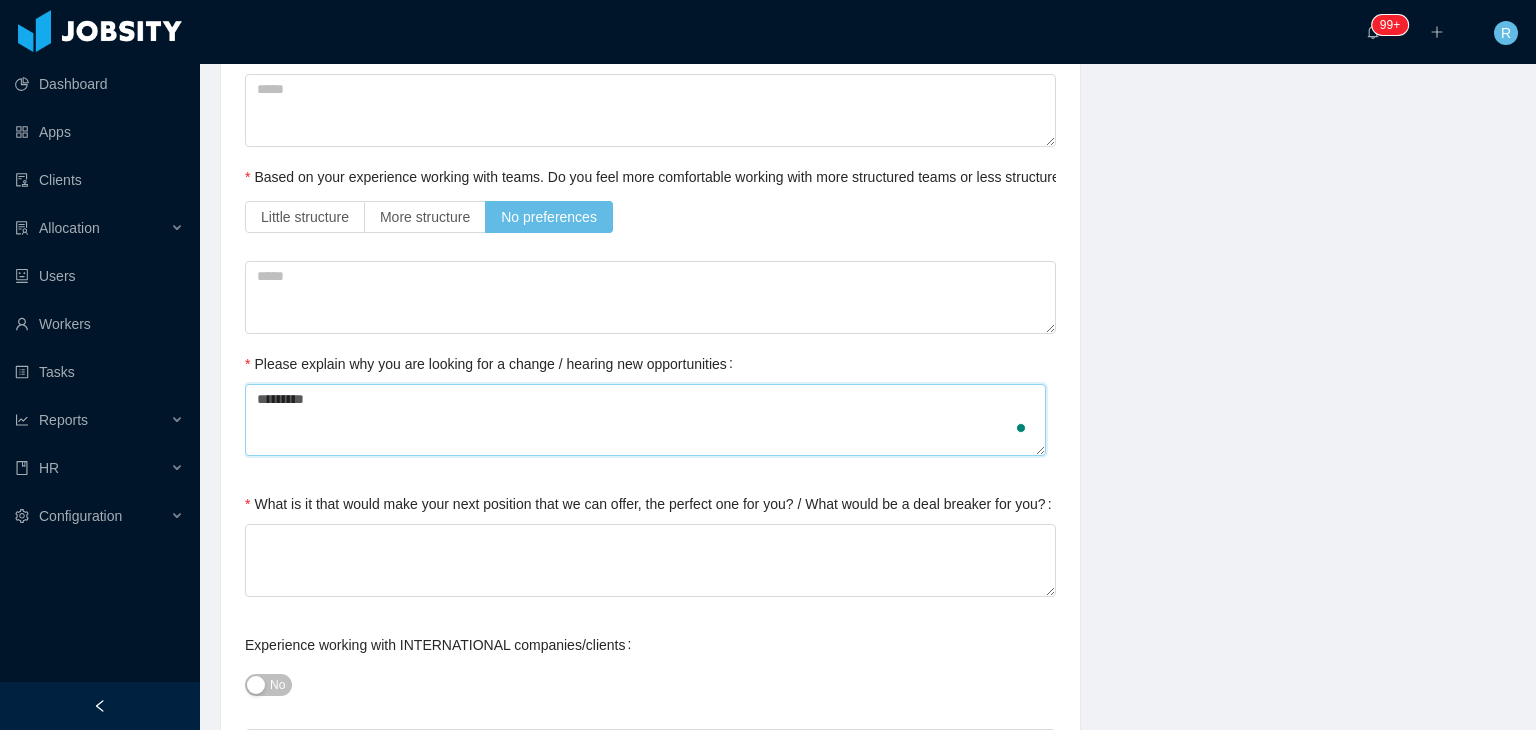type 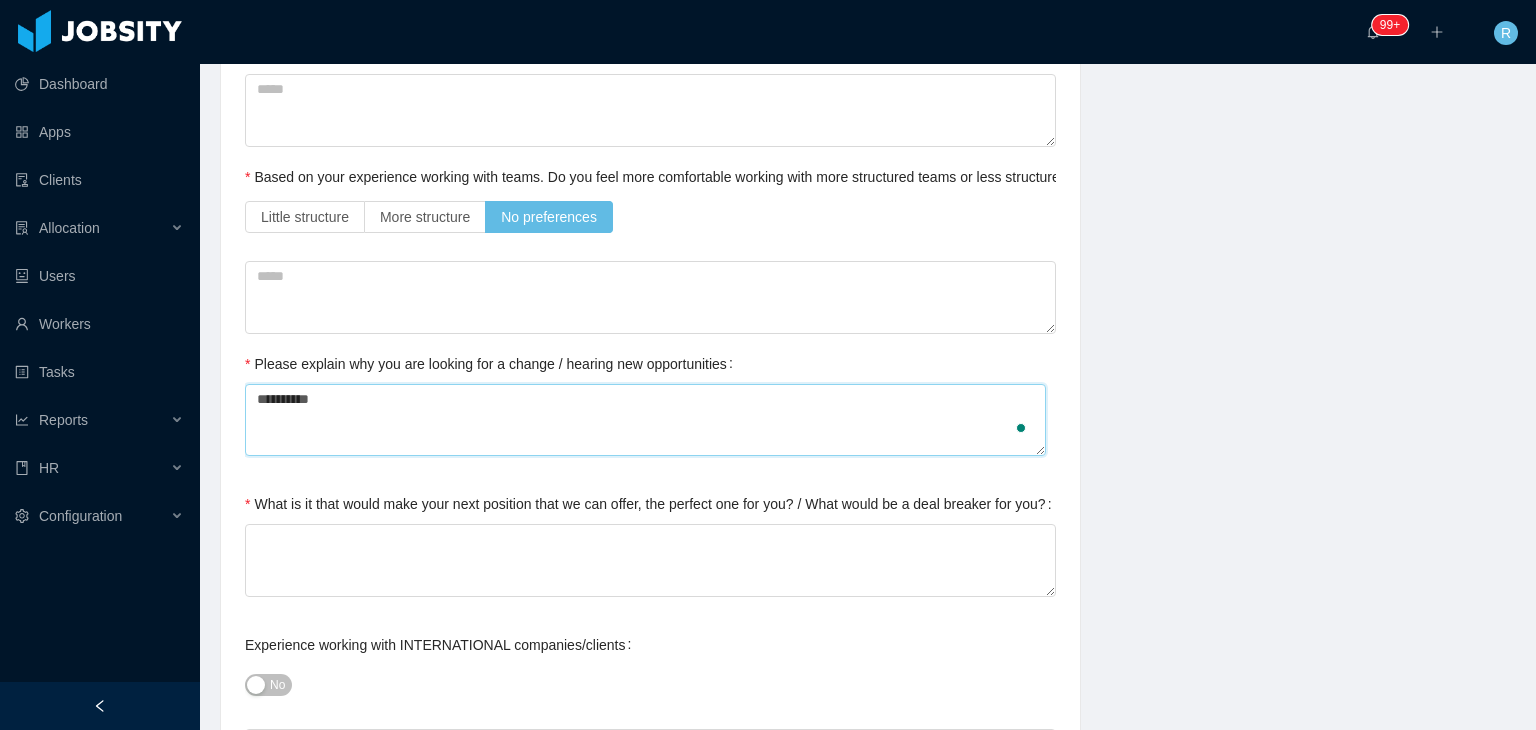 type 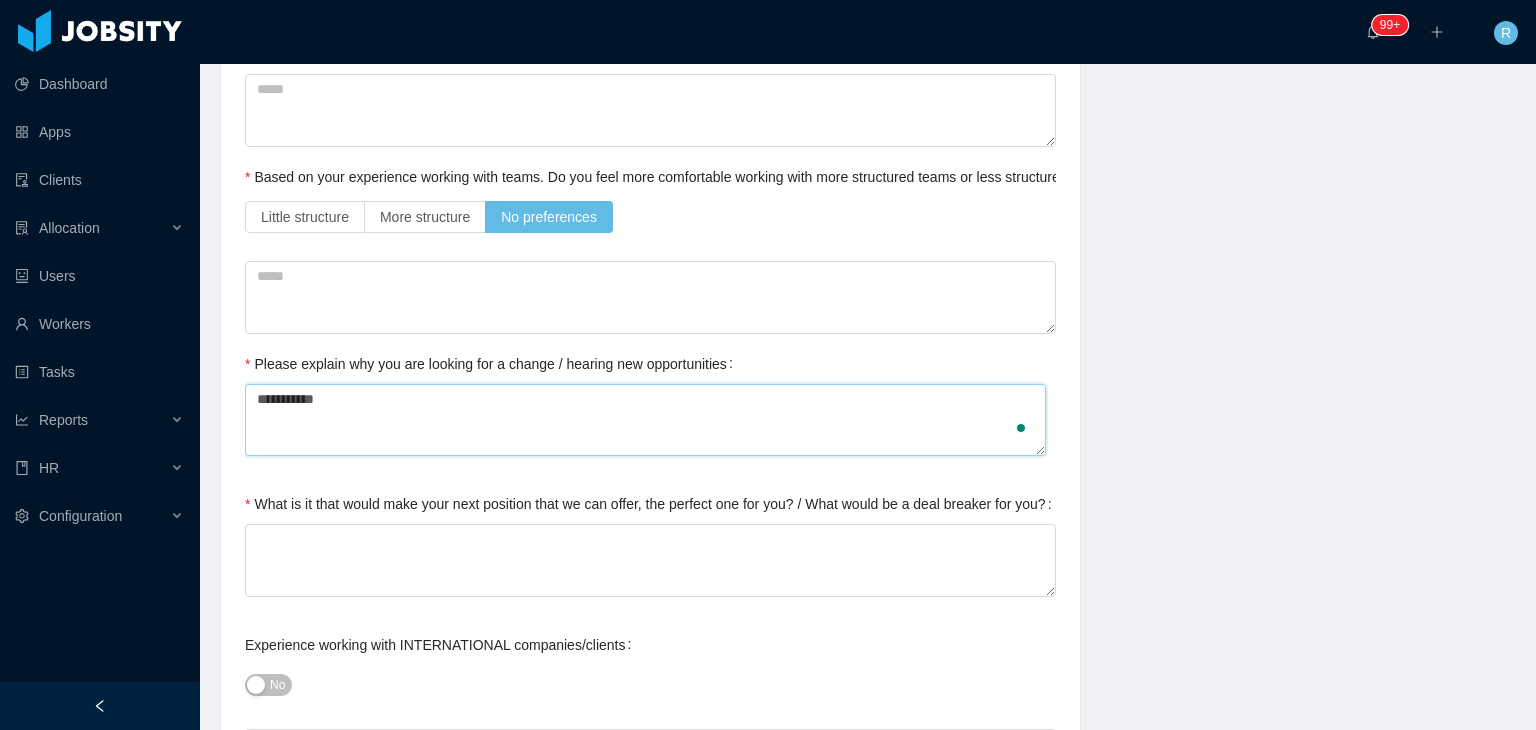 type on "**********" 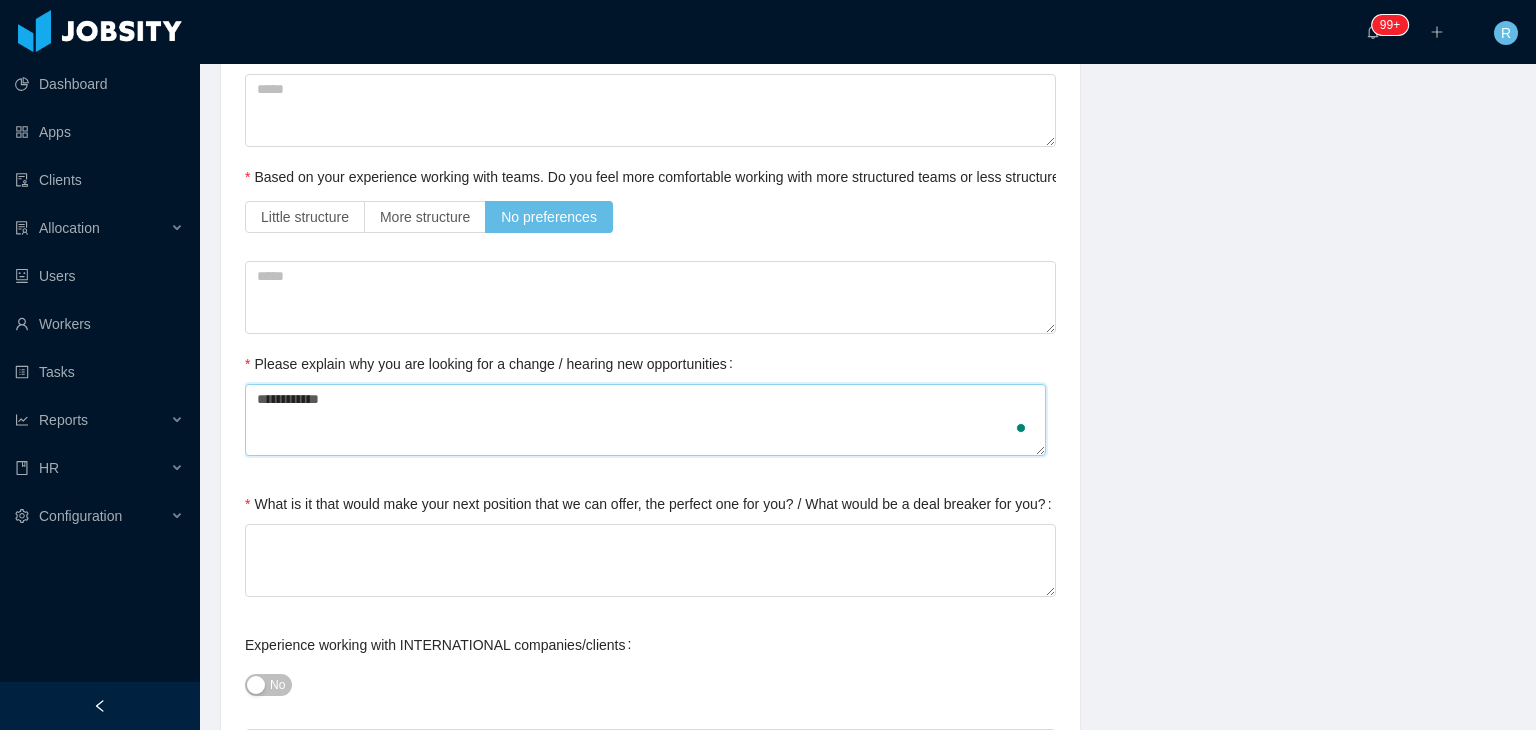 type 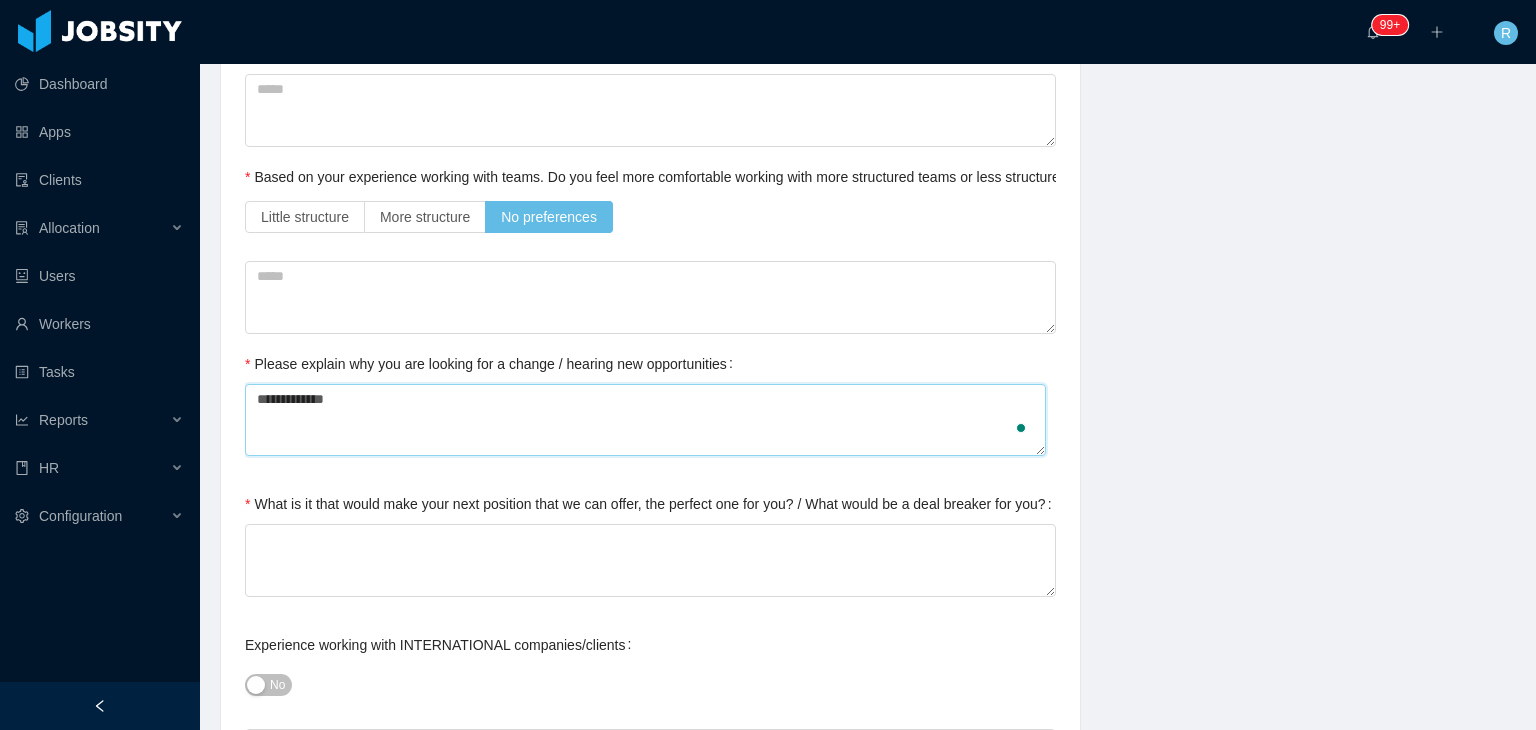 type 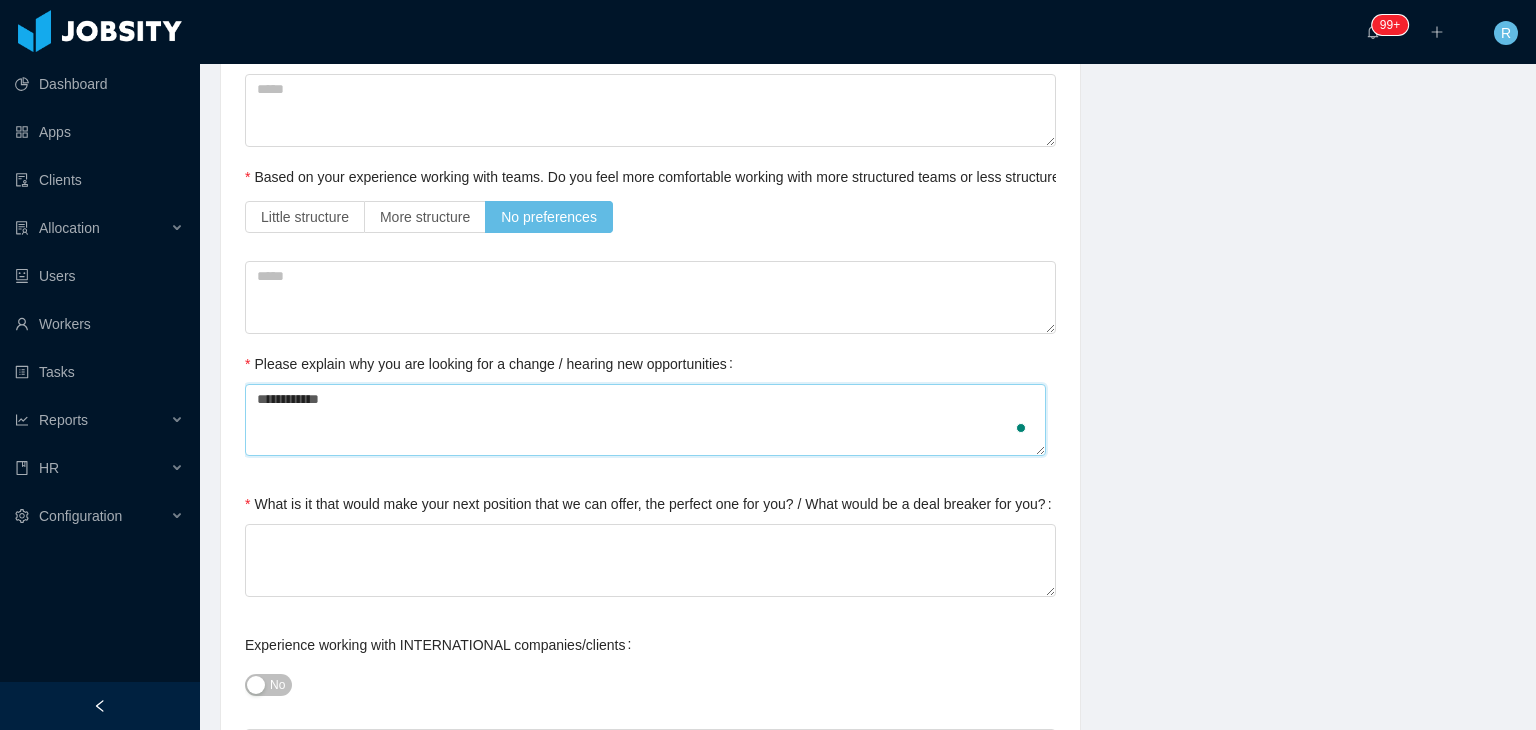 type 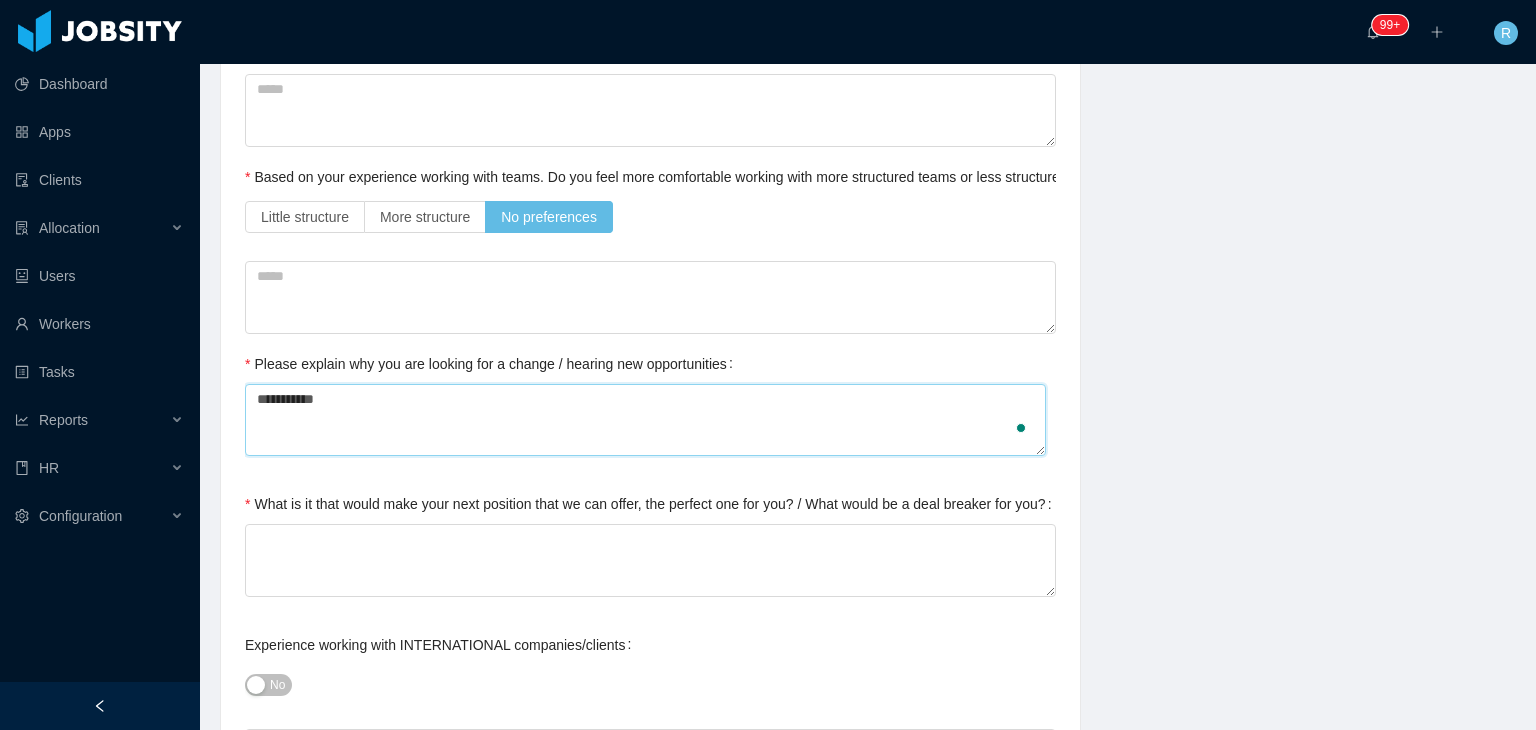 type 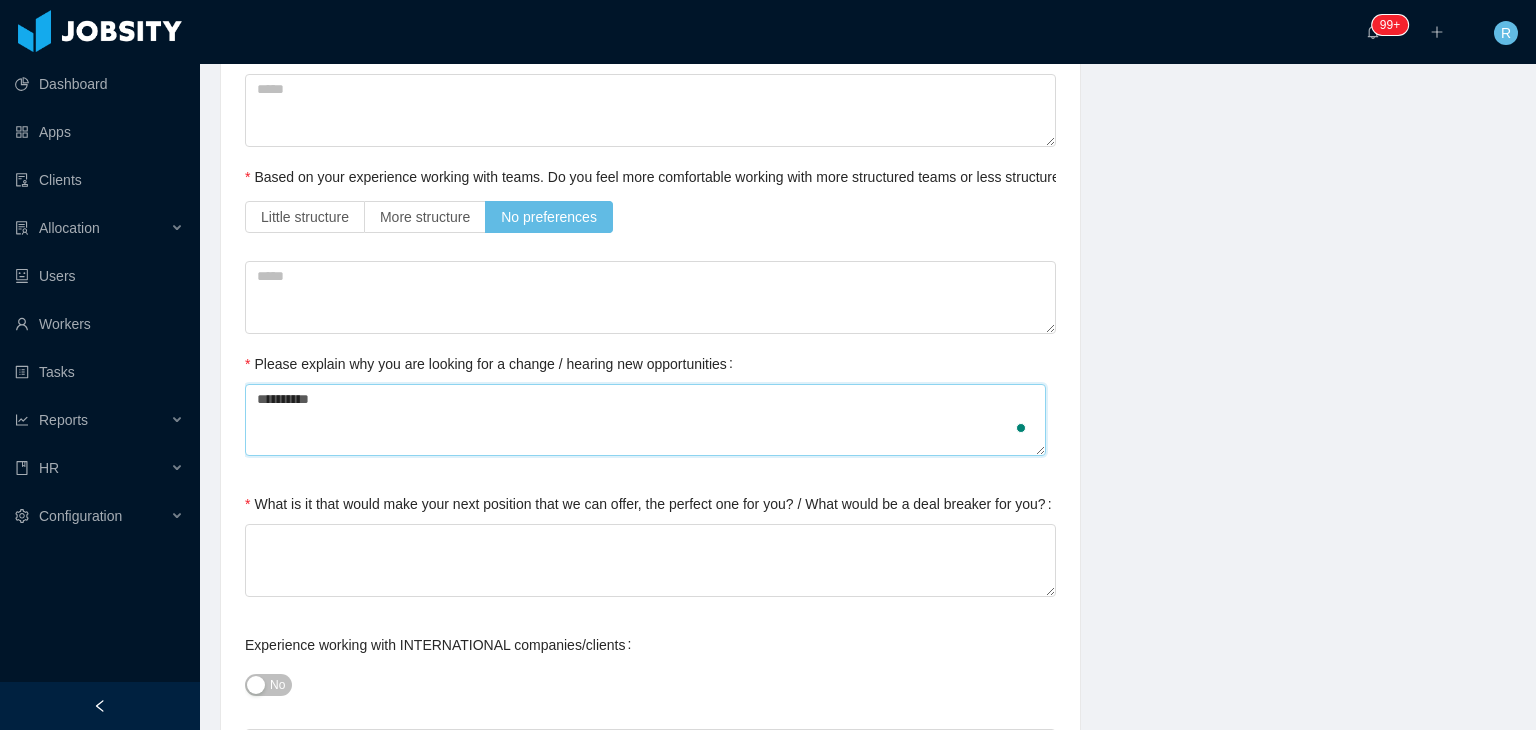 type 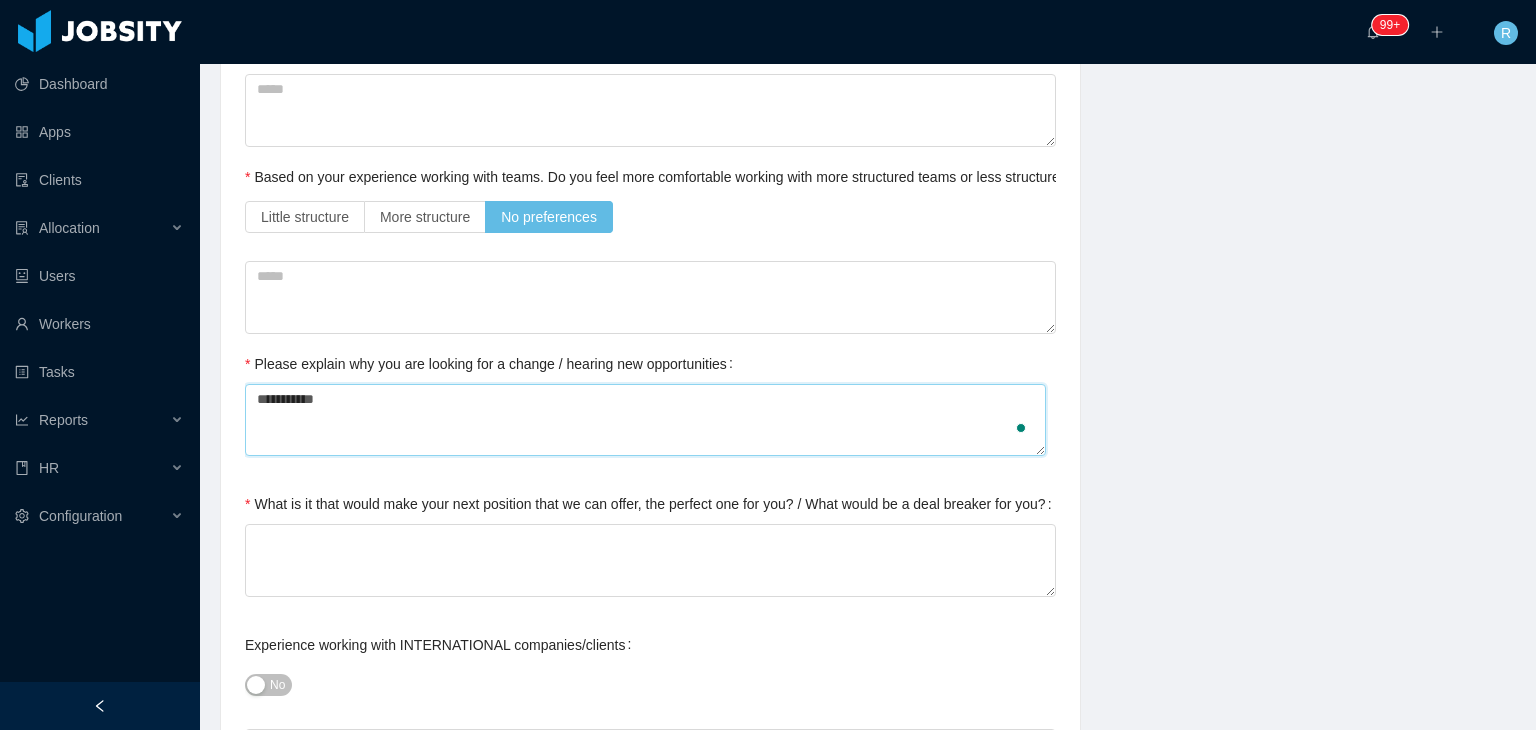 type 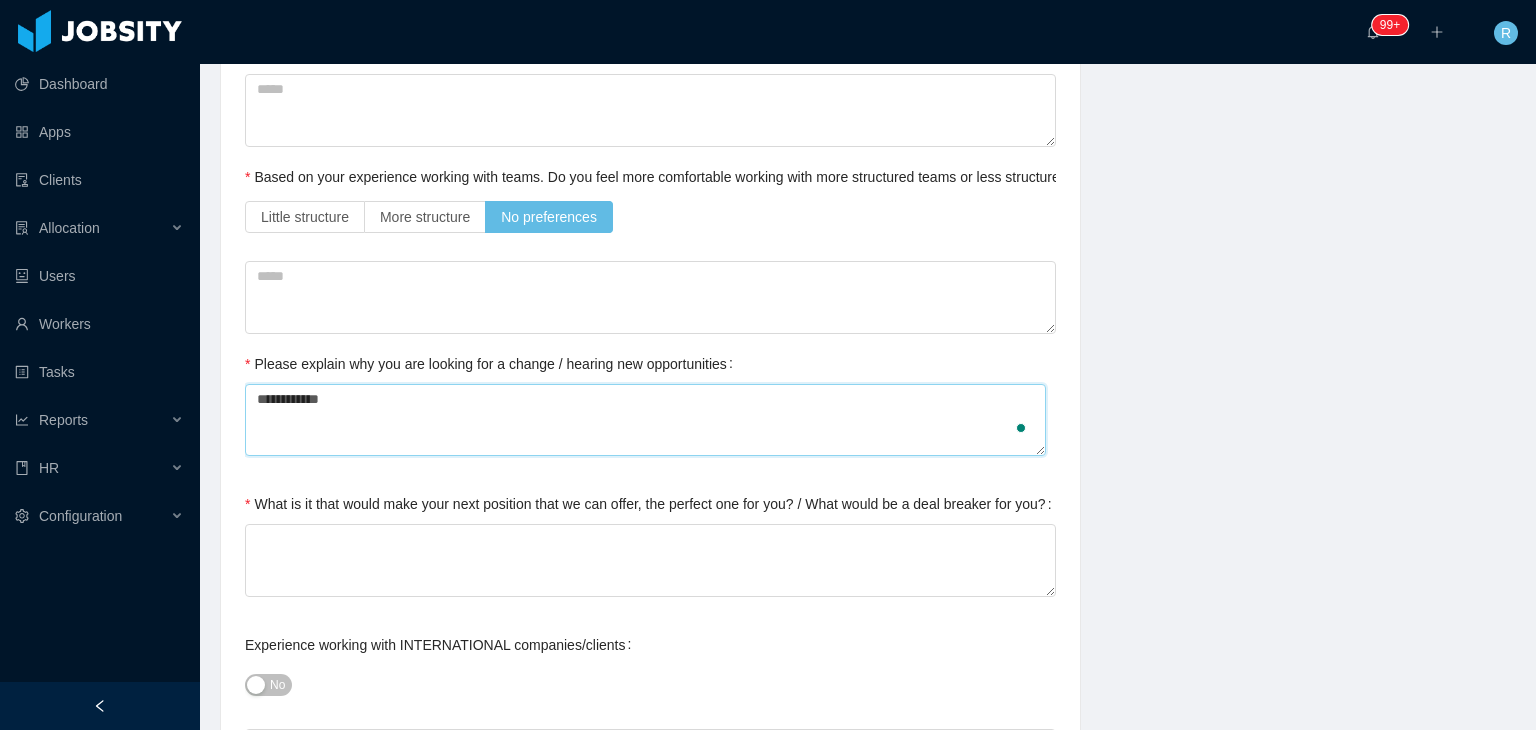 type on "**********" 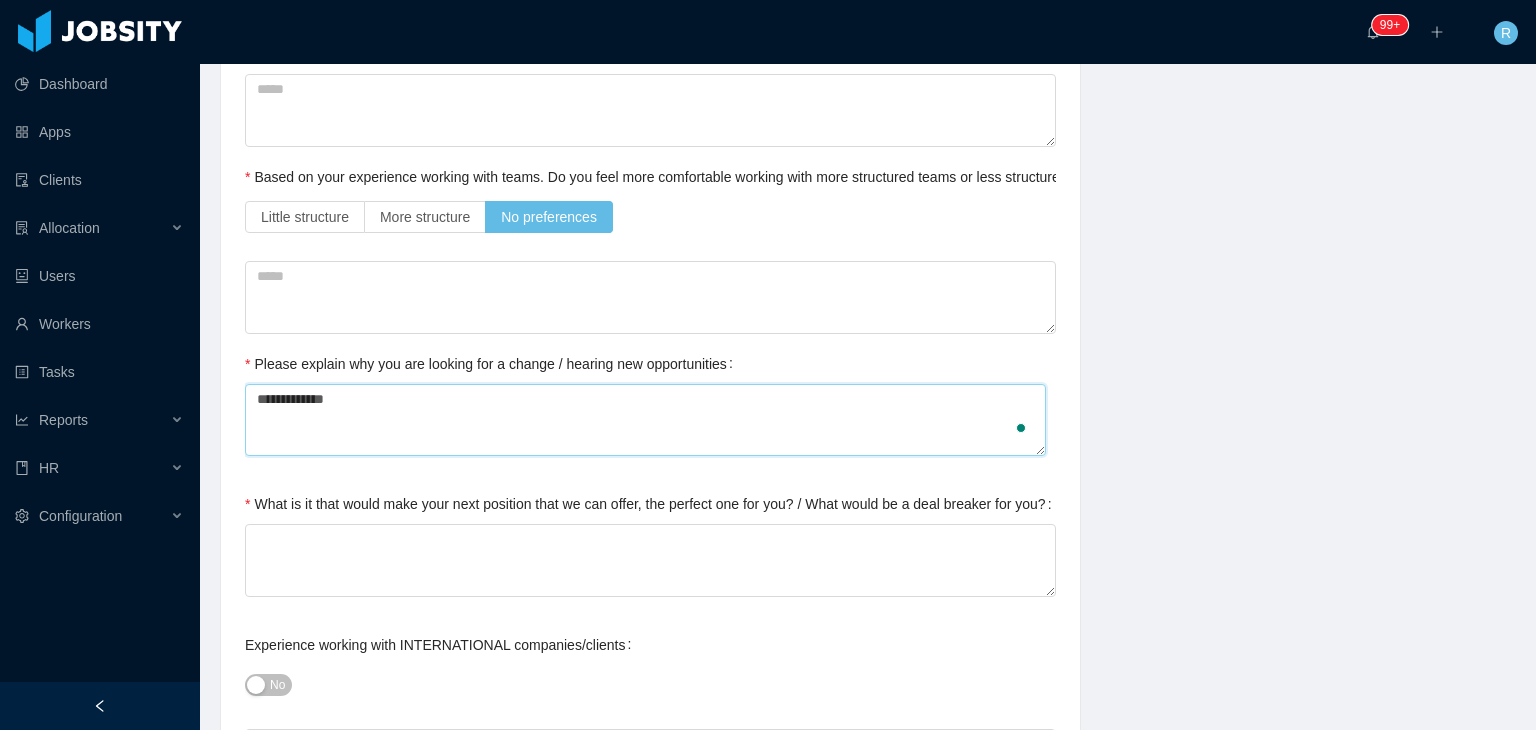 type 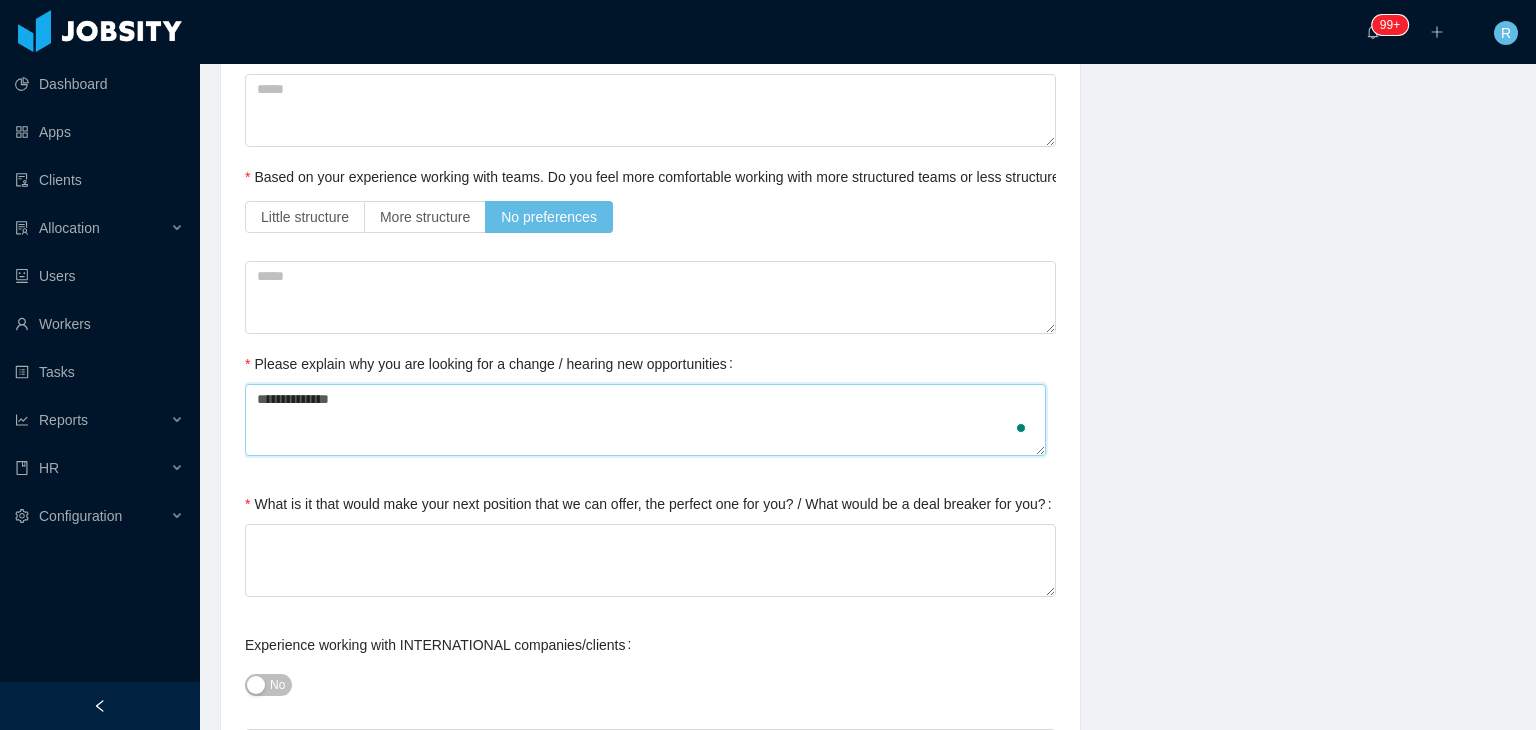 type on "**********" 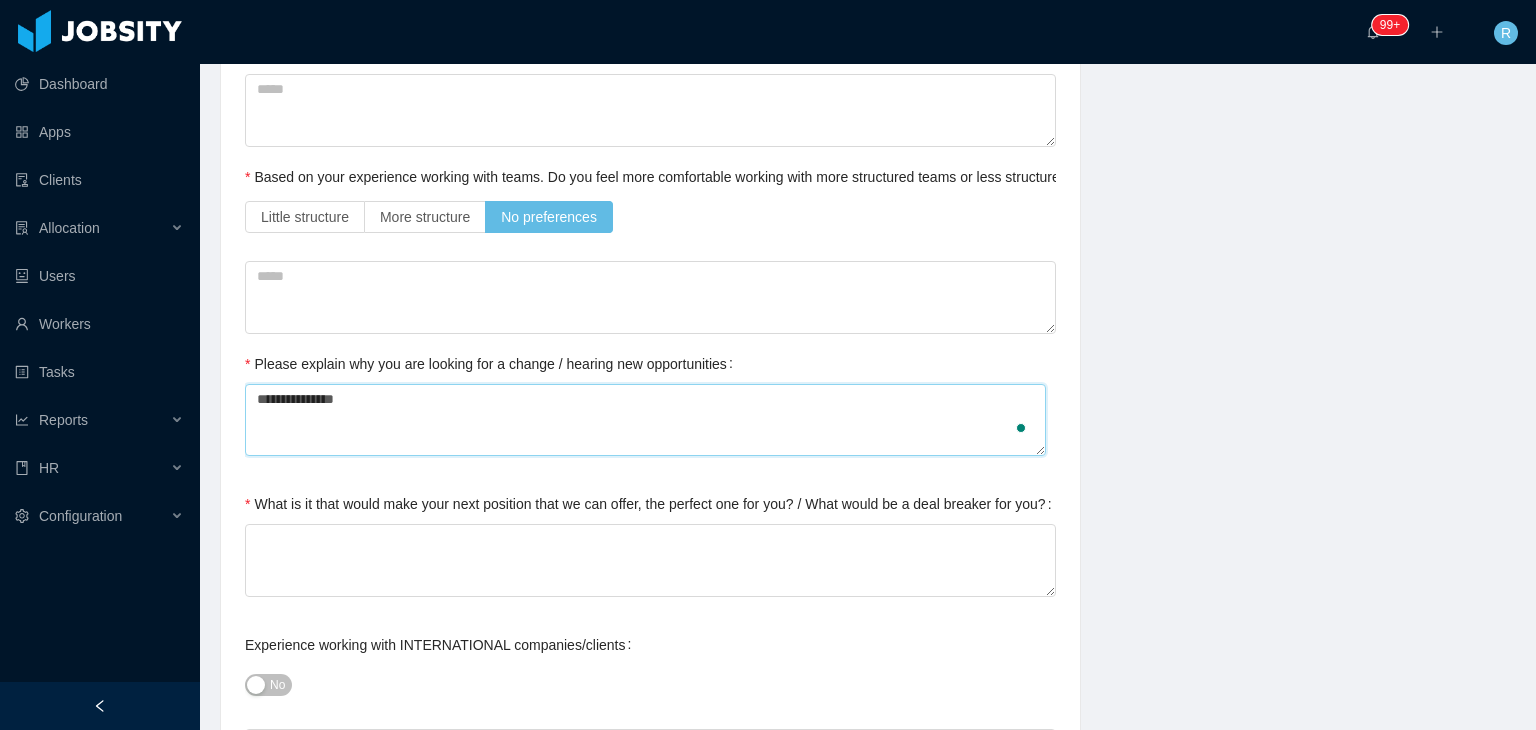 type 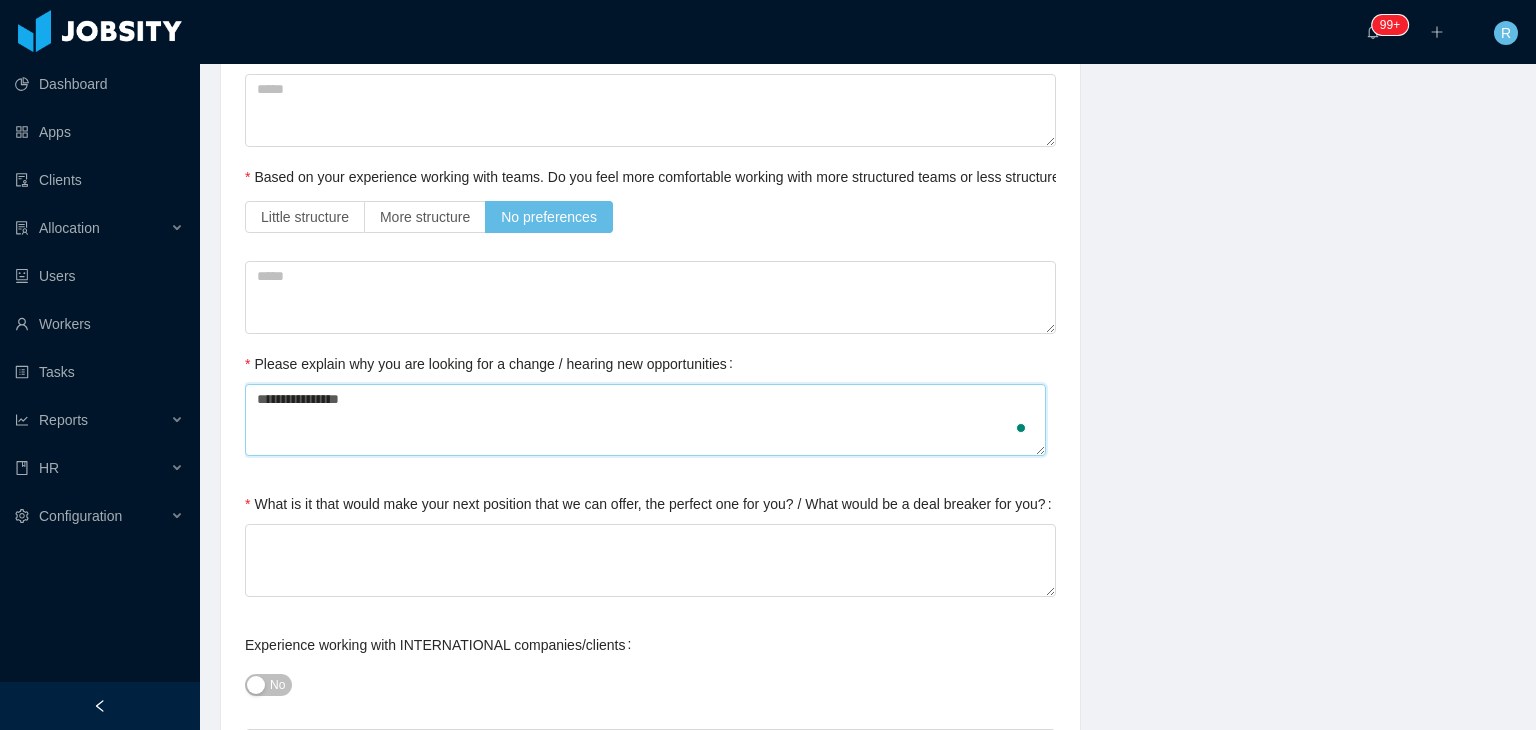 type 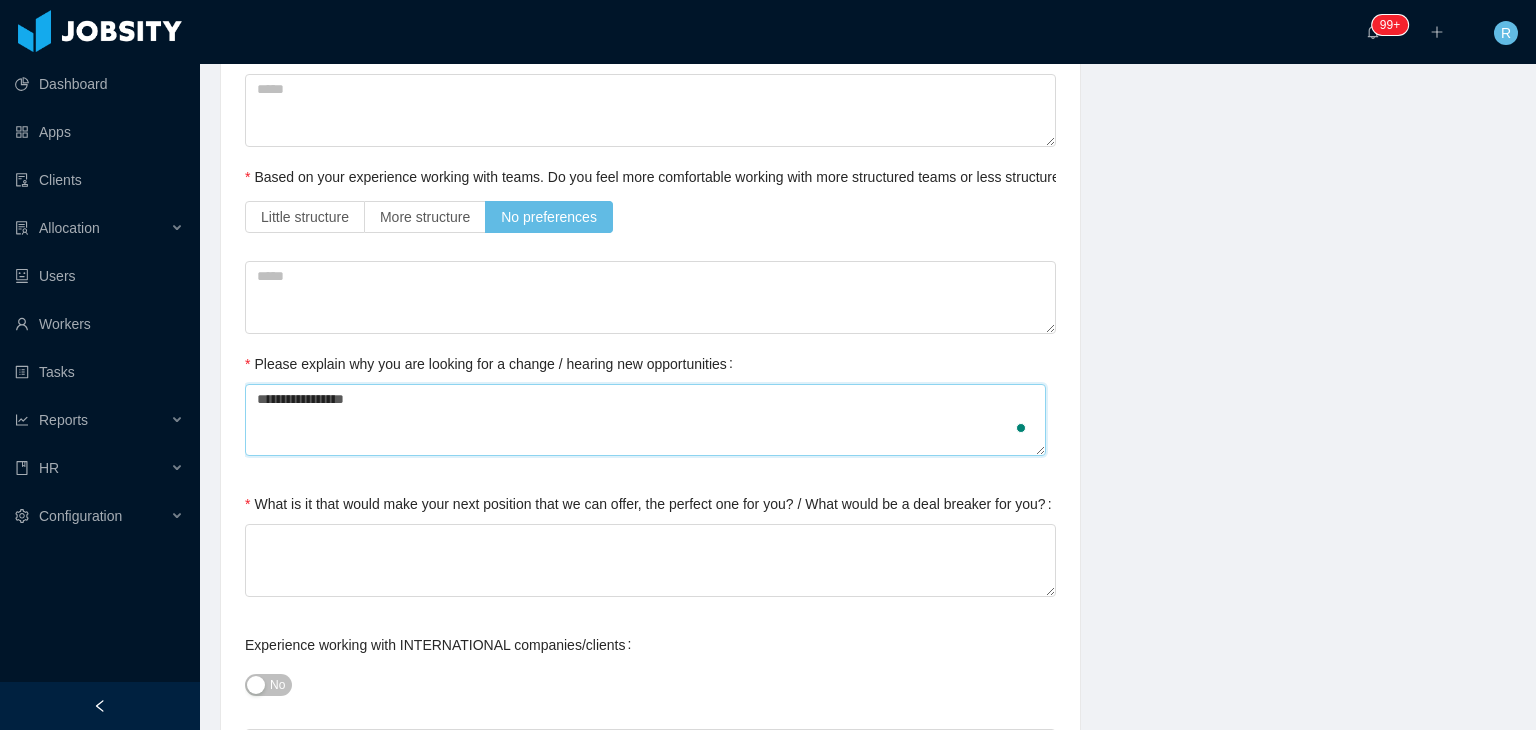 type 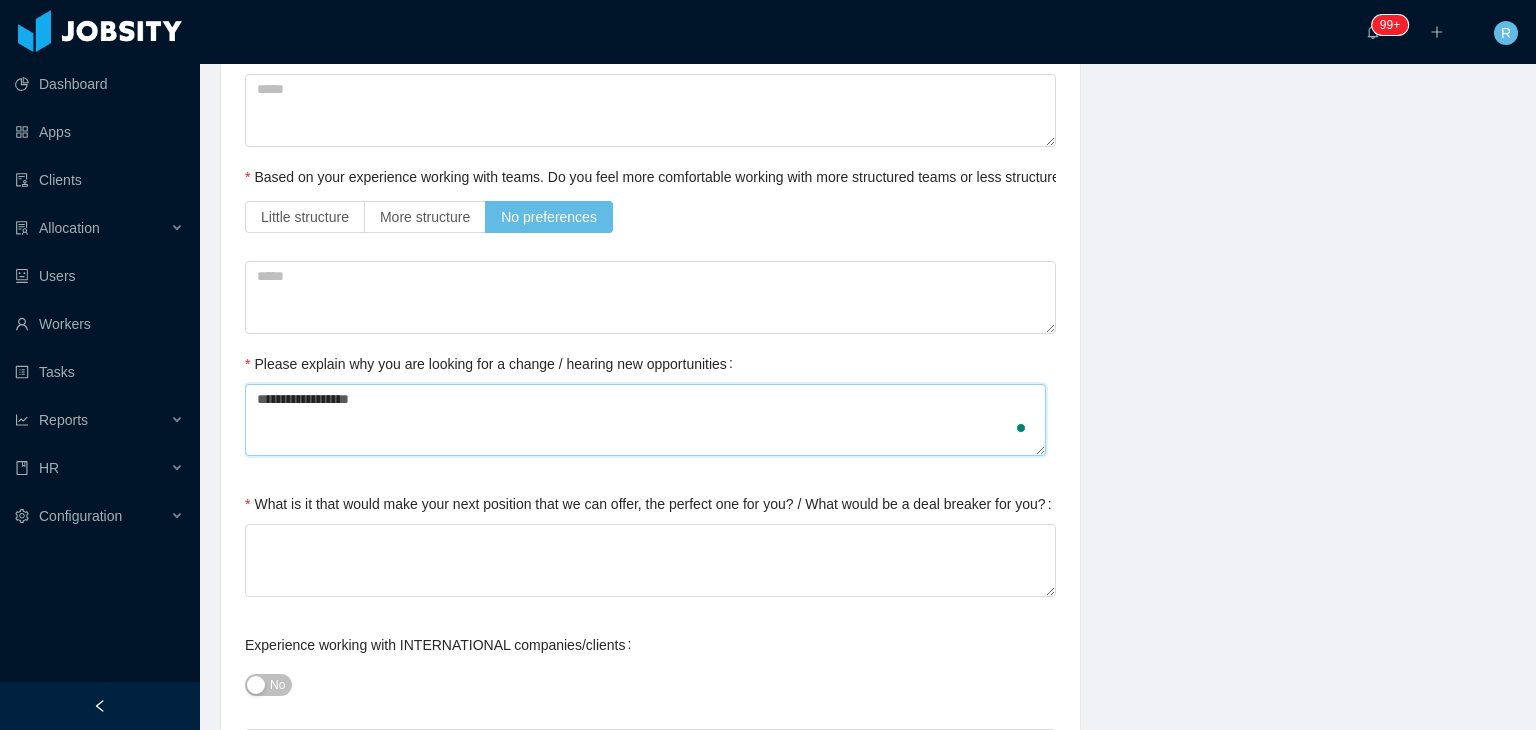 type 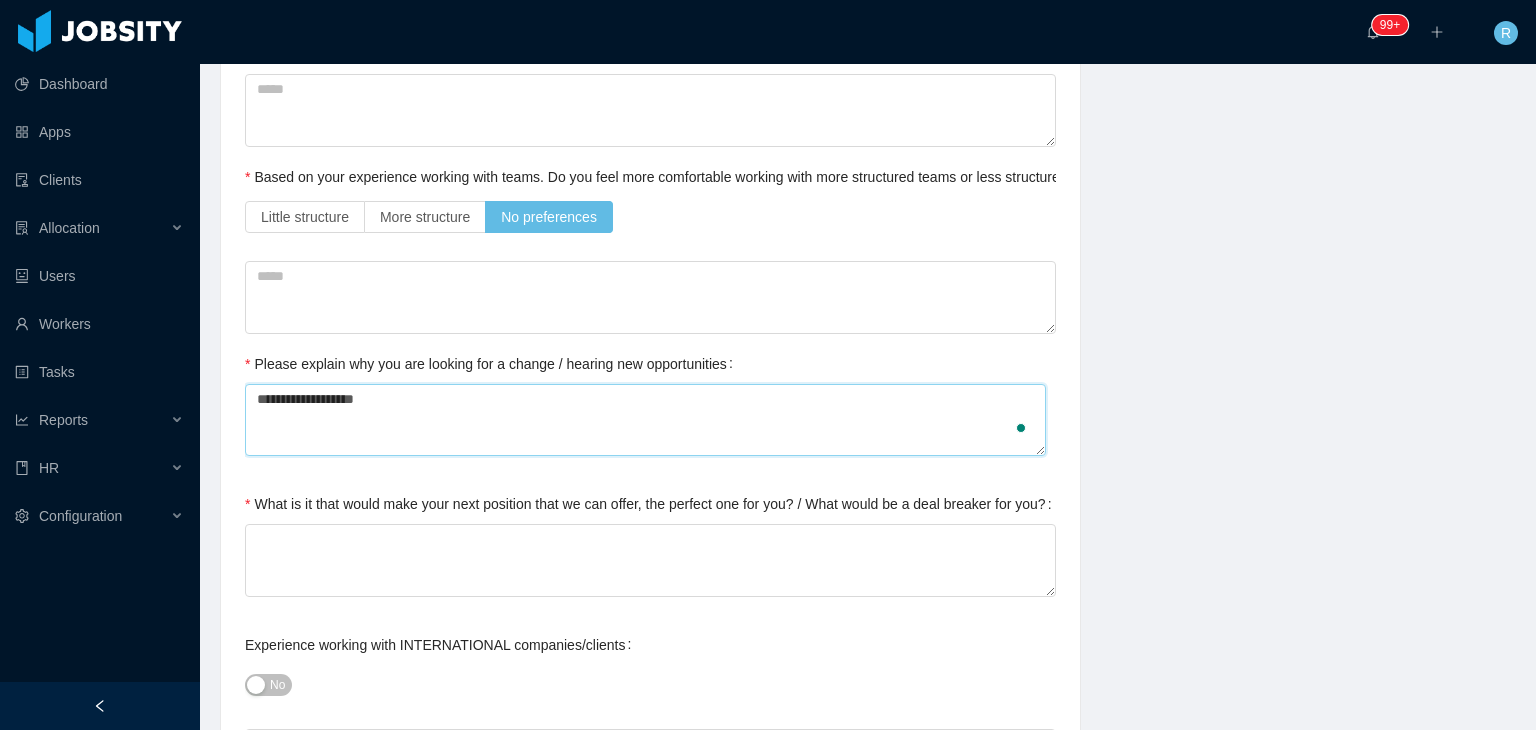 type 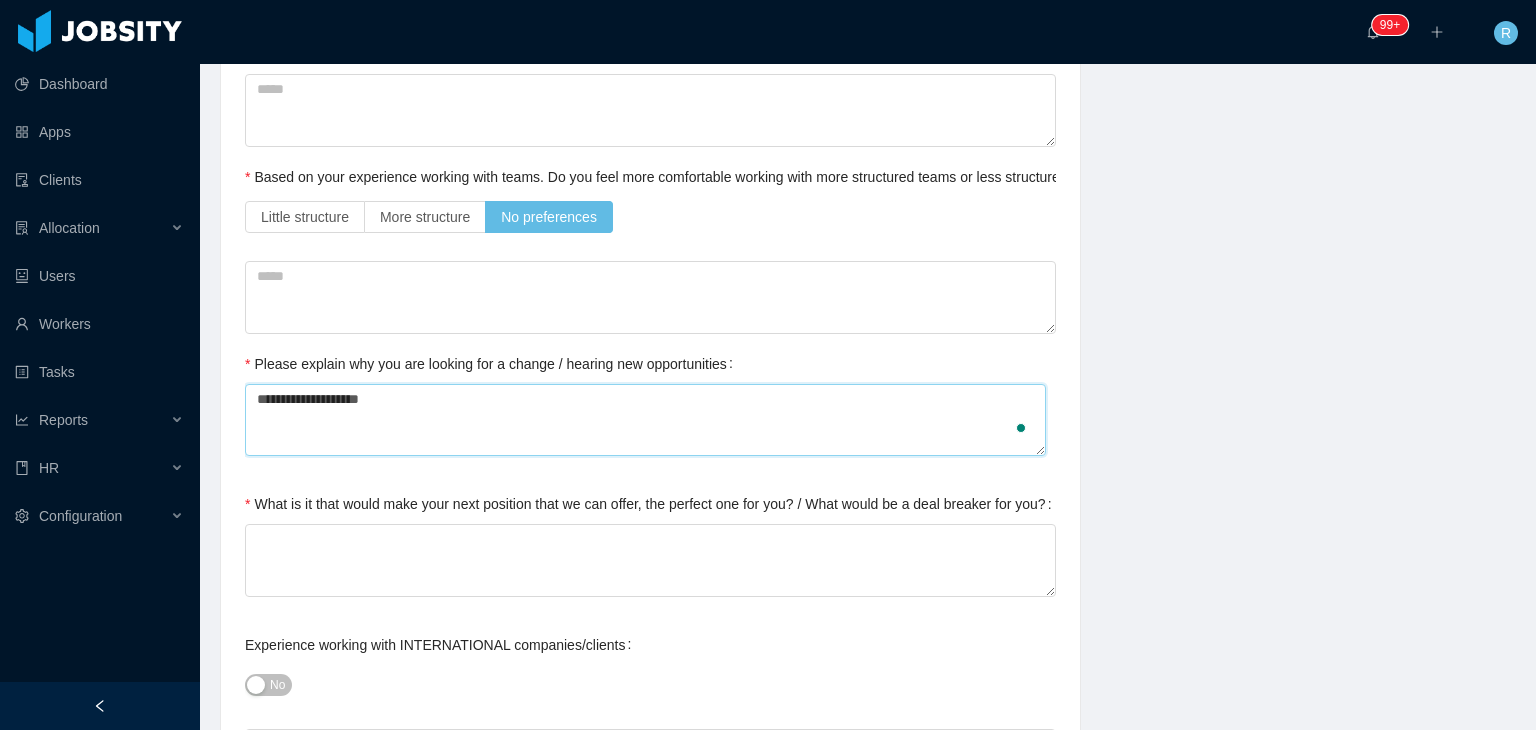 type 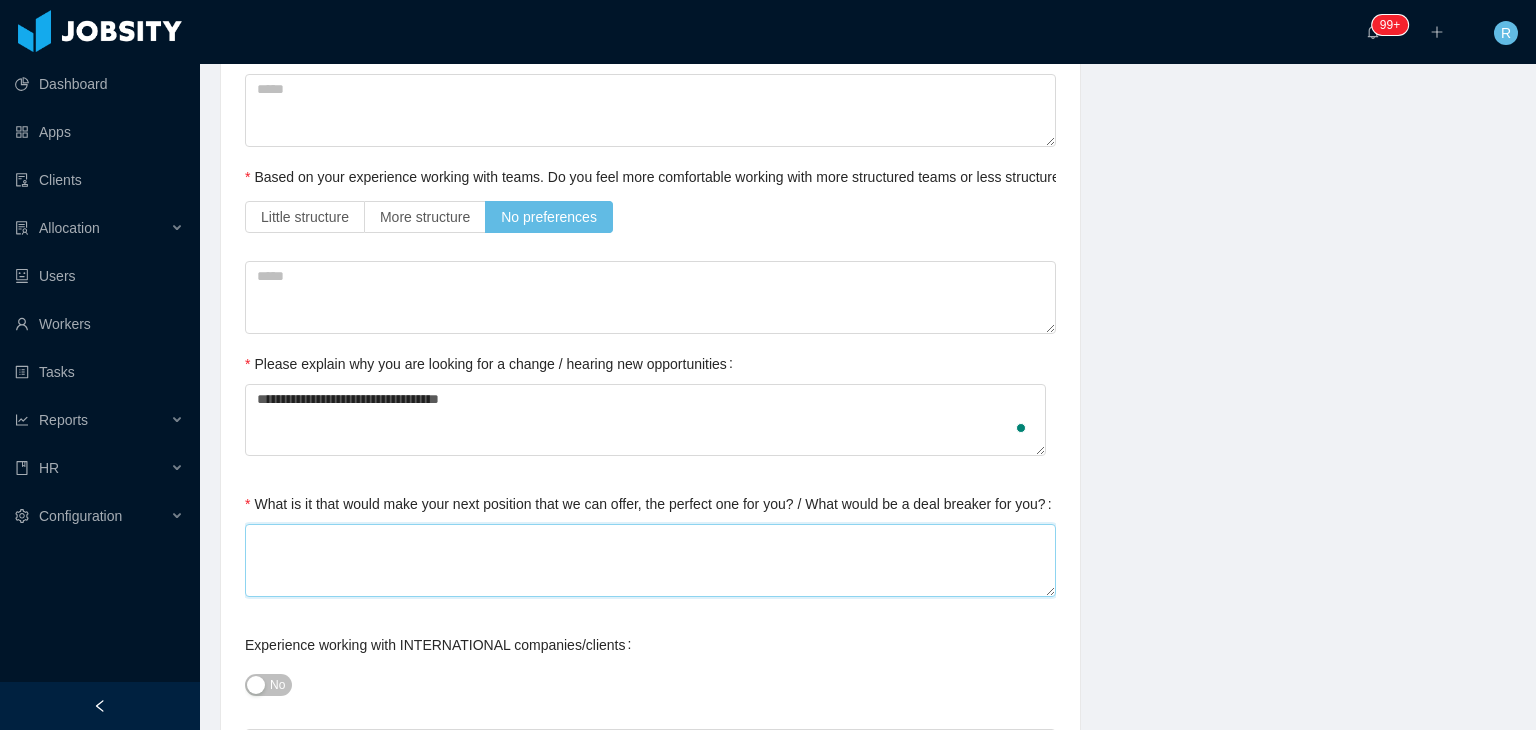 click on "What is it that would make your next position that we can offer, the perfect one for you? / What would be a deal breaker for you?" at bounding box center (650, 560) 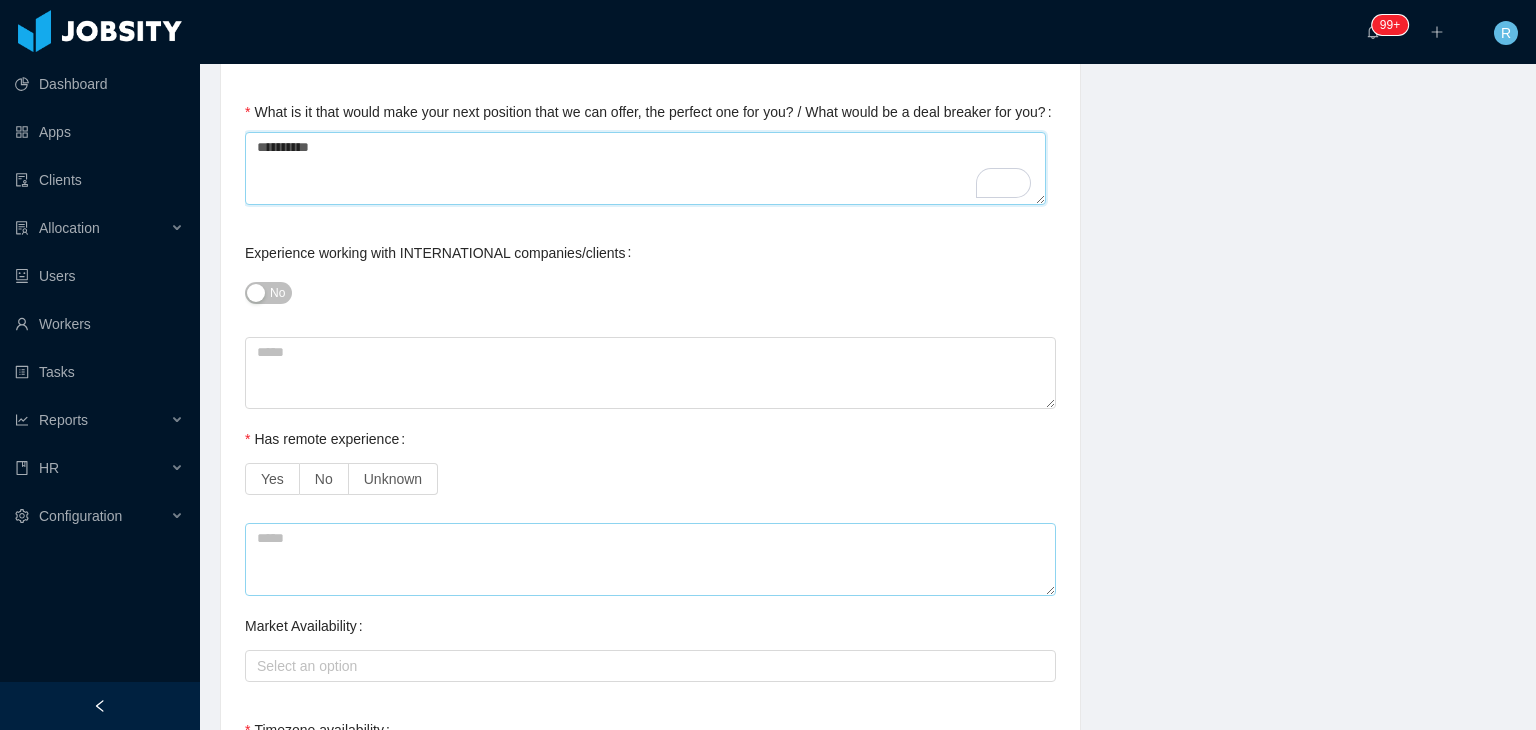 scroll, scrollTop: 1100, scrollLeft: 0, axis: vertical 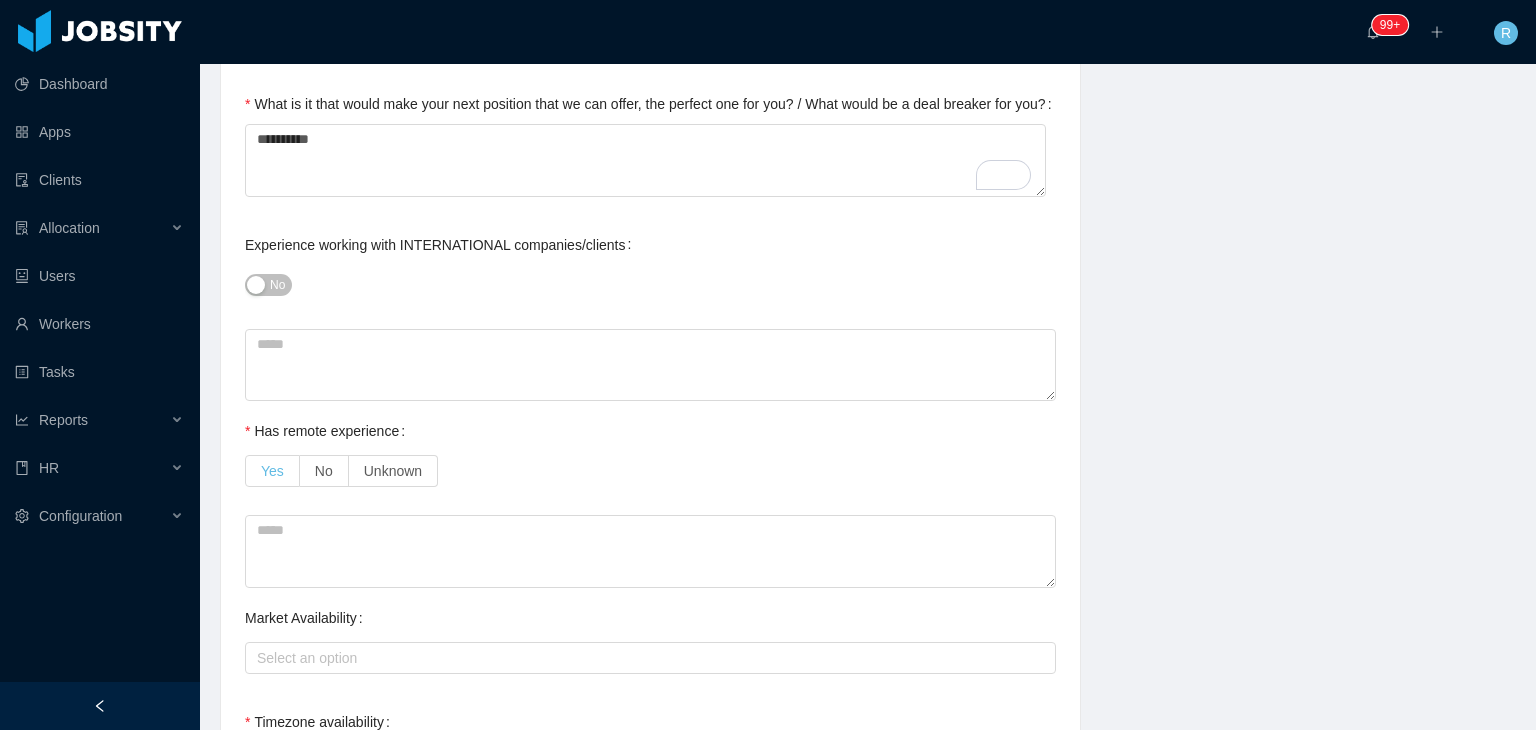 click on "Yes" at bounding box center (272, 471) 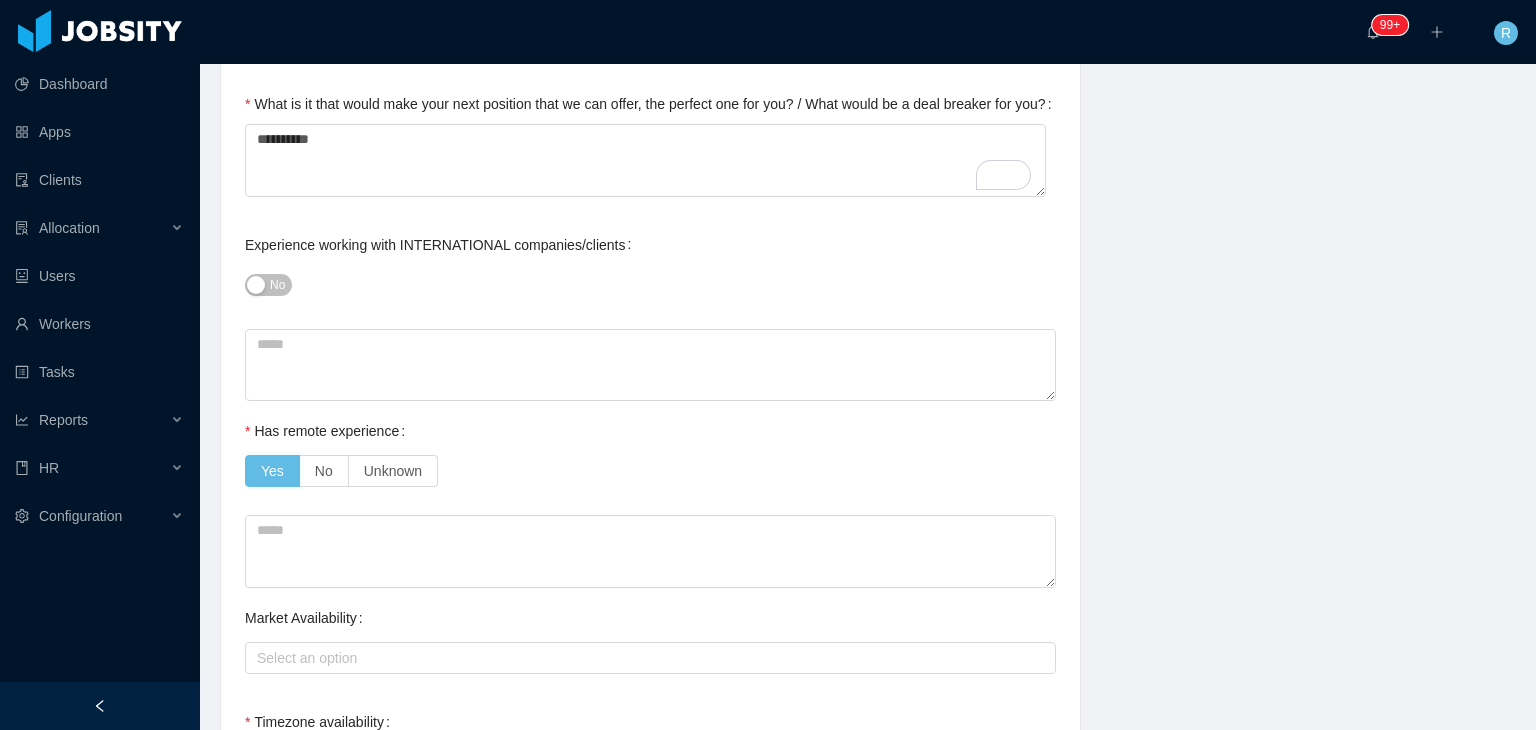 scroll, scrollTop: 1500, scrollLeft: 0, axis: vertical 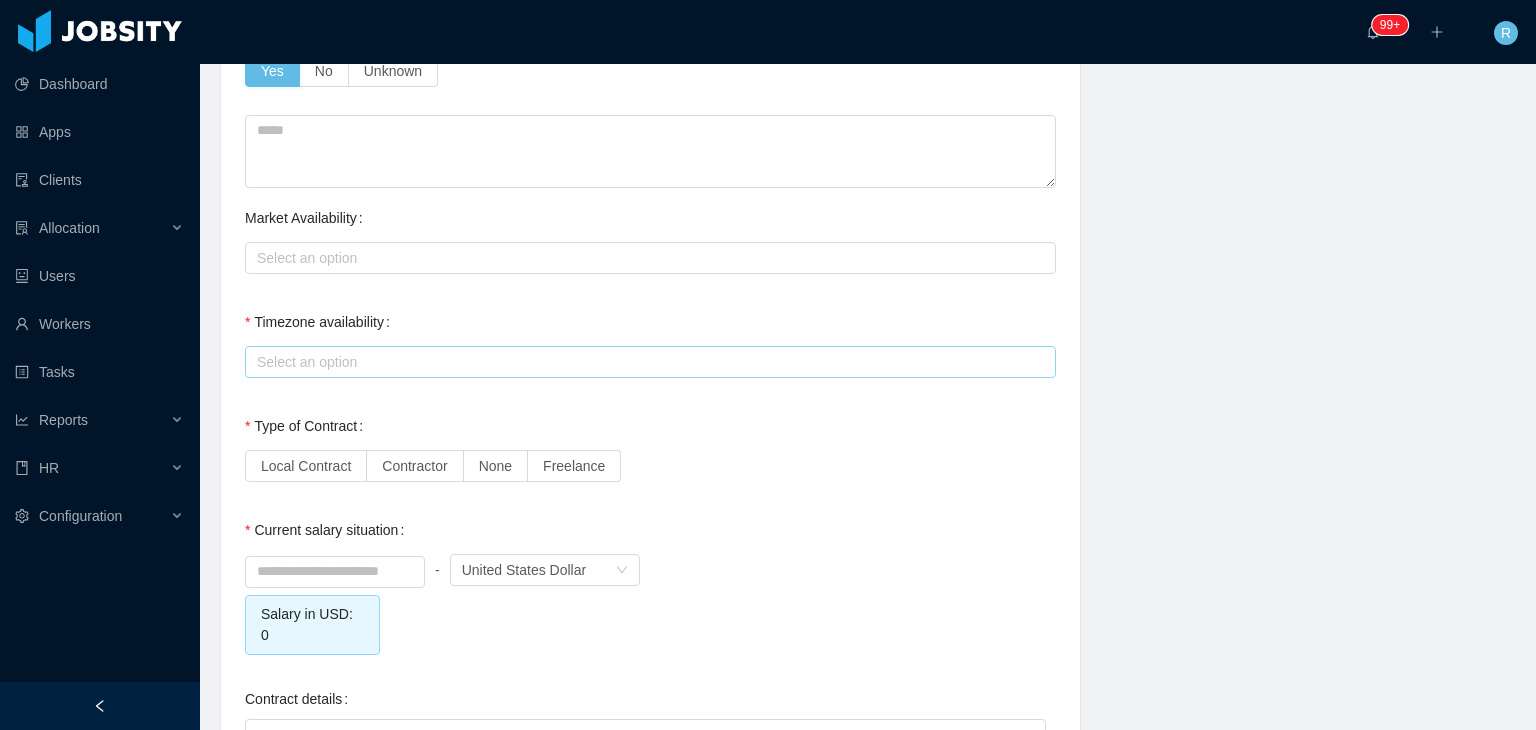 click on "Select an option" at bounding box center [646, 362] 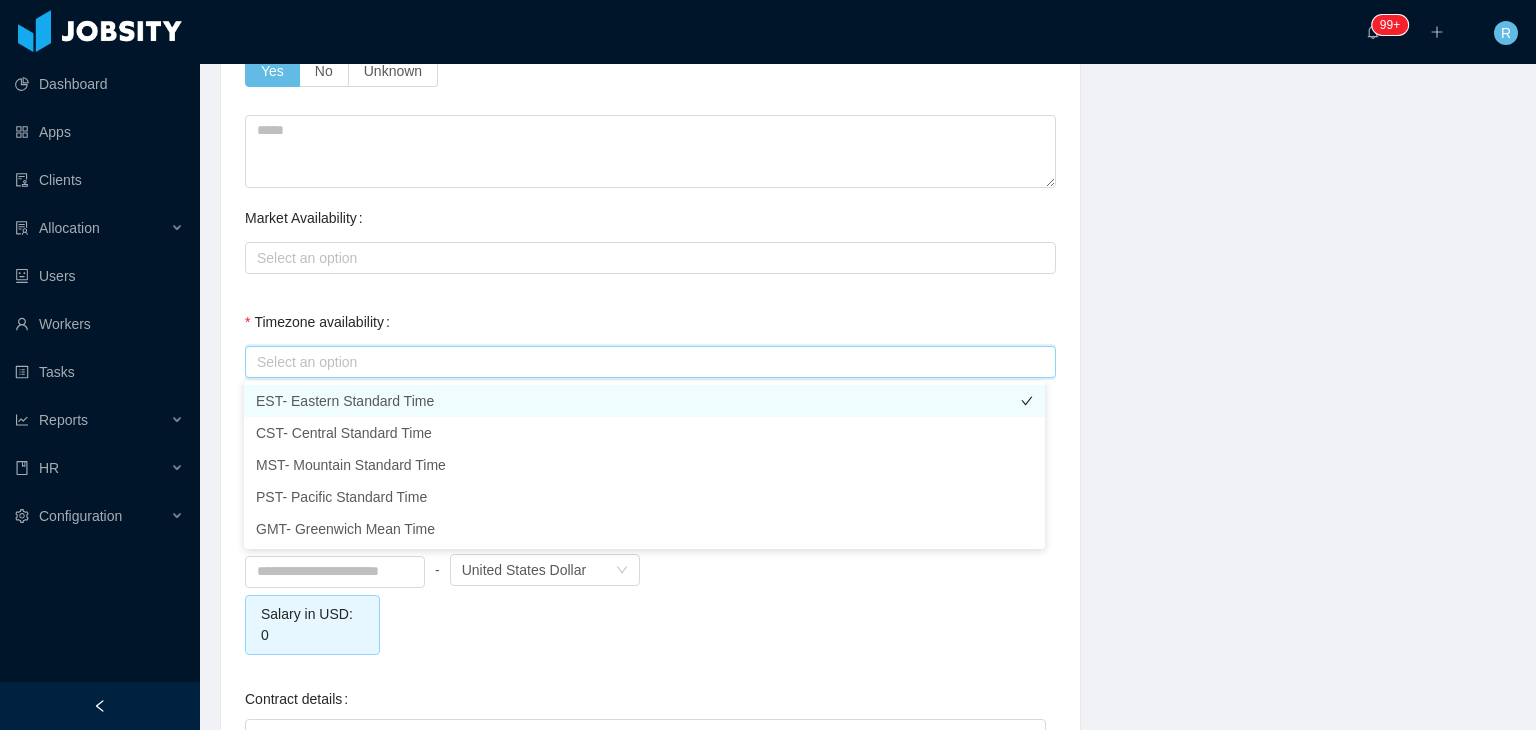 click on "EST- Eastern Standard Time" at bounding box center [644, 401] 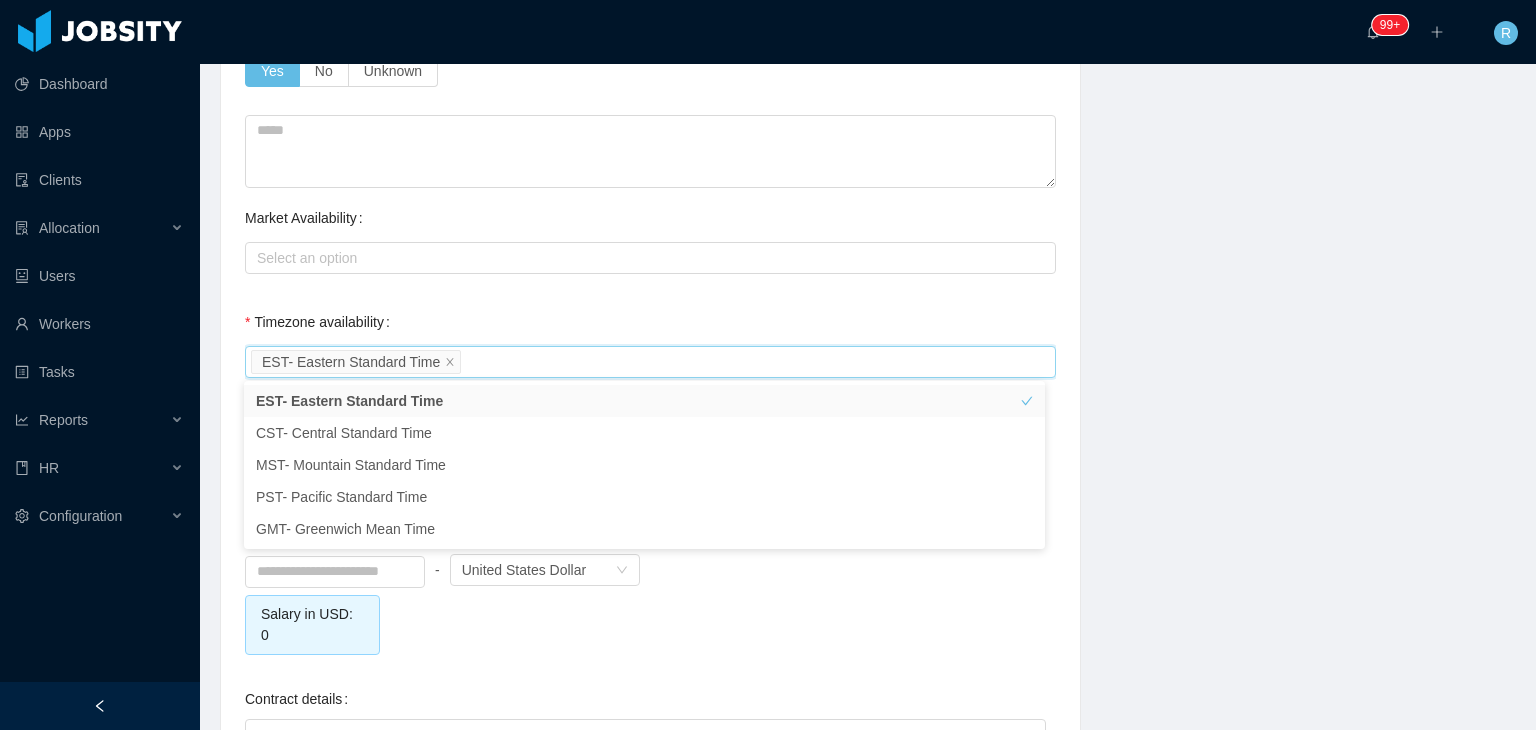 click on "Select an option EST- Eastern Standard Time" at bounding box center [650, 362] 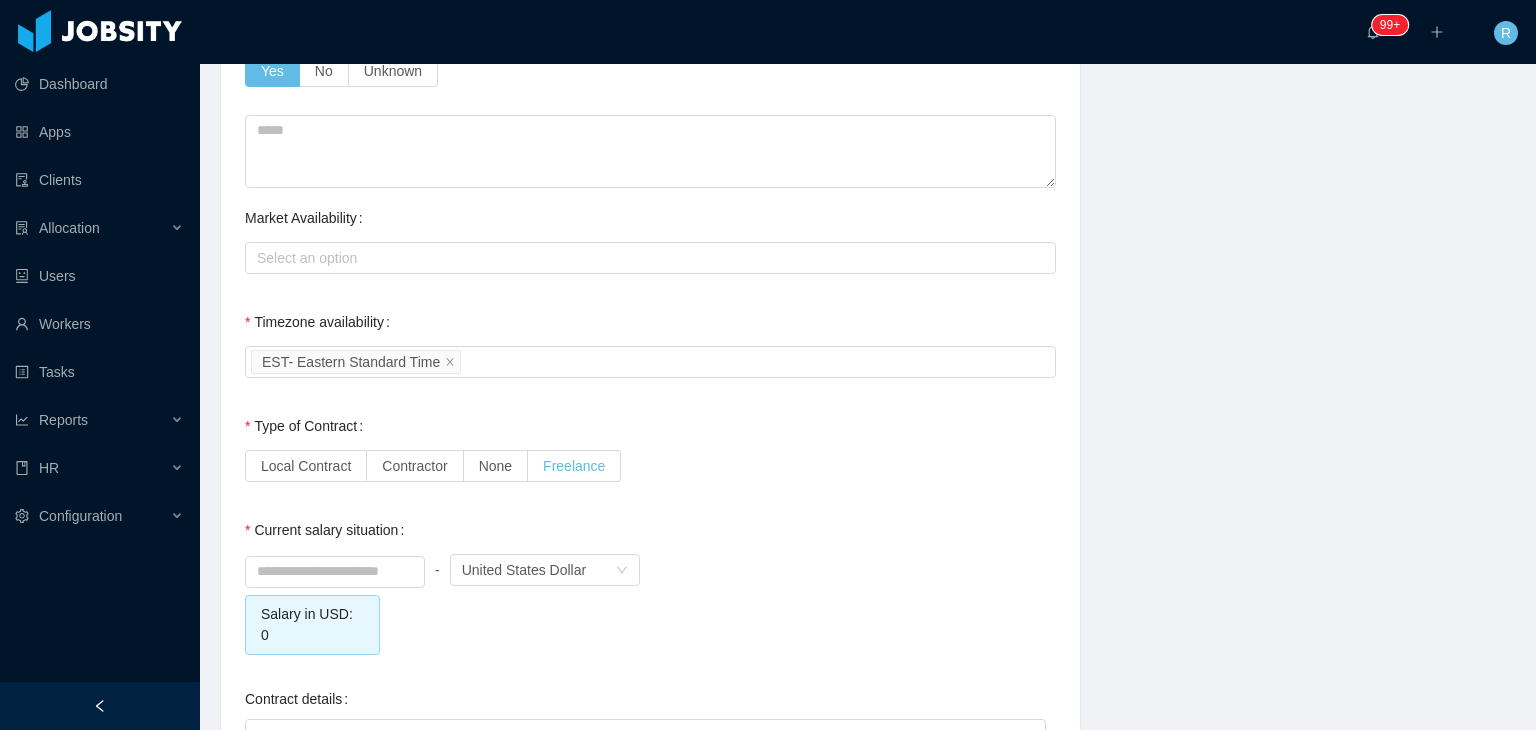click on "Freelance" at bounding box center (574, 466) 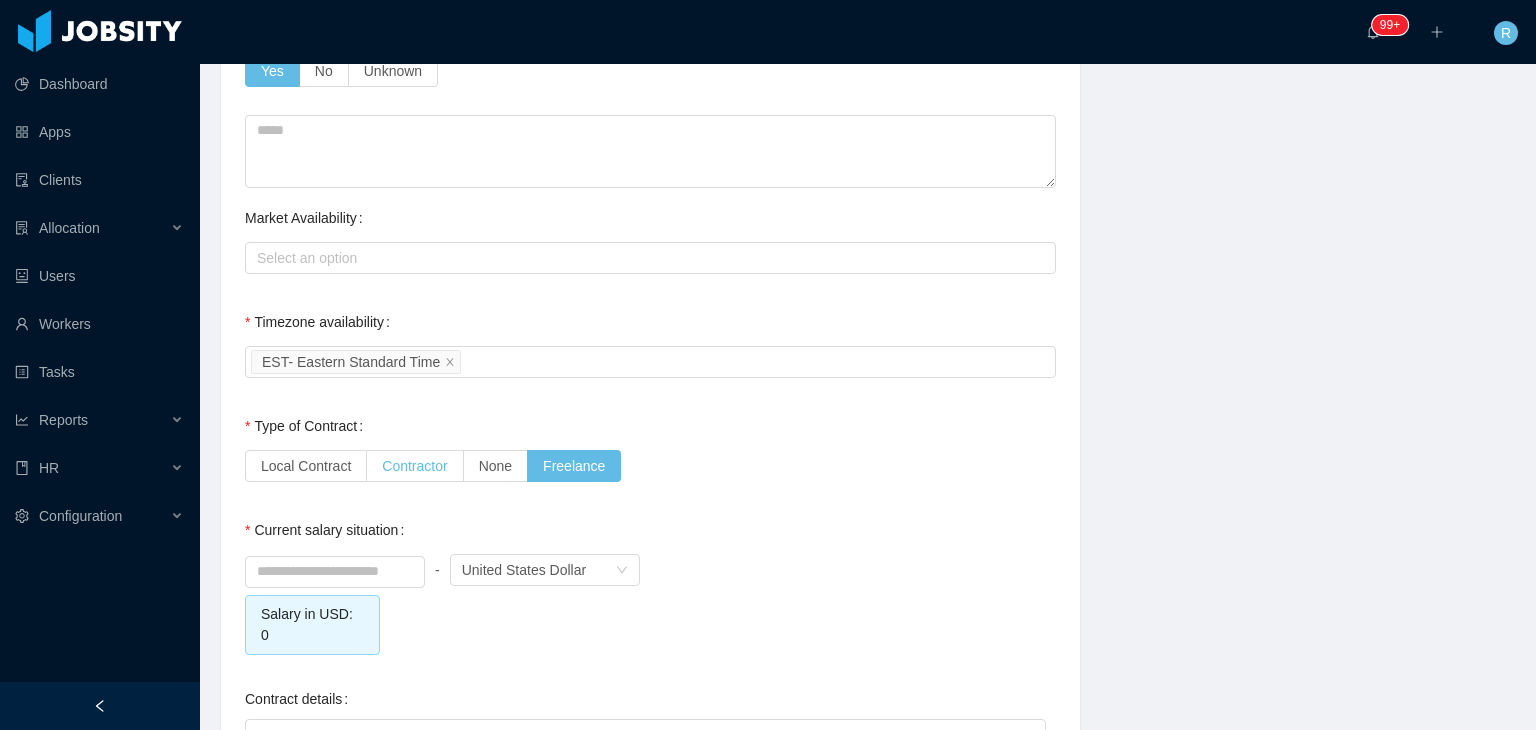 click on "Contractor" at bounding box center (414, 466) 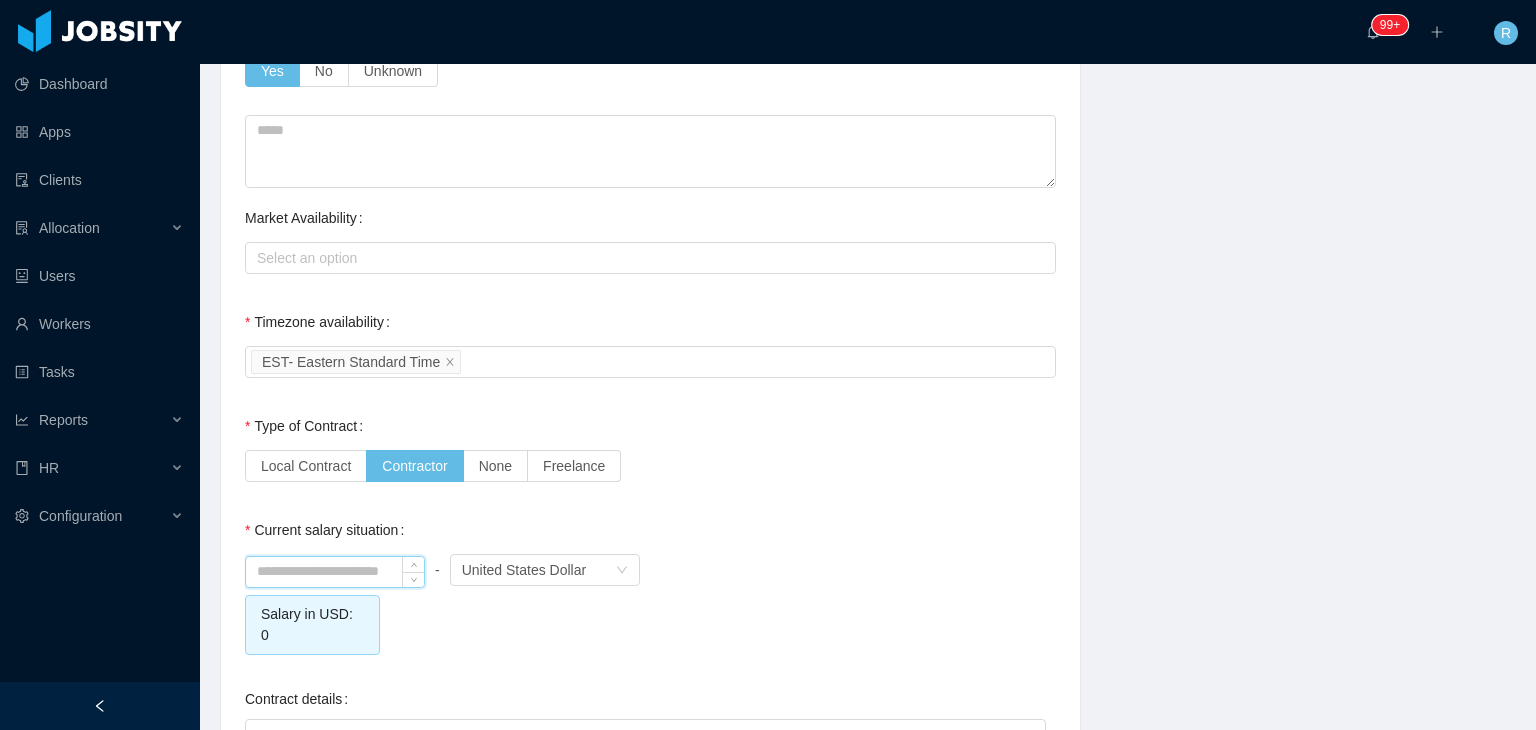 click at bounding box center [335, 572] 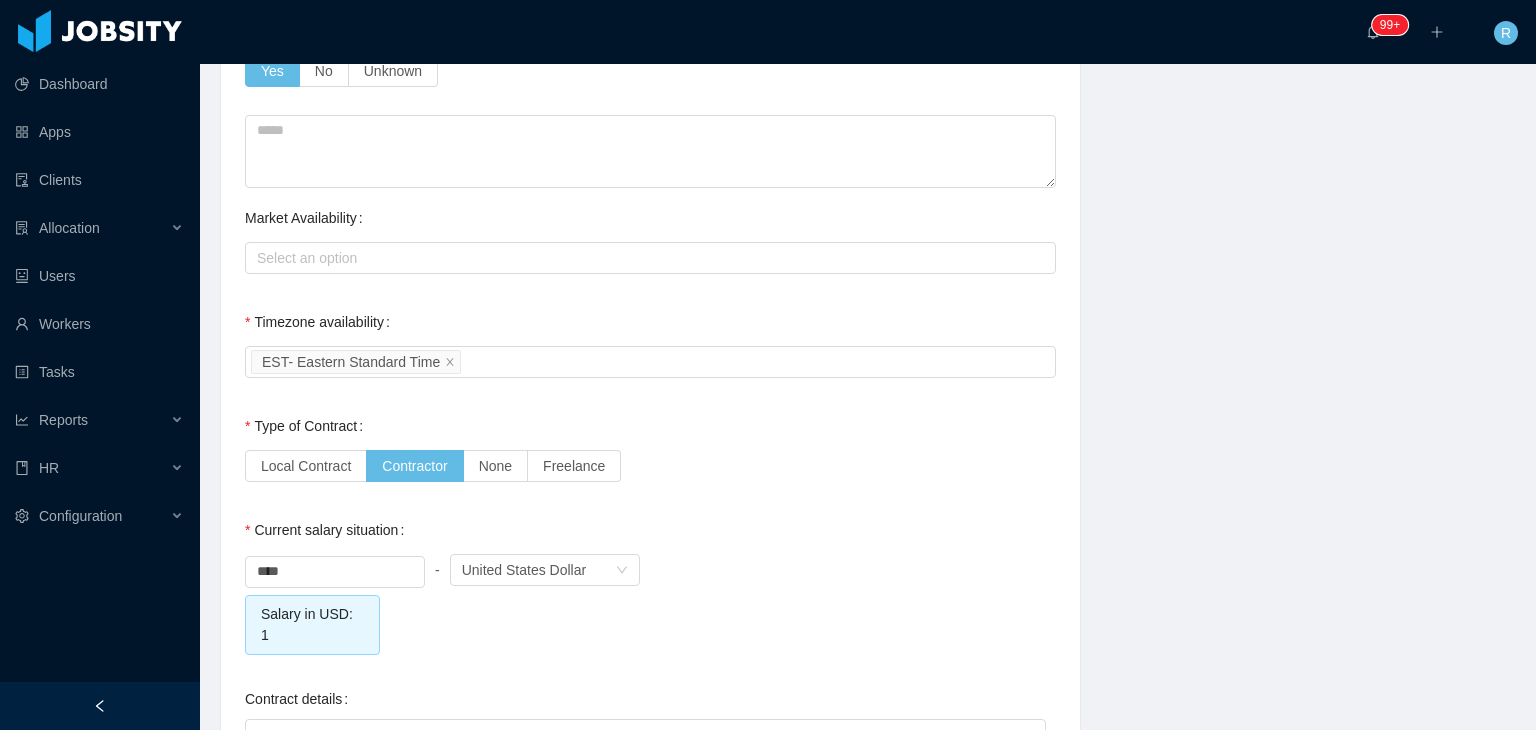 click on "Type of Contract Local Contract Contractor None Freelance" at bounding box center (650, 446) 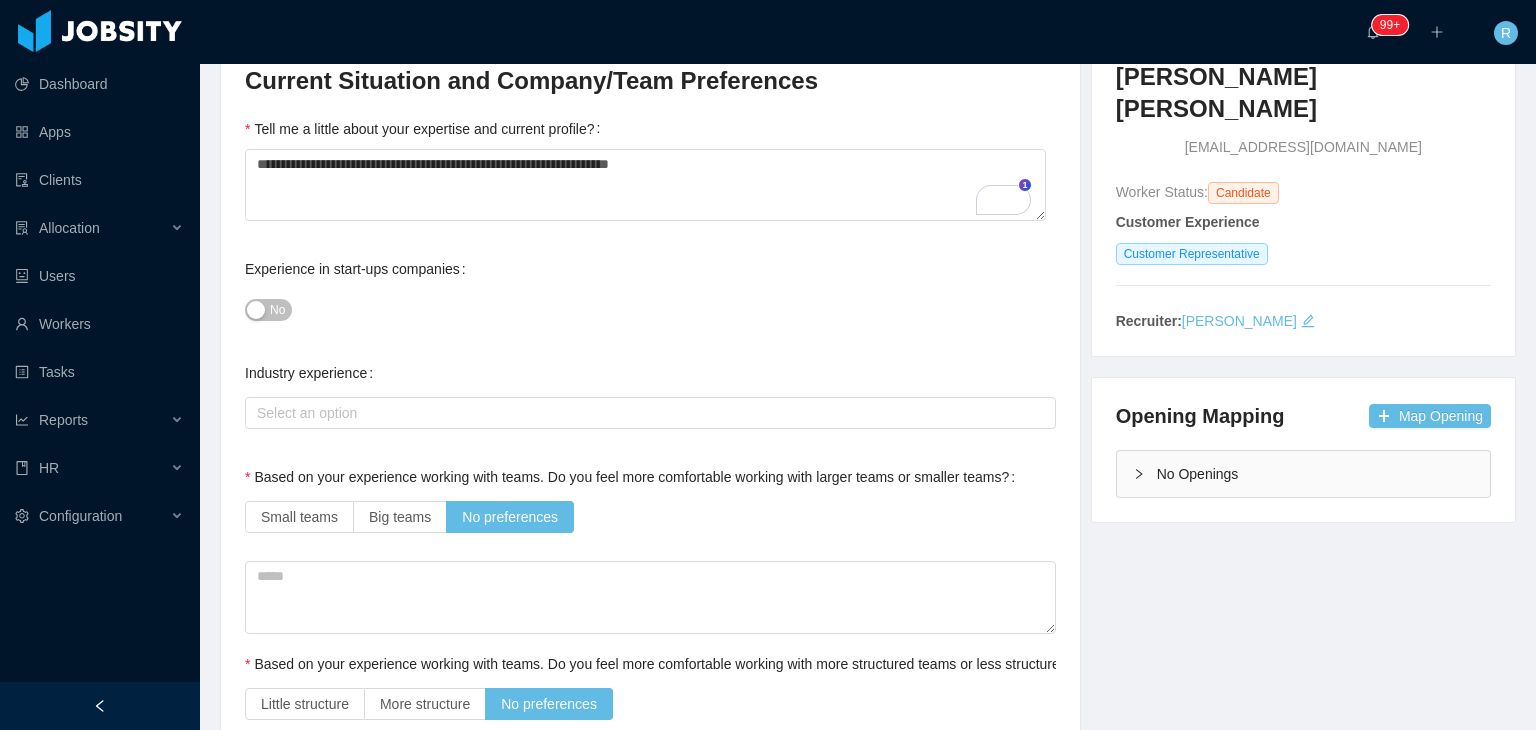 scroll, scrollTop: 0, scrollLeft: 0, axis: both 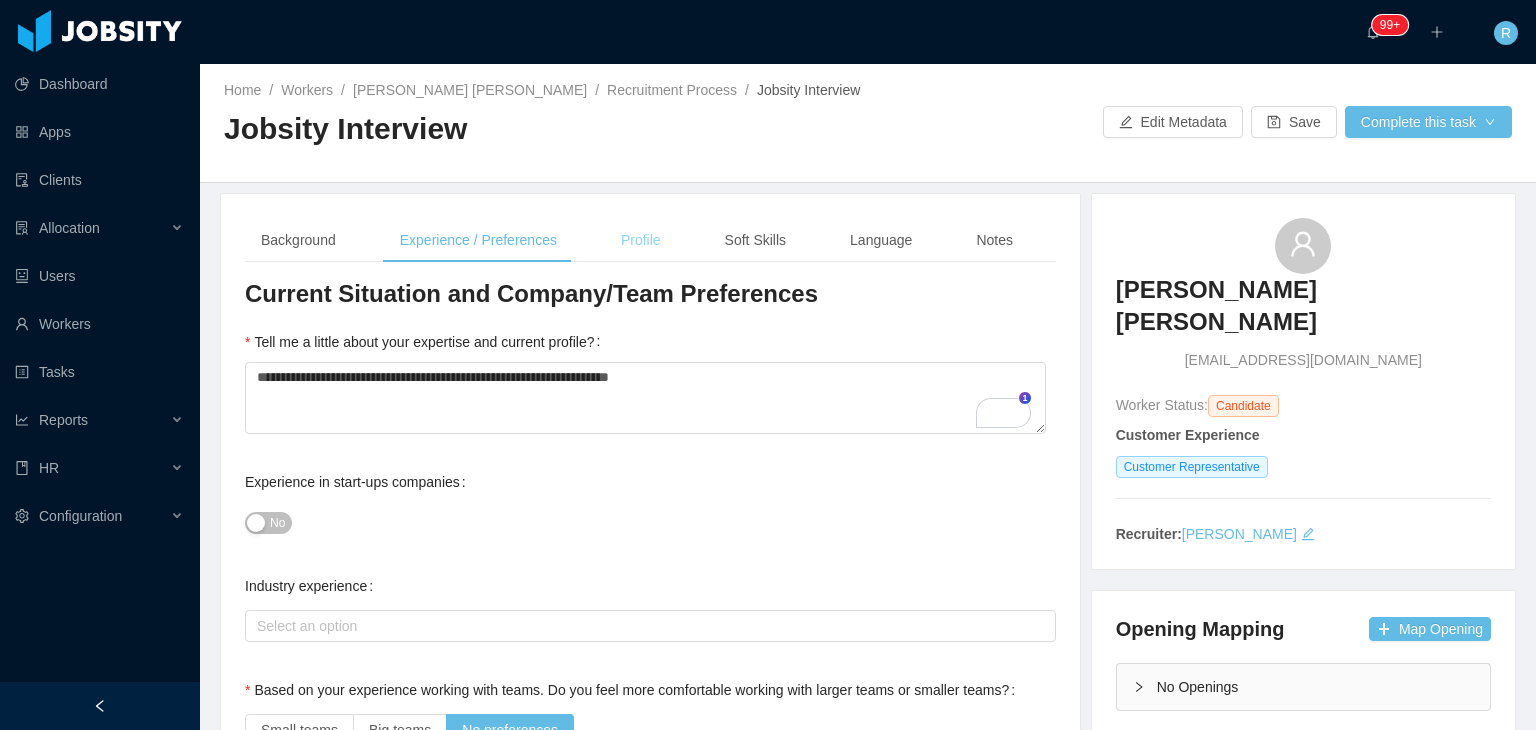 click on "Profile" at bounding box center [641, 240] 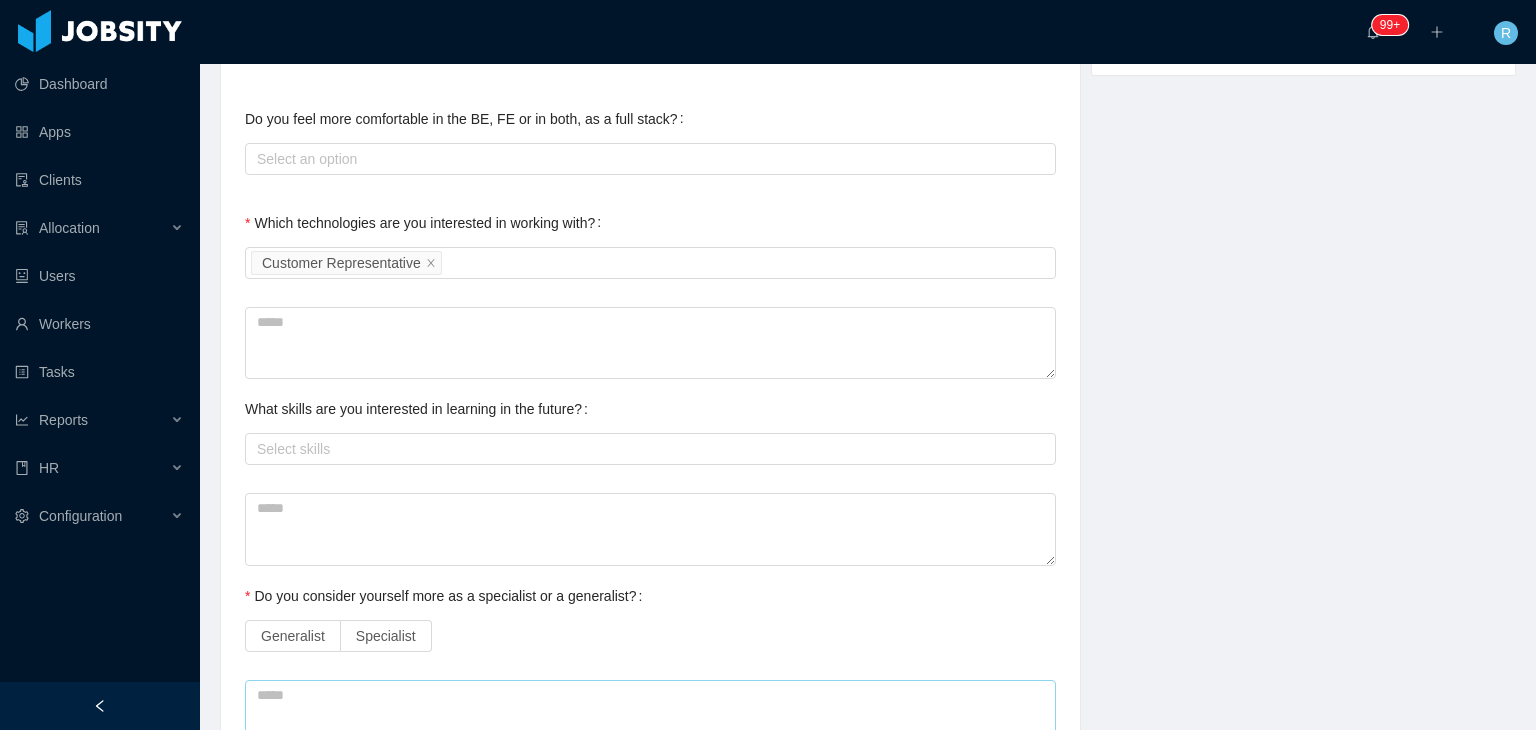 scroll, scrollTop: 973, scrollLeft: 0, axis: vertical 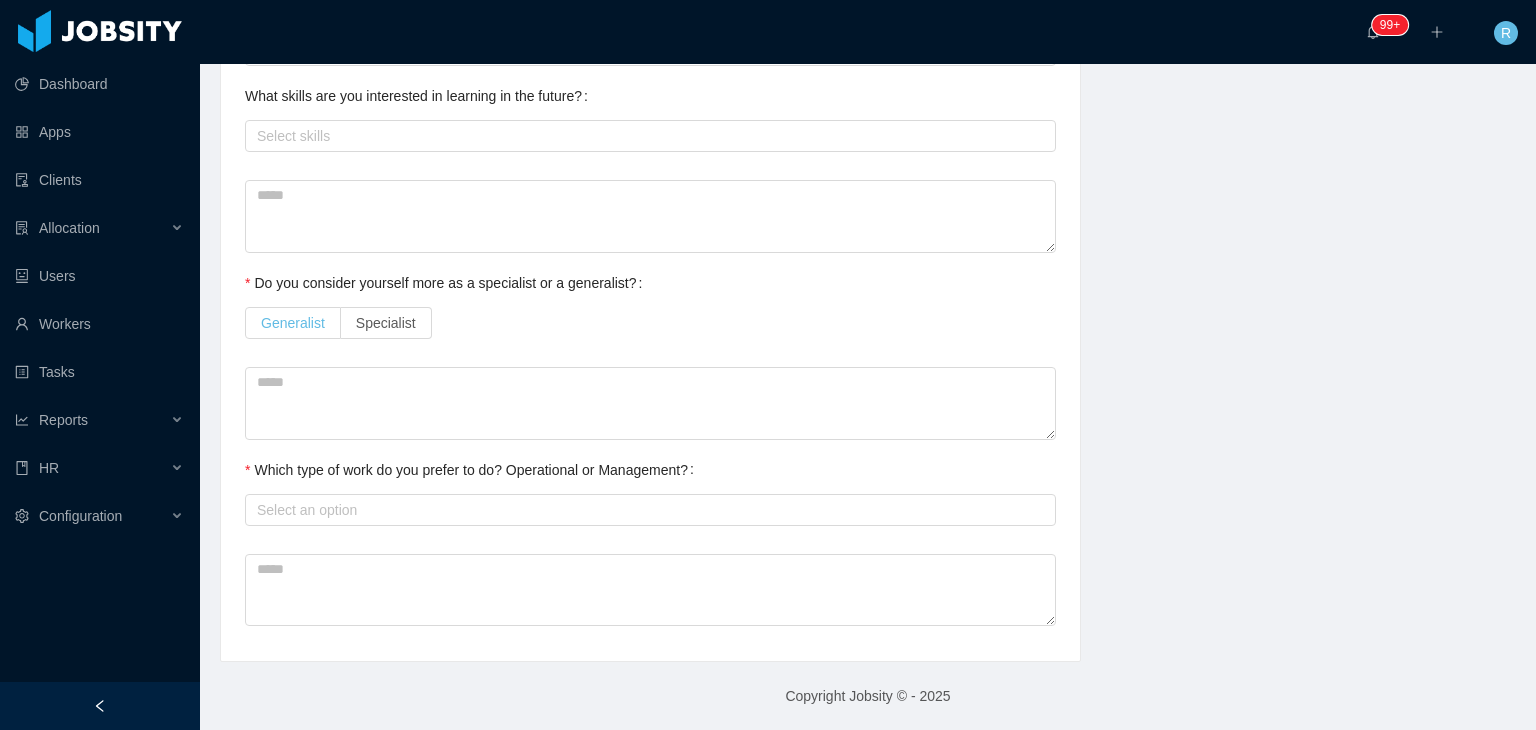 click on "Generalist" at bounding box center (293, 323) 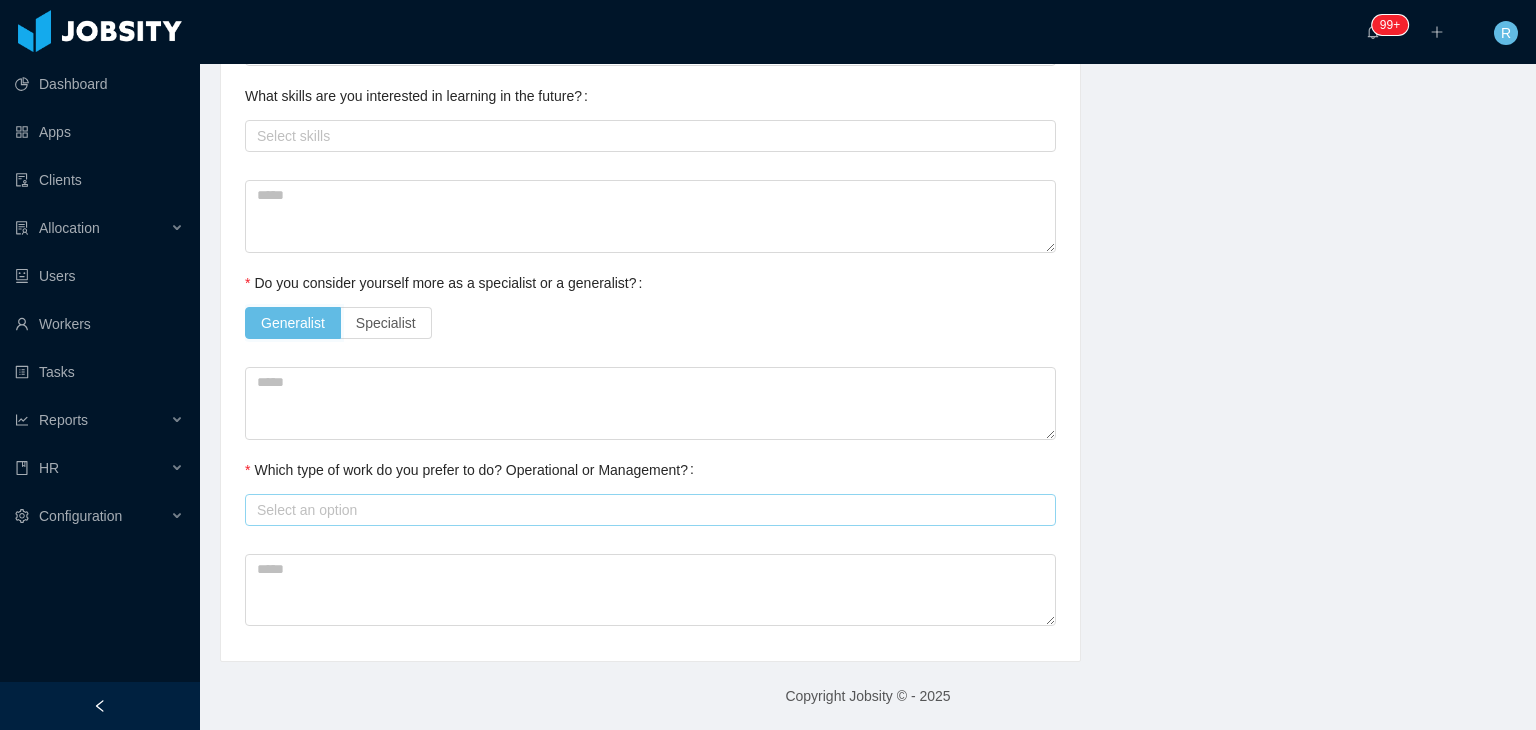 click on "Select an option" at bounding box center [646, 510] 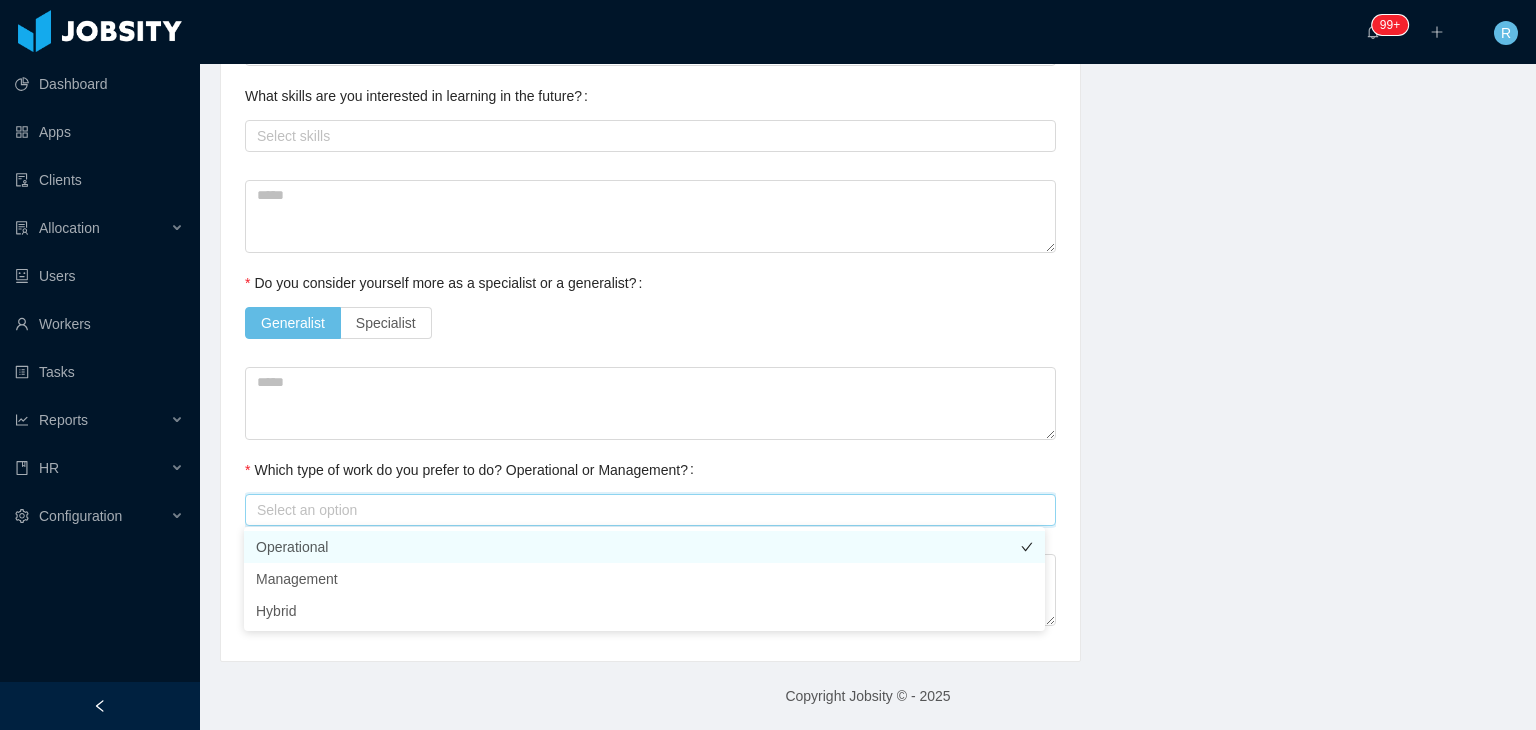 click on "Operational" at bounding box center (644, 547) 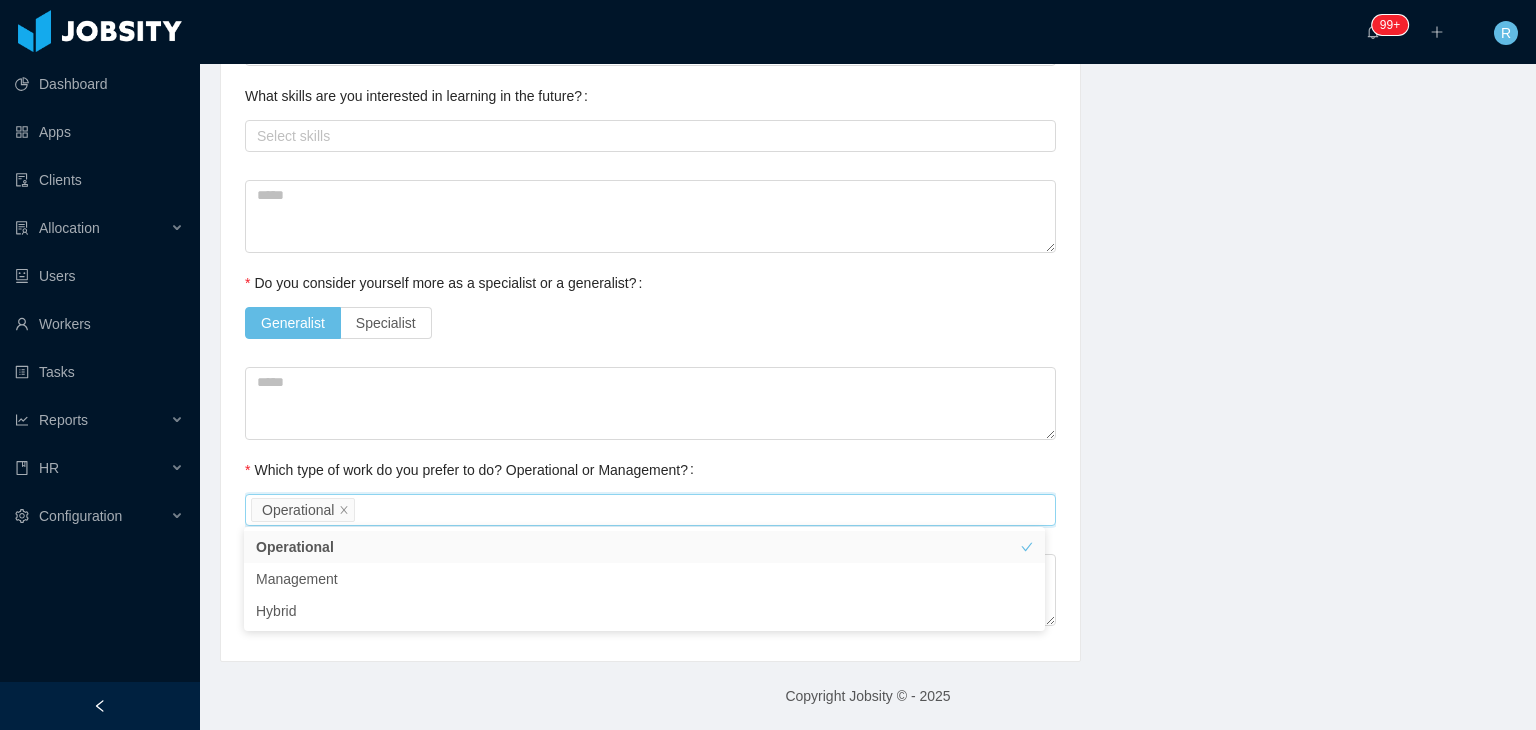 click on "Which type of work do you prefer to do? Operational or Management?" at bounding box center (473, 470) 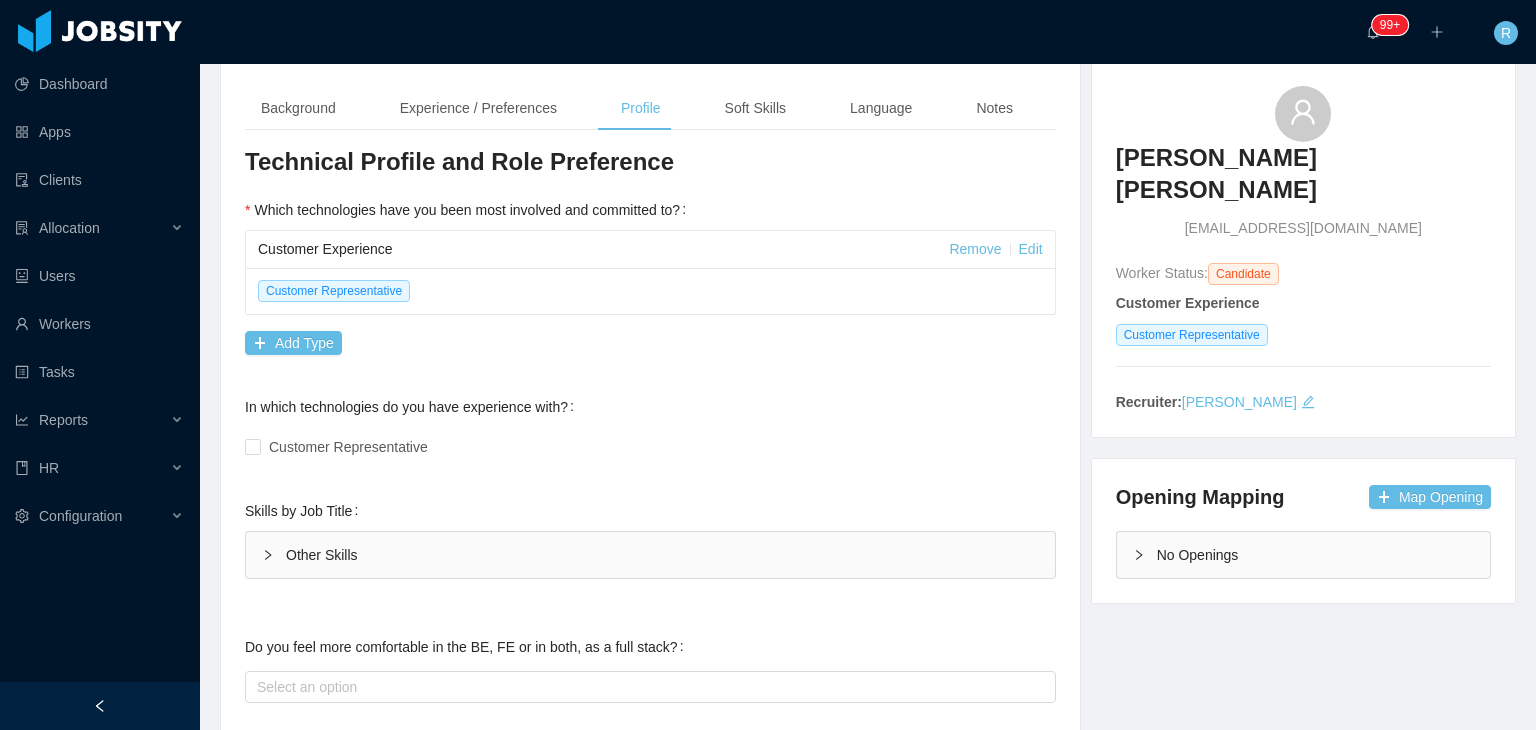 scroll, scrollTop: 0, scrollLeft: 0, axis: both 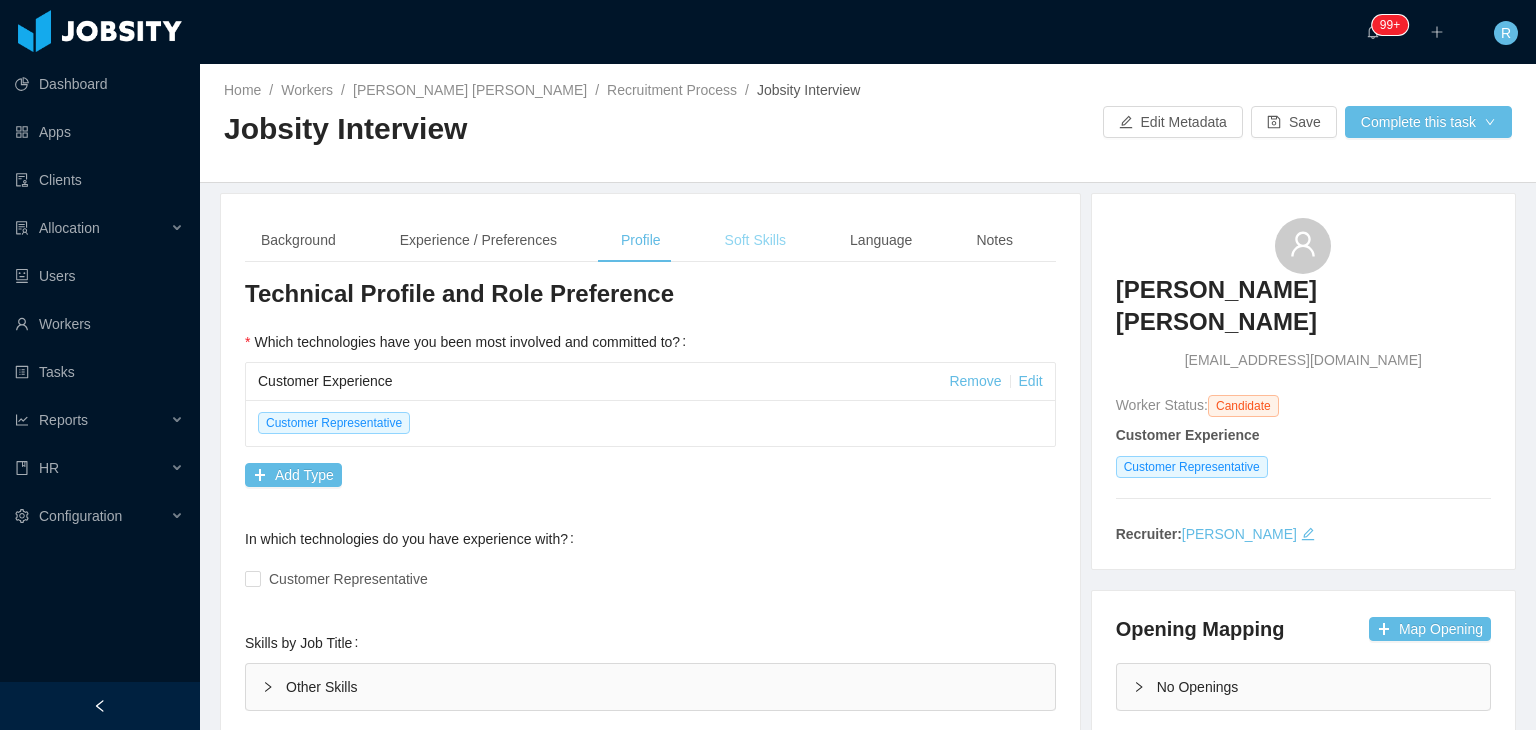click on "Soft Skills" at bounding box center (755, 240) 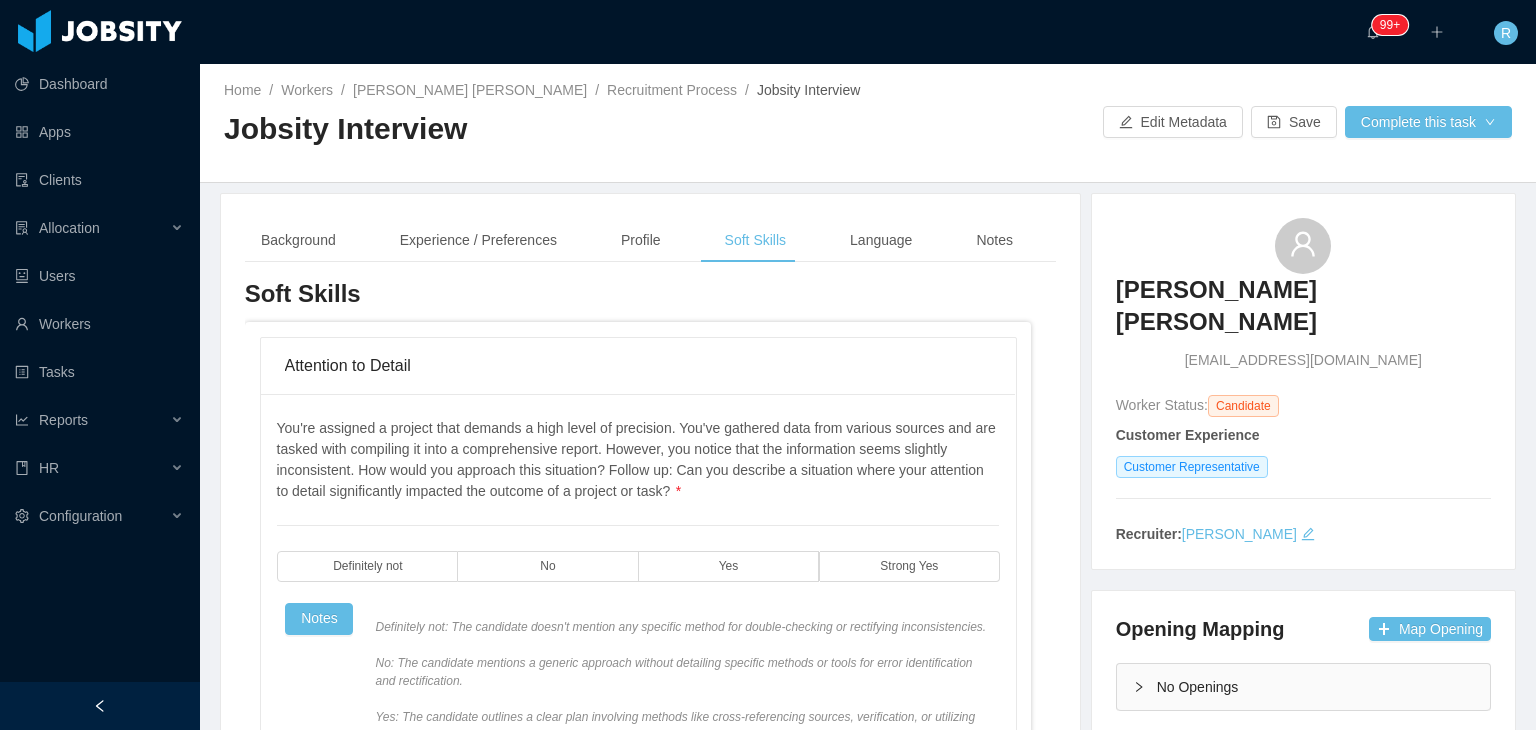 click on "You're assigned a project that demands a high level of precision. You've gathered data from various sources and are tasked with compiling it into a comprehensive report. However, you notice that the information seems slightly inconsistent. How would you approach this situation? Follow up: Can you describe a situation where your attention to detail significantly impacted the outcome of a project or task? * Definitely not No Yes Strong Yes Notes" at bounding box center [638, 608] 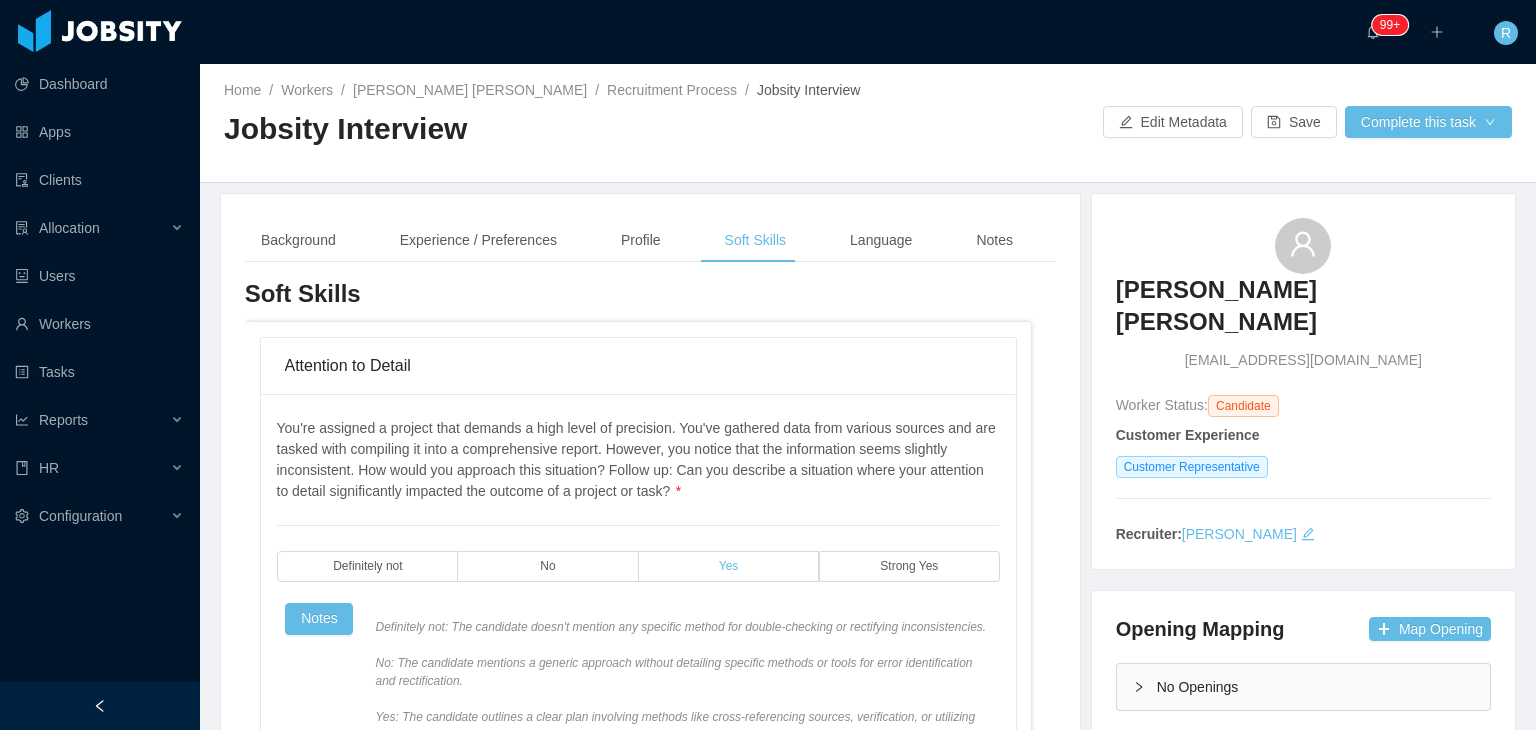 click on "Yes" at bounding box center [729, 566] 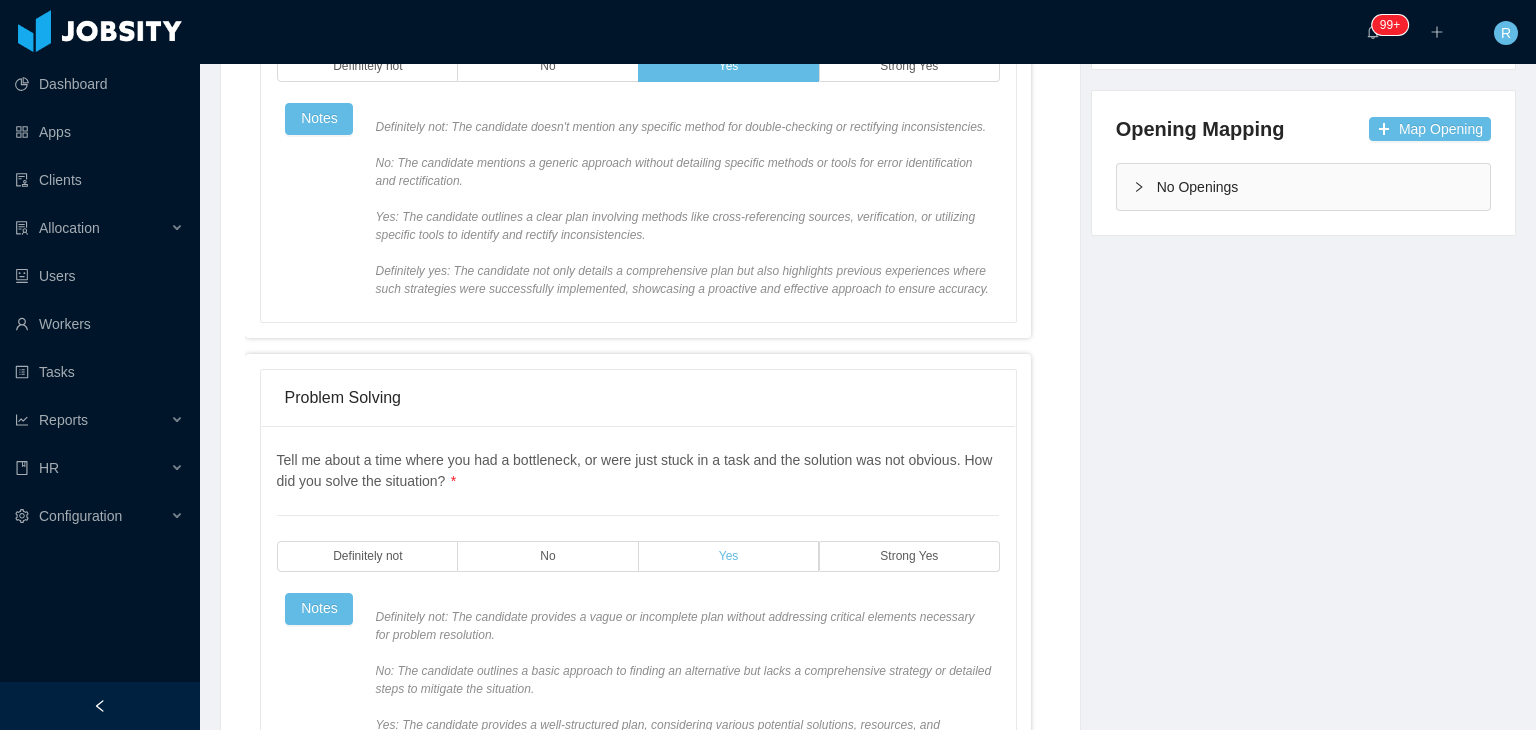 click on "Yes" at bounding box center [729, 556] 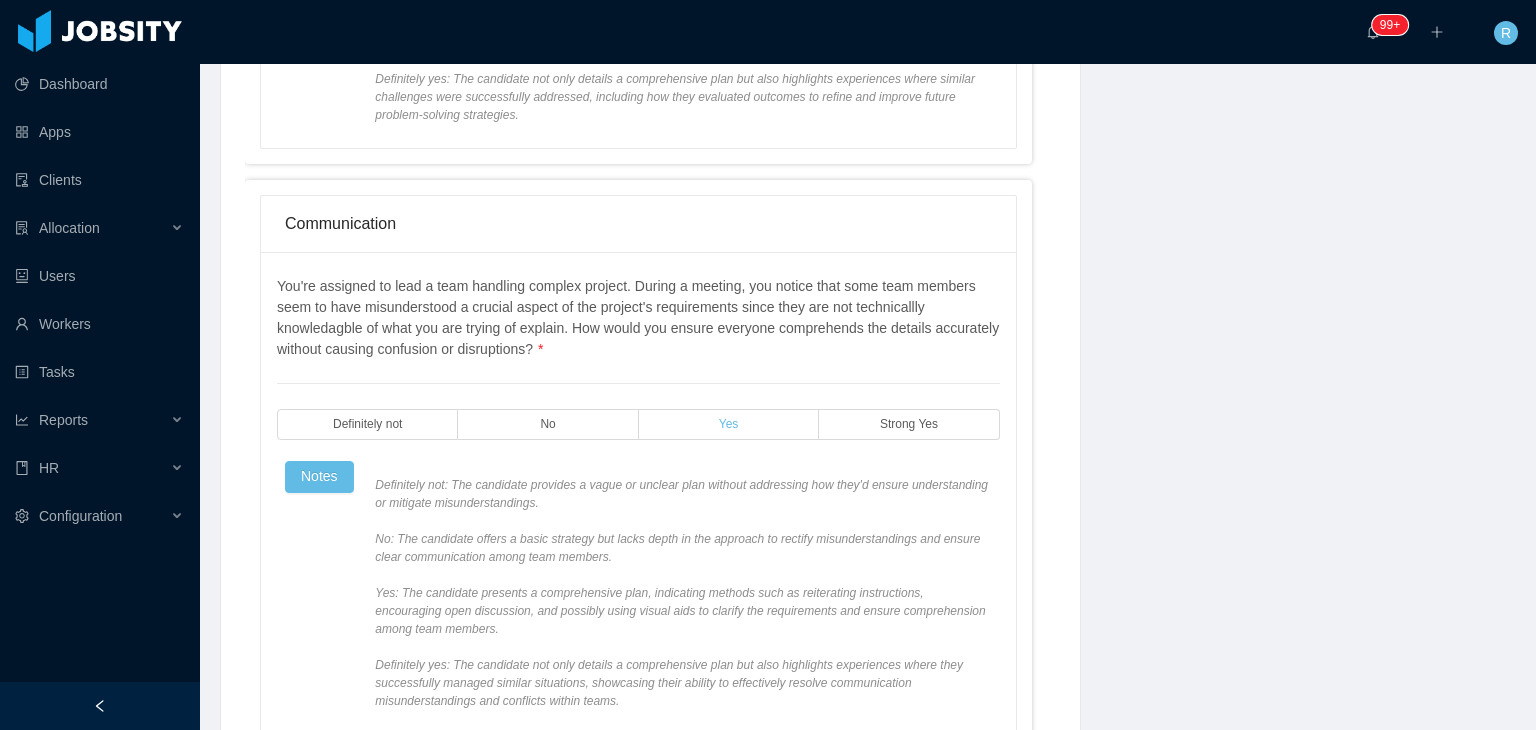 click on "Yes" at bounding box center (729, 424) 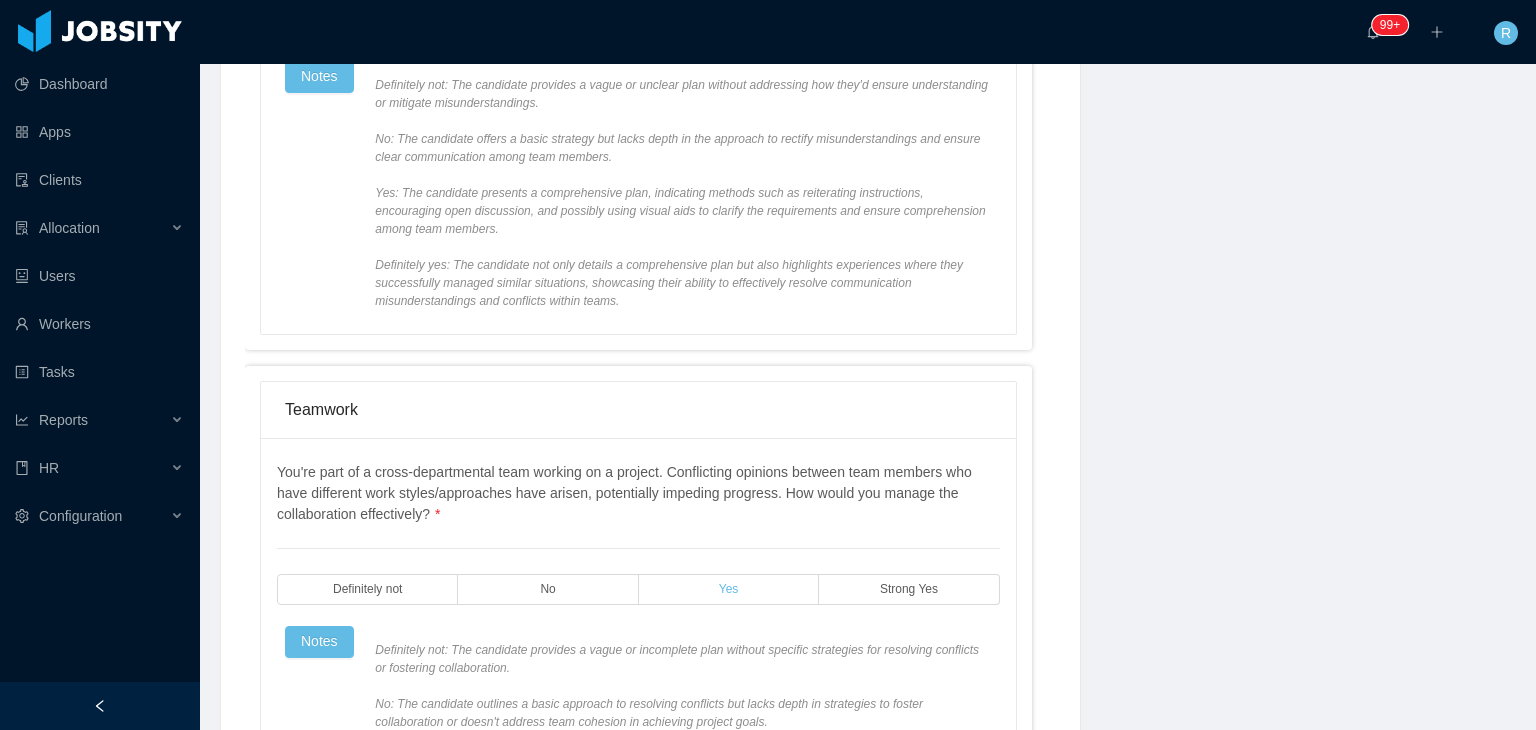 click on "Yes" at bounding box center [729, 589] 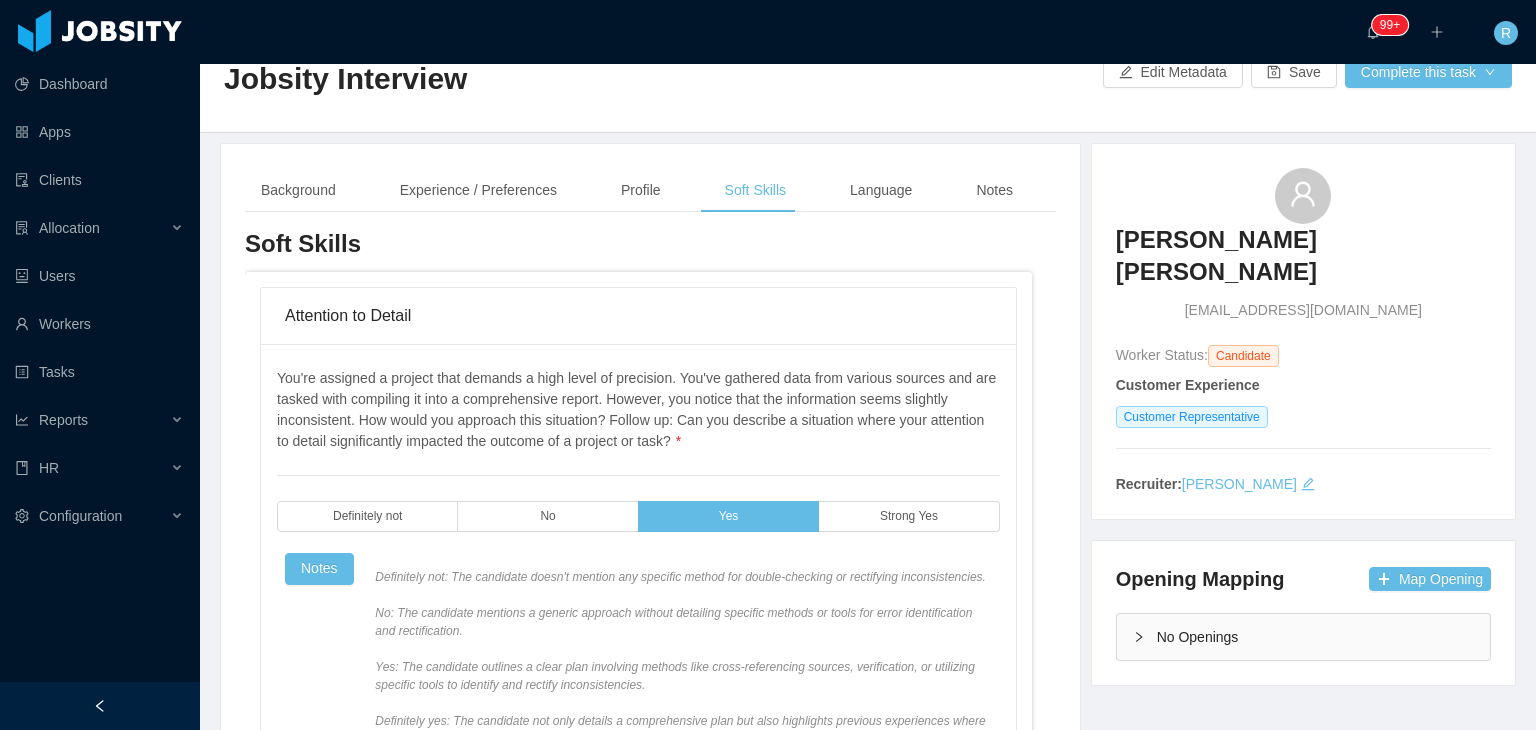 scroll, scrollTop: 0, scrollLeft: 0, axis: both 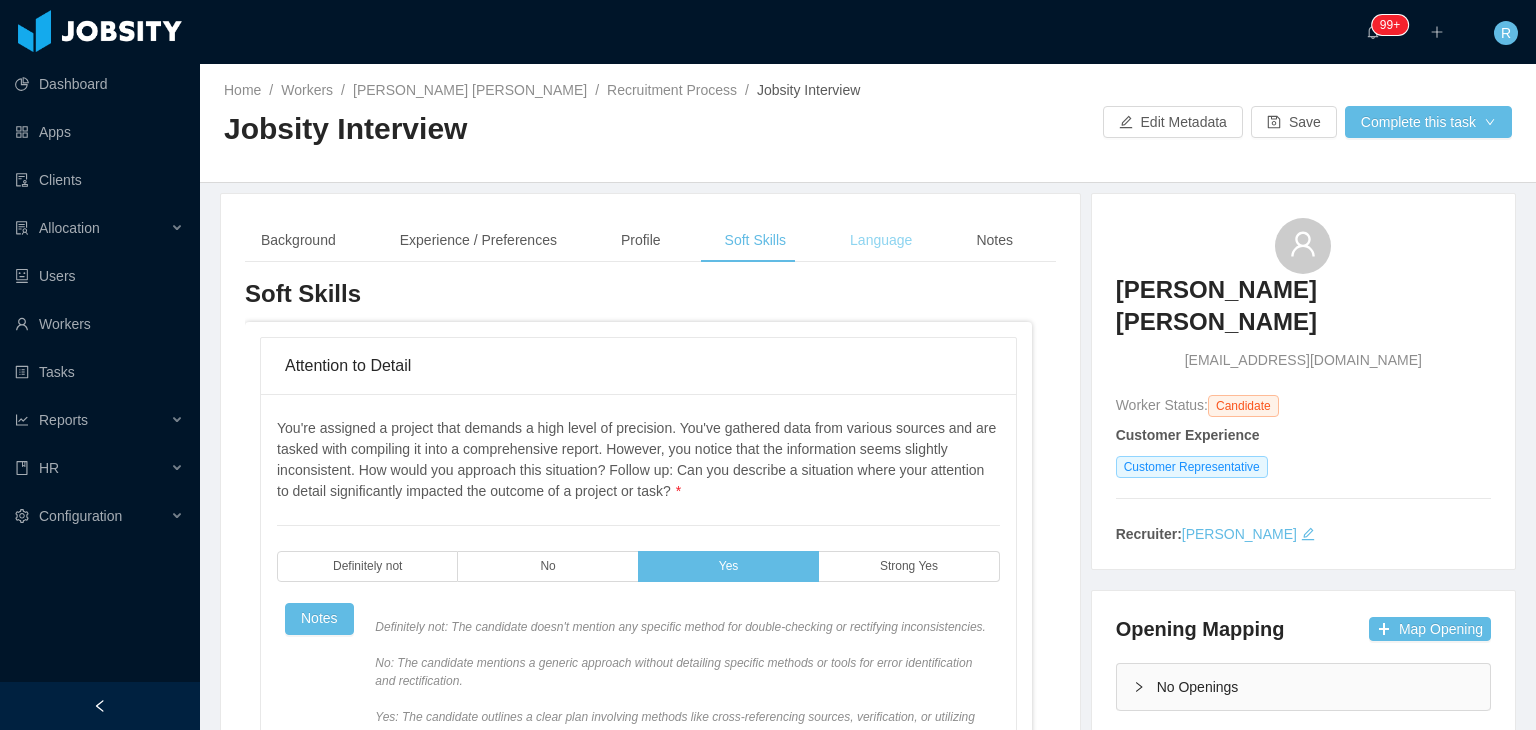 click on "Language" at bounding box center [881, 240] 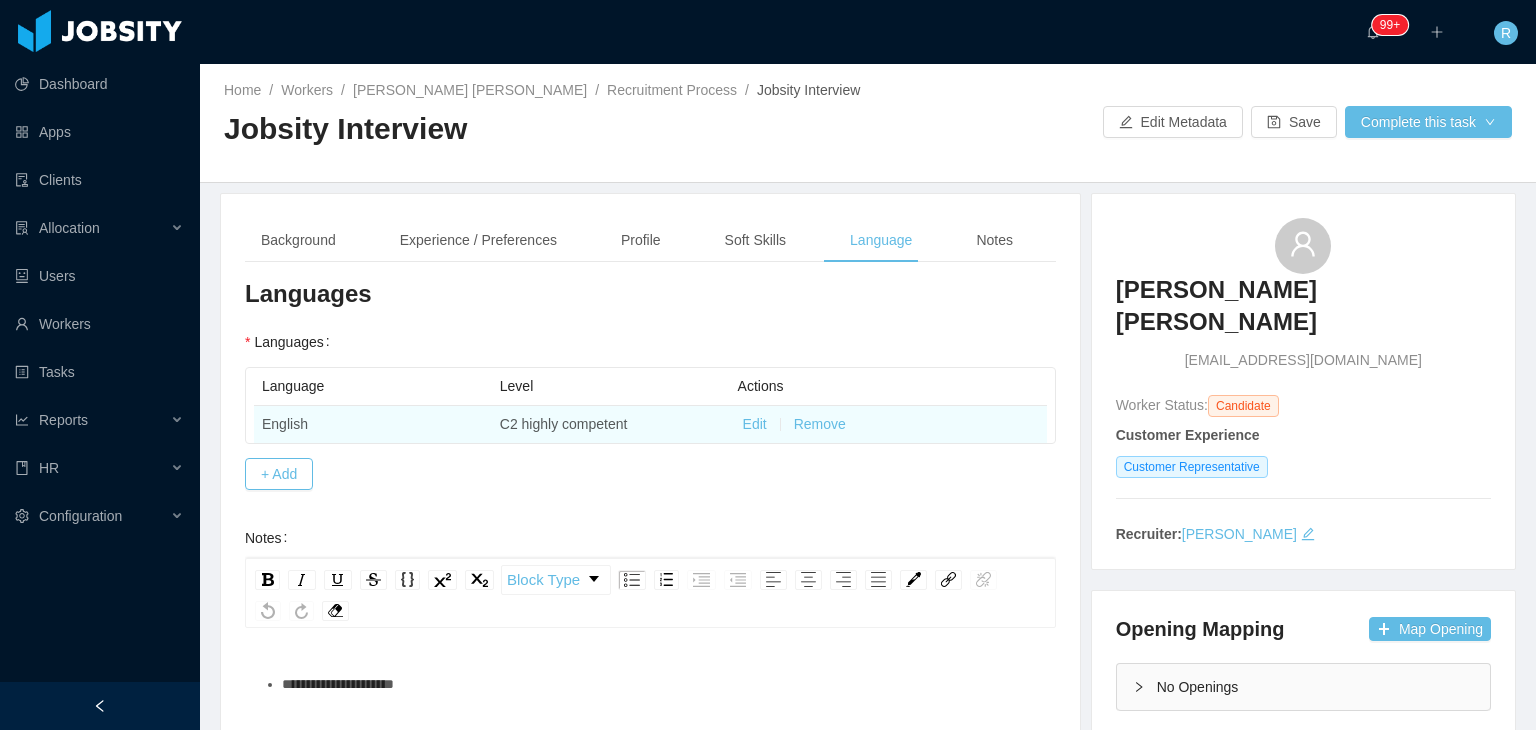 click on "Edit" at bounding box center (755, 424) 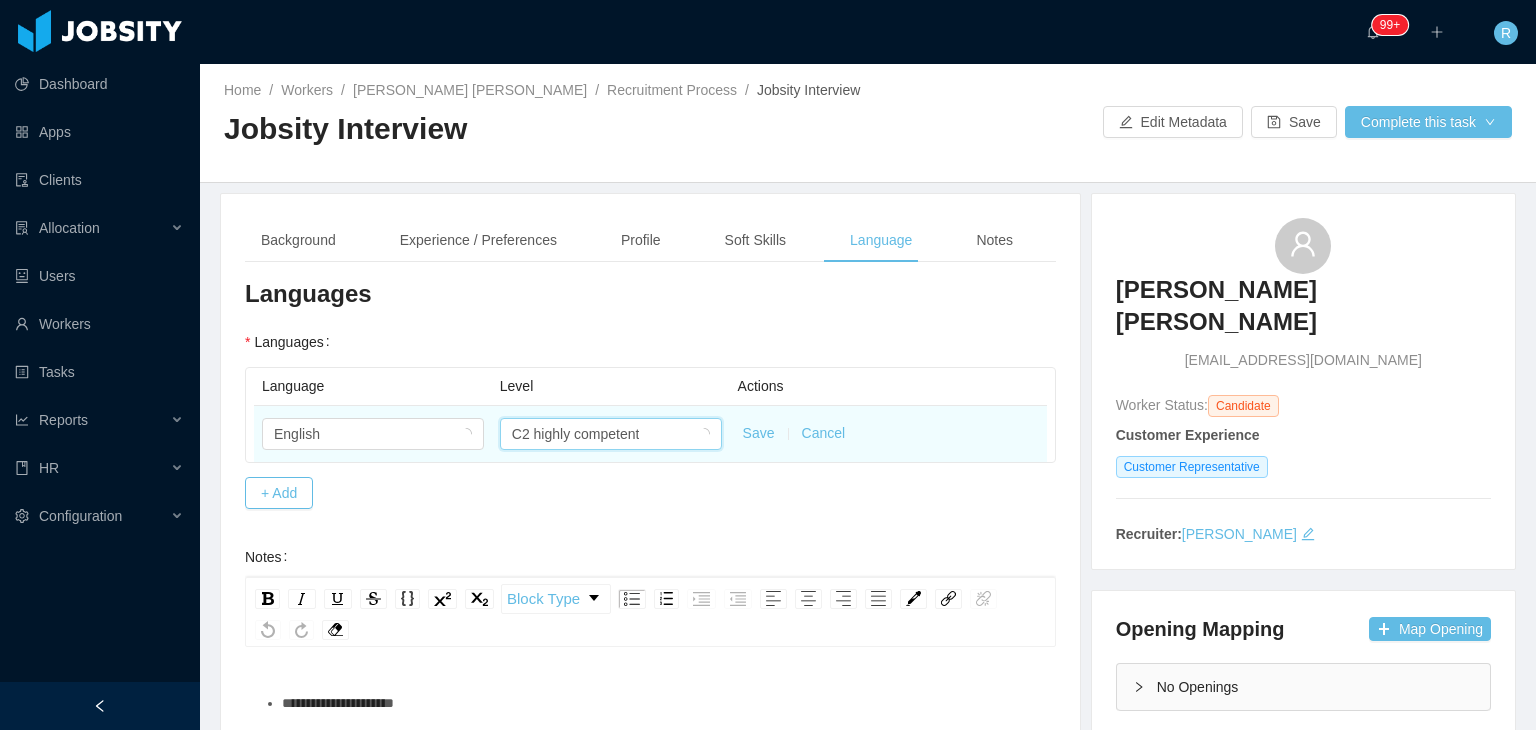 click on "C2 highly competent" at bounding box center (576, 434) 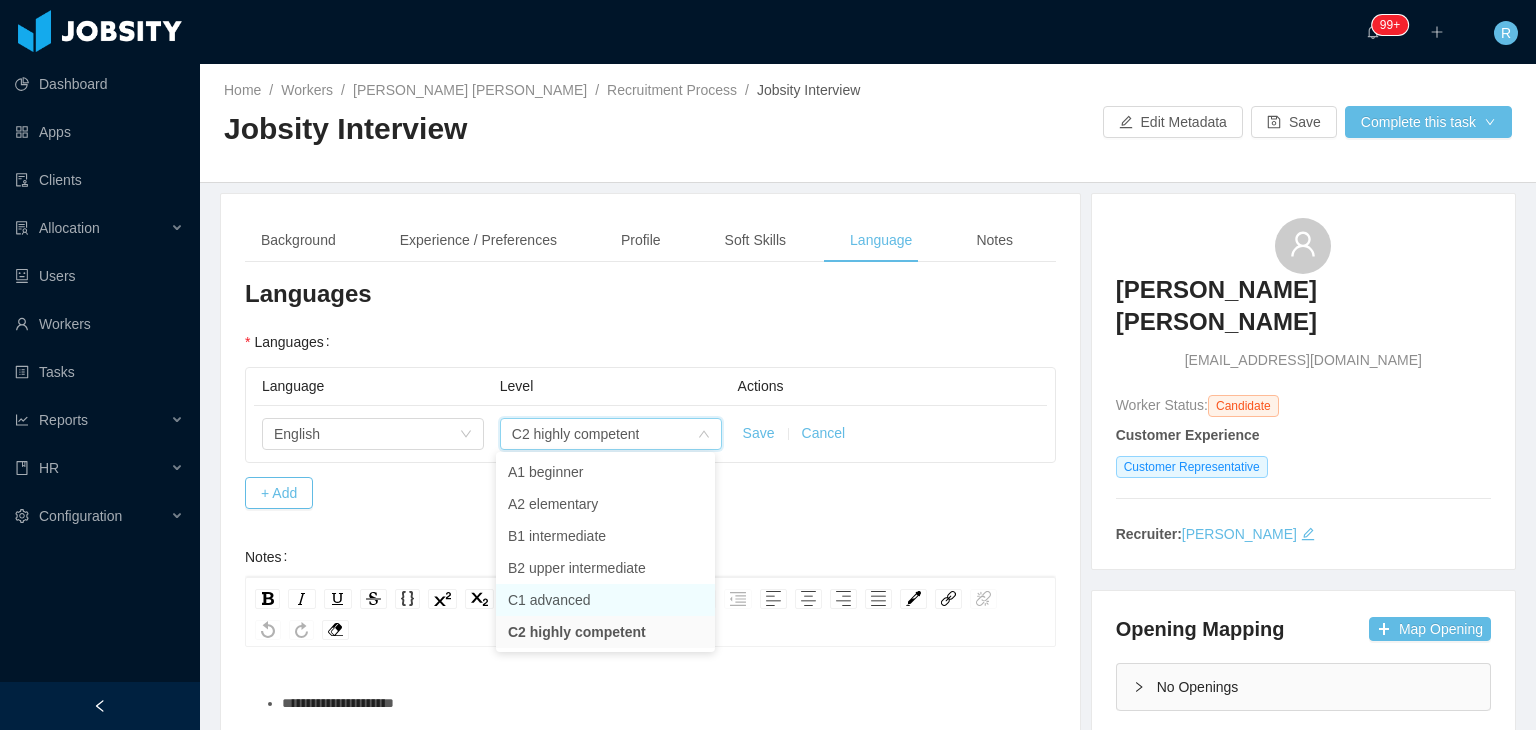 click on "C1 advanced" at bounding box center [605, 600] 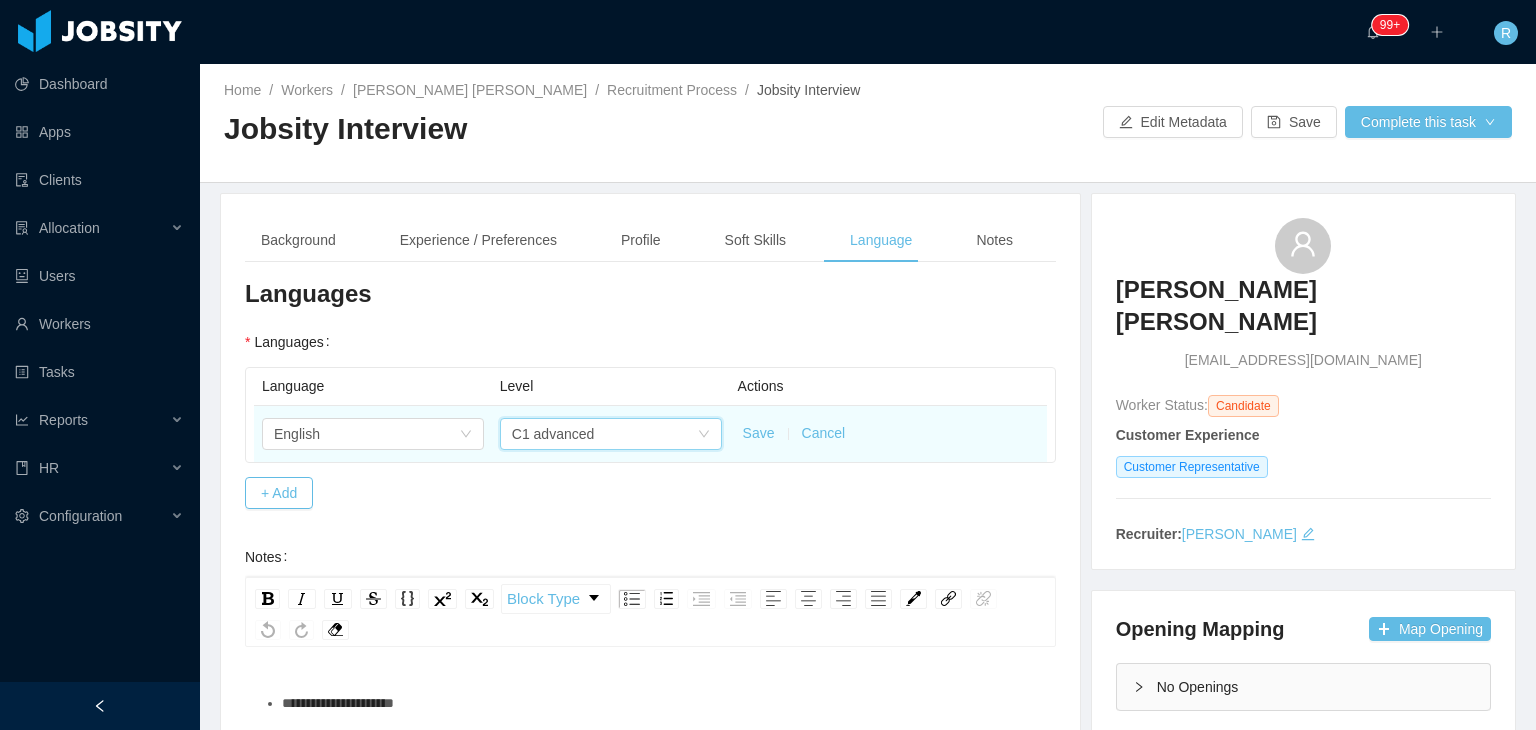 click on "C1 advanced" at bounding box center [604, 434] 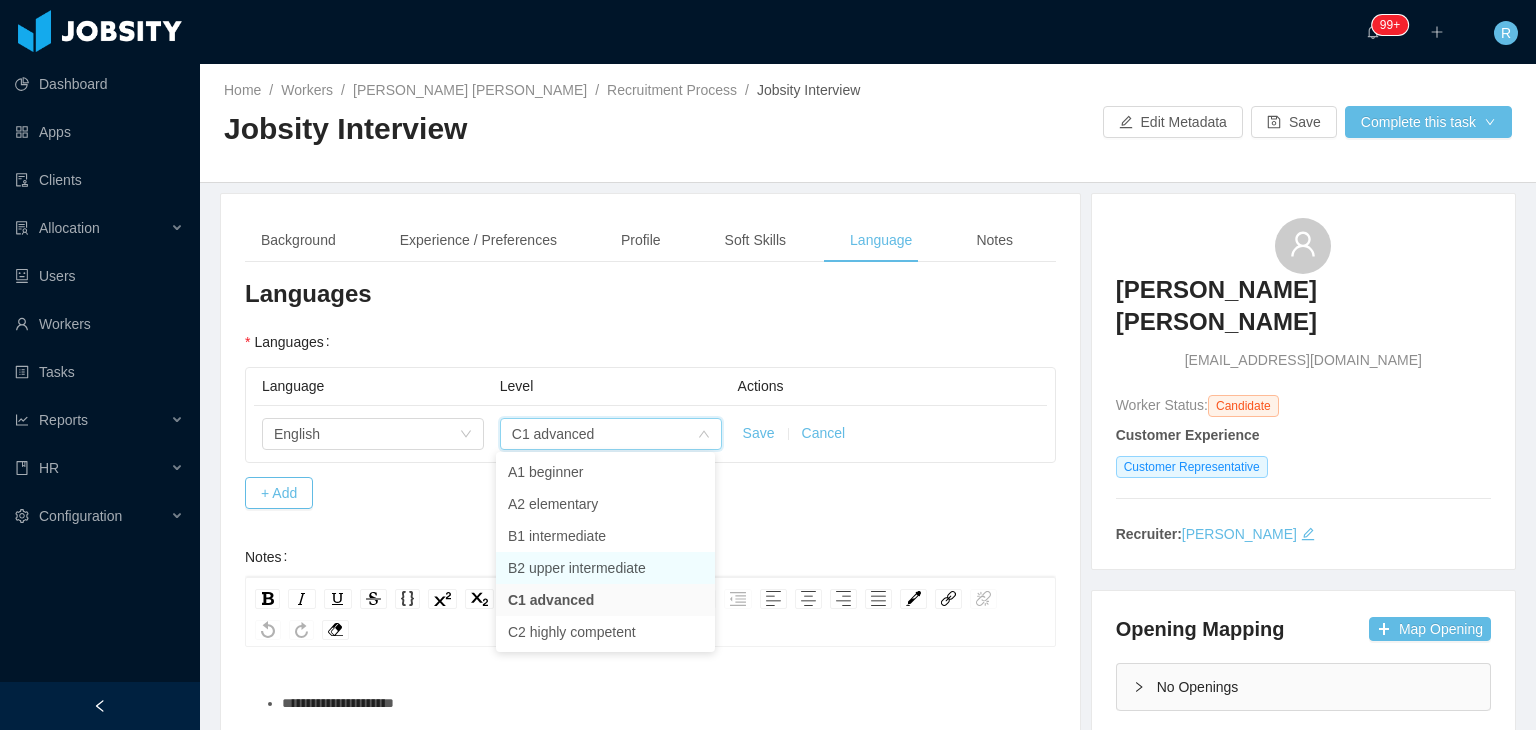 click on "B2 upper intermediate" at bounding box center (605, 568) 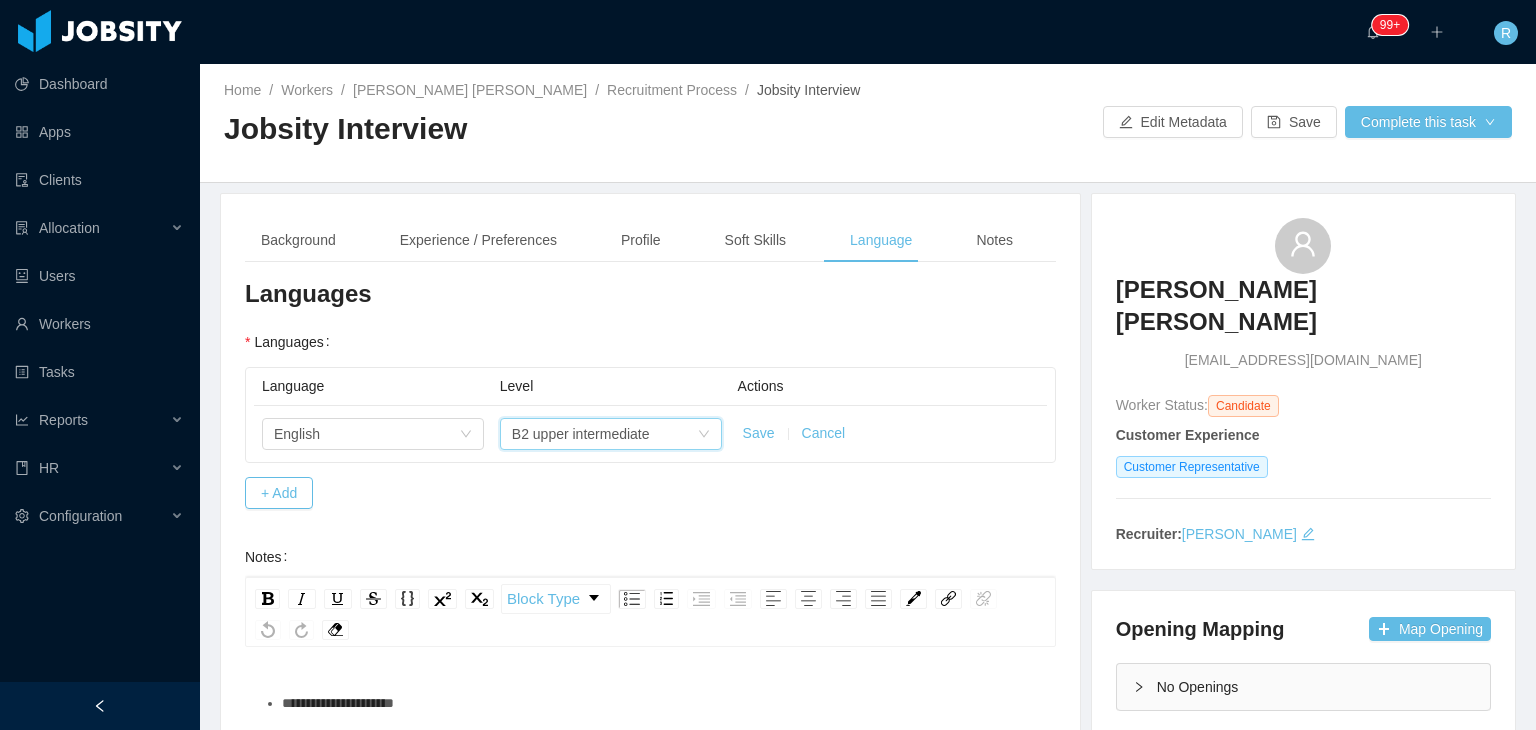 click on "Save" at bounding box center [759, 433] 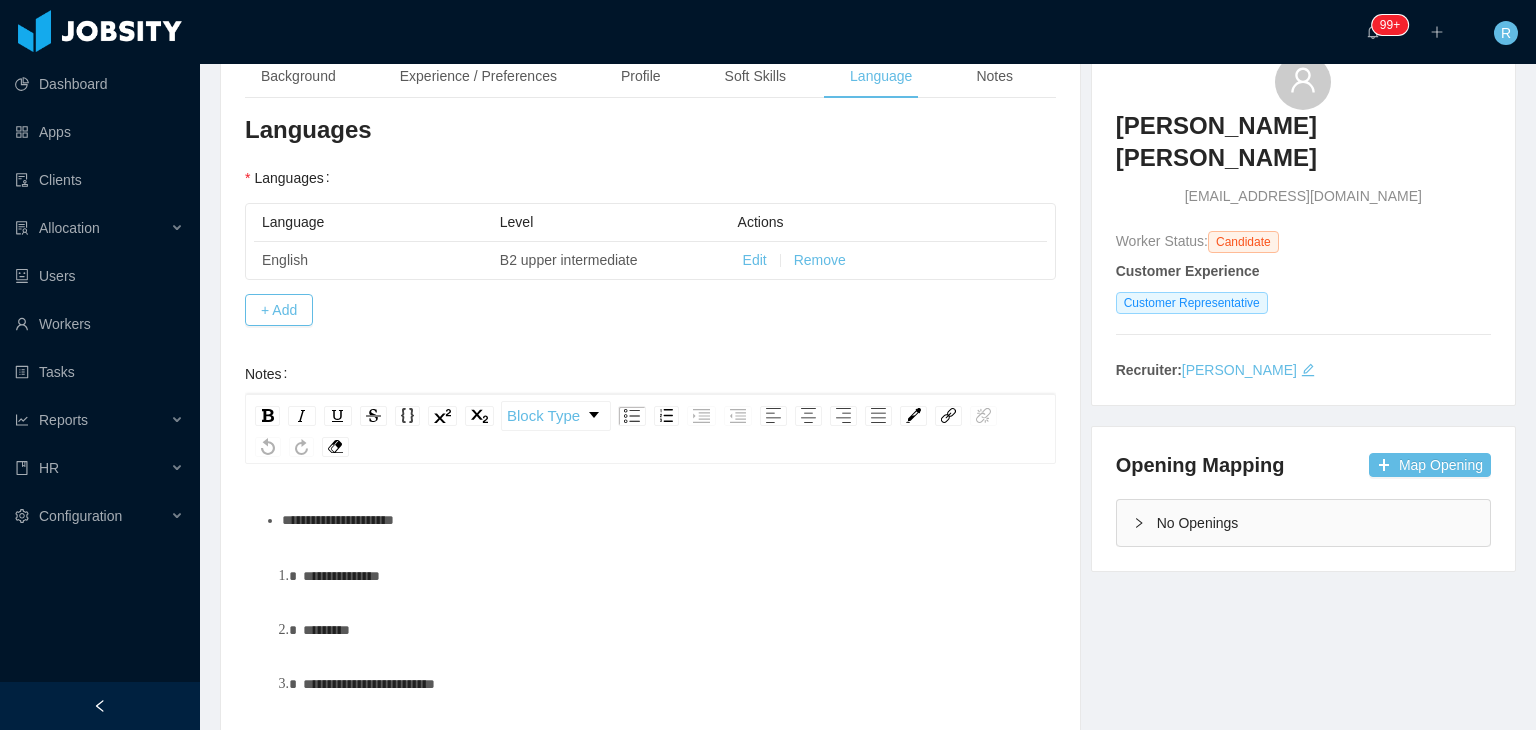 scroll, scrollTop: 200, scrollLeft: 0, axis: vertical 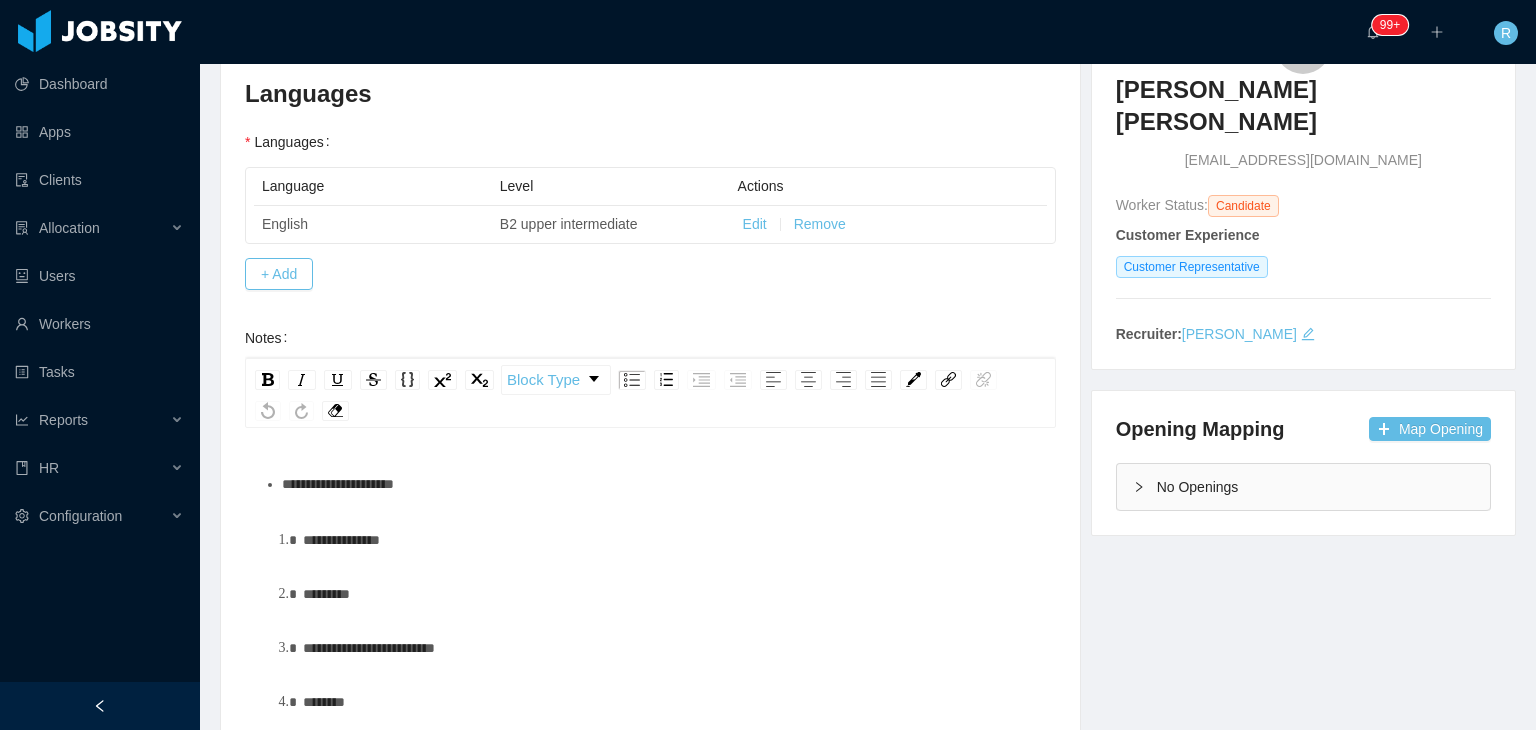 click on "**********" at bounding box center (661, 484) 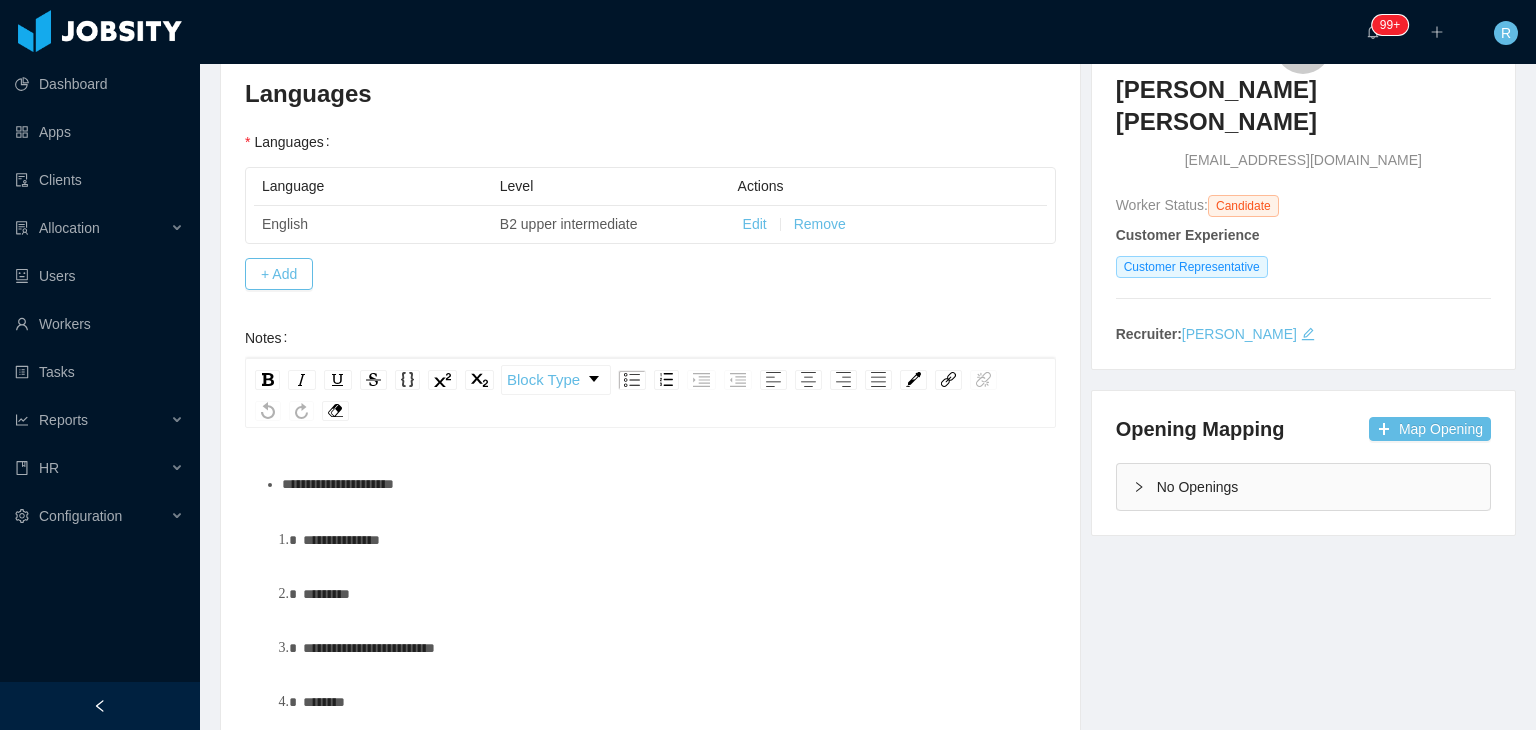 click on "Language Level Actions English B2 upper intermediate Edit Remove + Add" at bounding box center [650, 228] 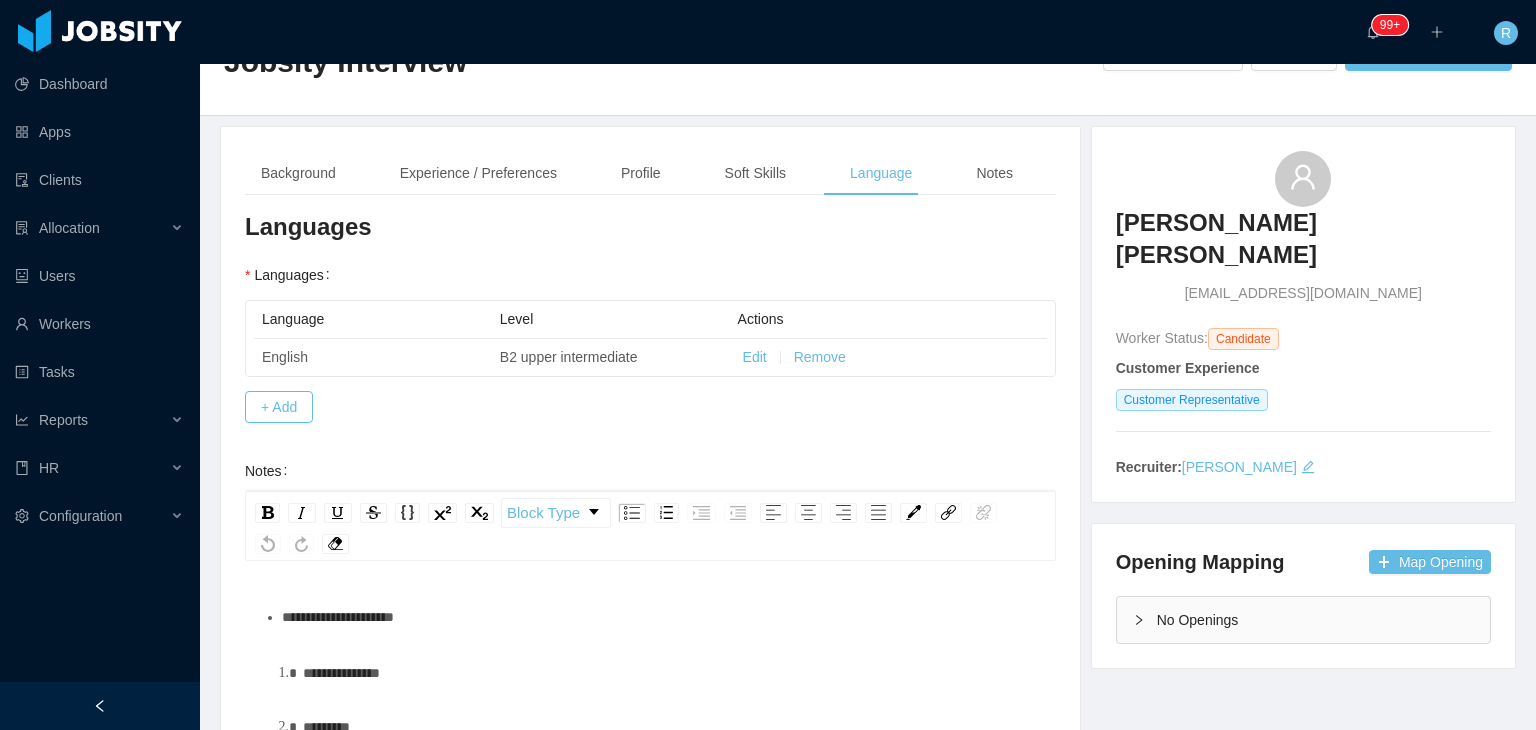 scroll, scrollTop: 200, scrollLeft: 0, axis: vertical 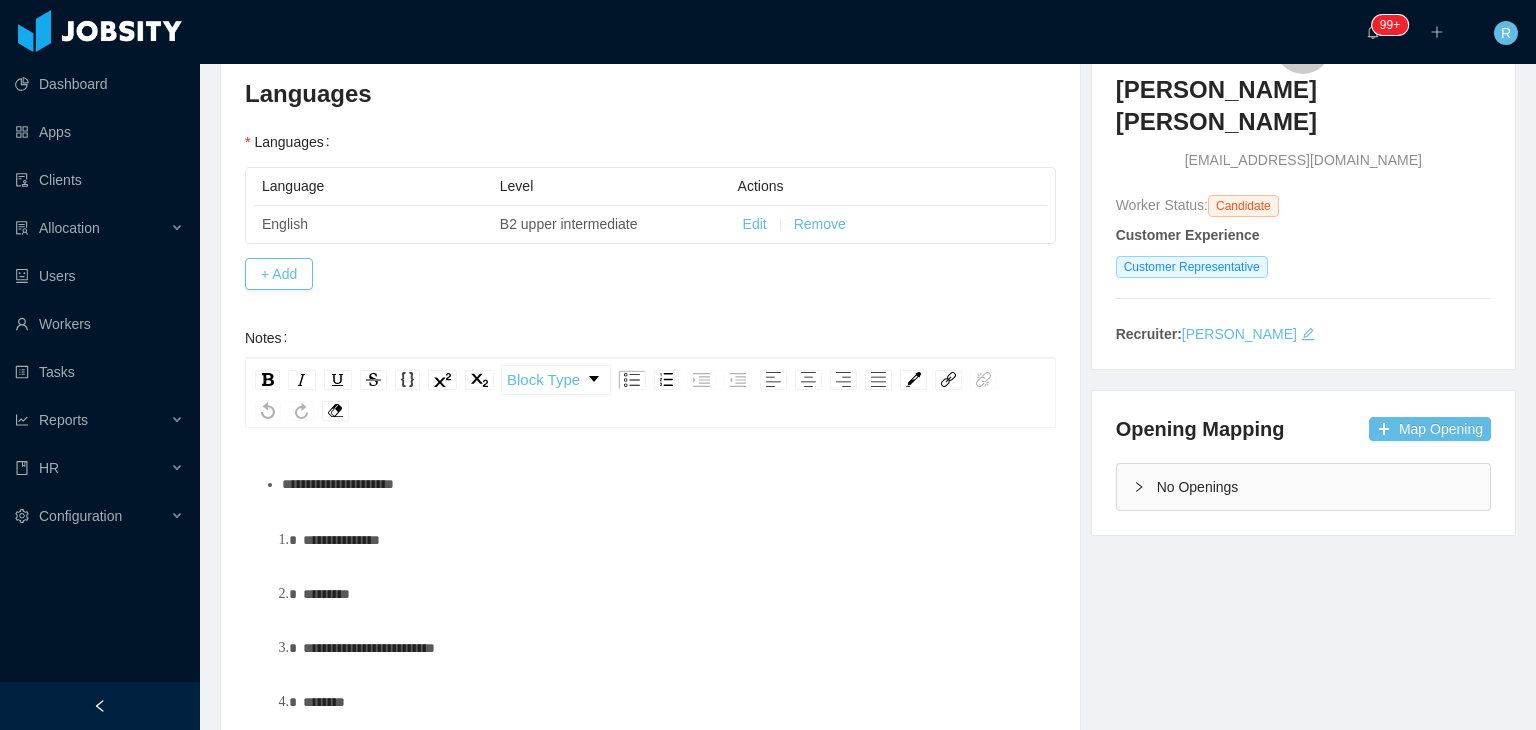 click on "**********" at bounding box center [651, 593] 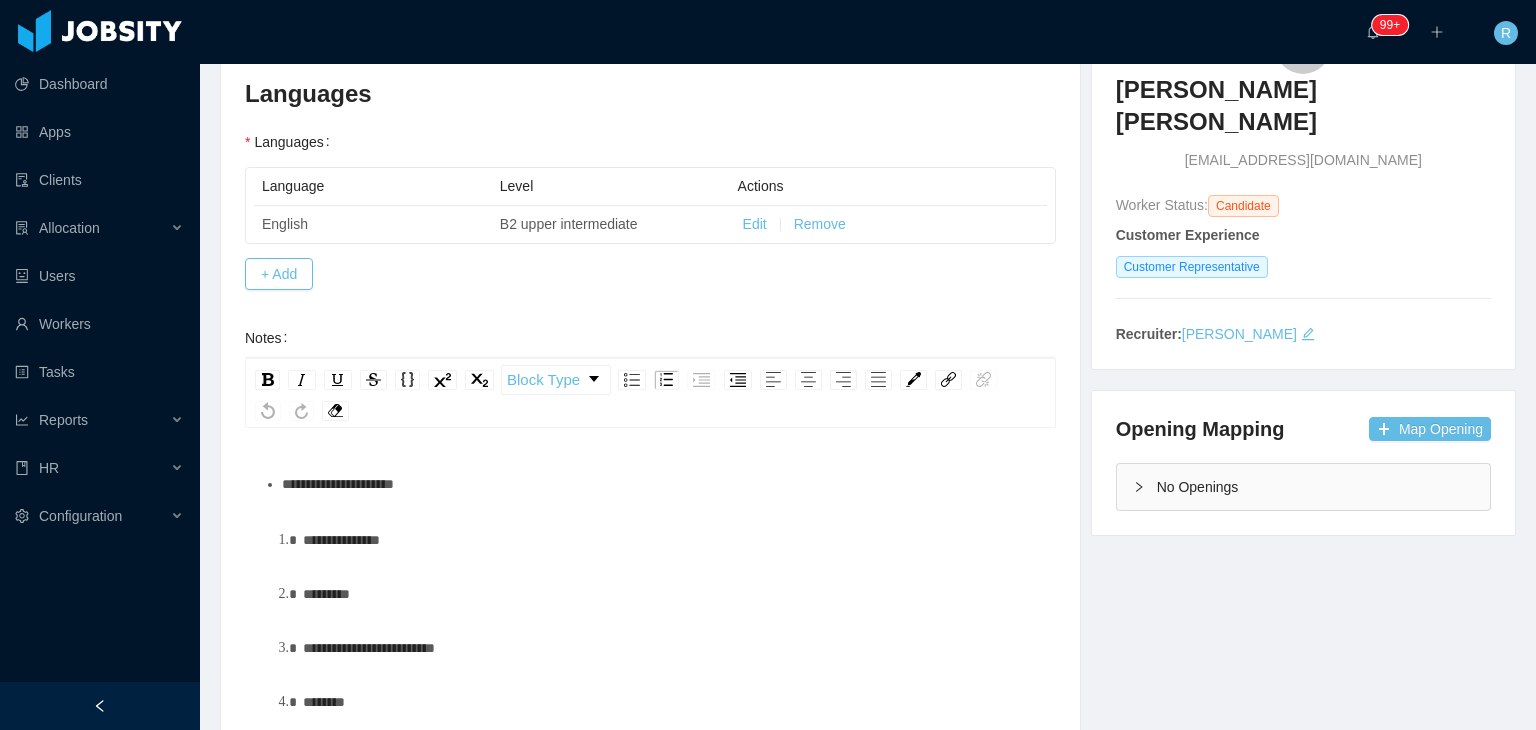 click on "**********" at bounding box center [661, 484] 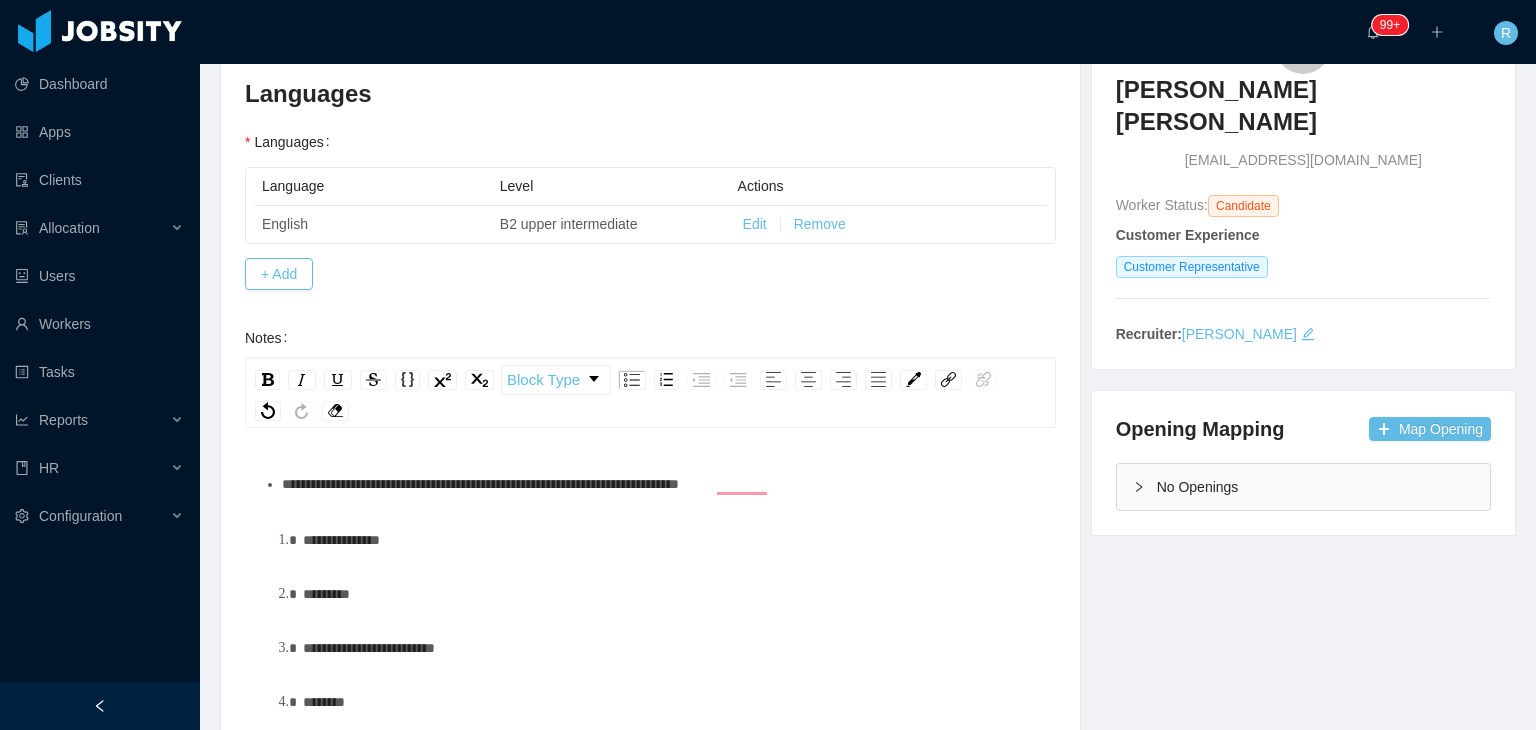 click on "**********" at bounding box center (480, 484) 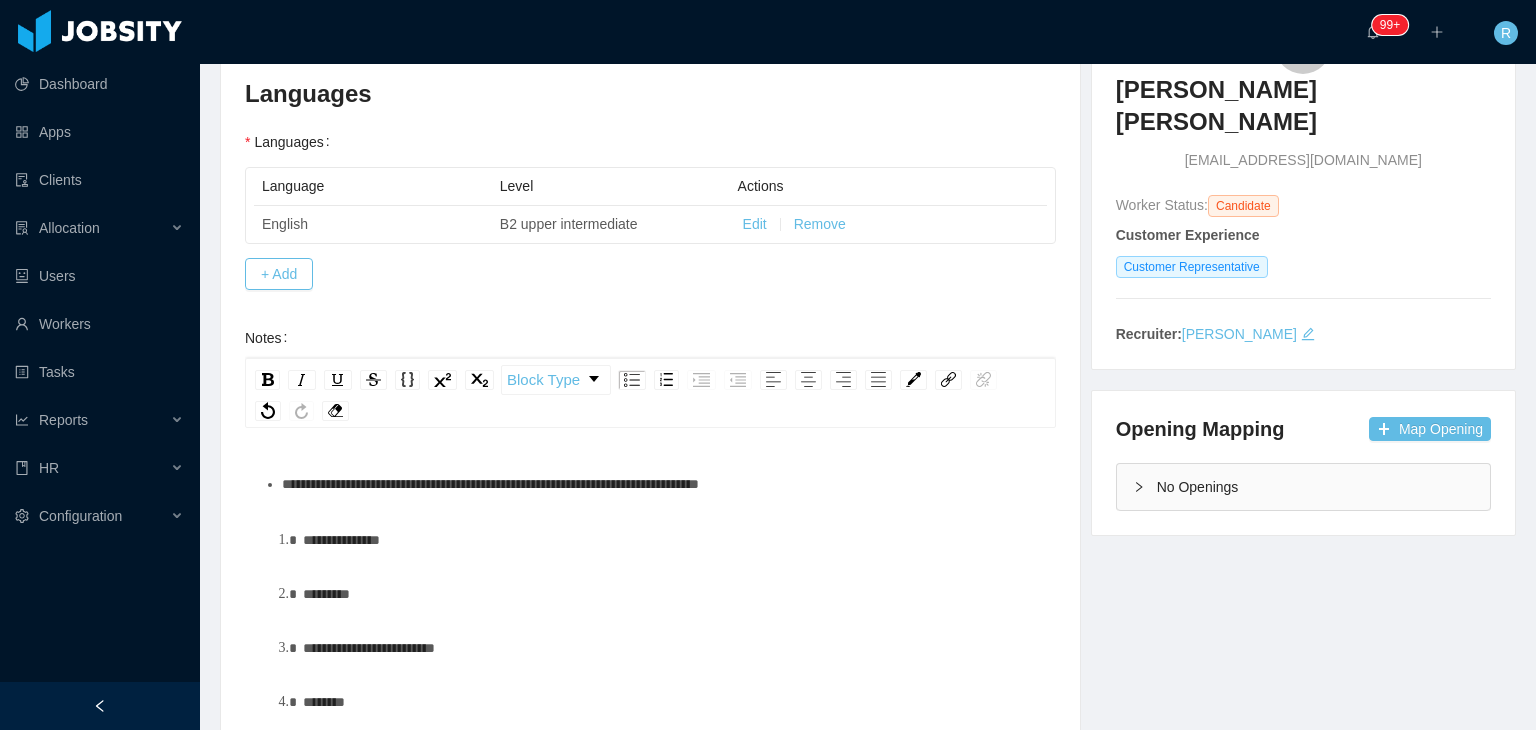 click on "**********" at bounding box center (650, 443) 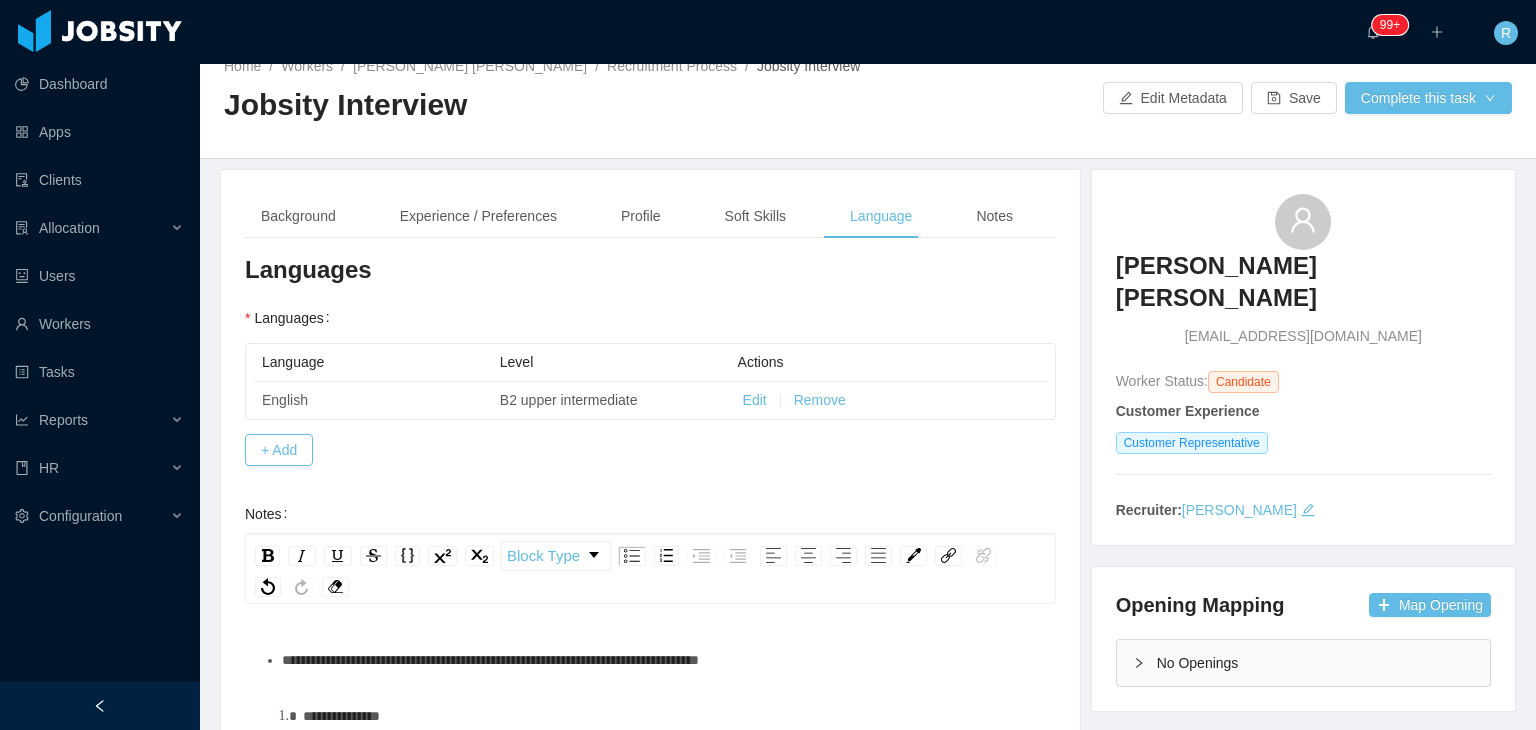 scroll, scrollTop: 0, scrollLeft: 0, axis: both 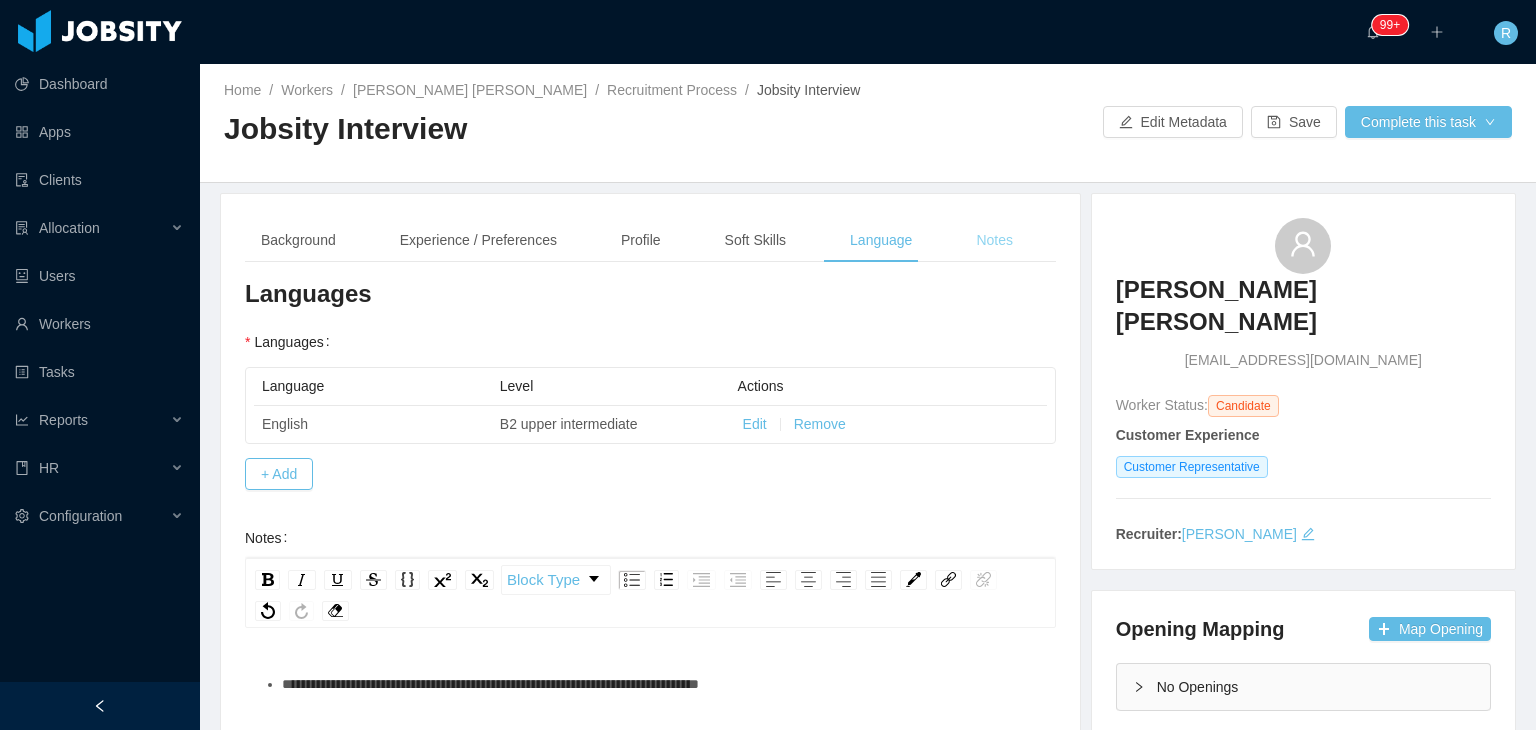 click on "Notes" at bounding box center [994, 240] 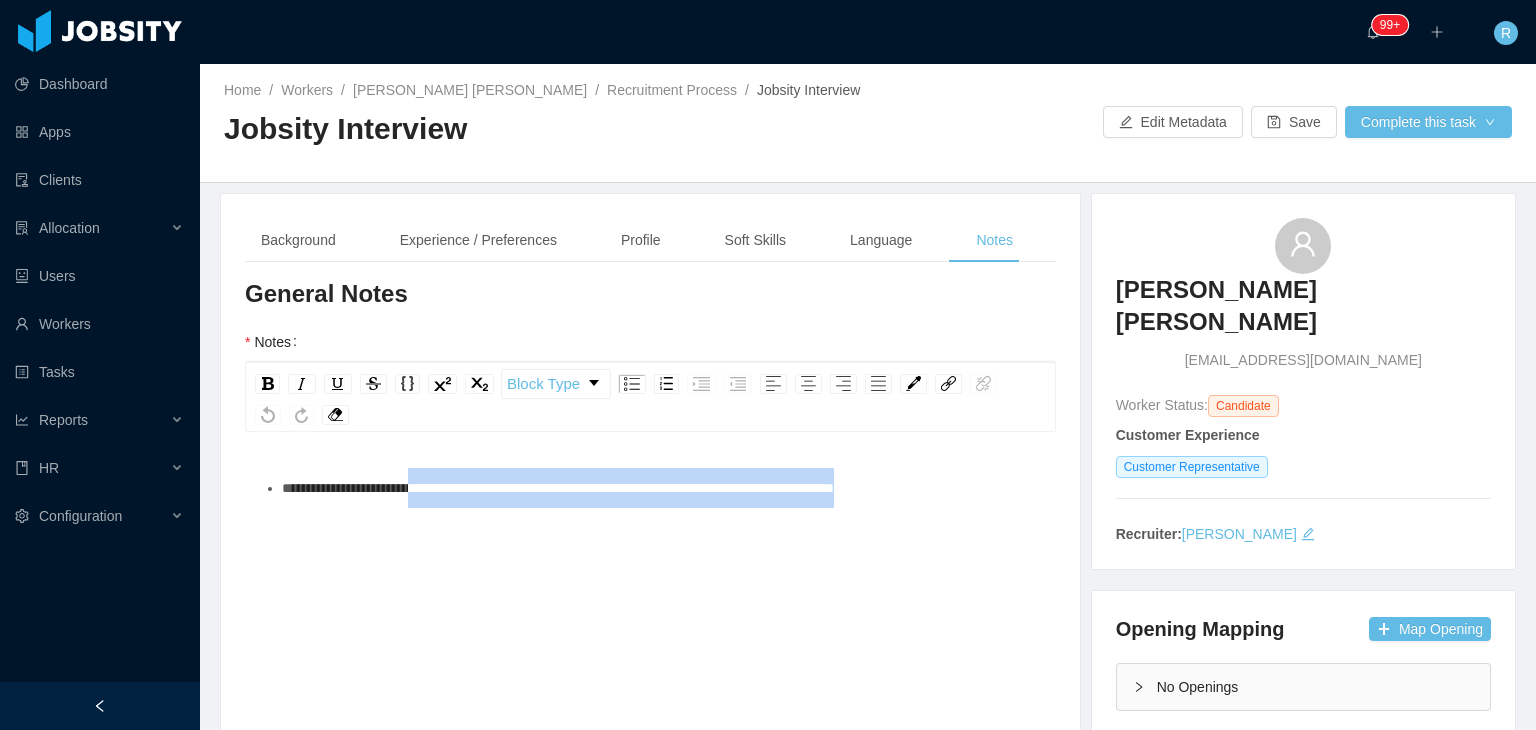 drag, startPoint x: 706, startPoint y: 496, endPoint x: 438, endPoint y: 500, distance: 268.02985 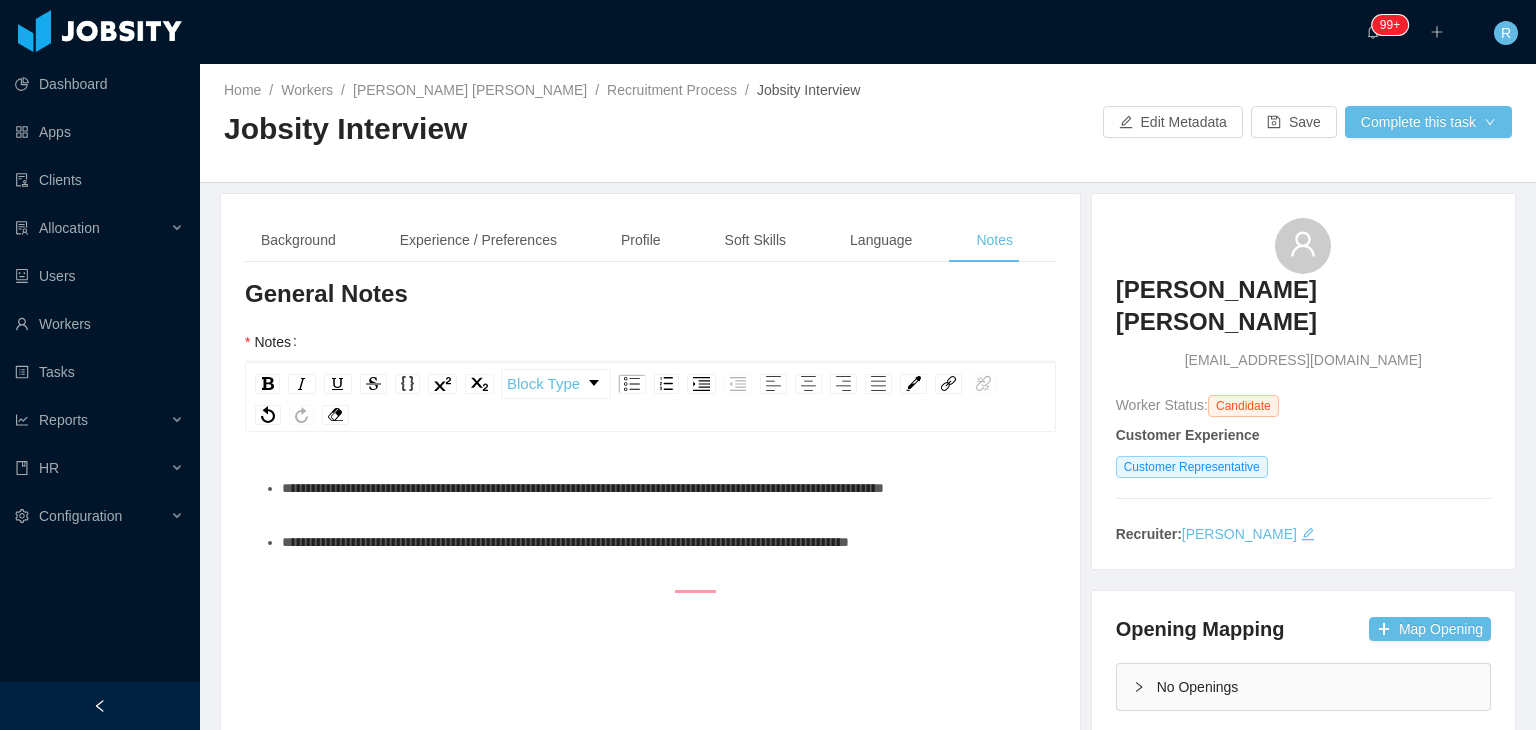 type 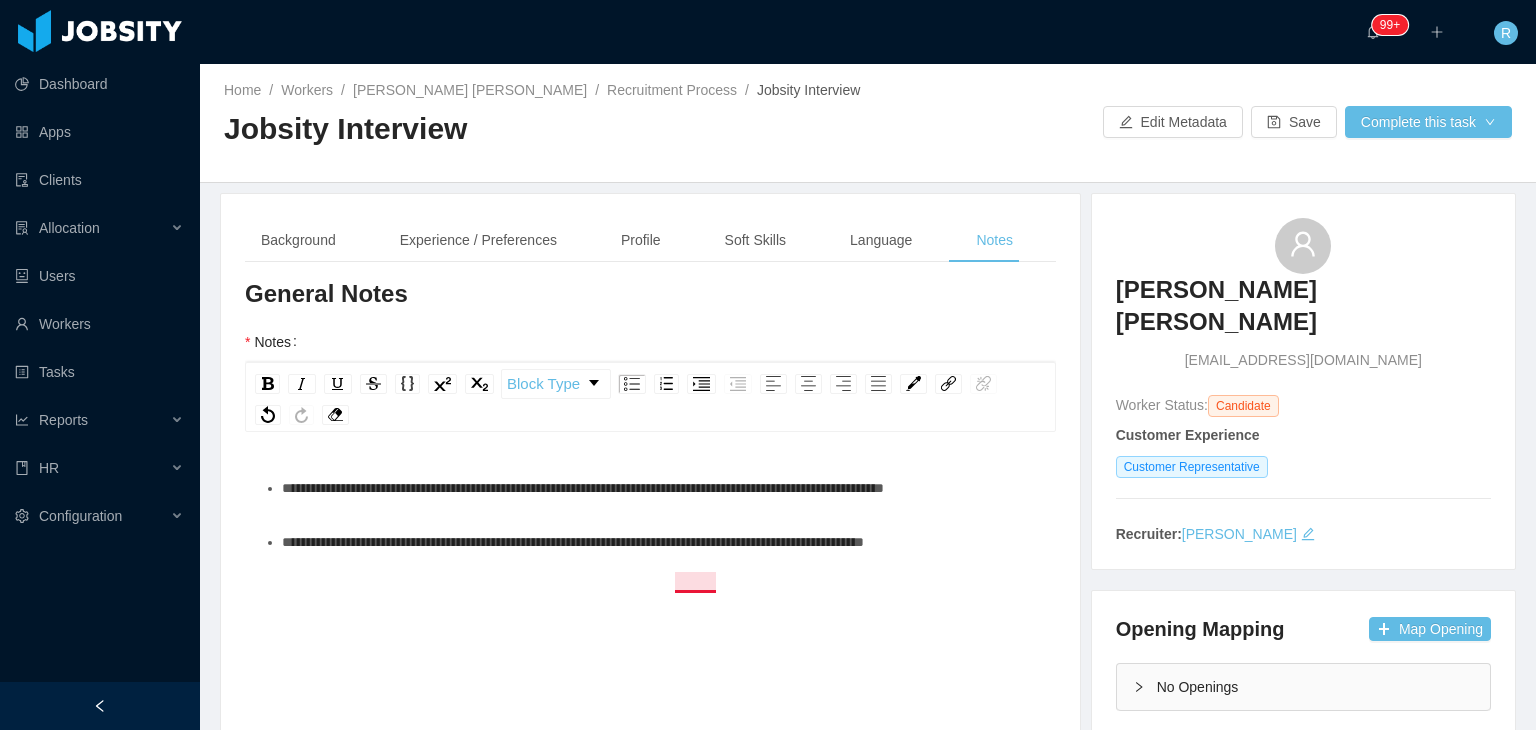 click on "**********" at bounding box center [573, 542] 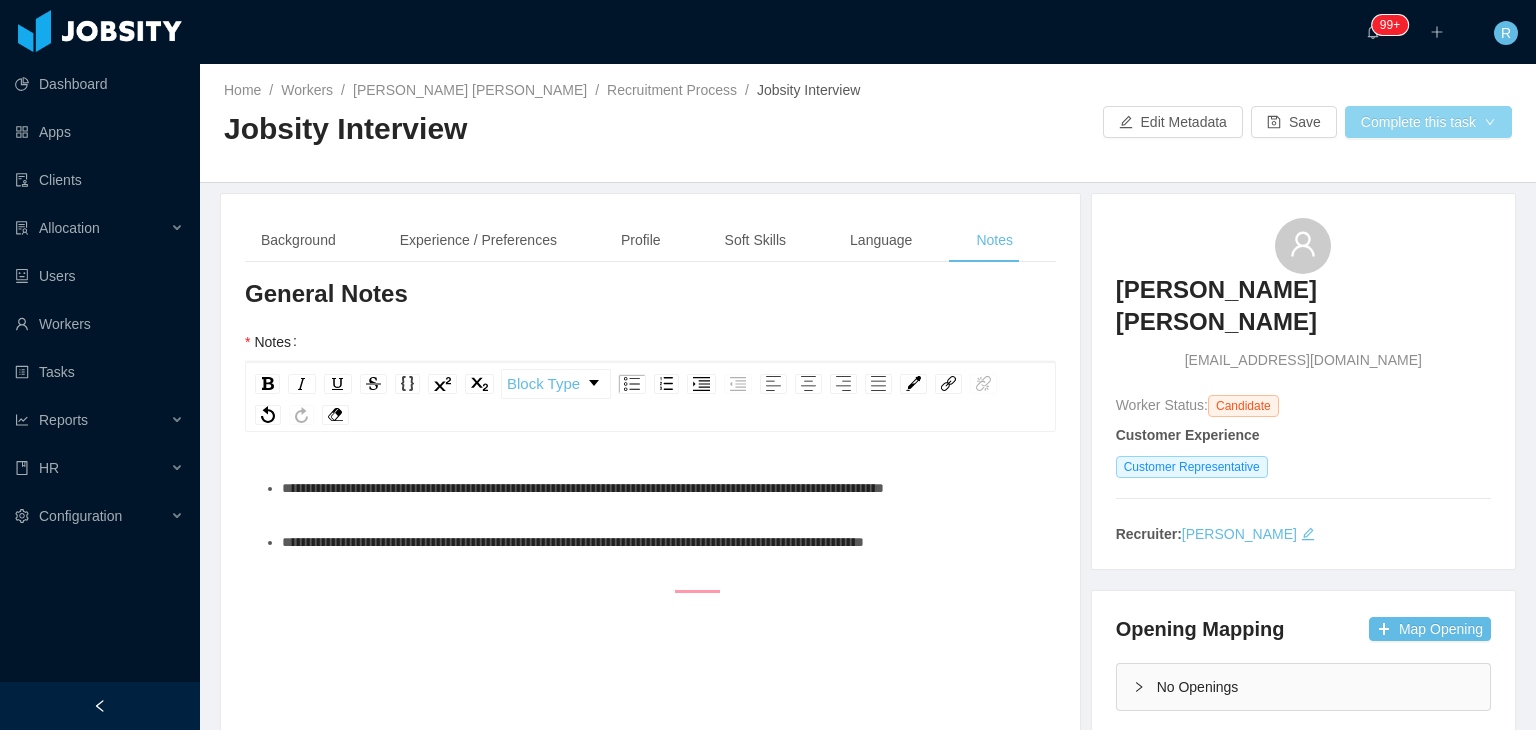 click on "Complete this task" at bounding box center [1428, 122] 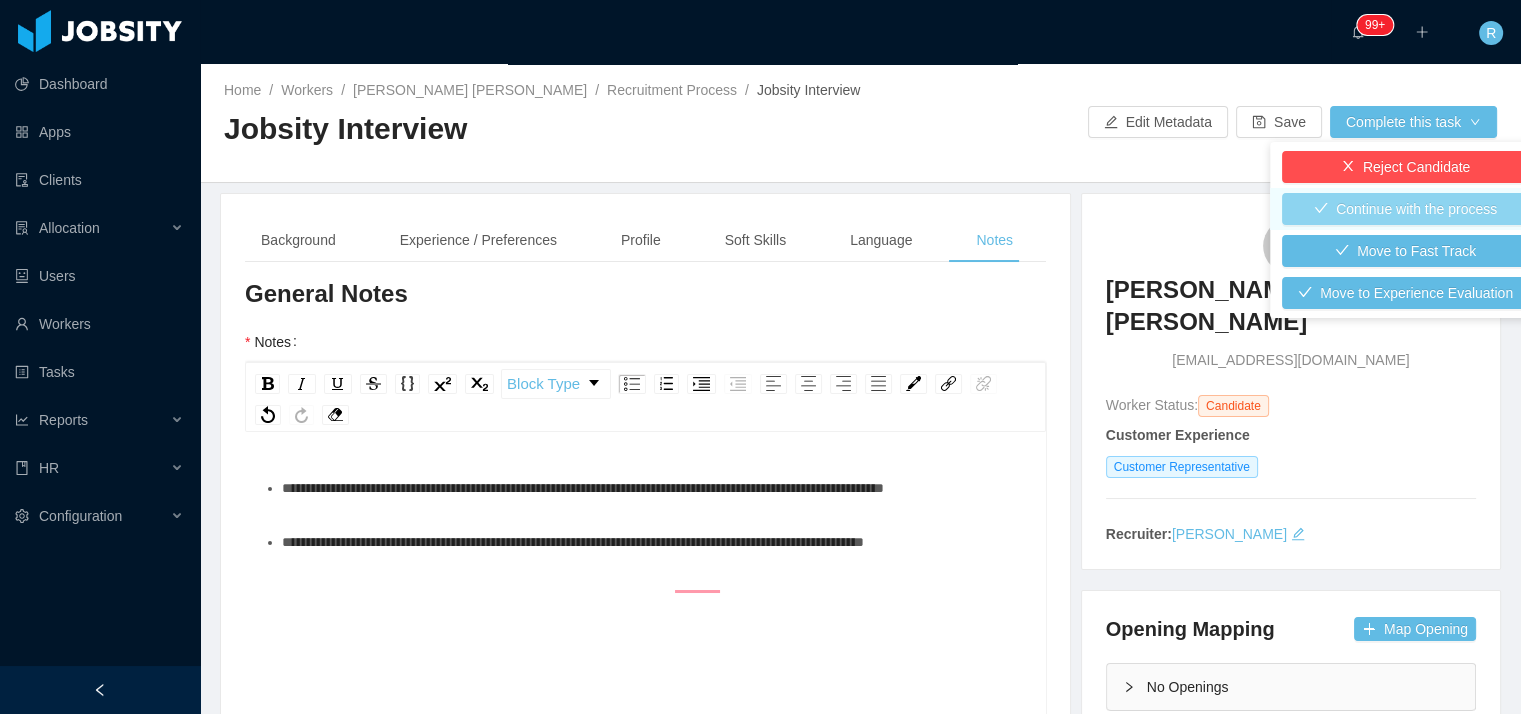 click on "Continue with the process" at bounding box center (1405, 209) 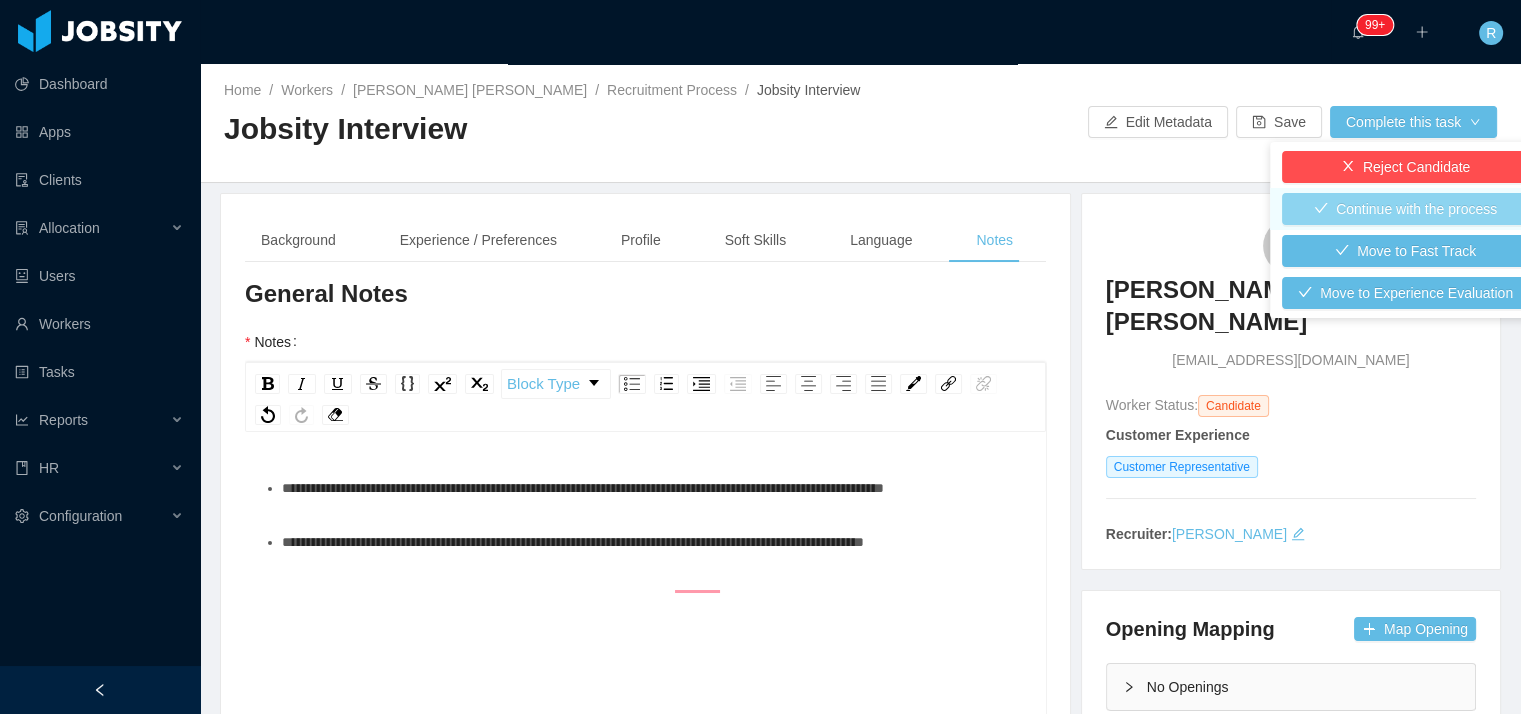 type 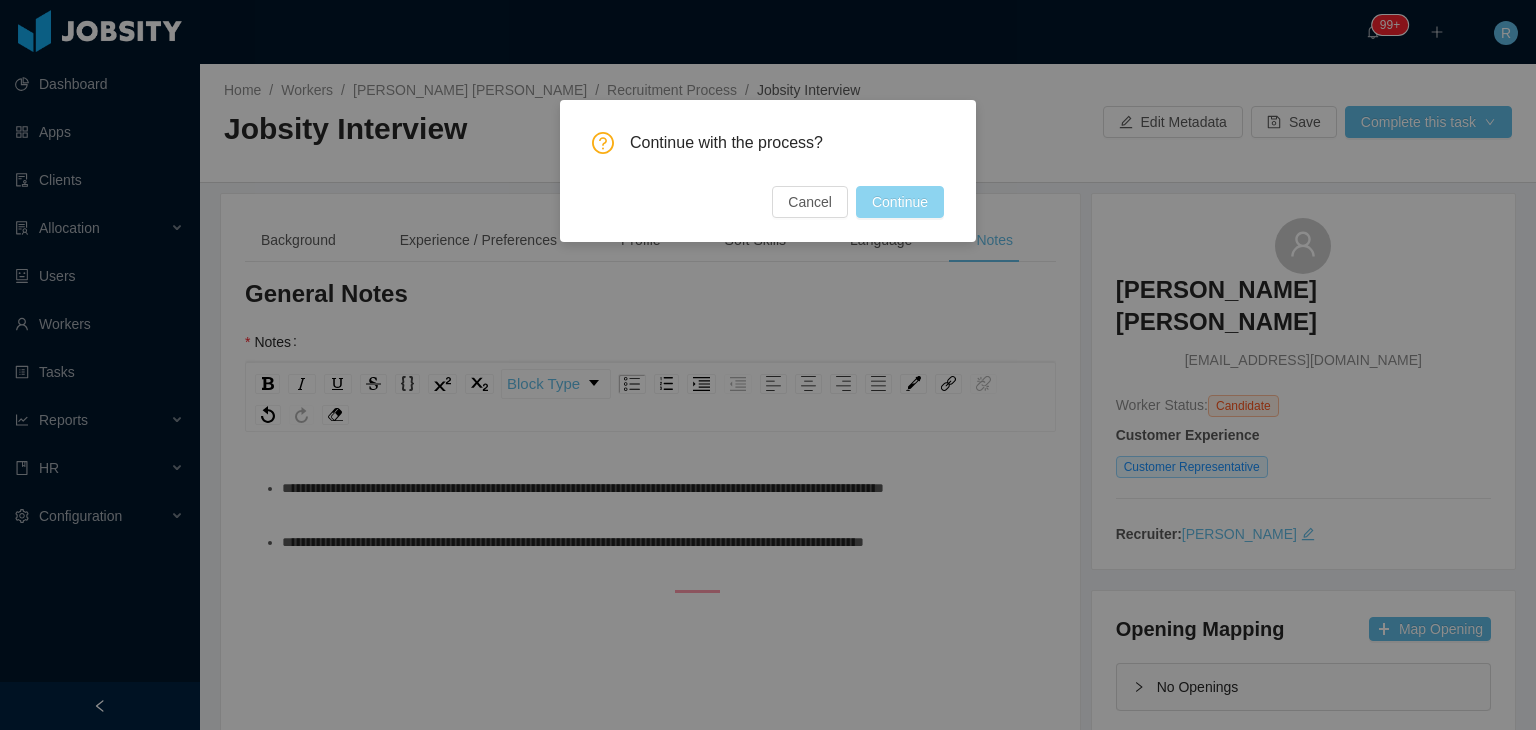 click on "Continue" at bounding box center [900, 202] 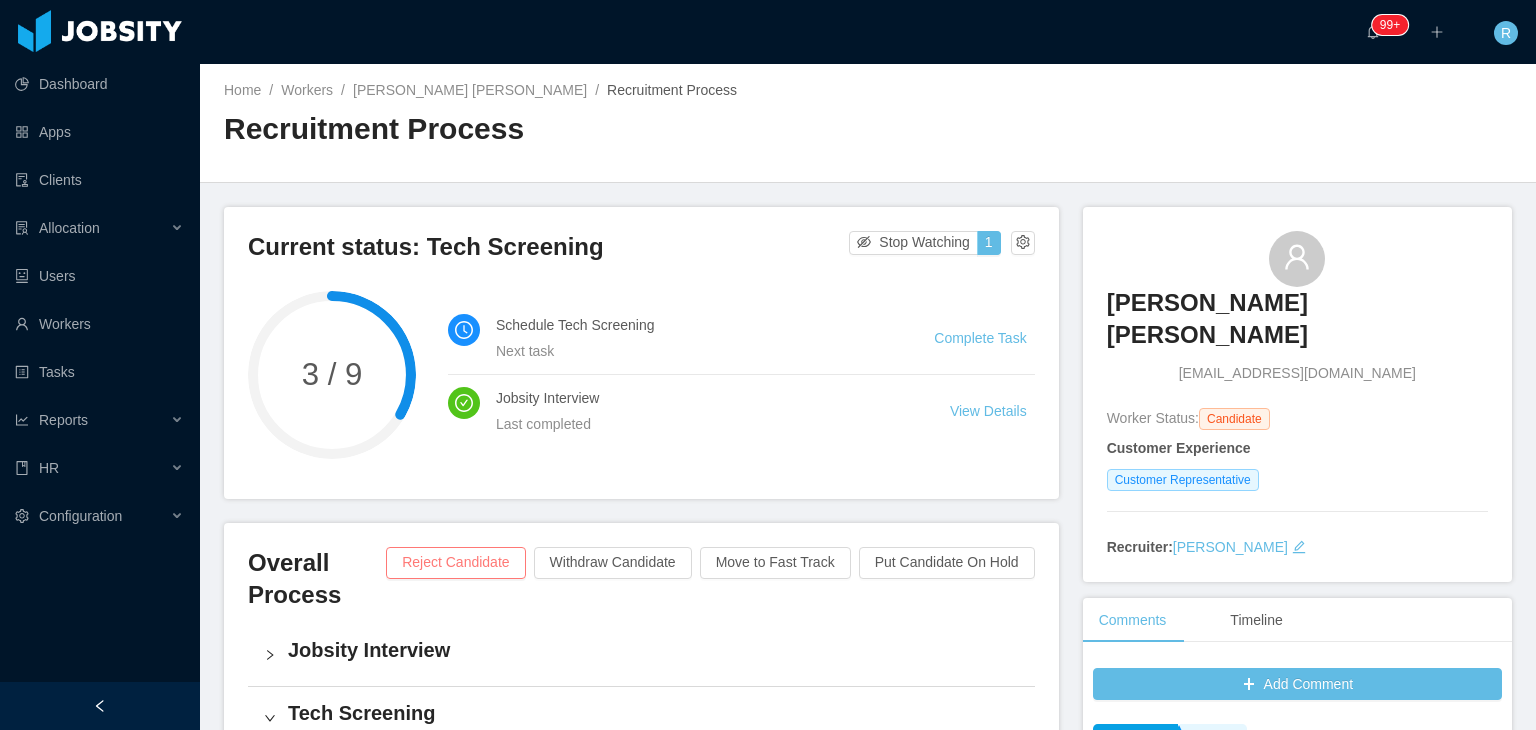 click on "Reject Candidate" at bounding box center [455, 563] 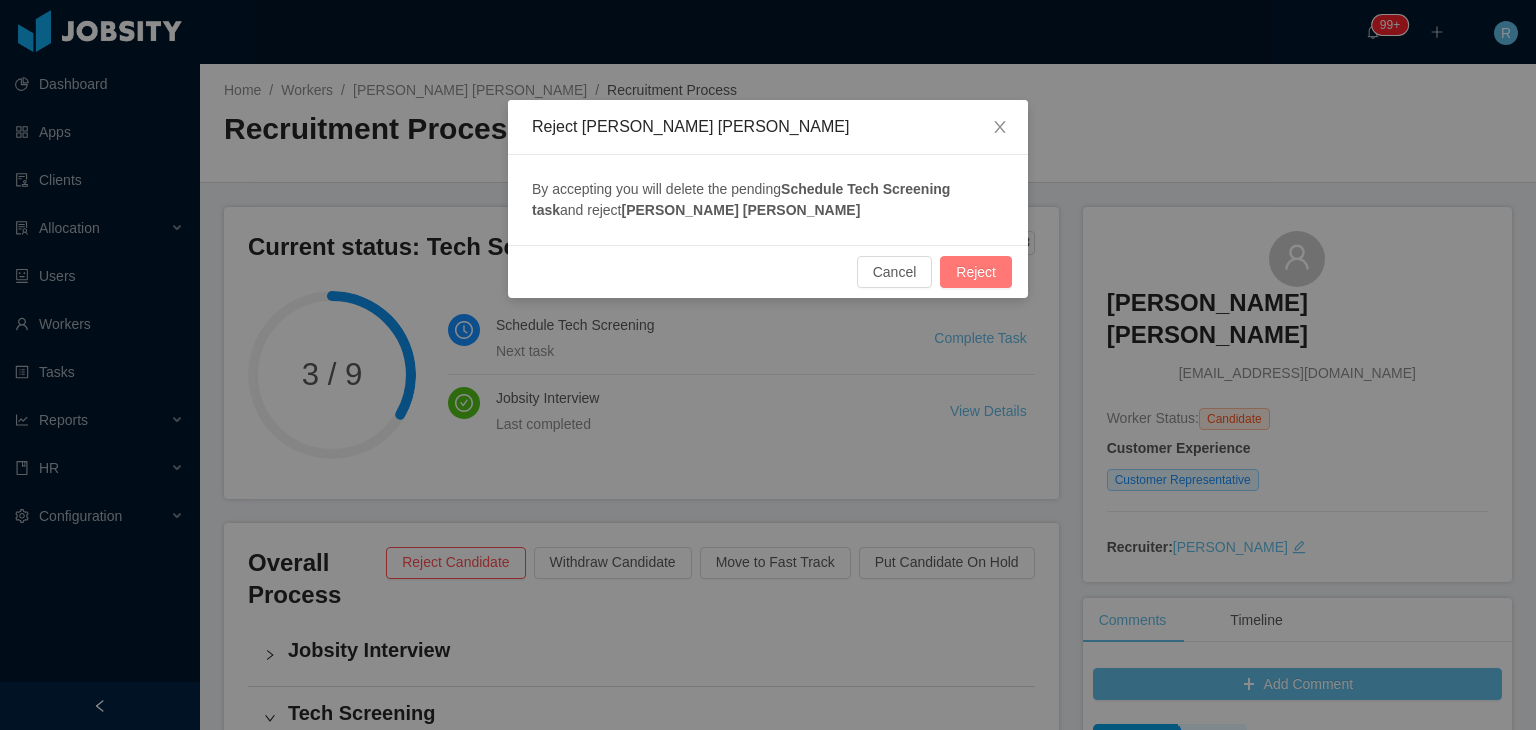 click on "Reject" at bounding box center [976, 272] 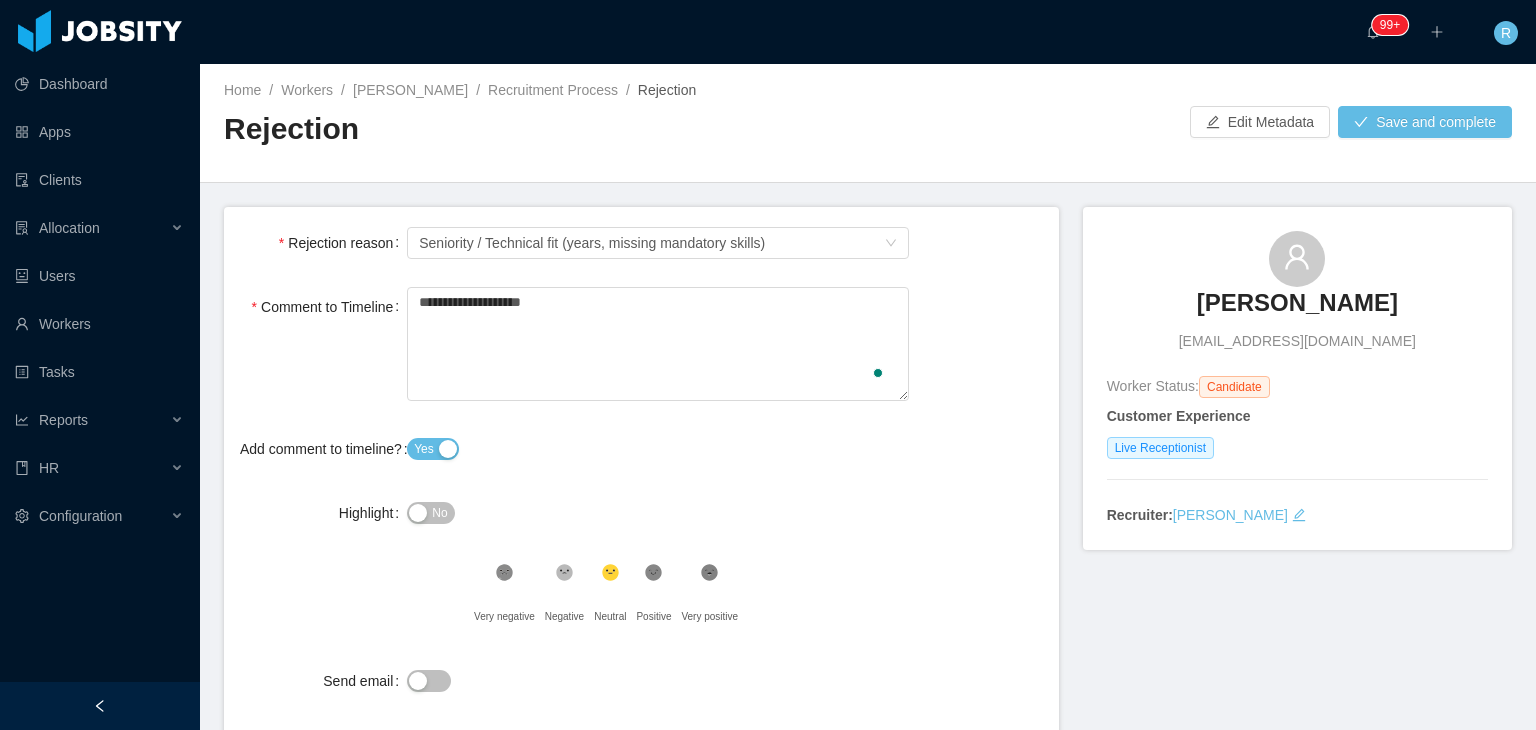 type on "**********" 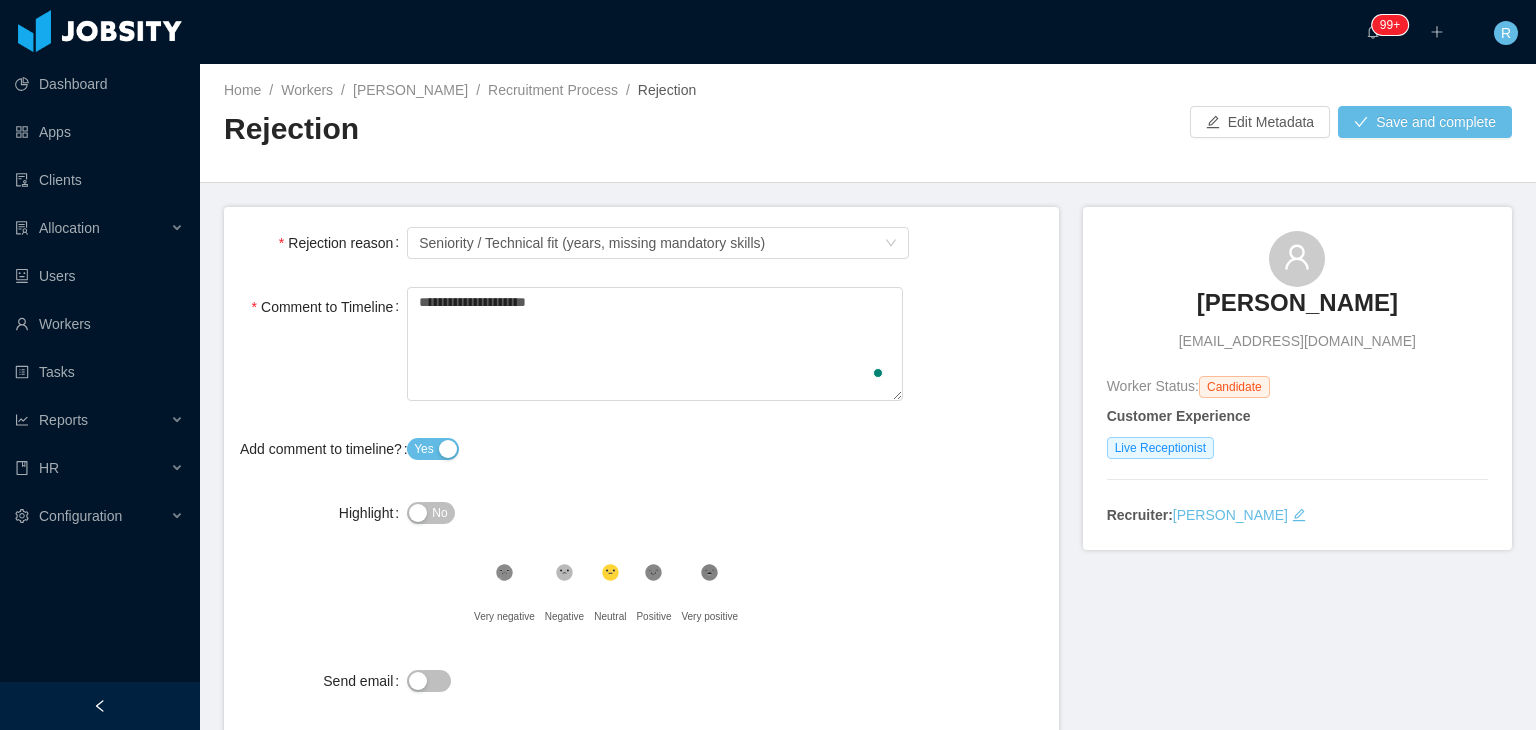 scroll, scrollTop: 0, scrollLeft: 0, axis: both 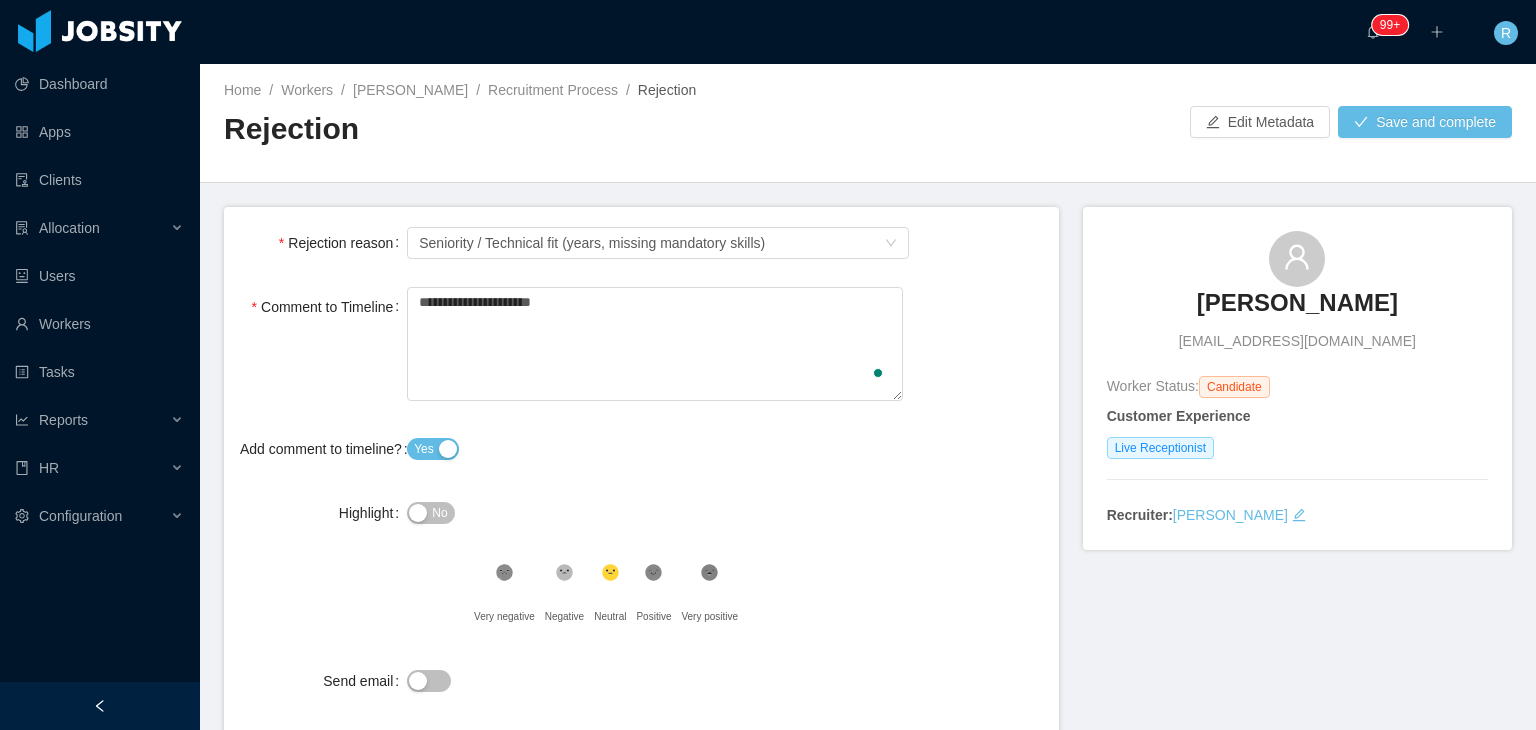type on "**********" 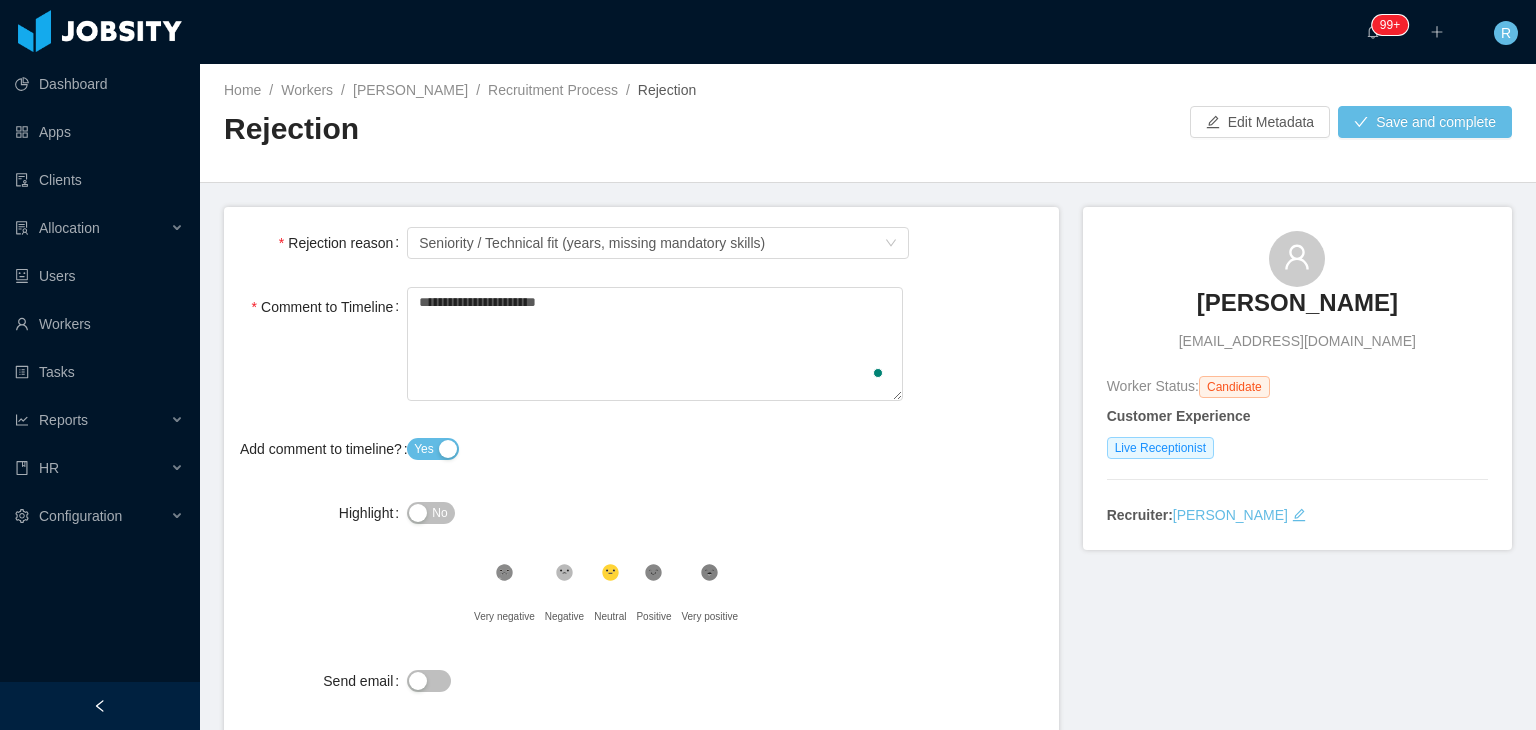 type on "**********" 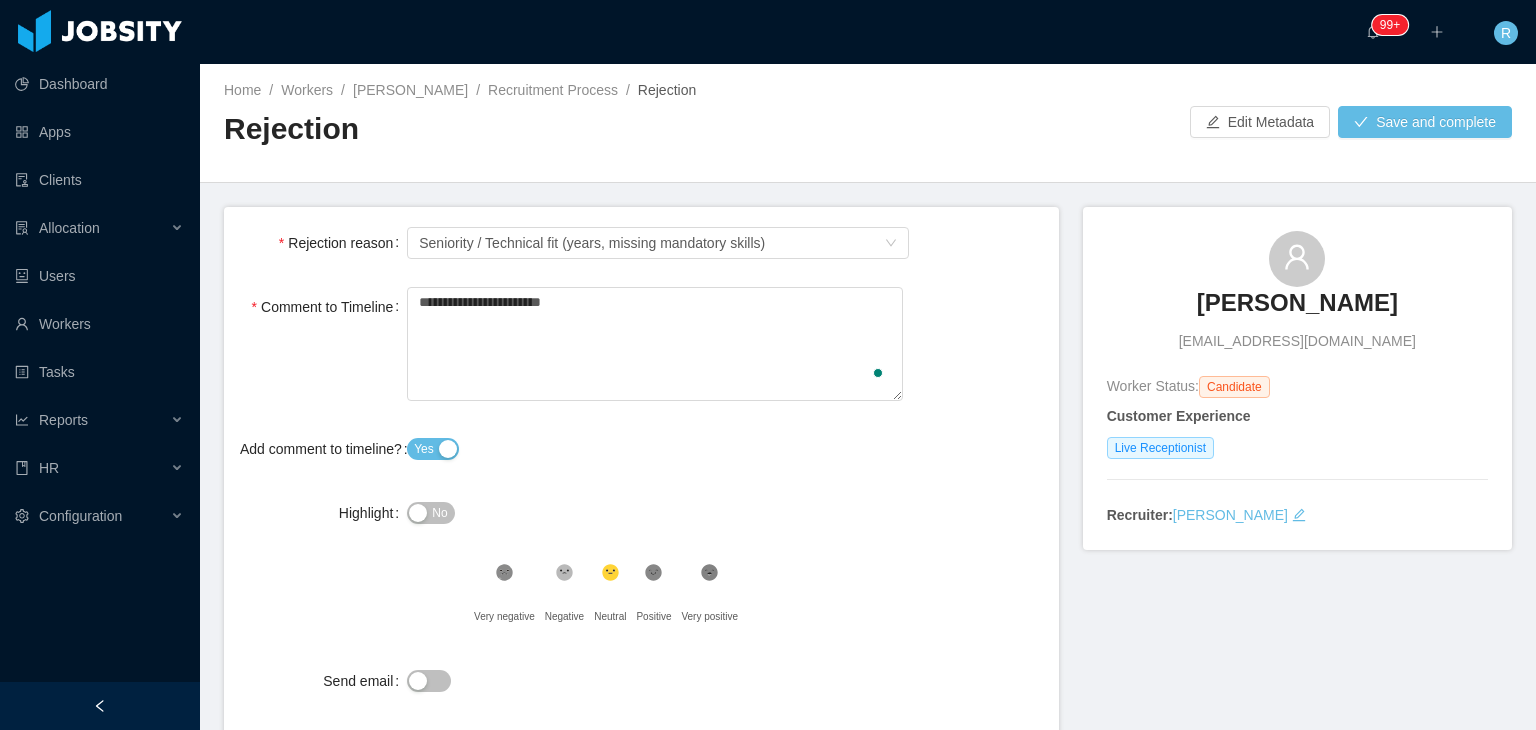 type on "**********" 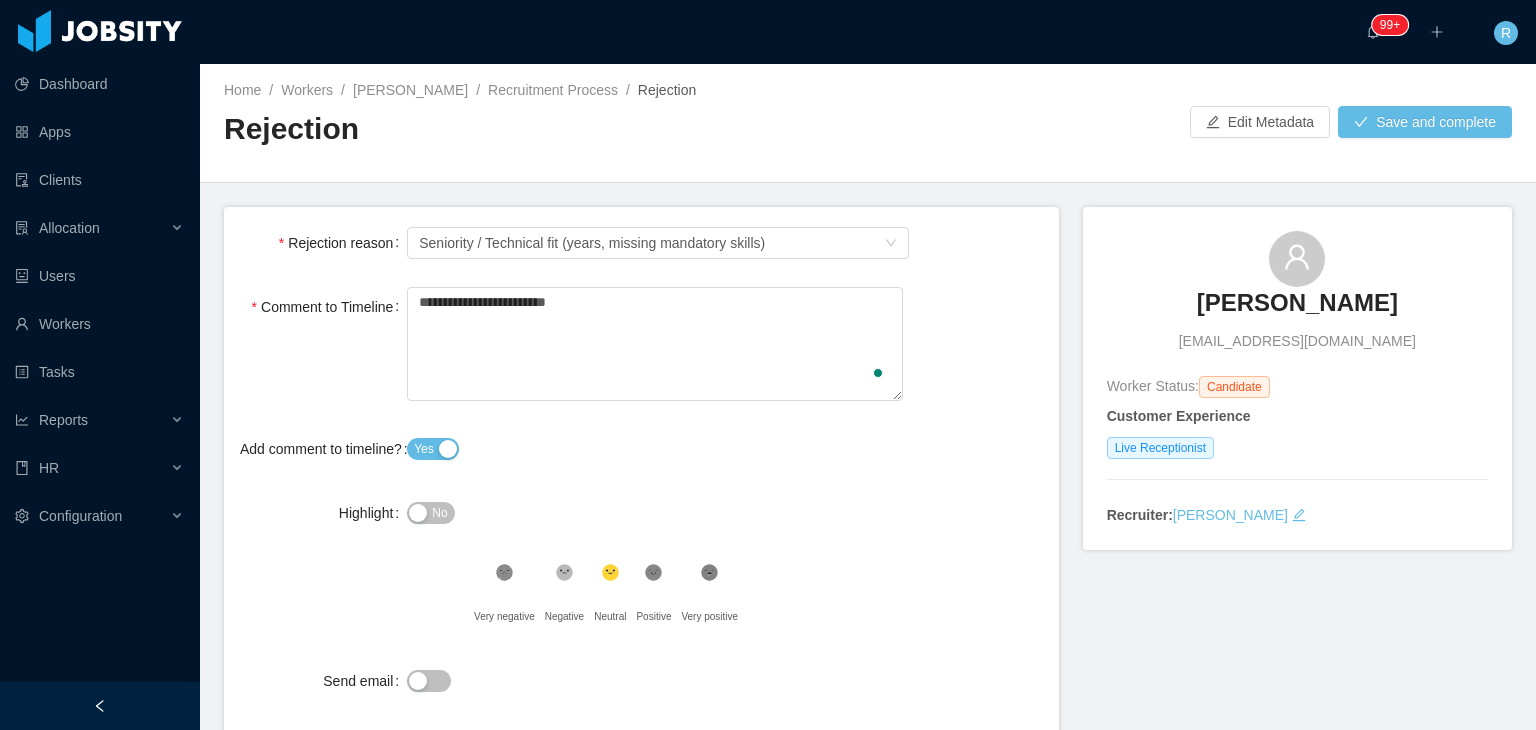 type on "**********" 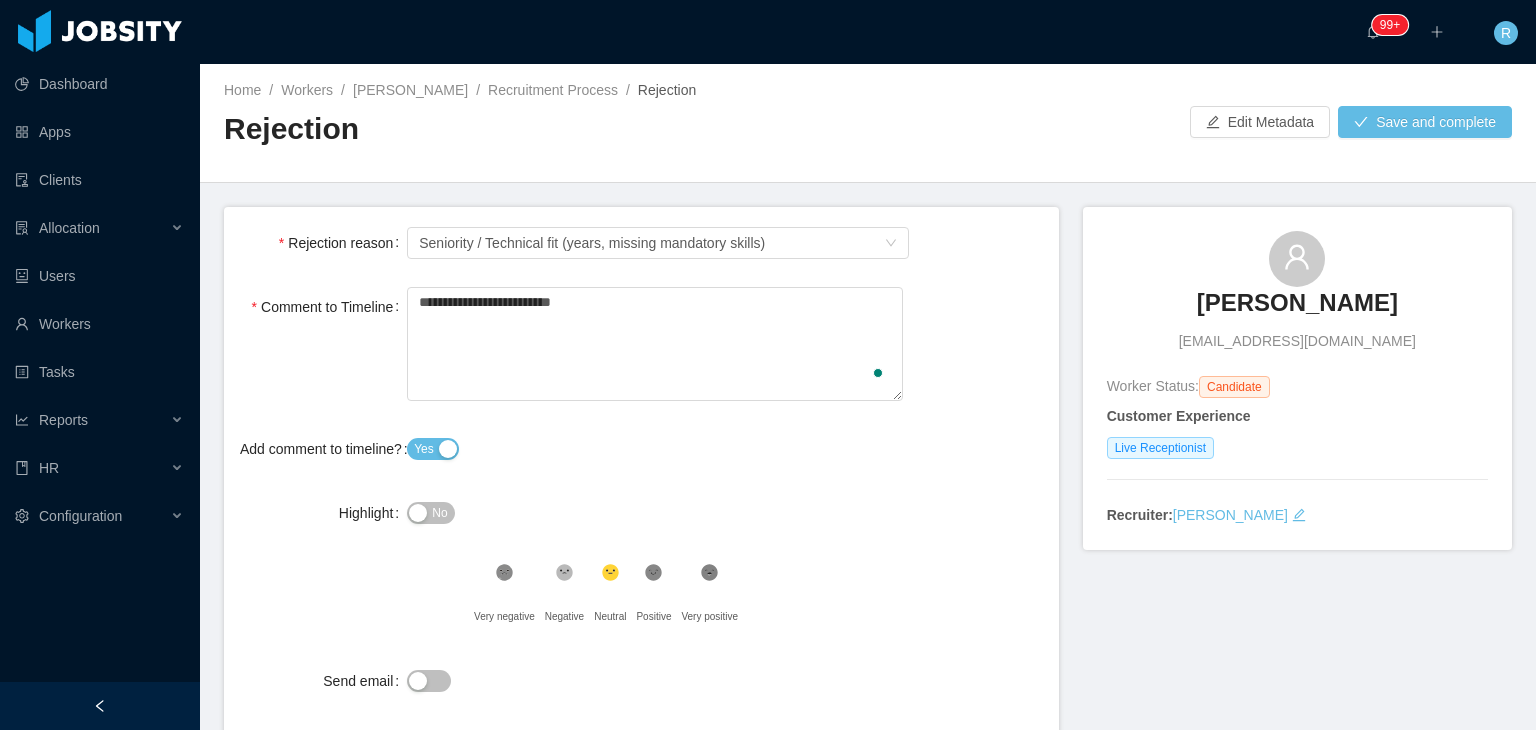 type on "**********" 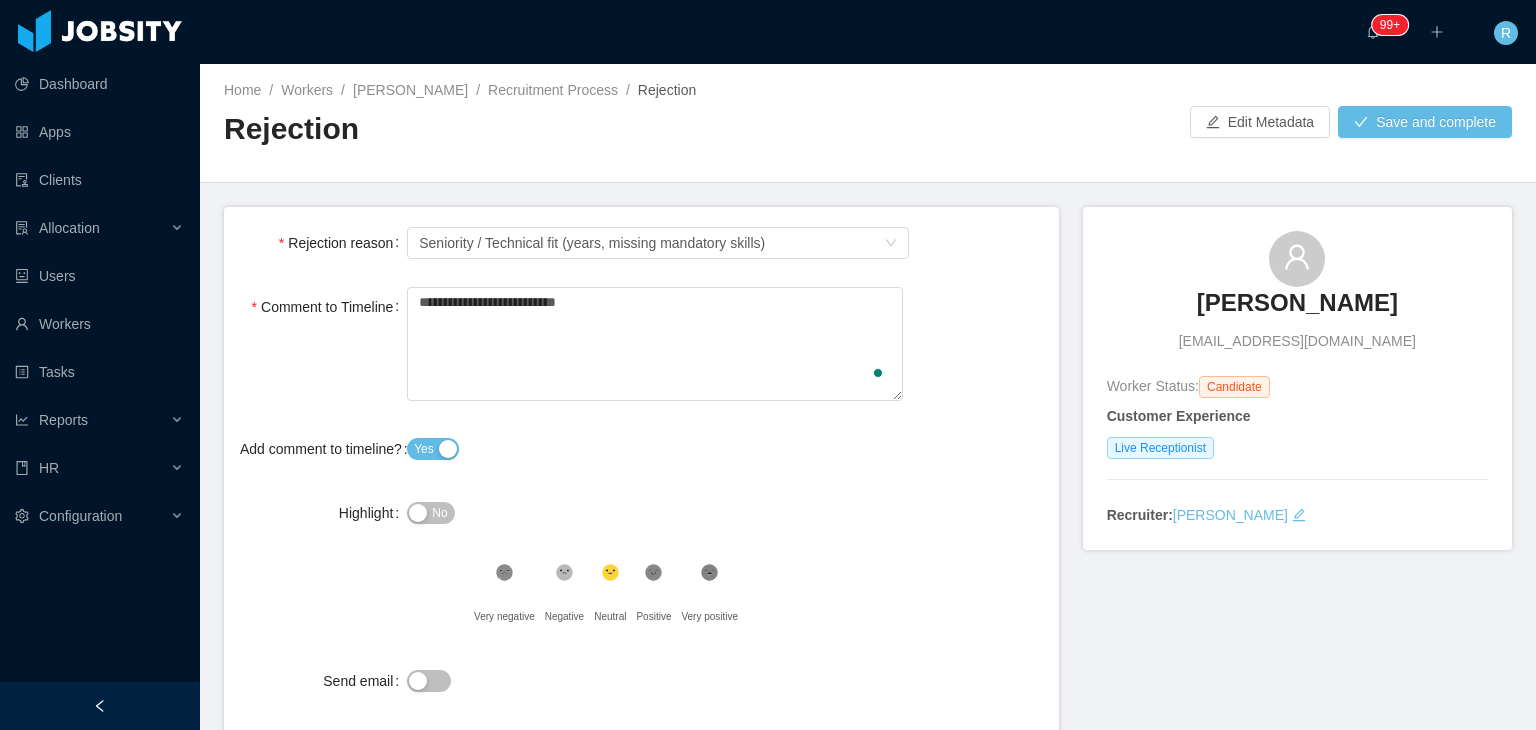 type on "**********" 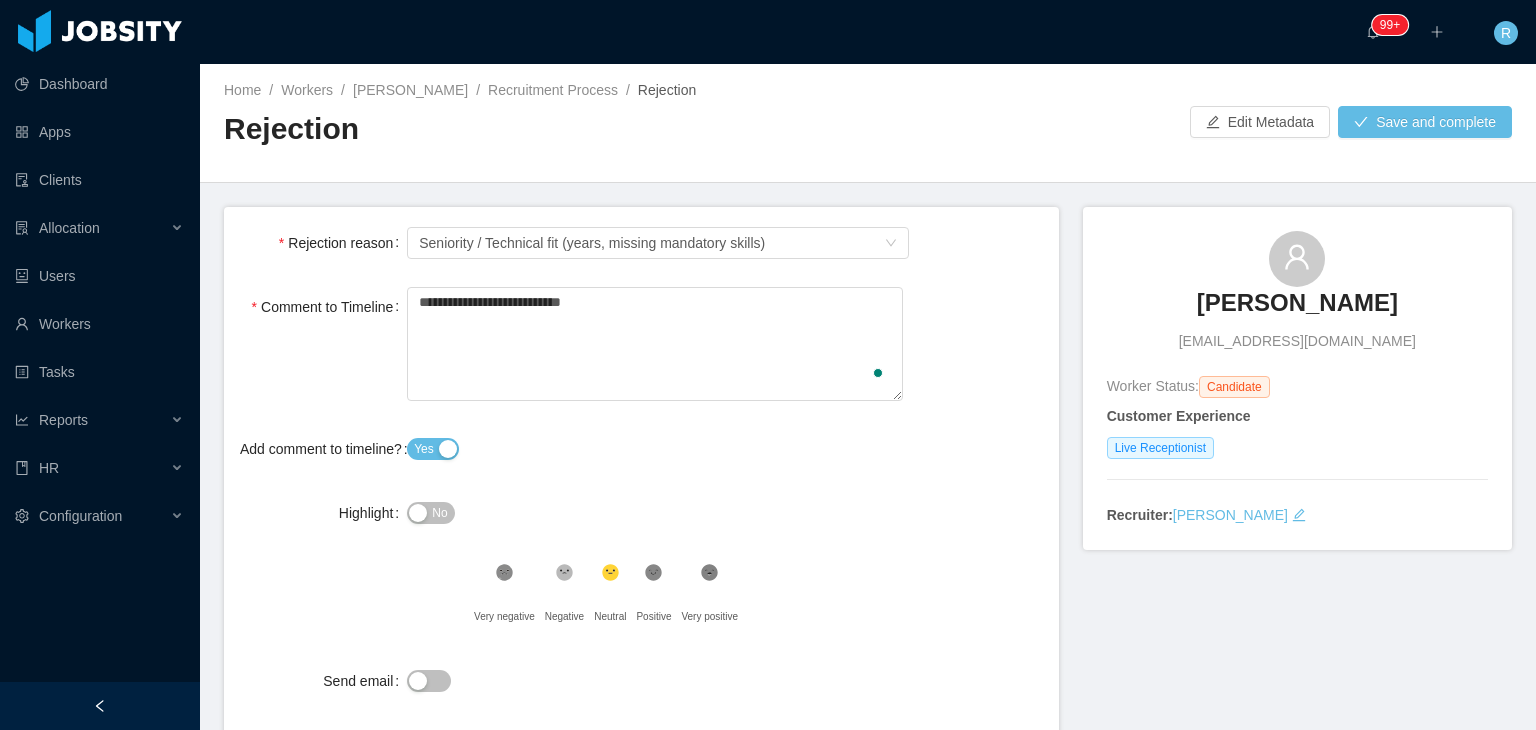 type on "**********" 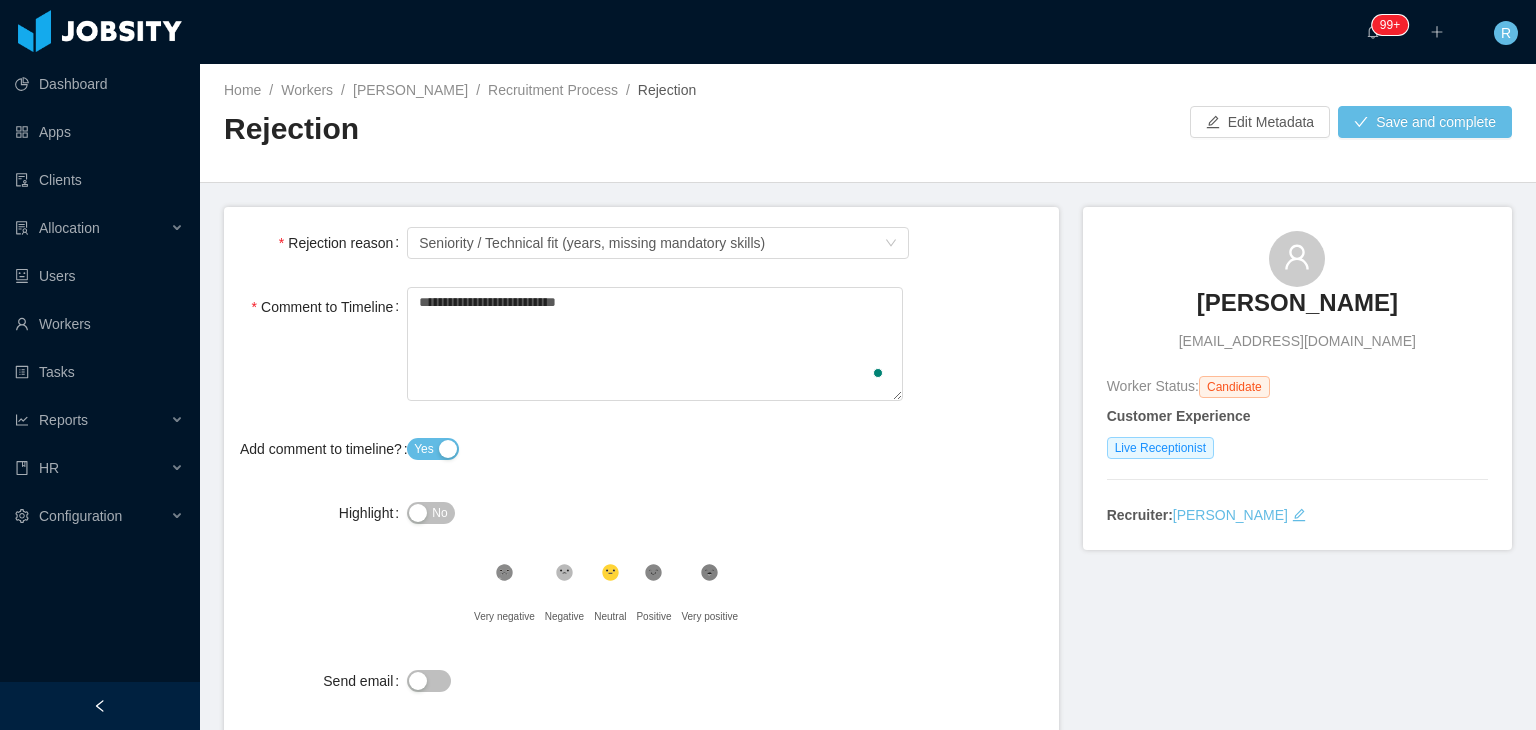 type on "**********" 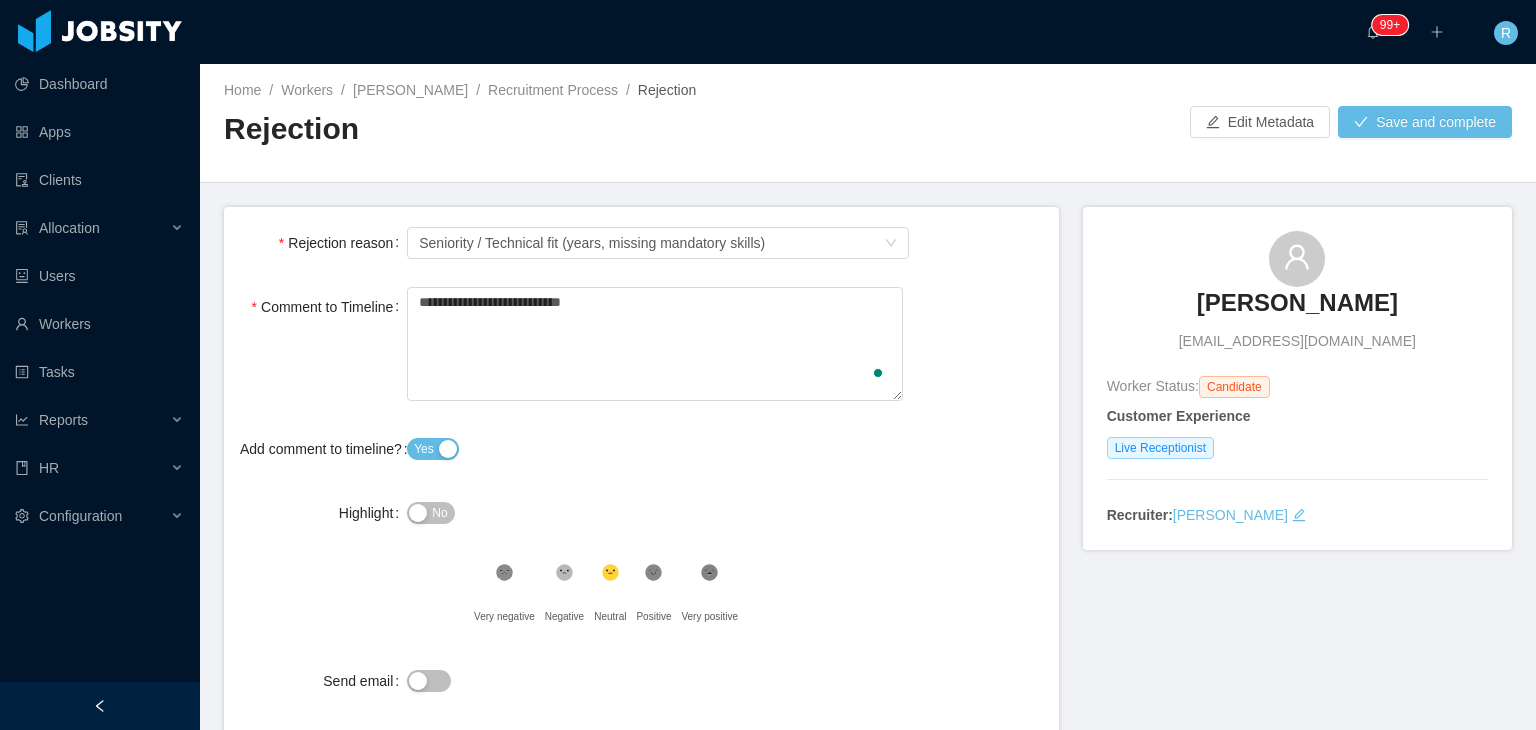 type on "**********" 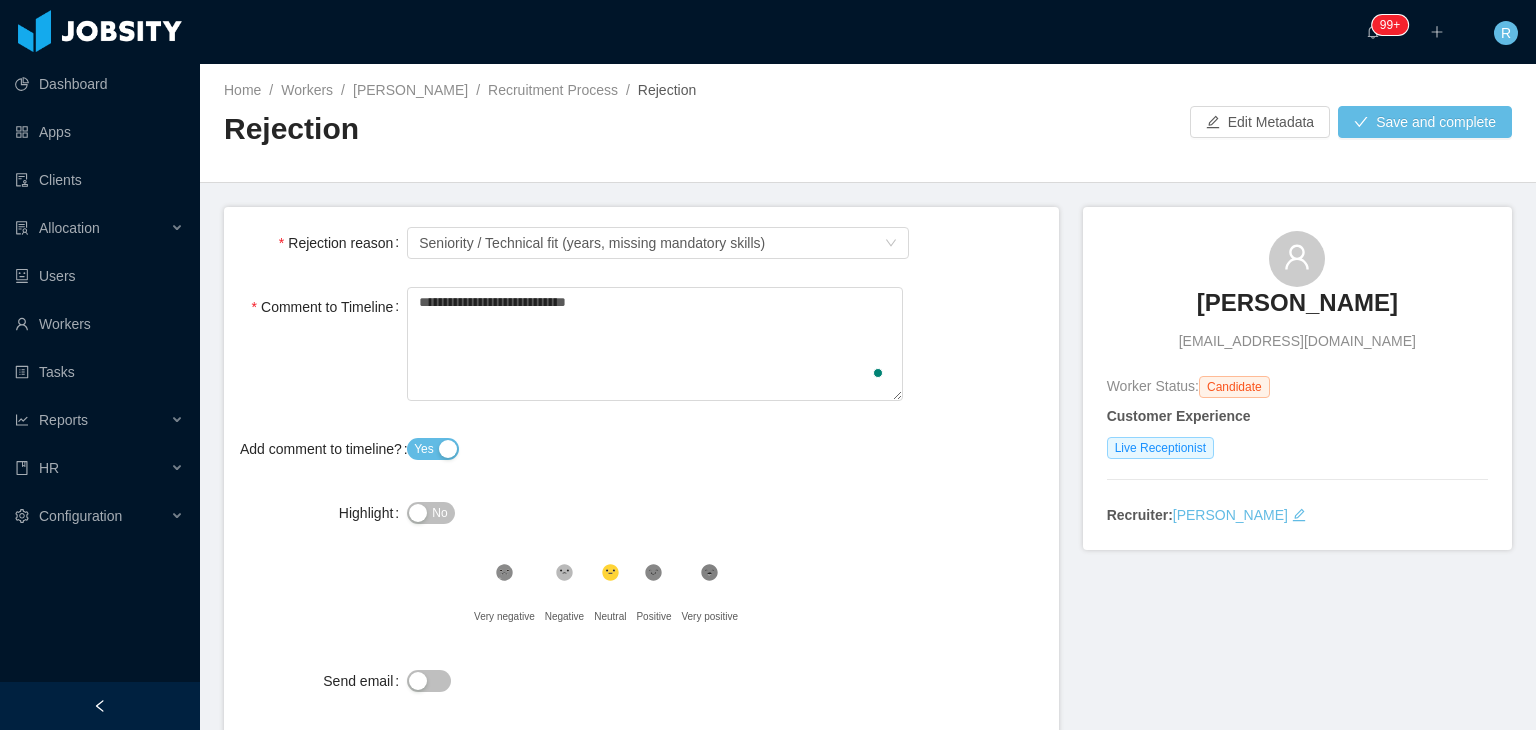 type on "**********" 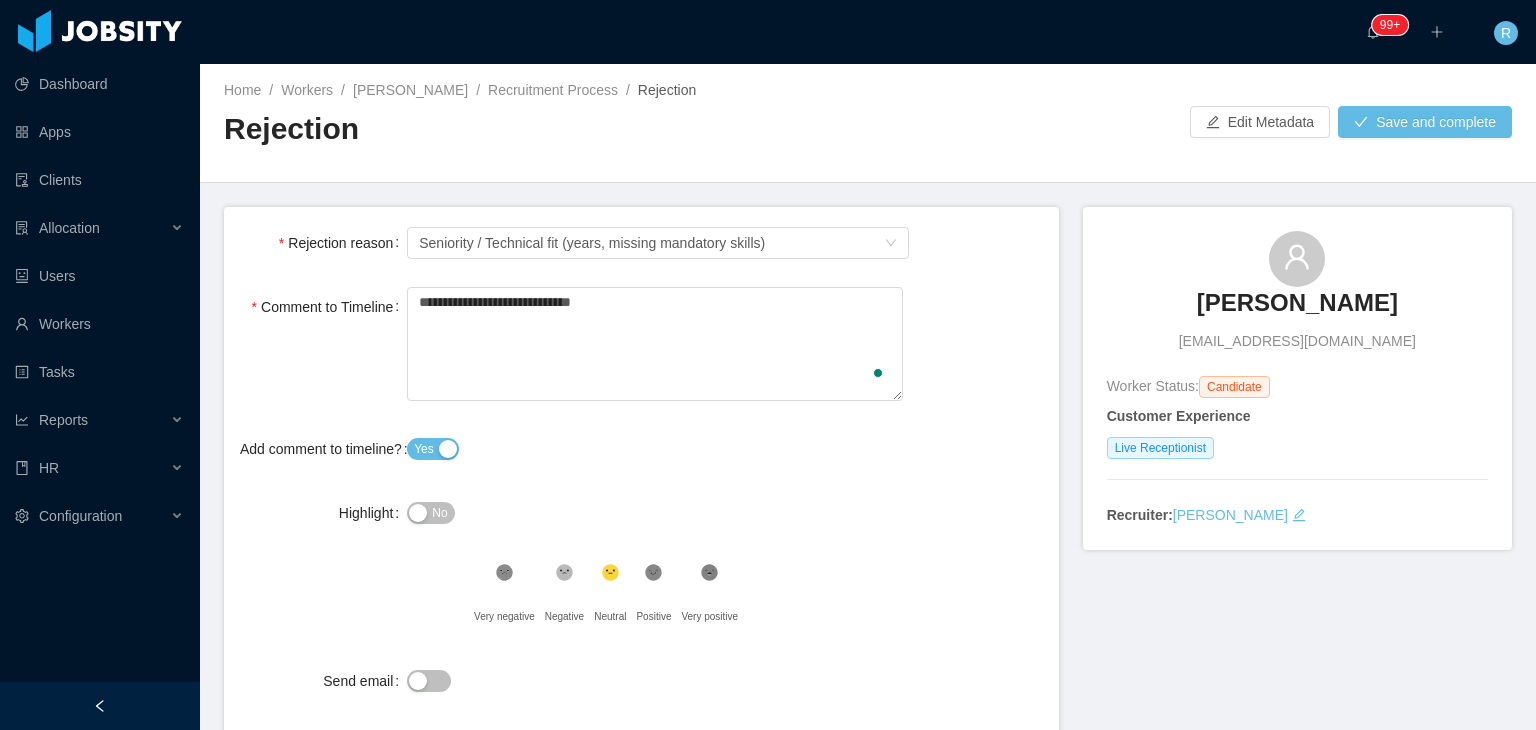 type on "**********" 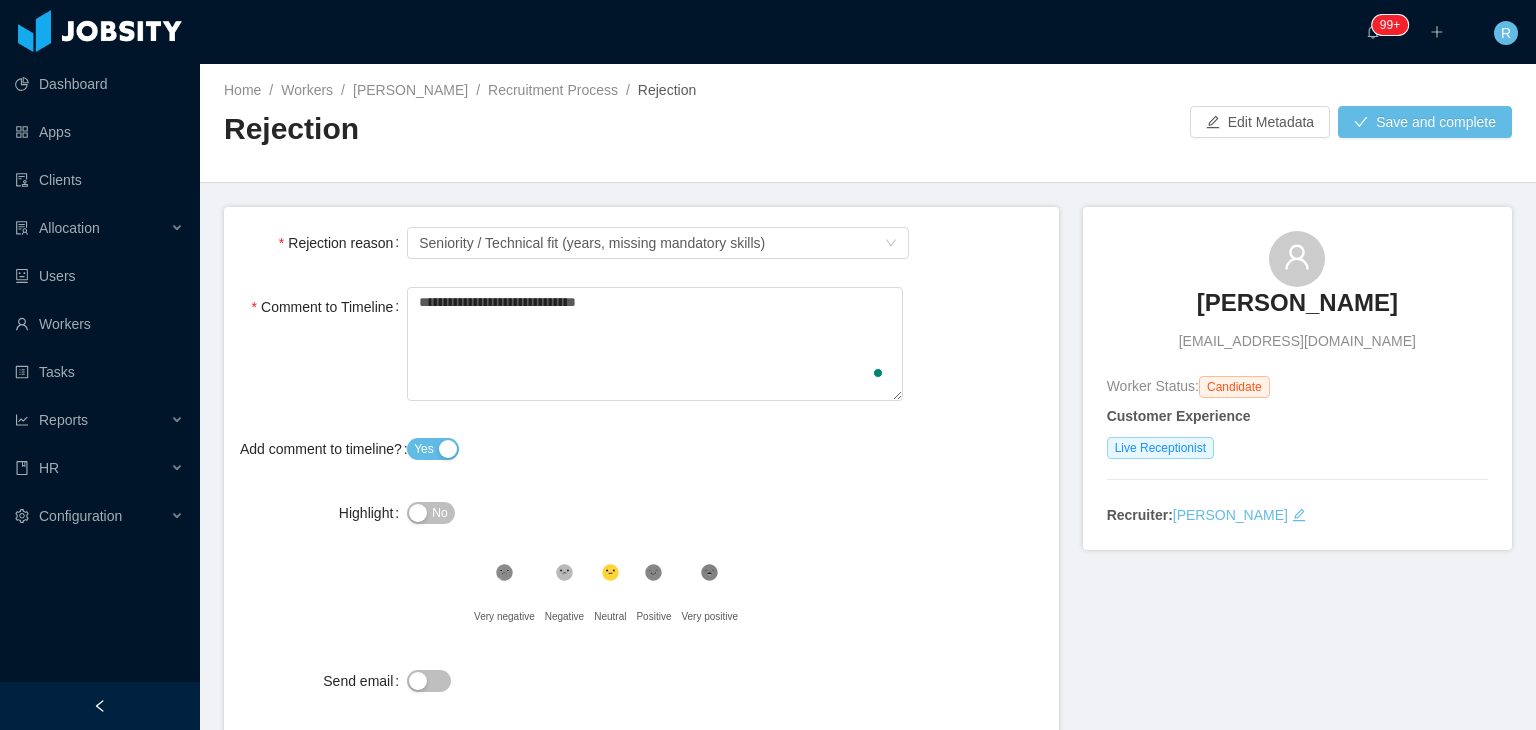 type on "**********" 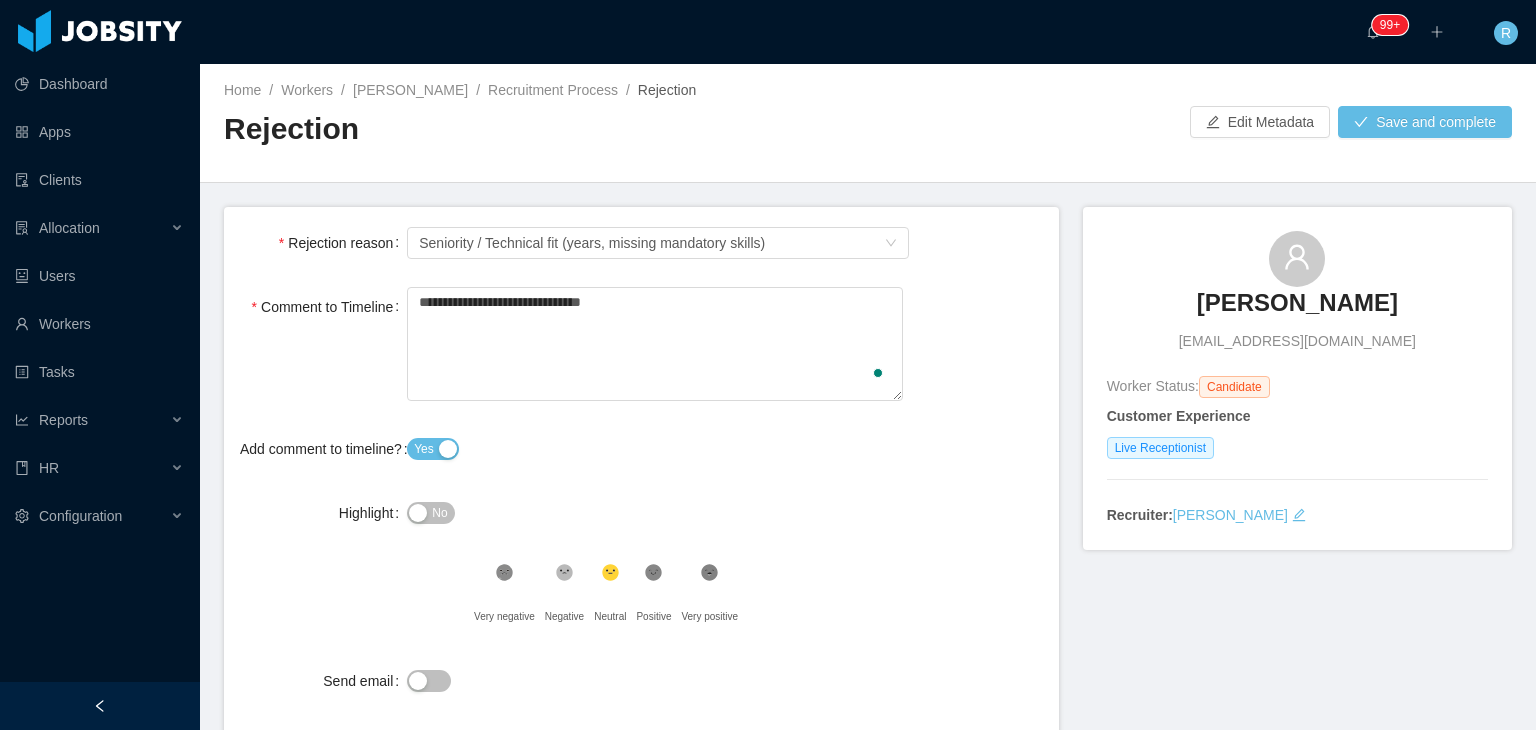 type on "**********" 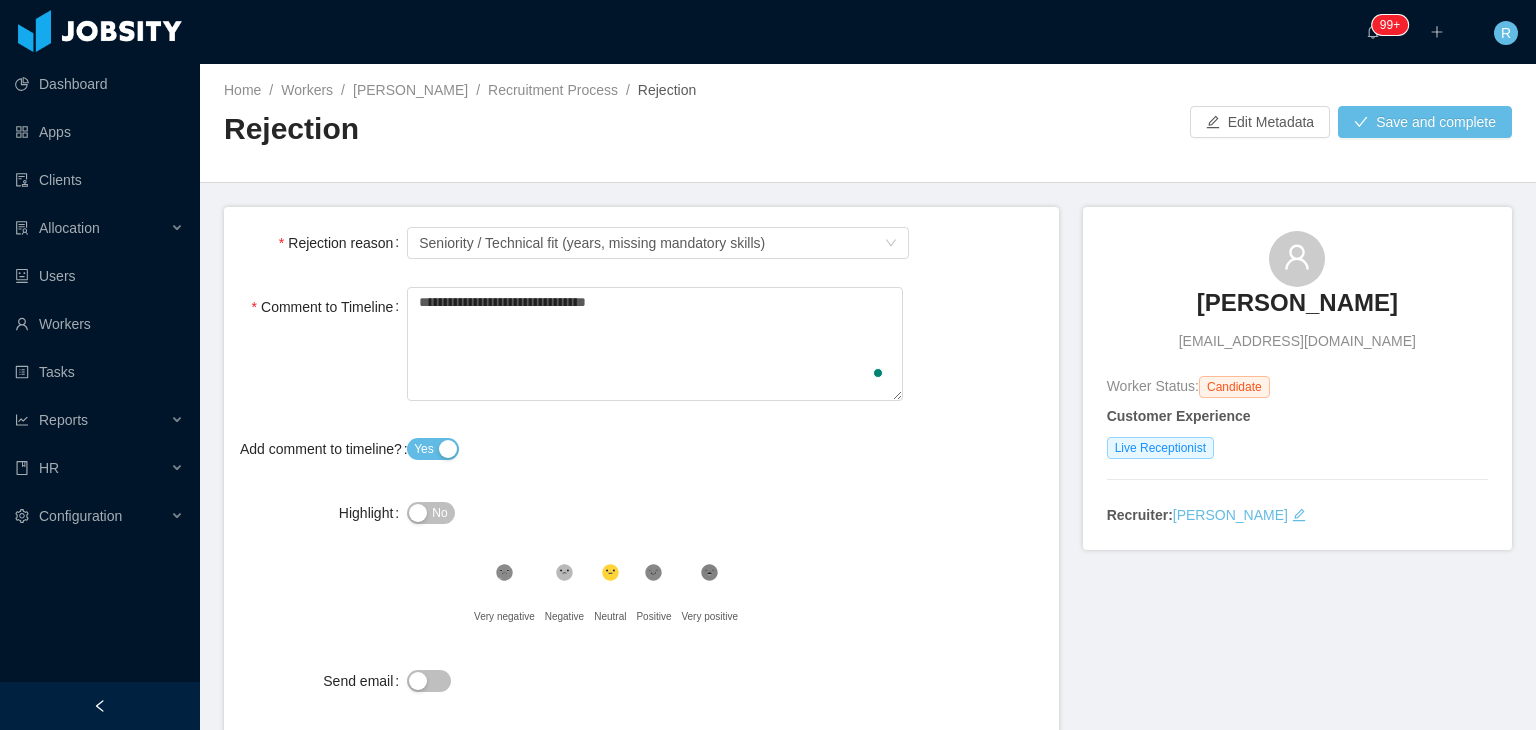 type on "**********" 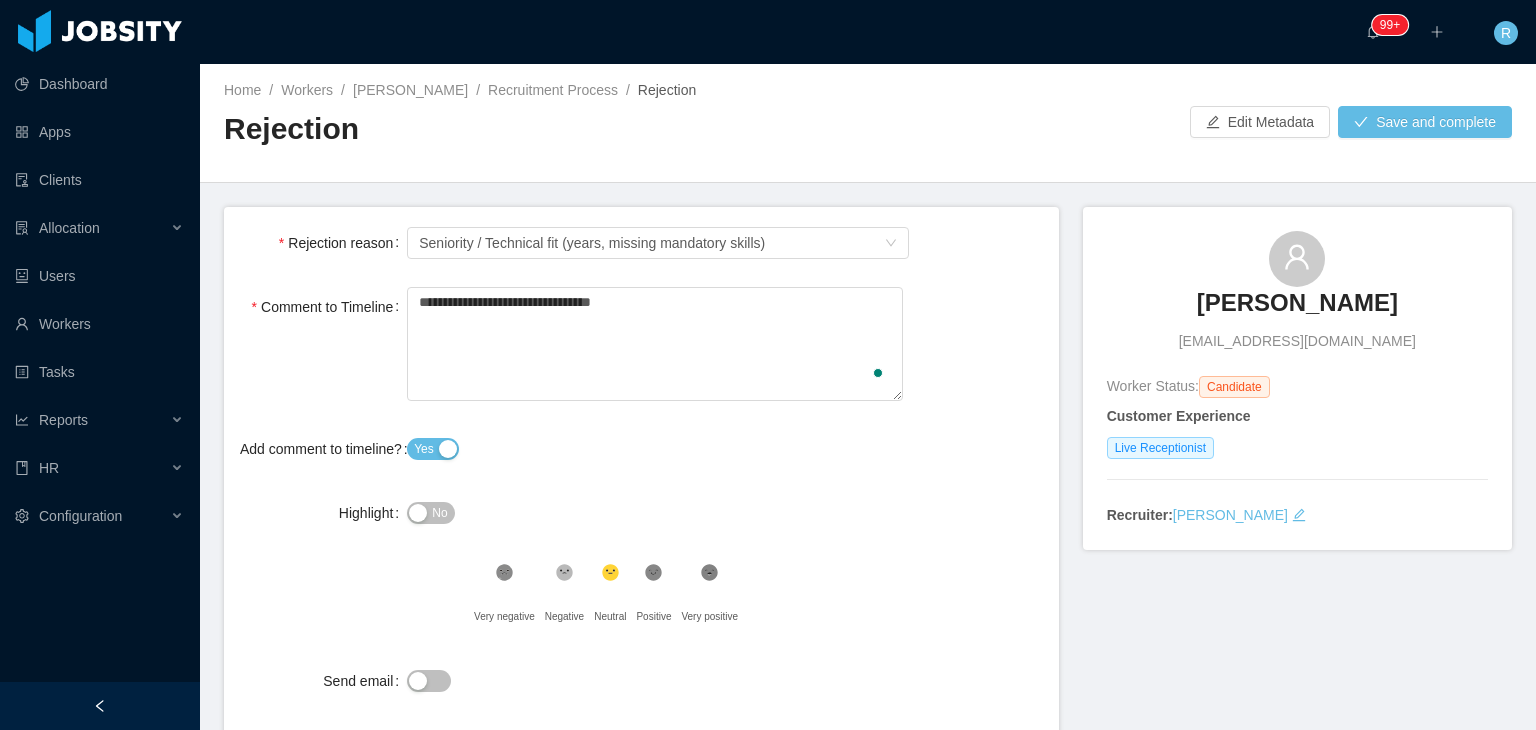 type on "**********" 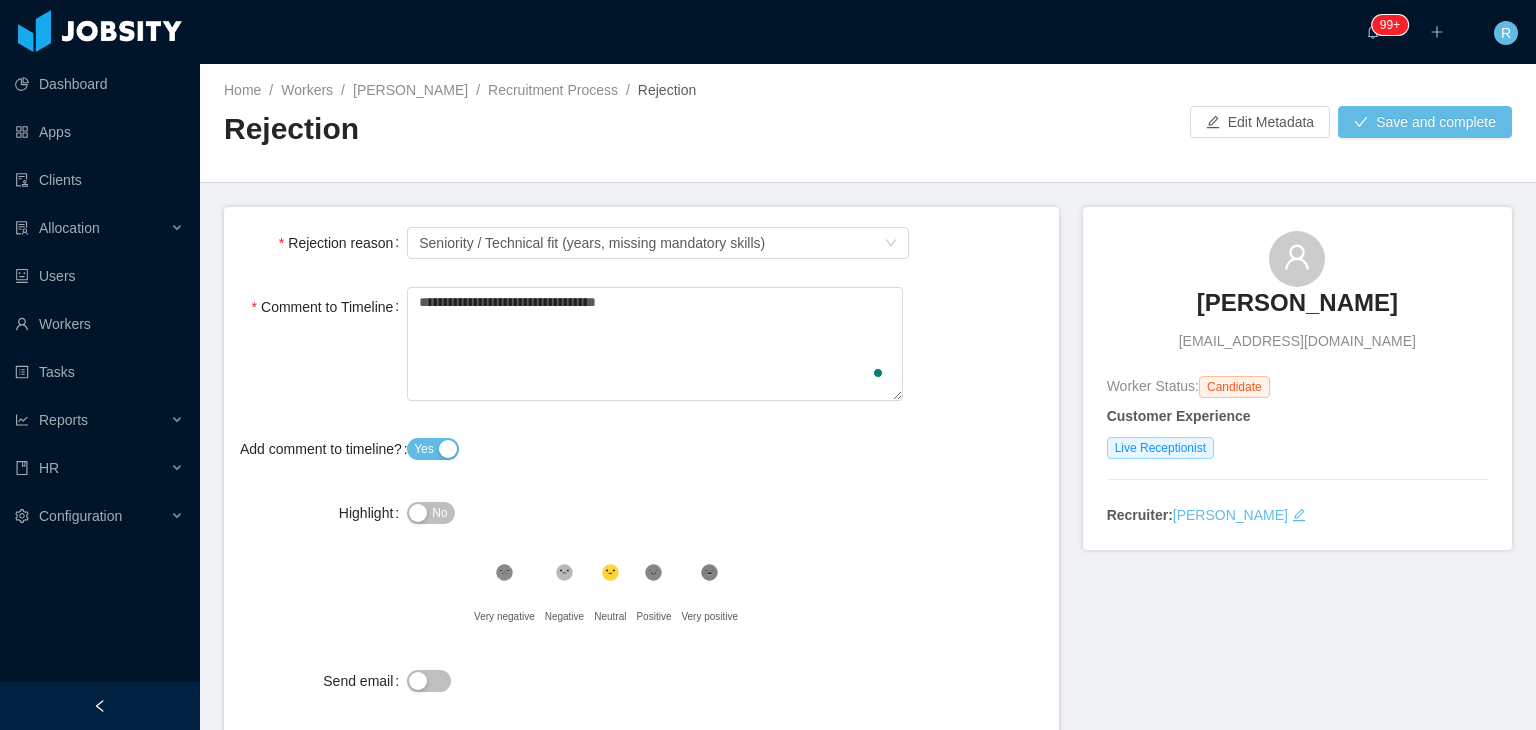 type 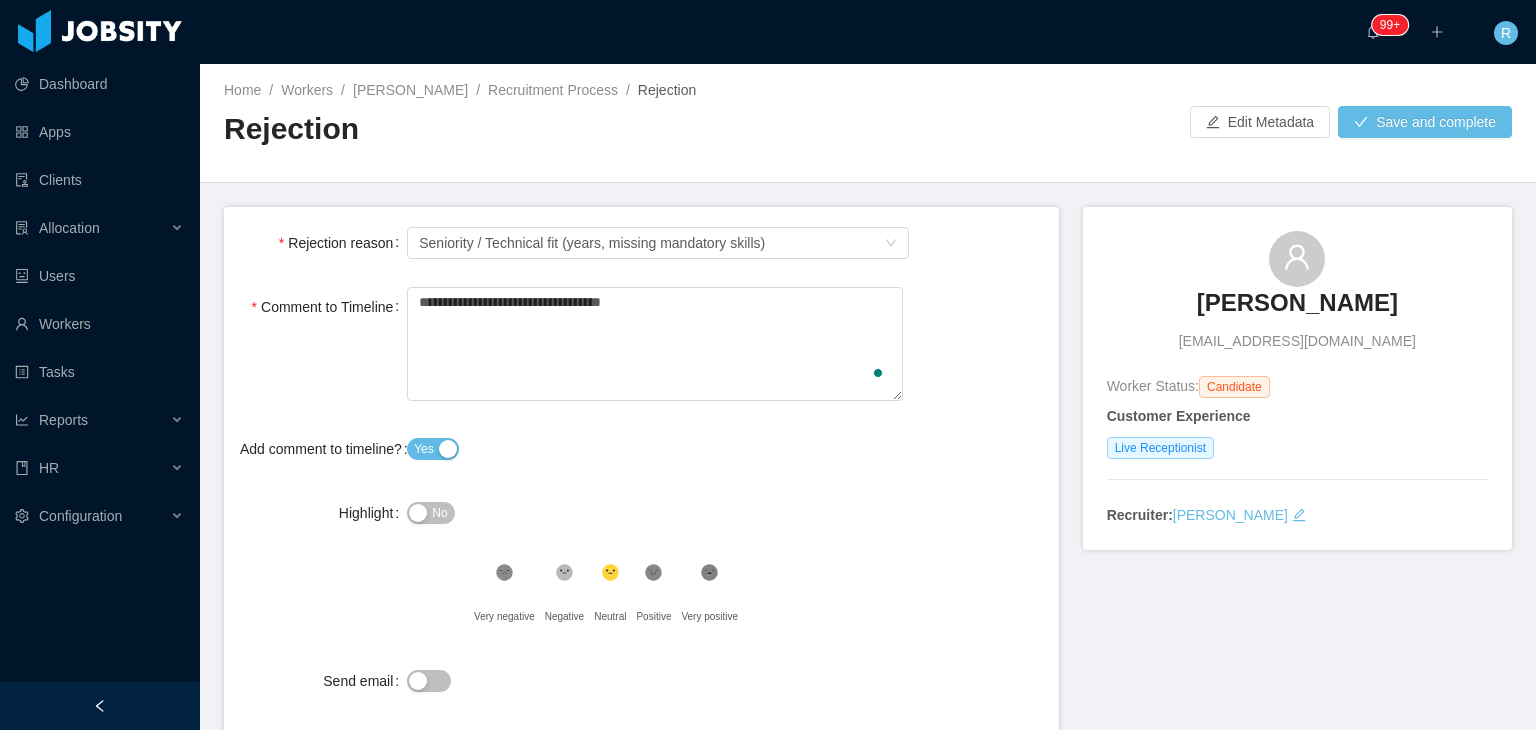type on "**********" 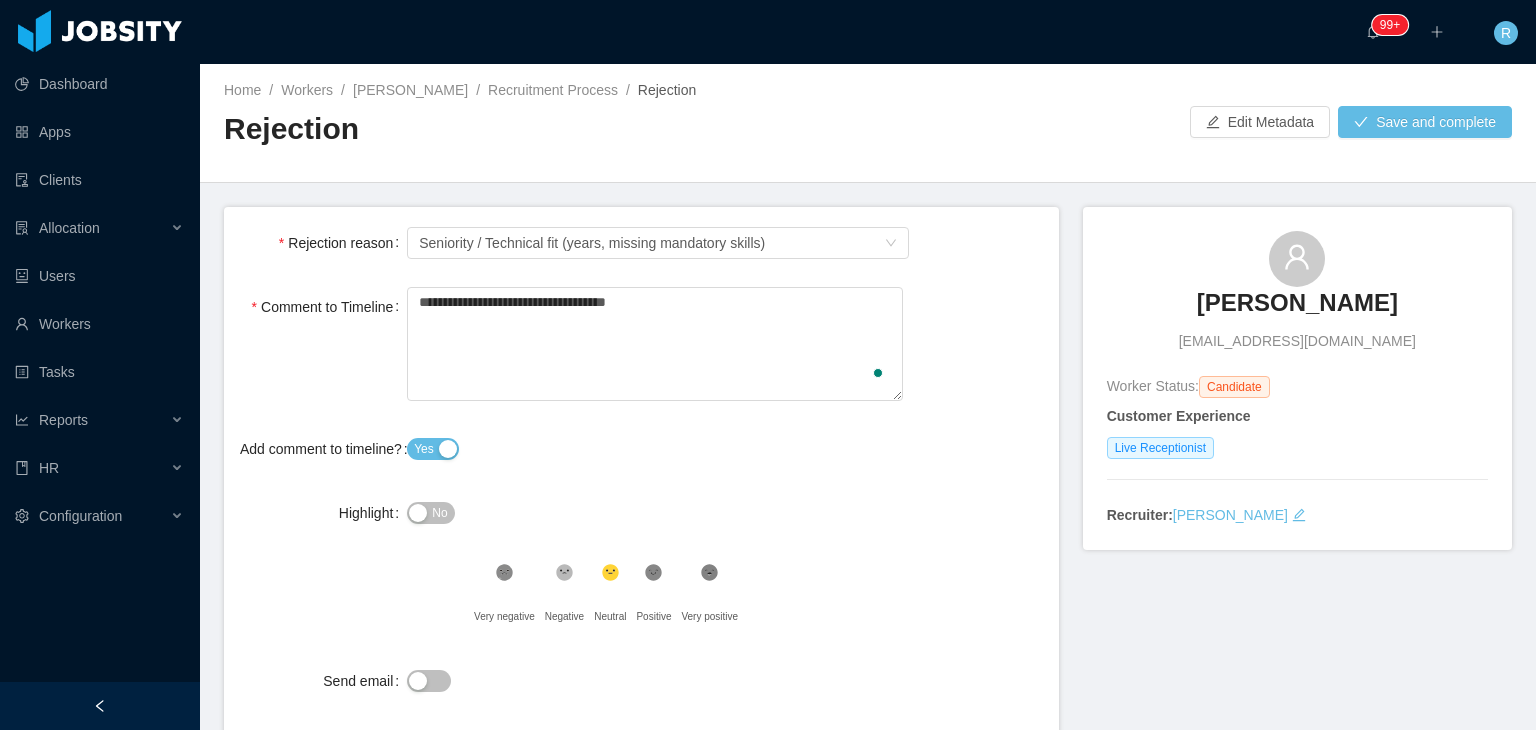 type on "**********" 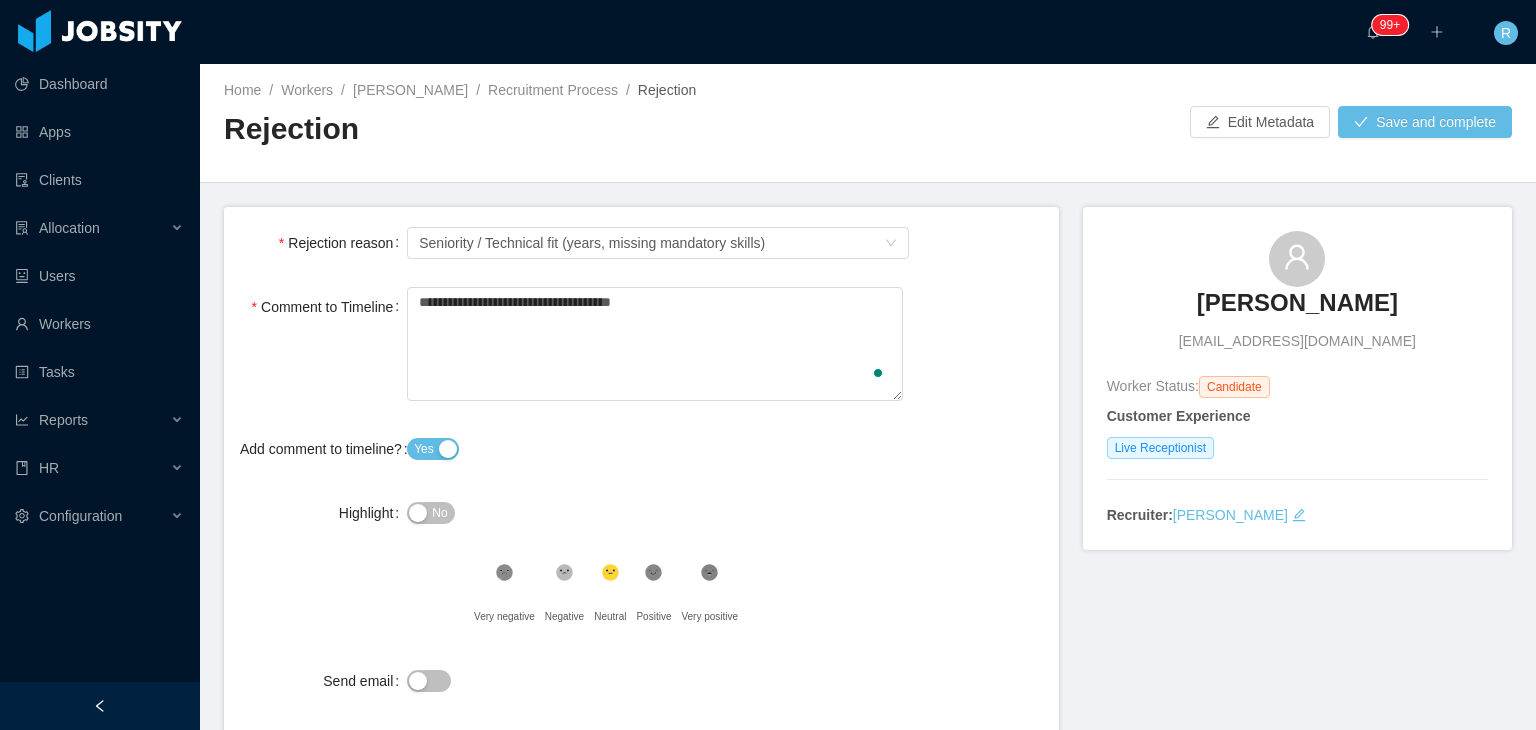 type on "**********" 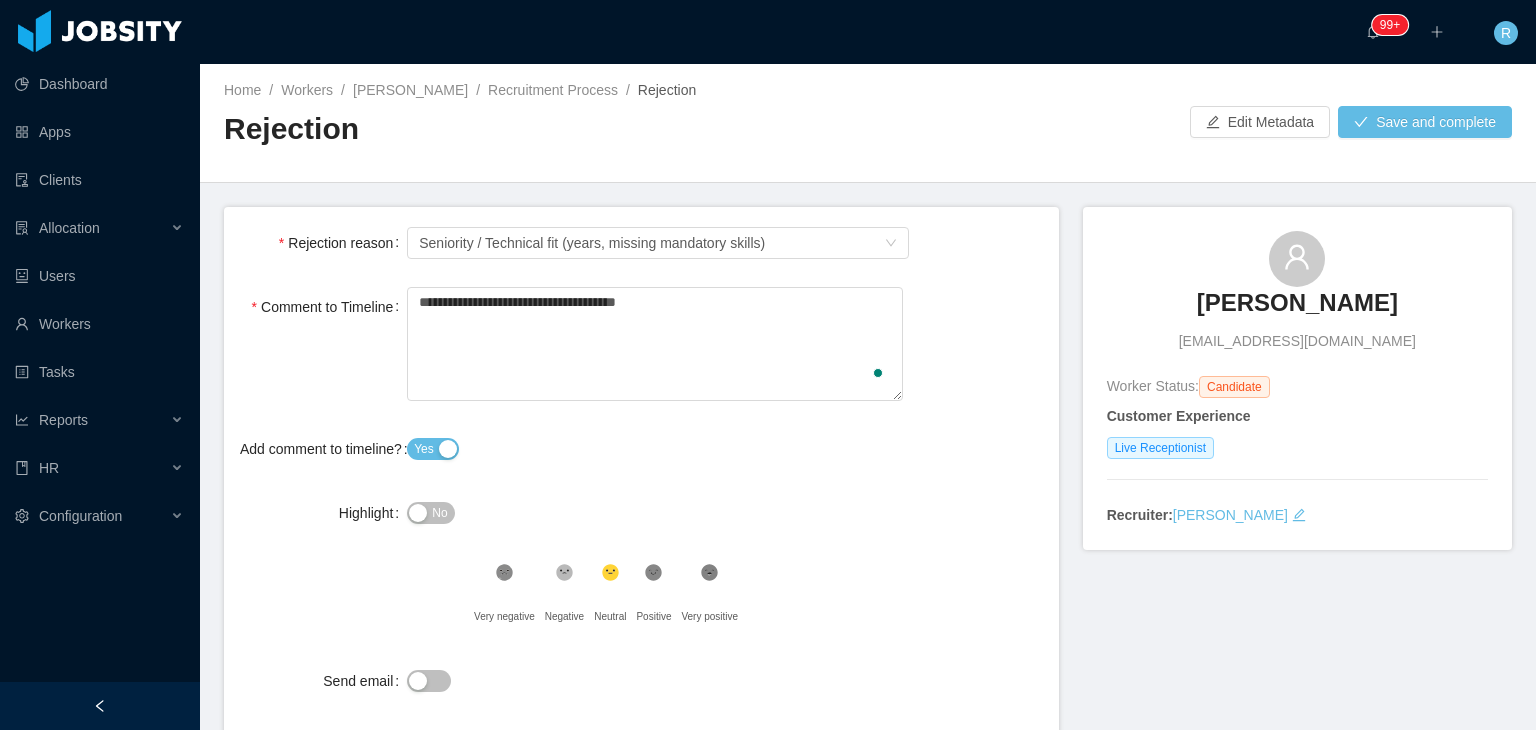type on "**********" 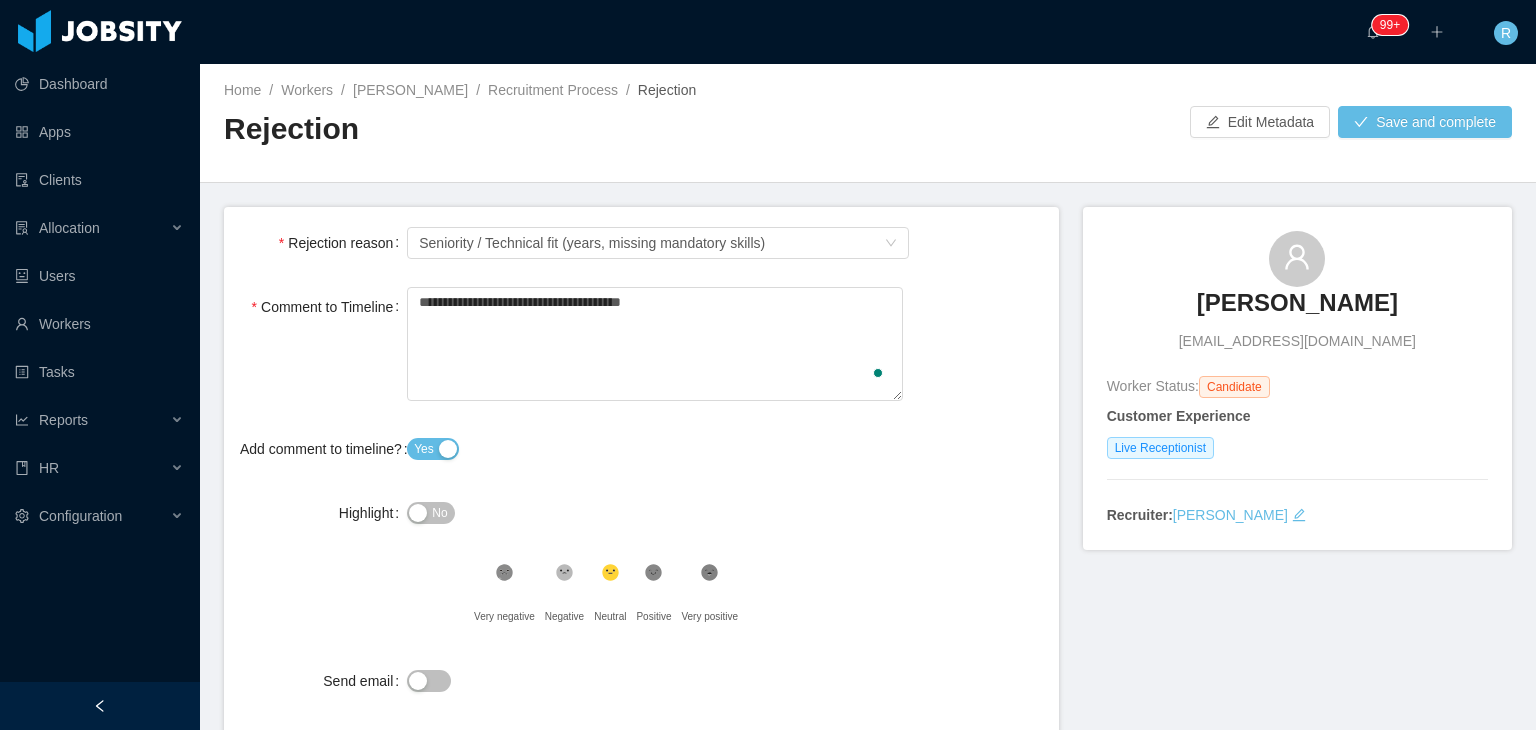 type on "**********" 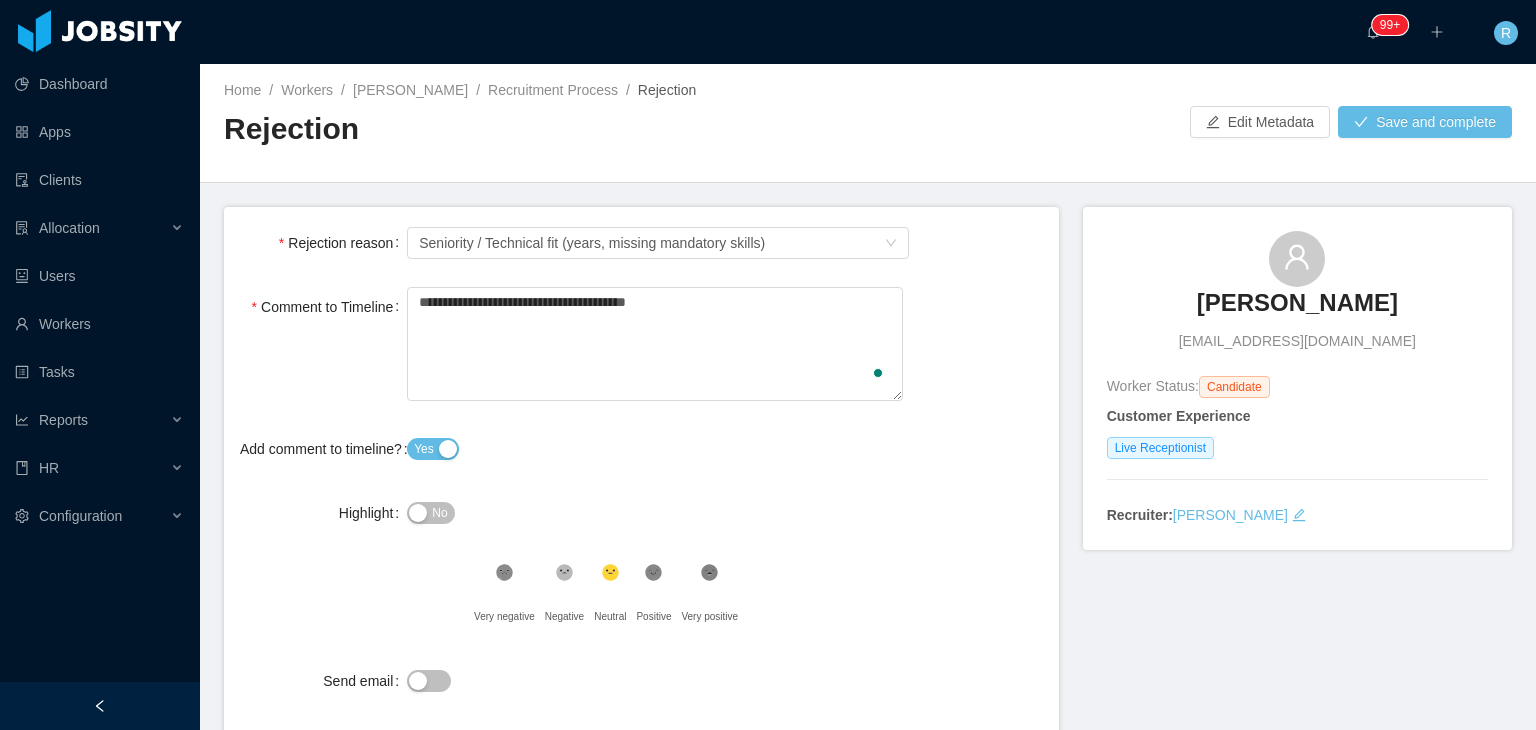 type on "**********" 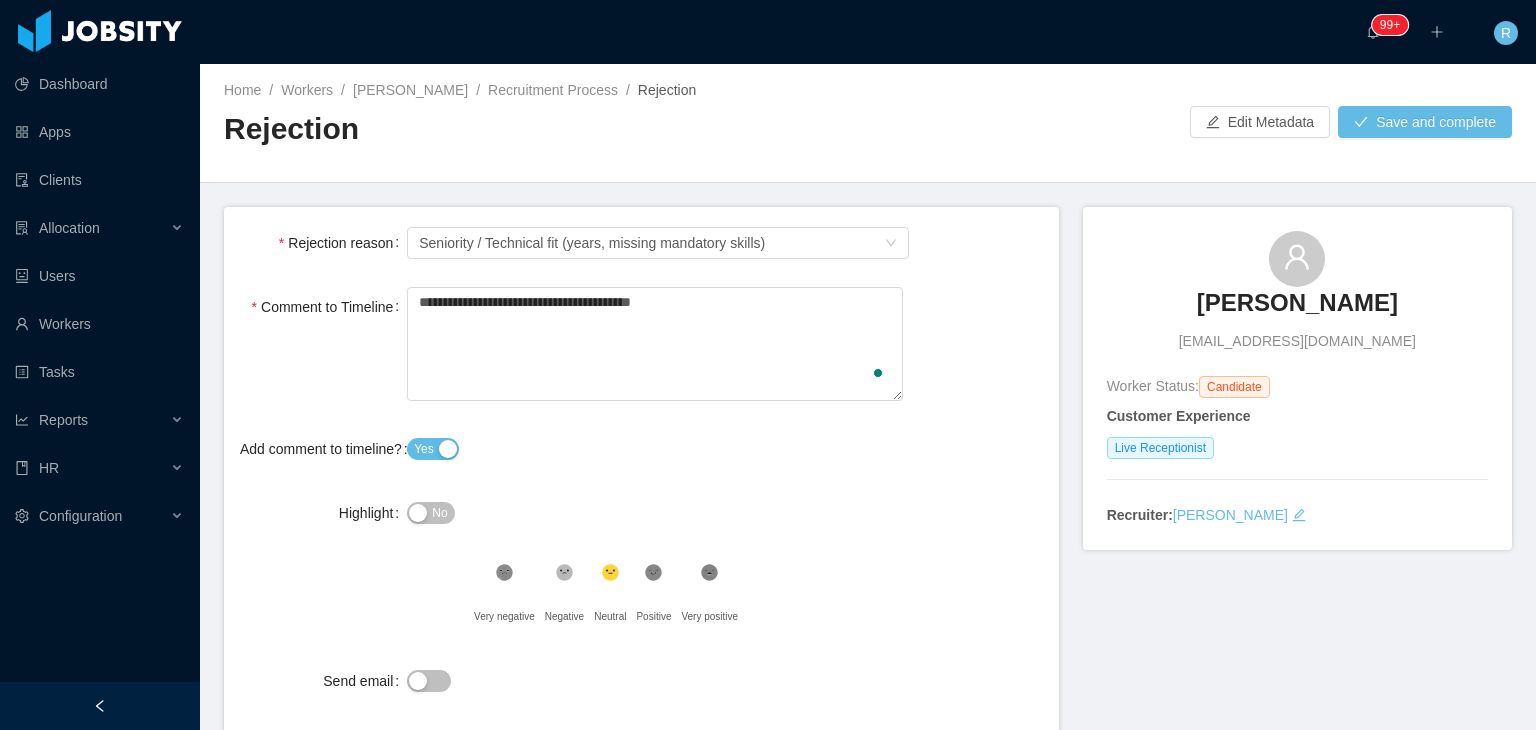 type on "**********" 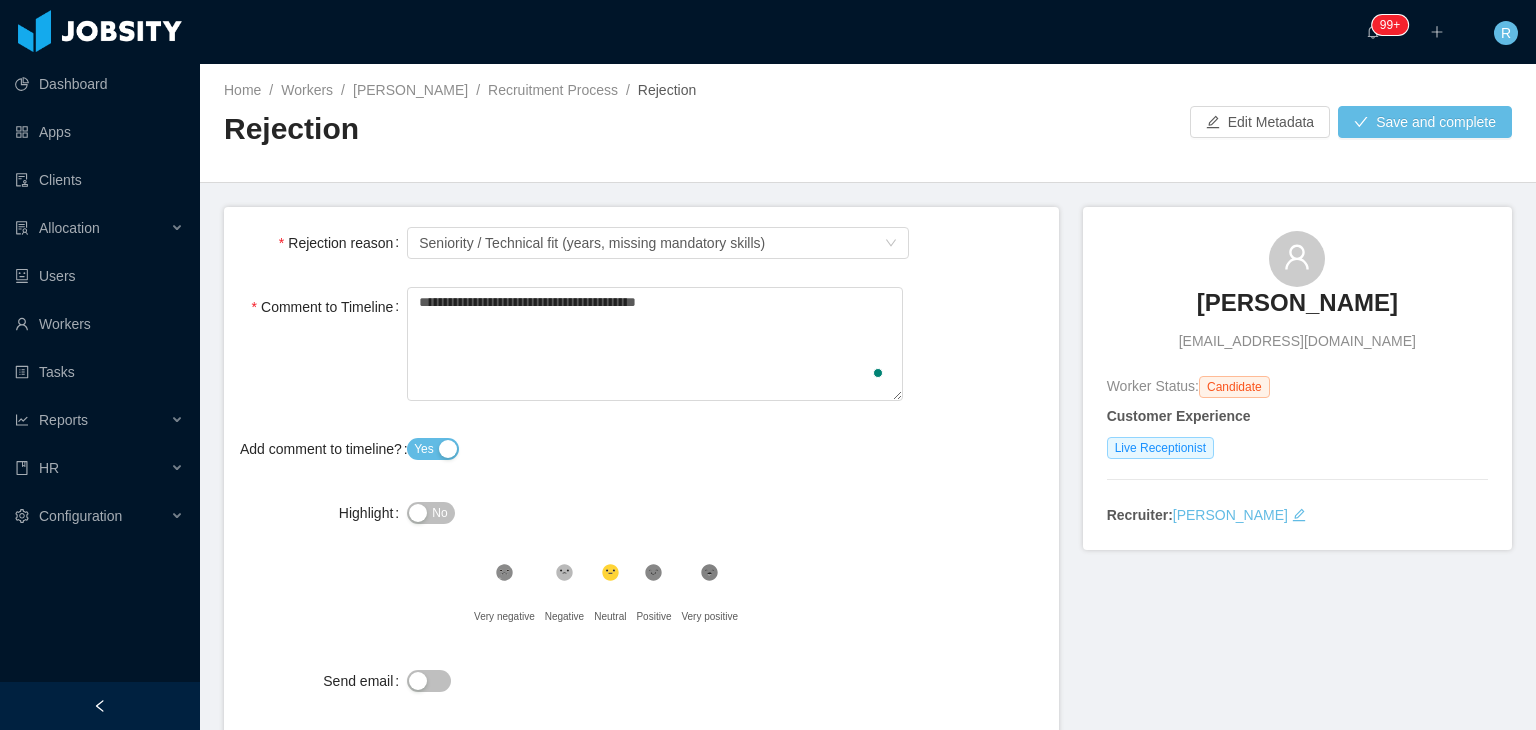 type on "**********" 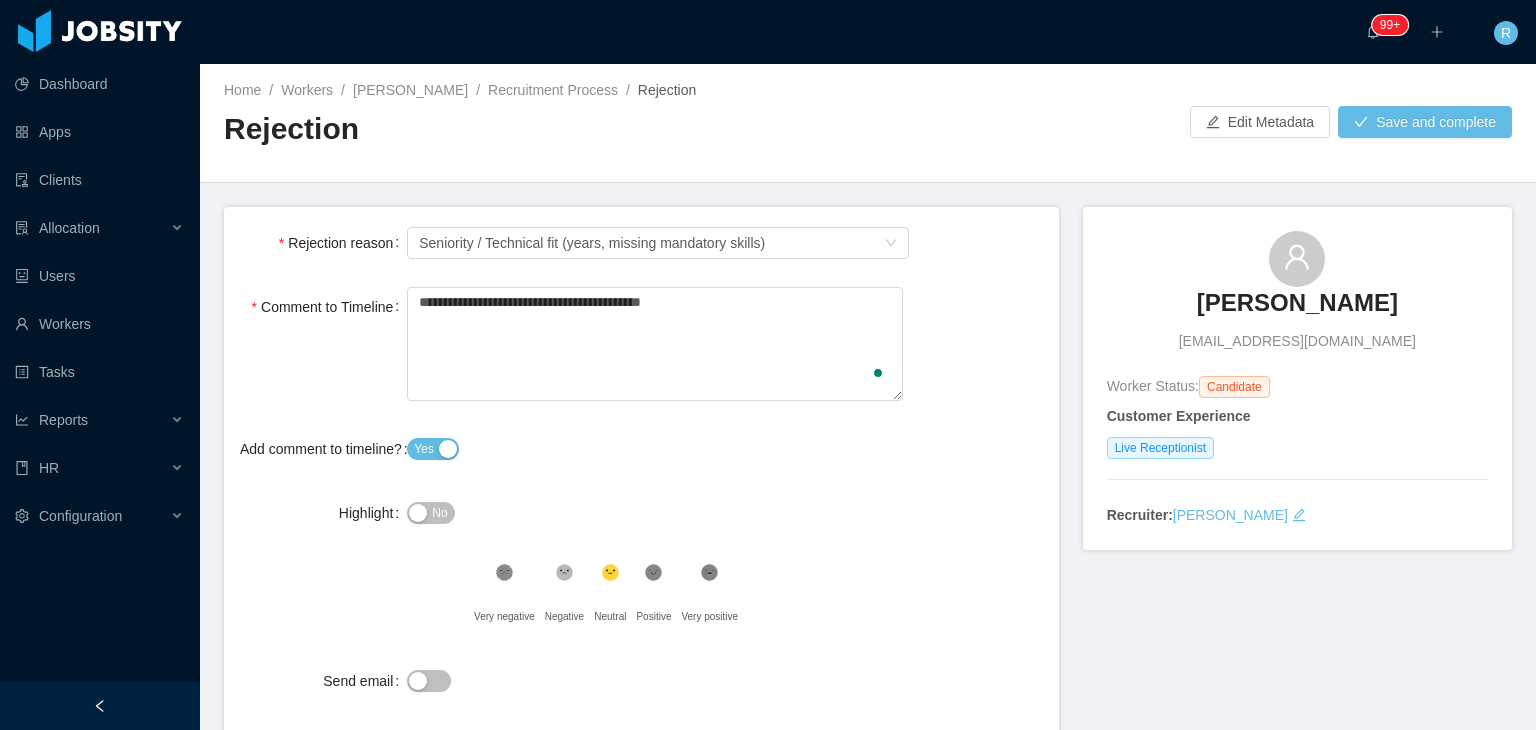 type on "**********" 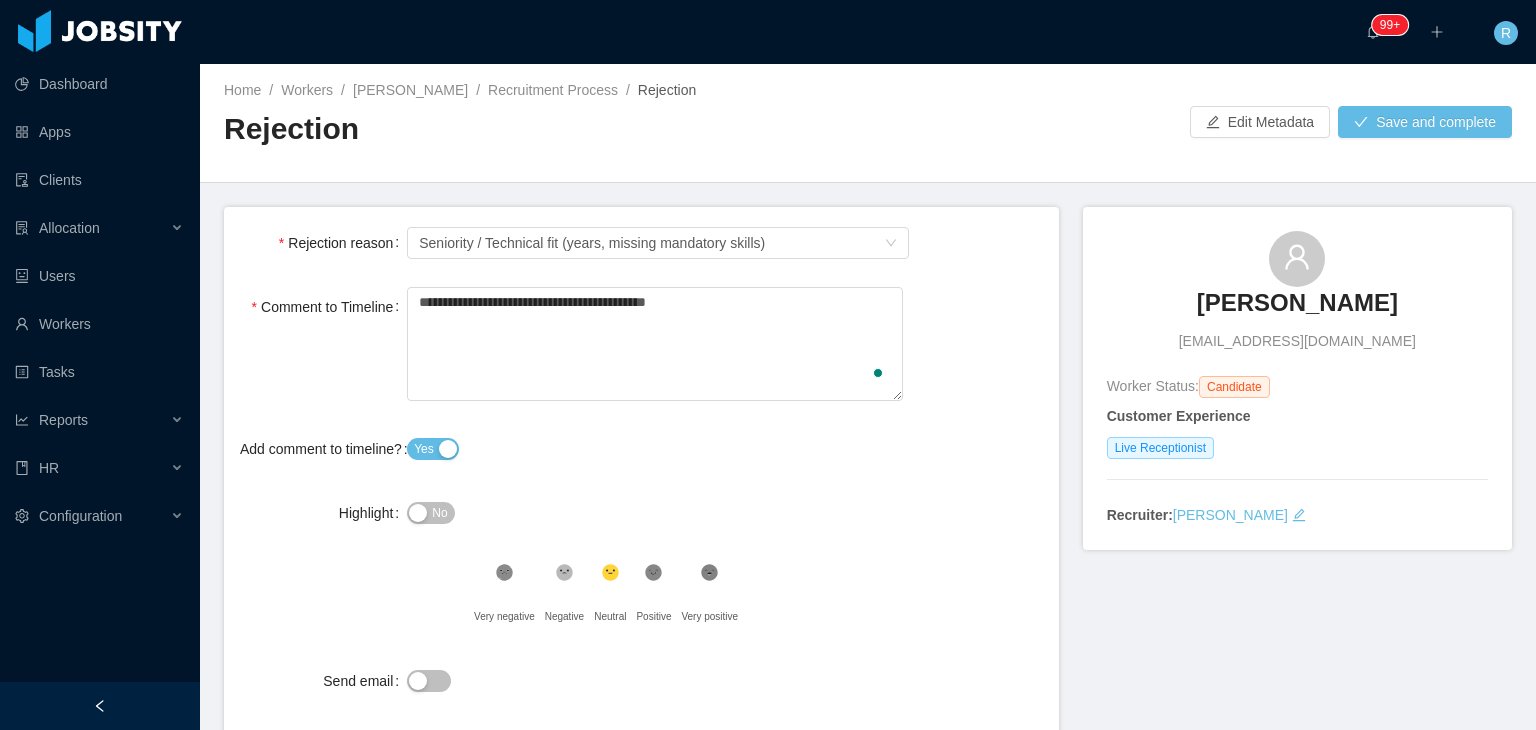 type on "**********" 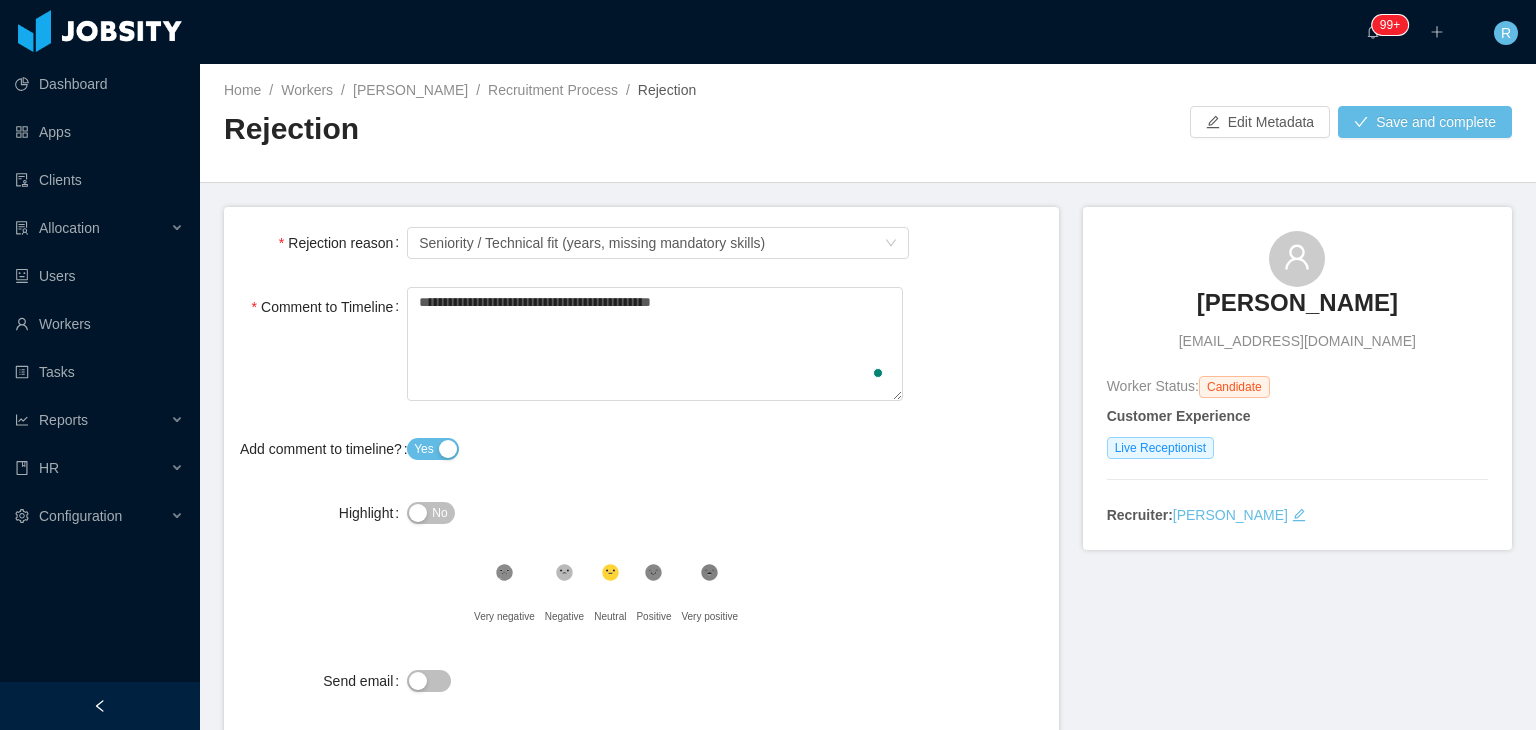 type on "**********" 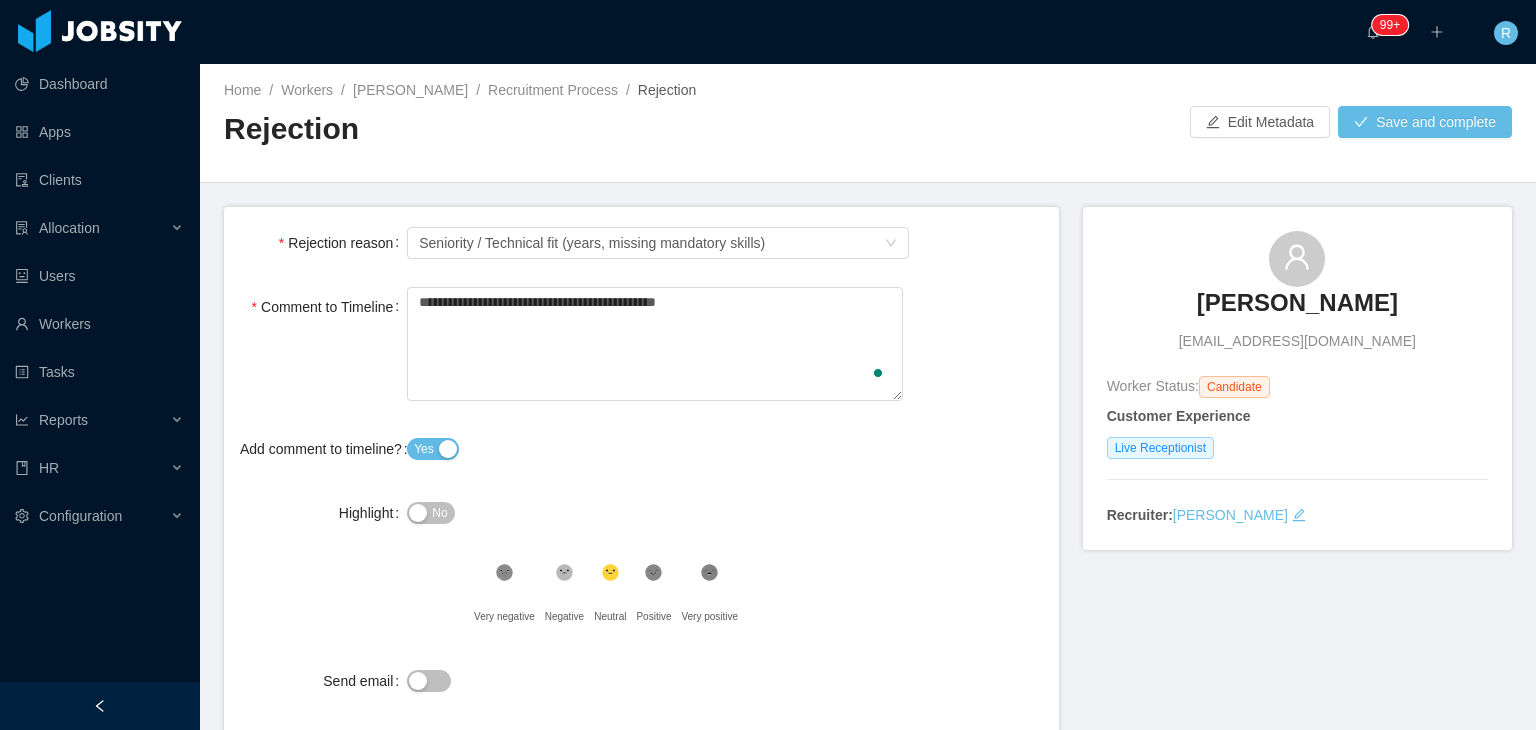 type on "**********" 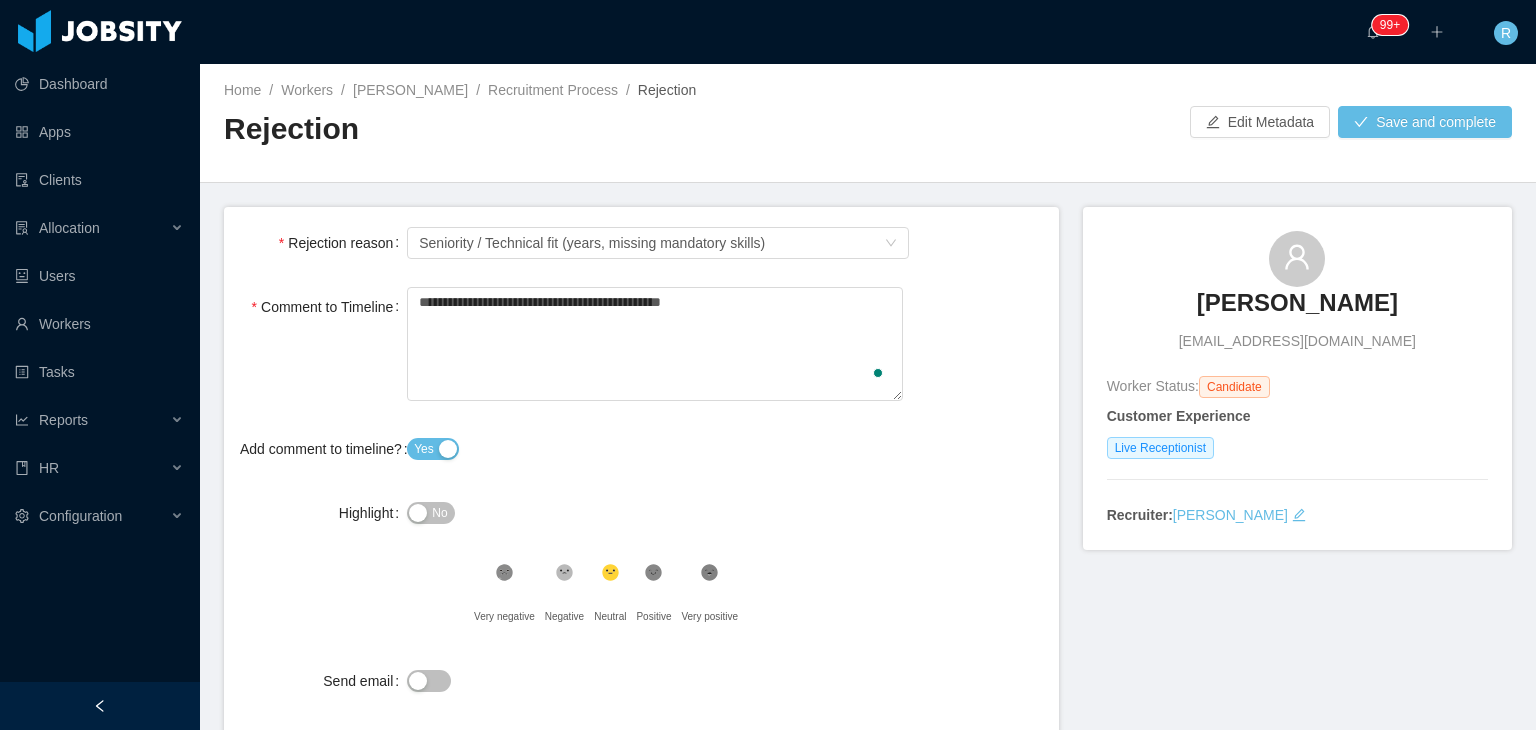 type on "**********" 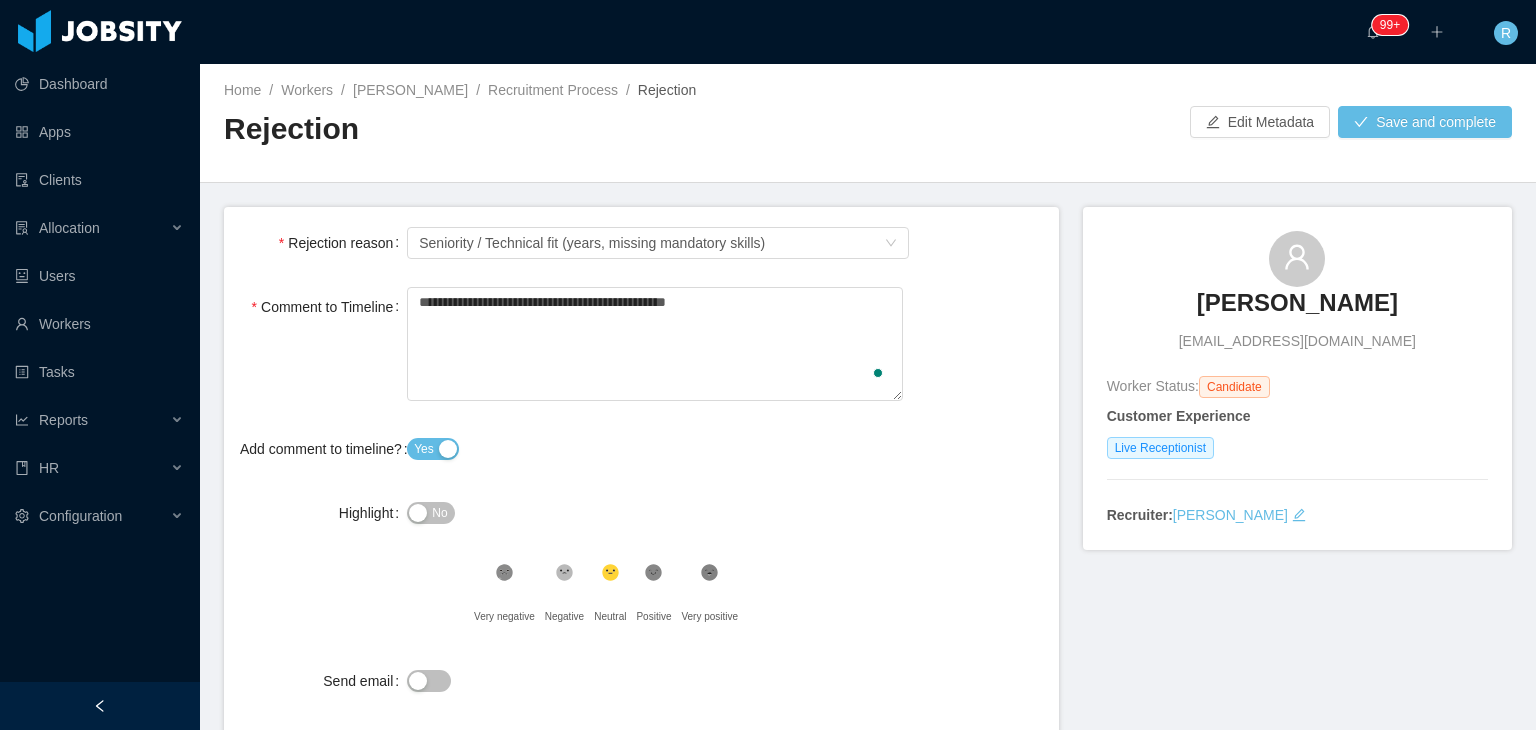 type 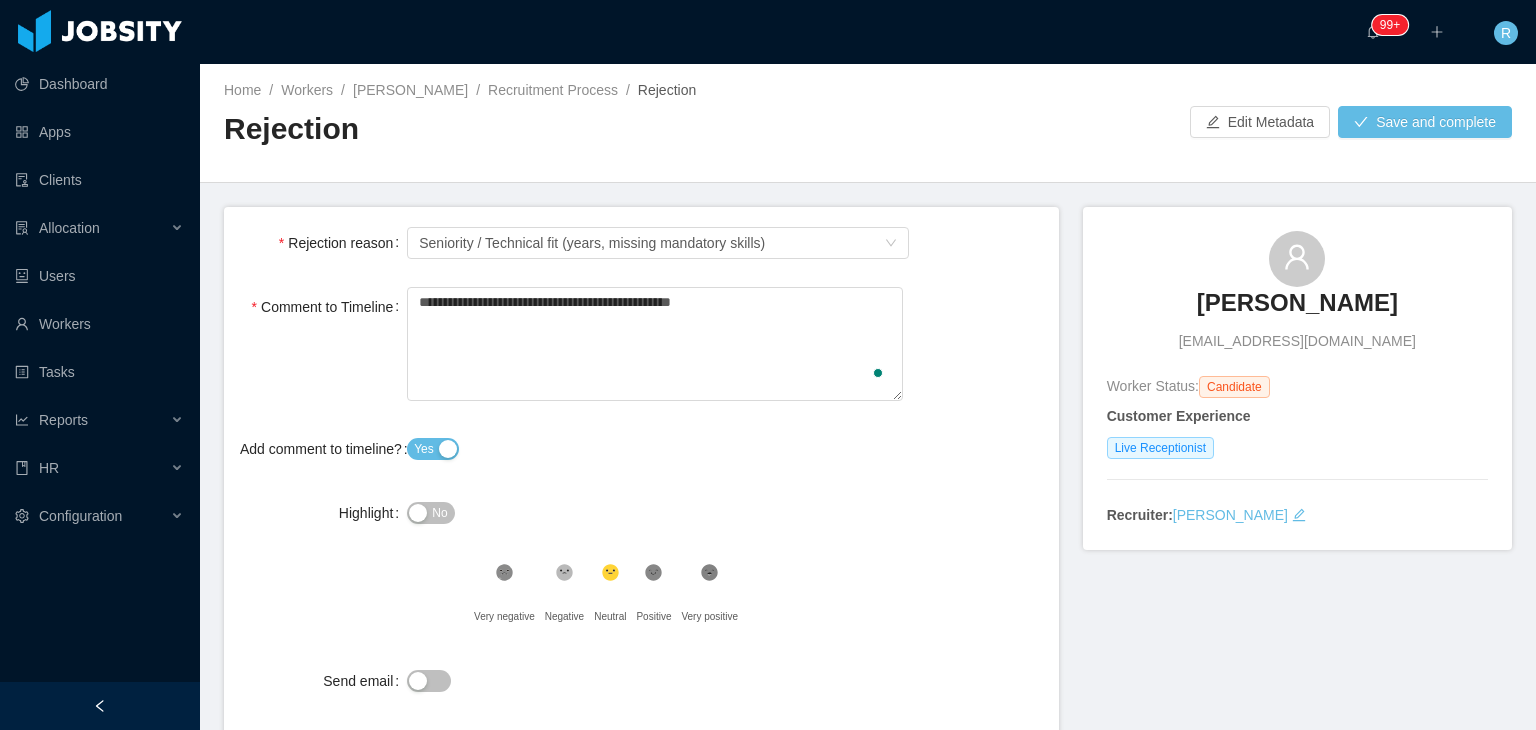 type on "**********" 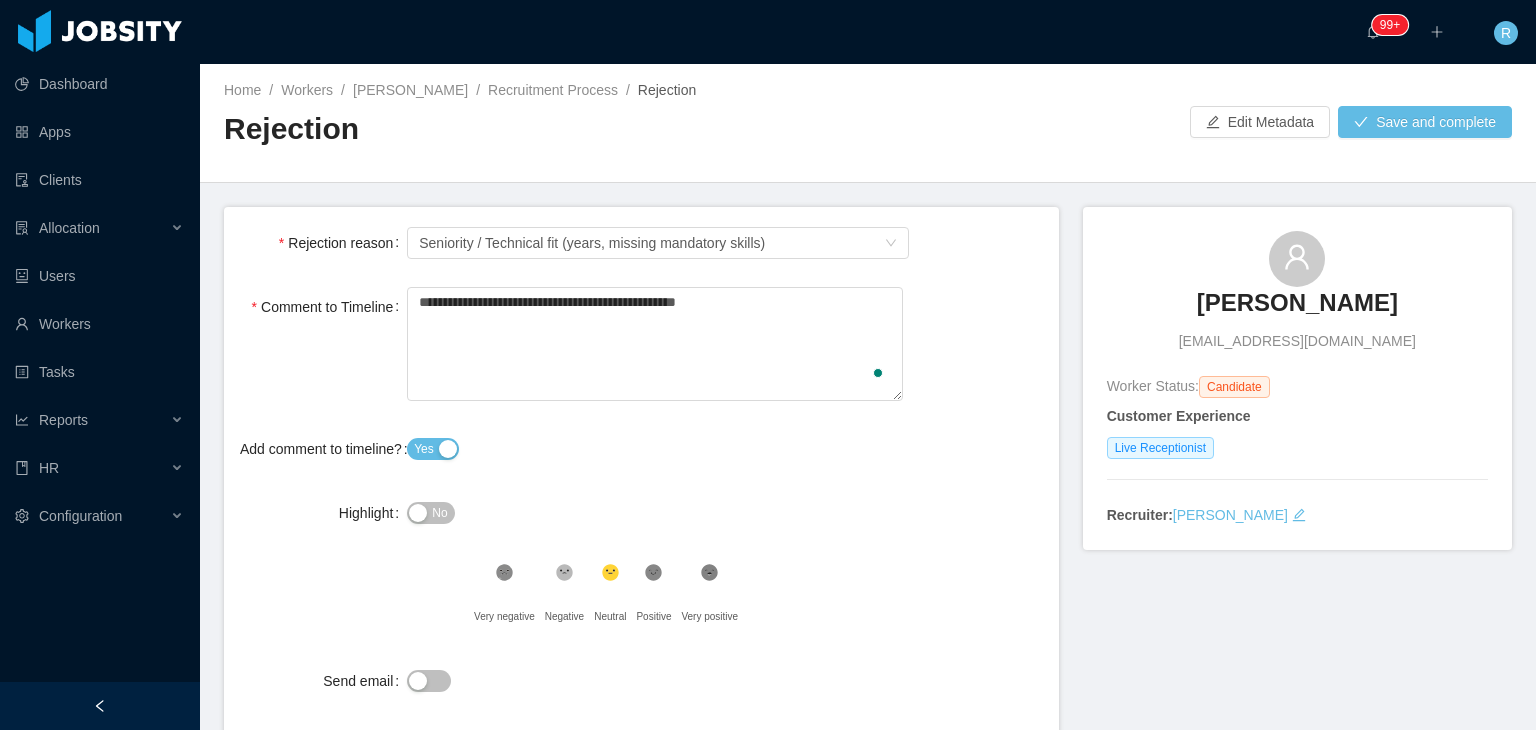 type on "**********" 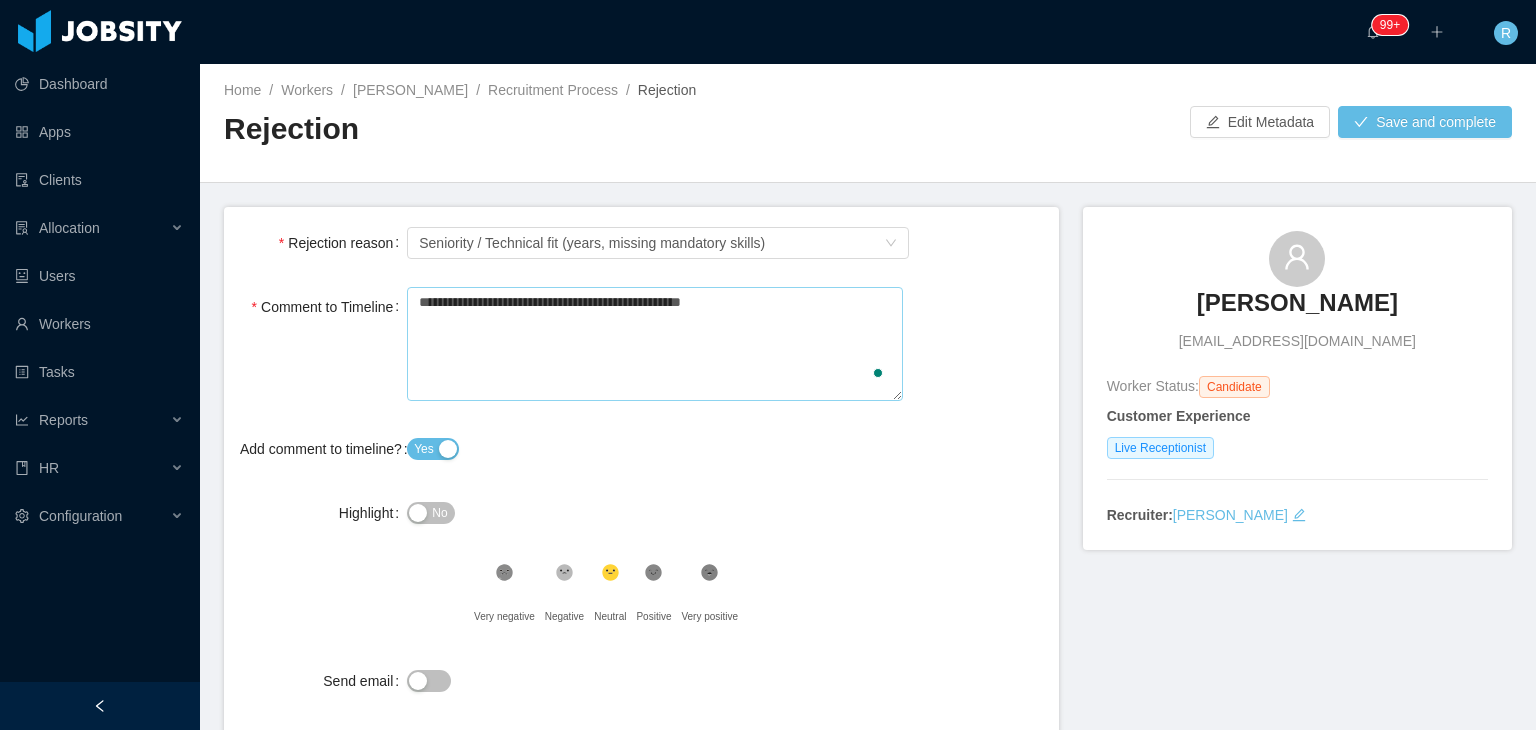 type on "**********" 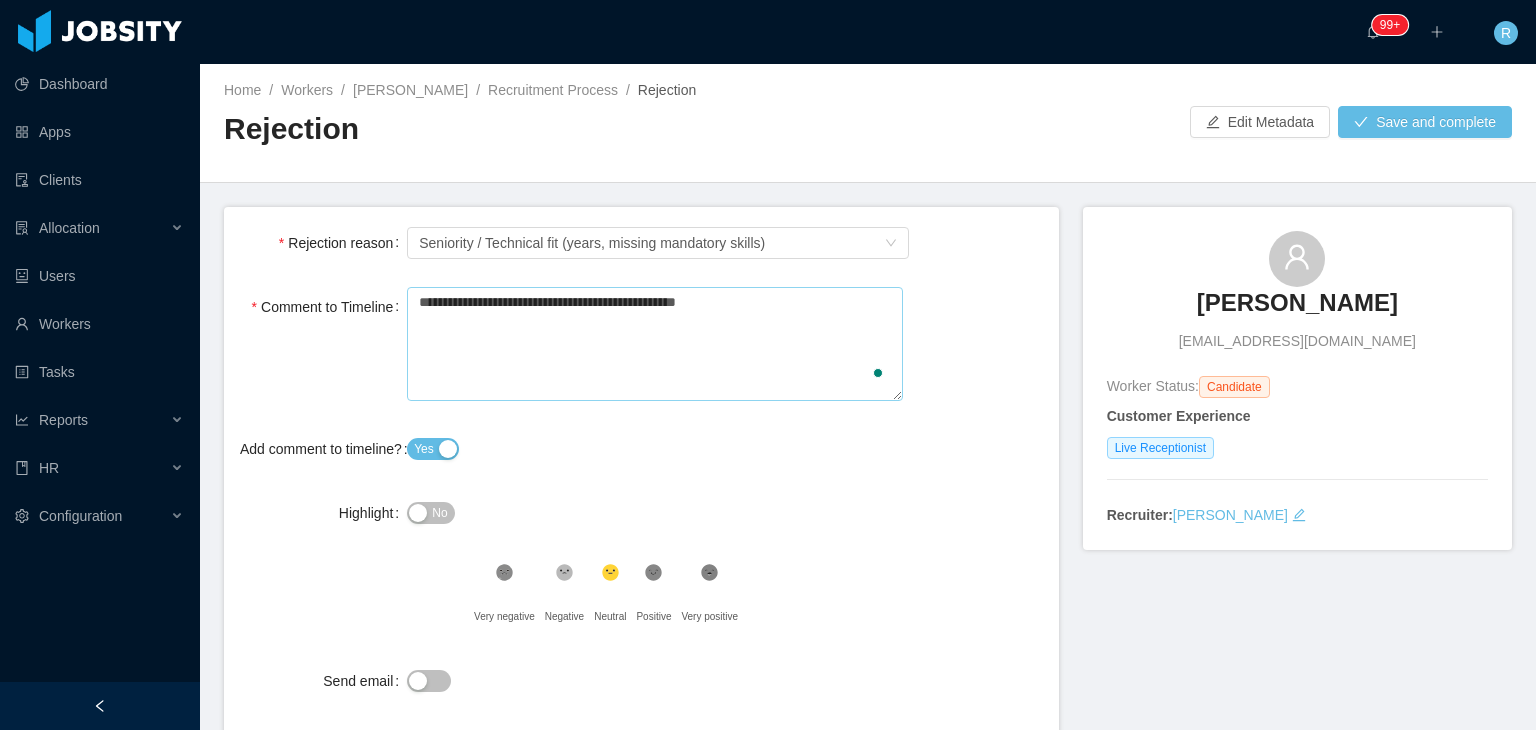 type on "**********" 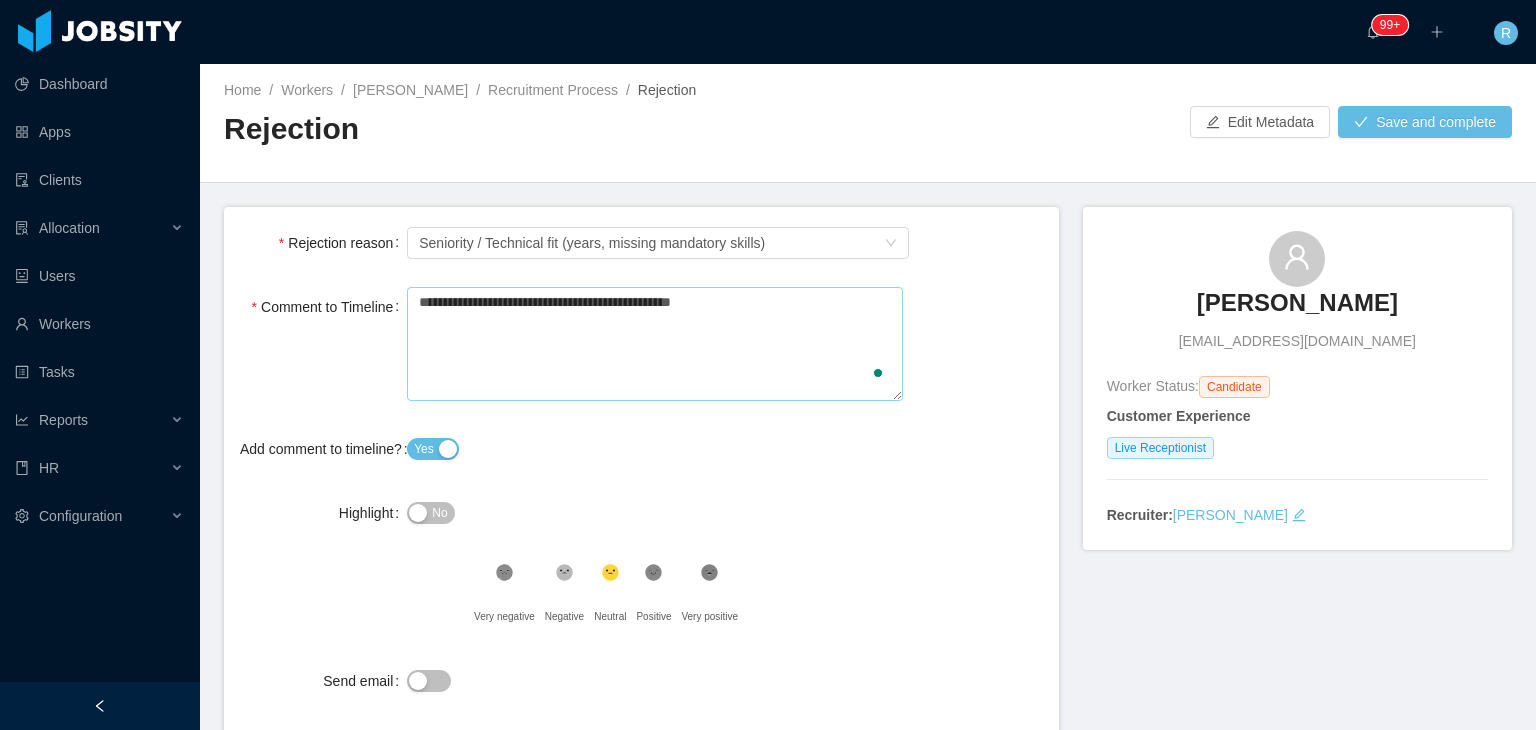 type on "**********" 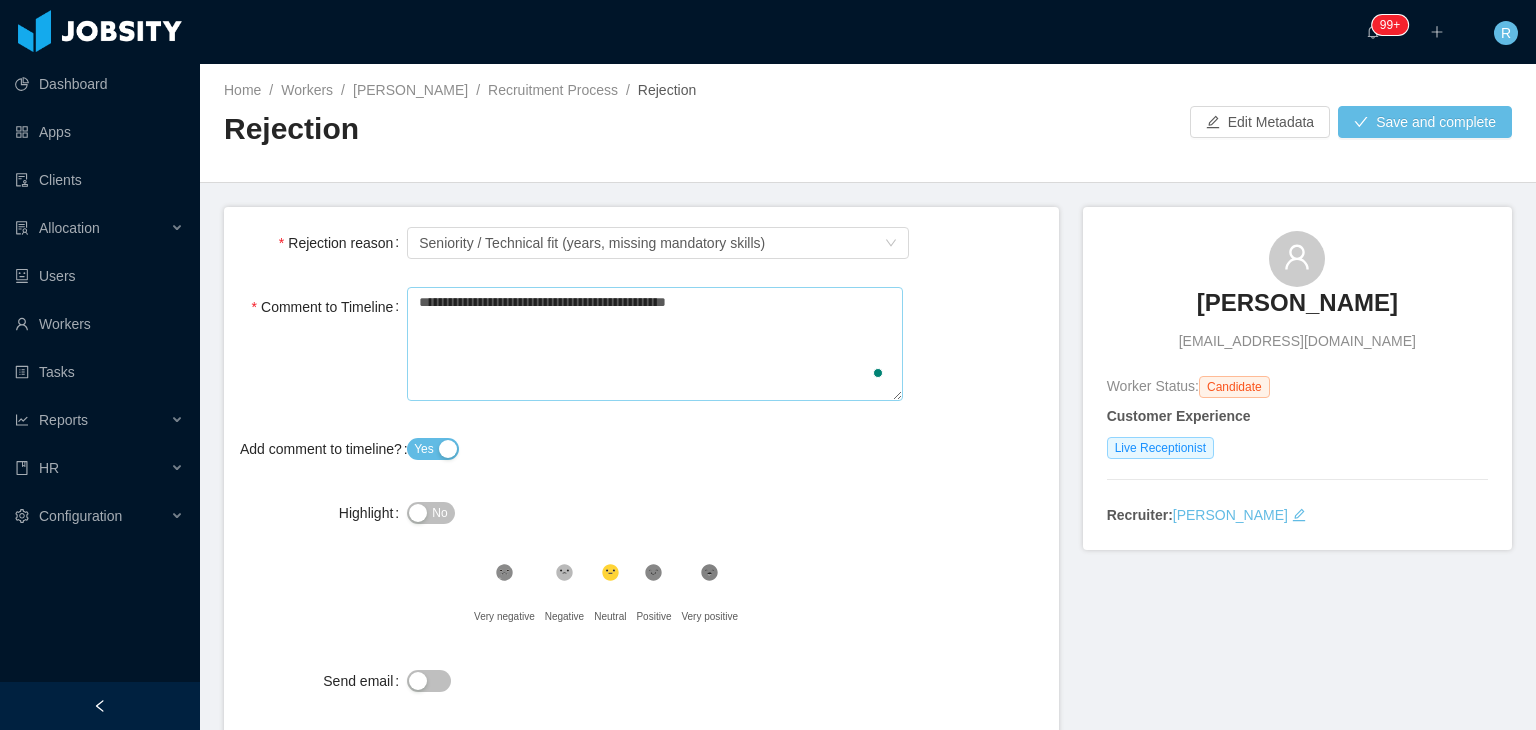 type on "**********" 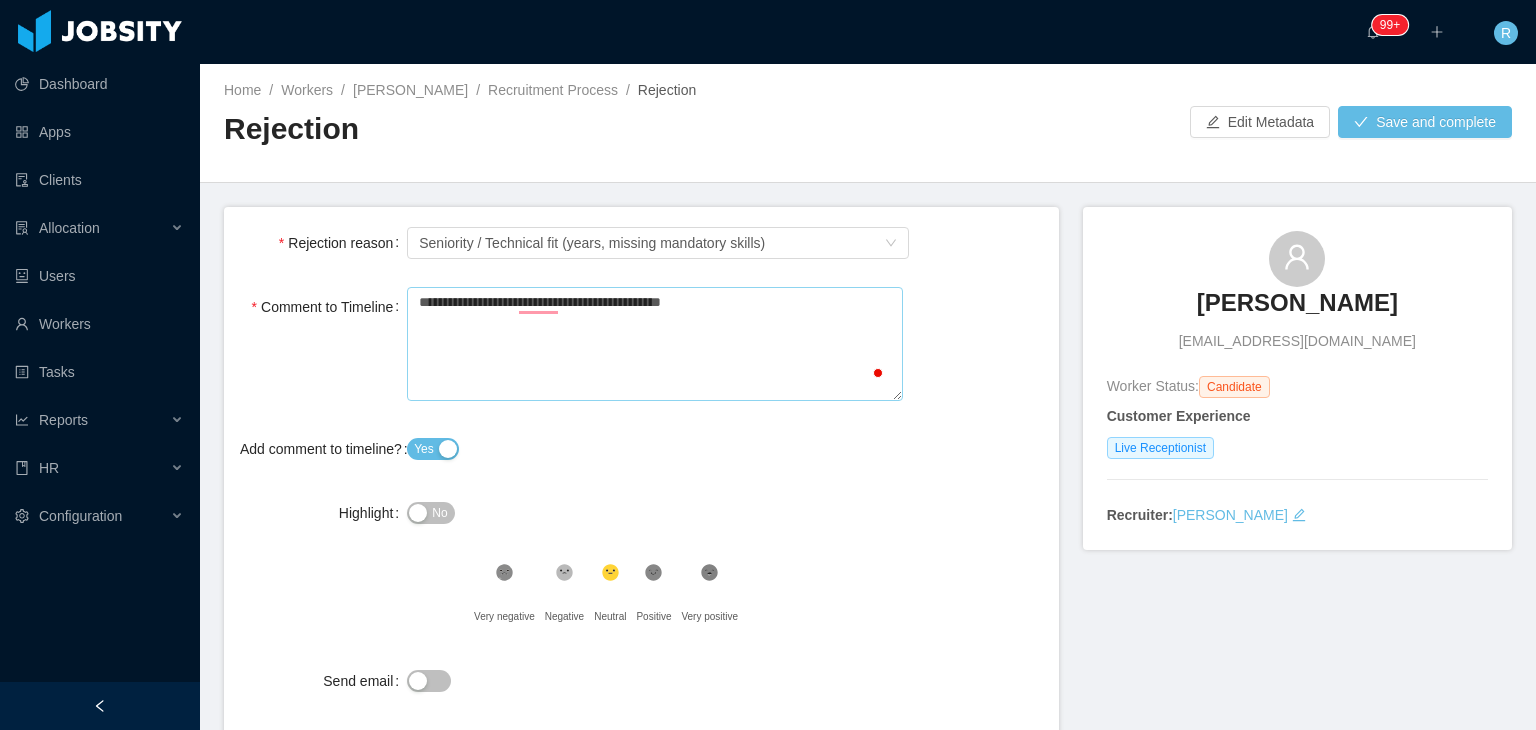 type on "**********" 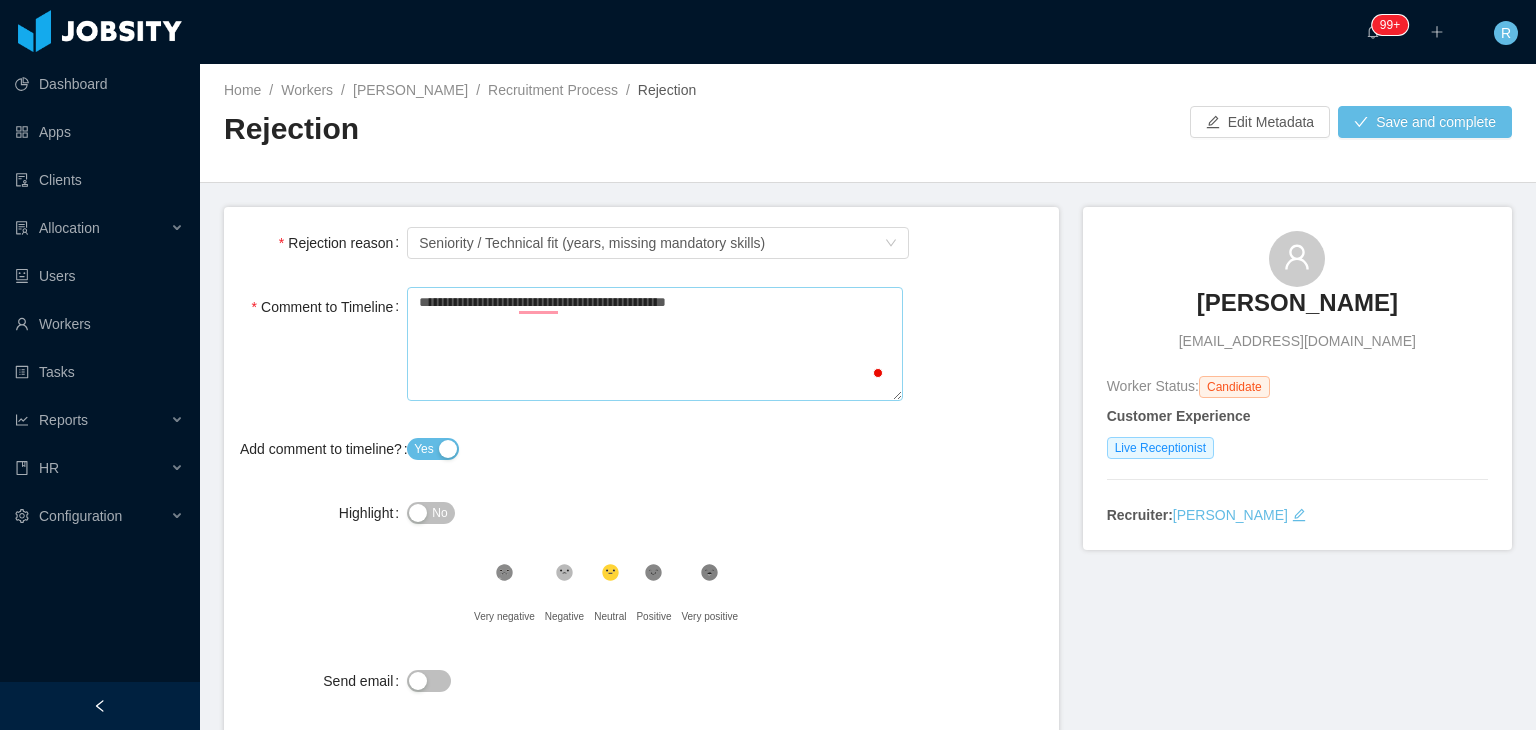 type on "**********" 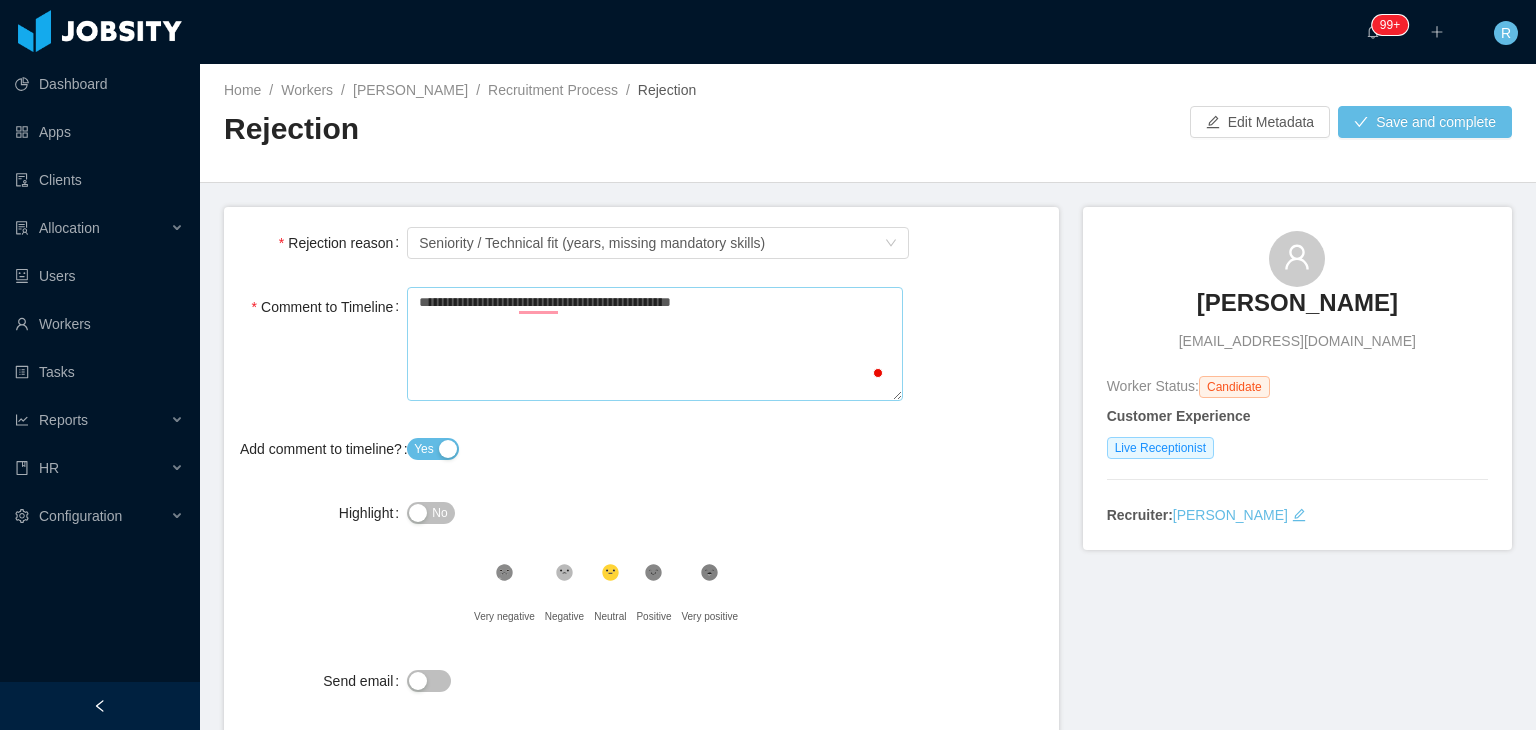 type on "**********" 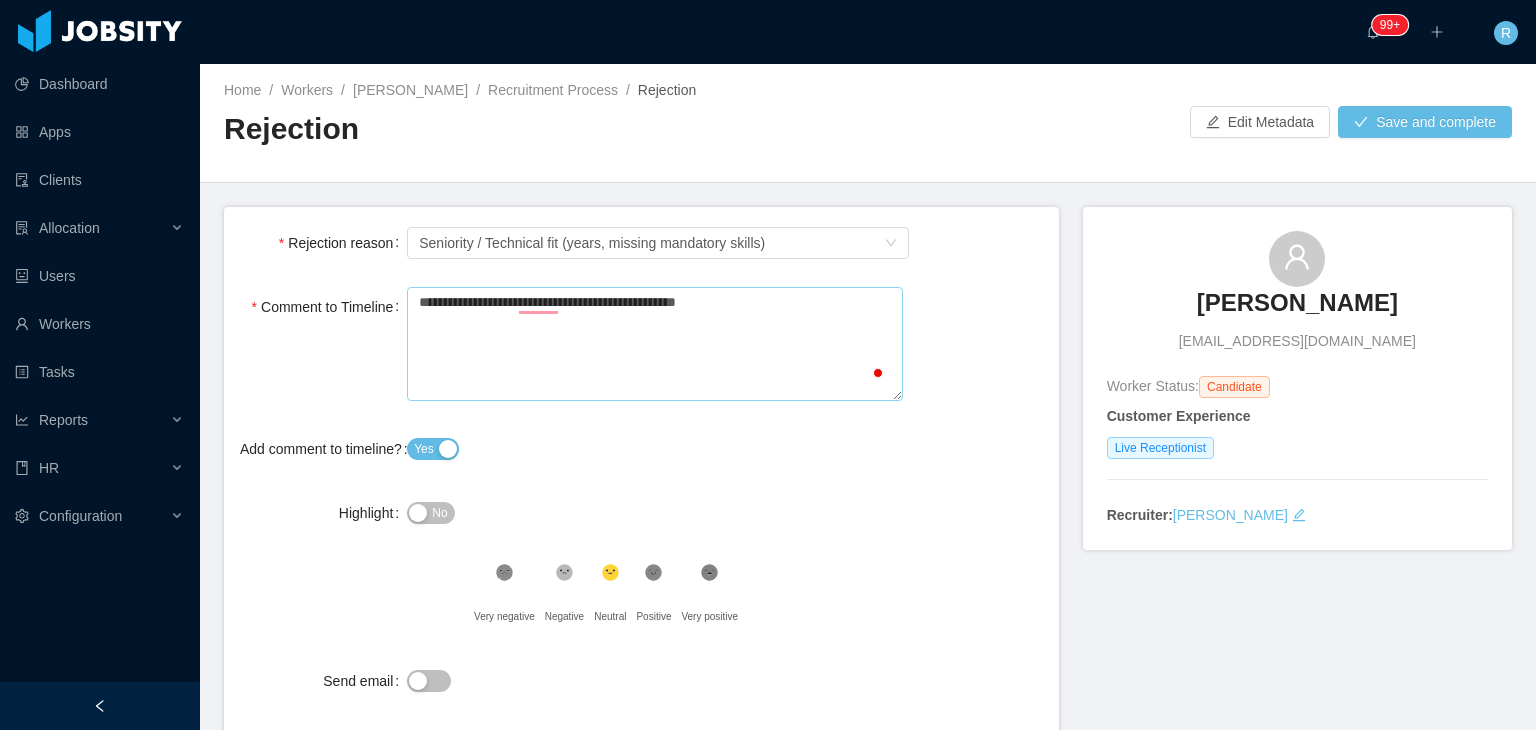 type on "**********" 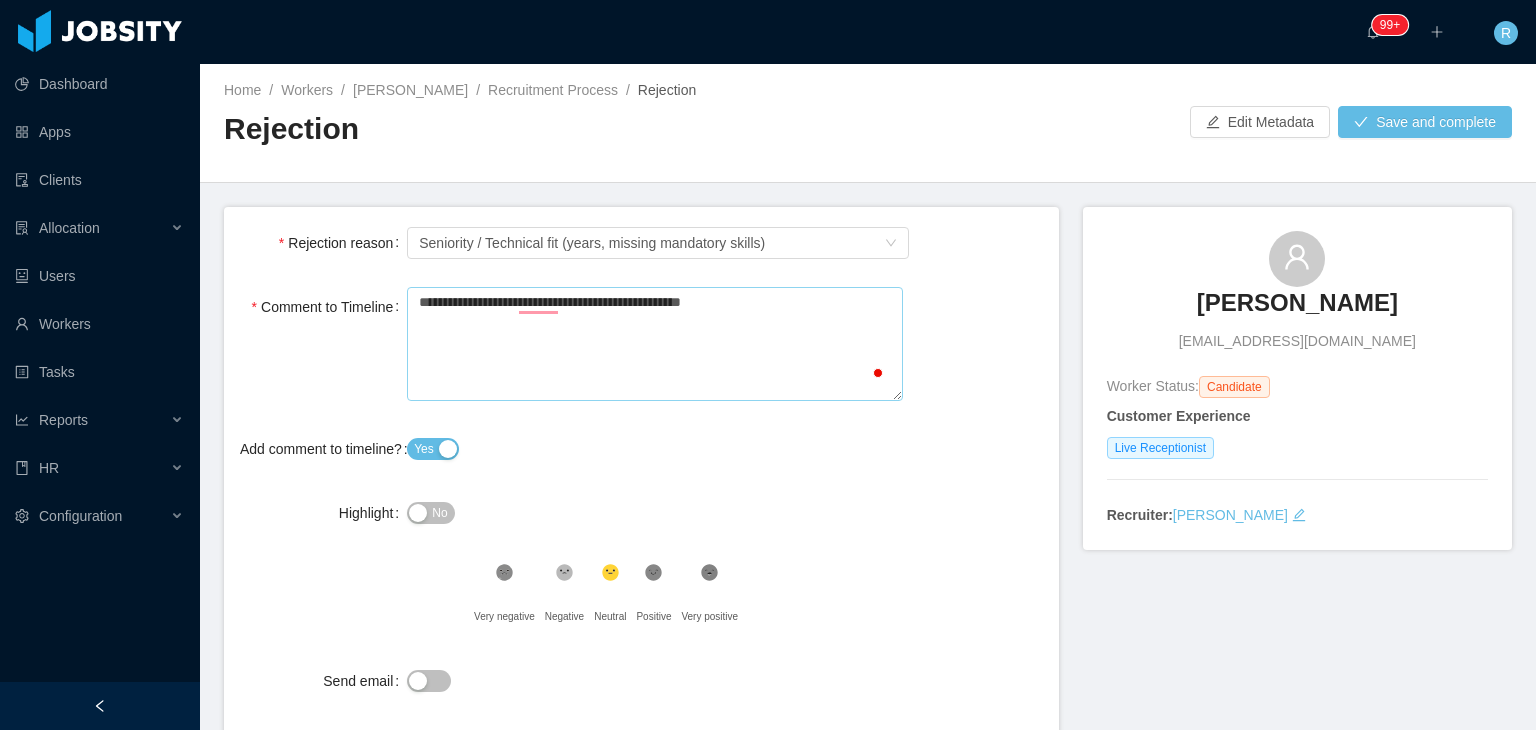 type on "**********" 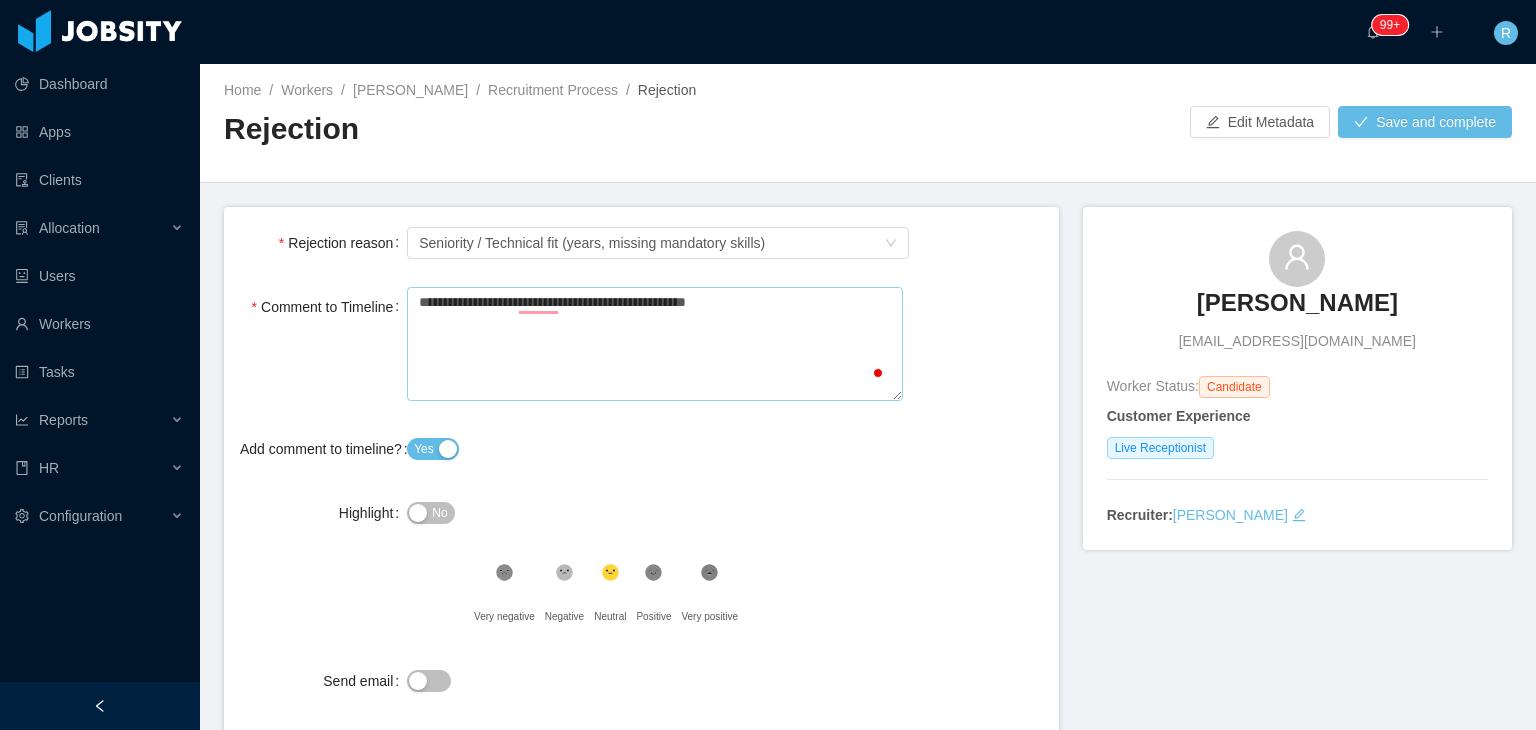 type on "**********" 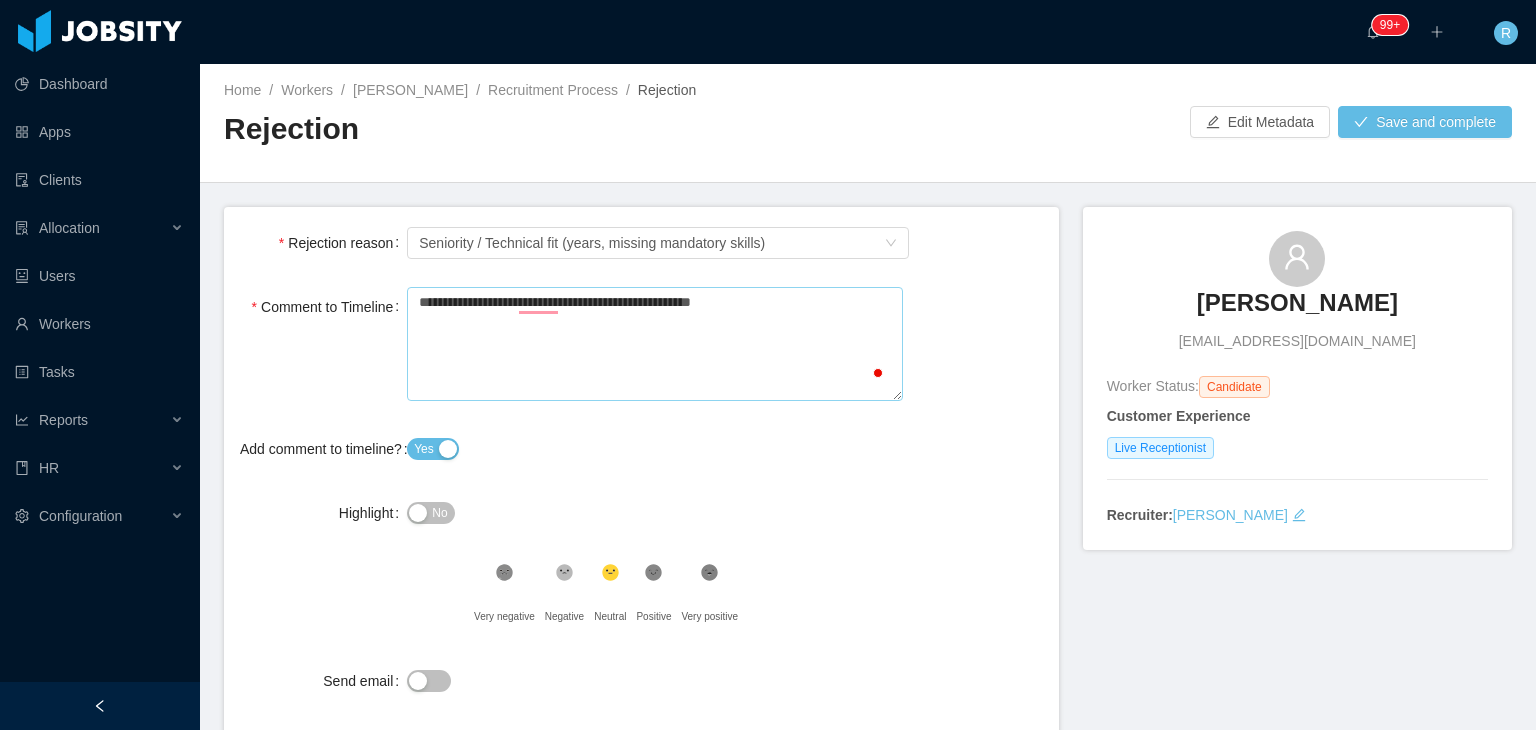 type on "**********" 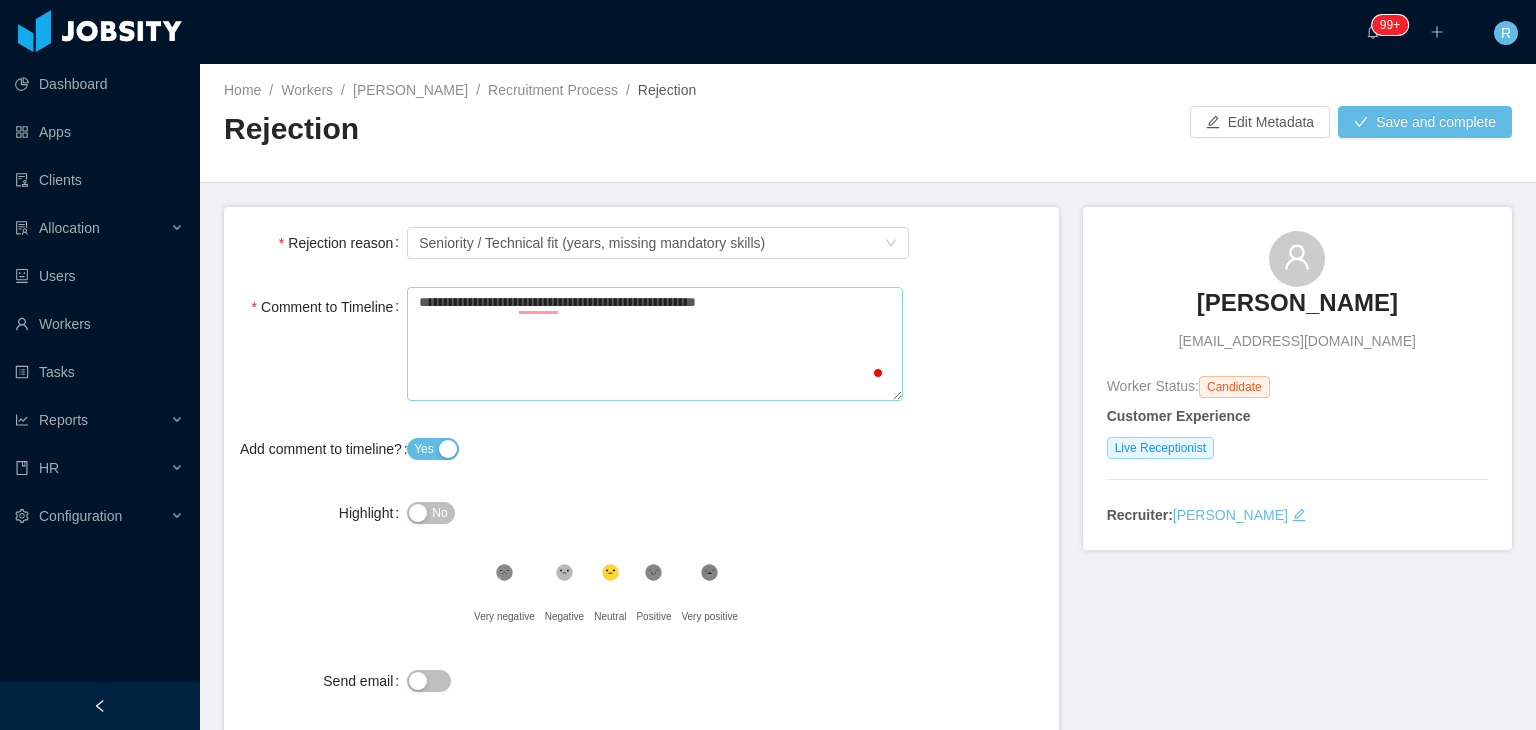 type on "**********" 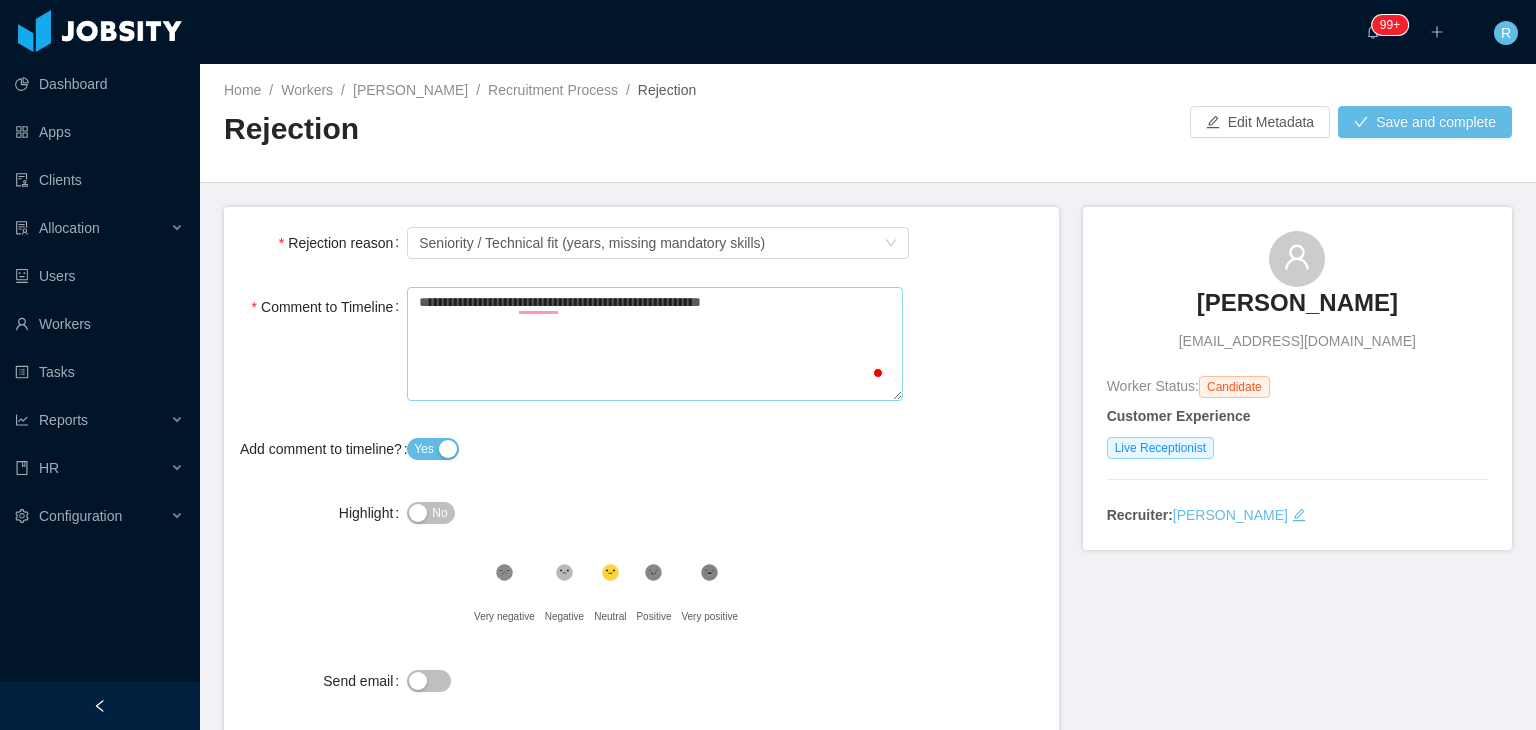 type 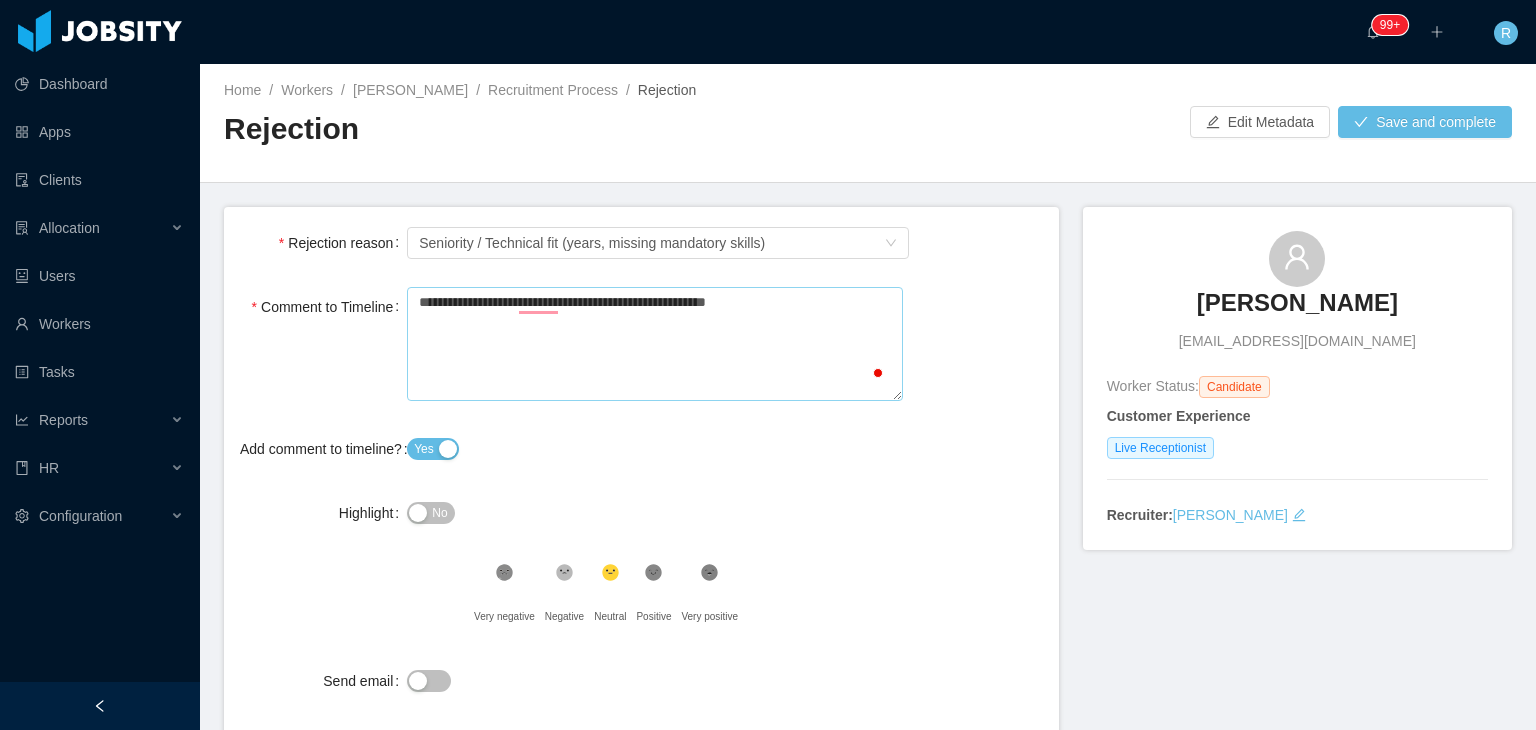 type on "**********" 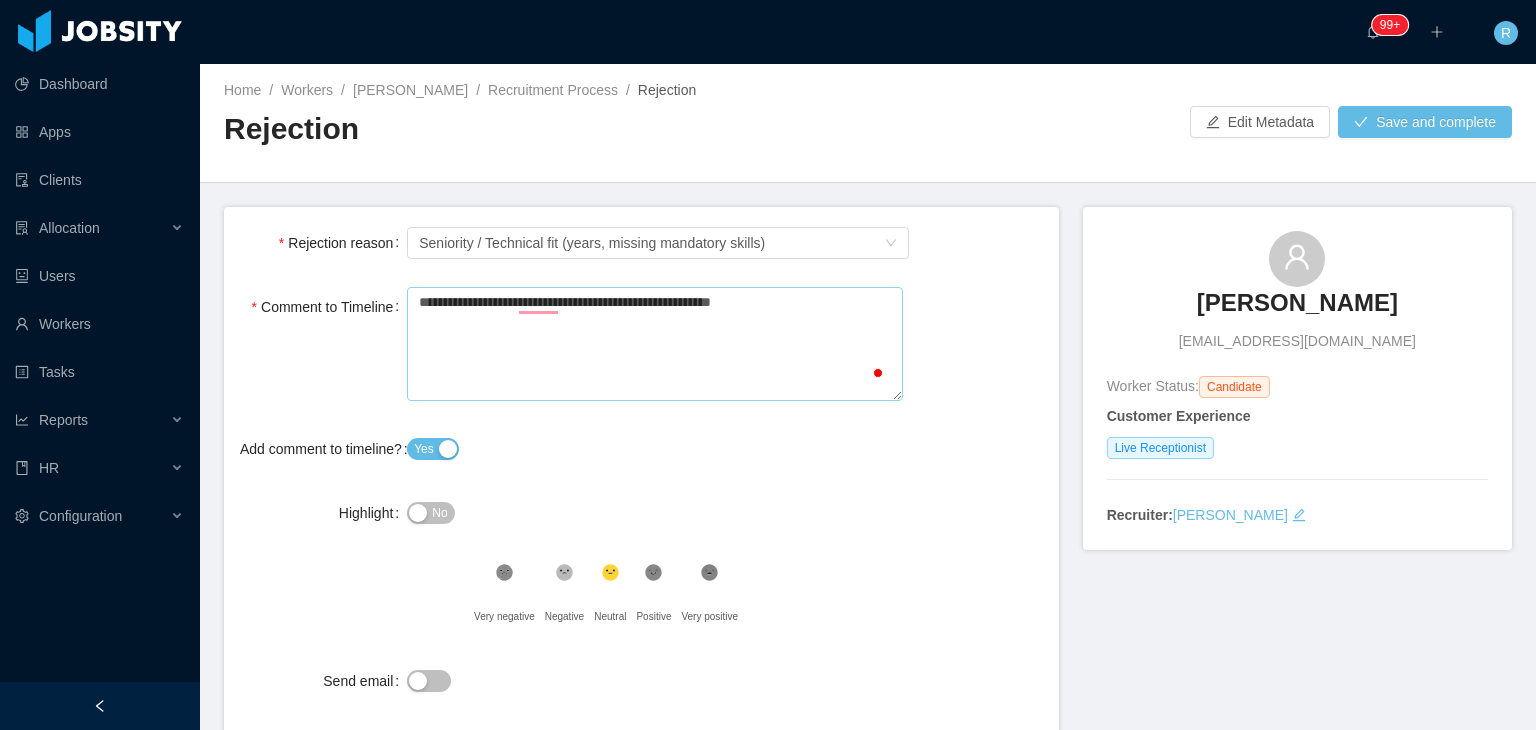 type on "**********" 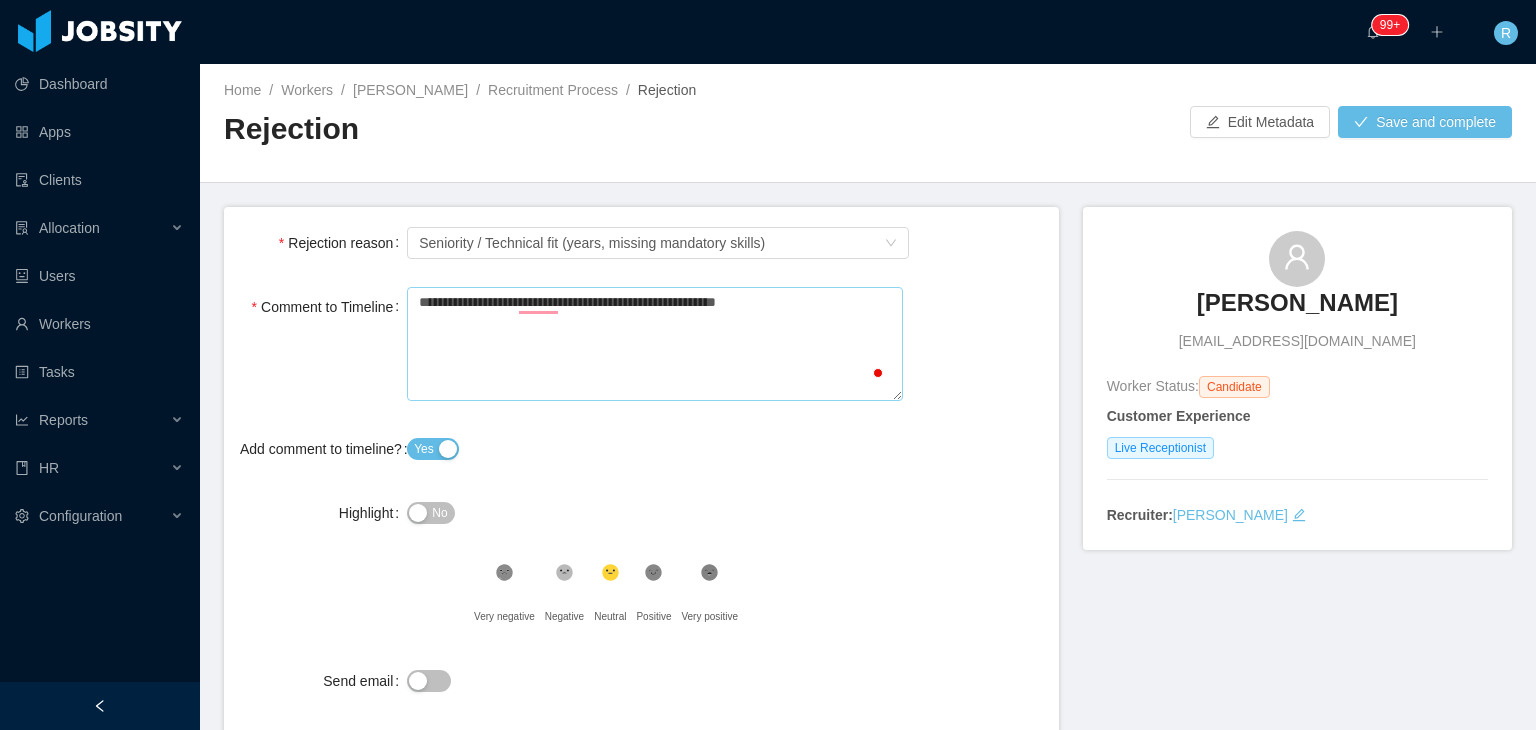 type on "**********" 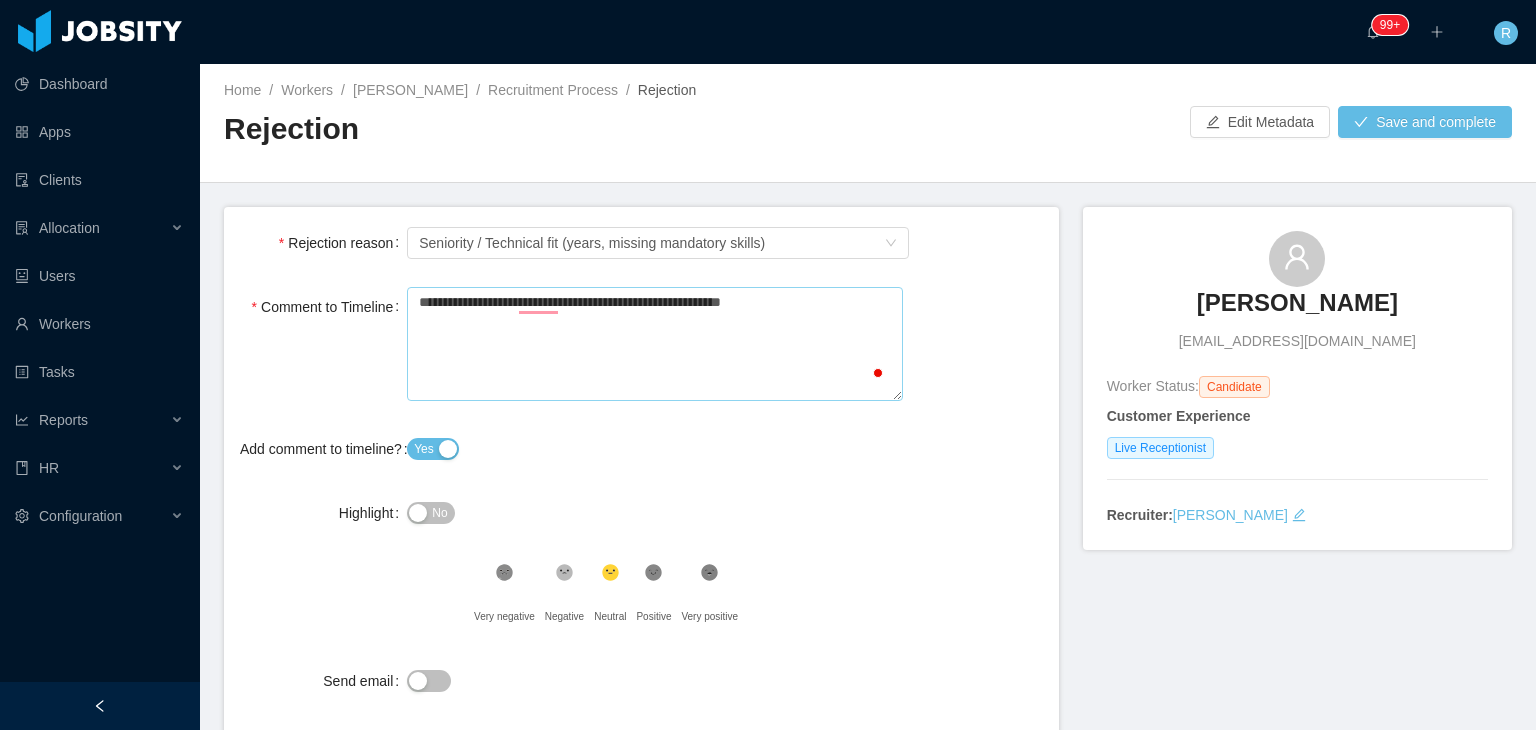 type on "**********" 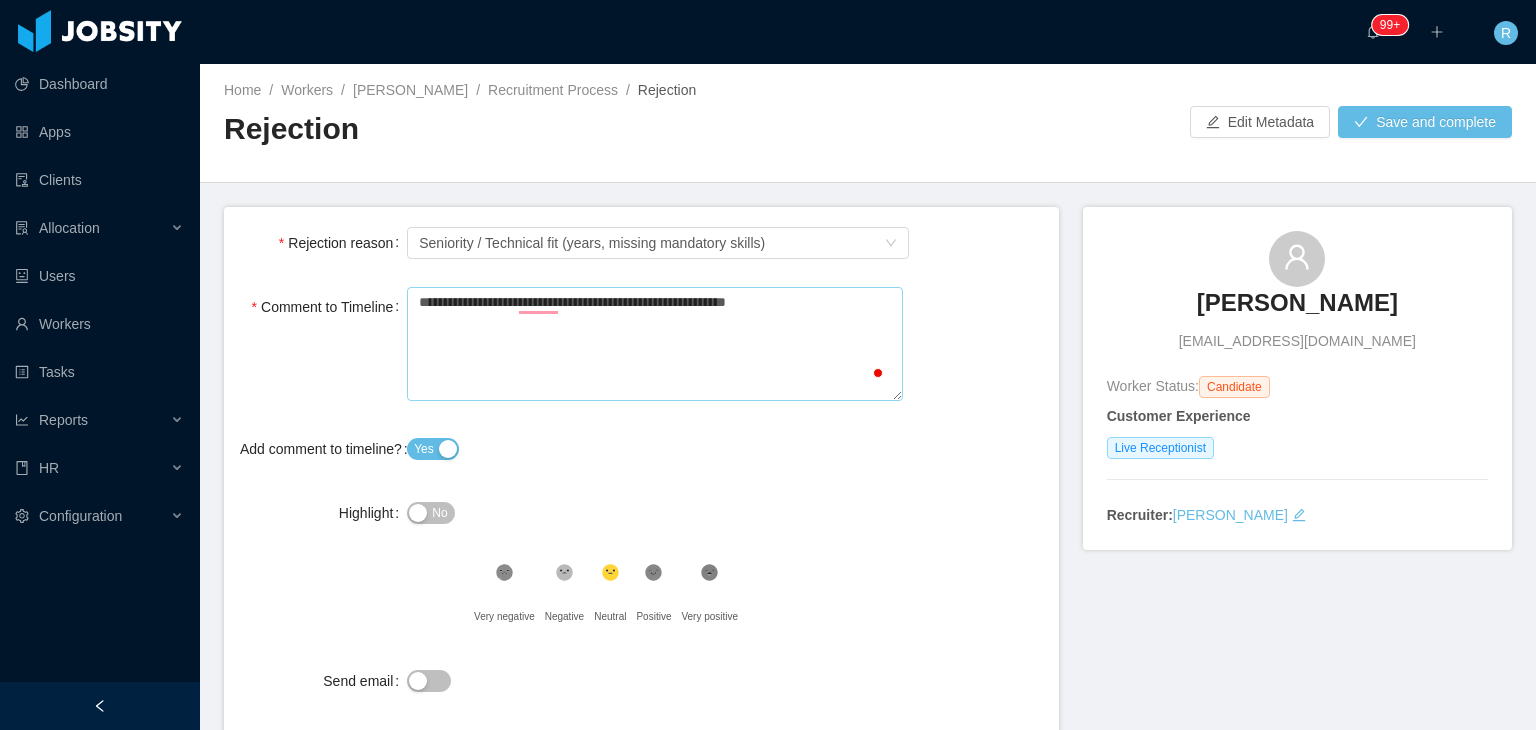 type on "**********" 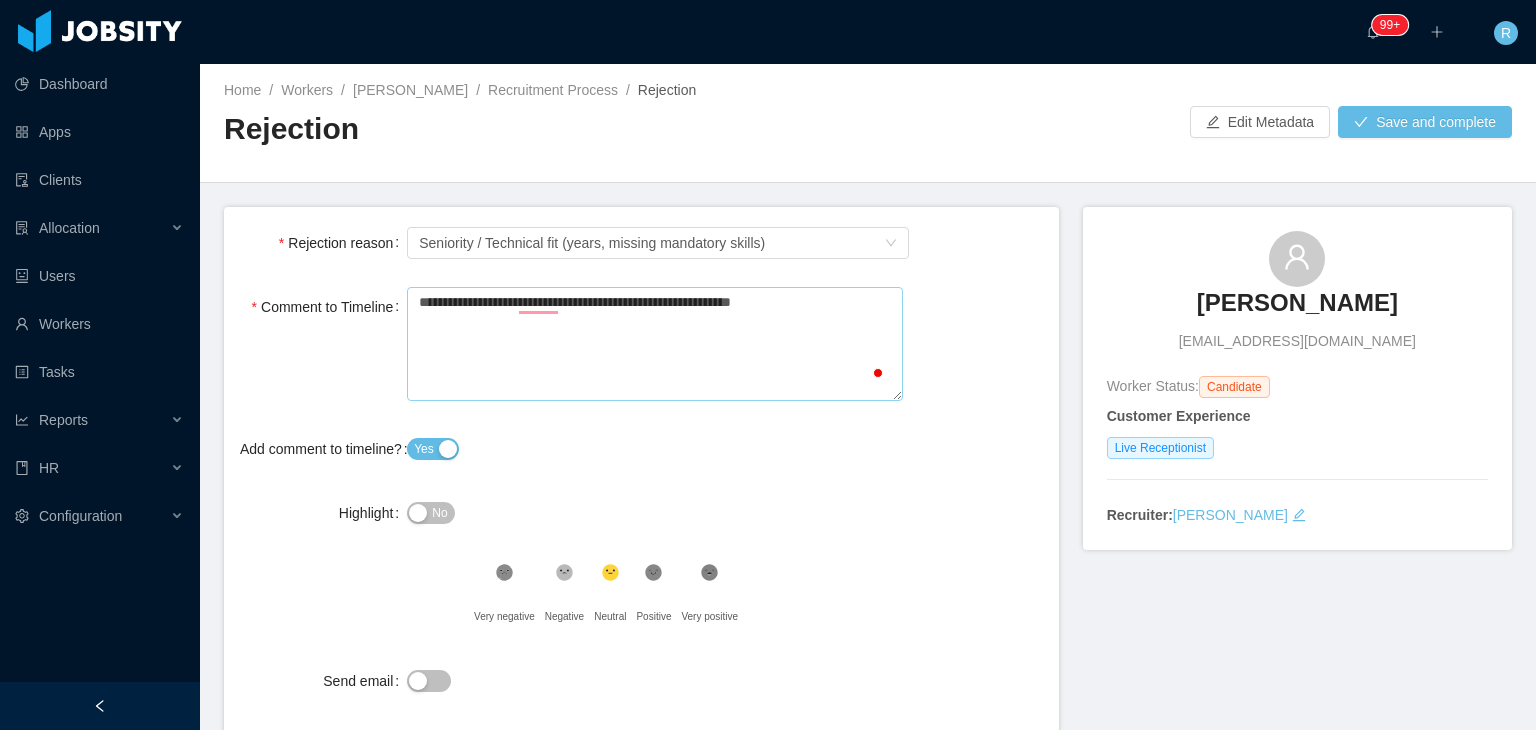 type on "**********" 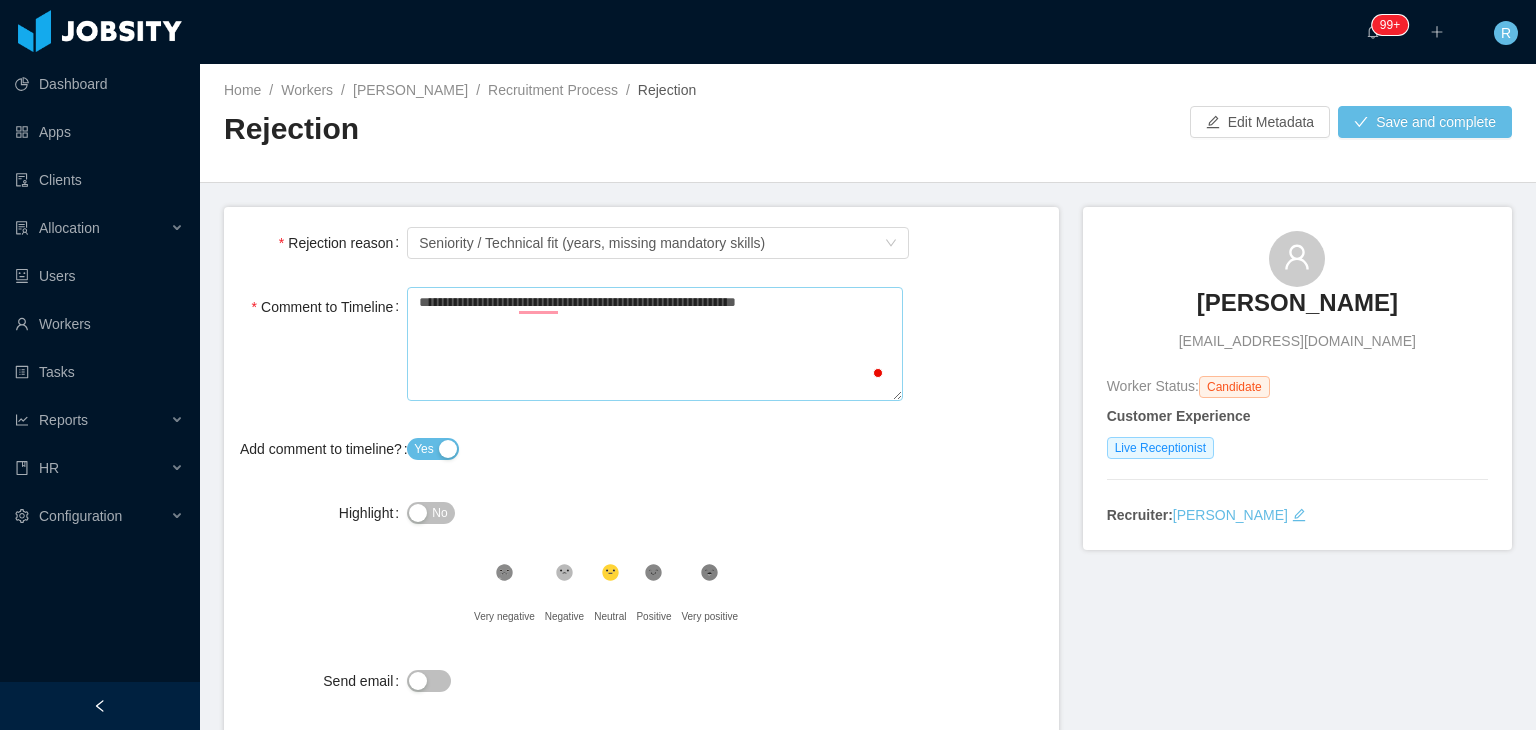 type on "**********" 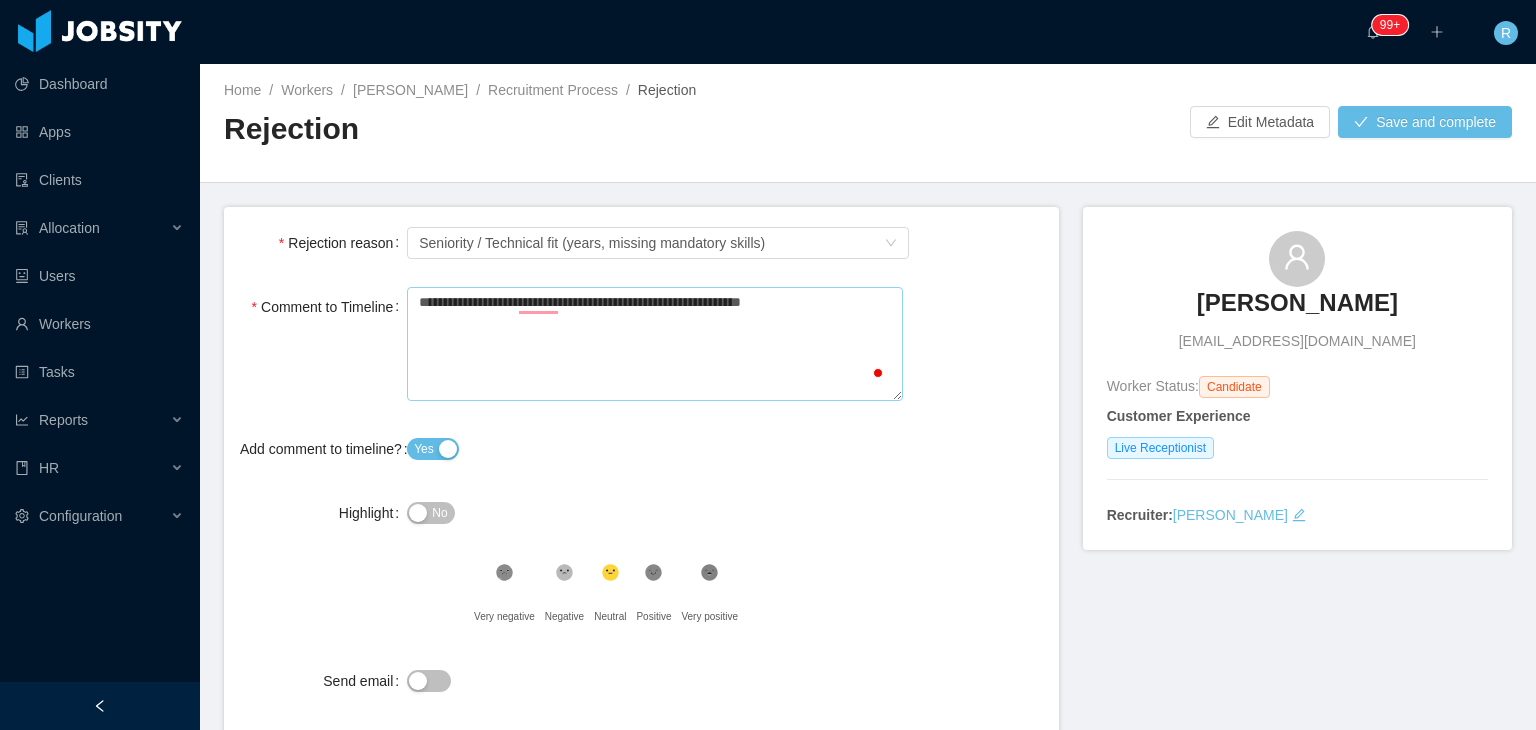 type on "**********" 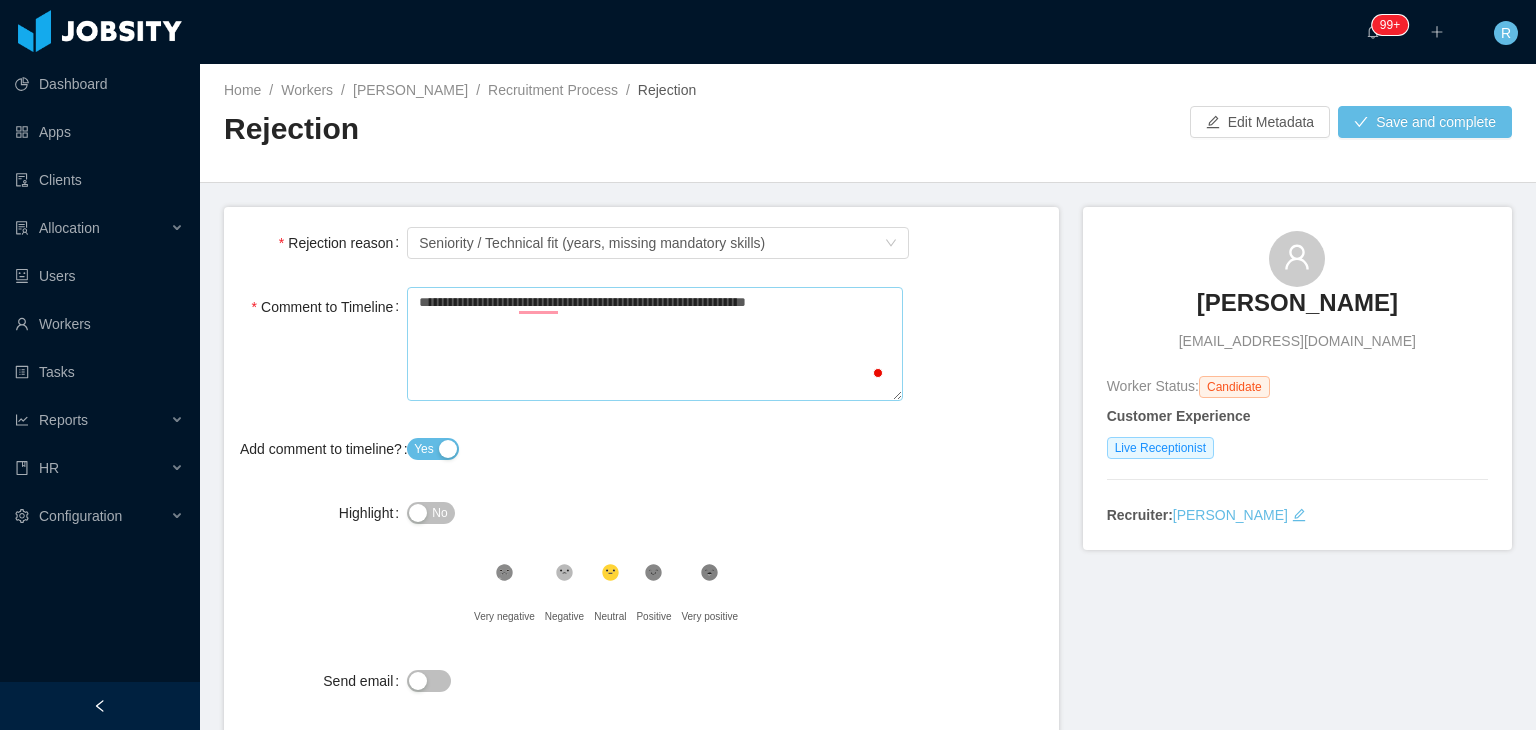 type on "**********" 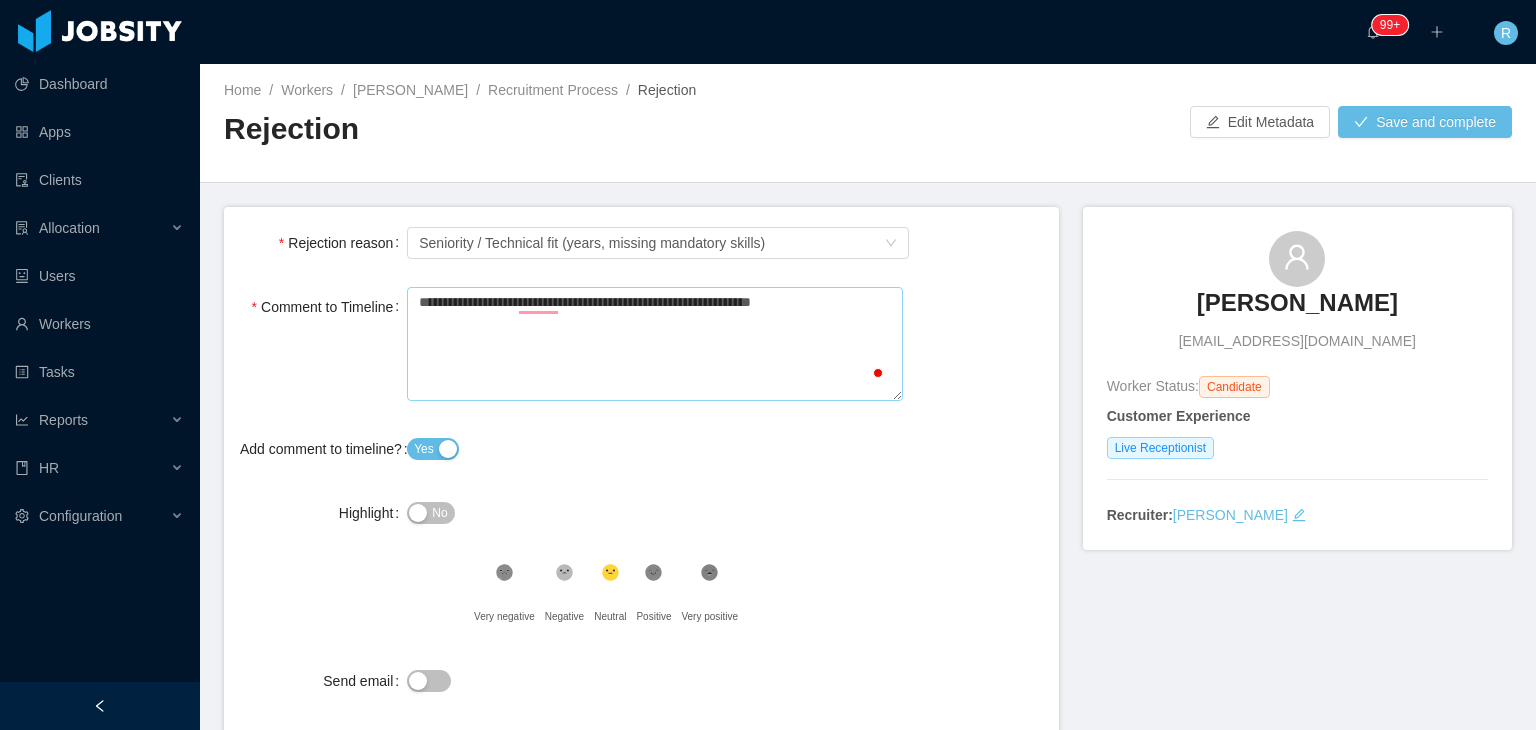 type on "**********" 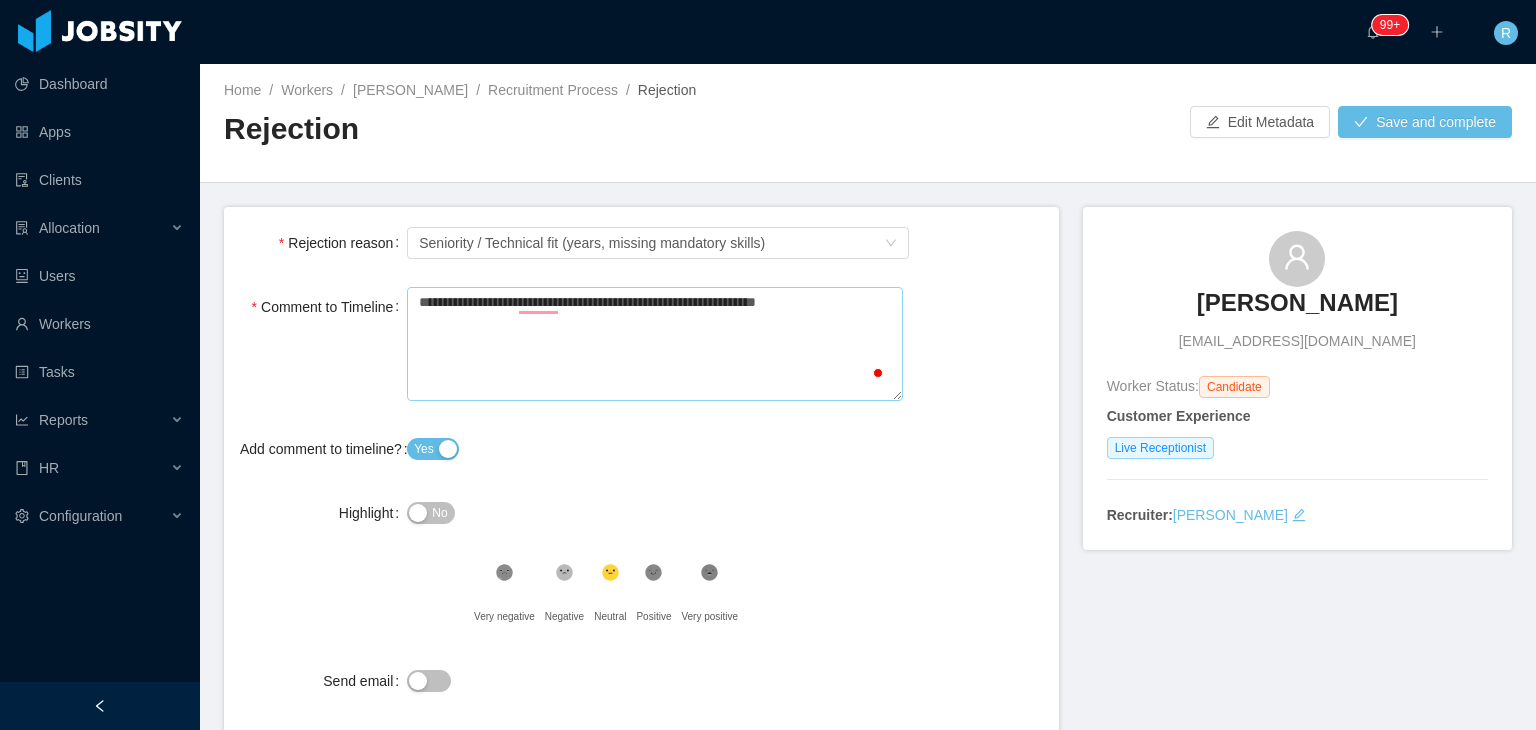 type on "**********" 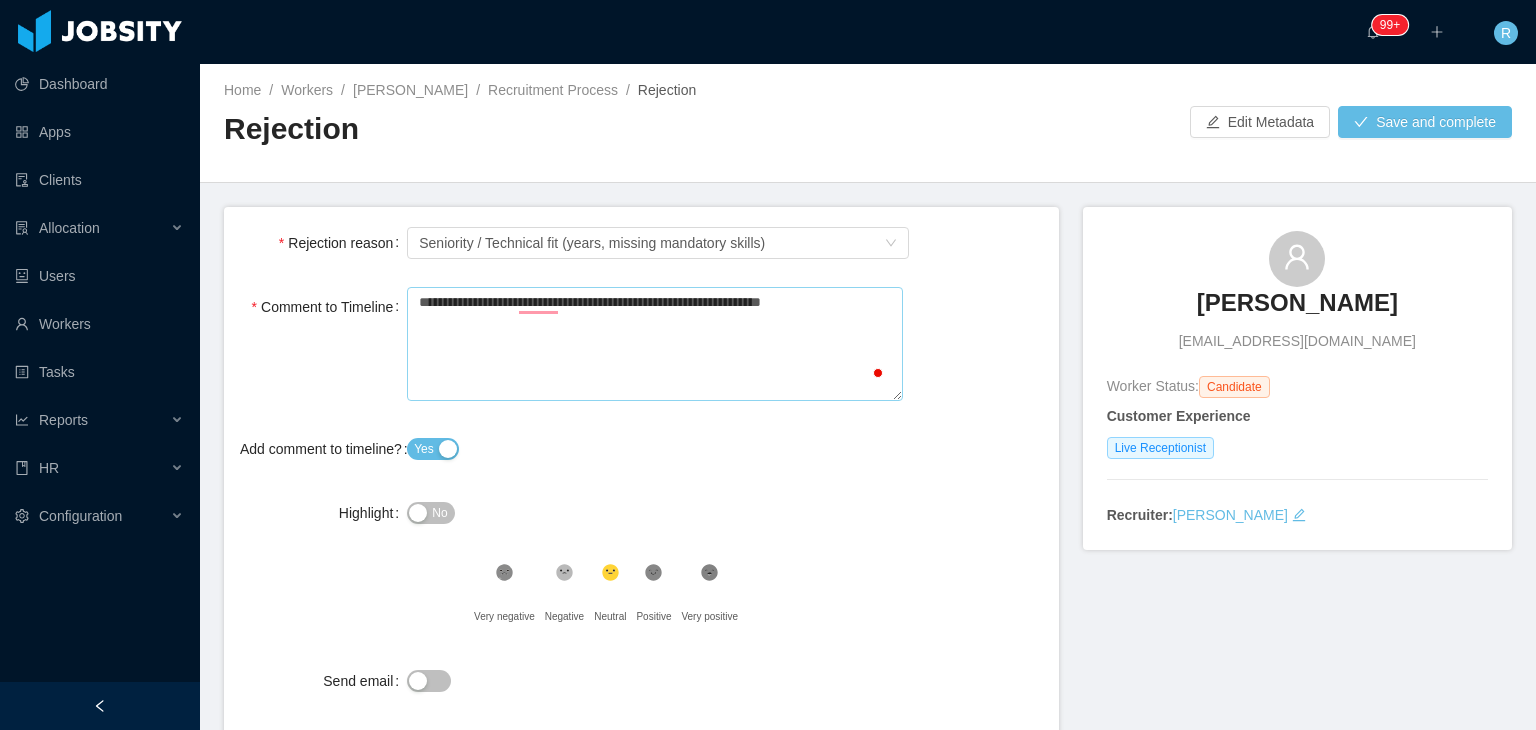 type on "**********" 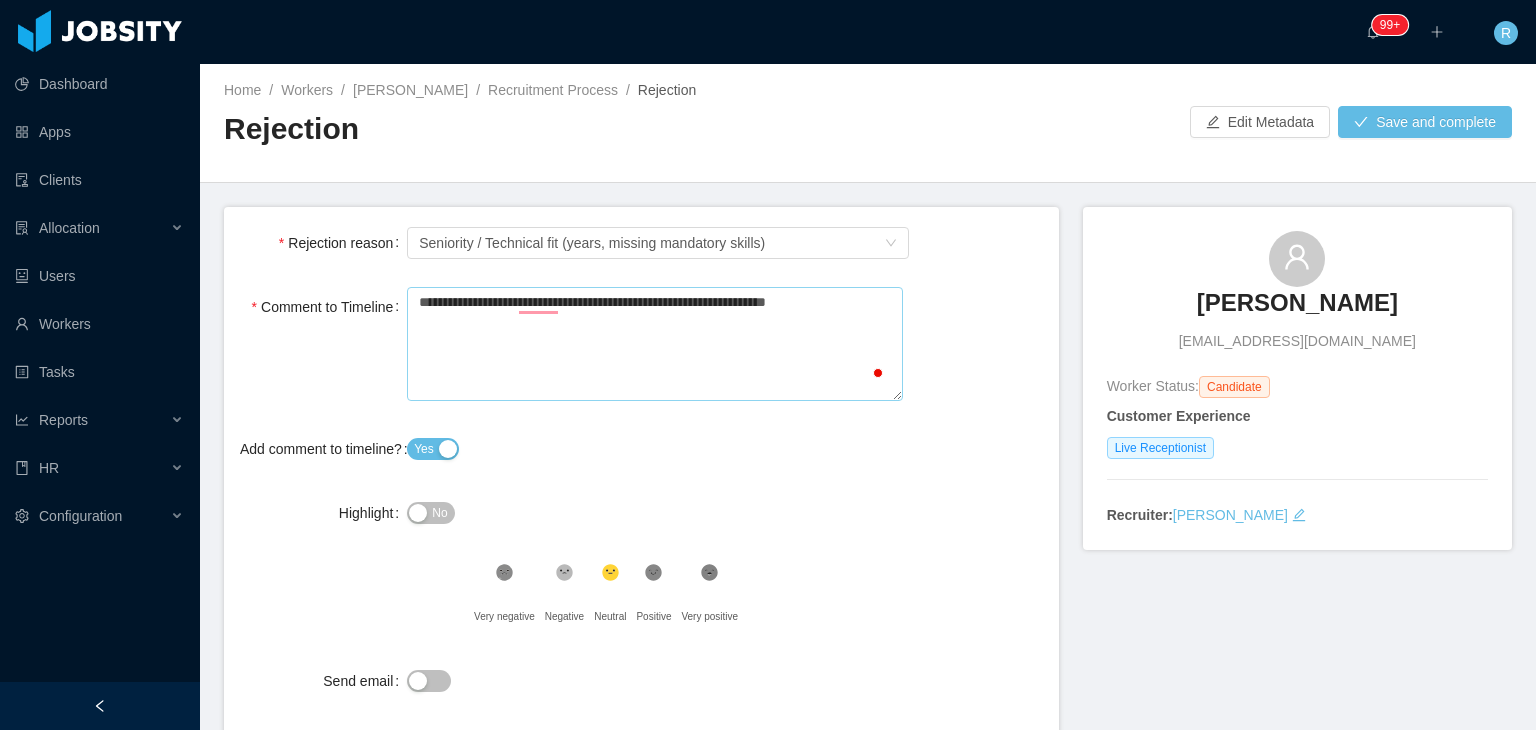 type on "**********" 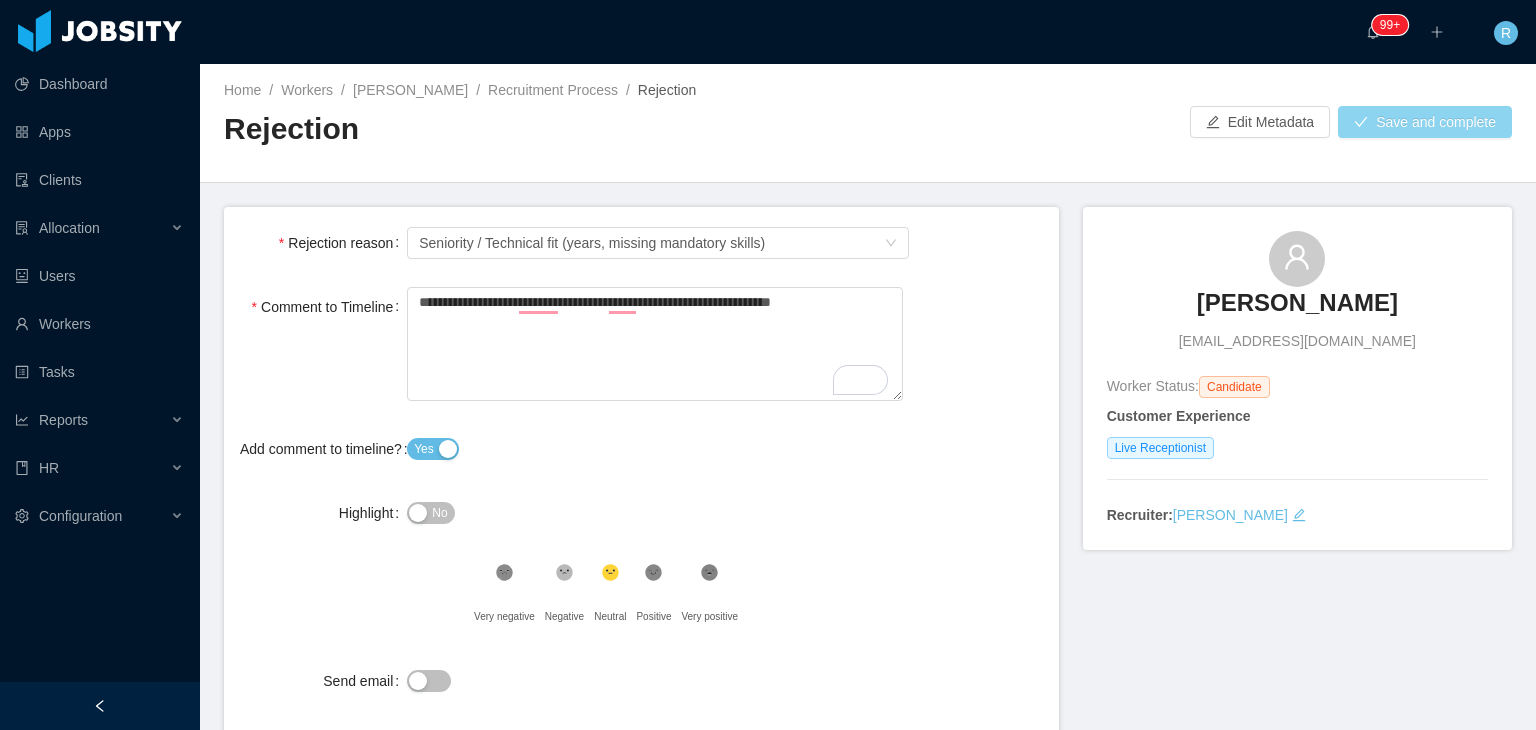 type on "**********" 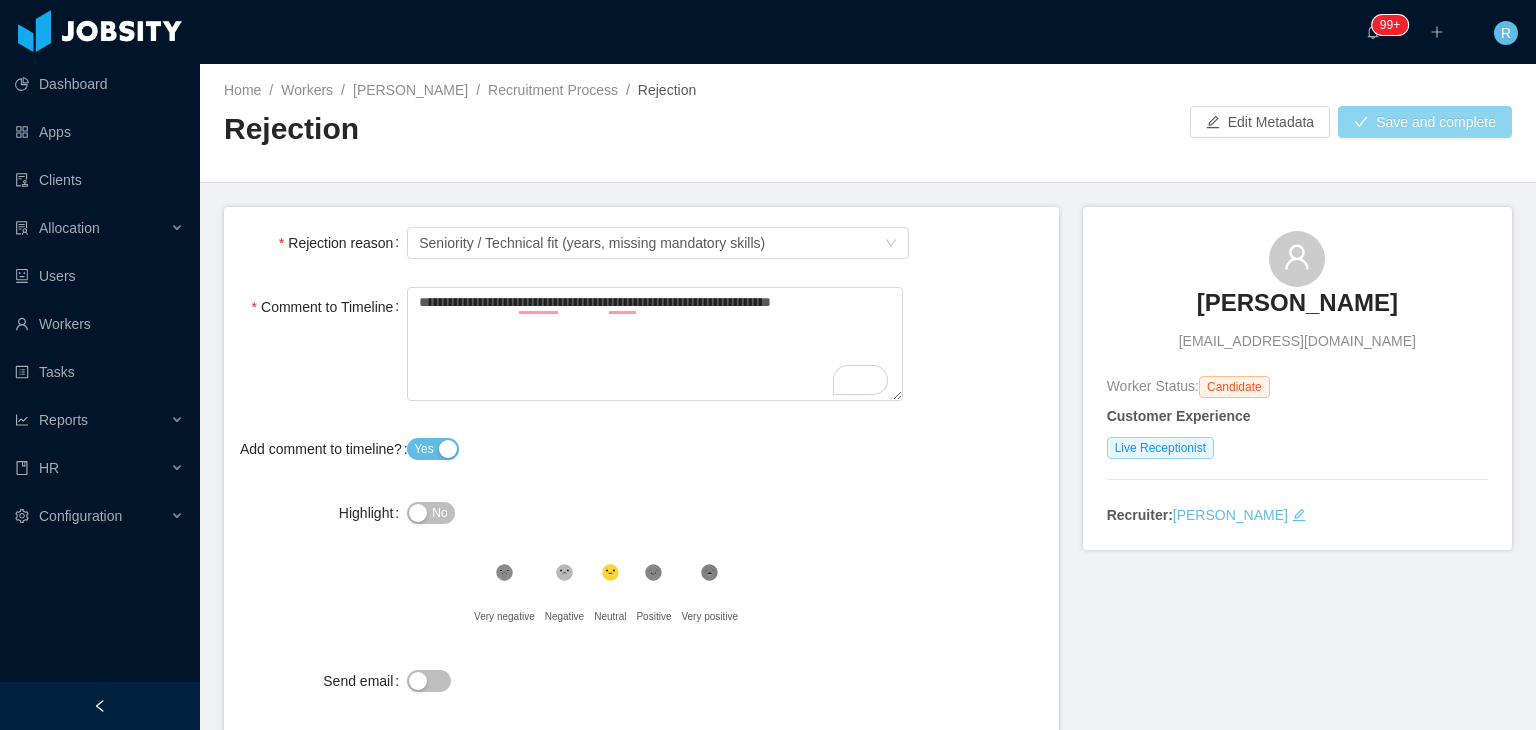 drag, startPoint x: 1444, startPoint y: 126, endPoint x: 1424, endPoint y: 135, distance: 21.931713 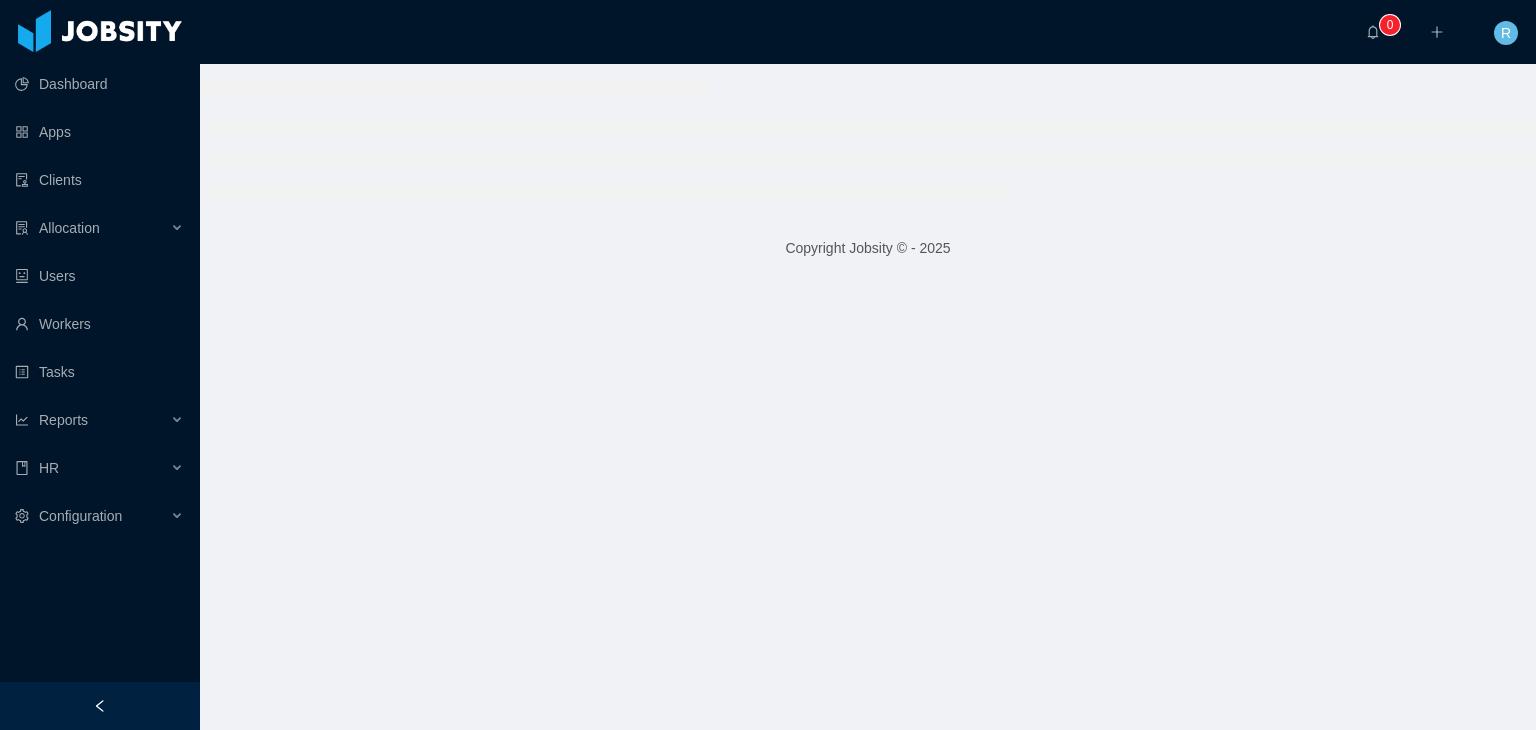 scroll, scrollTop: 0, scrollLeft: 0, axis: both 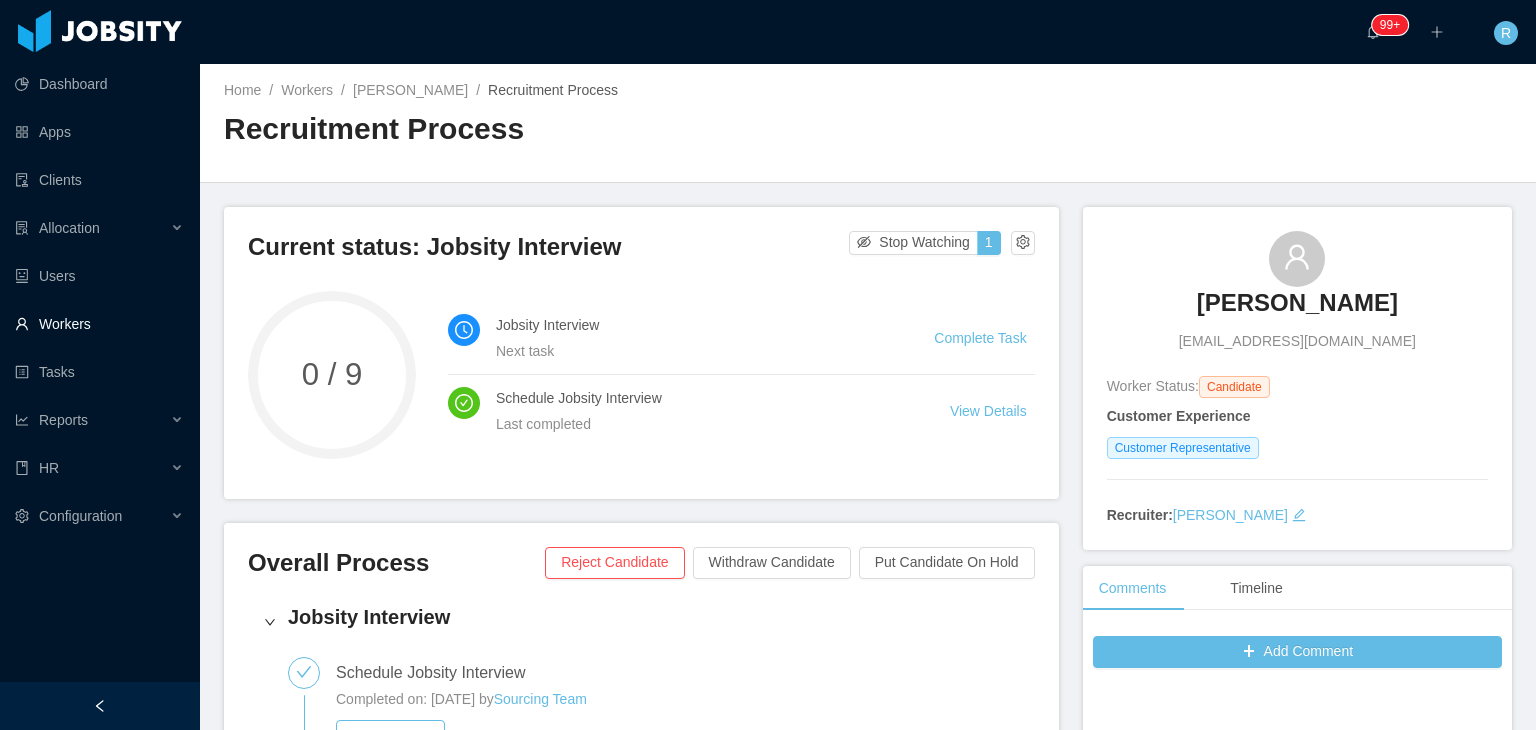 click on "Workers" at bounding box center (99, 324) 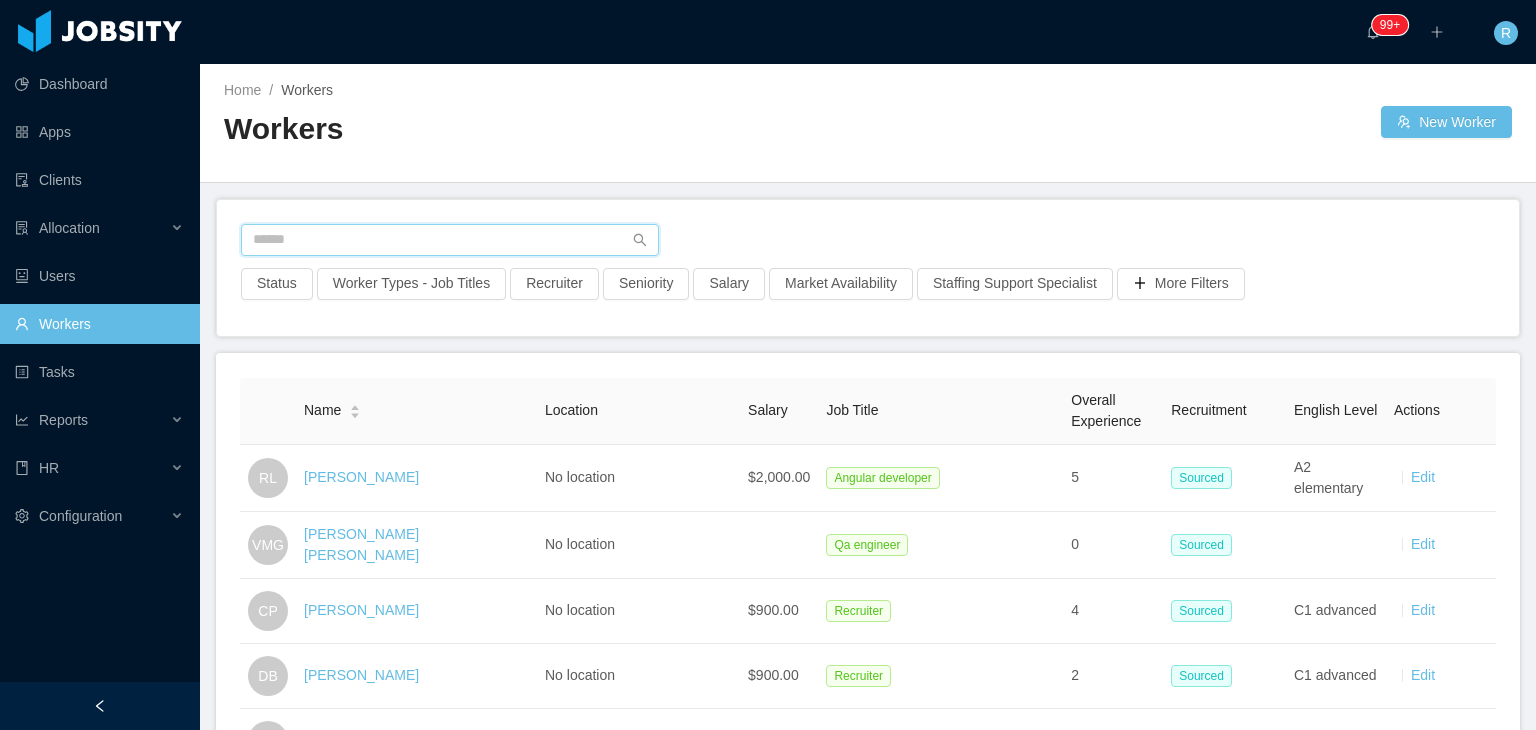 click at bounding box center (450, 240) 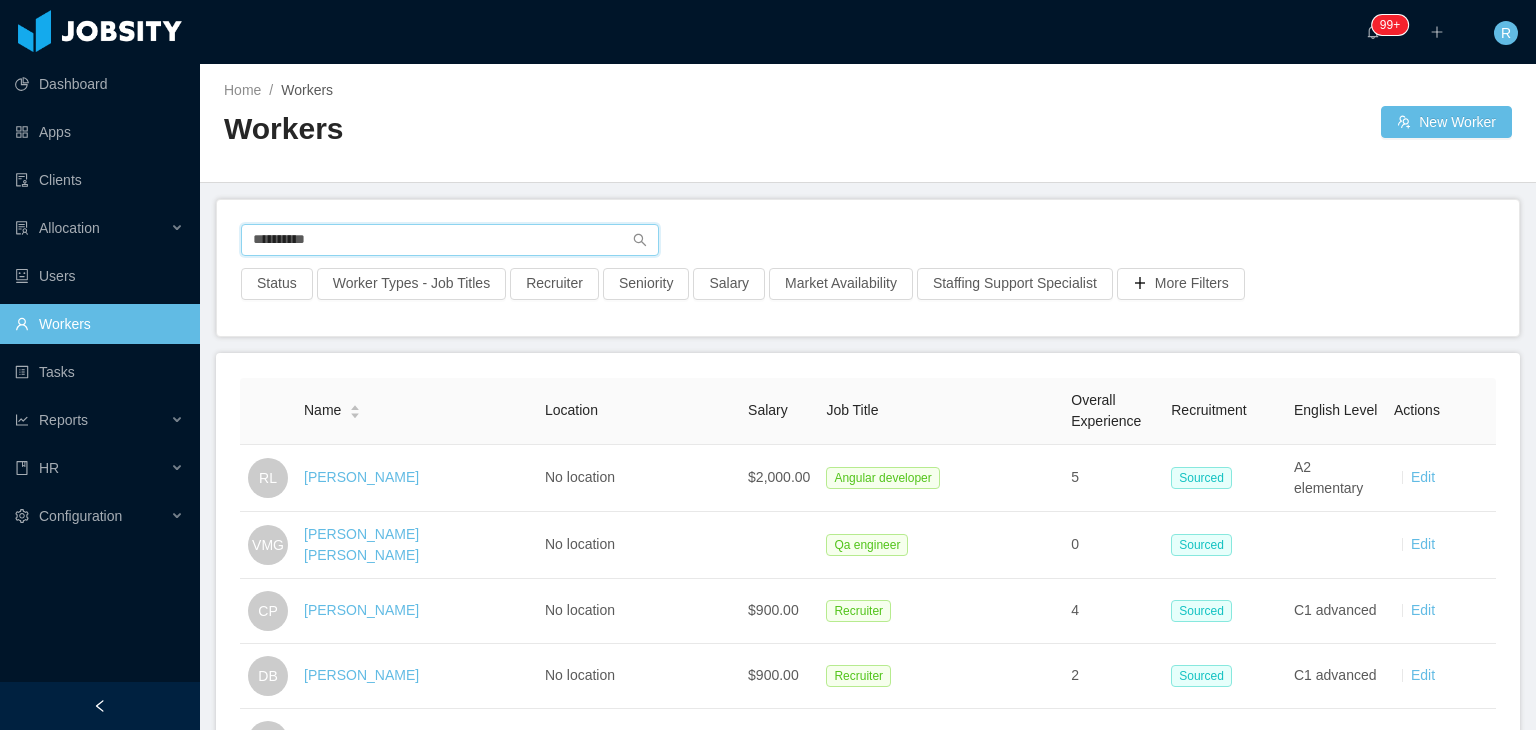 type on "**********" 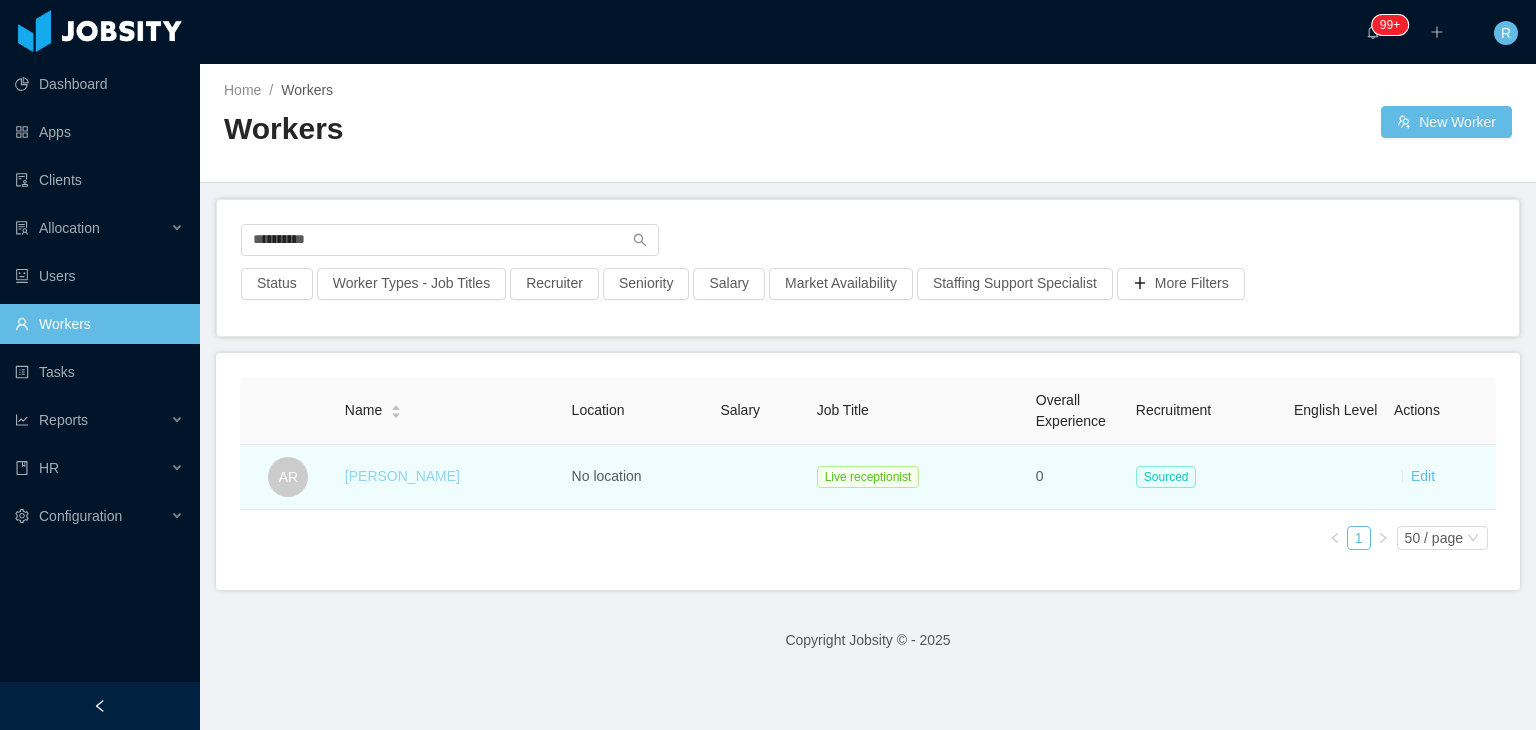 click on "[PERSON_NAME]" at bounding box center [402, 476] 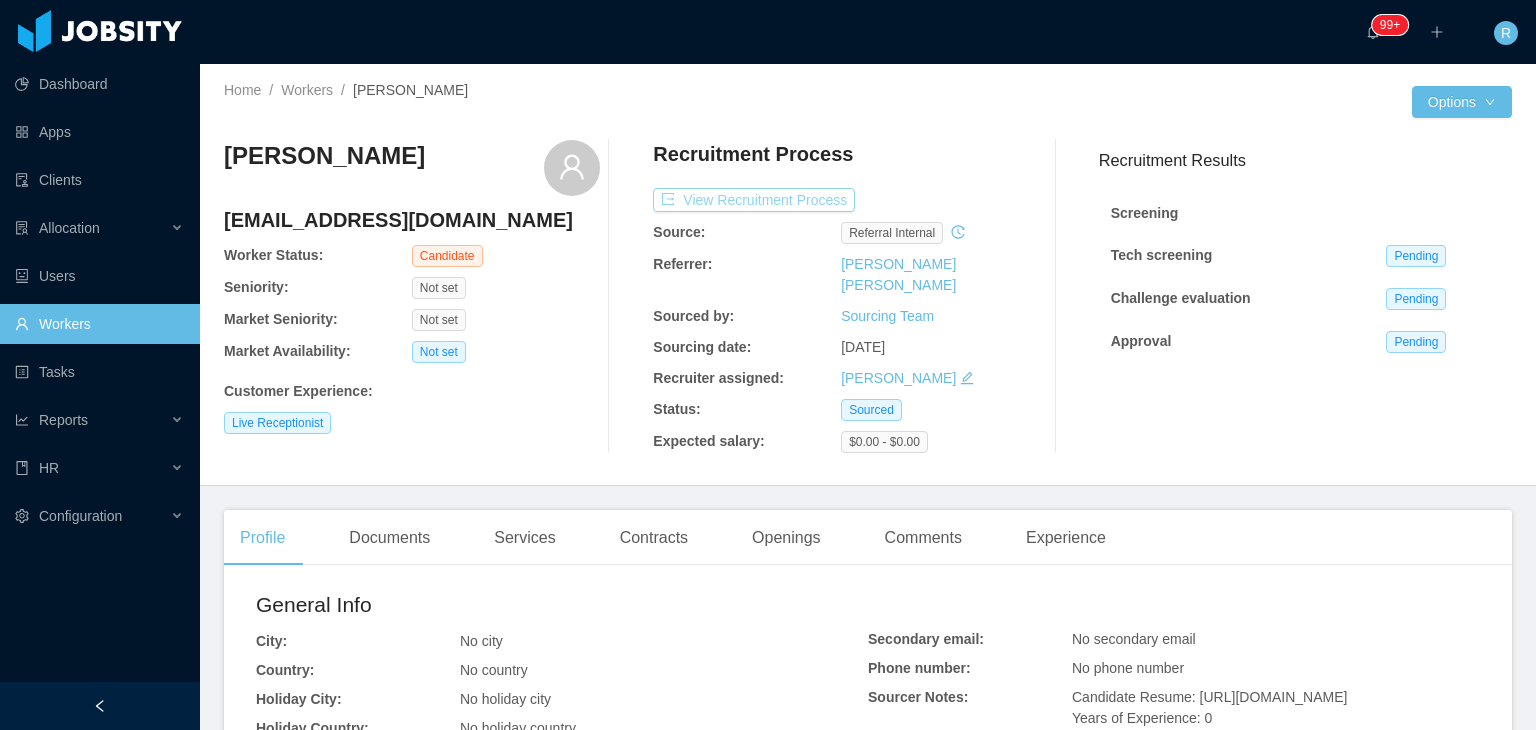 click on "View Recruitment Process" at bounding box center (754, 200) 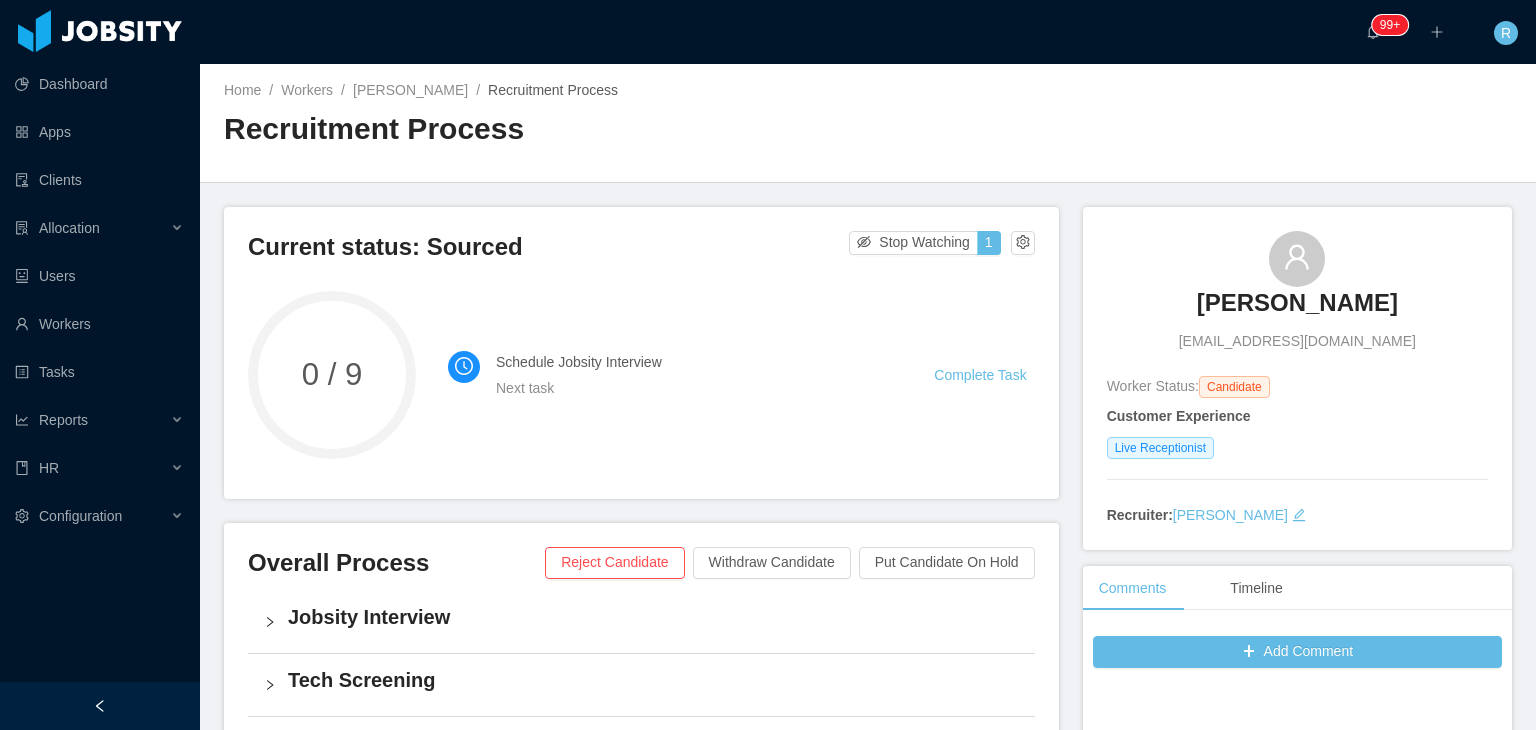 click on "Current status: Sourced Stop Watching 1 0 / 9 Schedule Jobsity Interview Next task Complete Task" at bounding box center [641, 353] 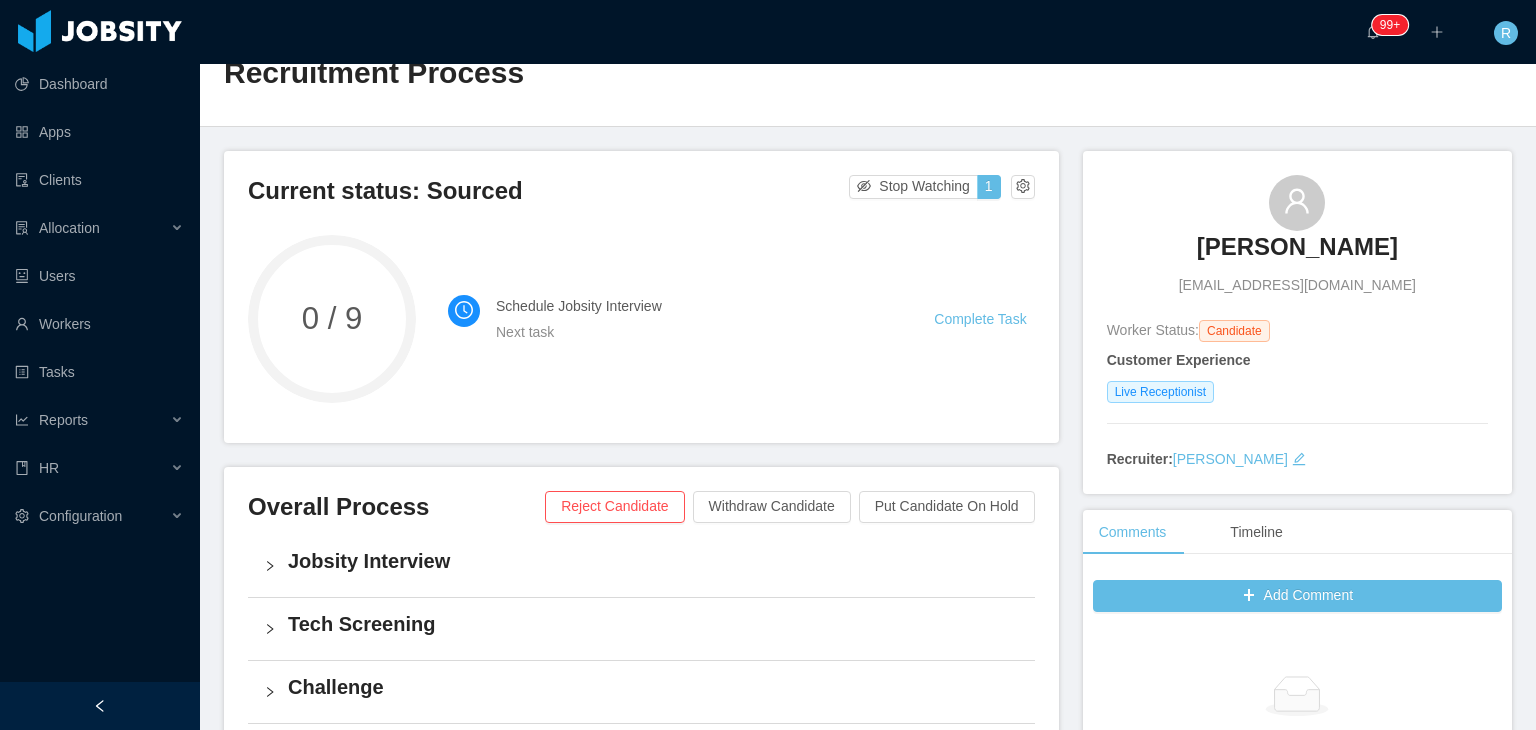 scroll, scrollTop: 0, scrollLeft: 0, axis: both 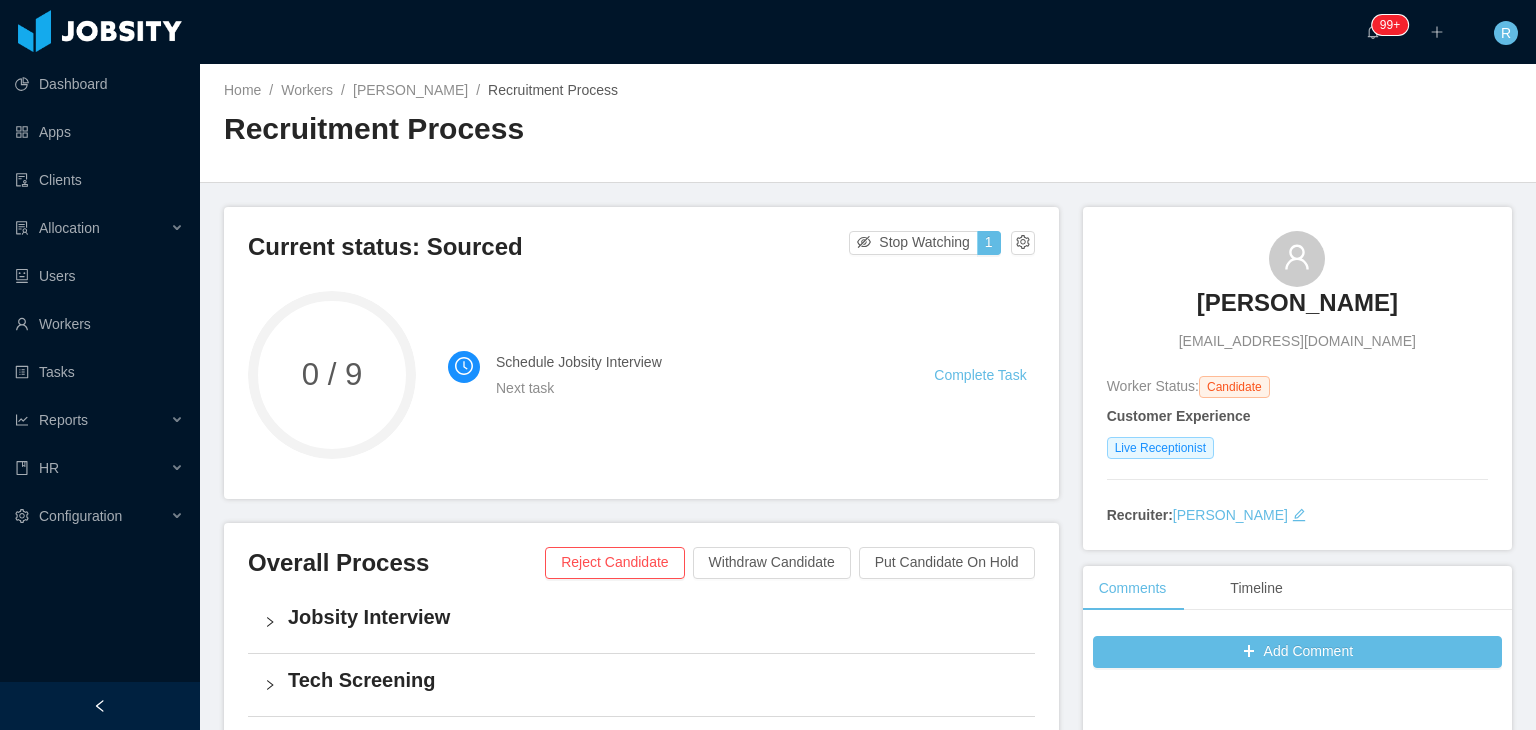 click on "[PERSON_NAME]" at bounding box center [1297, 303] 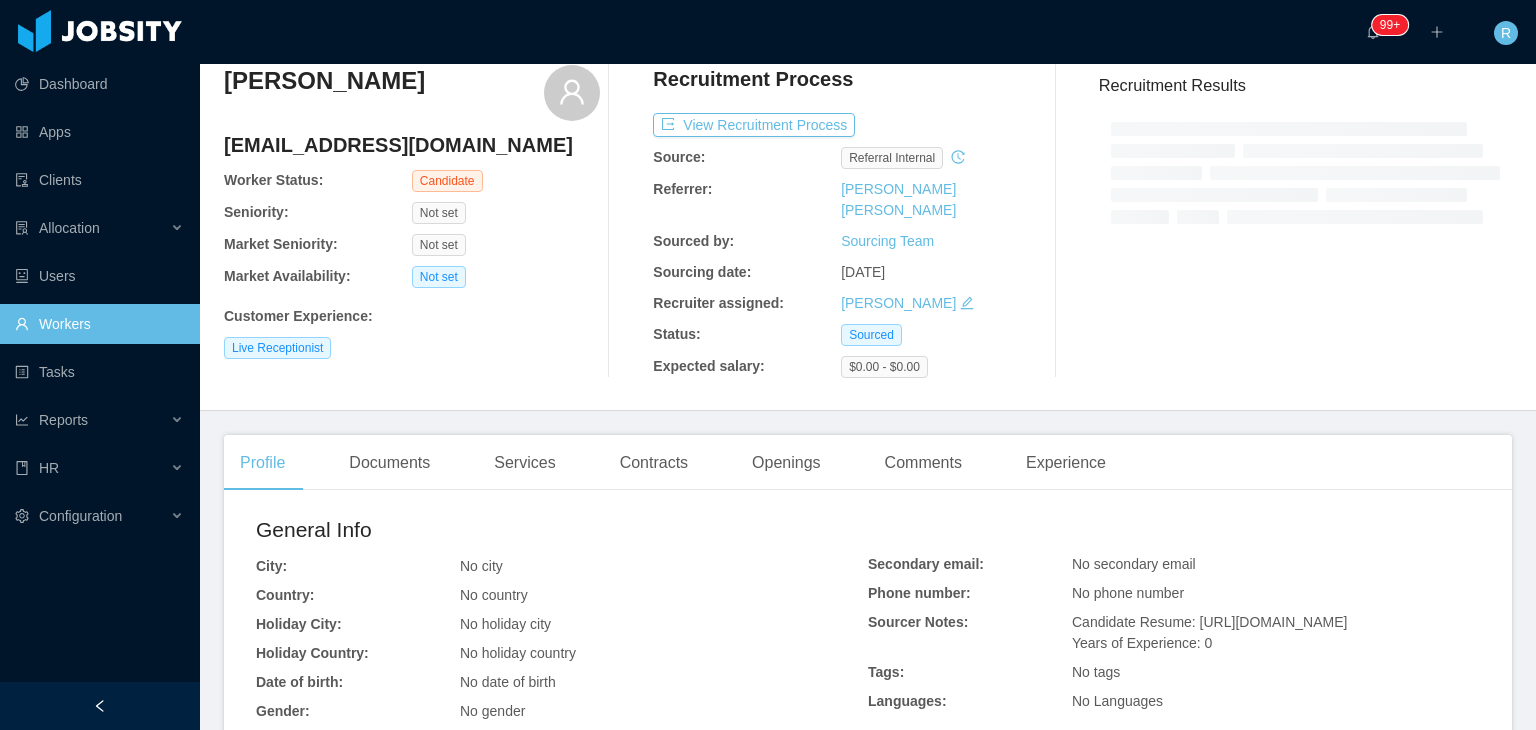 scroll, scrollTop: 200, scrollLeft: 0, axis: vertical 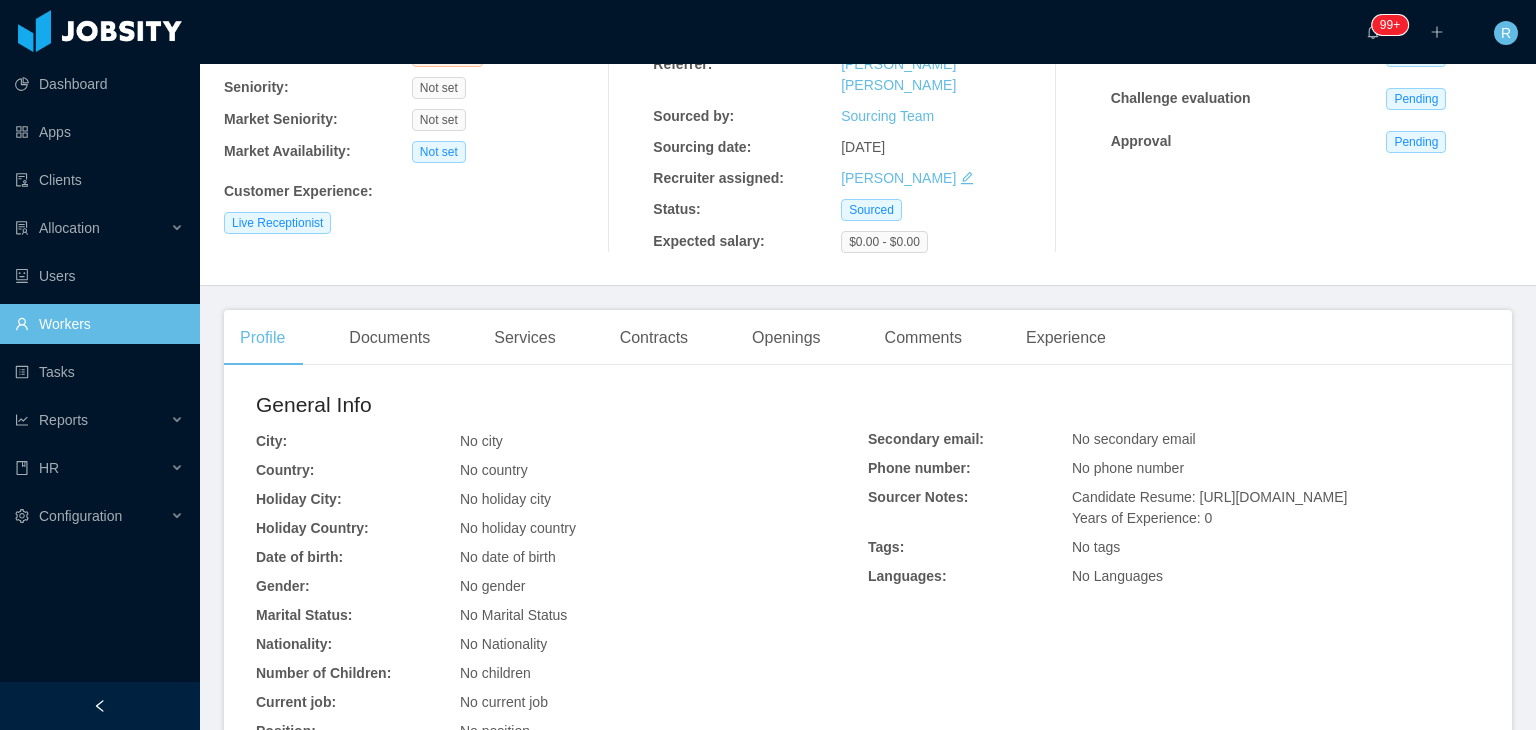 drag, startPoint x: 1315, startPoint y: 528, endPoint x: 1182, endPoint y: 479, distance: 141.7392 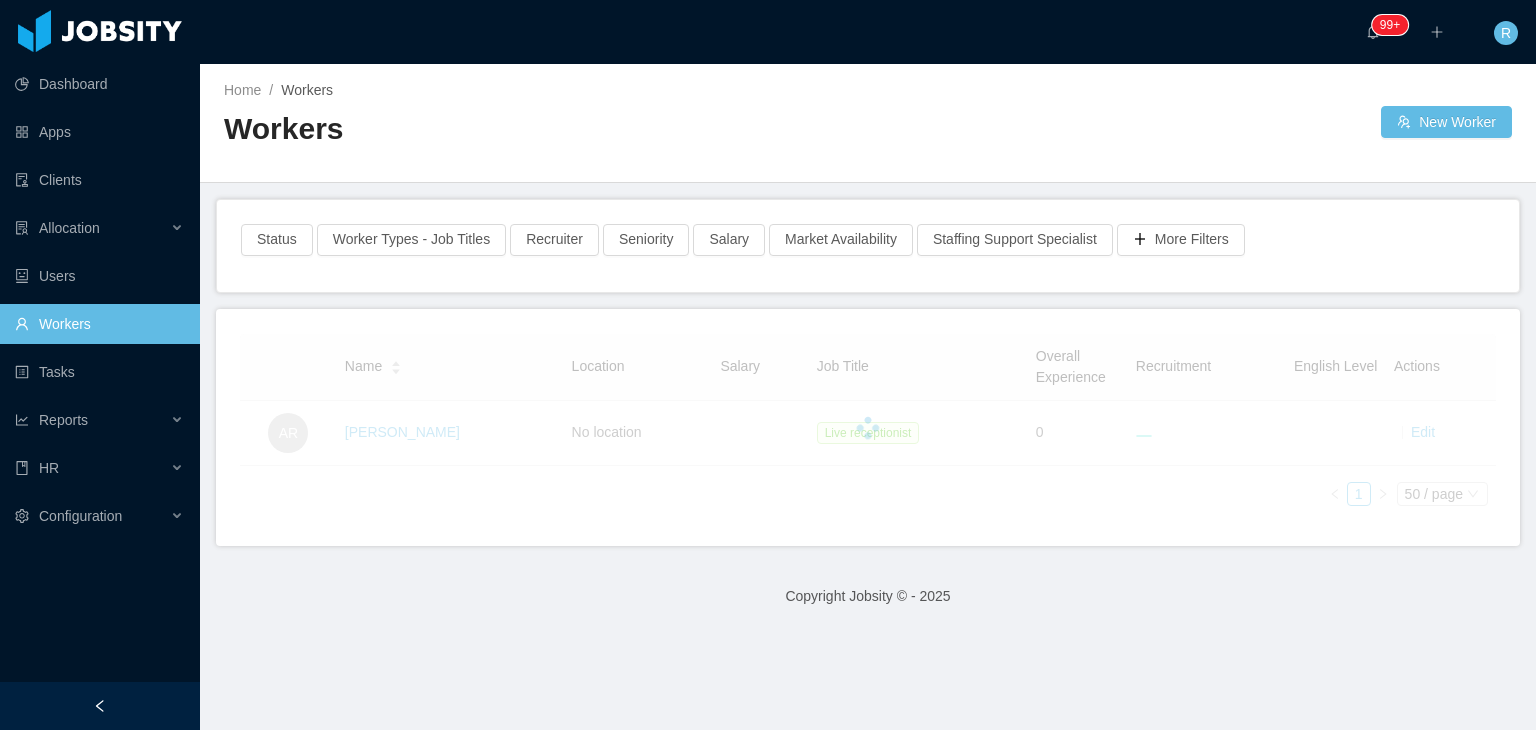 scroll, scrollTop: 0, scrollLeft: 0, axis: both 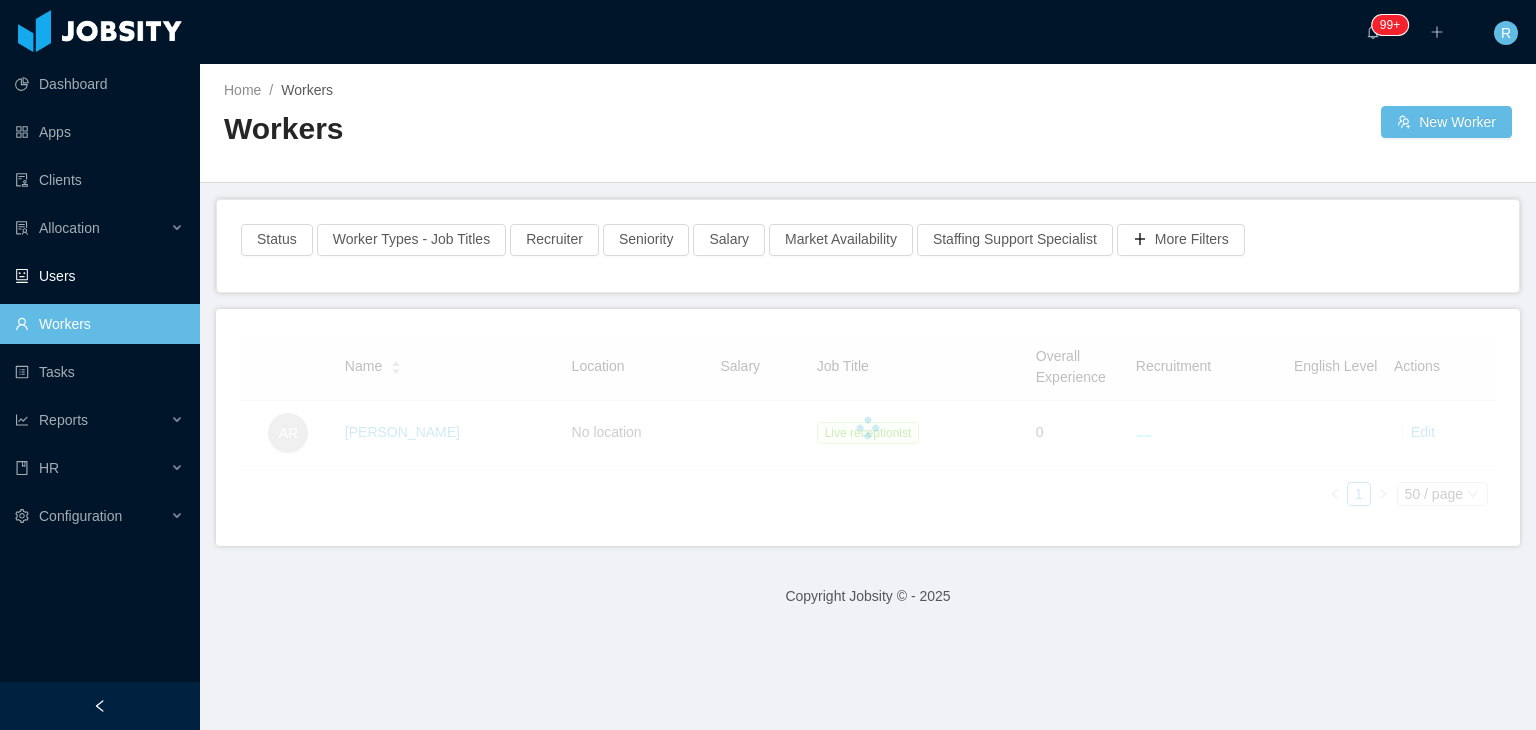 click on "Users" at bounding box center (99, 276) 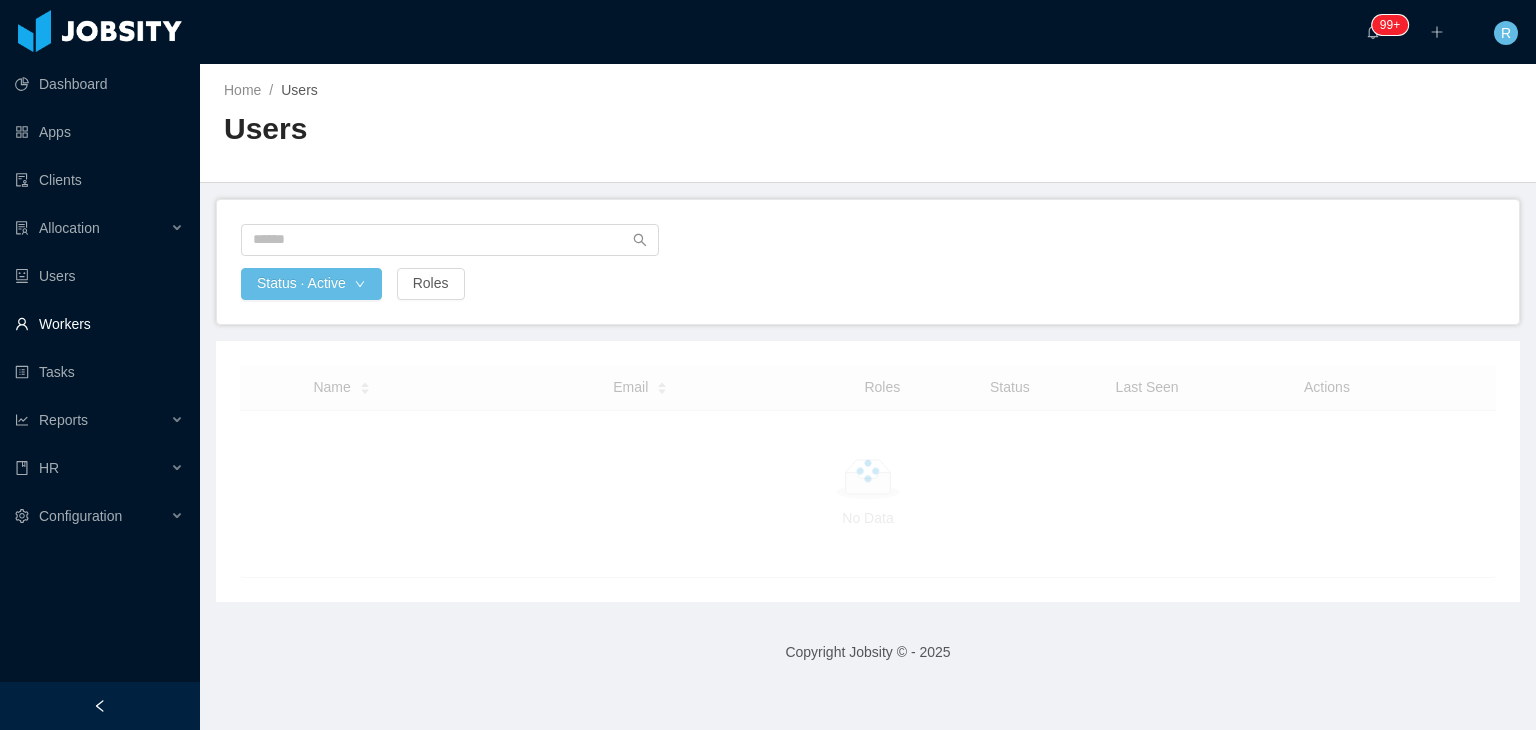 click on "Workers" at bounding box center (99, 324) 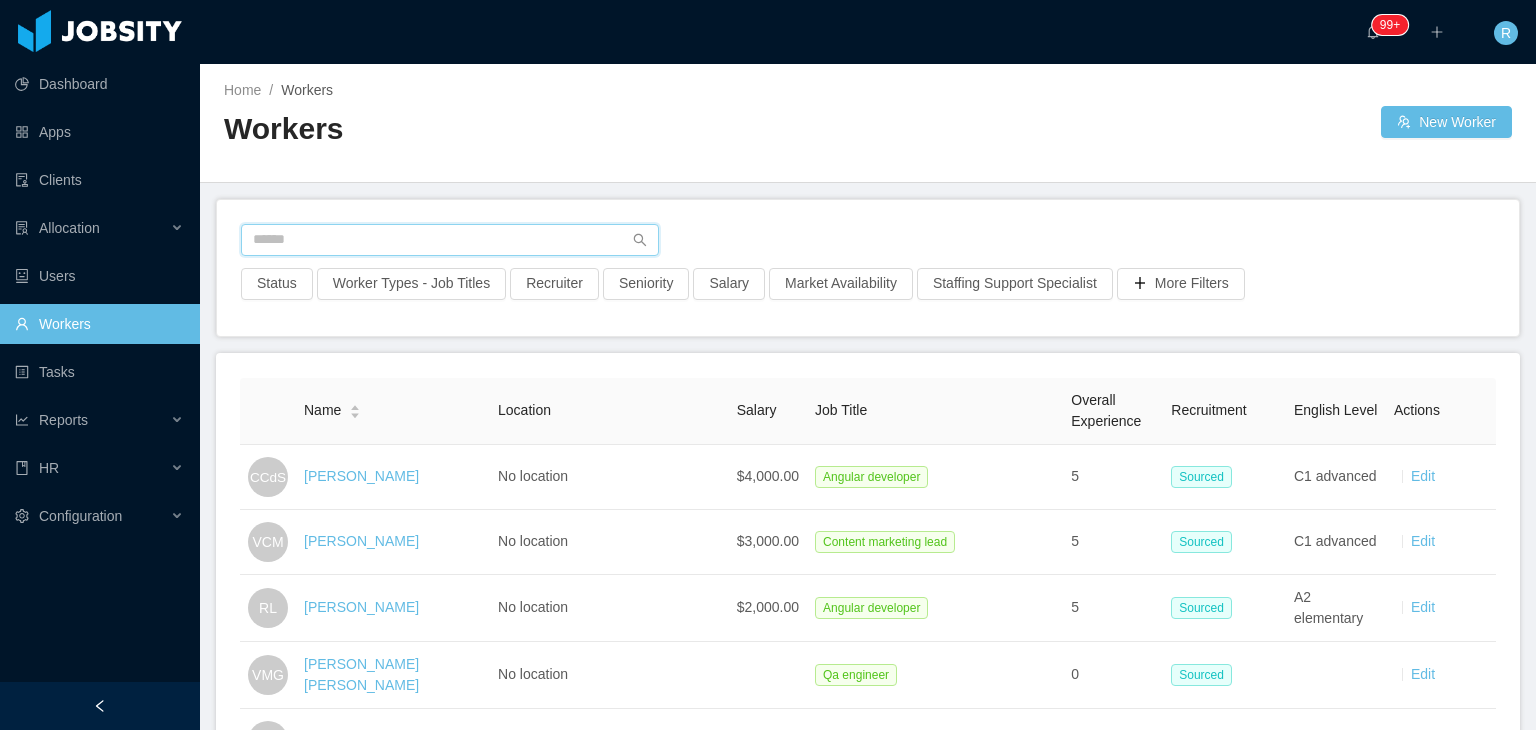 click at bounding box center [450, 240] 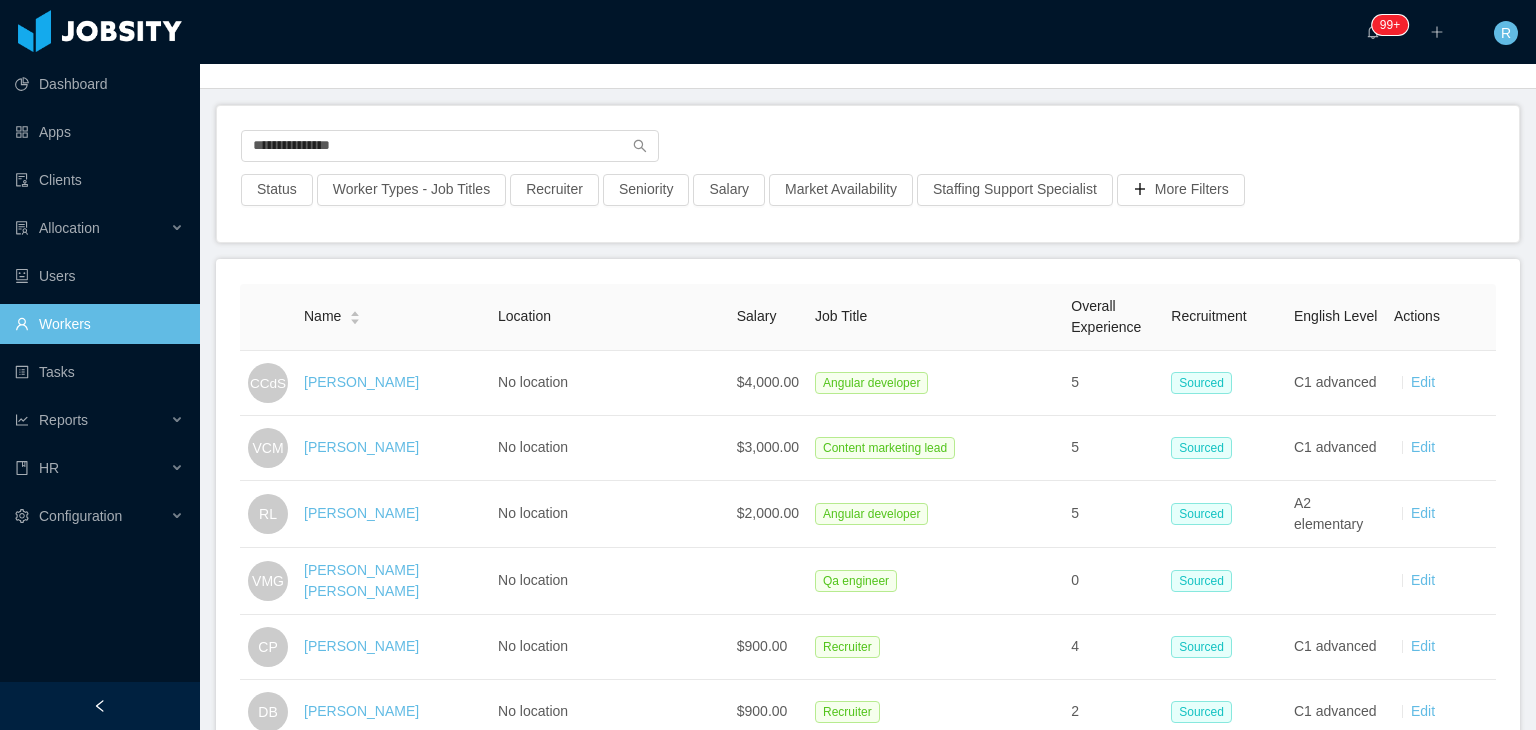 scroll, scrollTop: 0, scrollLeft: 0, axis: both 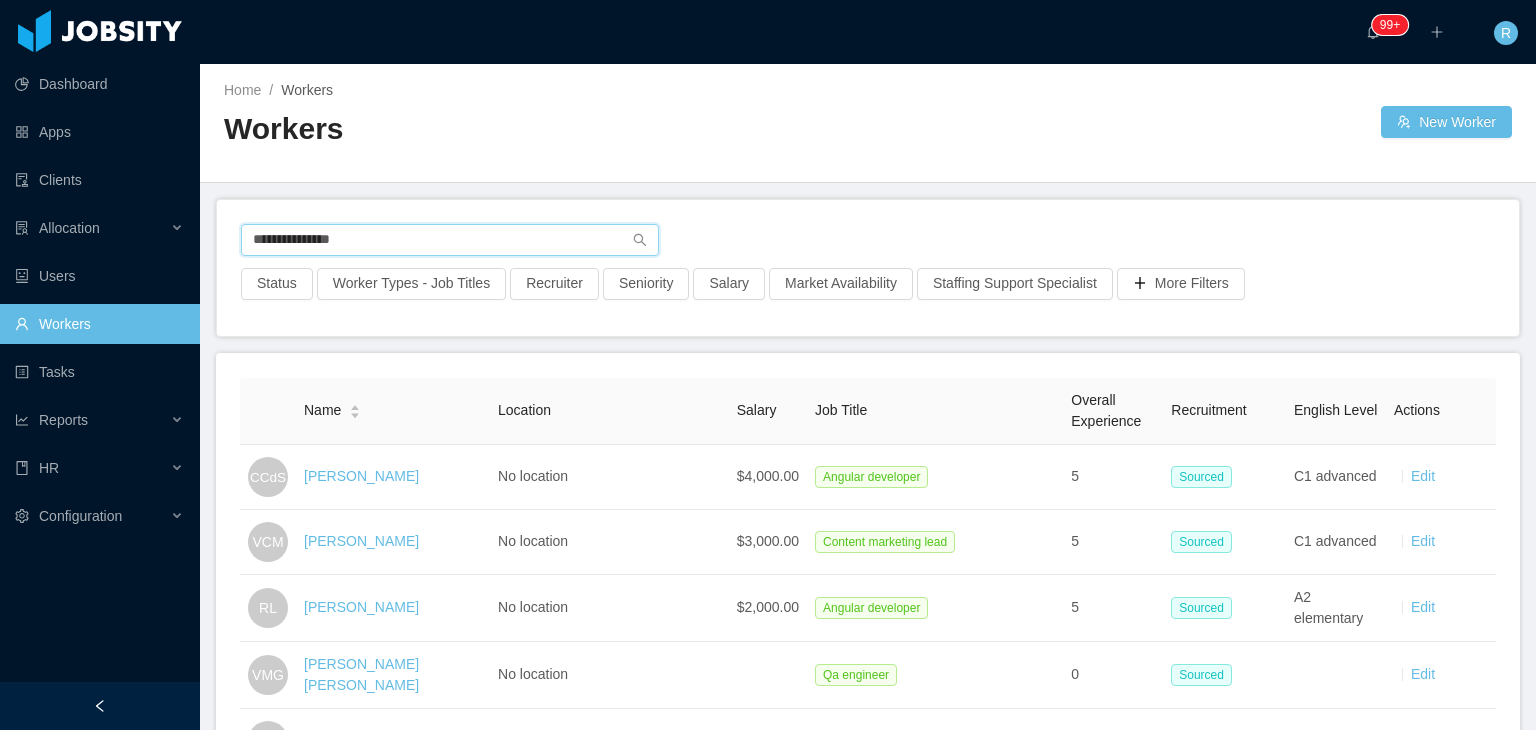 click on "**********" at bounding box center [450, 240] 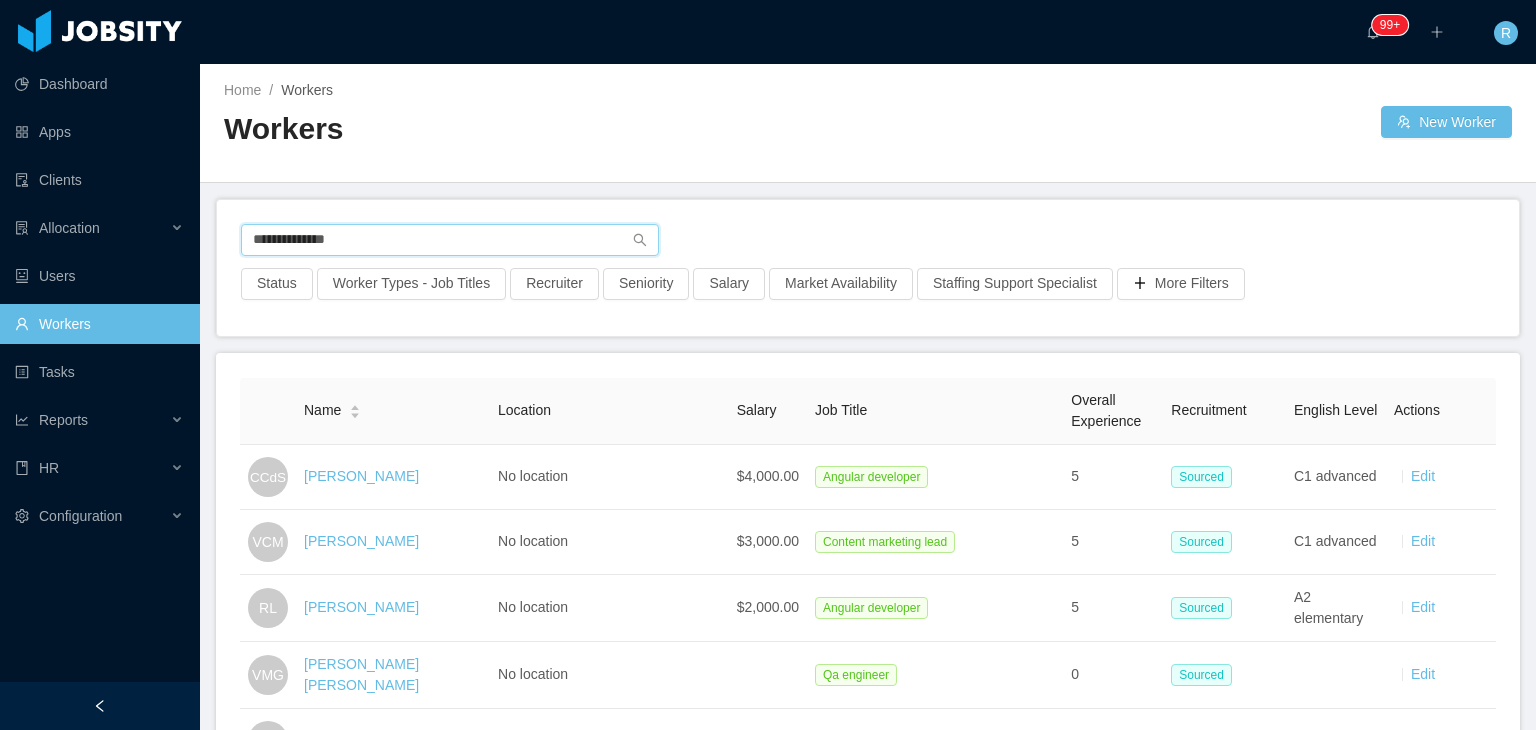 type on "**********" 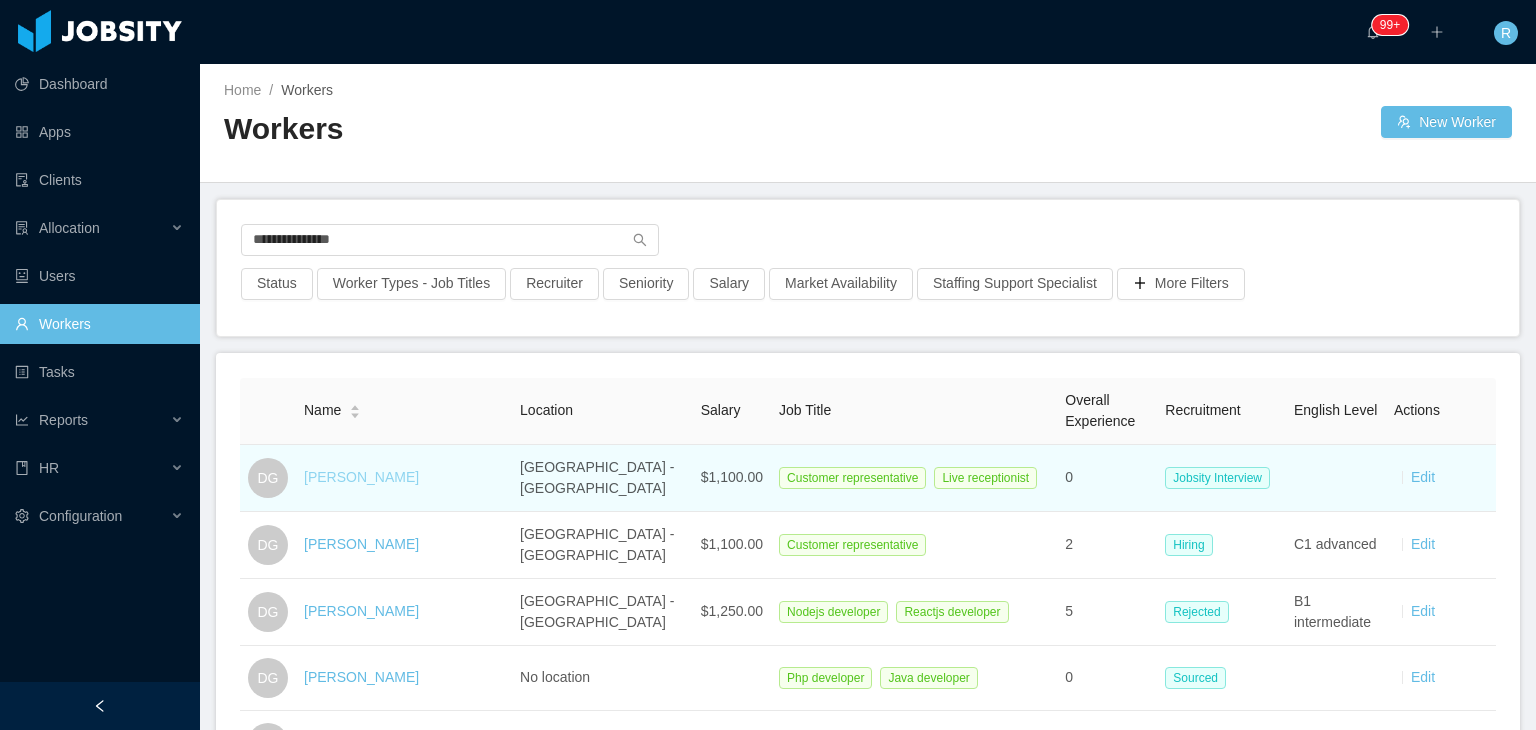 click on "Daniel Gonzalez" at bounding box center (361, 477) 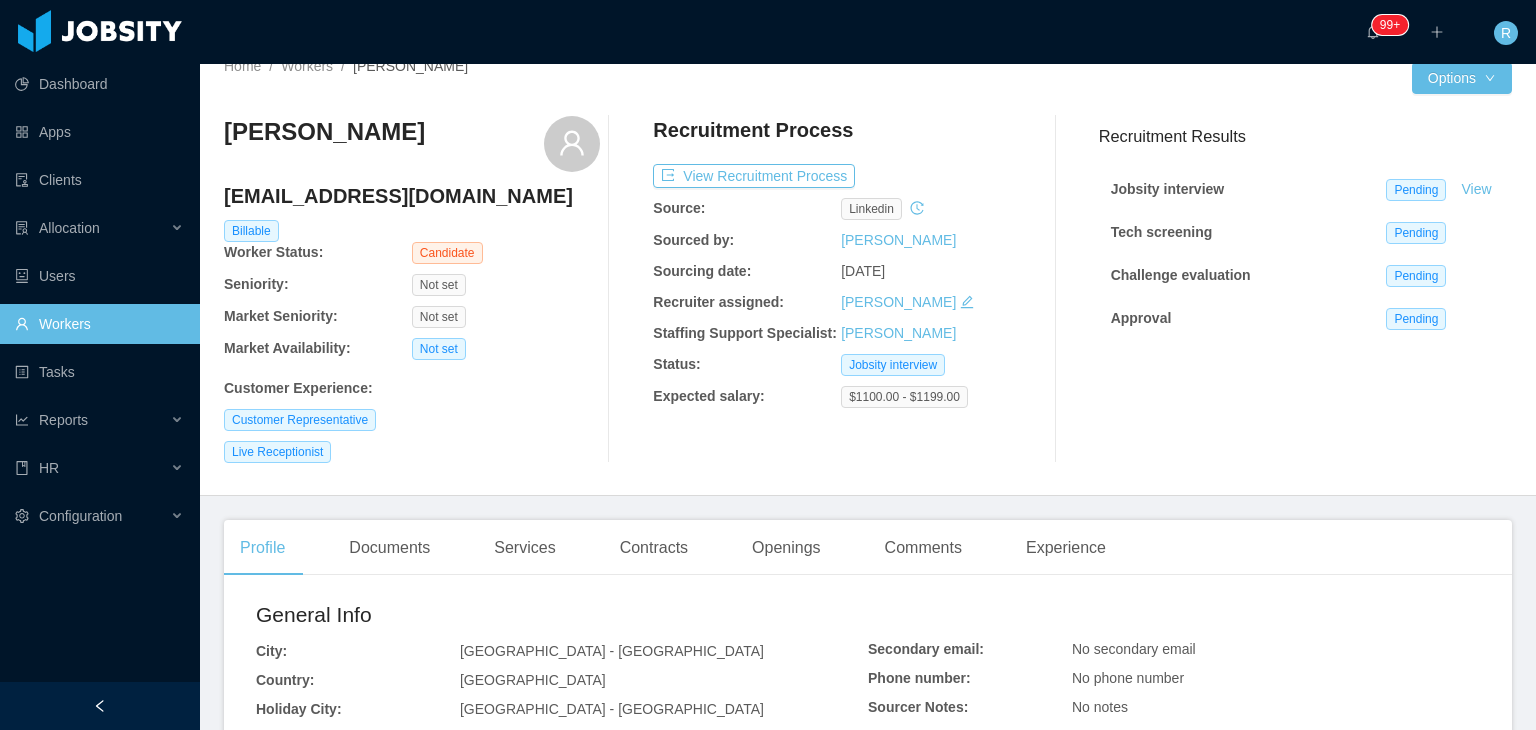 scroll, scrollTop: 0, scrollLeft: 0, axis: both 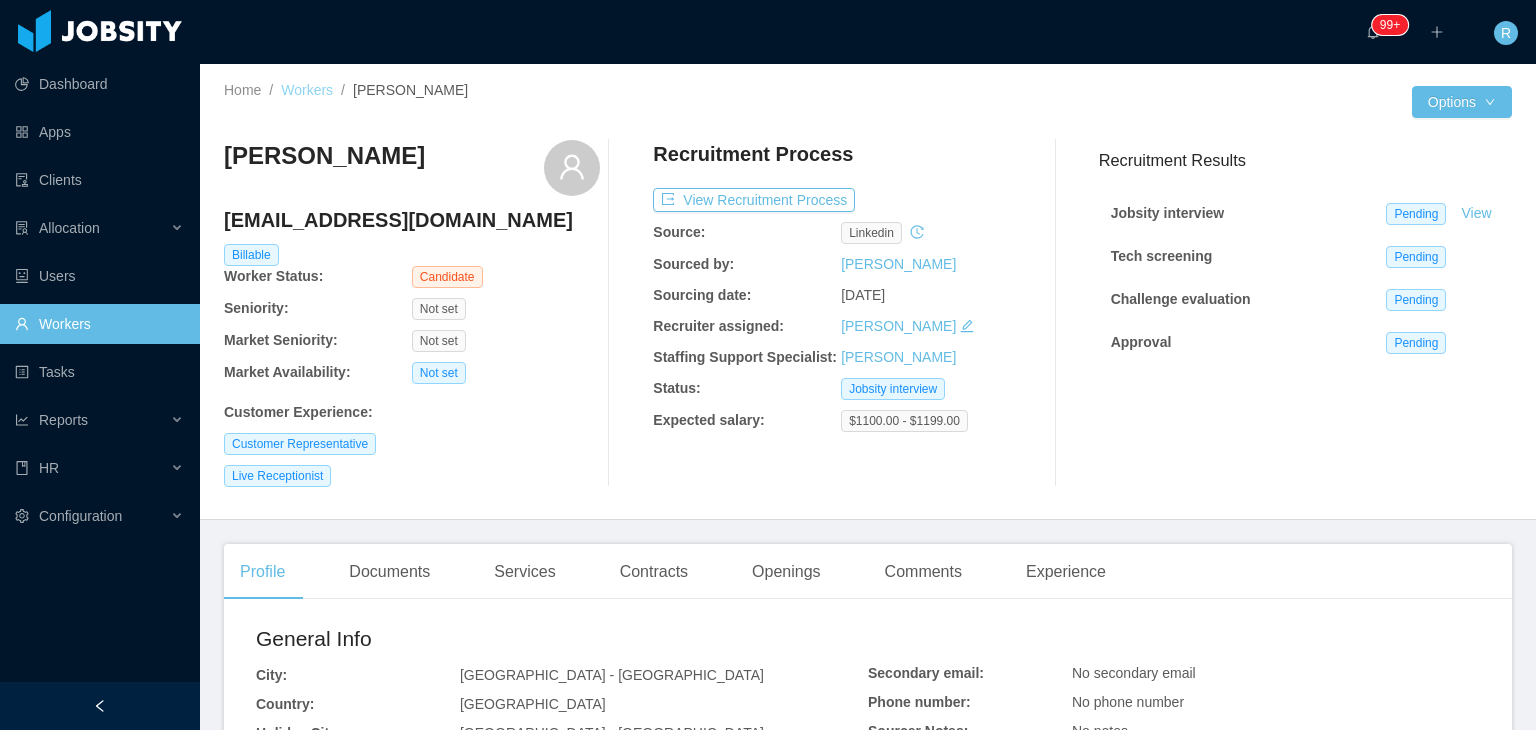 click on "Workers" at bounding box center [307, 90] 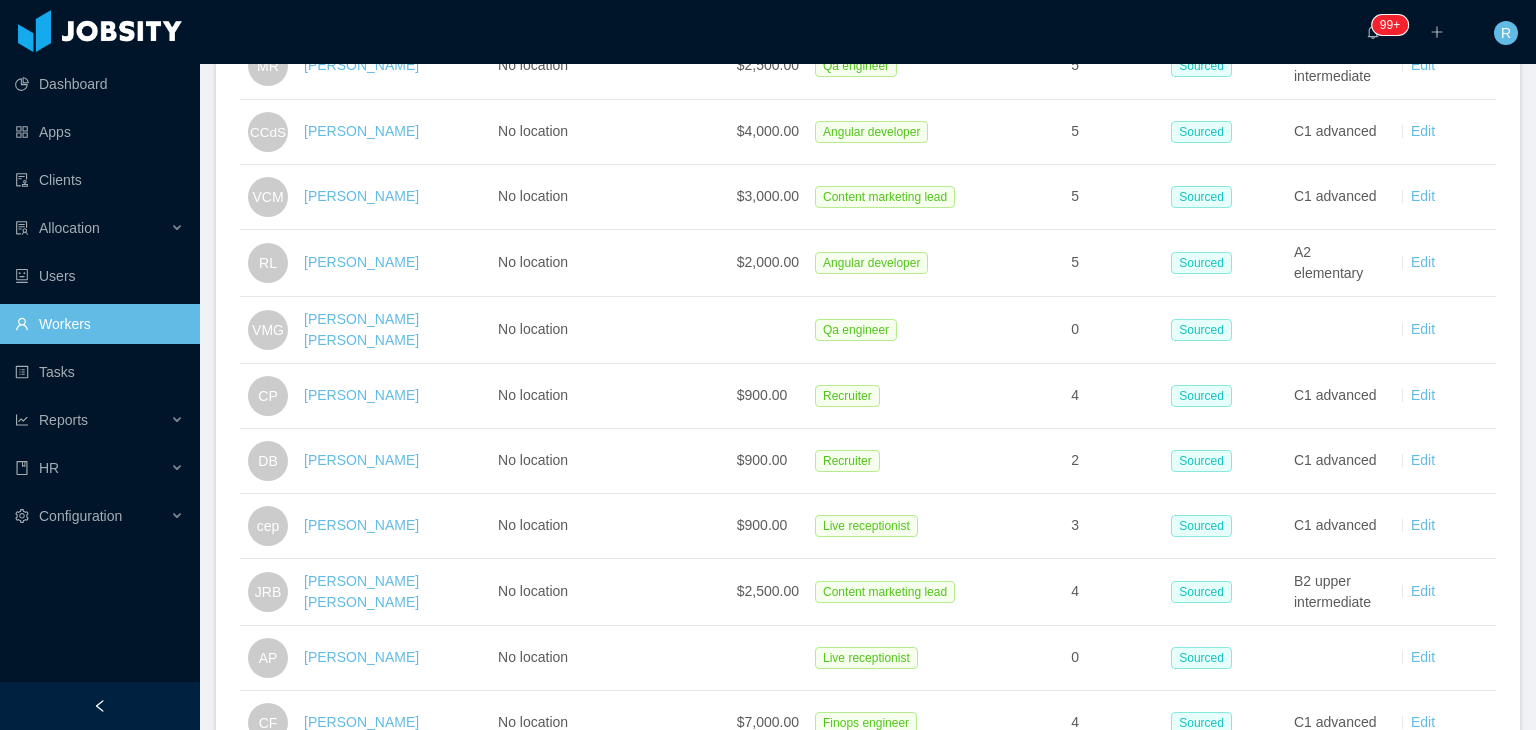 scroll, scrollTop: 0, scrollLeft: 0, axis: both 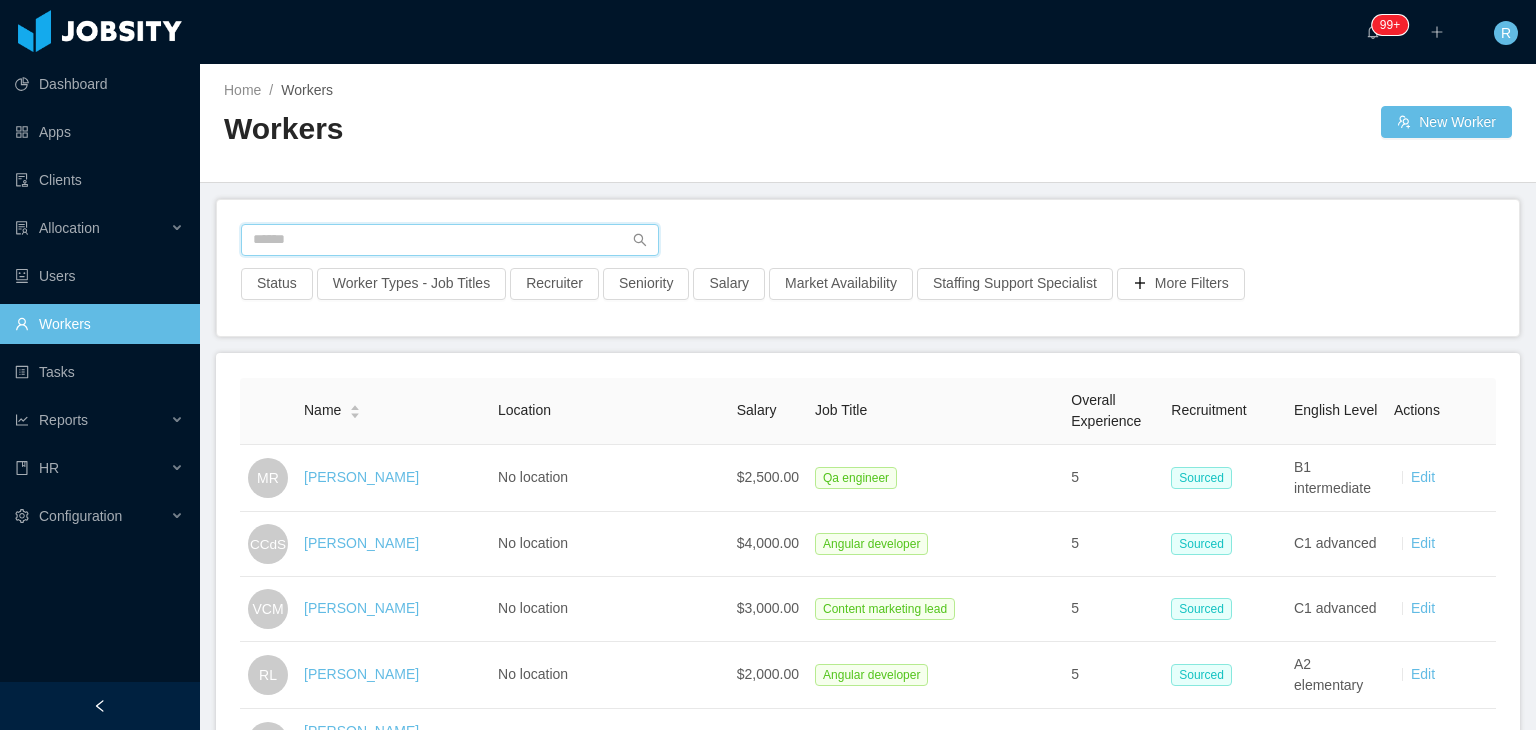 click at bounding box center (450, 240) 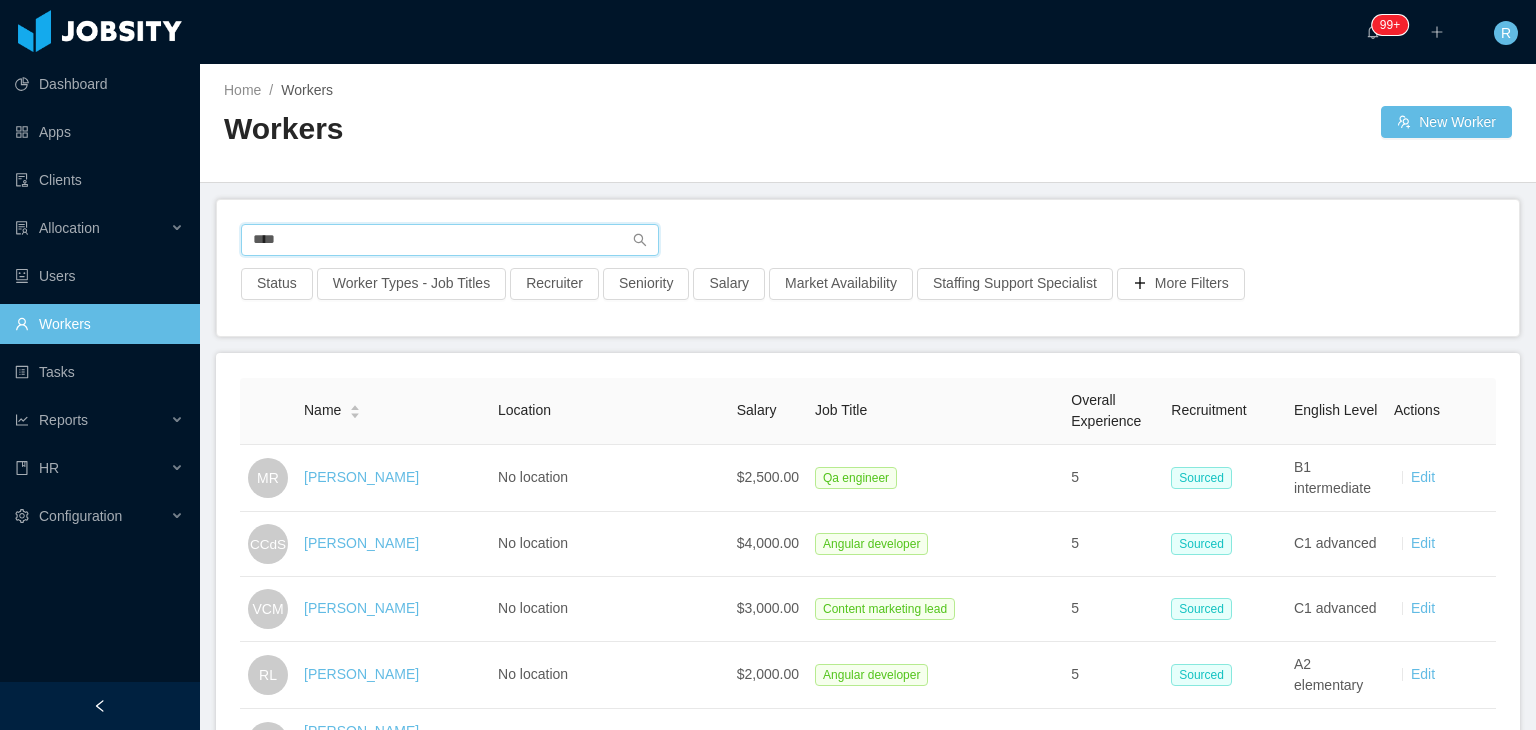 type on "****" 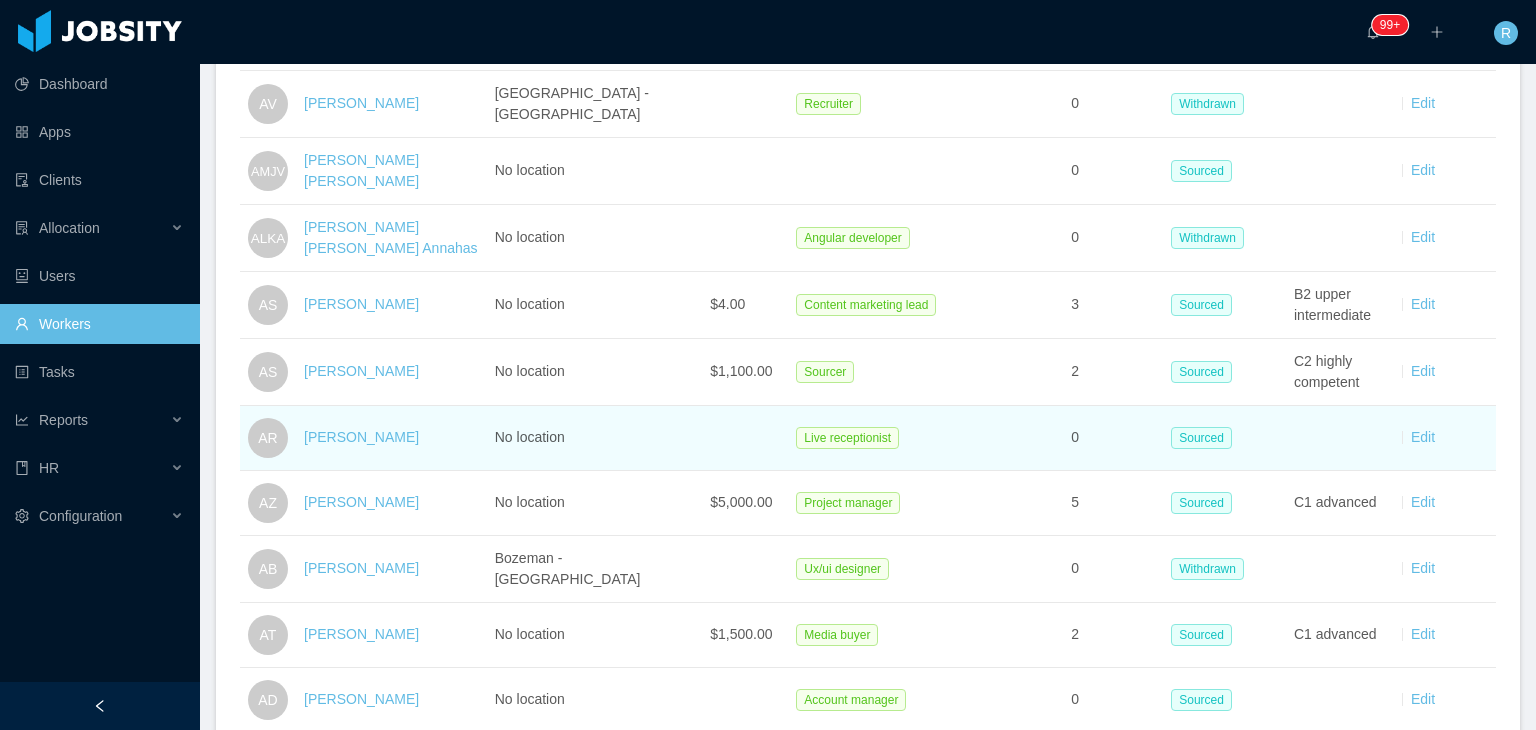 scroll, scrollTop: 800, scrollLeft: 0, axis: vertical 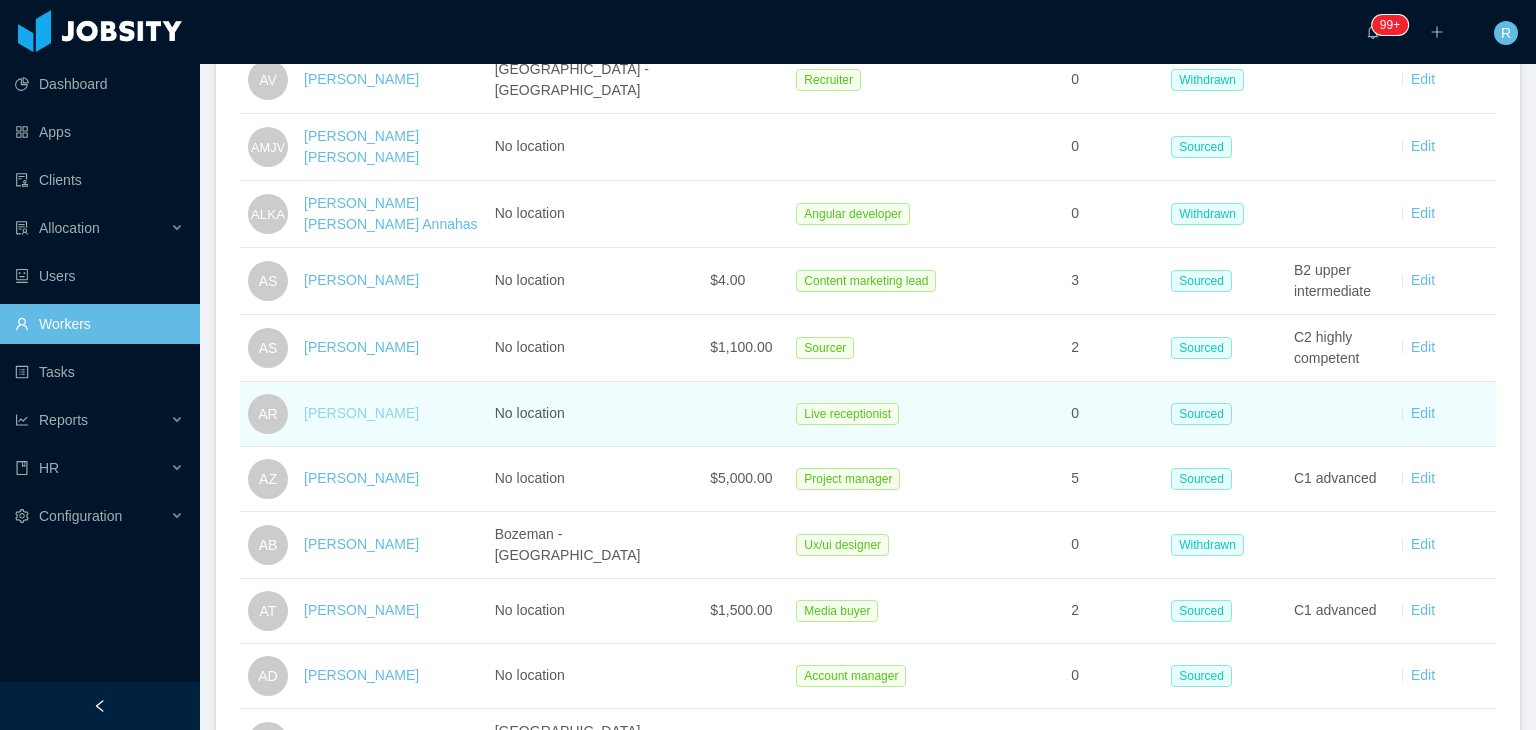 click on "Anna Rojas" at bounding box center (361, 413) 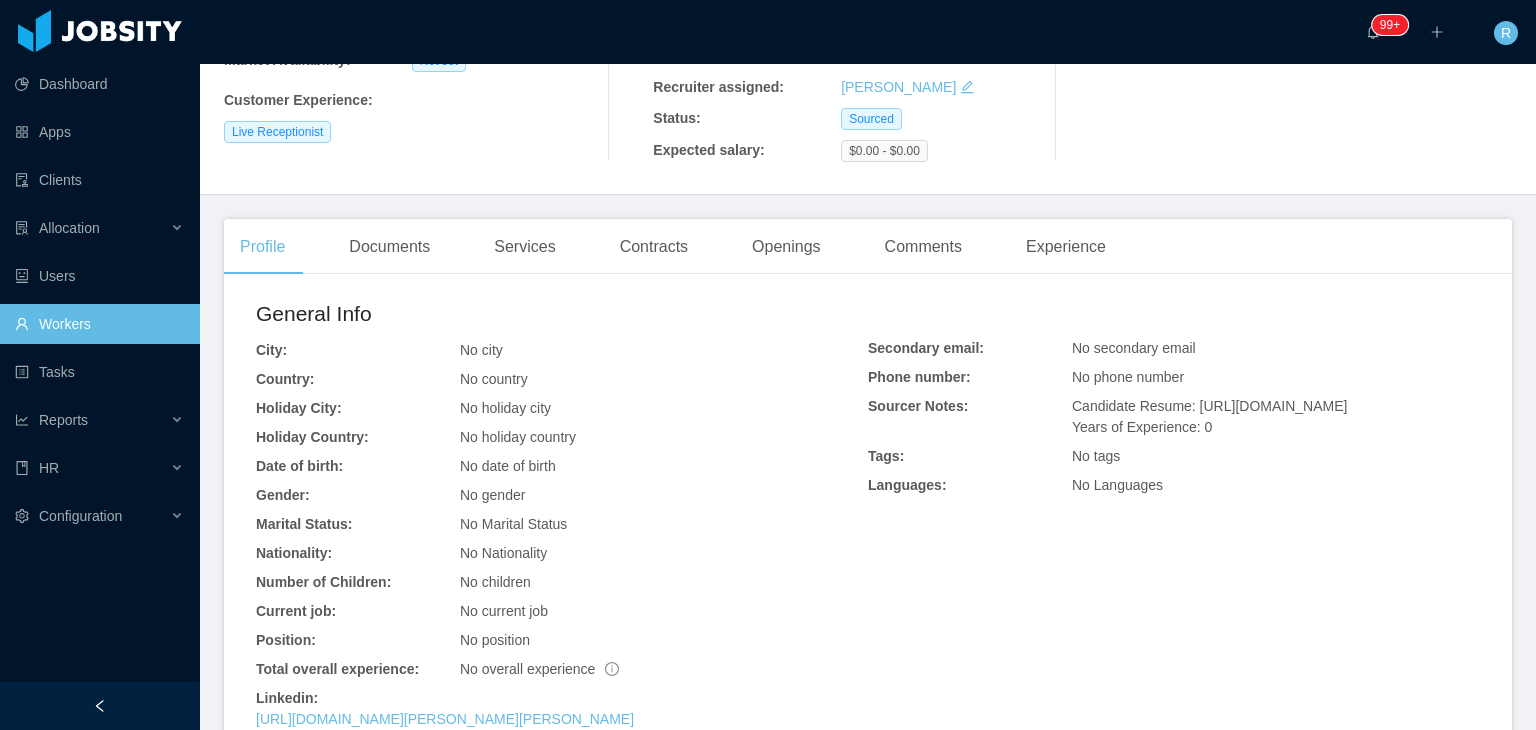 scroll, scrollTop: 455, scrollLeft: 0, axis: vertical 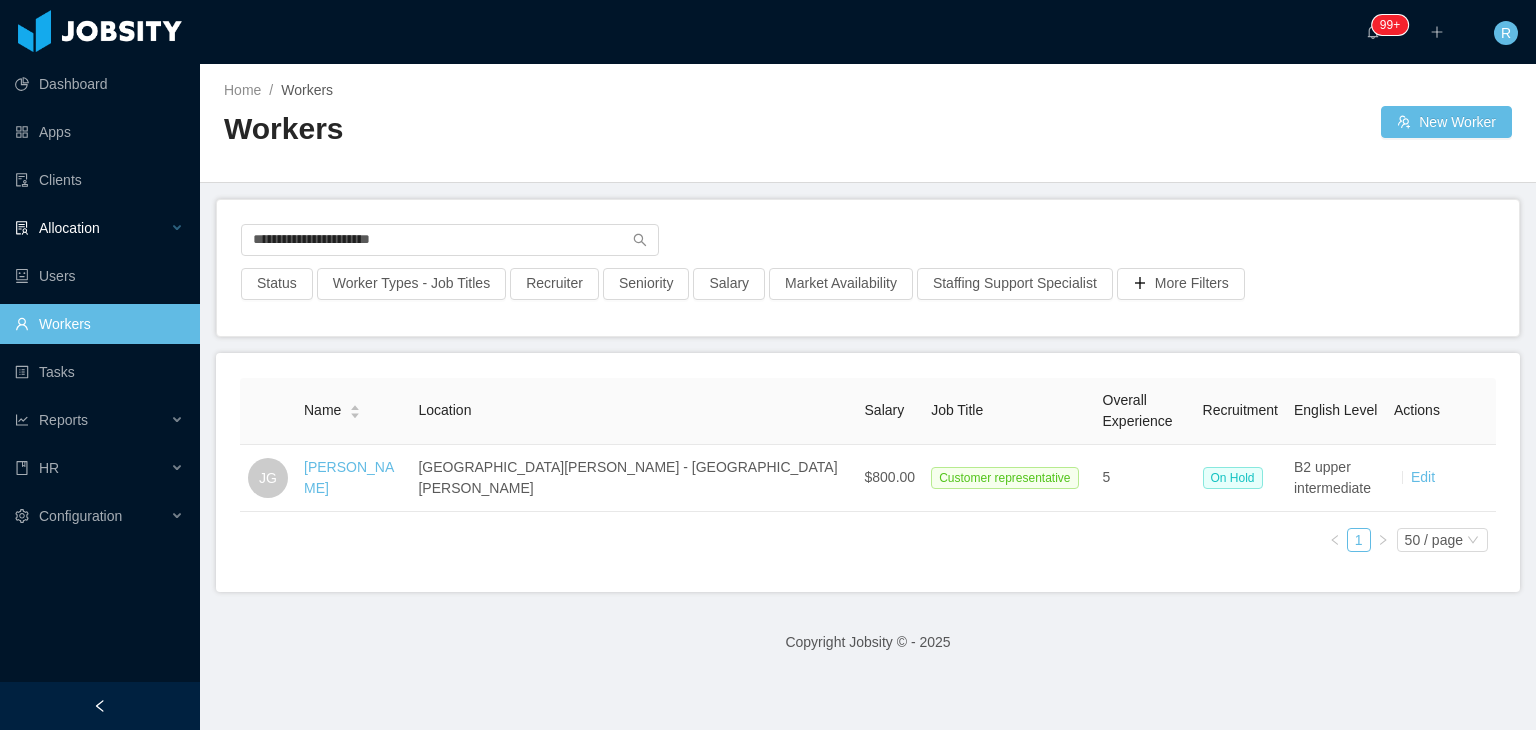 click on "**********" at bounding box center [768, 365] 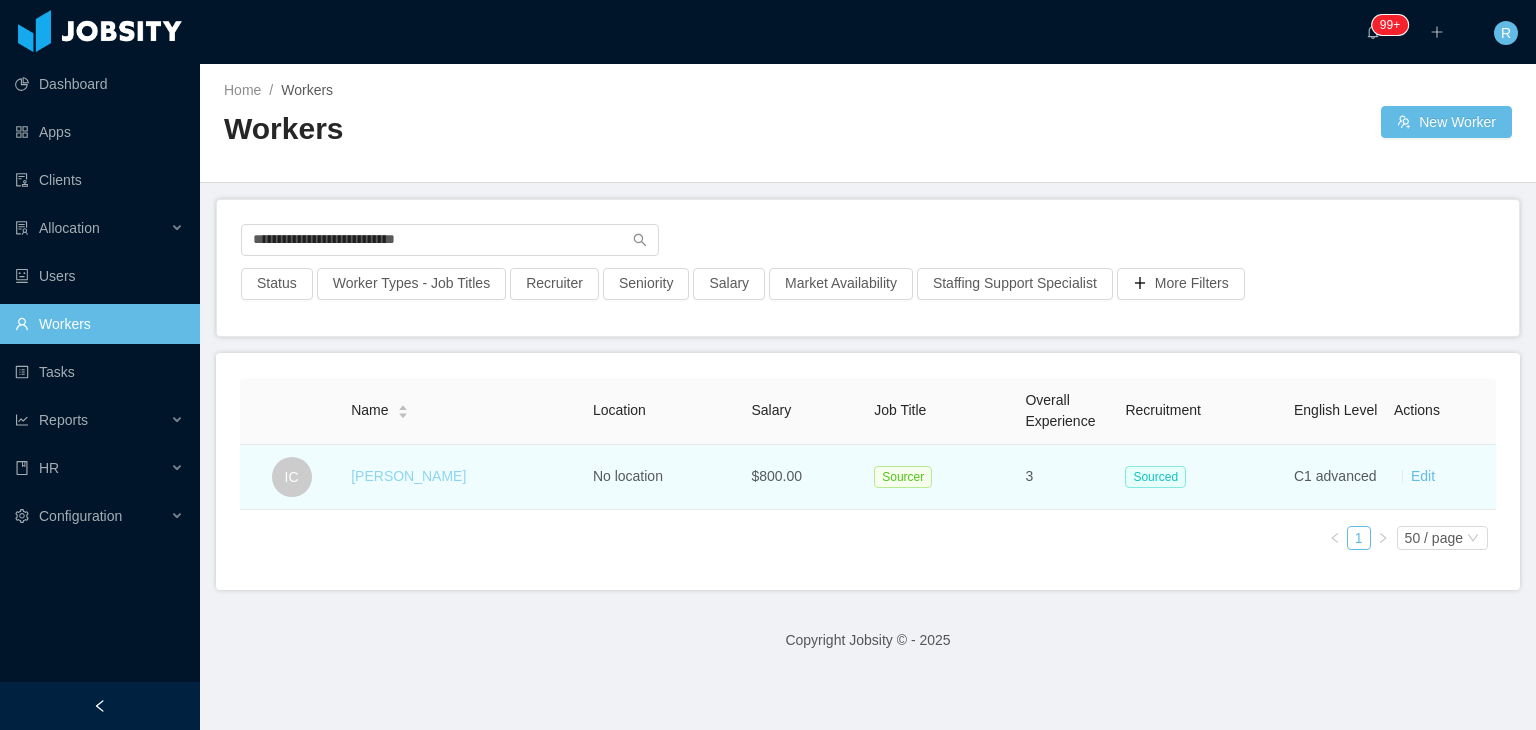 type on "**********" 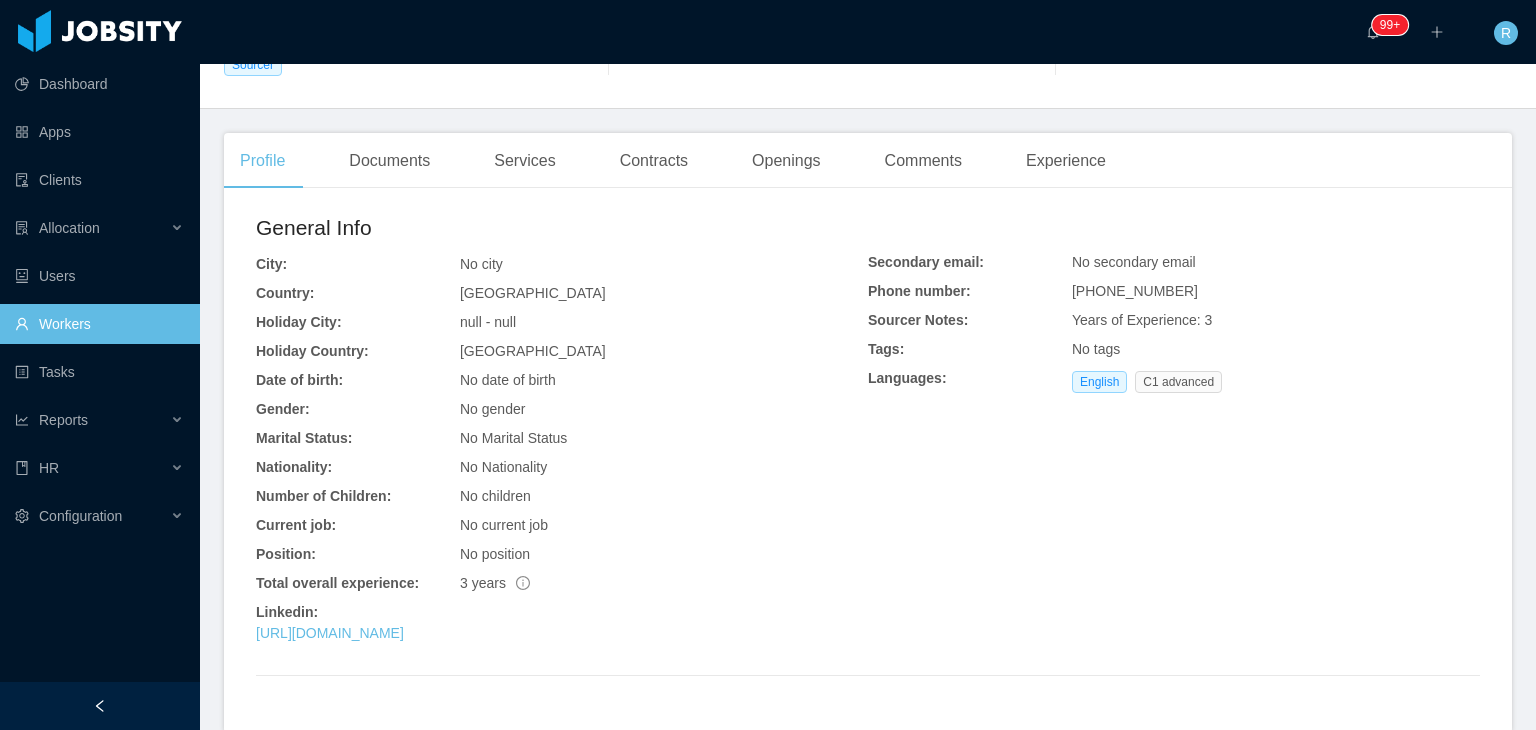 scroll, scrollTop: 400, scrollLeft: 0, axis: vertical 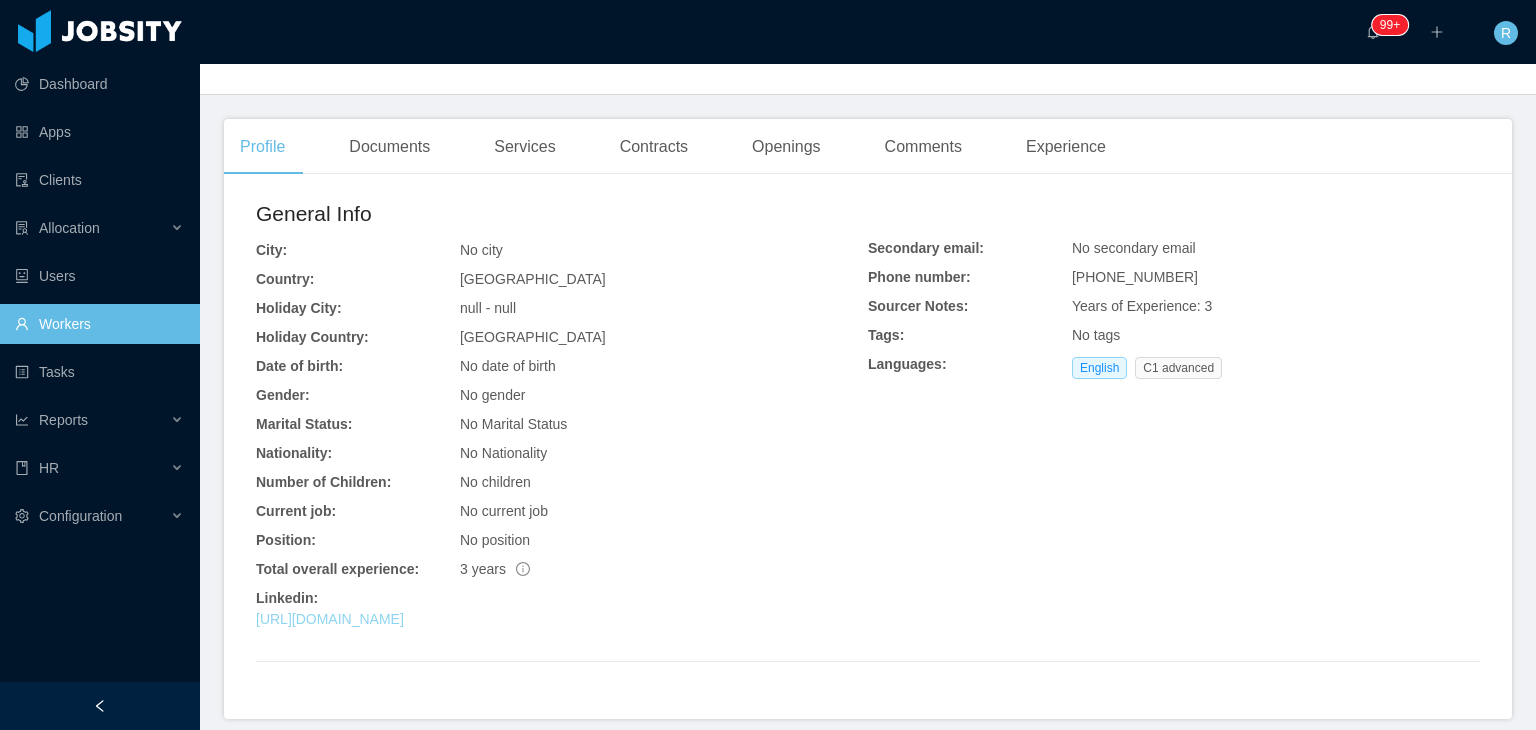 click on "[URL][DOMAIN_NAME]" at bounding box center [330, 619] 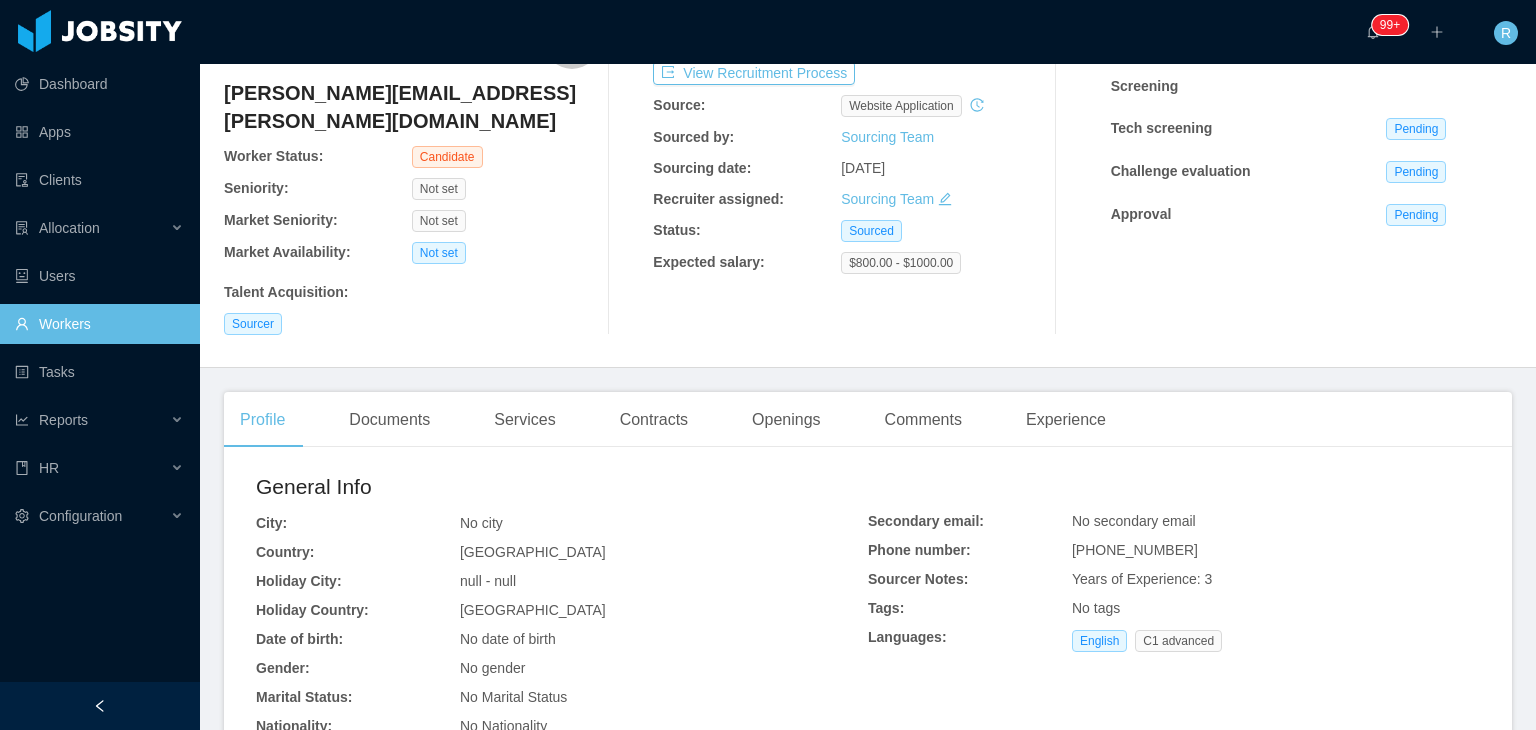 scroll, scrollTop: 96, scrollLeft: 0, axis: vertical 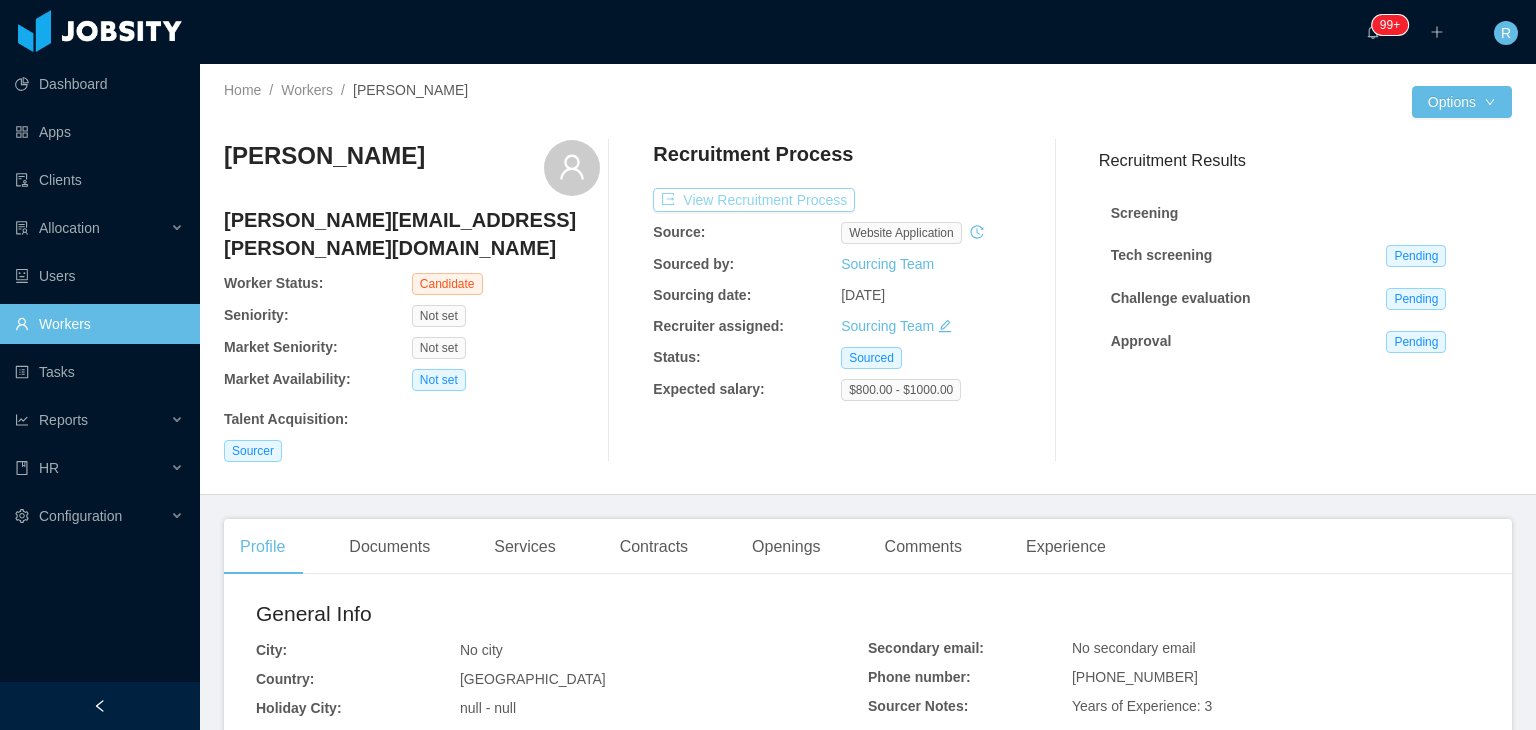 click on "View Recruitment Process" at bounding box center [754, 200] 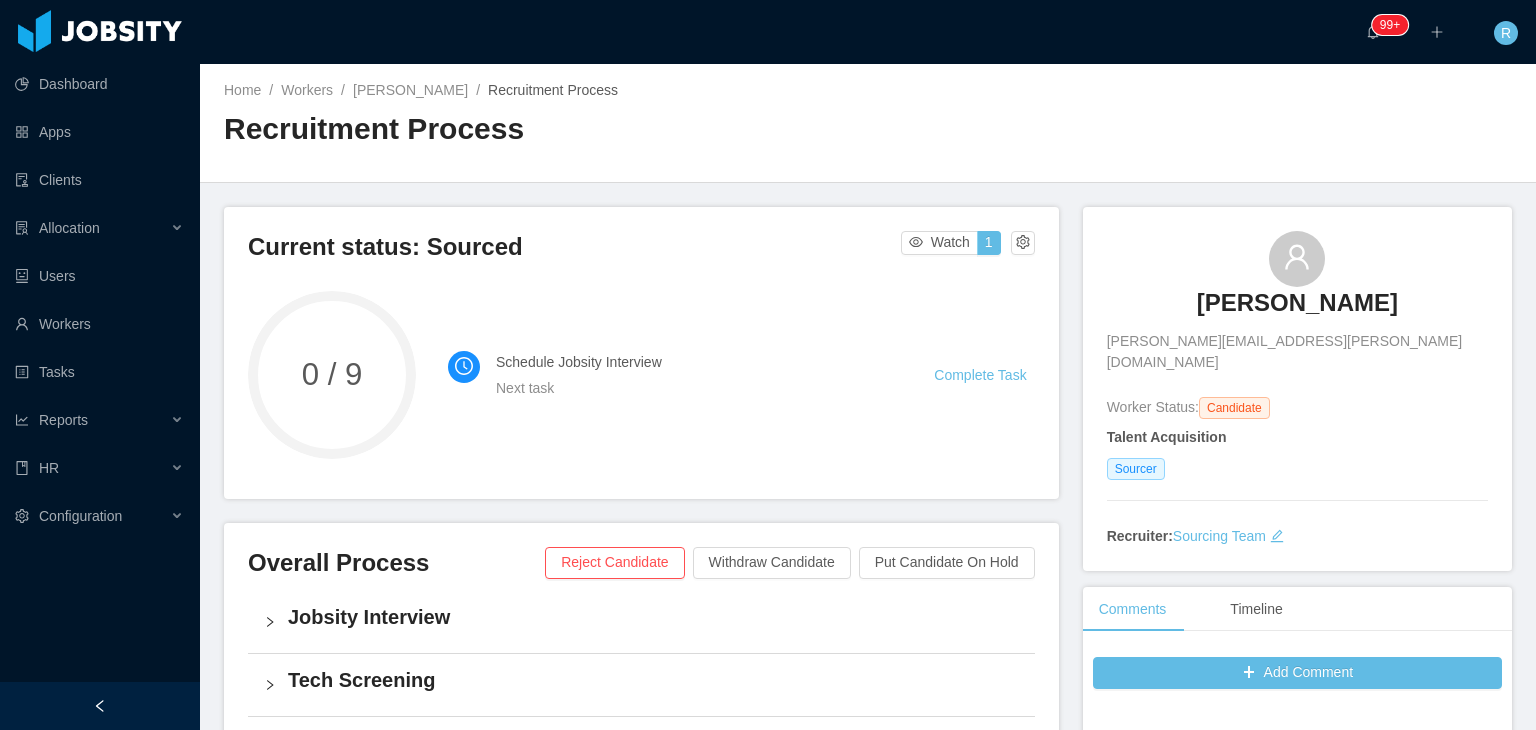 click on "Complete Task" at bounding box center (984, 375) 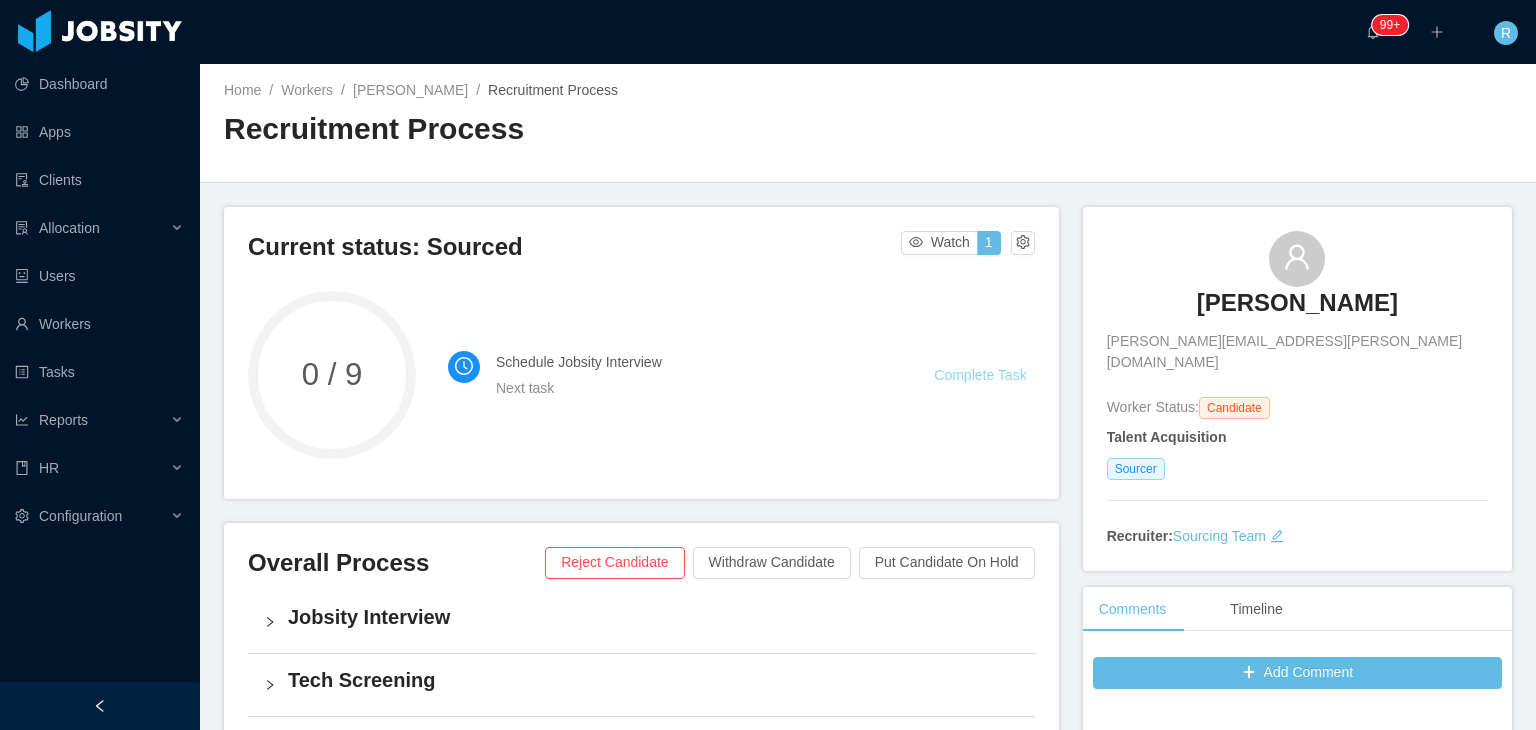 click on "Complete Task" at bounding box center [980, 375] 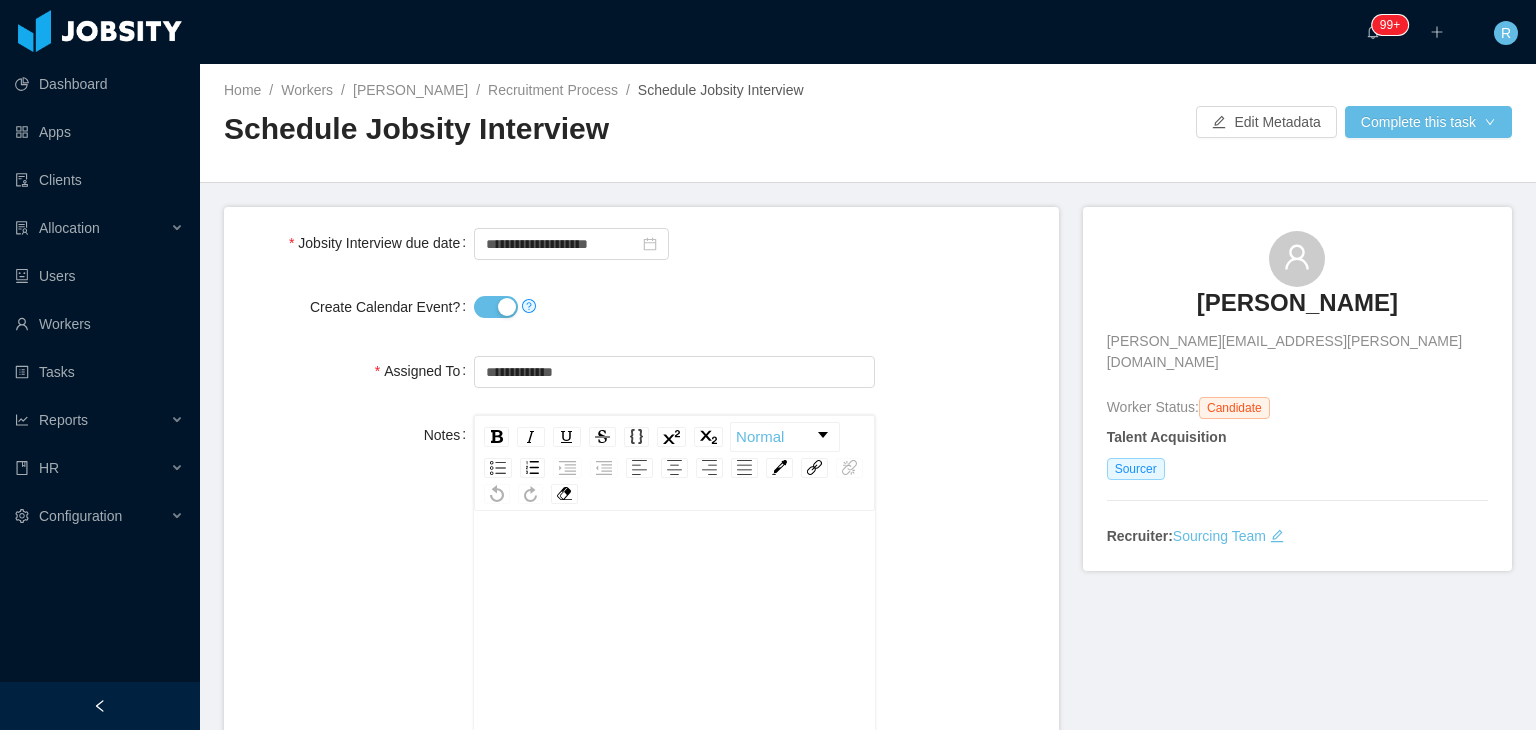 click on "Create Calendar Event?" at bounding box center [496, 307] 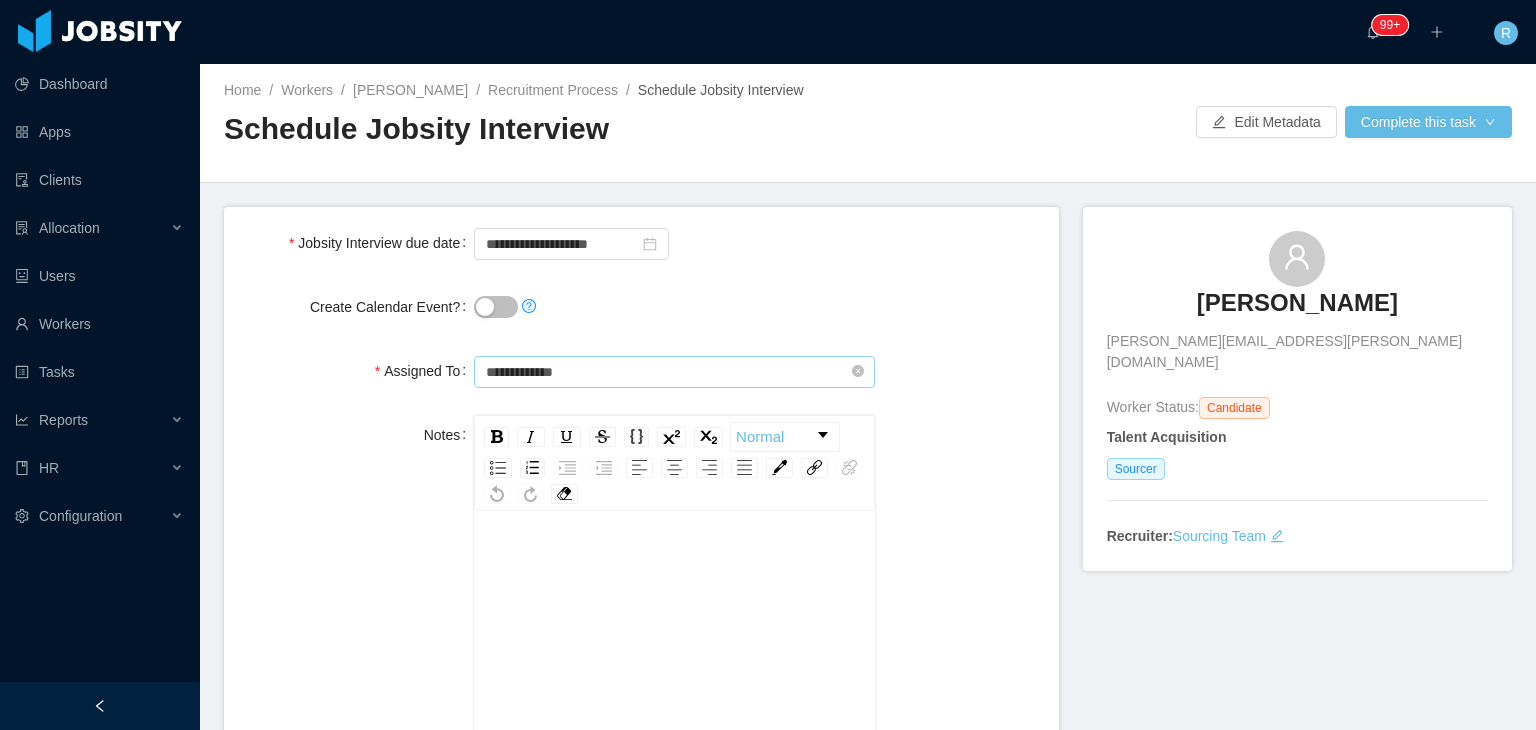 click on "**********" at bounding box center (674, 372) 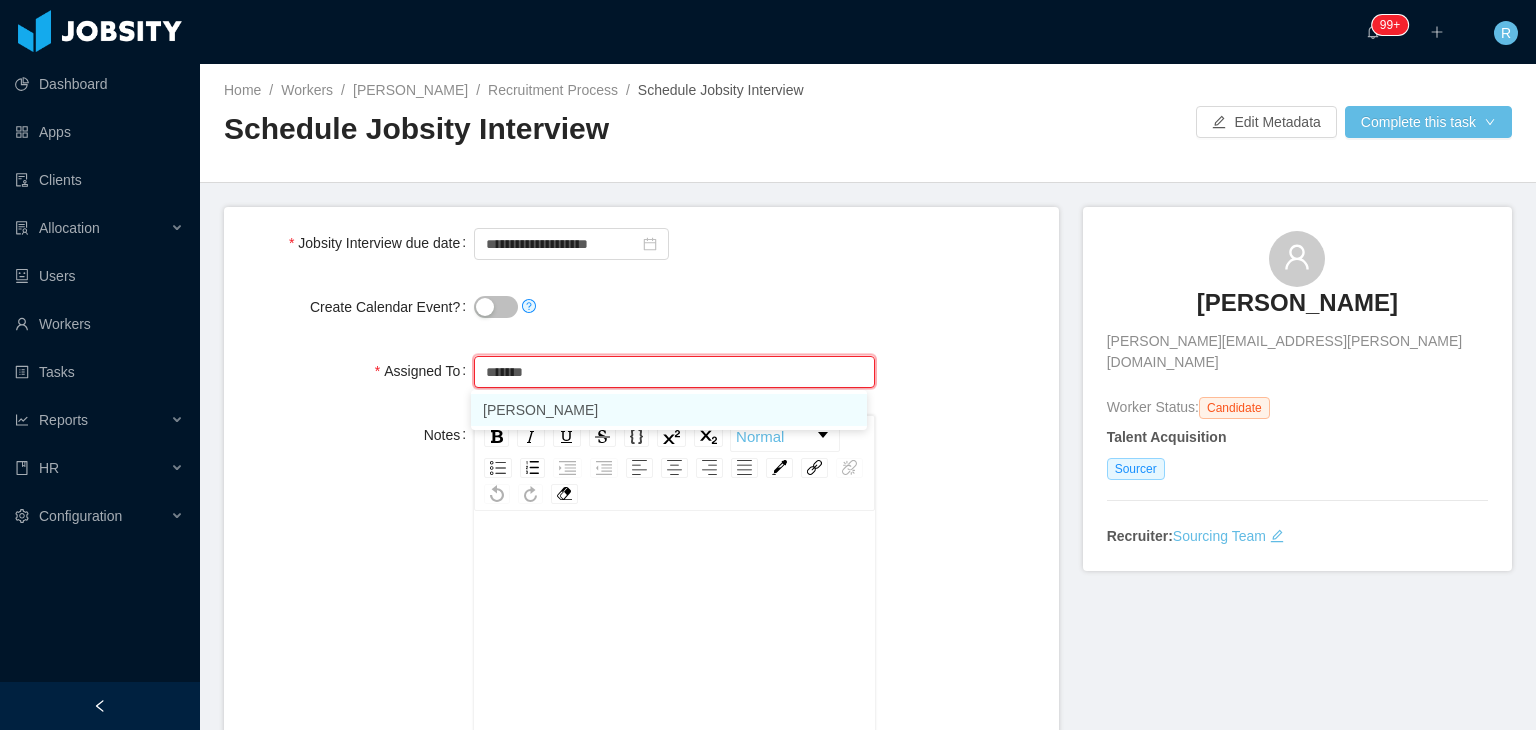 click on "[PERSON_NAME]" at bounding box center [669, 410] 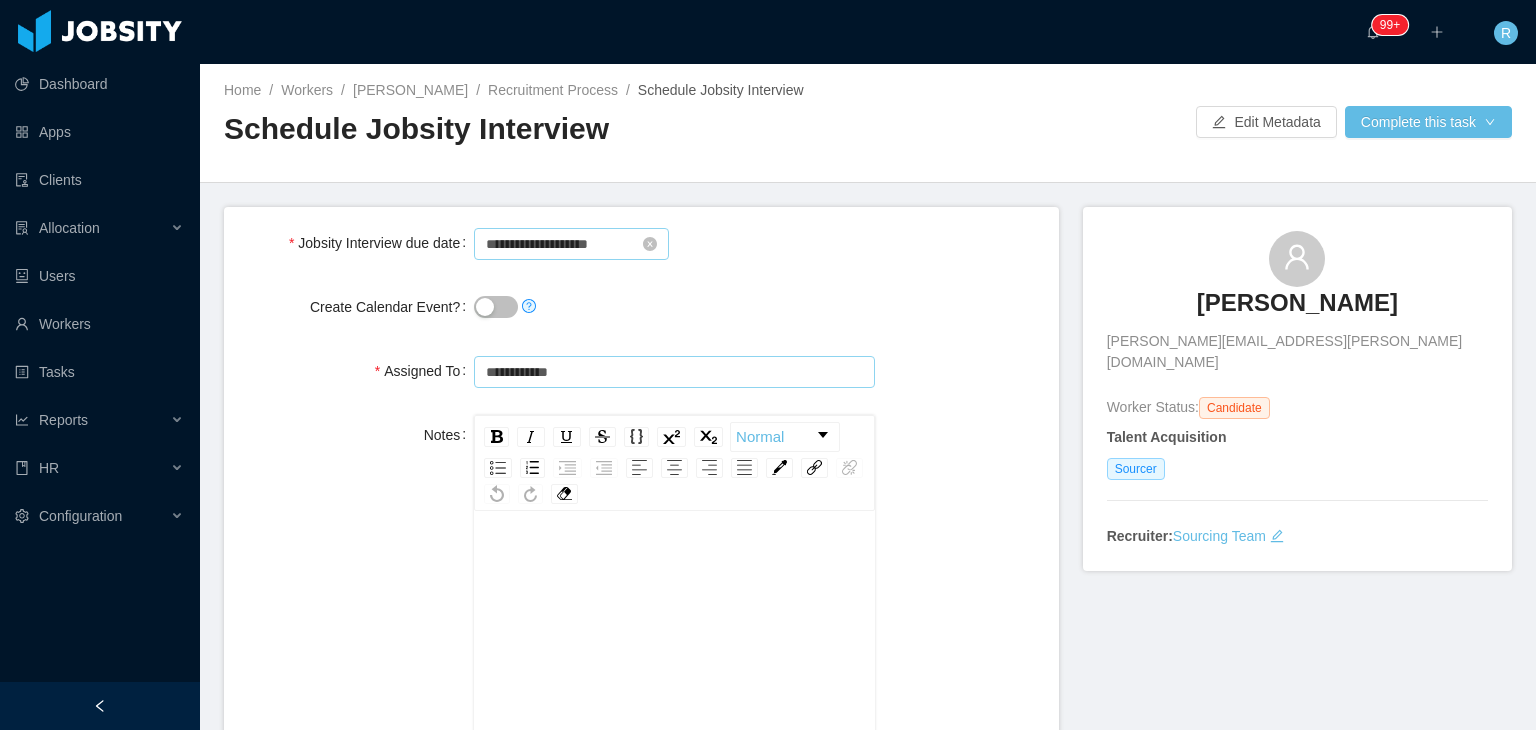 type on "**********" 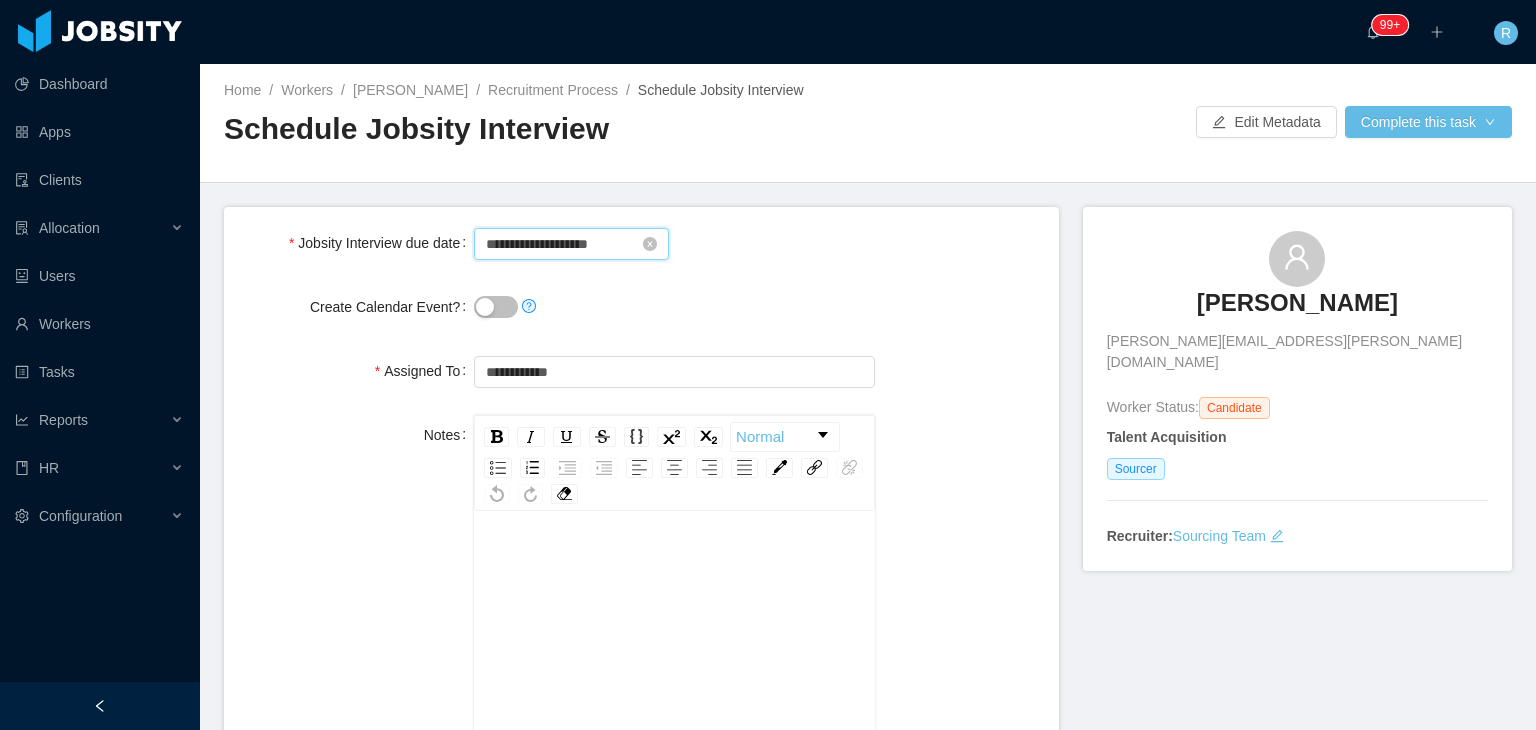 click on "**********" at bounding box center [571, 244] 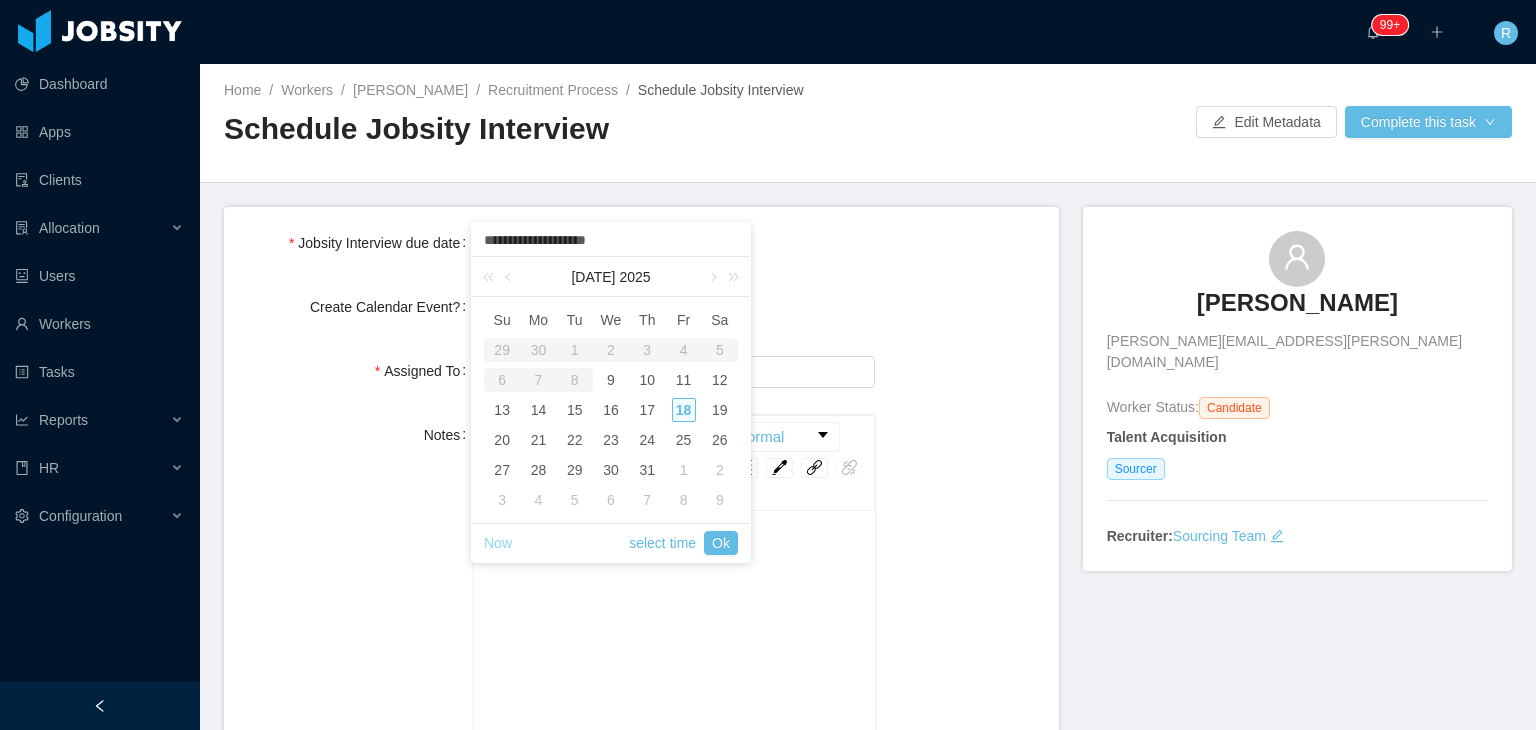 click on "Now" at bounding box center (498, 543) 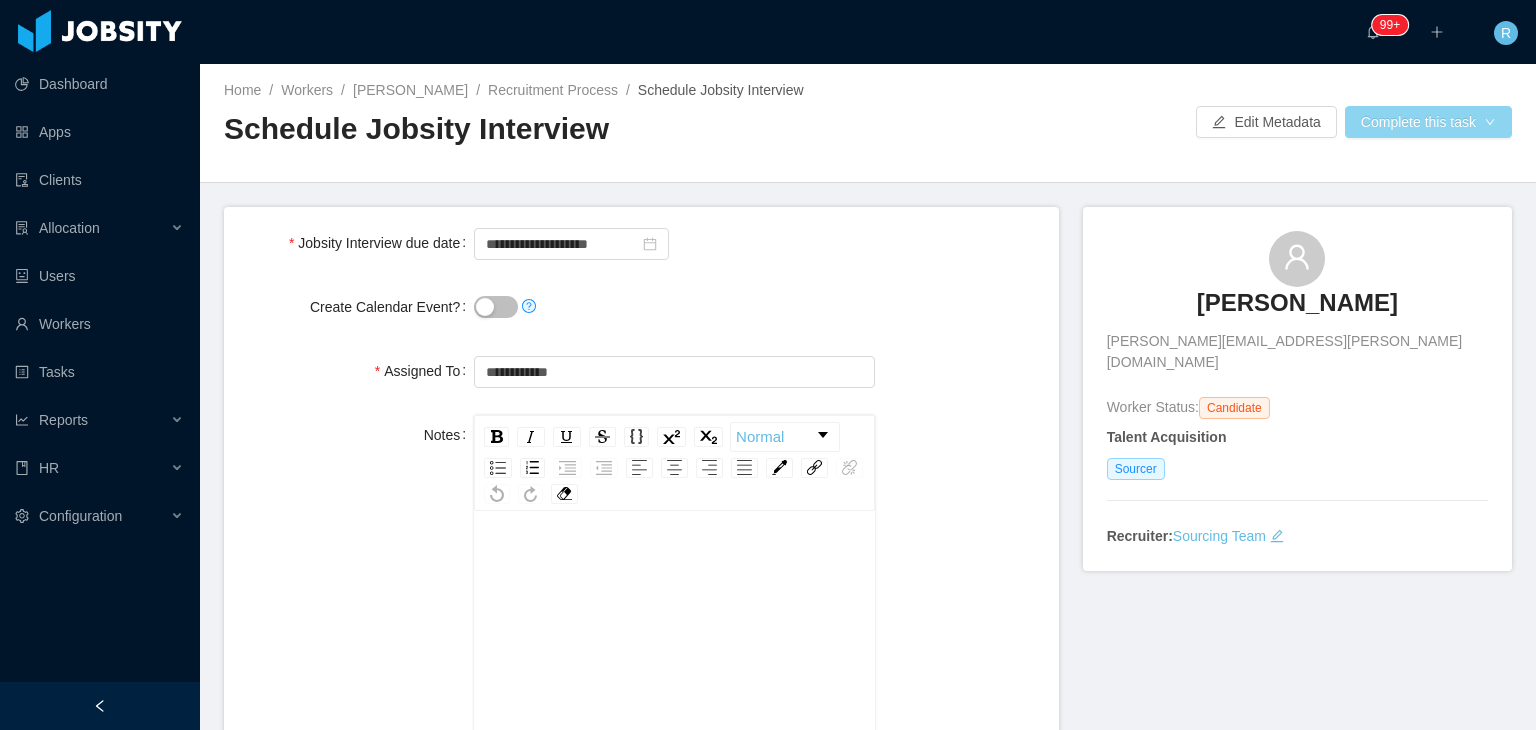 click on "Complete this task" at bounding box center [1428, 122] 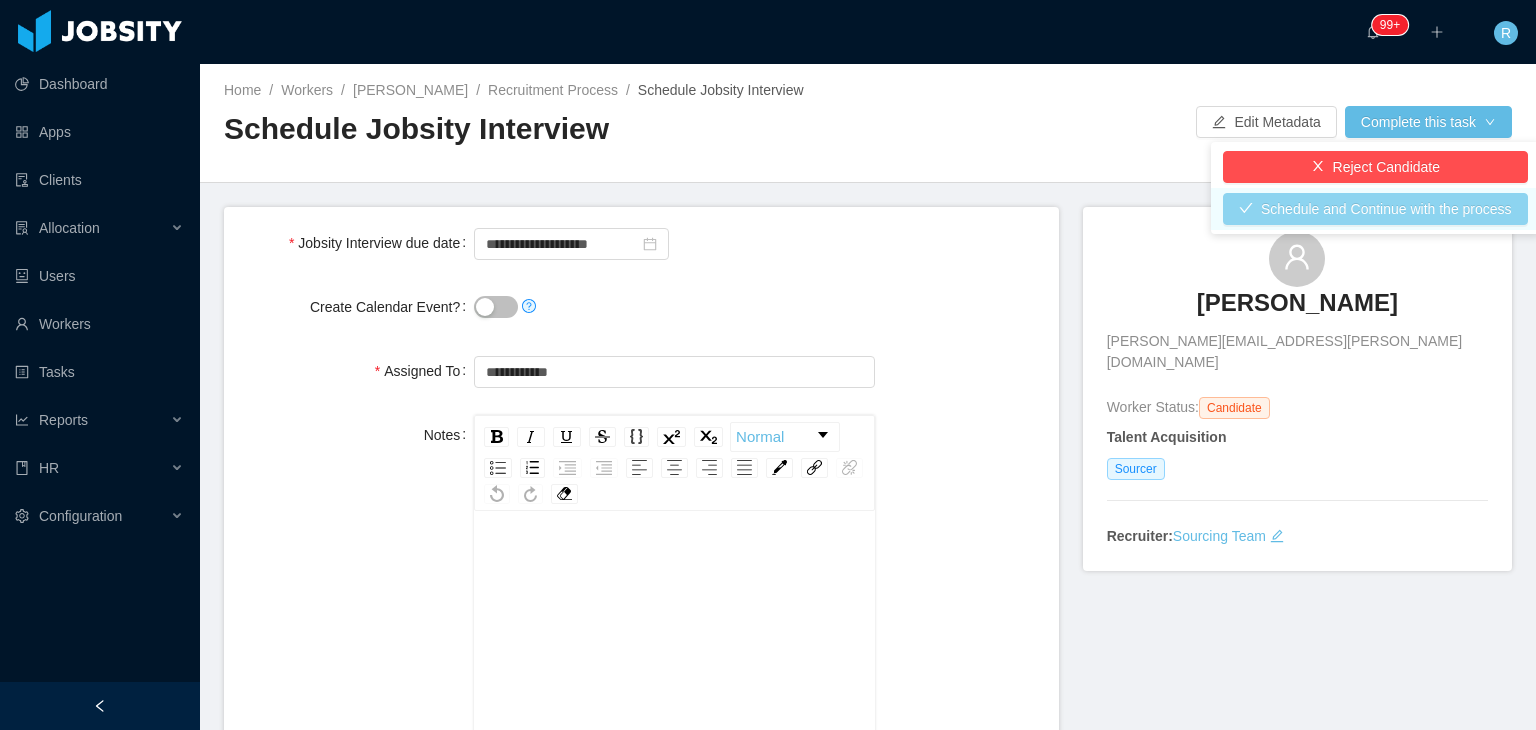 click on "Schedule and Continue with the process" at bounding box center (1375, 209) 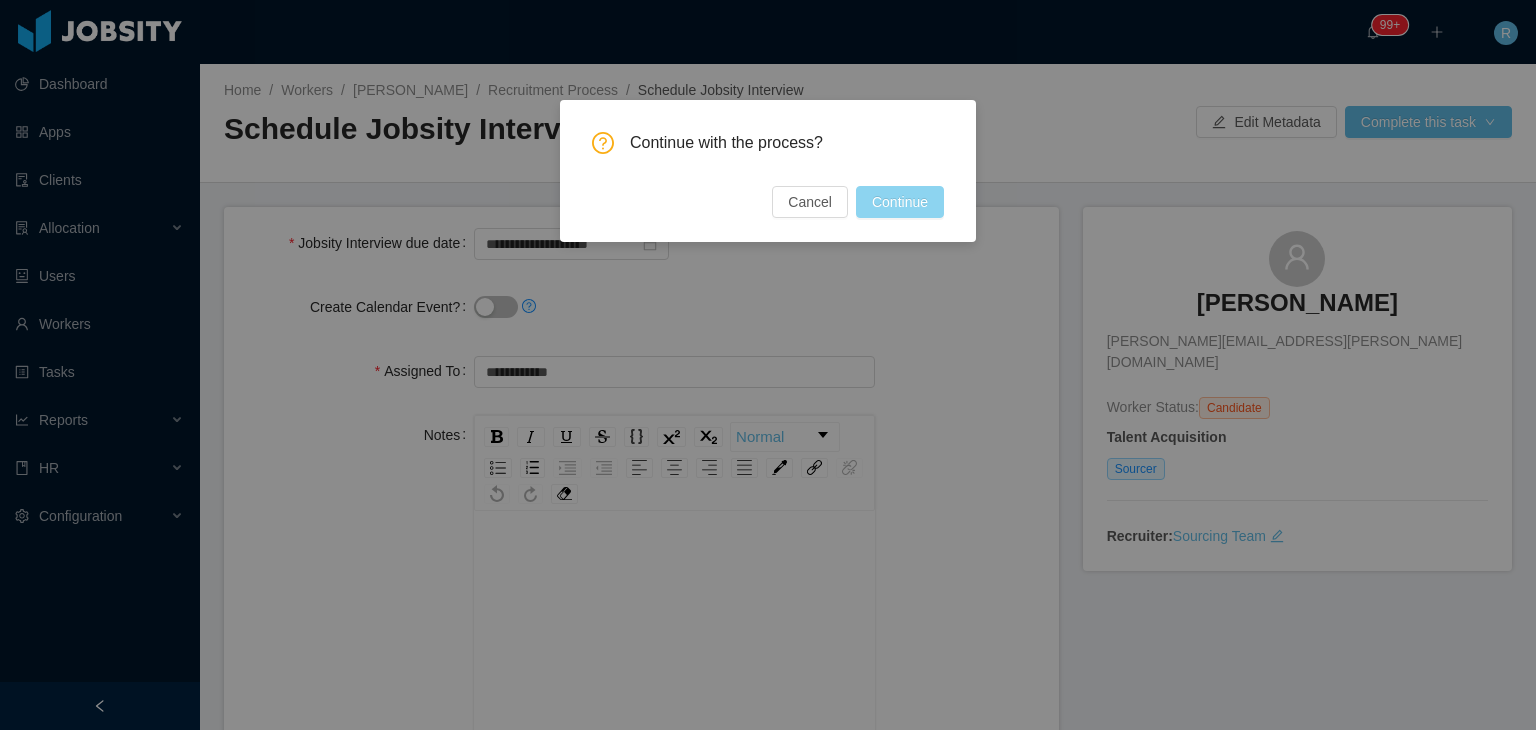 click on "Continue" at bounding box center [900, 202] 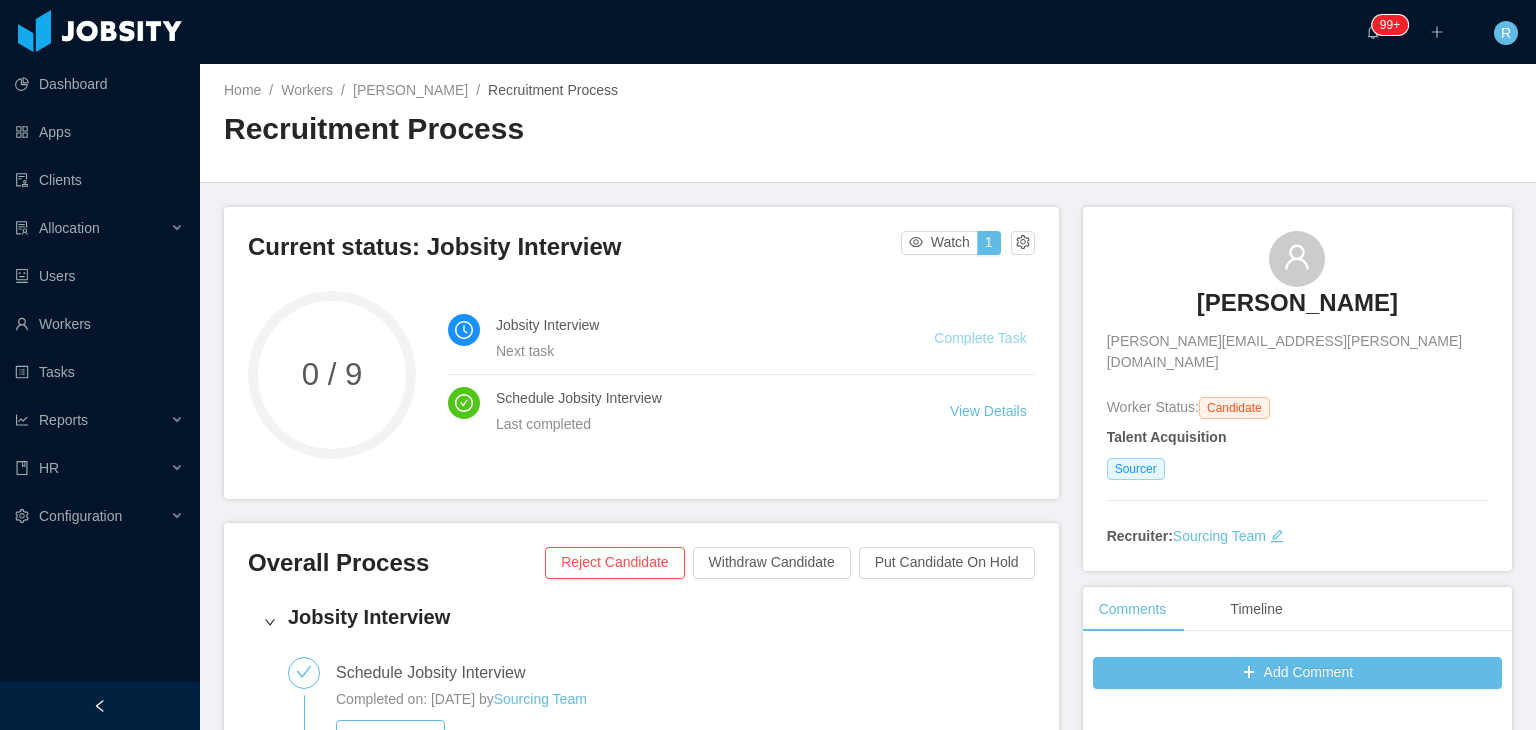 click on "Complete Task" at bounding box center (980, 338) 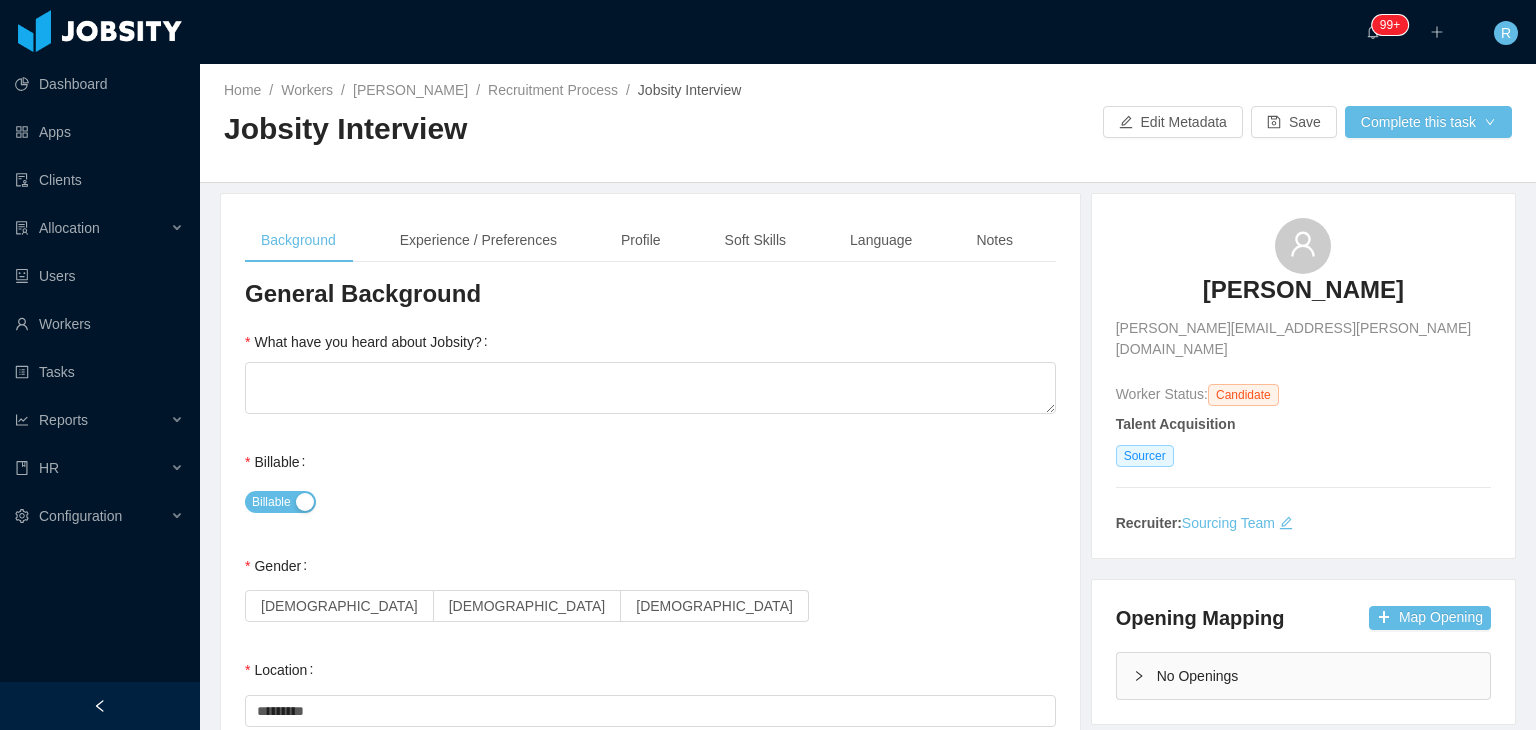 type 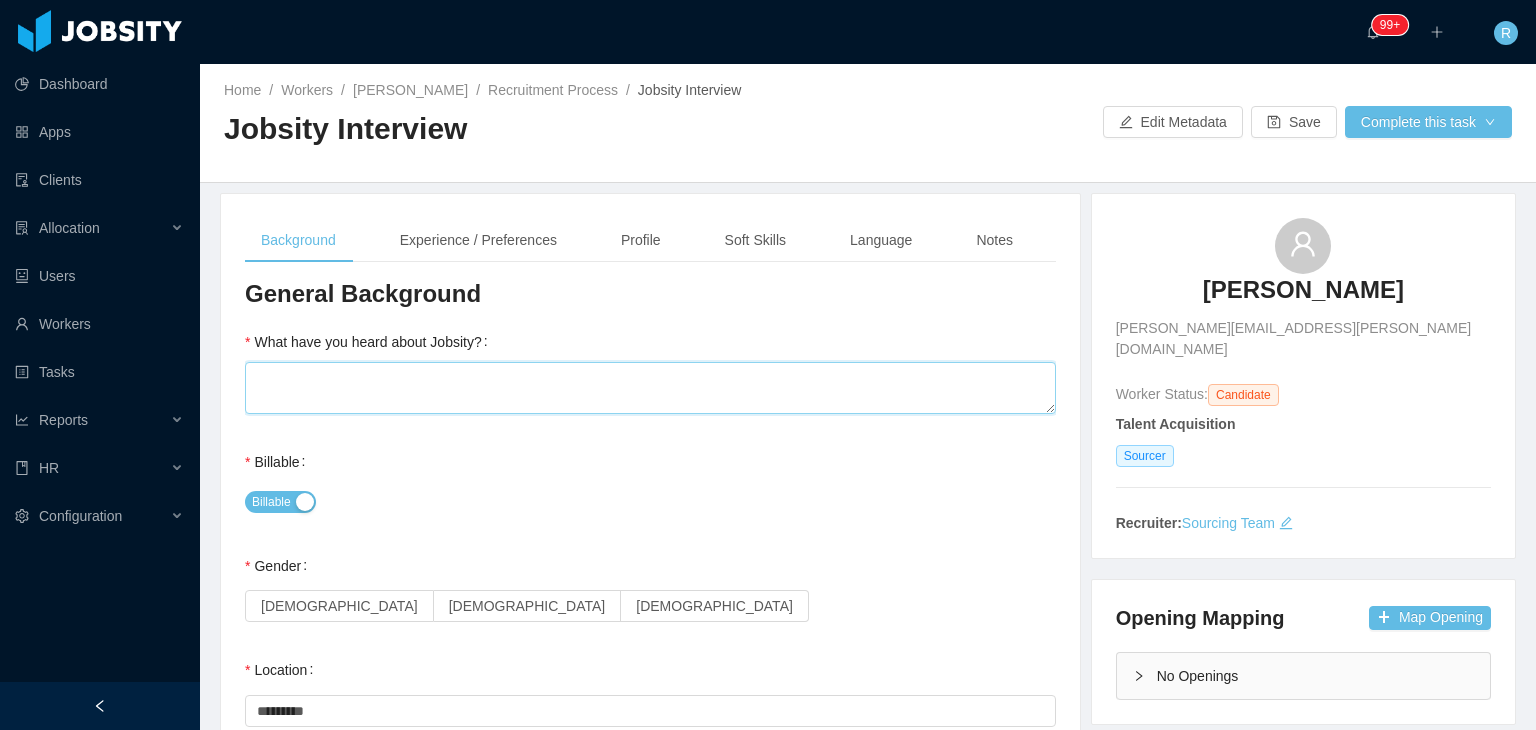 click on "What have you heard about Jobsity?" at bounding box center (650, 388) 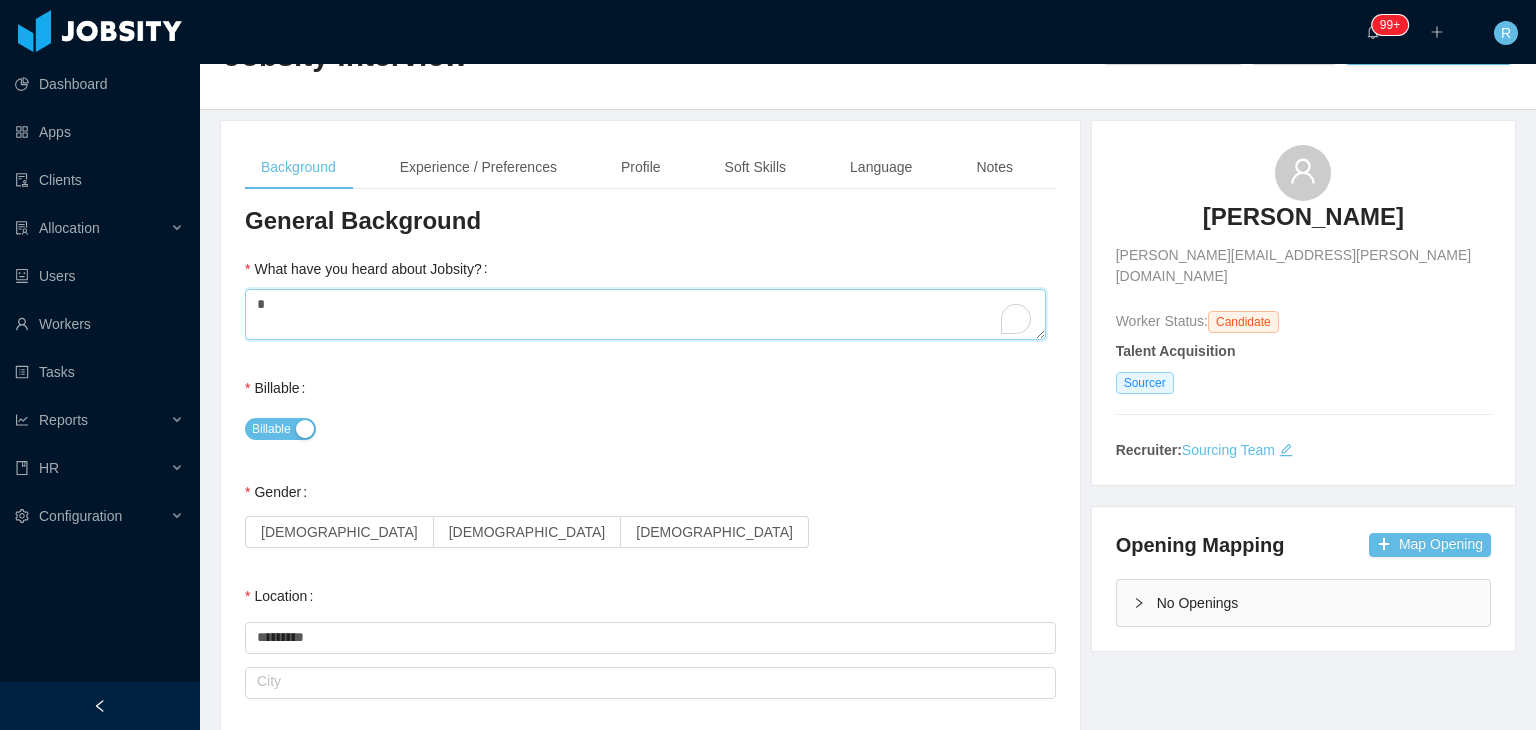 scroll, scrollTop: 200, scrollLeft: 0, axis: vertical 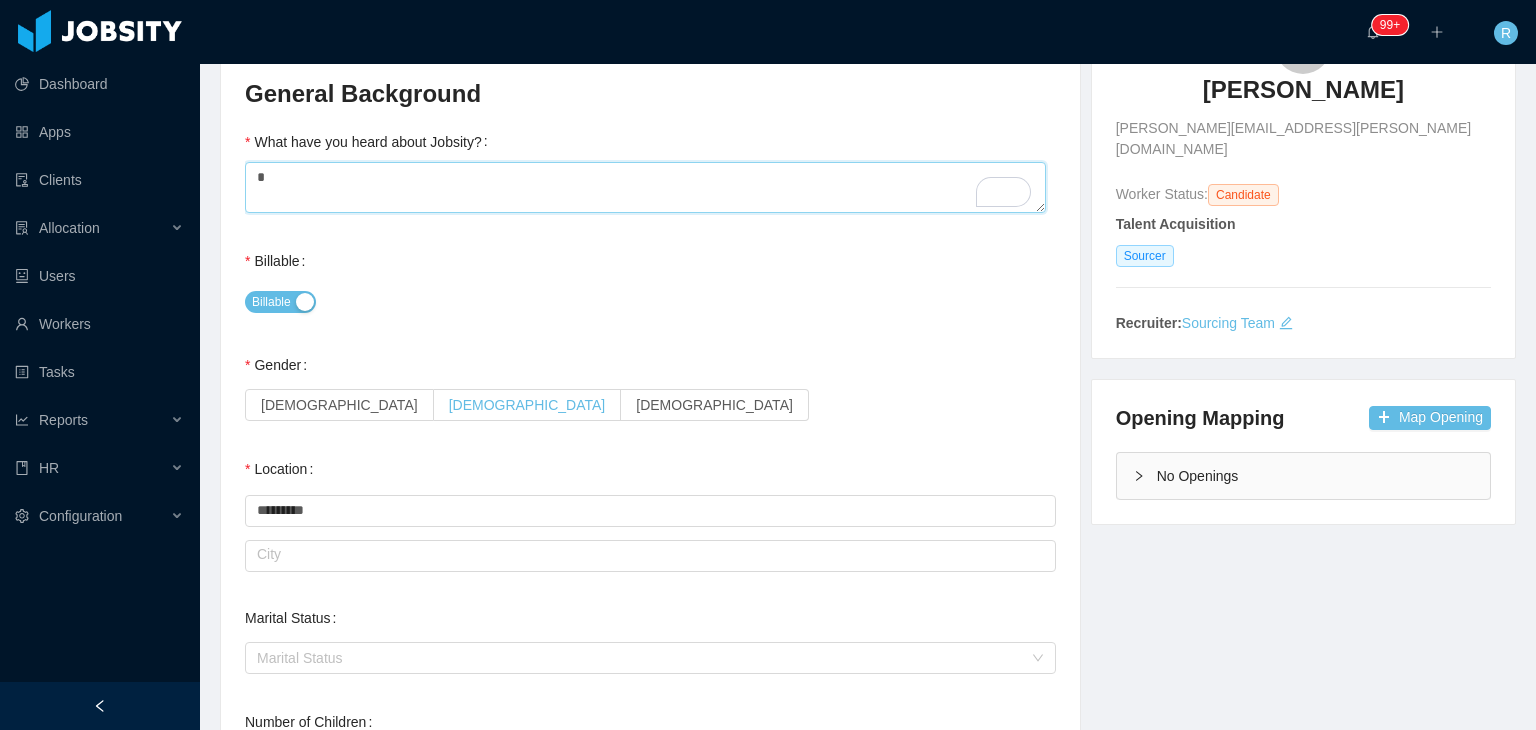 type on "*" 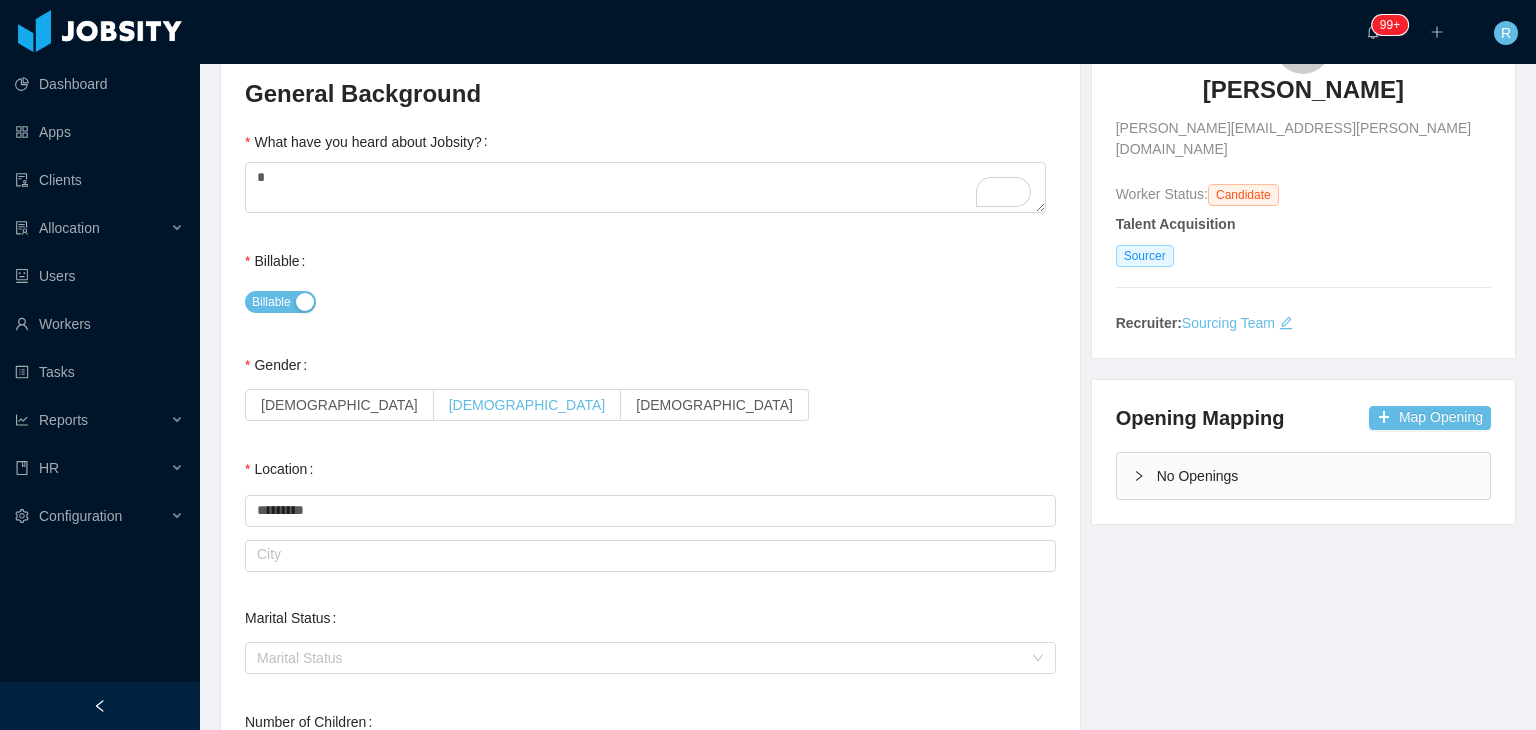 click on "[DEMOGRAPHIC_DATA]" at bounding box center (527, 405) 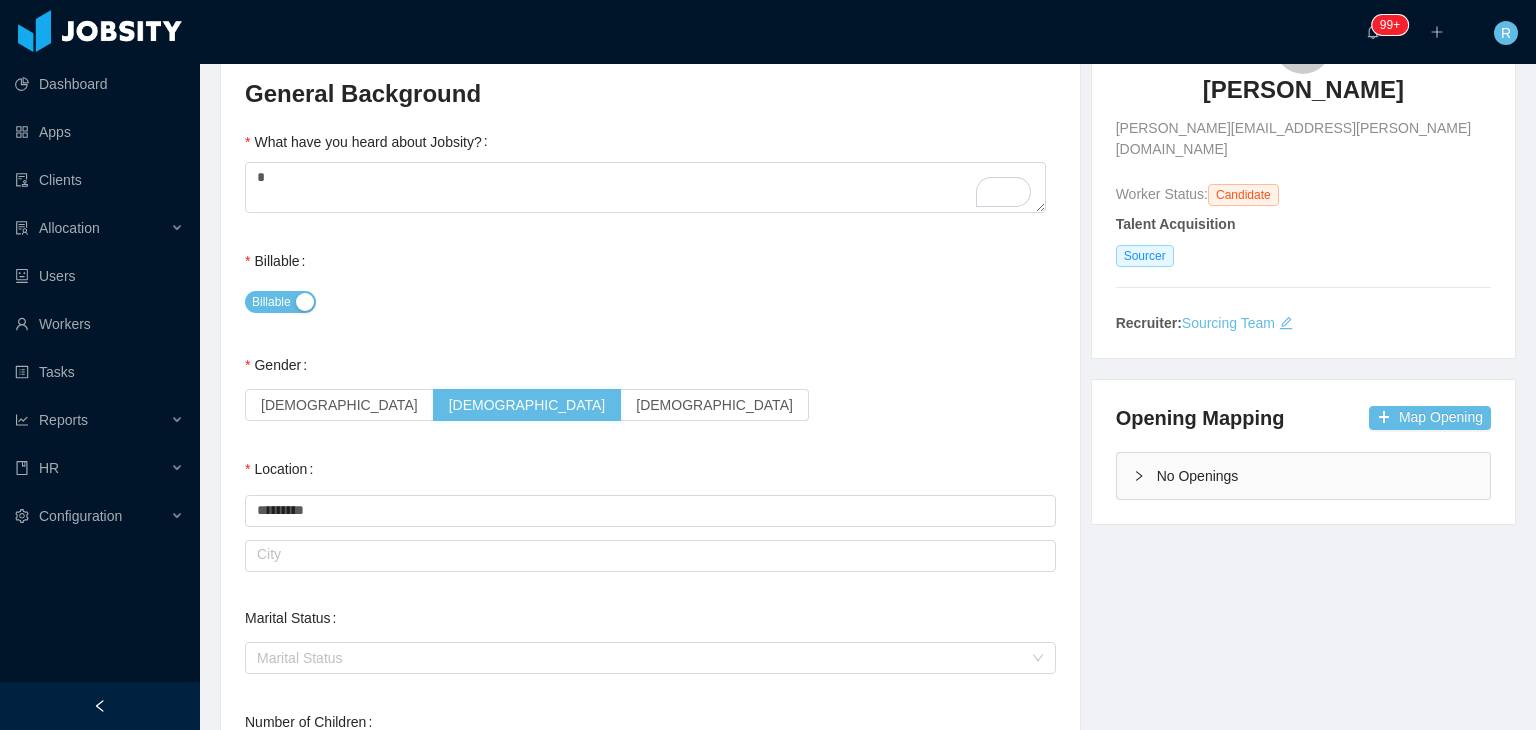 scroll, scrollTop: 500, scrollLeft: 0, axis: vertical 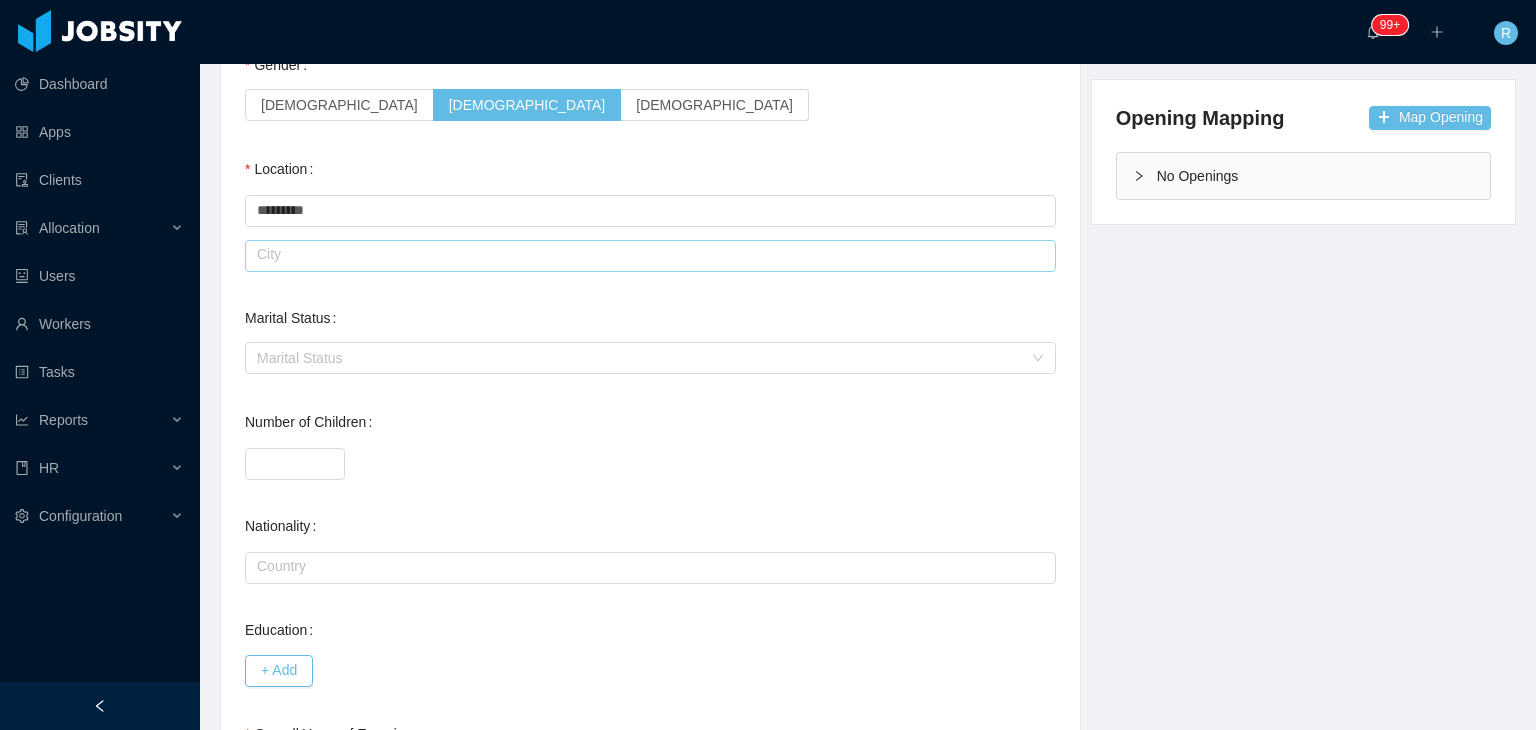 click at bounding box center [650, 256] 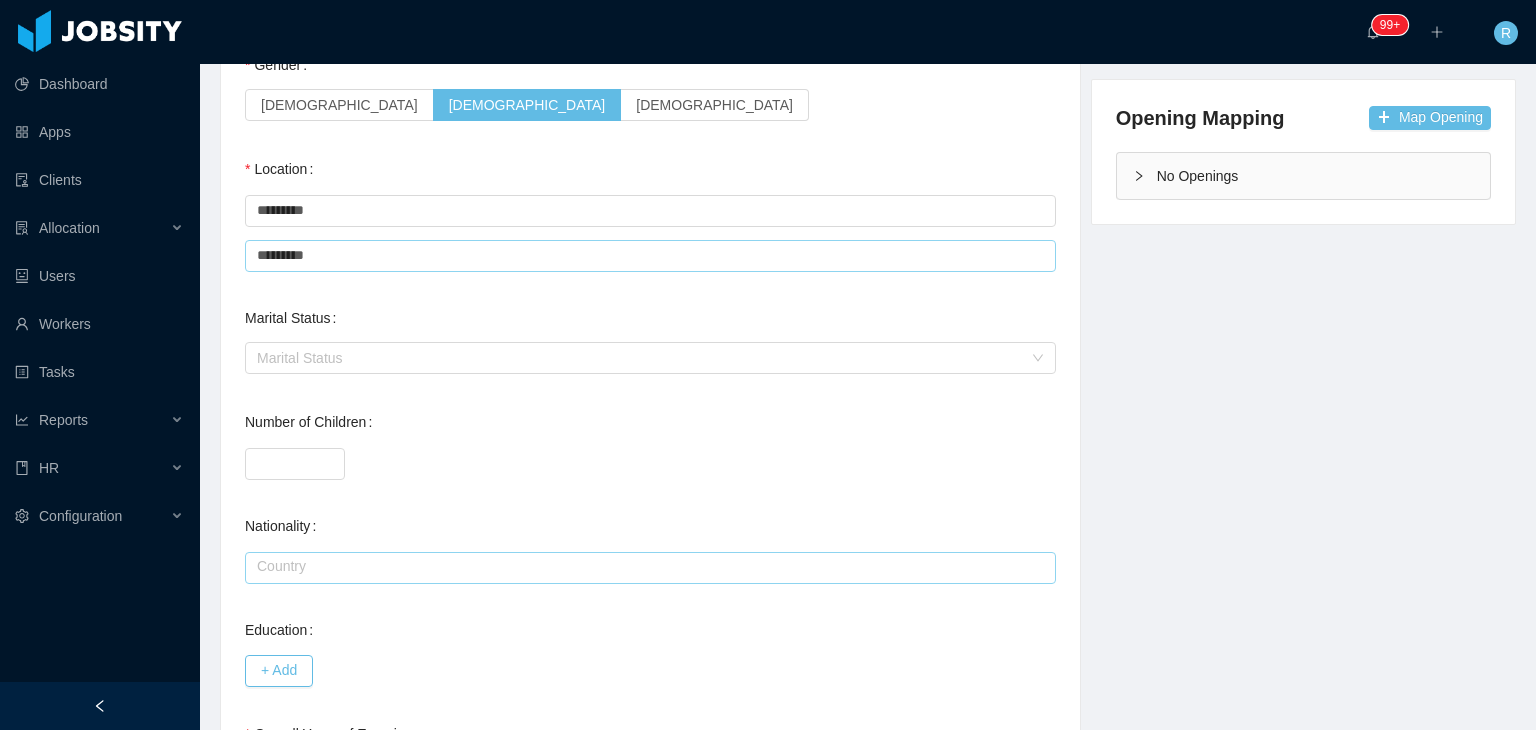 scroll, scrollTop: 786, scrollLeft: 0, axis: vertical 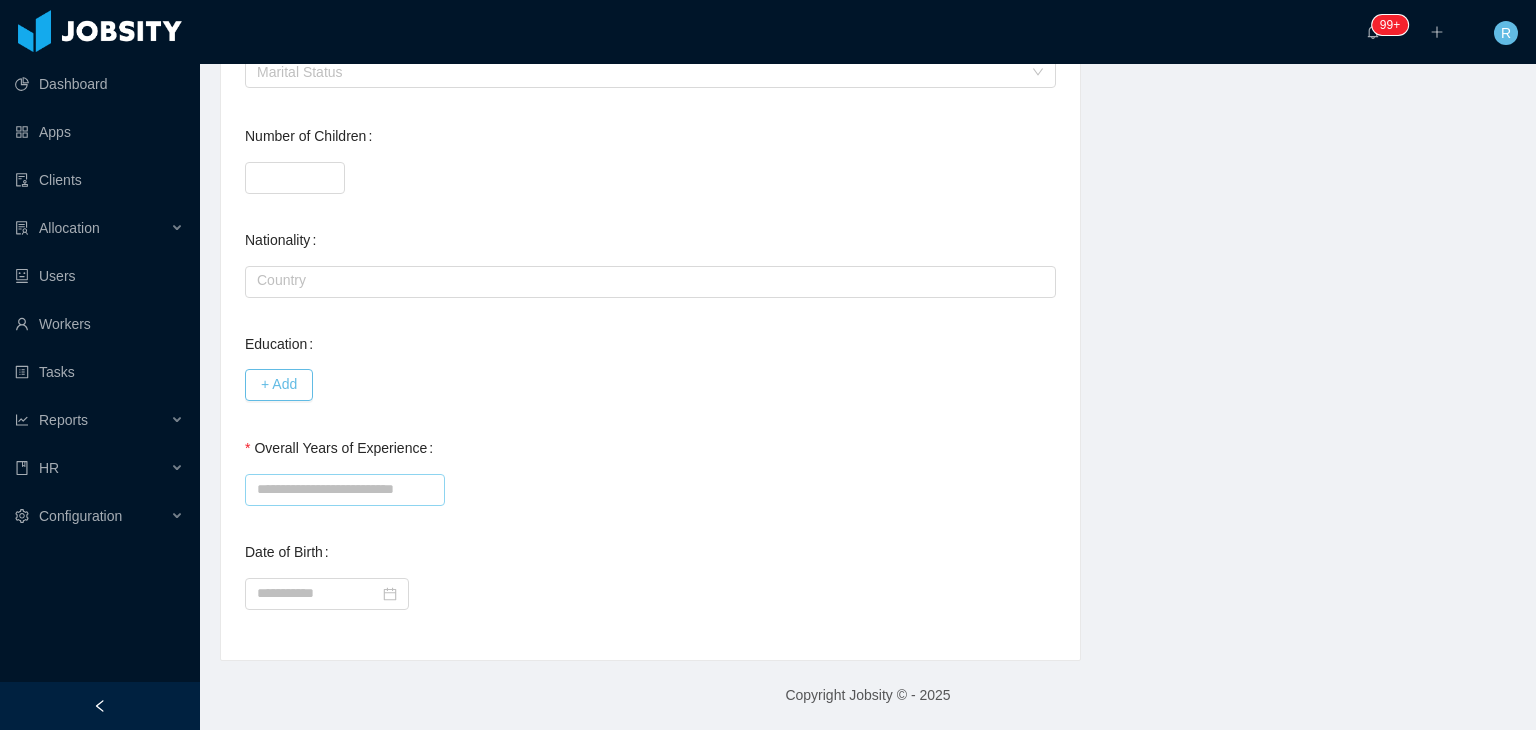 type on "*********" 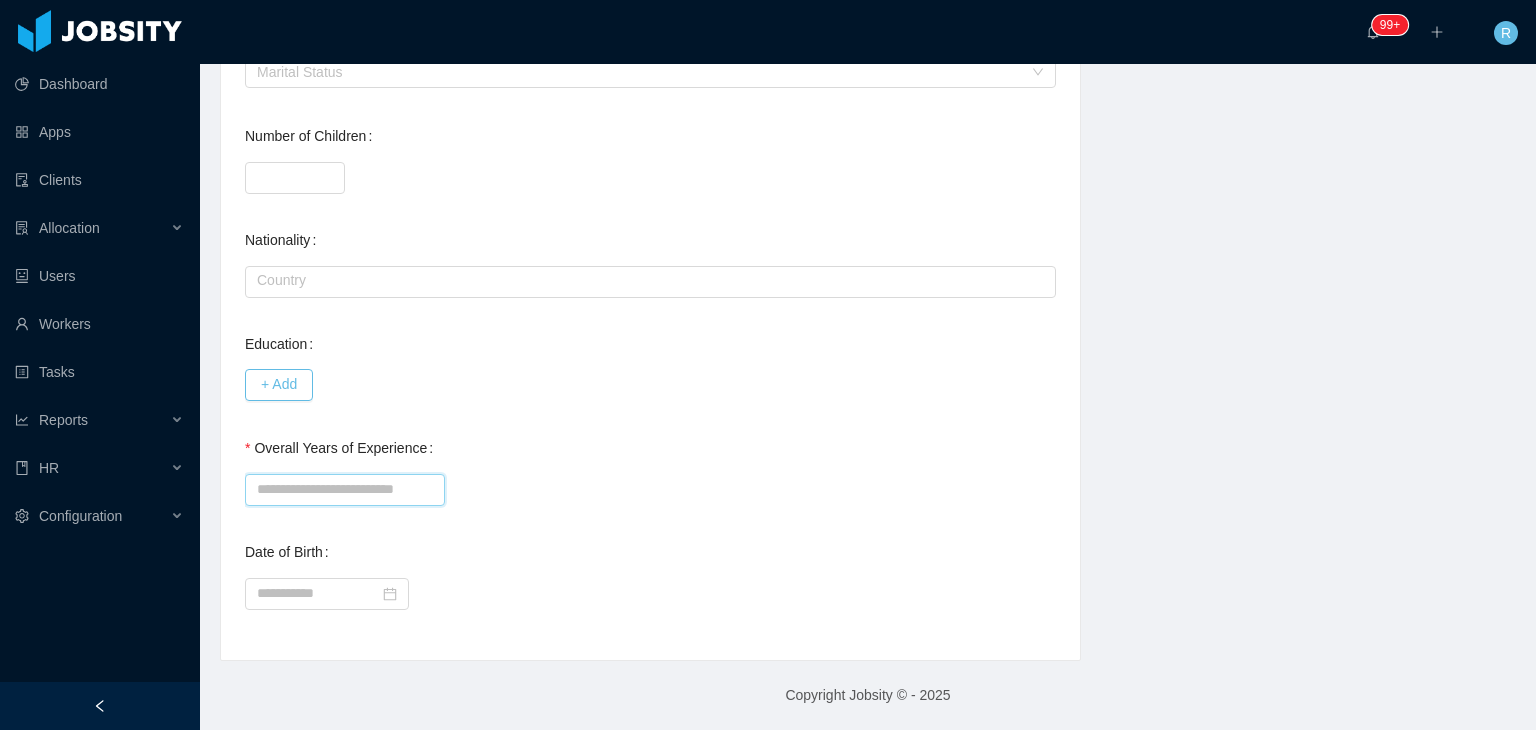 click on "Overall Years of Experience" at bounding box center [345, 490] 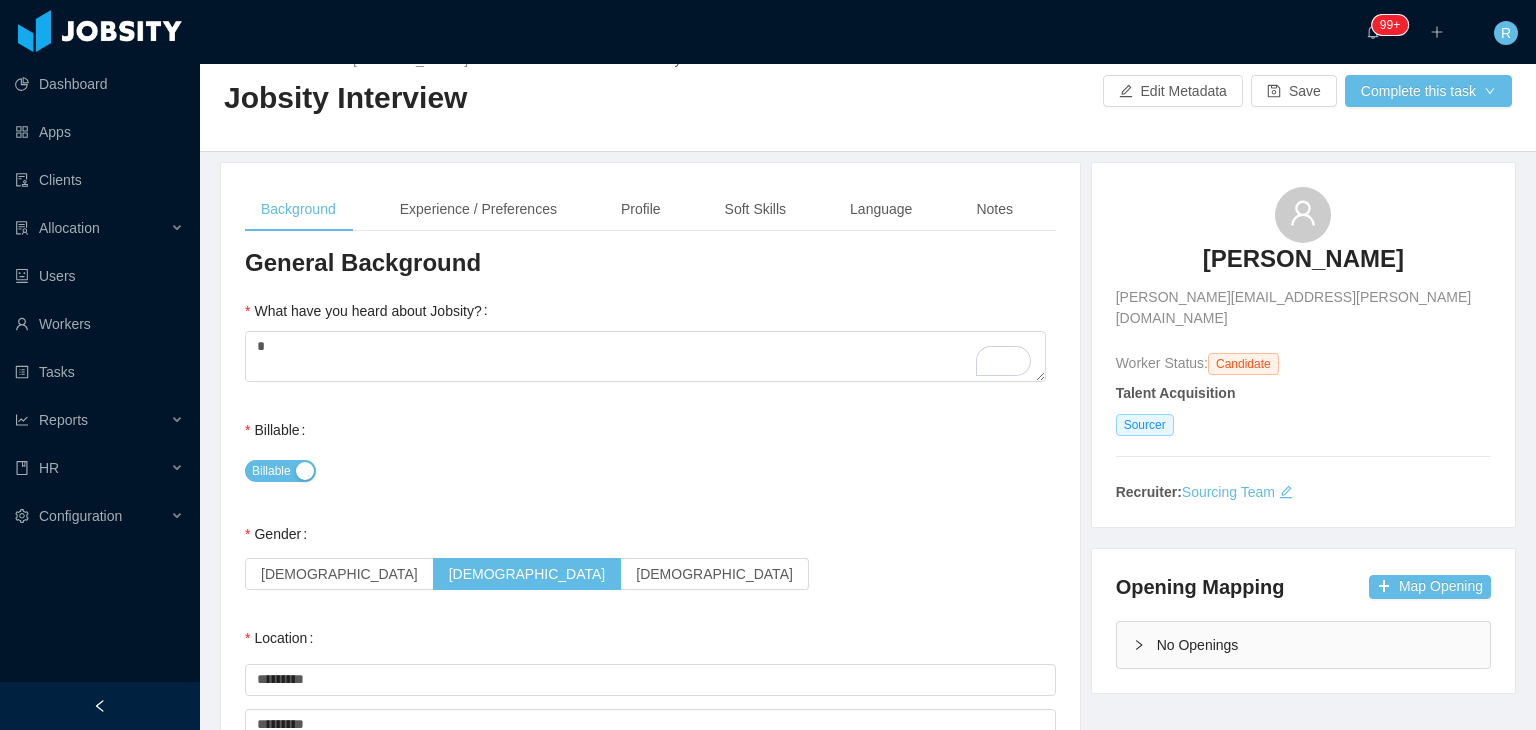 scroll, scrollTop: 0, scrollLeft: 0, axis: both 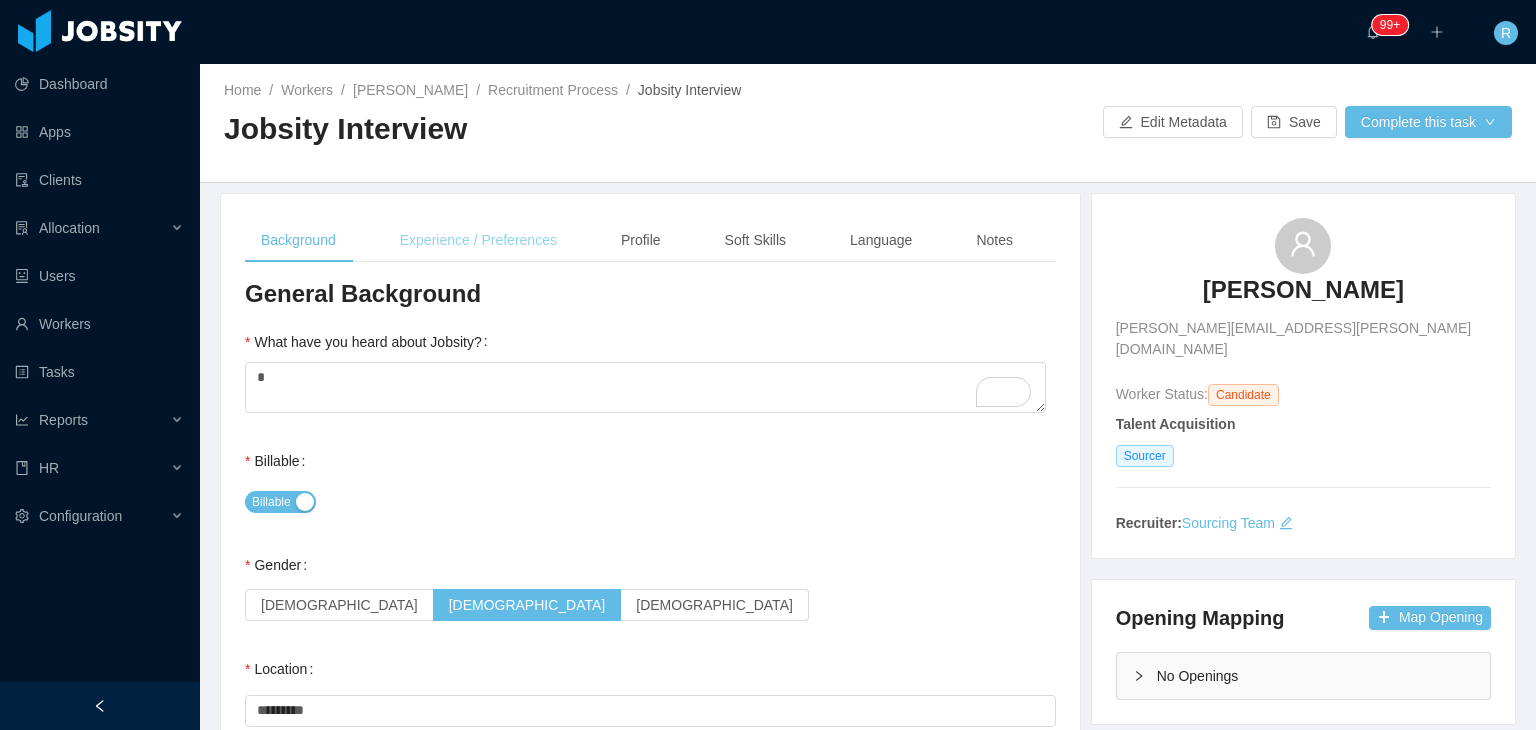 type on "*" 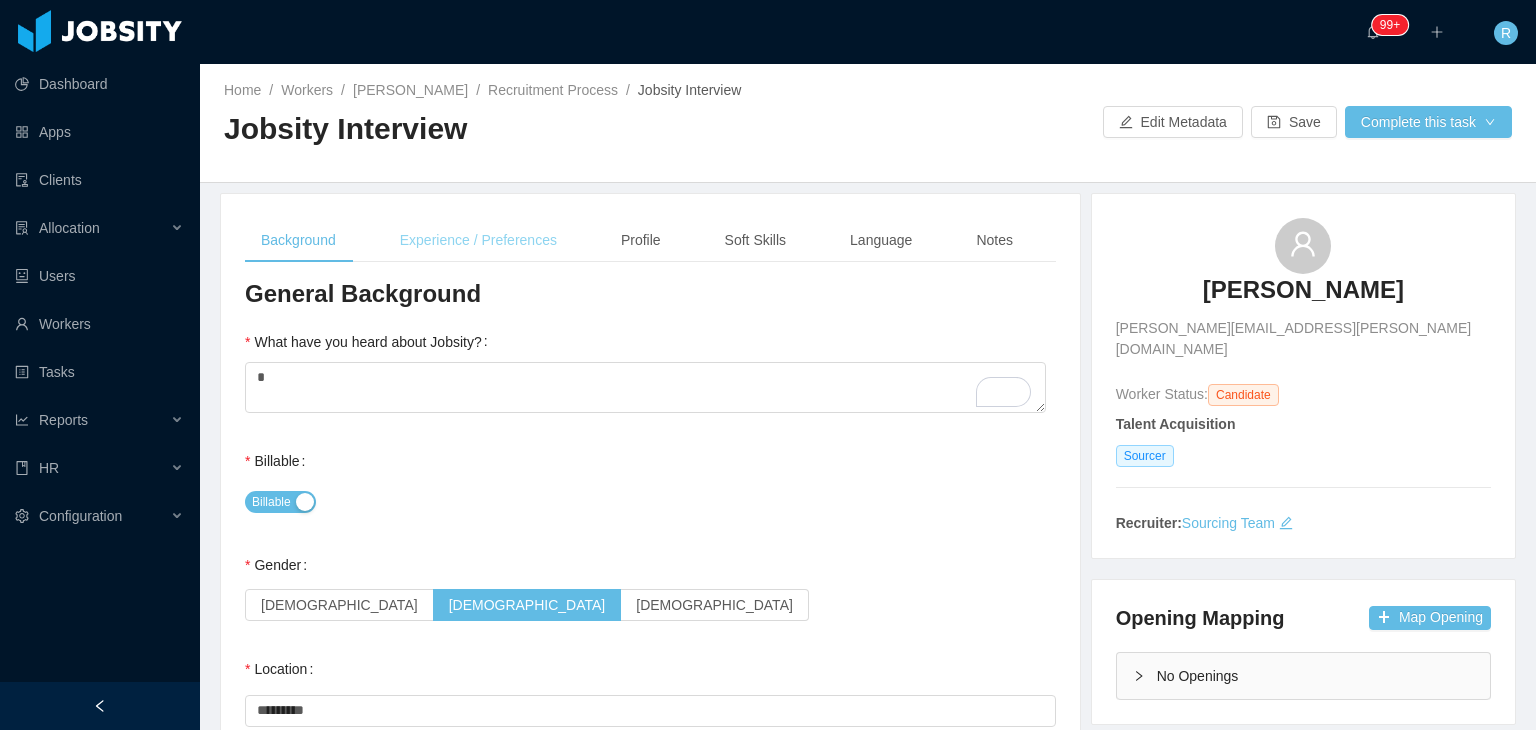 click on "Experience / Preferences" at bounding box center (478, 240) 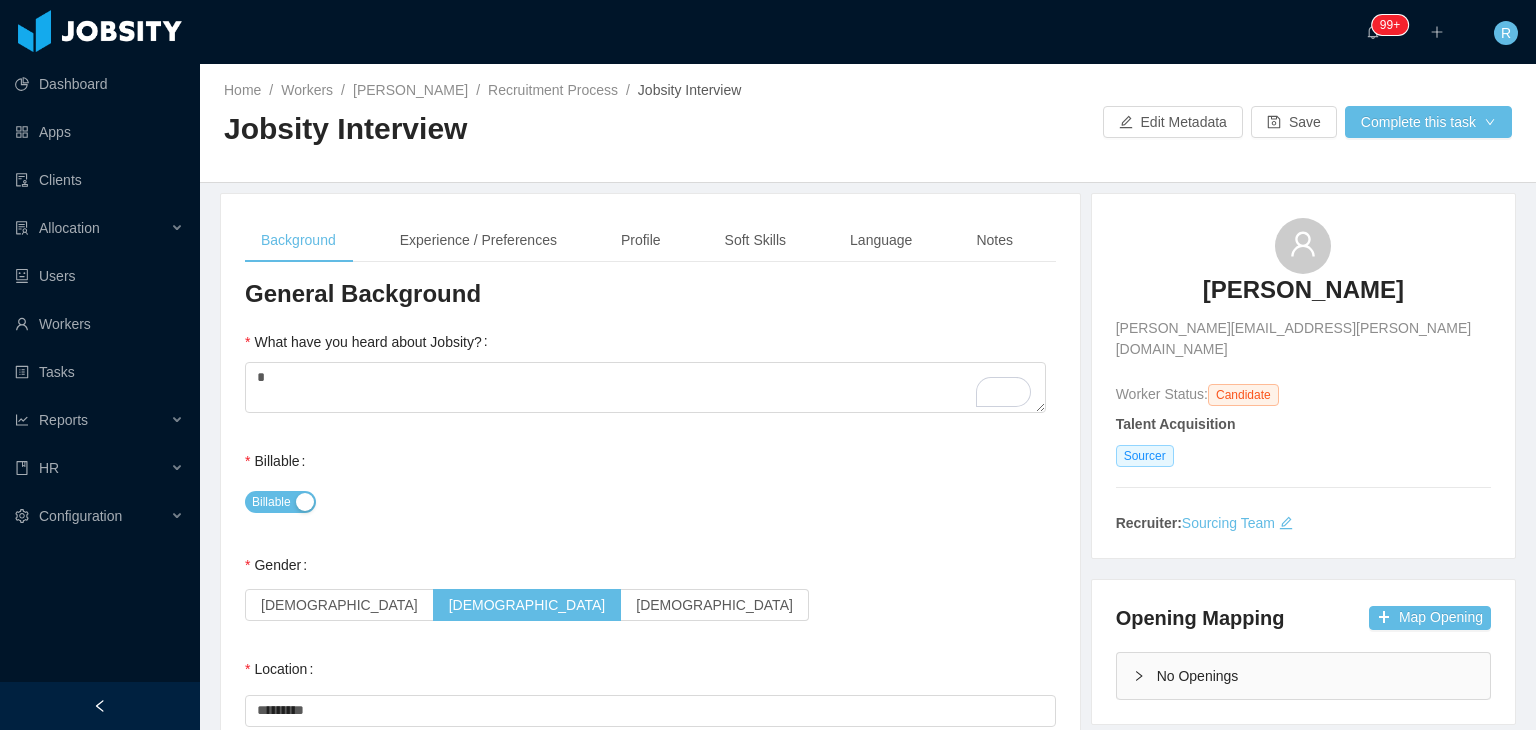type 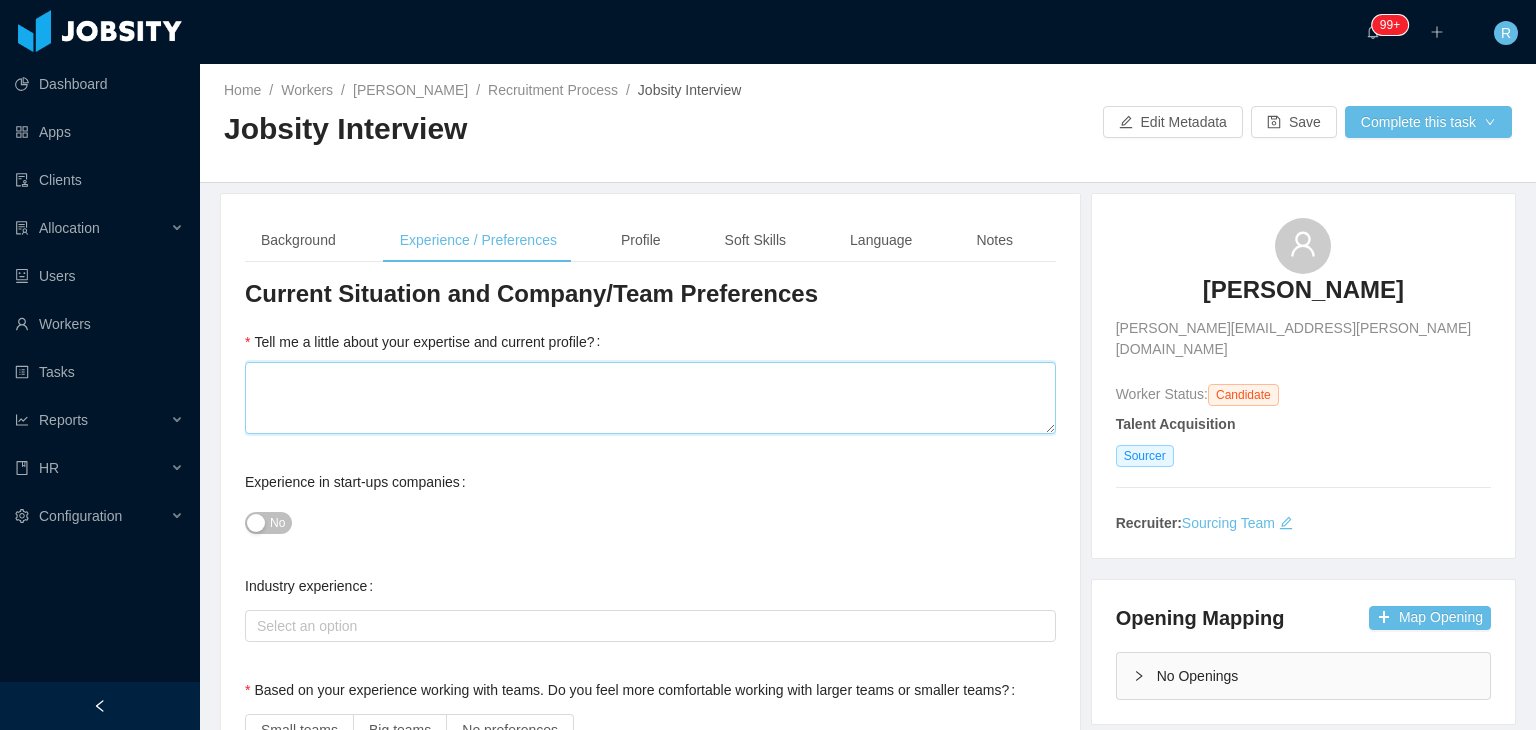 click on "Tell me a little about your expertise and current profile?" at bounding box center [650, 398] 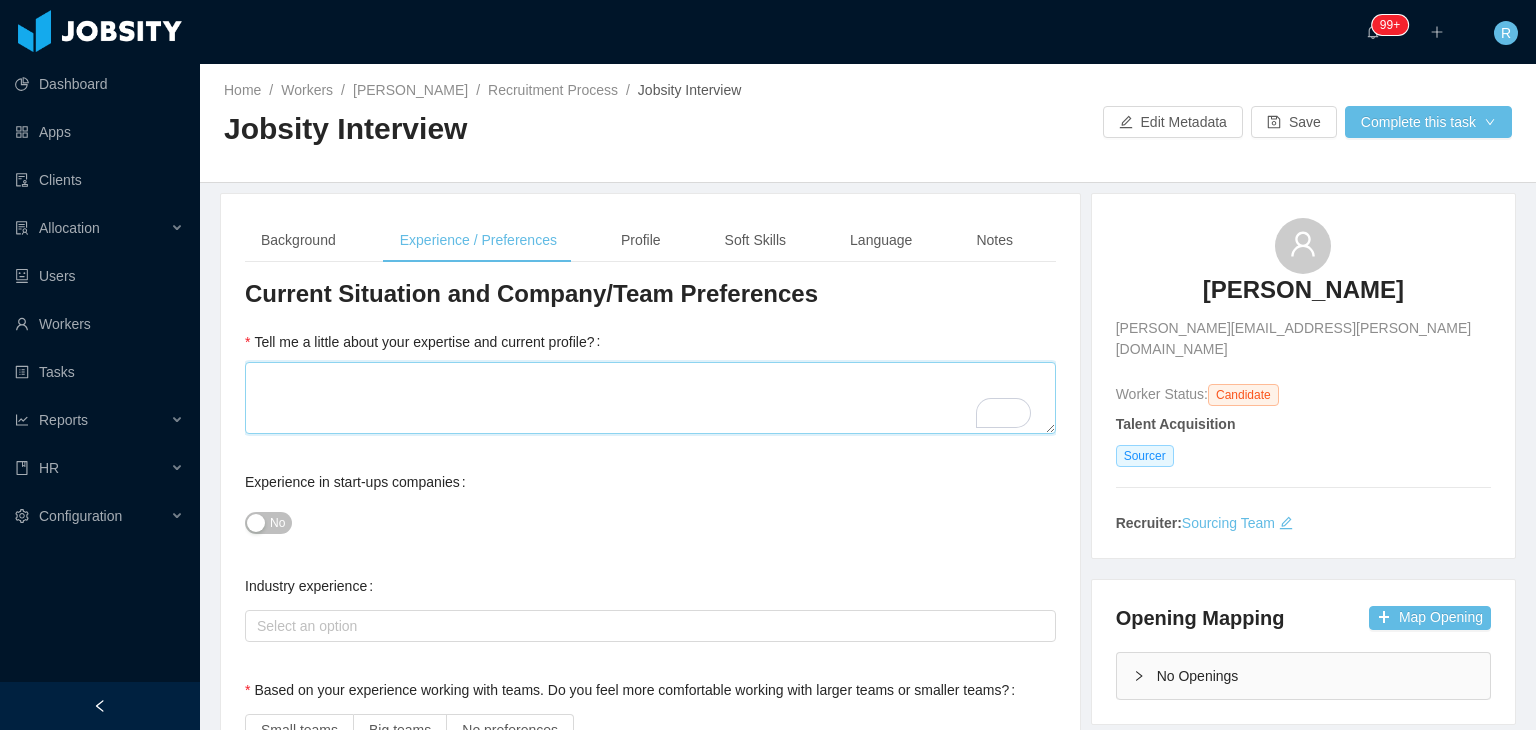 type on "*" 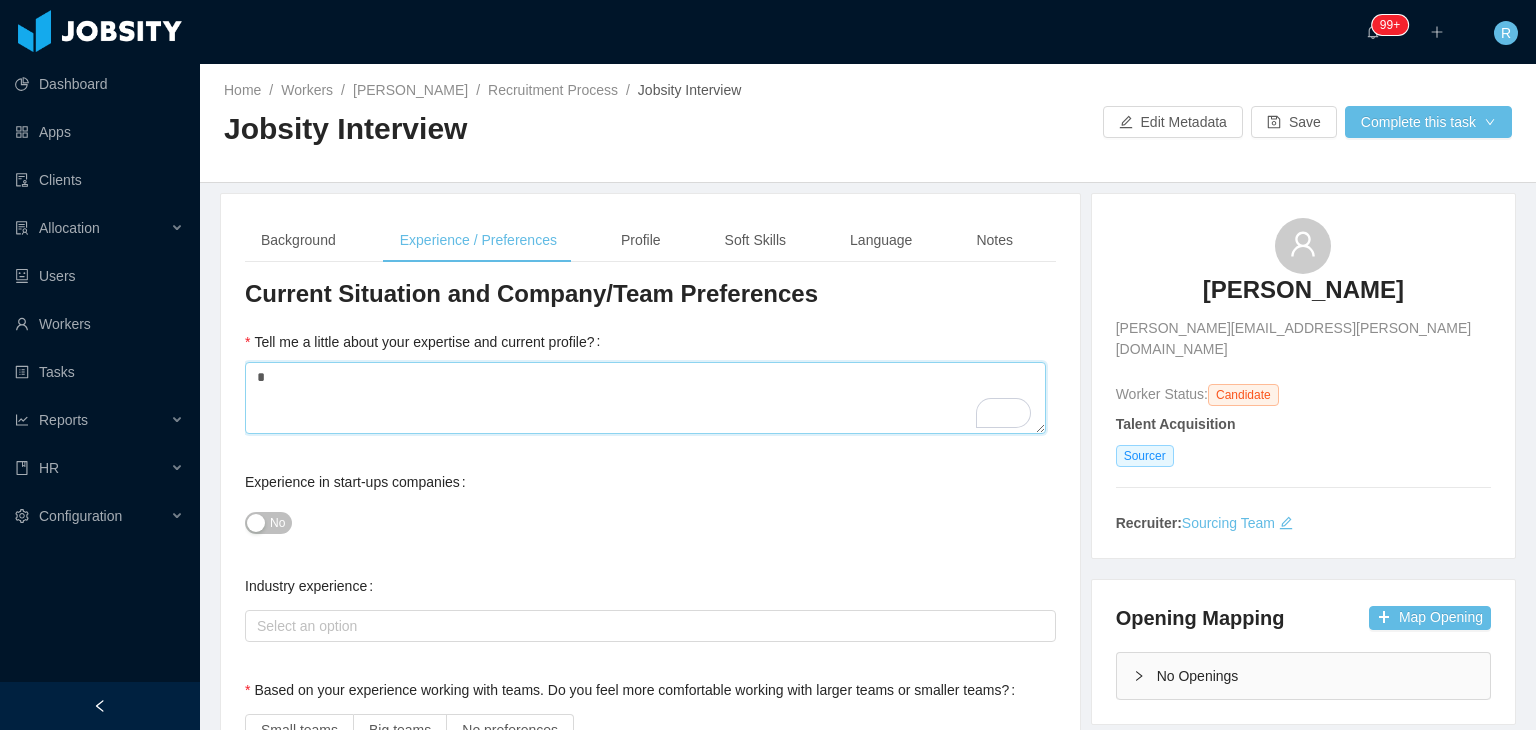 type 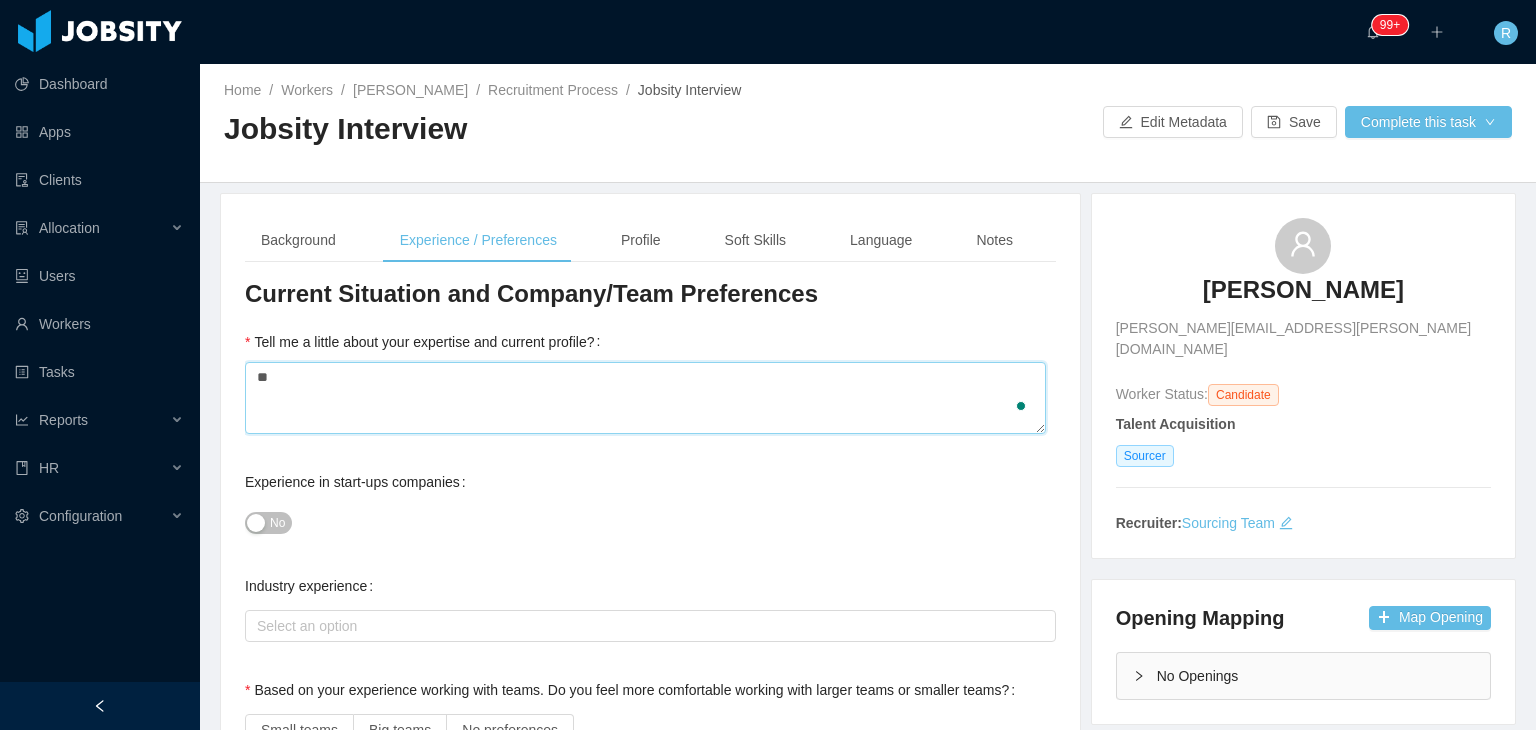 type 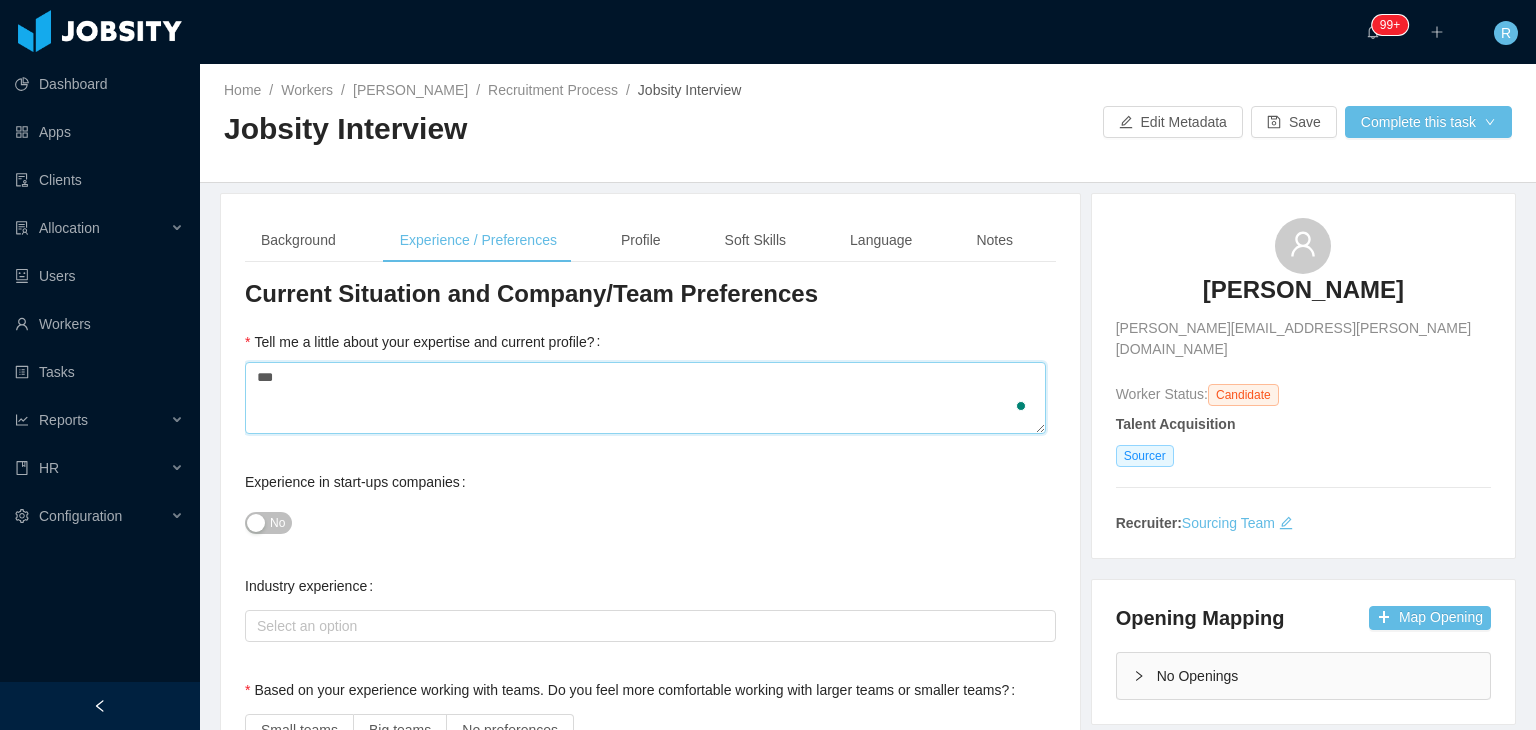 type 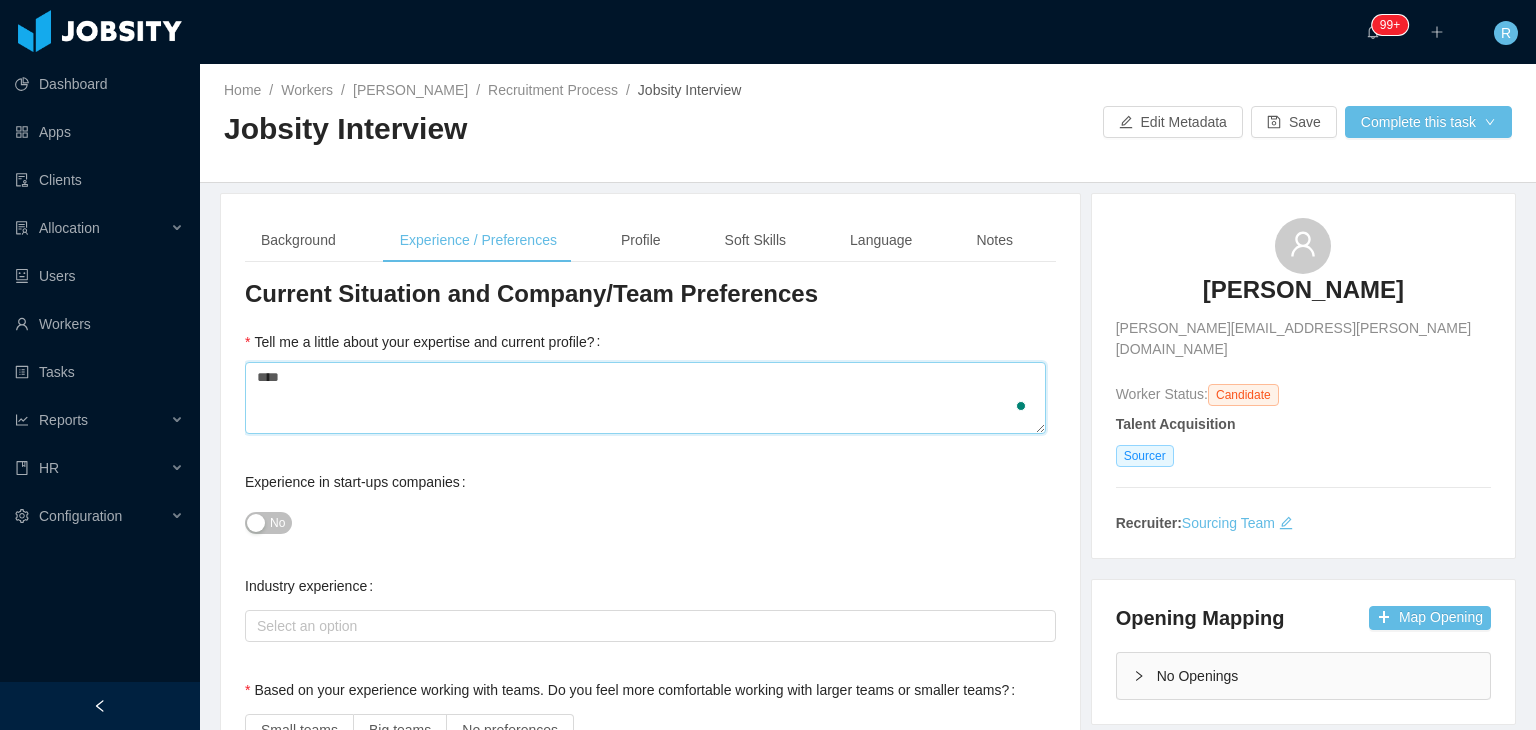 type 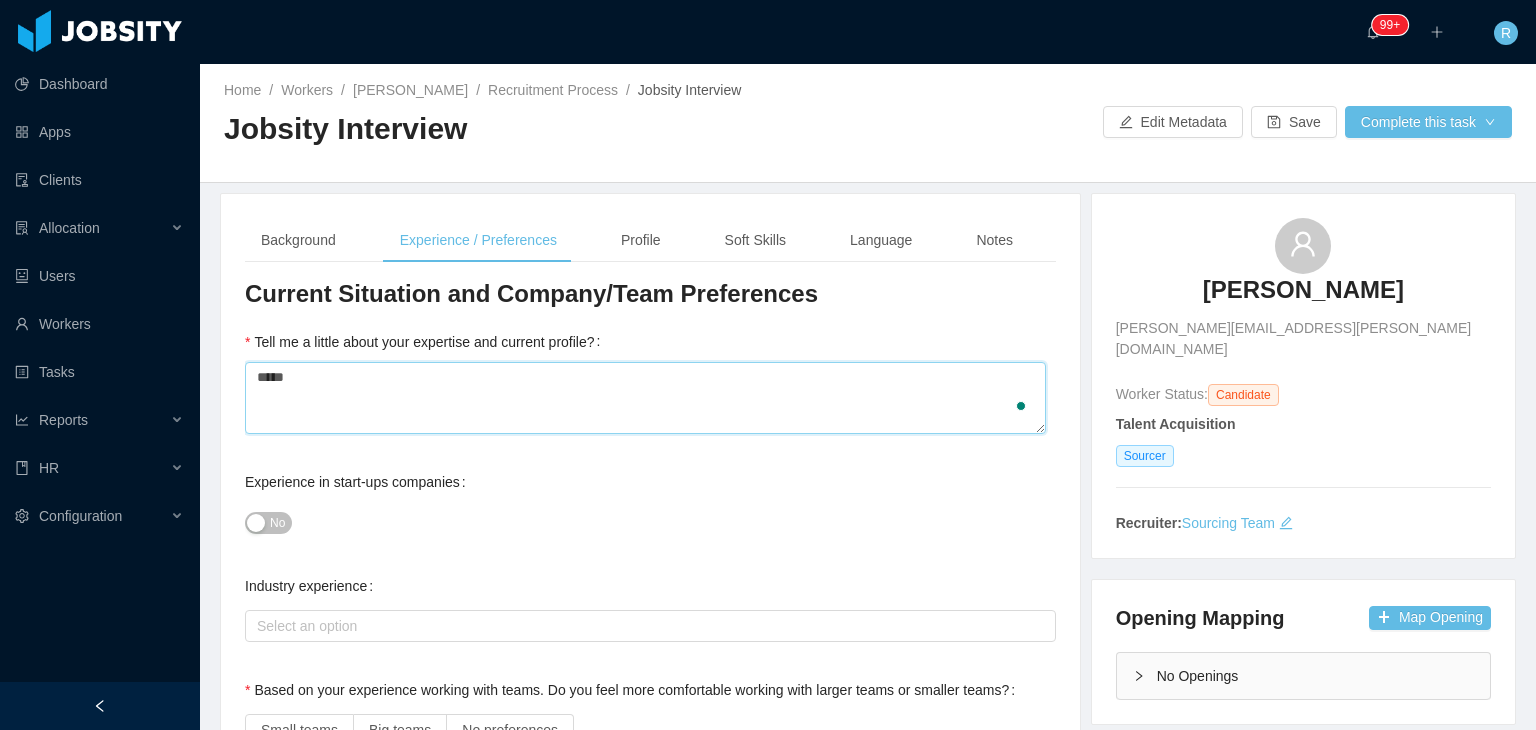 type 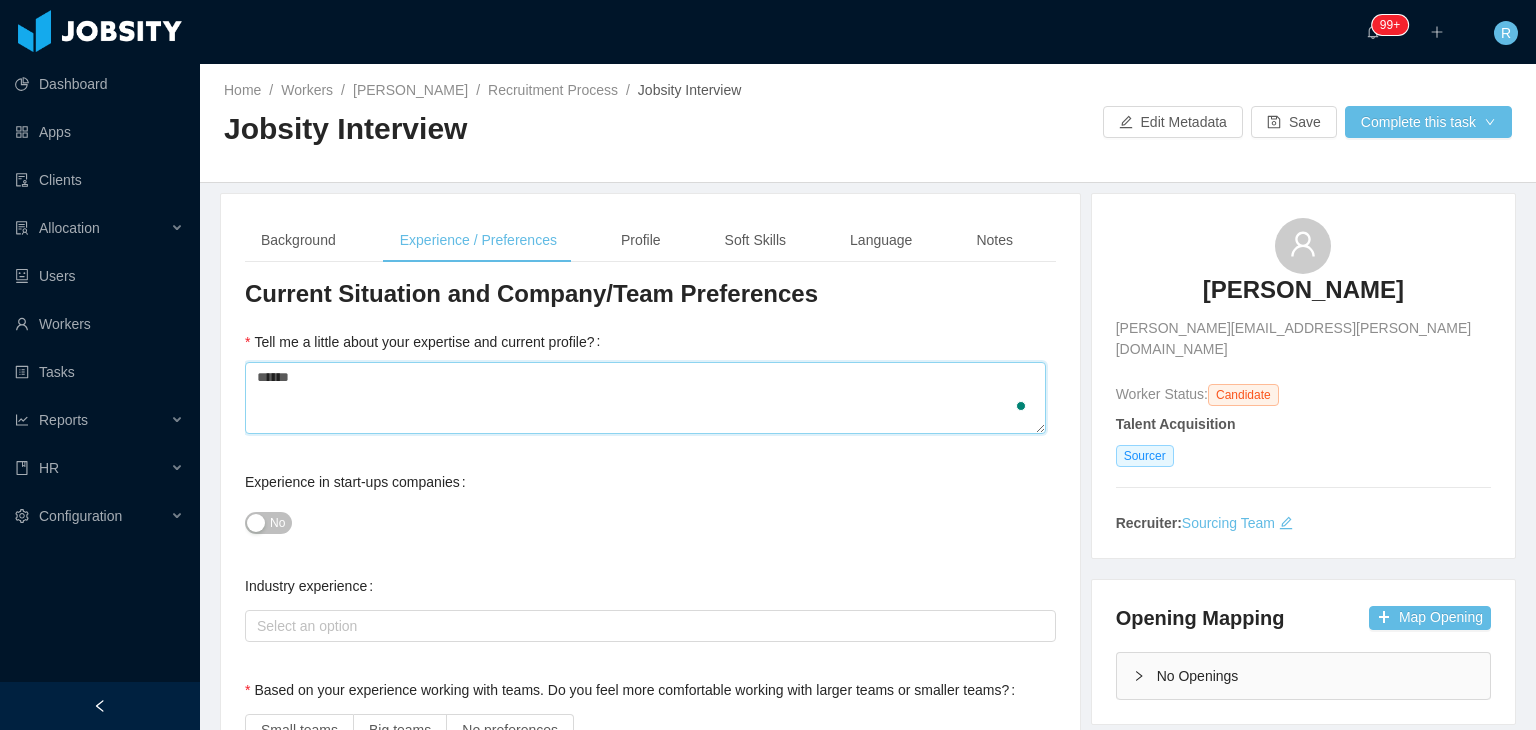type on "*******" 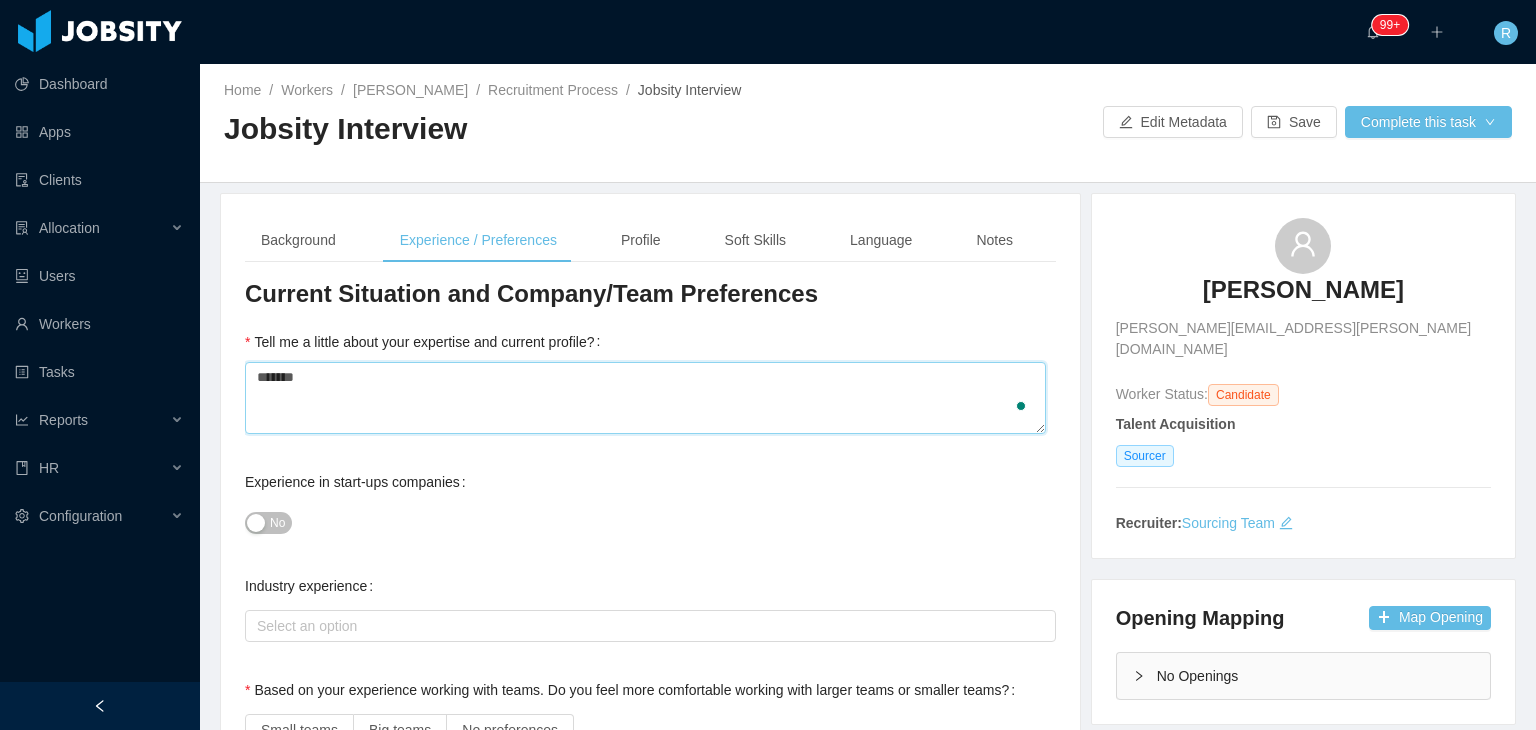 type 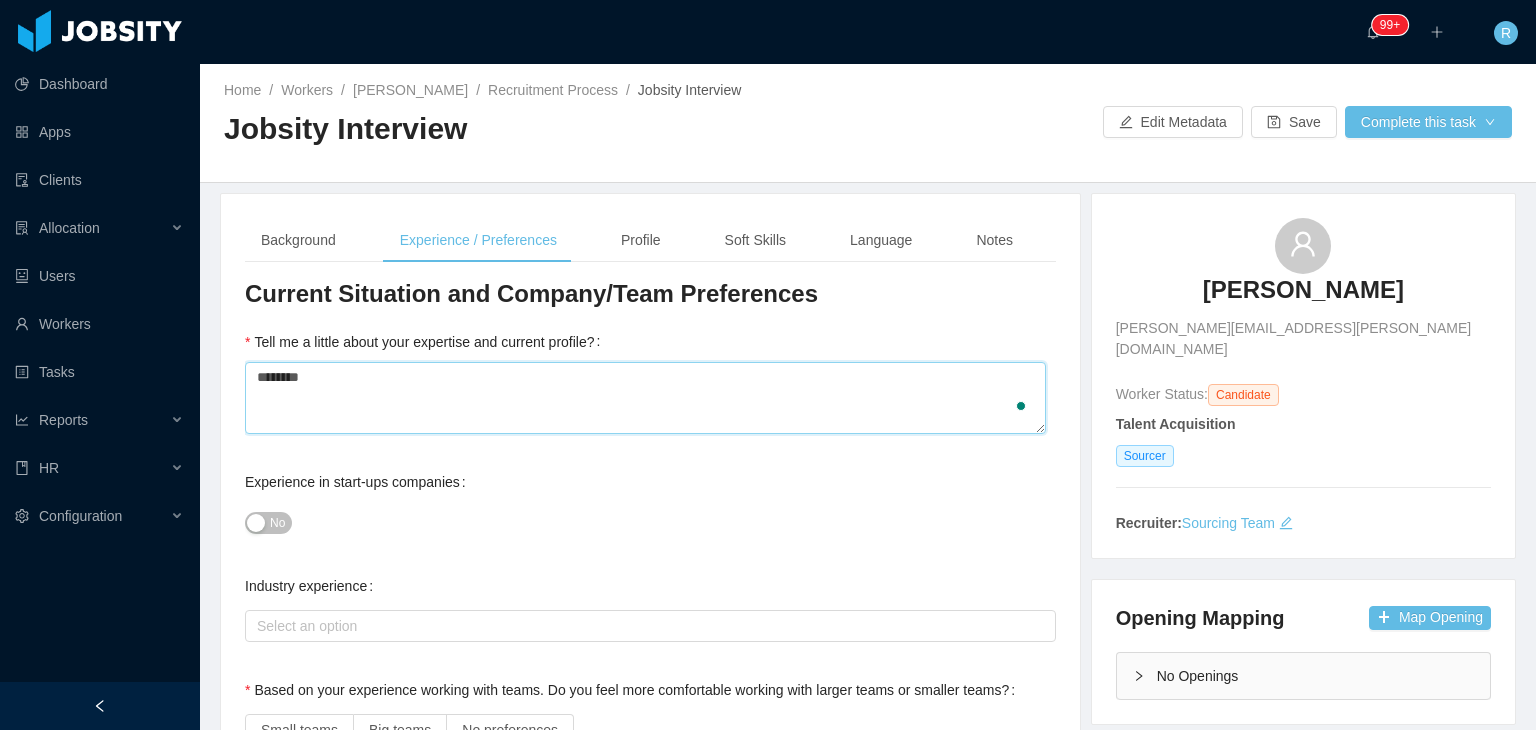type 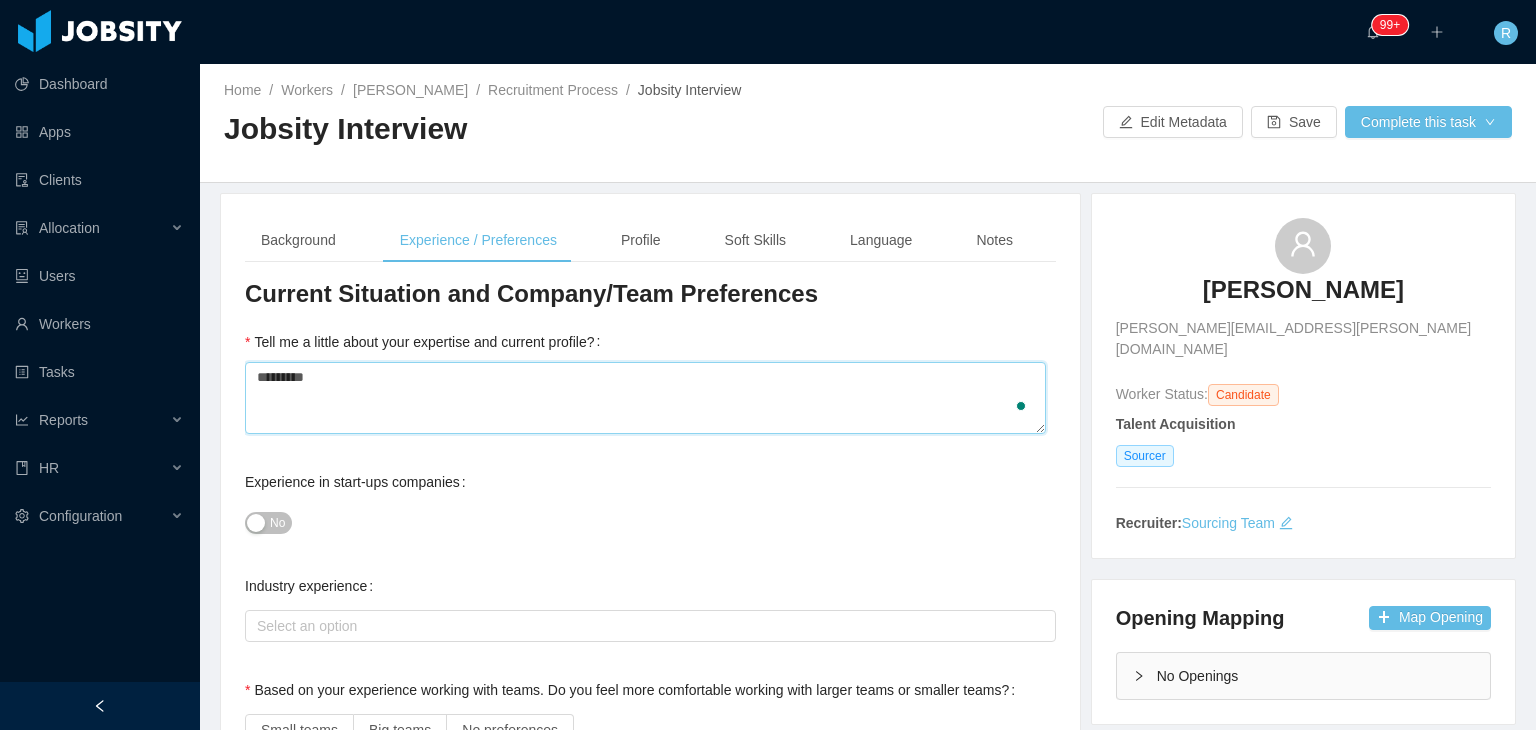 type 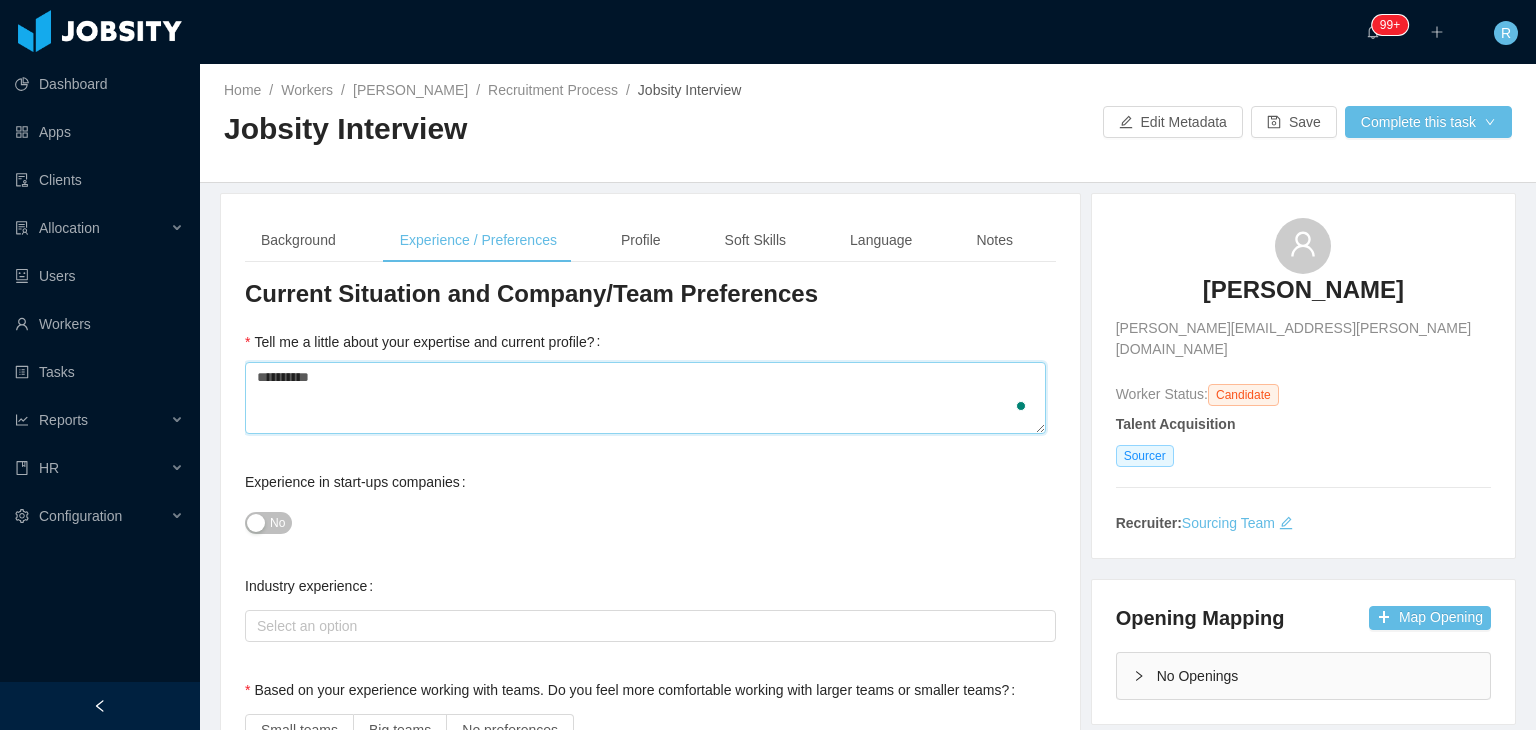 type 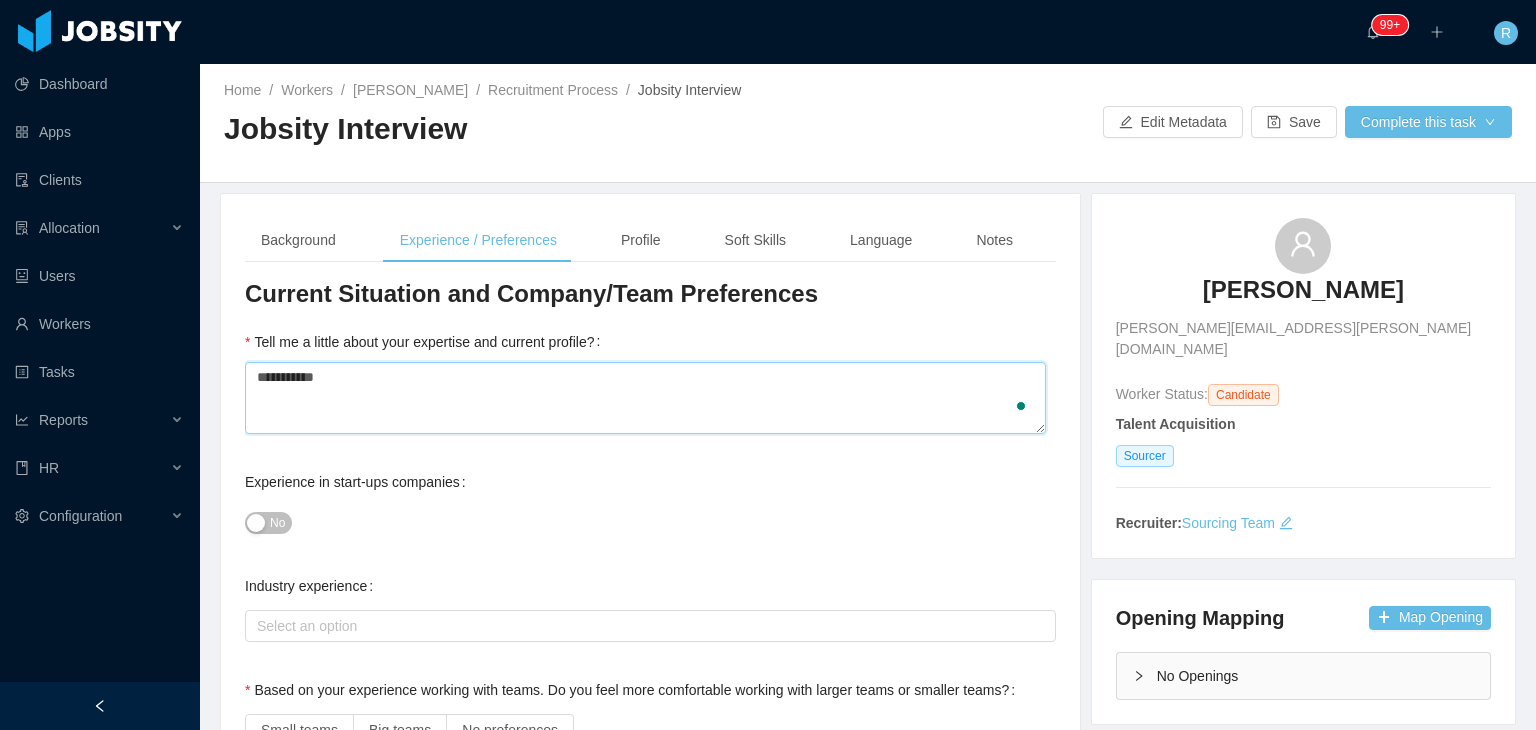type 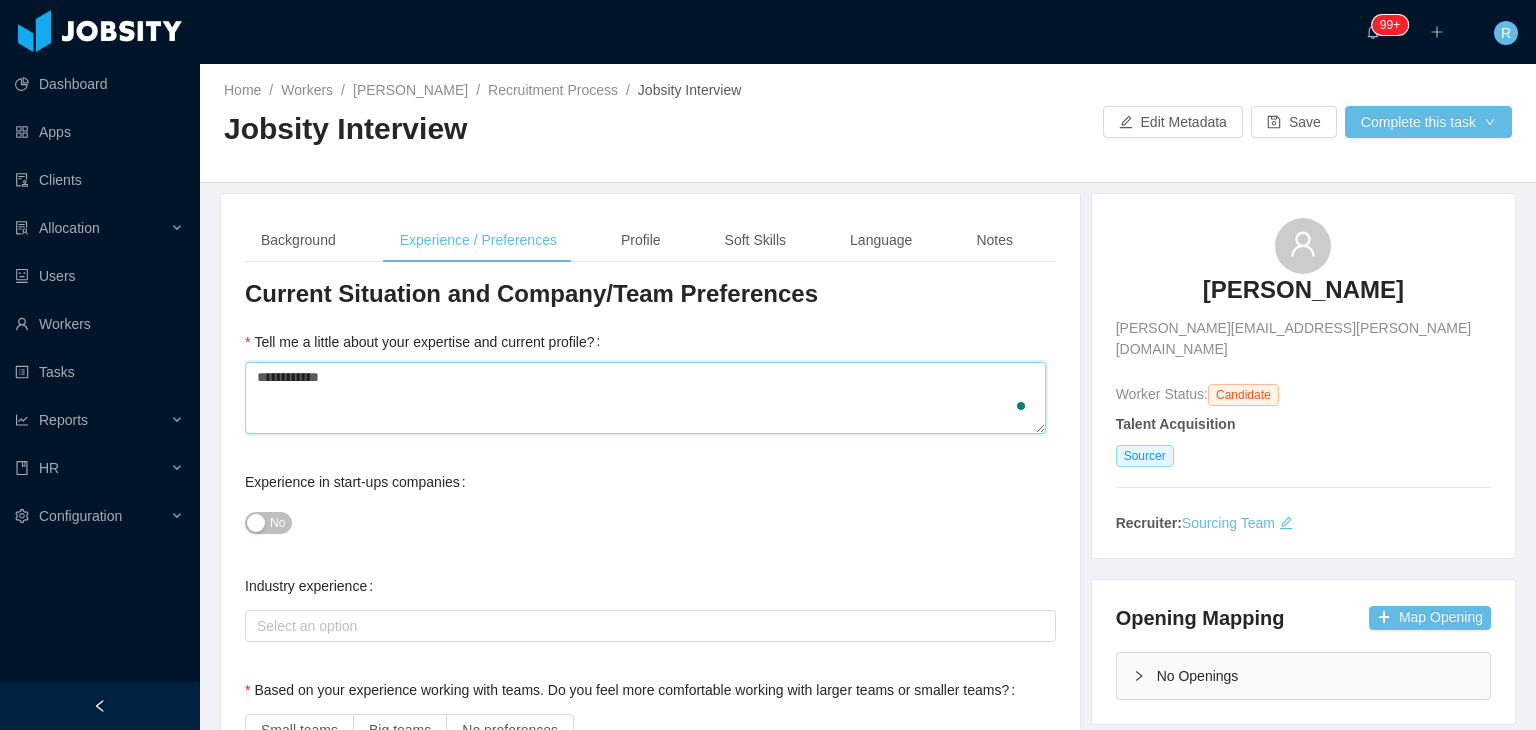 type 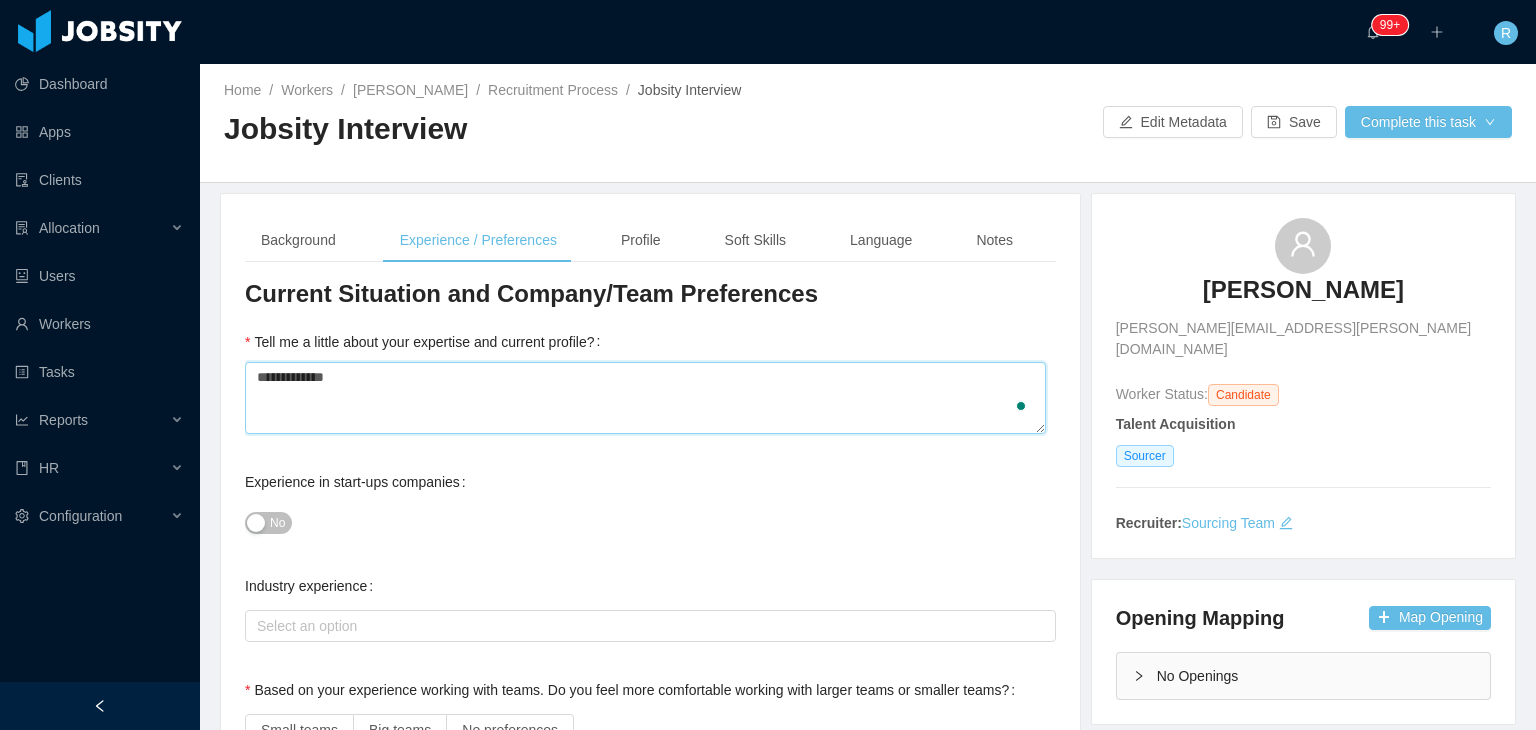 type 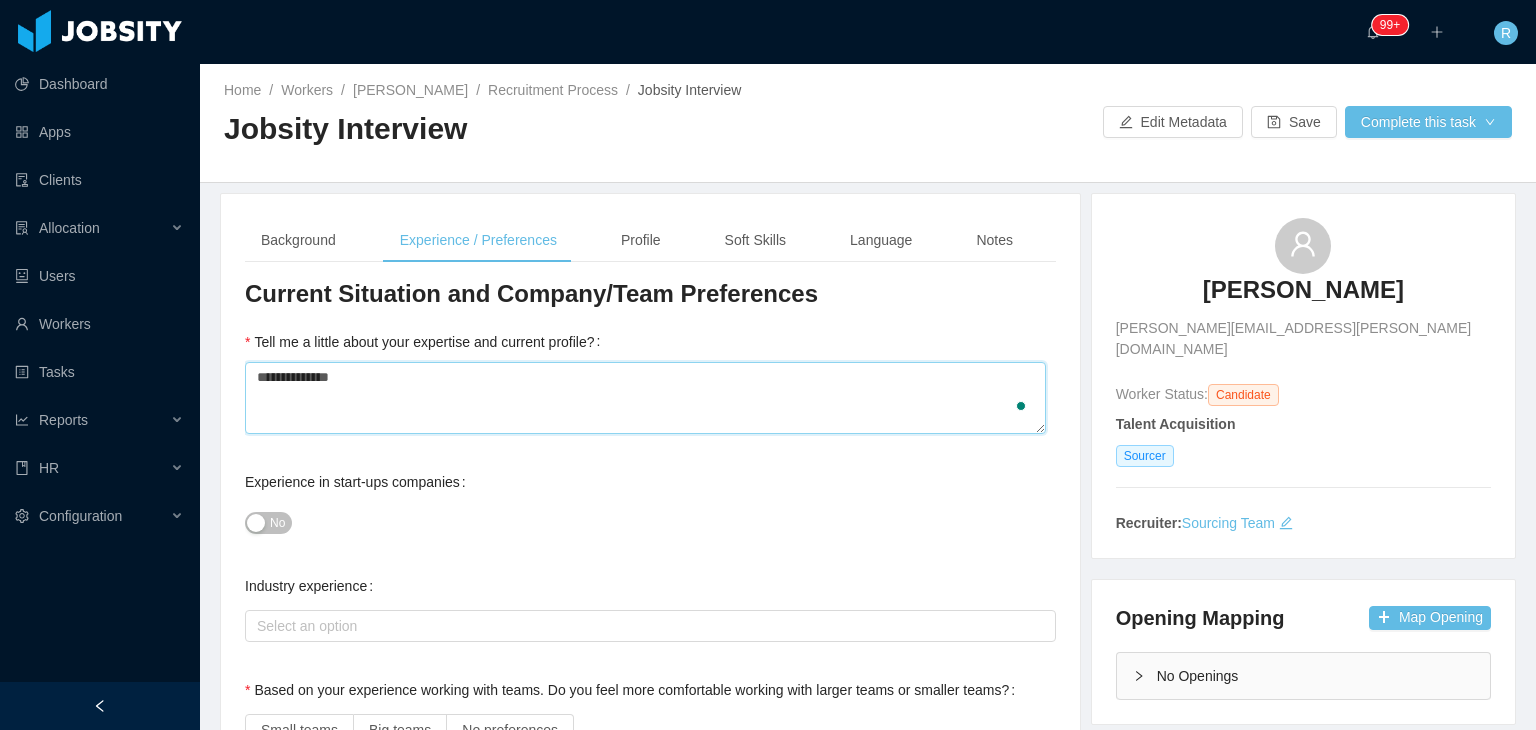 type 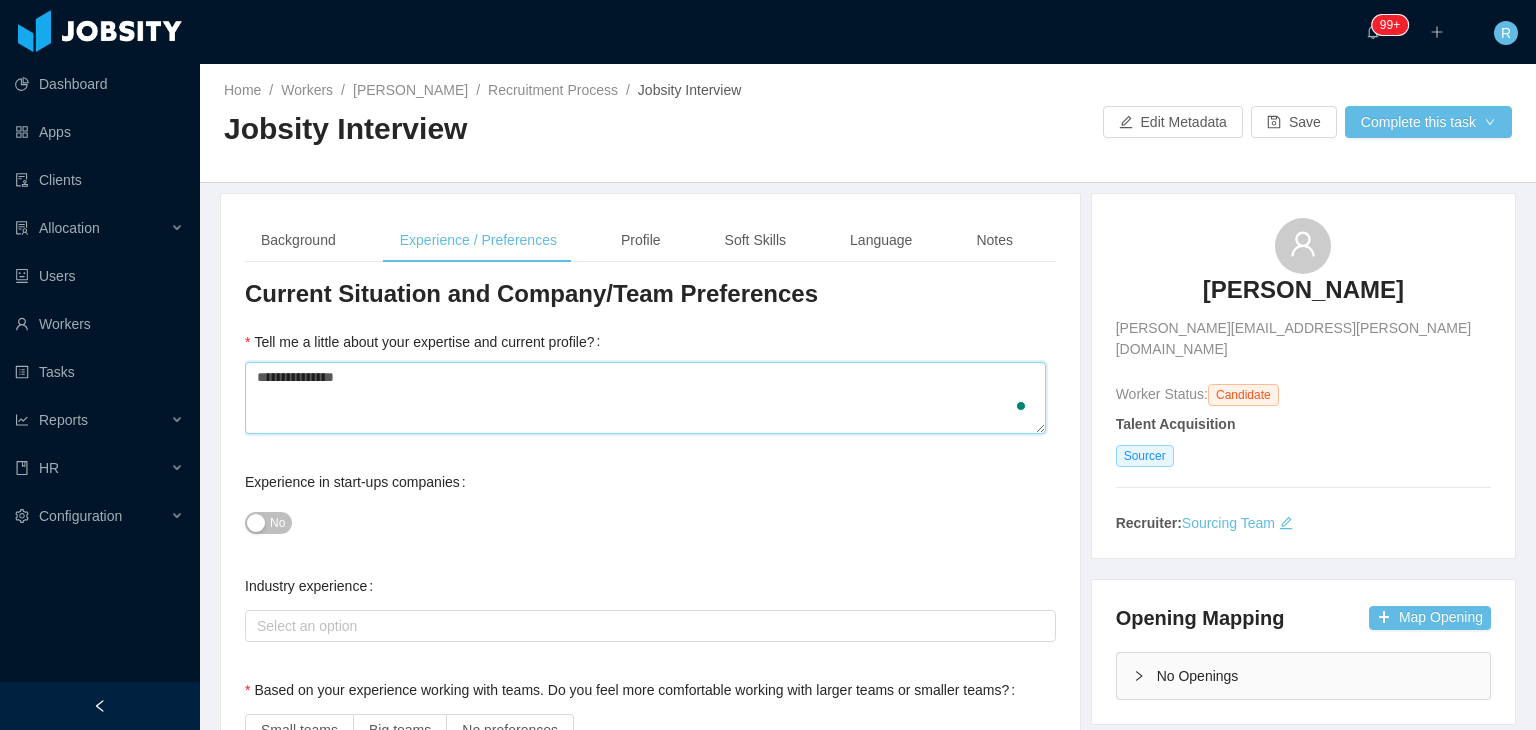 type 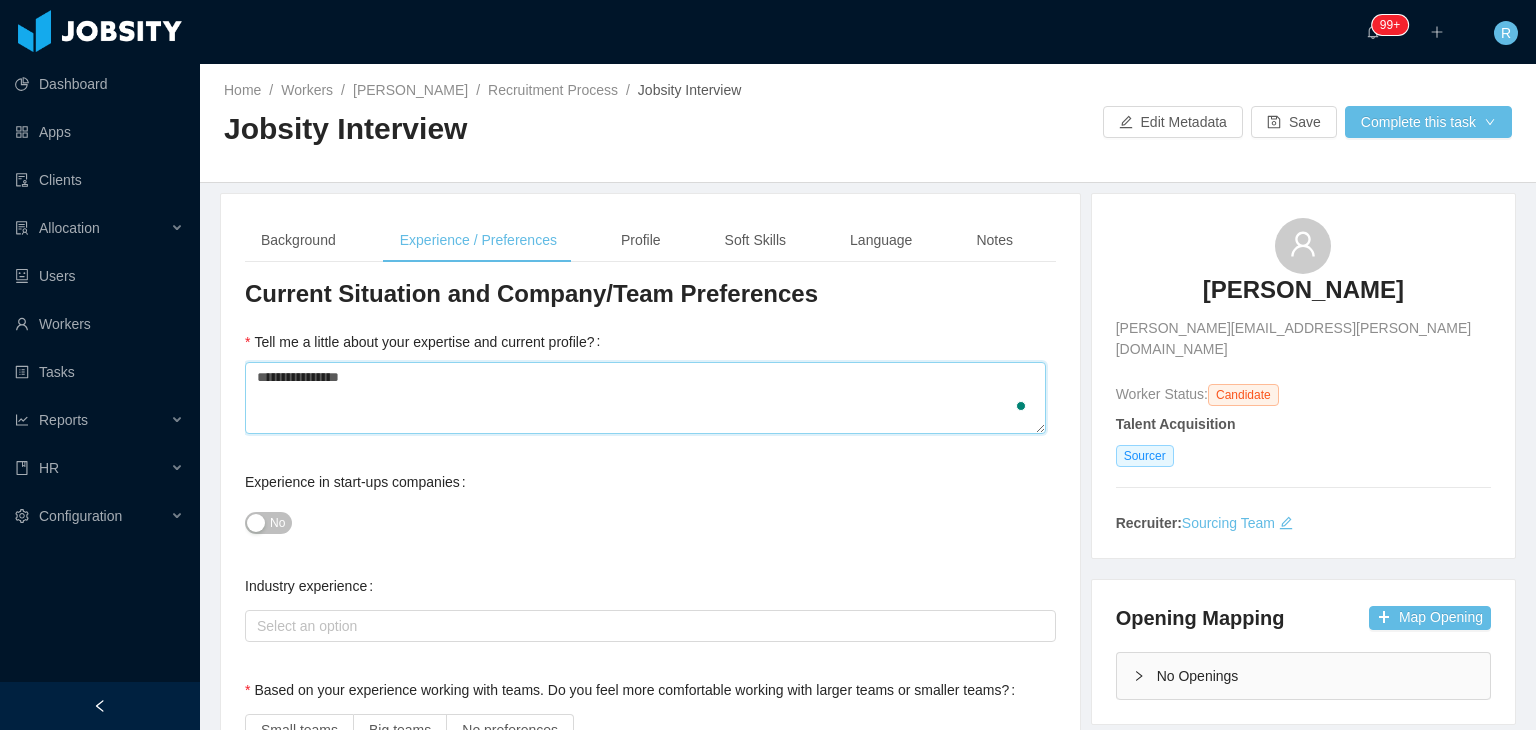 type 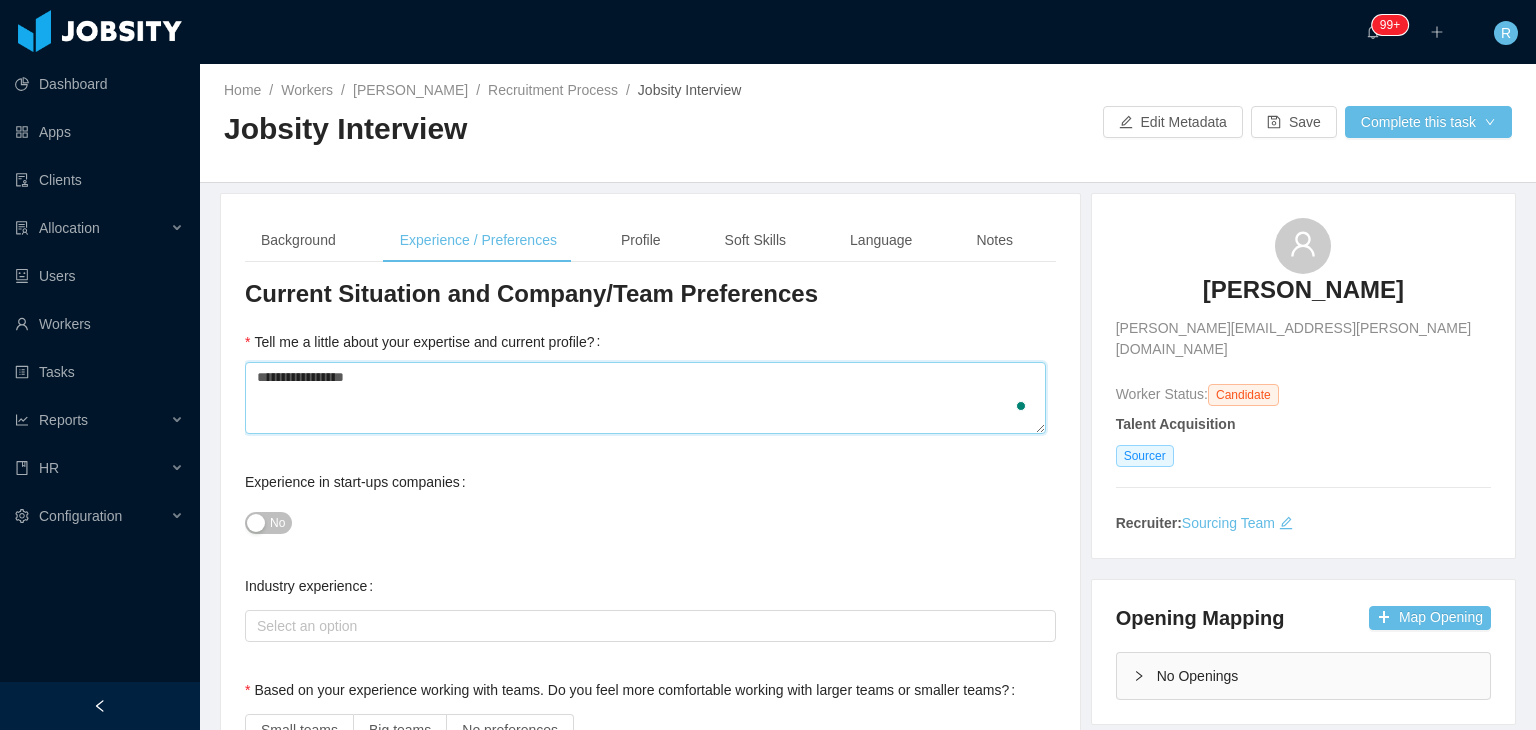 type 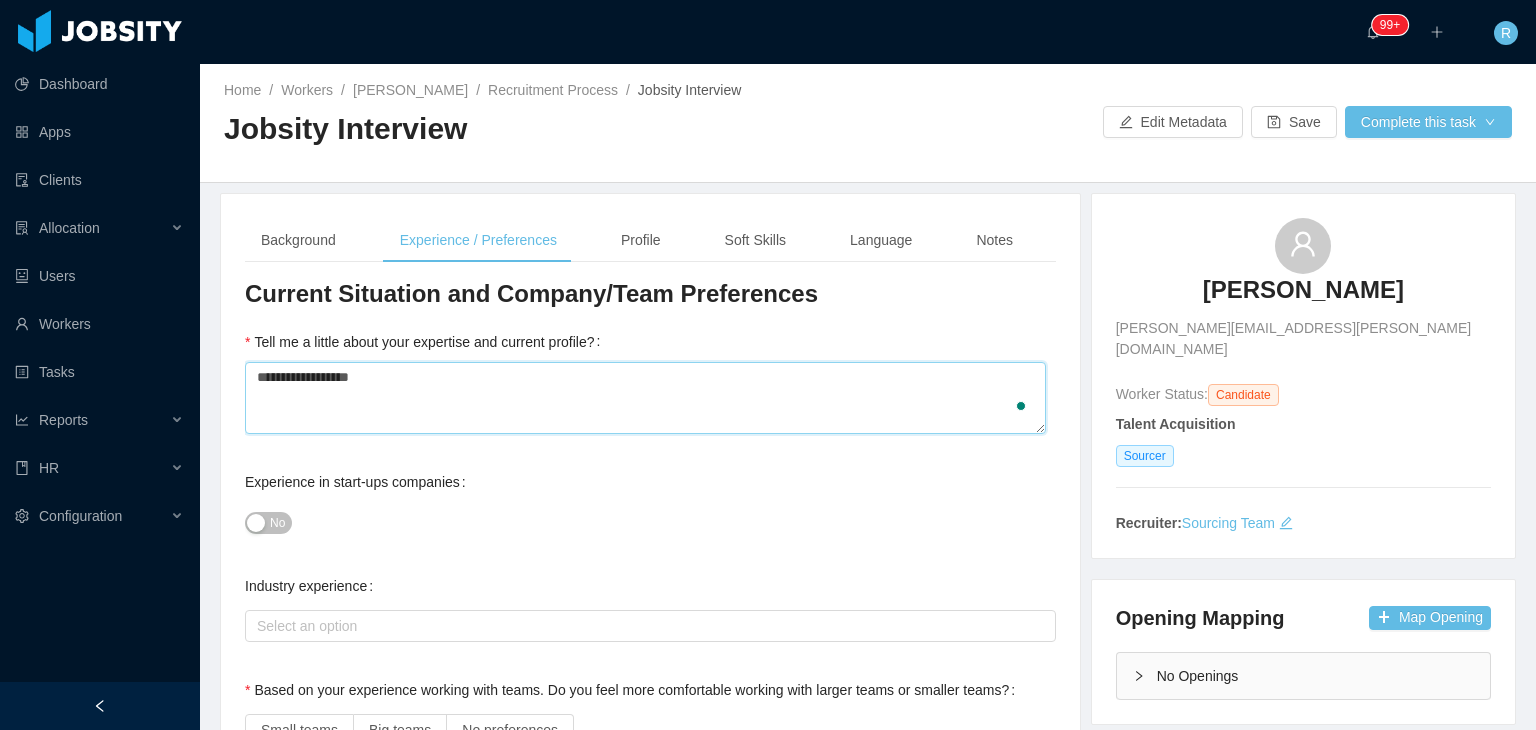 type 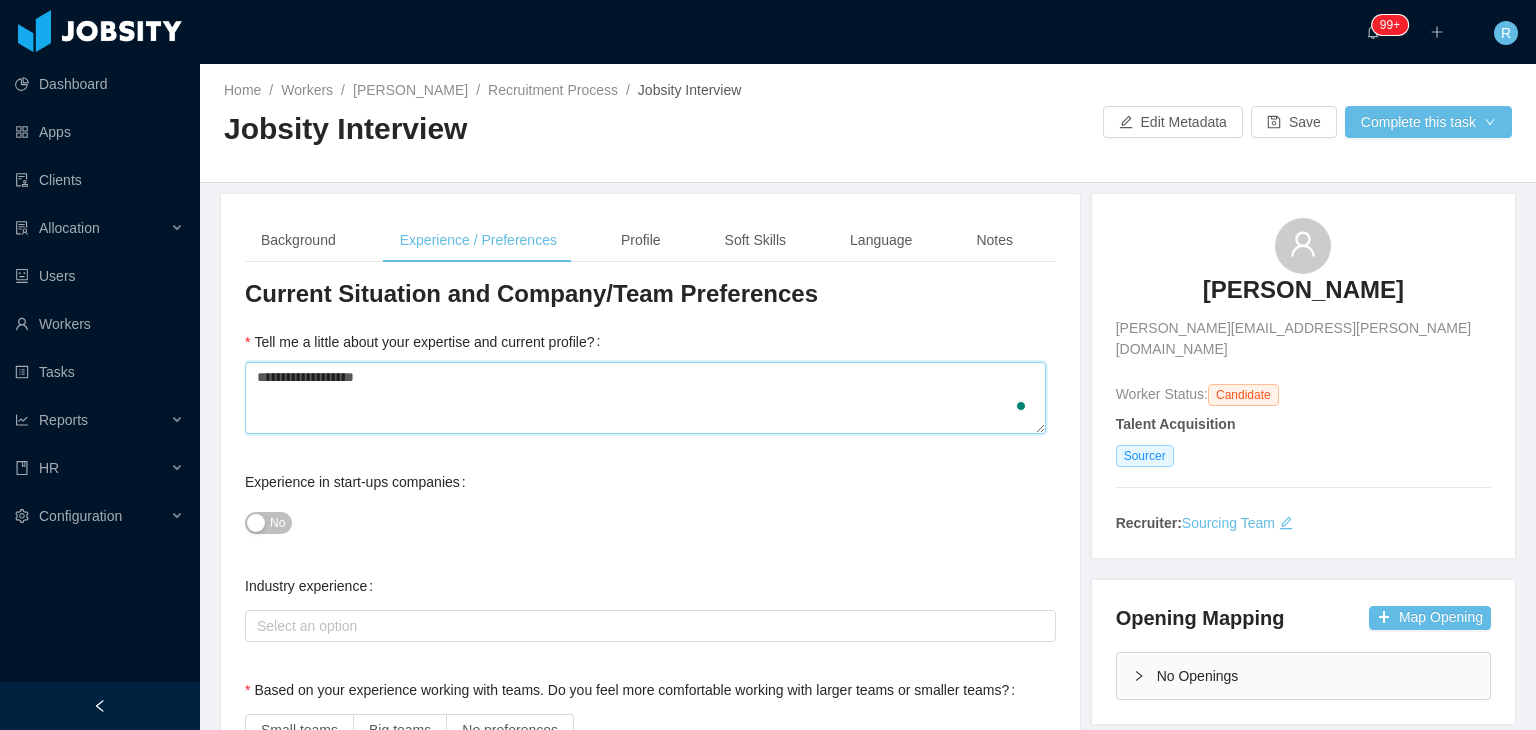 type 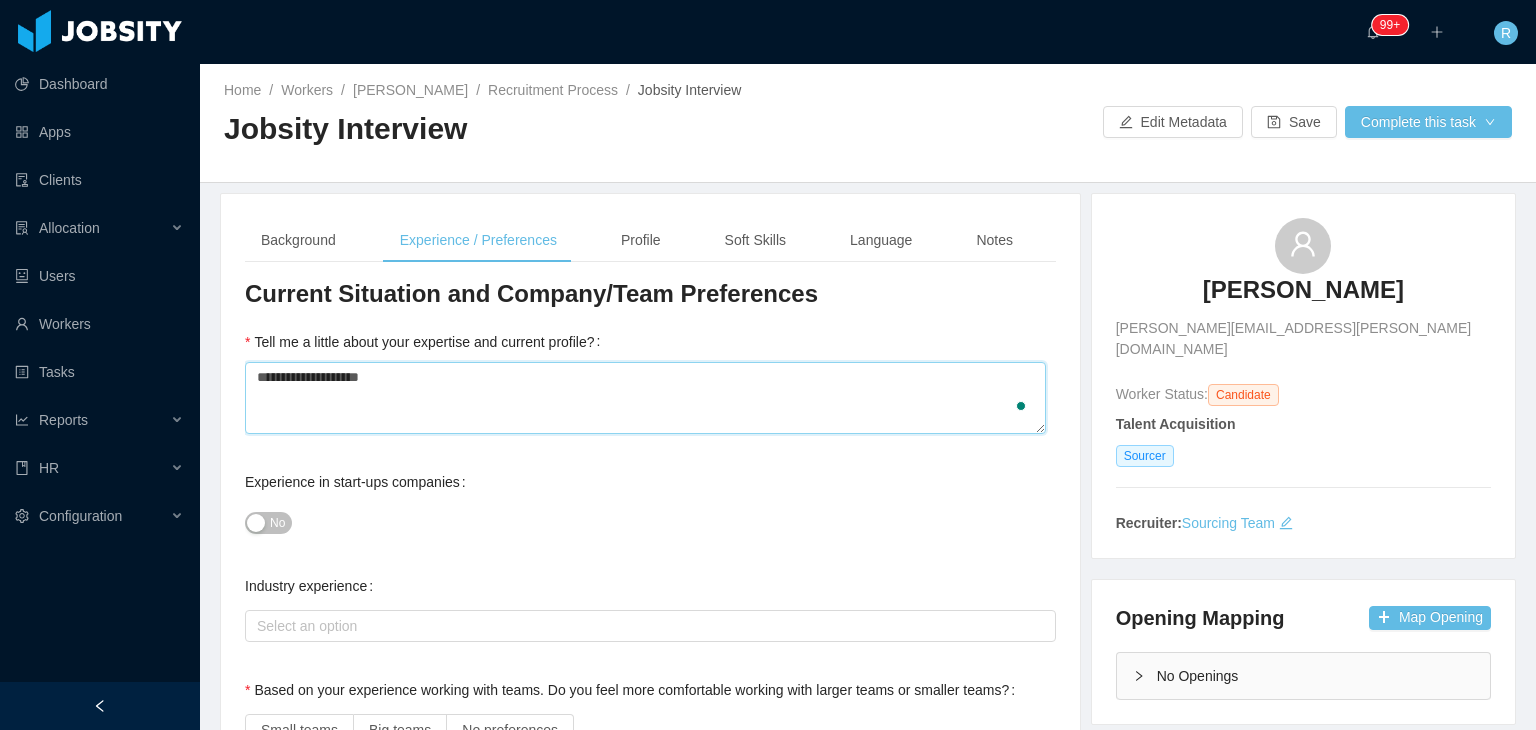 type on "**********" 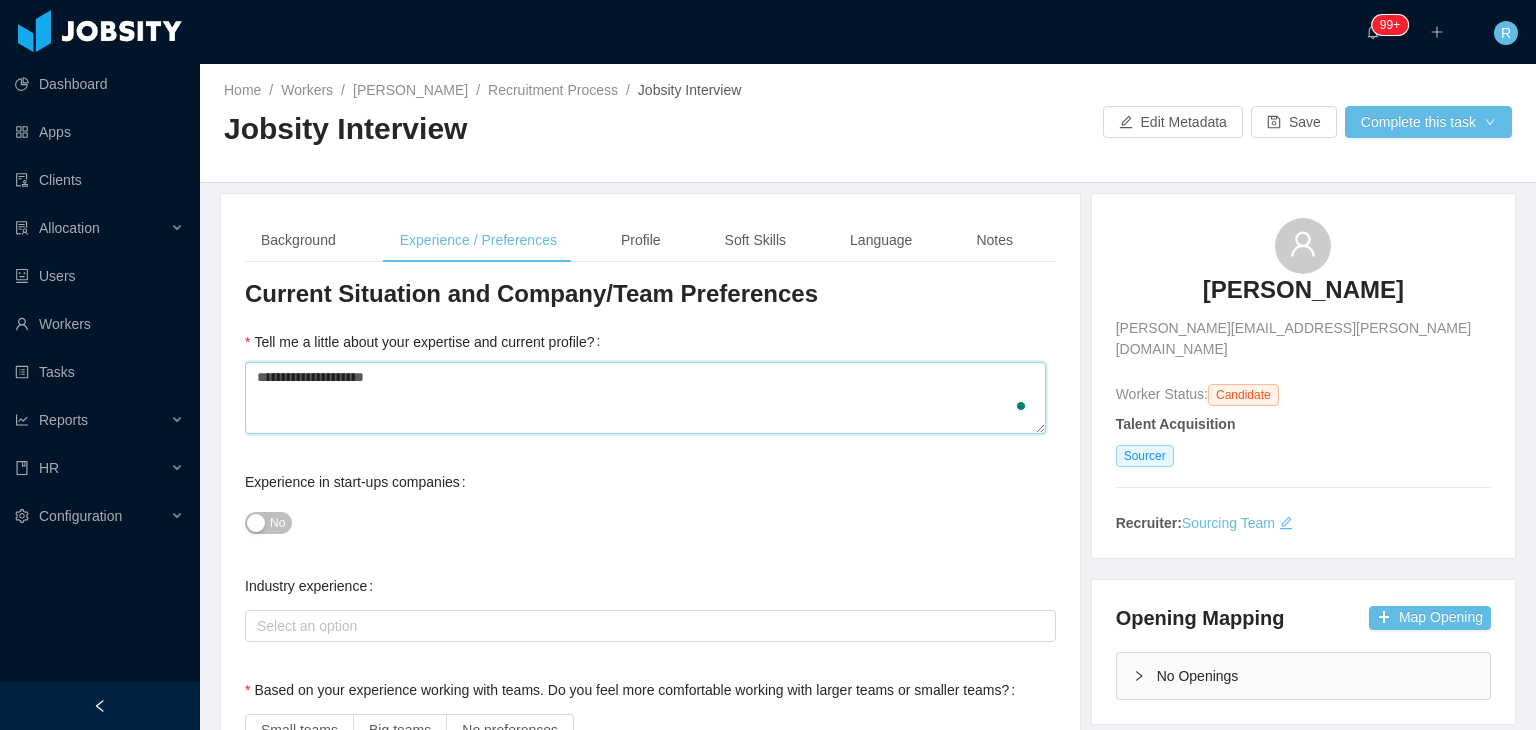 type 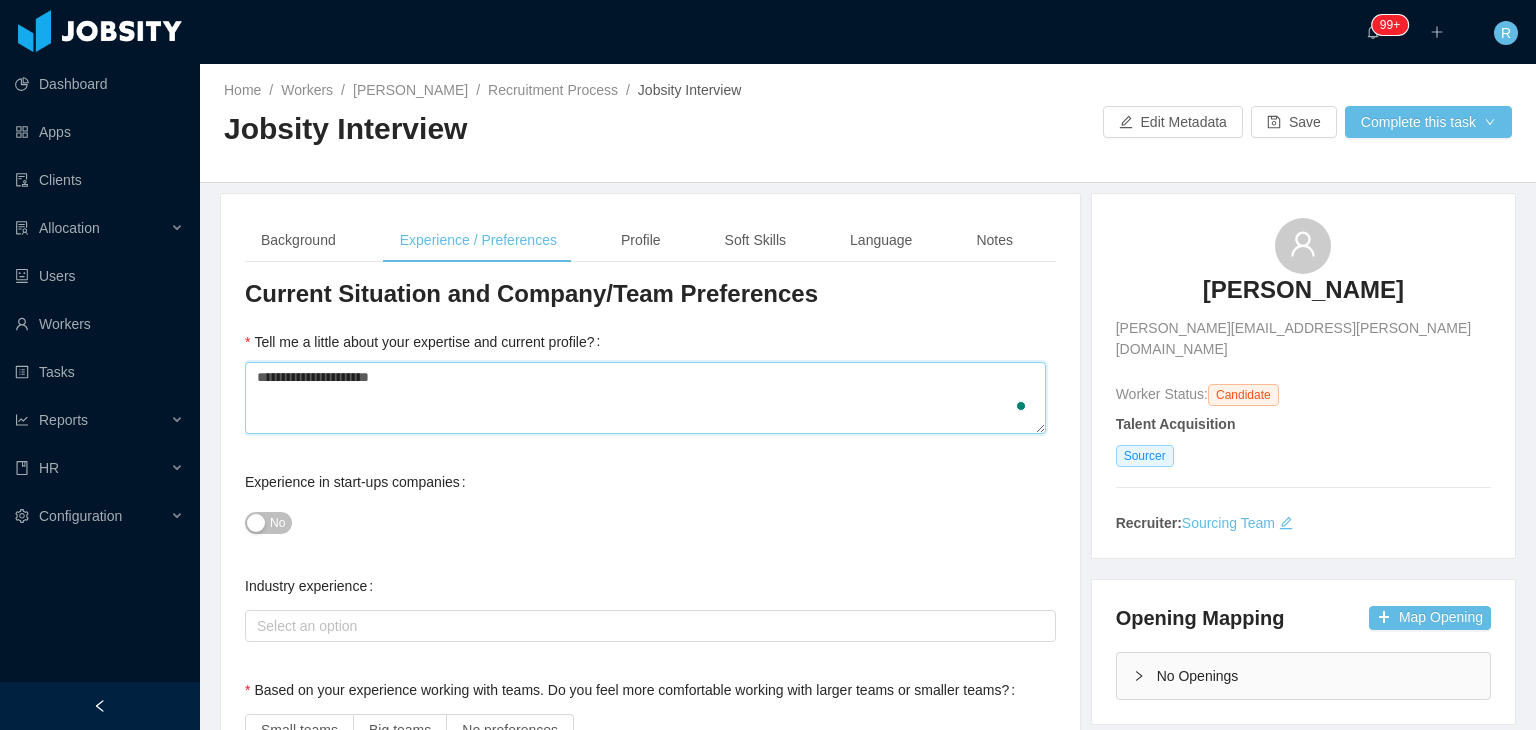 type 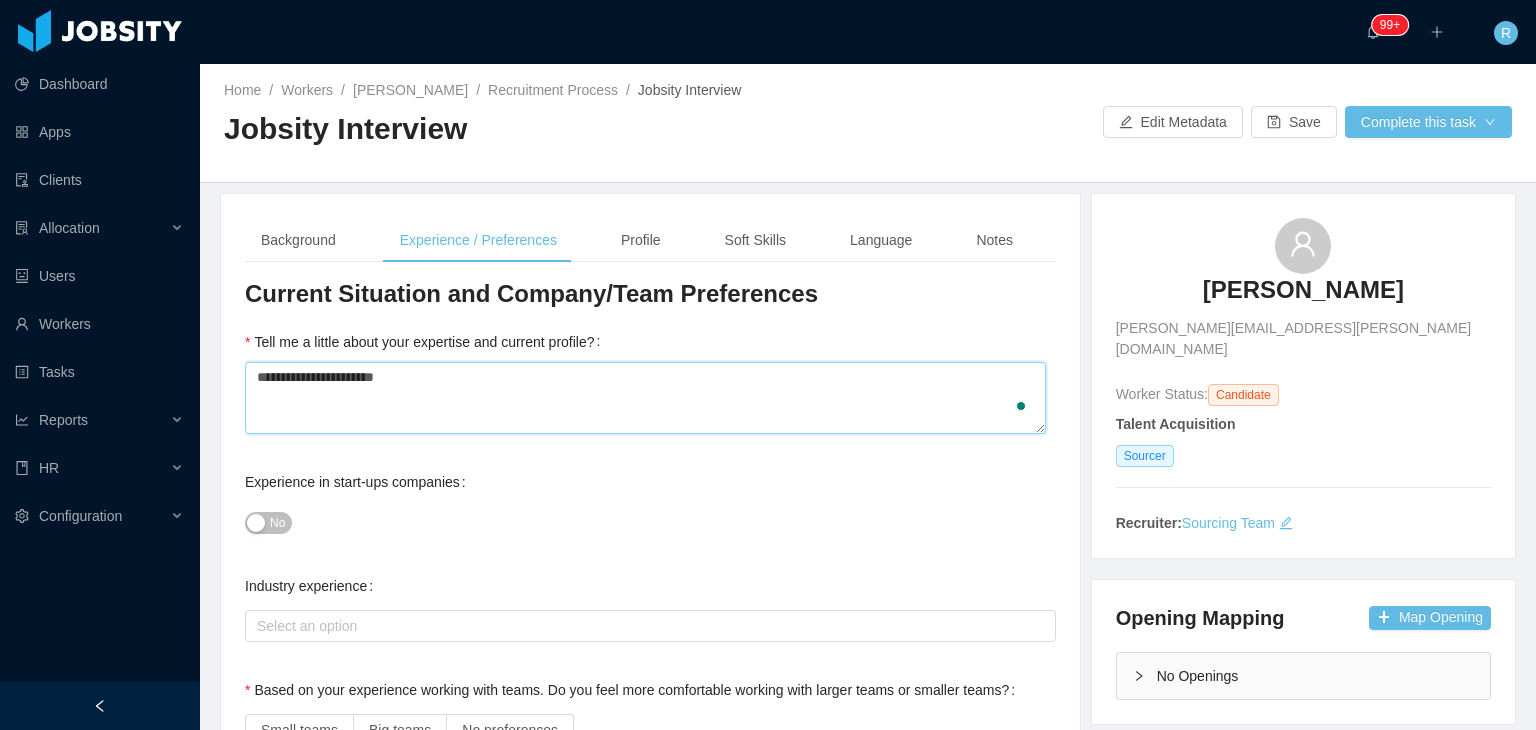 type 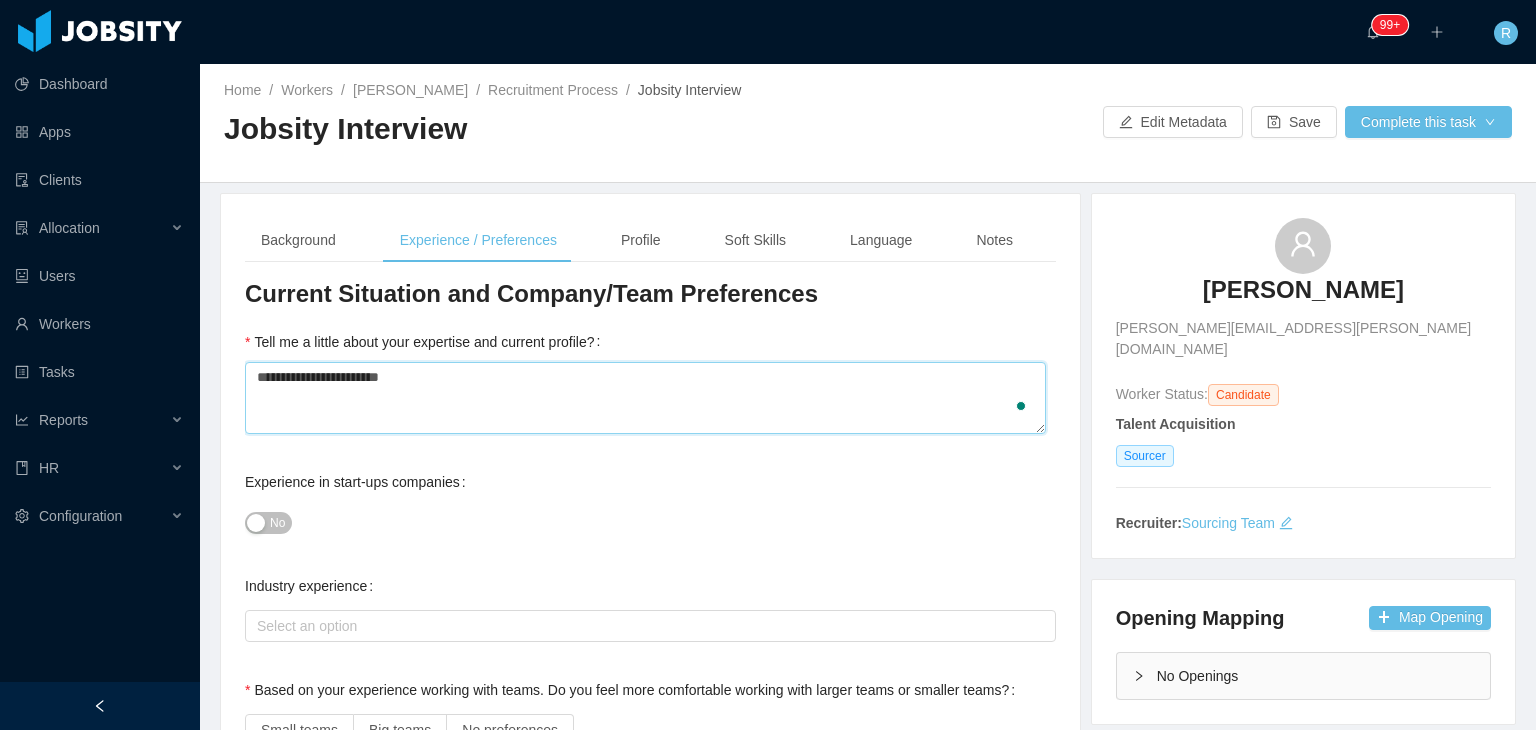 type 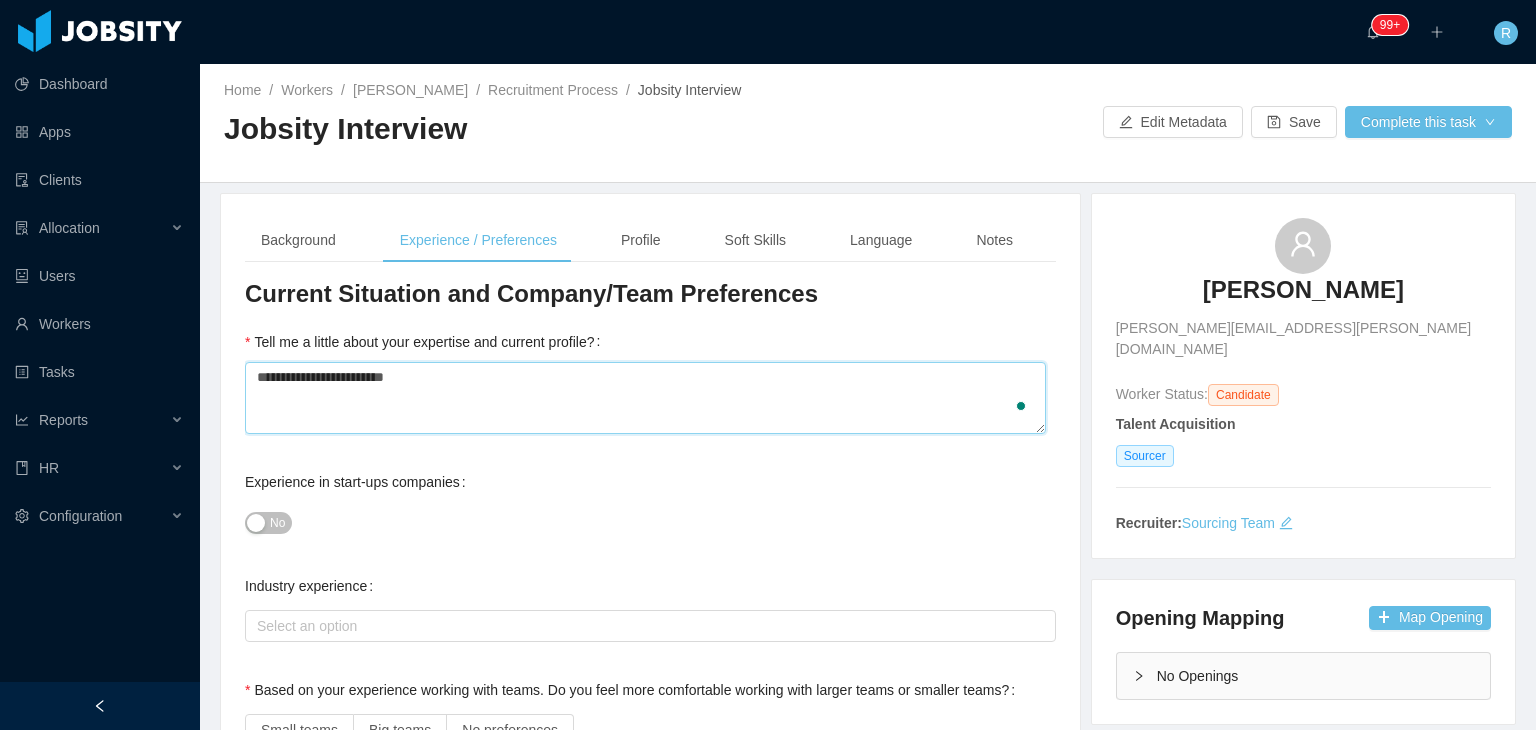 type 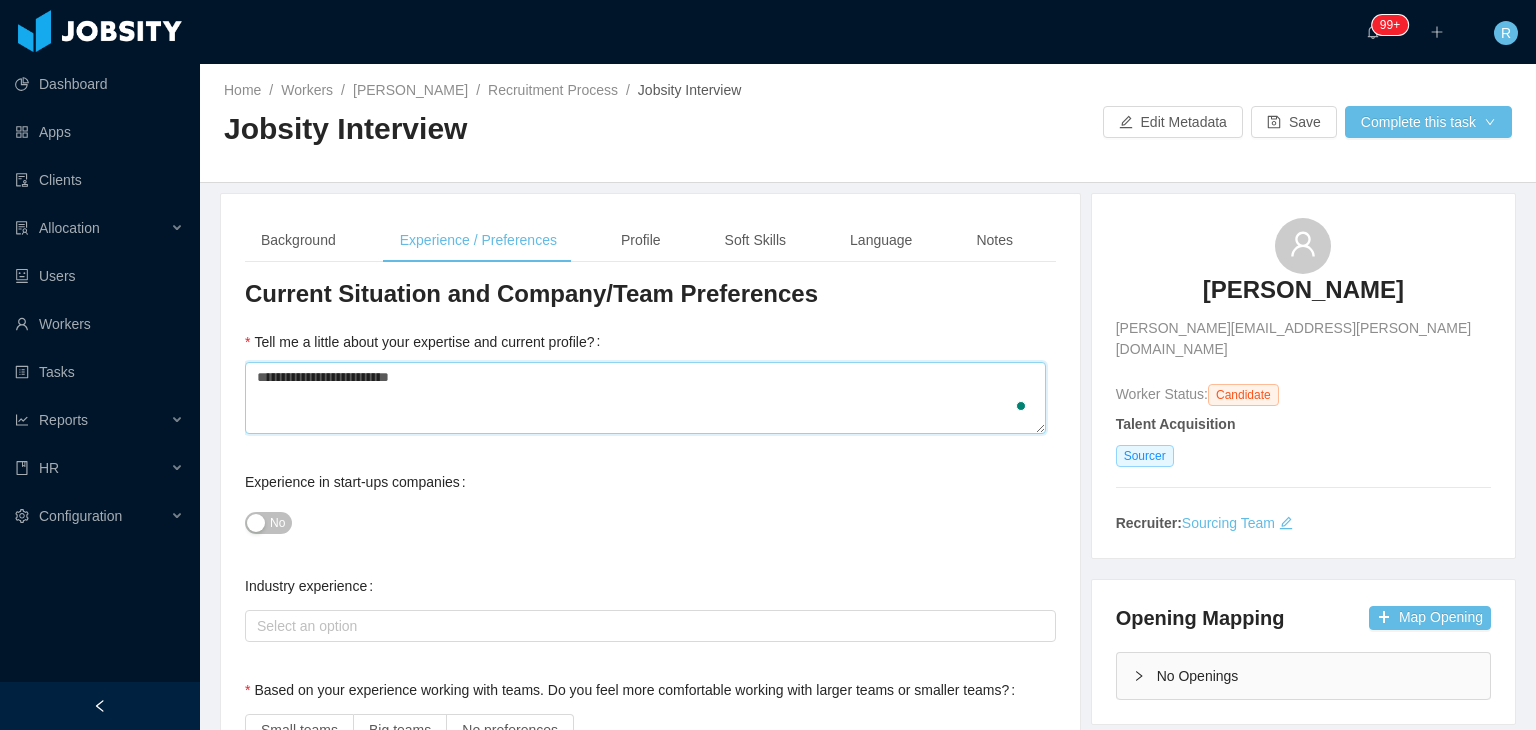 type on "**********" 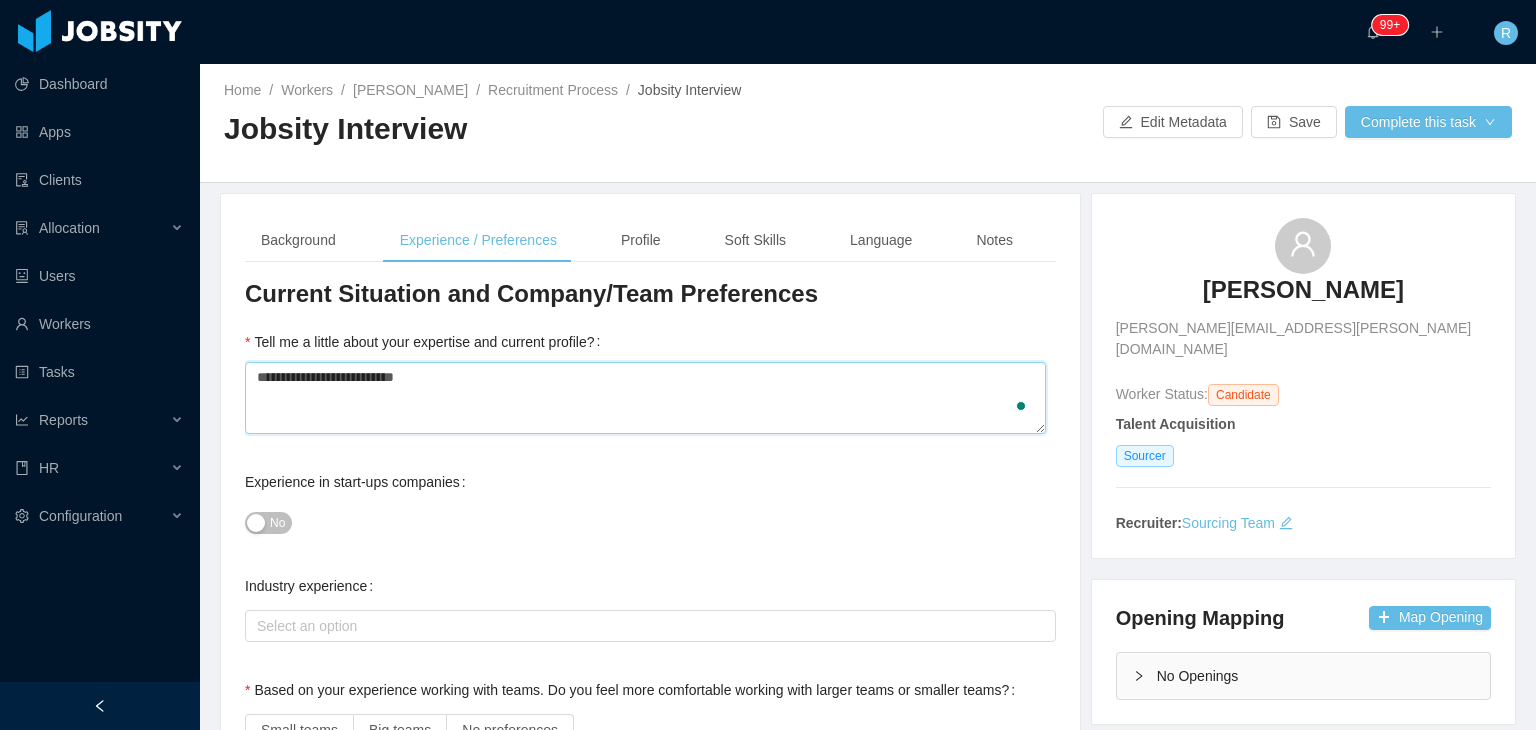 type 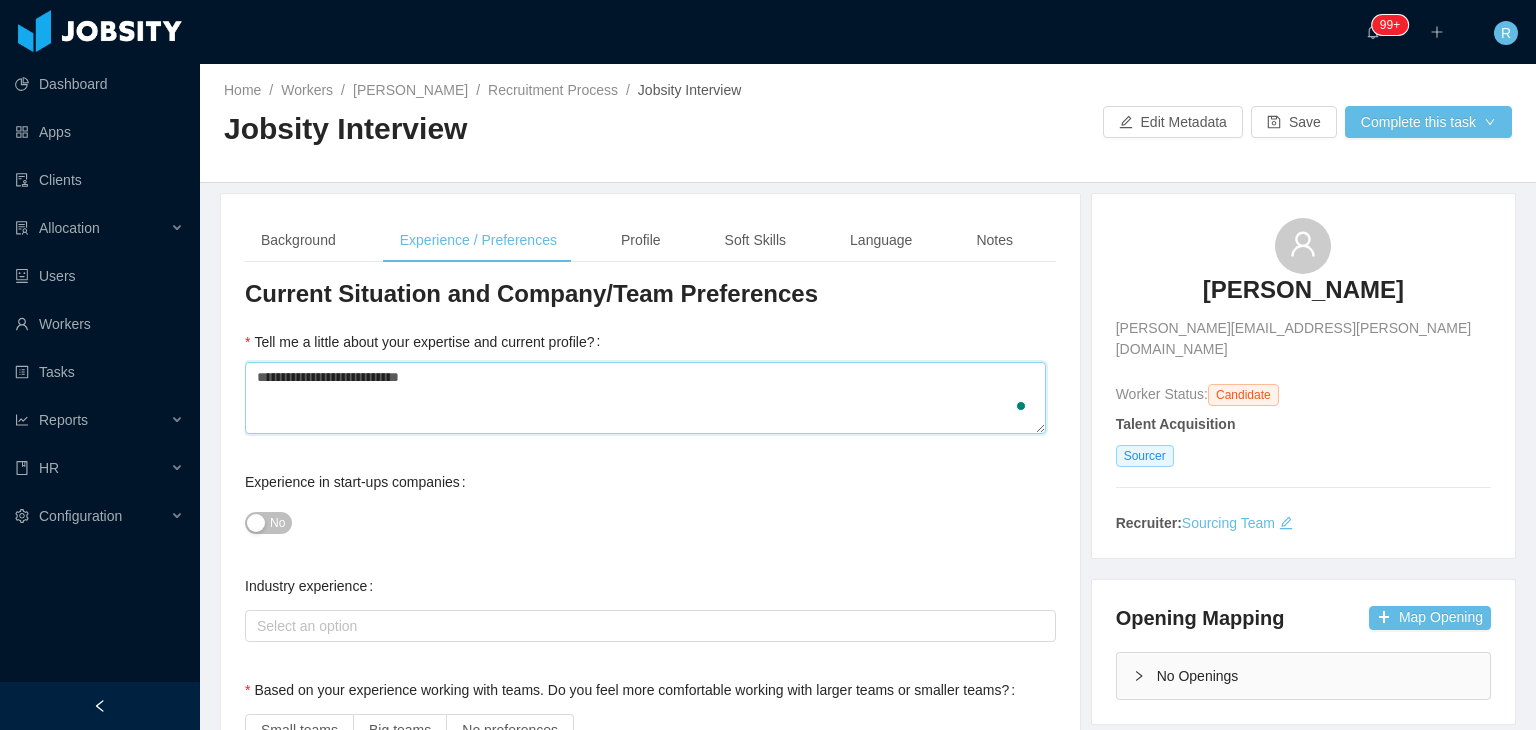 type 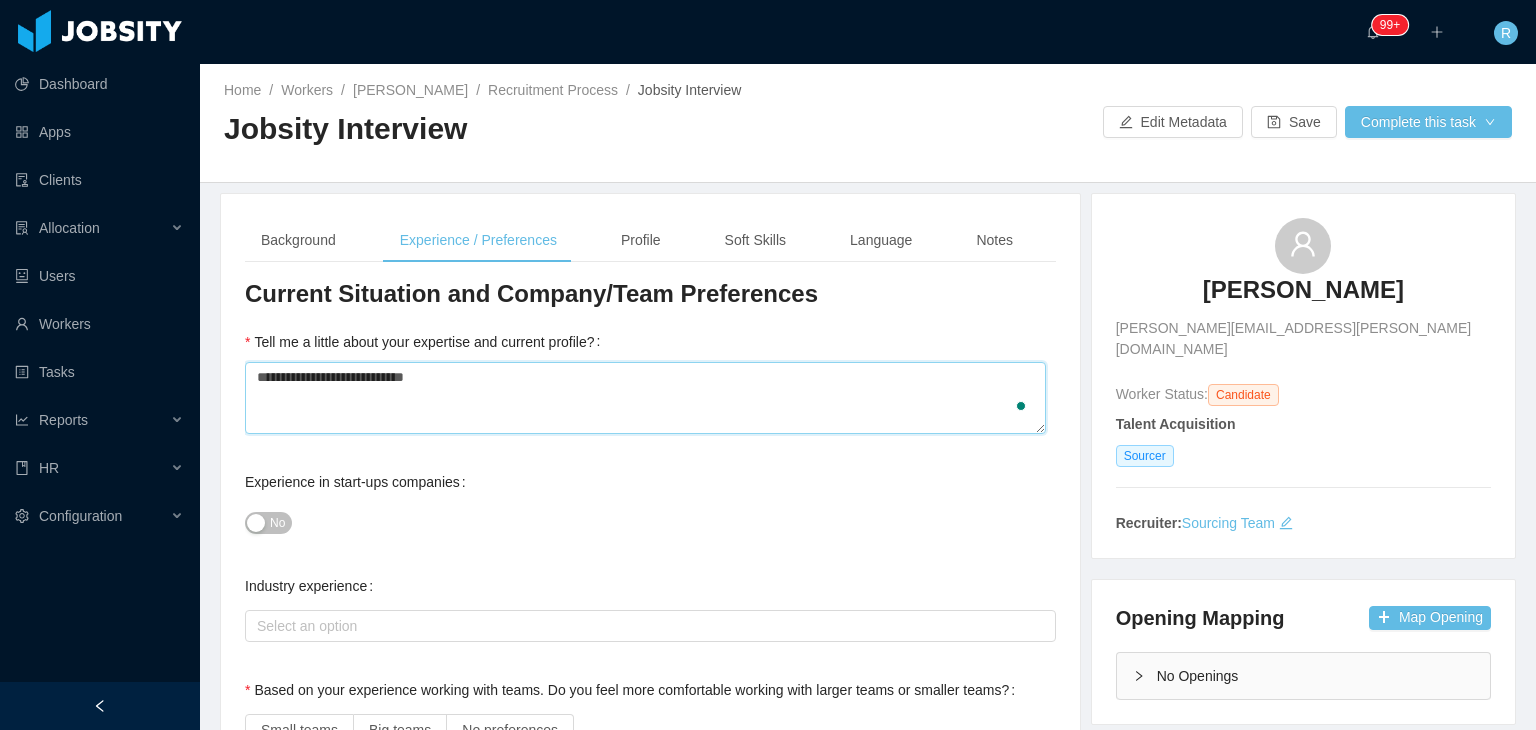 type 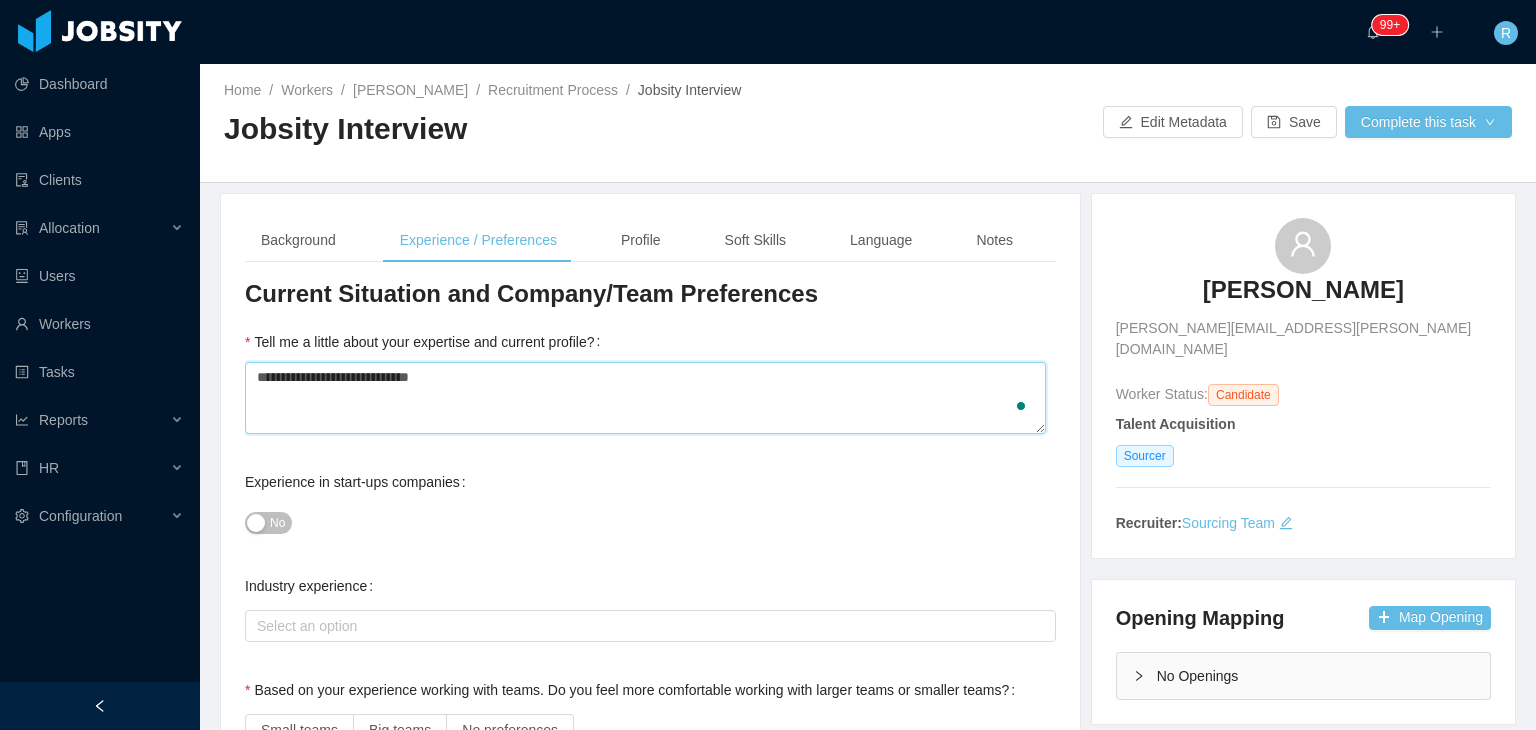 type 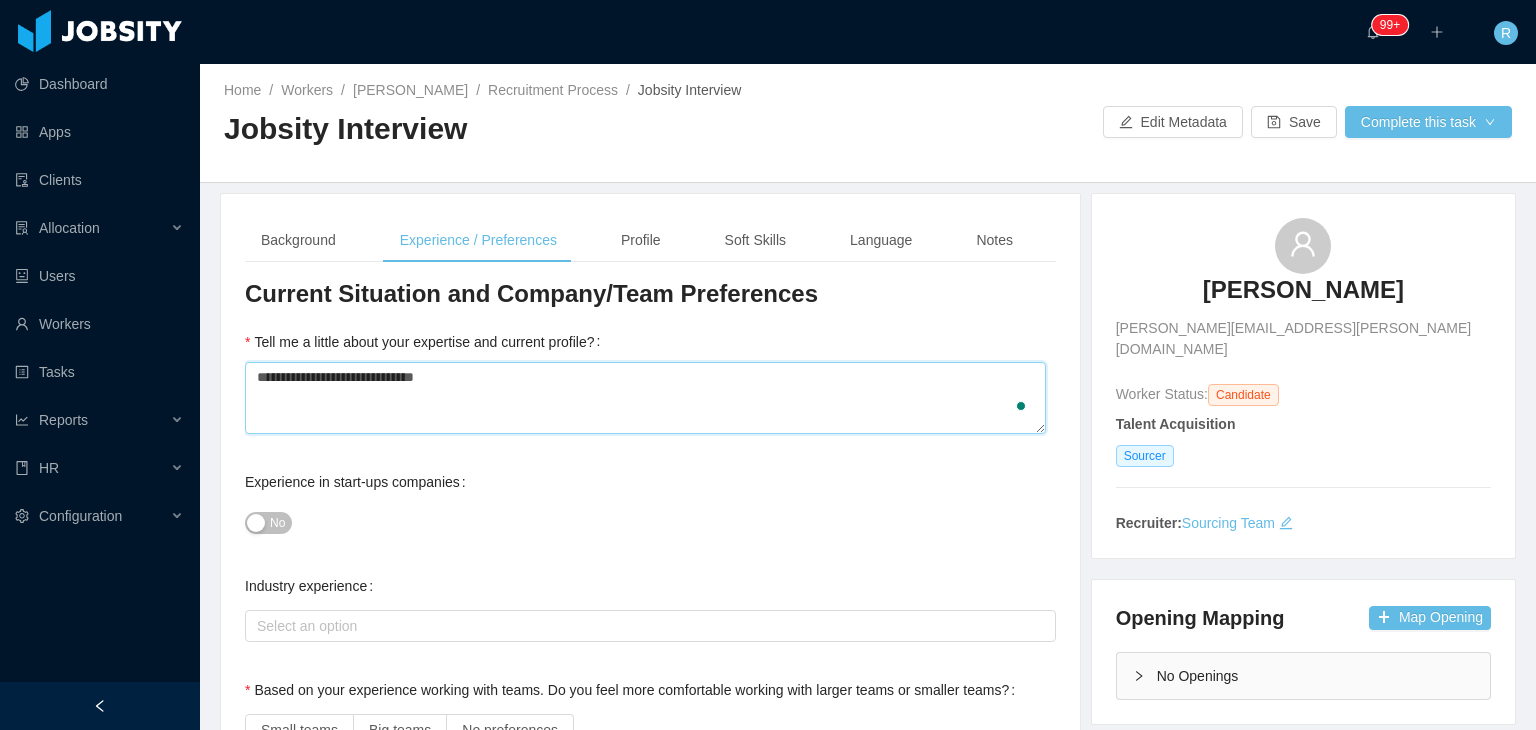 type 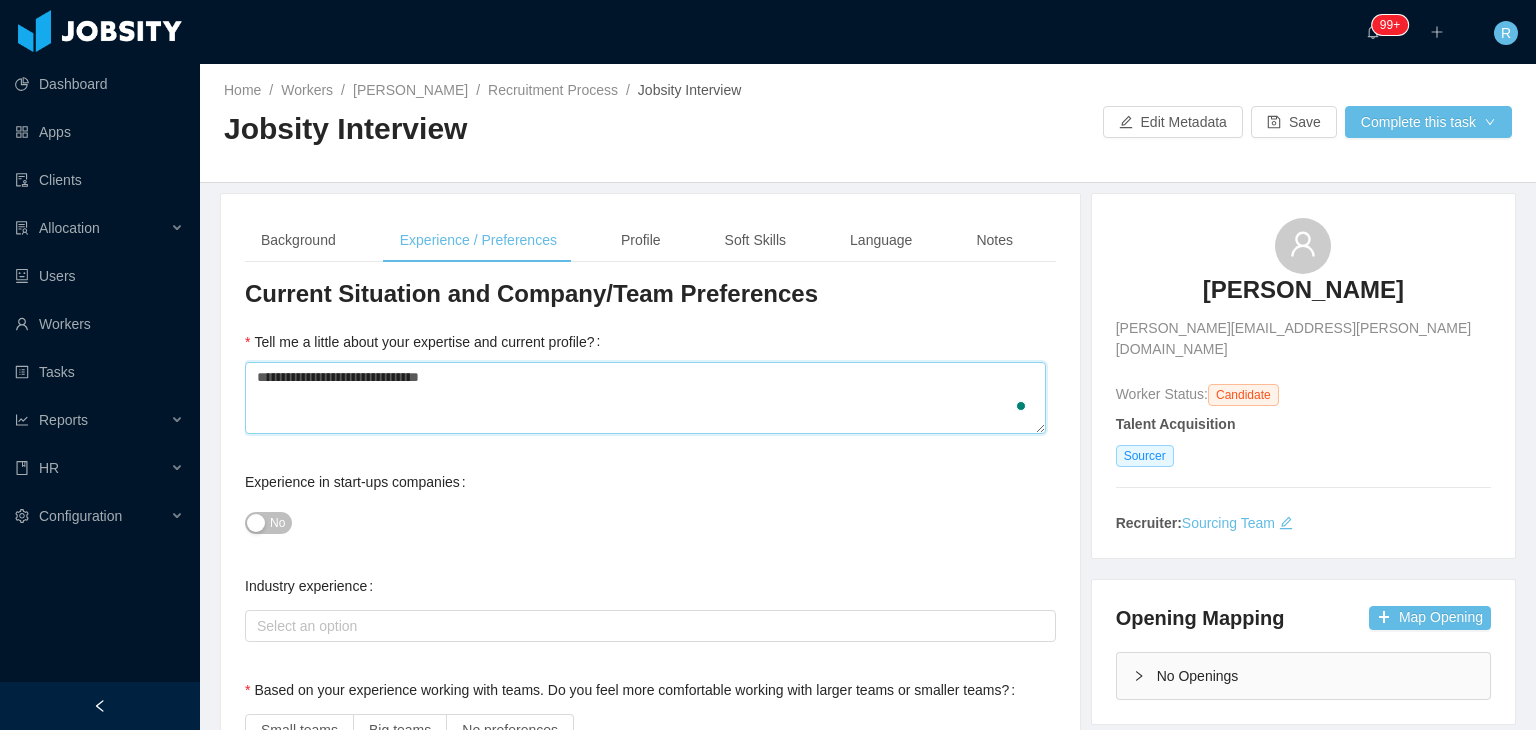 type 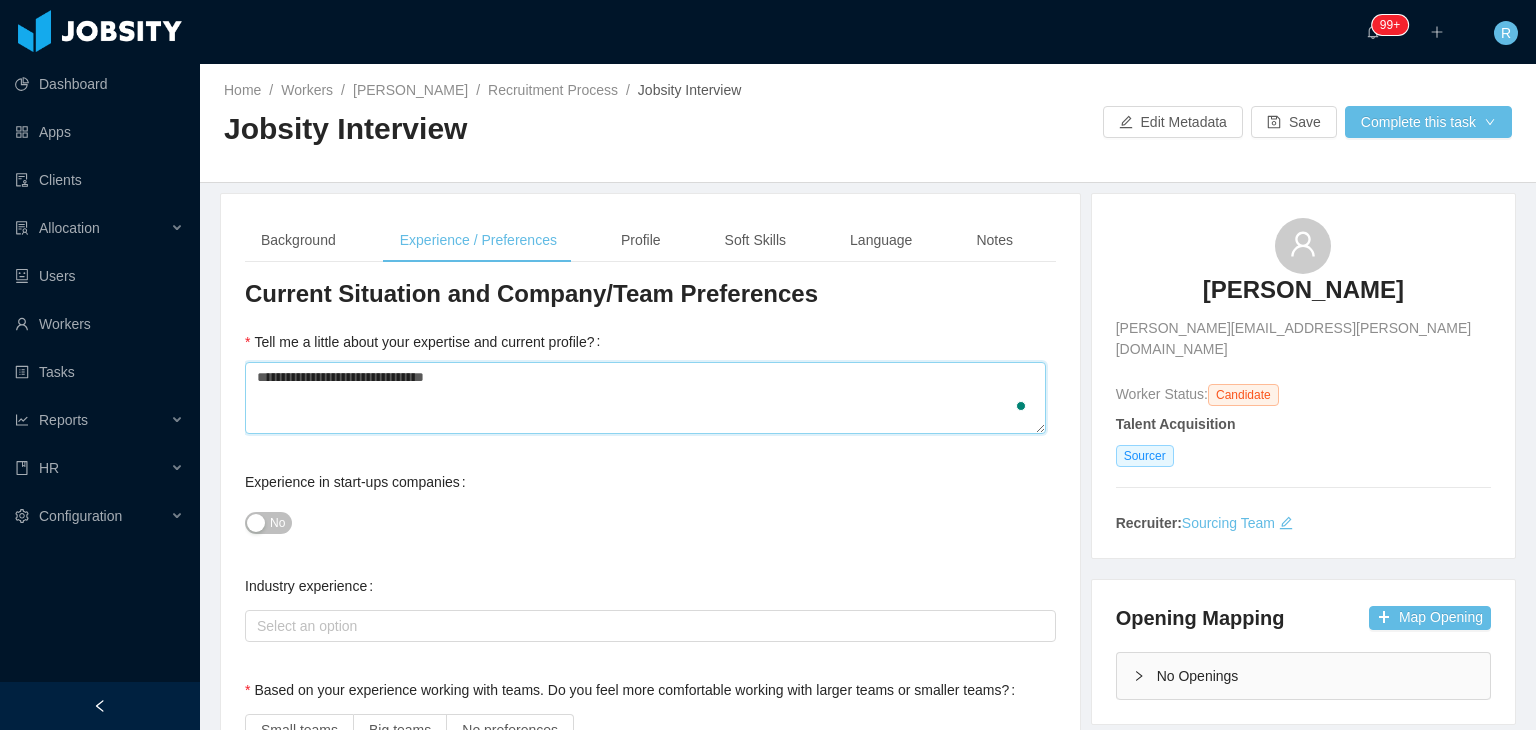 type 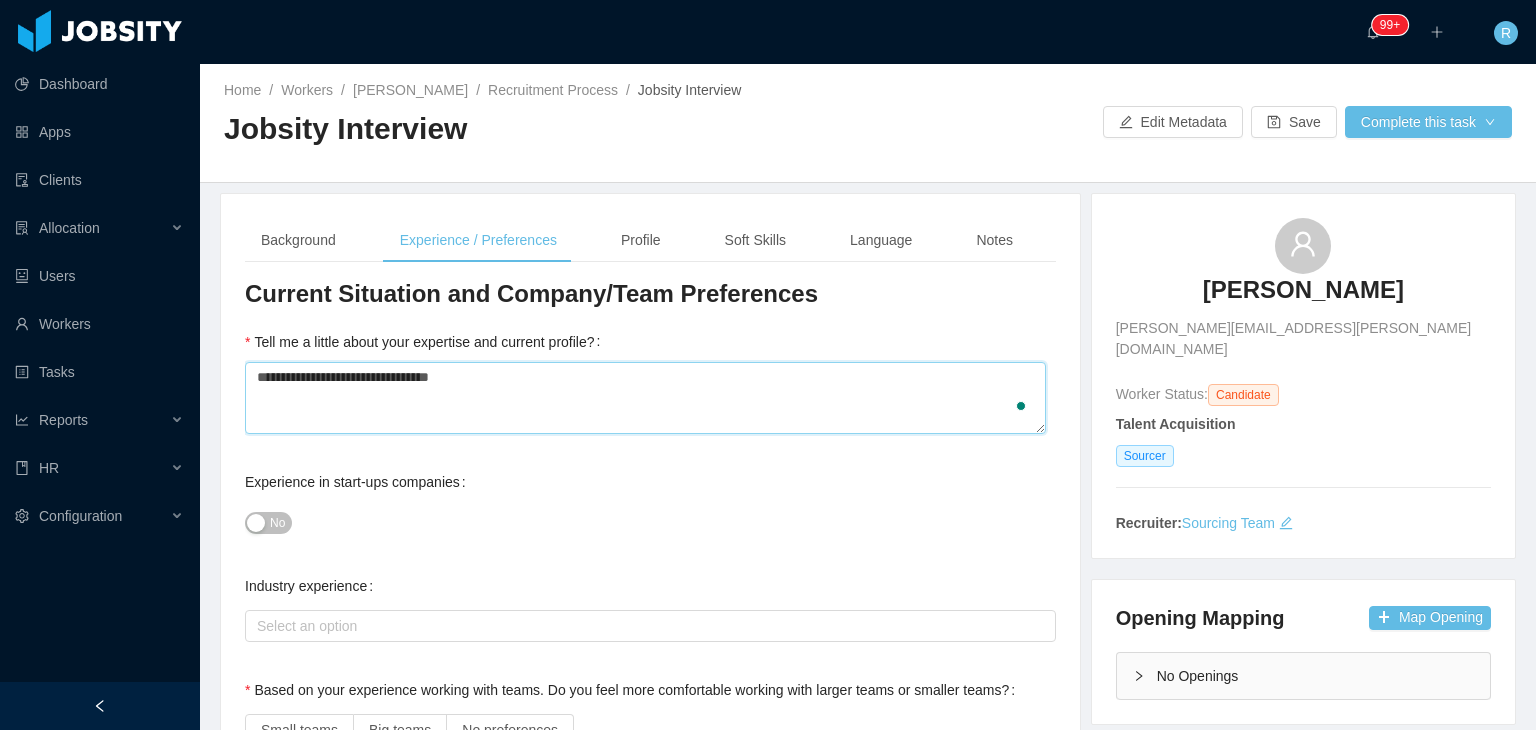 type 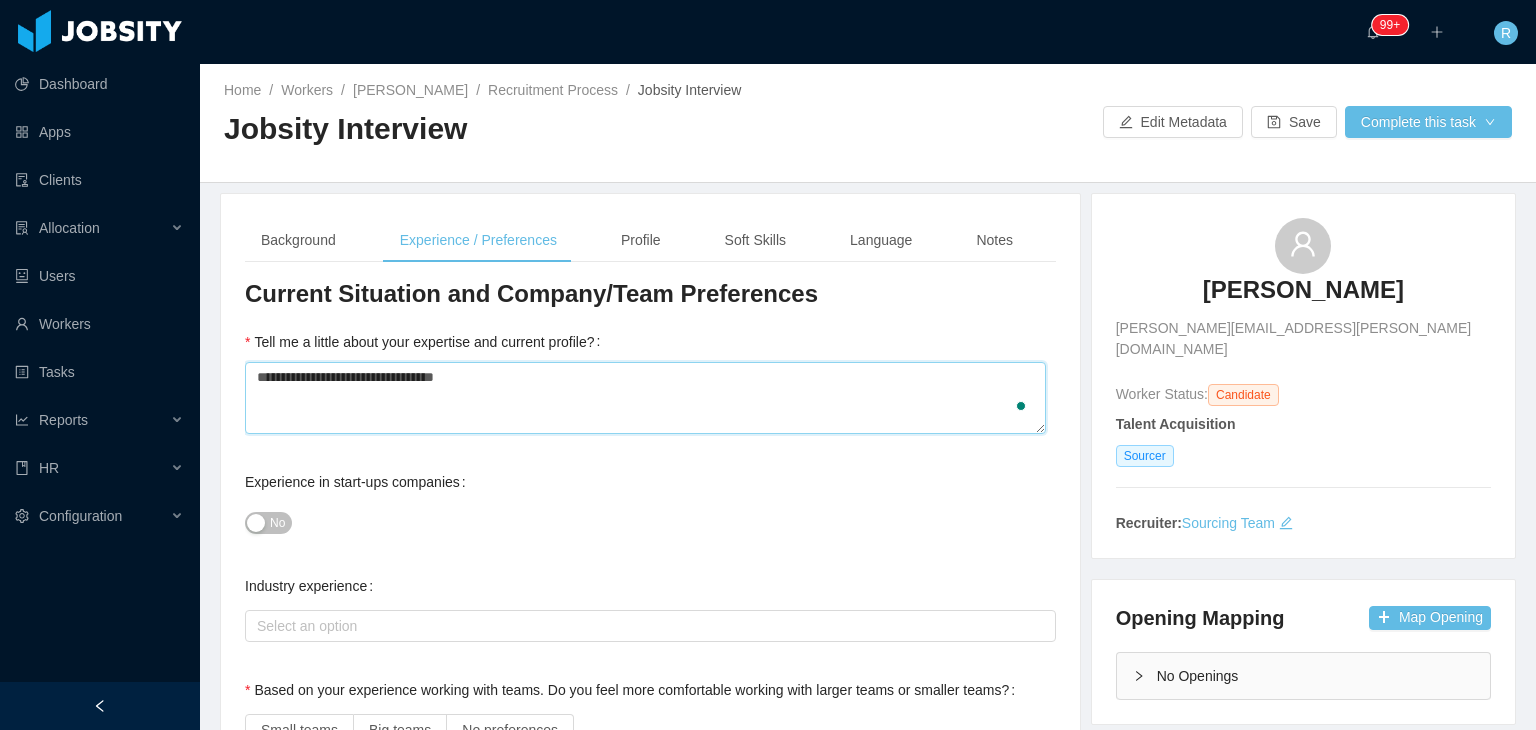 type 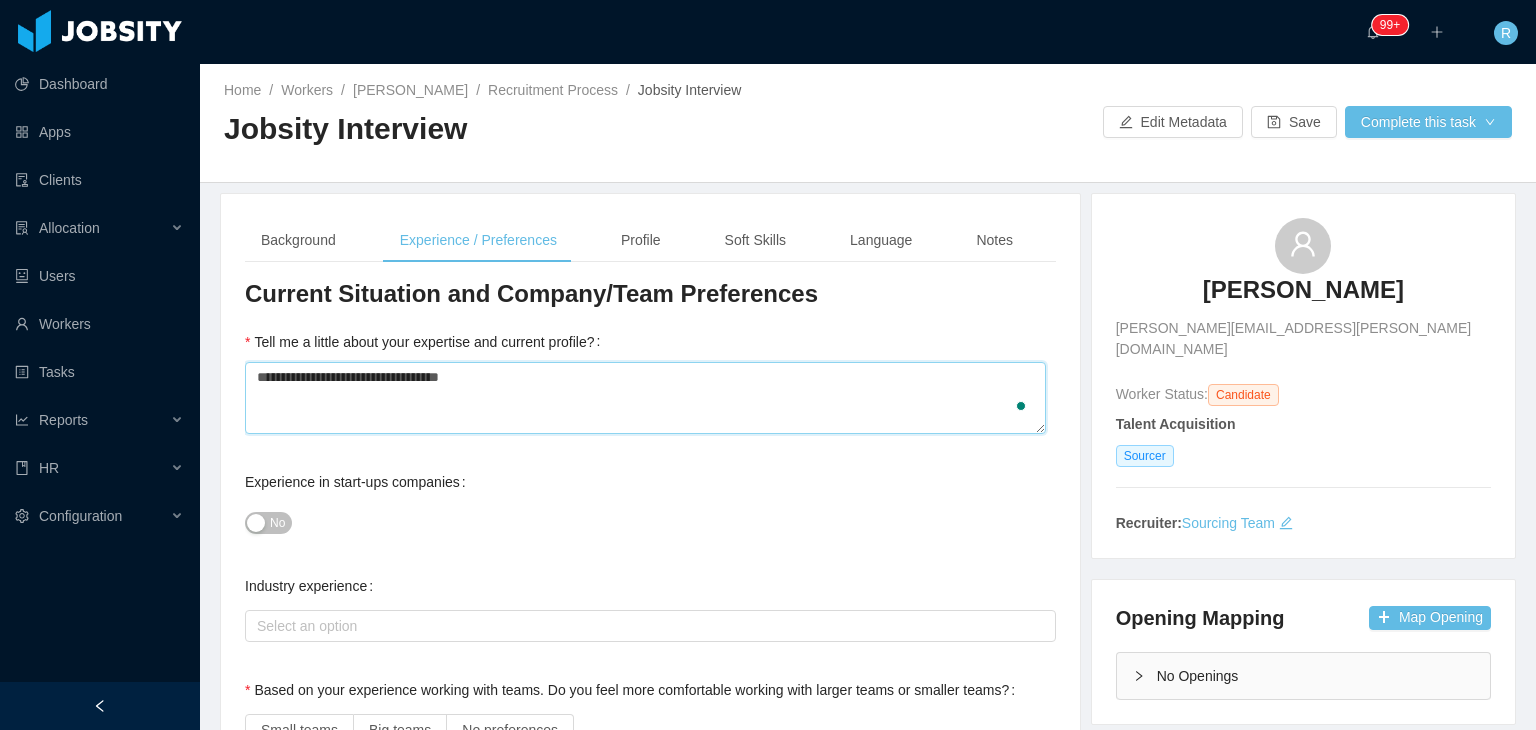 type 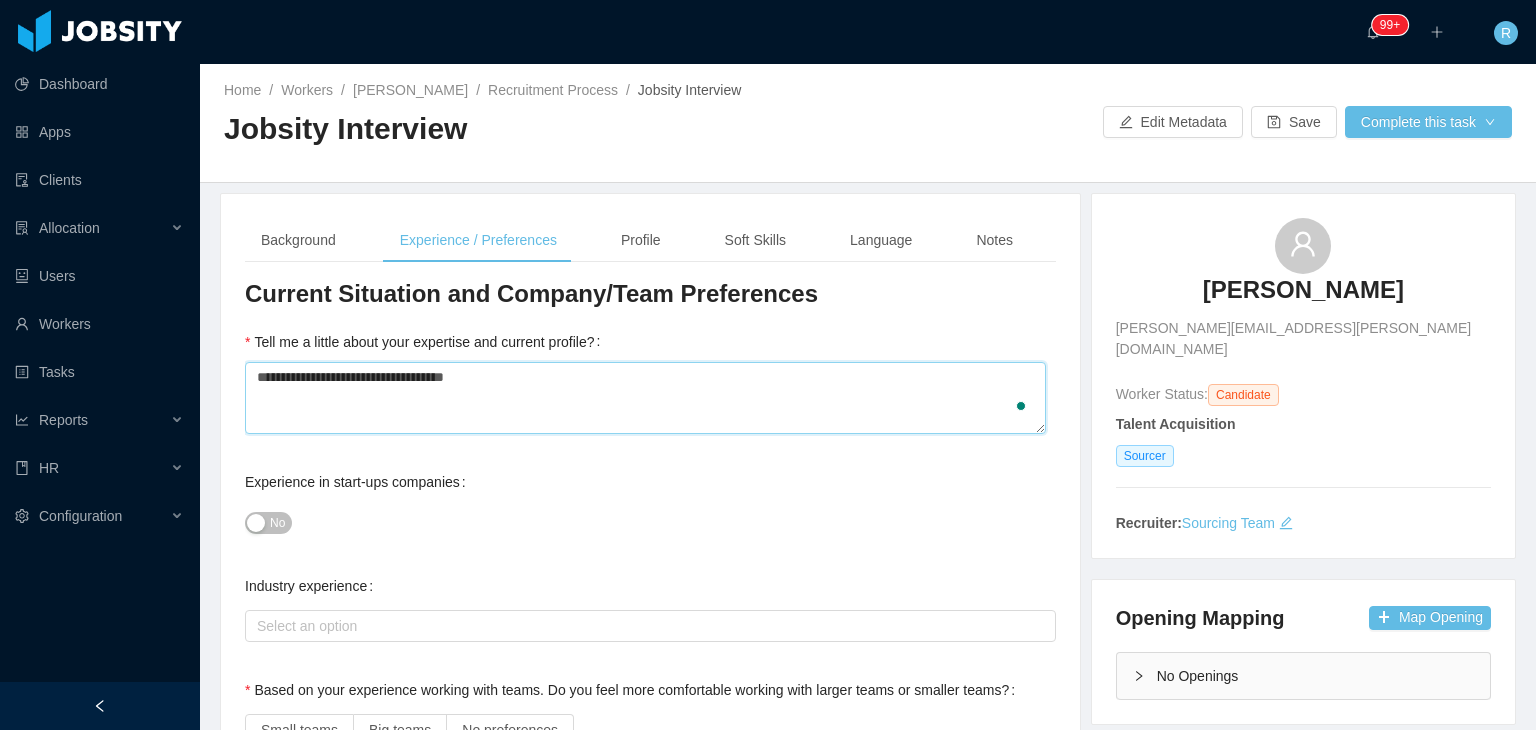 type 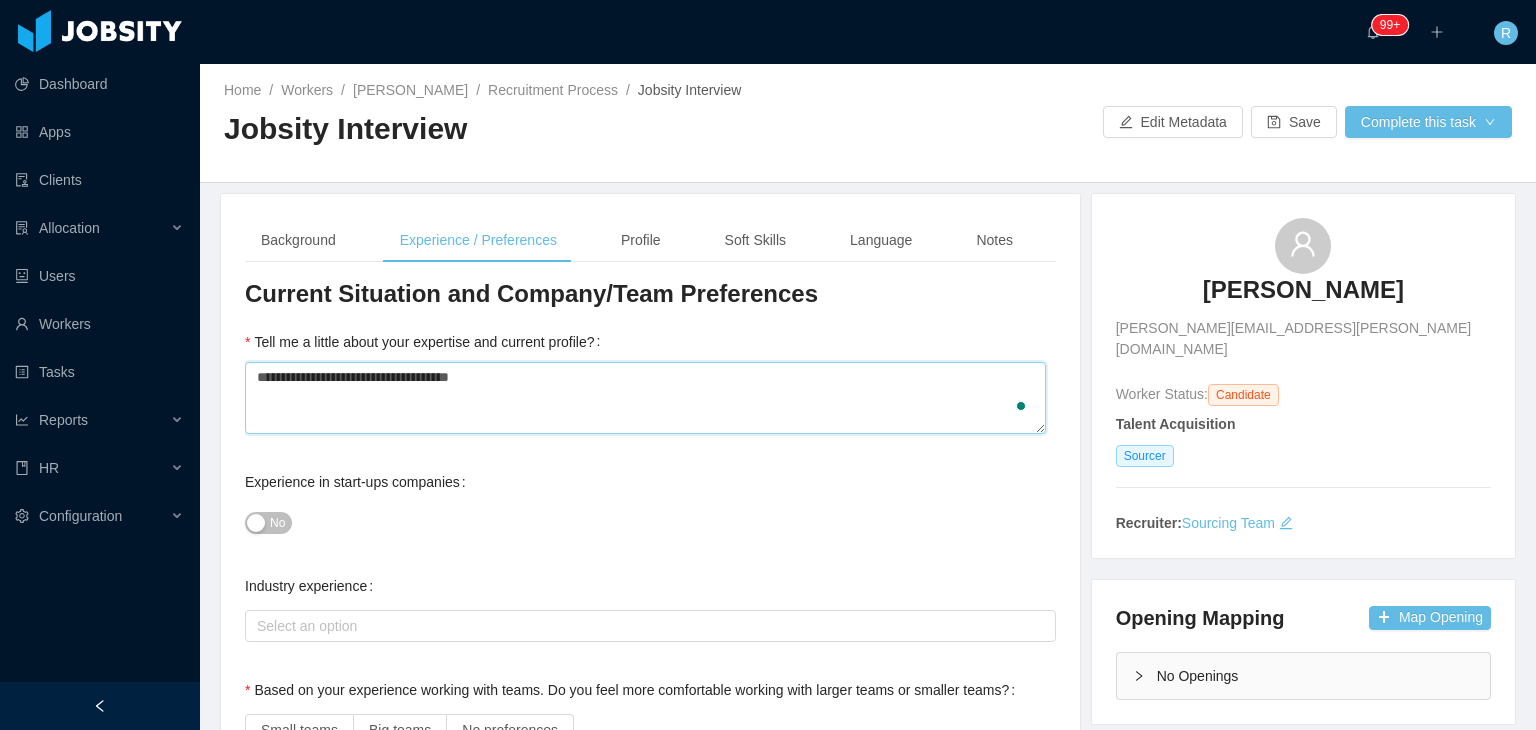 type 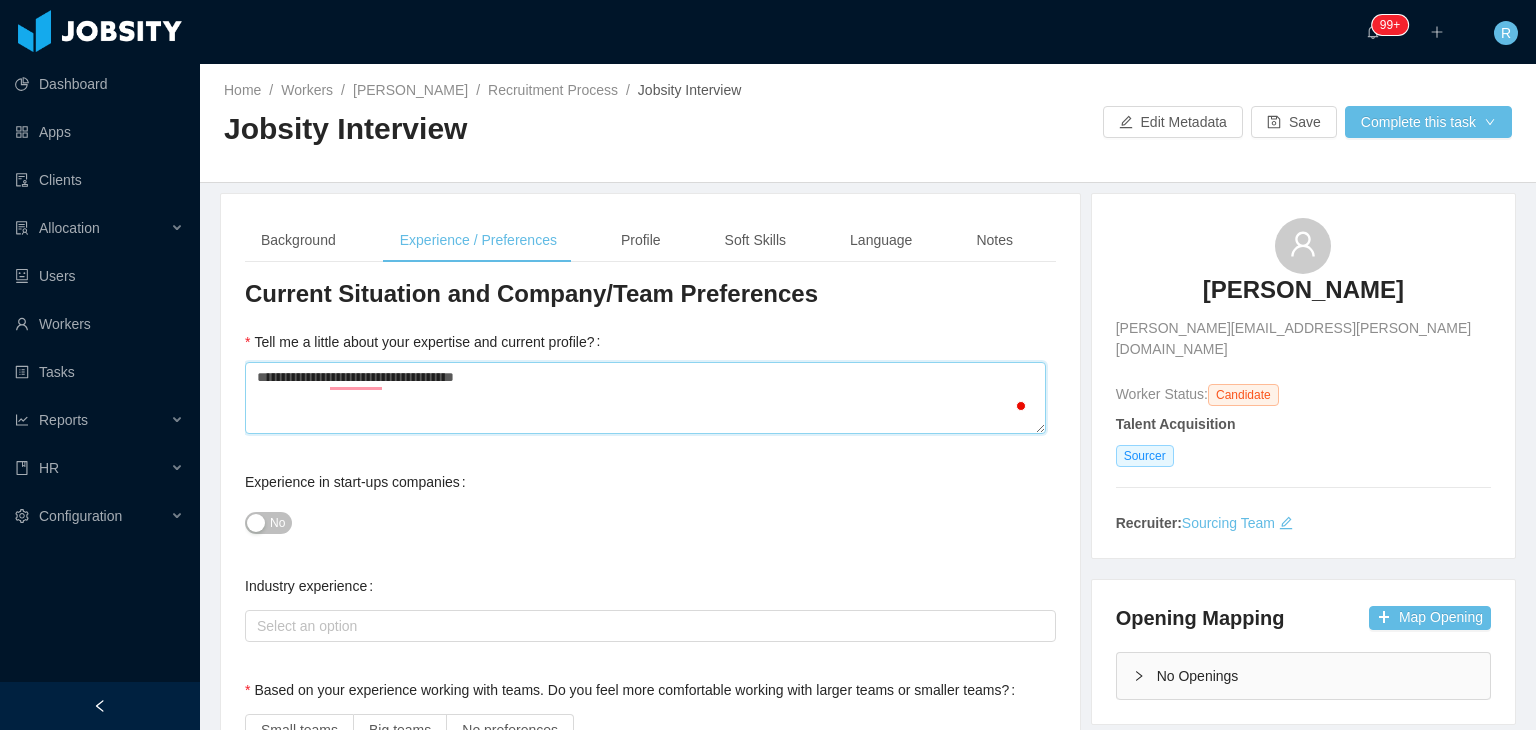 type 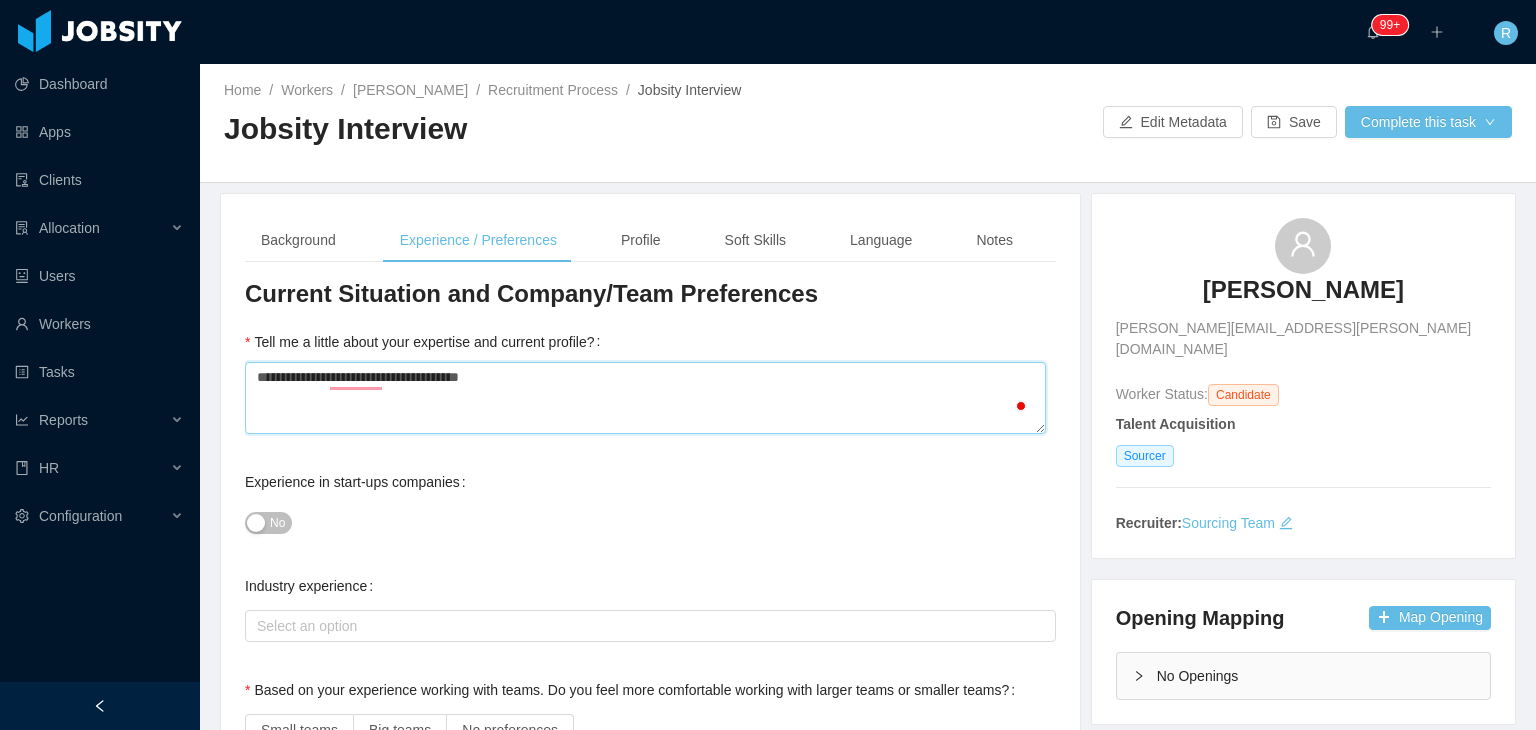 type 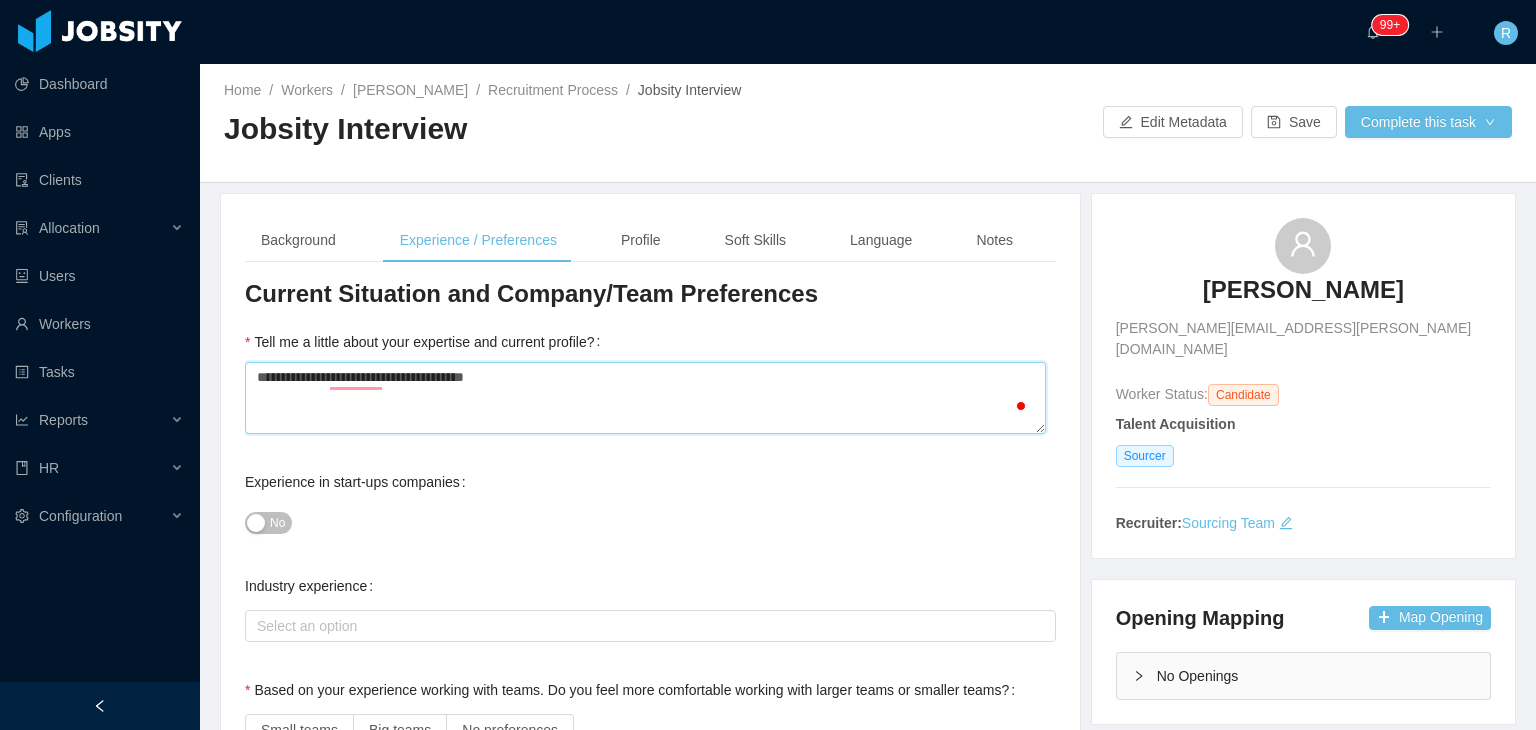 type 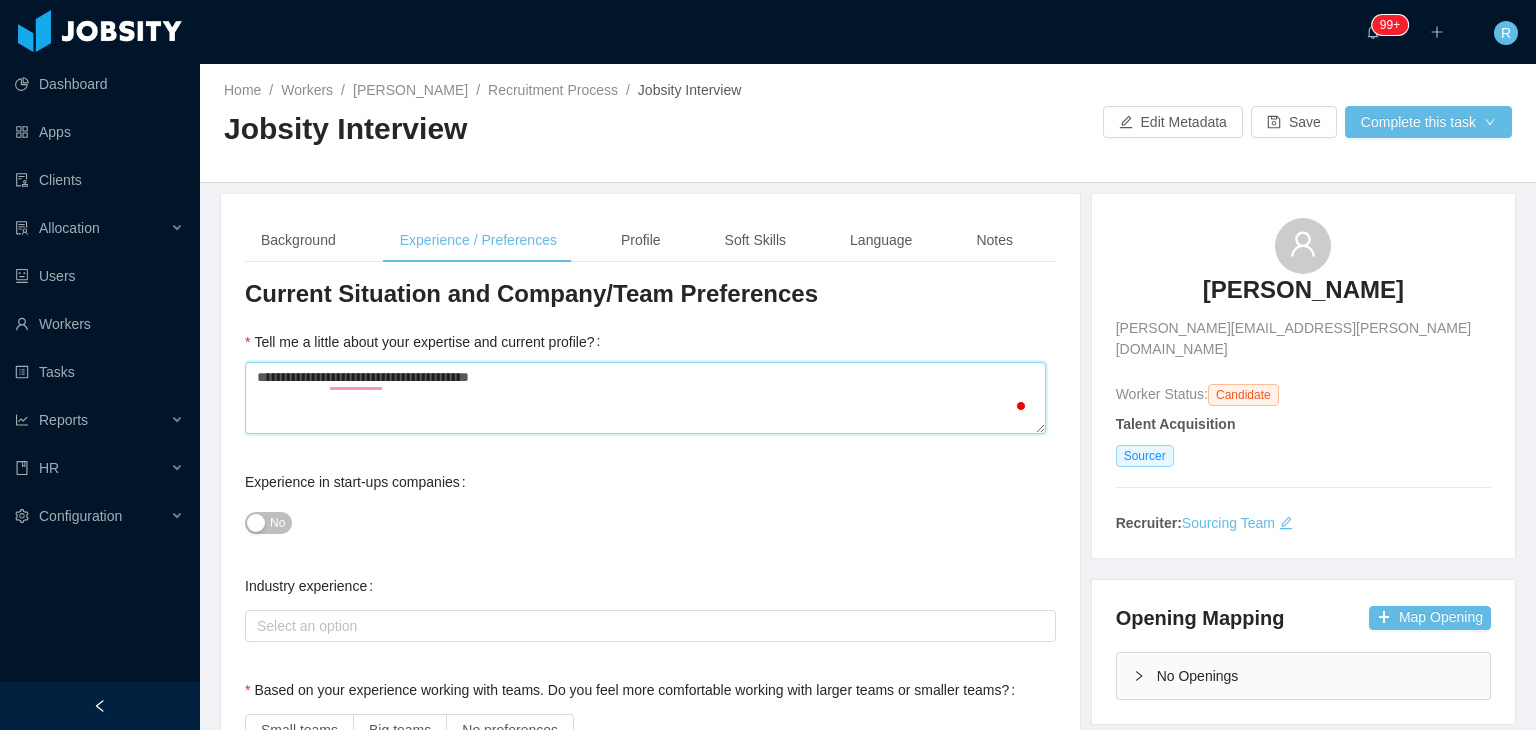 type 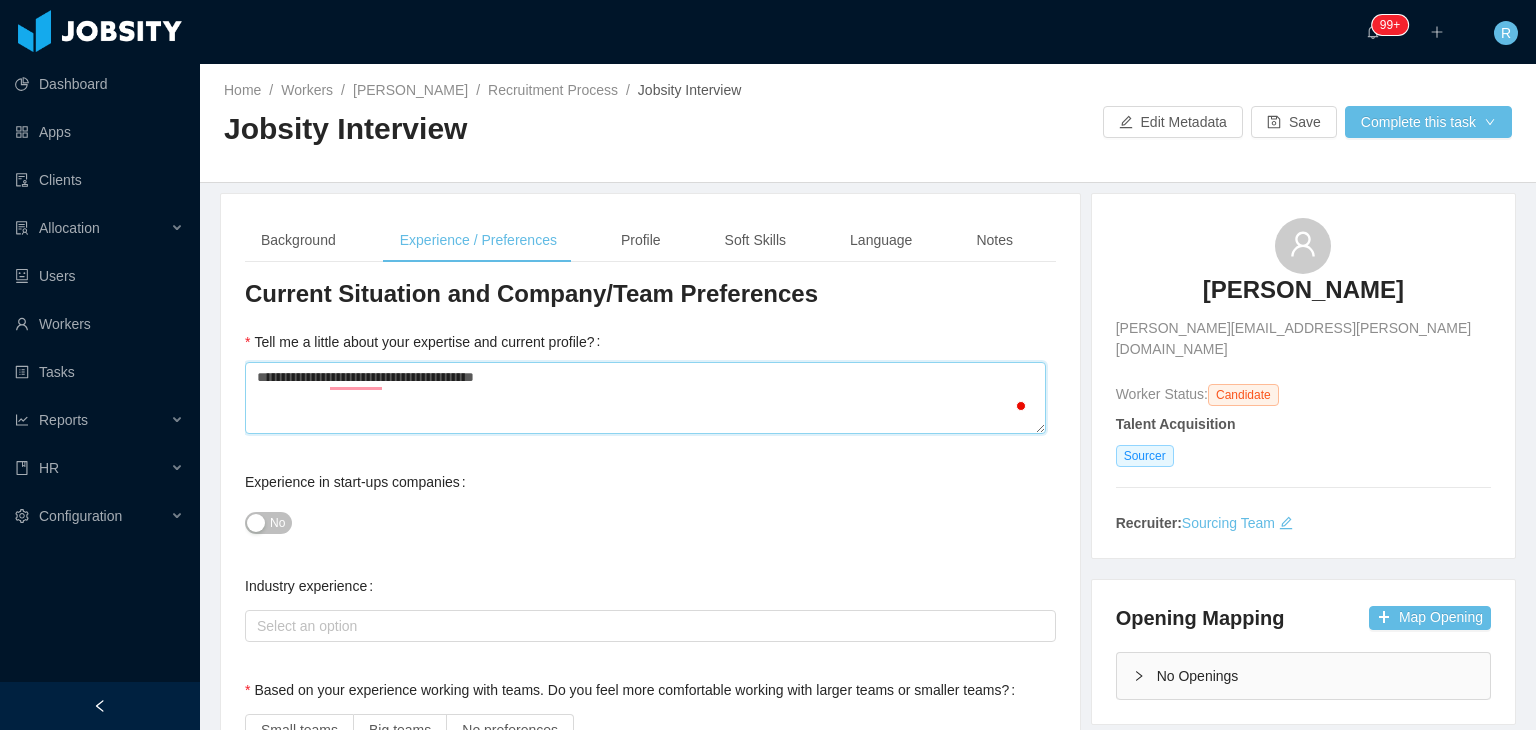 type 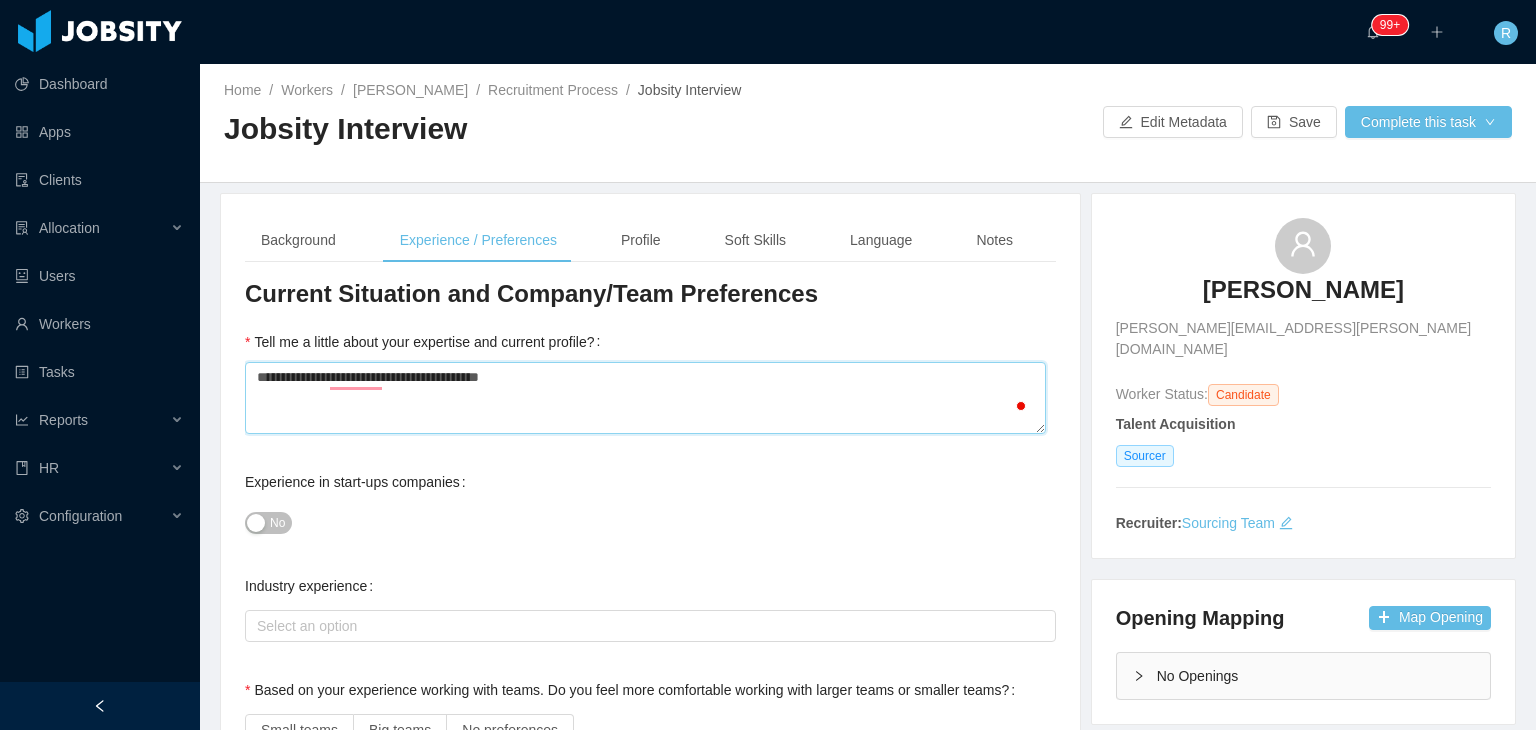 type on "**********" 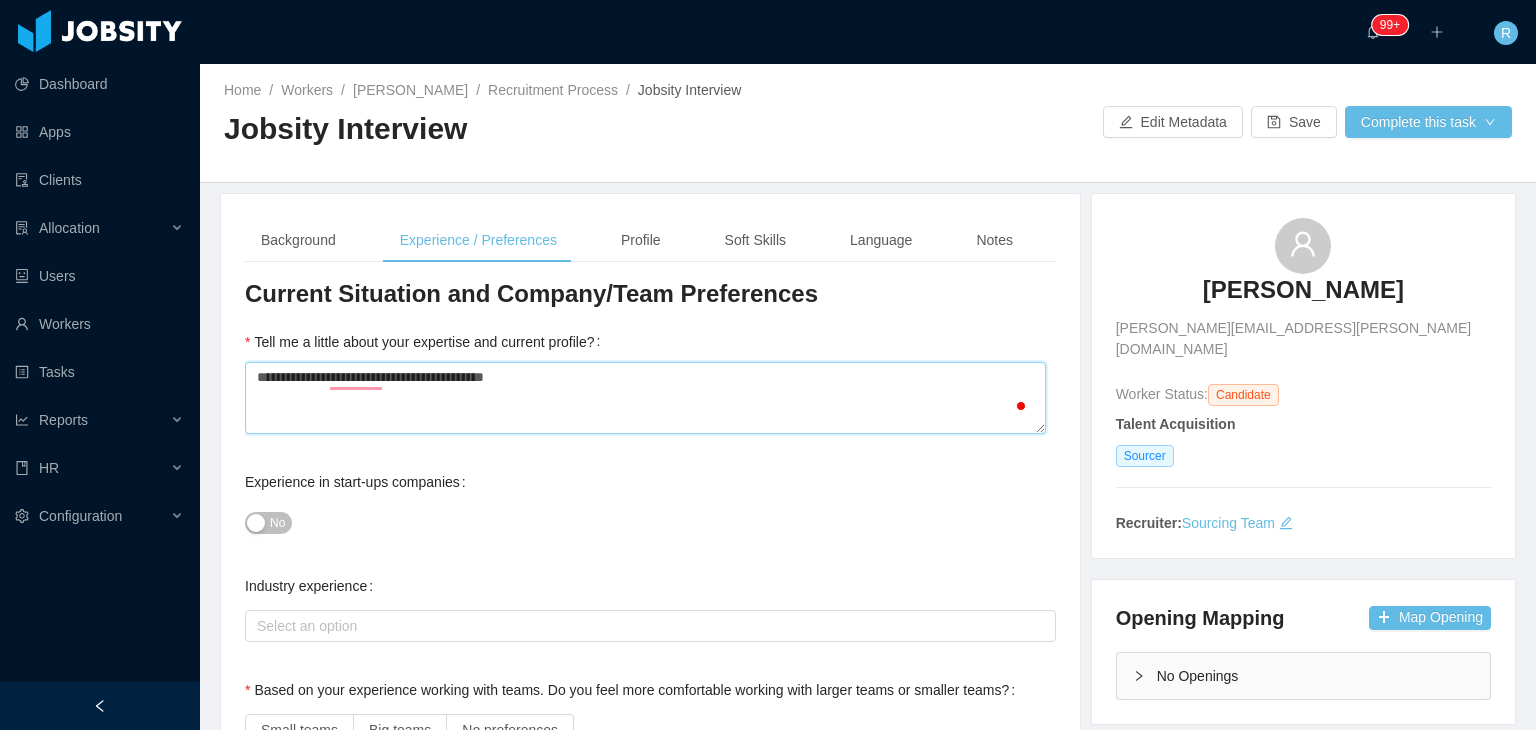 type 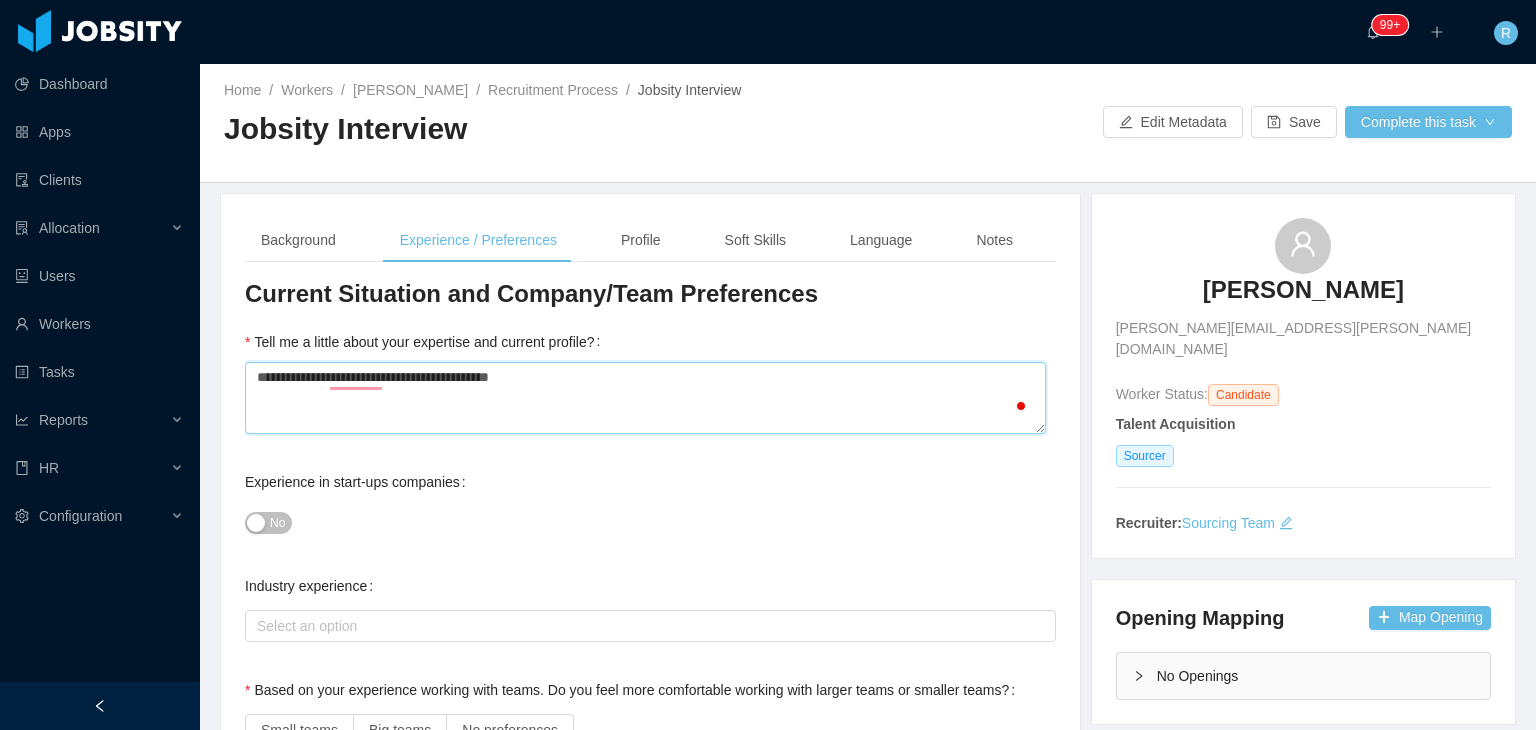 type 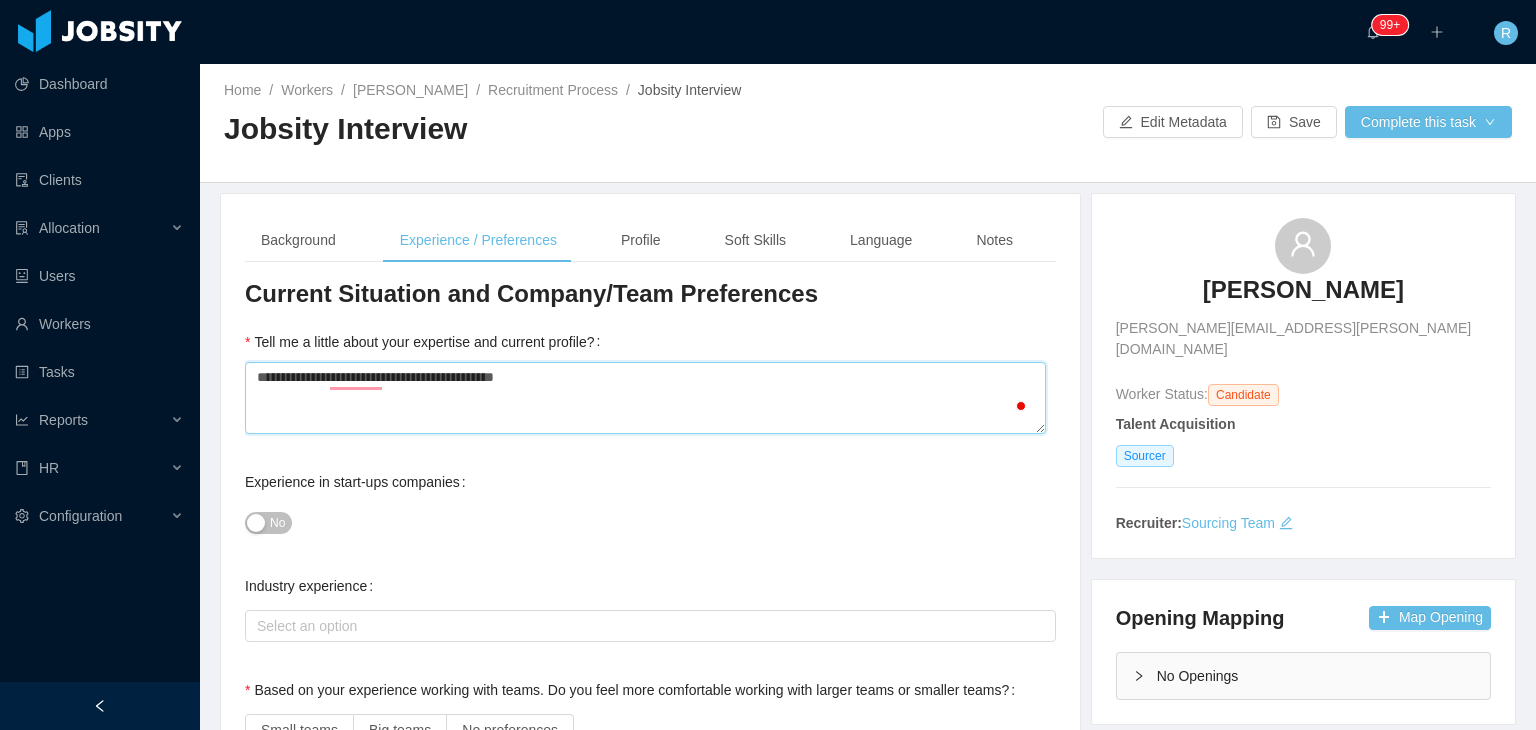 scroll, scrollTop: 63, scrollLeft: 0, axis: vertical 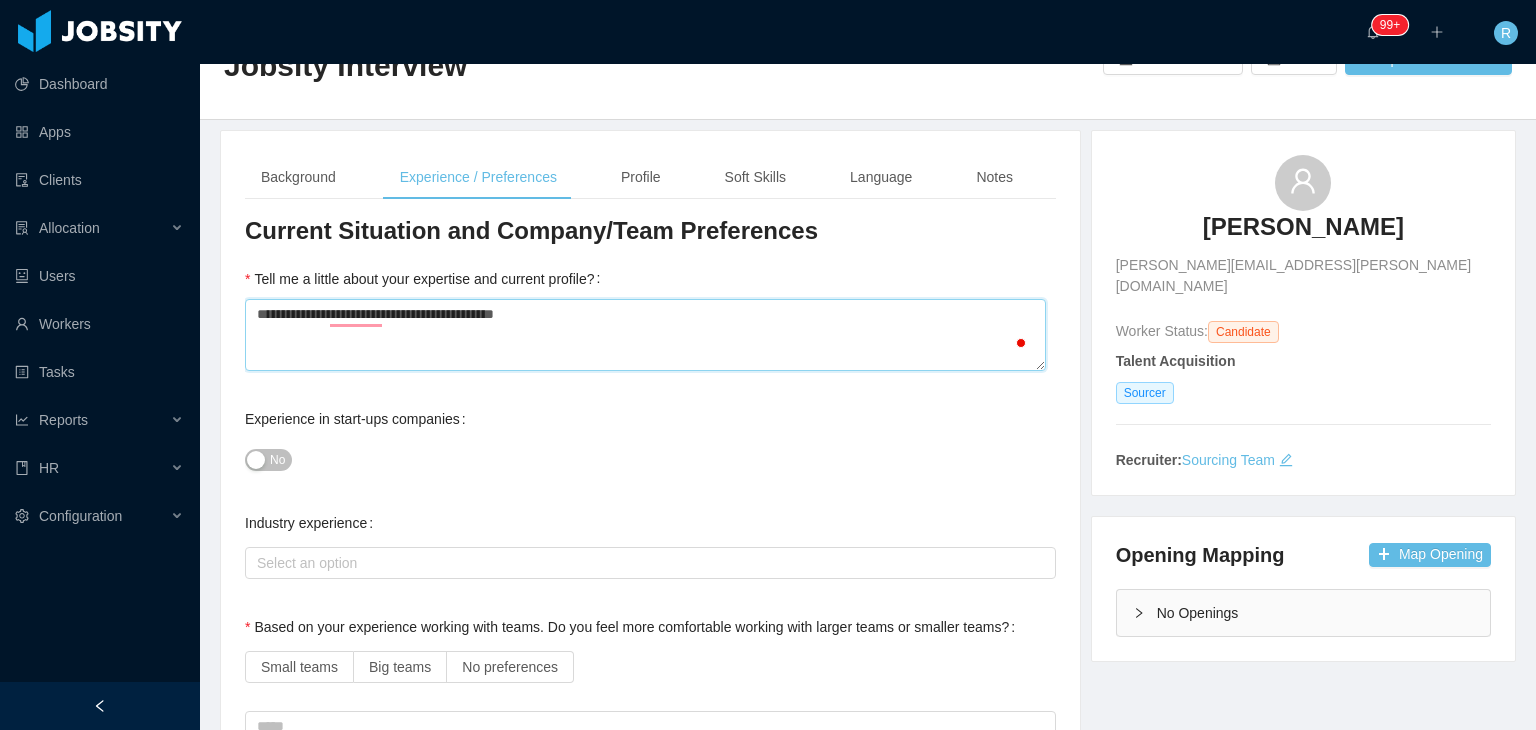 type on "**********" 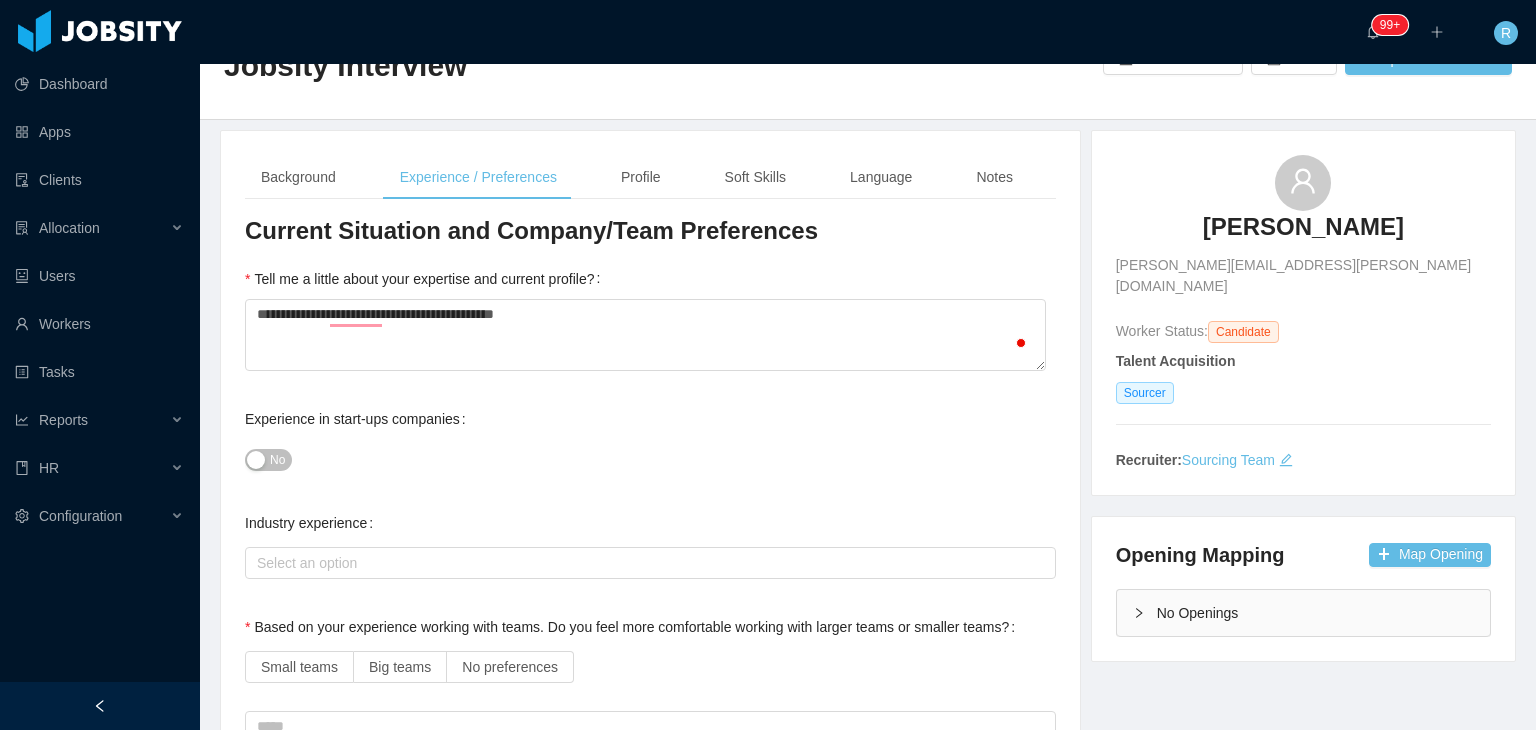 click on "**********" at bounding box center (650, 1476) 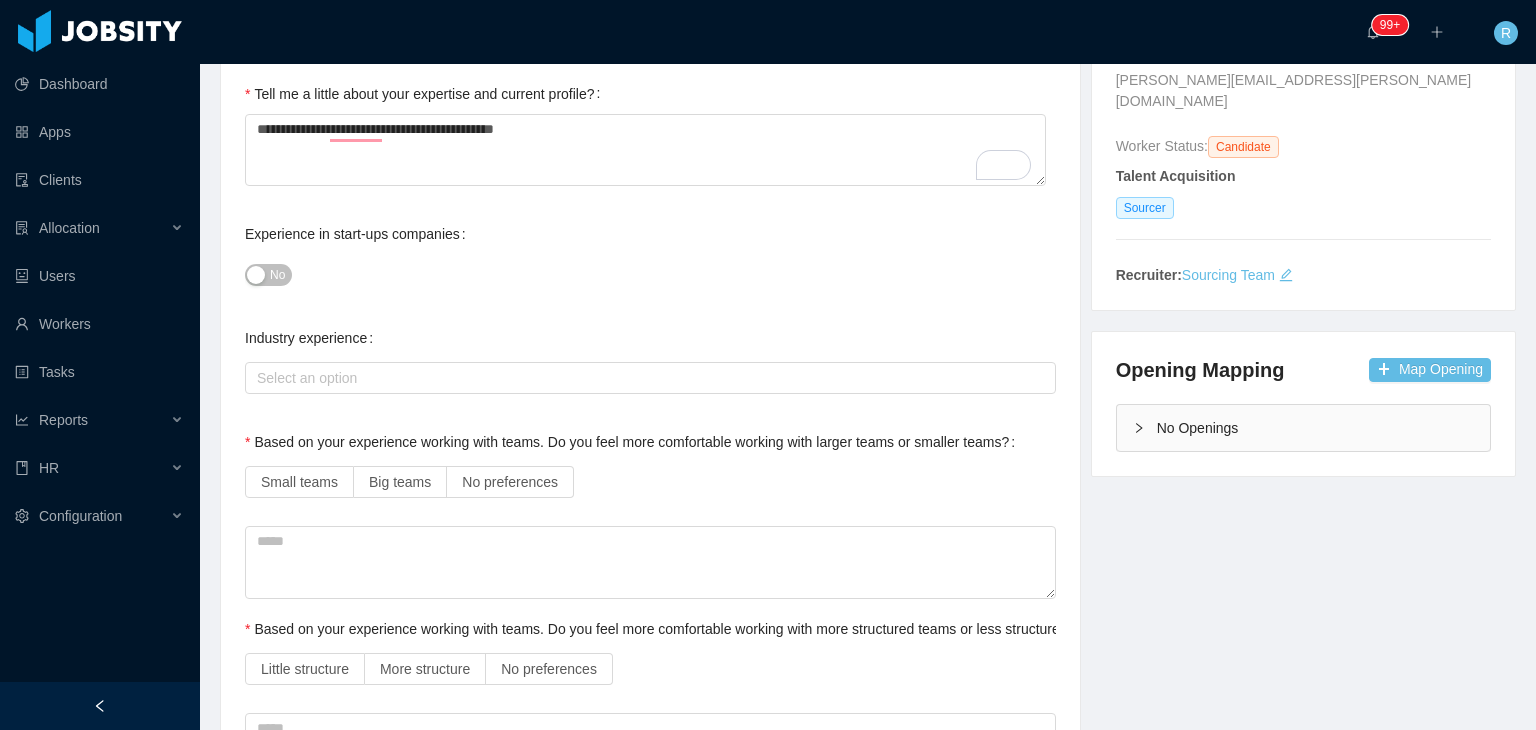 scroll, scrollTop: 280, scrollLeft: 0, axis: vertical 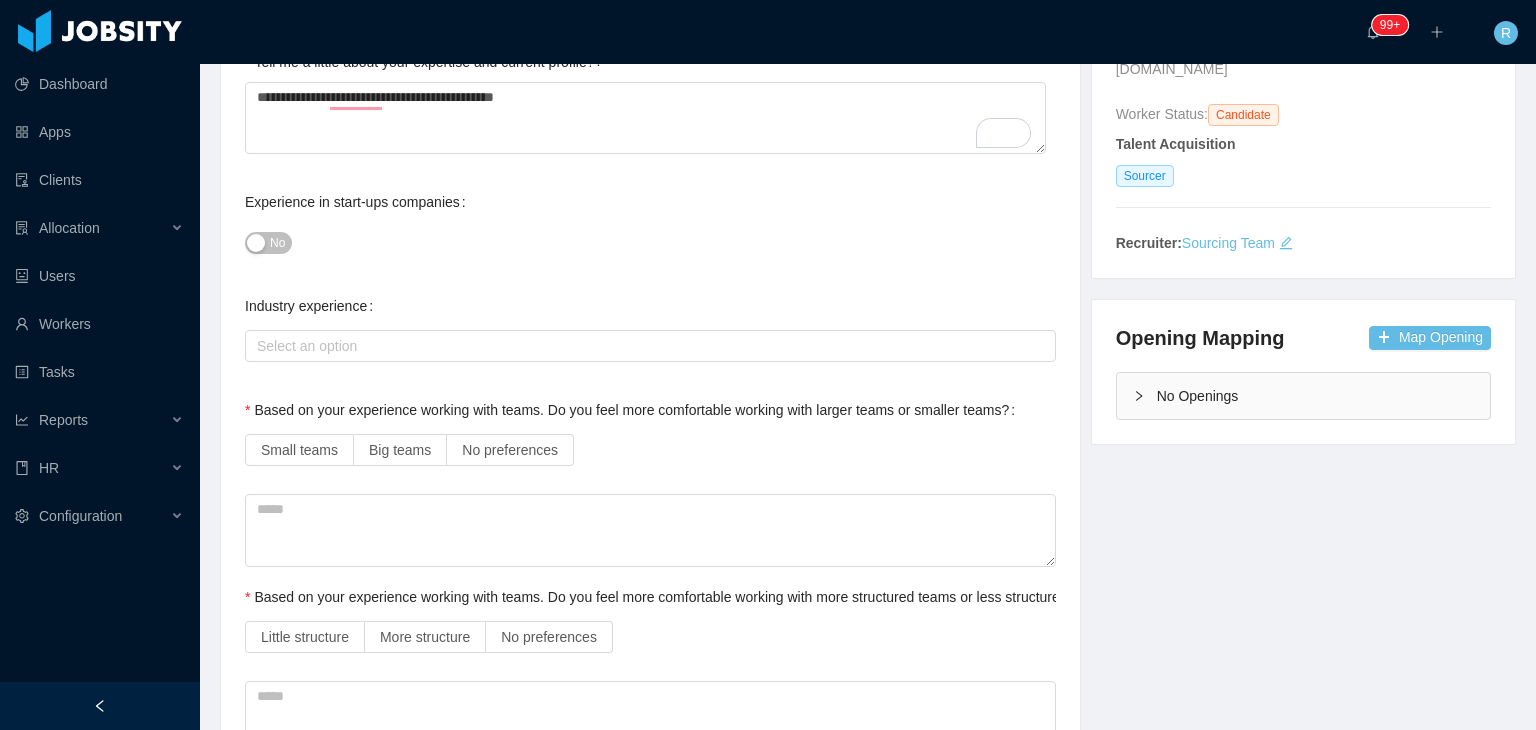 click on "Small teams Big teams No preferences" at bounding box center (650, 450) 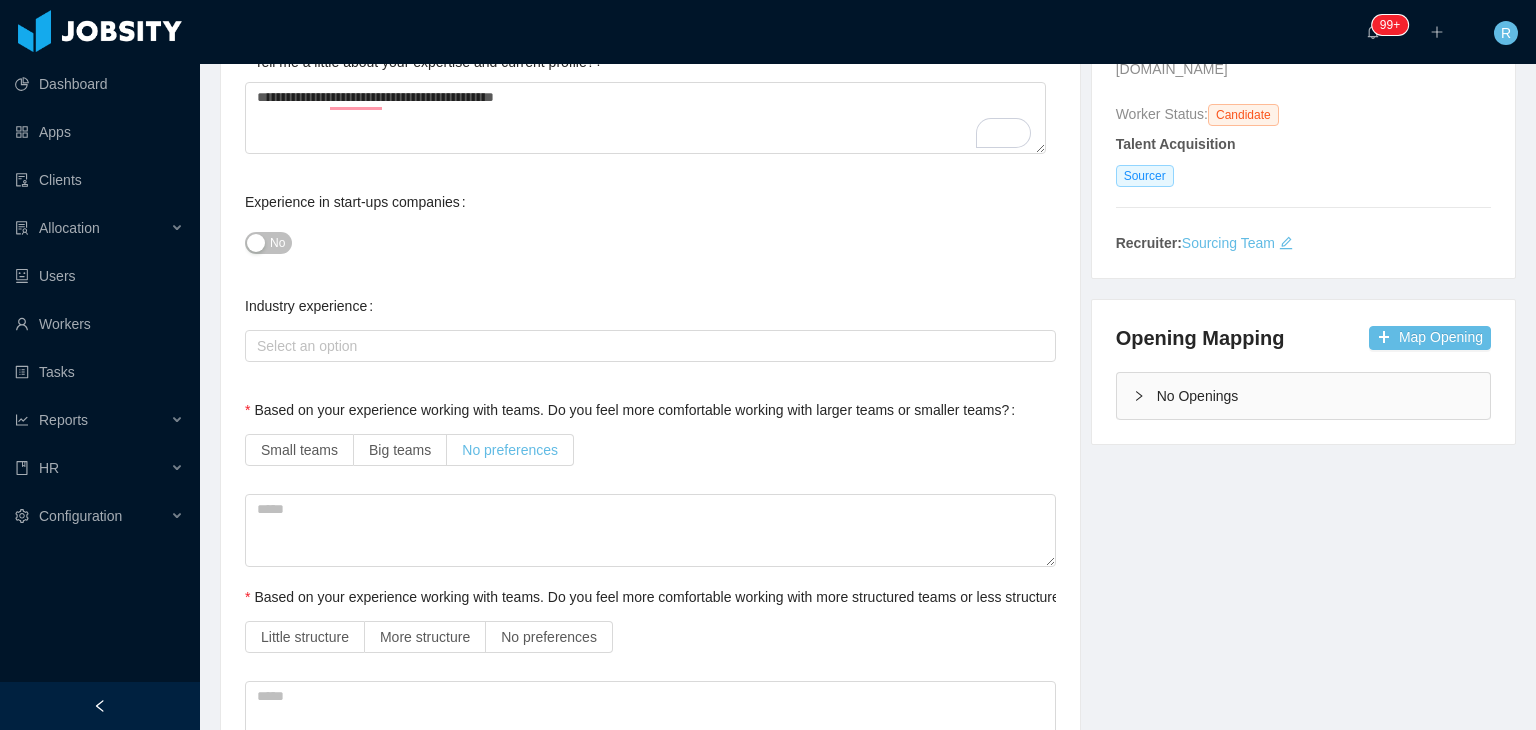 click on "No preferences" at bounding box center [510, 450] 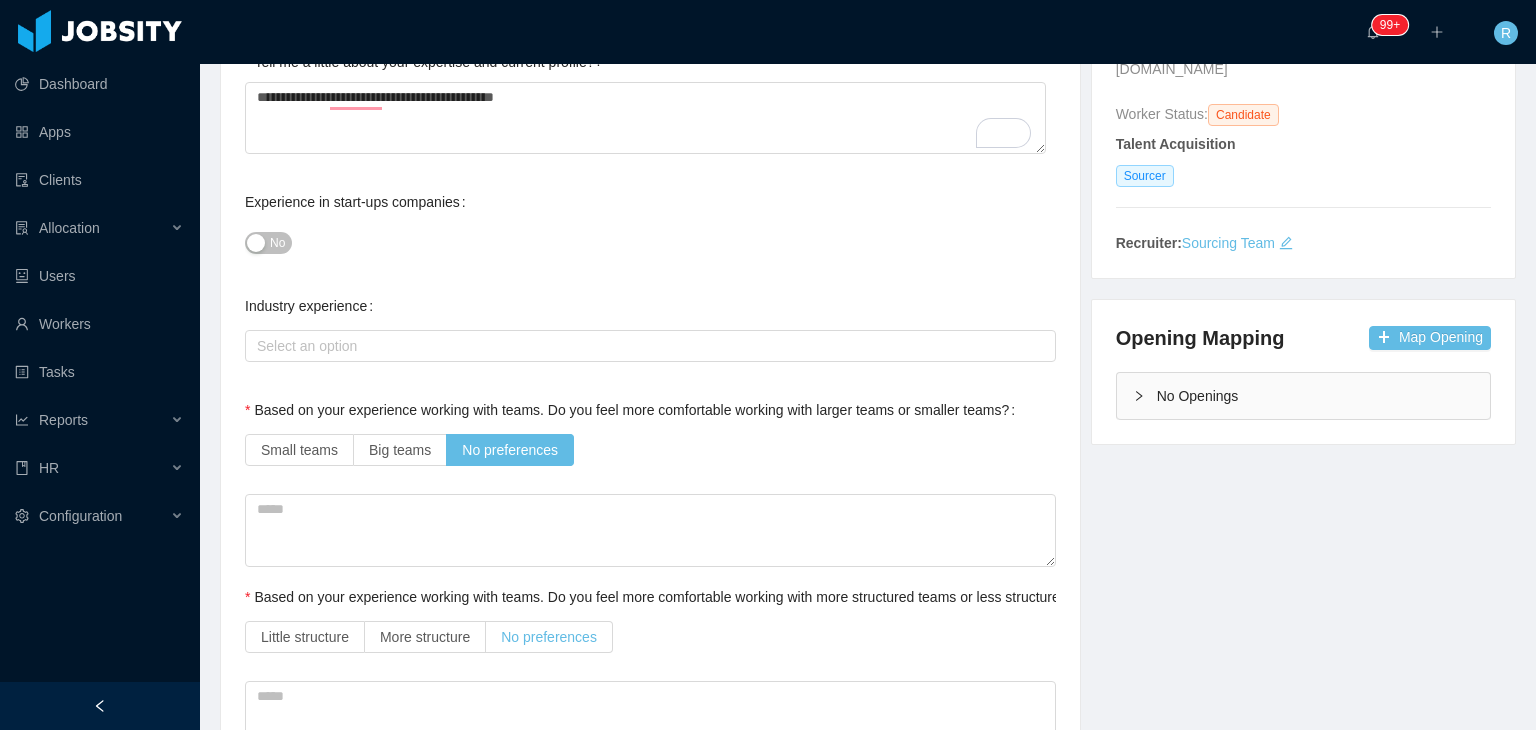 click on "No preferences" at bounding box center [549, 637] 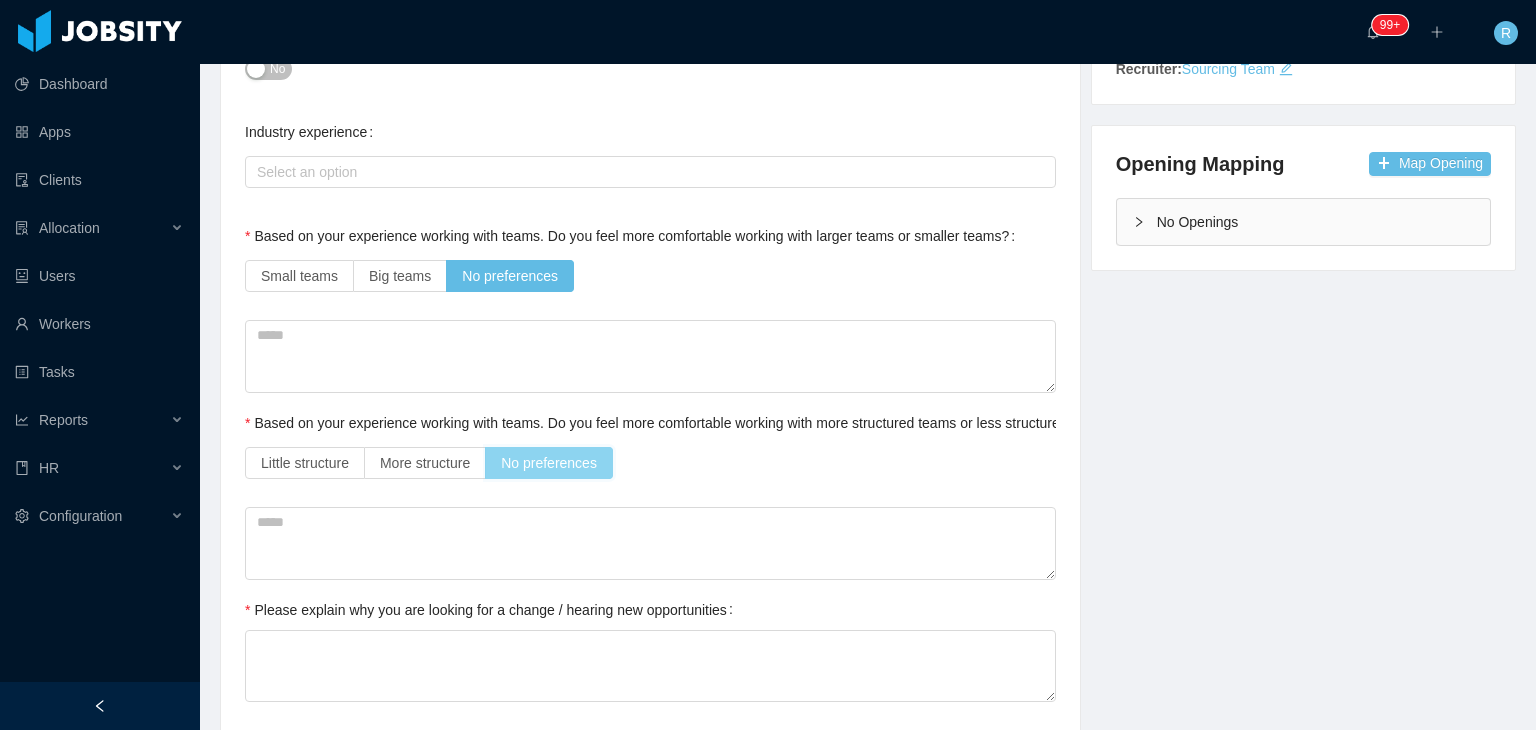 scroll, scrollTop: 471, scrollLeft: 0, axis: vertical 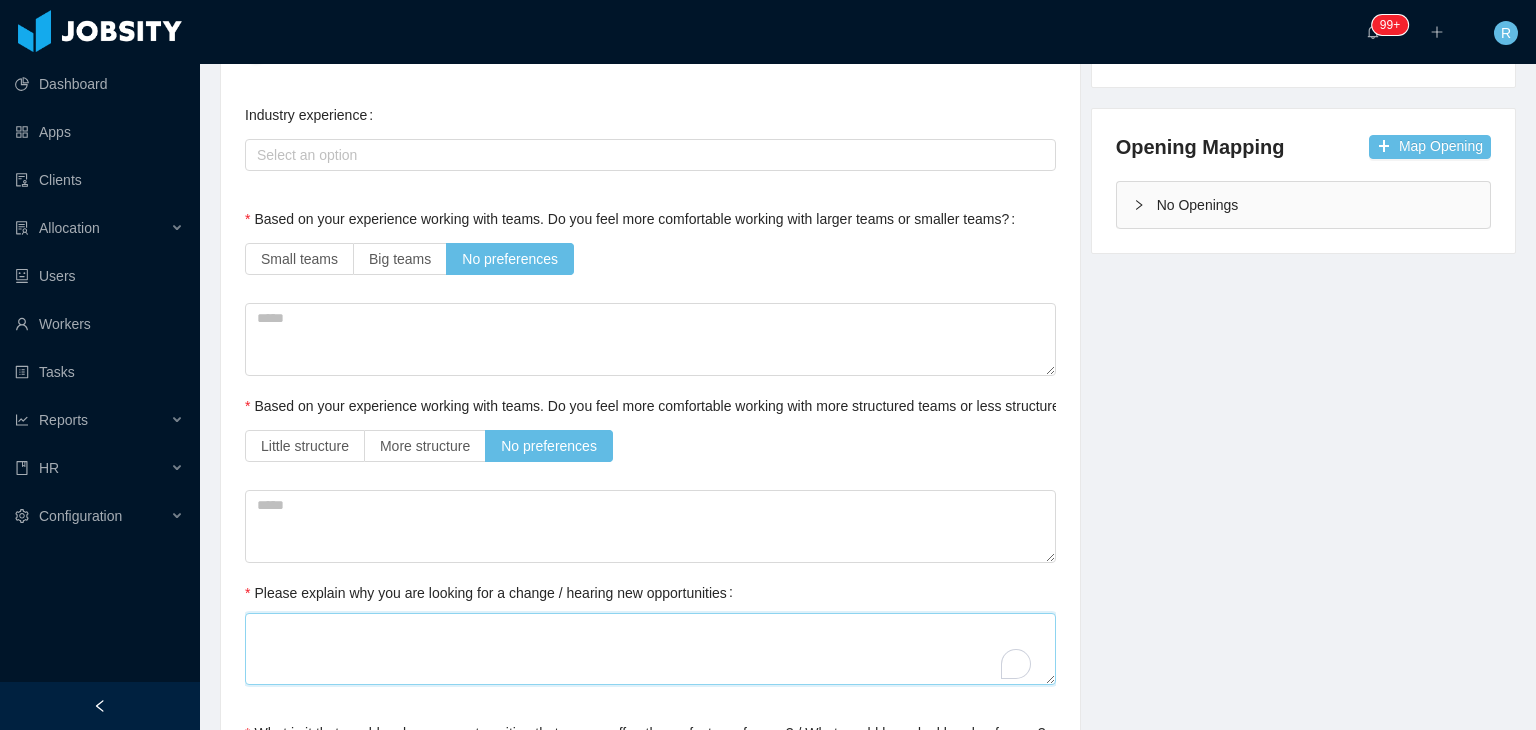 click on "Please explain why you are looking for a change / hearing new opportunities" at bounding box center (650, 649) 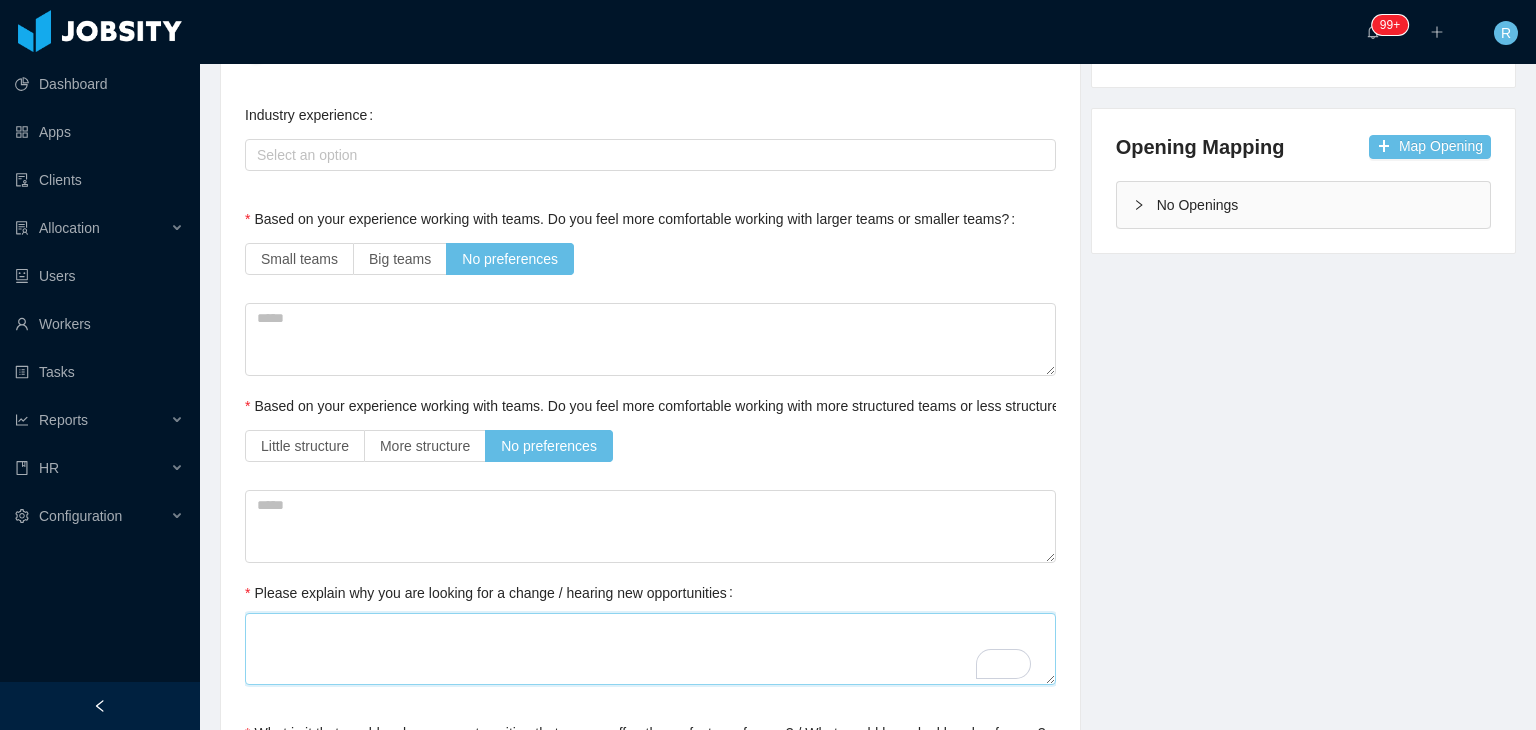 type 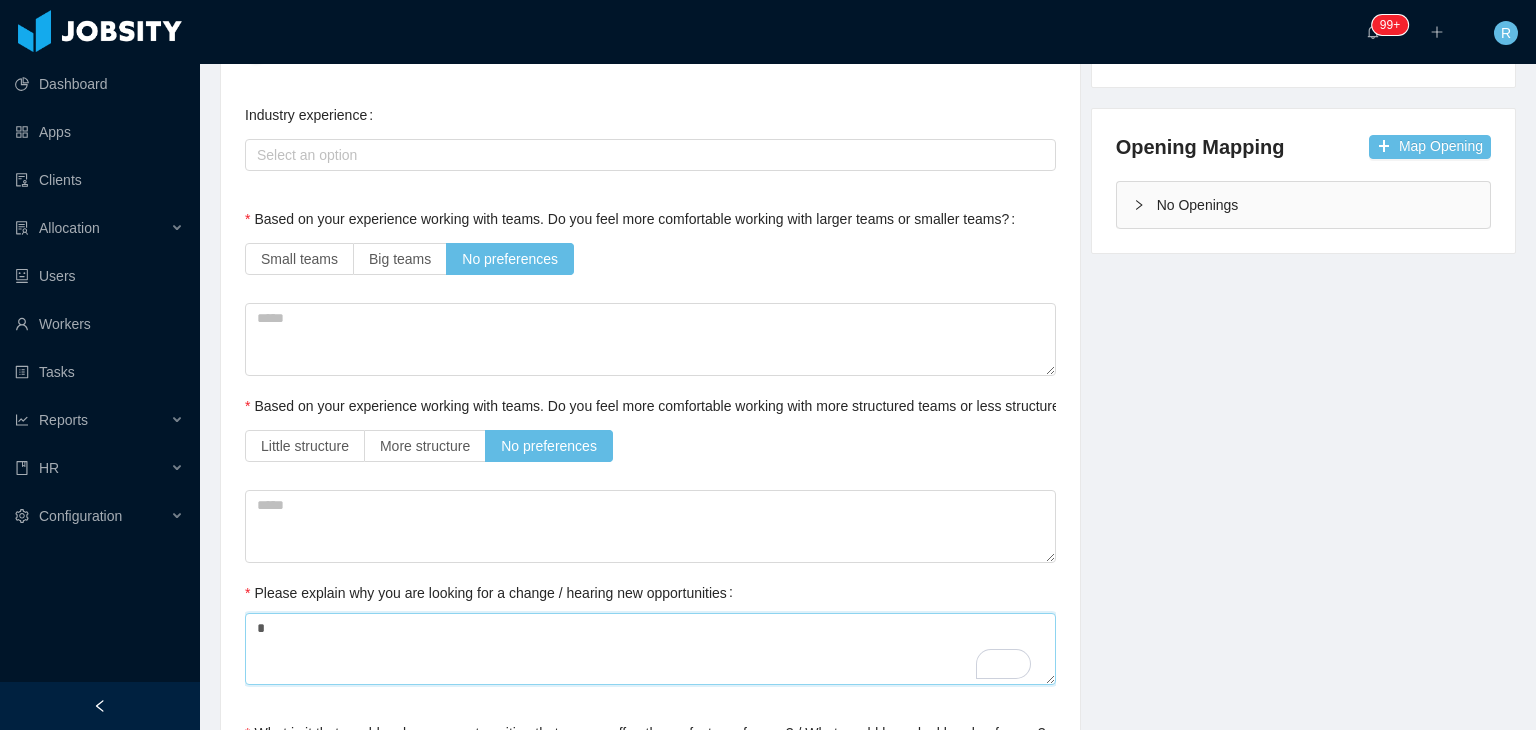 type 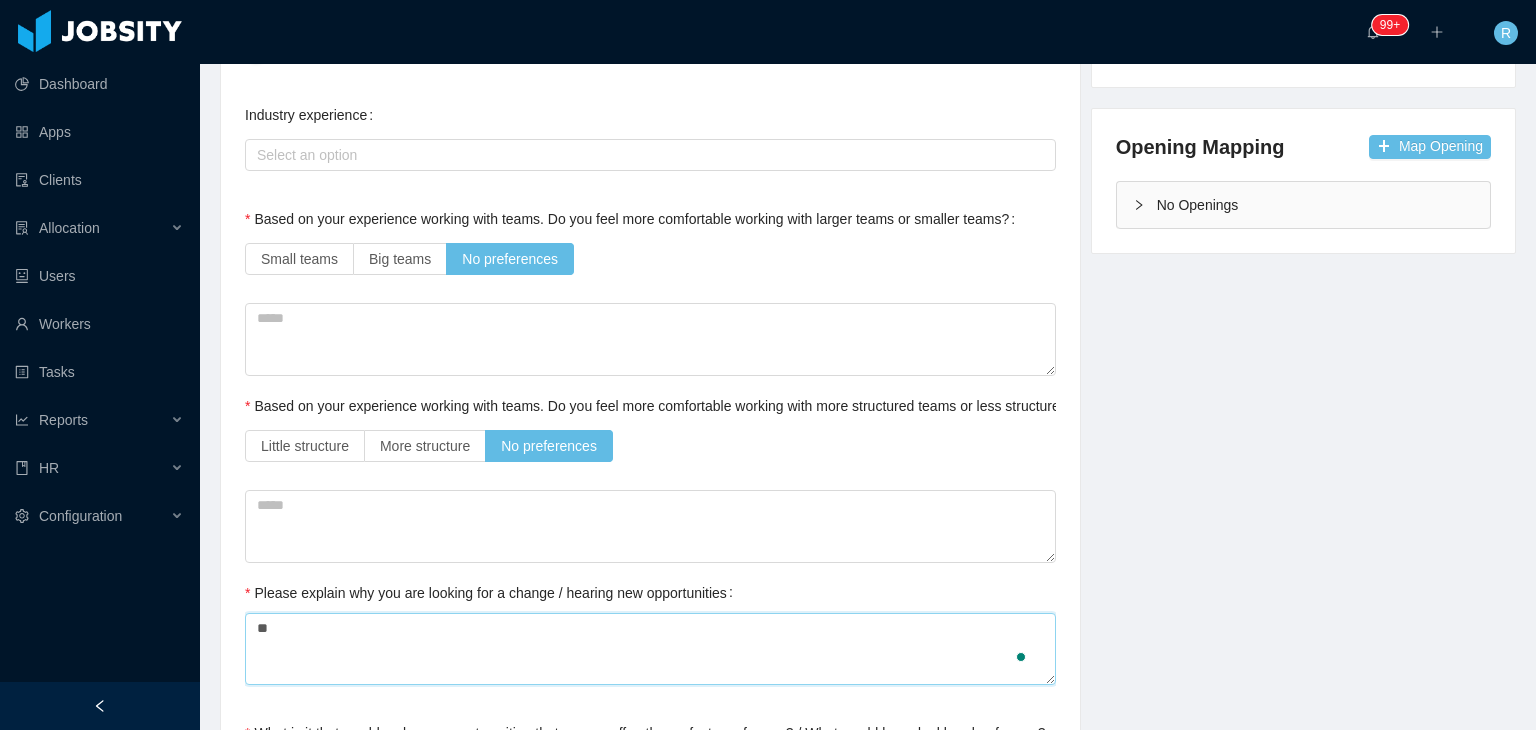 type 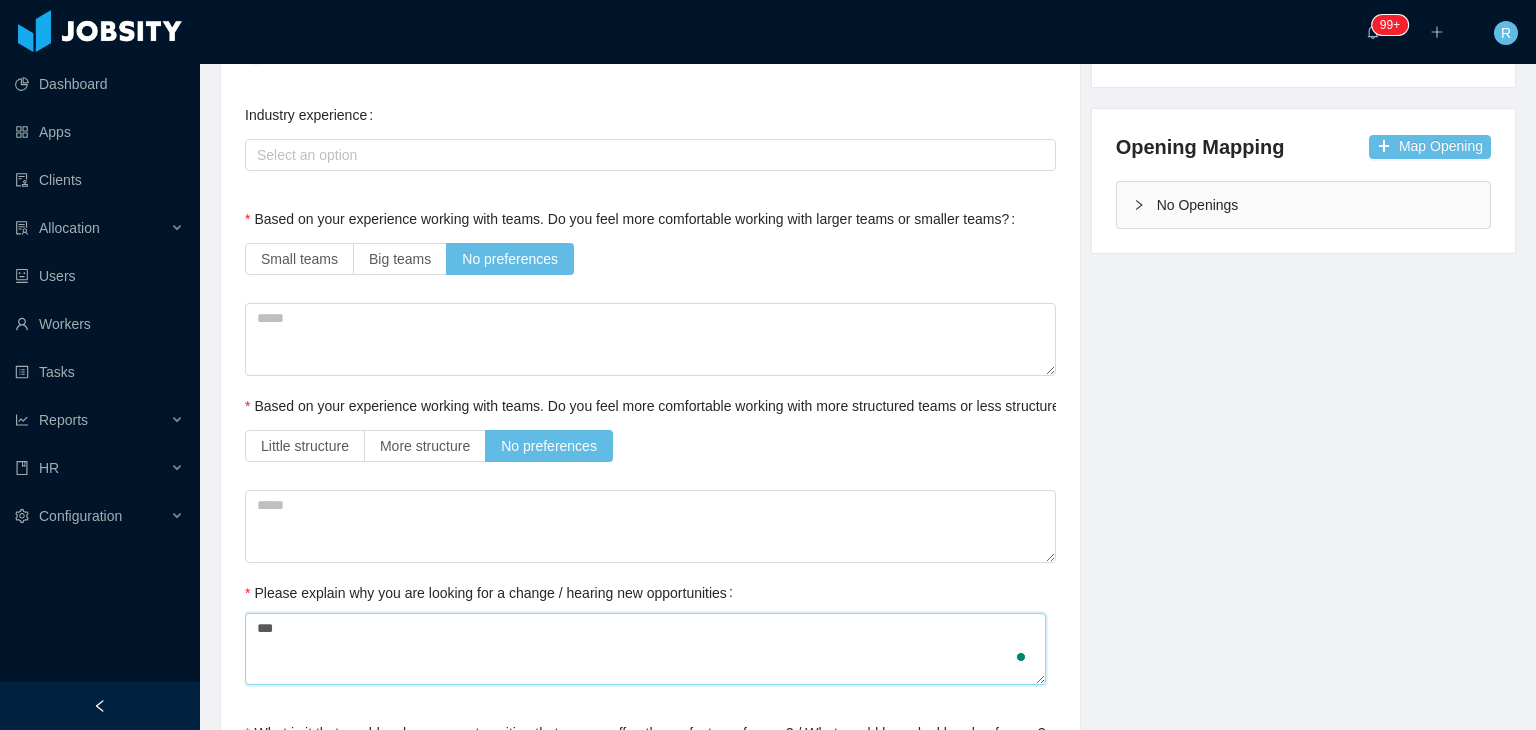 type 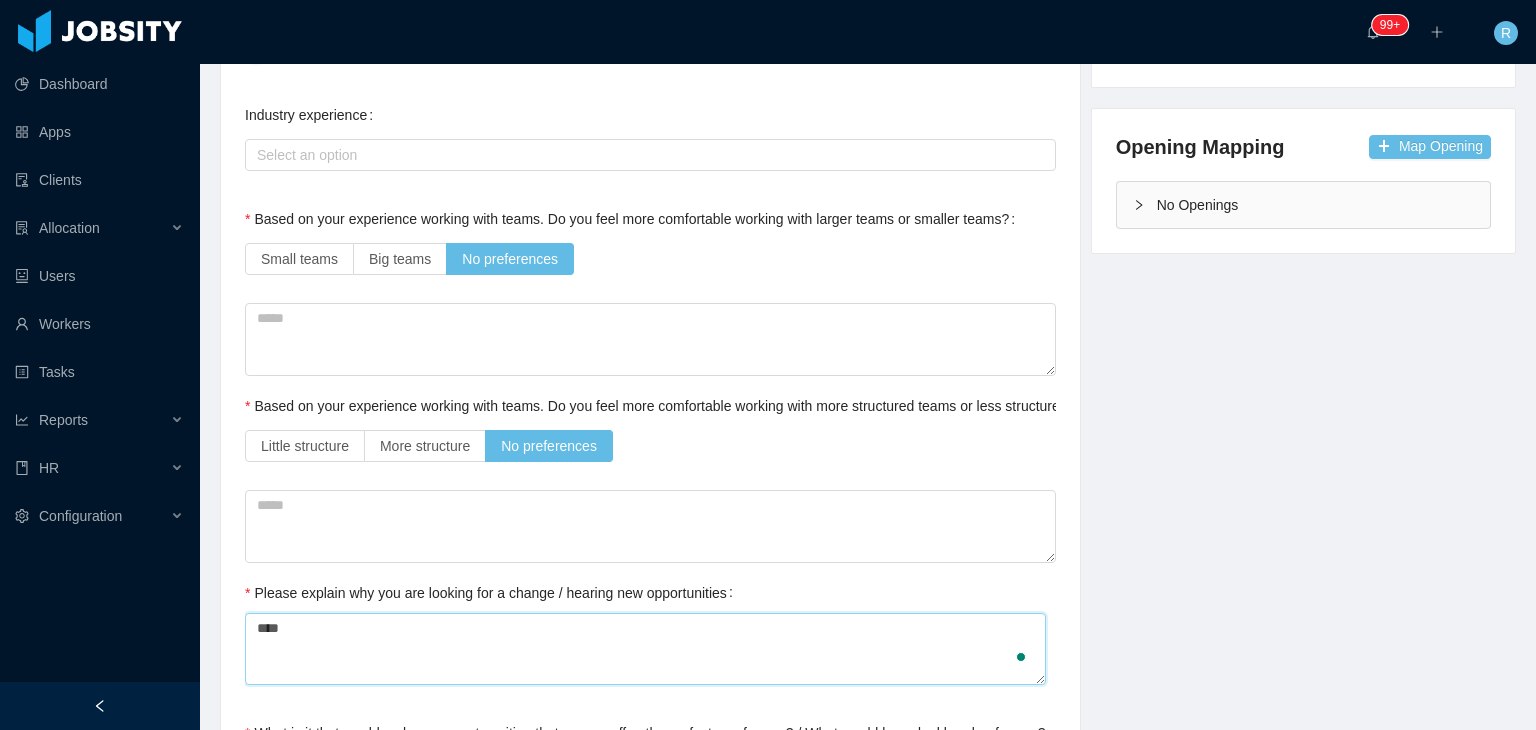 type 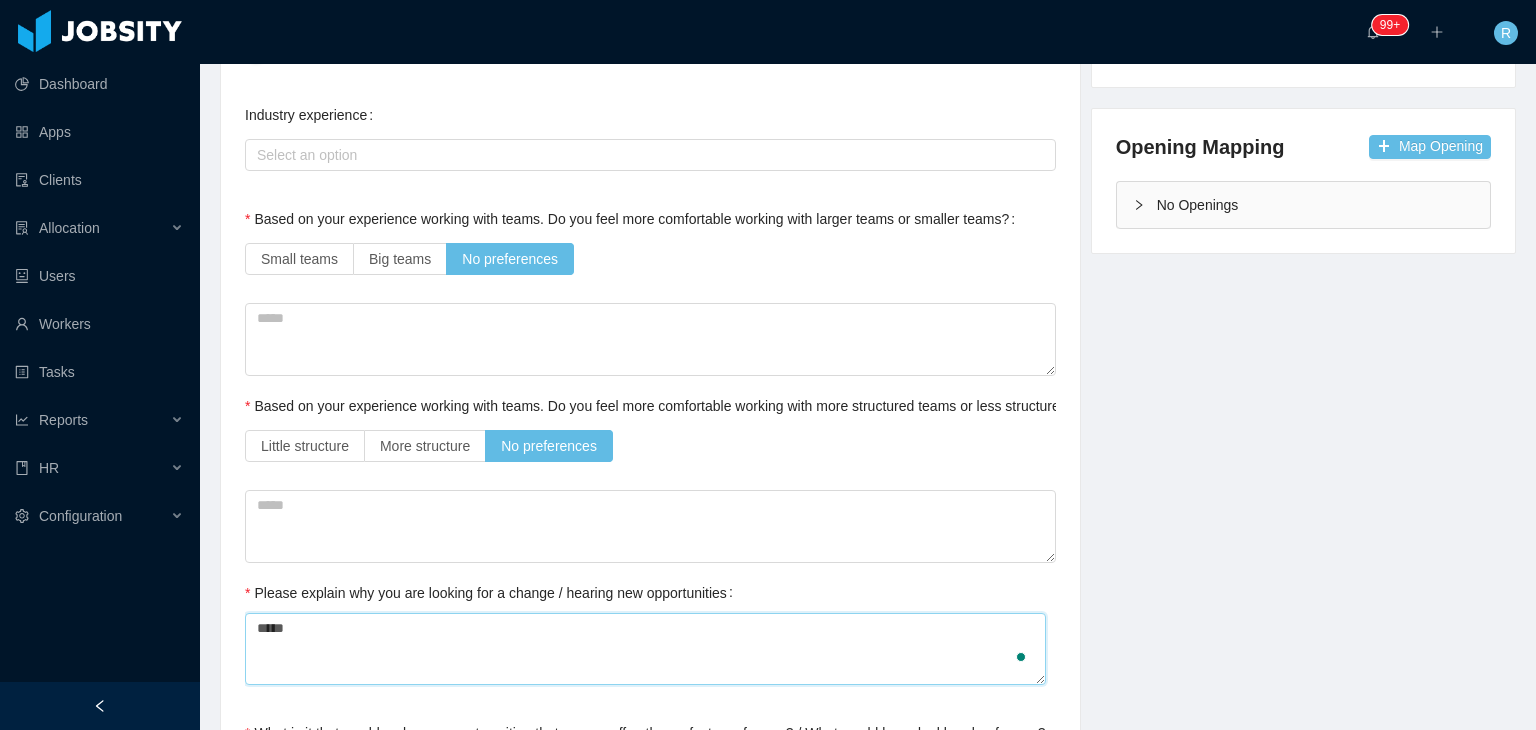 type 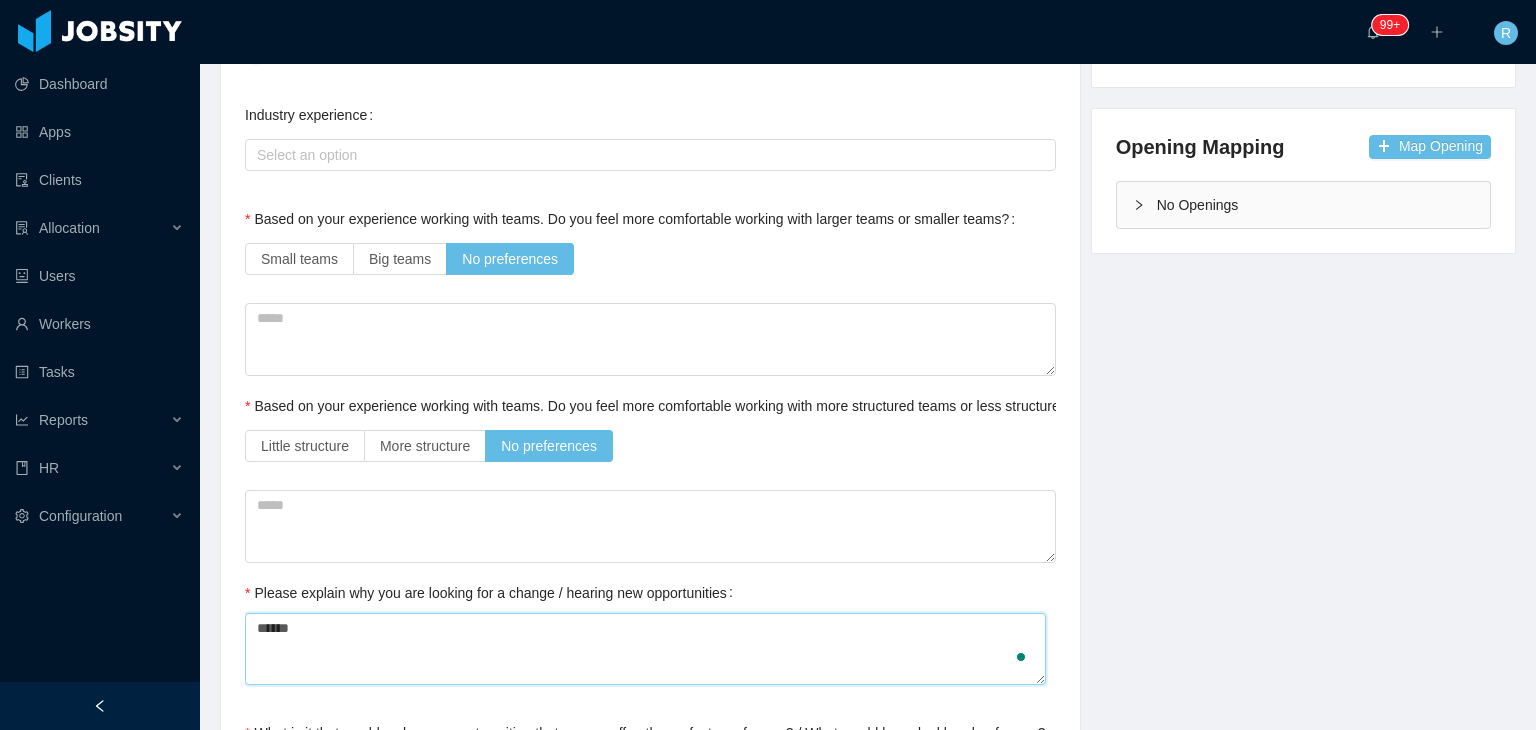 type on "******" 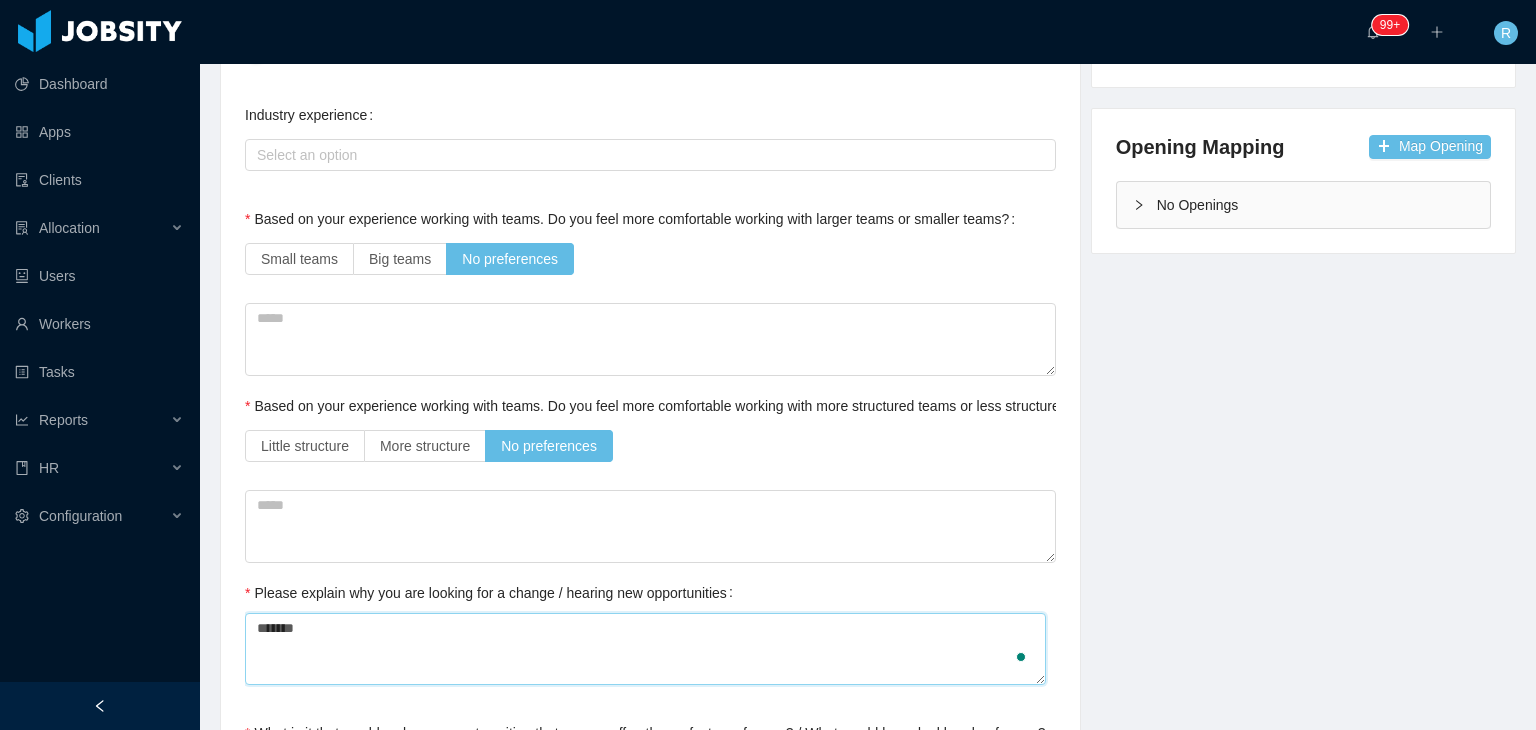 type 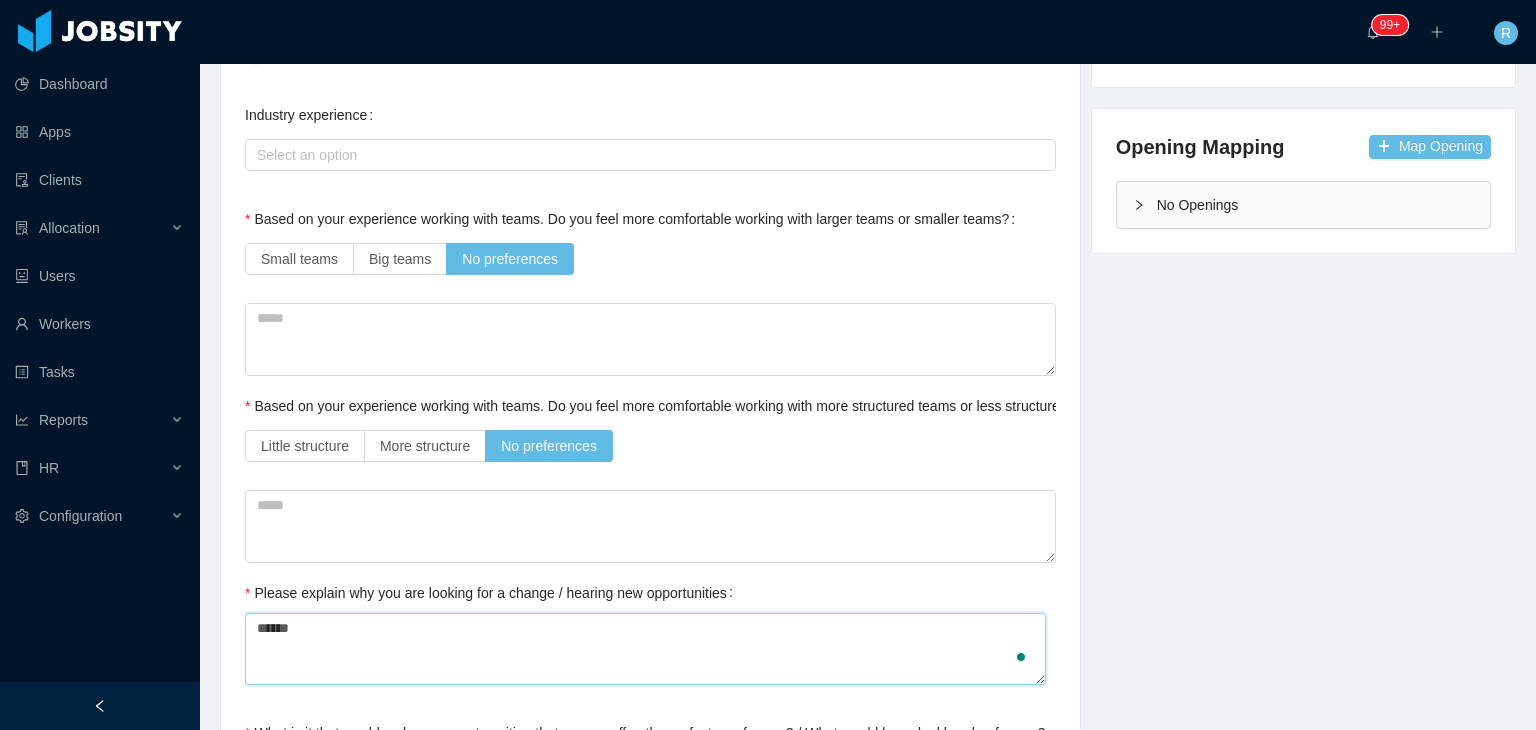type 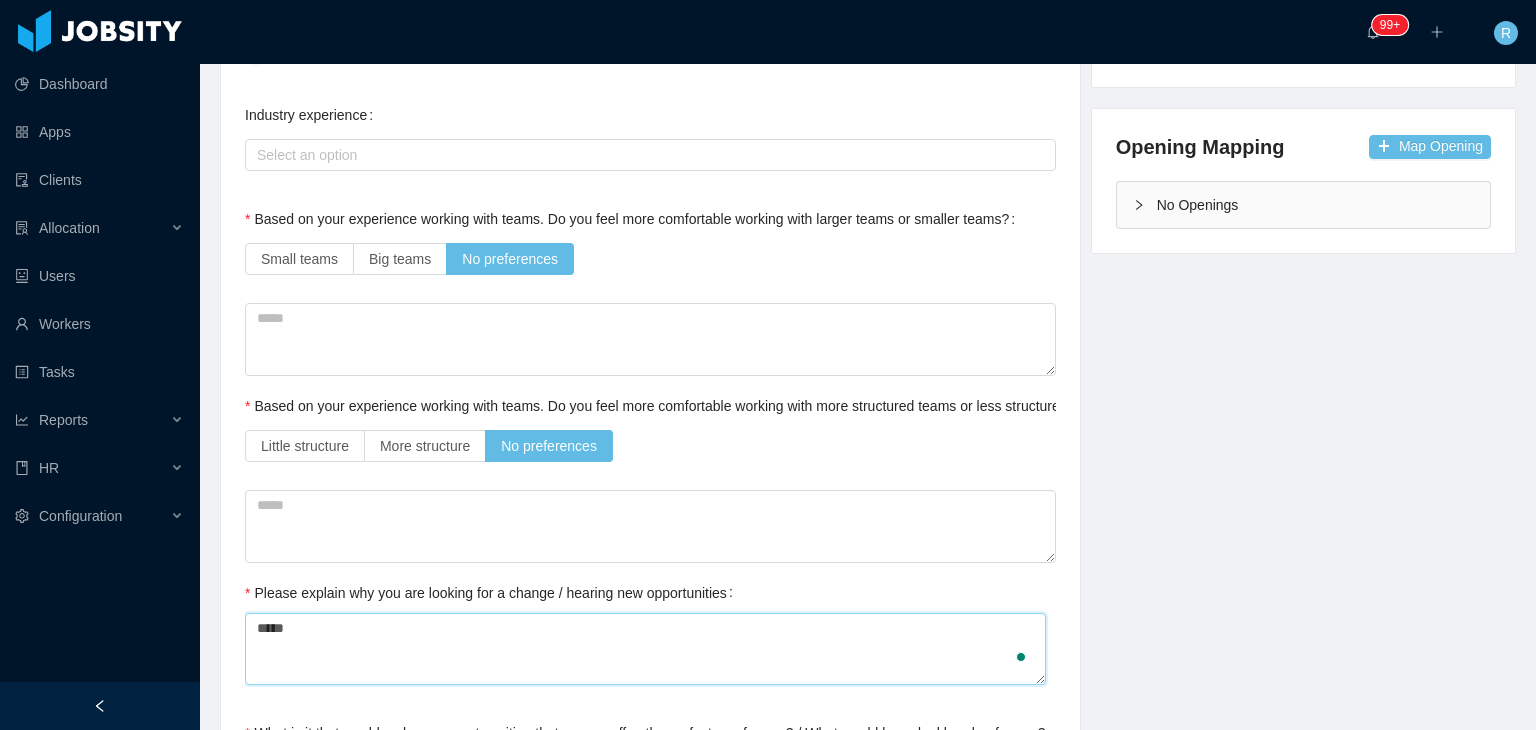 type 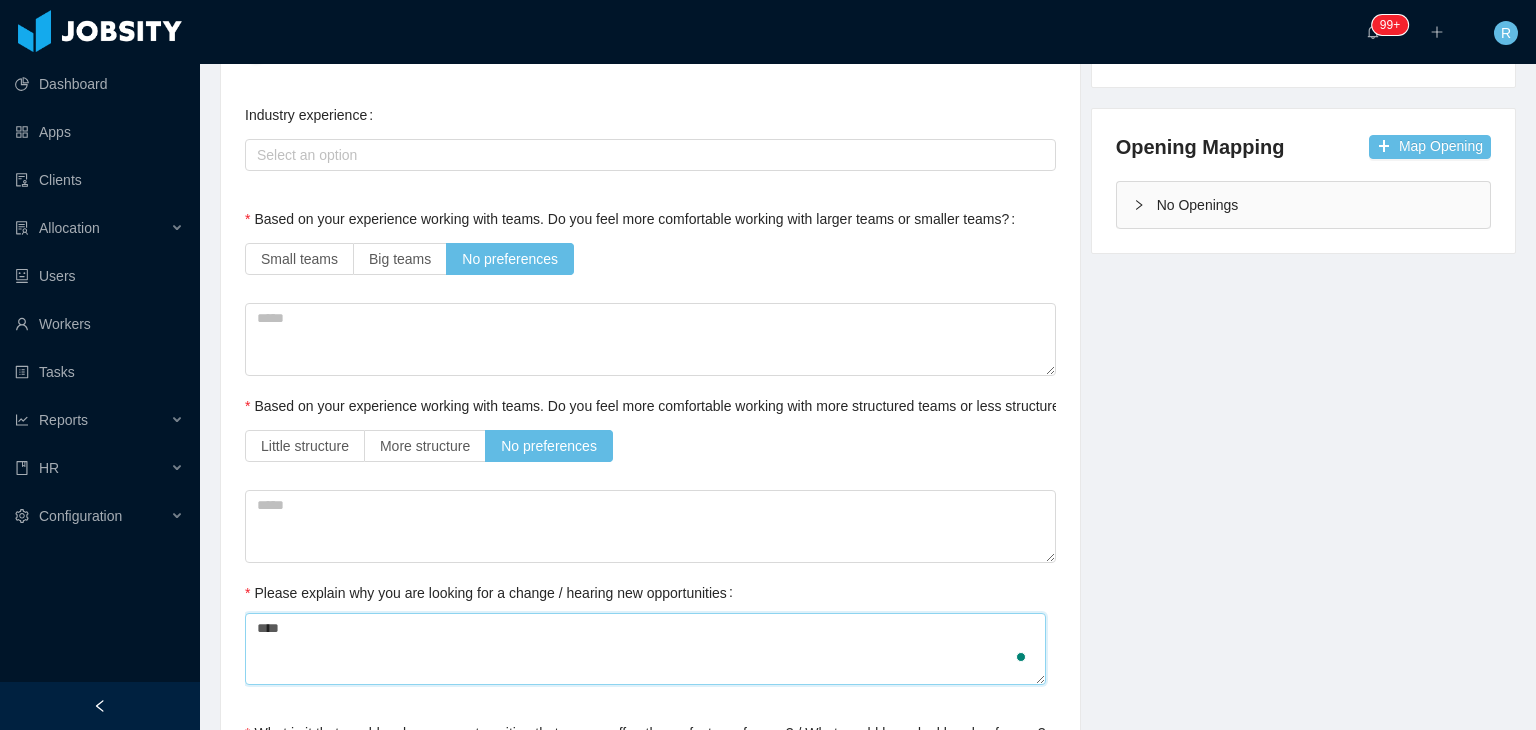 type 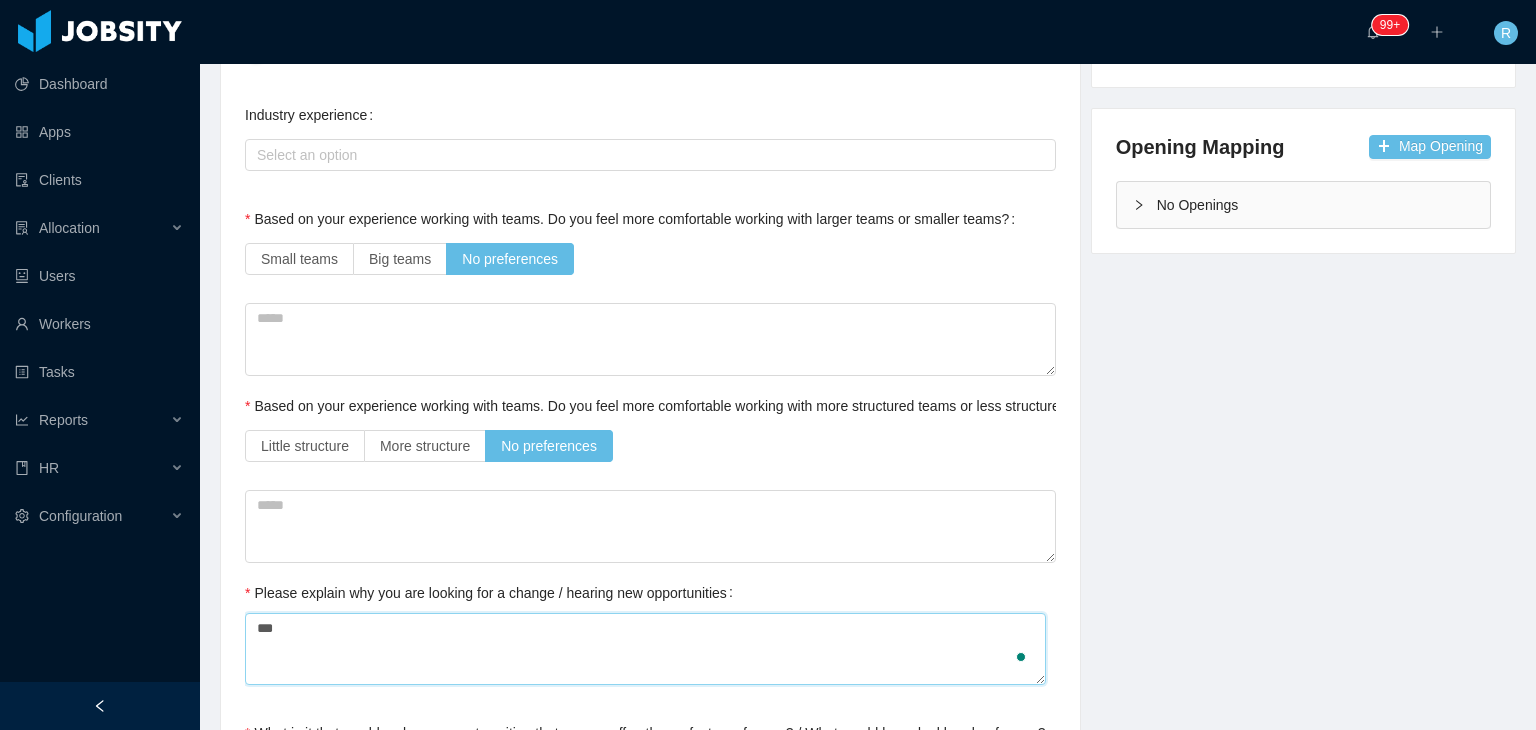 type 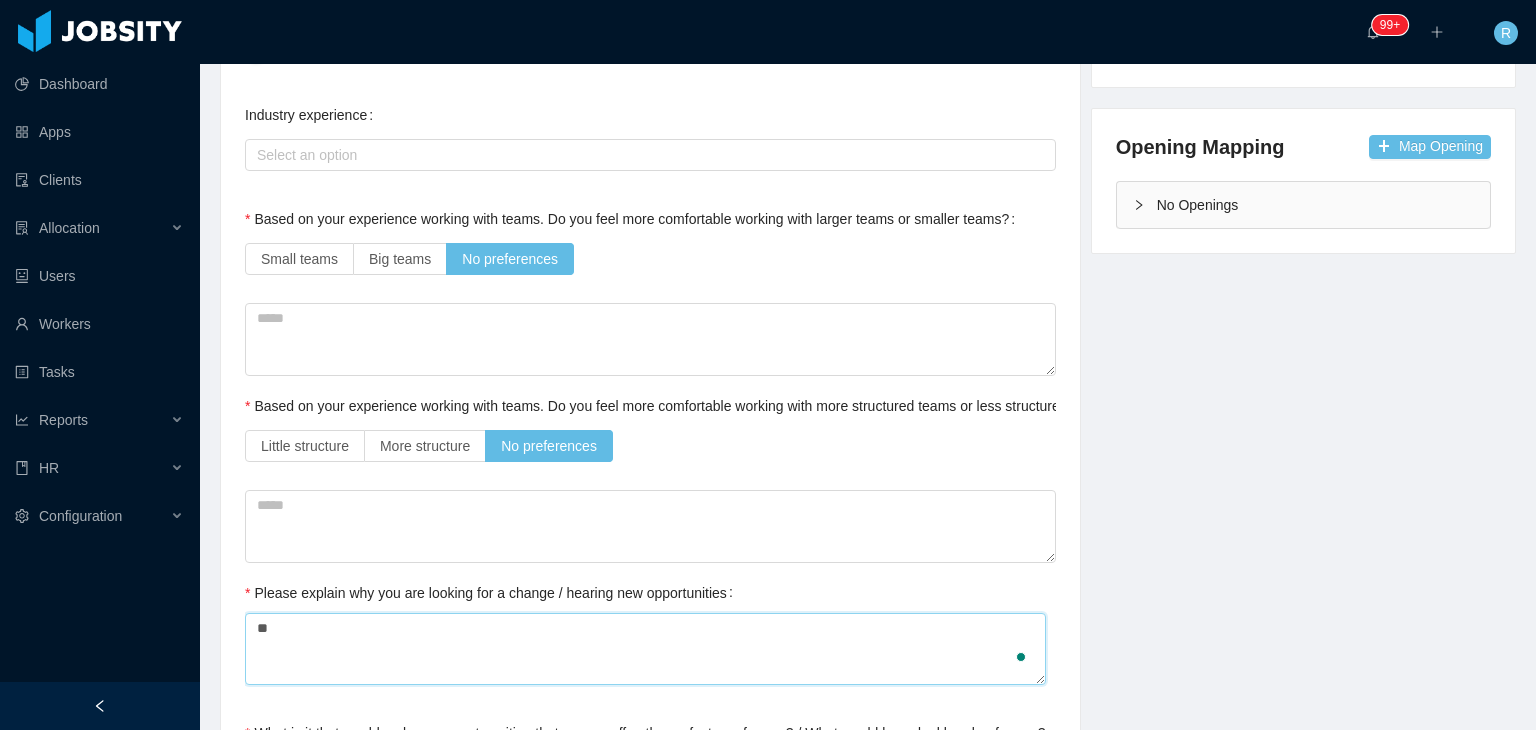 type 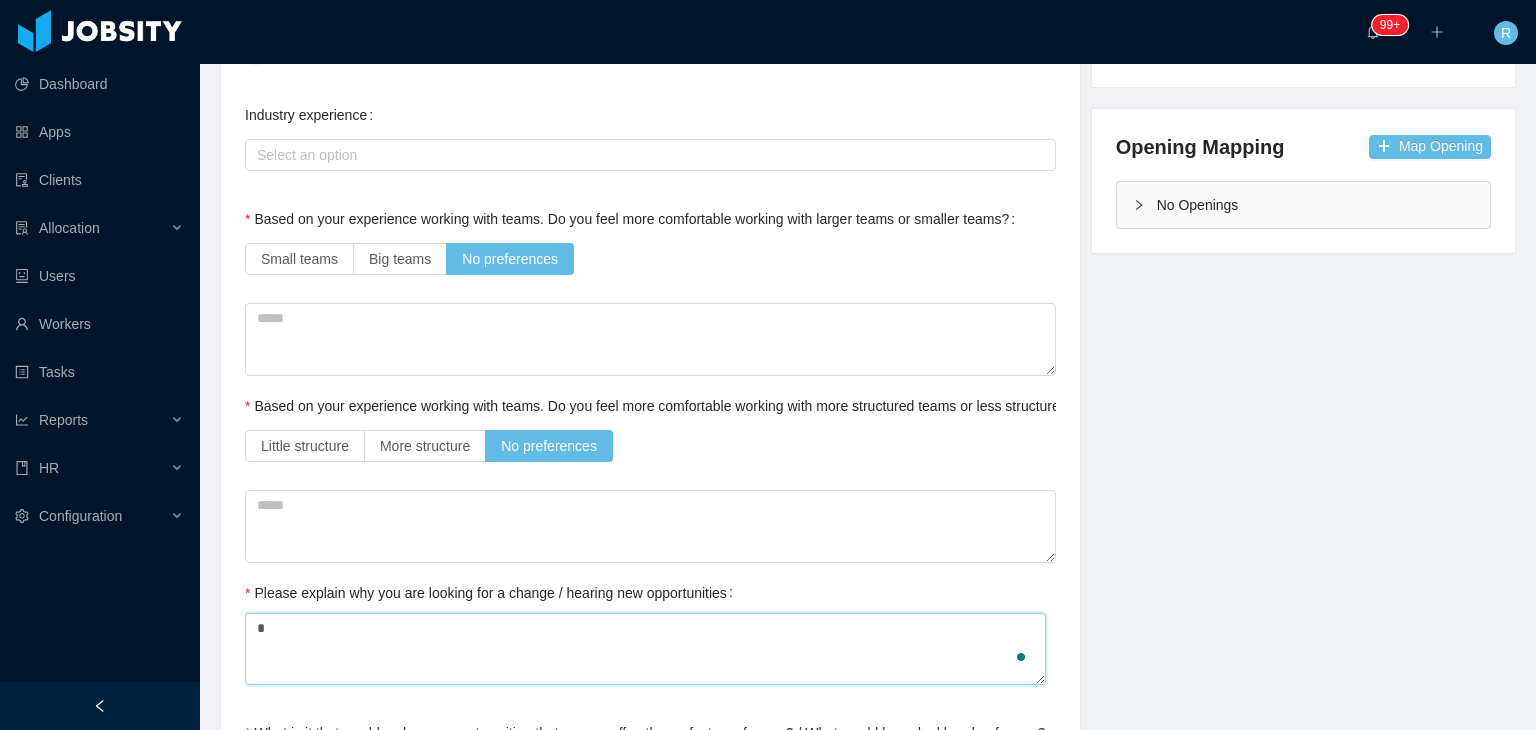 type 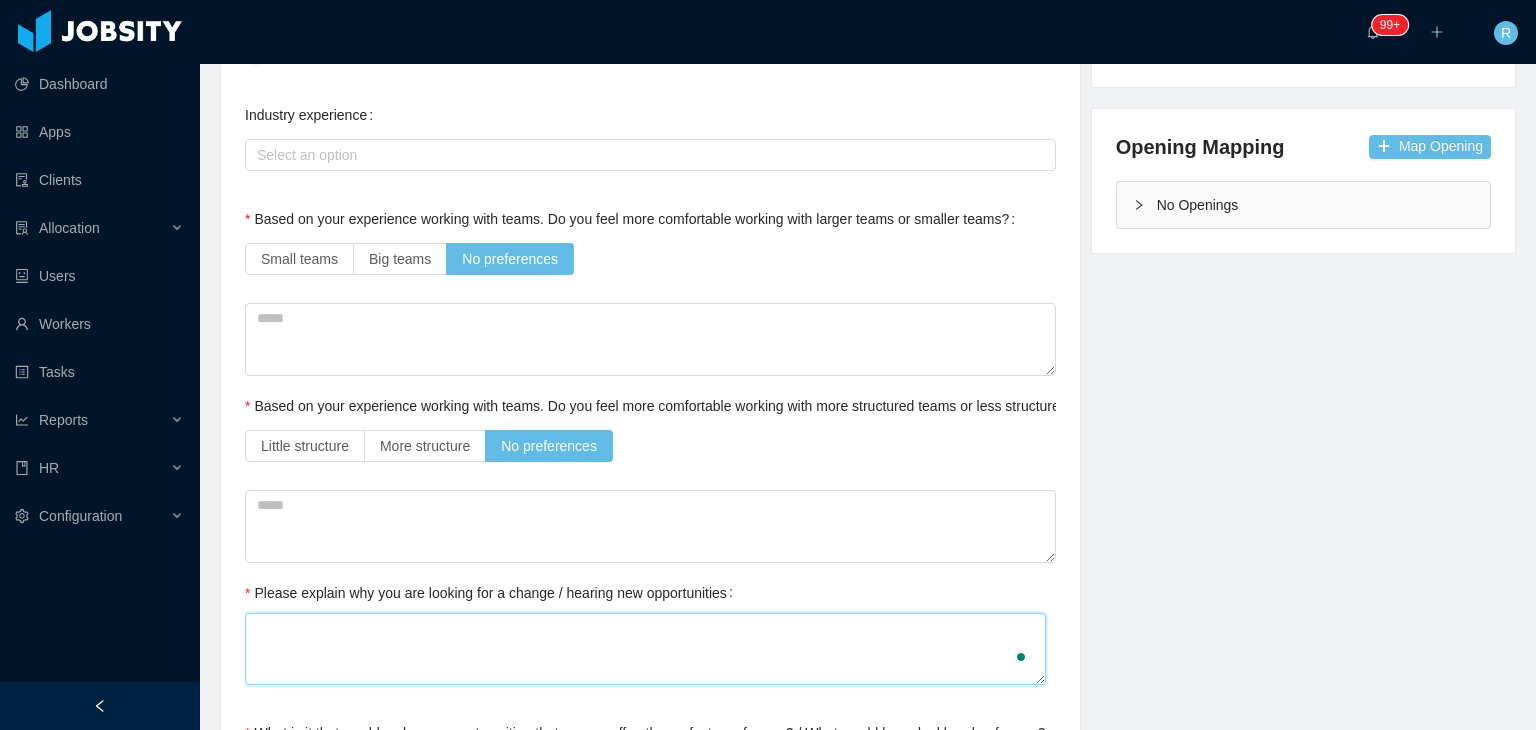 type 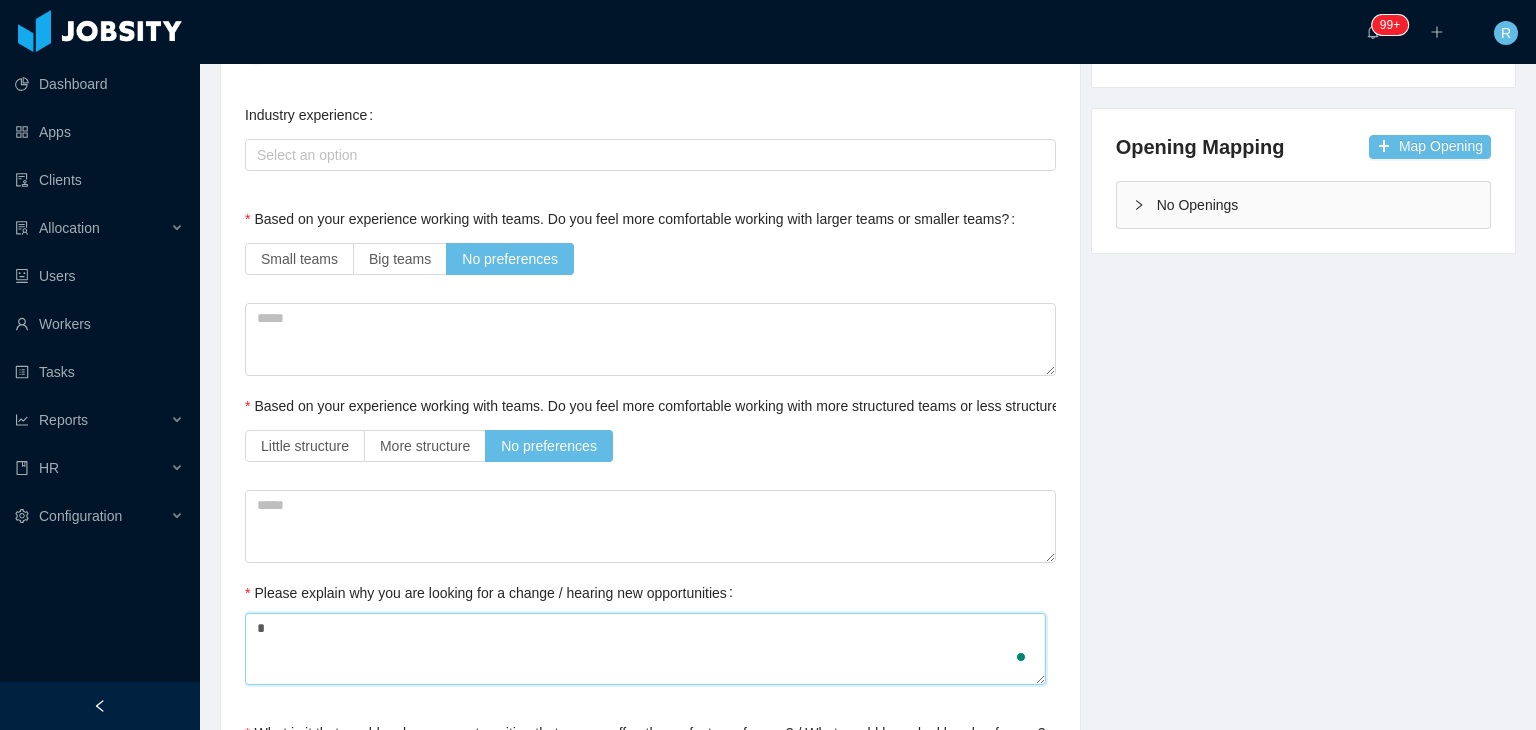 type 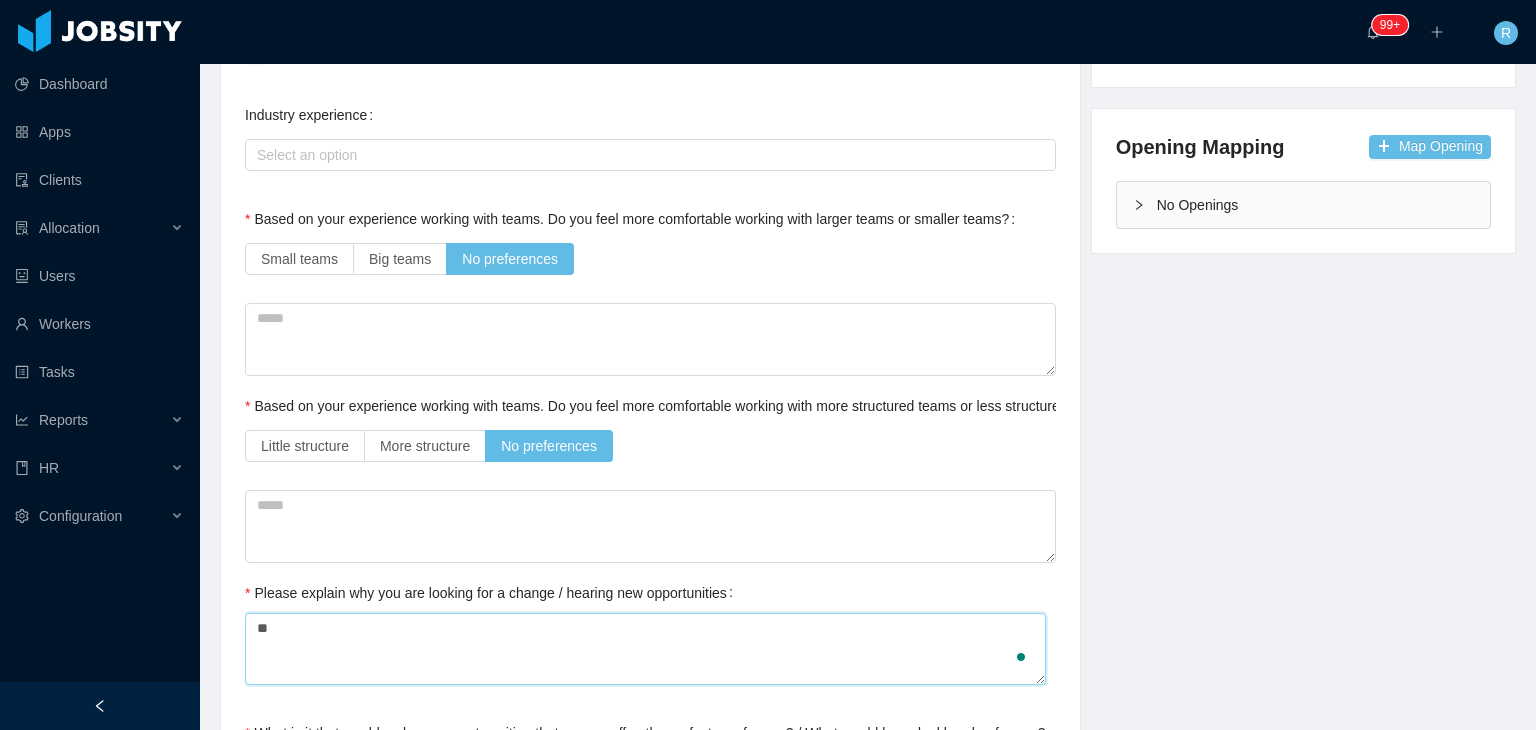 type 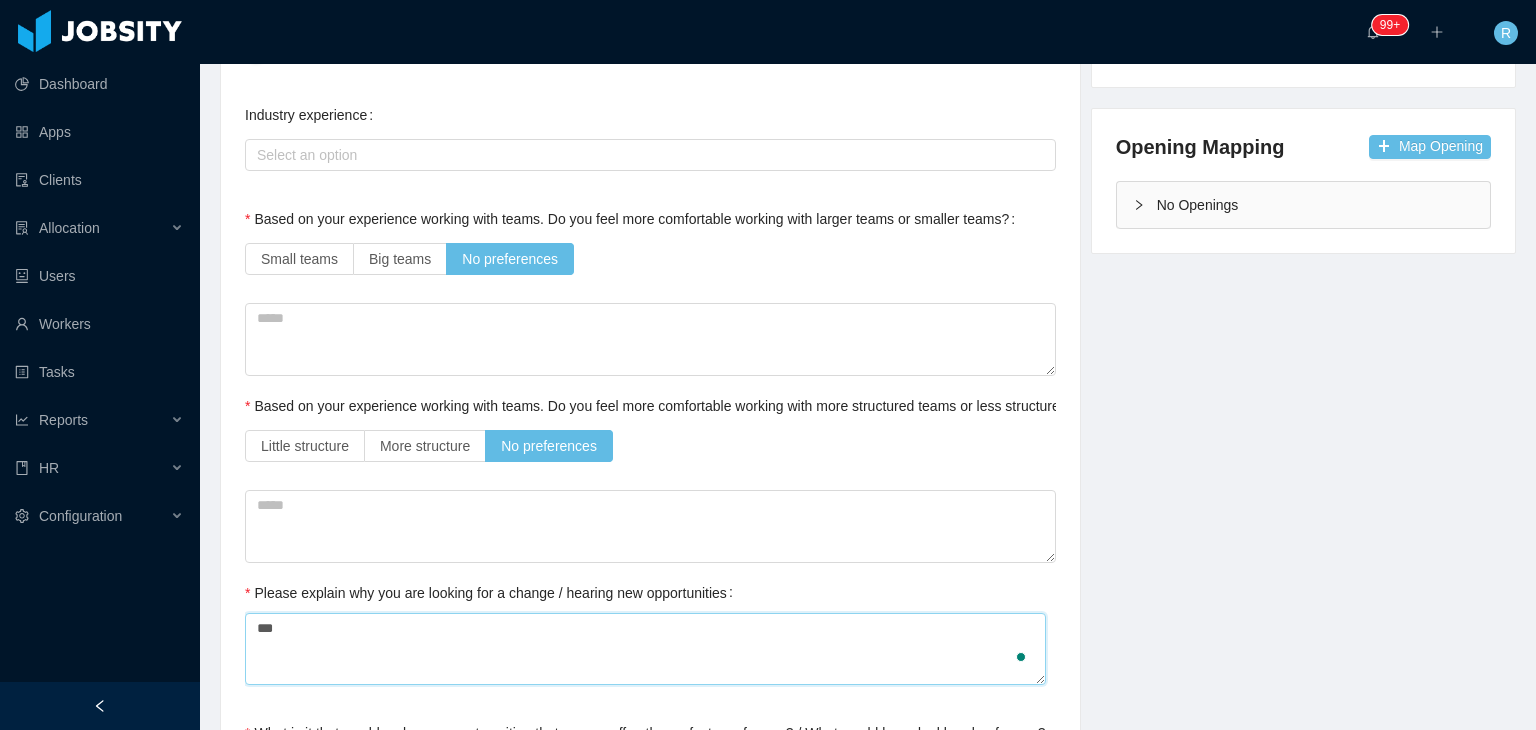 type 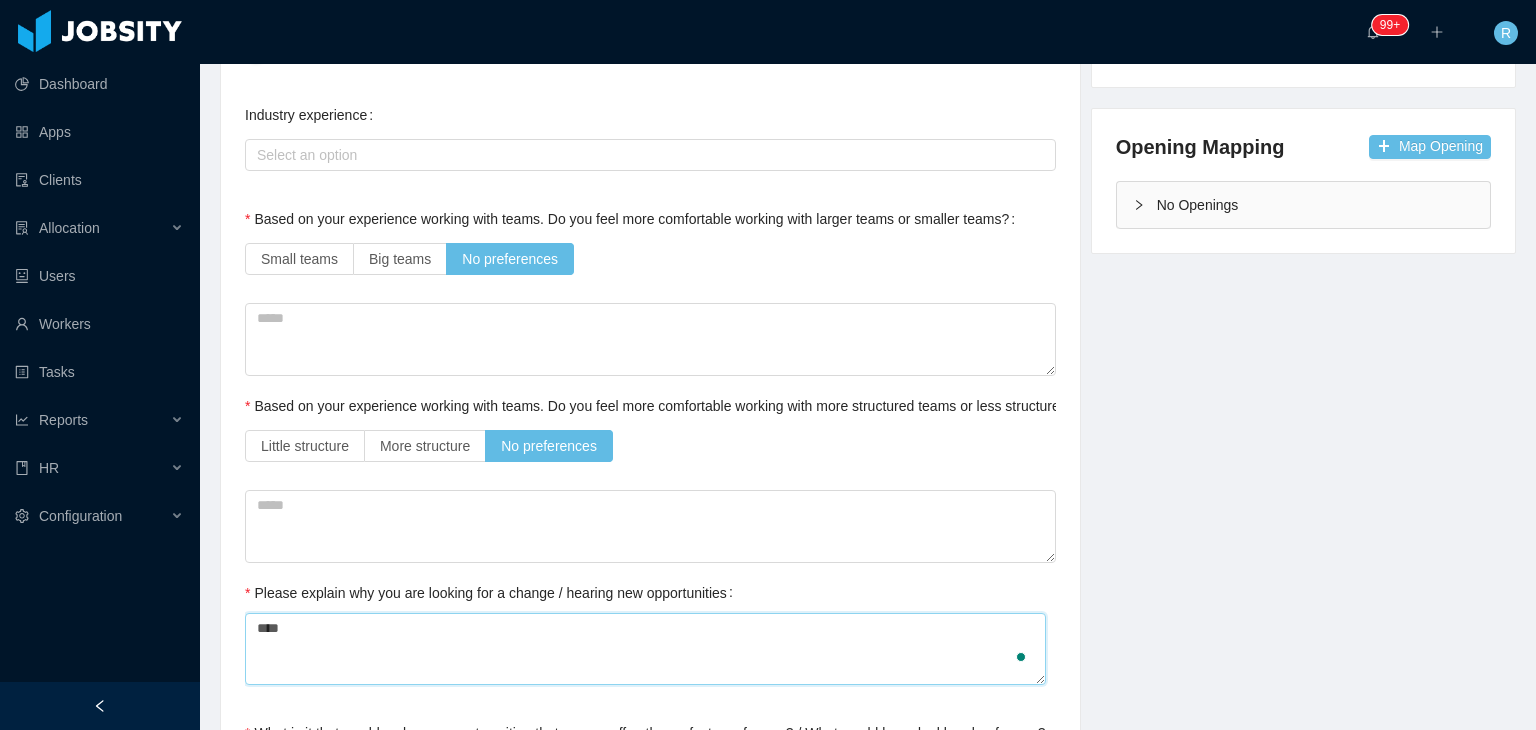 type 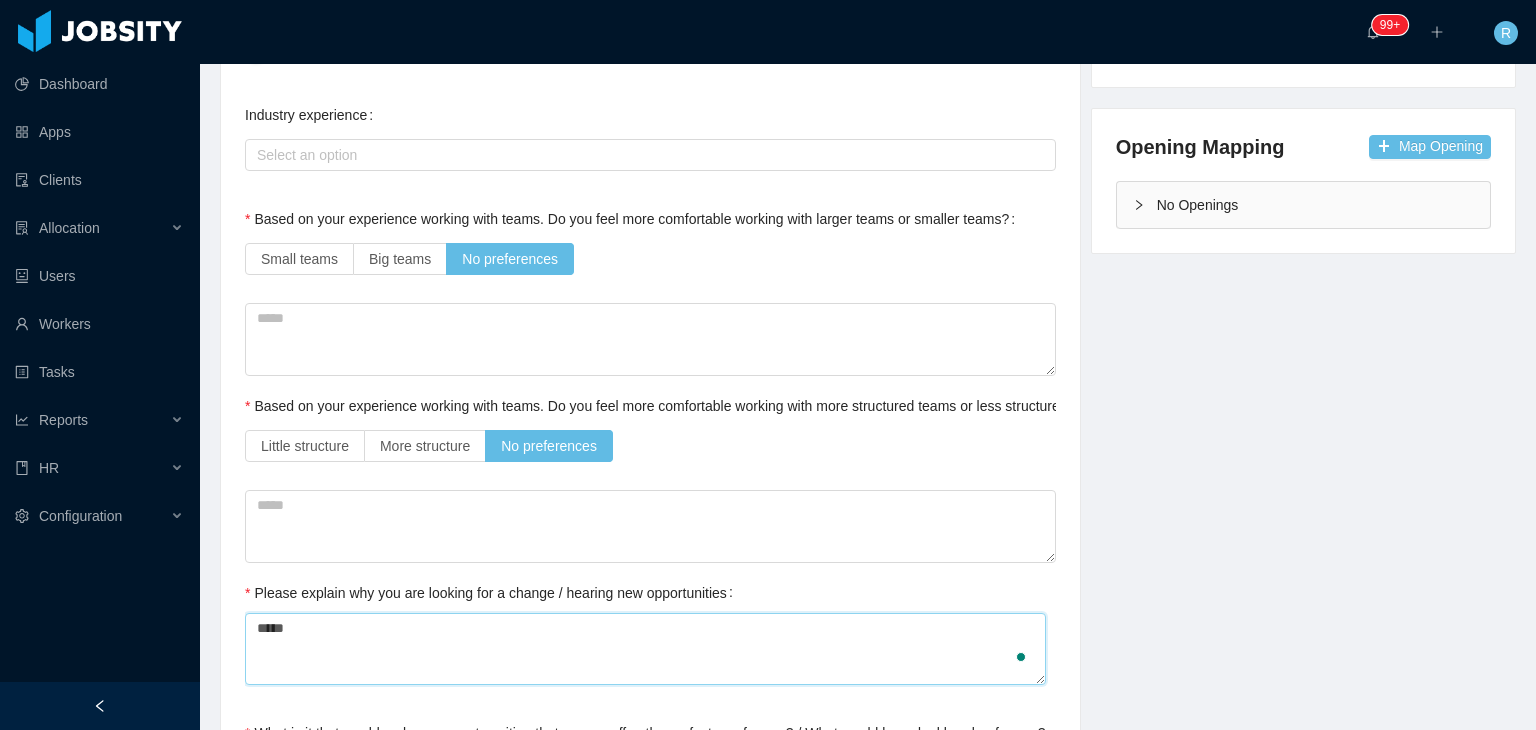 type on "******" 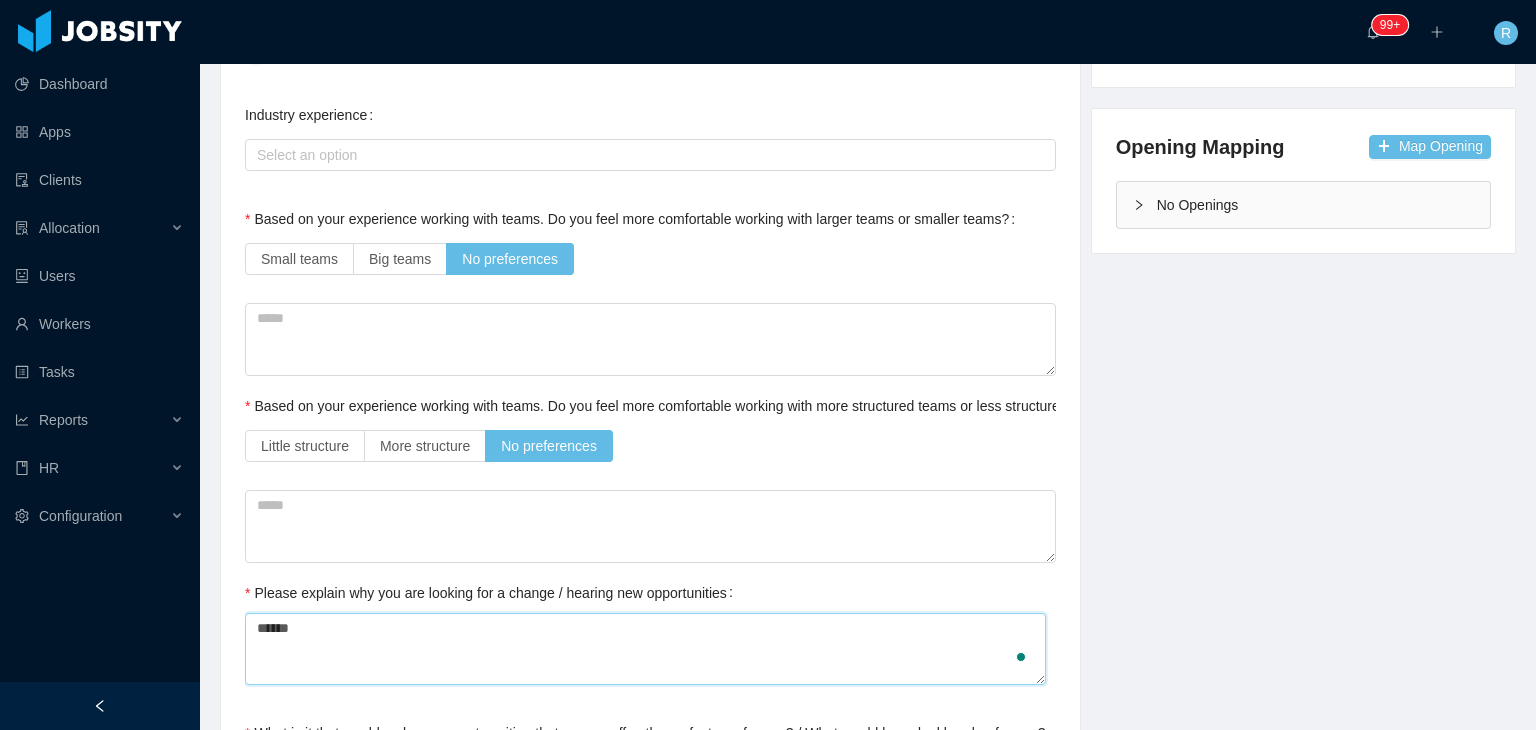 type 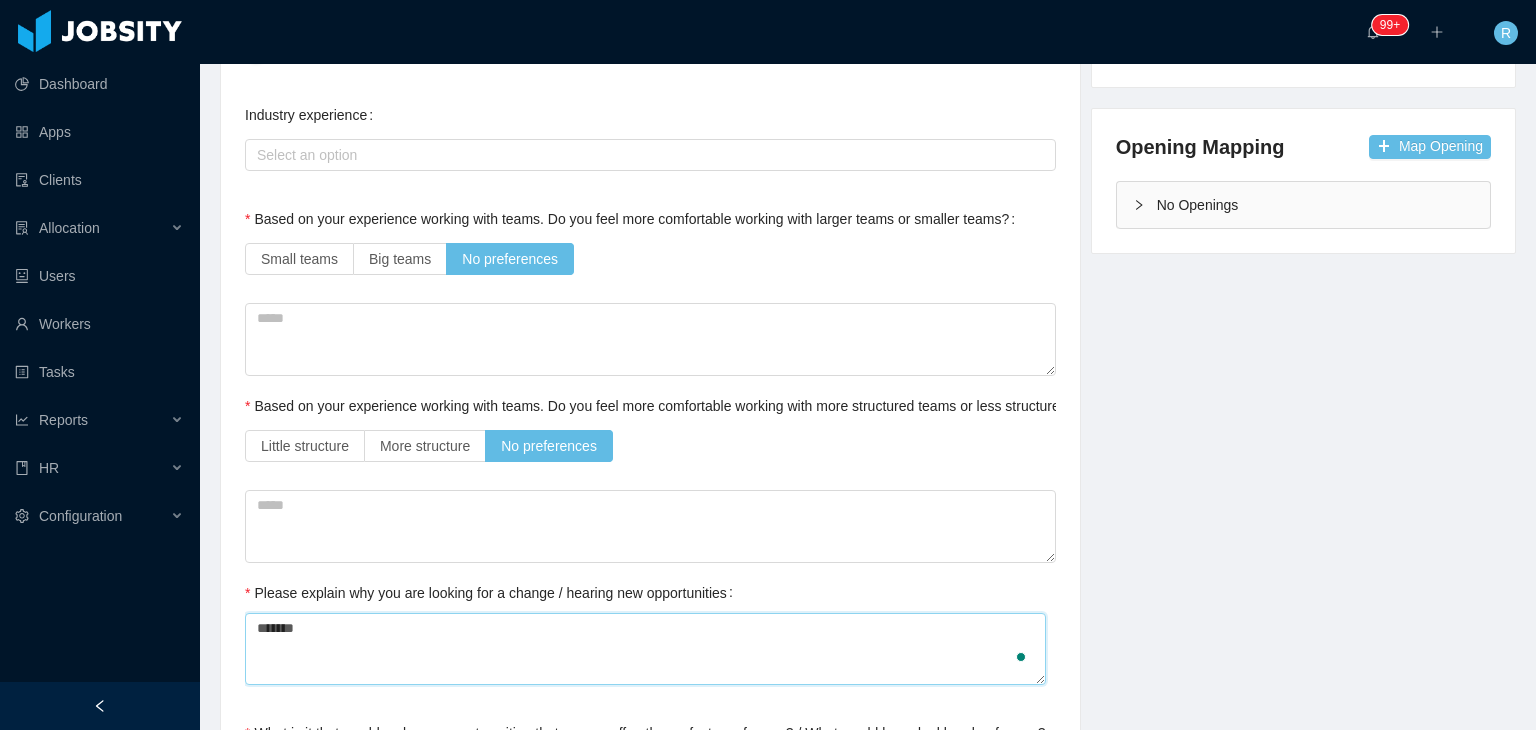 type 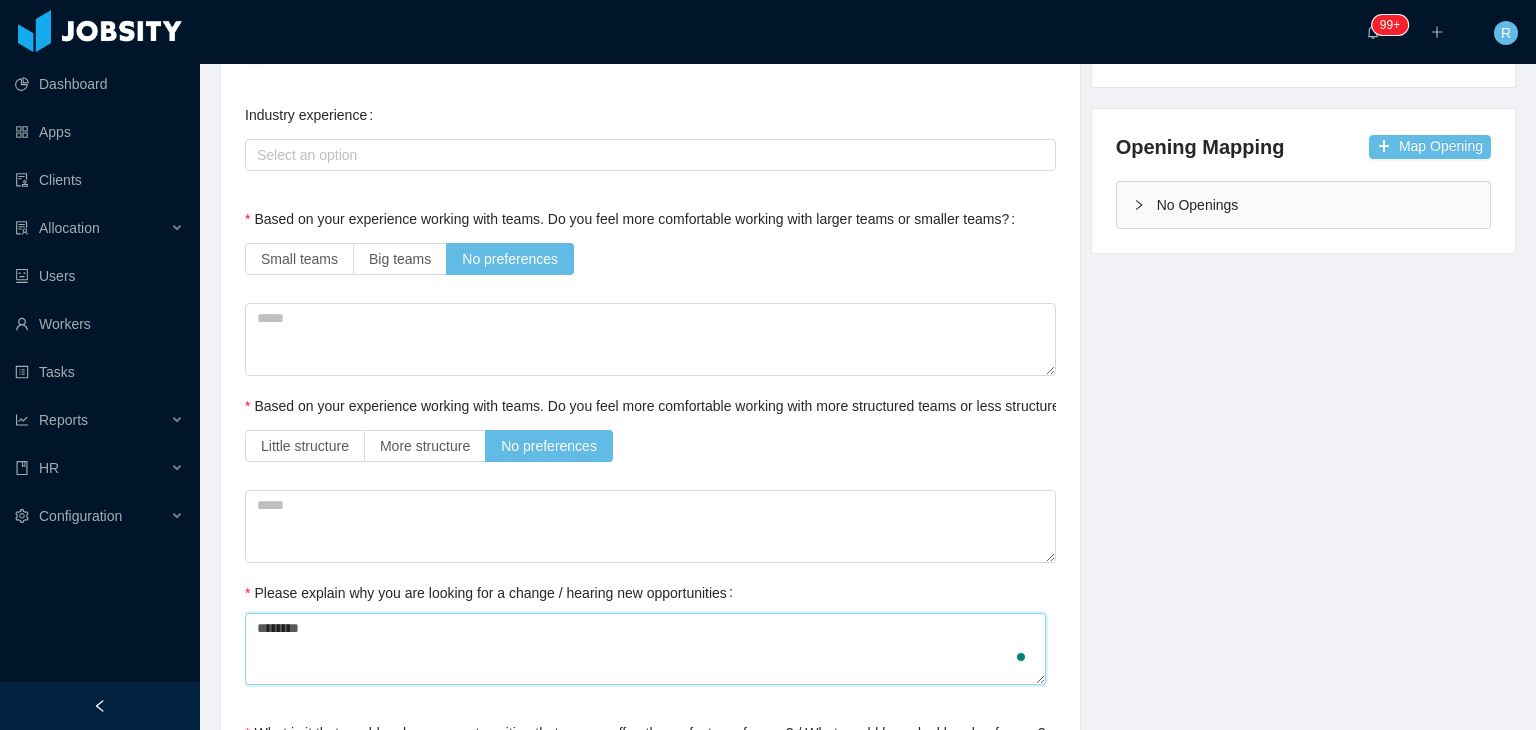 type 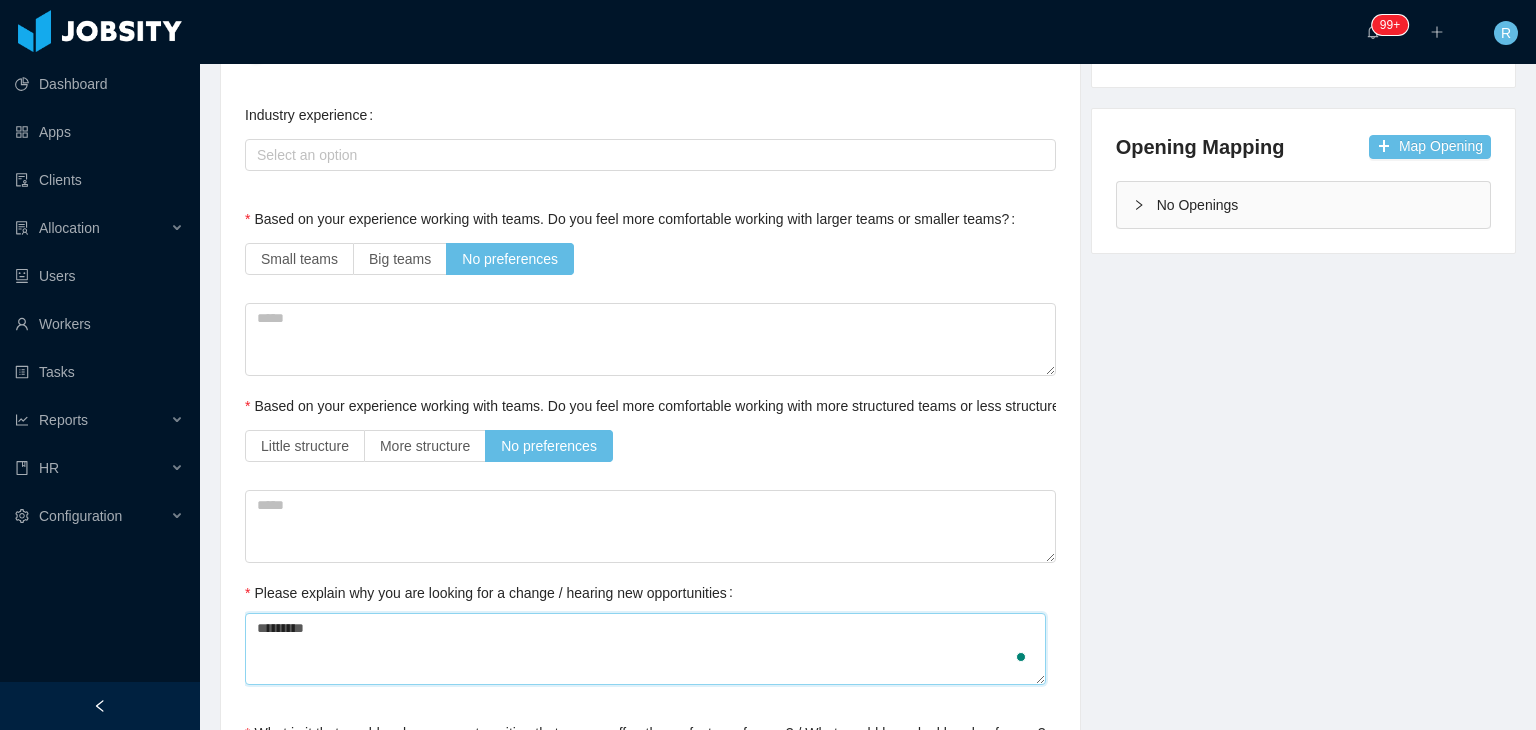 type 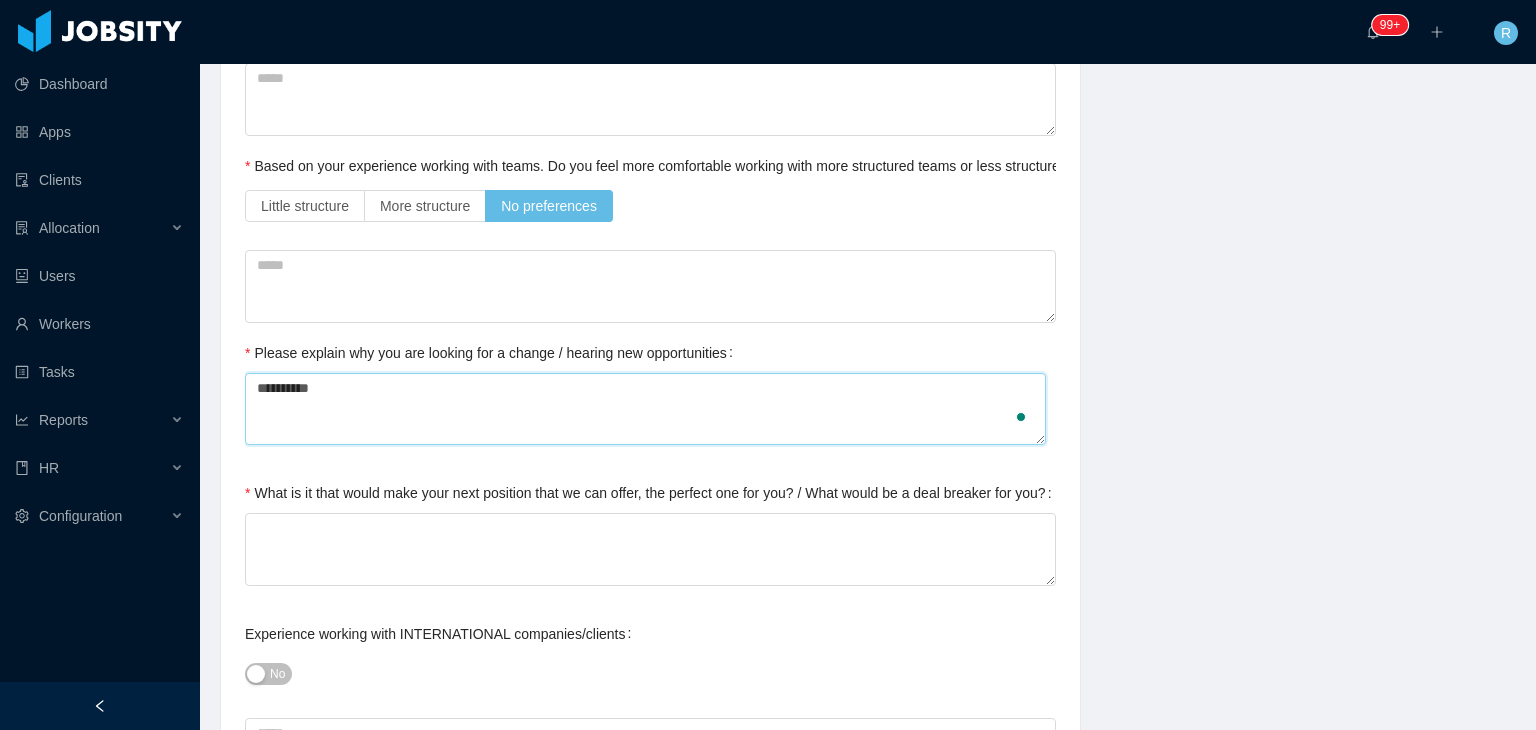 scroll, scrollTop: 712, scrollLeft: 0, axis: vertical 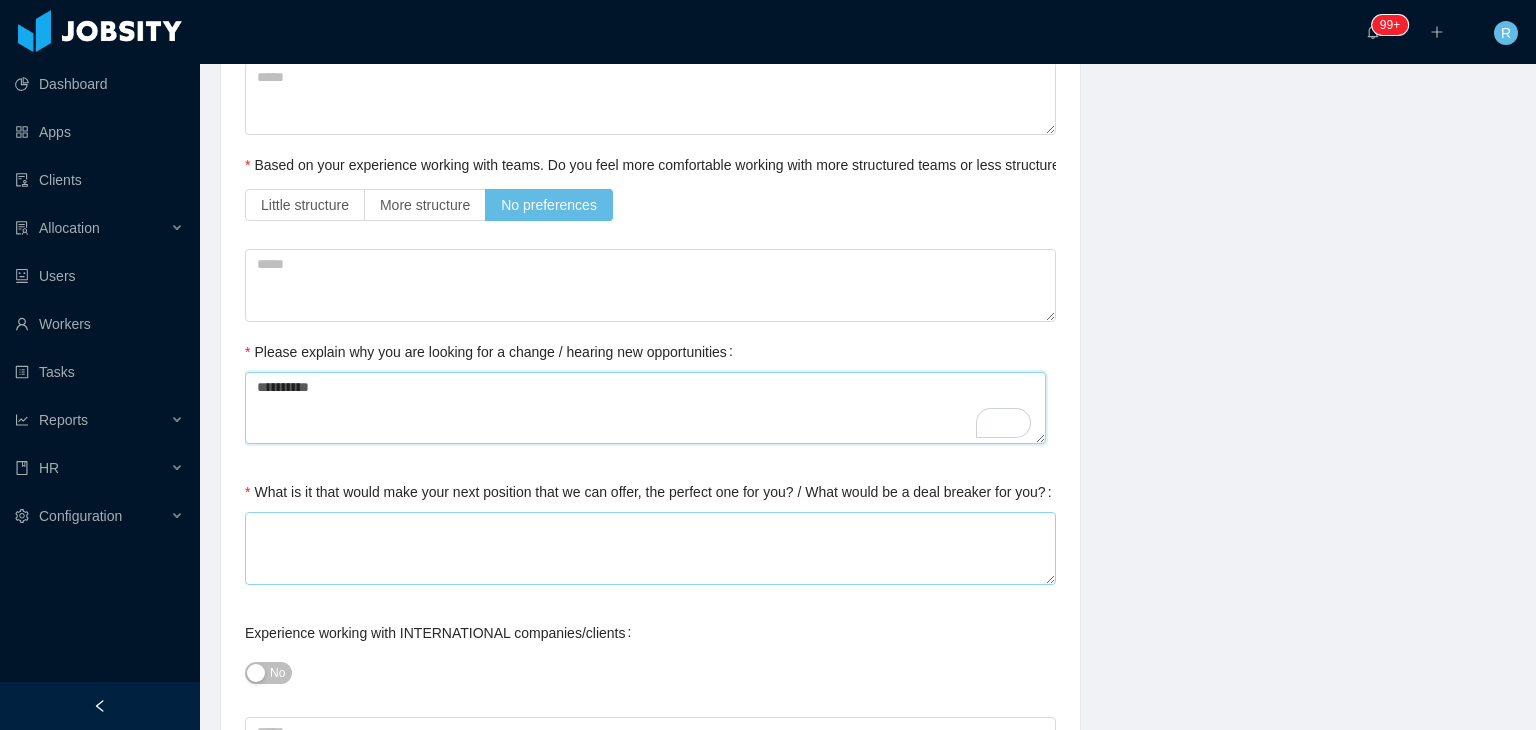 type on "**********" 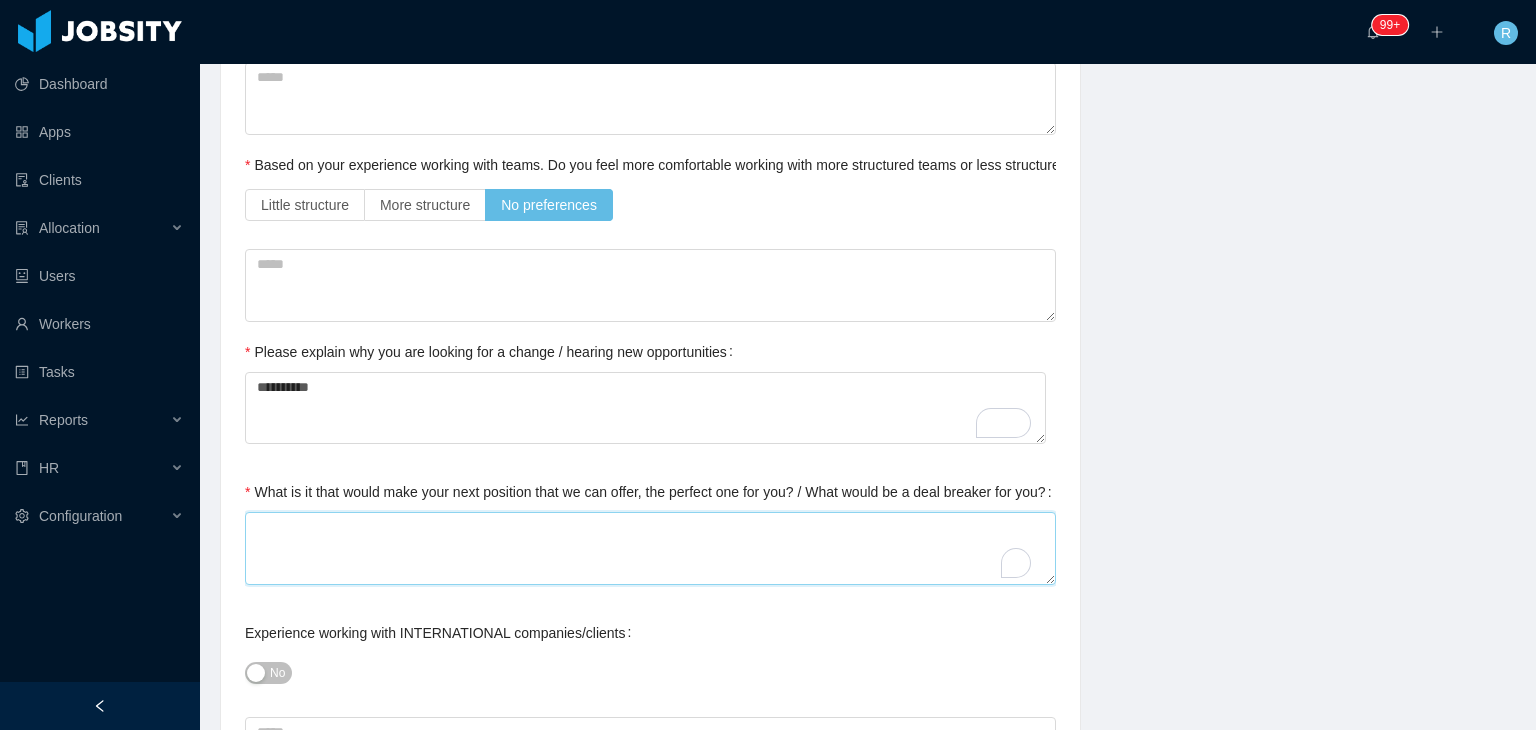 type 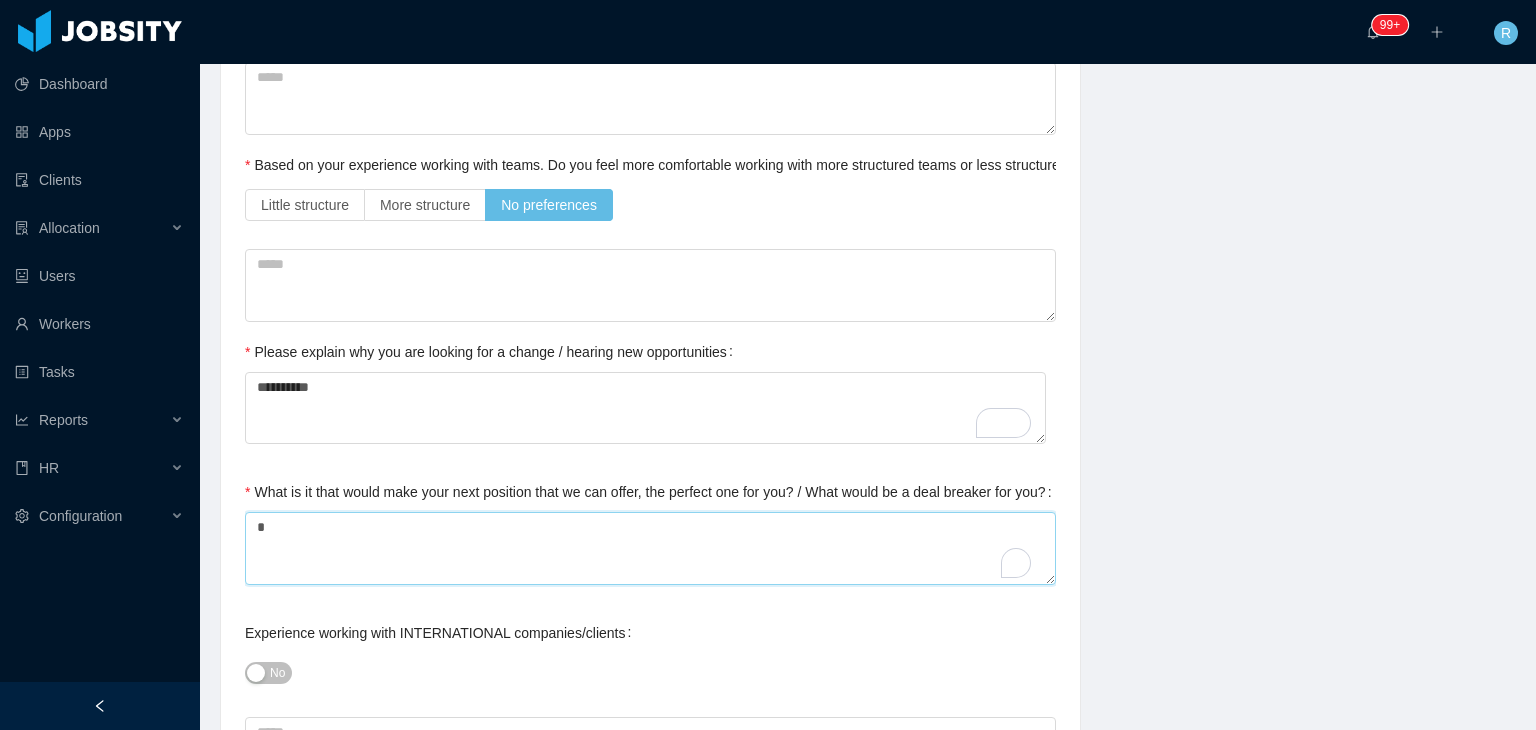 click on "*" at bounding box center (650, 548) 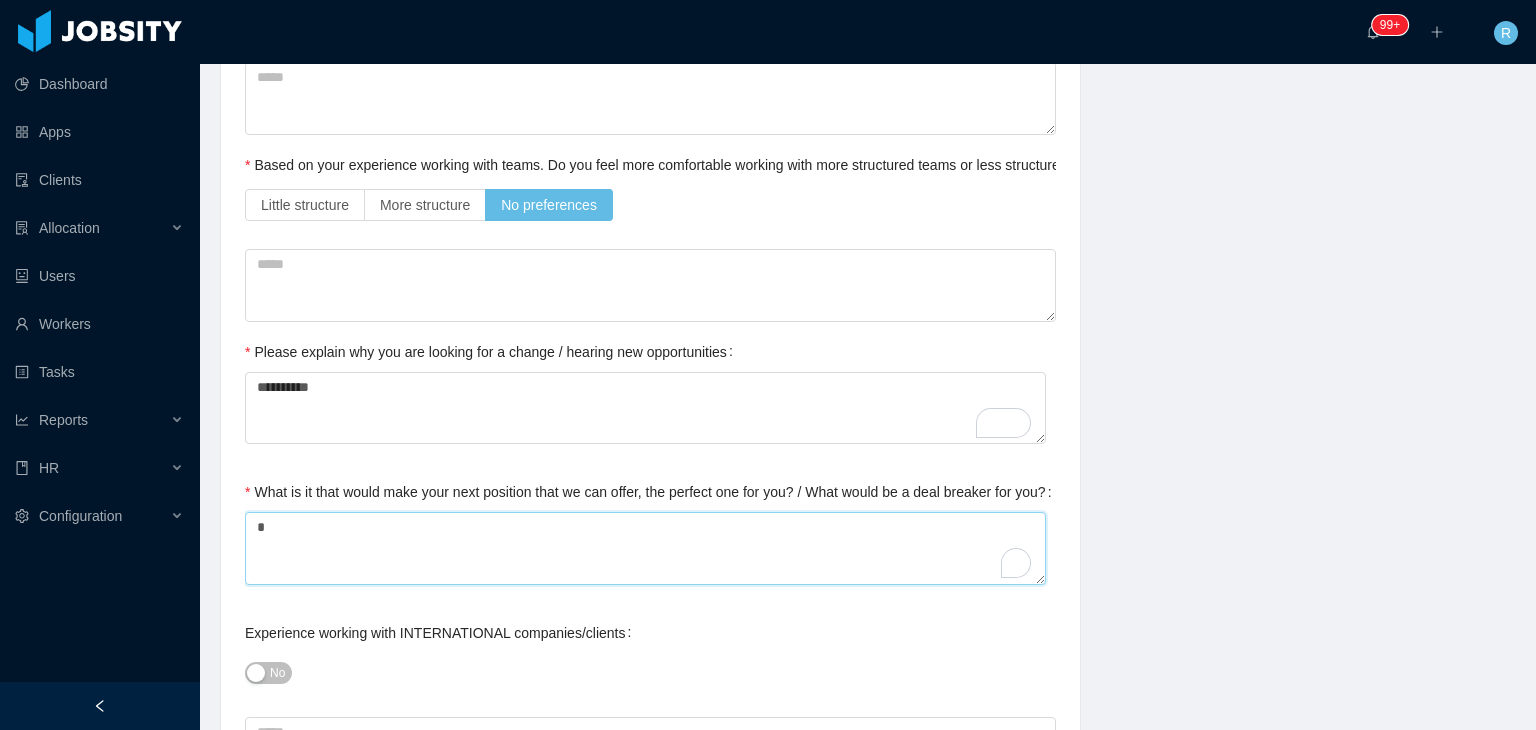 type 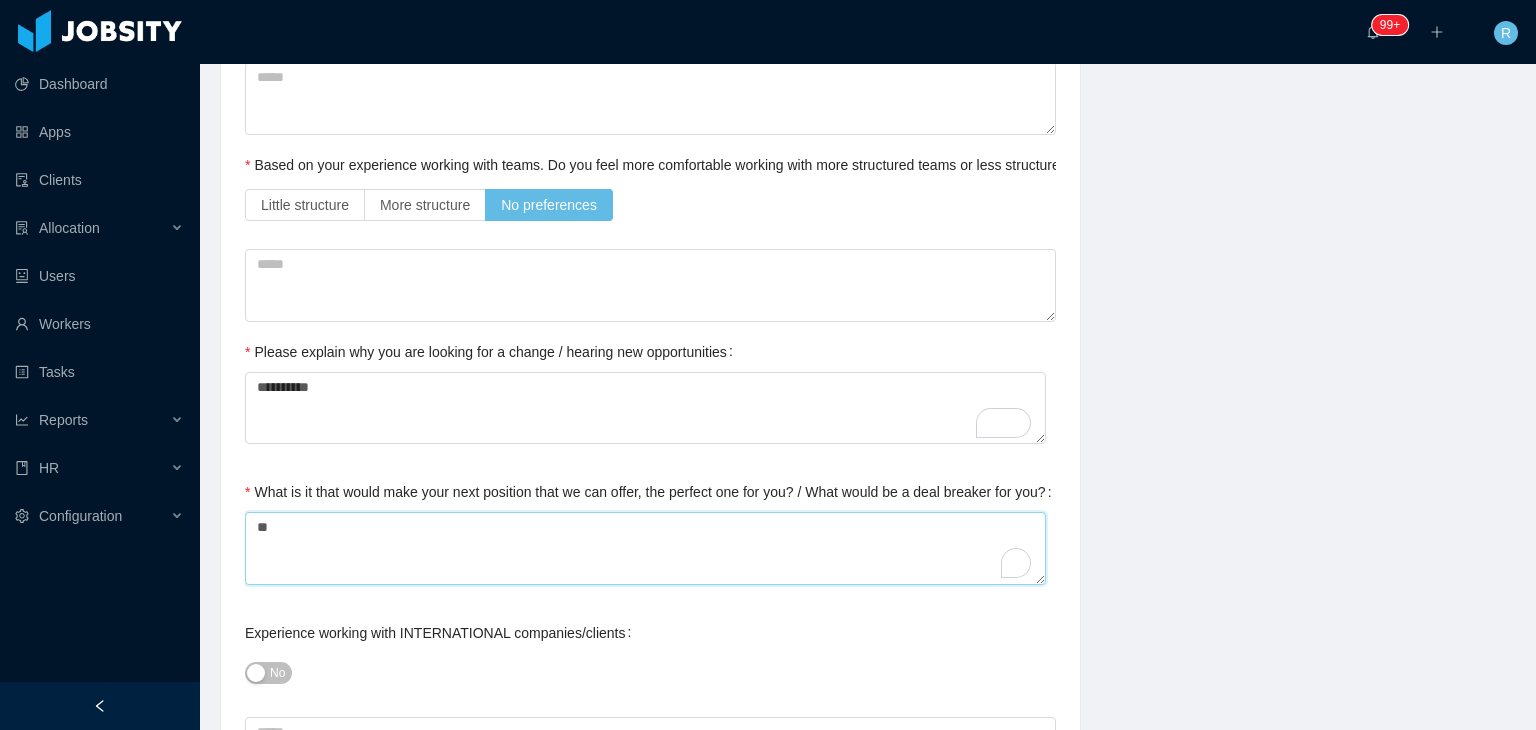 type 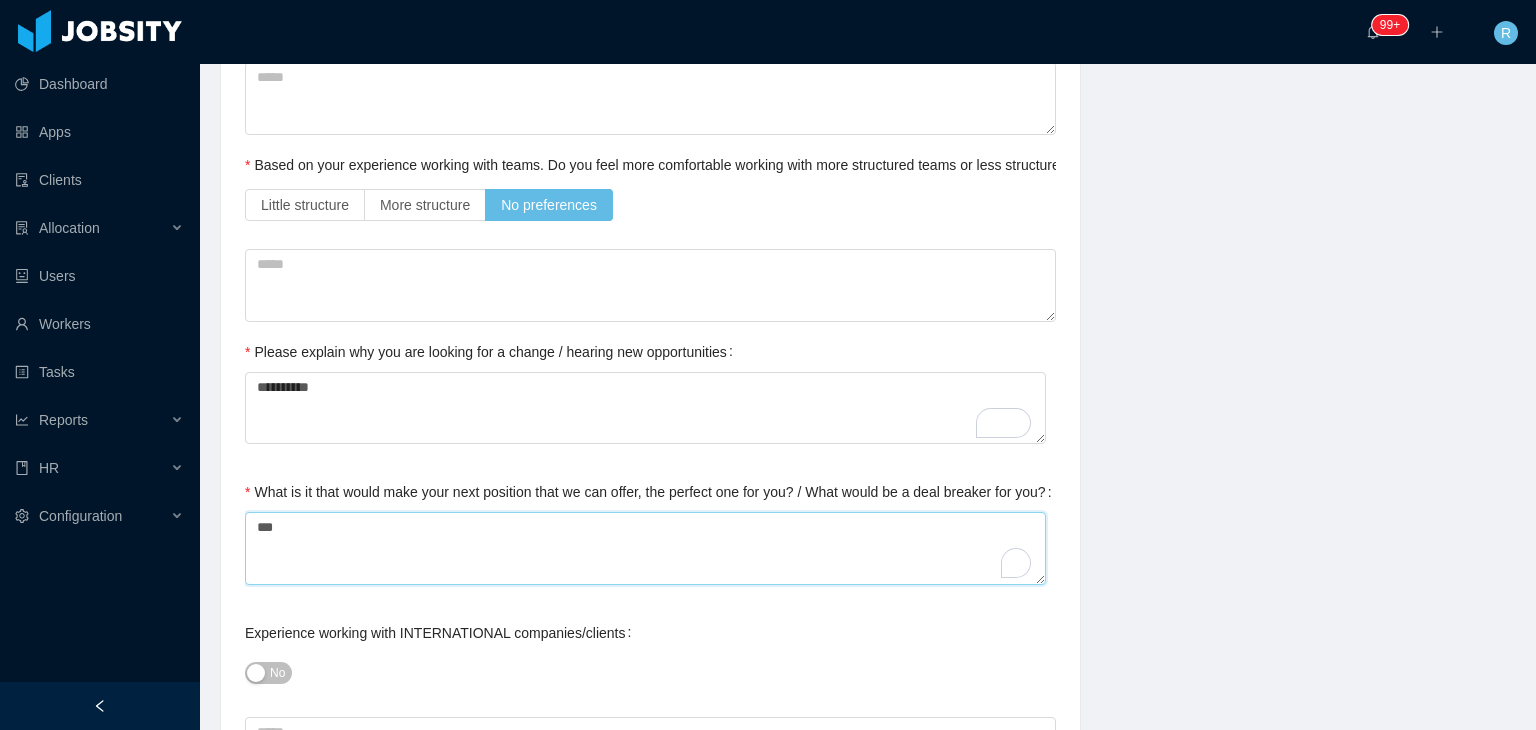 type on "****" 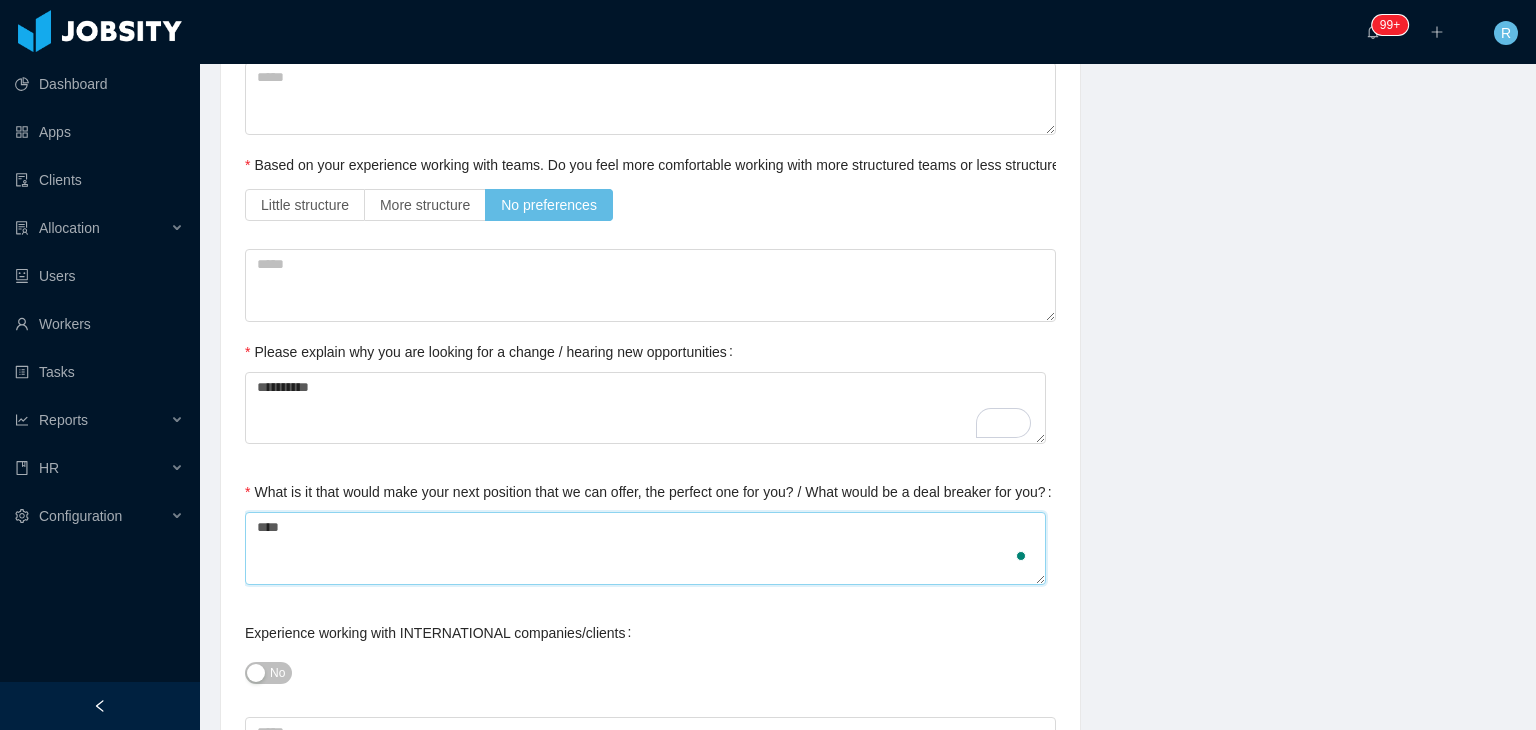 type 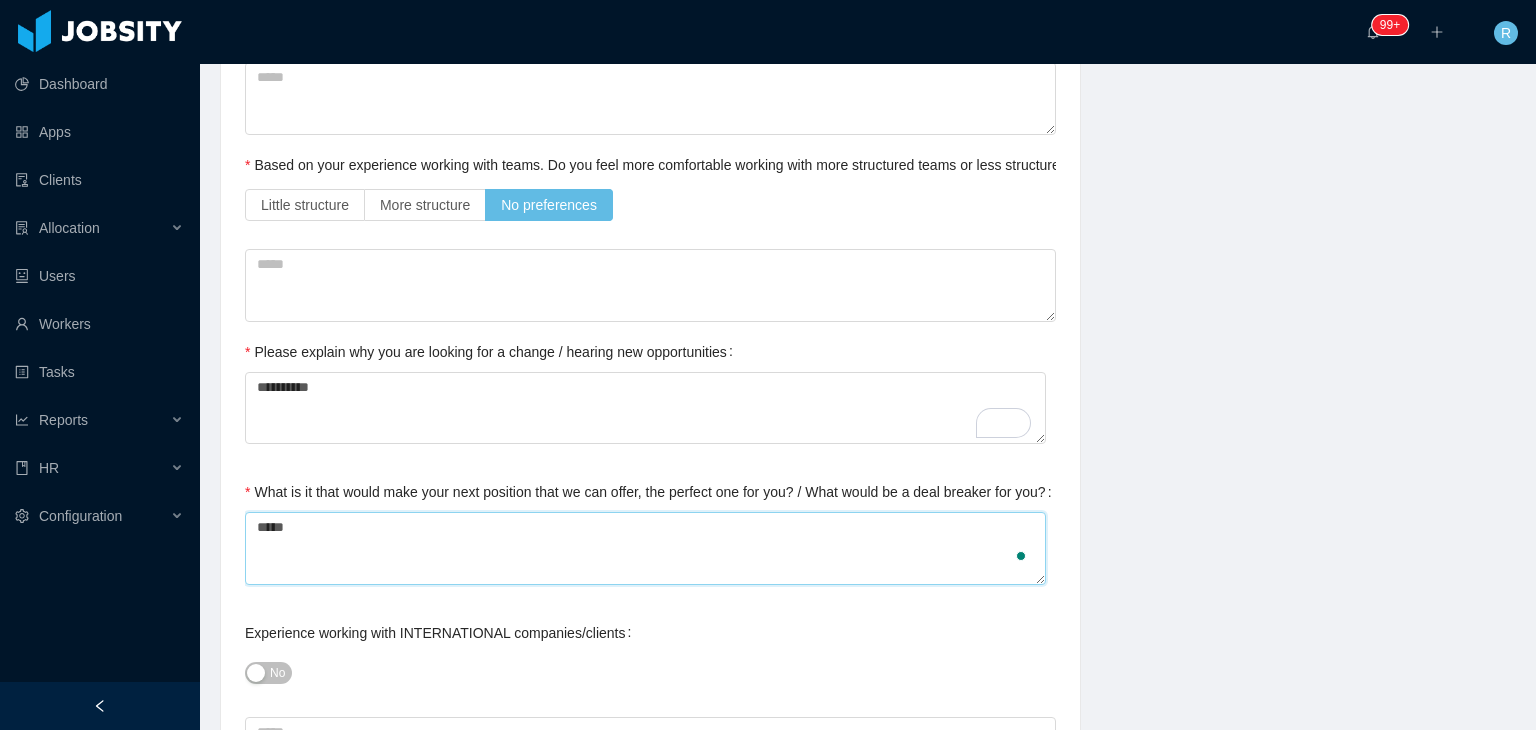 type 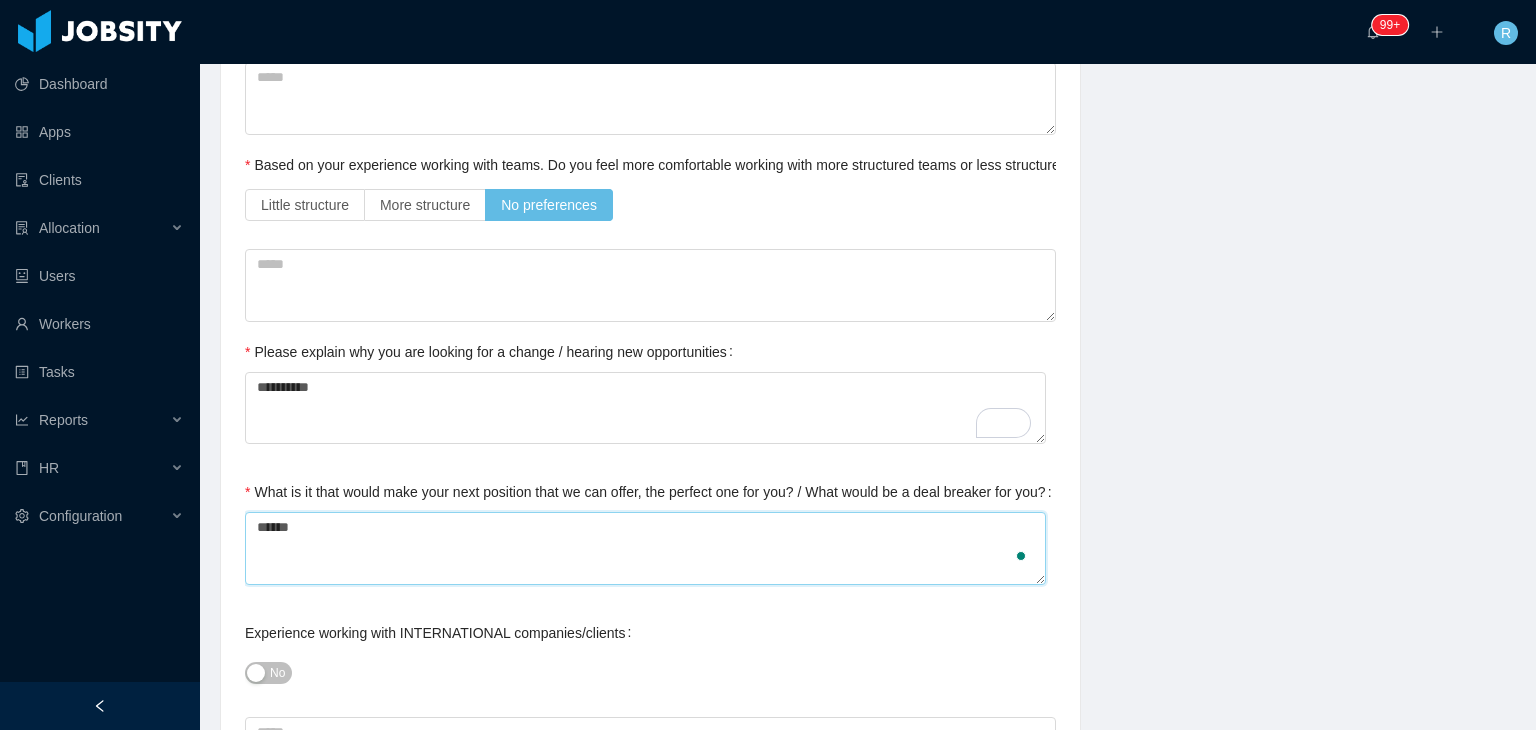 type 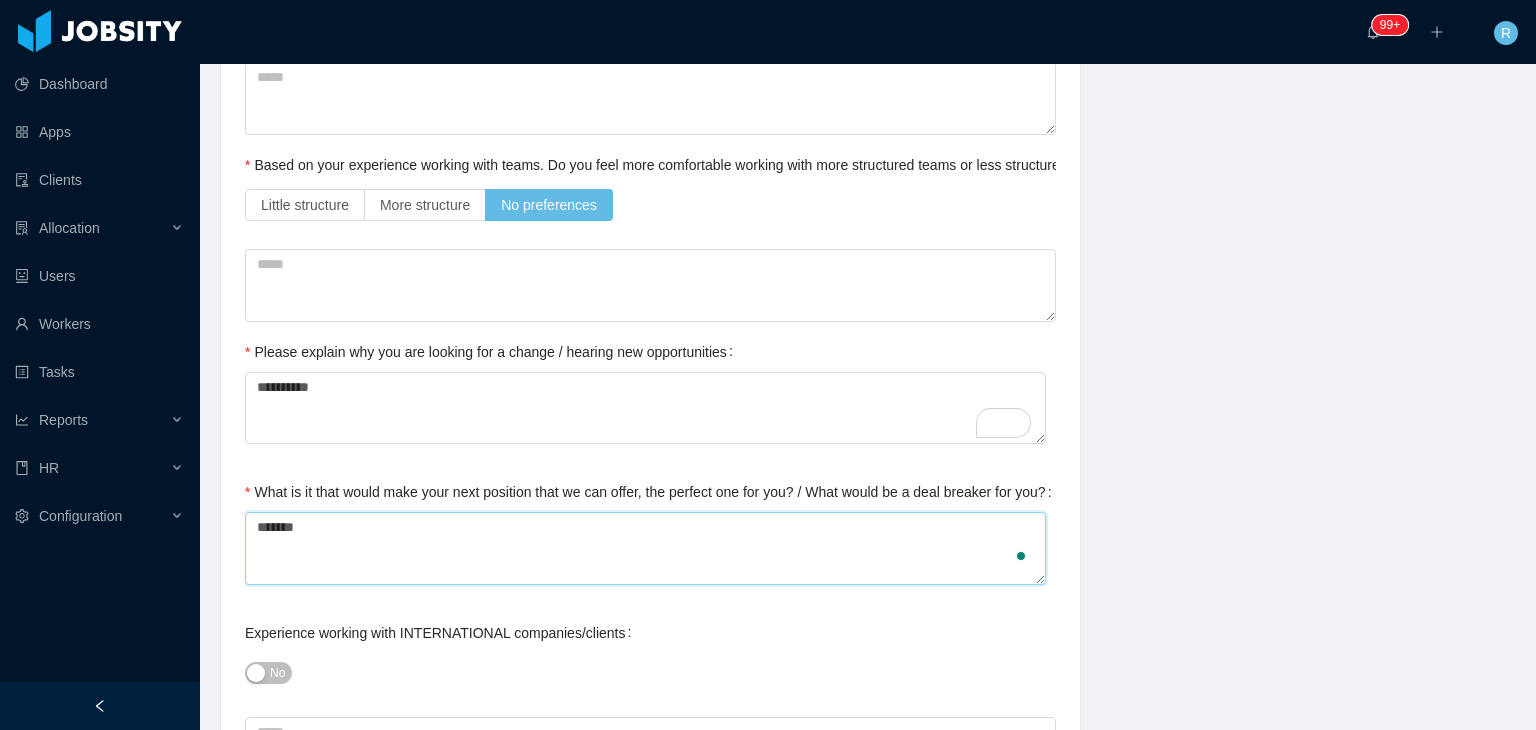 type 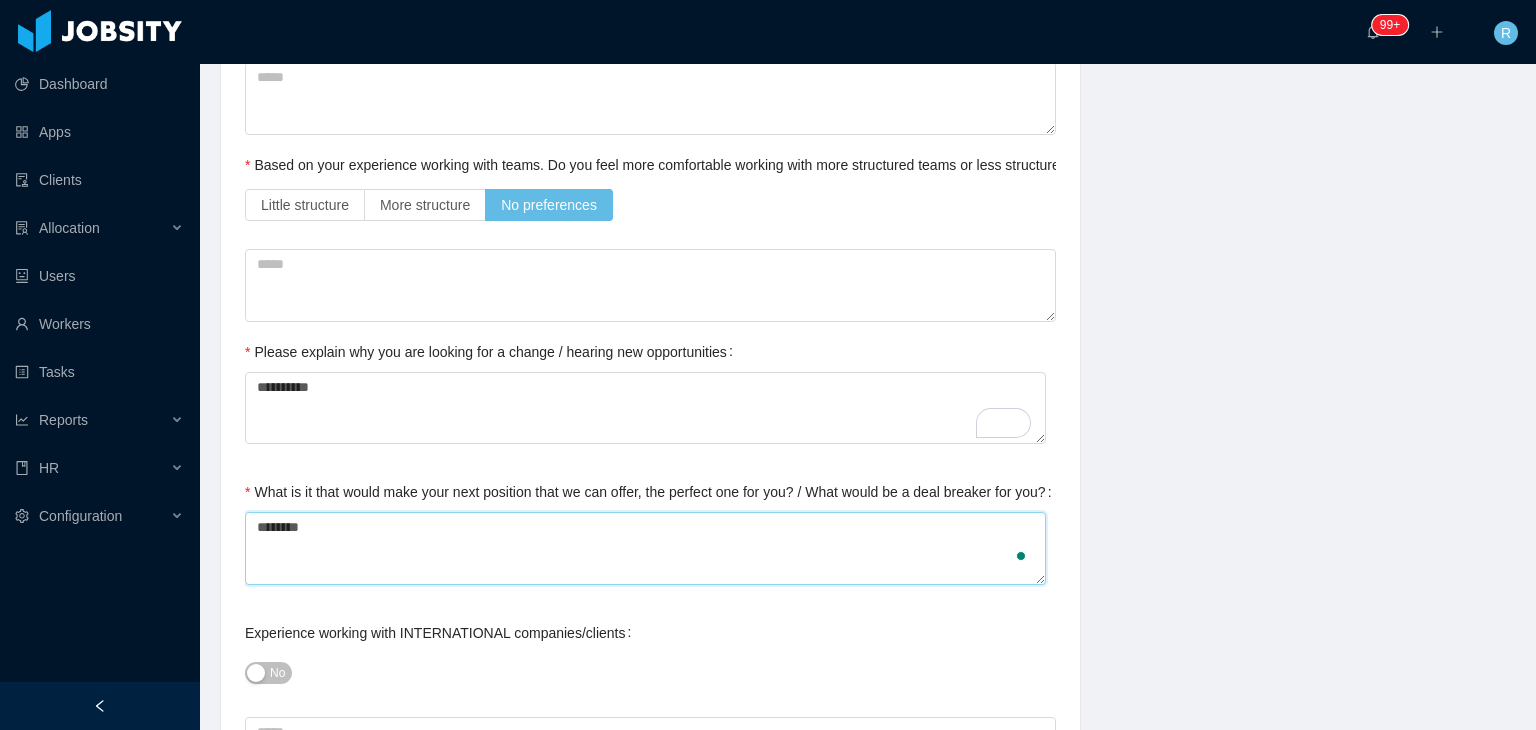 type 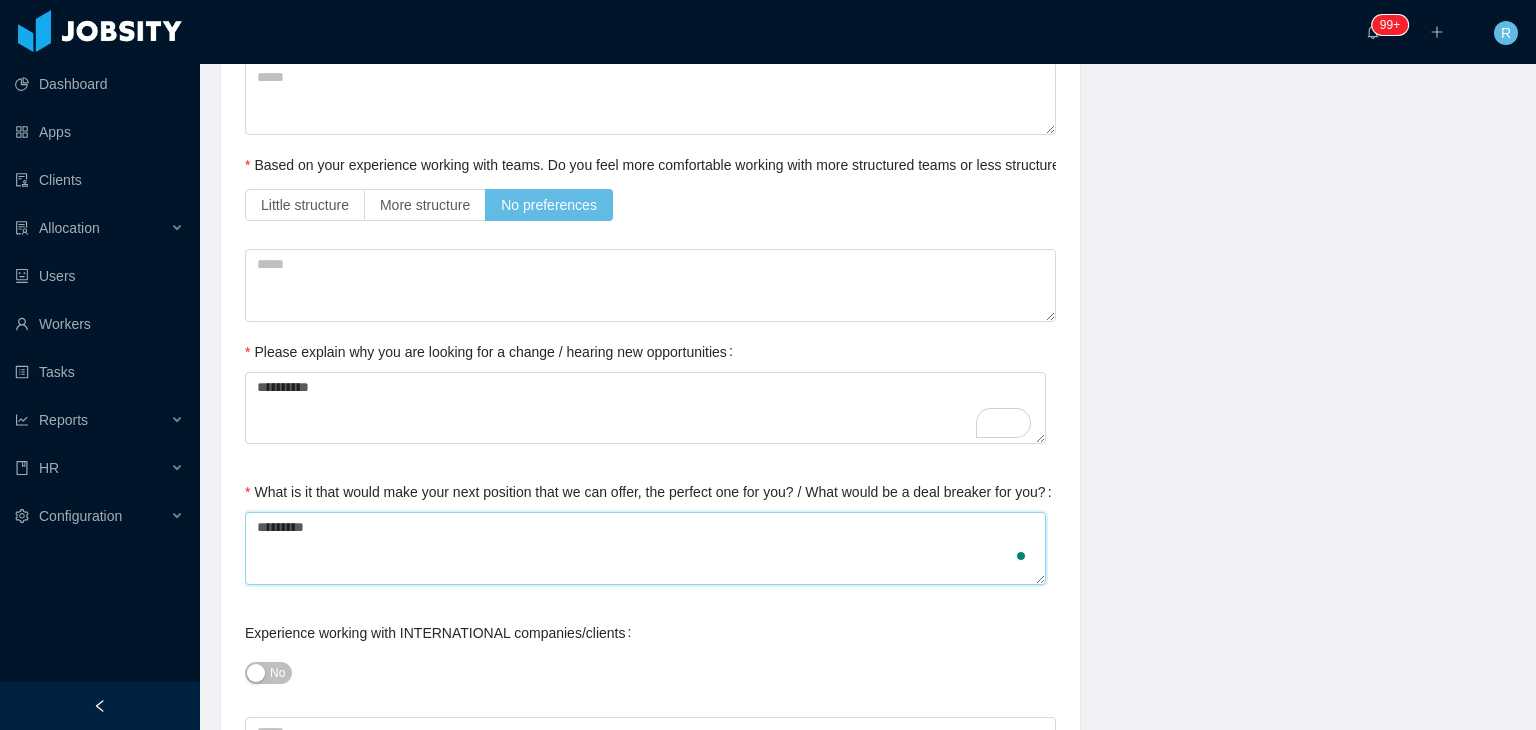 type 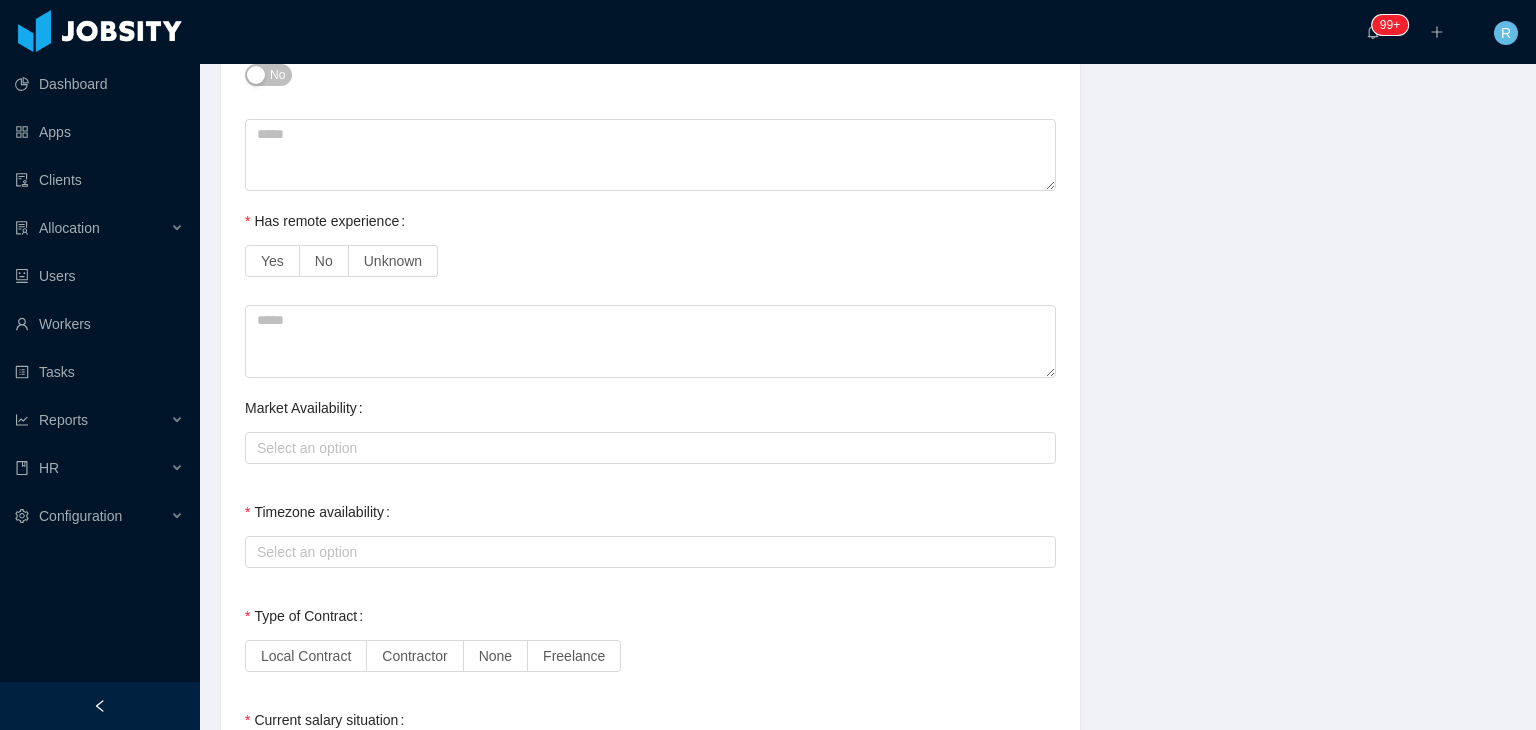 scroll, scrollTop: 1312, scrollLeft: 0, axis: vertical 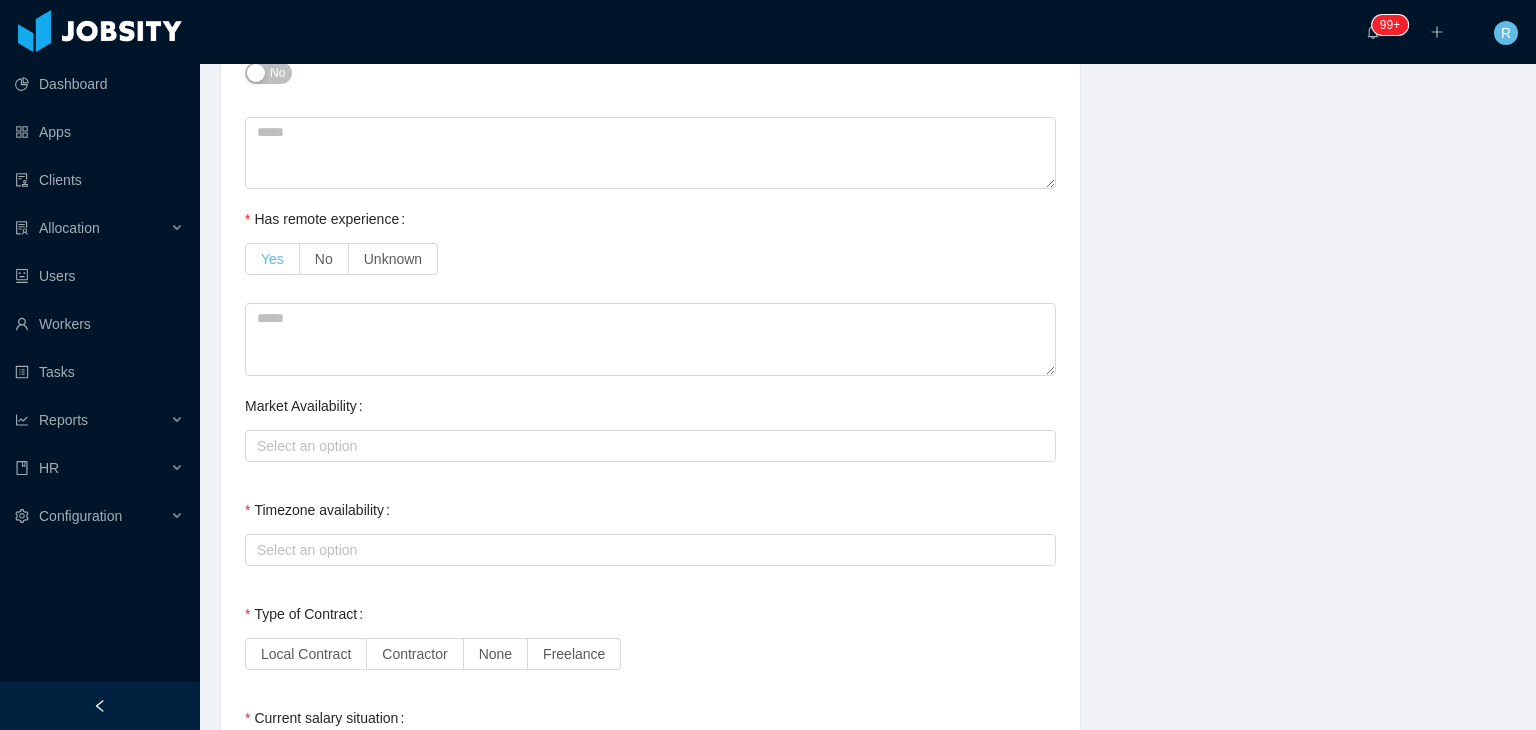 type on "**********" 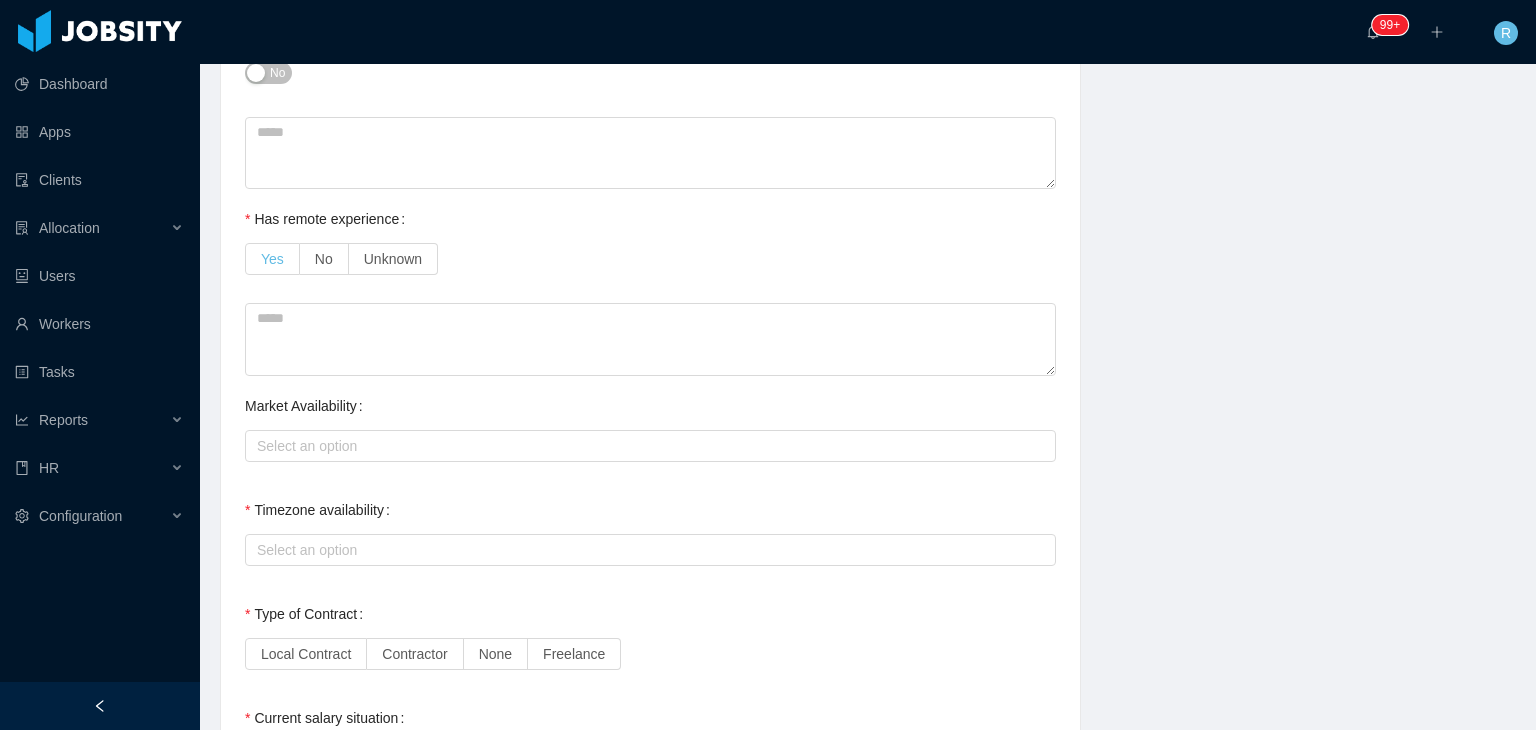 click on "Yes" at bounding box center (272, 259) 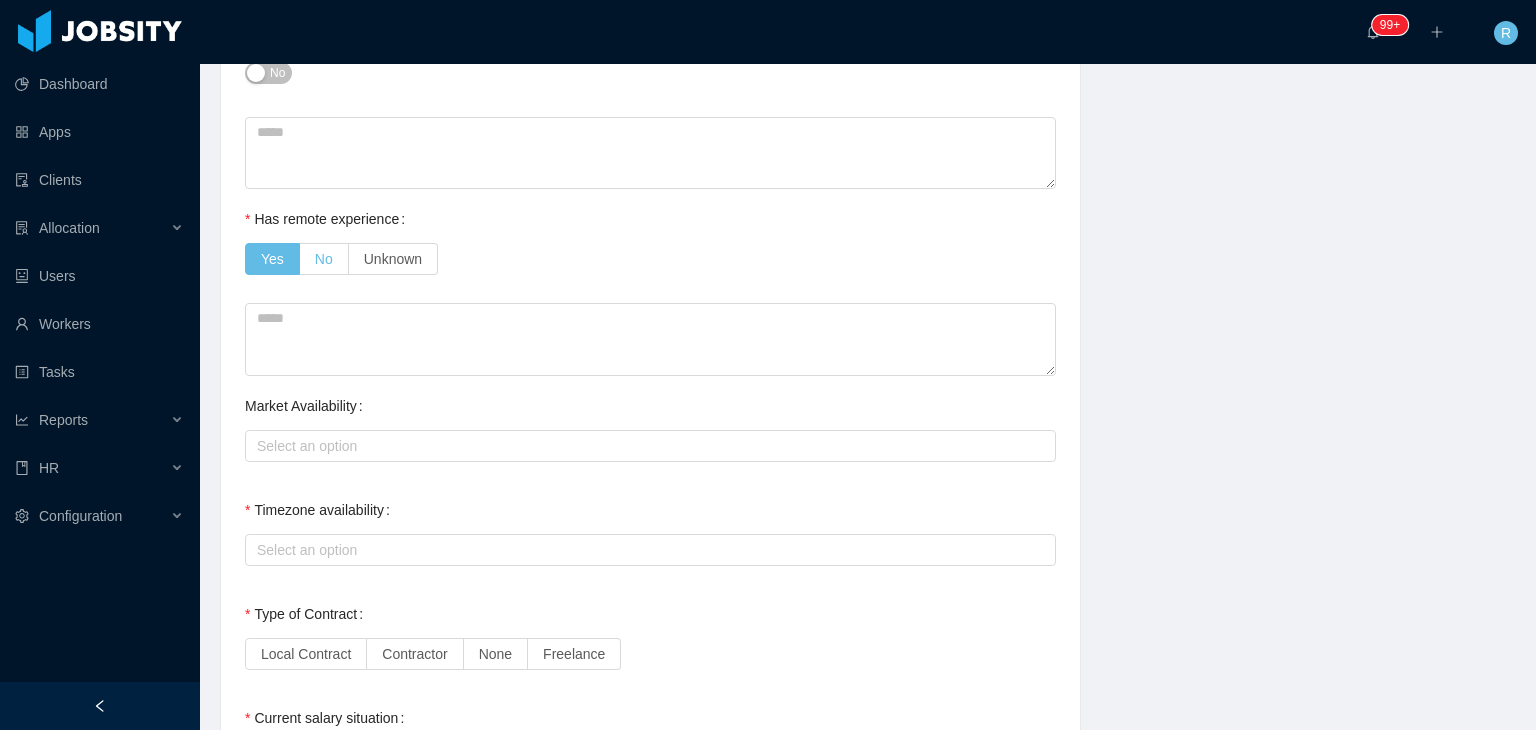 click on "No" at bounding box center (324, 259) 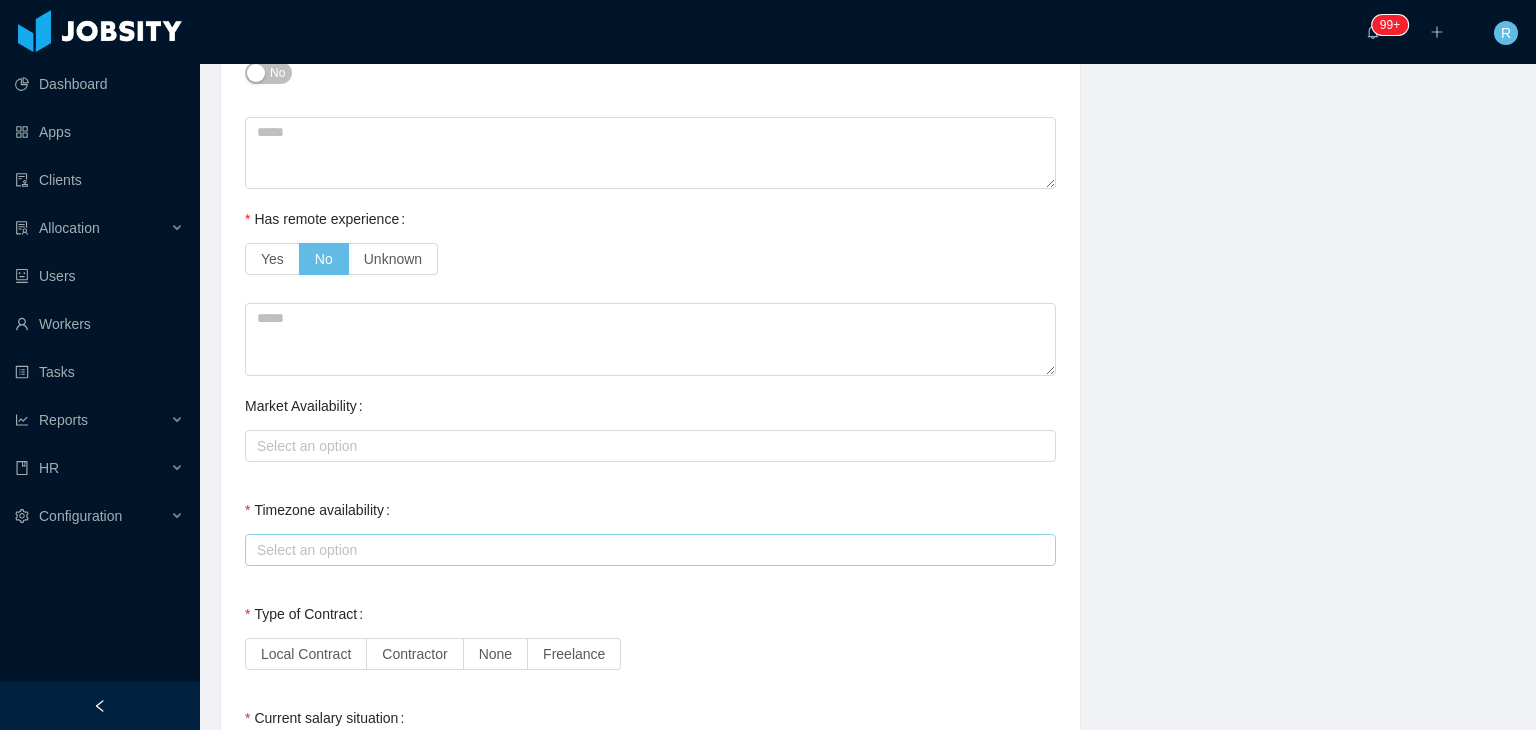 click on "Select an option" at bounding box center (646, 550) 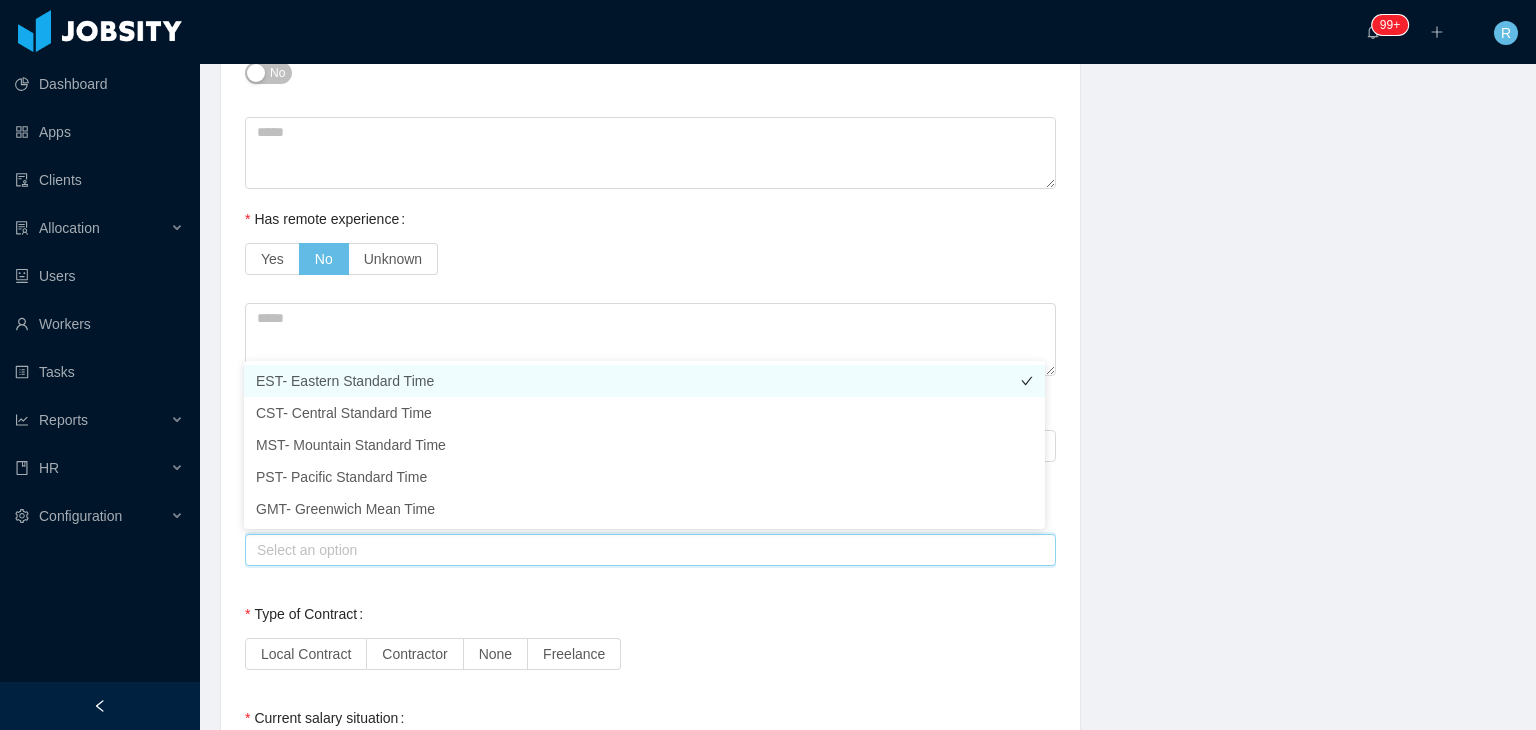 click on "EST- Eastern Standard Time" at bounding box center [644, 381] 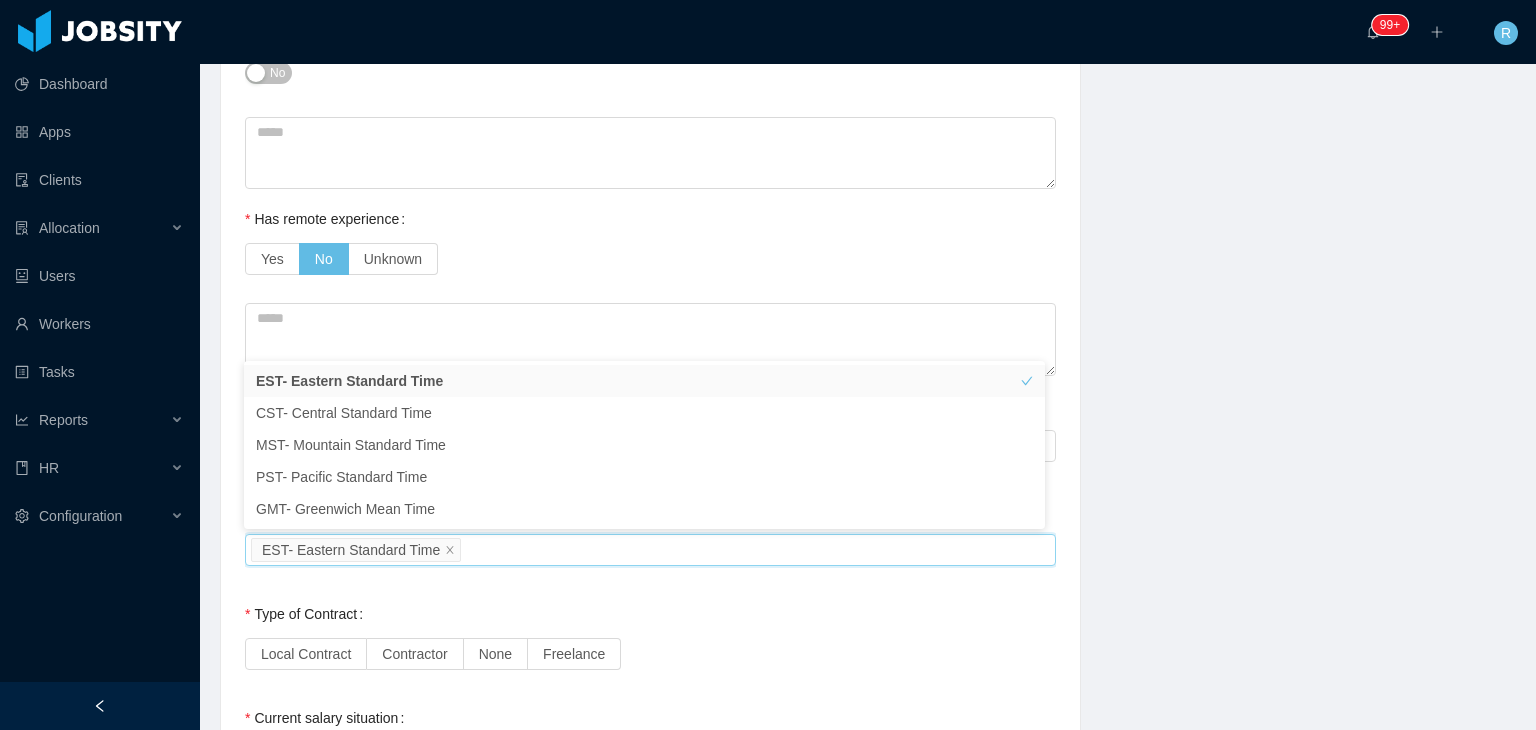 click on "**********" at bounding box center [650, 197] 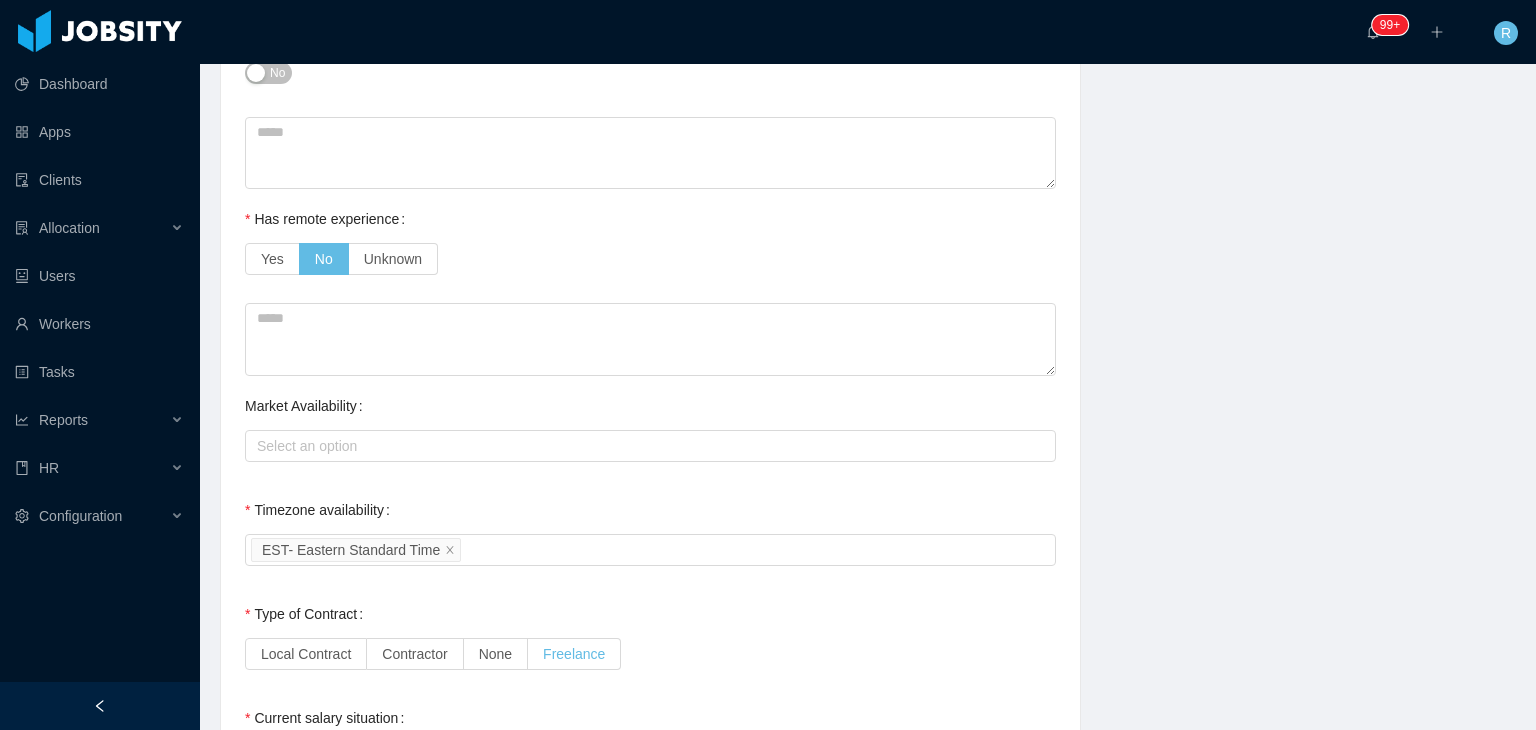 click on "Freelance" at bounding box center [574, 654] 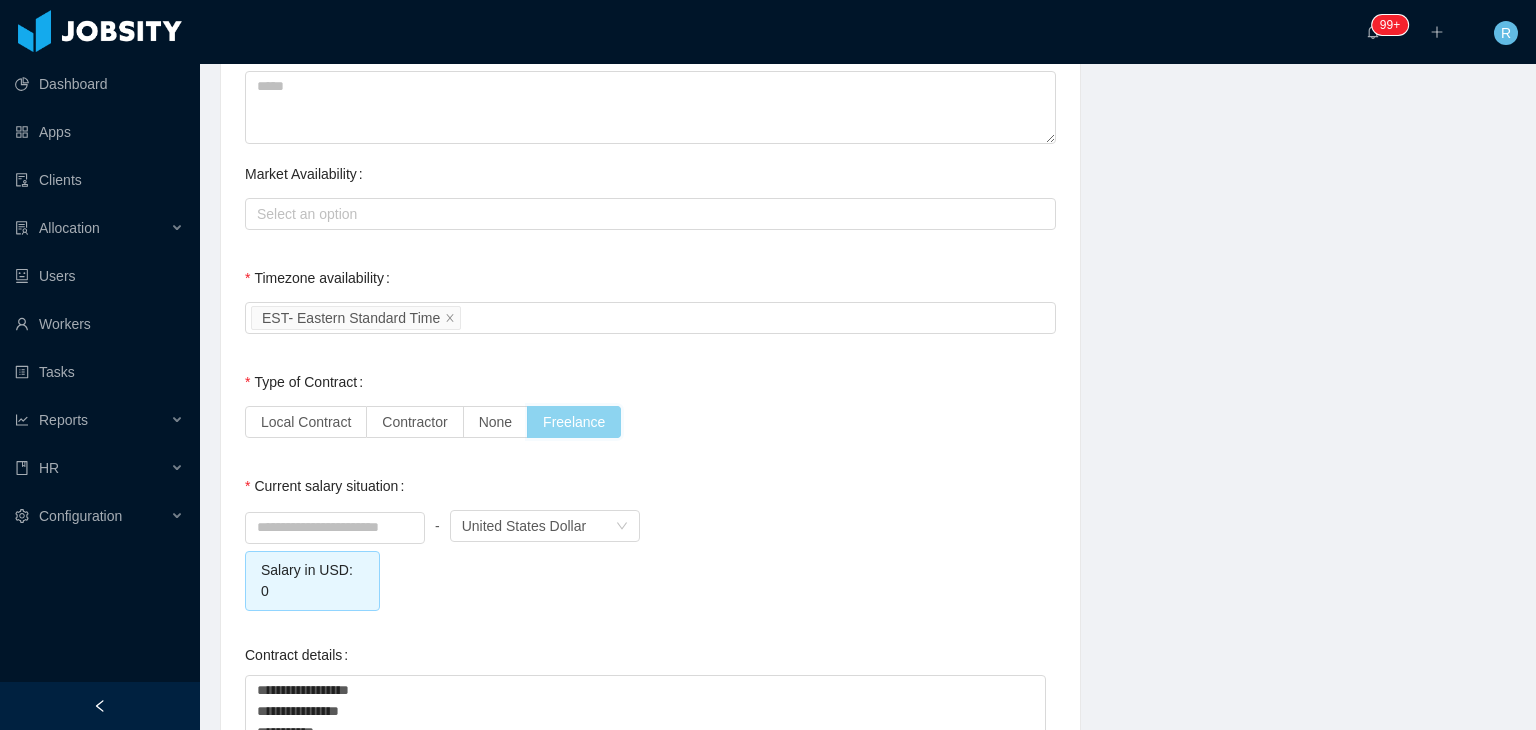 scroll, scrollTop: 1551, scrollLeft: 0, axis: vertical 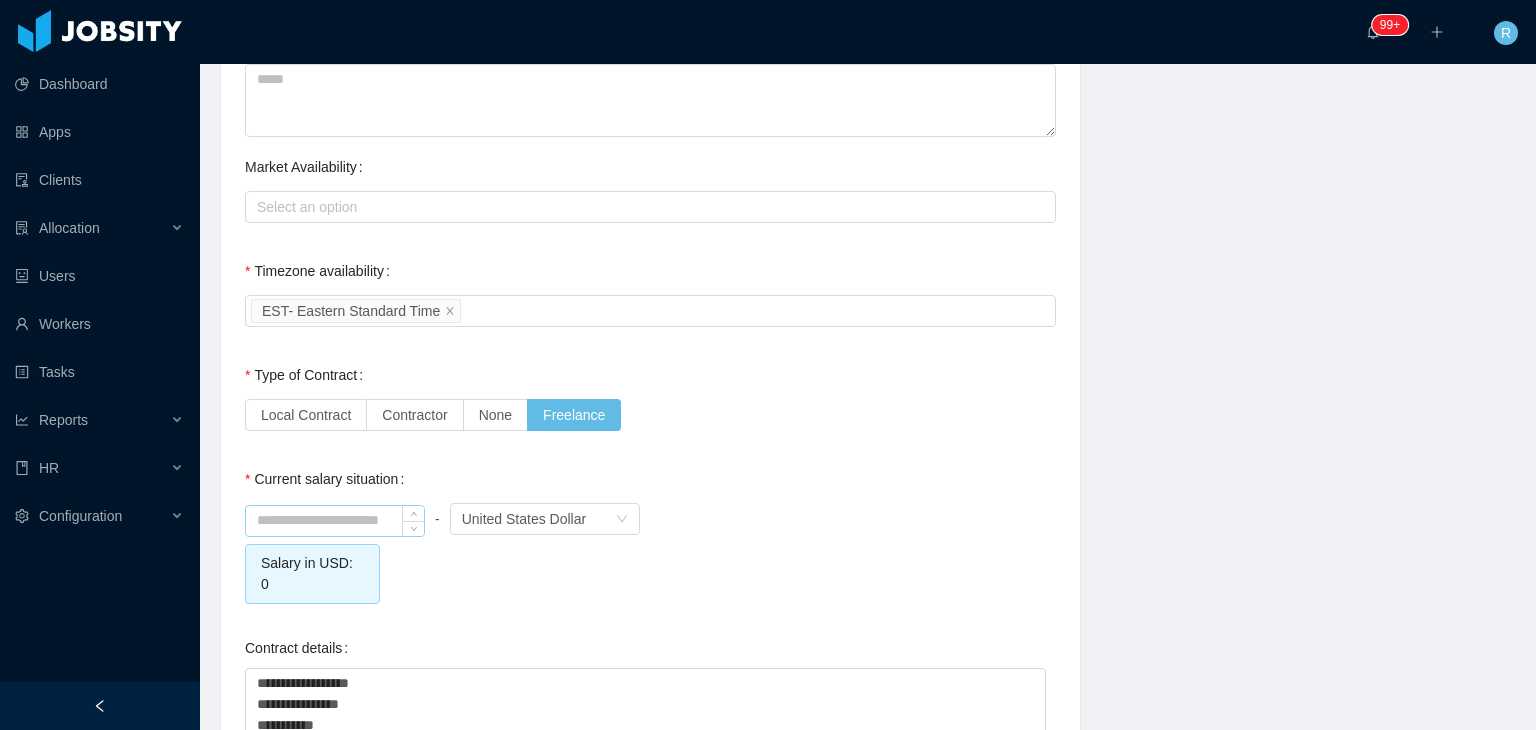 click at bounding box center [335, 521] 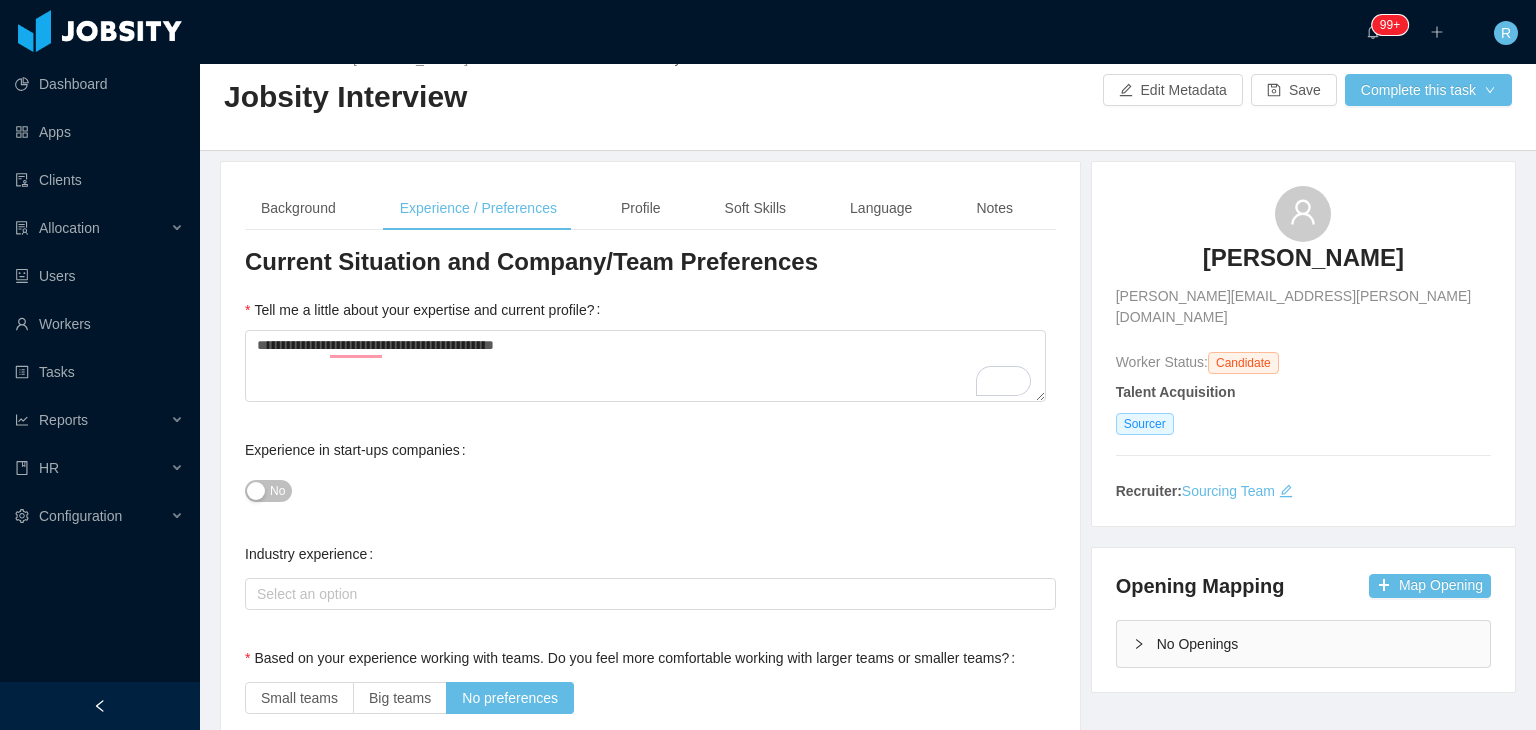 scroll, scrollTop: 0, scrollLeft: 0, axis: both 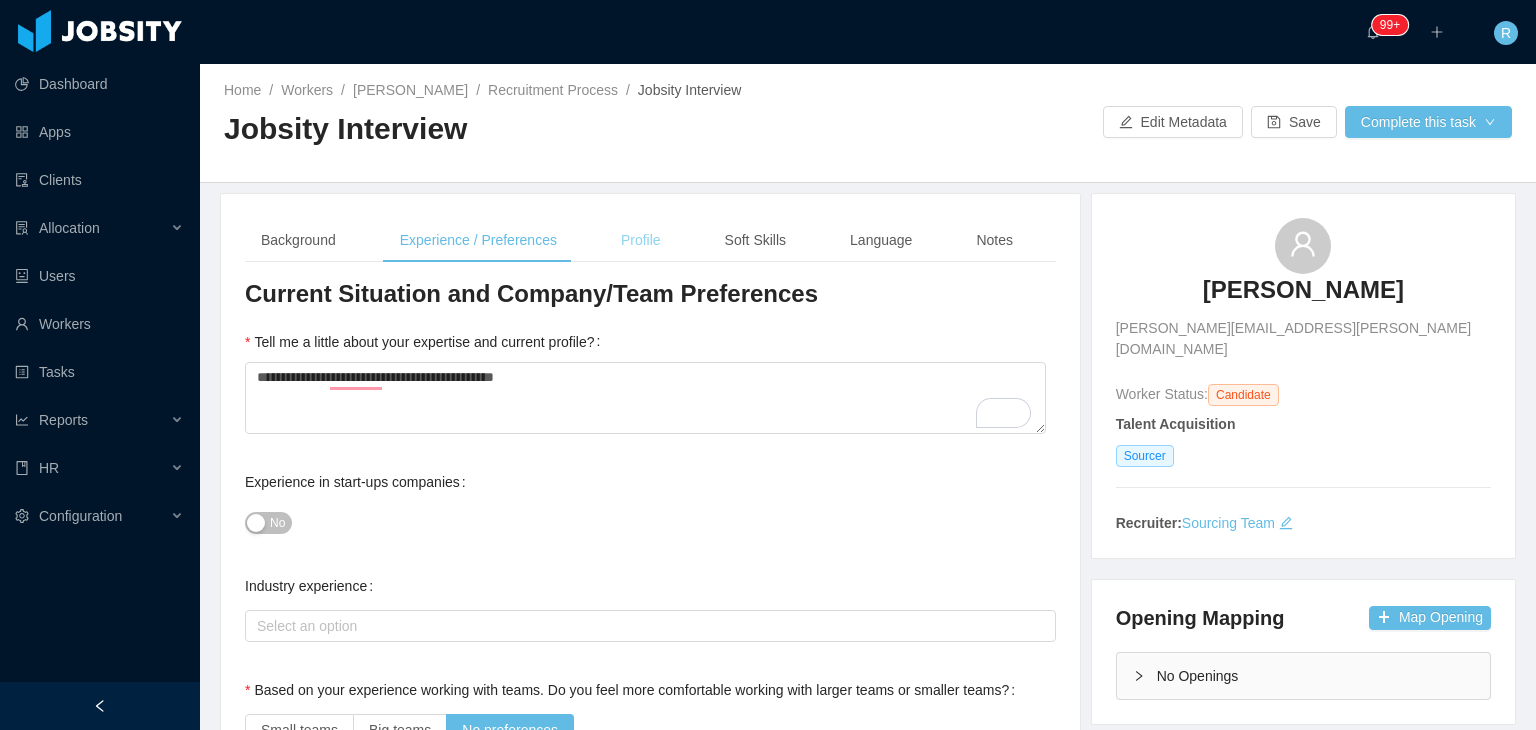 type on "****" 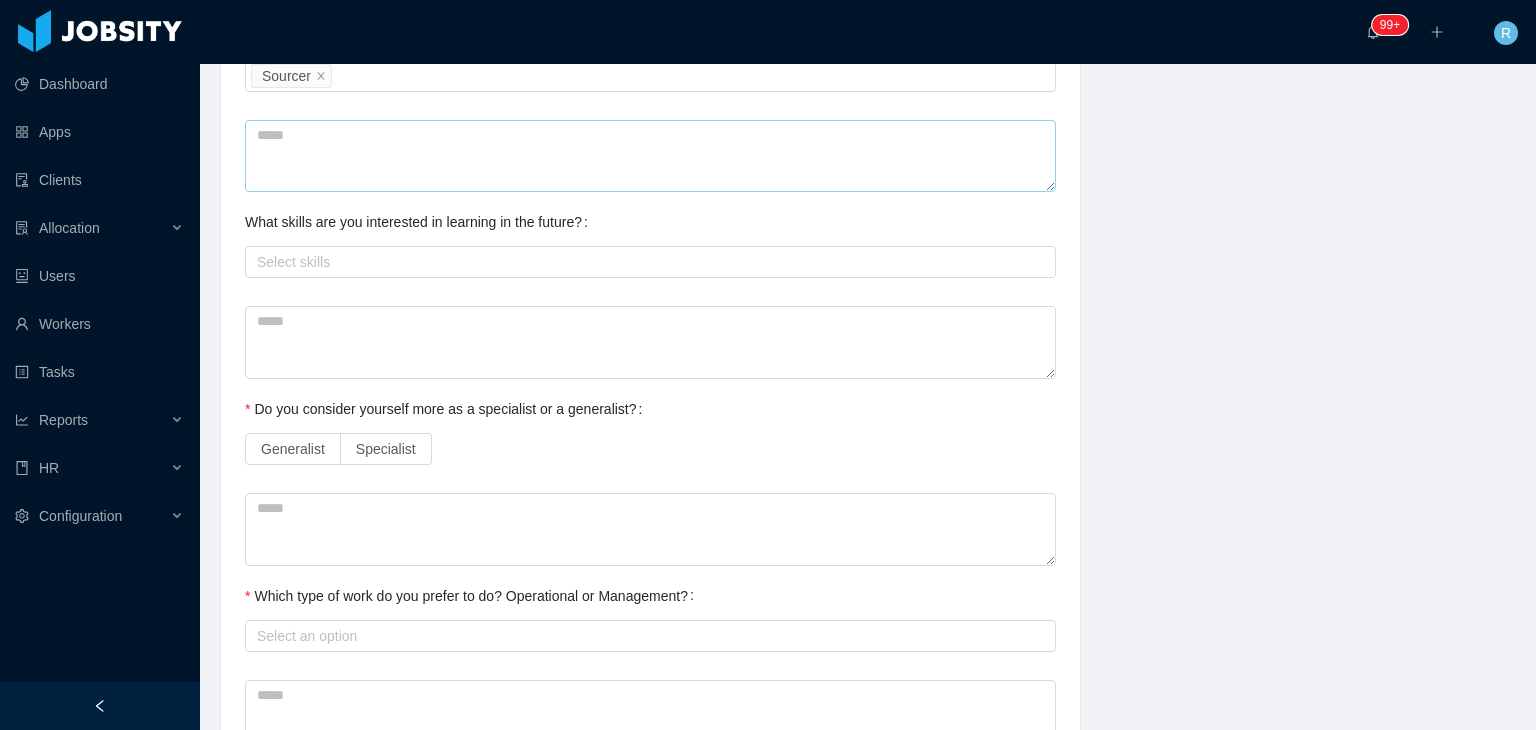 scroll, scrollTop: 973, scrollLeft: 0, axis: vertical 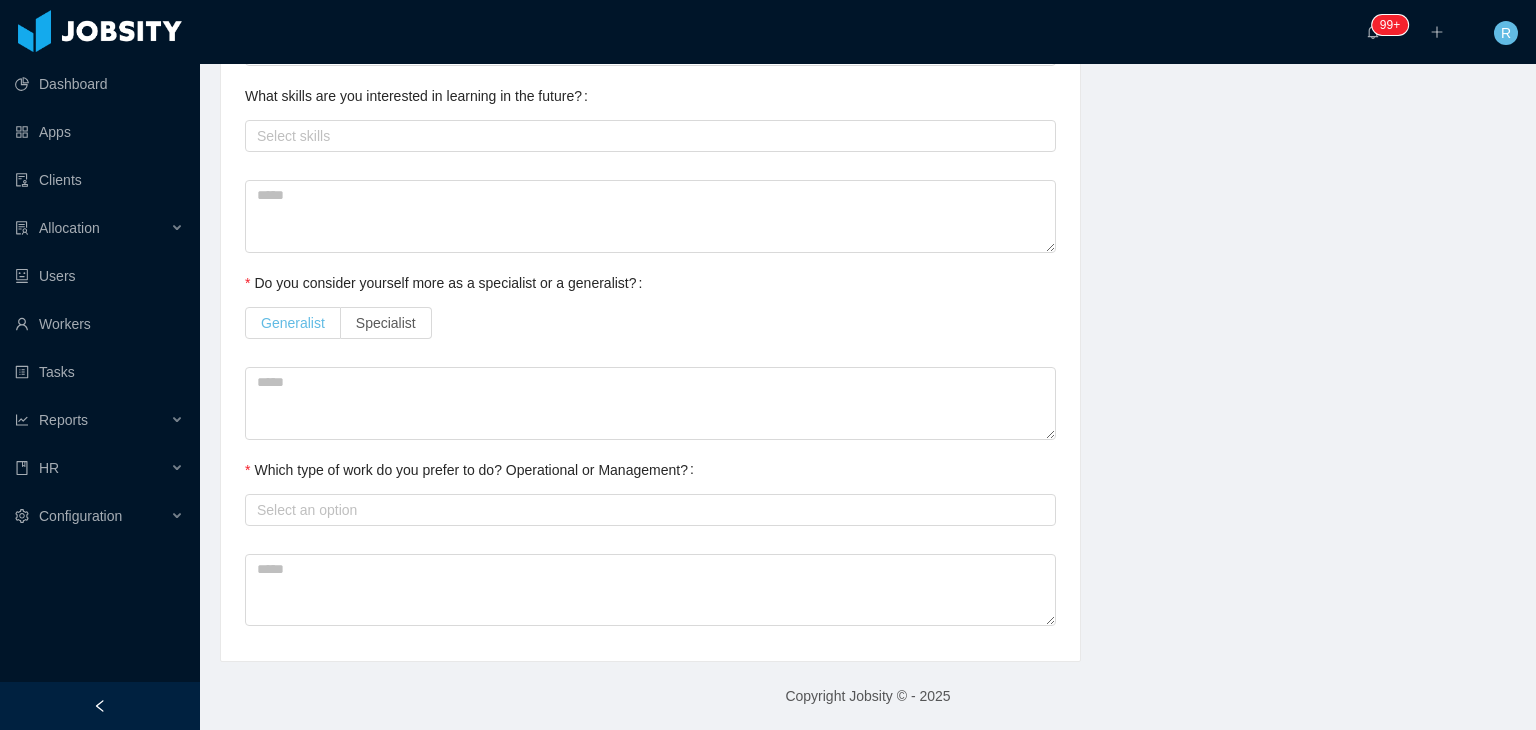 click on "Generalist" at bounding box center [293, 323] 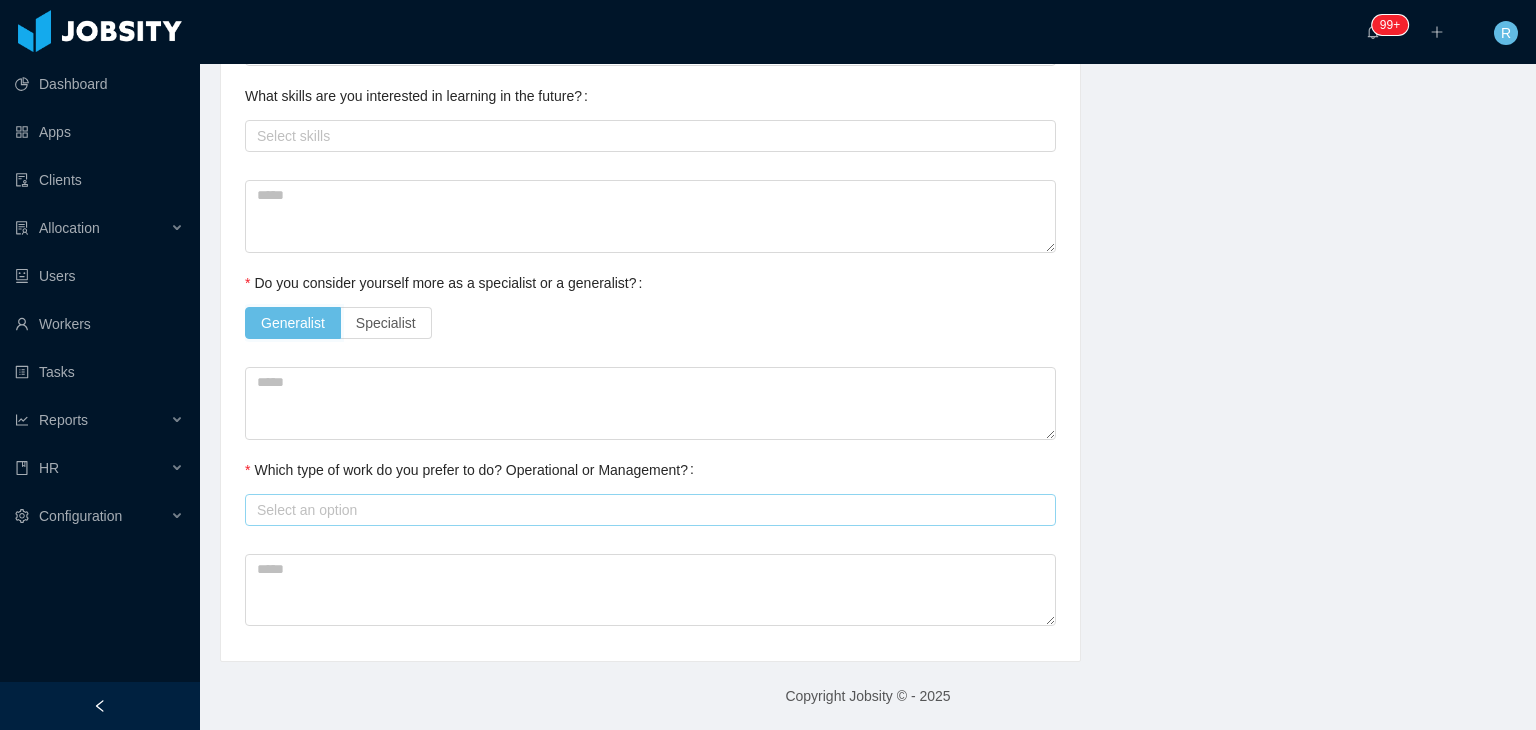 click on "Select an option" at bounding box center (646, 510) 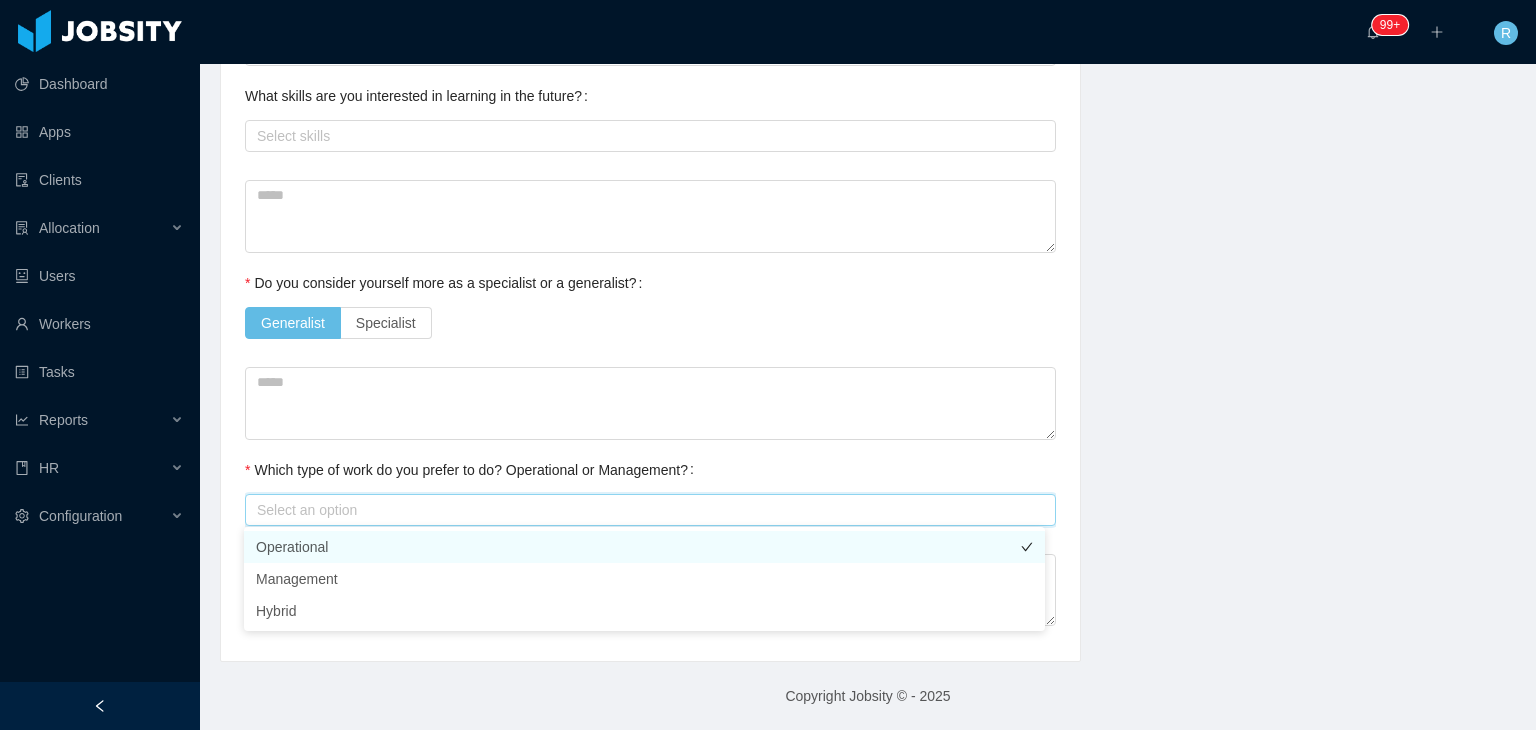 click on "Operational" at bounding box center (644, 547) 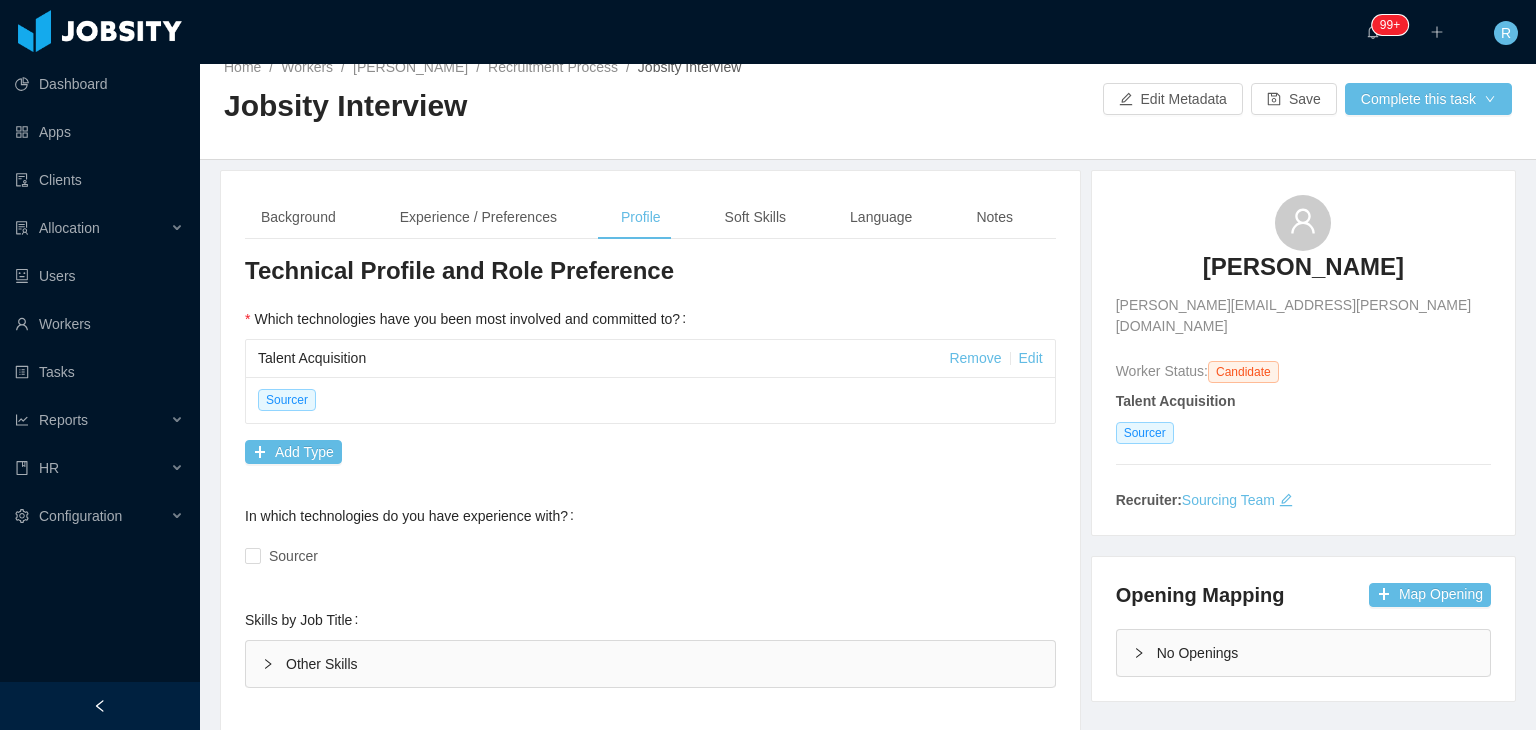 scroll, scrollTop: 0, scrollLeft: 0, axis: both 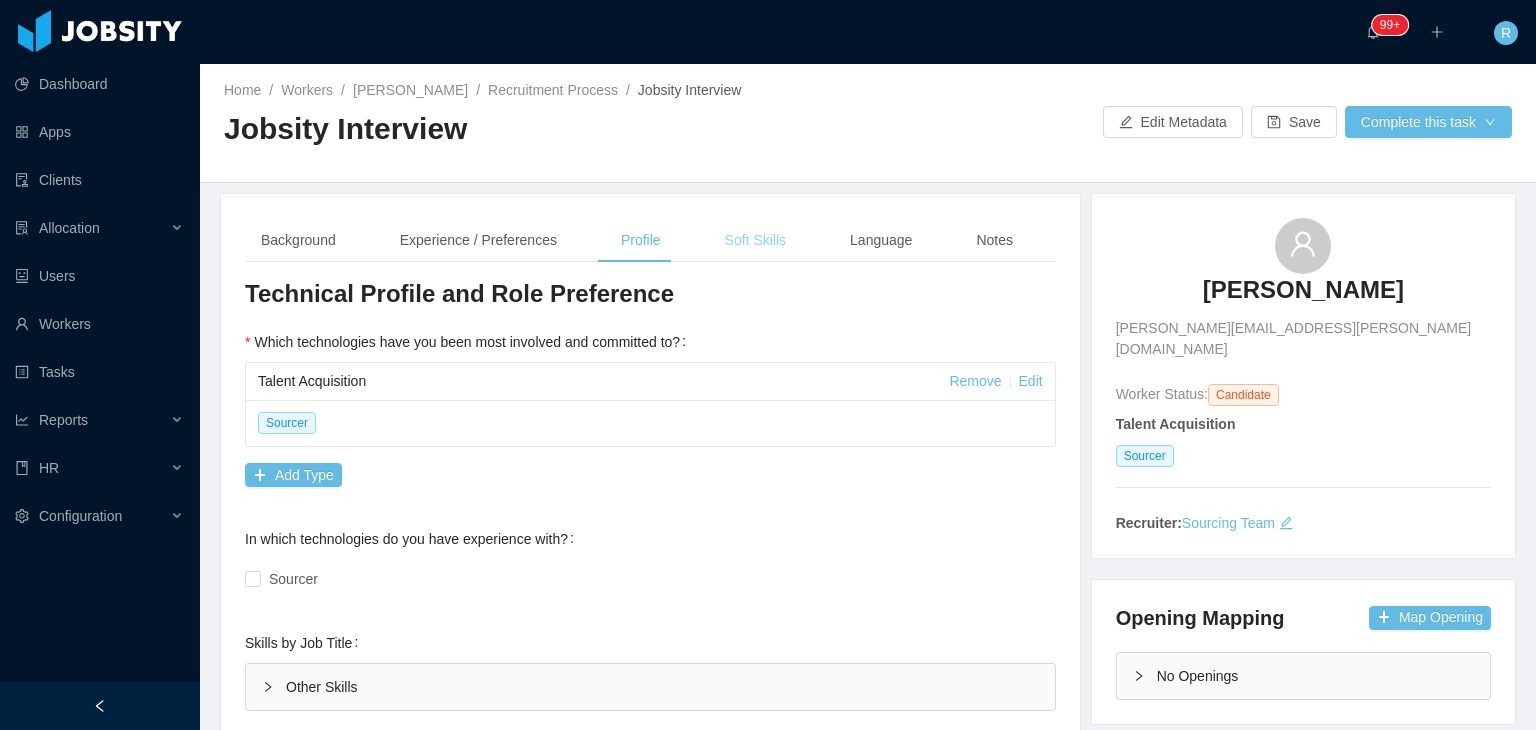 click on "Soft Skills" at bounding box center [755, 240] 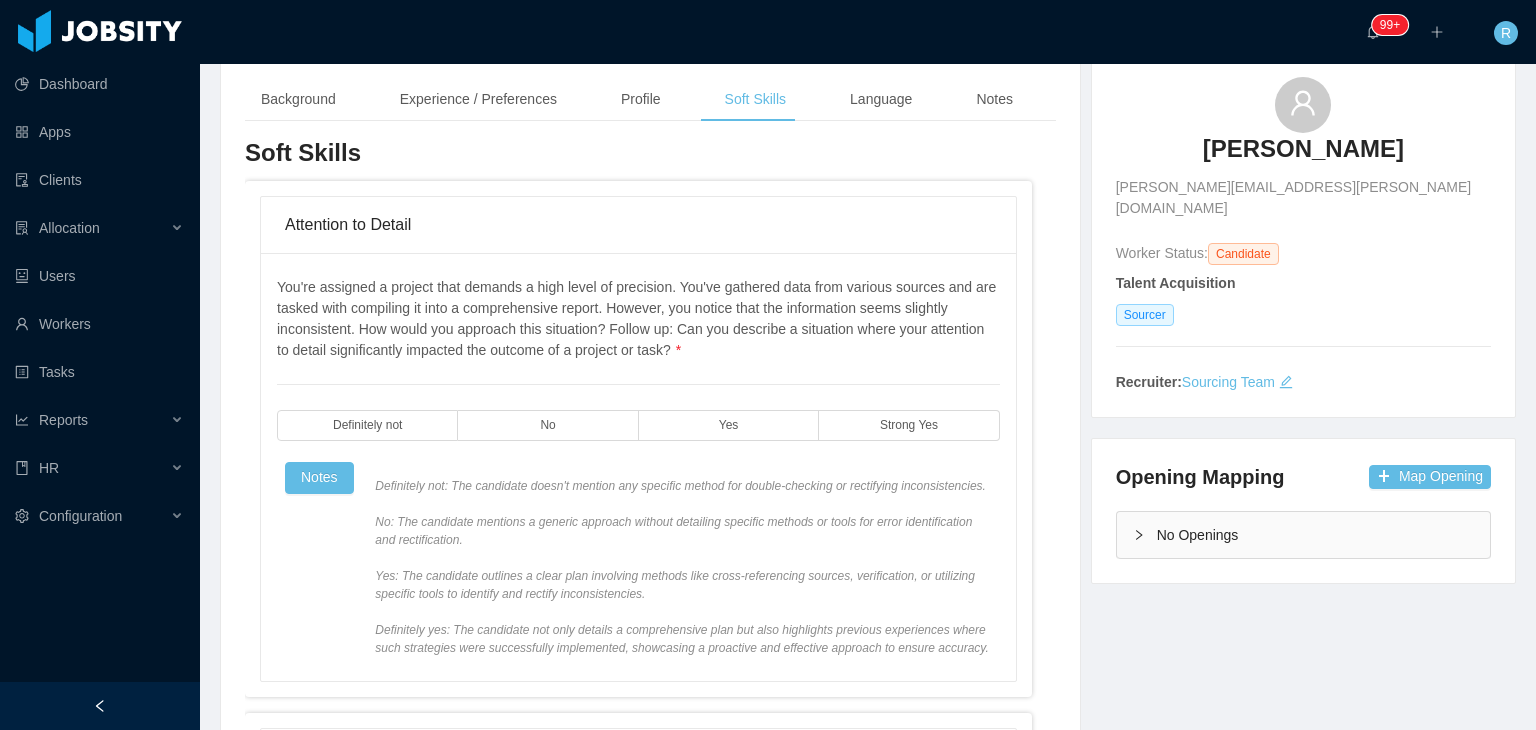 scroll, scrollTop: 200, scrollLeft: 0, axis: vertical 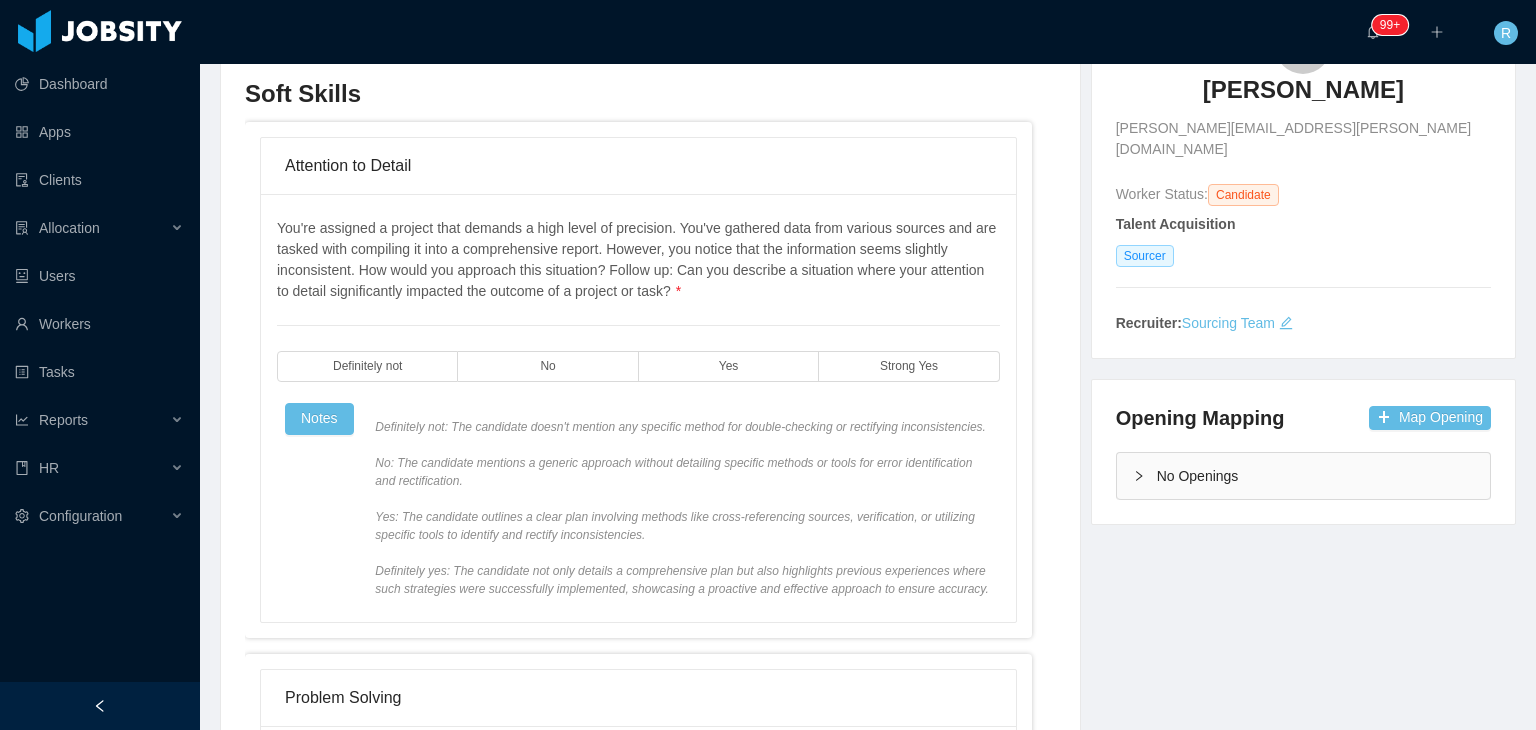 click on "You're assigned a project that demands a high level of precision. You've gathered data from various sources and are tasked with compiling it into a comprehensive report. However, you notice that the information seems slightly inconsistent. How would you approach this situation? Follow up: Can you describe a situation where your attention to detail significantly impacted the outcome of a project or task? * Definitely not No Yes Strong Yes Notes" at bounding box center (638, 408) 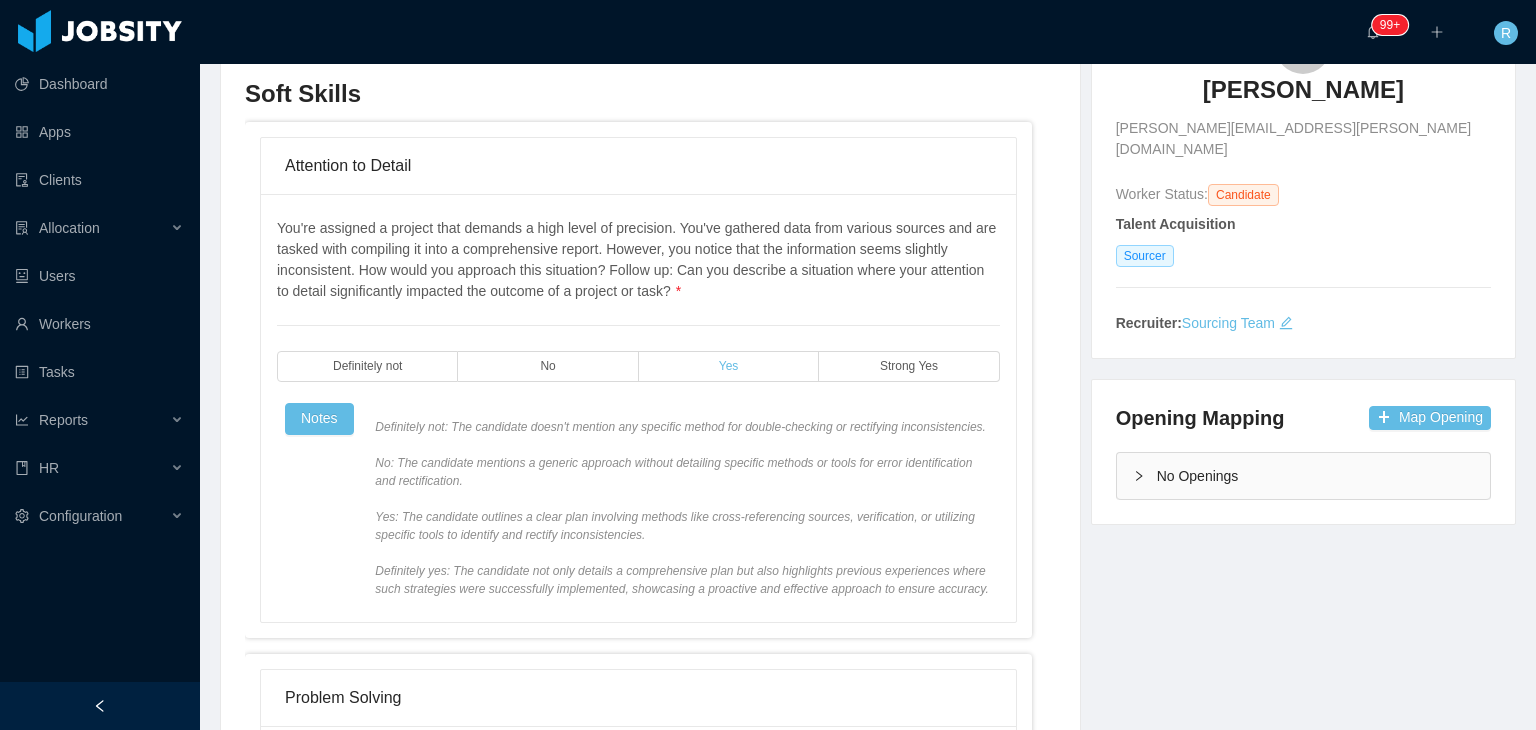 click on "Yes" at bounding box center [729, 366] 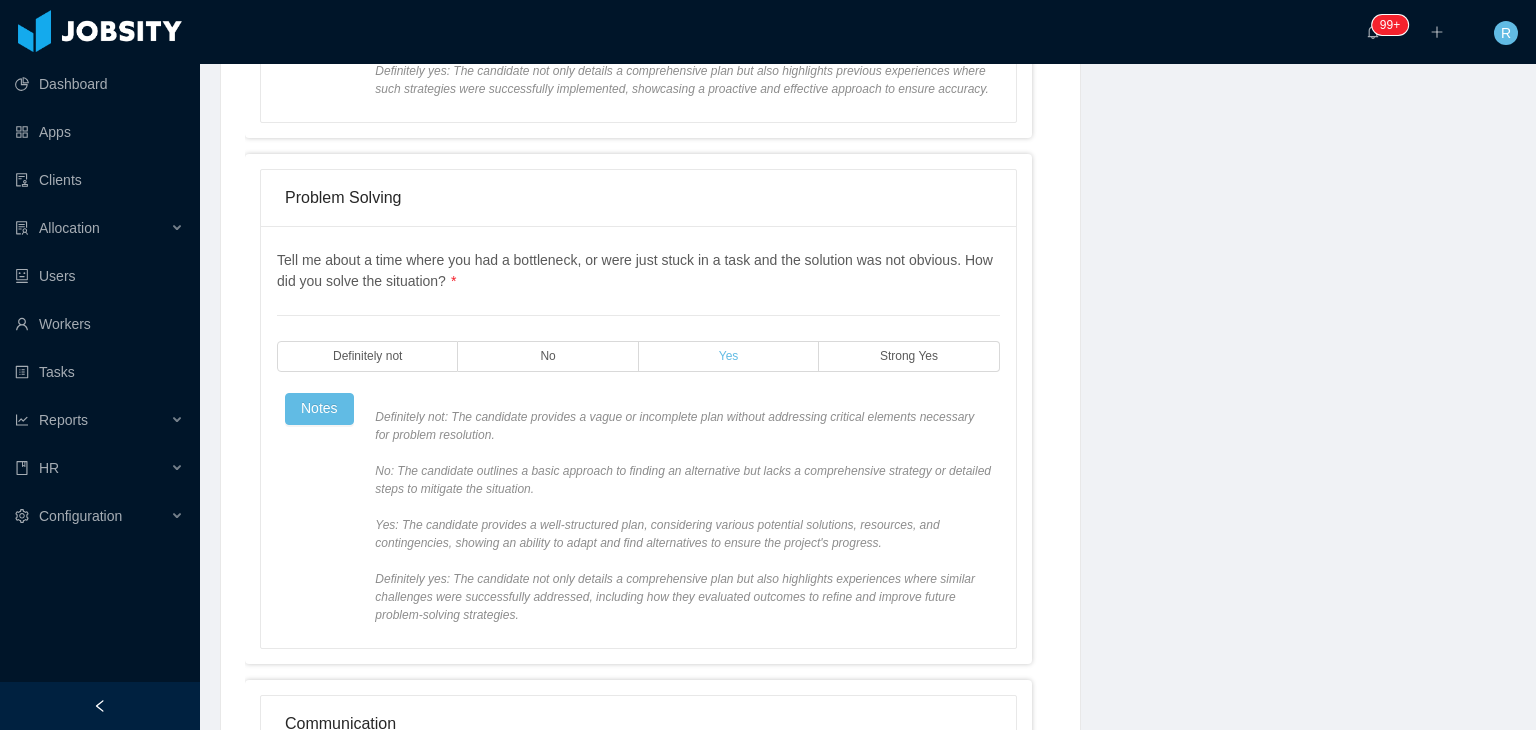 click on "Yes" at bounding box center (729, 356) 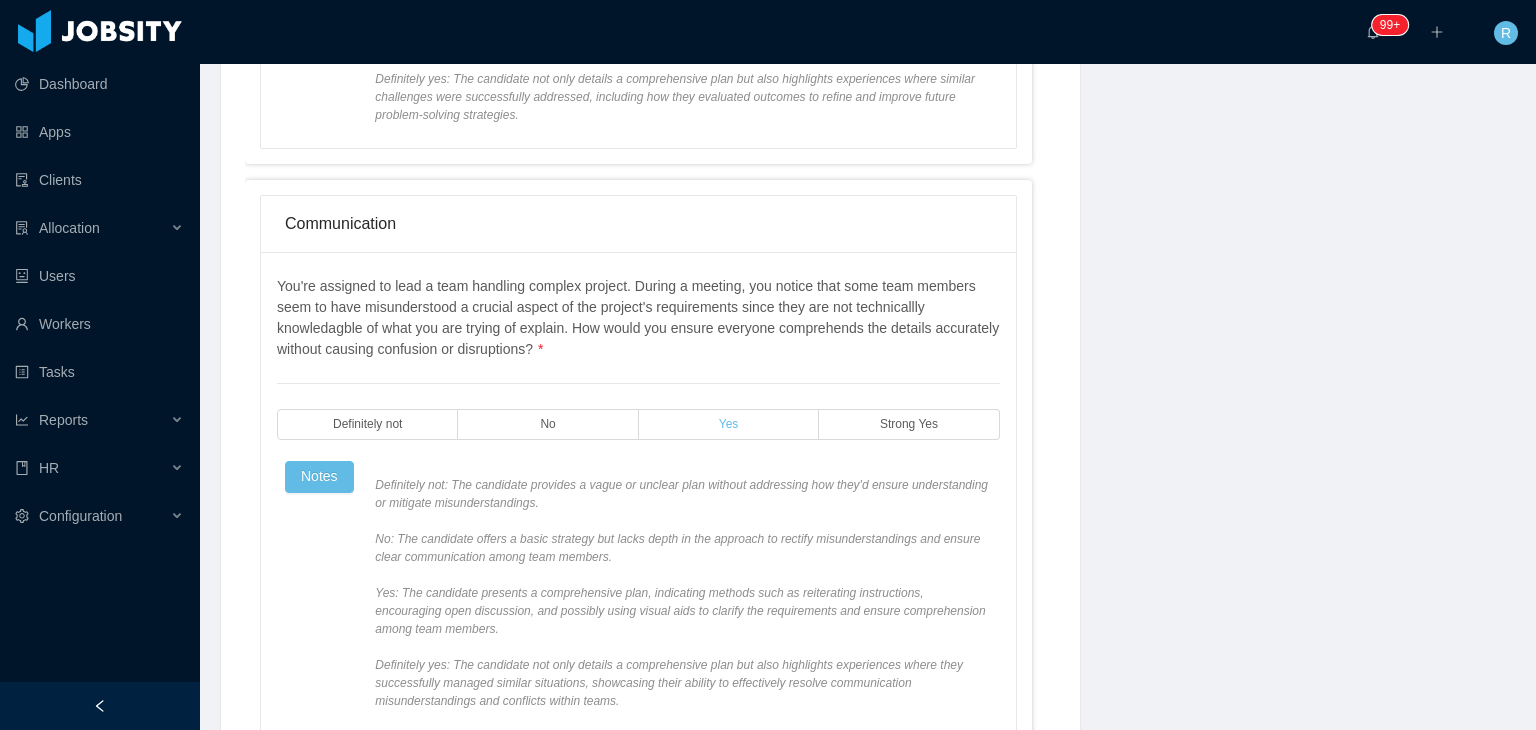 click on "Yes" at bounding box center (729, 424) 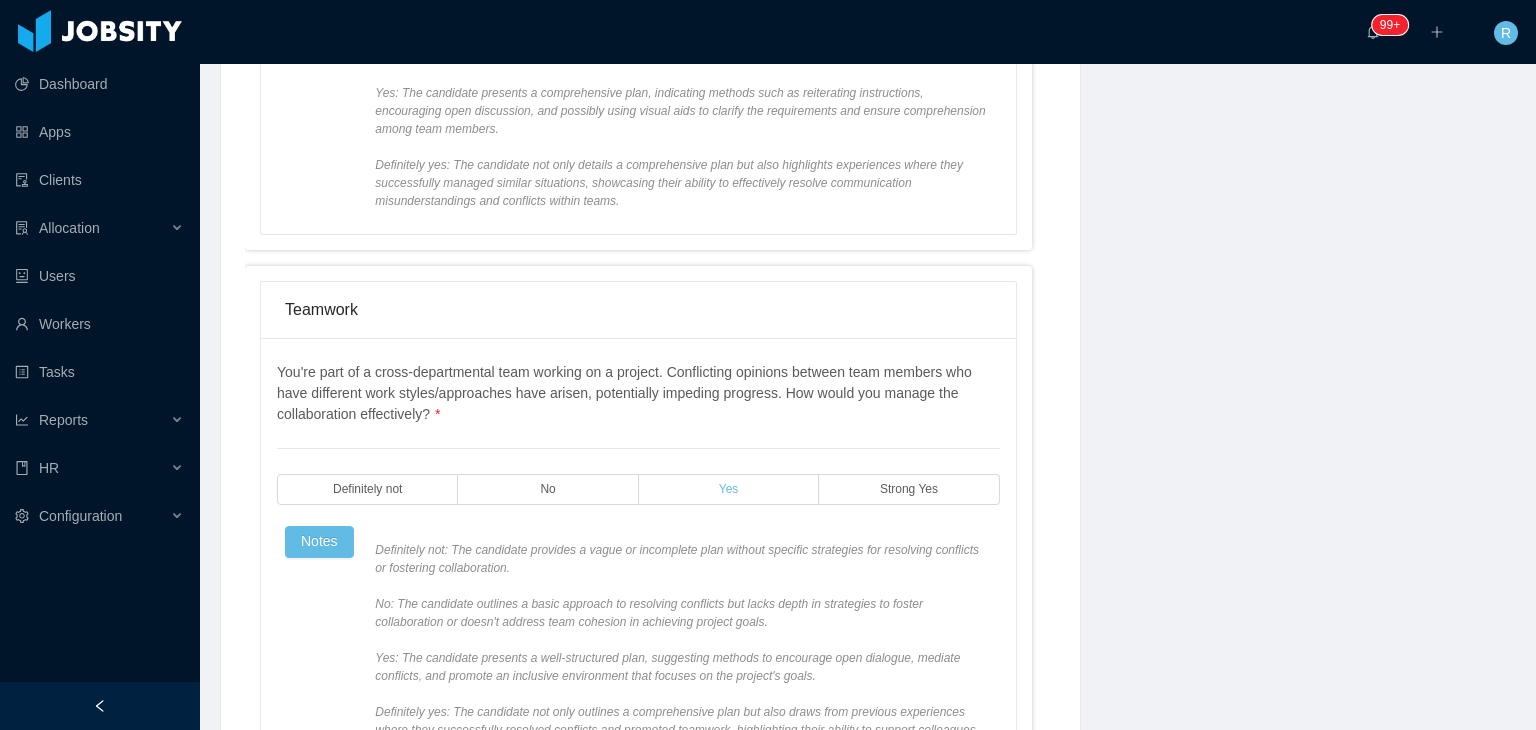 click on "Yes" at bounding box center [729, 489] 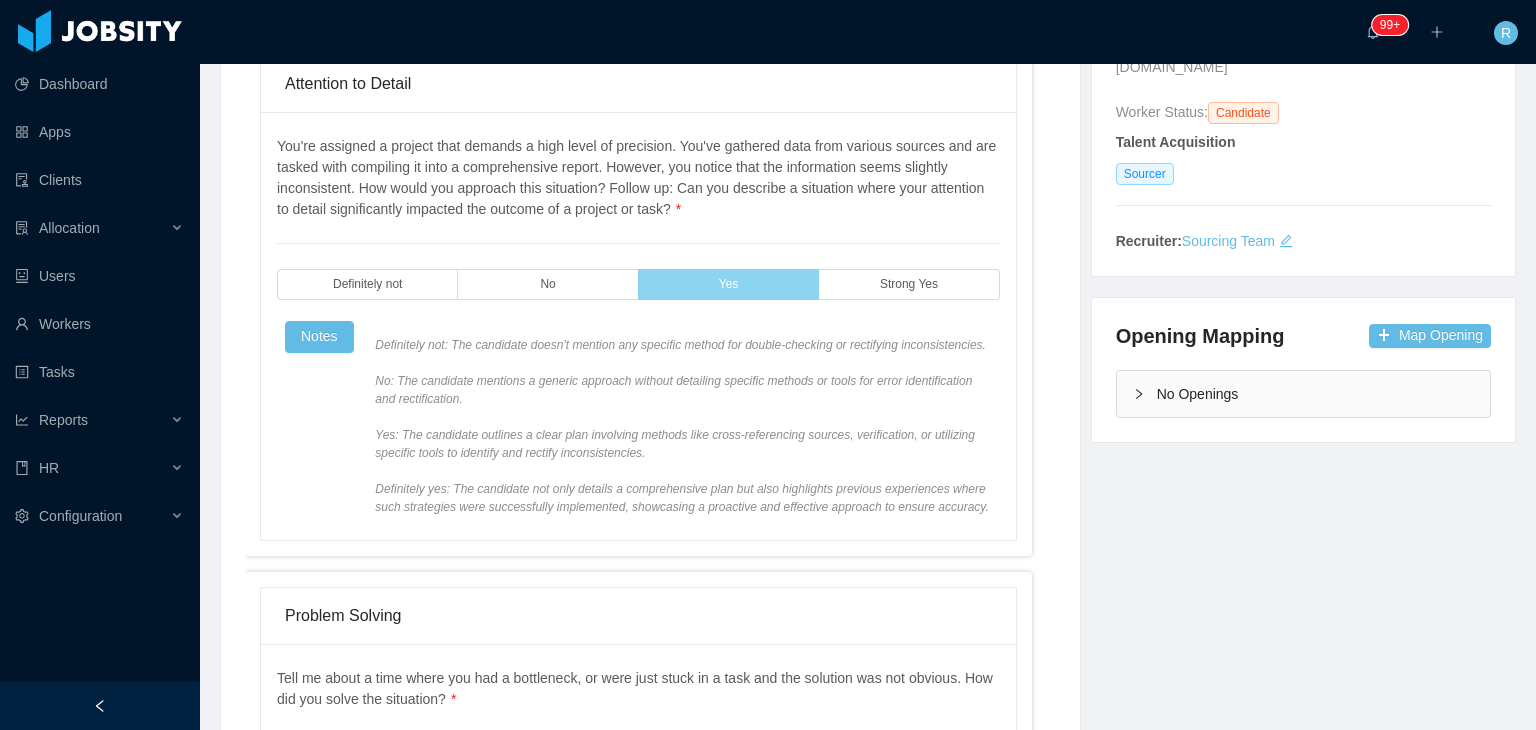 scroll, scrollTop: 80, scrollLeft: 0, axis: vertical 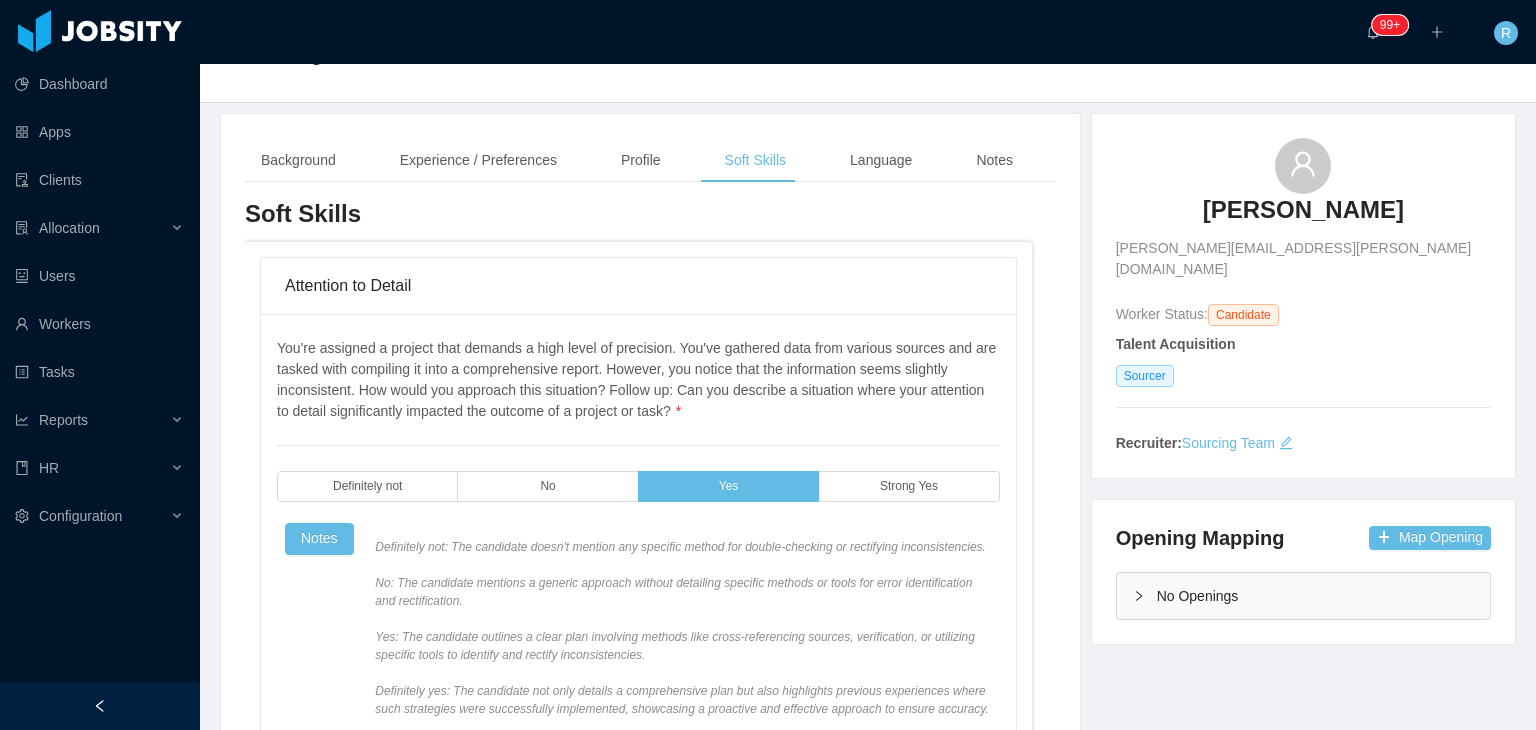 click on "Definitely not: The candidate doesn't mention any specific method for double-checking or rectifying inconsistencies.
No: The candidate mentions a generic approach without detailing specific methods or tools for error identification and rectification.
Yes: The candidate outlines a clear plan involving methods like cross-referencing sources, verification, or utilizing specific tools to identify and rectify inconsistencies.
Definitely yes: The candidate not only details a comprehensive plan but also highlights previous experiences where such strategies were successfully implemented, showcasing a proactive and effective approach to ensure accuracy." at bounding box center [683, 628] 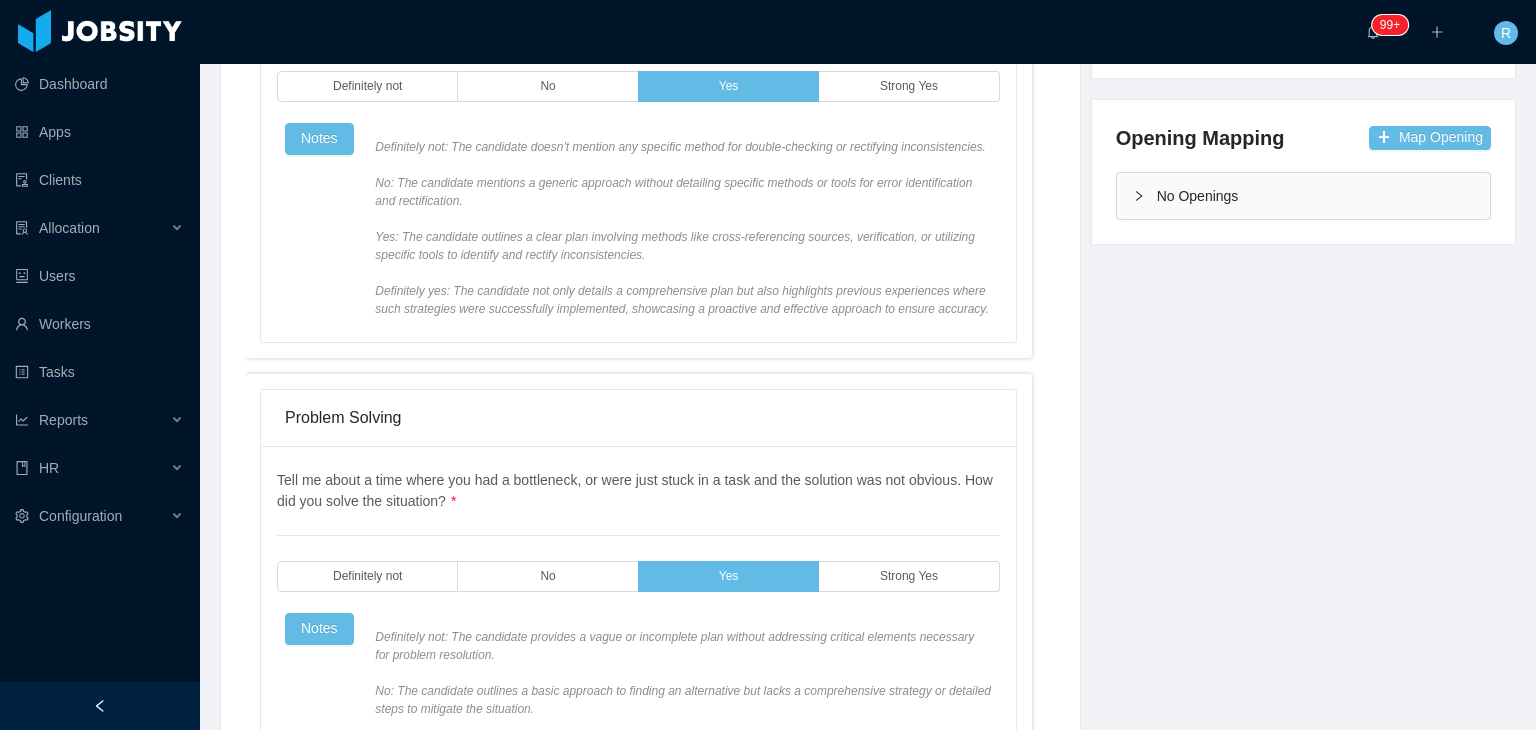 scroll, scrollTop: 0, scrollLeft: 0, axis: both 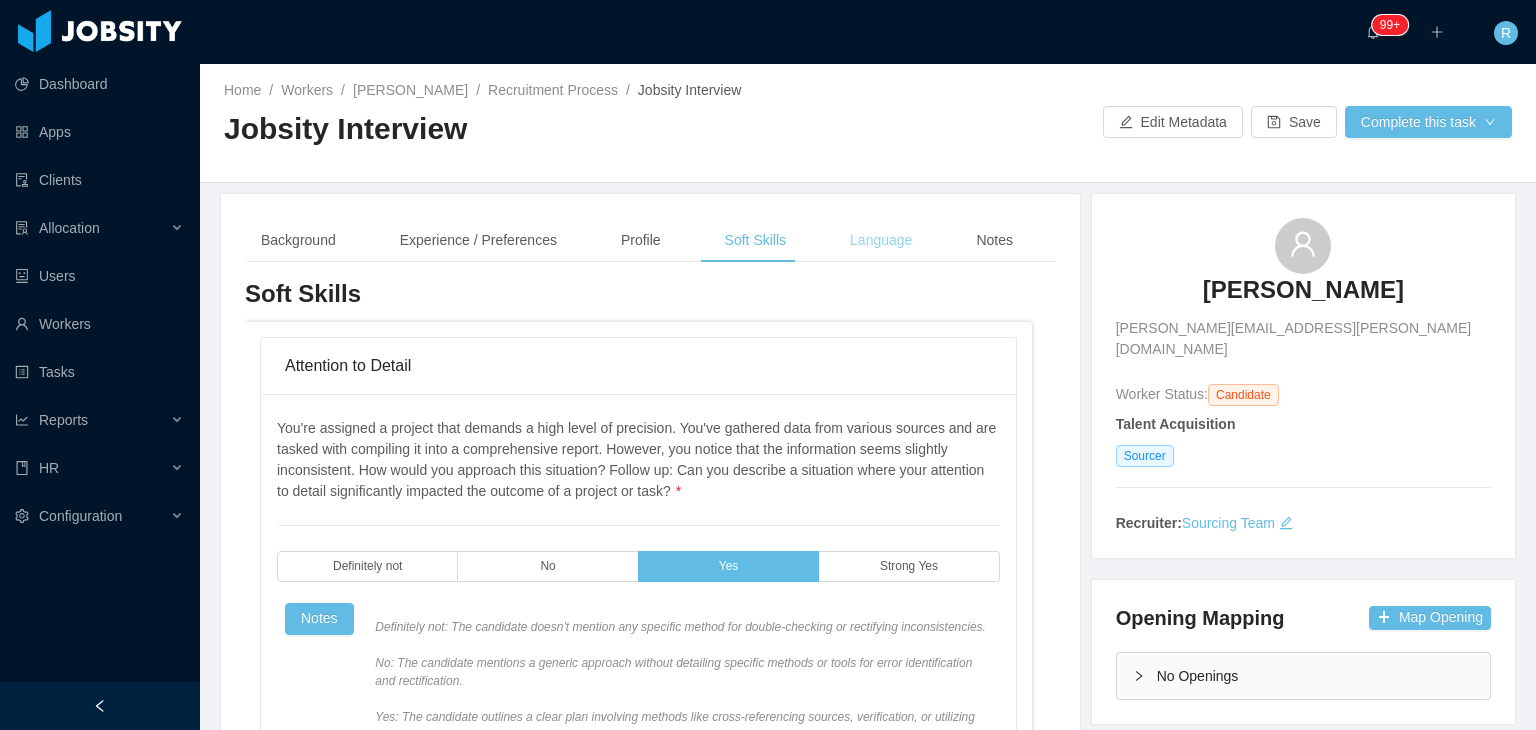 click on "Language" at bounding box center (881, 240) 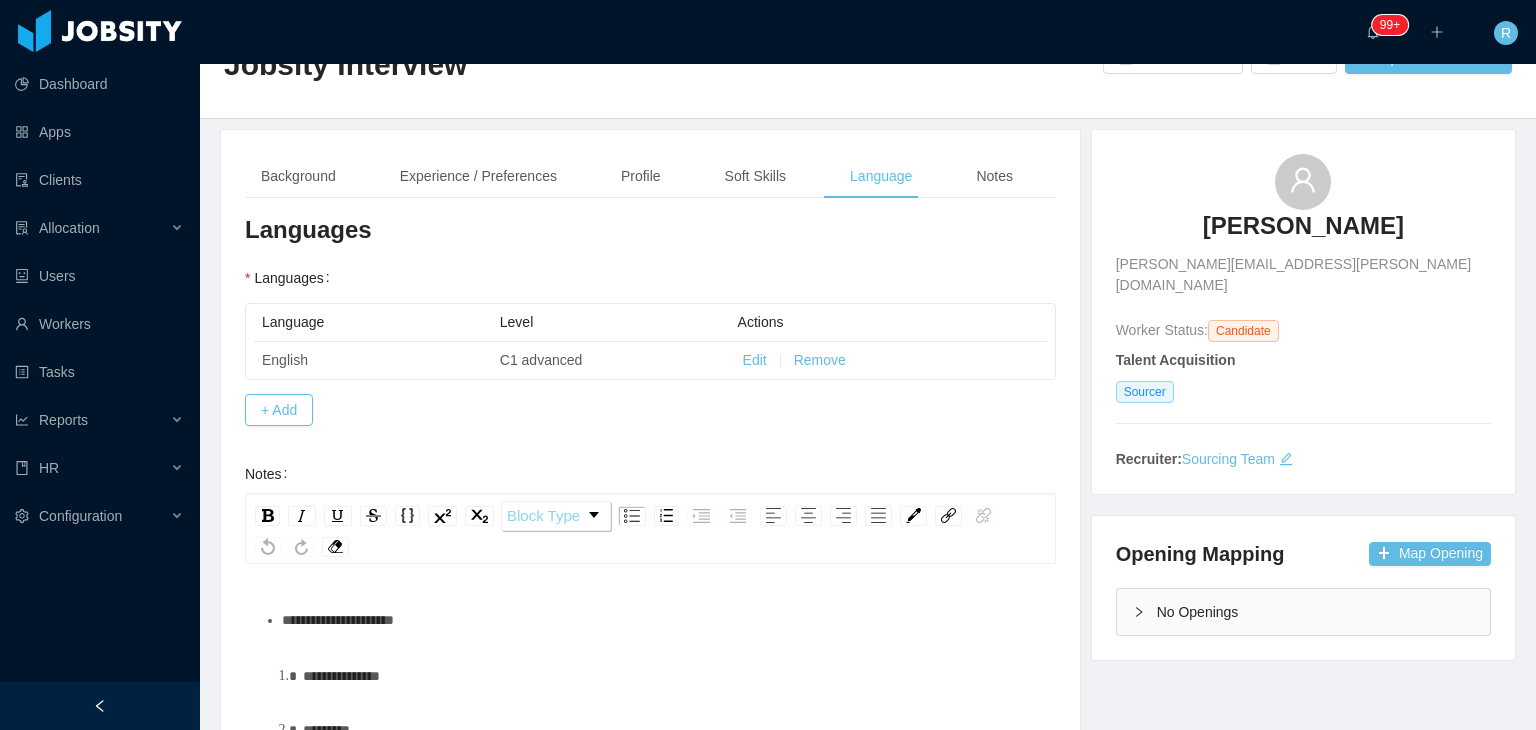 scroll, scrollTop: 100, scrollLeft: 0, axis: vertical 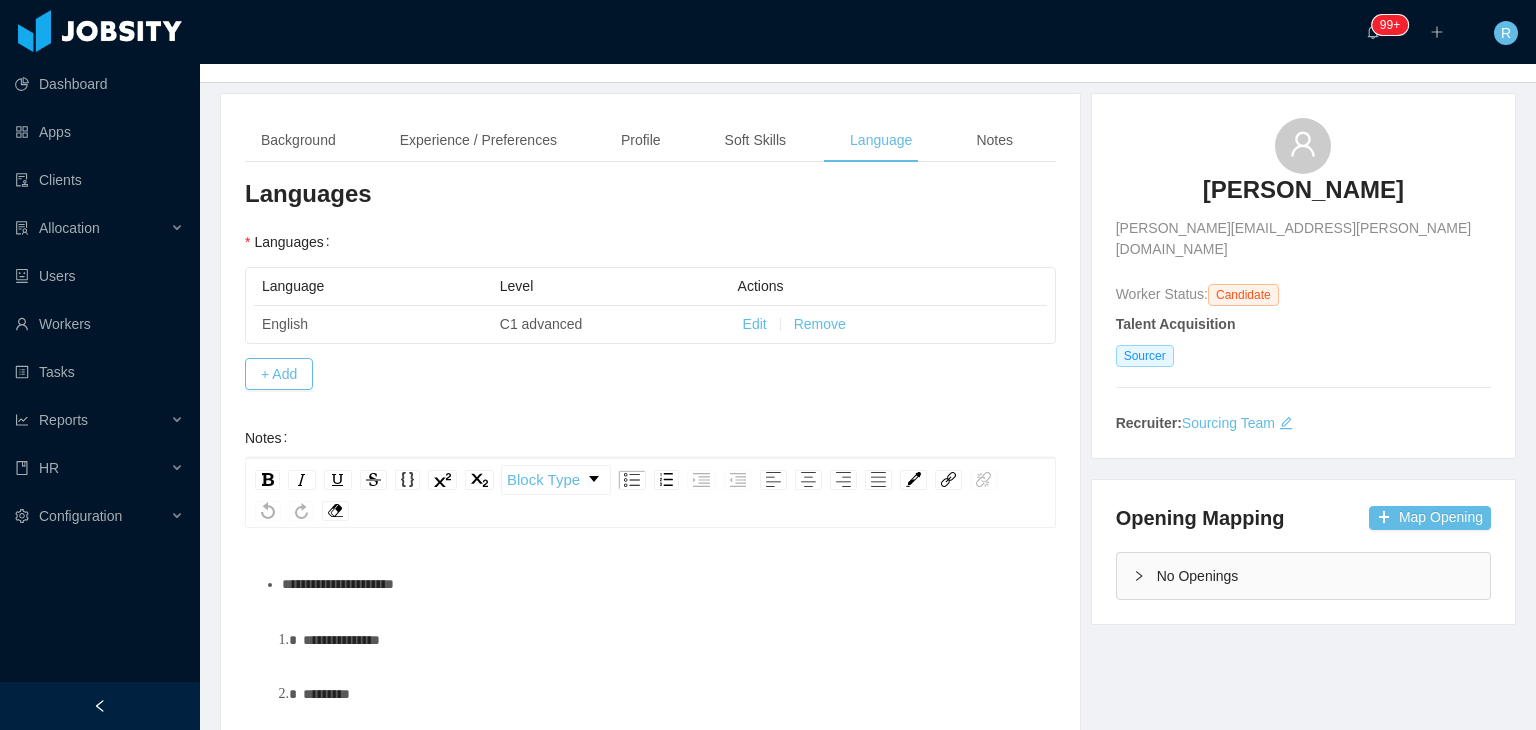 click on "**********" at bounding box center [661, 584] 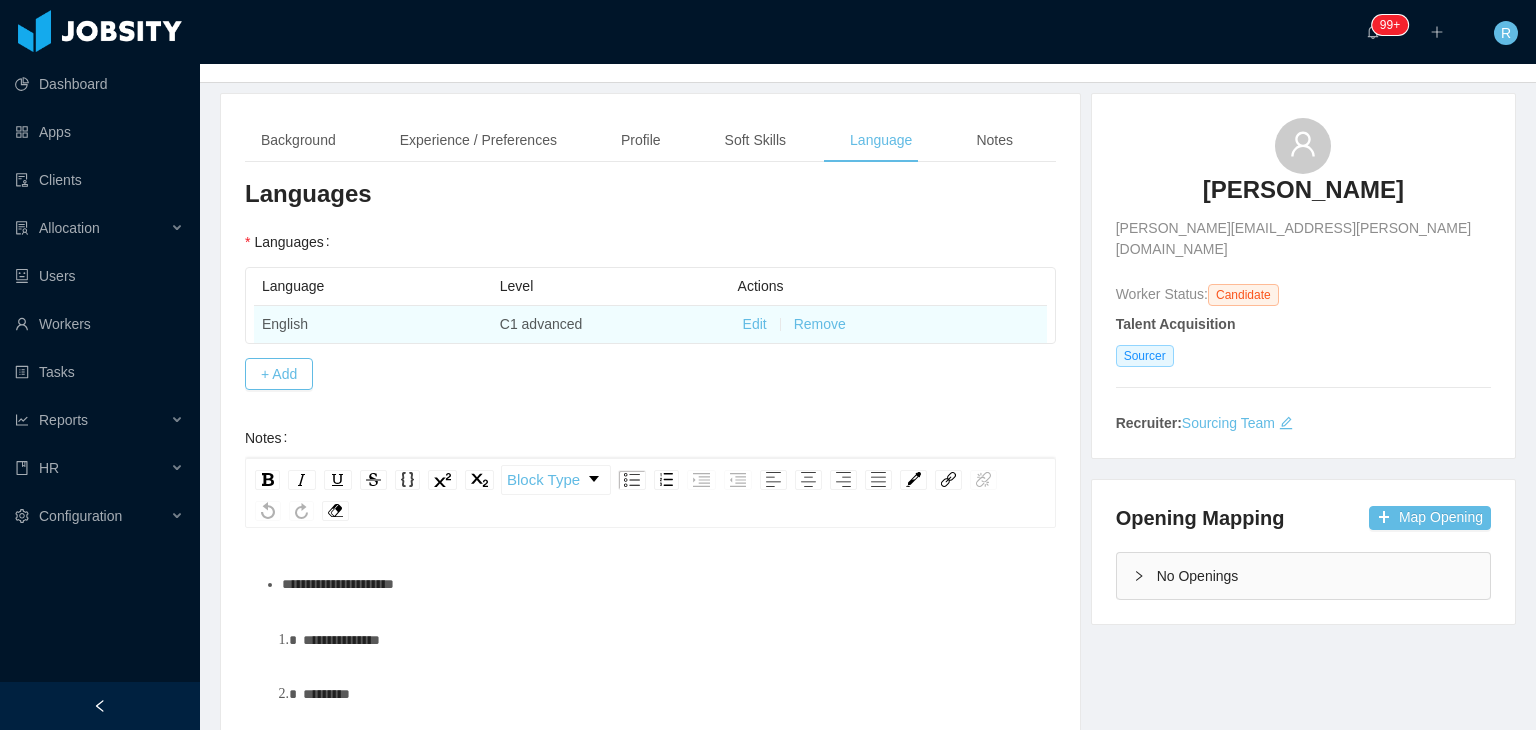 click on "Edit" at bounding box center (755, 324) 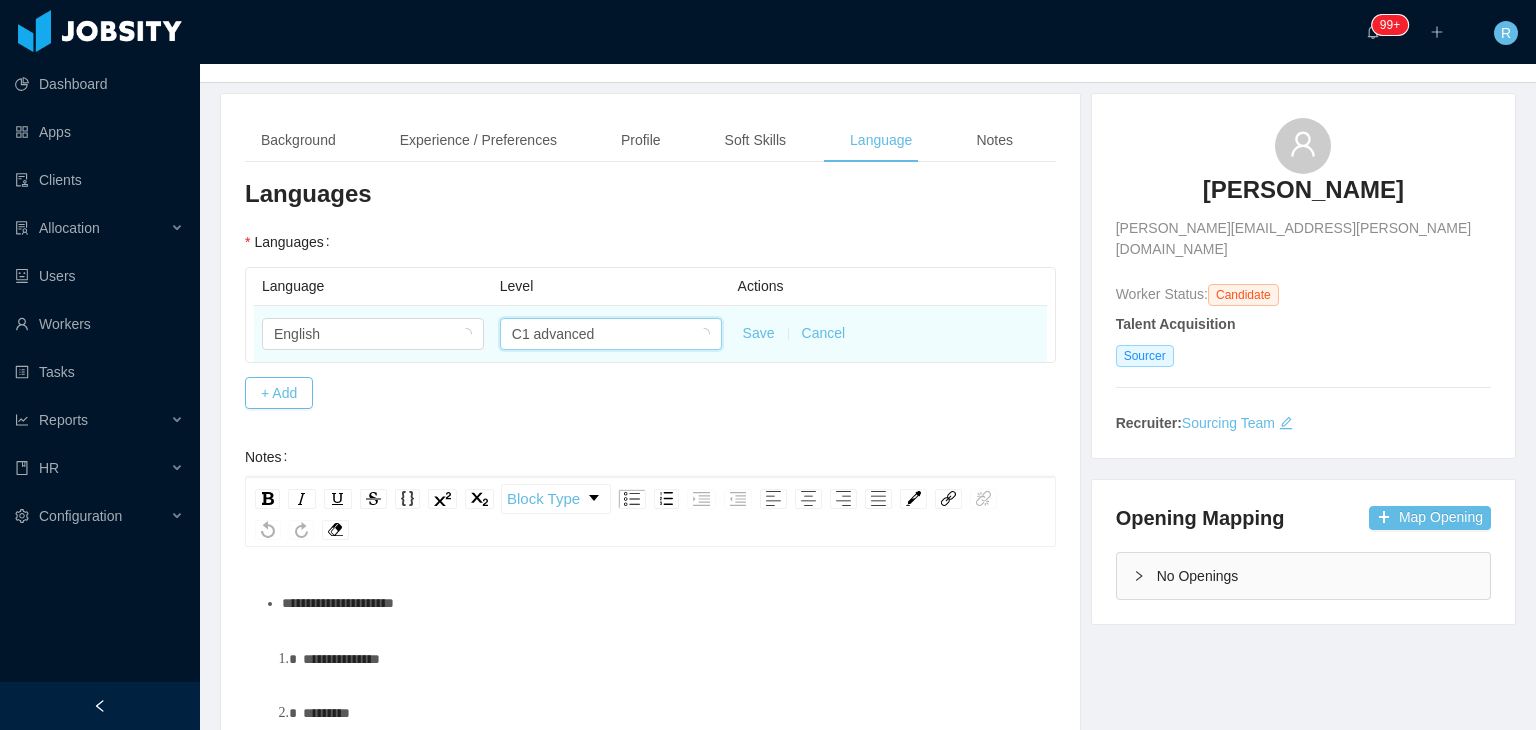 click on "C1 advanced" at bounding box center (604, 334) 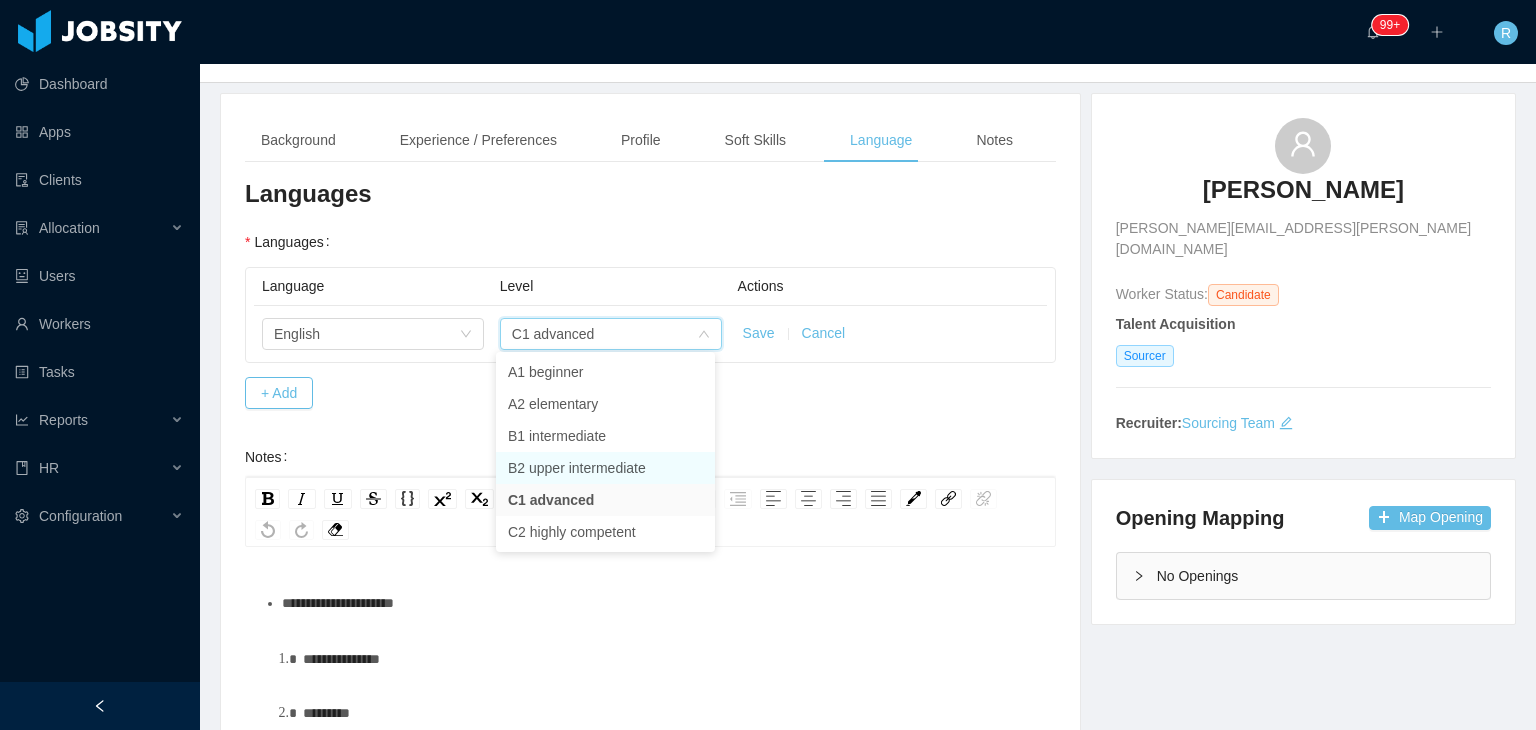 click on "B2 upper intermediate" at bounding box center (605, 468) 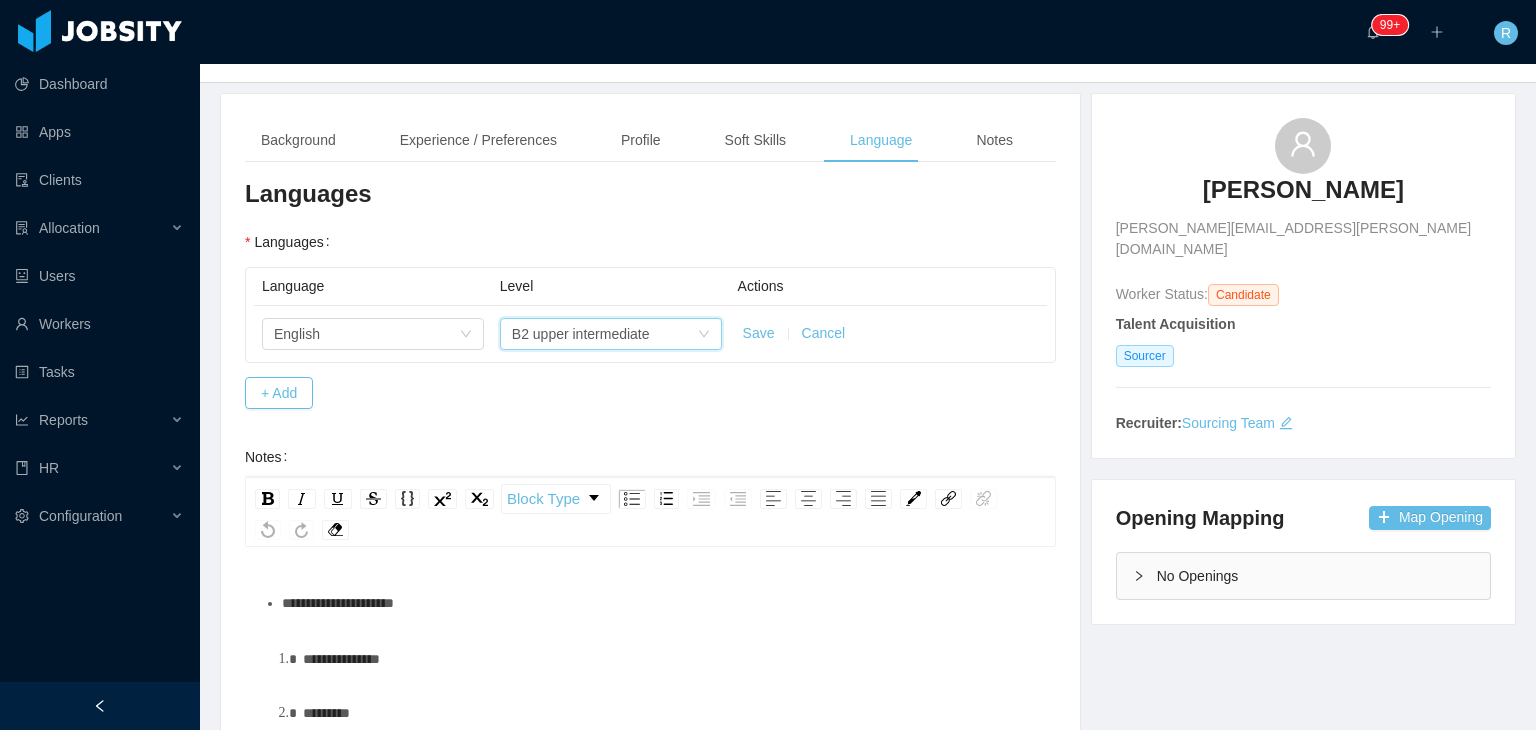 click on "Save" at bounding box center (759, 333) 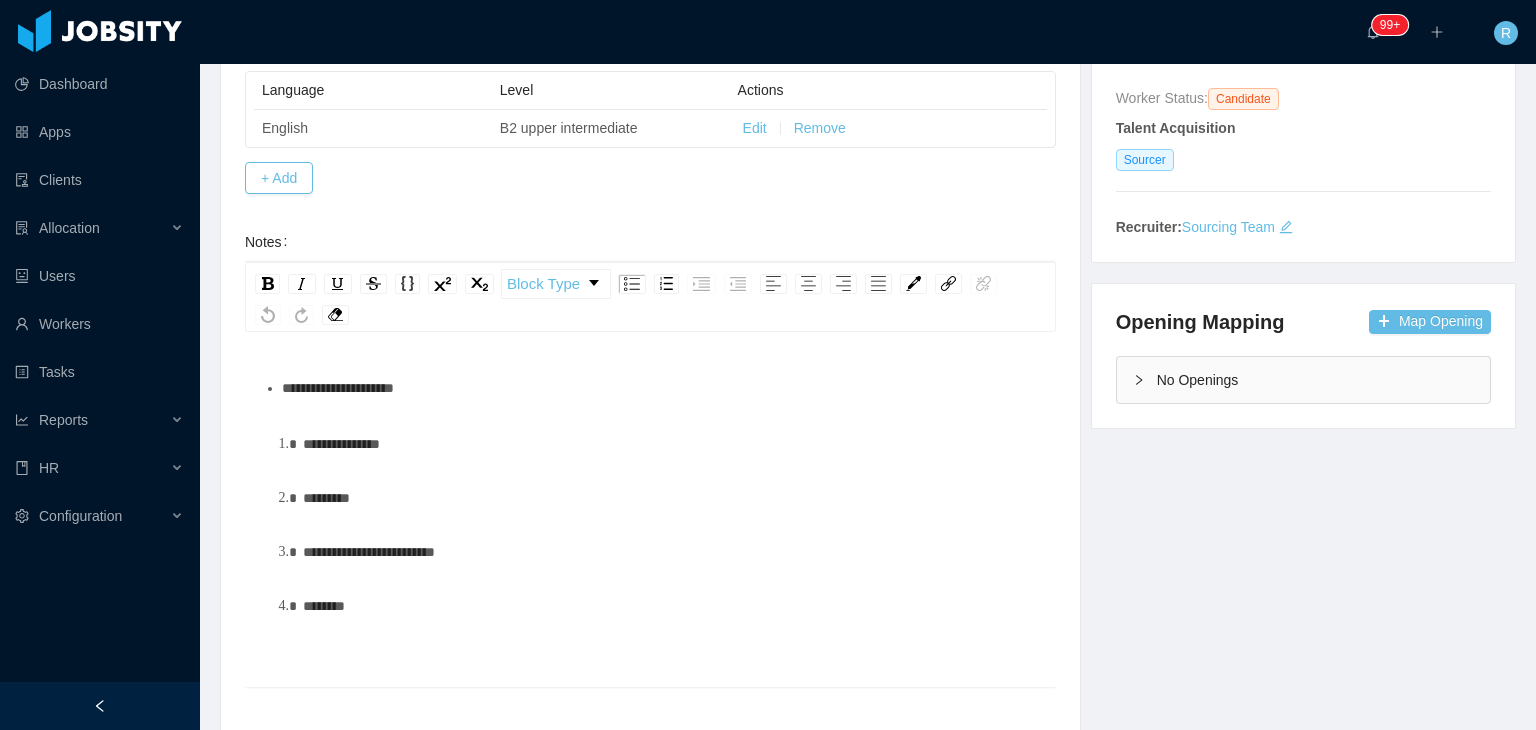scroll, scrollTop: 300, scrollLeft: 0, axis: vertical 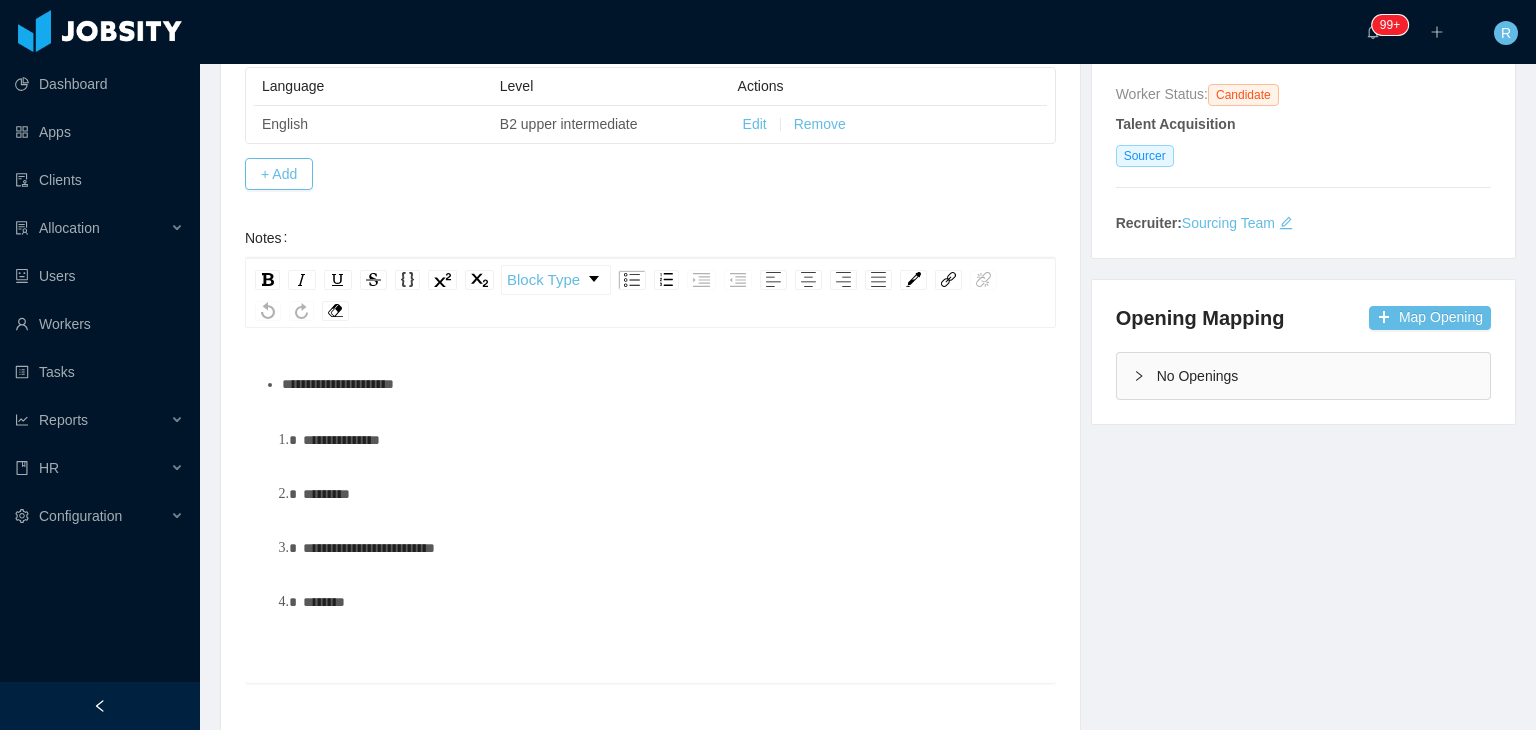 click on "**********" at bounding box center [661, 384] 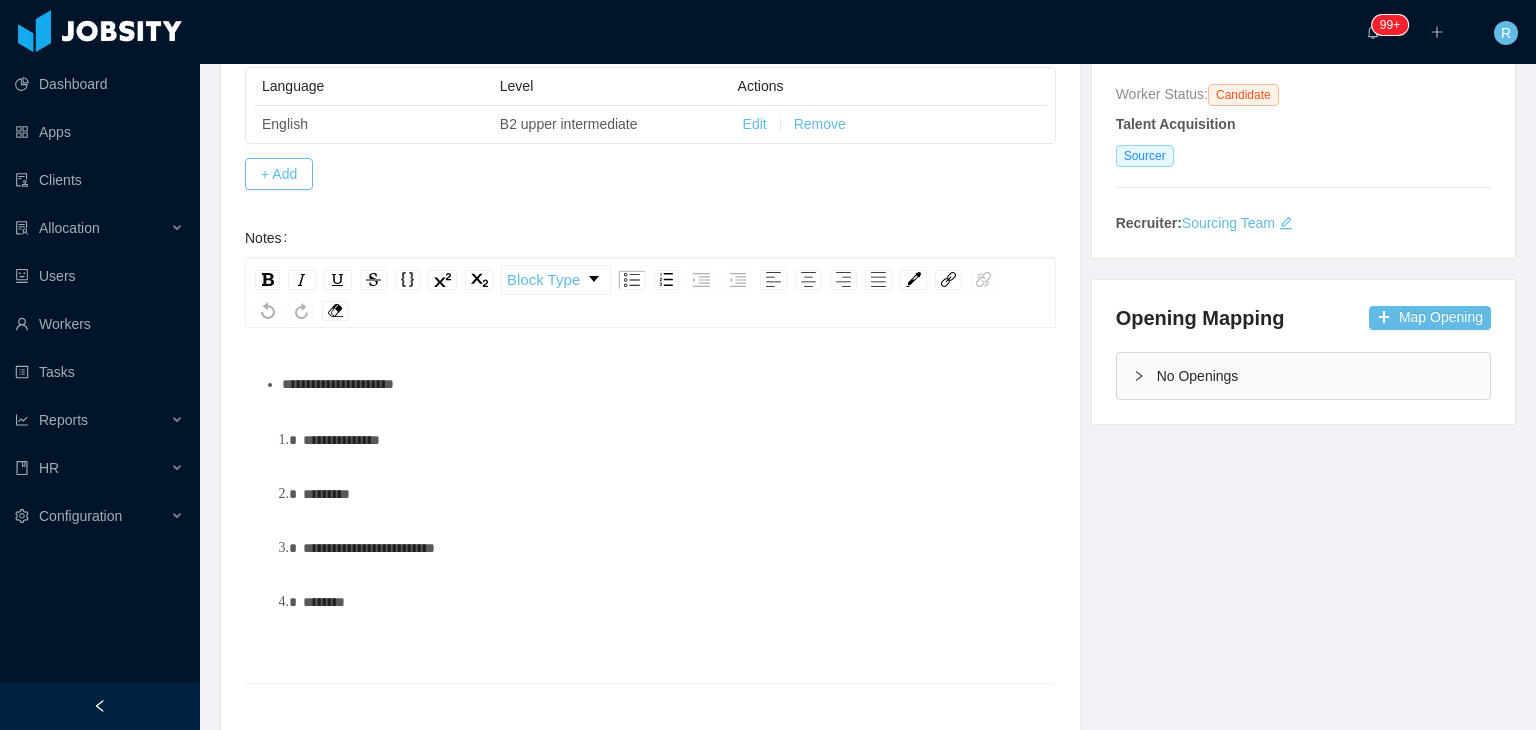 type 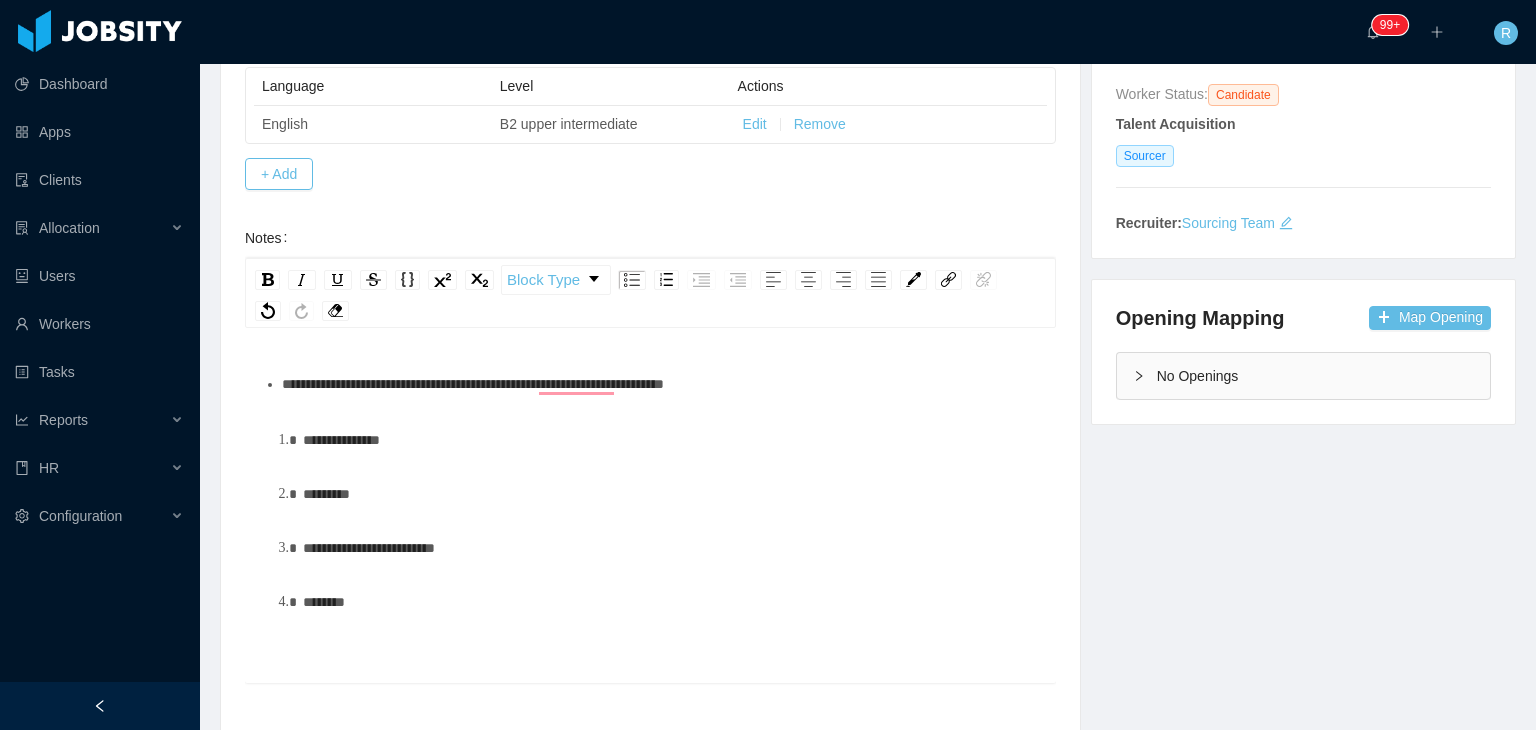 click on "**********" at bounding box center (651, 493) 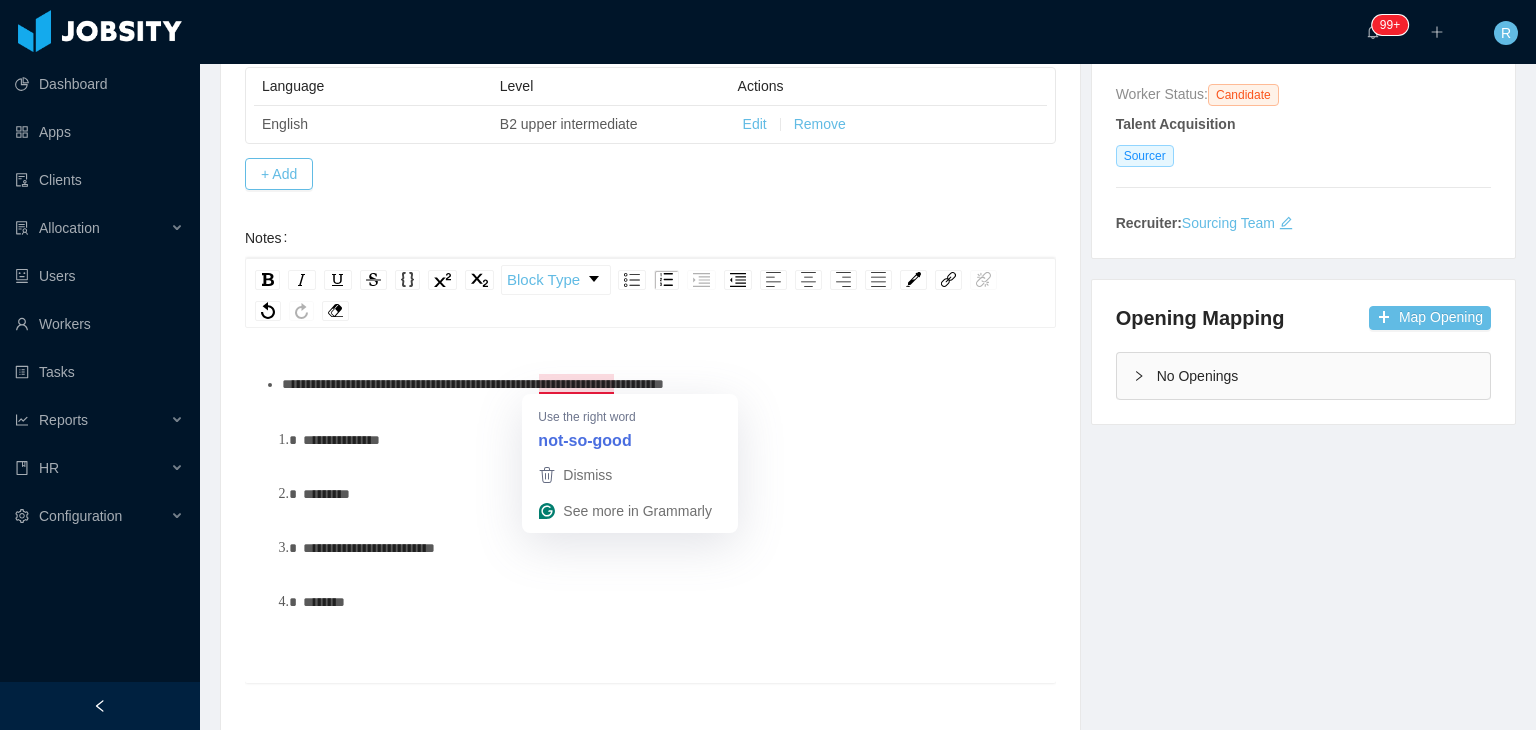 click on "**********" at bounding box center [473, 384] 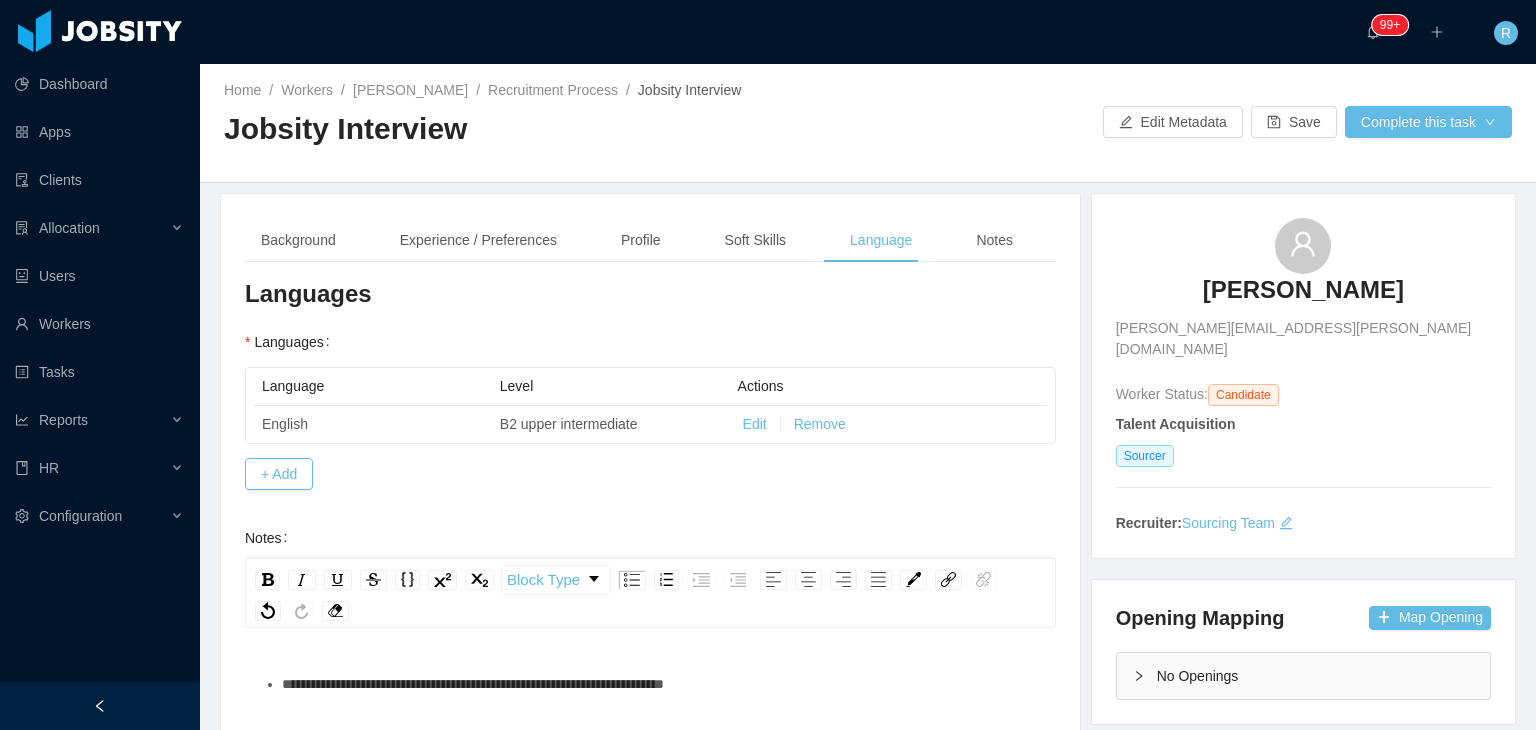 scroll, scrollTop: 0, scrollLeft: 0, axis: both 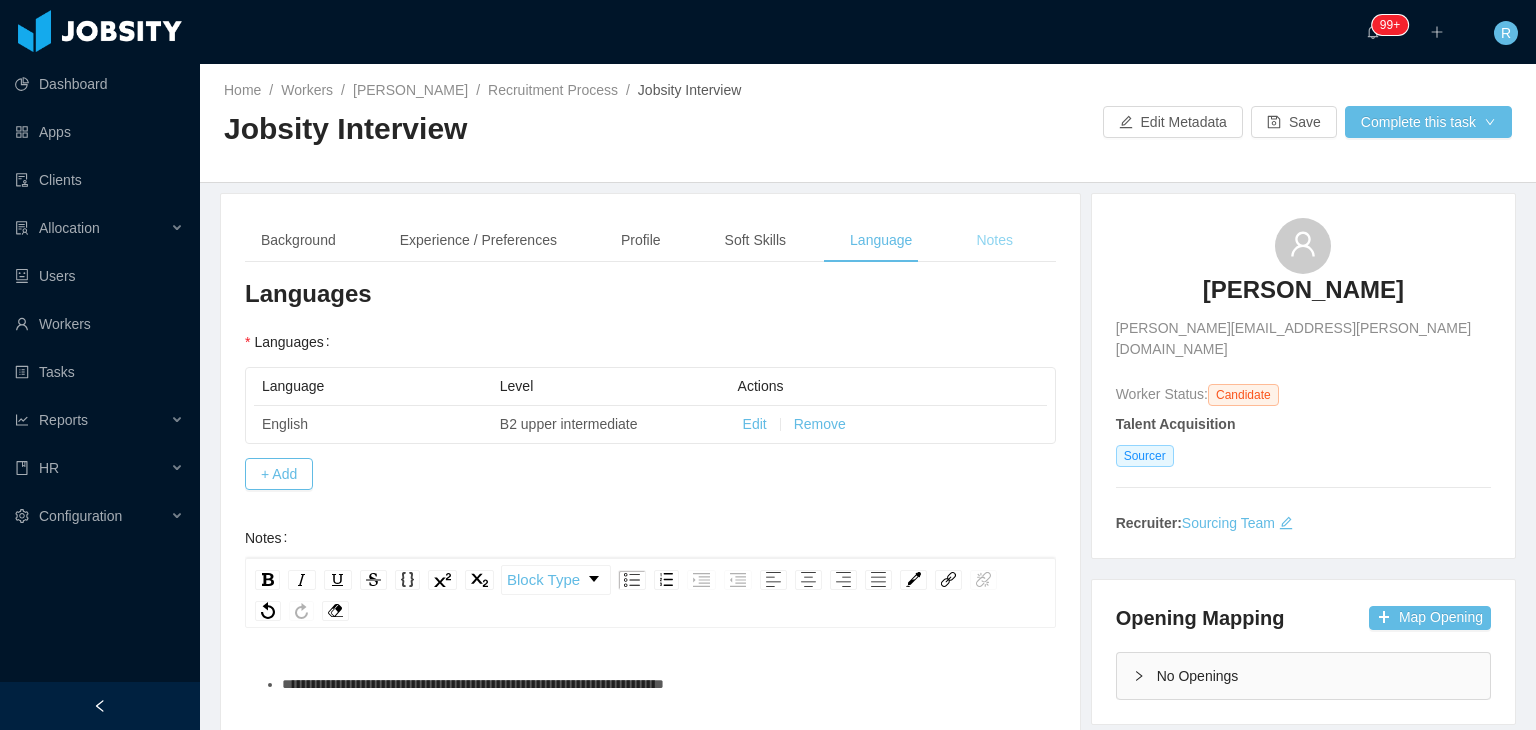 click on "Notes" at bounding box center (994, 240) 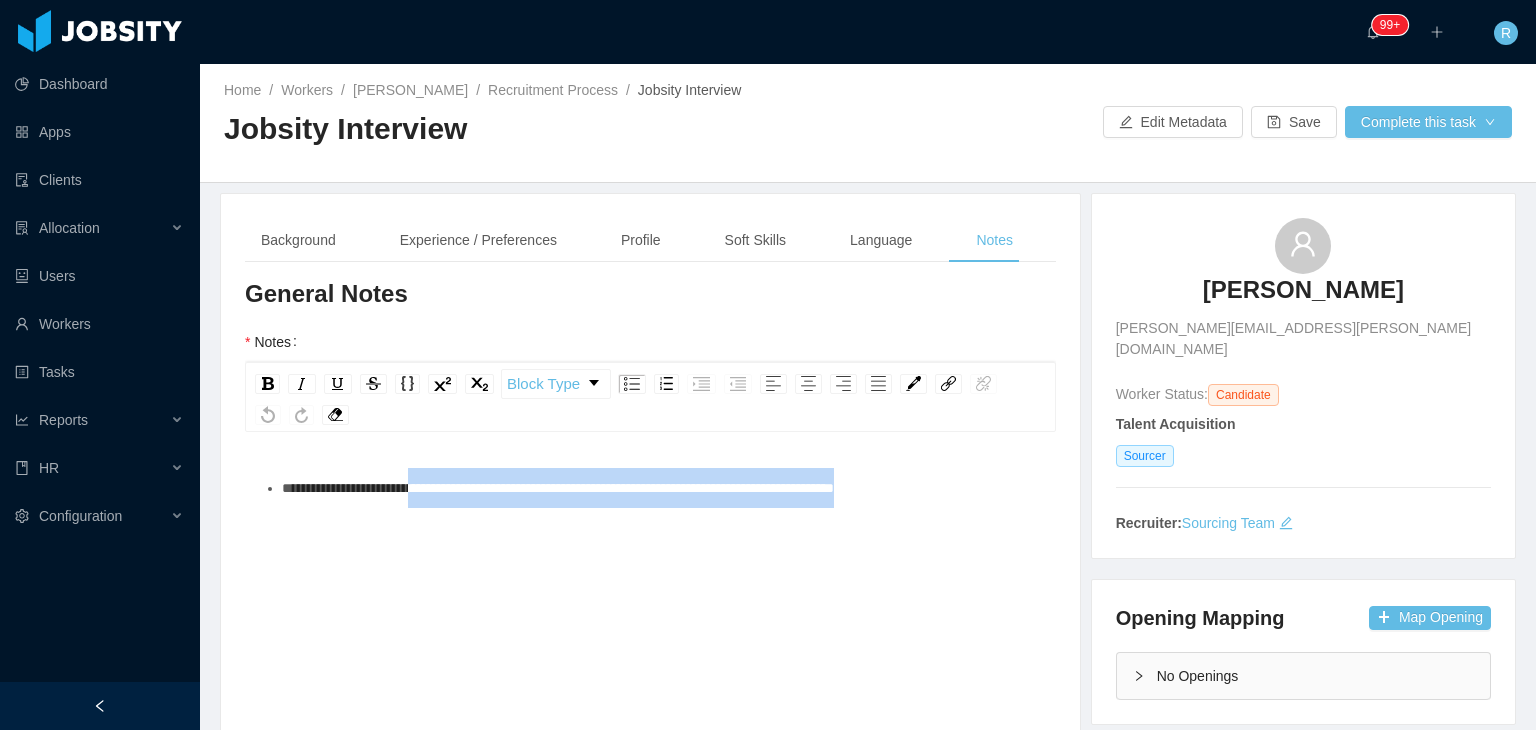 drag, startPoint x: 984, startPoint y: 475, endPoint x: 438, endPoint y: 483, distance: 546.0586 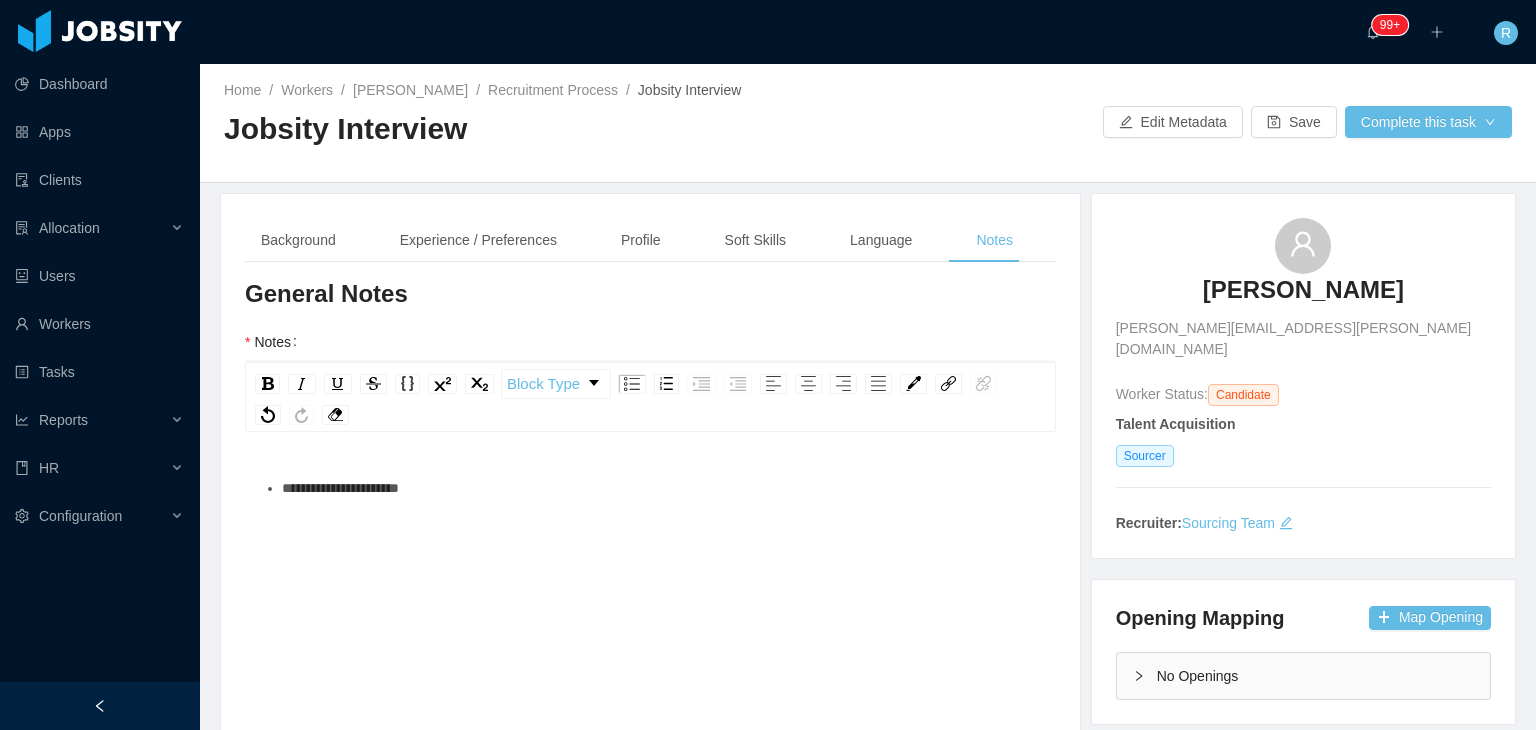 type 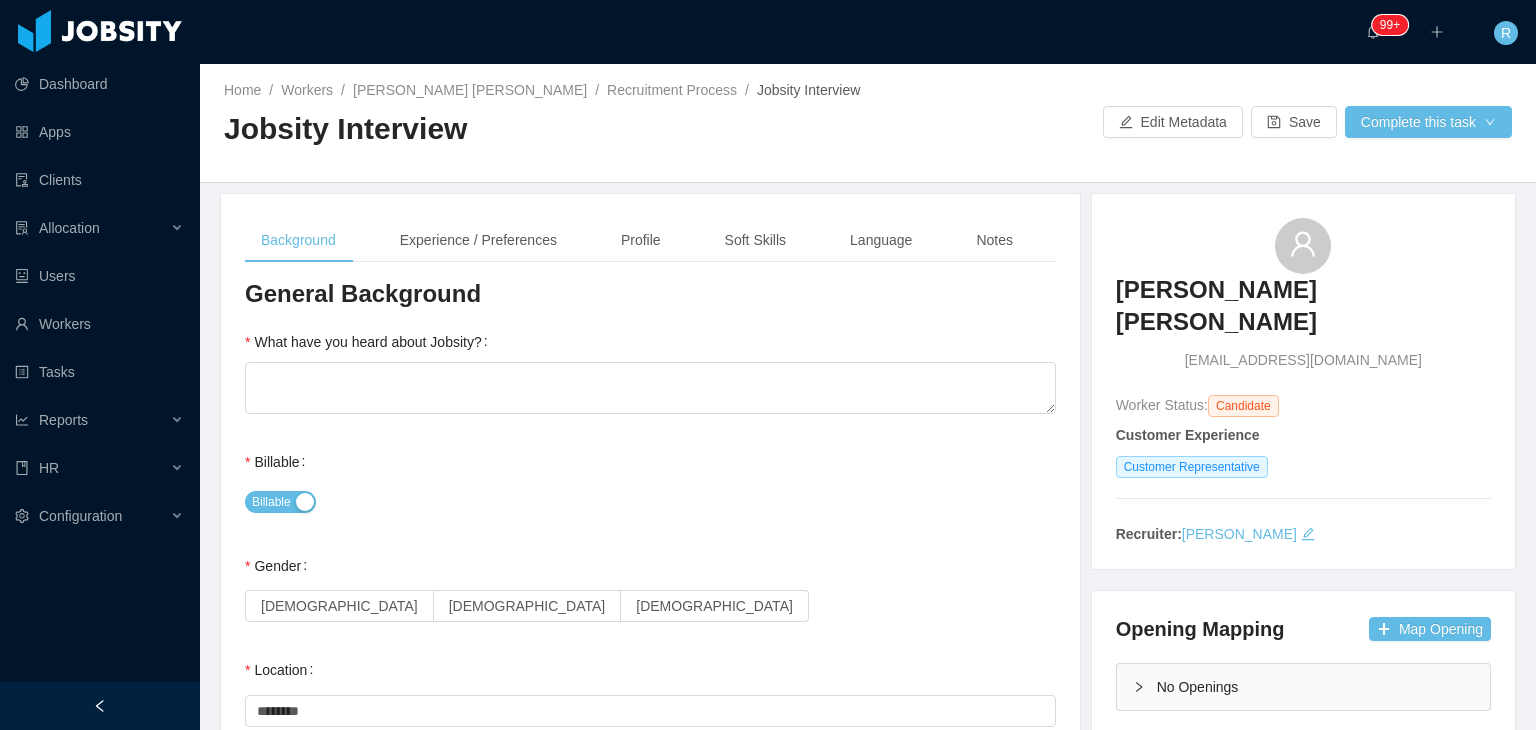 scroll, scrollTop: 0, scrollLeft: 0, axis: both 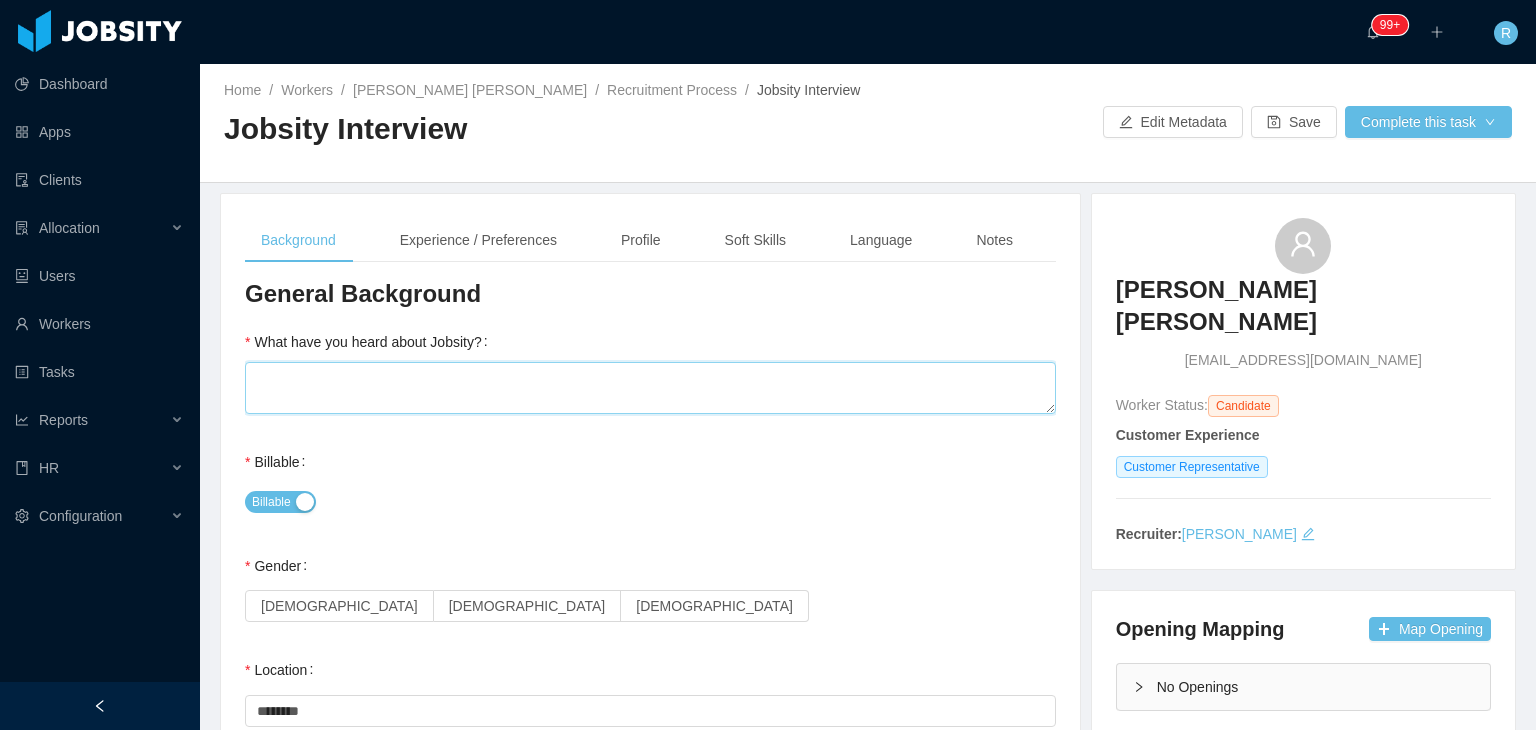 click on "What have you heard about Jobsity?" at bounding box center (650, 388) 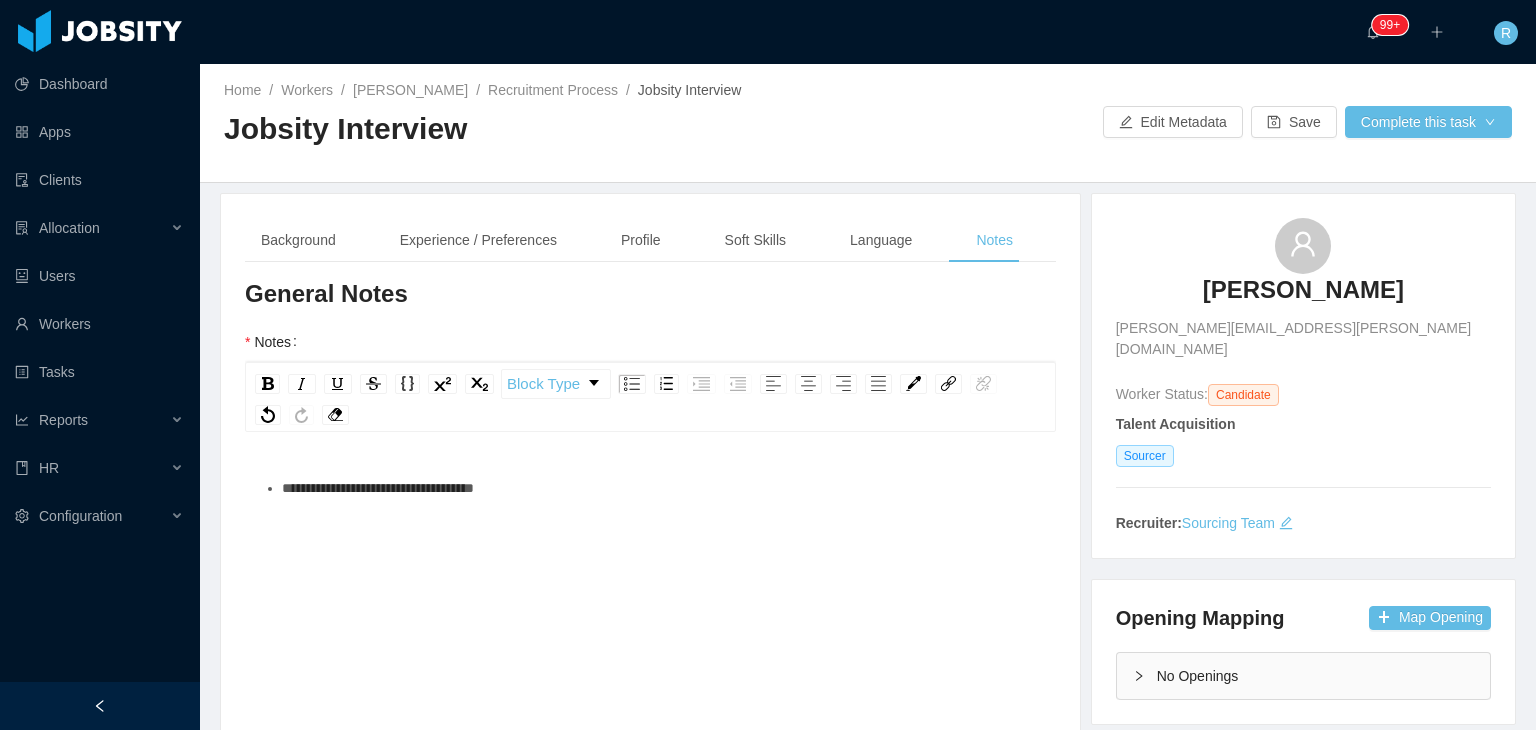 scroll, scrollTop: 0, scrollLeft: 0, axis: both 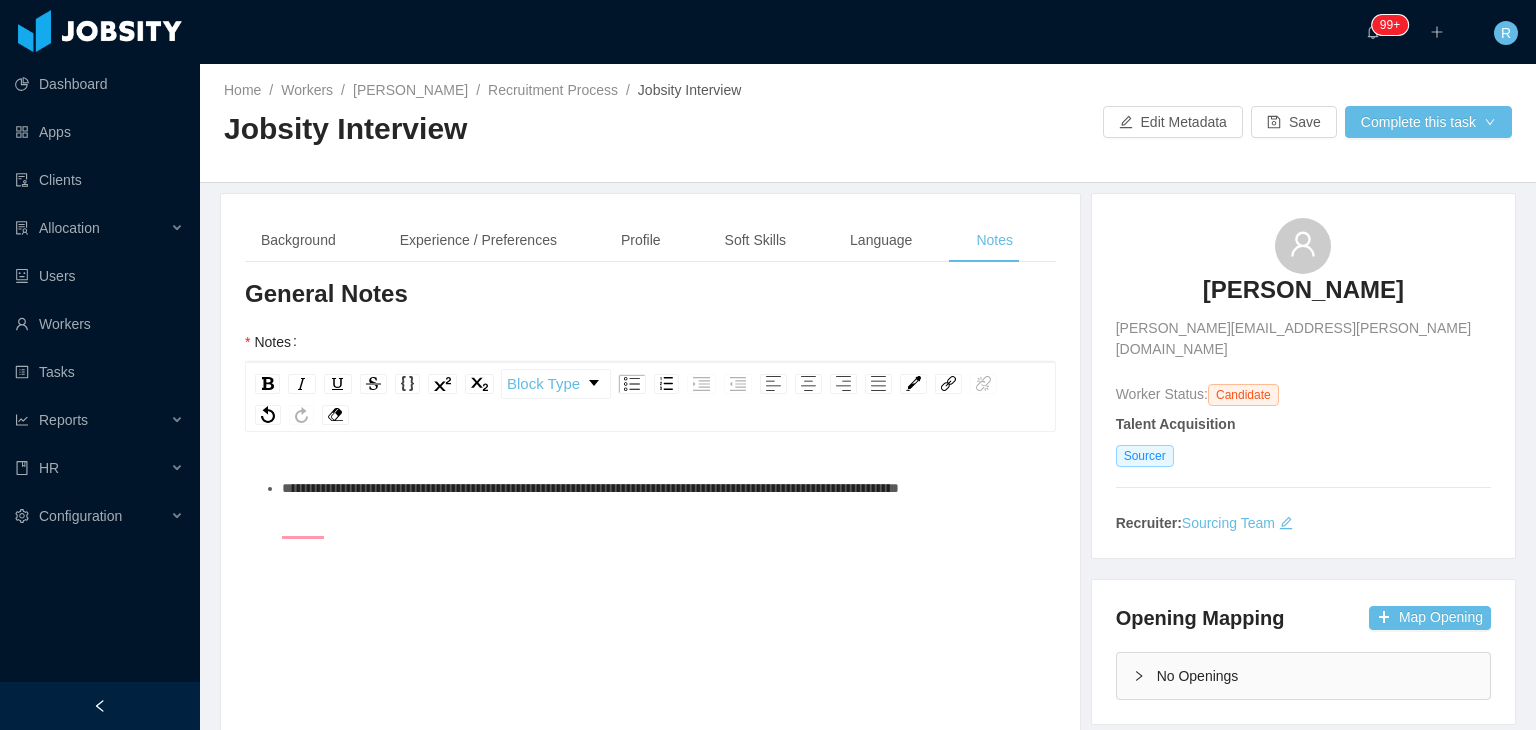 click on "**********" at bounding box center (590, 488) 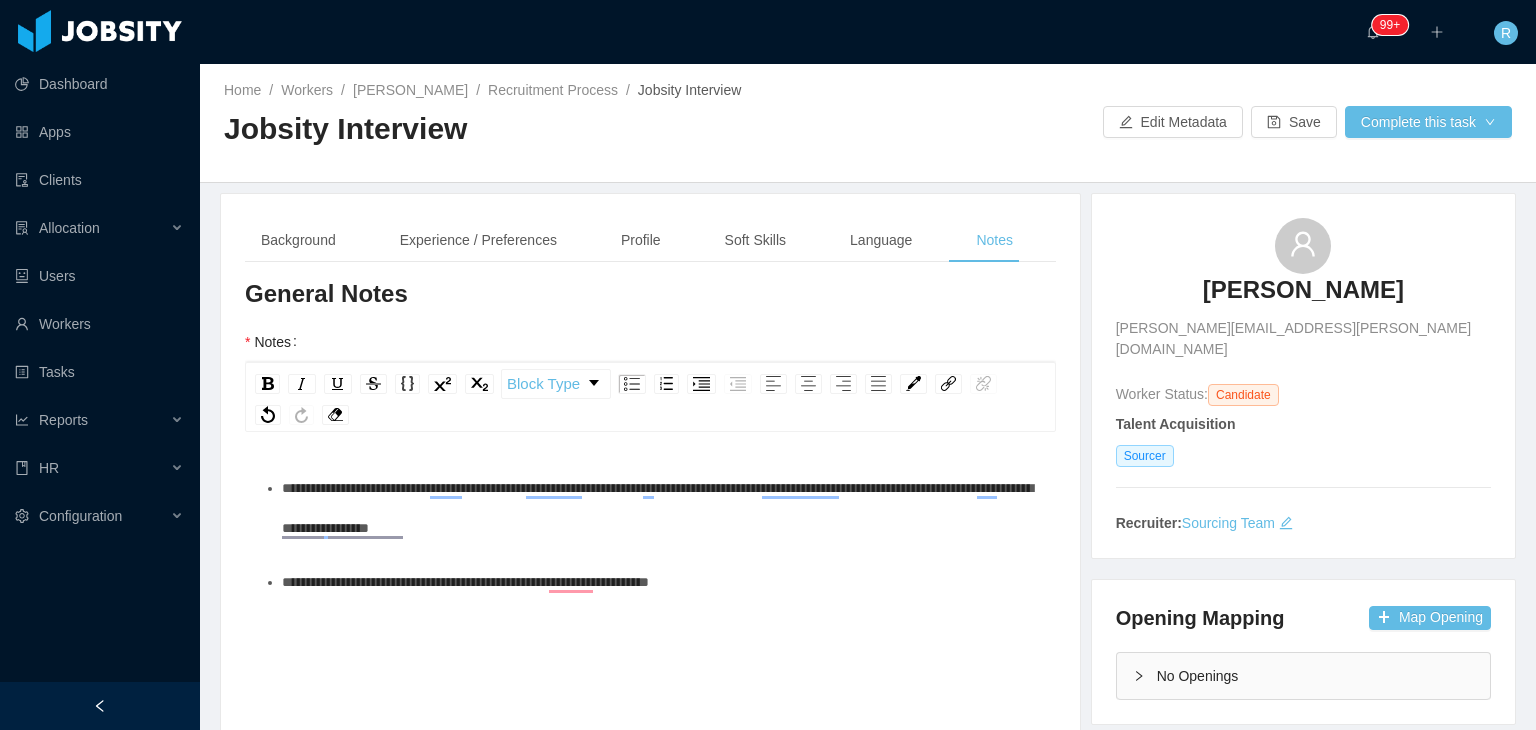 click on "**********" at bounding box center (465, 582) 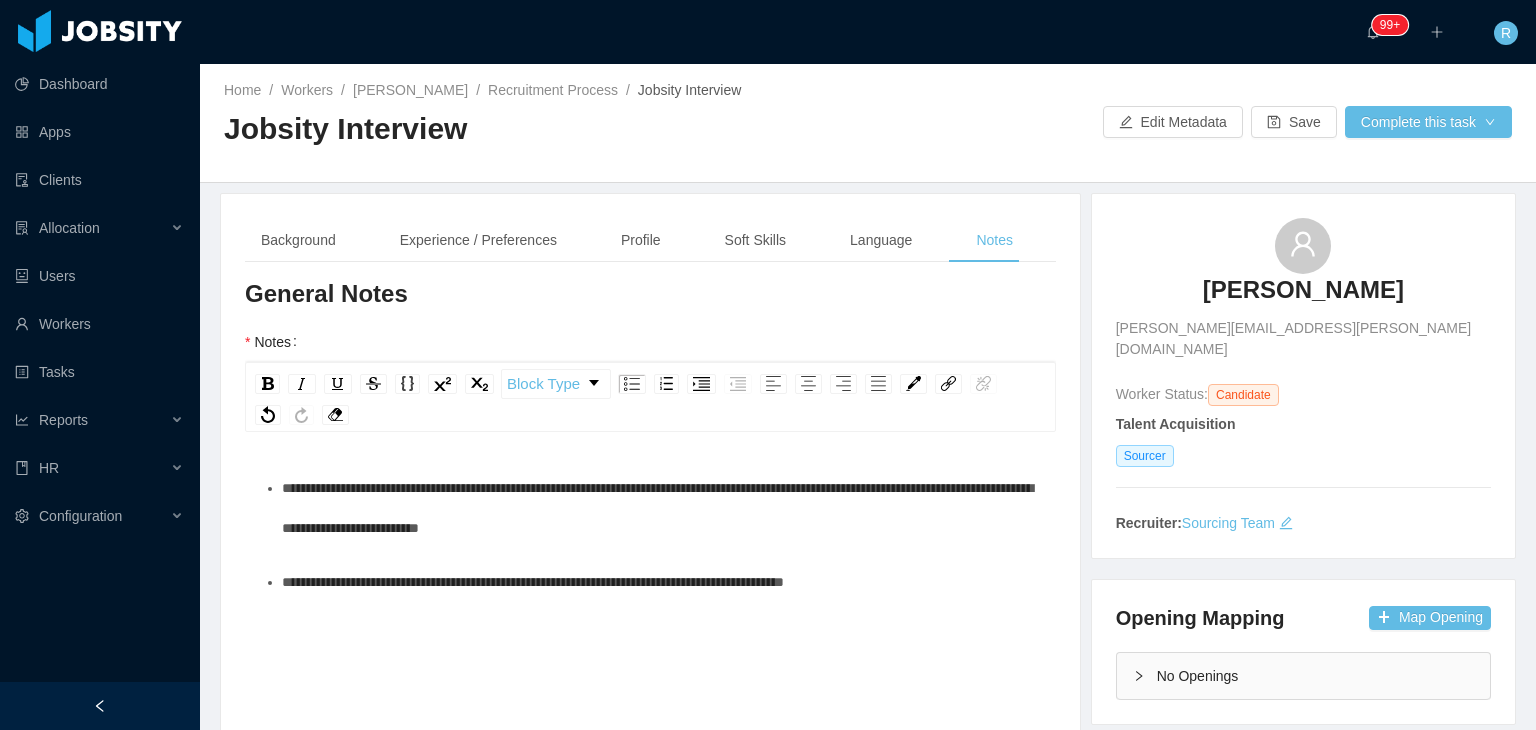 scroll, scrollTop: 0, scrollLeft: 0, axis: both 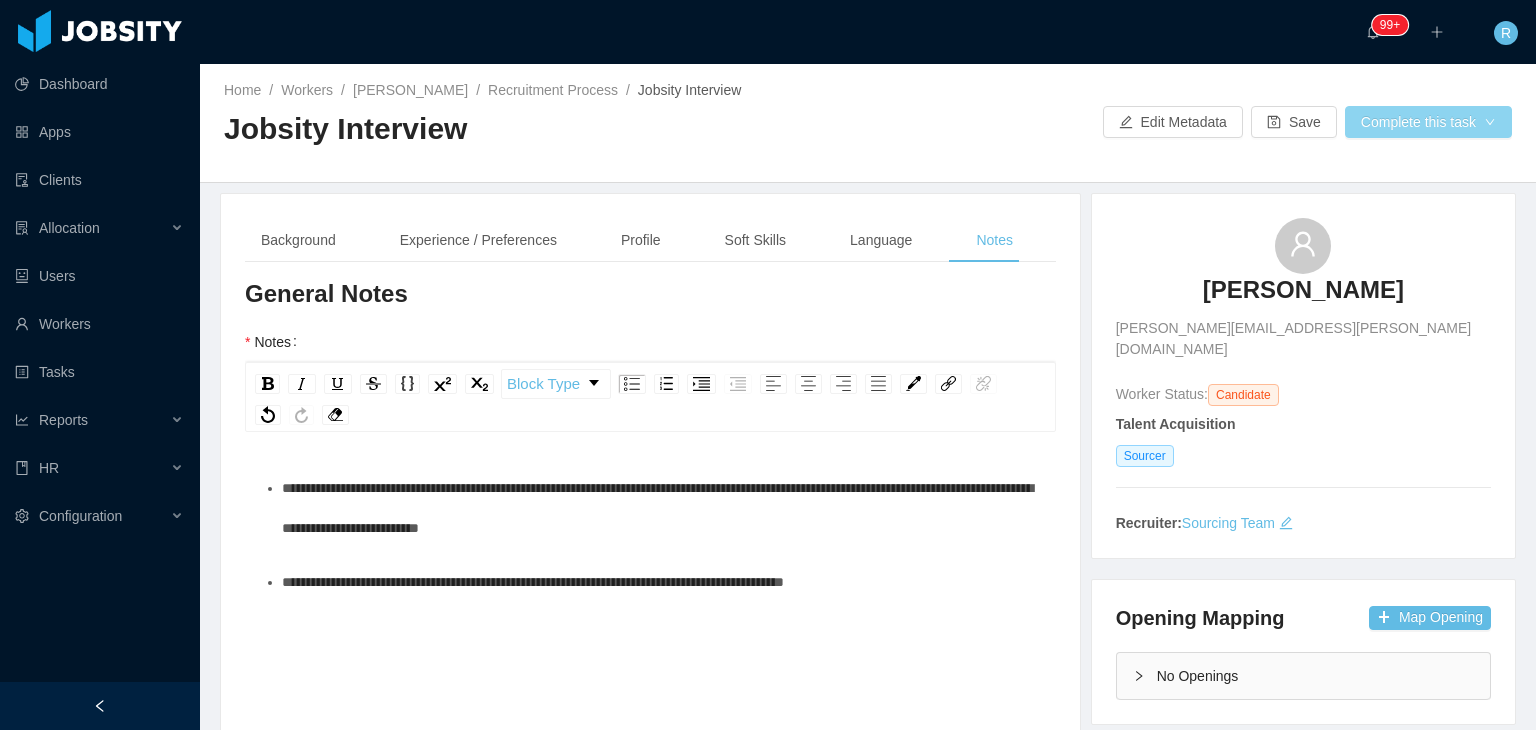 click on "Complete this task" at bounding box center (1428, 122) 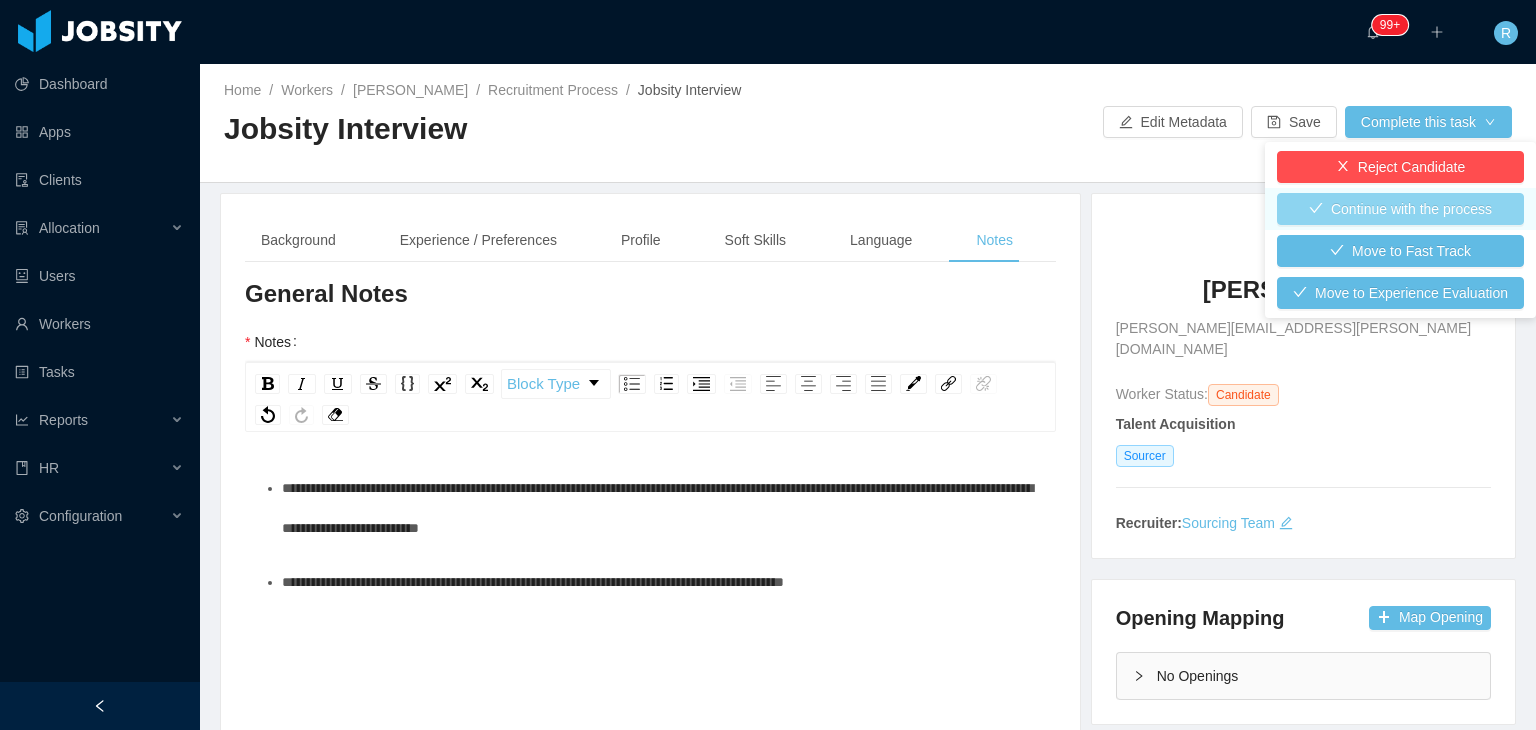 click on "Continue with the process" at bounding box center (1400, 209) 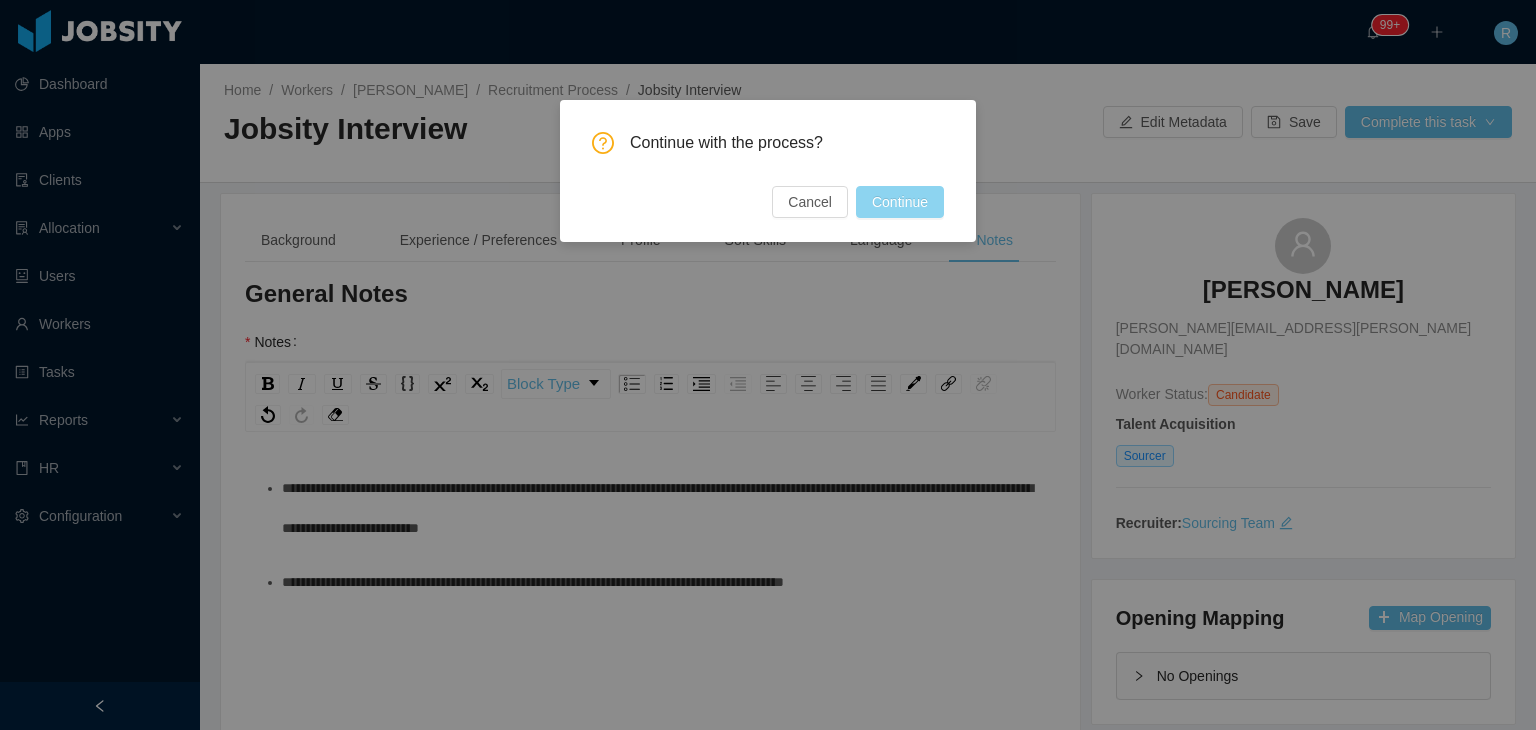 click on "Continue" at bounding box center (900, 202) 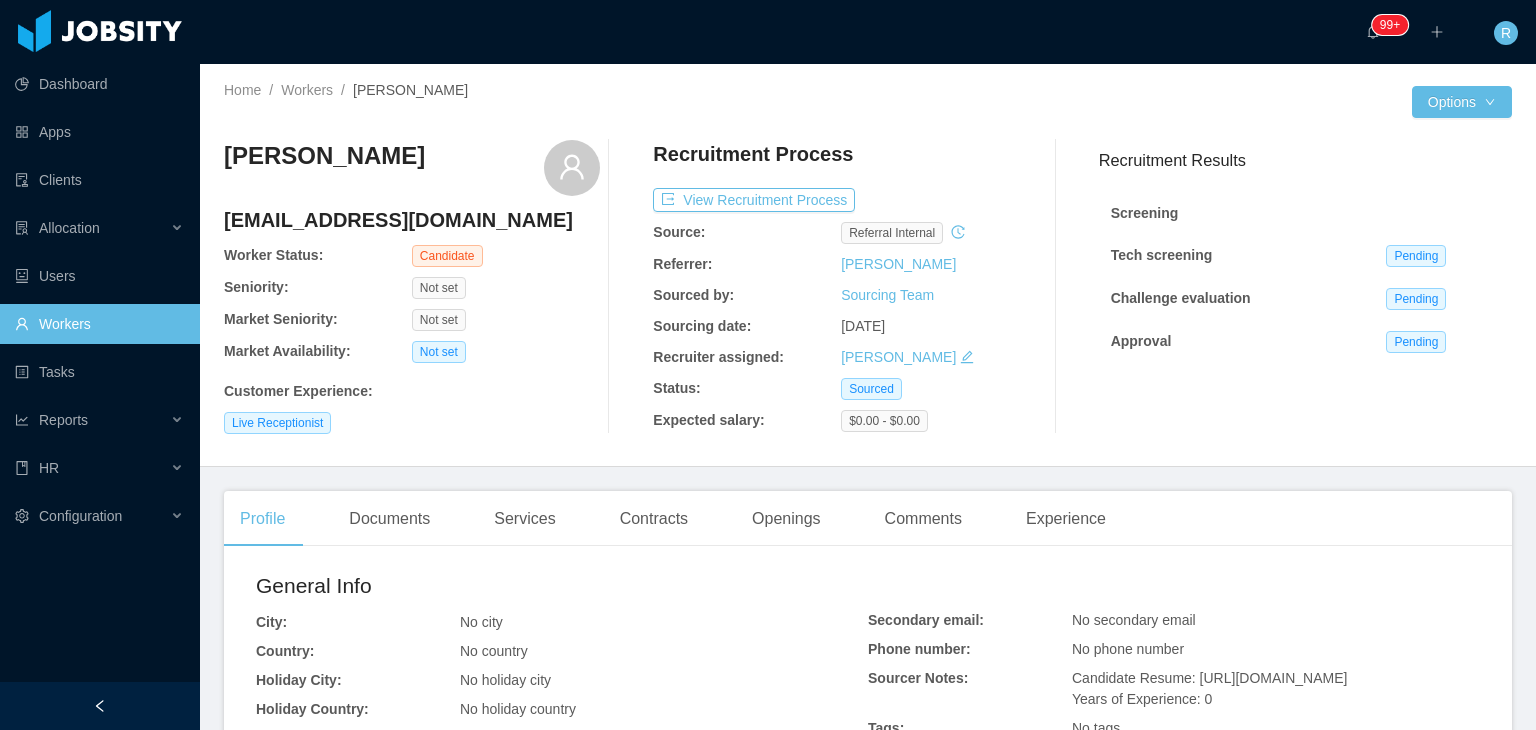 scroll, scrollTop: 0, scrollLeft: 0, axis: both 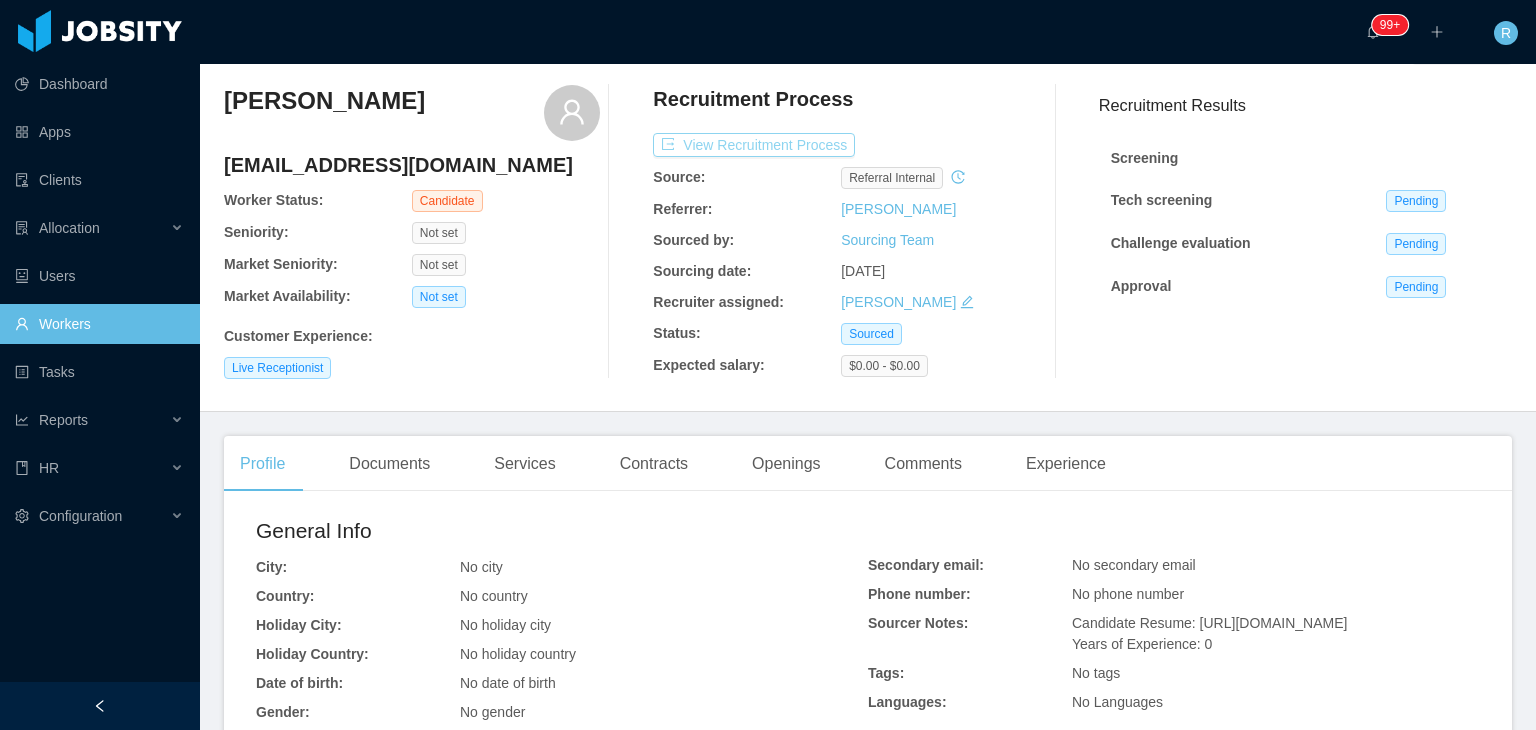 click on "View Recruitment Process" at bounding box center [754, 145] 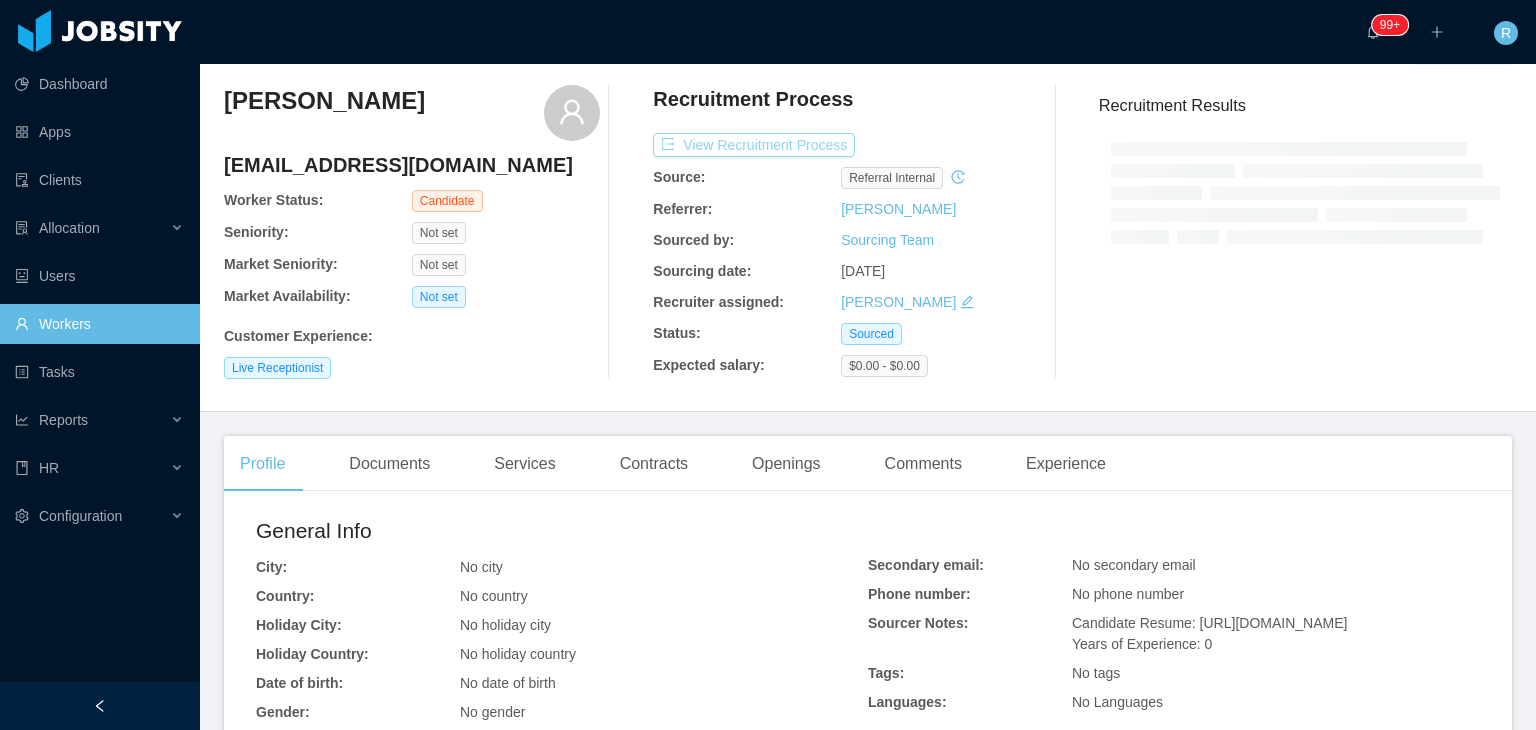 click on "View Recruitment Process" at bounding box center (754, 145) 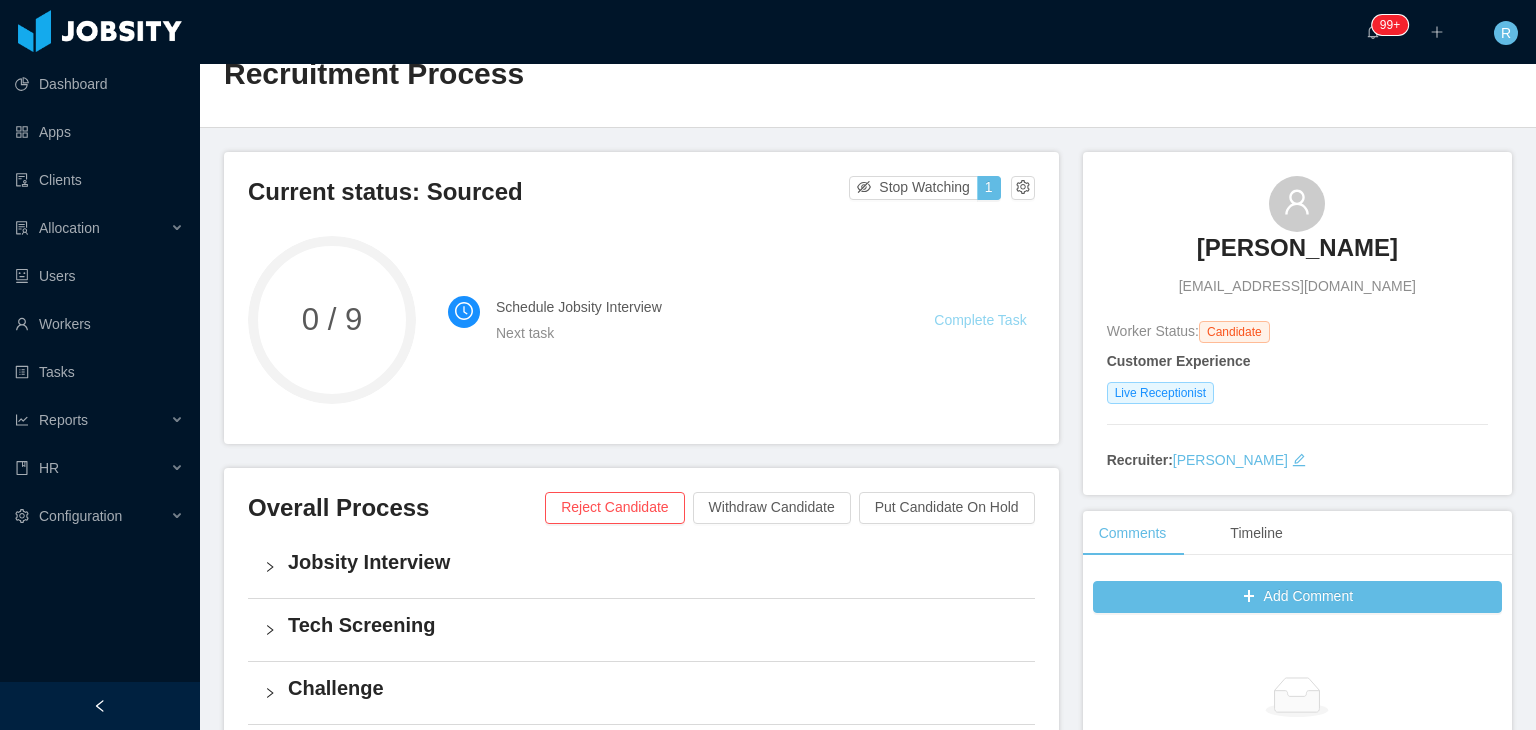 click on "Complete Task" at bounding box center (980, 320) 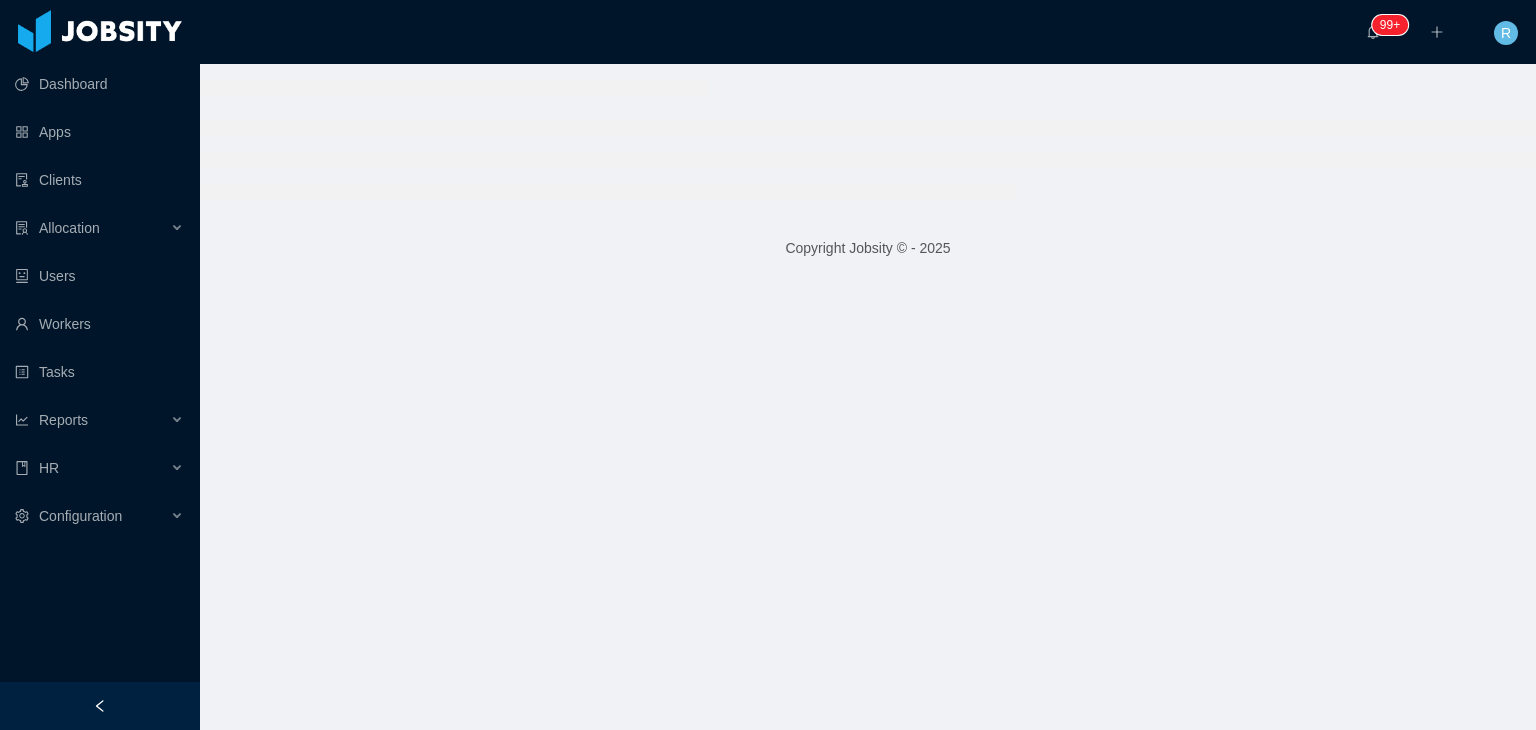 scroll, scrollTop: 0, scrollLeft: 0, axis: both 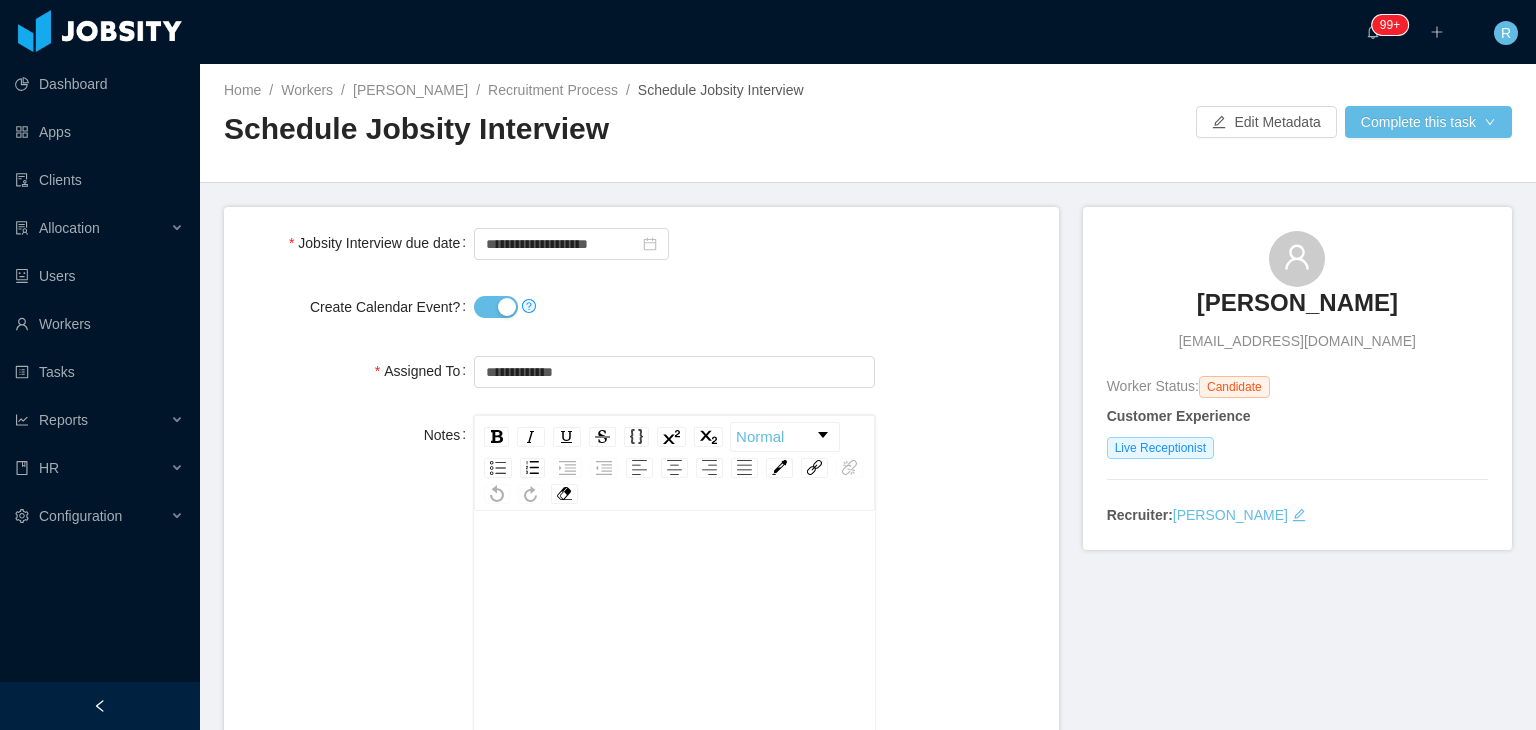 click on "Create Calendar Event?" at bounding box center (496, 307) 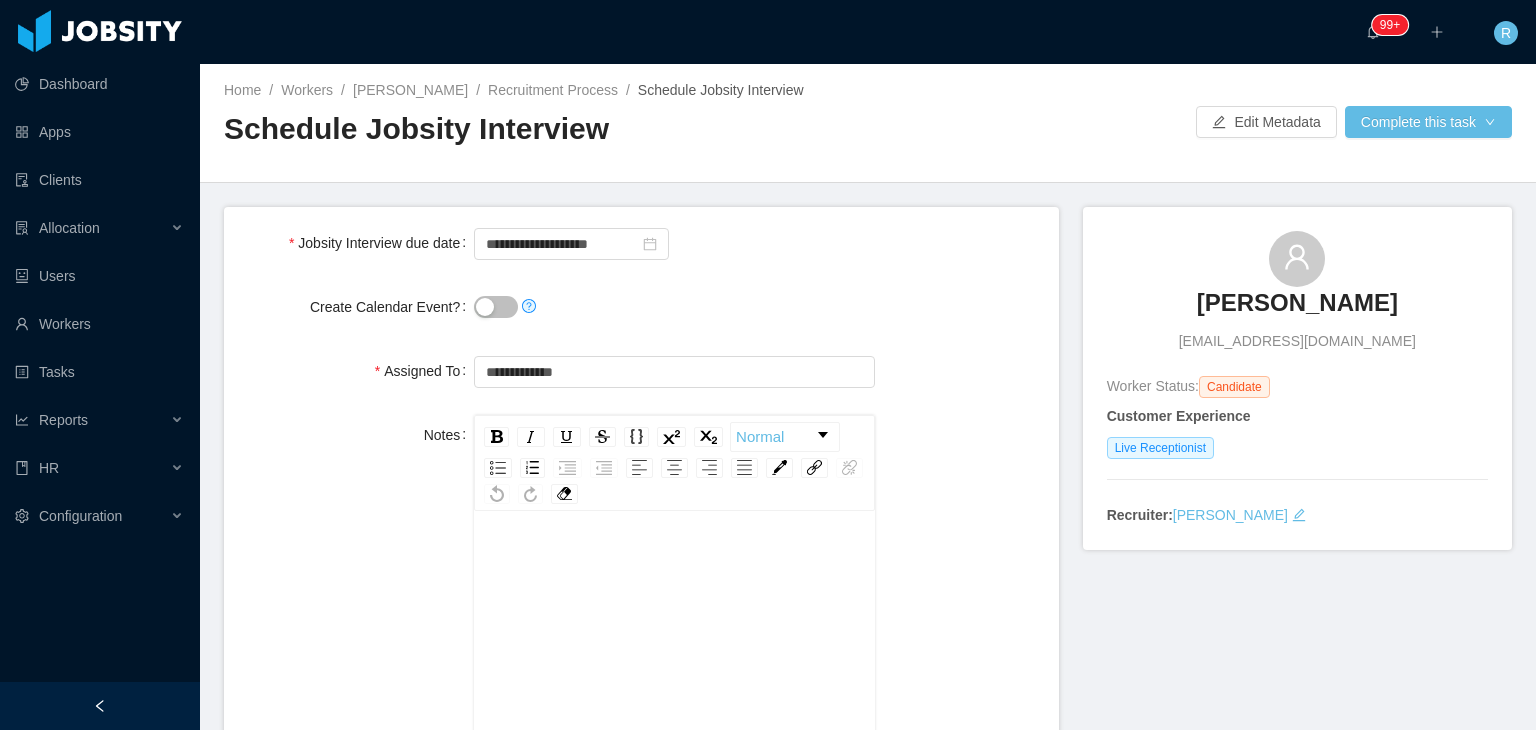 click on "Create Calendar Event?" at bounding box center [496, 307] 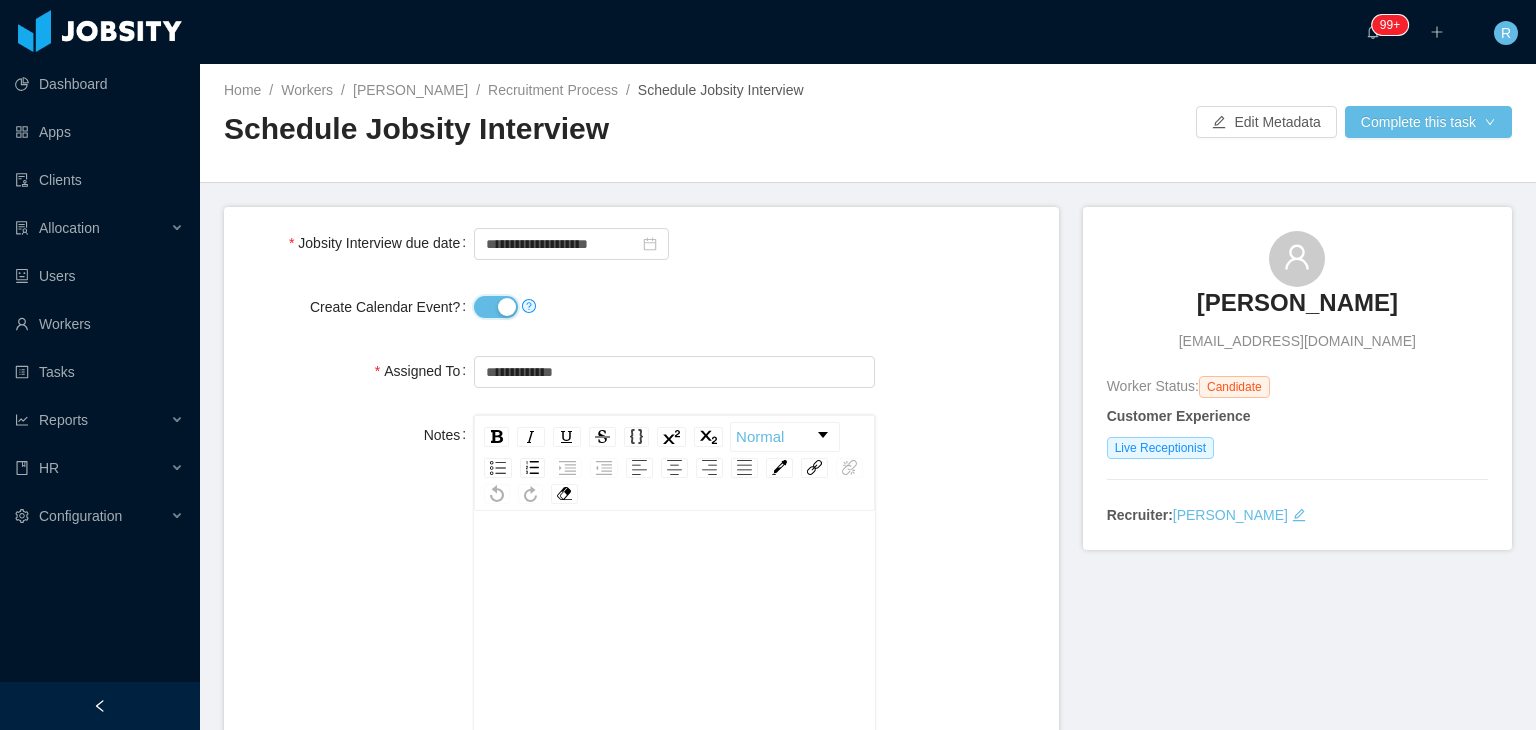 drag, startPoint x: 493, startPoint y: 312, endPoint x: 514, endPoint y: 291, distance: 29.698484 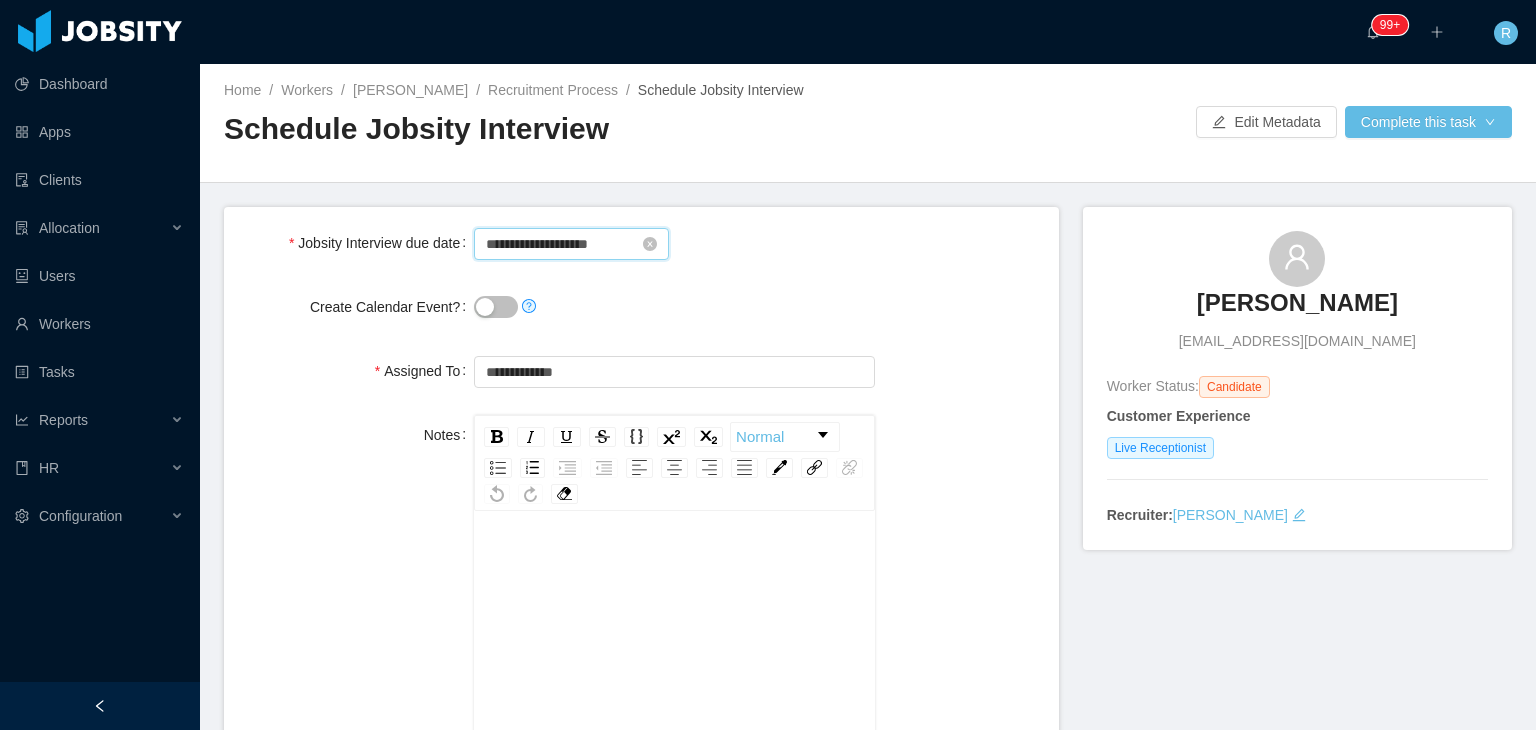 click on "**********" at bounding box center [571, 244] 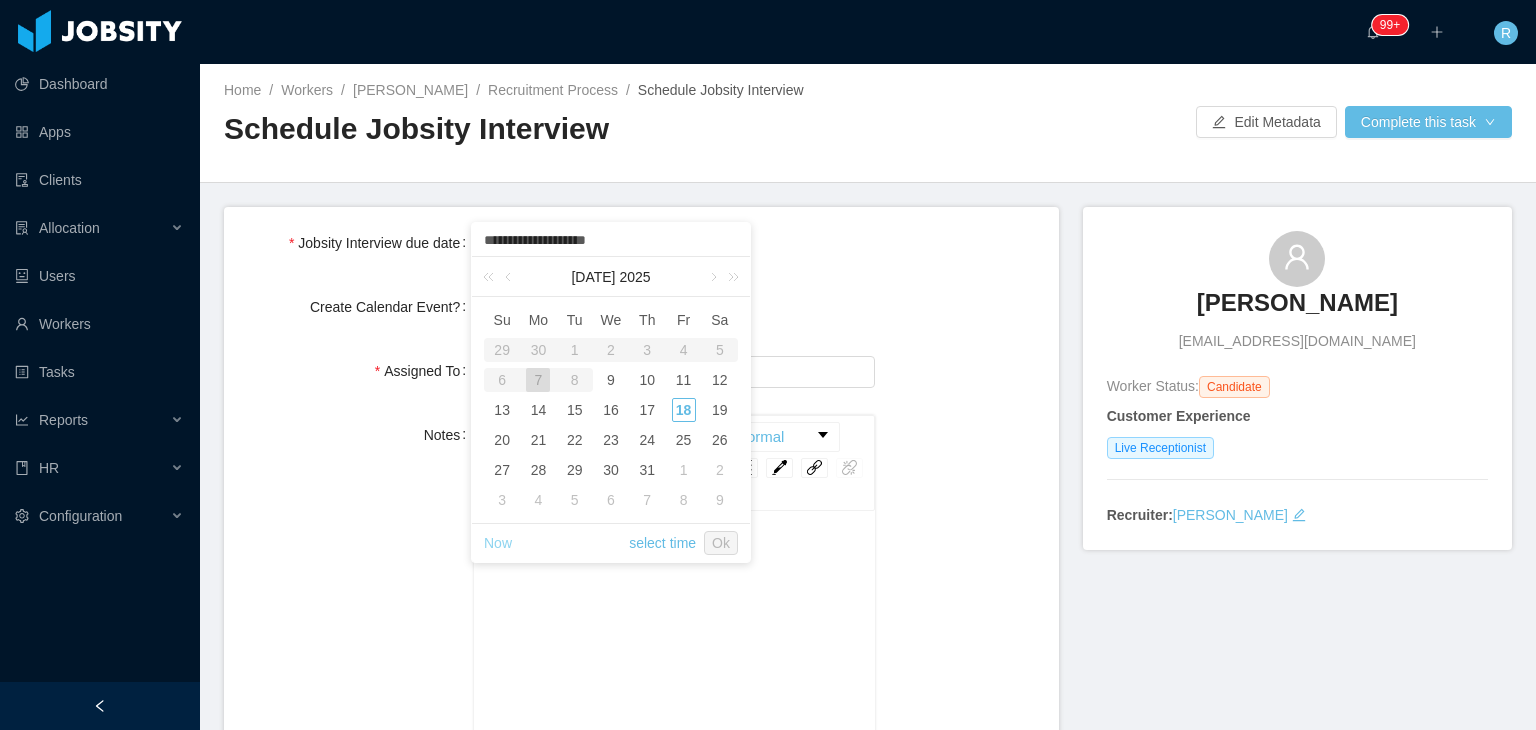 click on "Now" at bounding box center [498, 543] 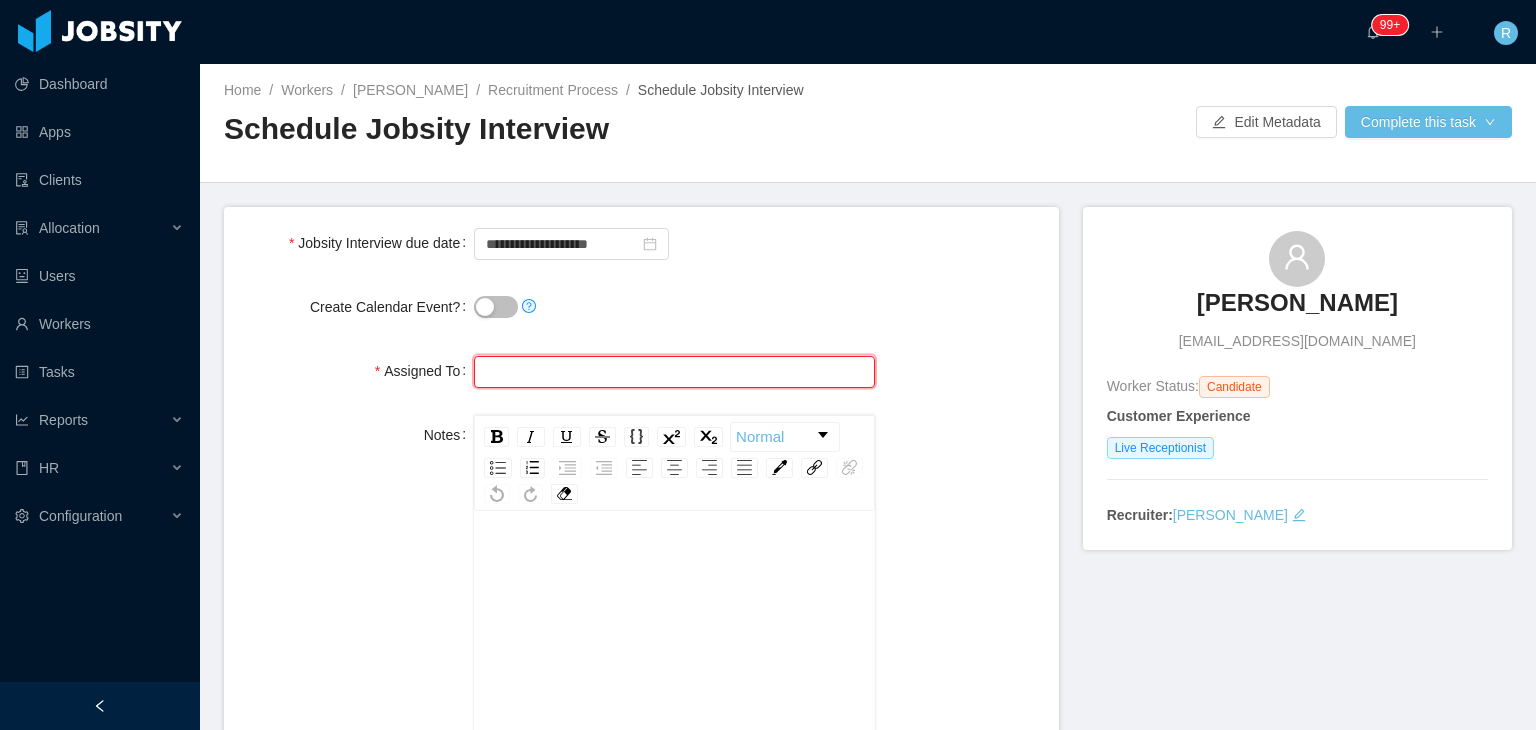 click at bounding box center [674, 372] 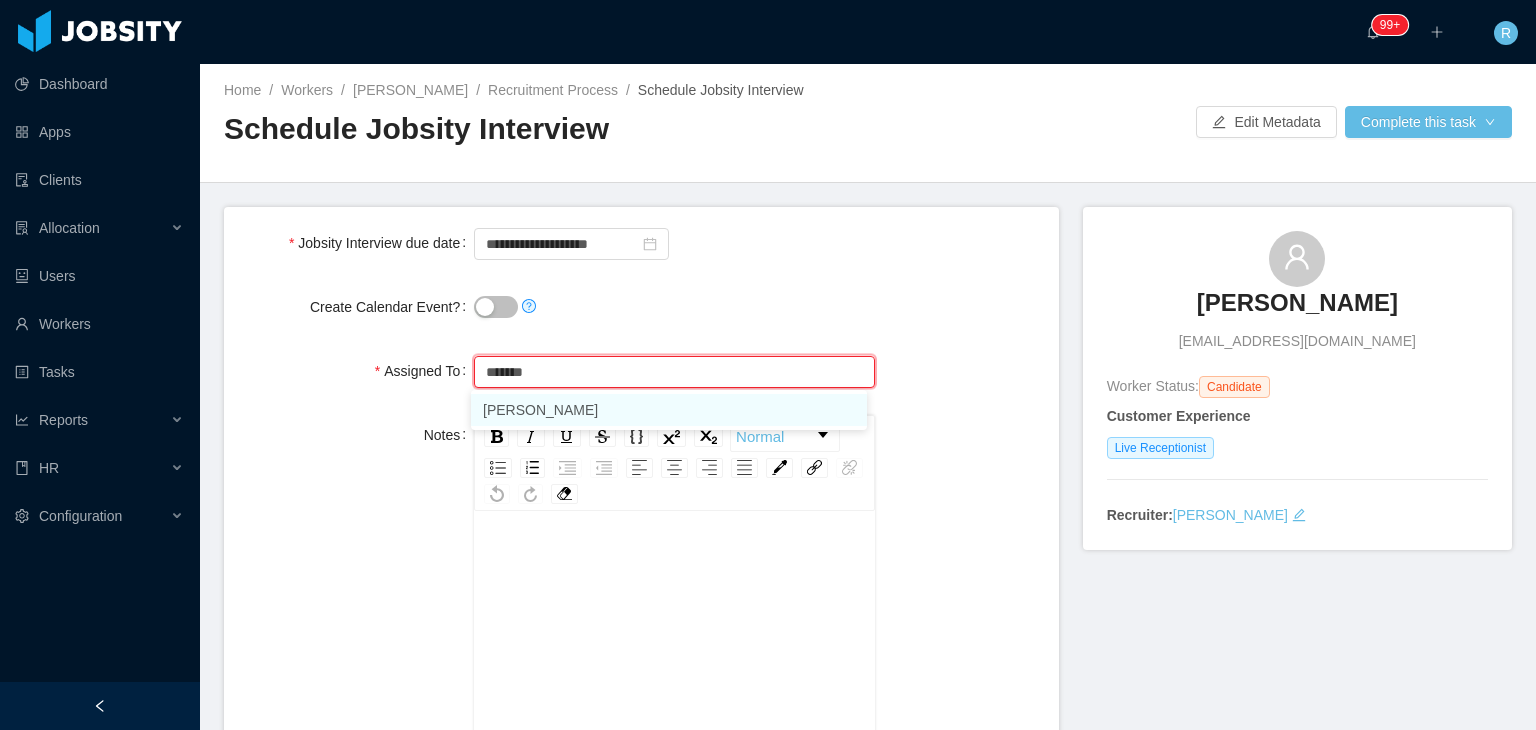 click on "[PERSON_NAME]" at bounding box center [669, 410] 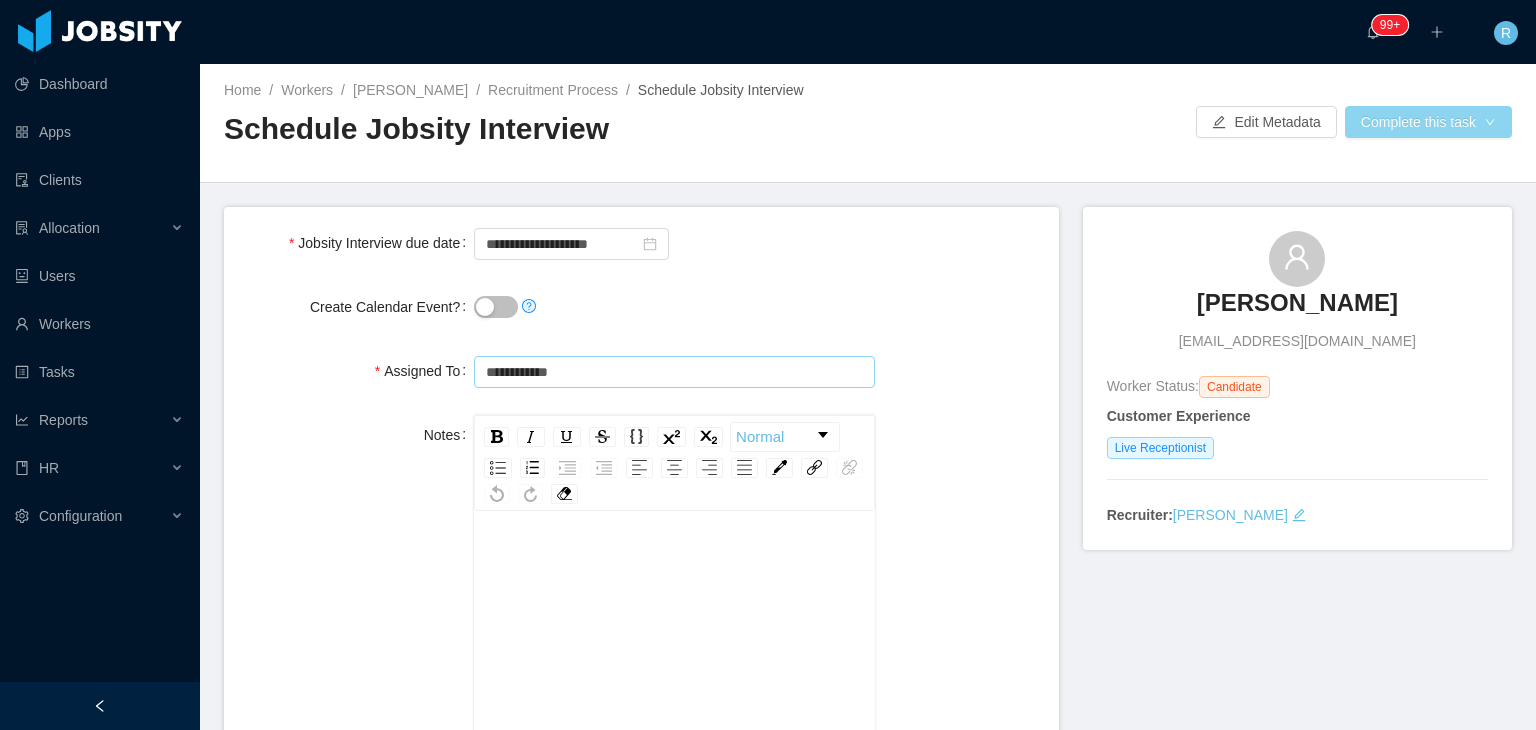 type on "**********" 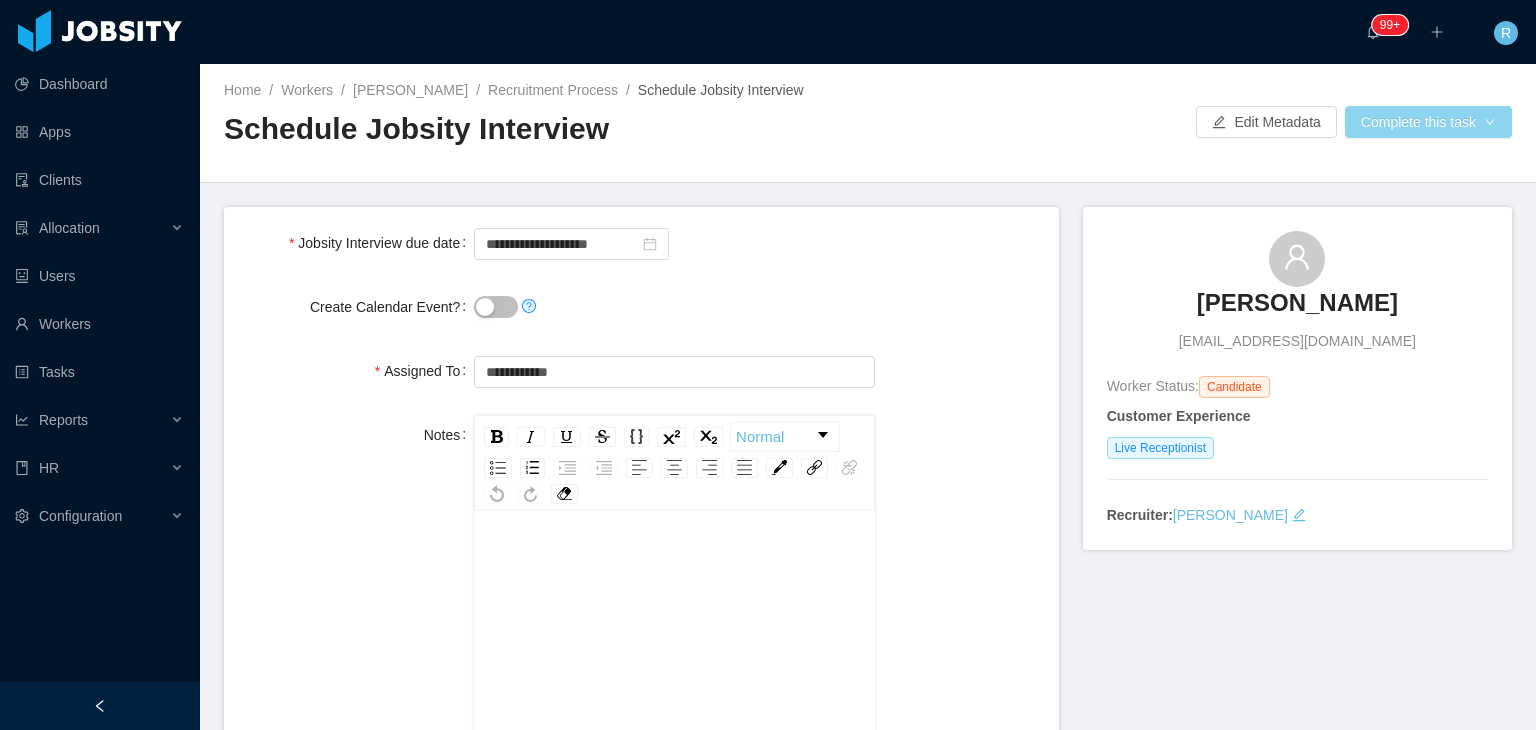 click on "Complete this task" at bounding box center [1428, 122] 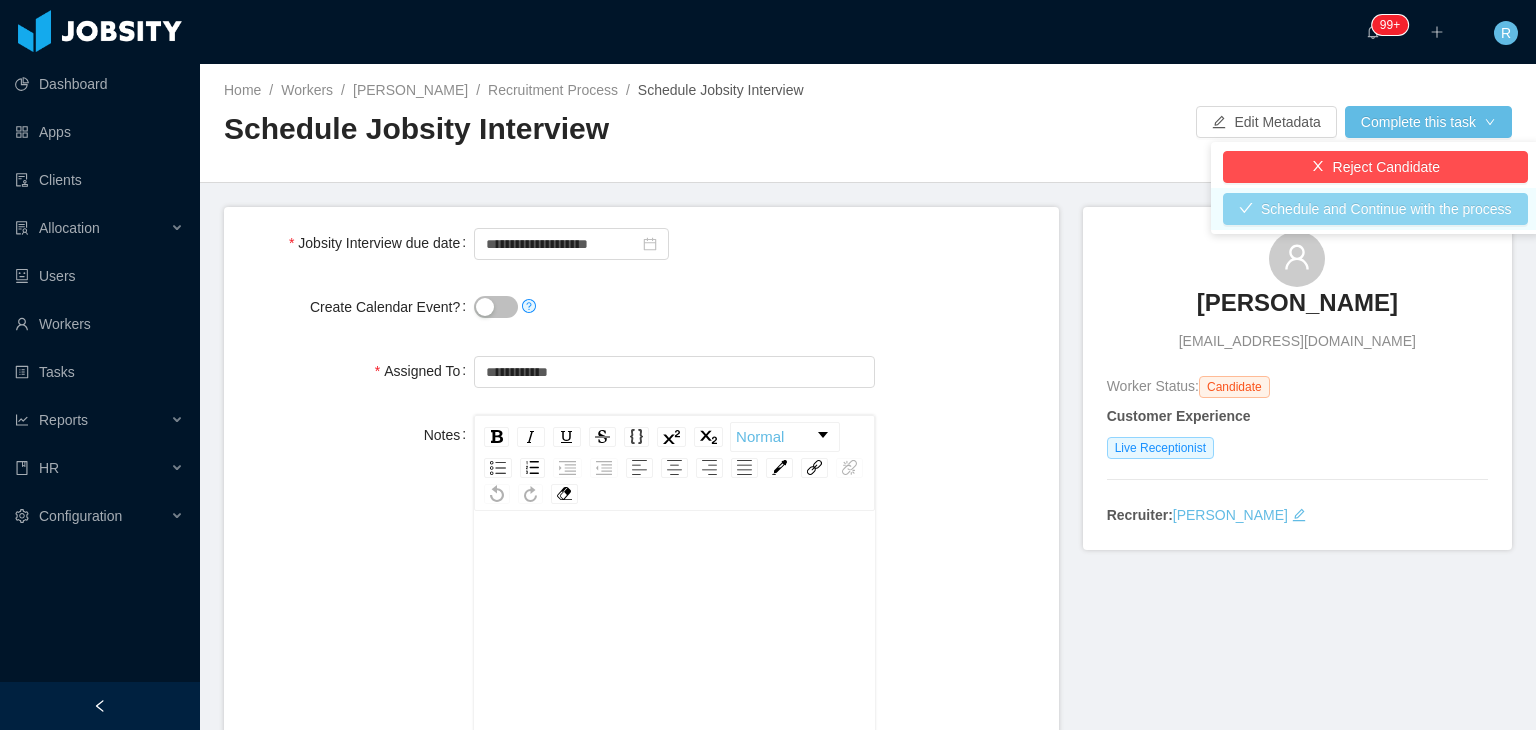 click on "Schedule and Continue with the process" at bounding box center (1375, 209) 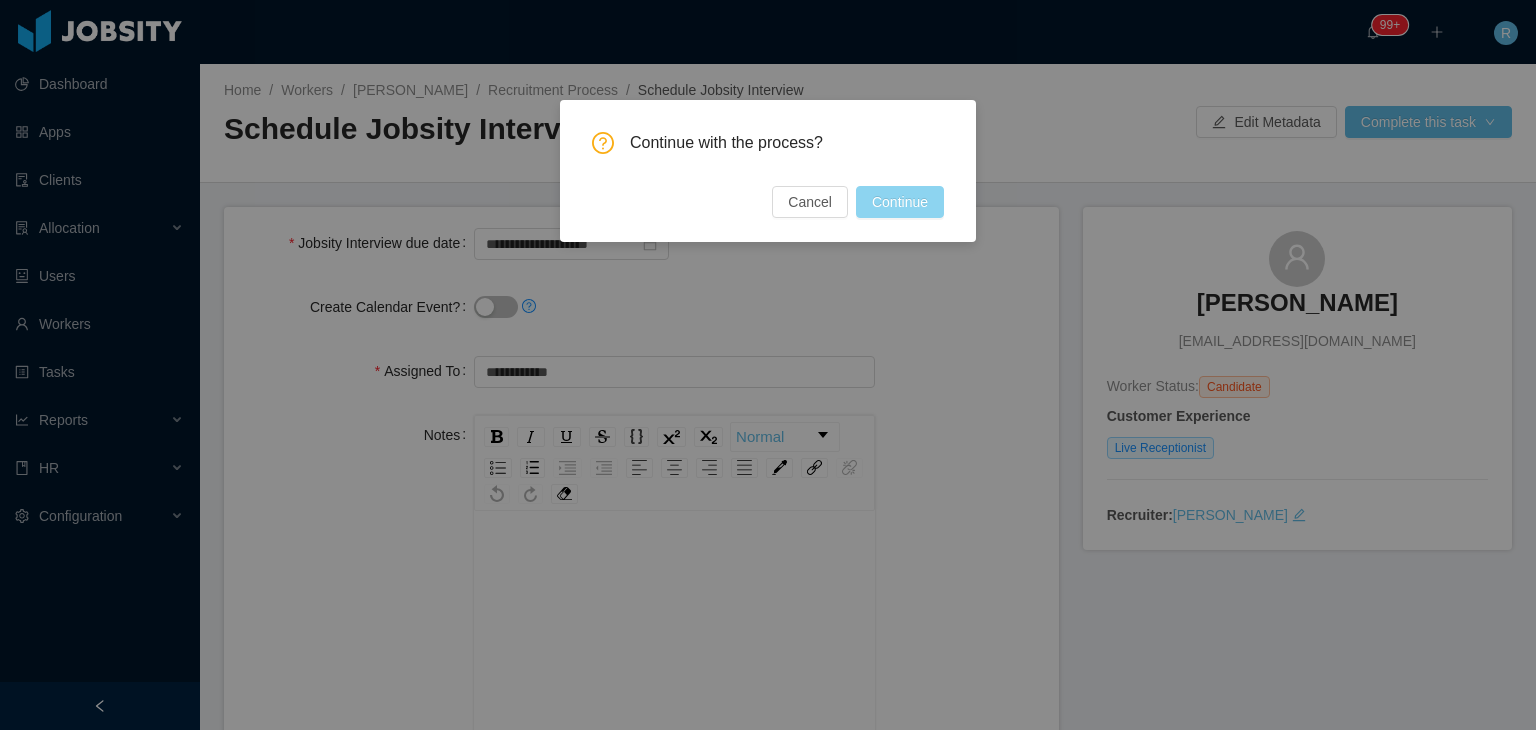 click on "Continue" at bounding box center (900, 202) 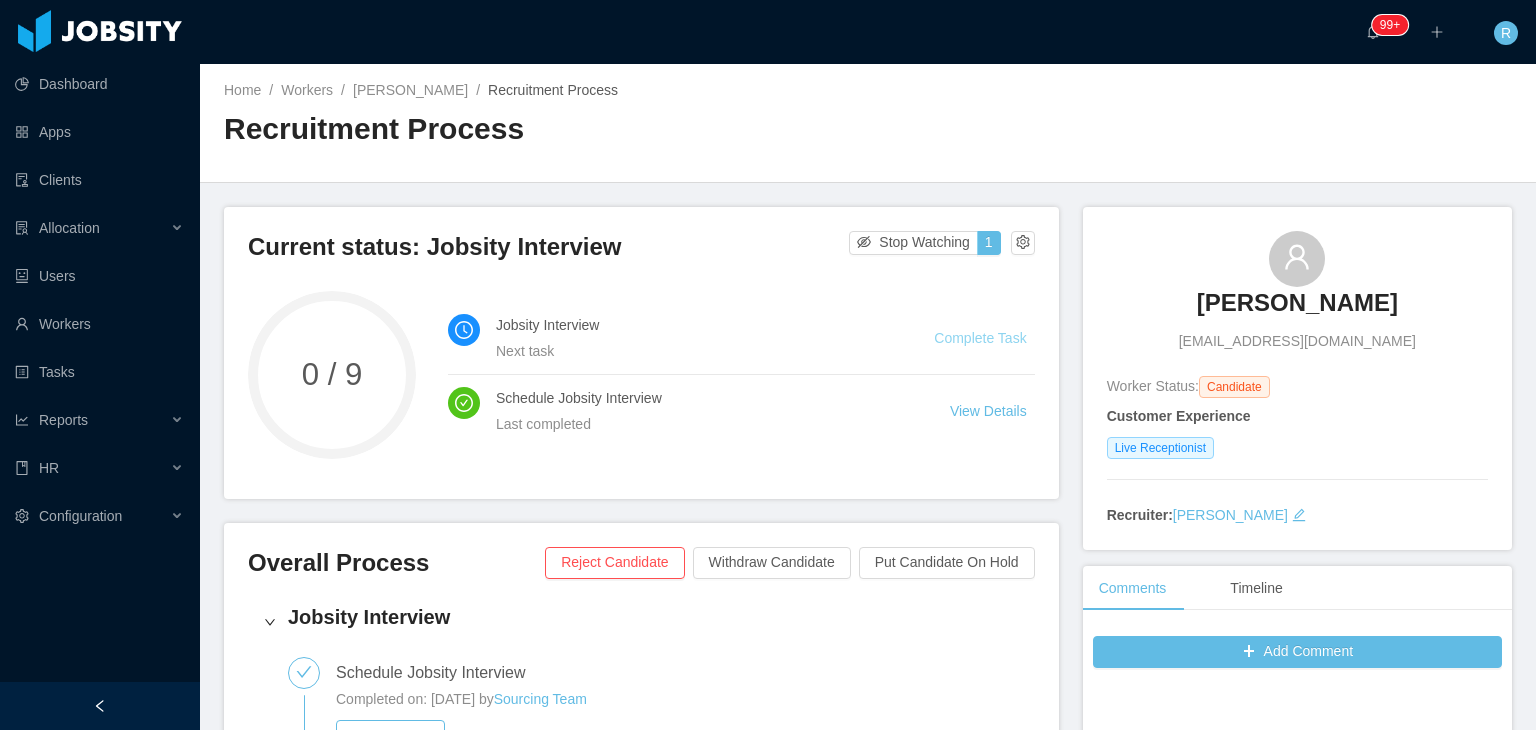 click on "Complete Task" at bounding box center [980, 338] 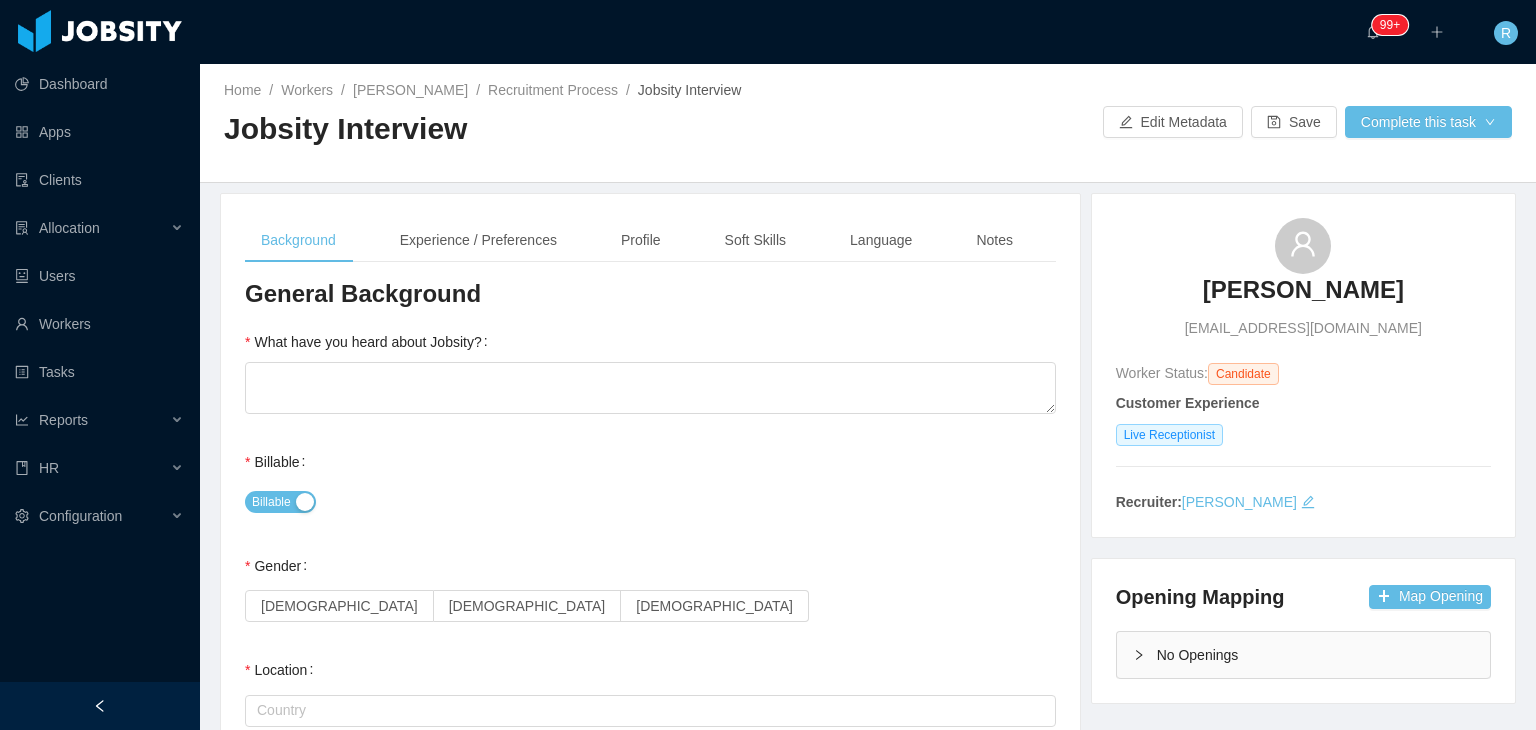 type 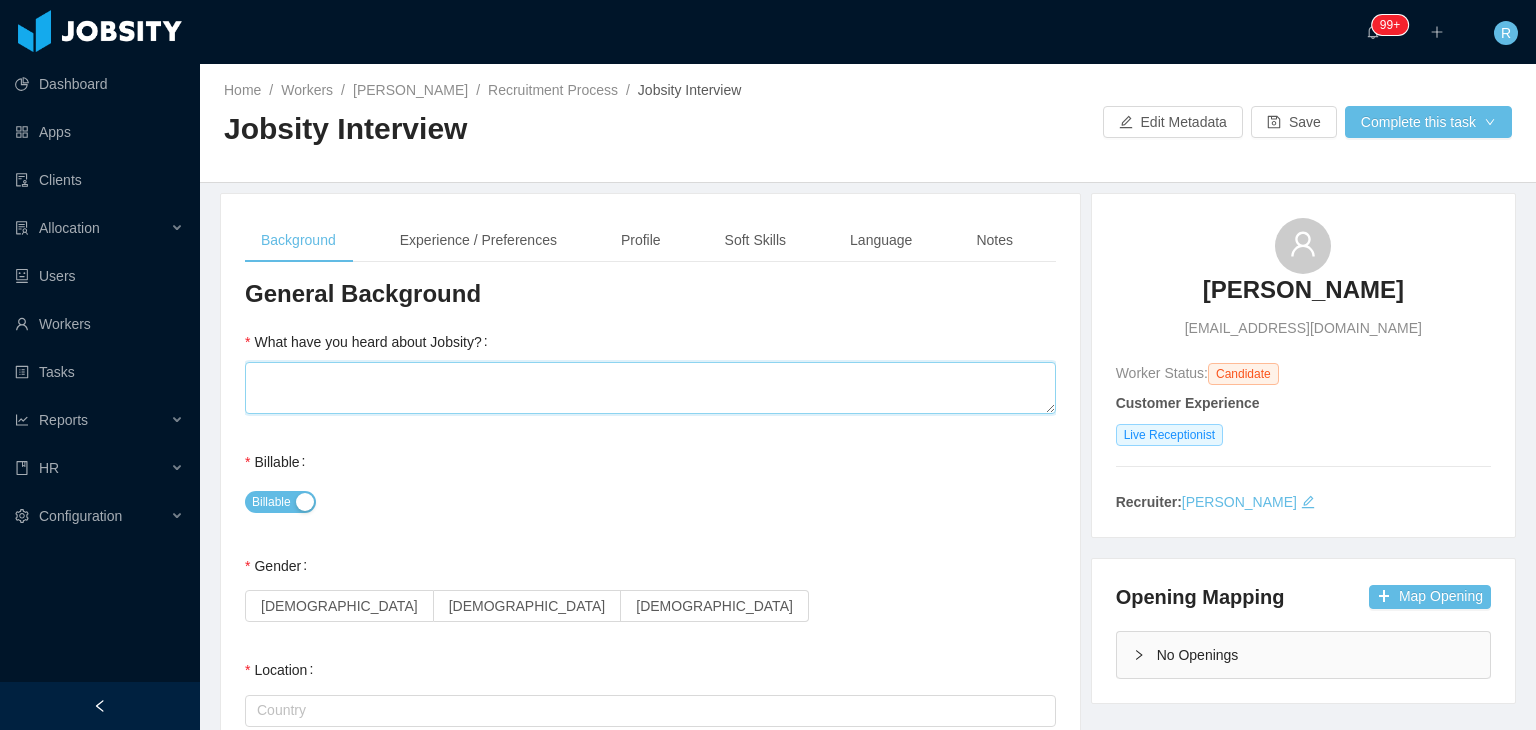 click on "What have you heard about Jobsity?" at bounding box center (650, 388) 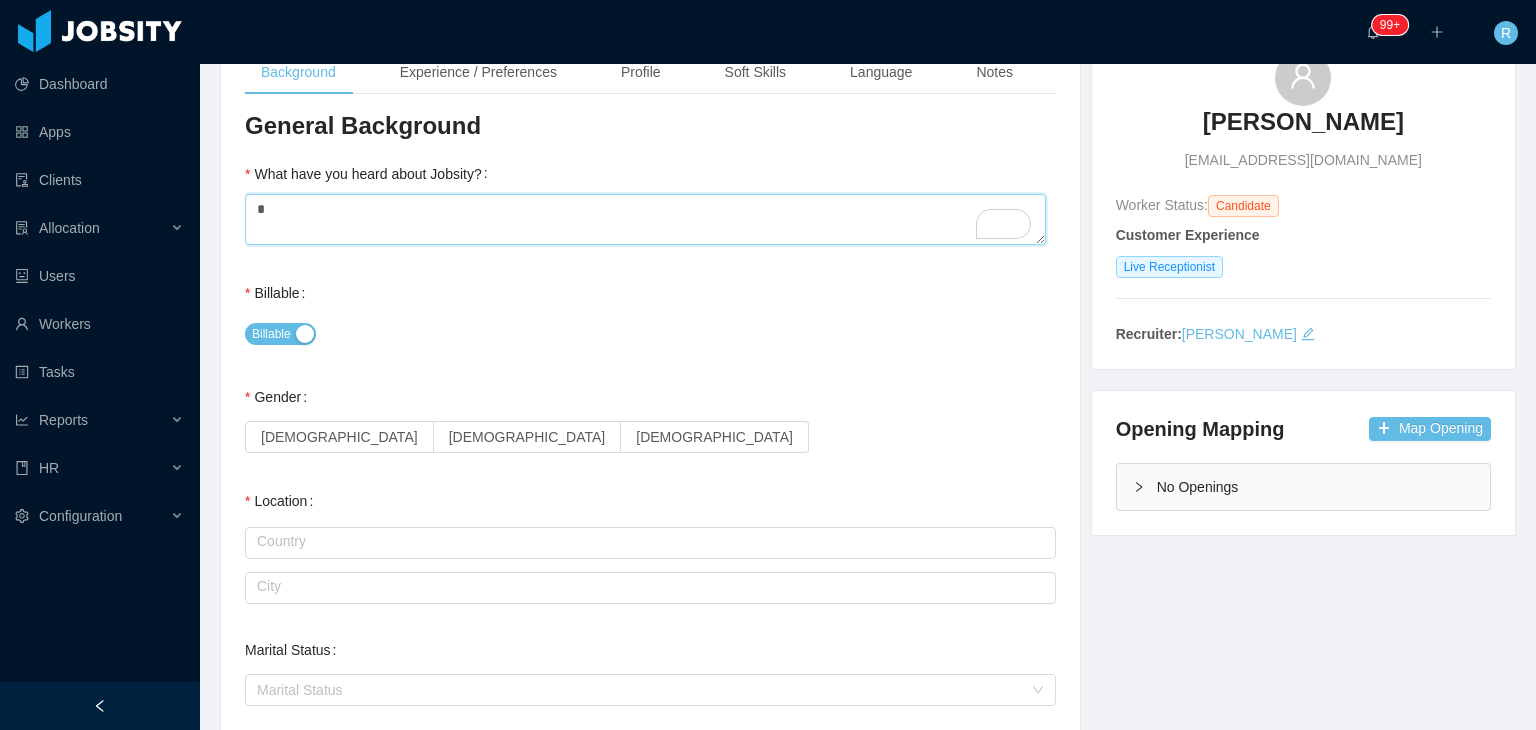 scroll, scrollTop: 200, scrollLeft: 0, axis: vertical 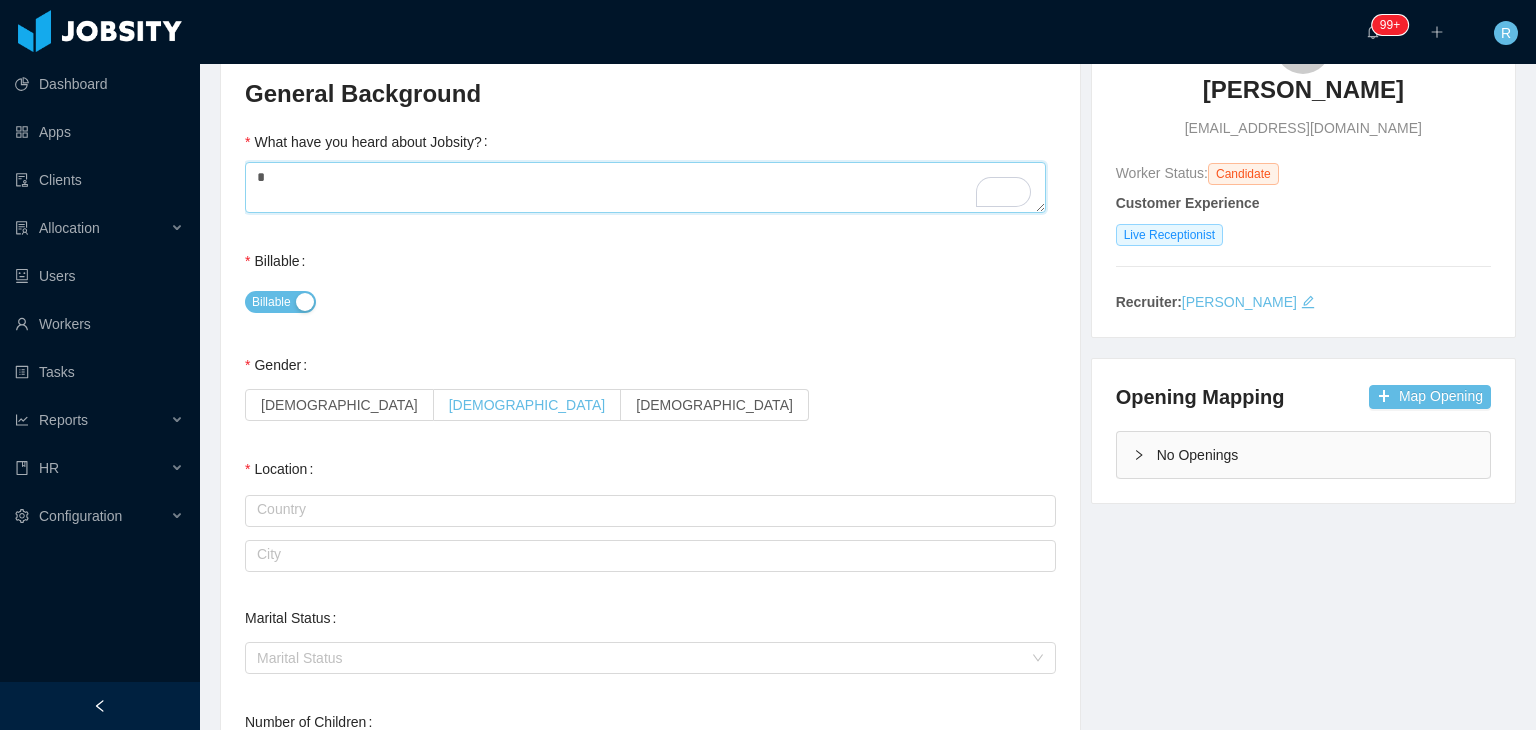 type on "*" 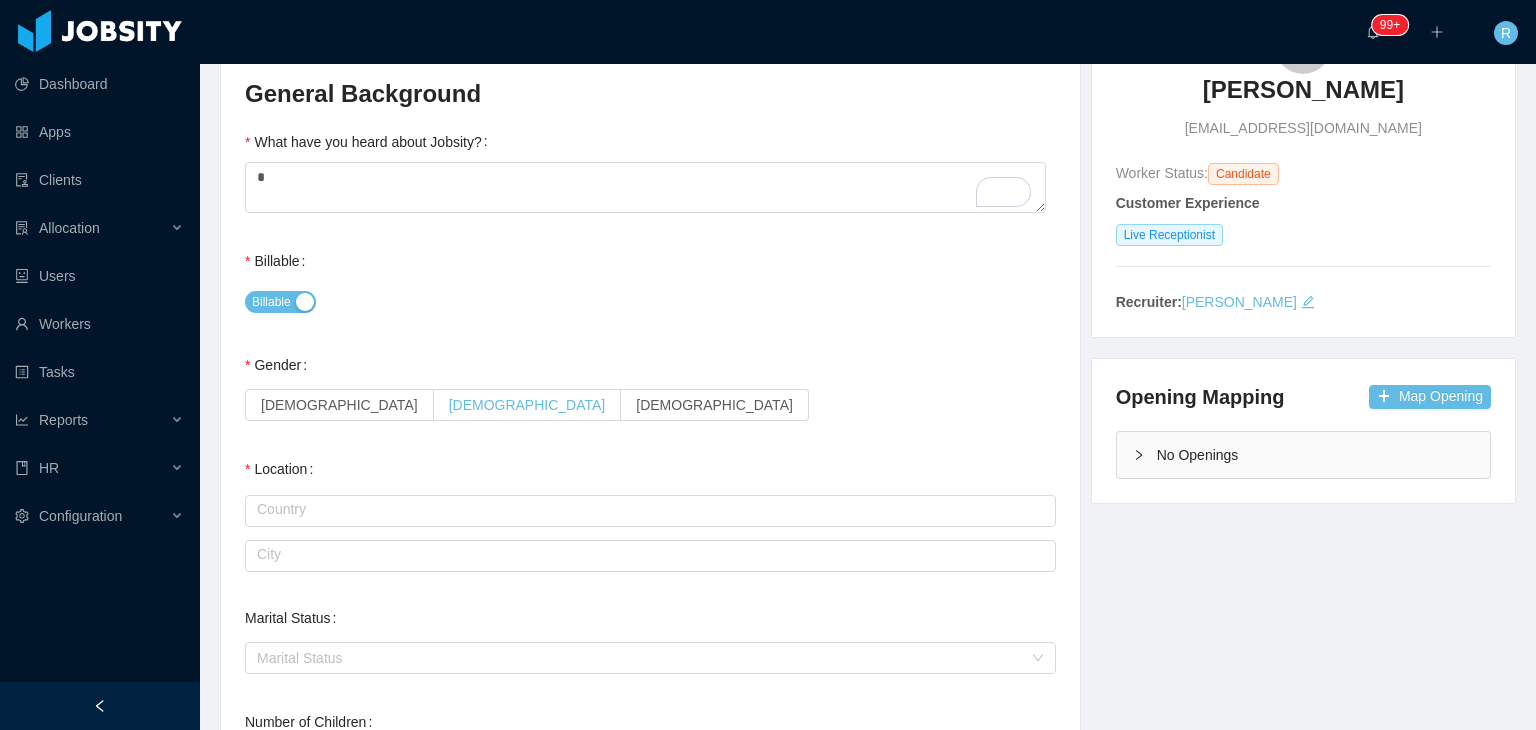 click on "Male" at bounding box center [528, 405] 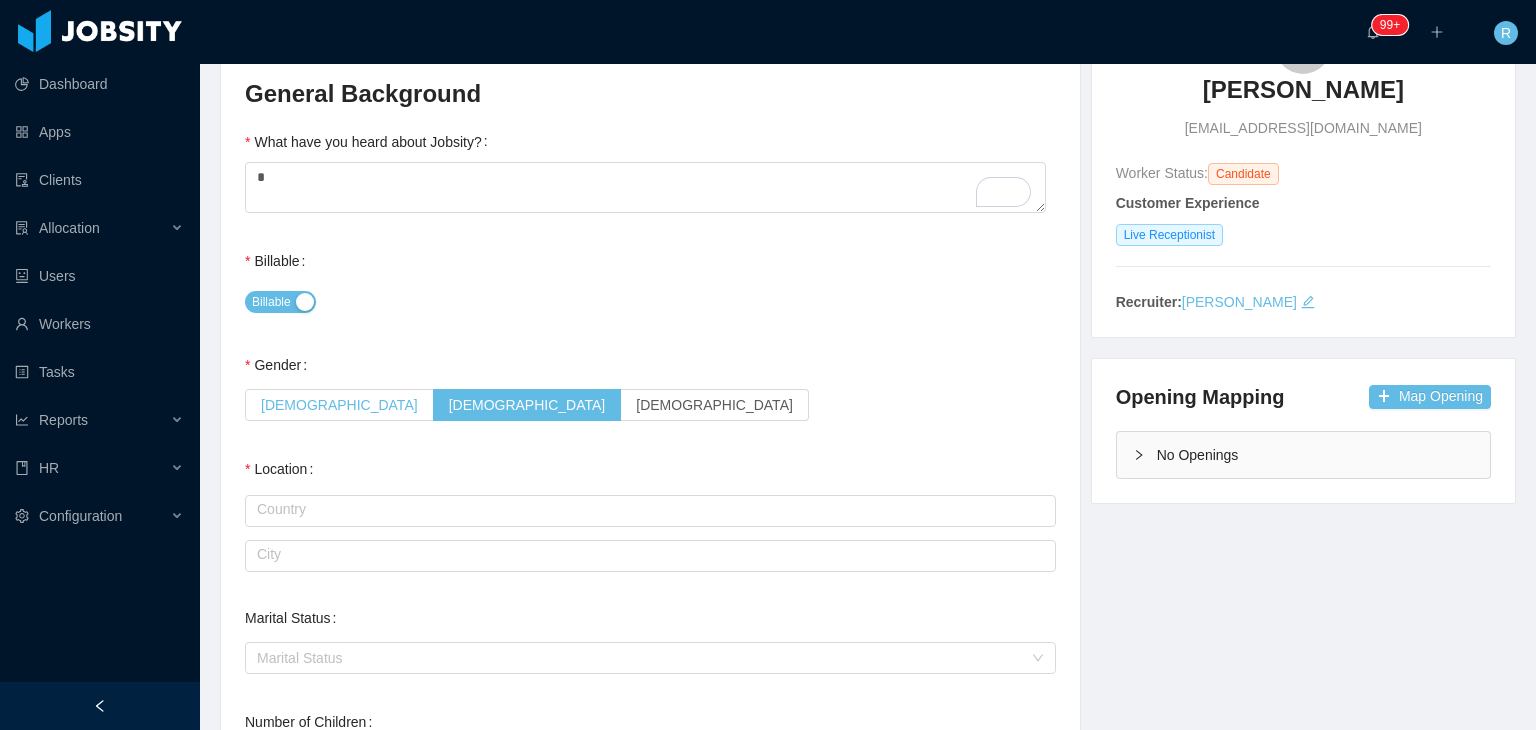 click on "Female" at bounding box center [339, 405] 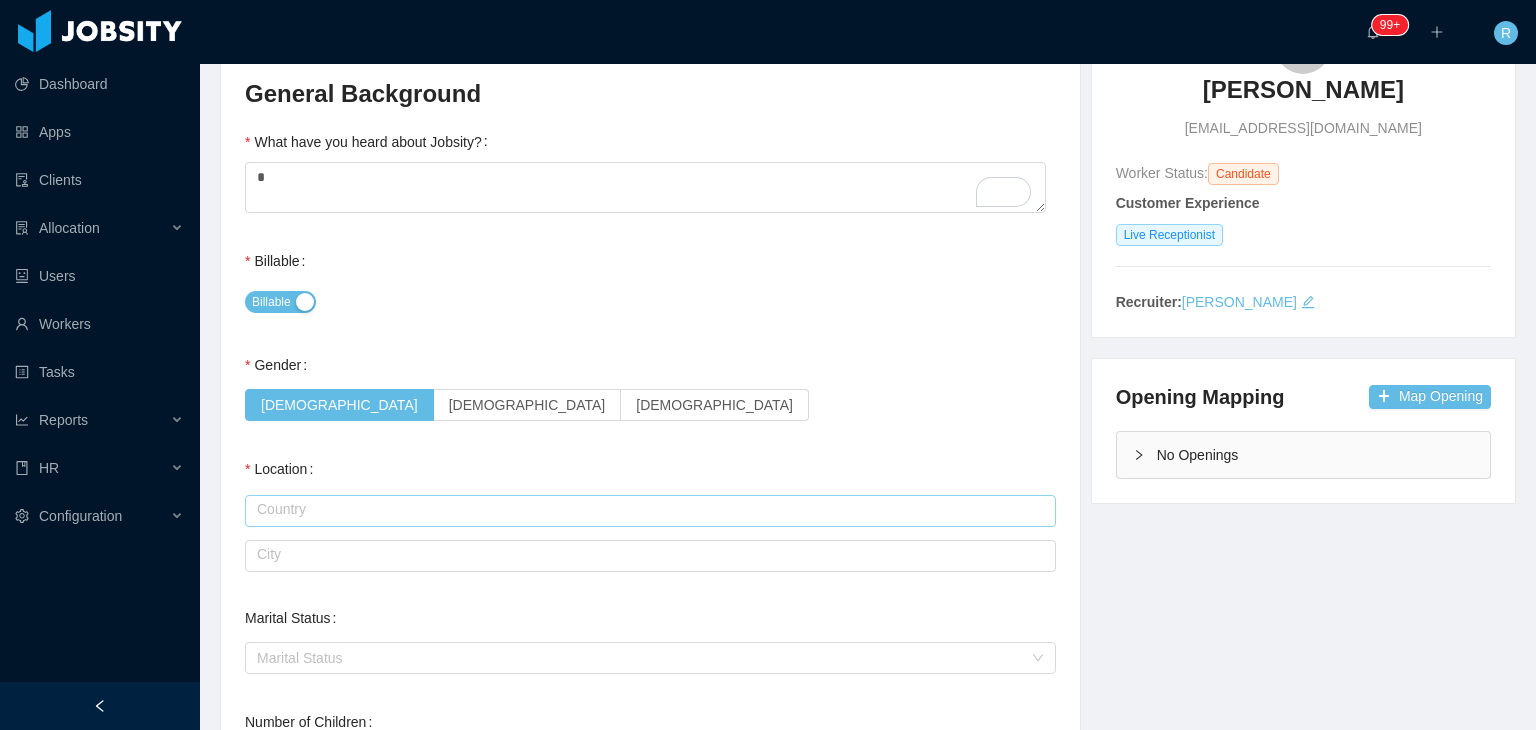 click at bounding box center (650, 511) 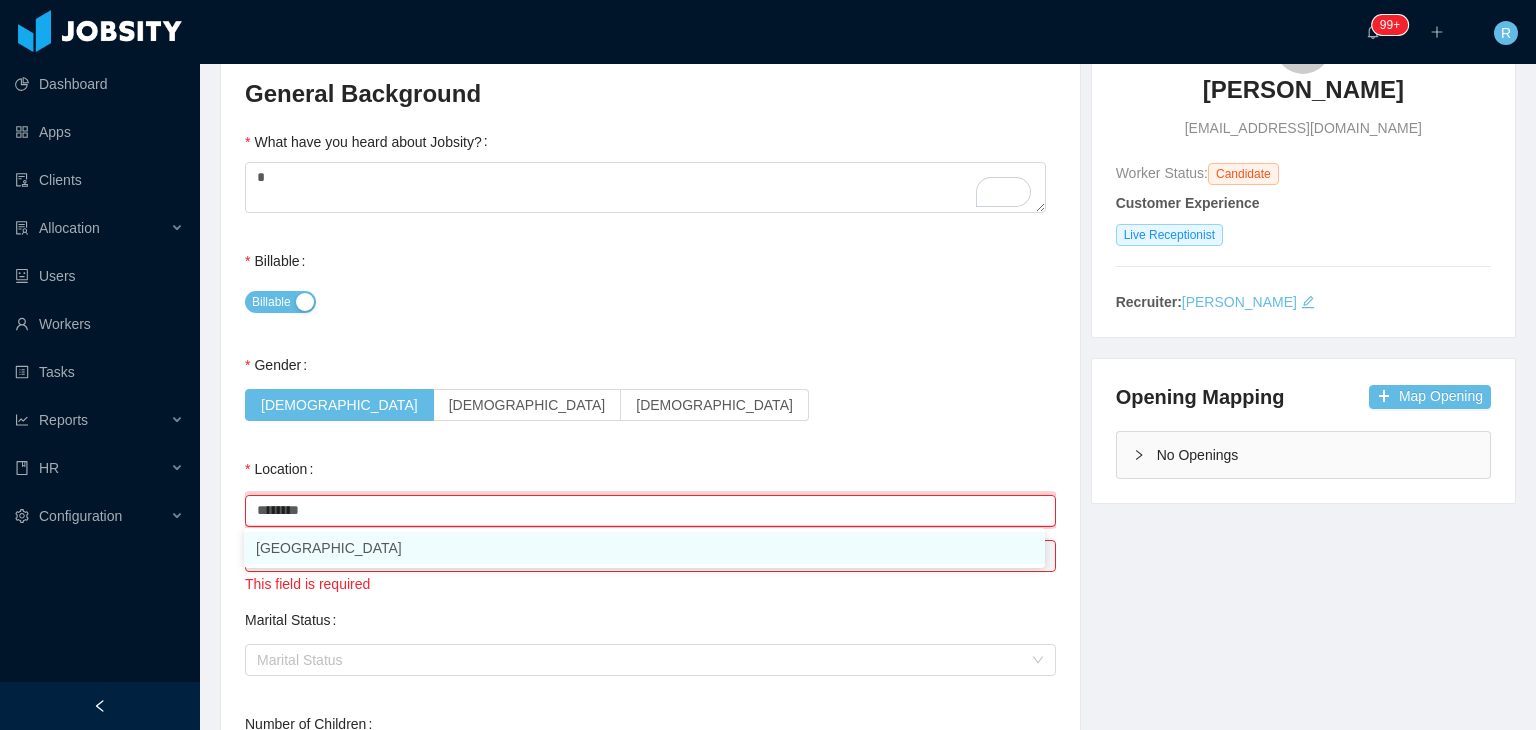 click on "Colombia" at bounding box center (644, 548) 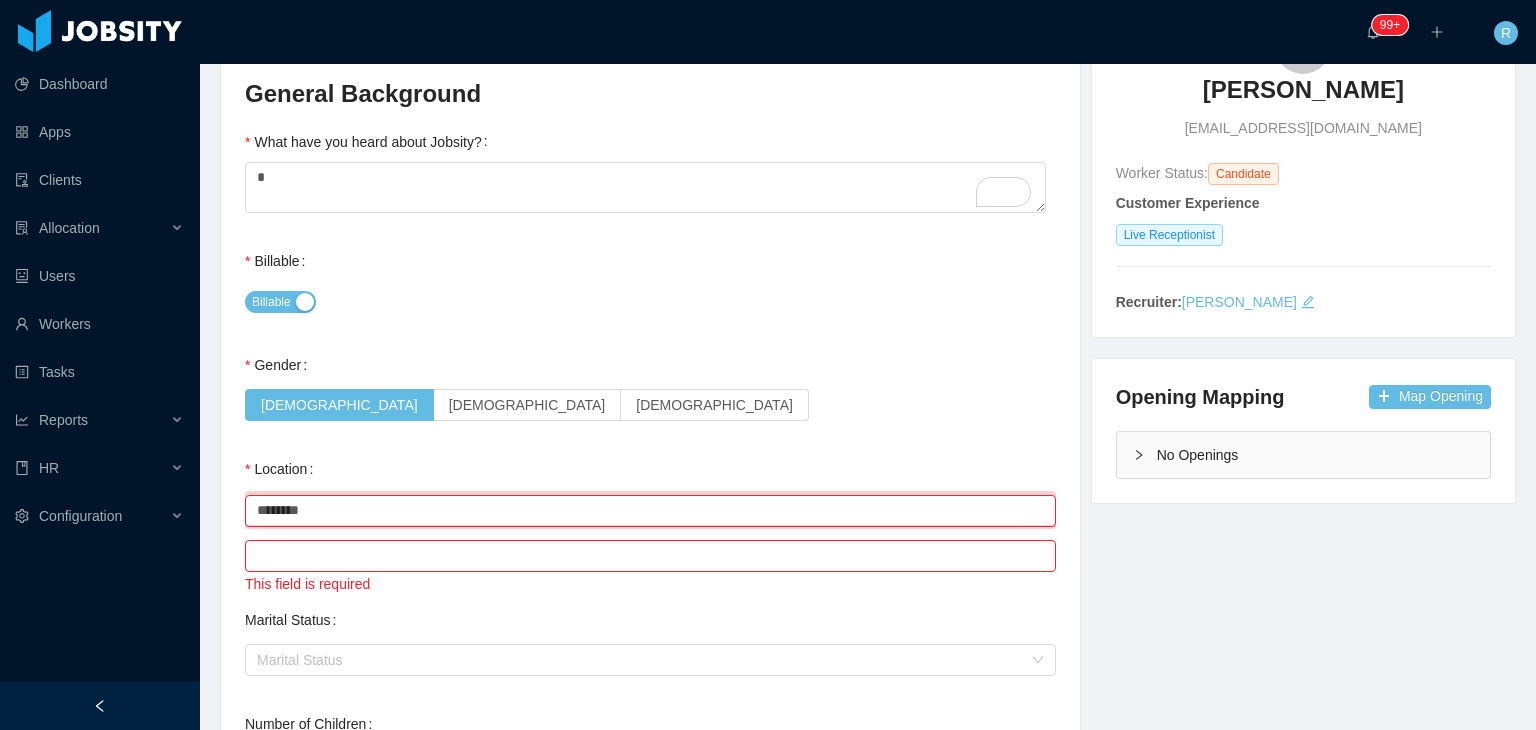 type on "********" 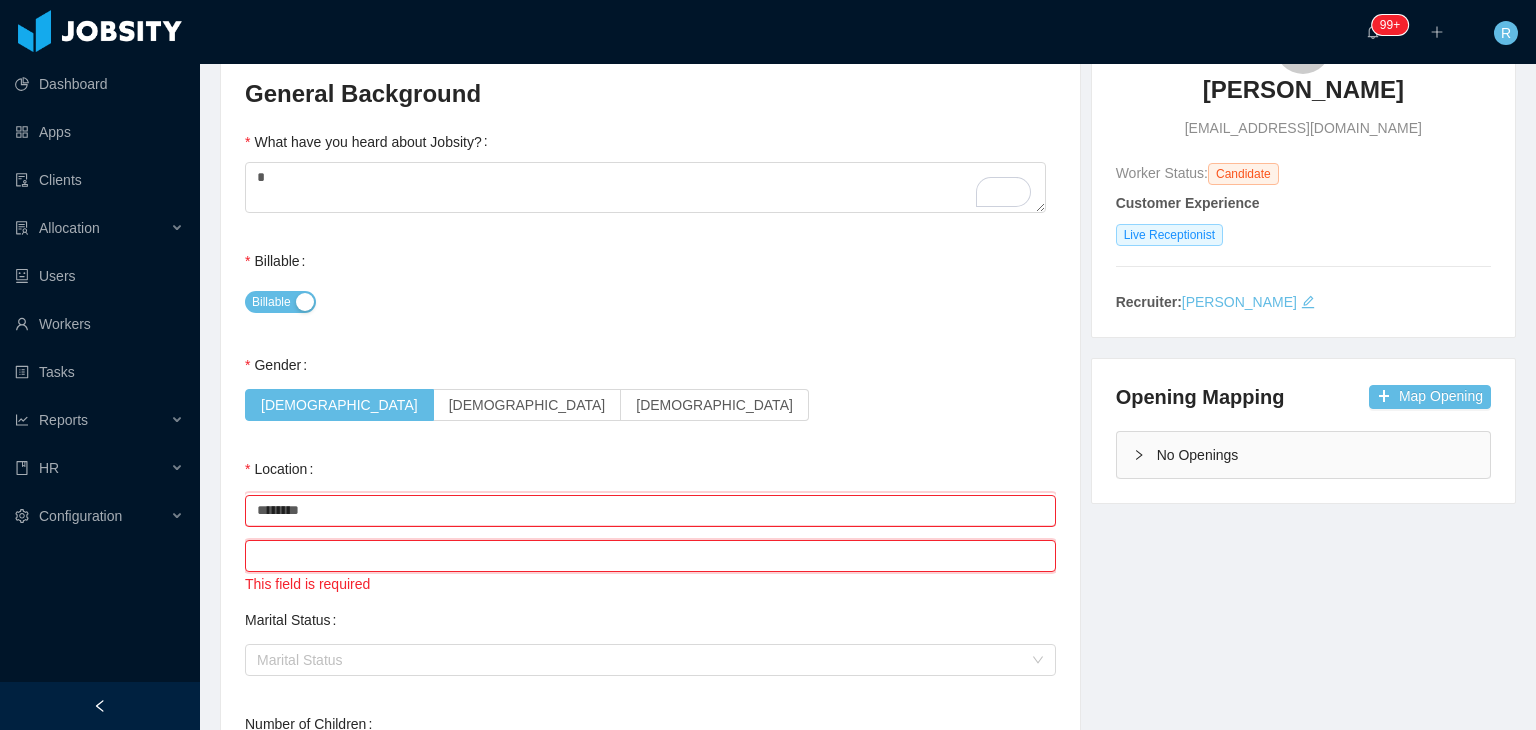 click at bounding box center [650, 556] 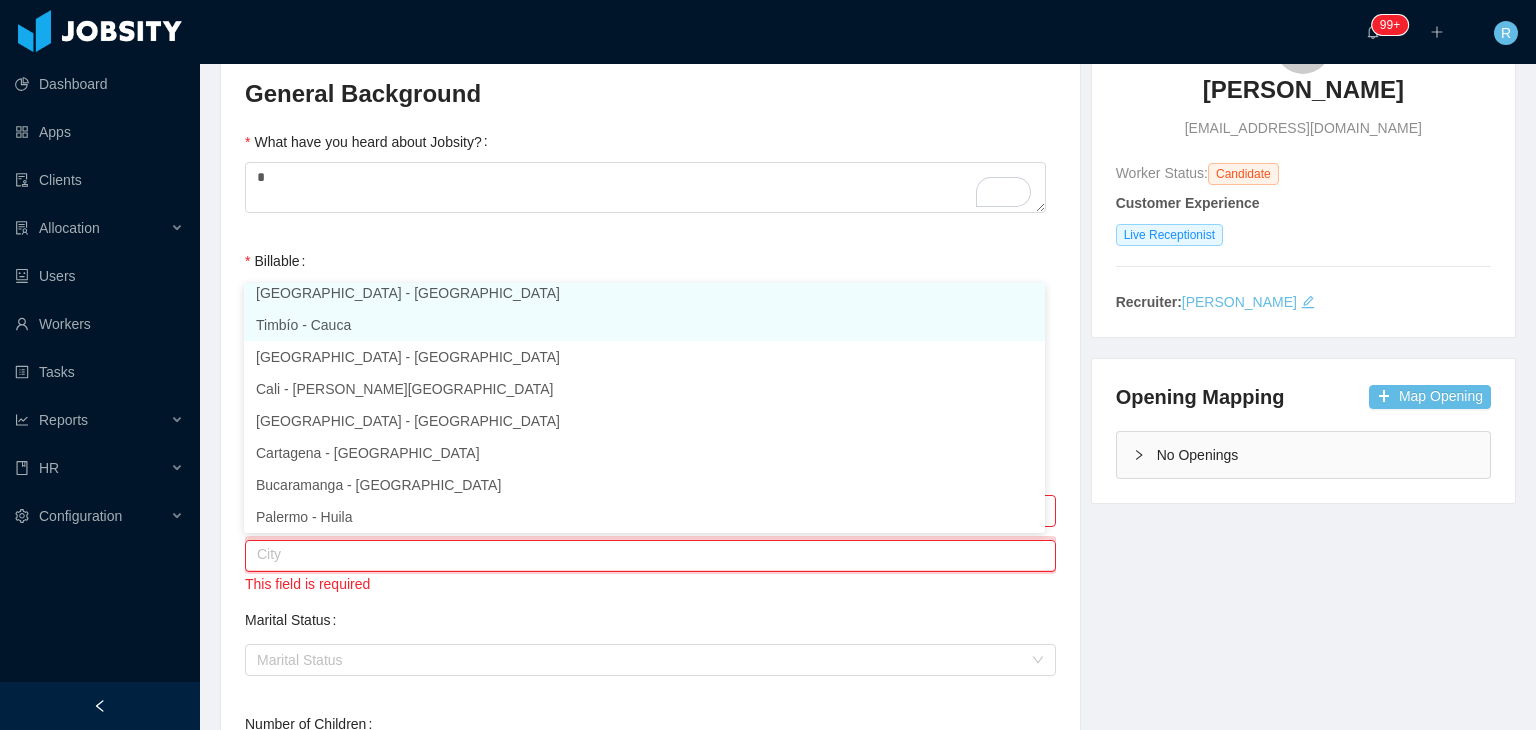 scroll, scrollTop: 4, scrollLeft: 0, axis: vertical 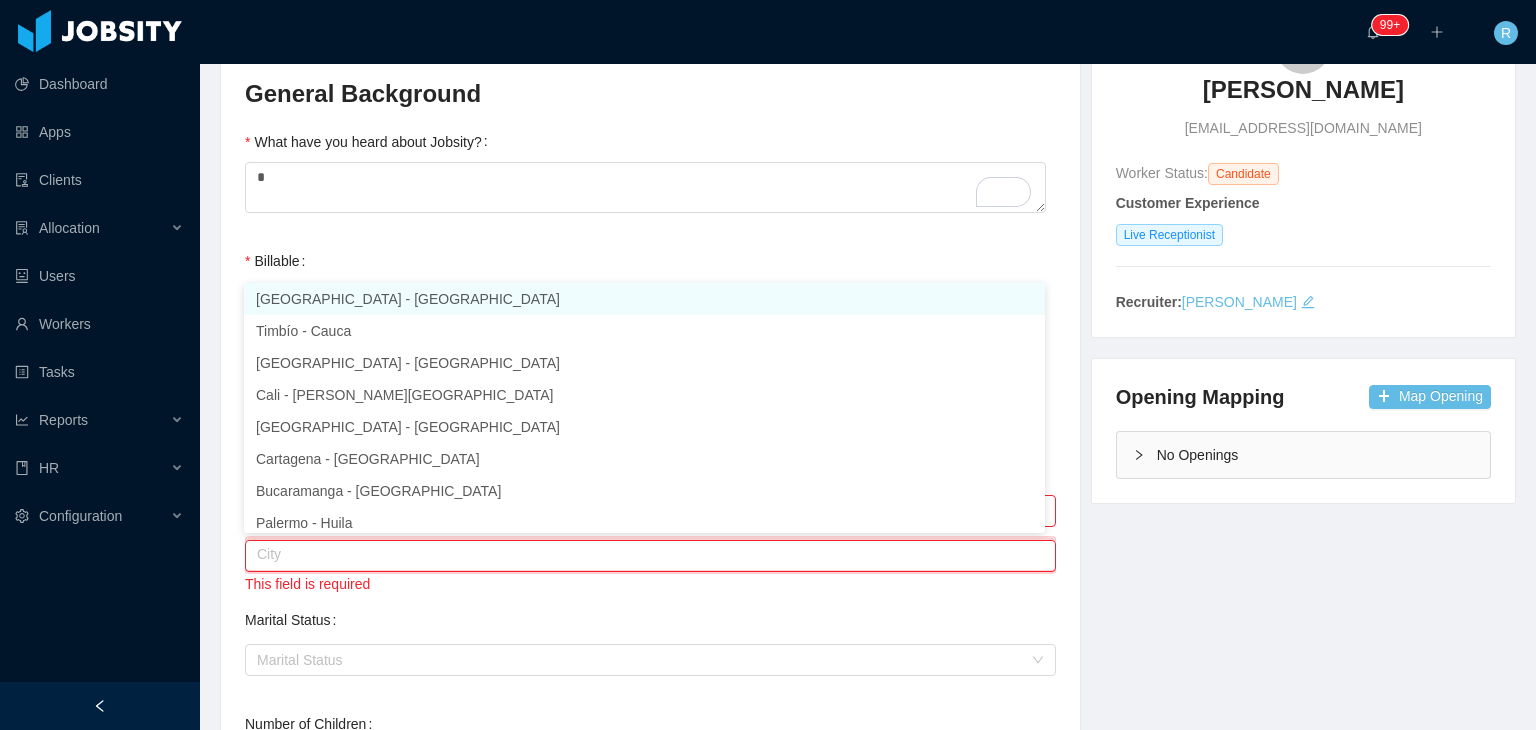 click on "Bogotá - Bogotá" at bounding box center [644, 299] 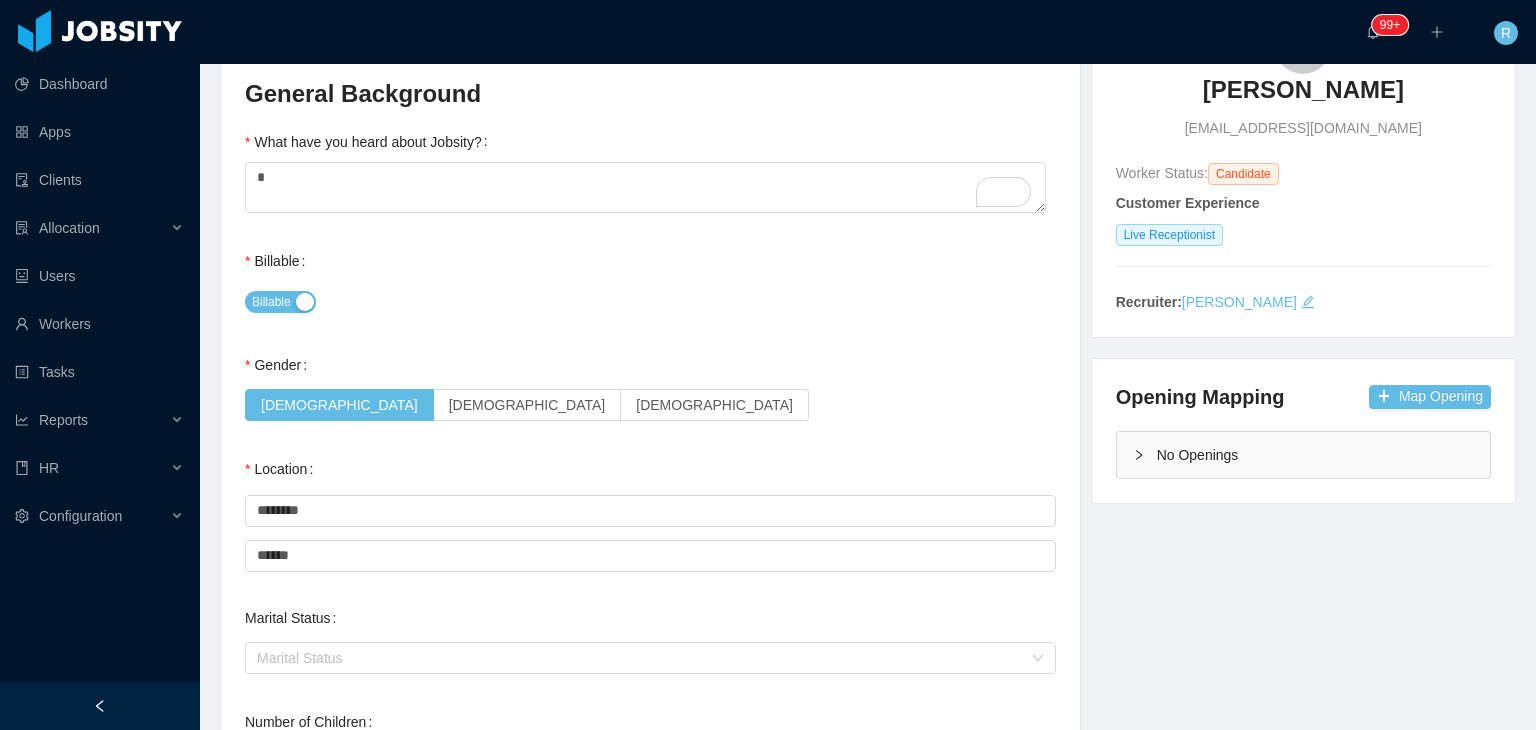 click on "Billable Billable" at bounding box center [650, 281] 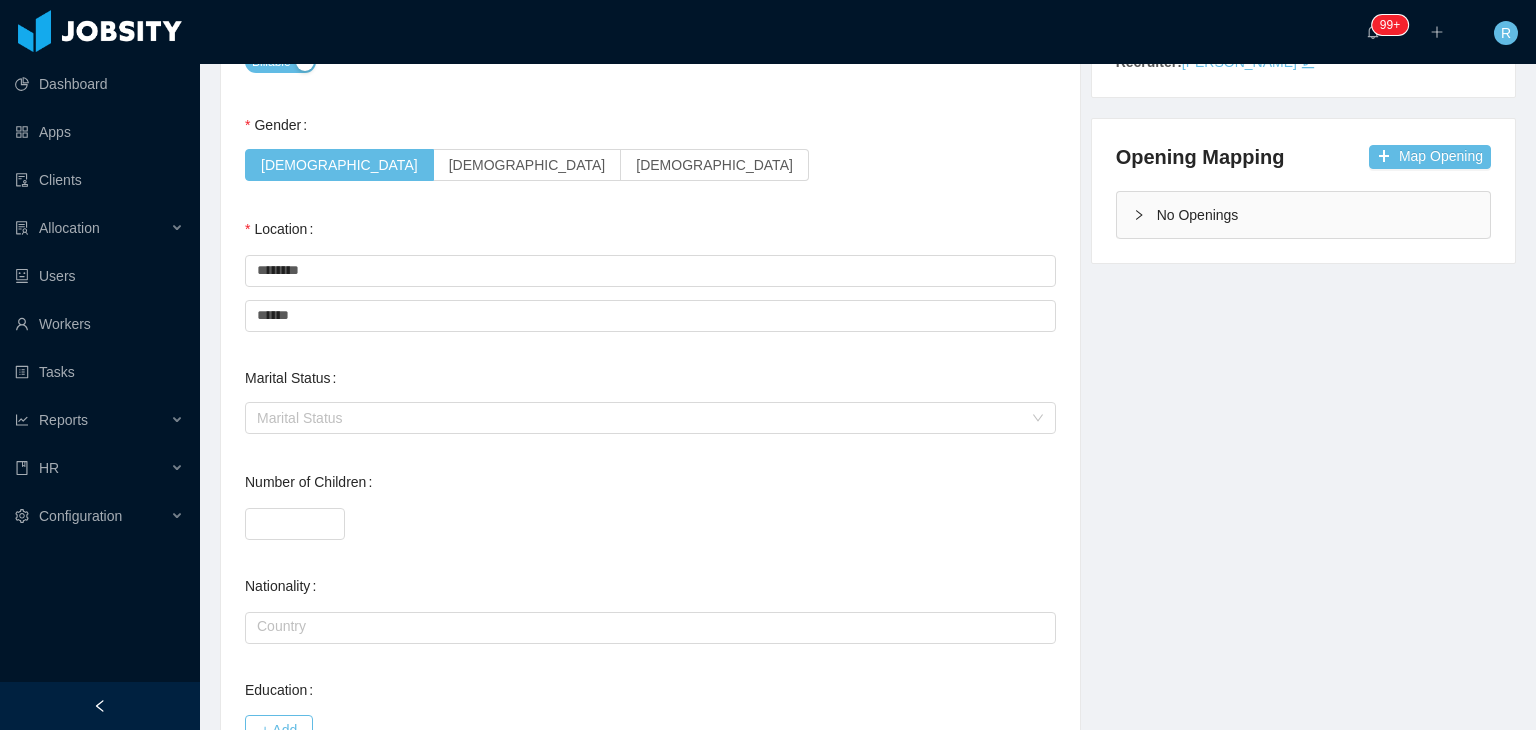scroll, scrollTop: 700, scrollLeft: 0, axis: vertical 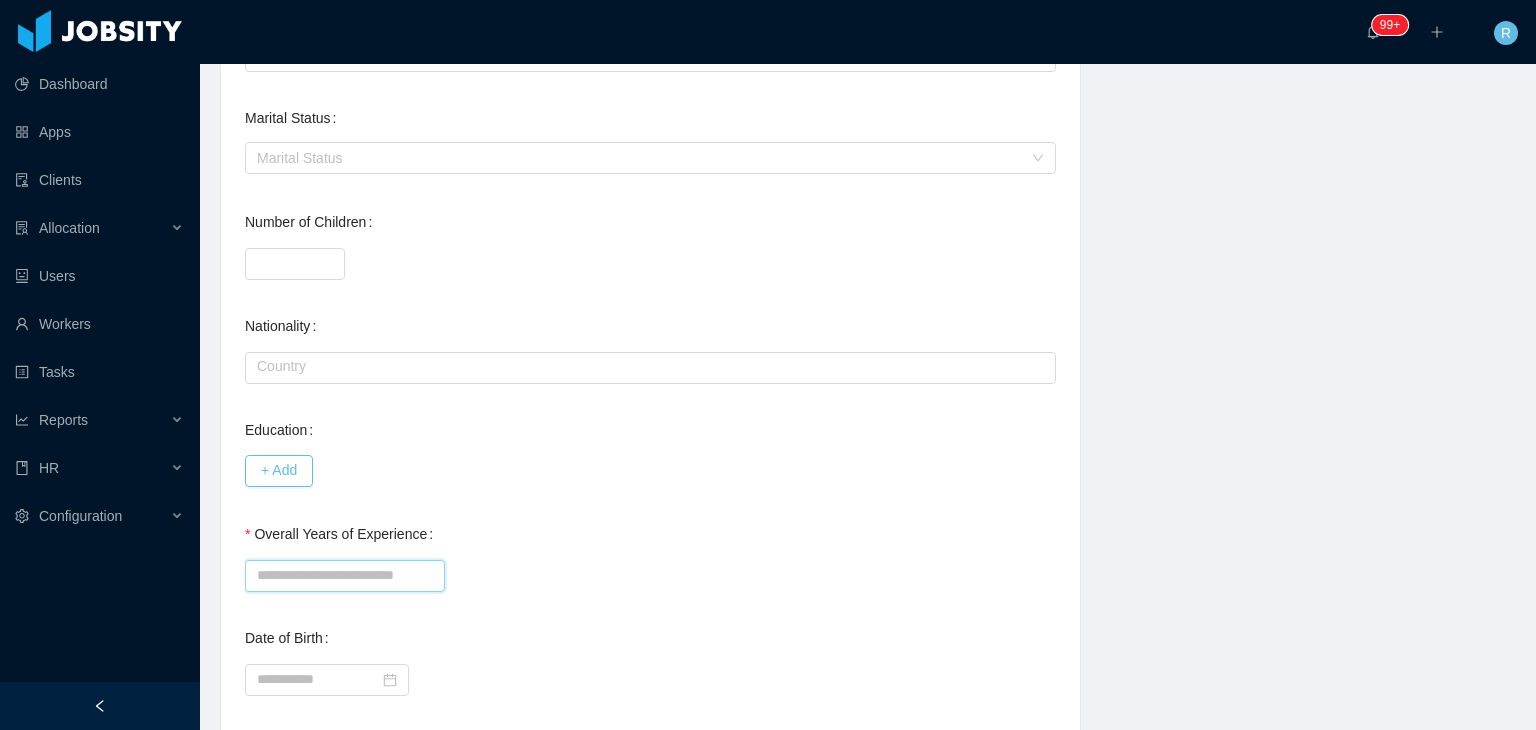 click on "Overall Years of Experience" at bounding box center (345, 576) 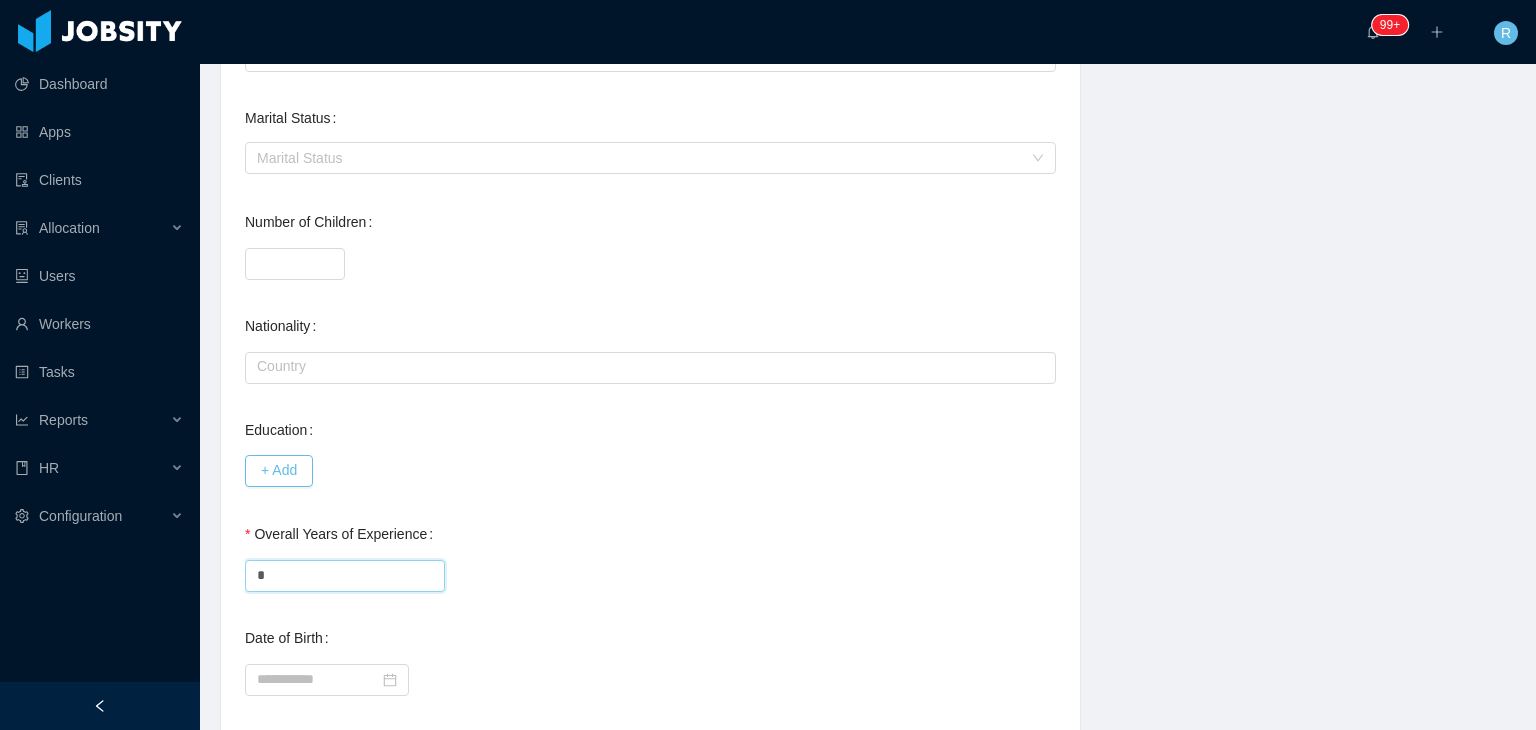 type on "*" 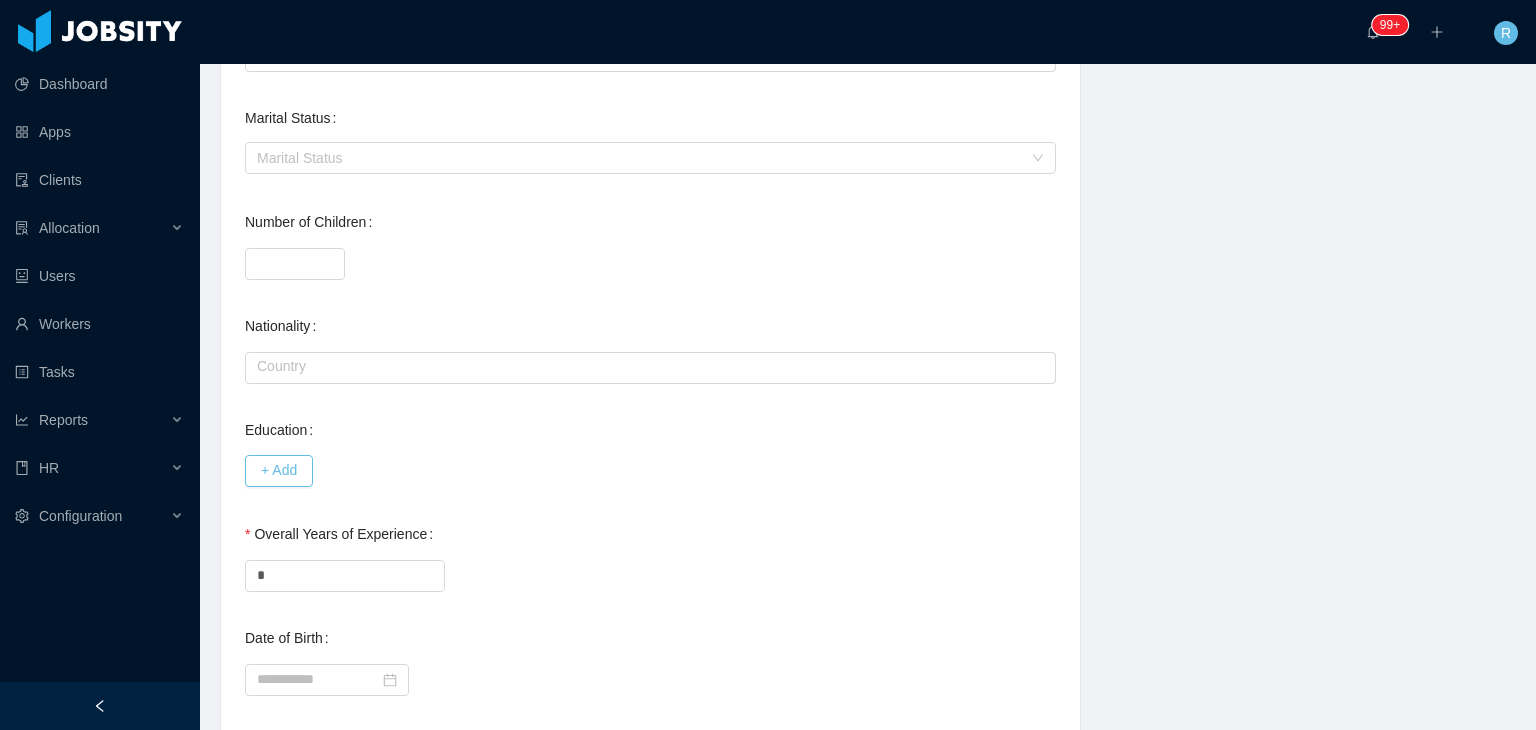 click on "Overall Years of Experience *" at bounding box center [650, 554] 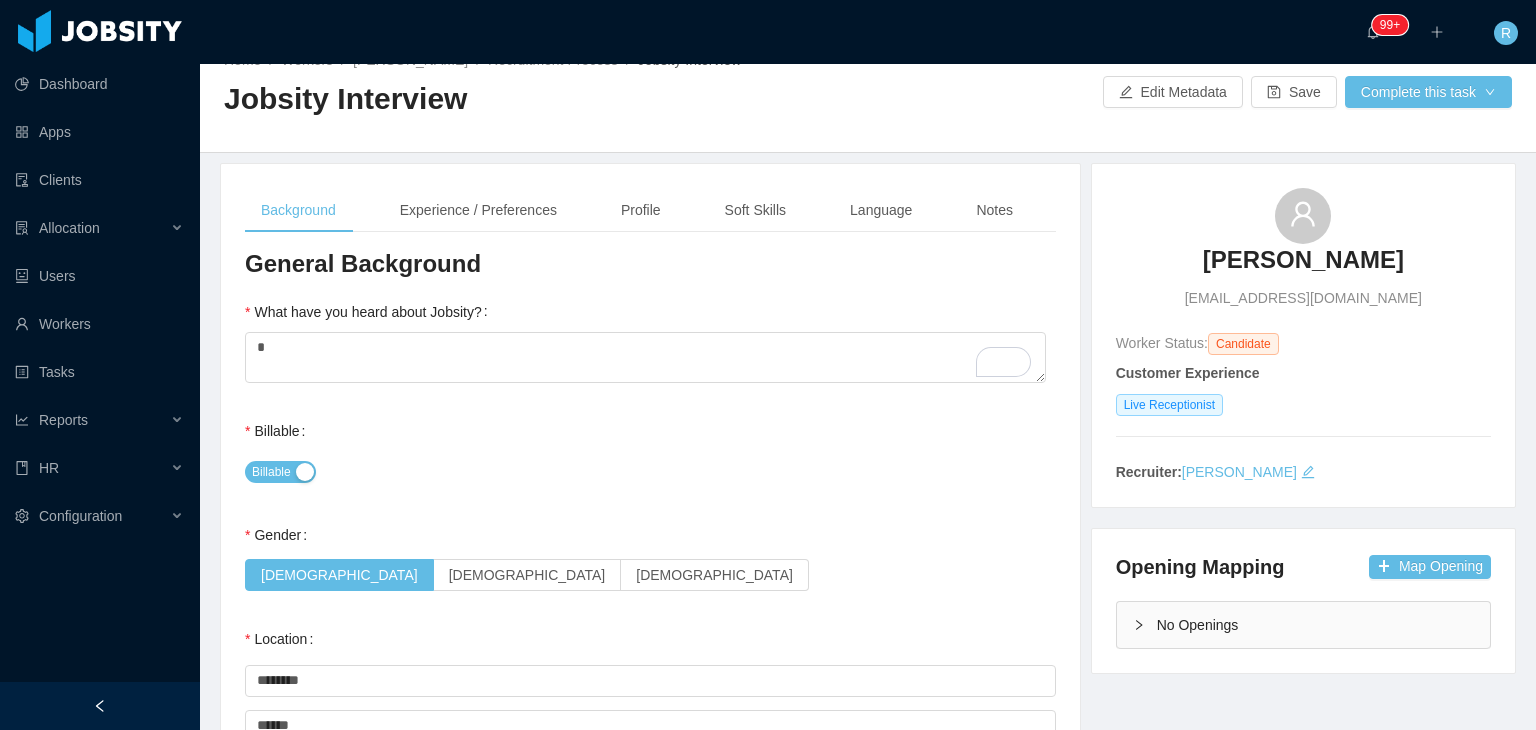 scroll, scrollTop: 0, scrollLeft: 0, axis: both 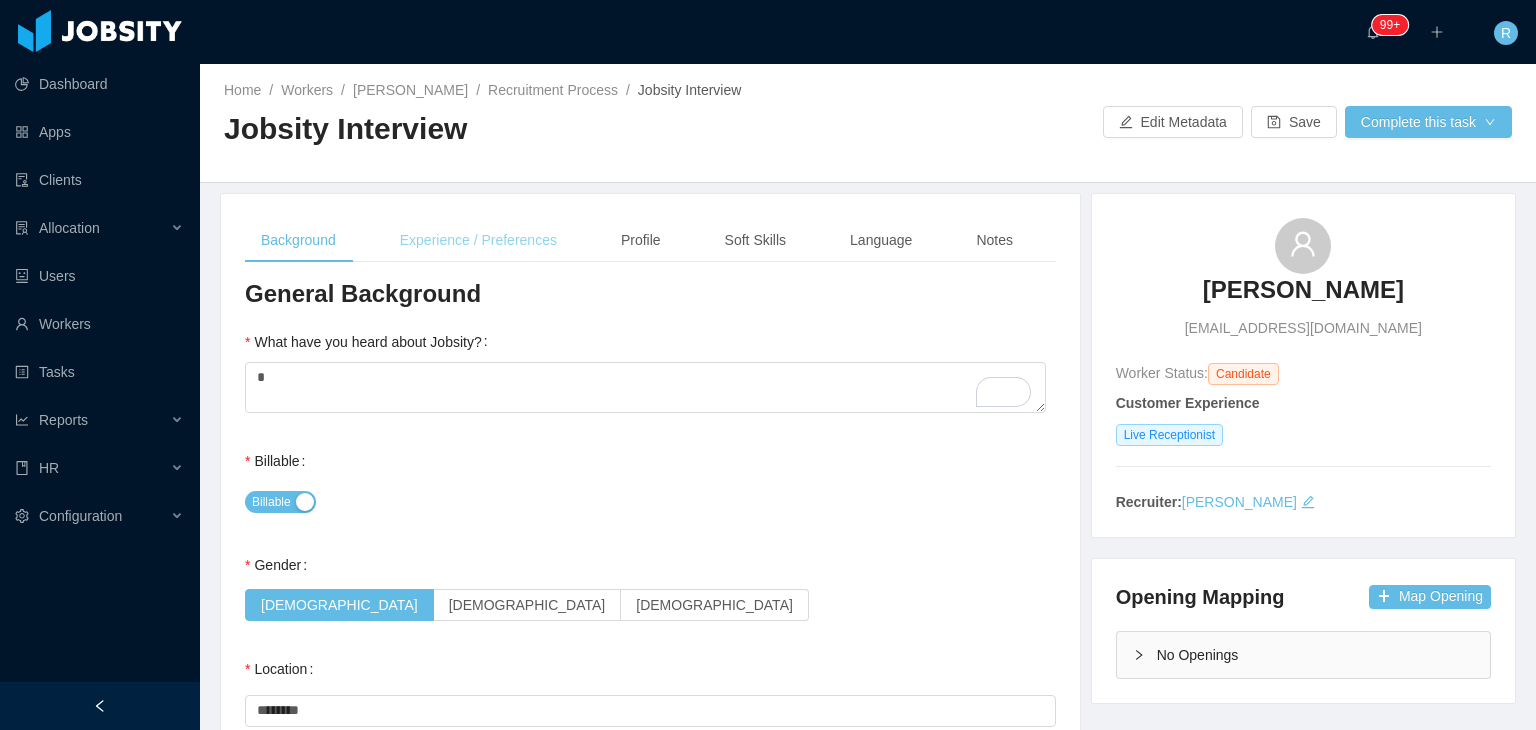 click on "Experience / Preferences" at bounding box center (478, 240) 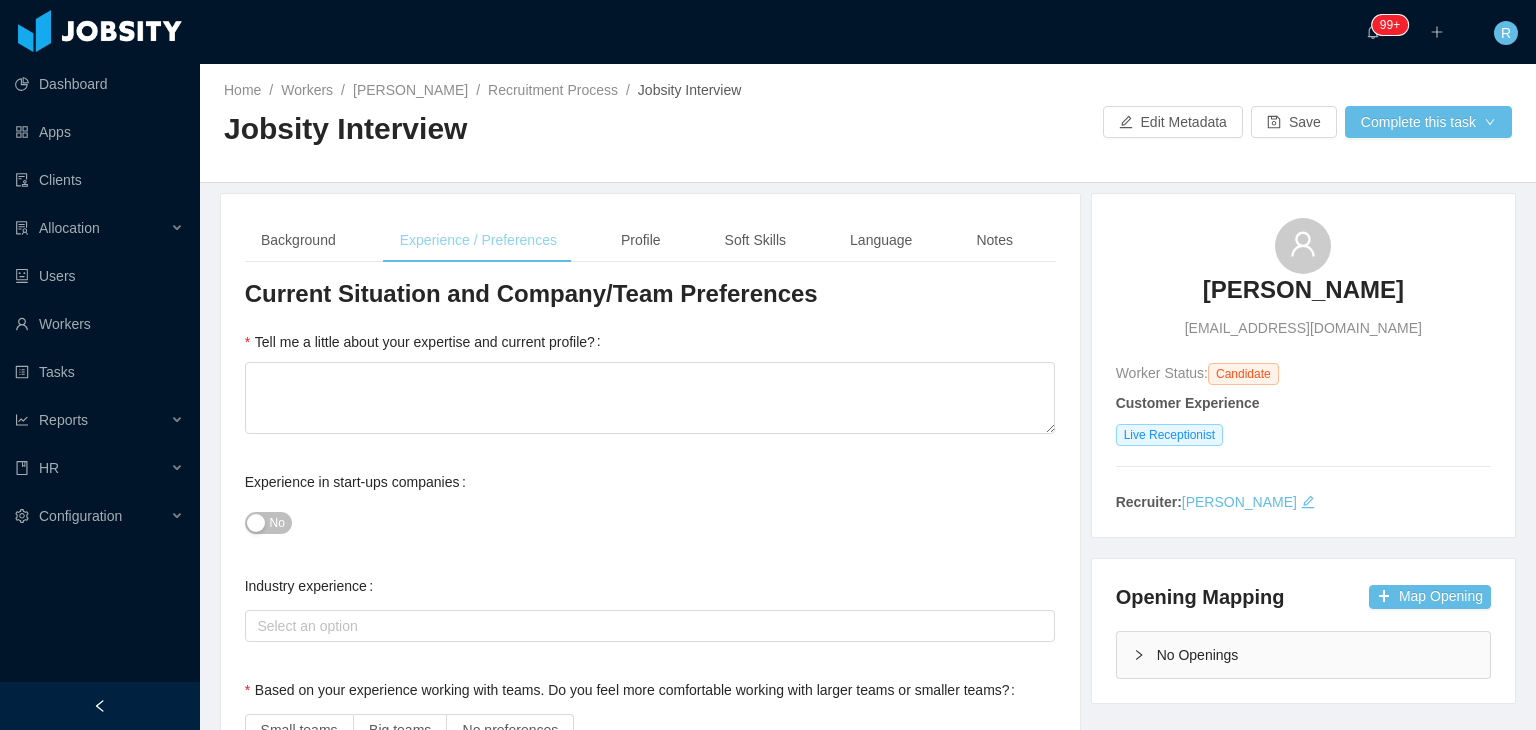 type 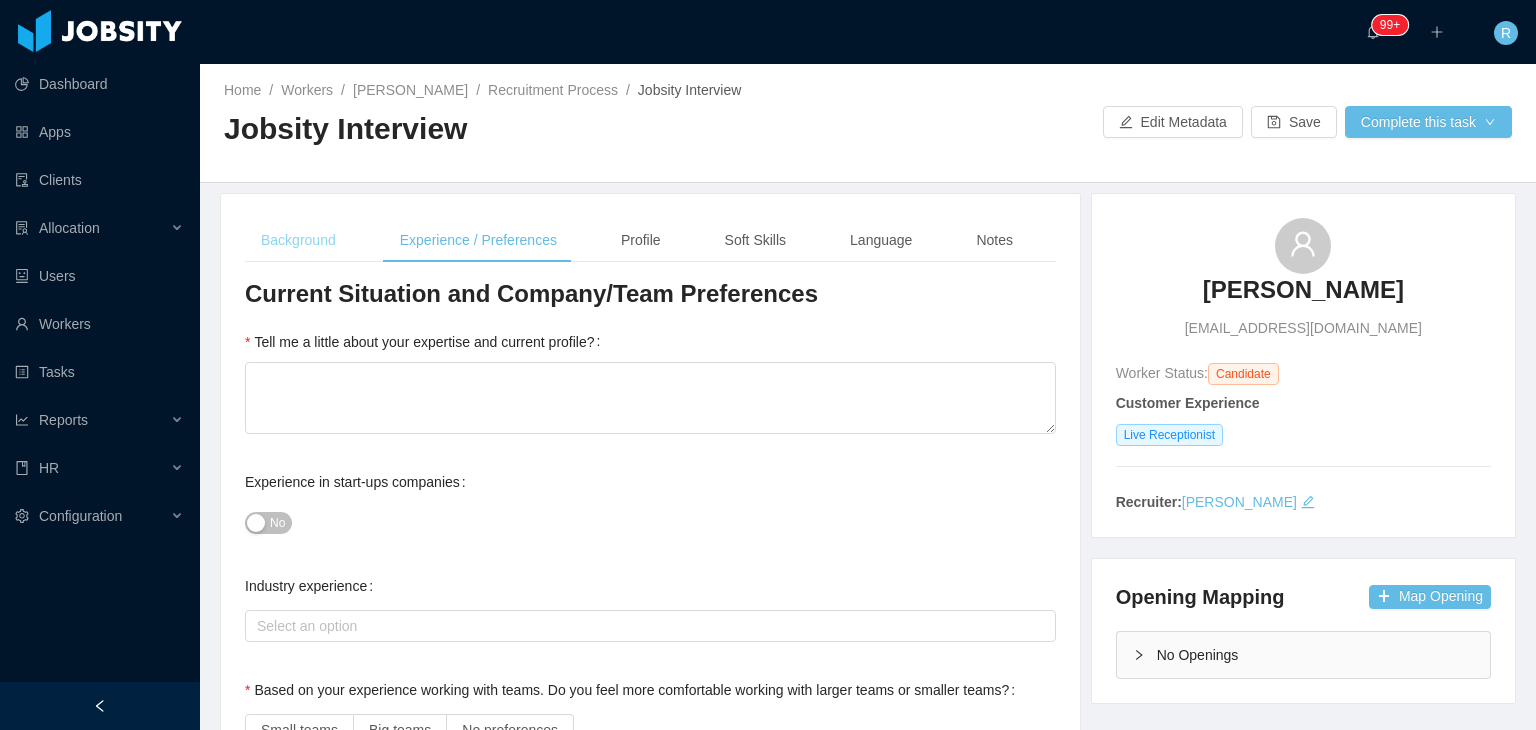 click on "Background" at bounding box center [298, 240] 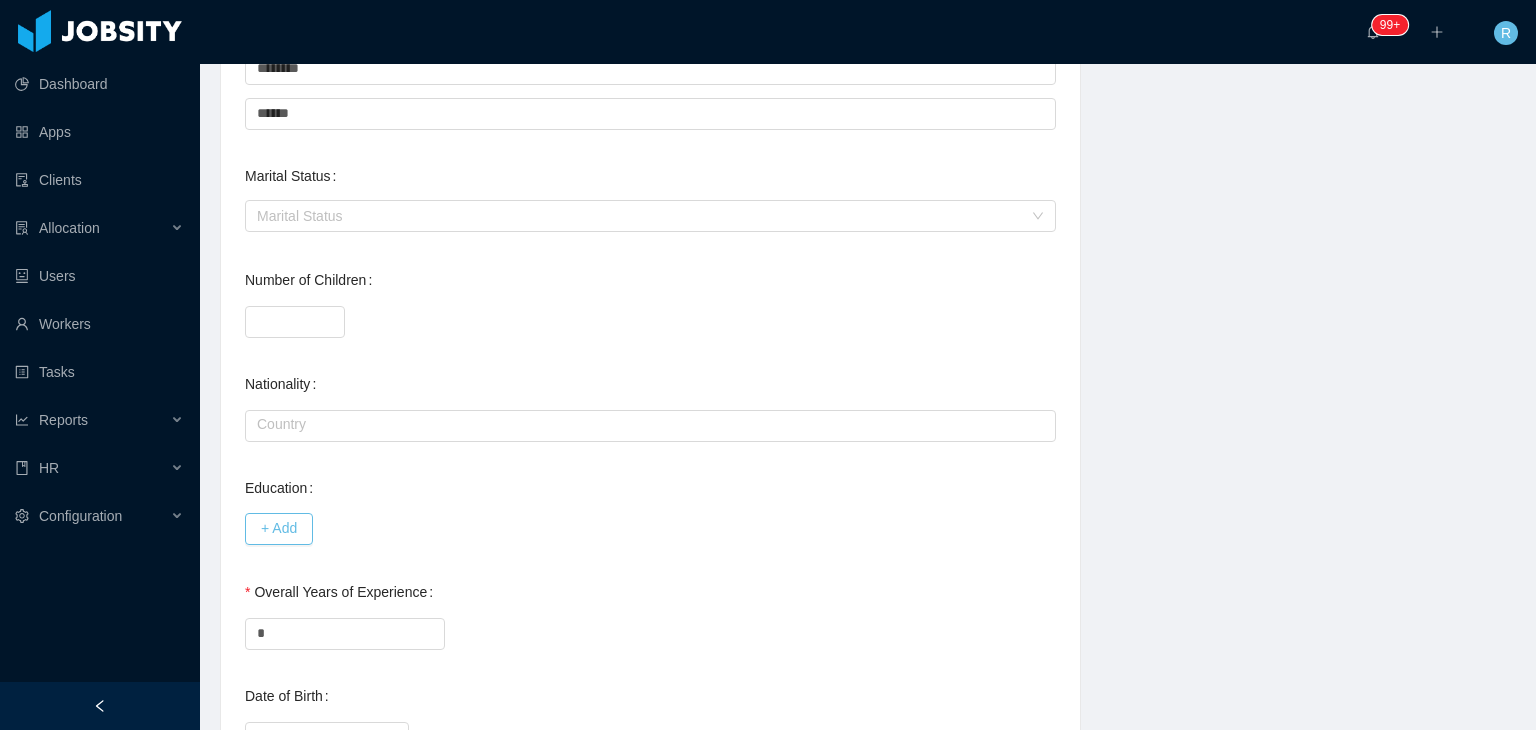 scroll, scrollTop: 643, scrollLeft: 0, axis: vertical 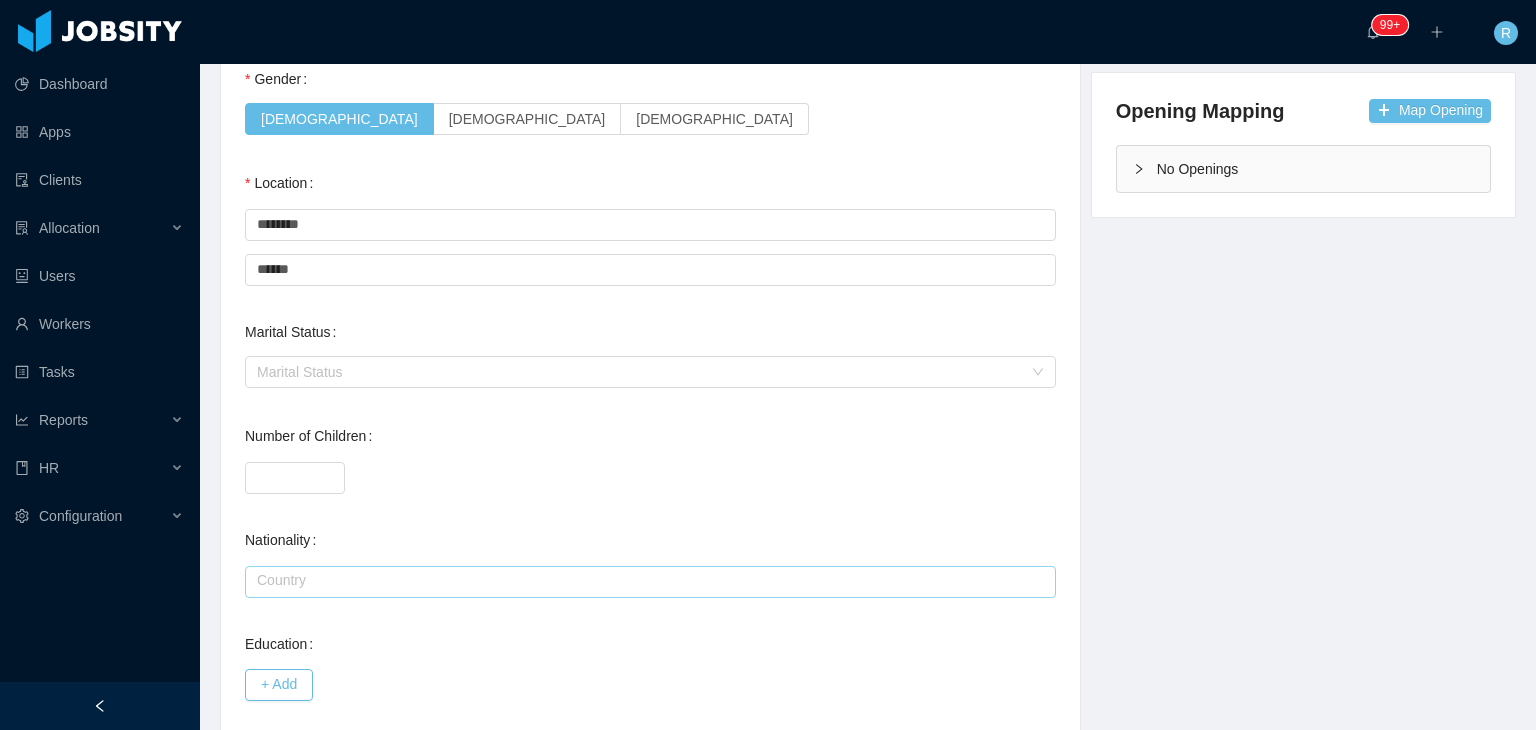 click at bounding box center [650, 582] 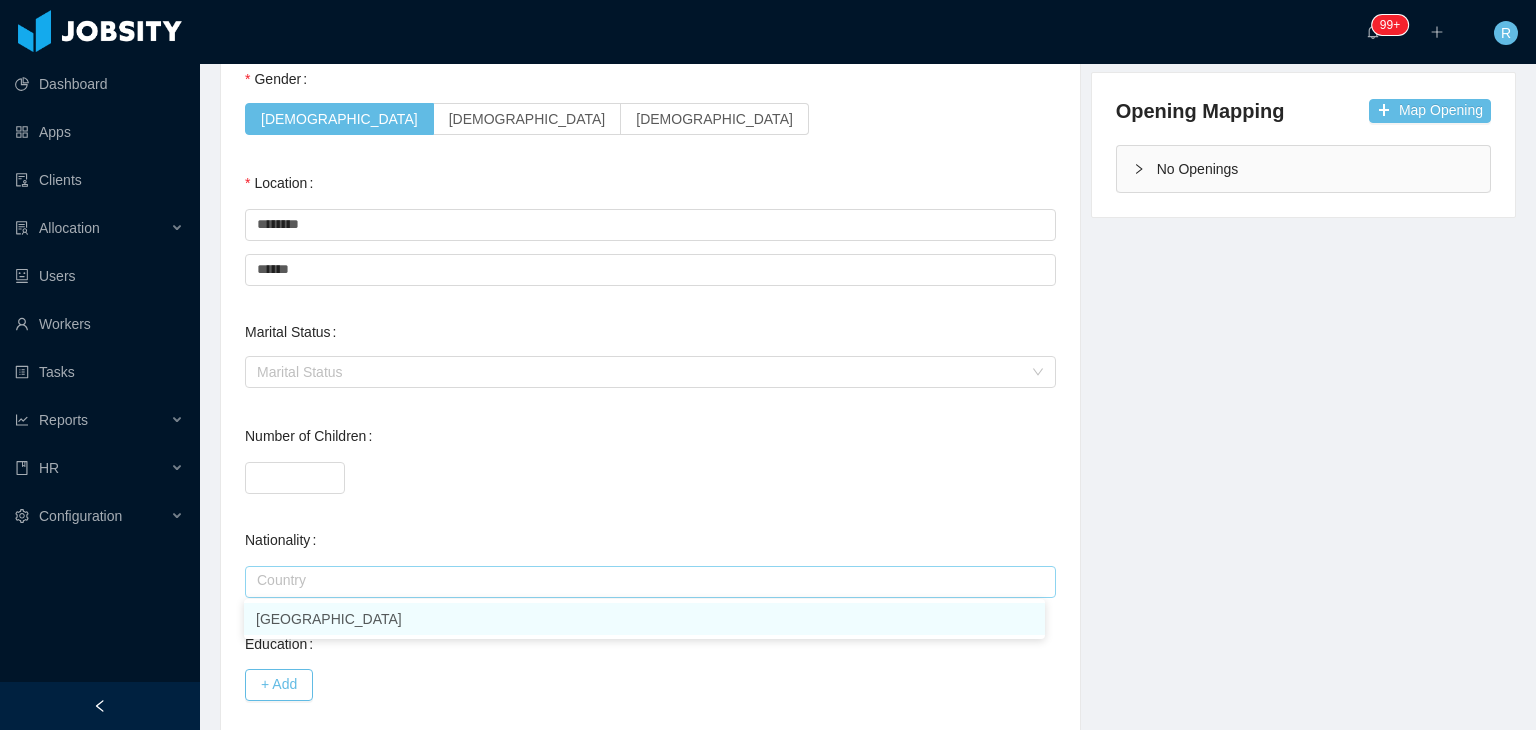 click on "Colombia" at bounding box center (644, 619) 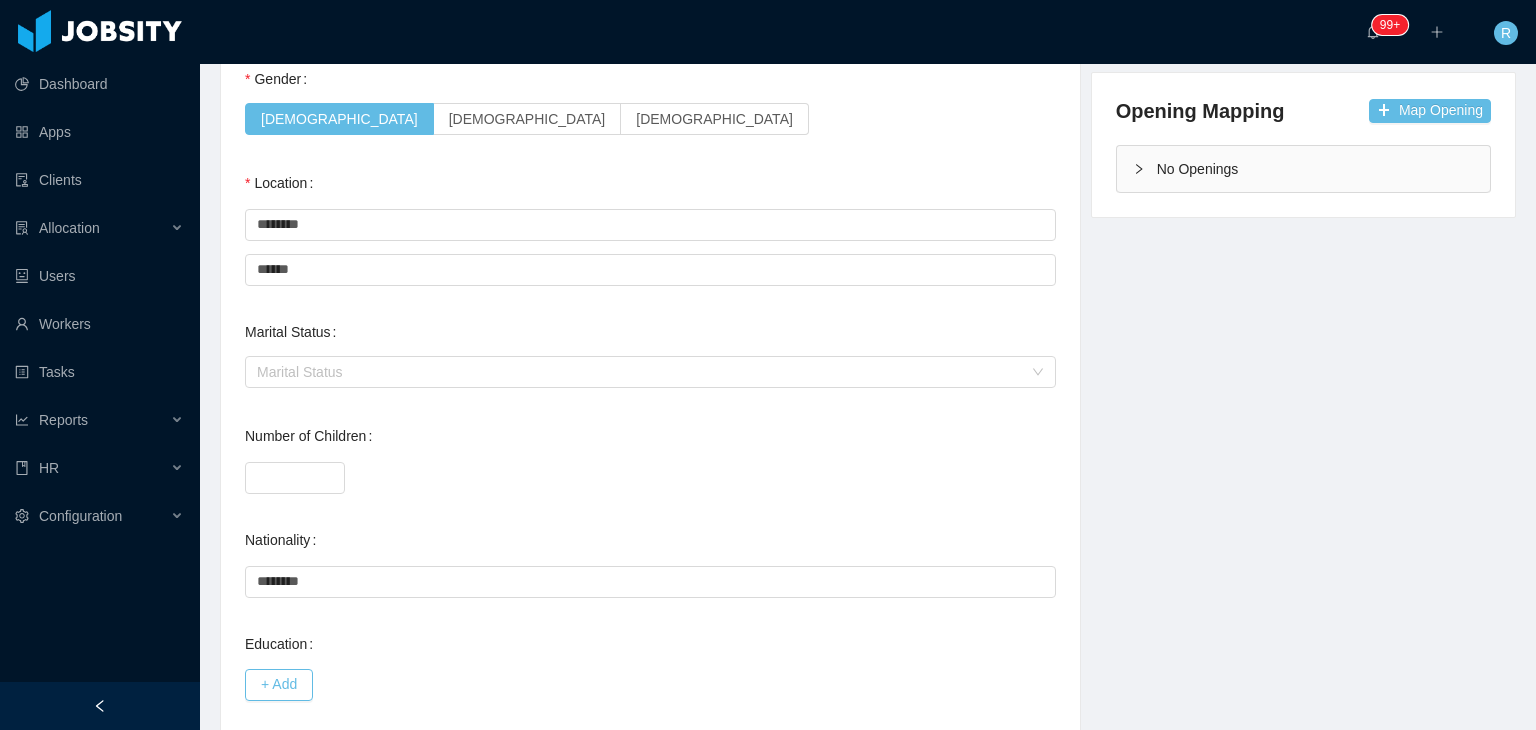 click on "General Background What have you heard about Jobsity? * Billable Billable Gender Female Male Non binary Location Country ******** Colombia   City ****** Bogotá   Marital Status Marital Status Number of Children * Nationality Country ******** Colombia   Education + Add Overall Years of Experience * Date of Birth" at bounding box center [650, 364] 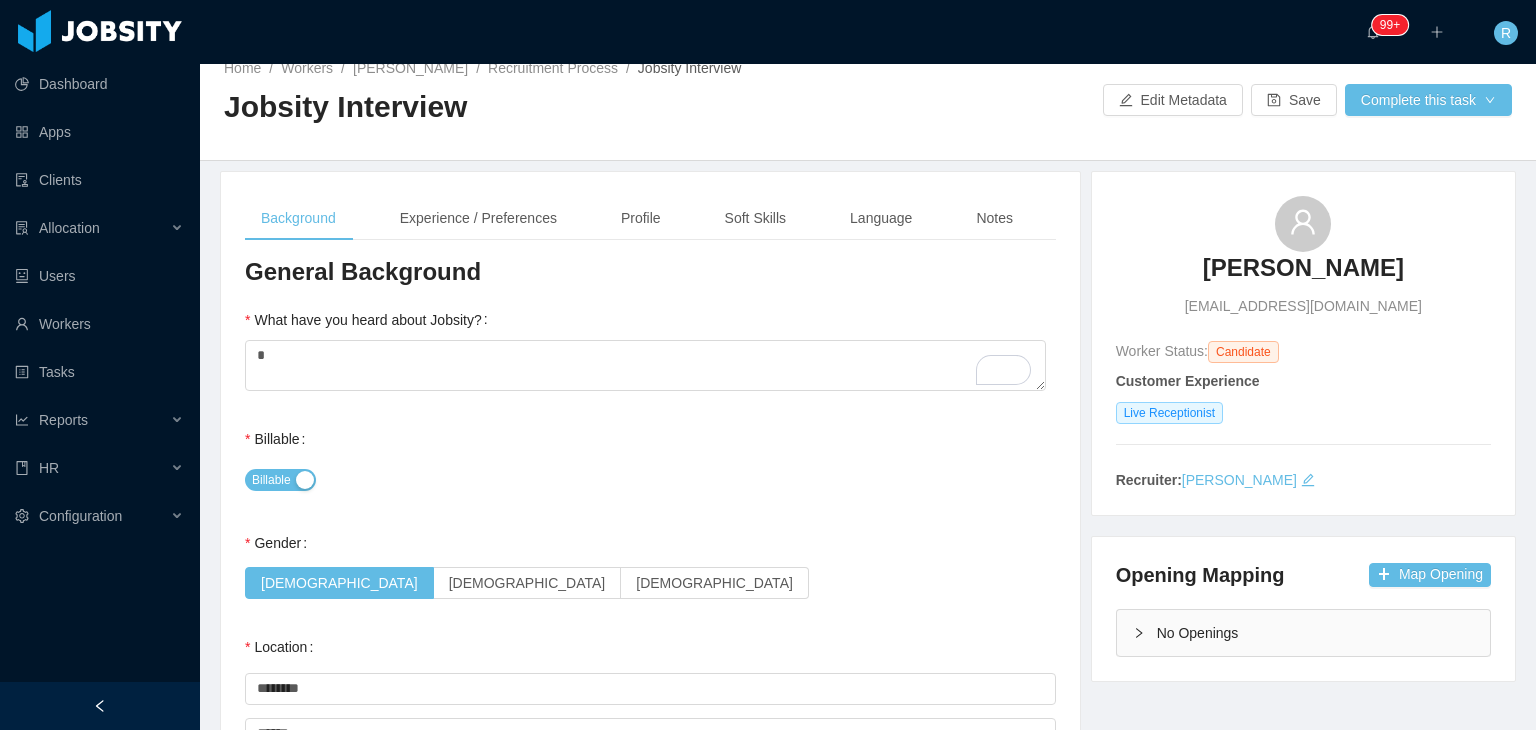 scroll, scrollTop: 0, scrollLeft: 0, axis: both 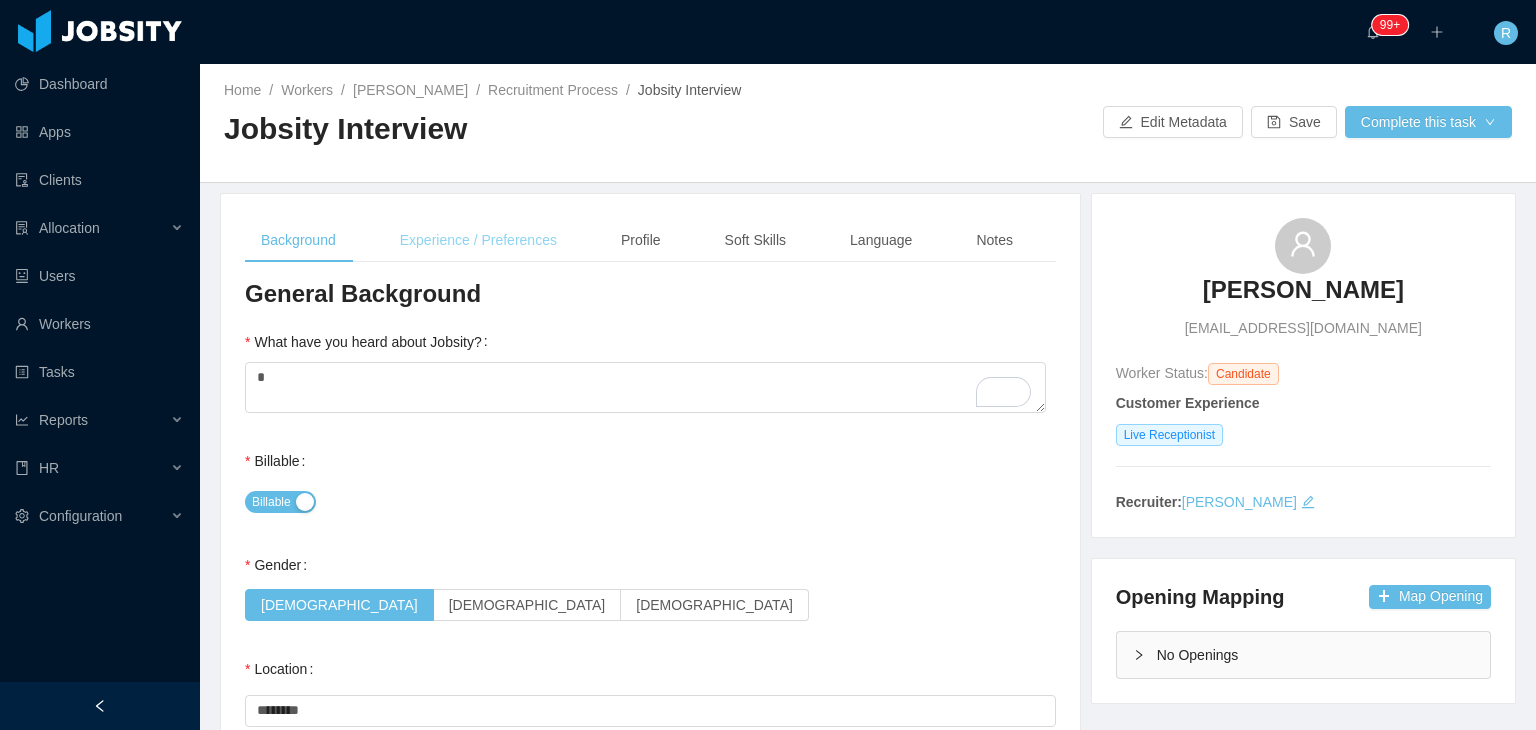 click on "Experience / Preferences" at bounding box center (478, 240) 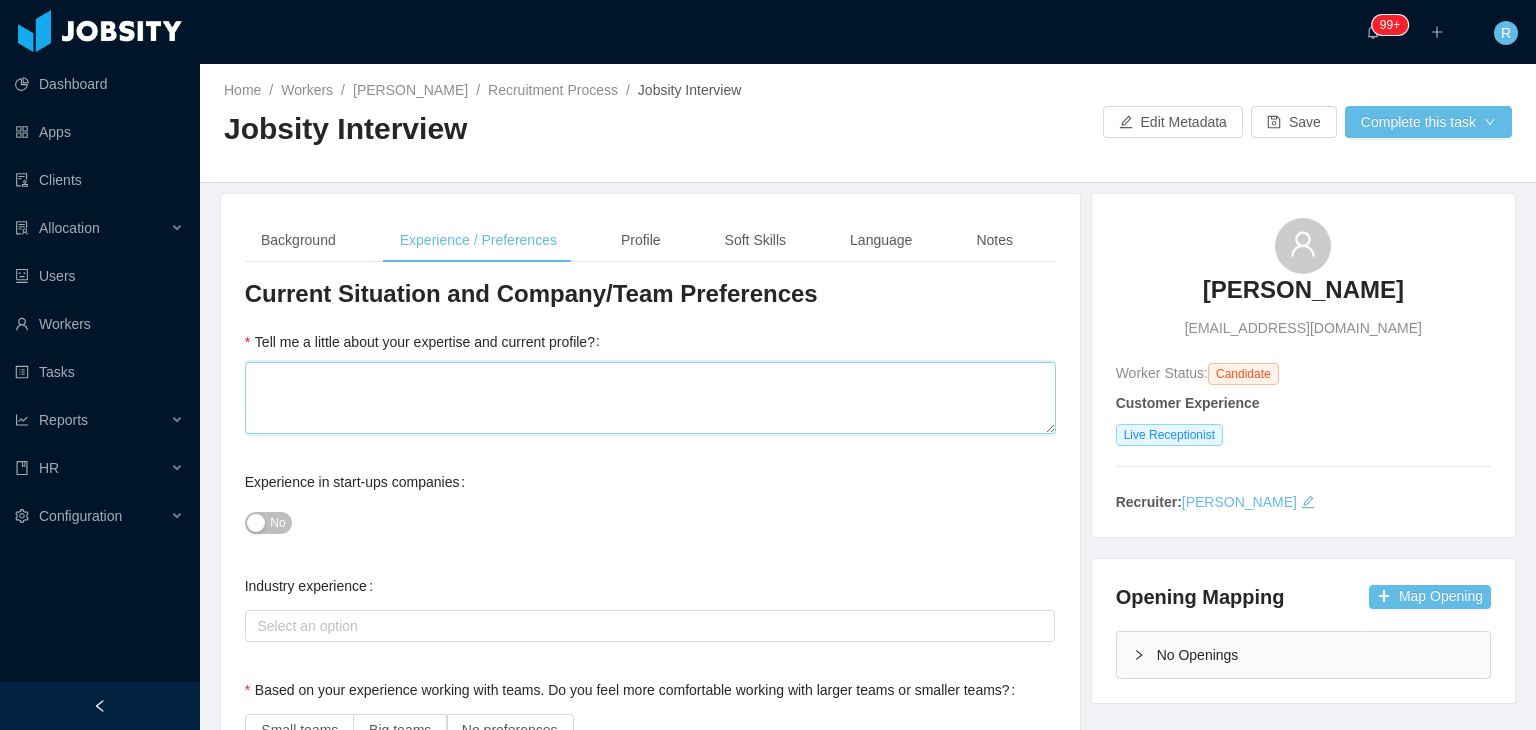 click on "Tell me a little about your expertise and current profile?" at bounding box center [650, 398] 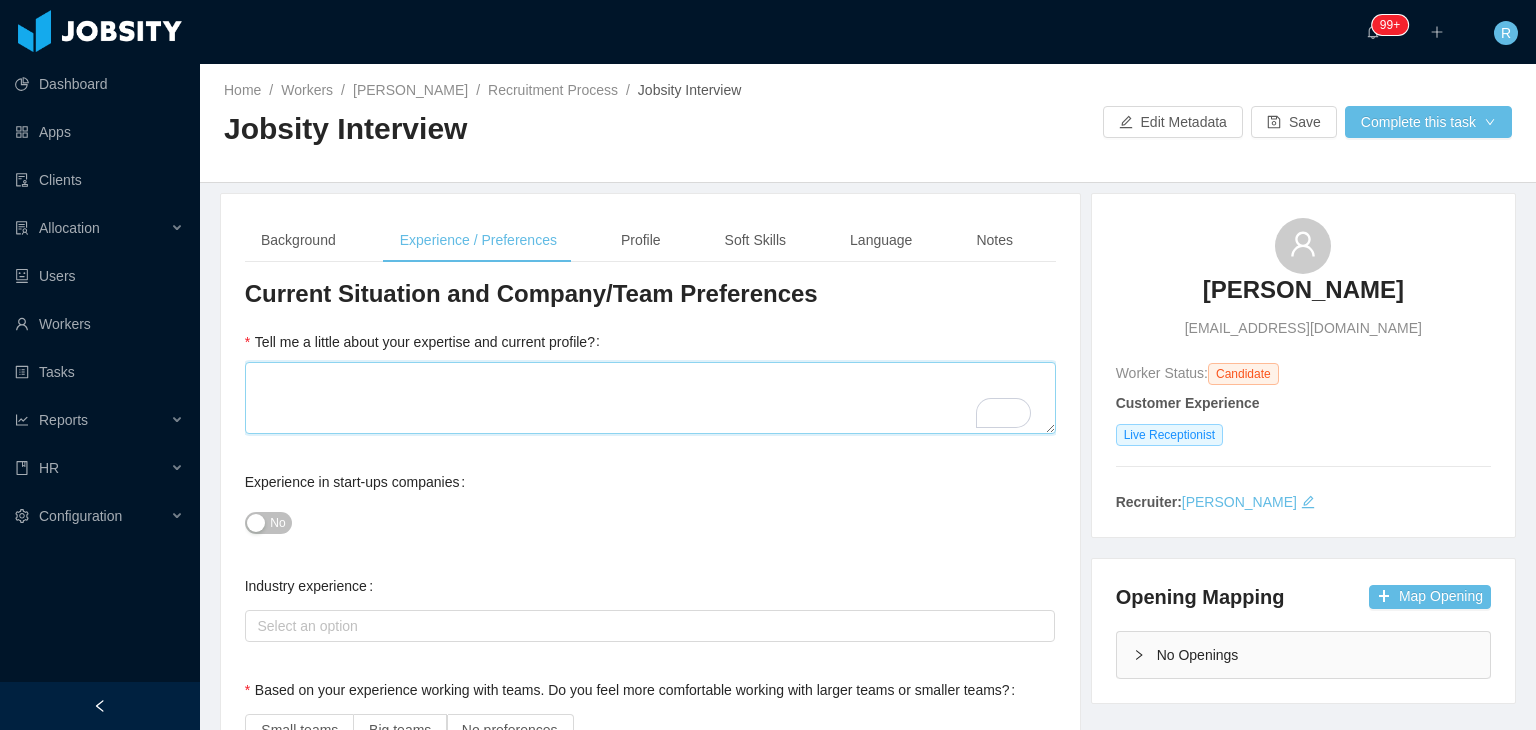 type 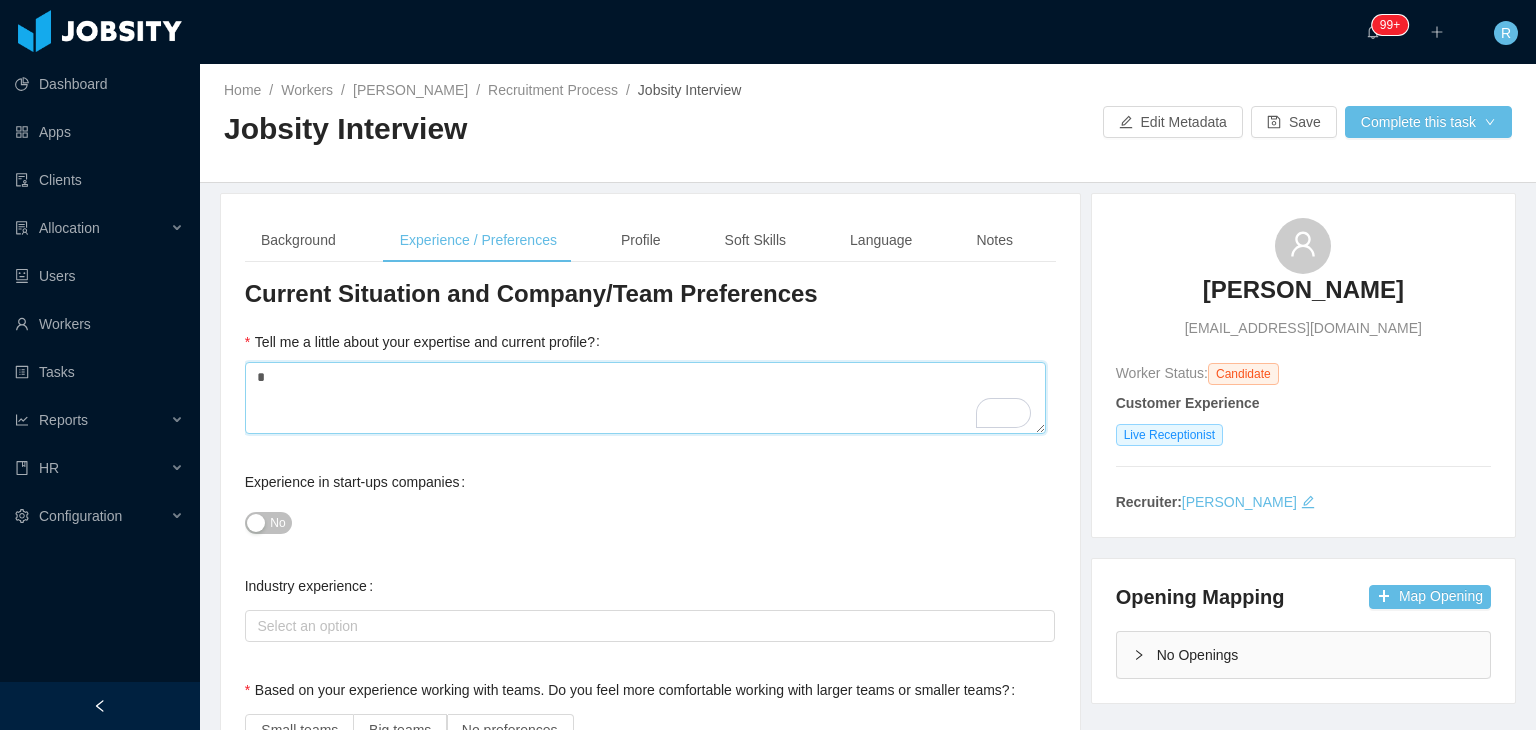 type 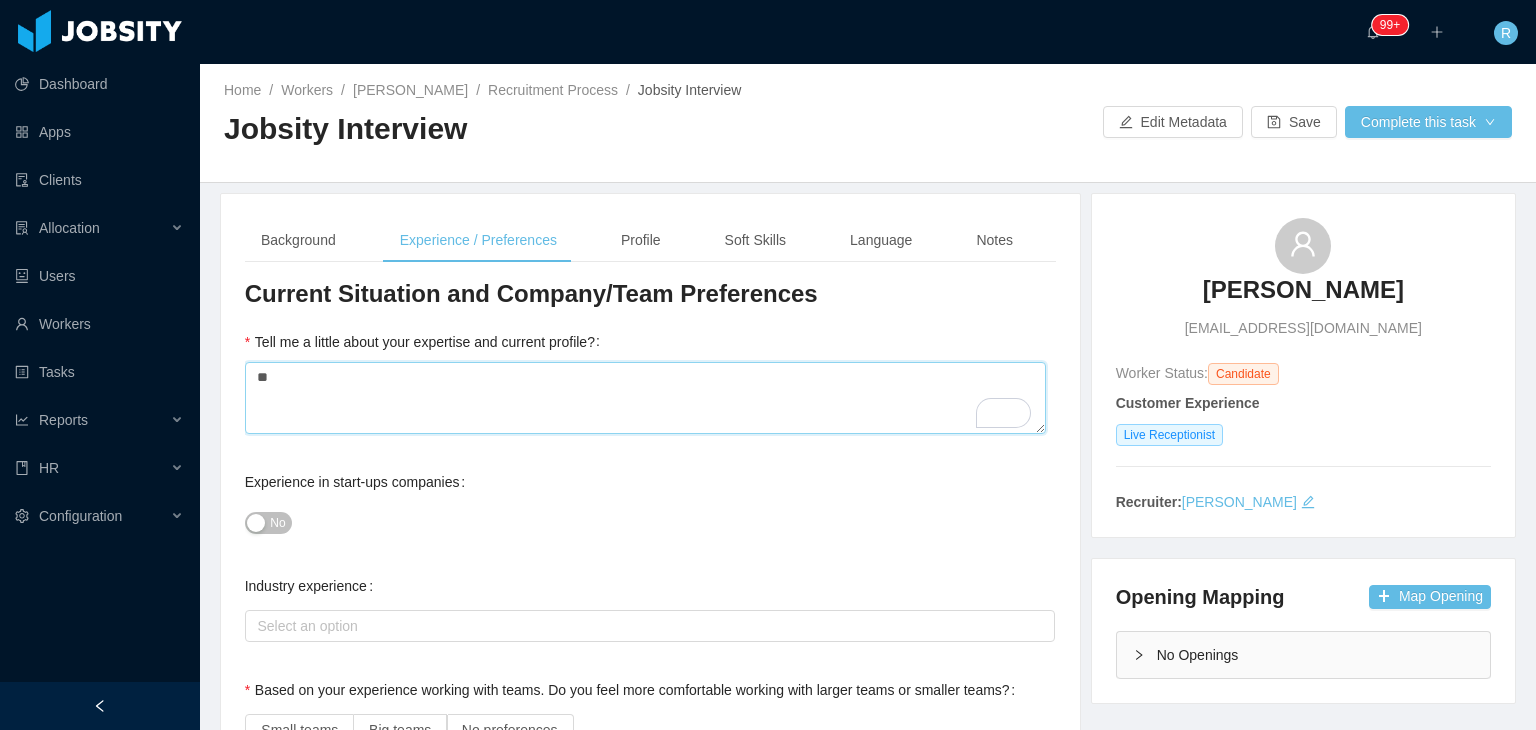type 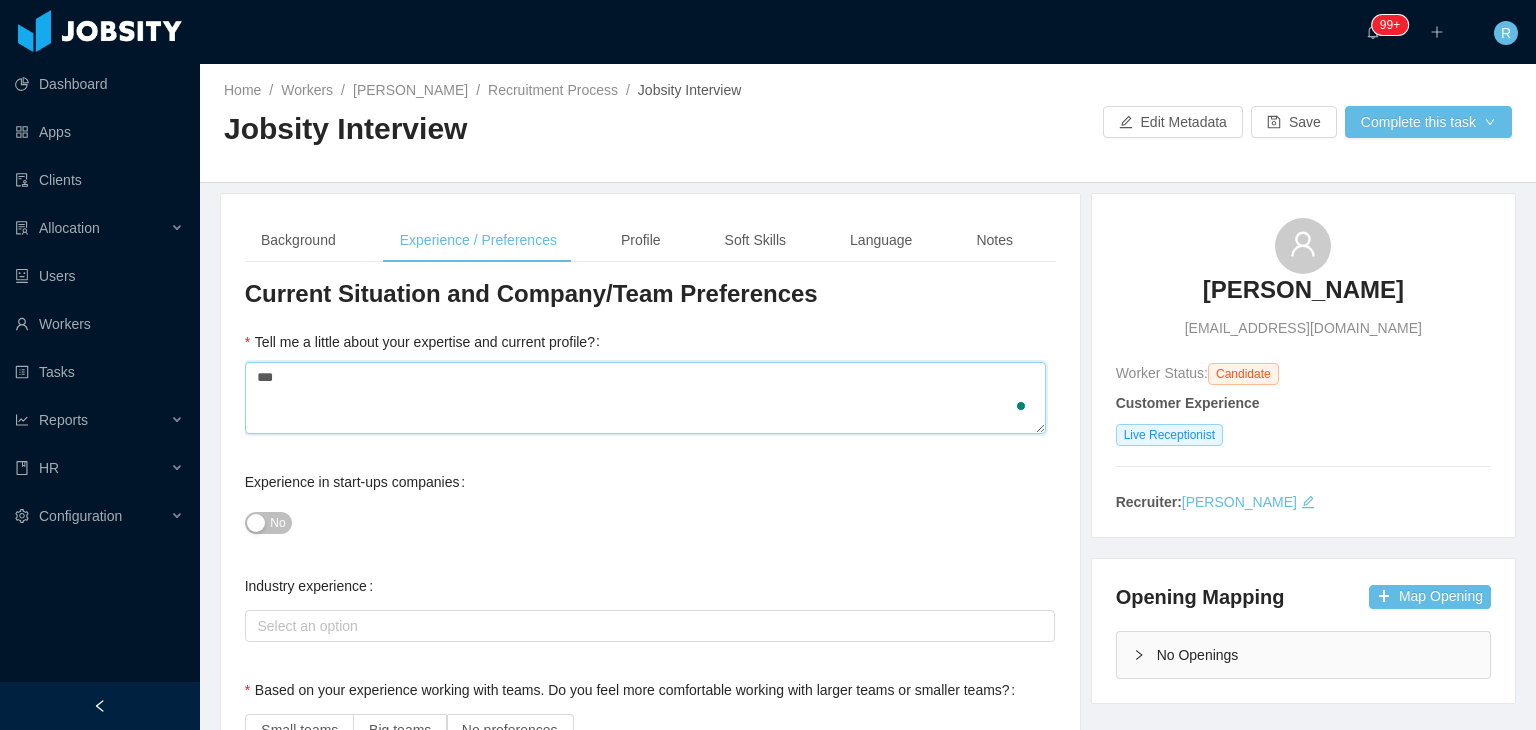 type on "****" 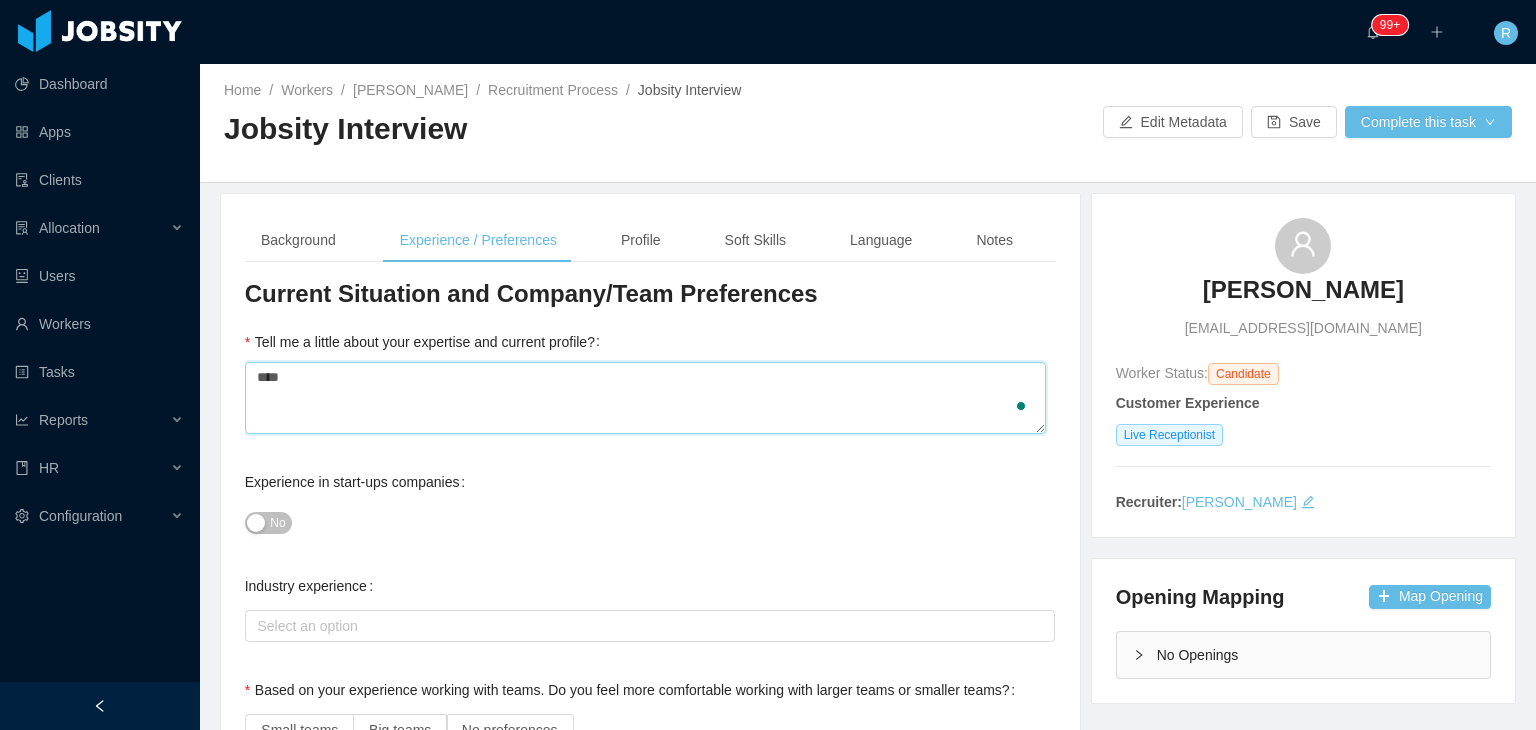 type 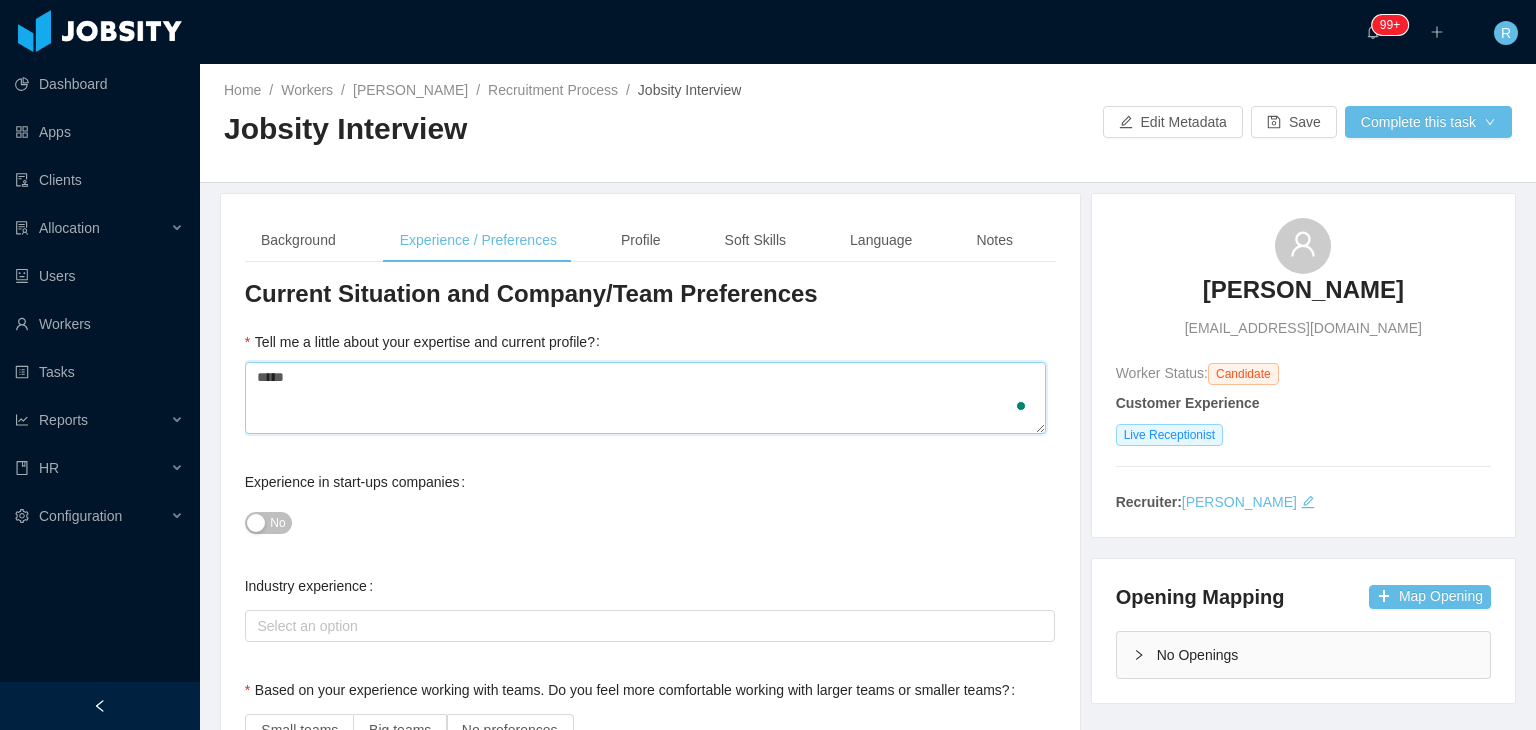 type 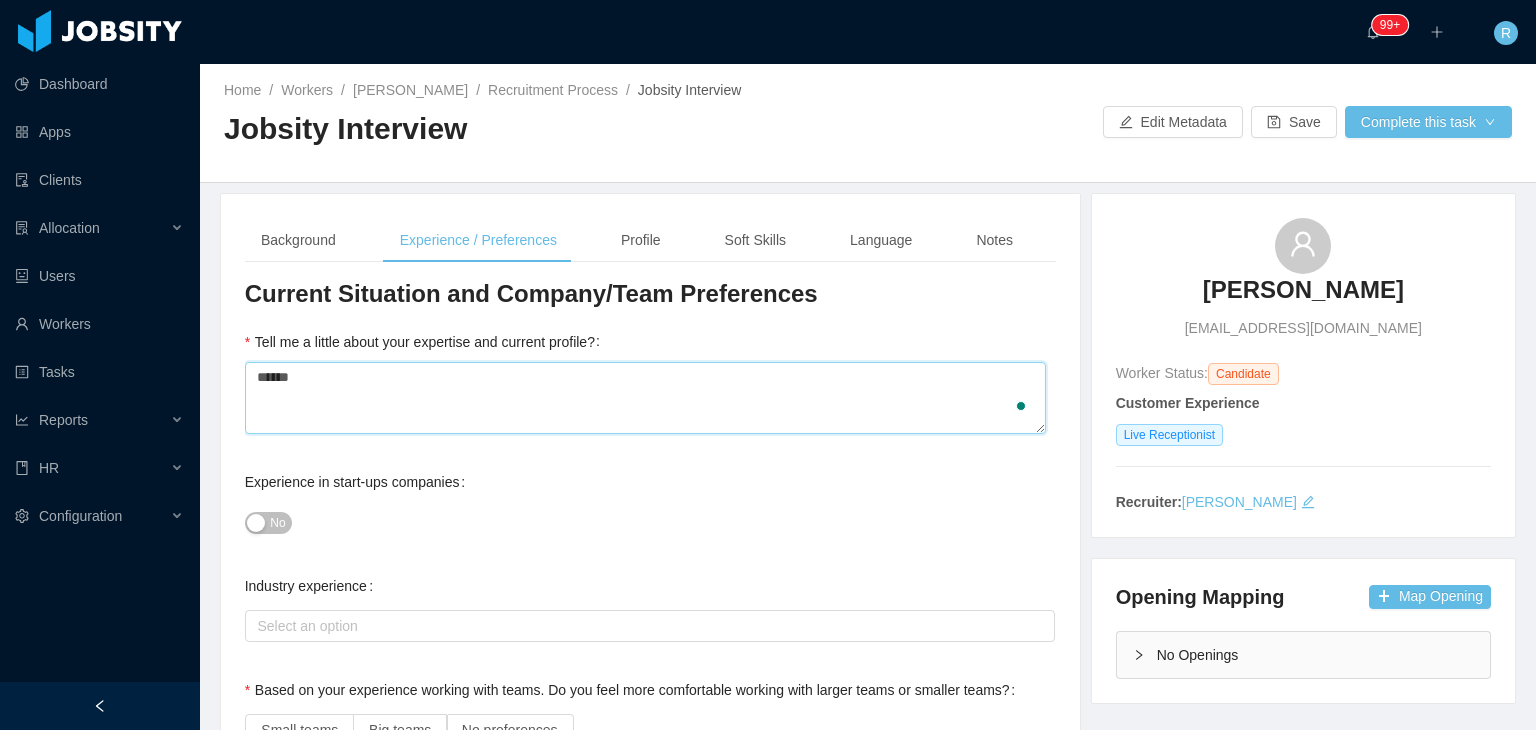type on "*******" 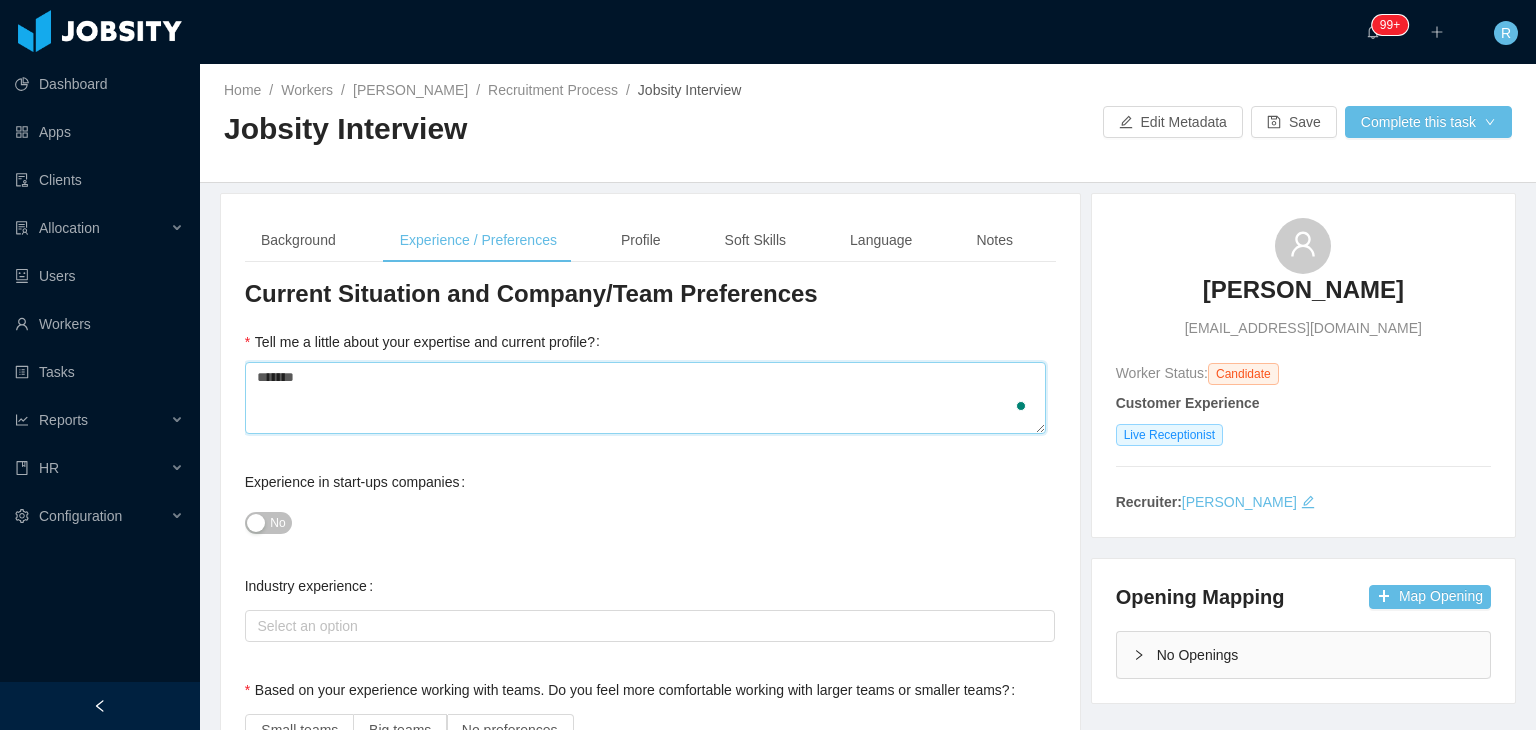 type 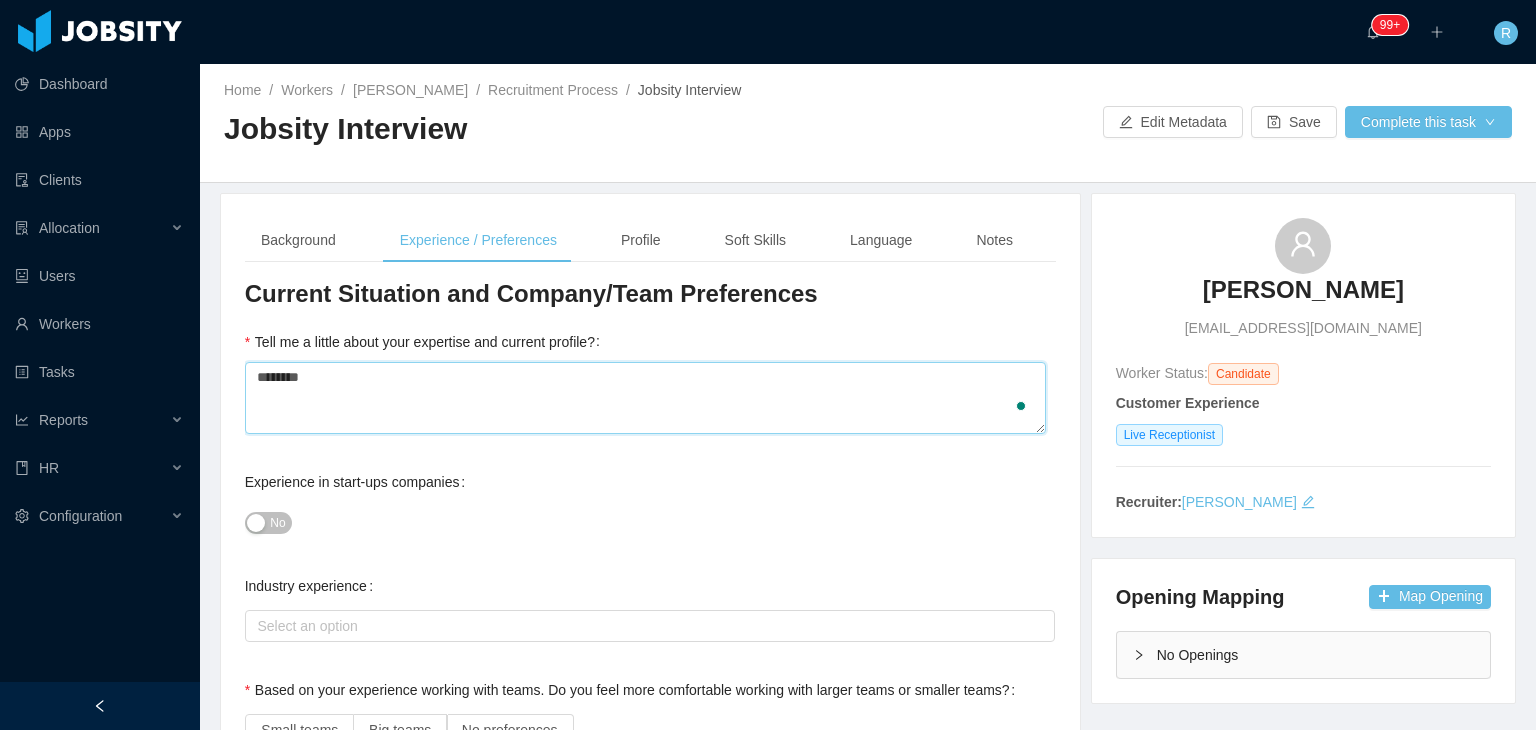 type 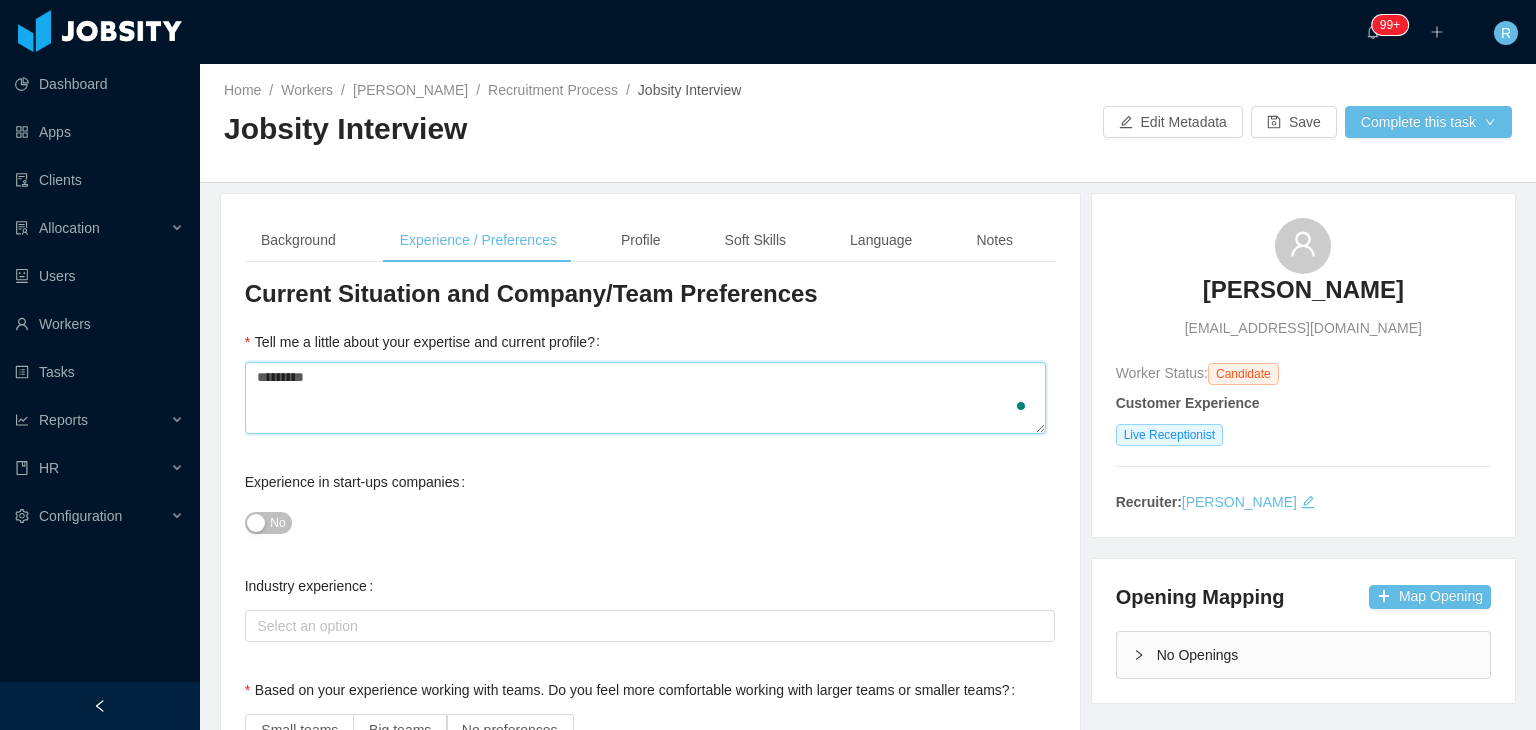 type 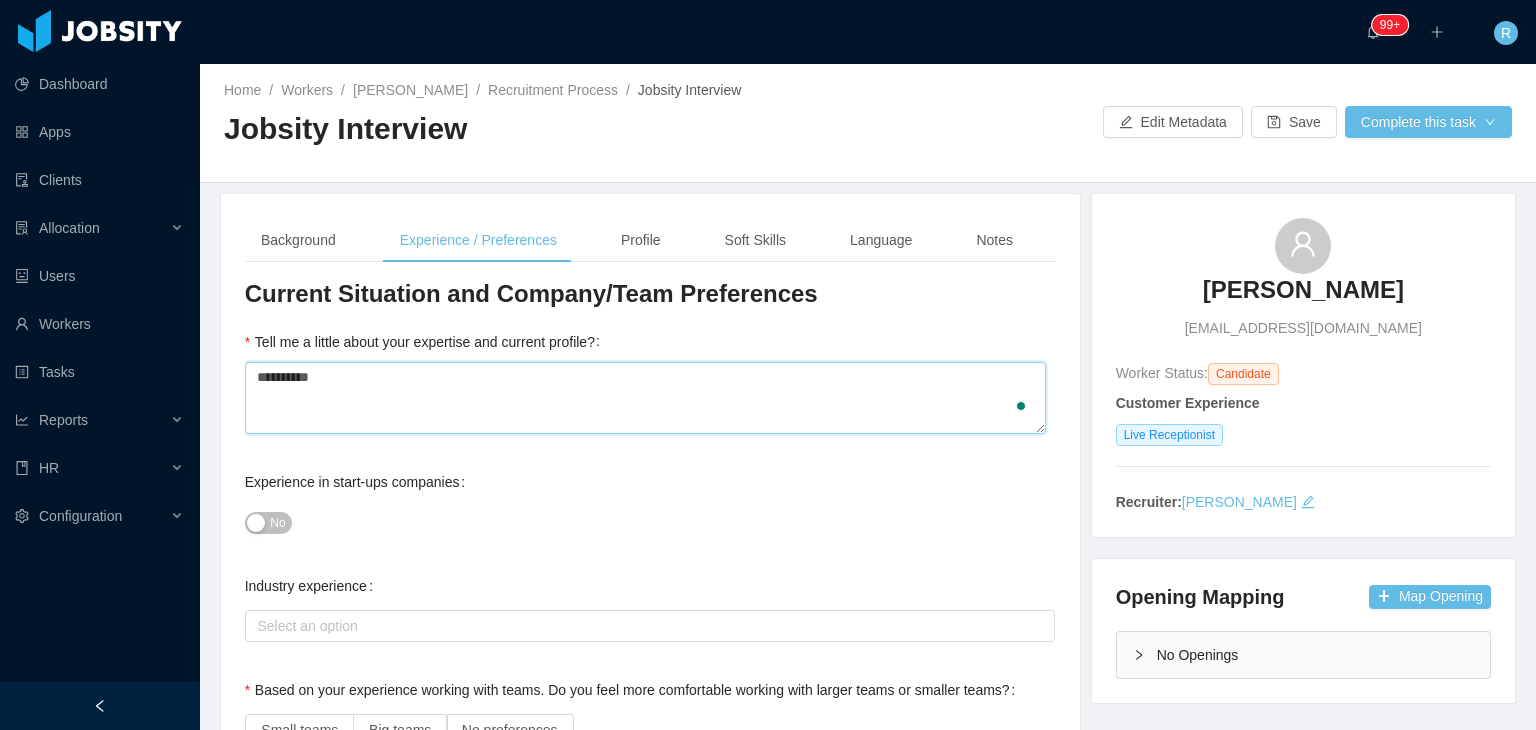 type on "**********" 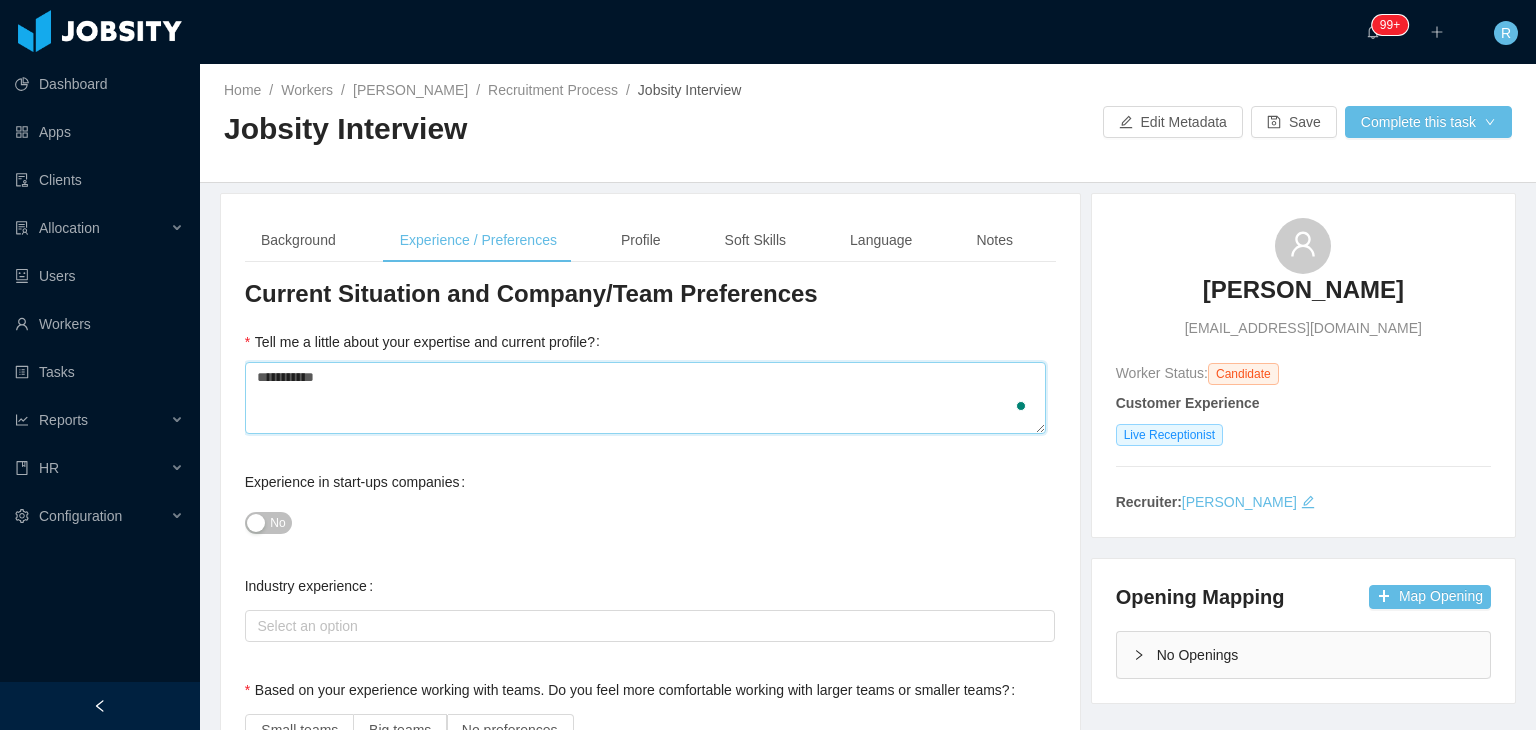type 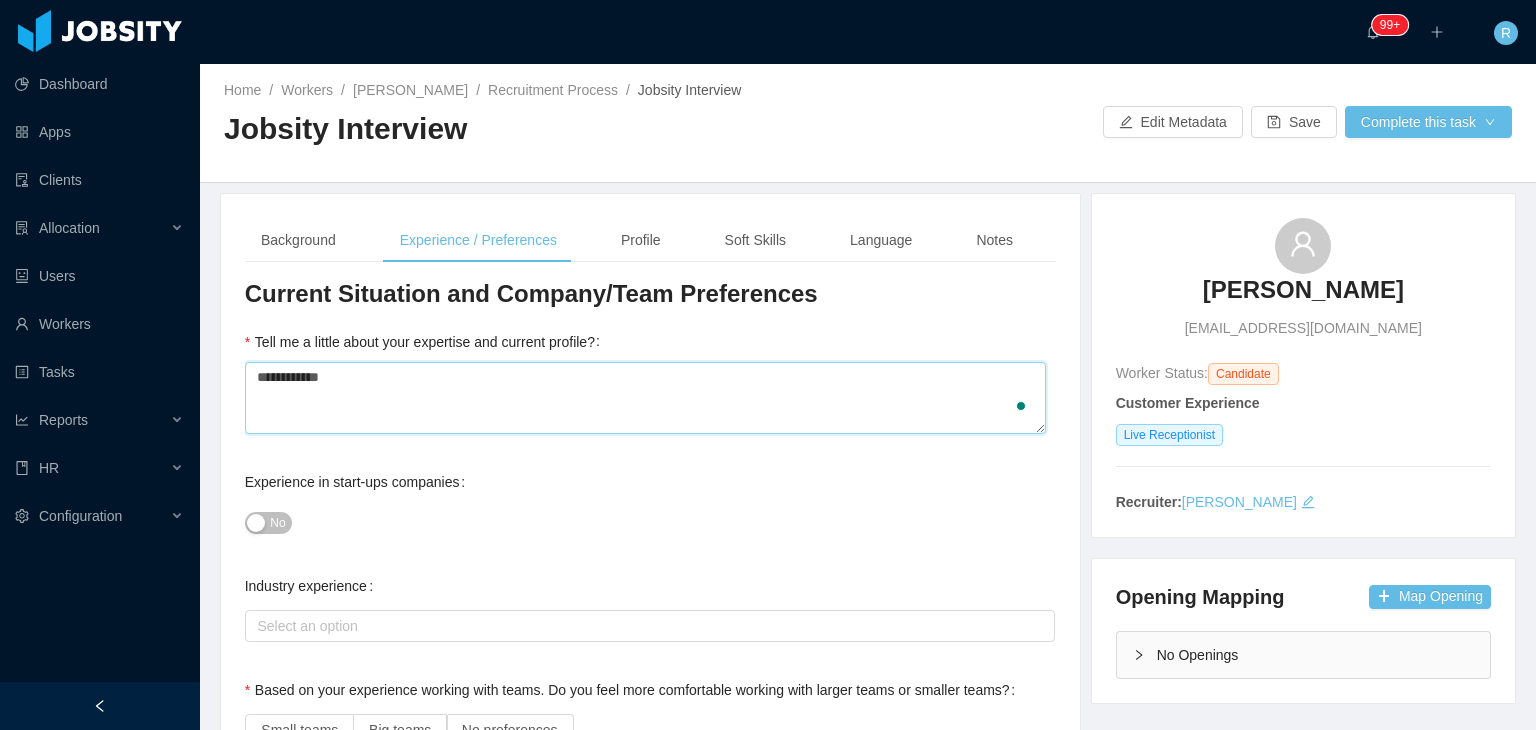 type on "**********" 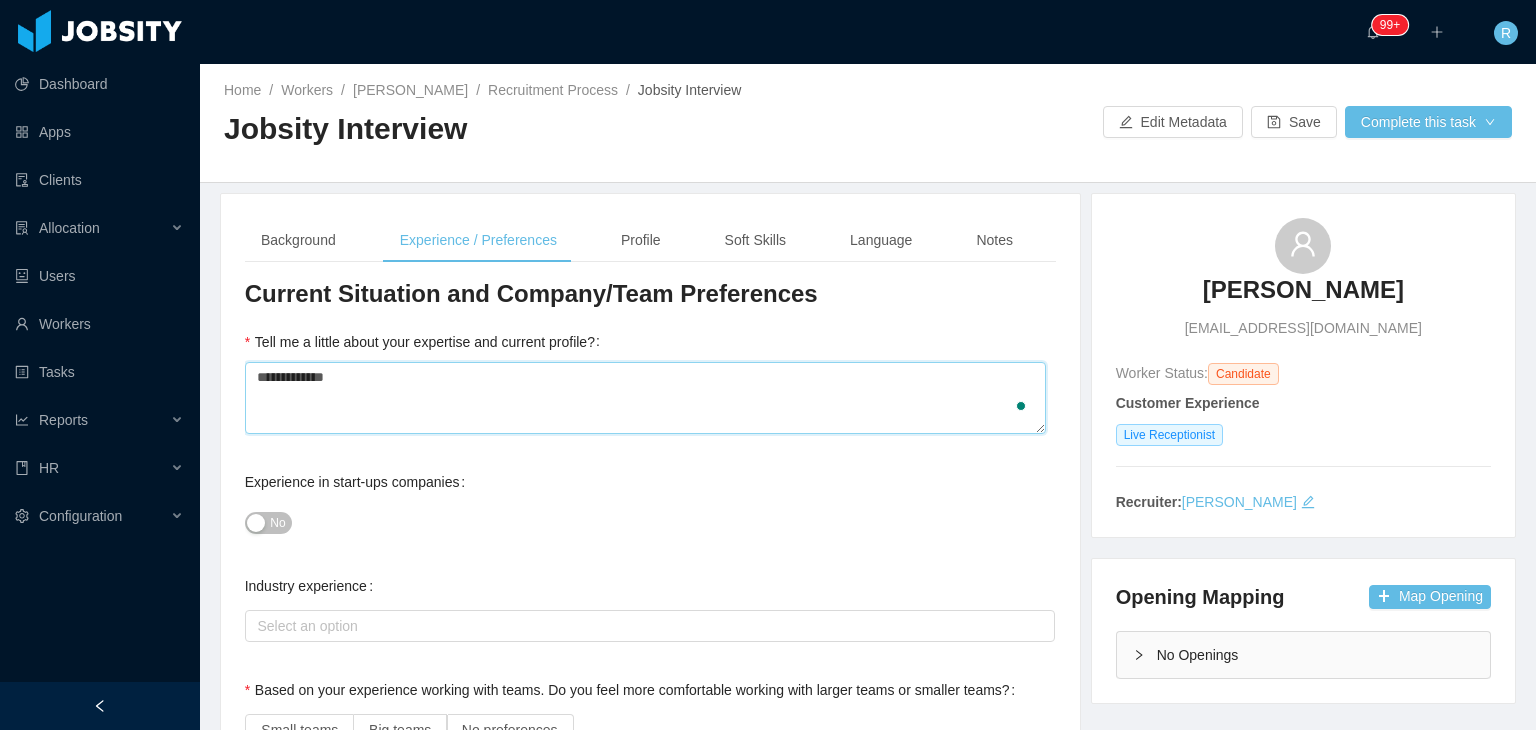 type 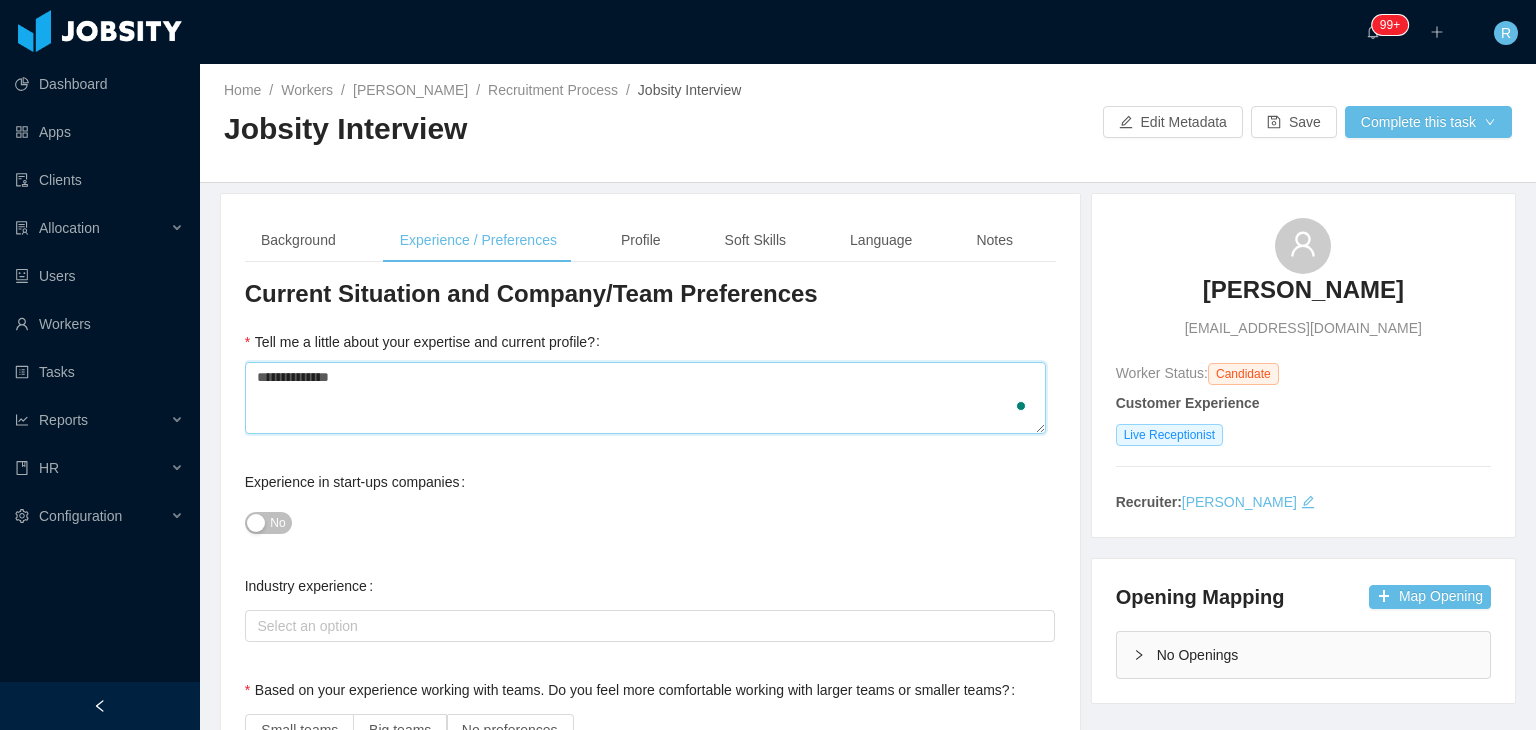 type 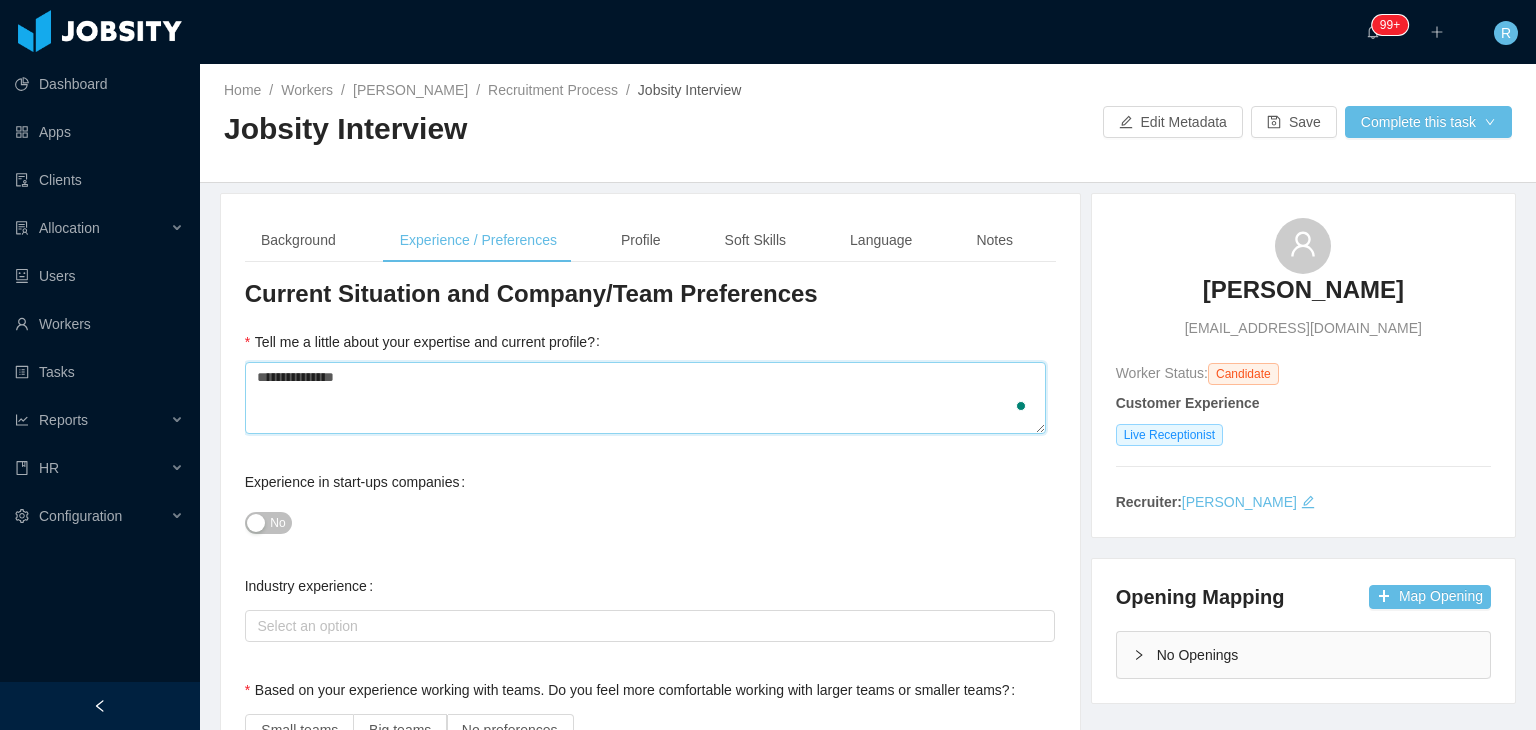 type 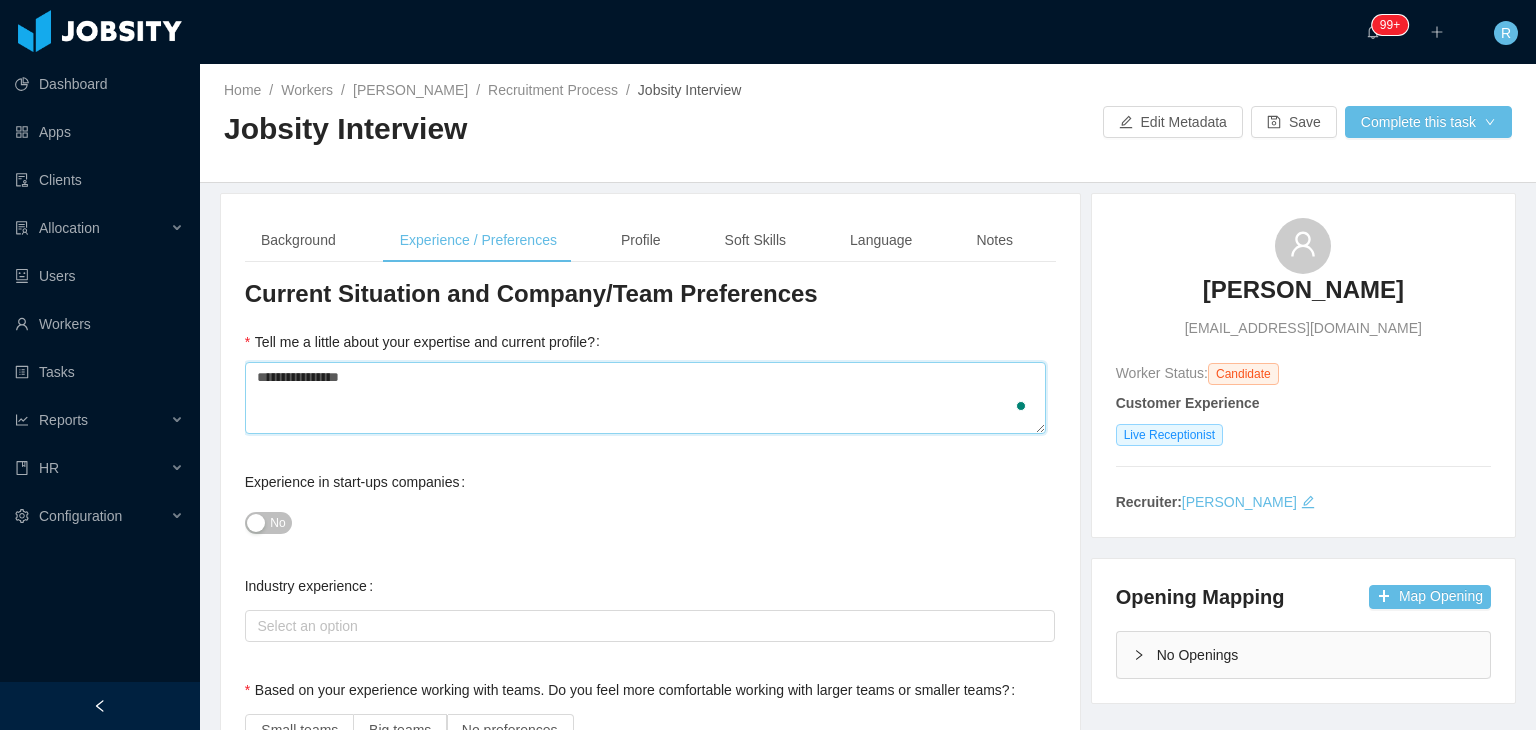 type 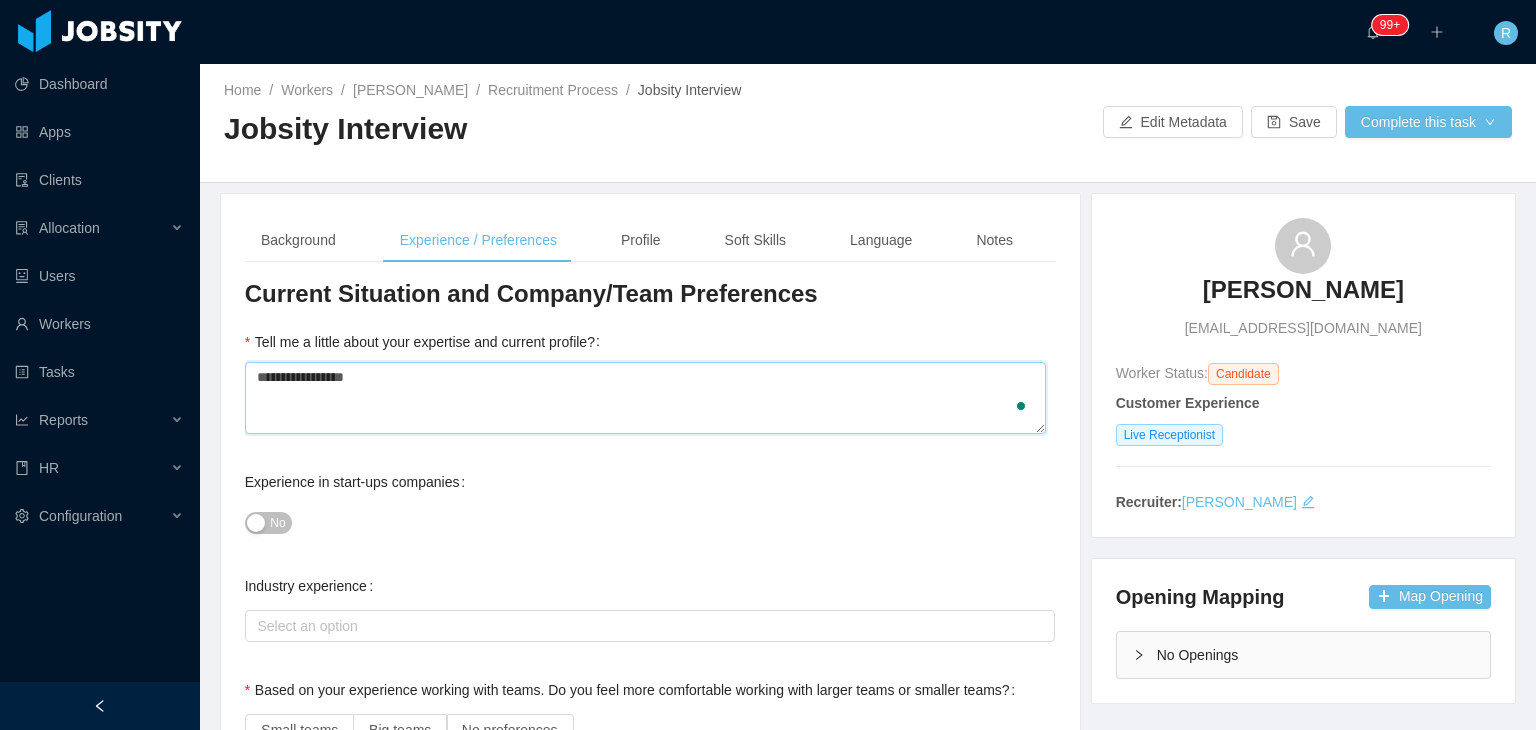 type 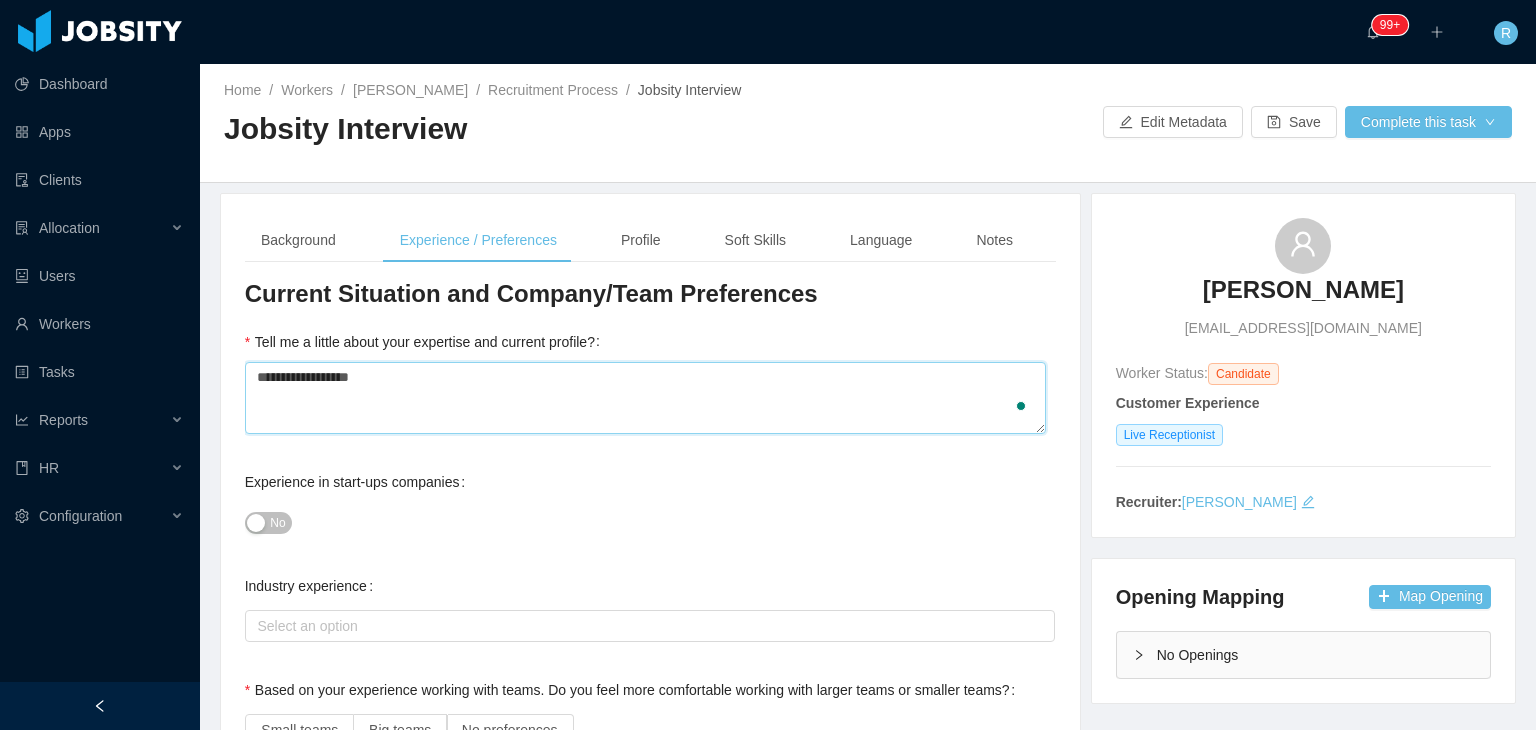 type 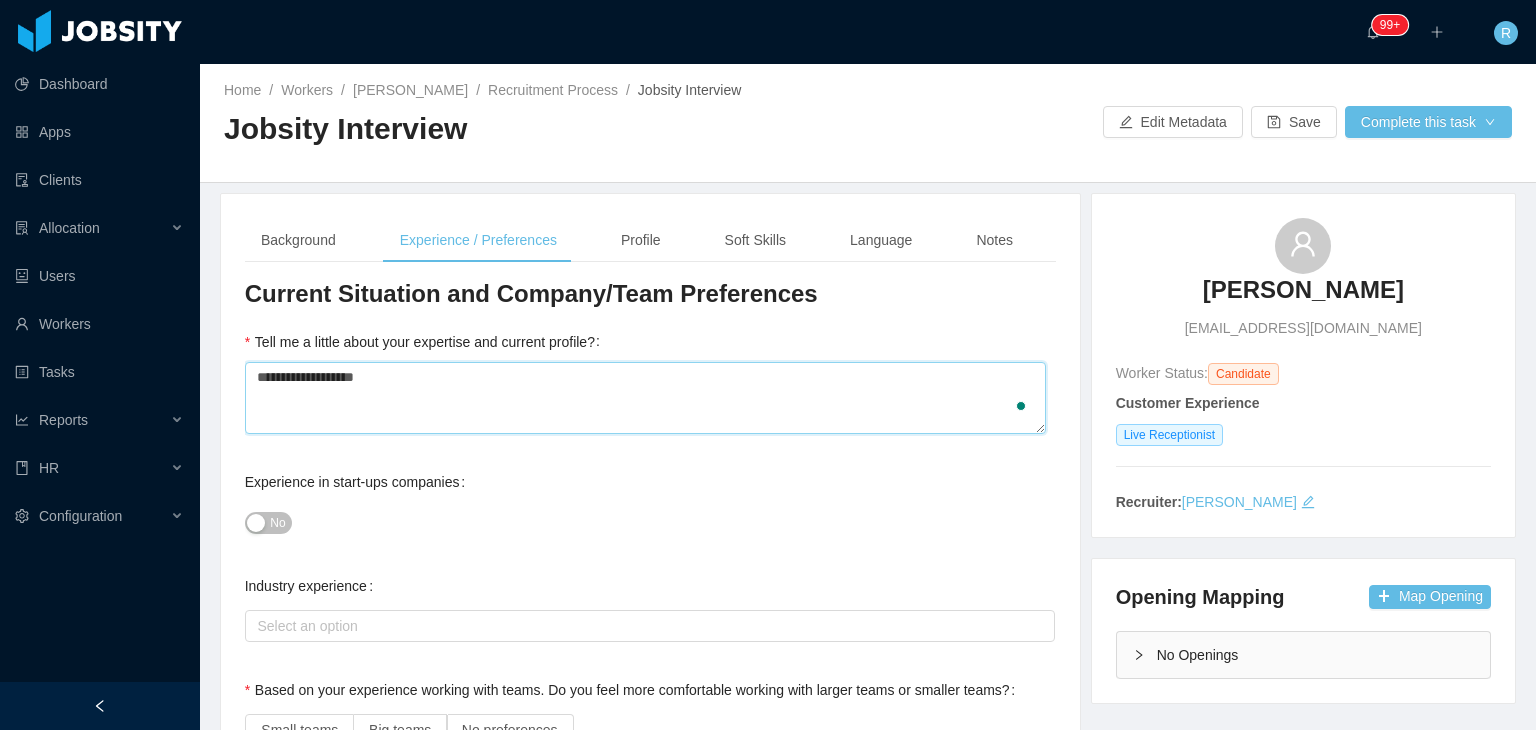 type 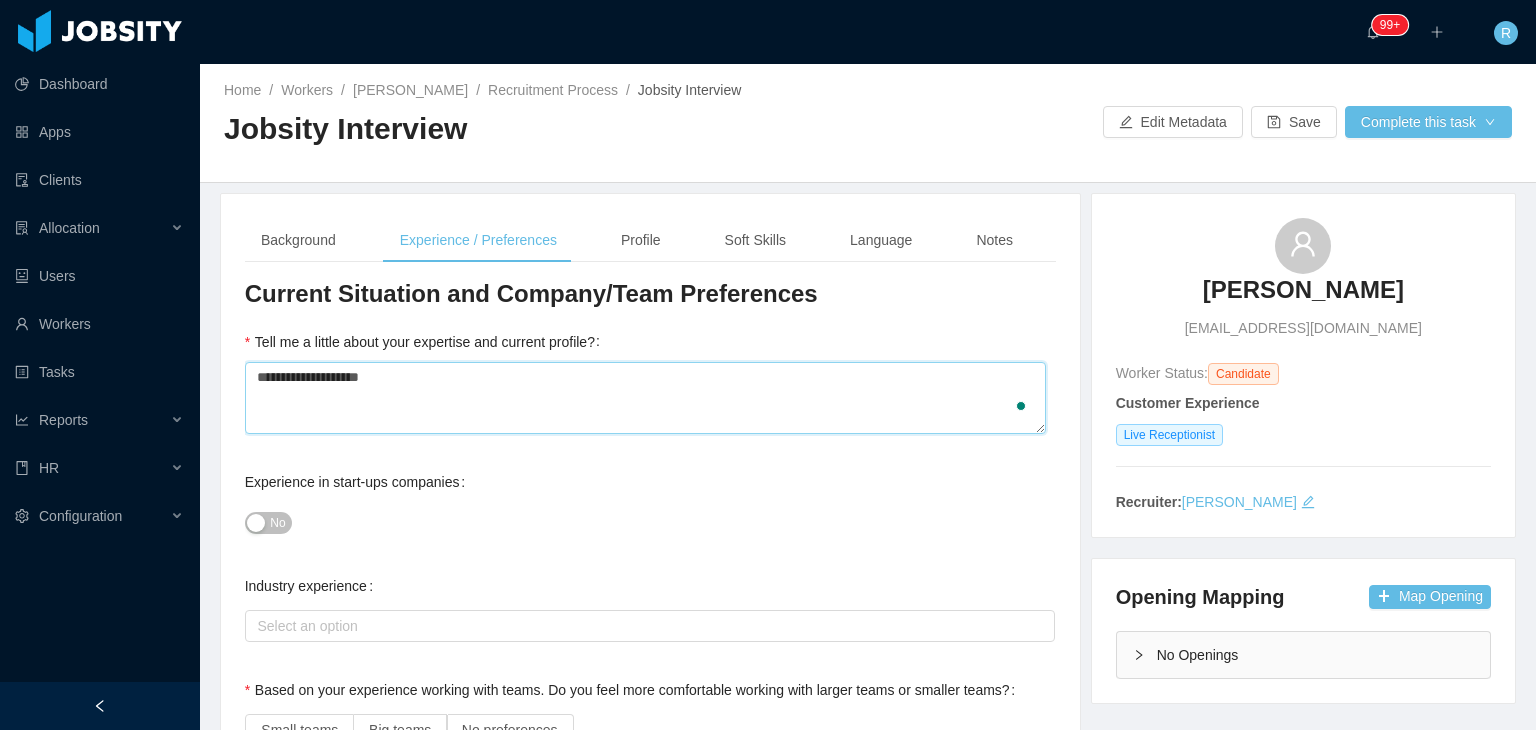 type 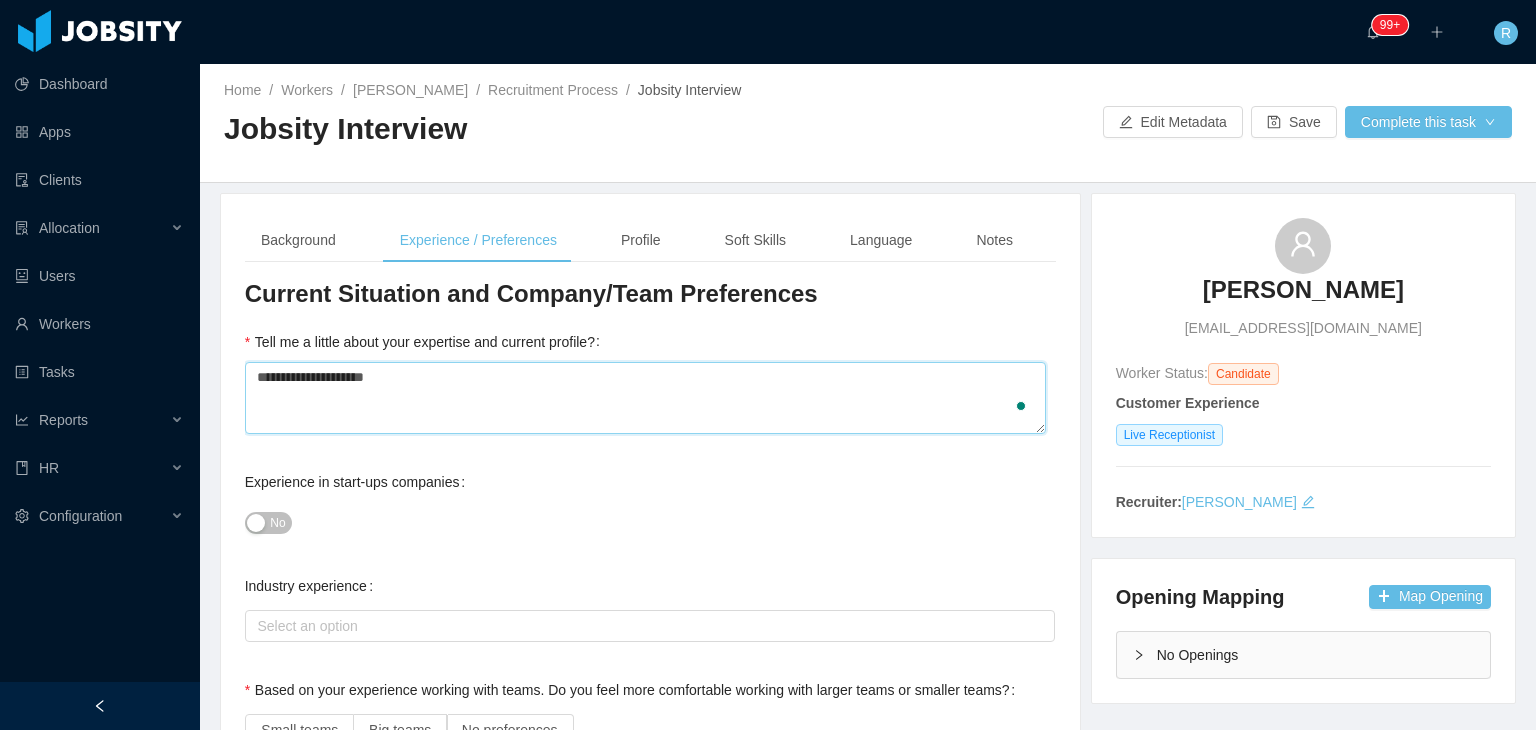 type 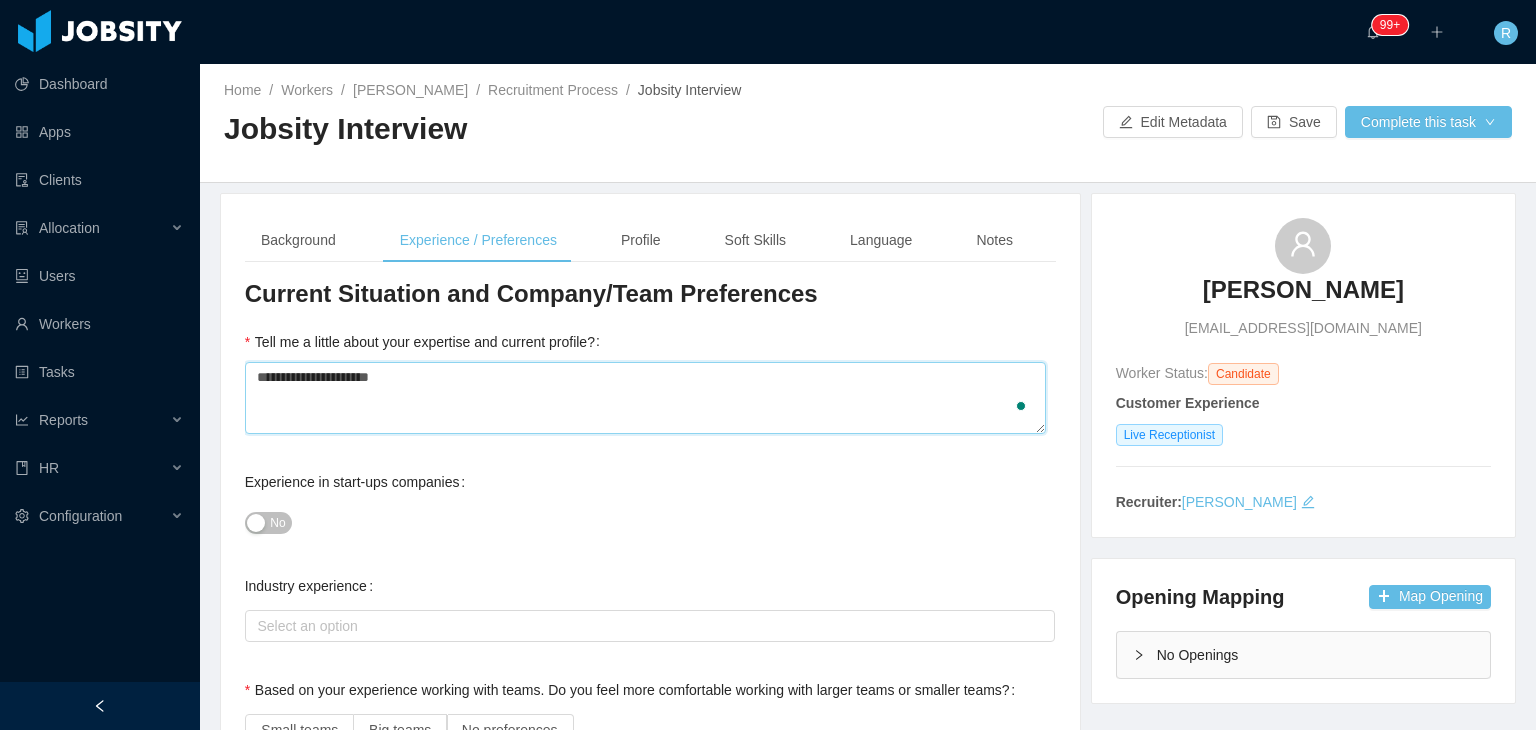 type 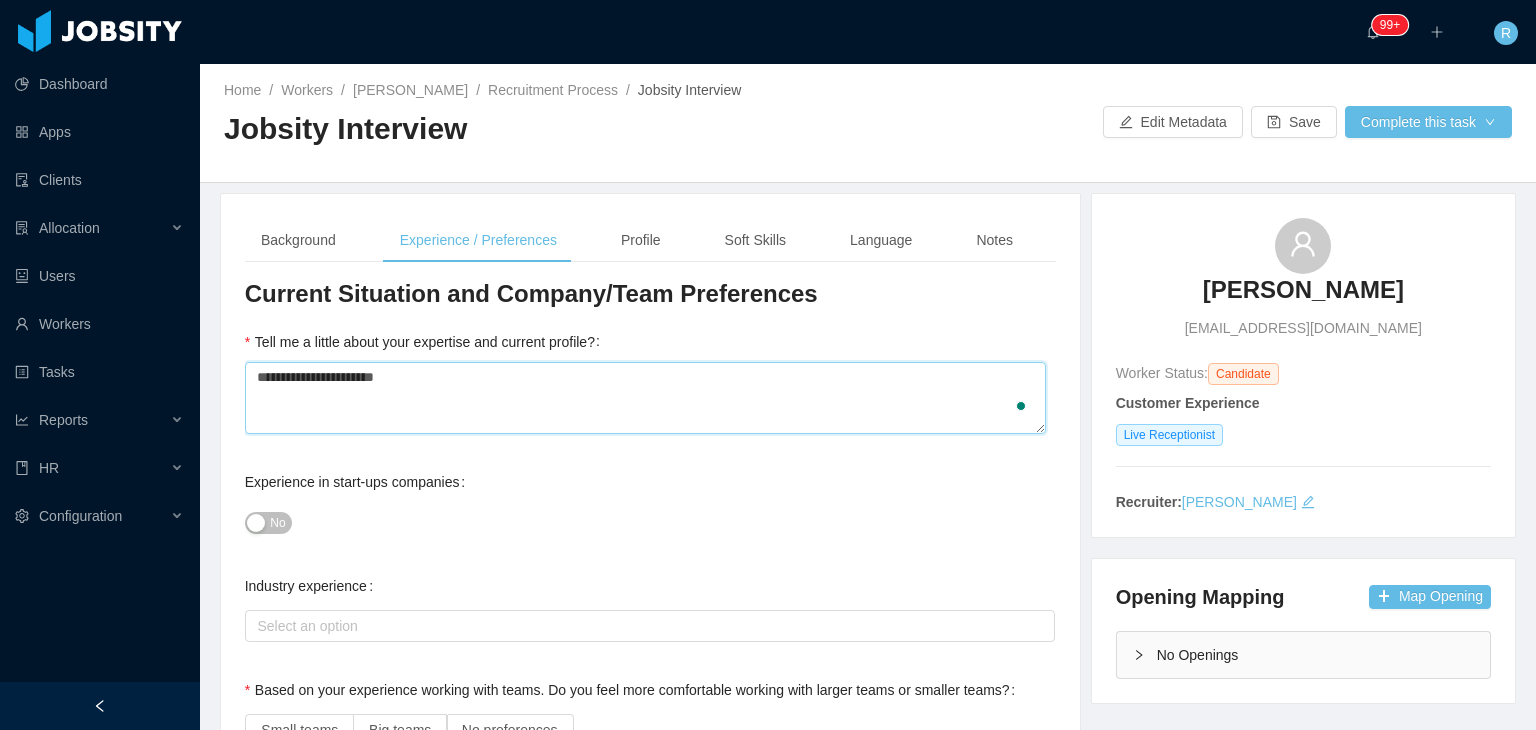 type 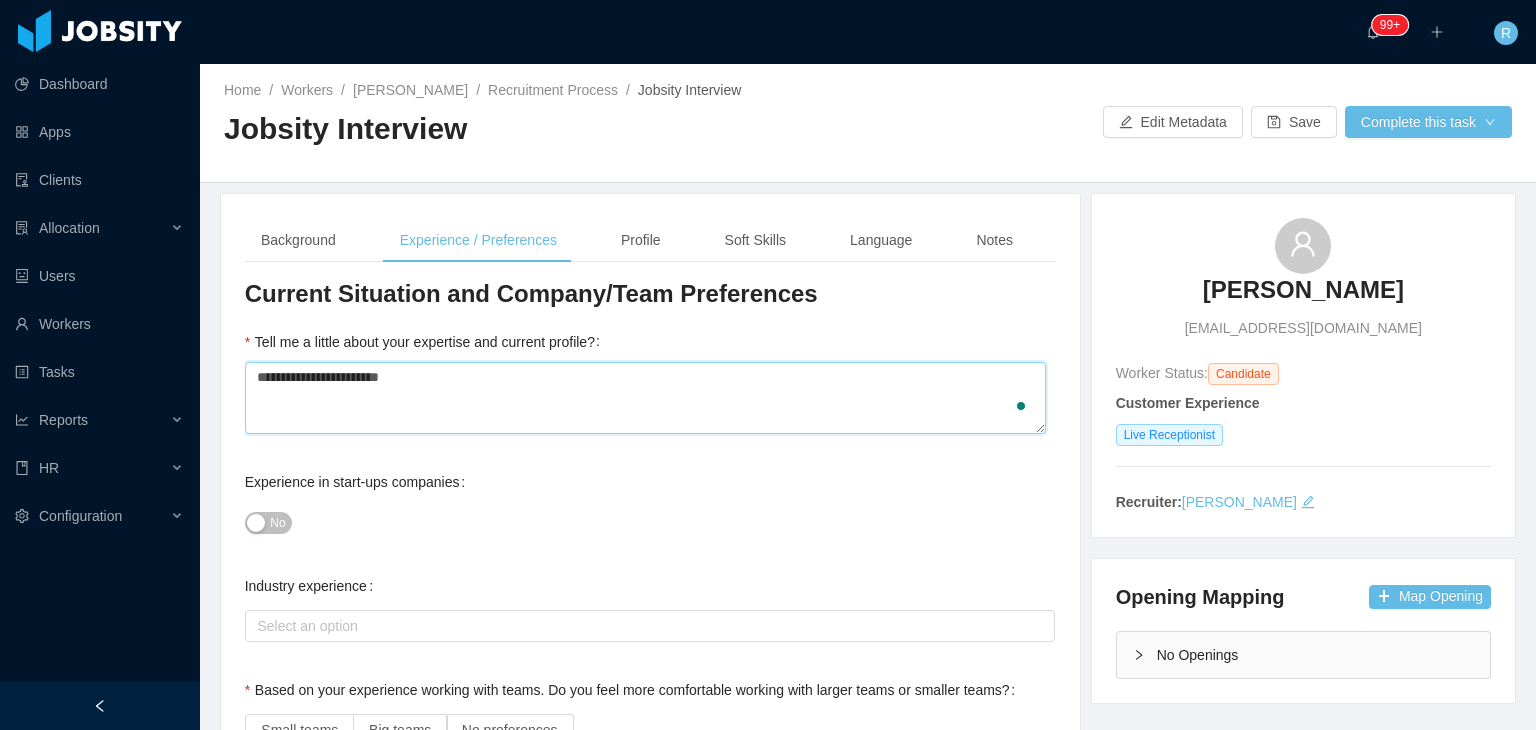 type 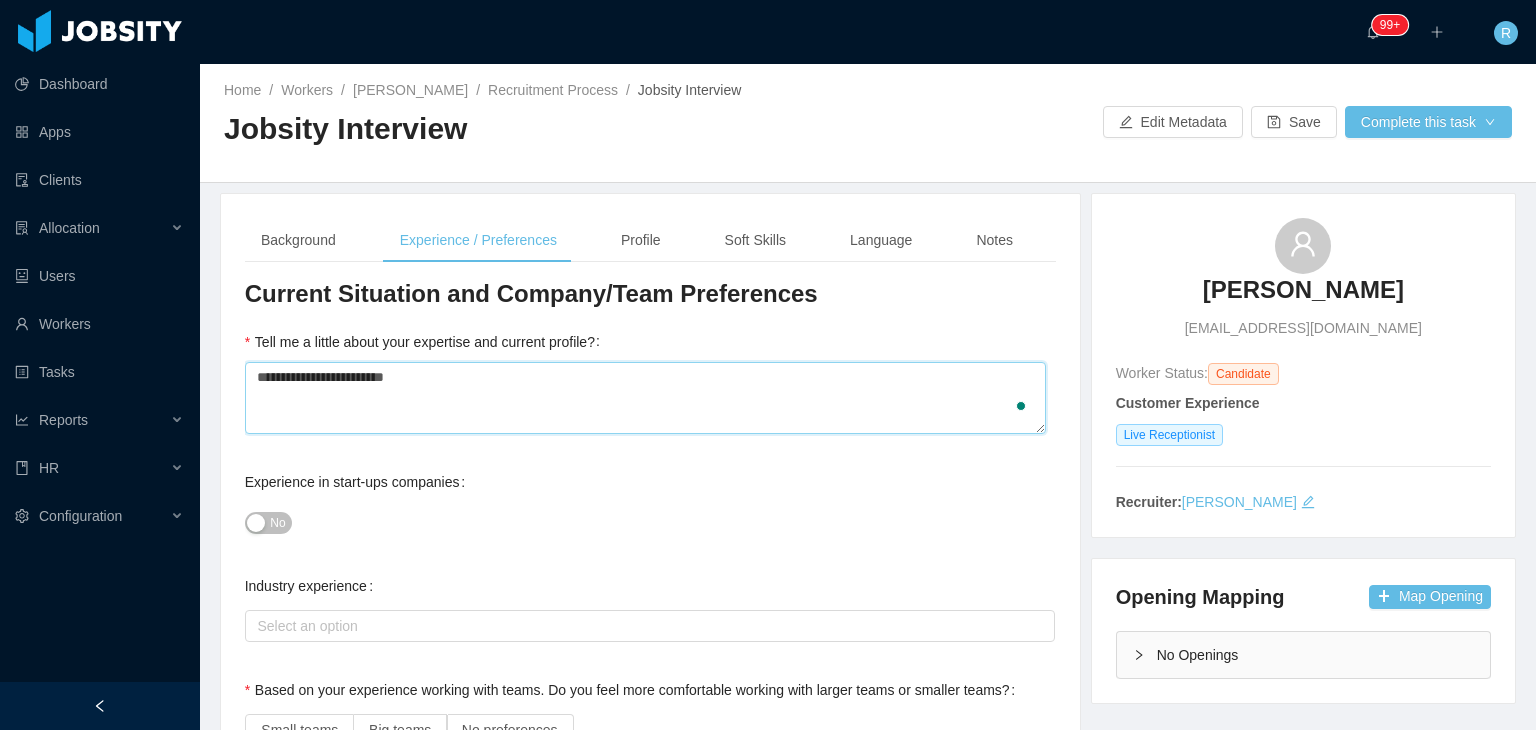 type 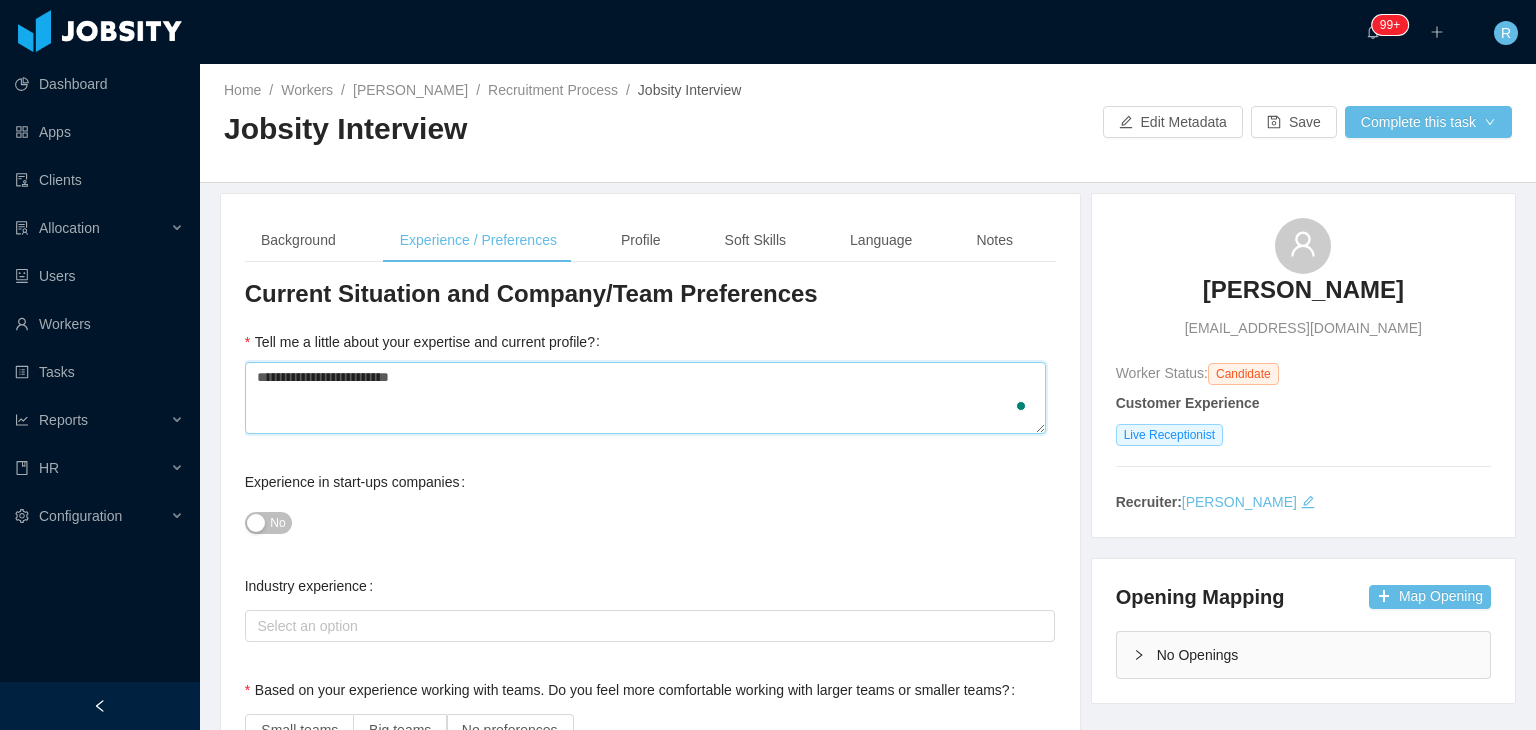 type 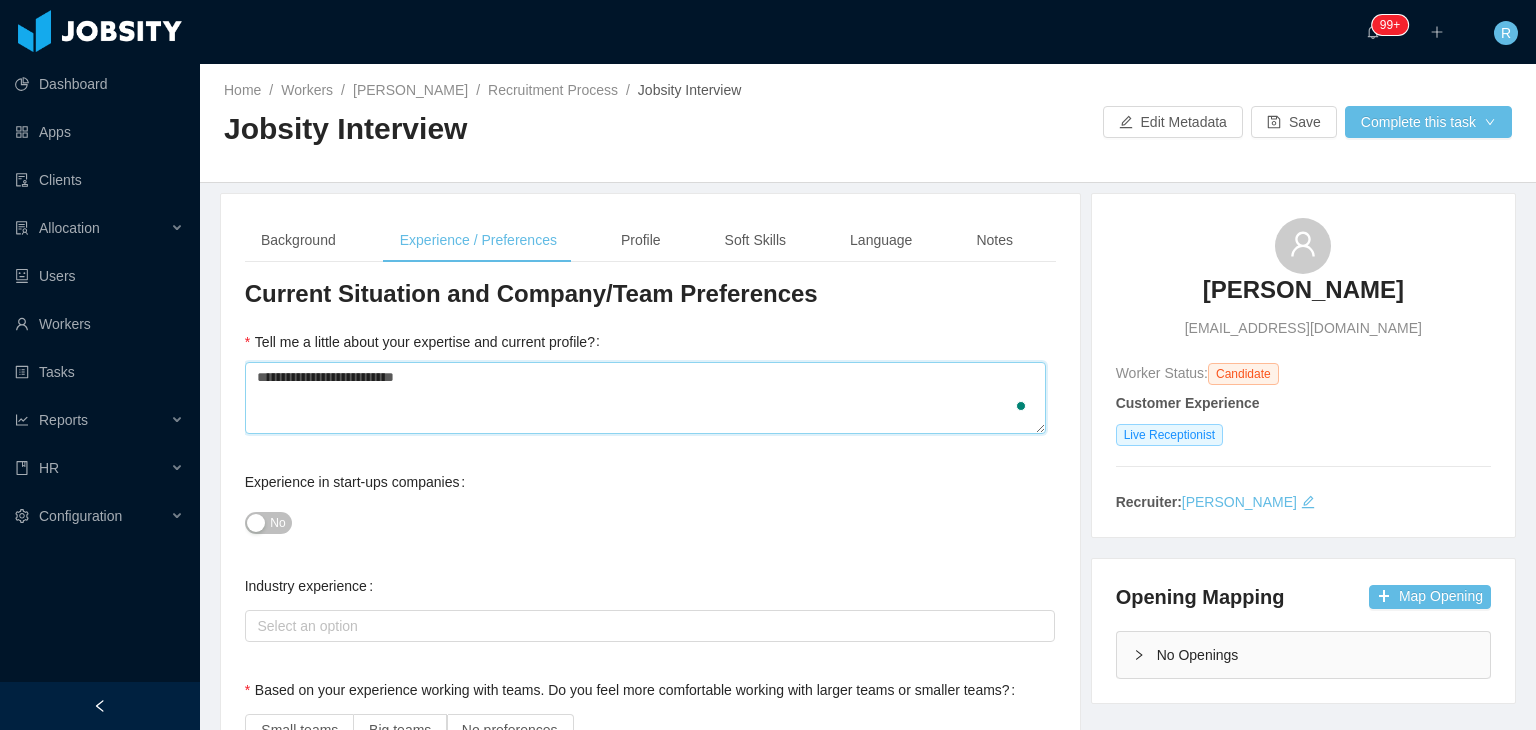 type 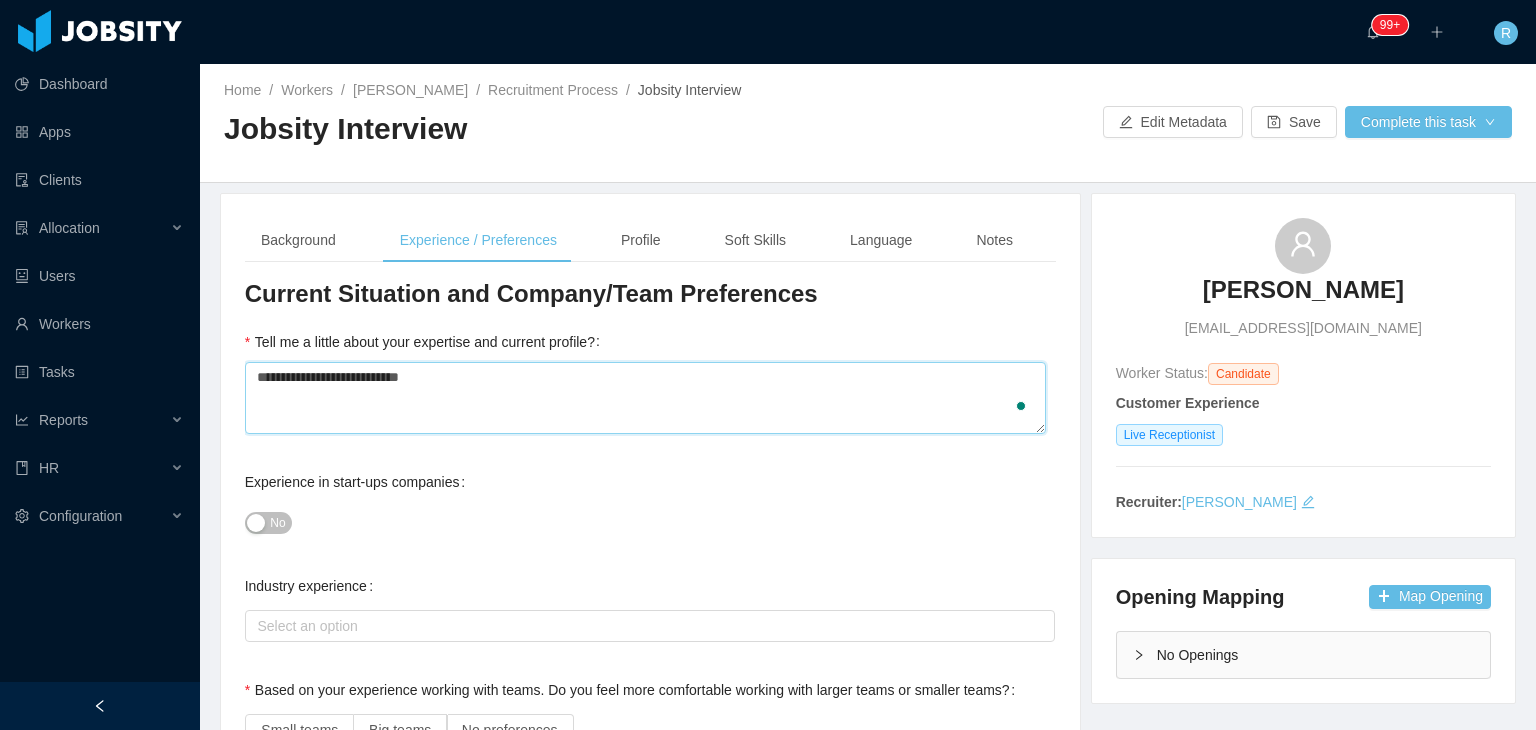 type on "**********" 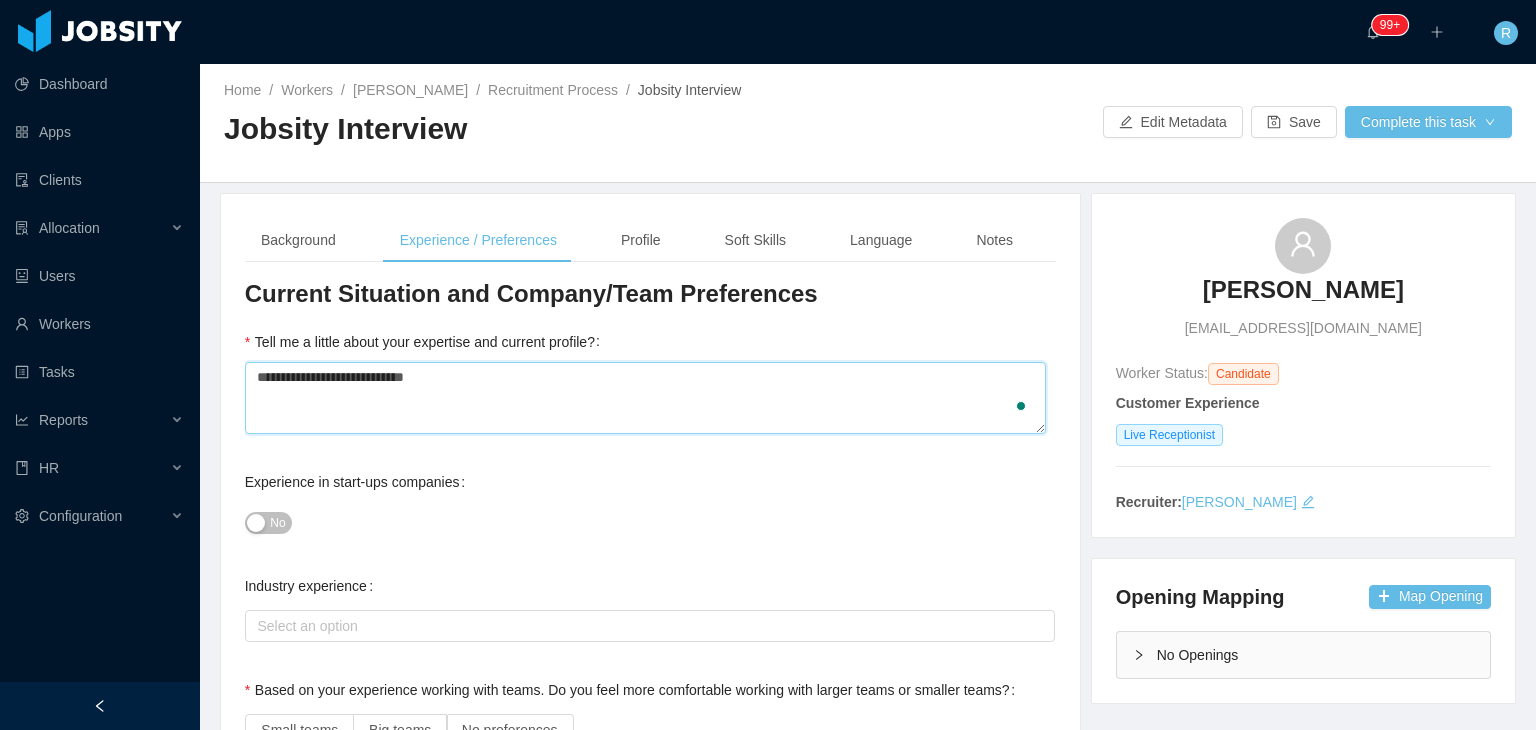 type 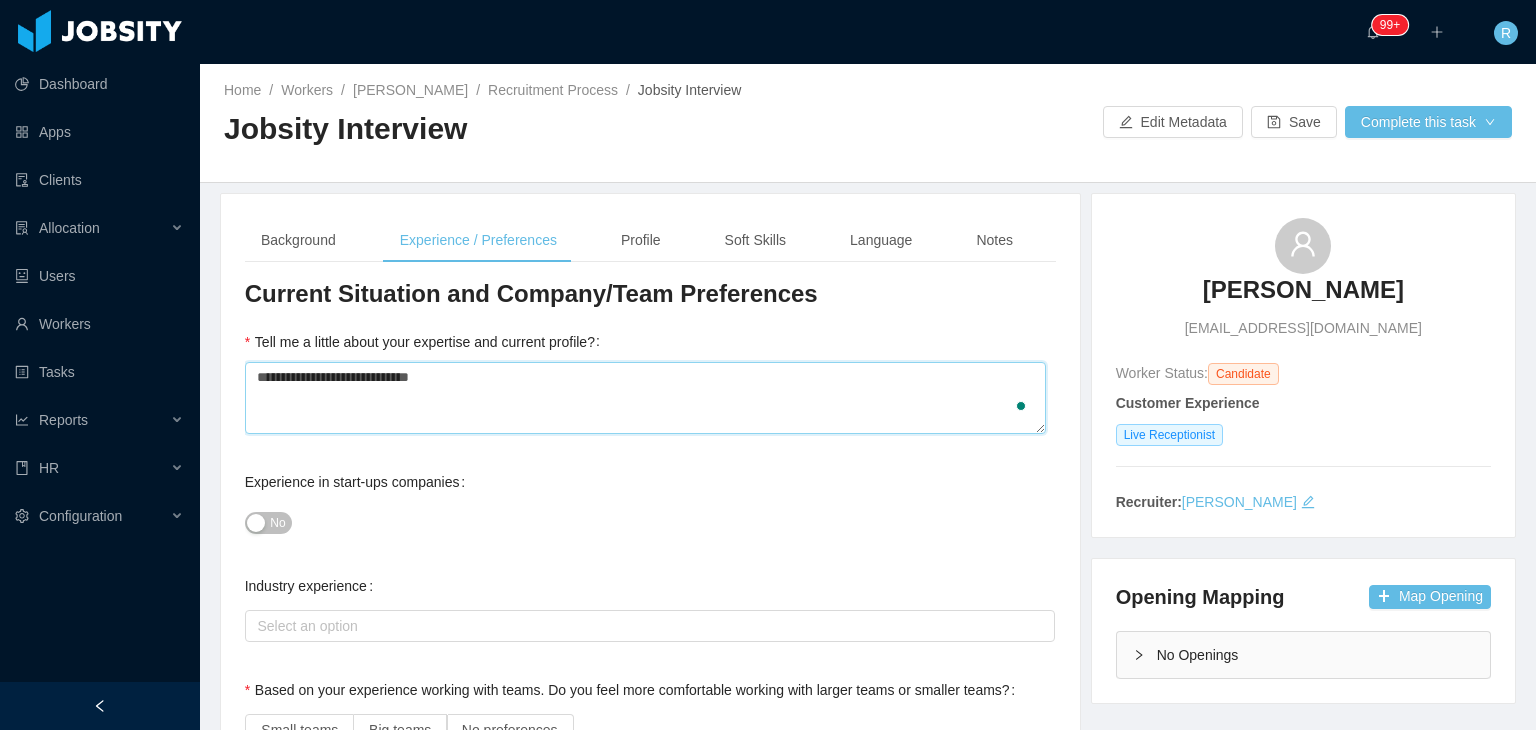type 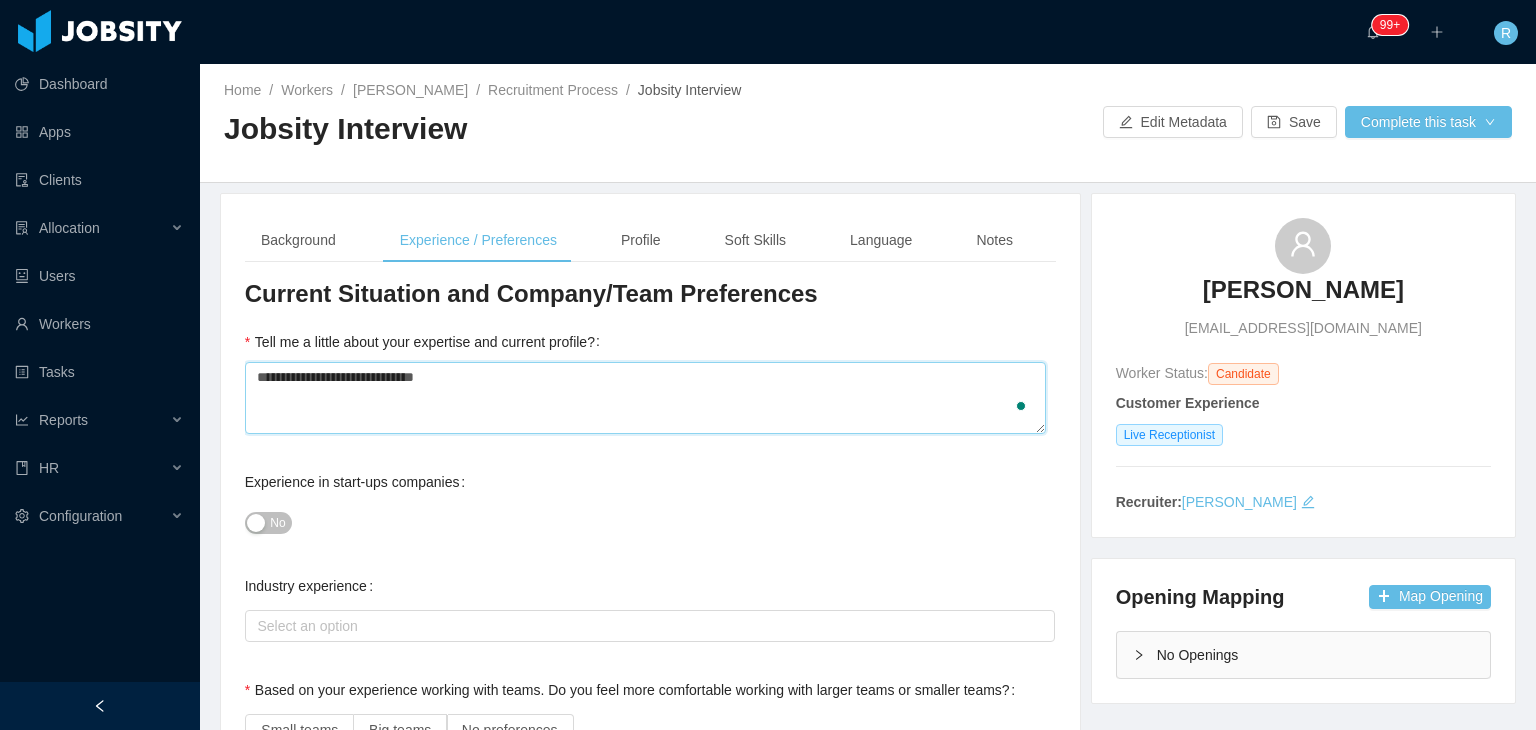 type on "**********" 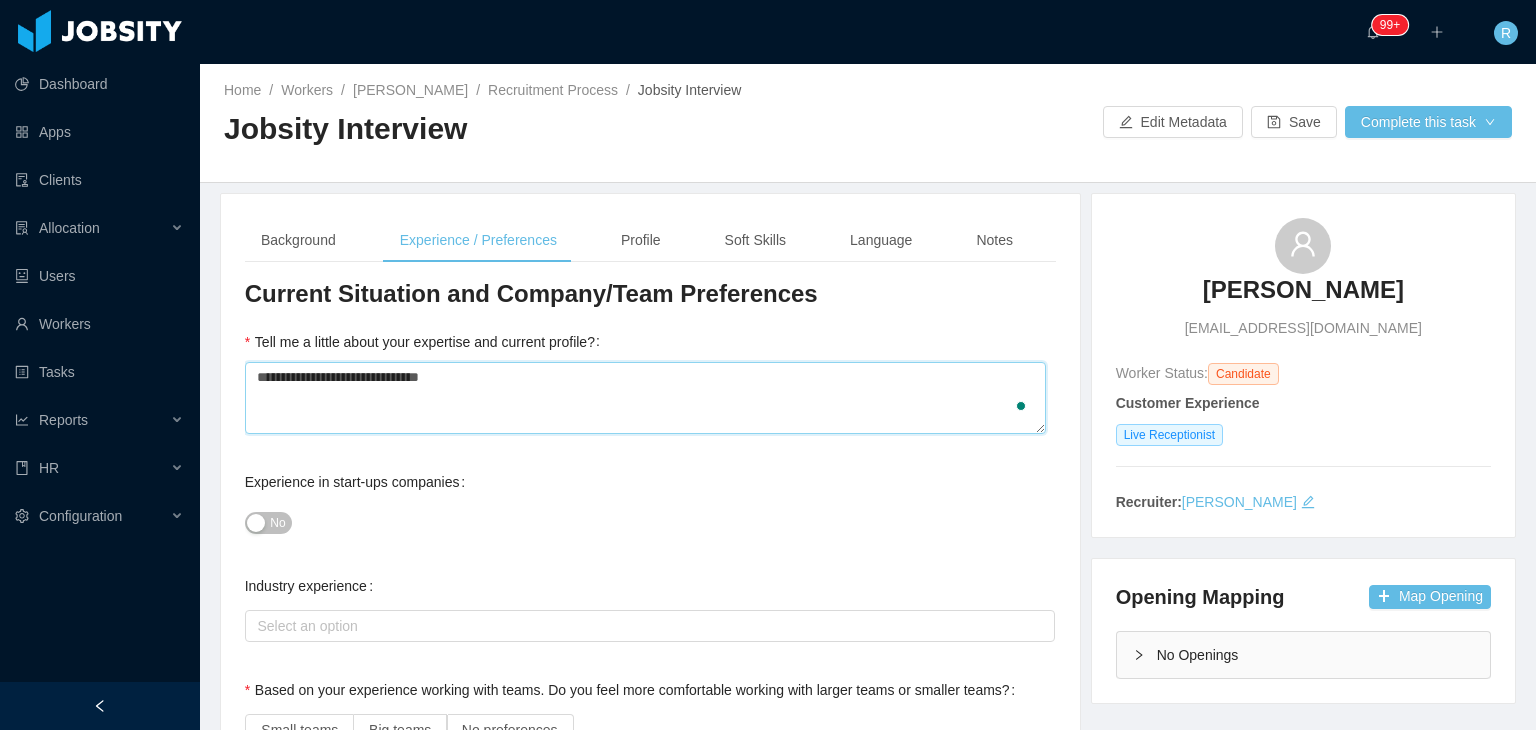 type 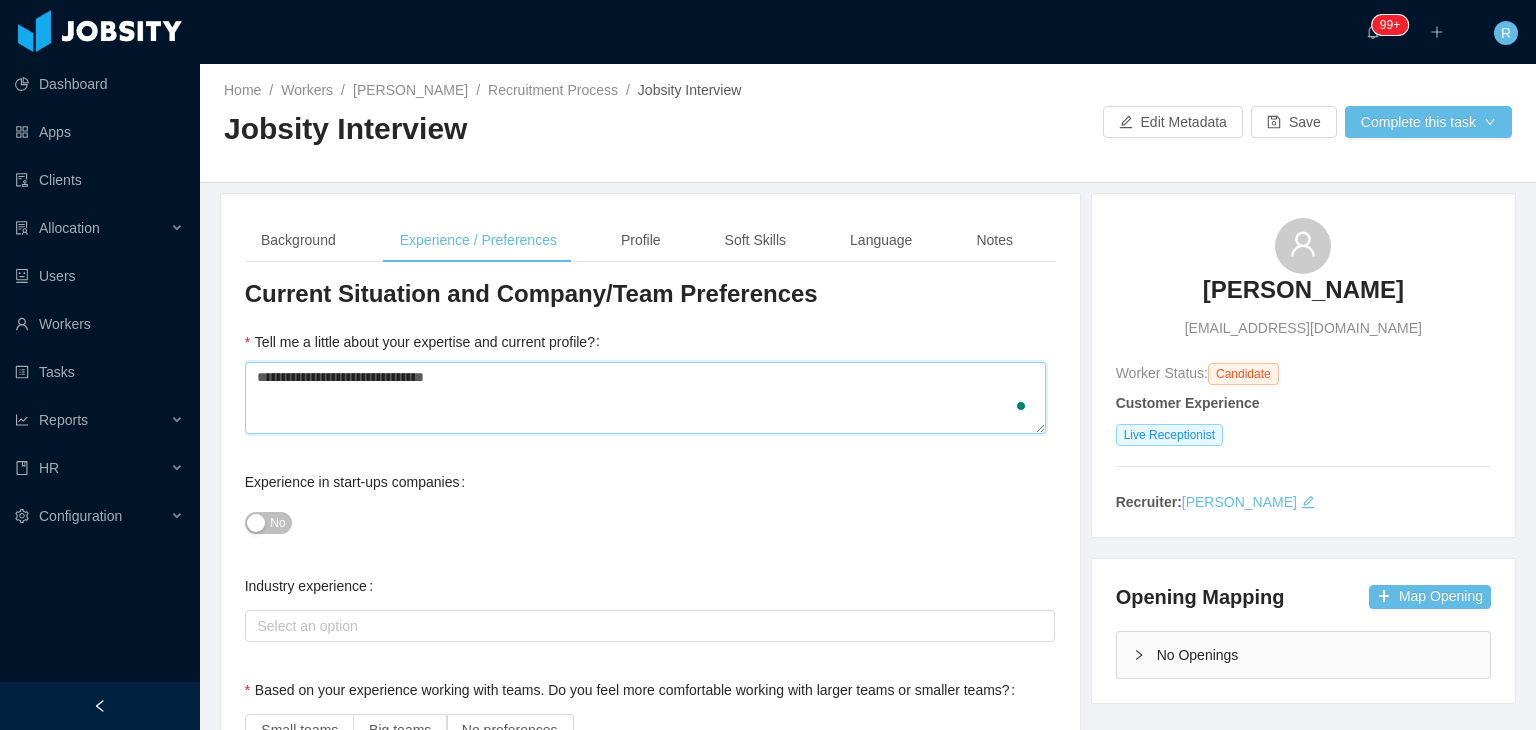 type 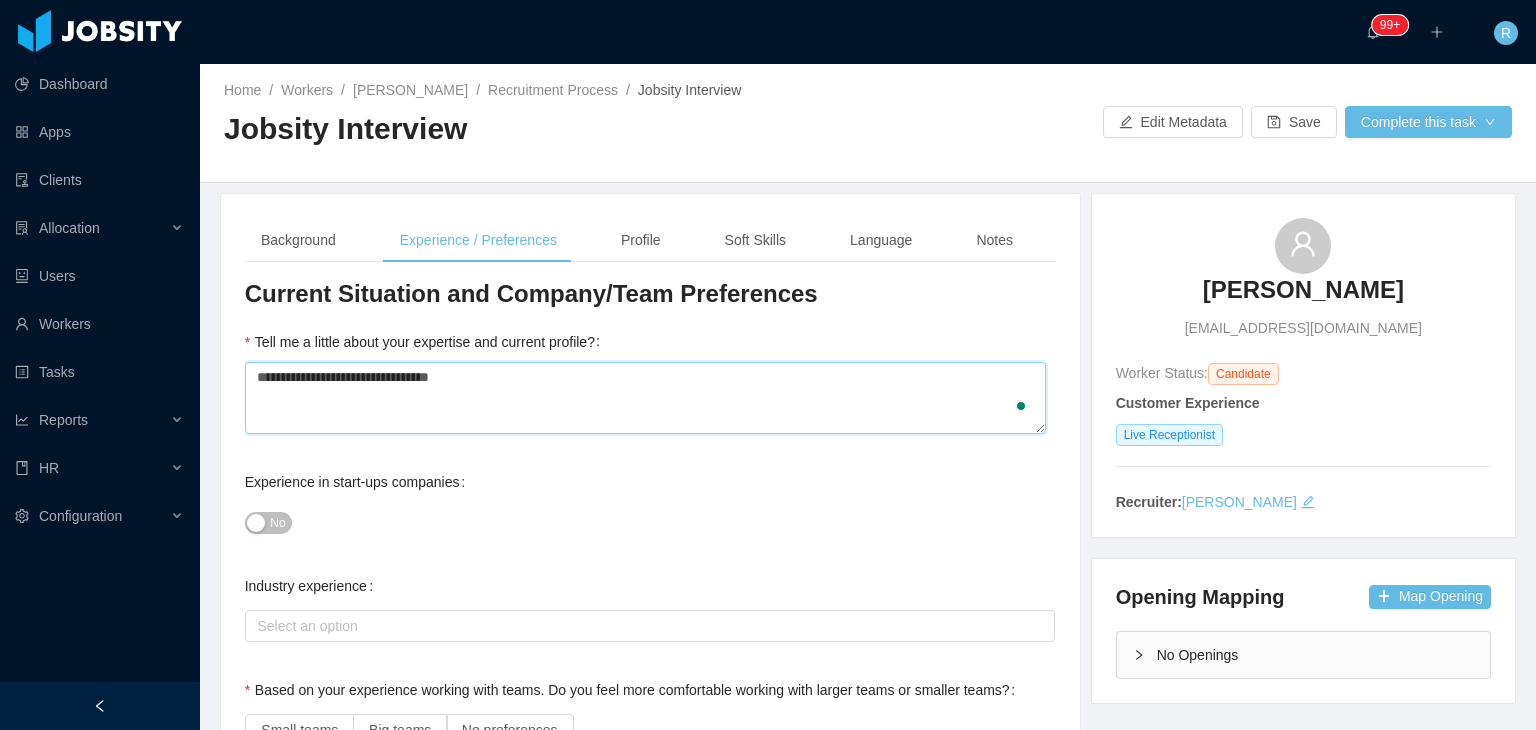type 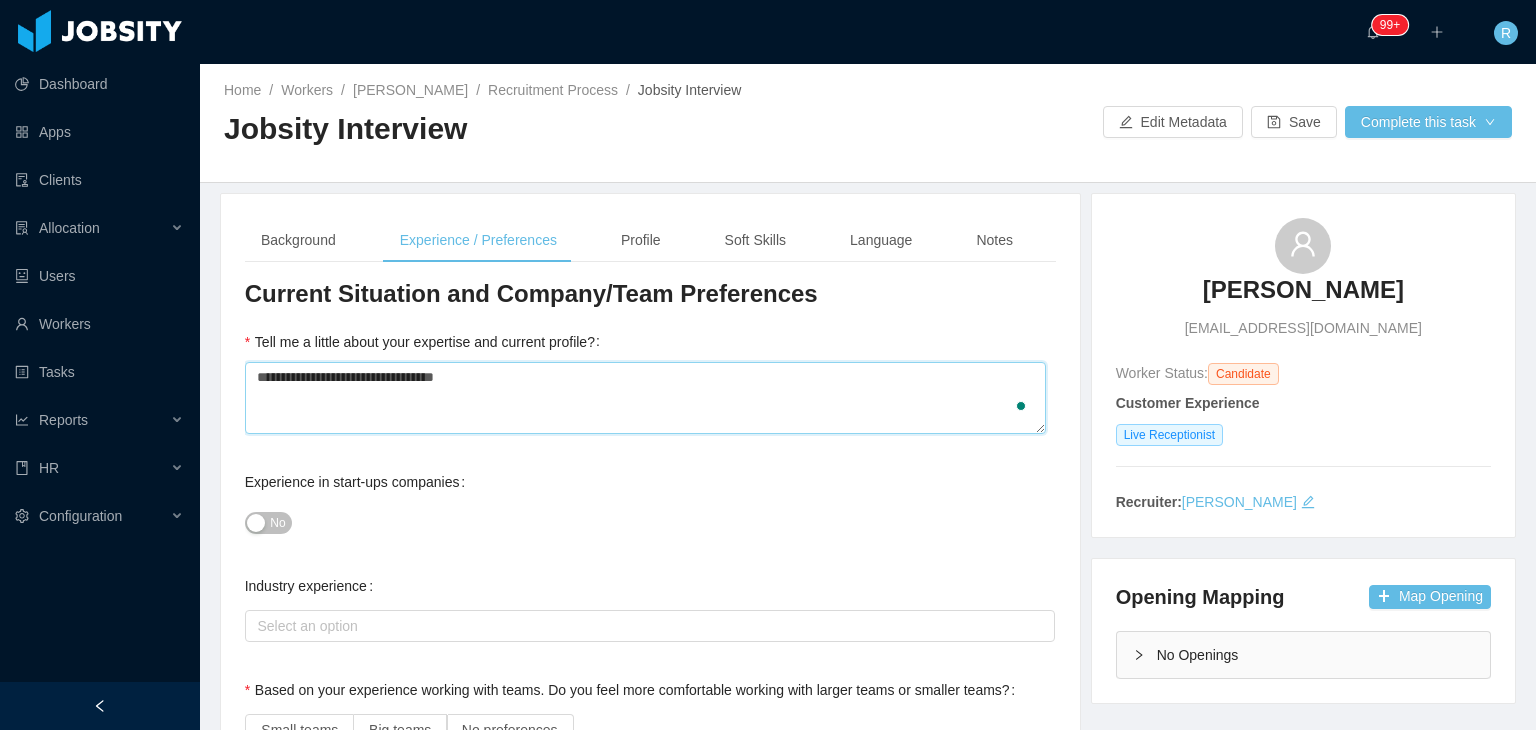 type on "**********" 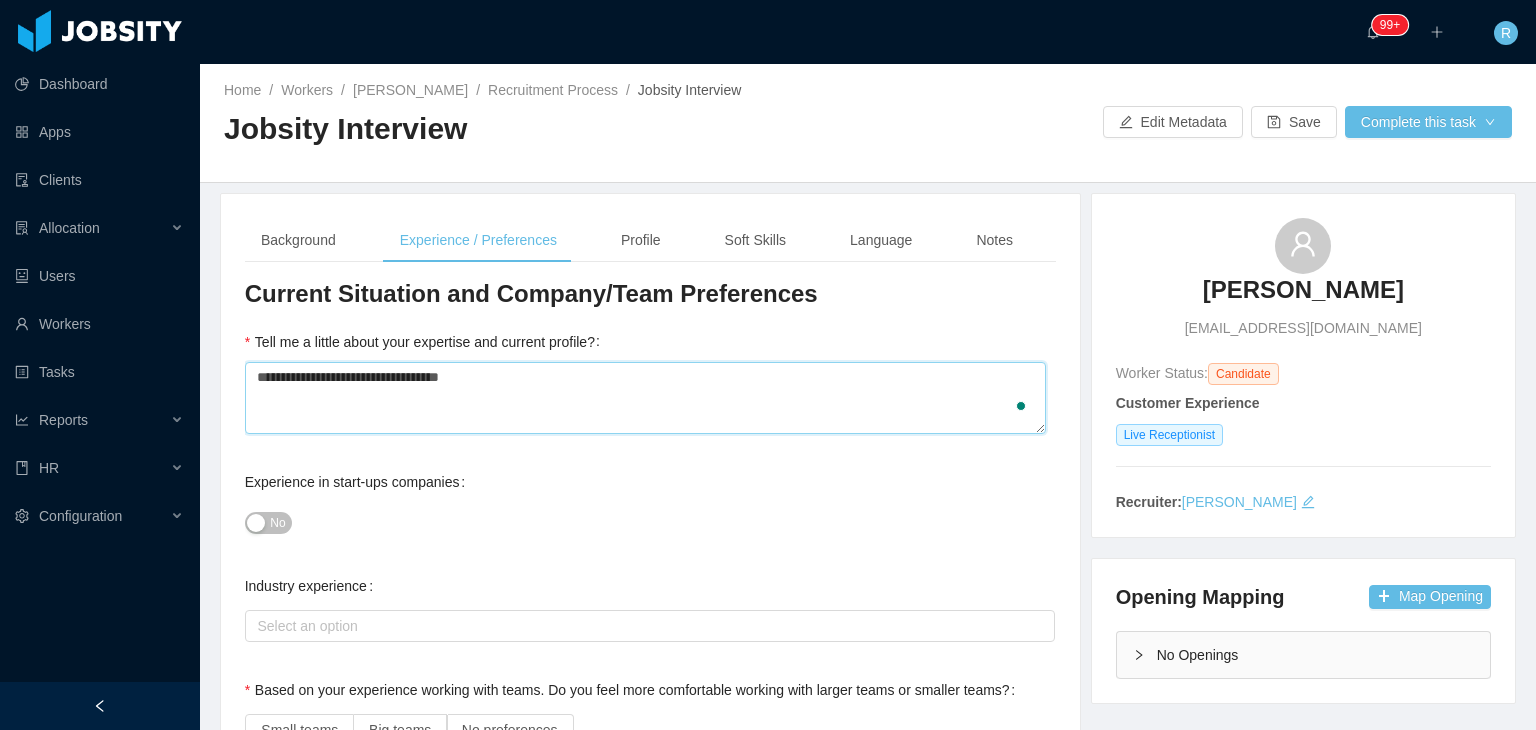 type 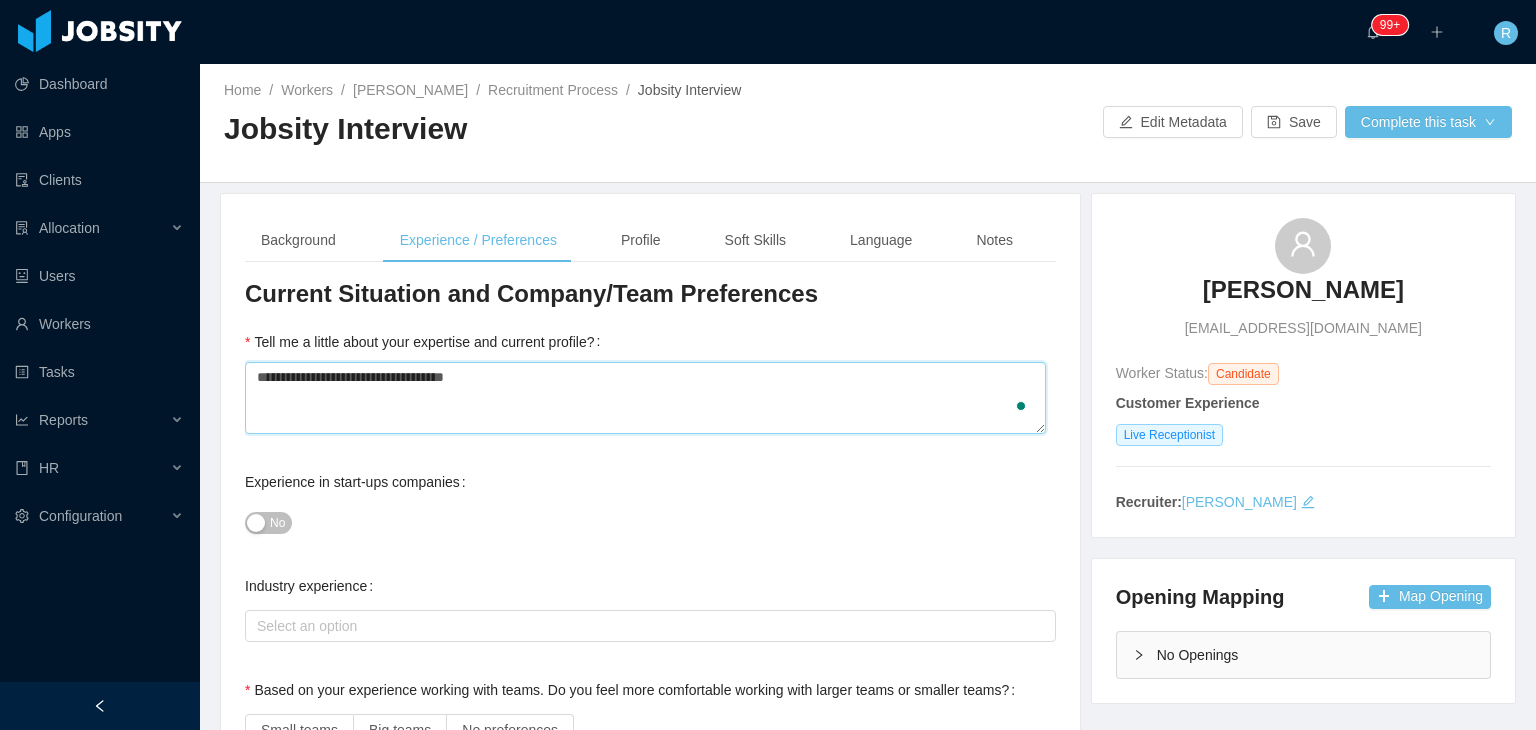 type 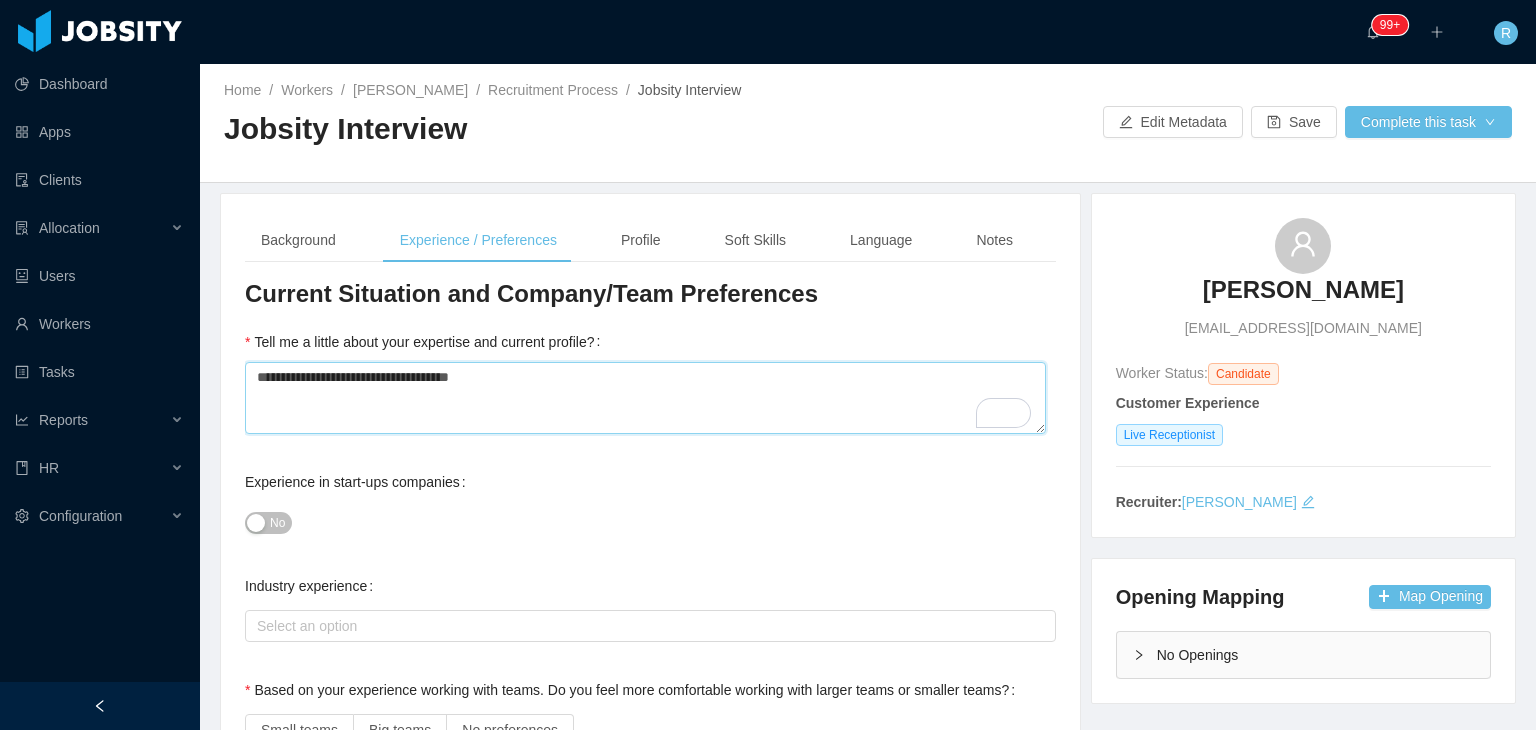 type 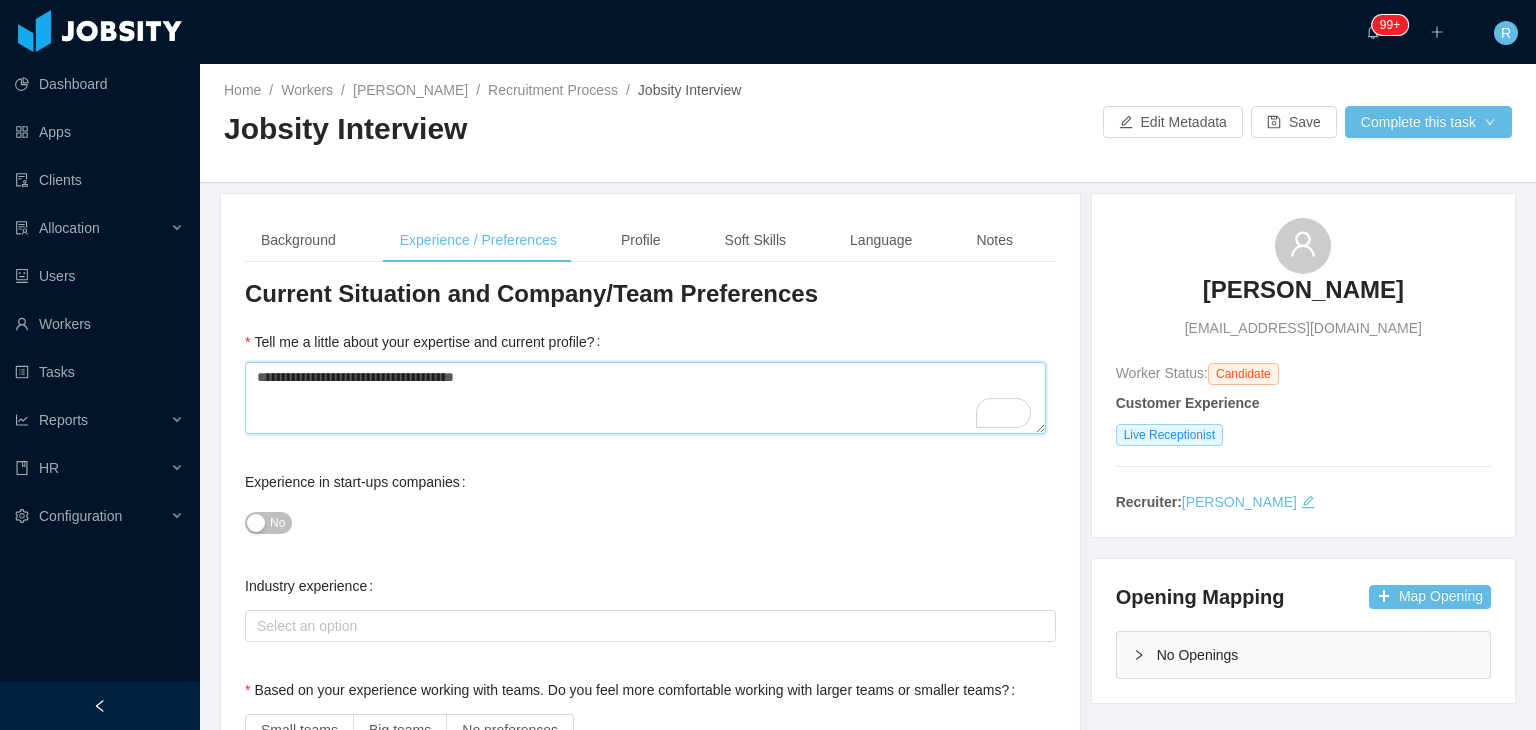 type 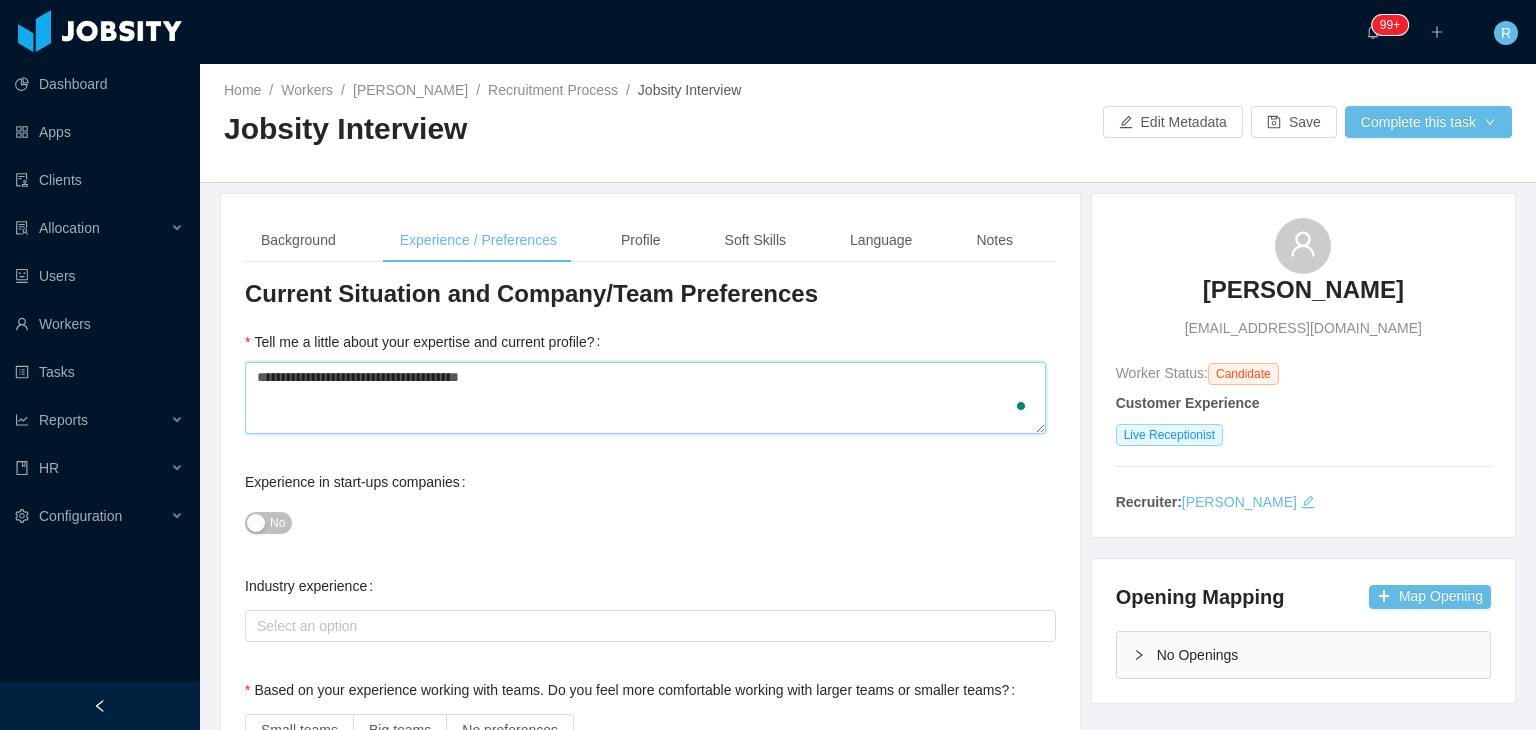 type 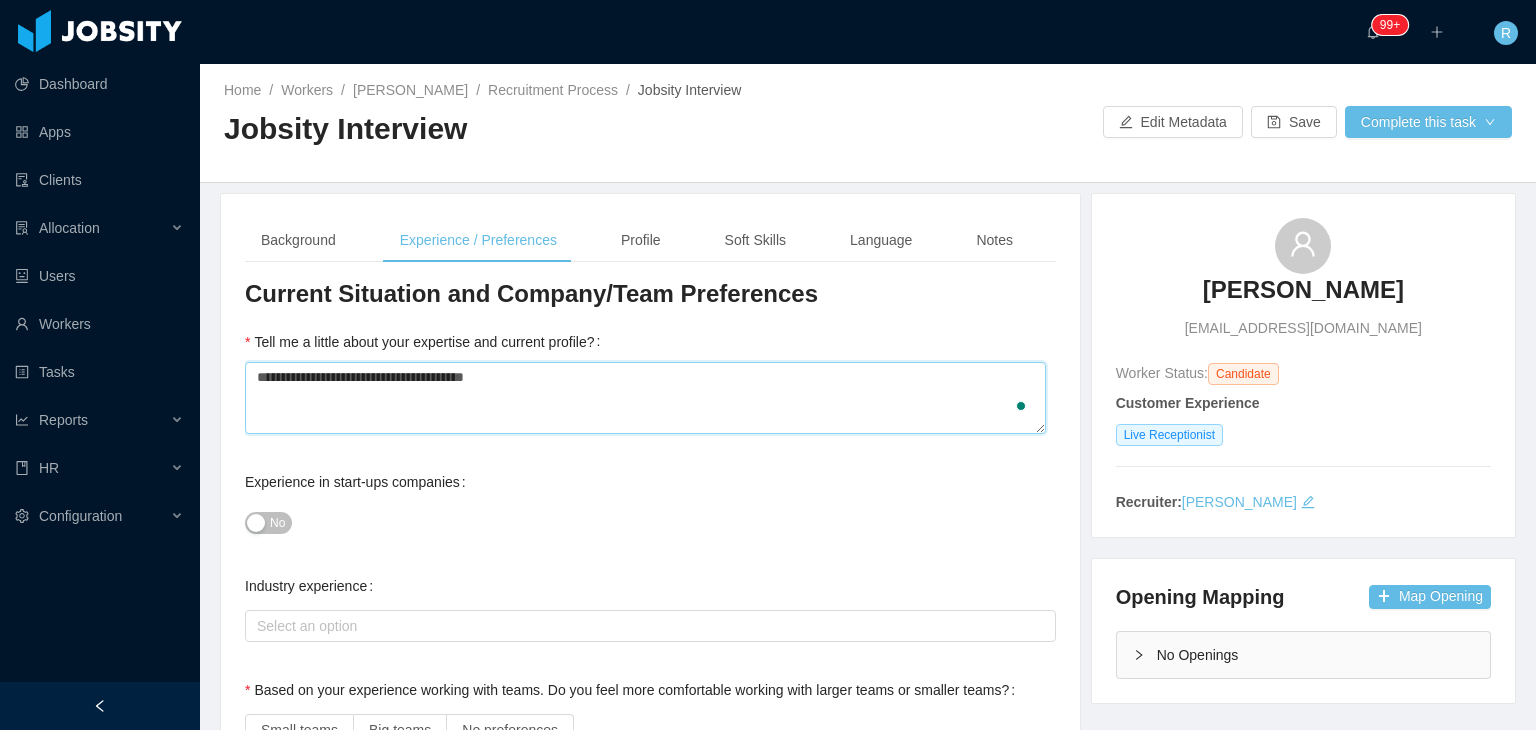 type on "**********" 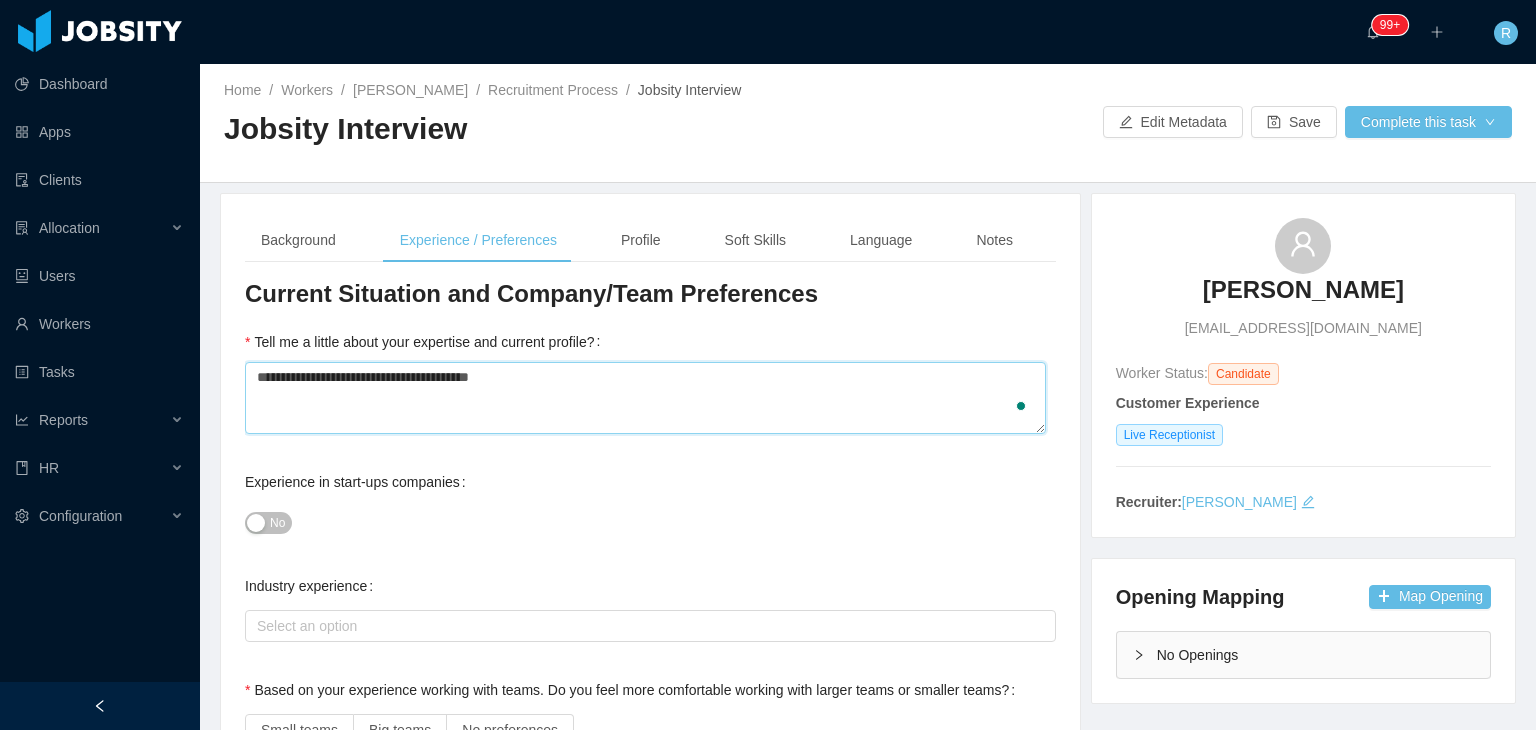 type 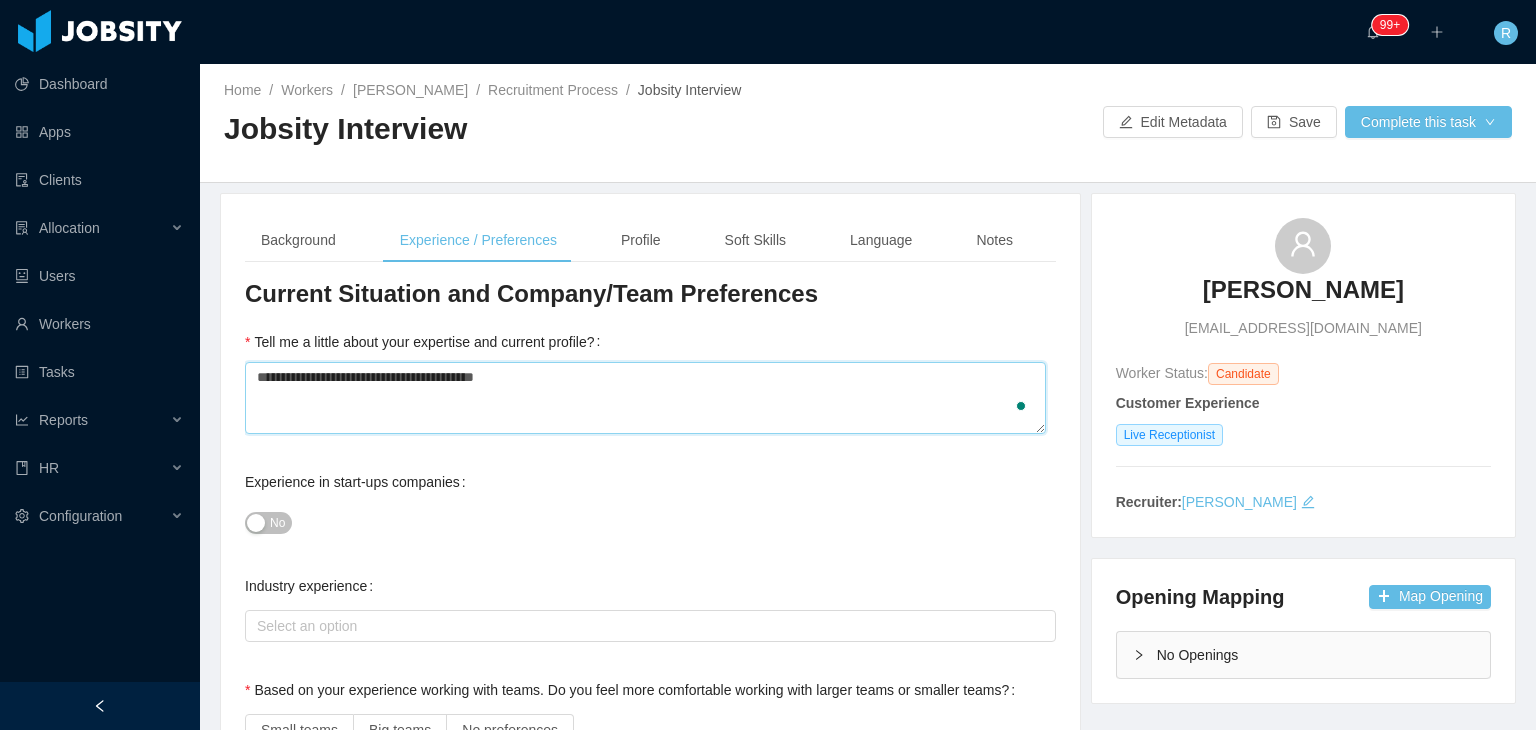 type 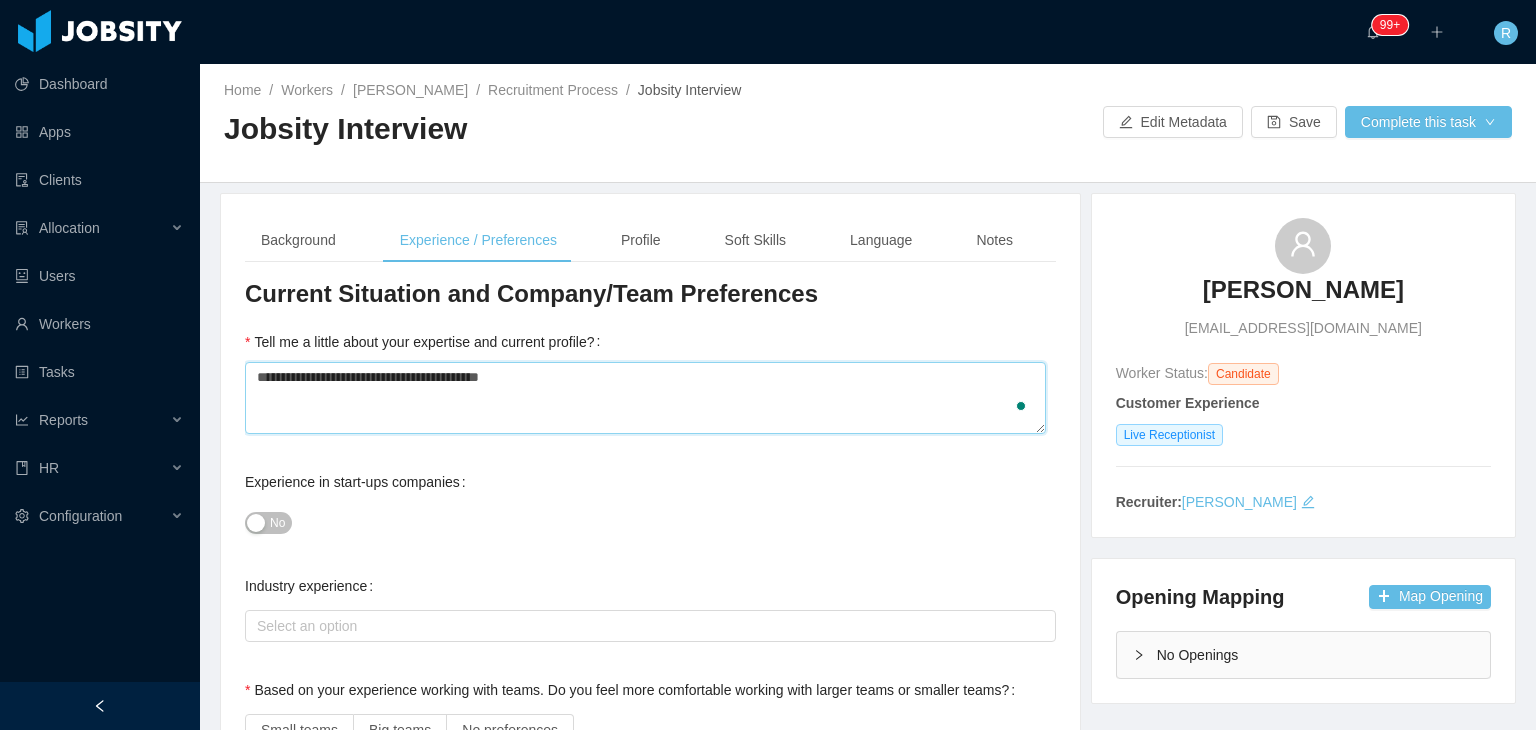 type on "**********" 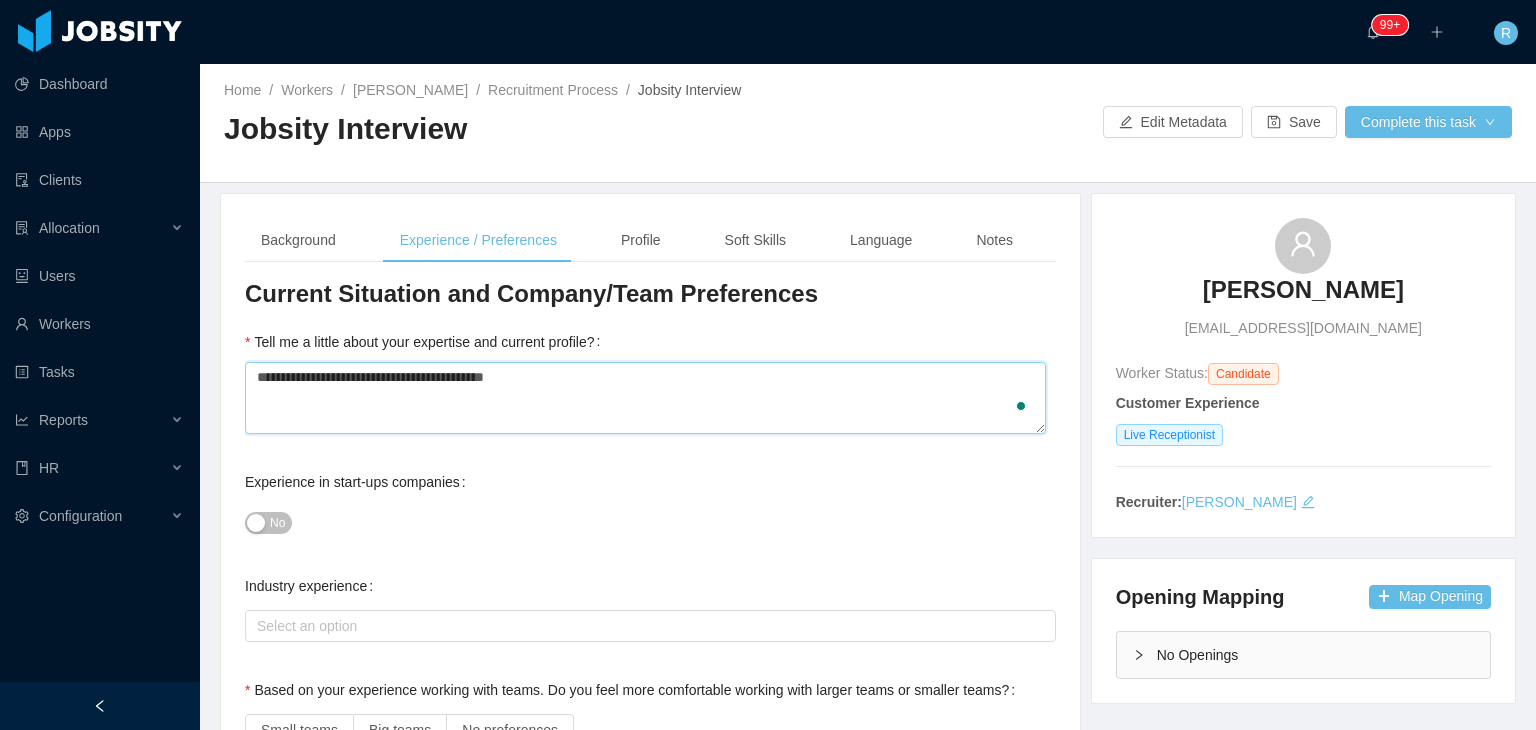 type 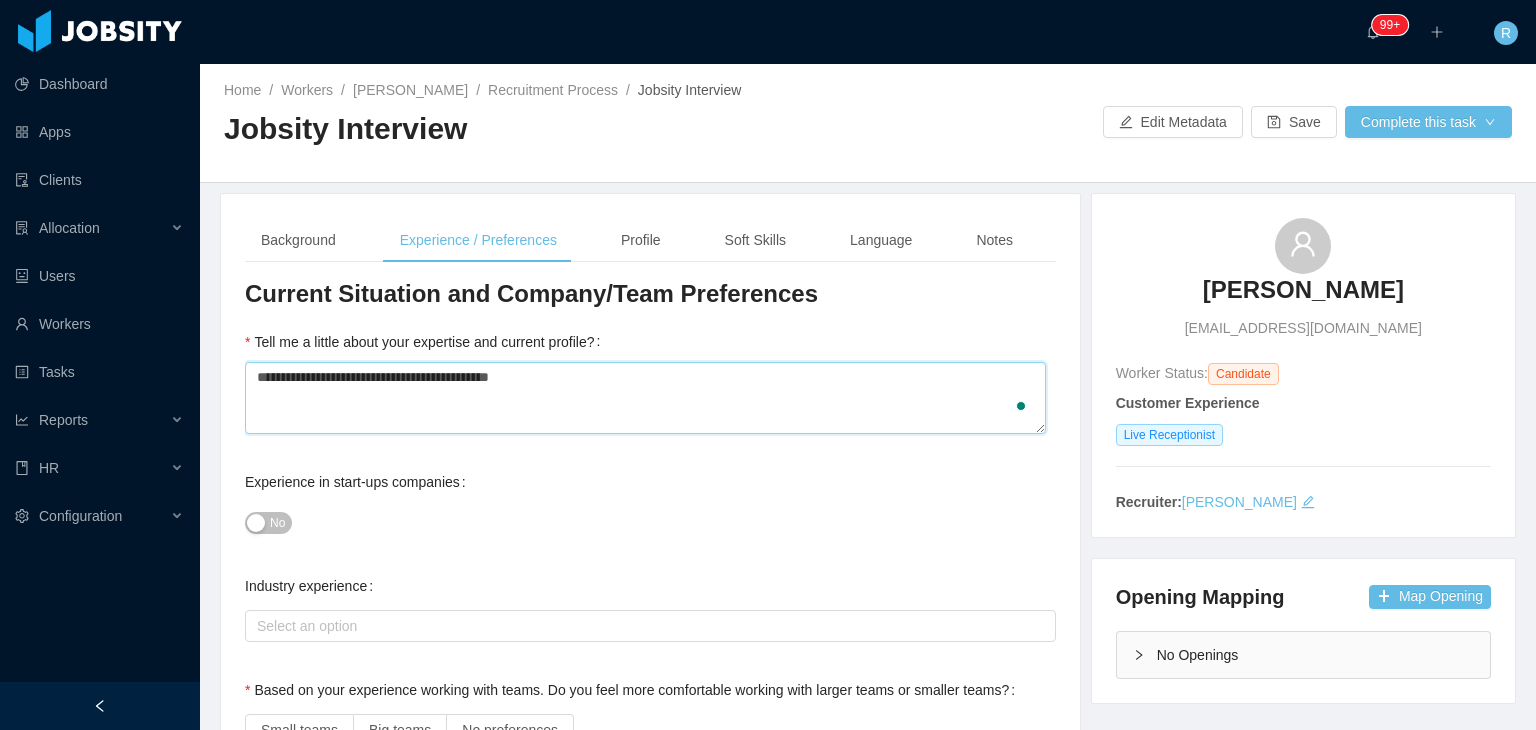 type on "**********" 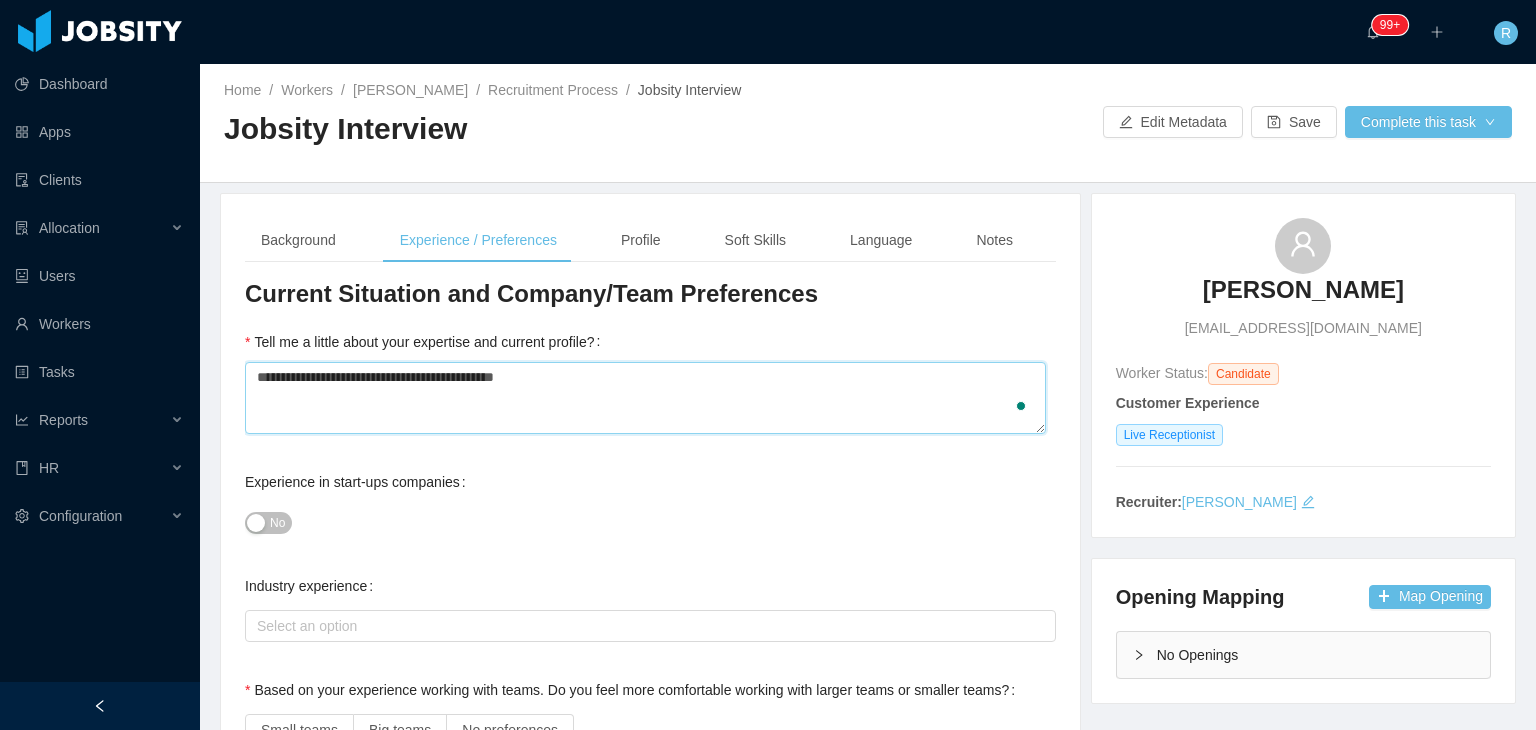 type 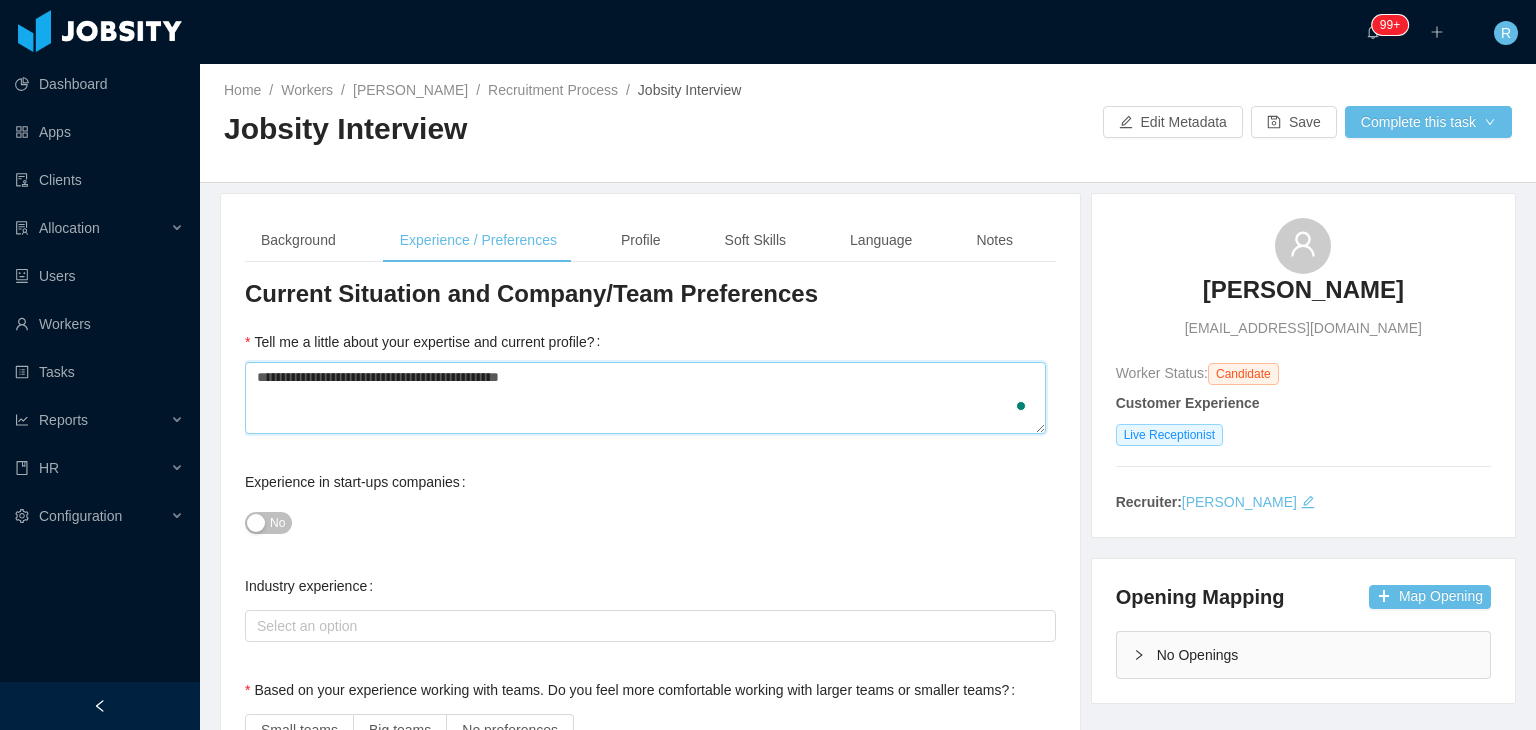 type 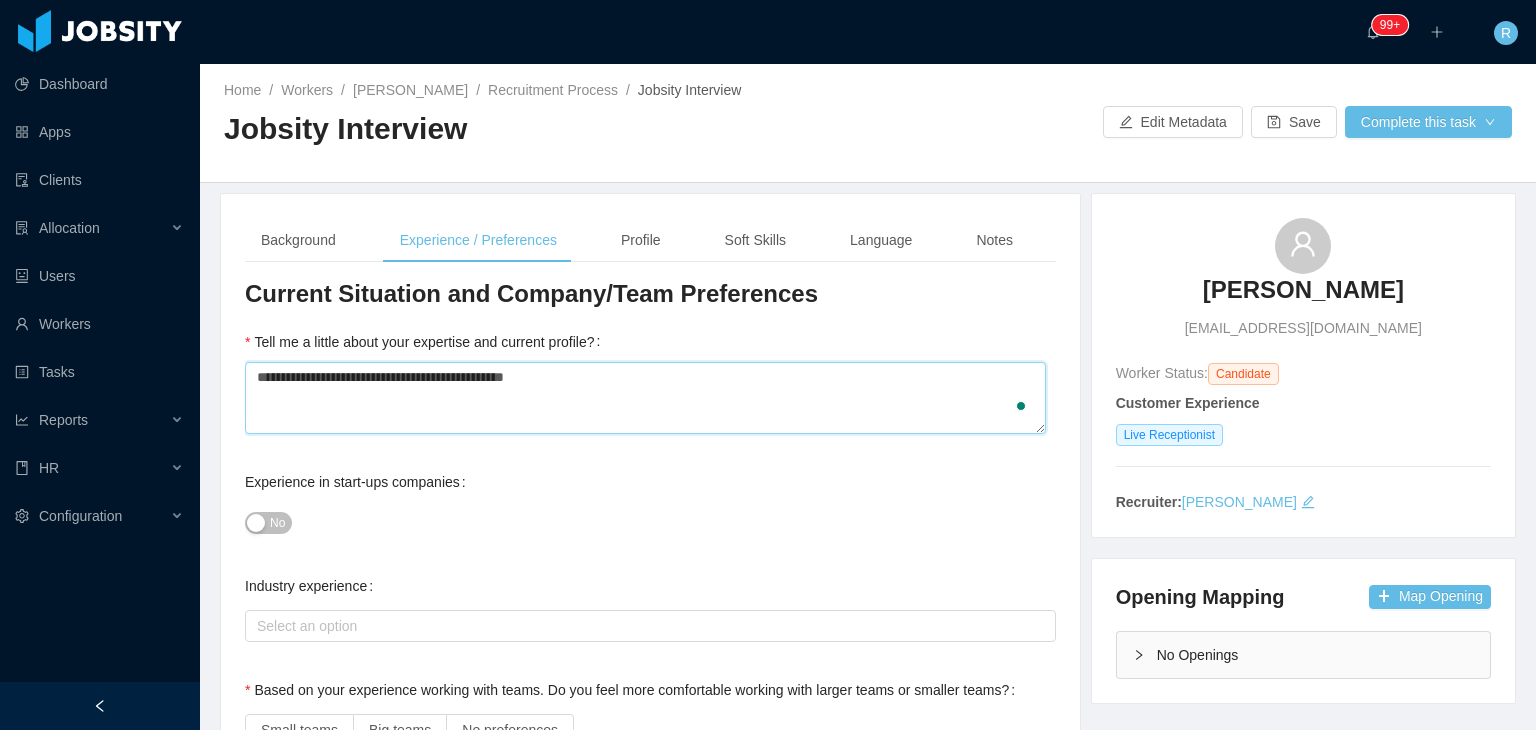 type 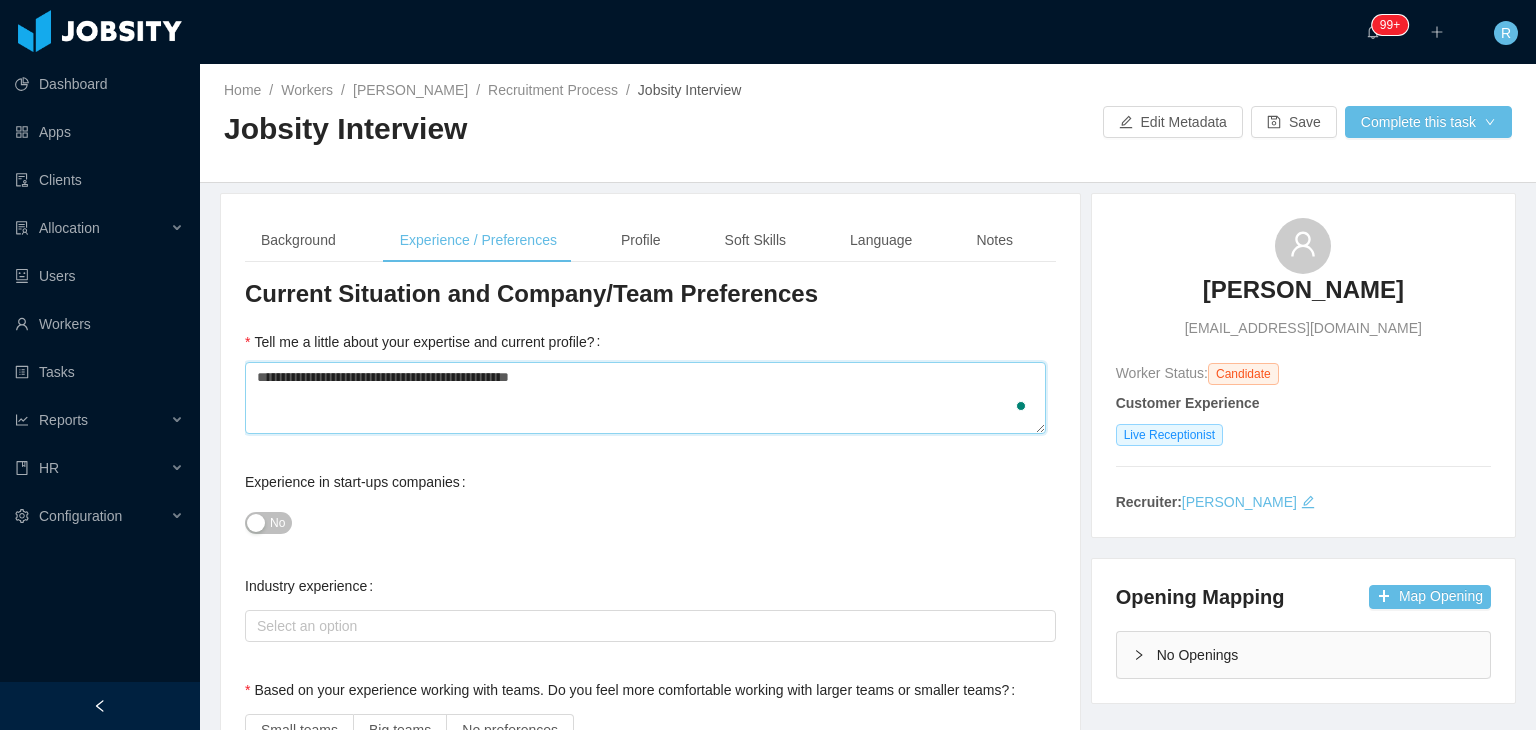 type 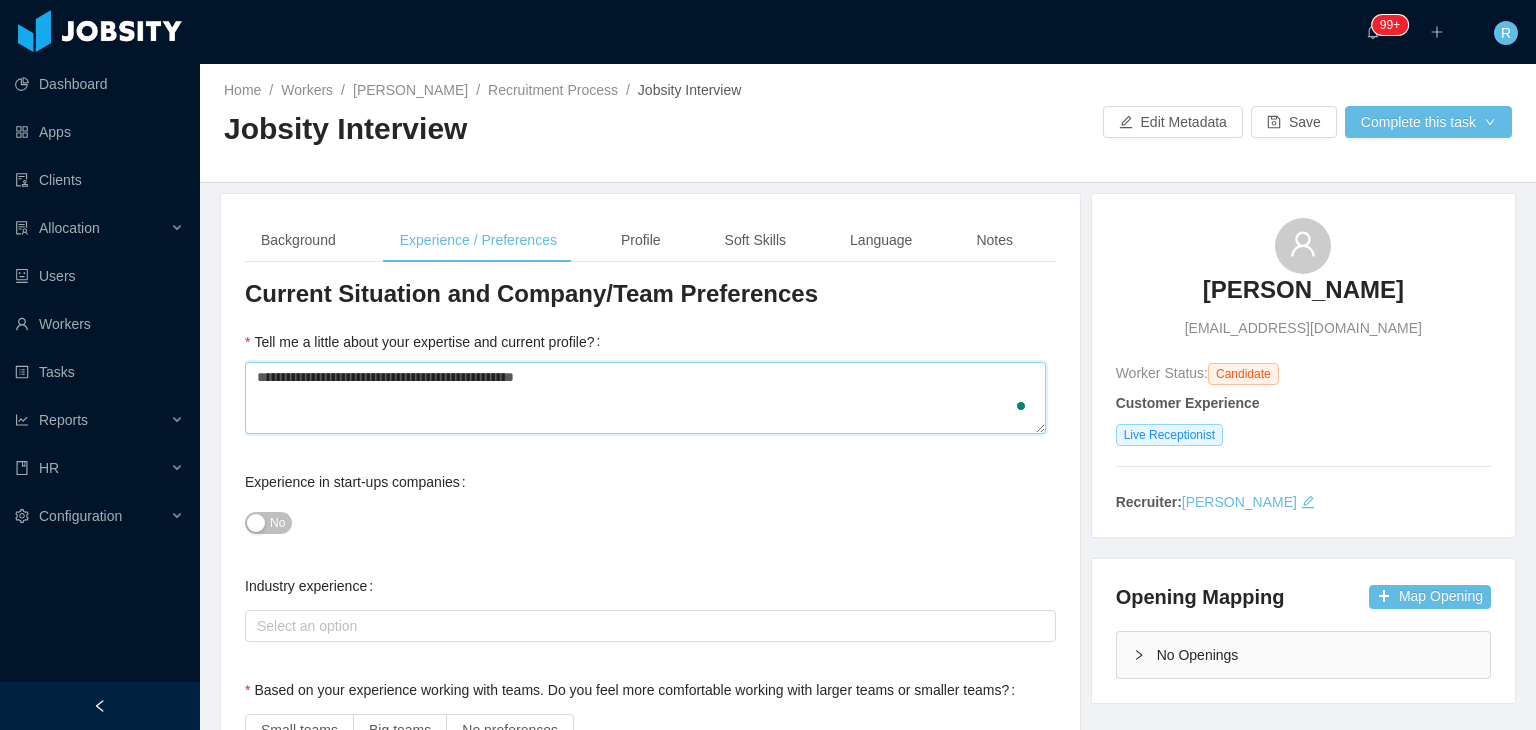 type 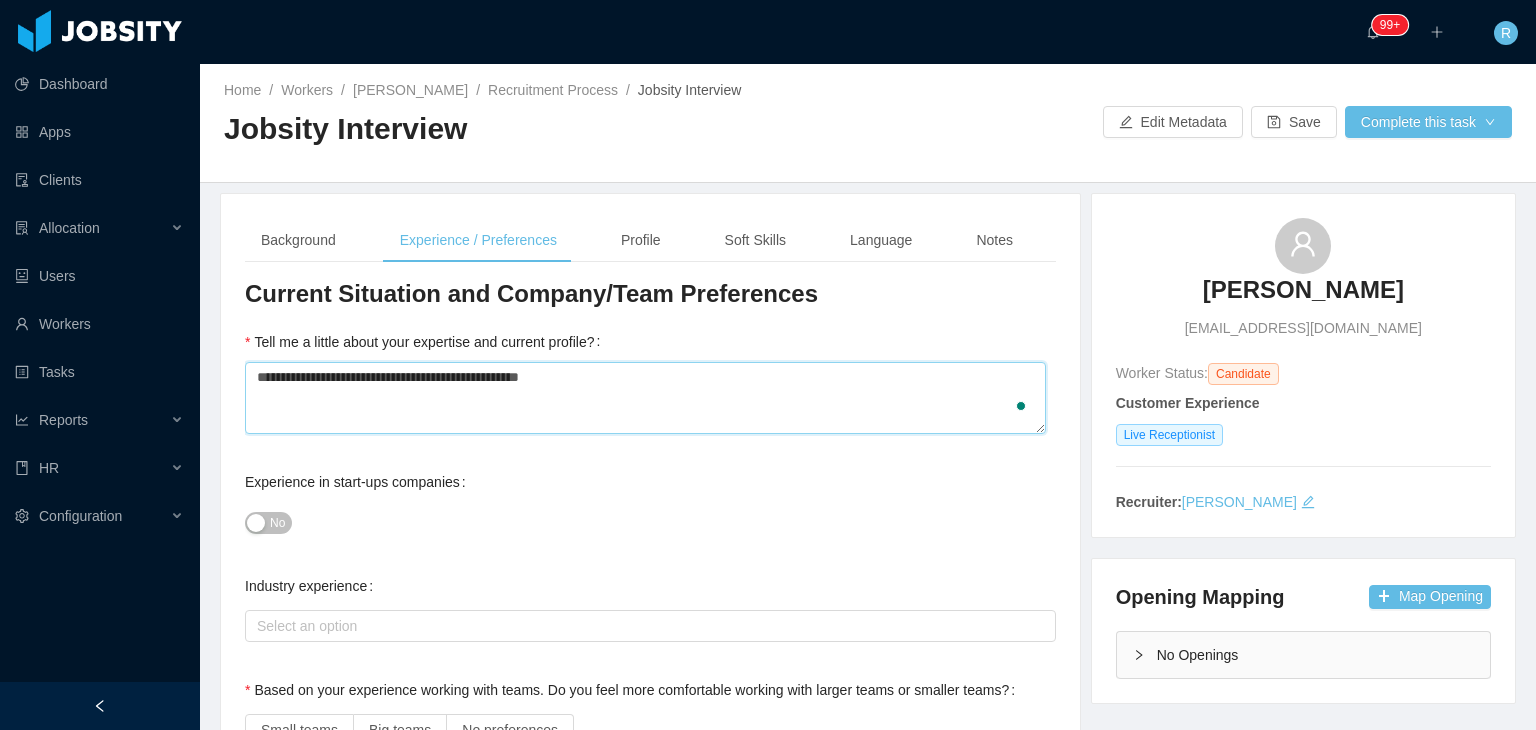 type 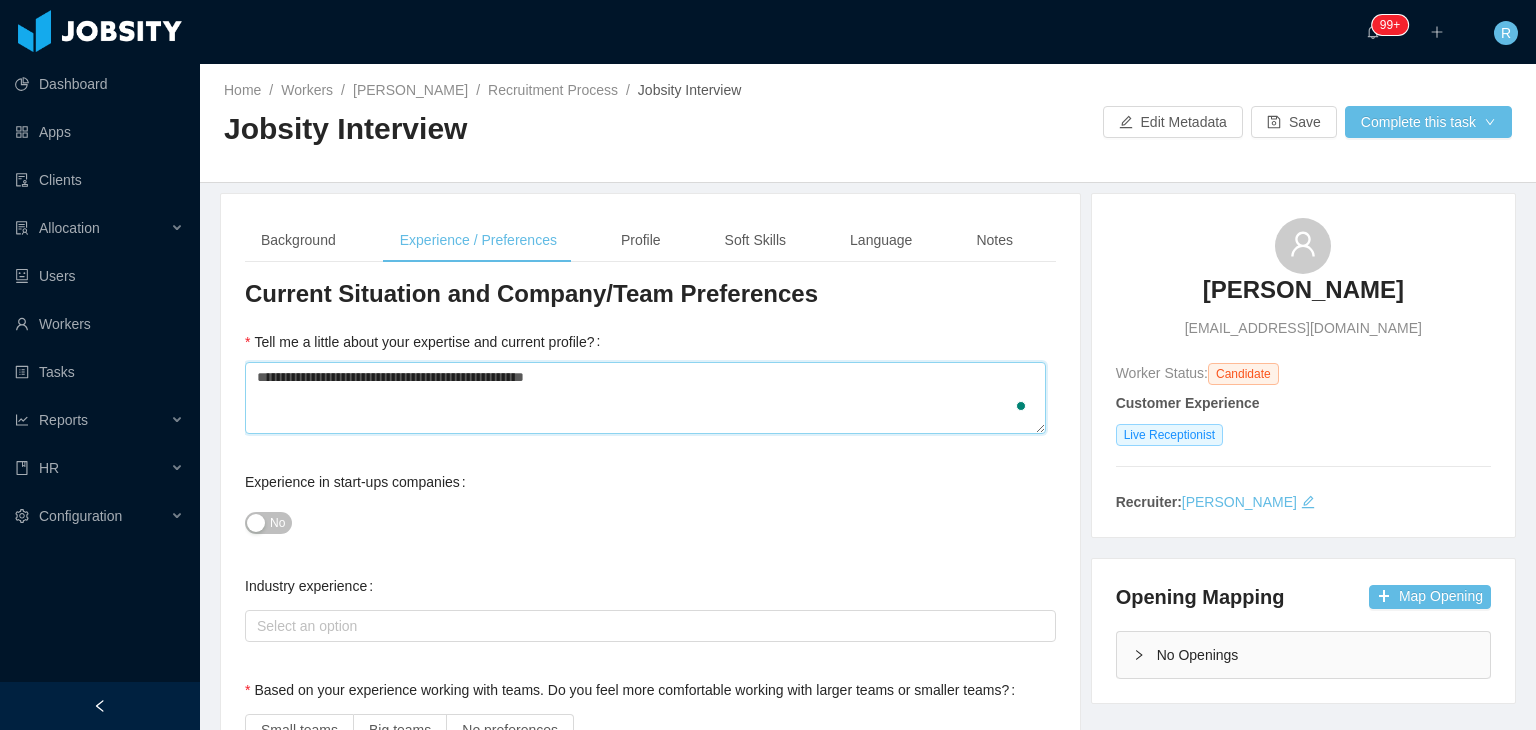 type 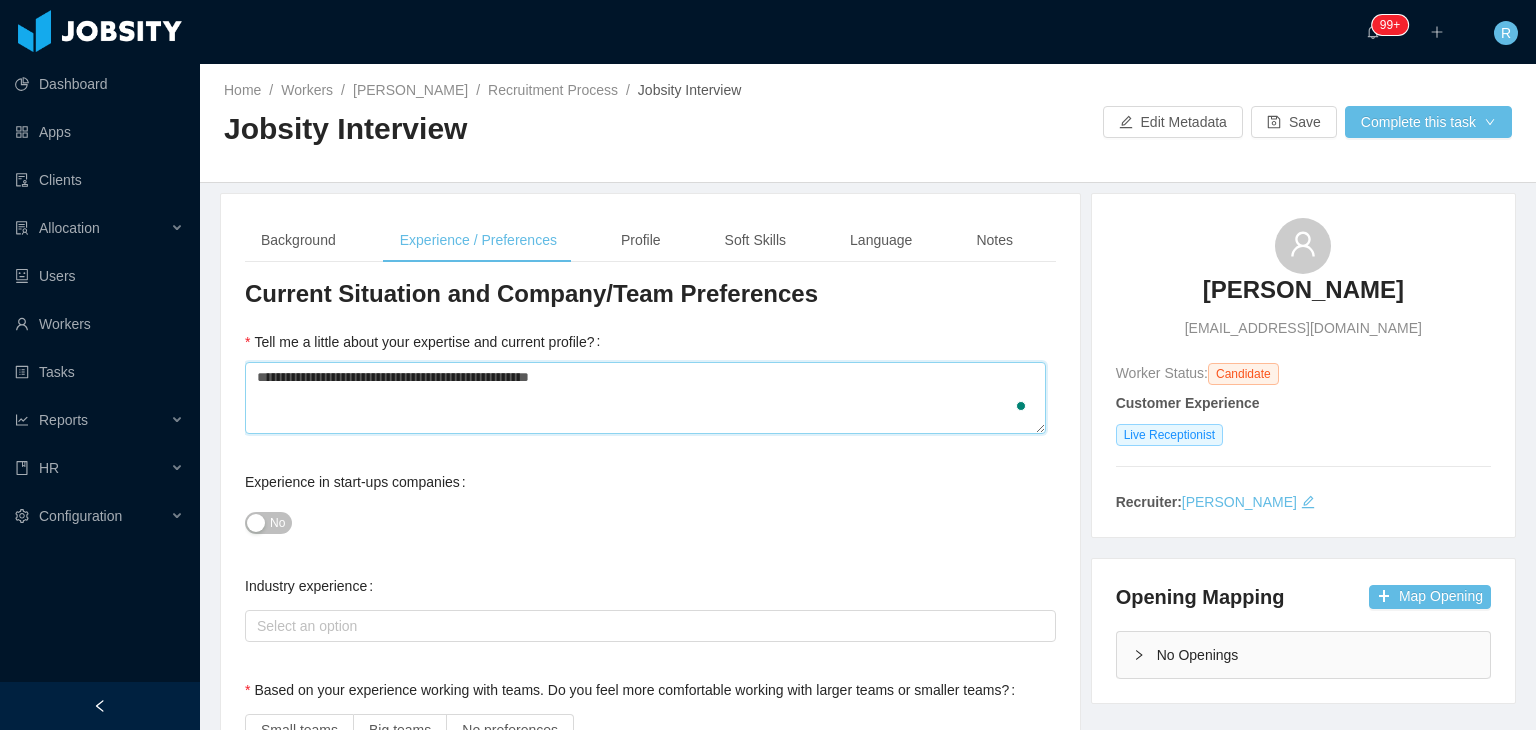 type 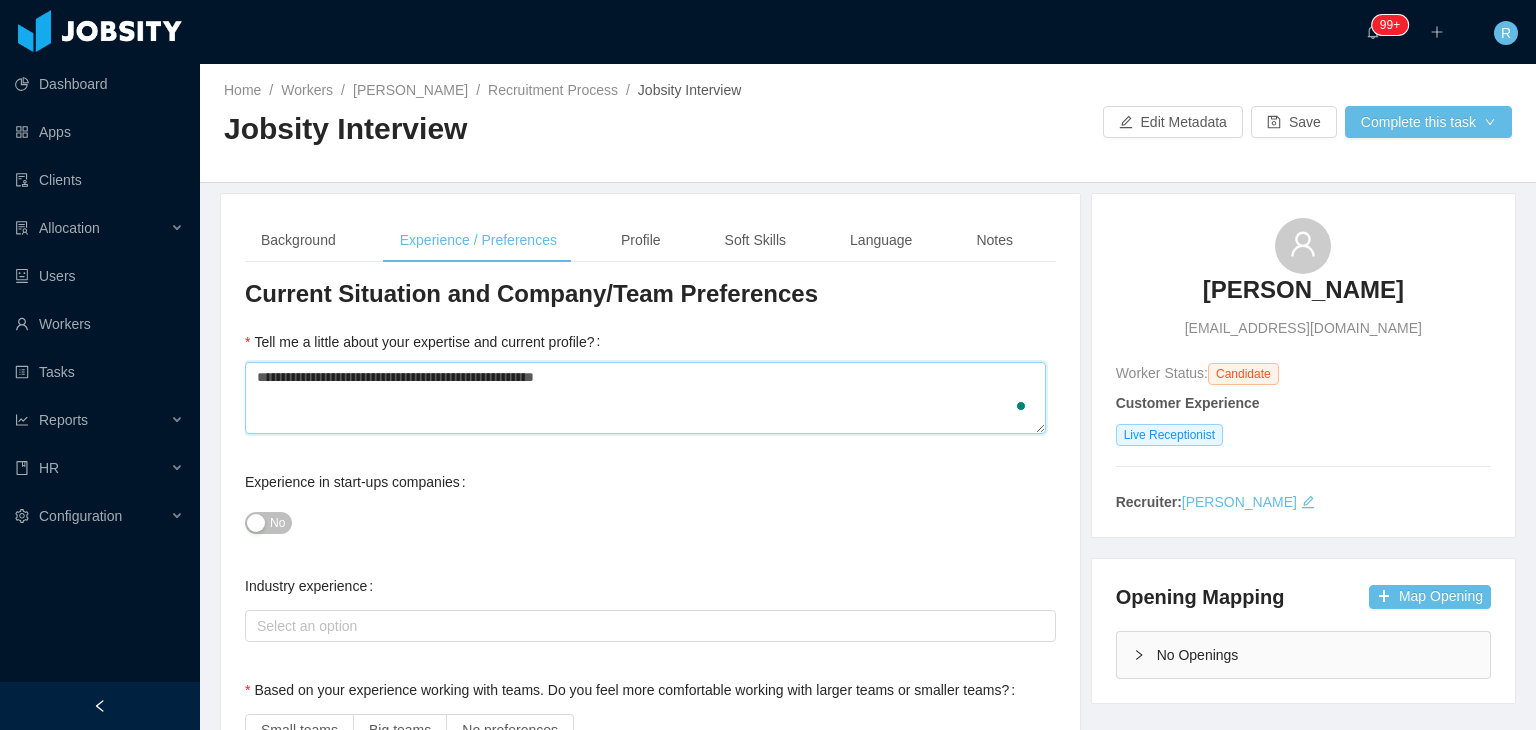 type 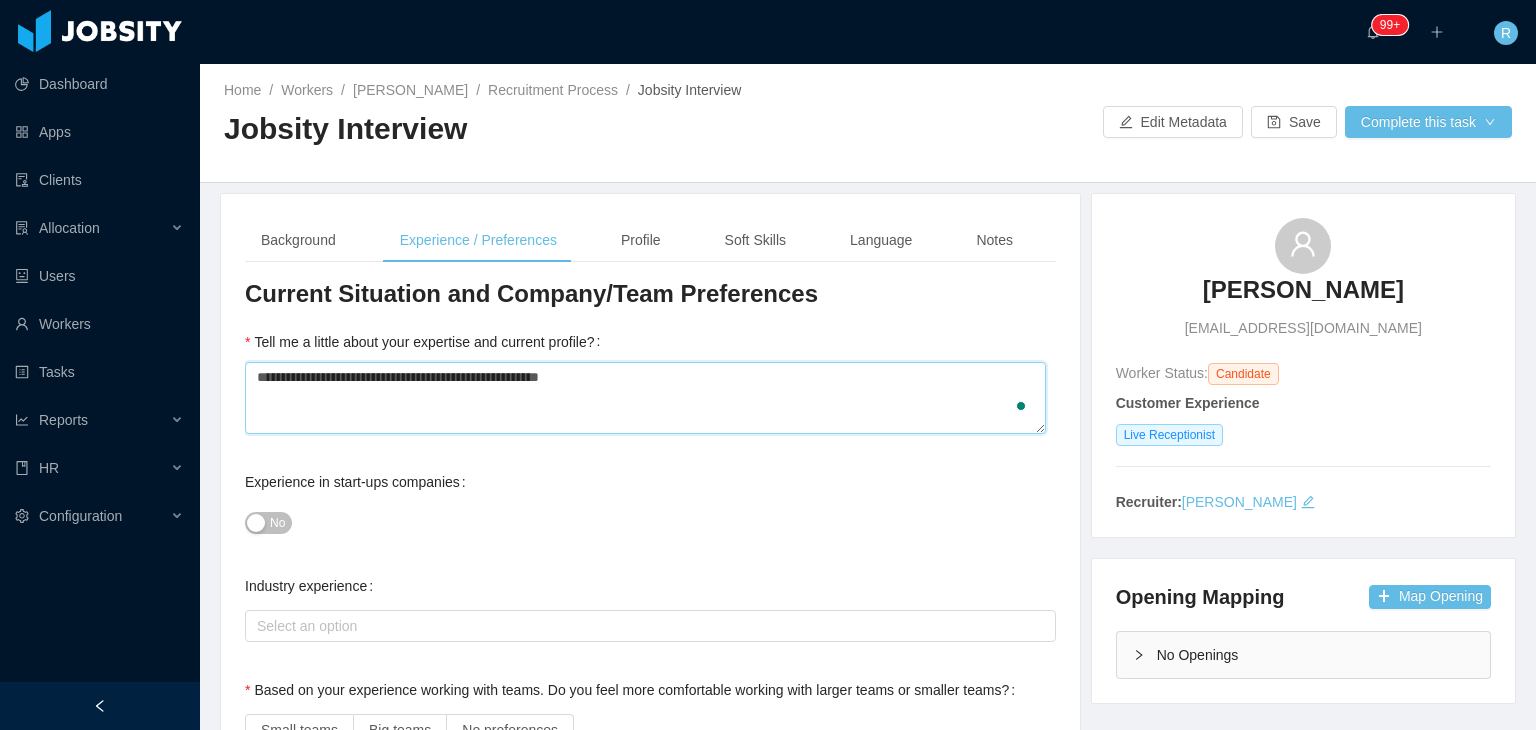 type 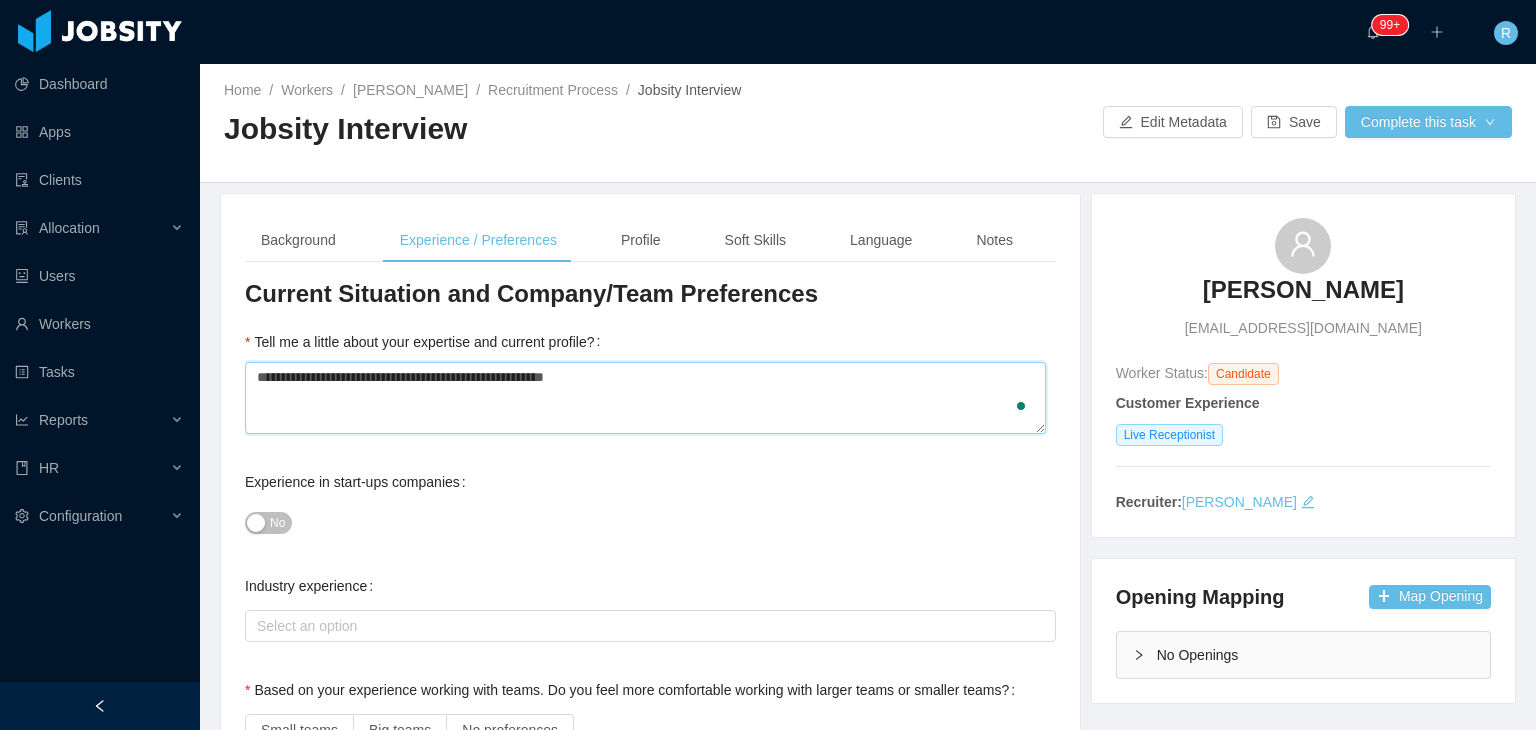 type 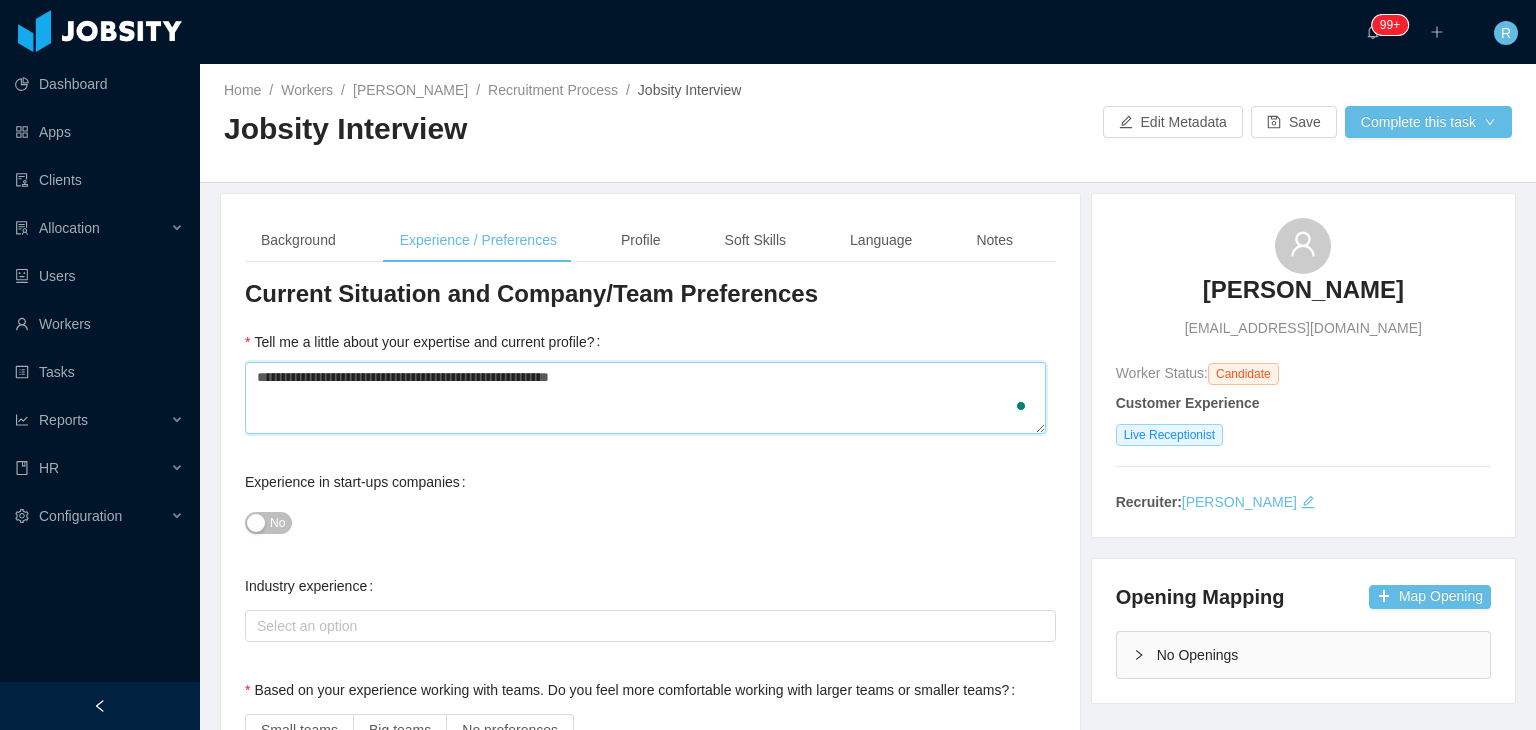 type 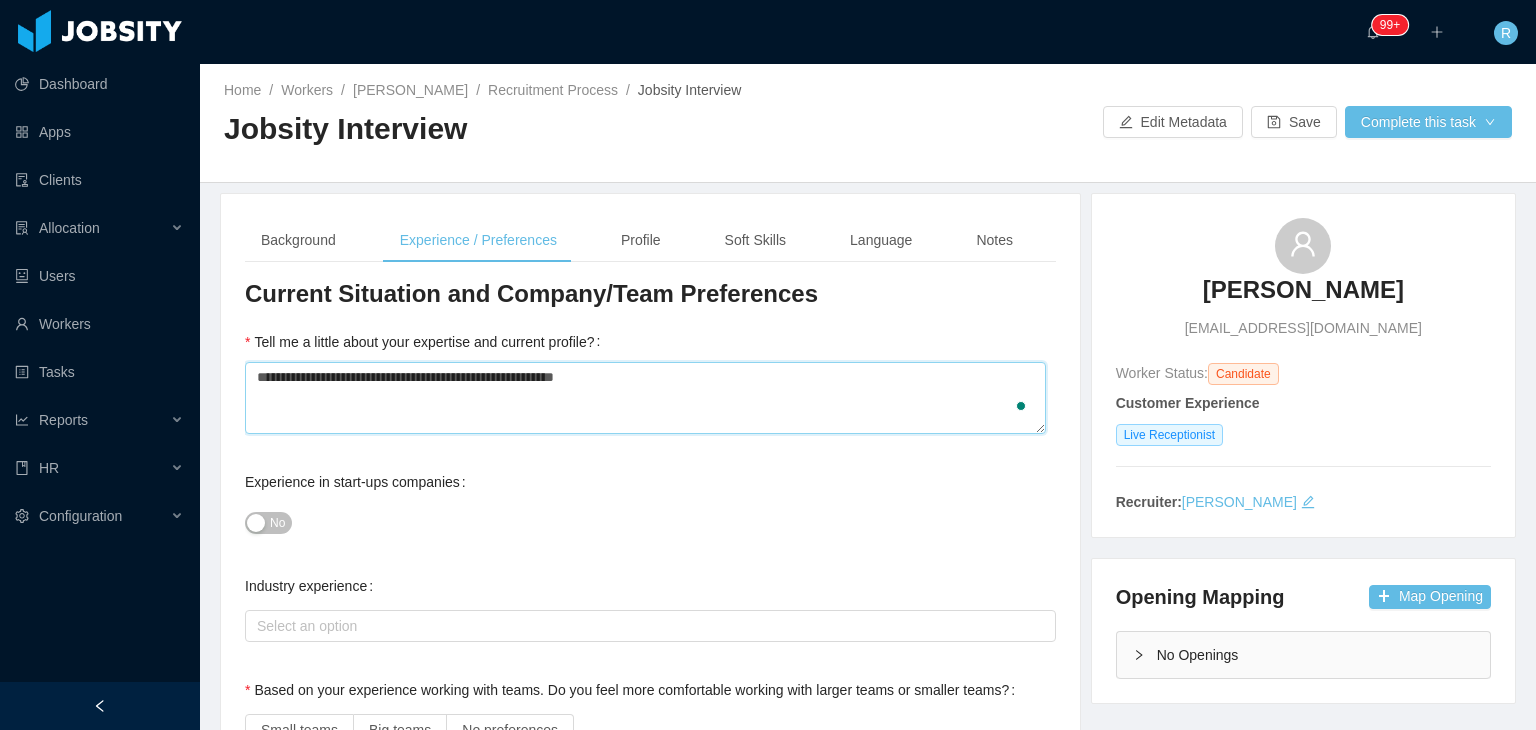 type 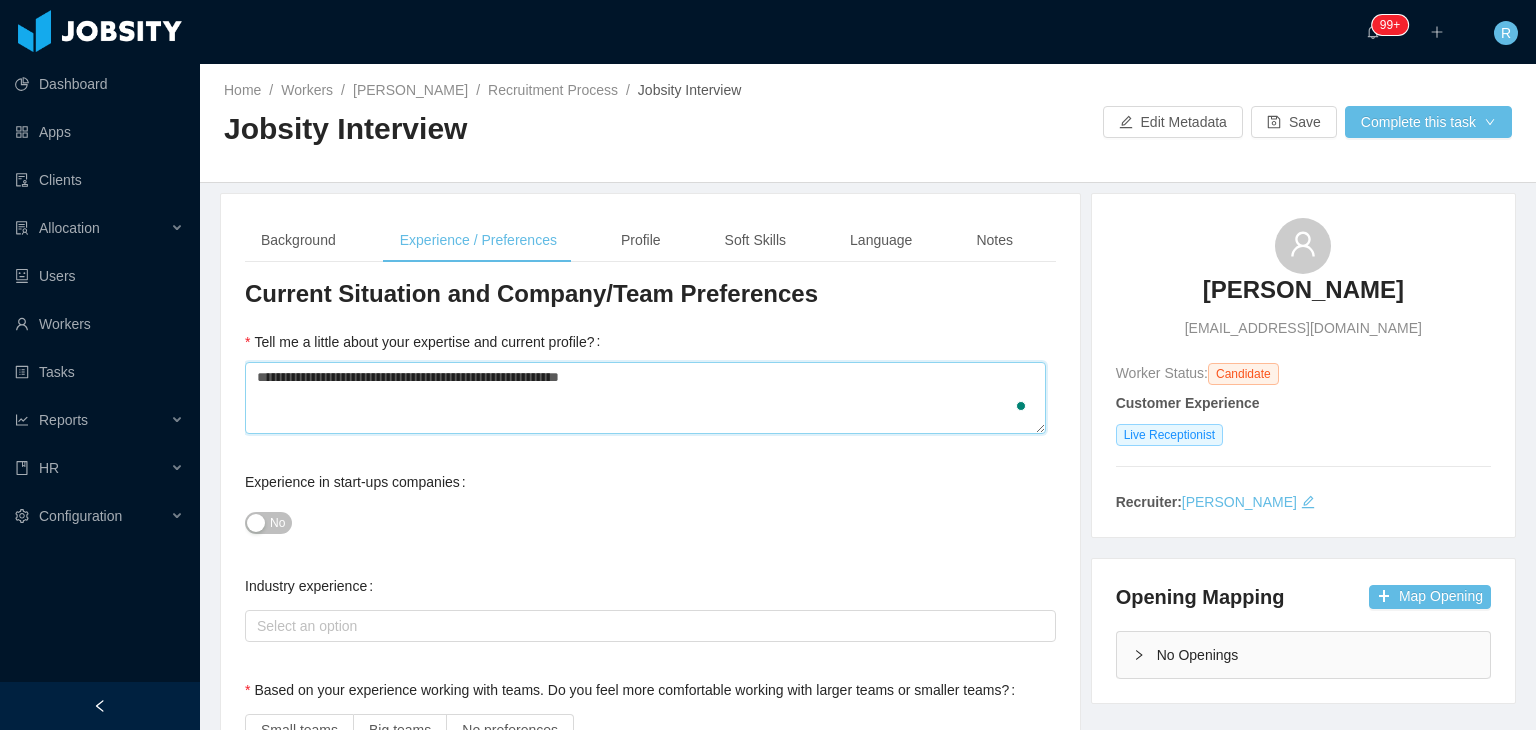 type 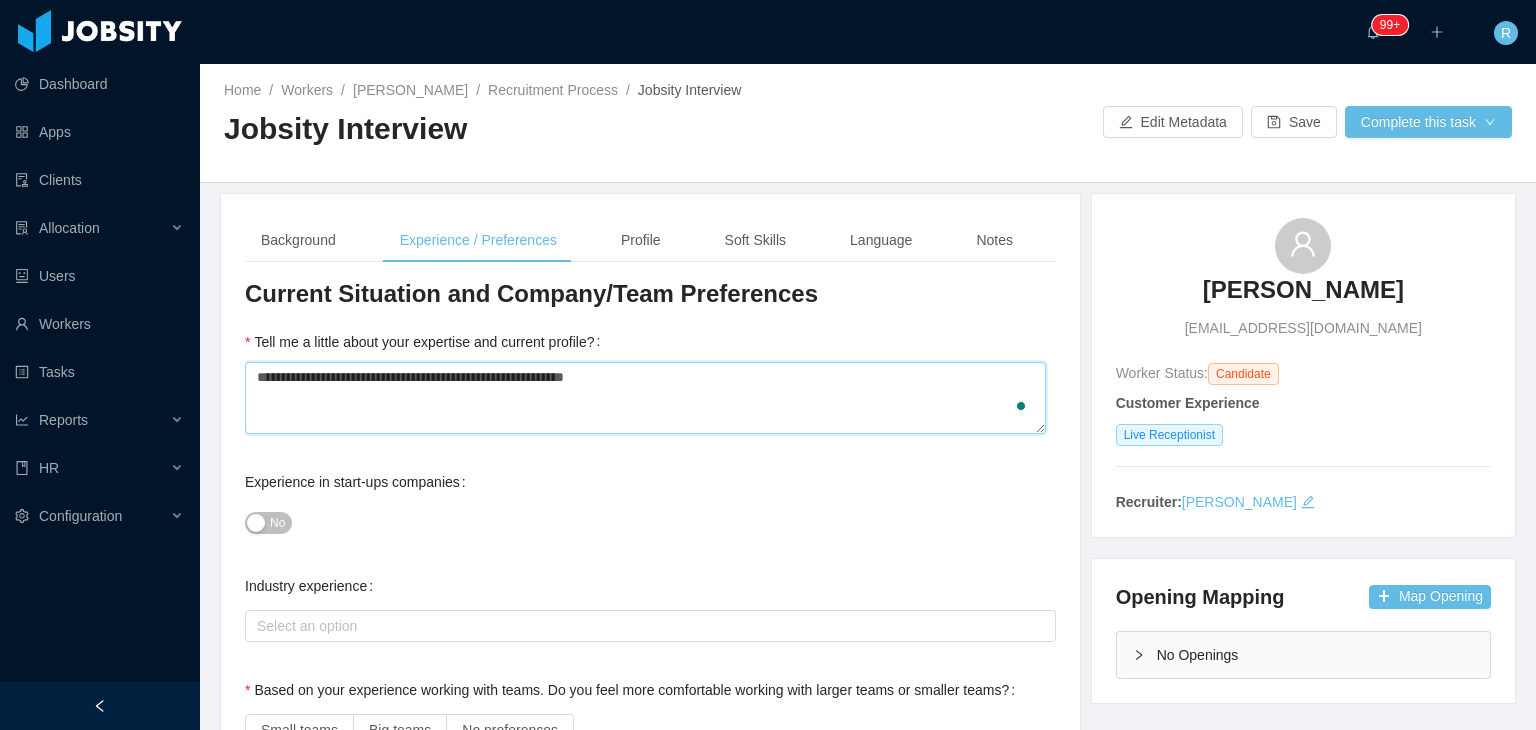 type 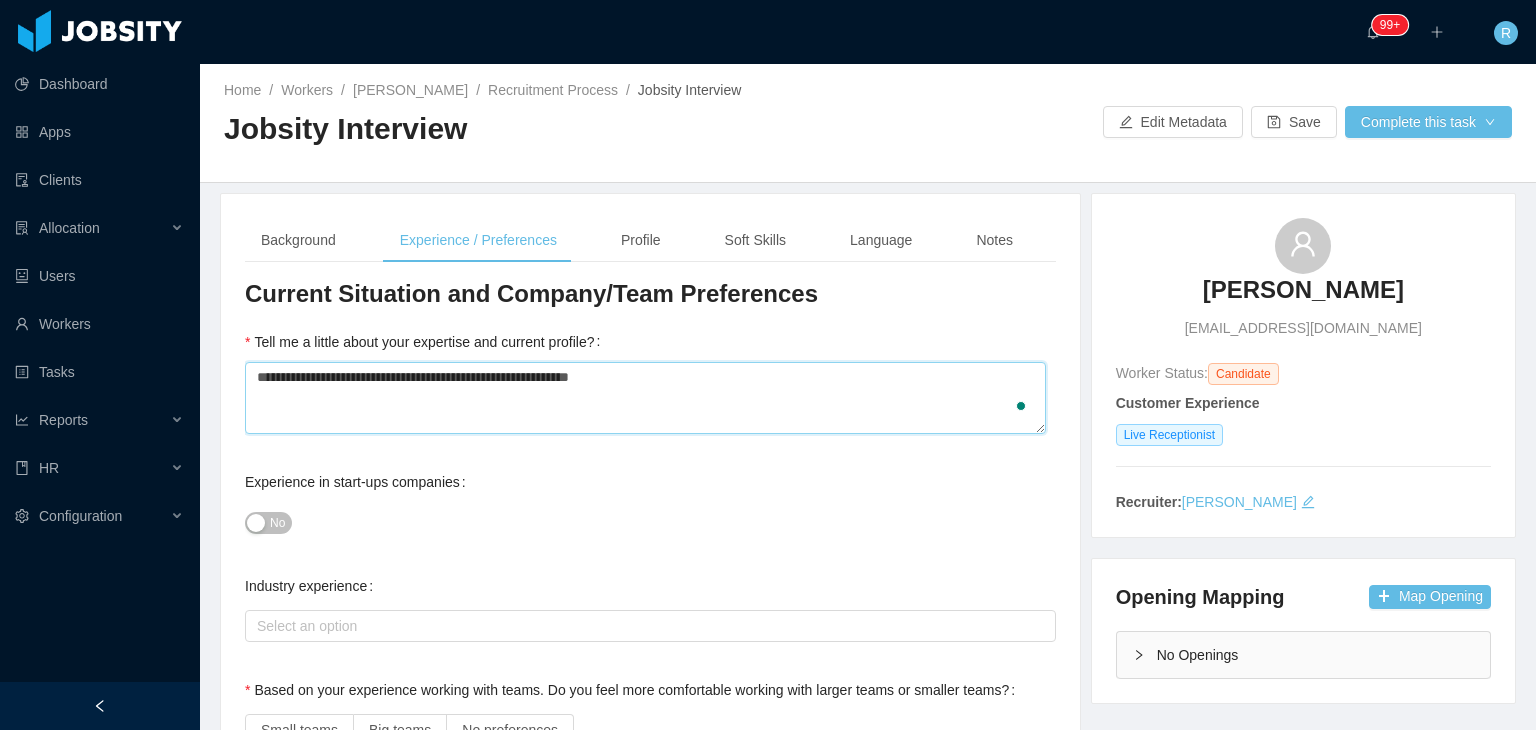 type 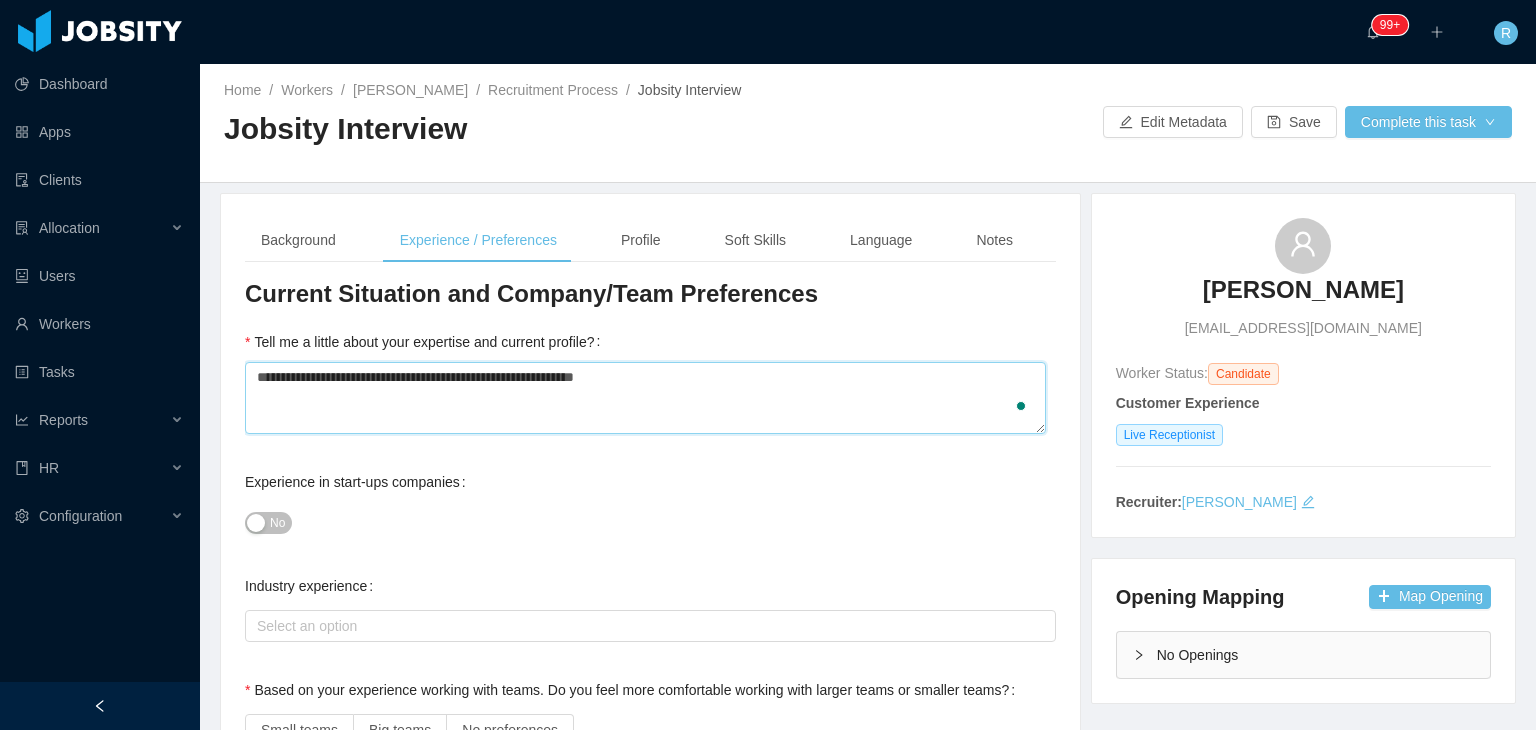 type 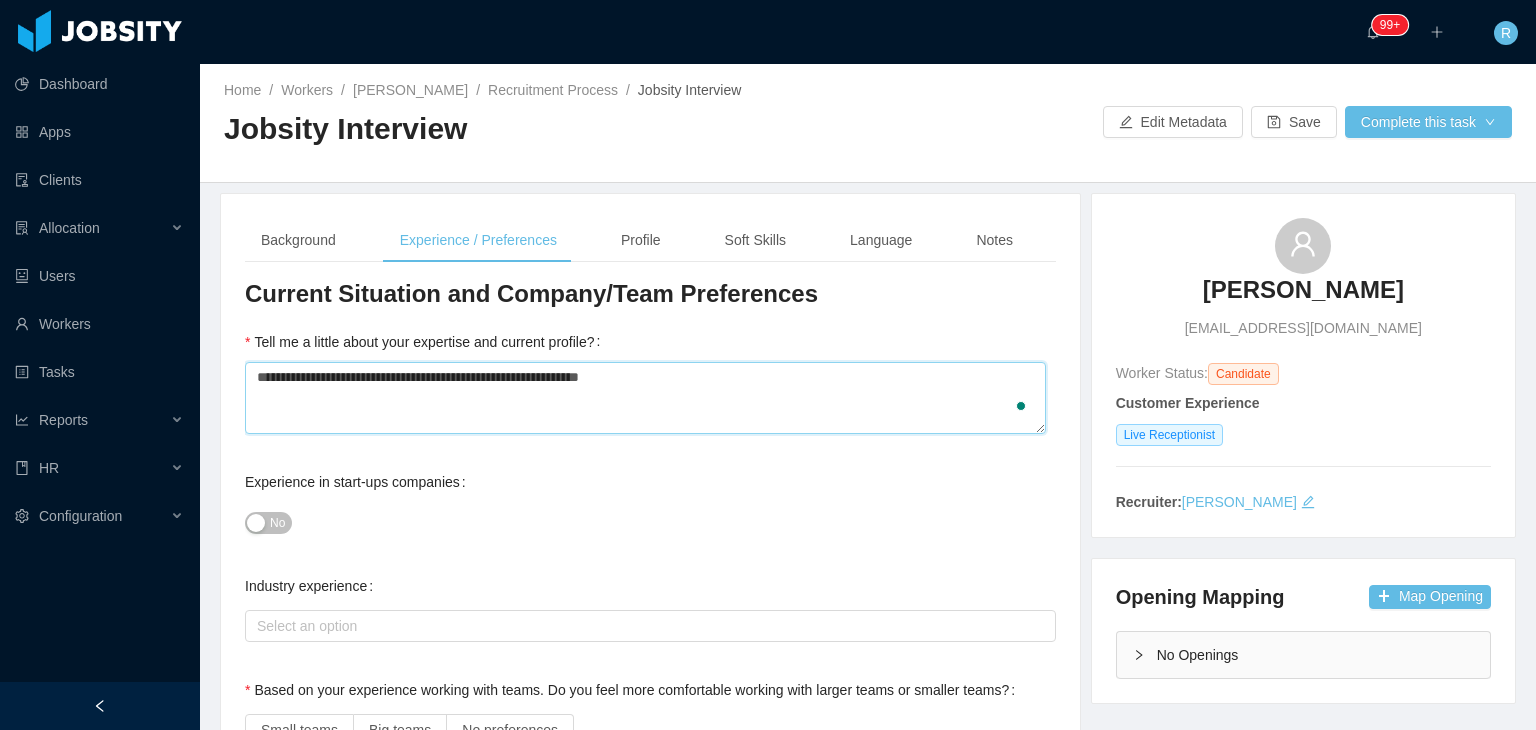 type on "**********" 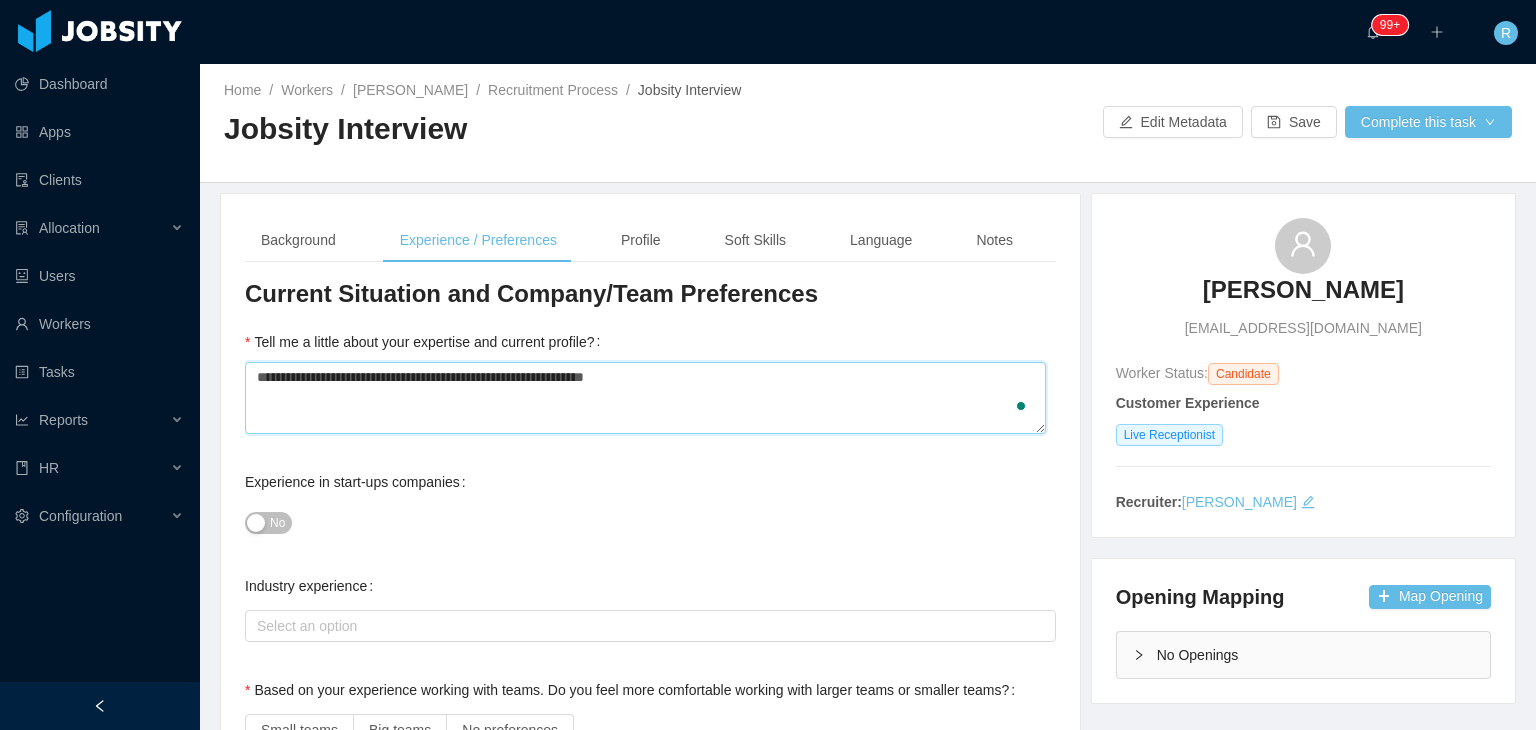 type 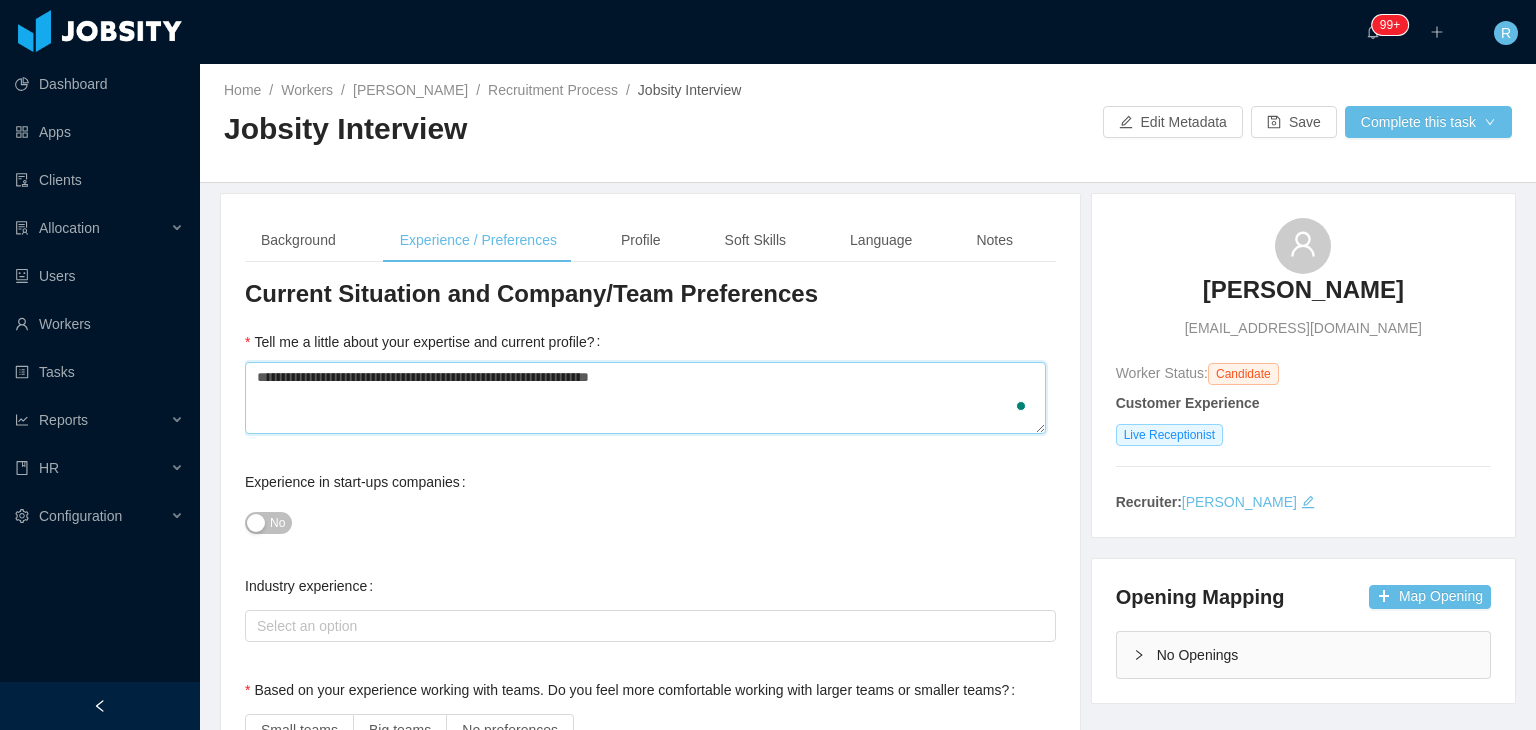 type 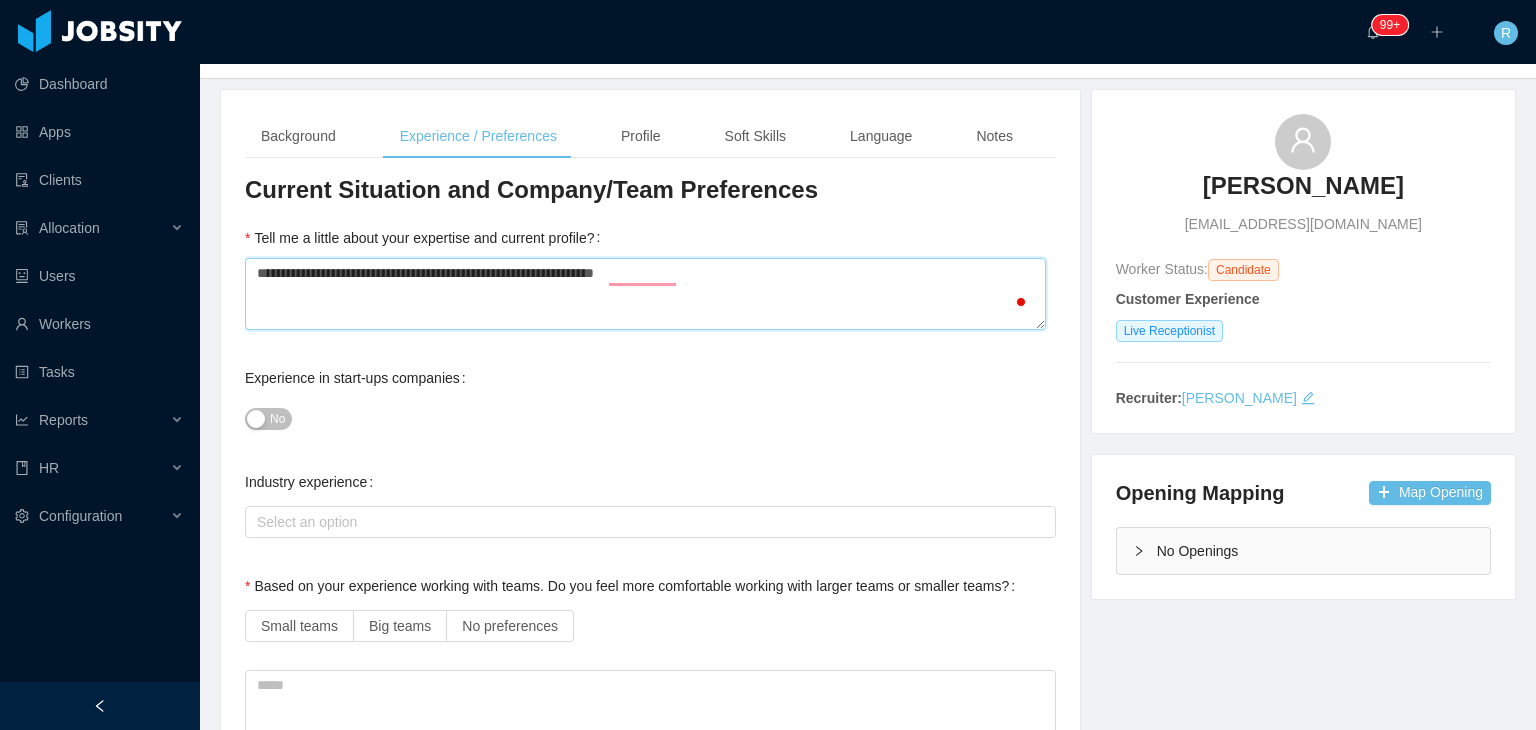 scroll, scrollTop: 200, scrollLeft: 0, axis: vertical 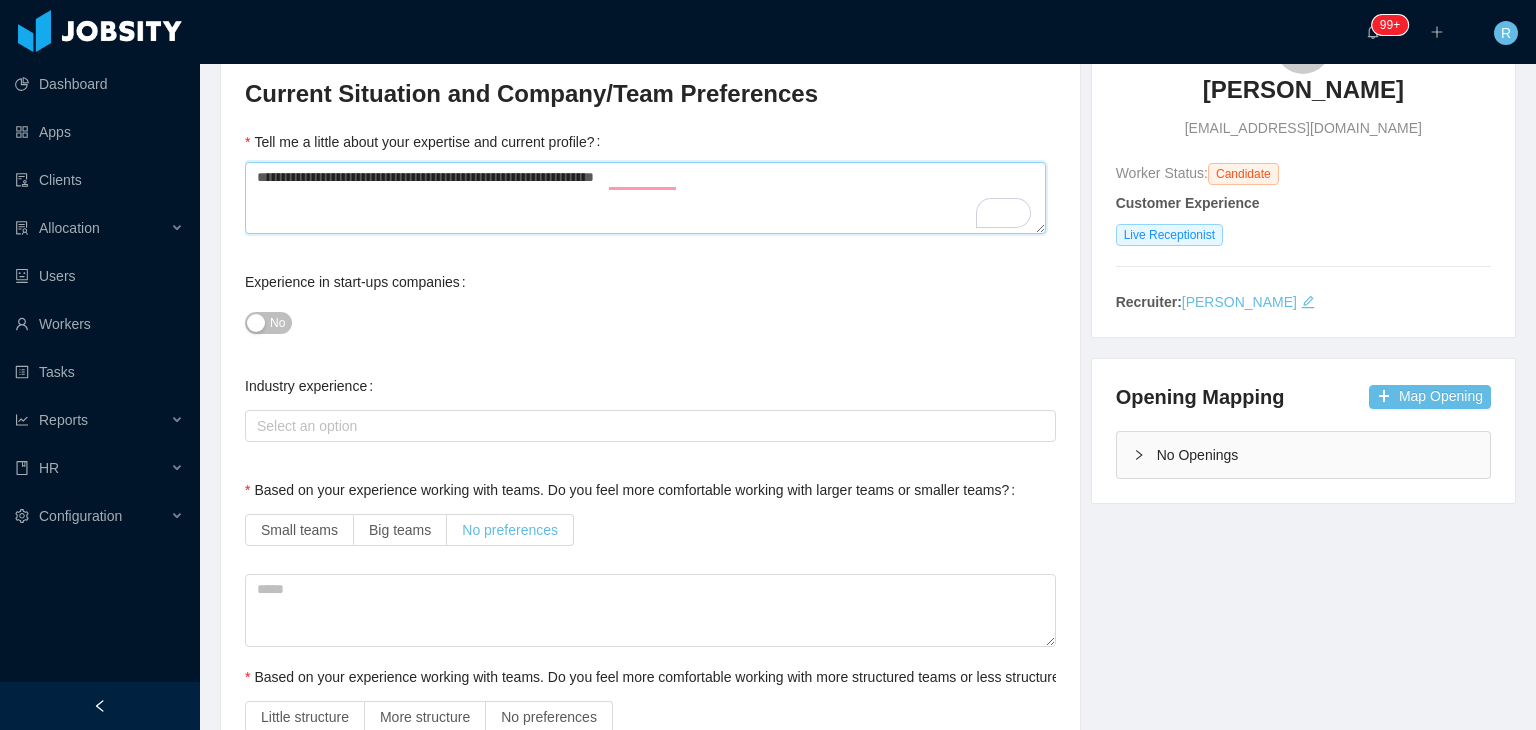 type on "**********" 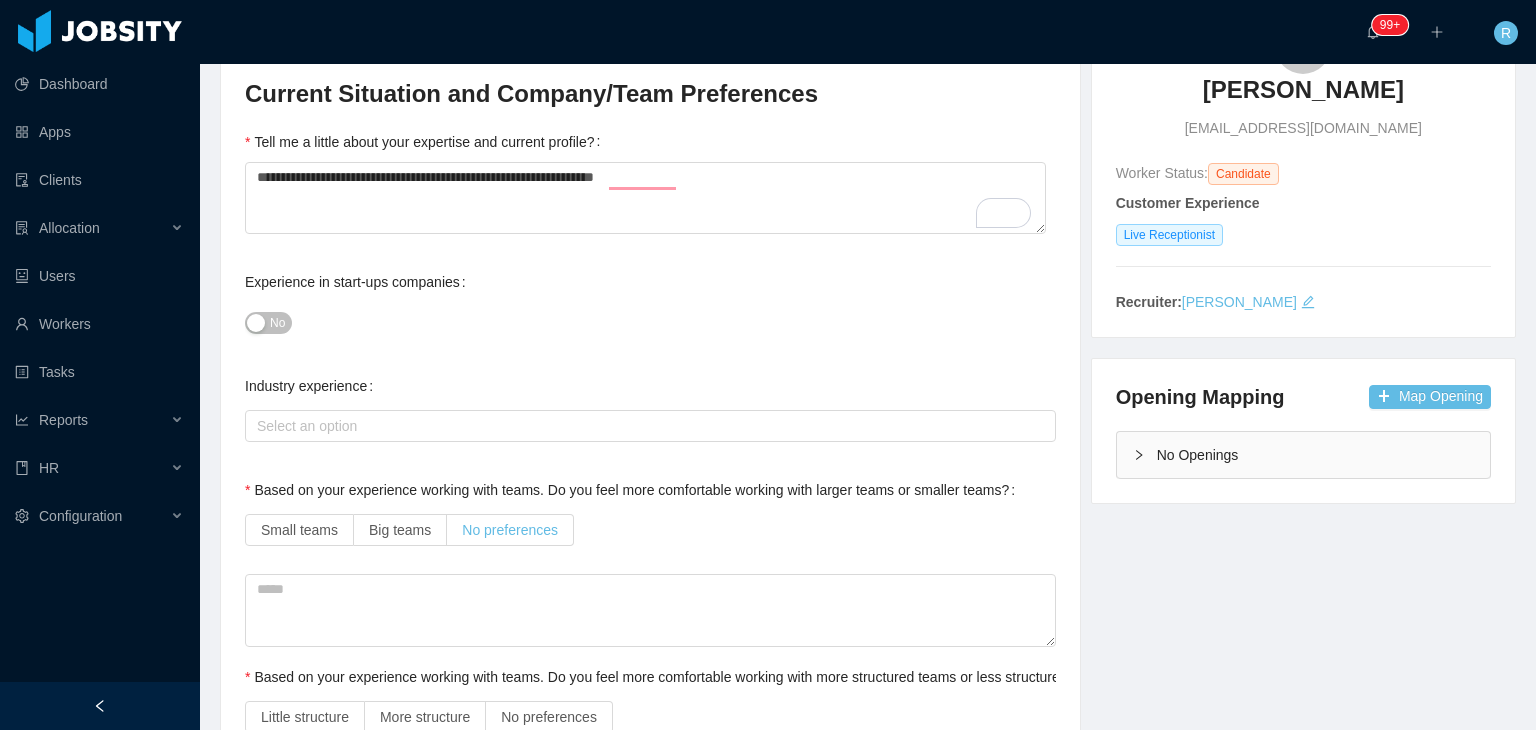 click on "No preferences" at bounding box center [510, 530] 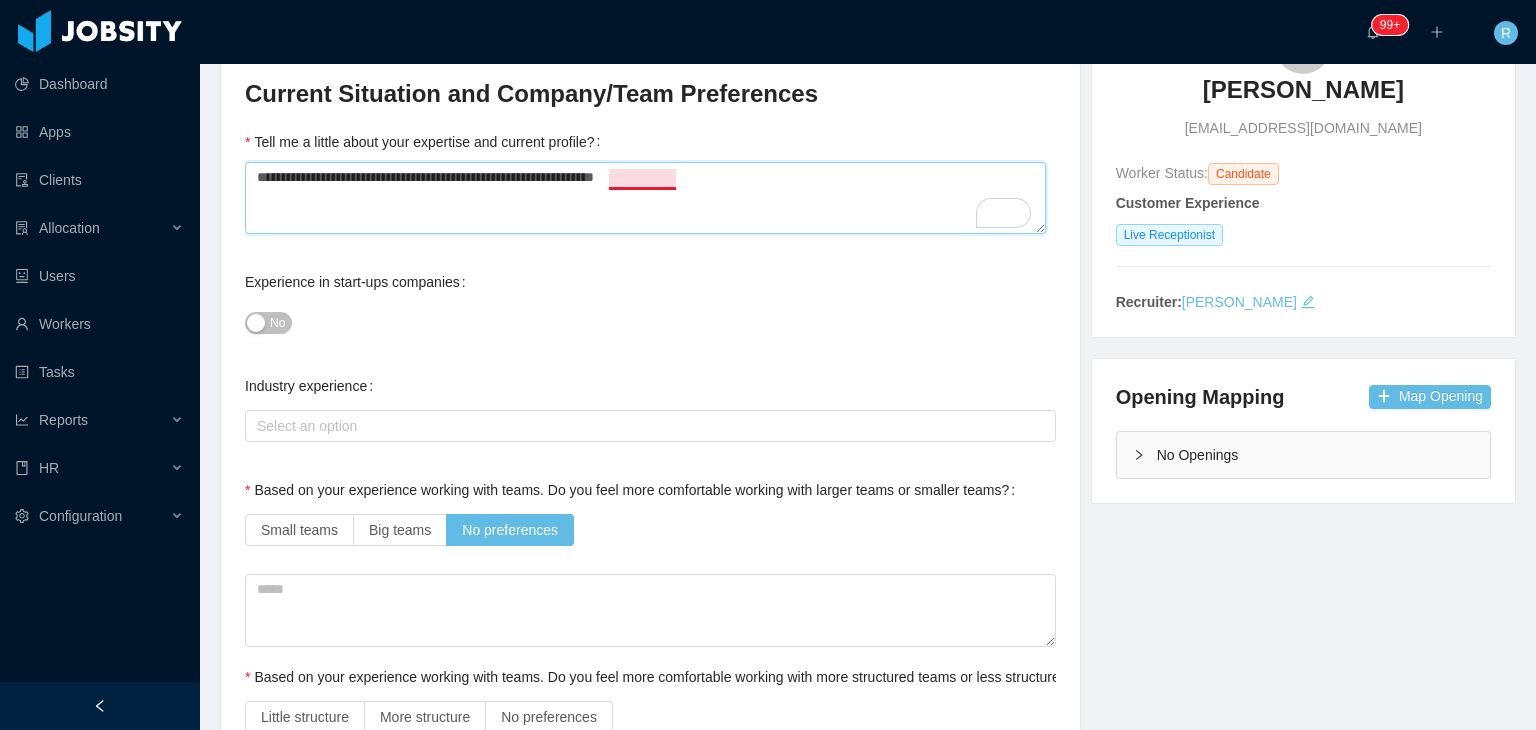 click on "**********" at bounding box center [645, 198] 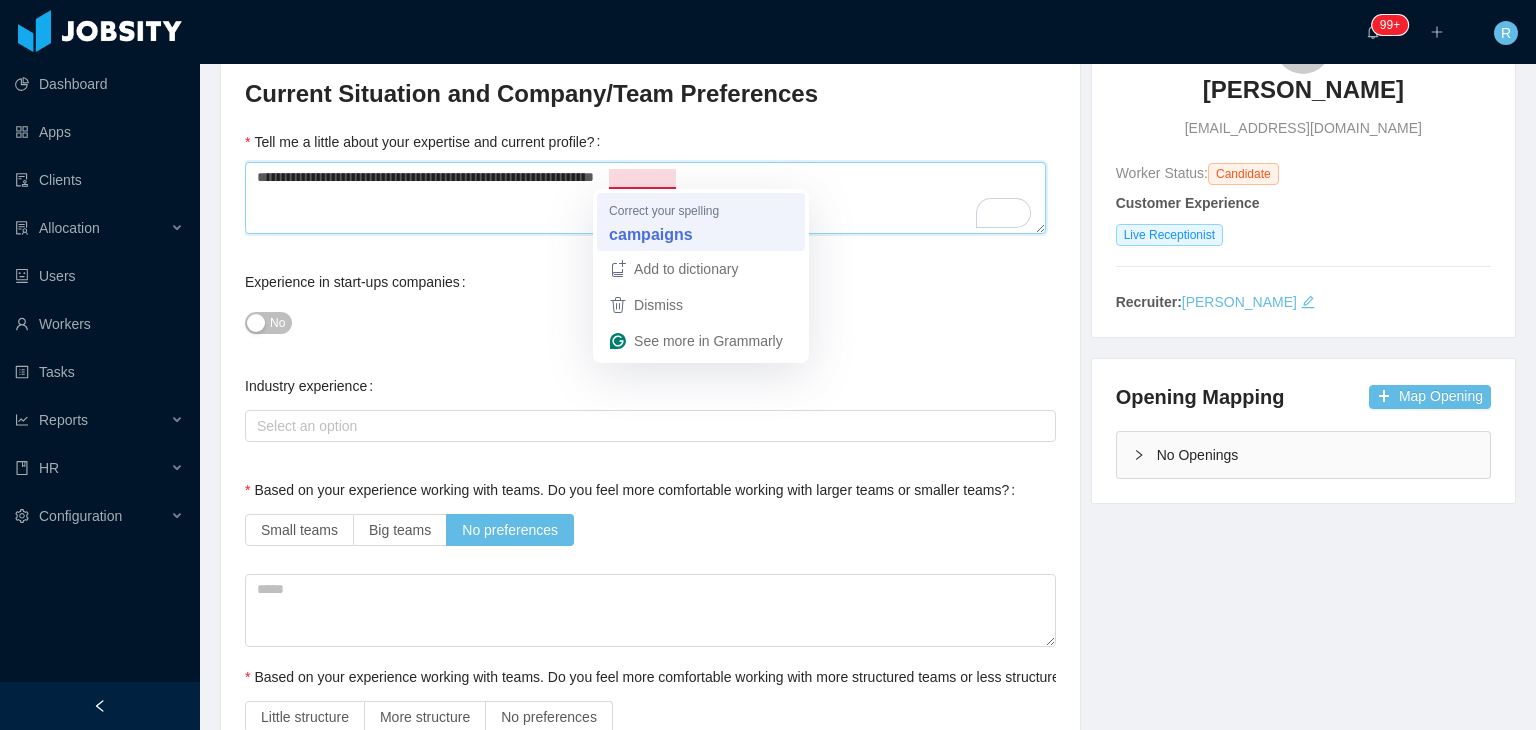 type 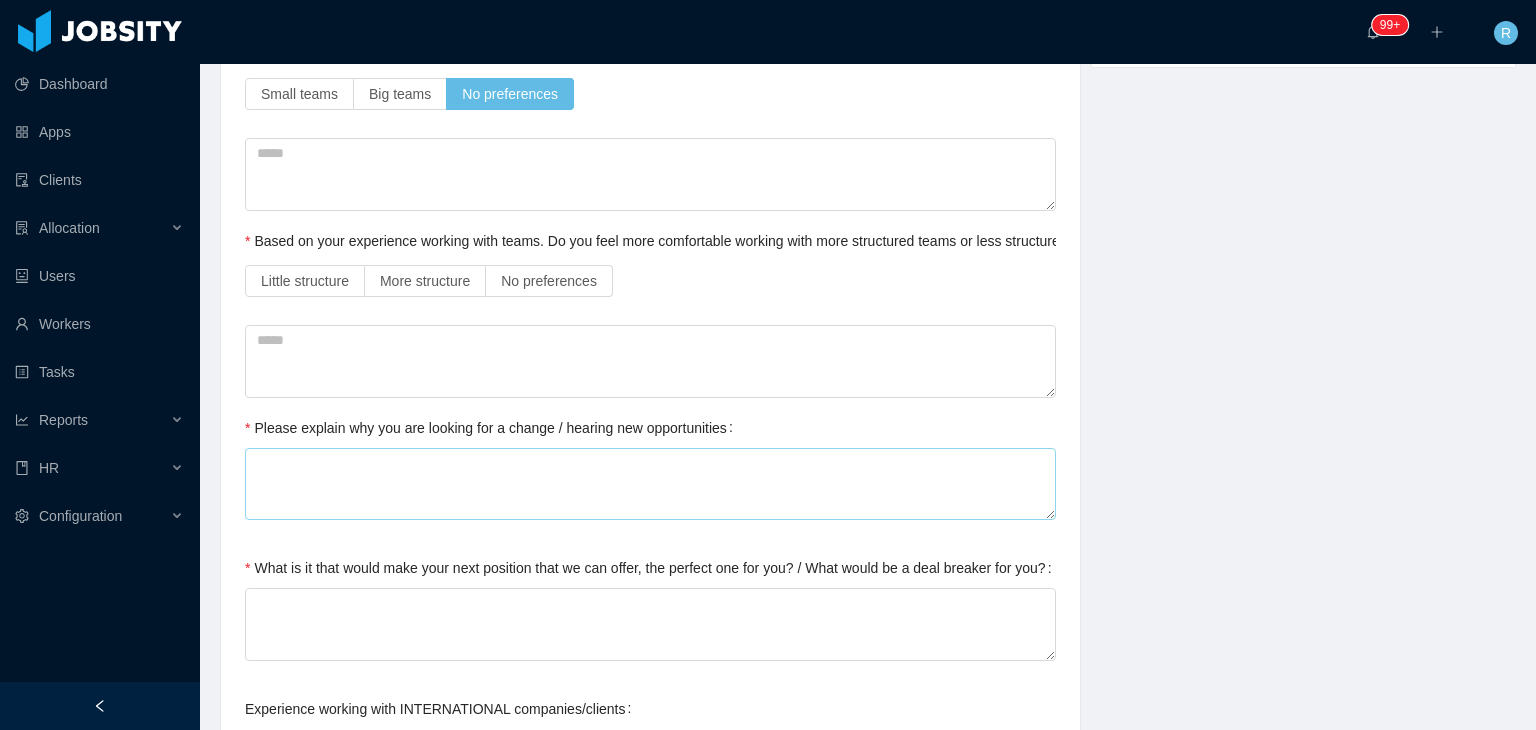 scroll, scrollTop: 700, scrollLeft: 0, axis: vertical 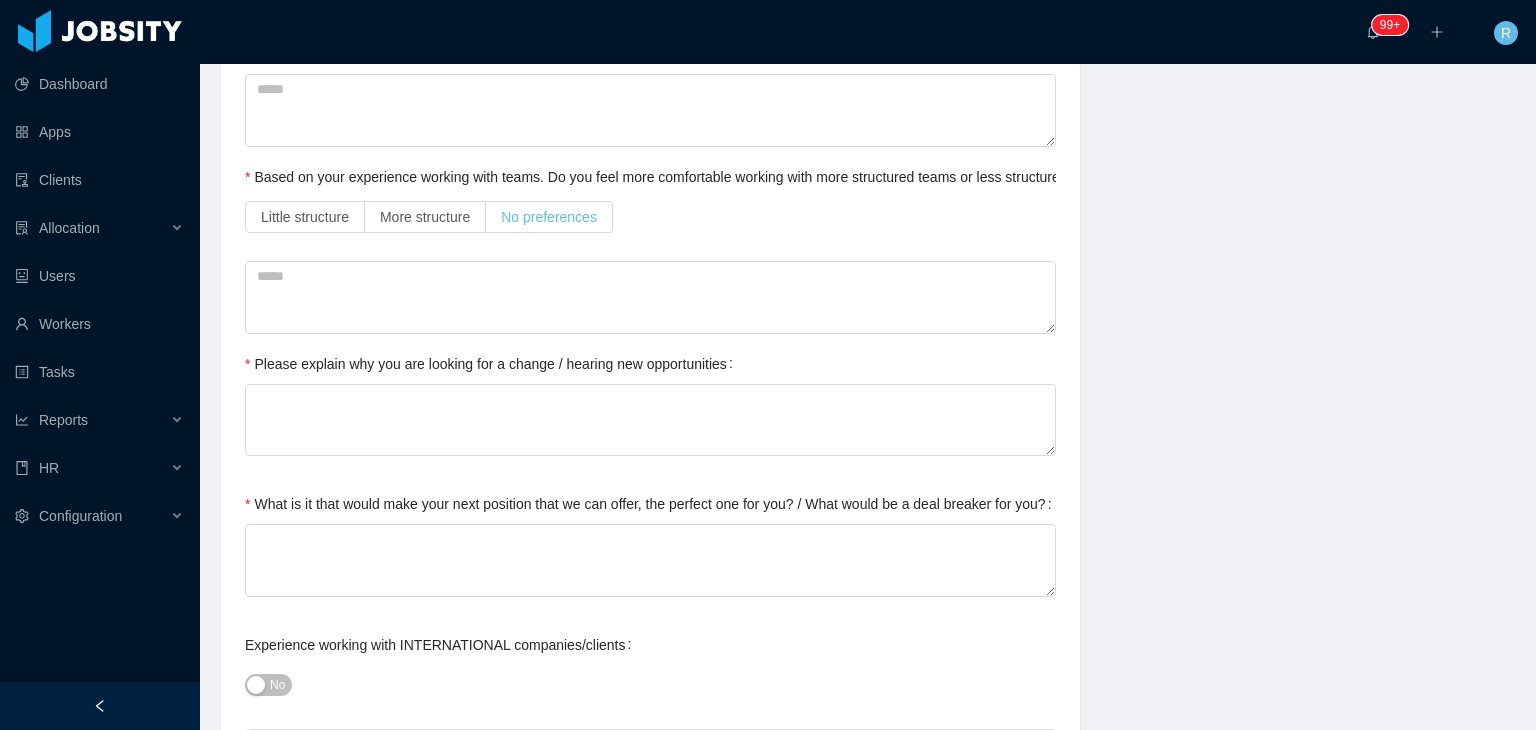 type on "**********" 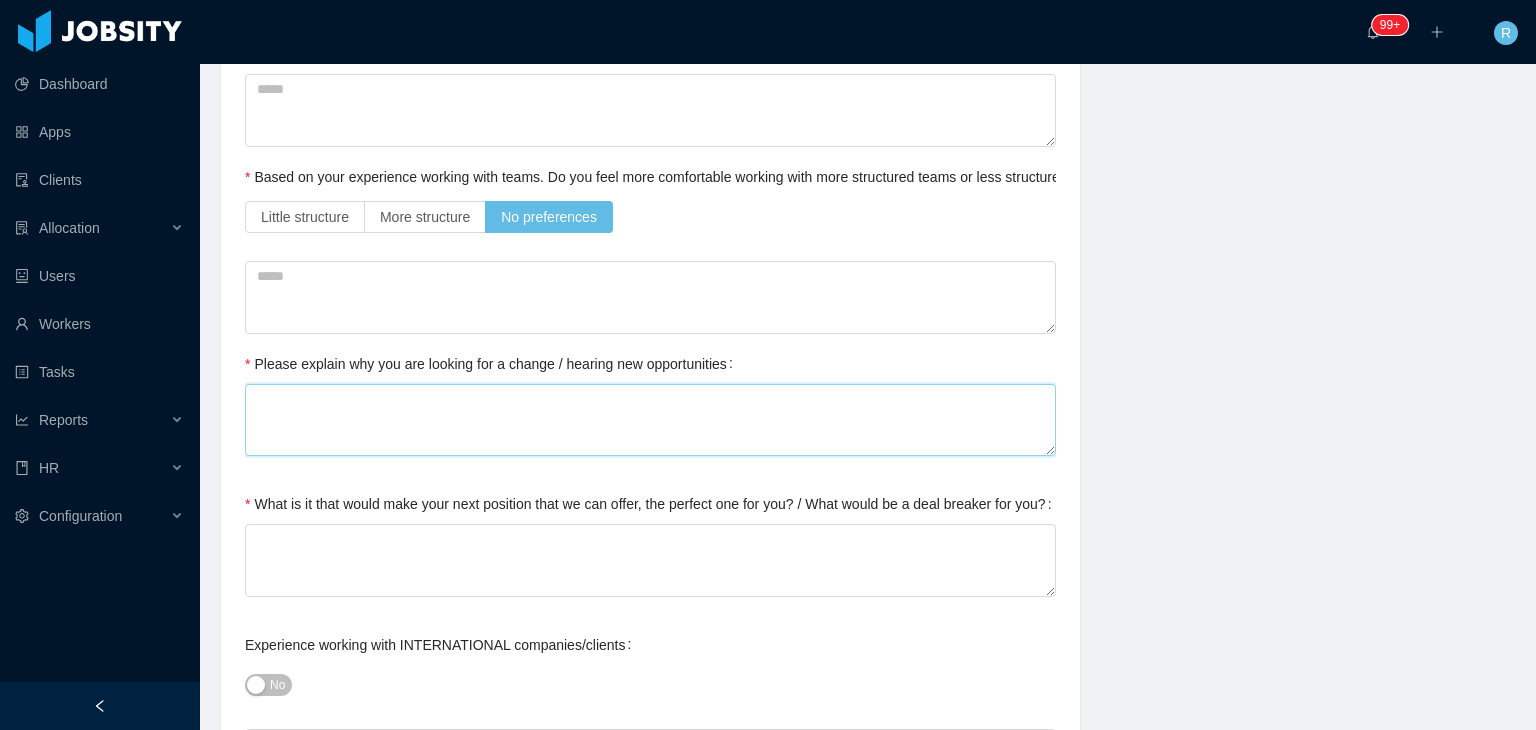 click on "Please explain why you are looking for a change / hearing new opportunities" at bounding box center (650, 420) 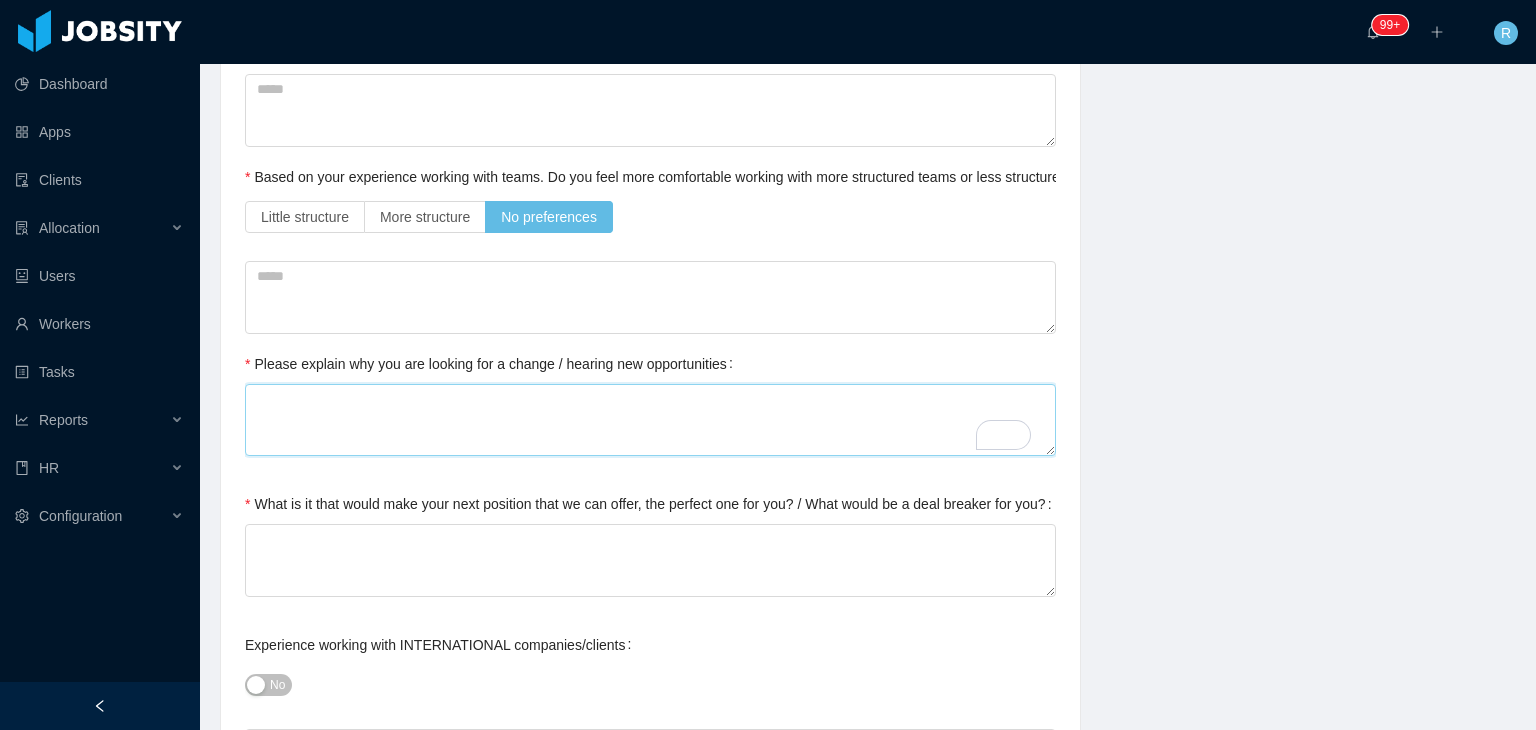 type 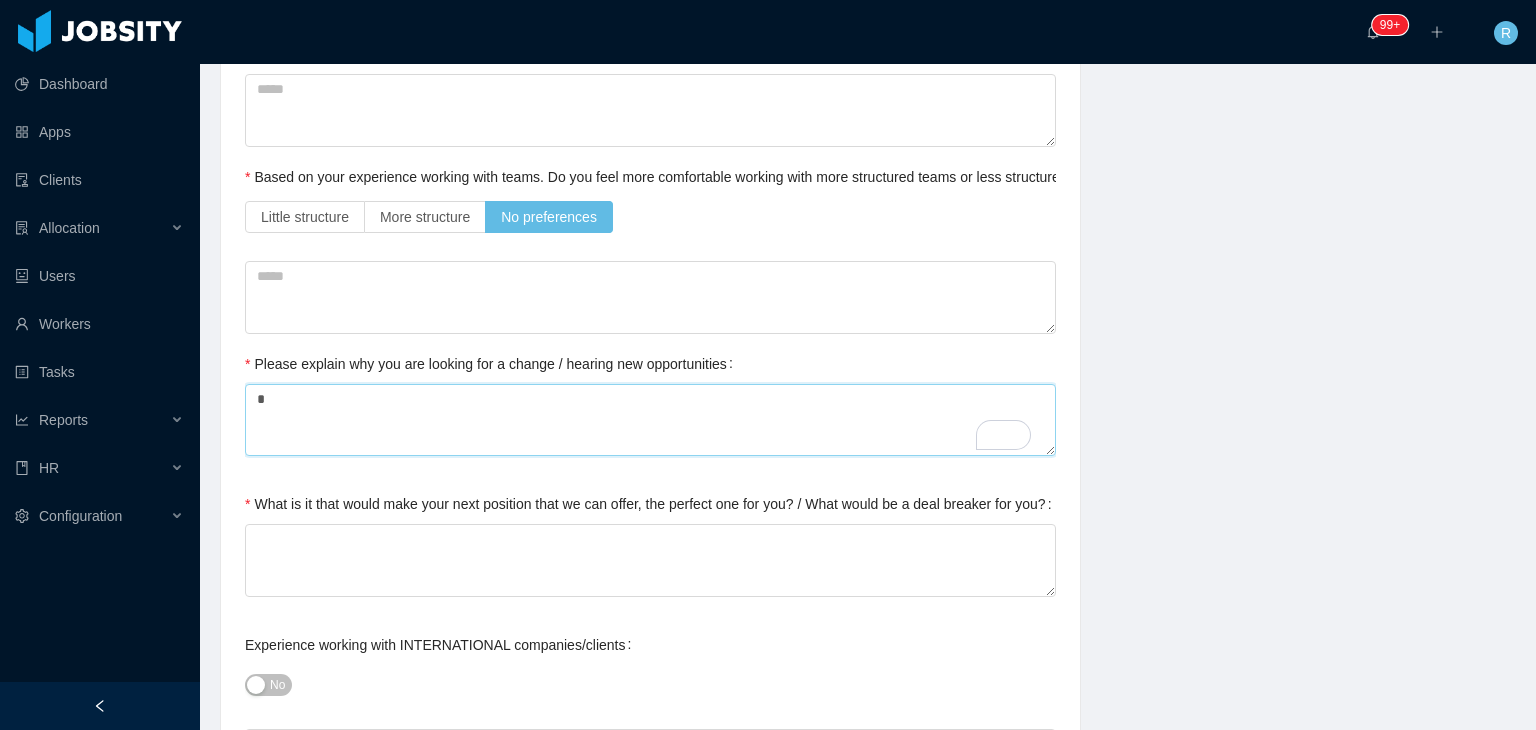 type 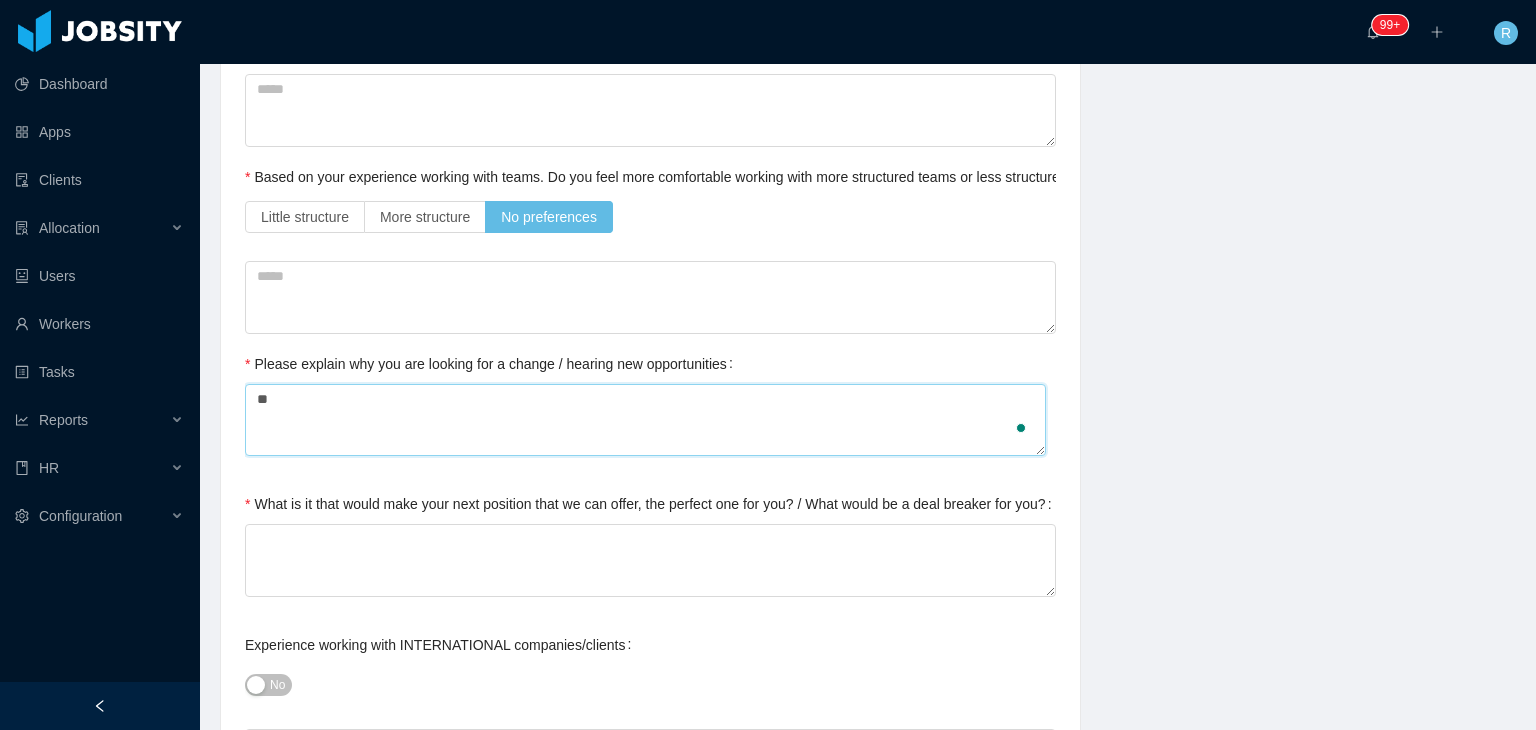 type on "***" 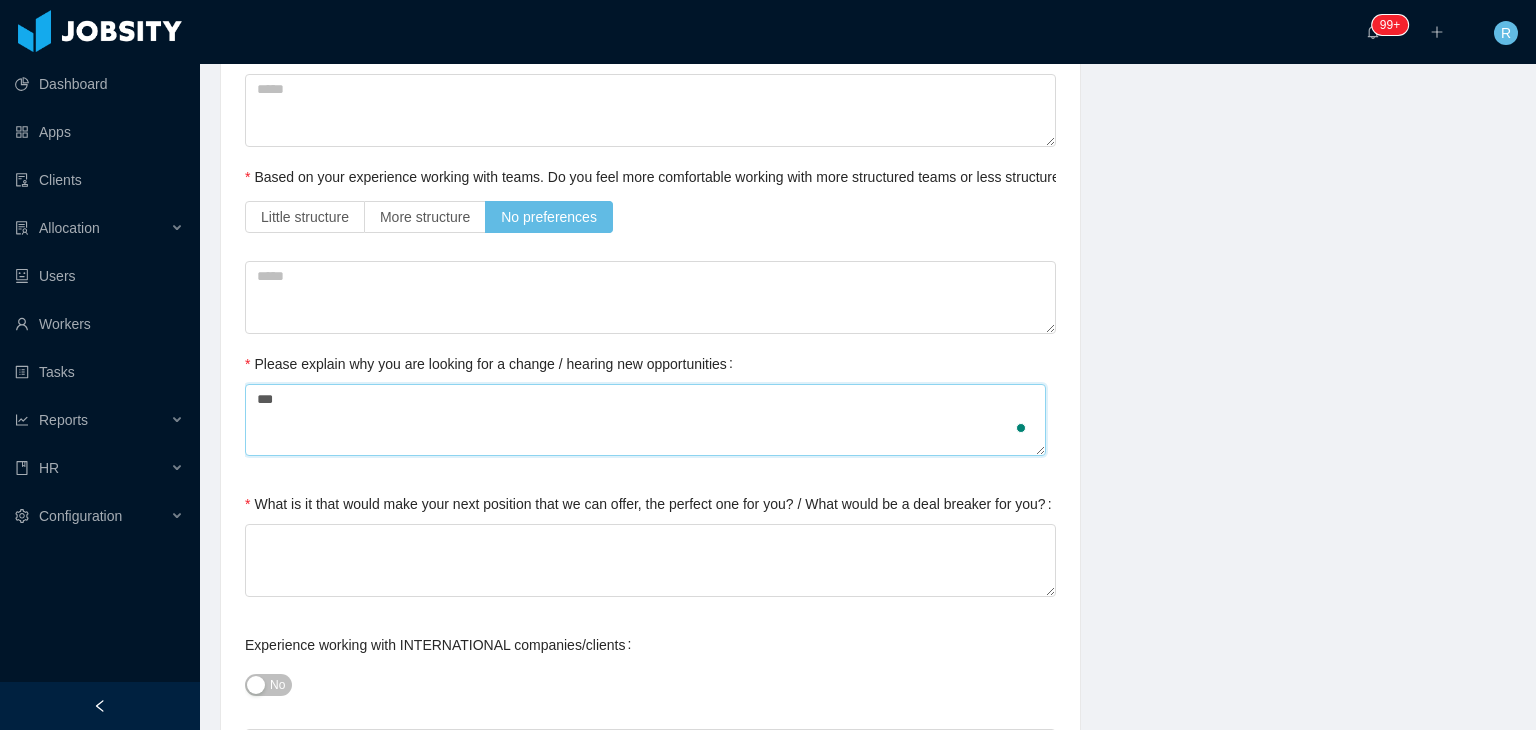 type 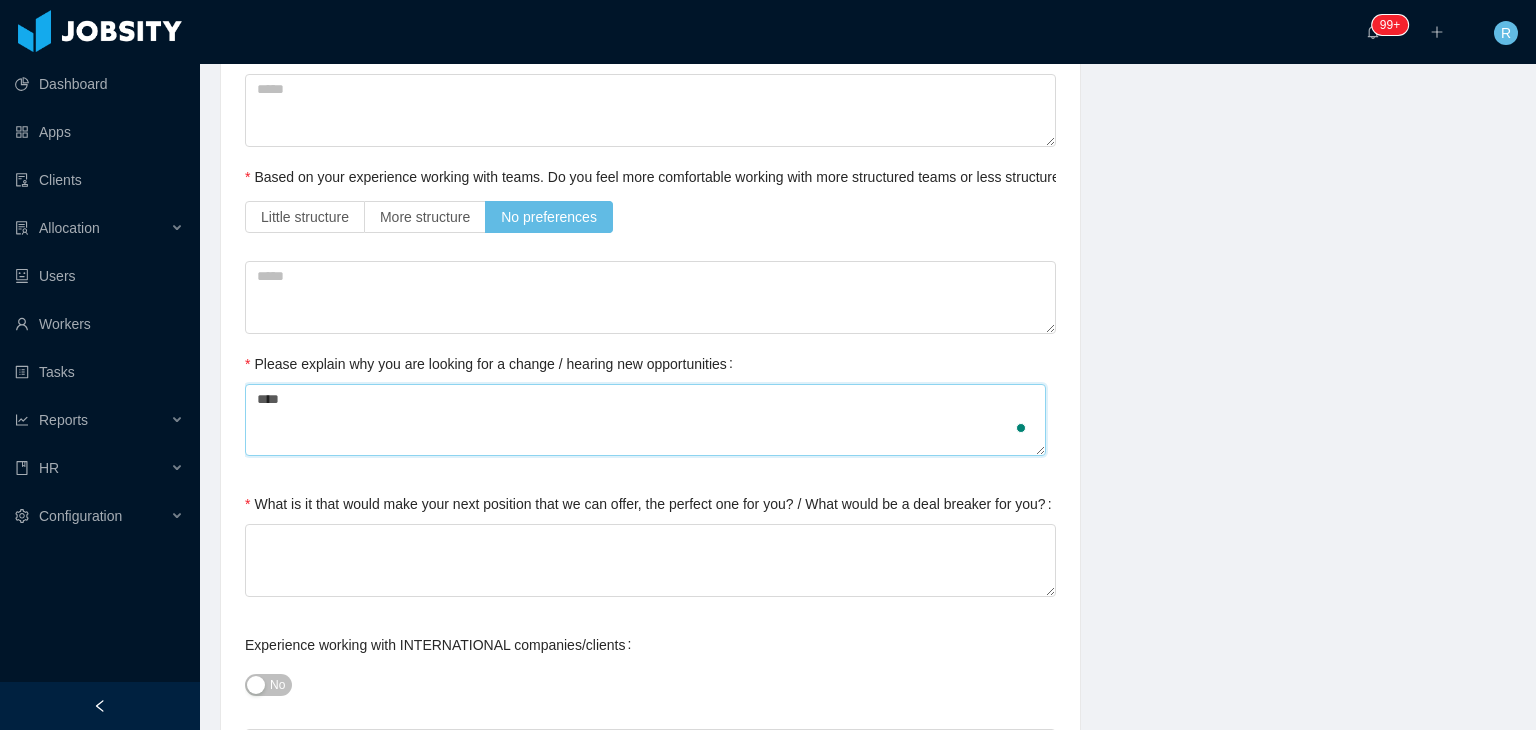 type on "*****" 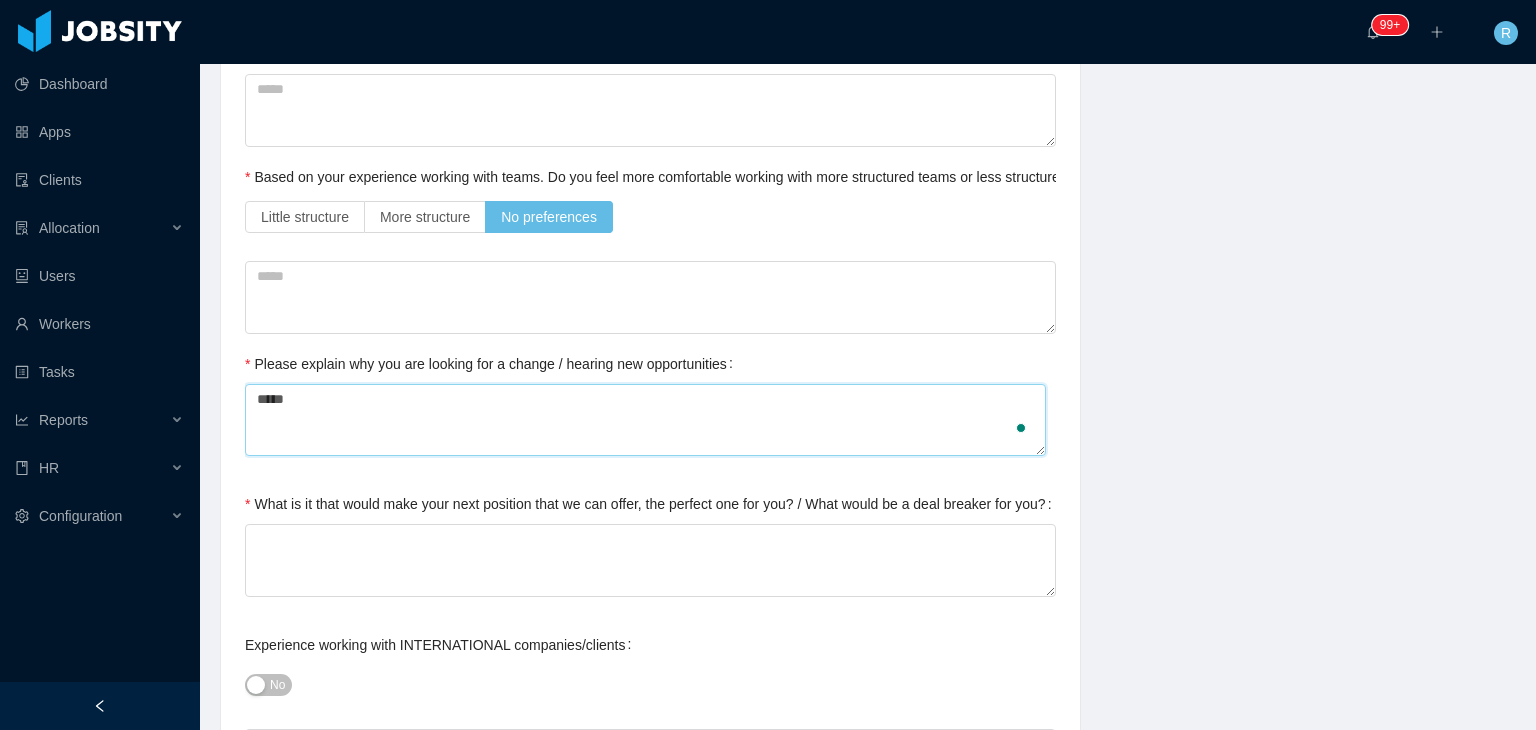 type 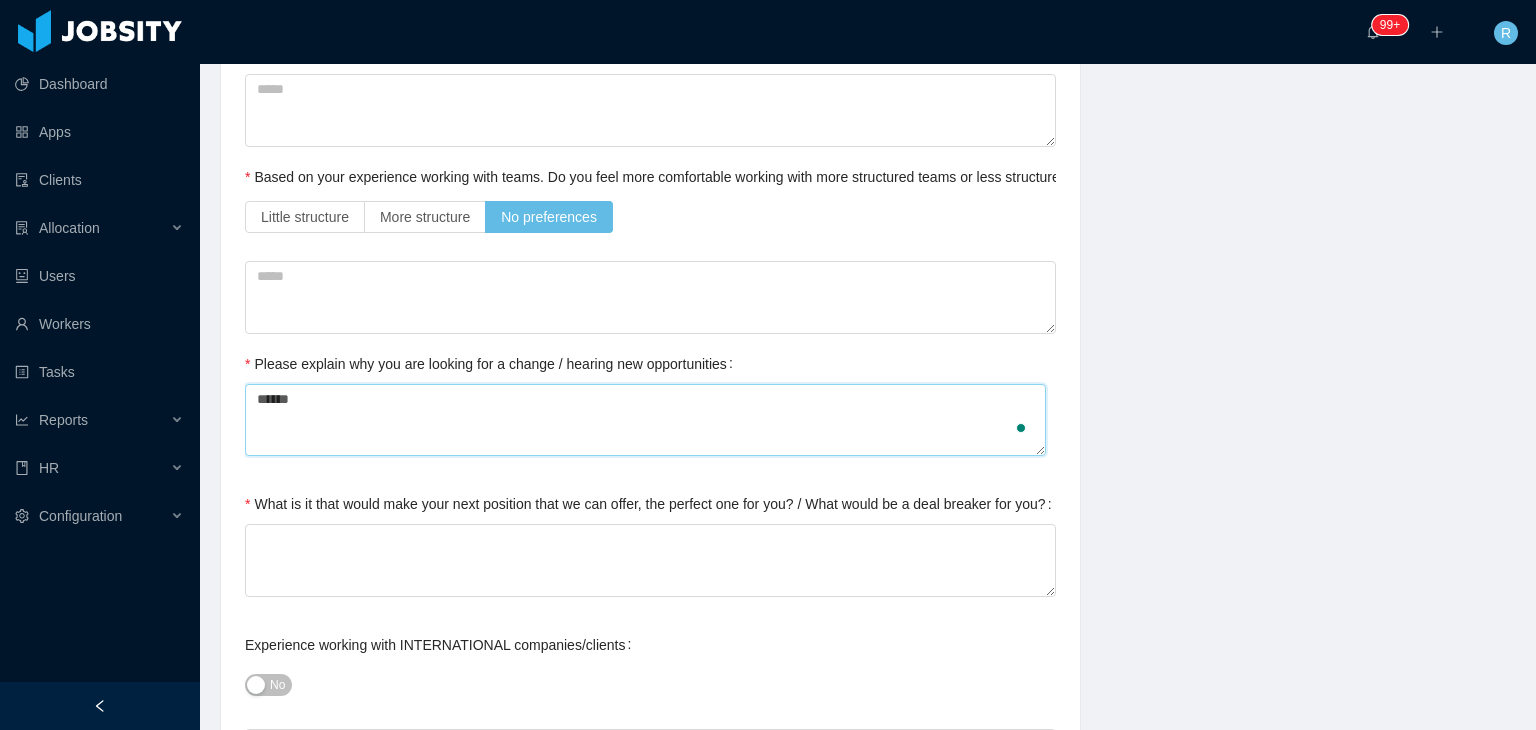type 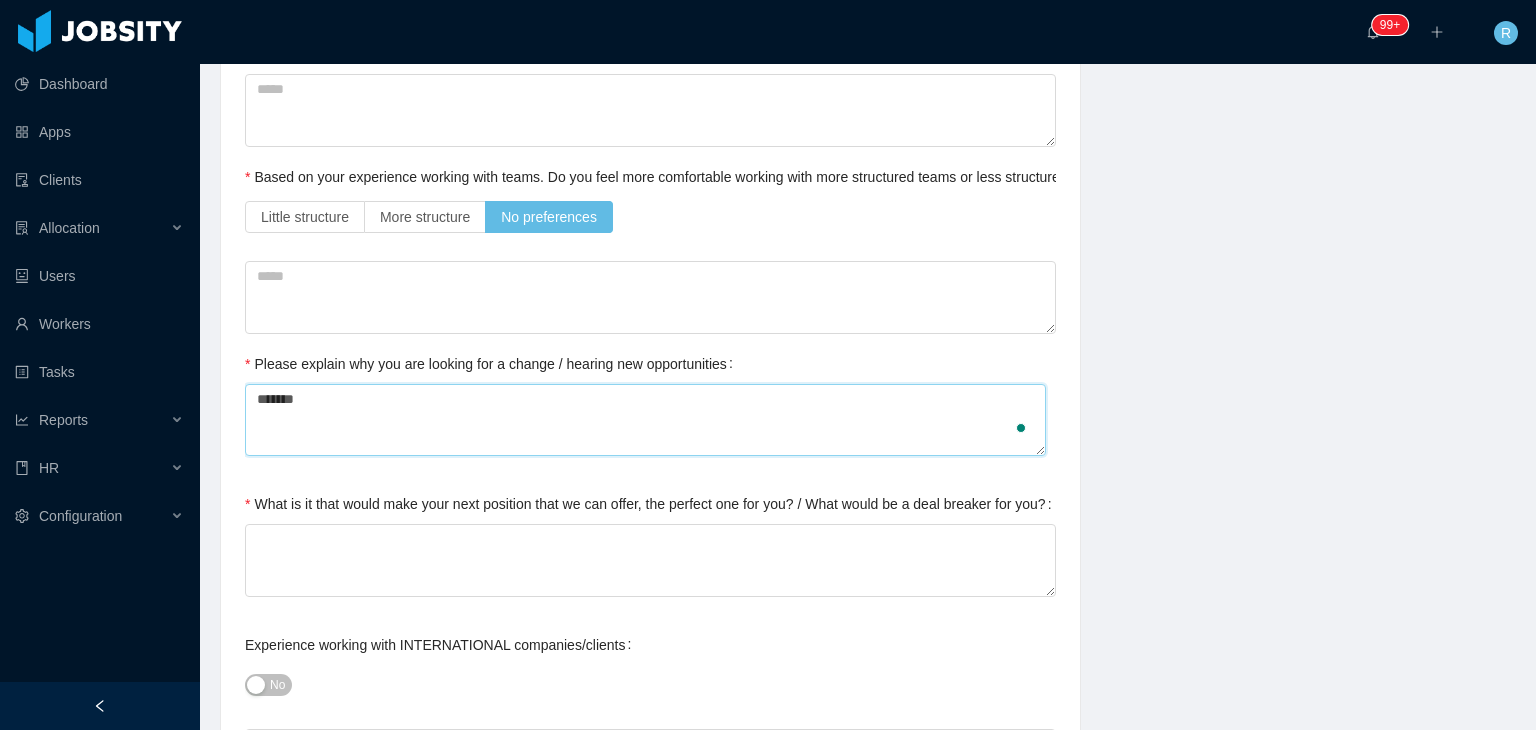 type 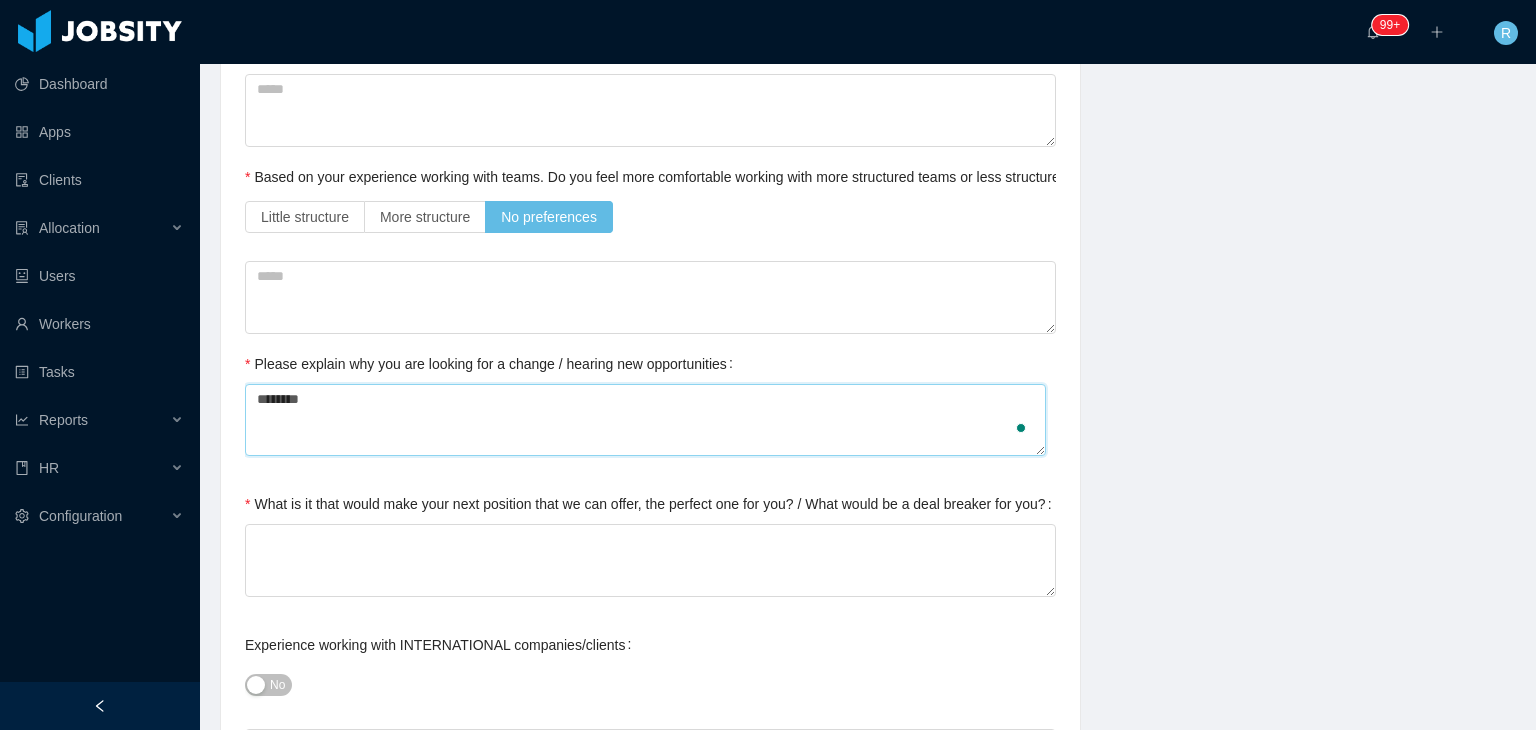 type 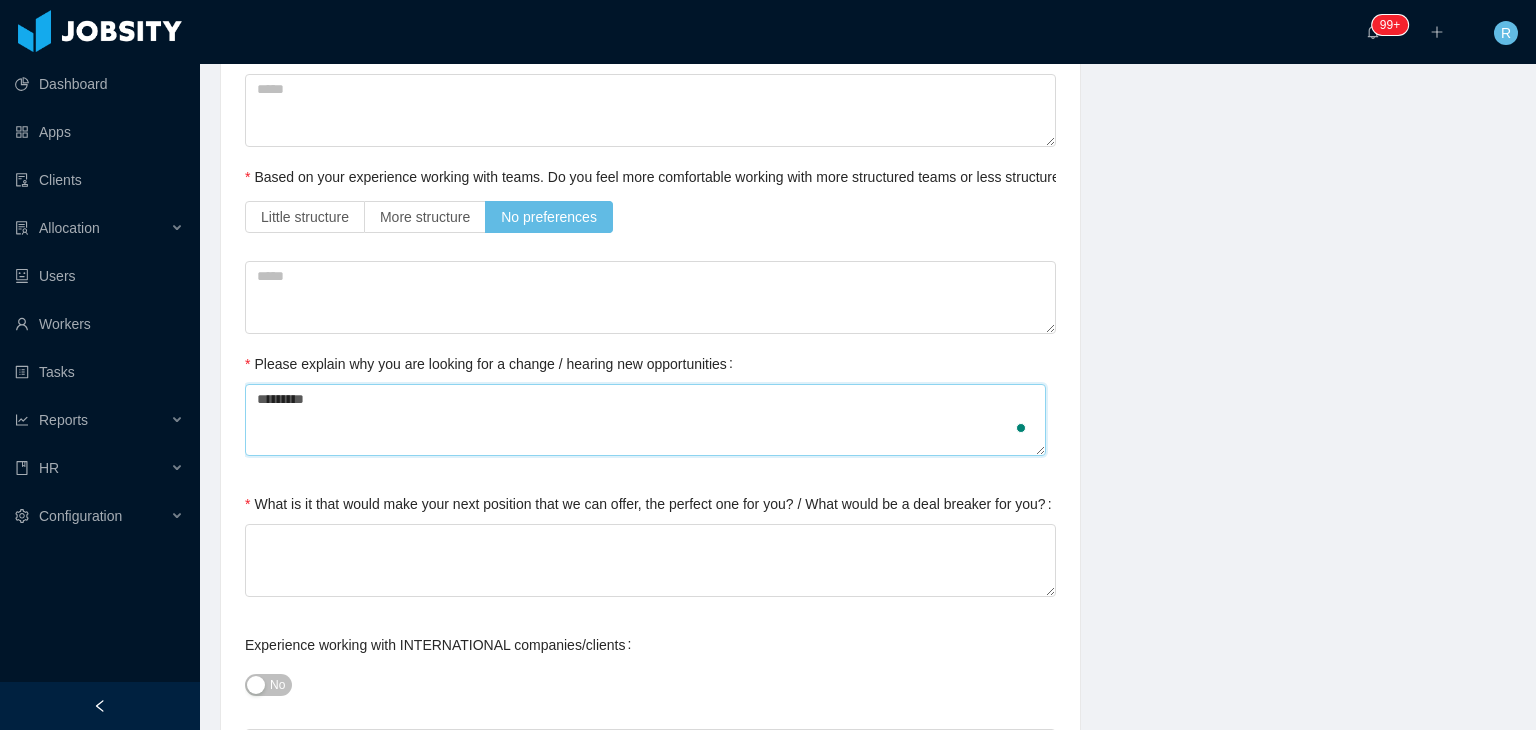type 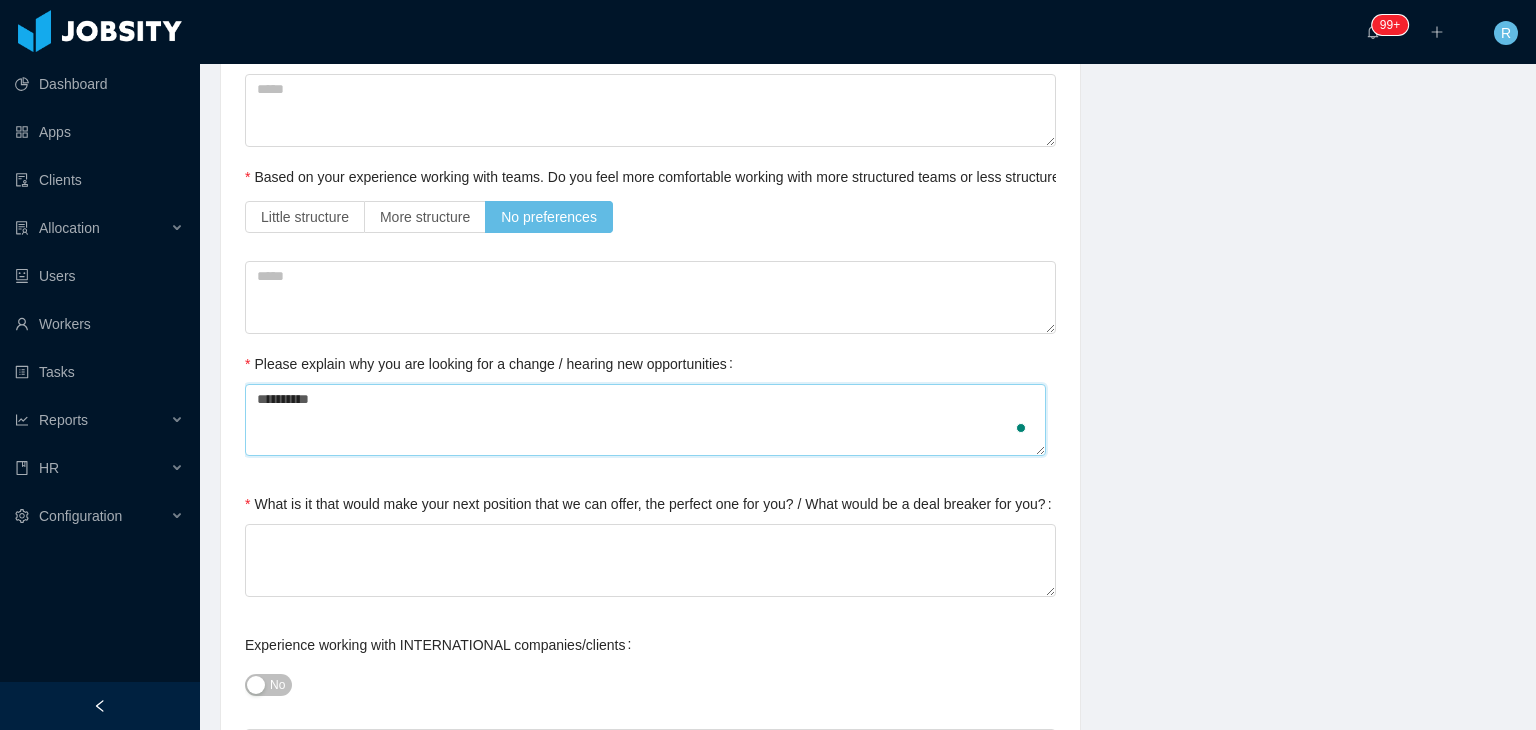 type 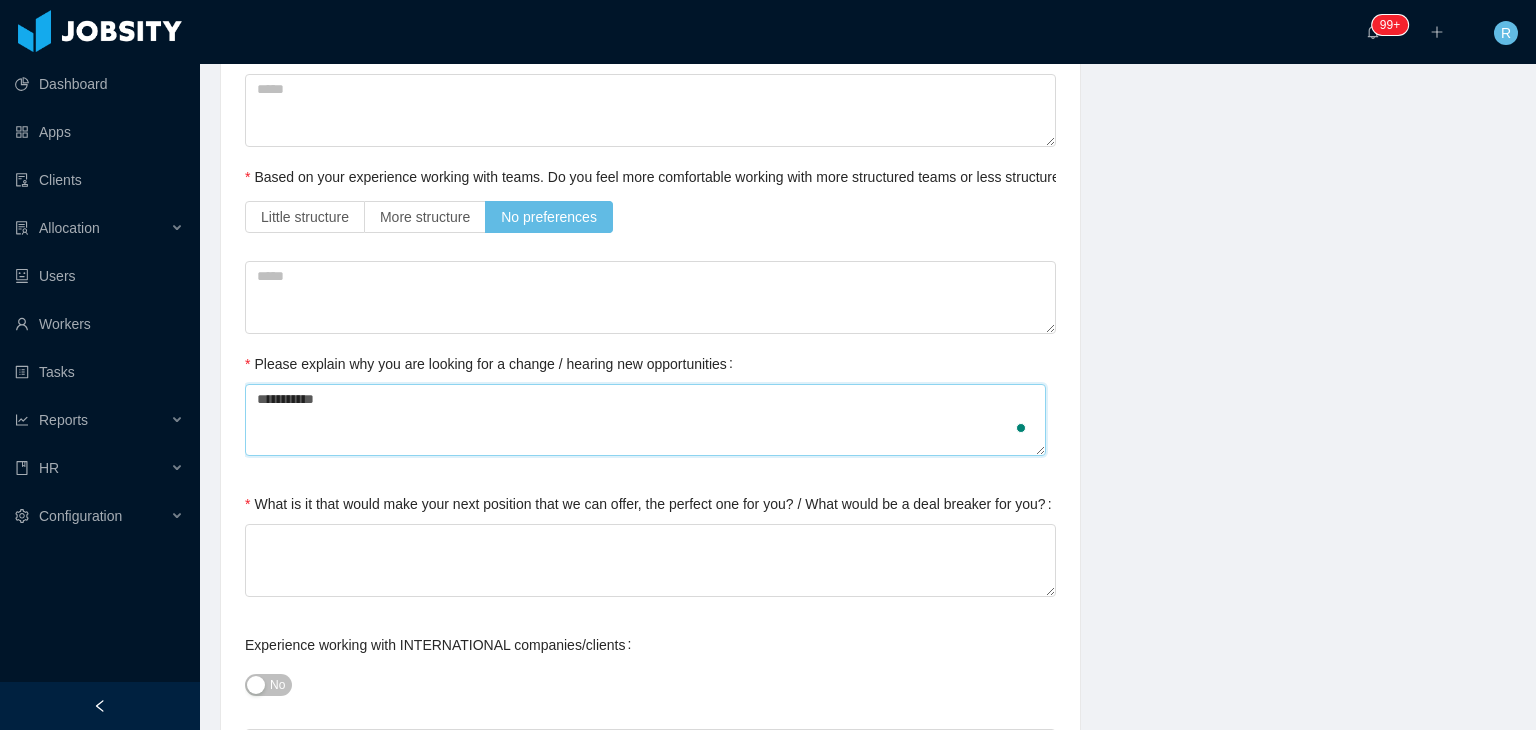 type 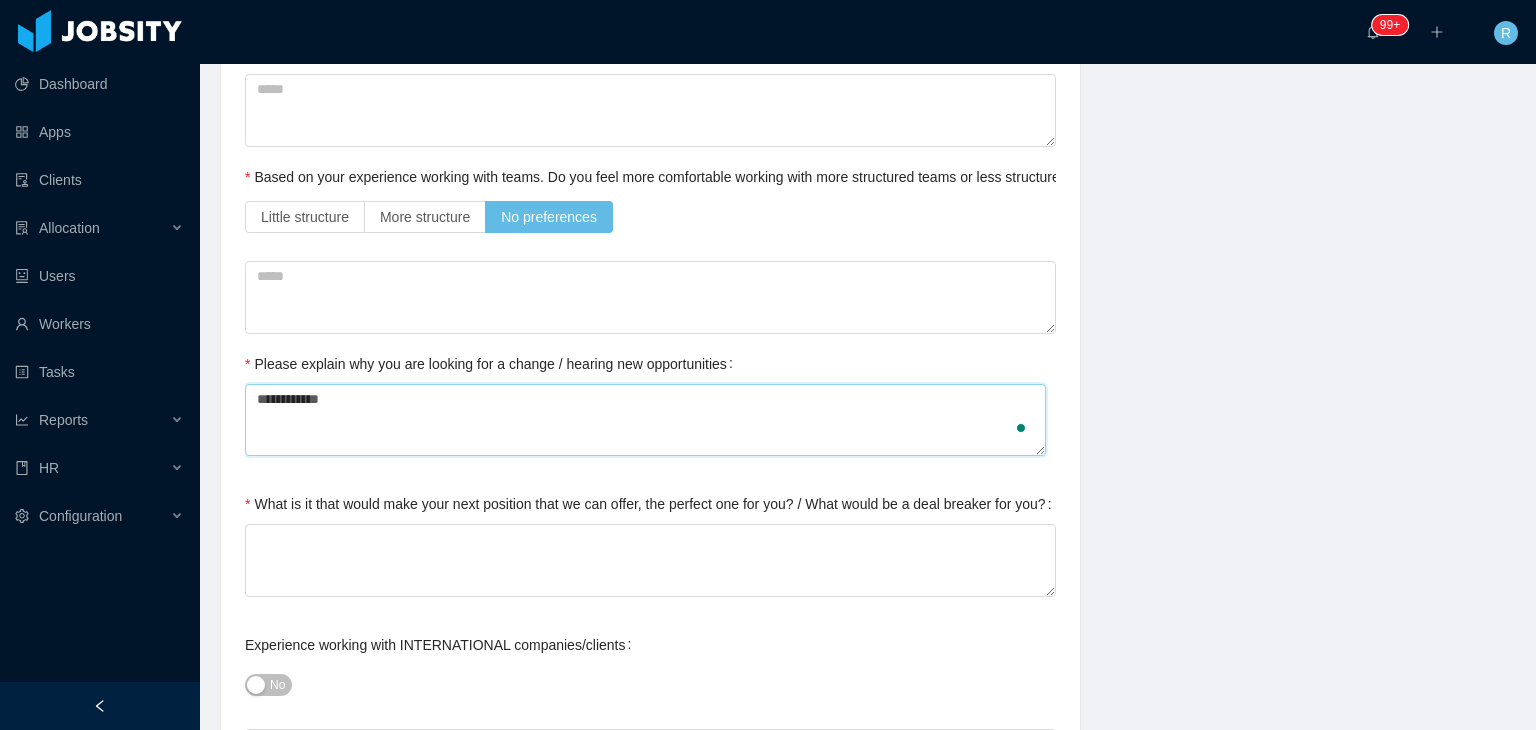 type on "**********" 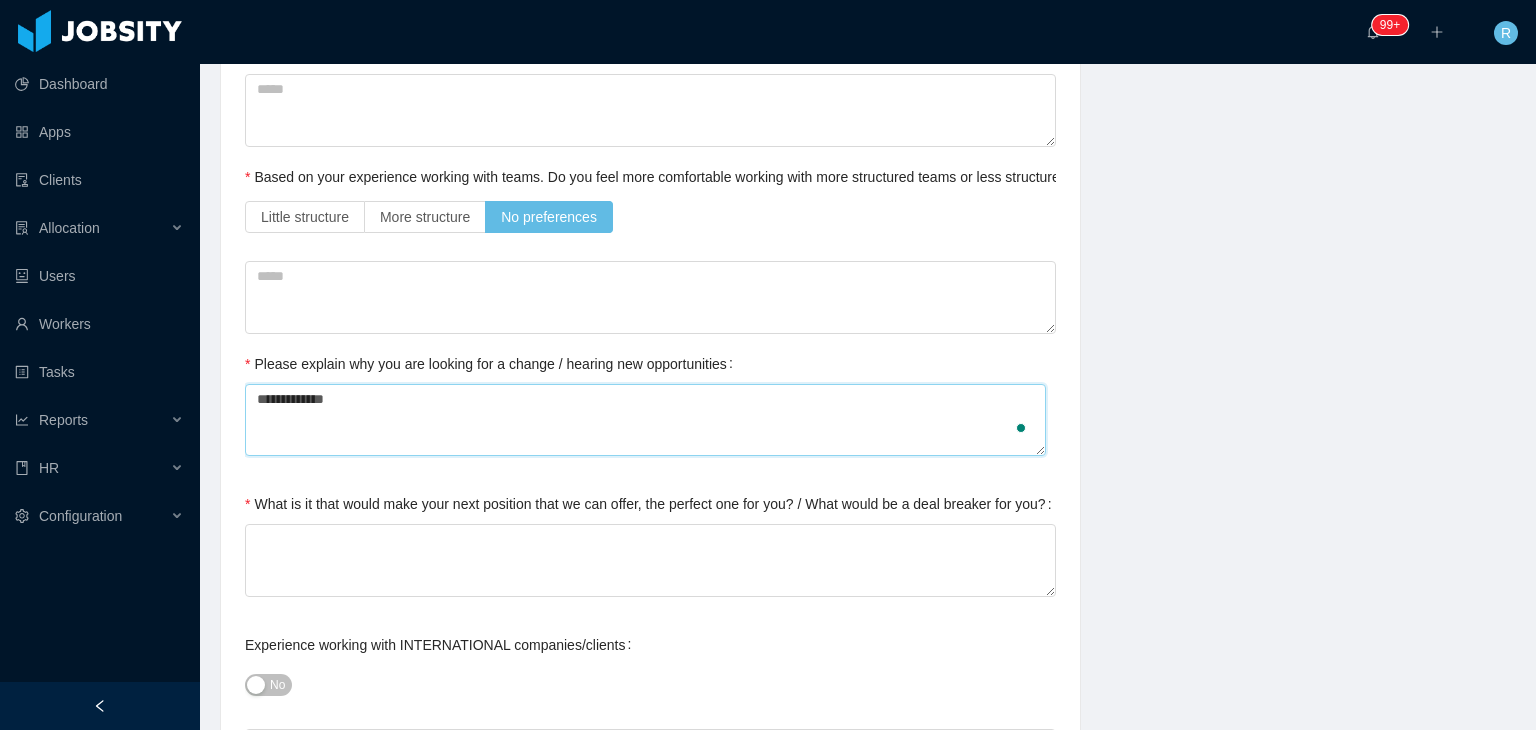 type 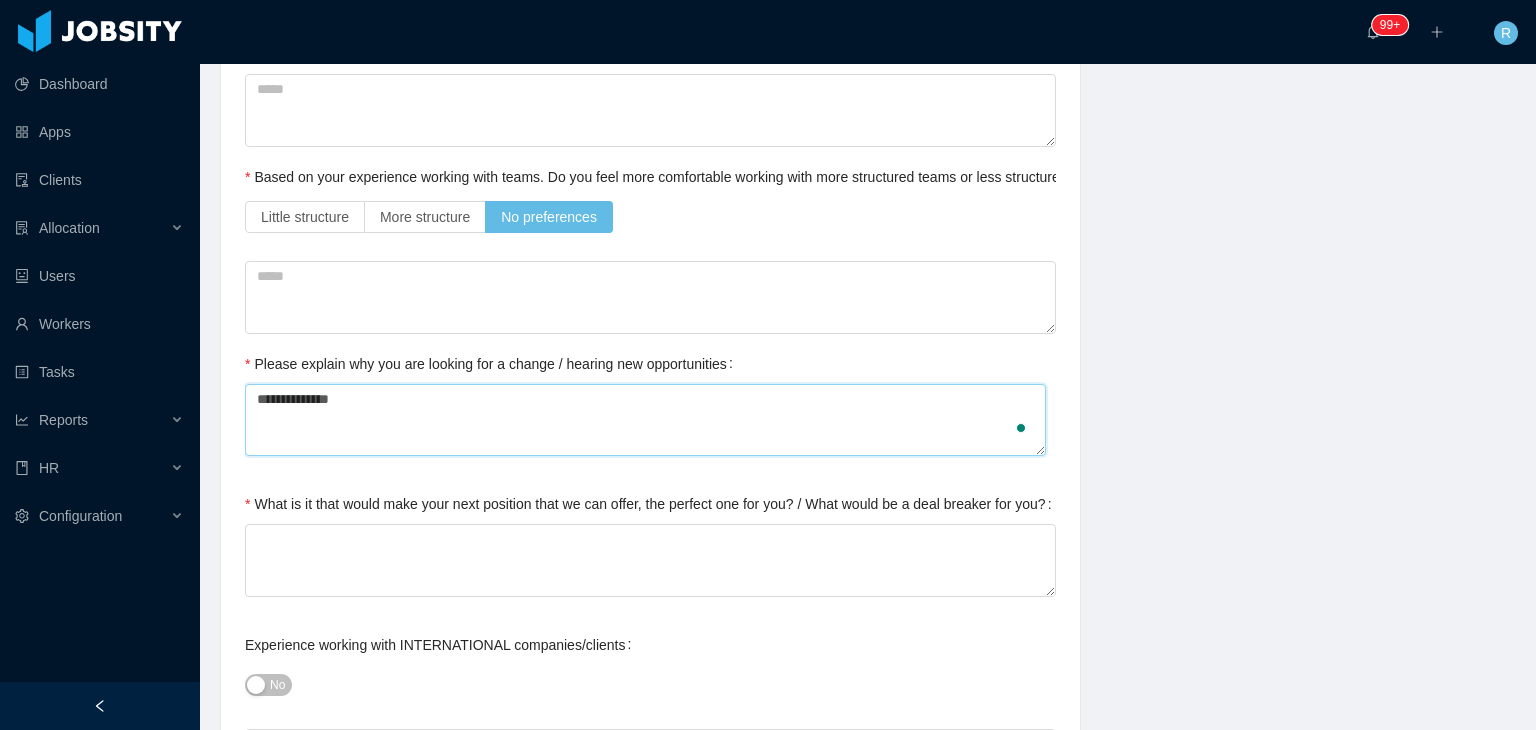 type on "**********" 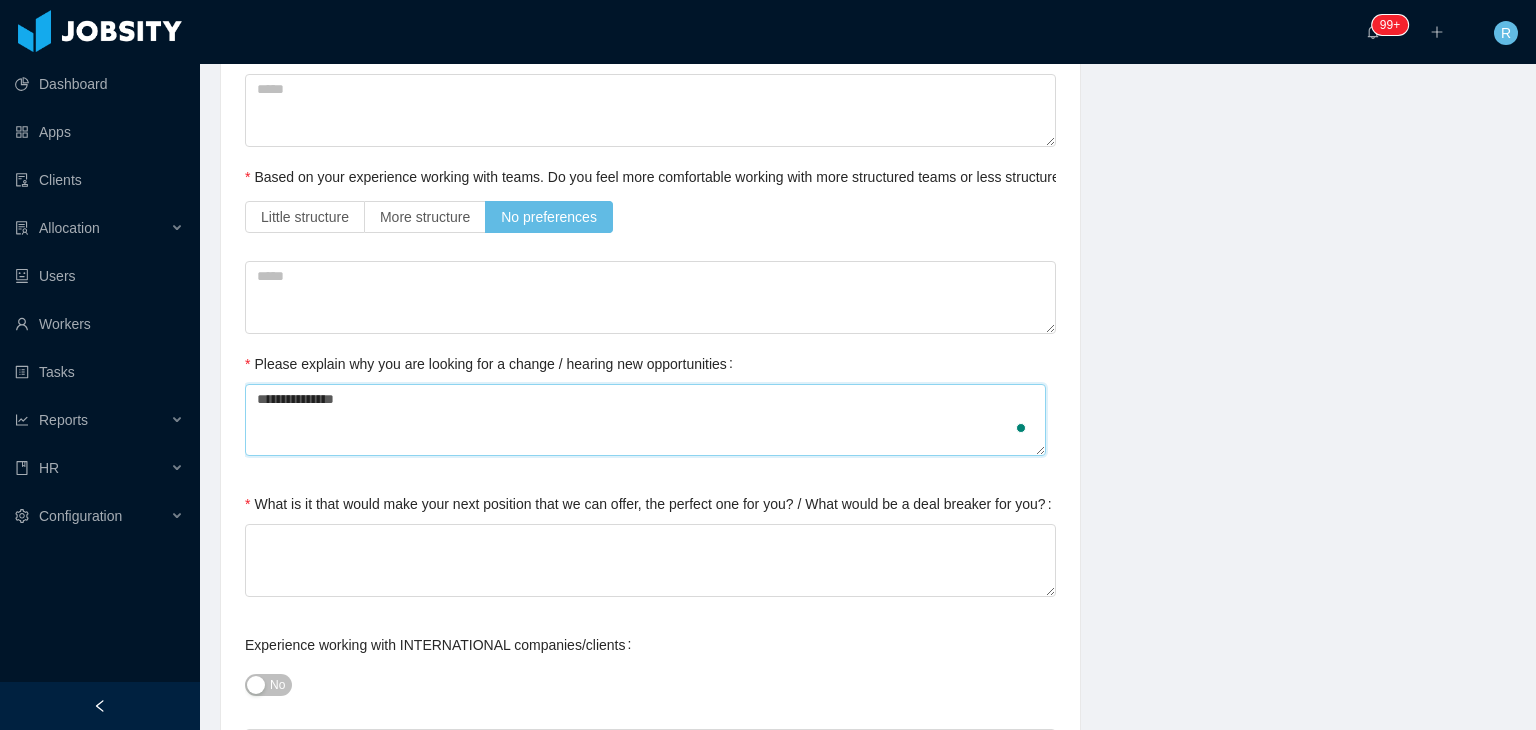 type 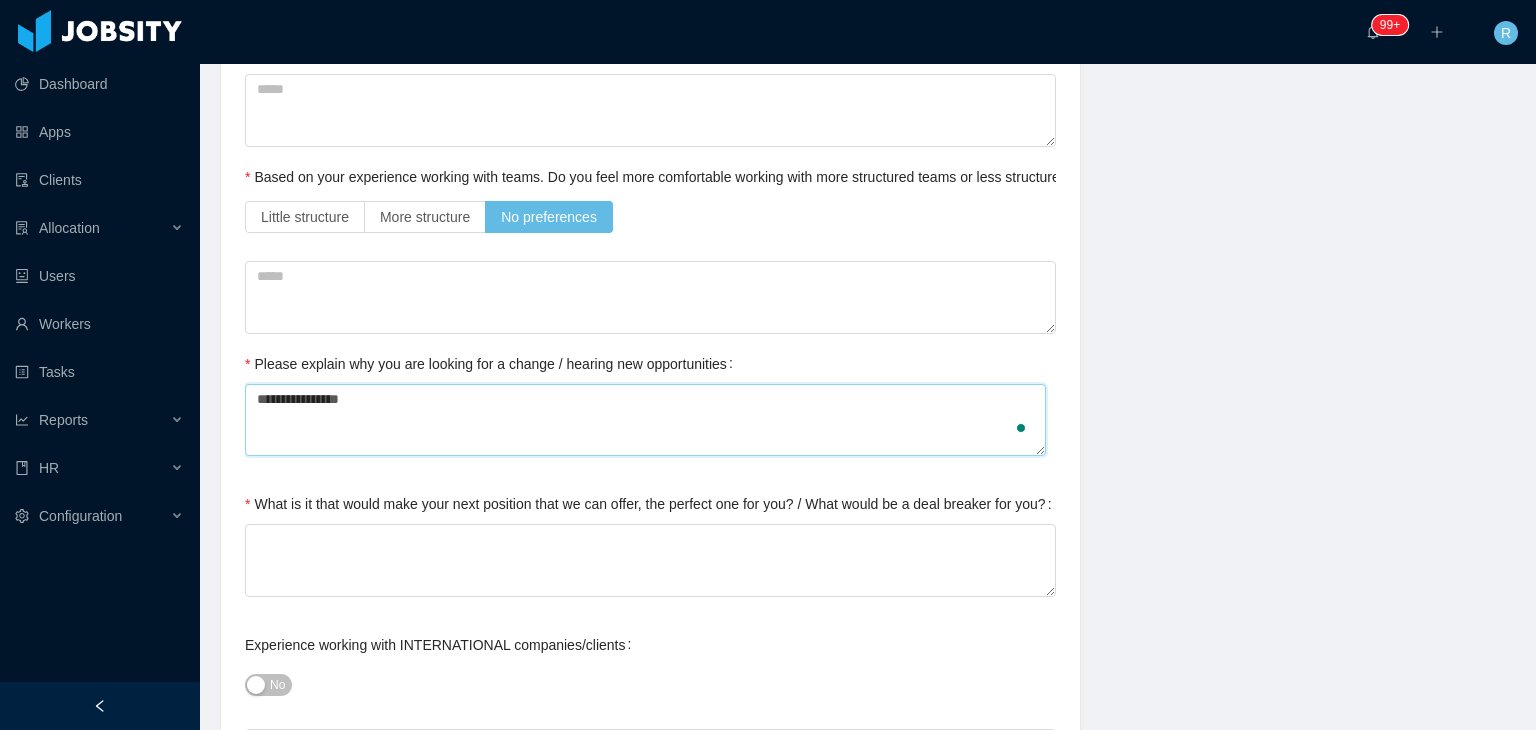 type 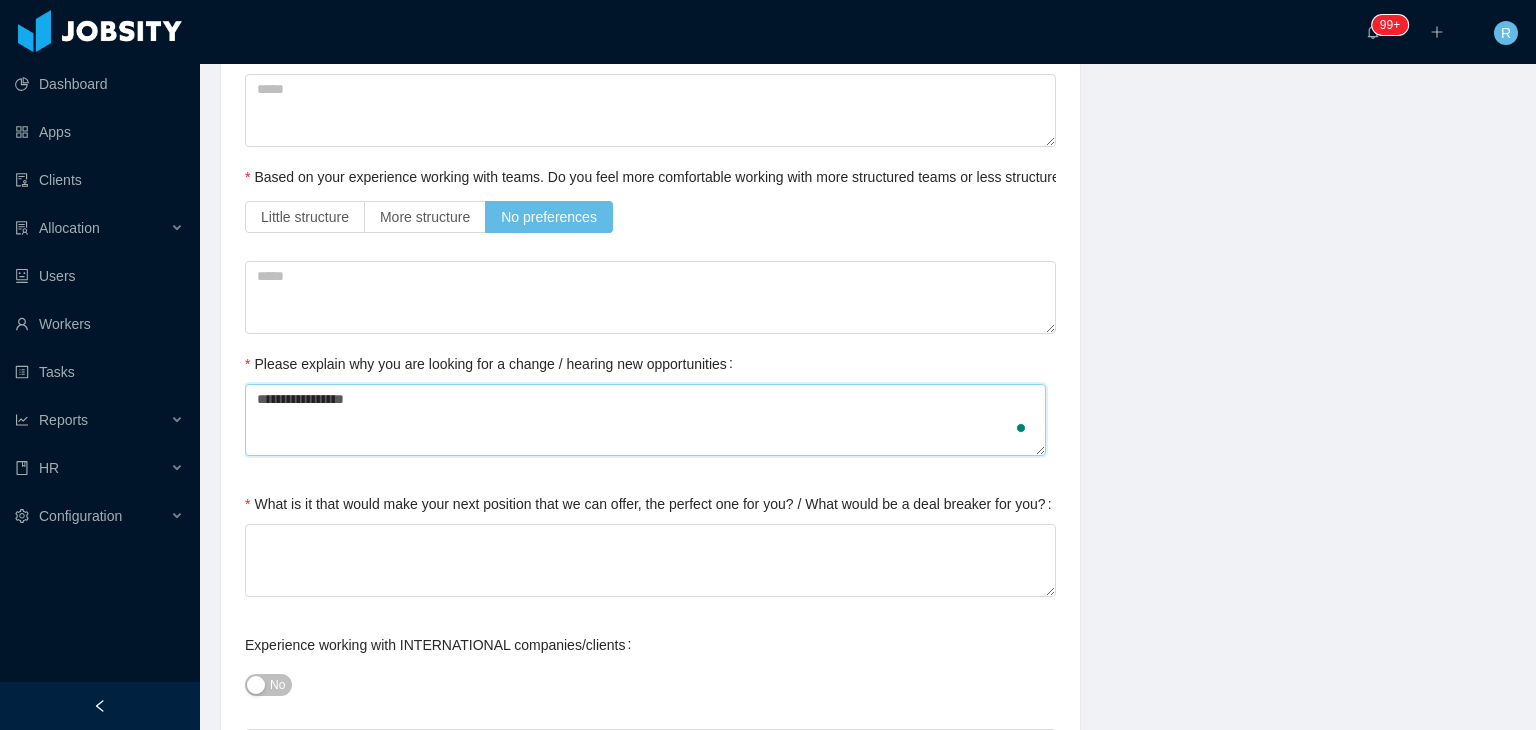 type 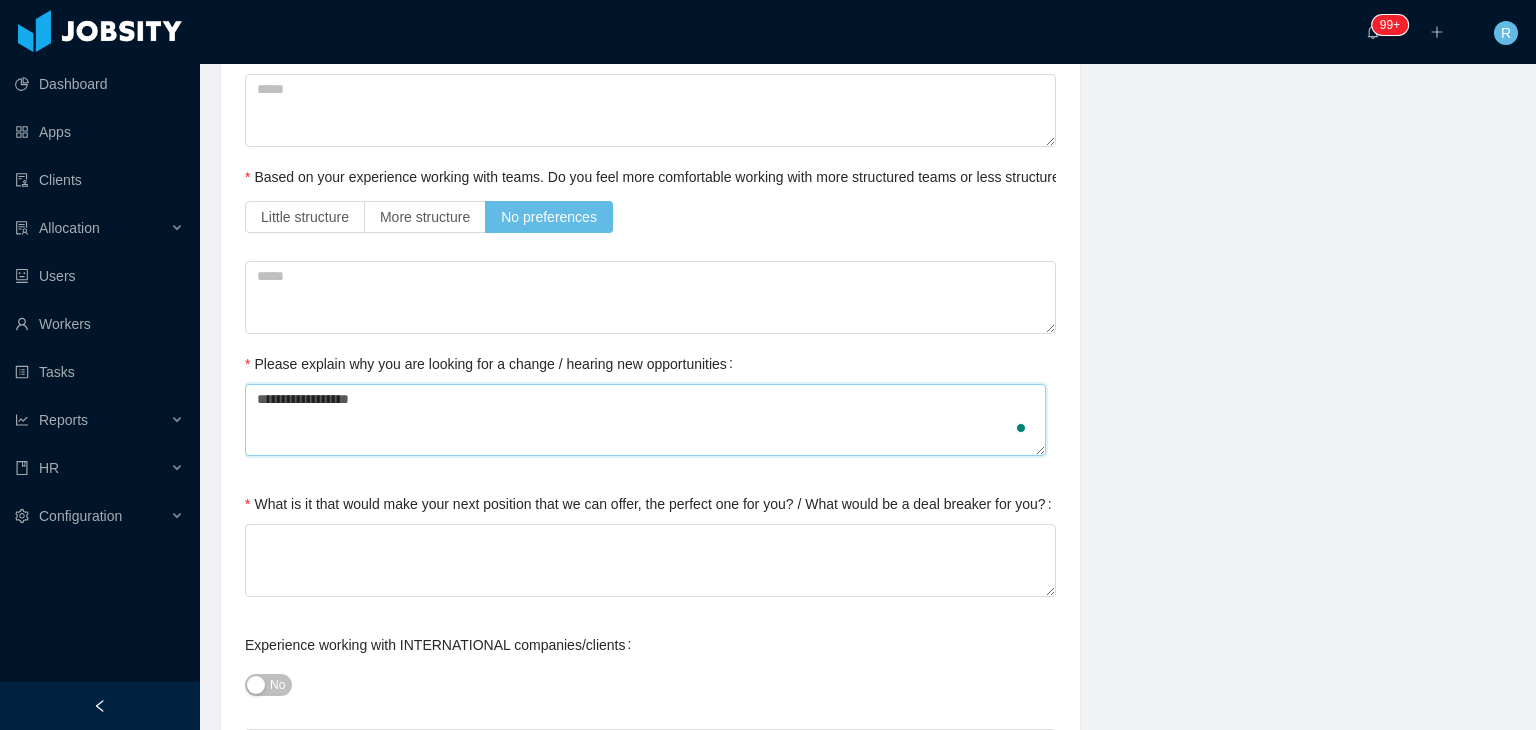 type 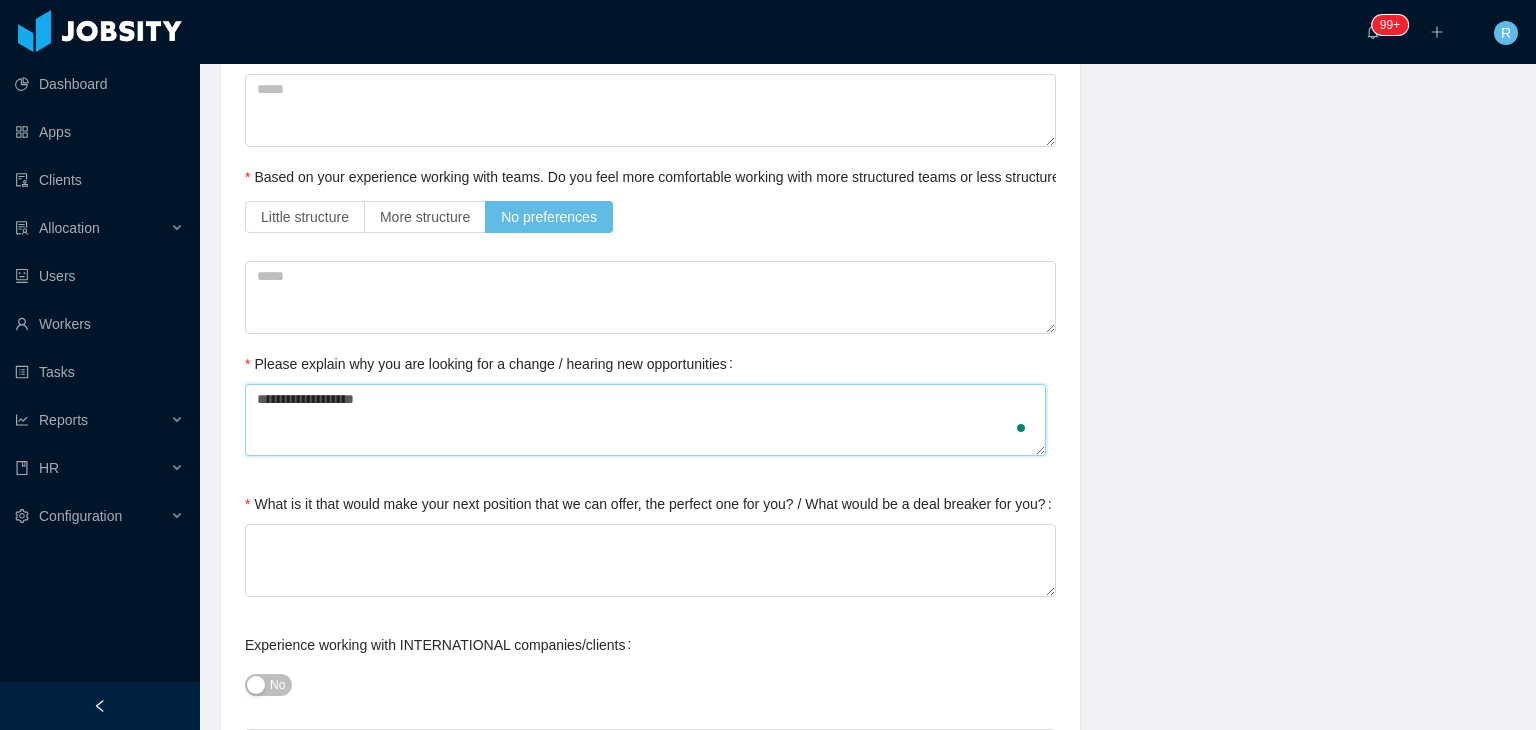 type 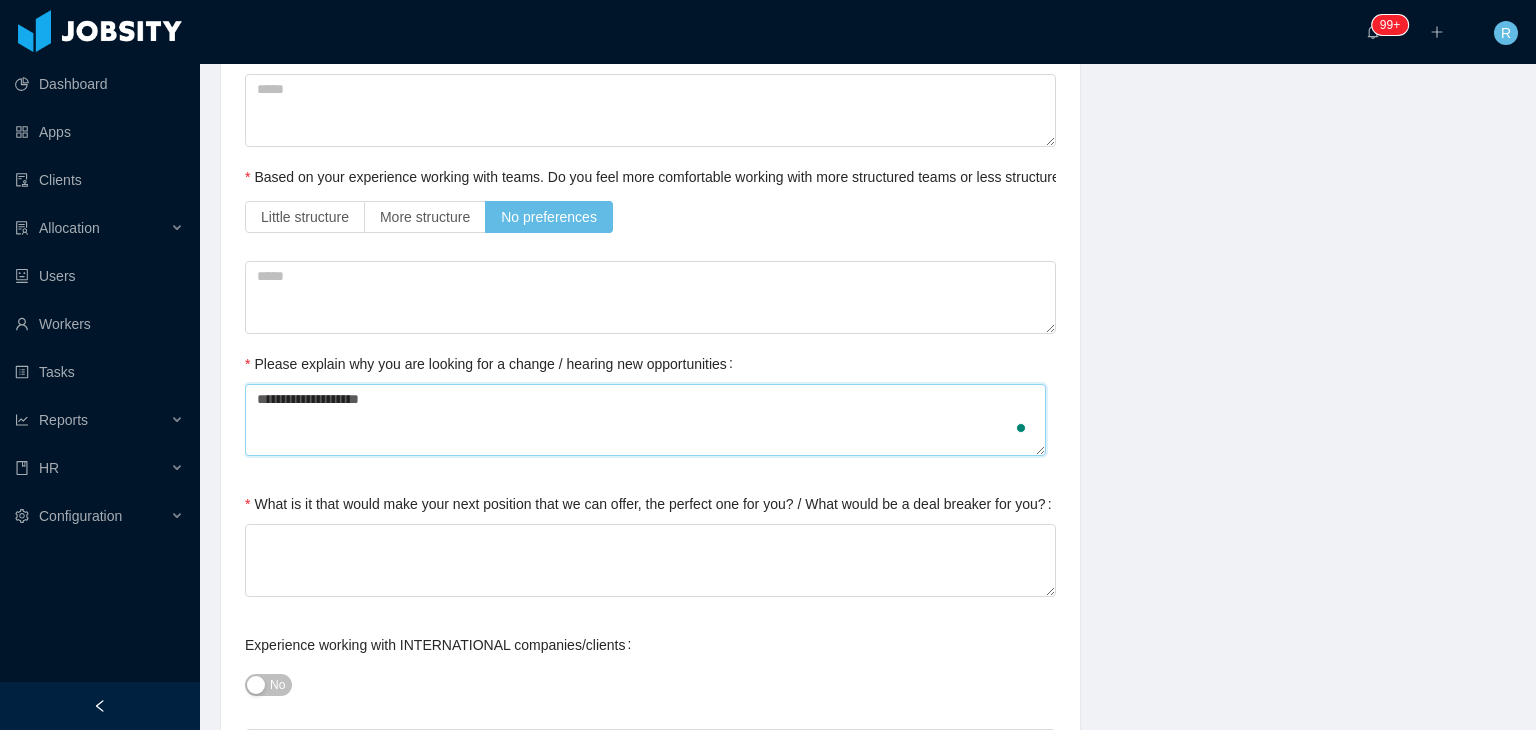 type 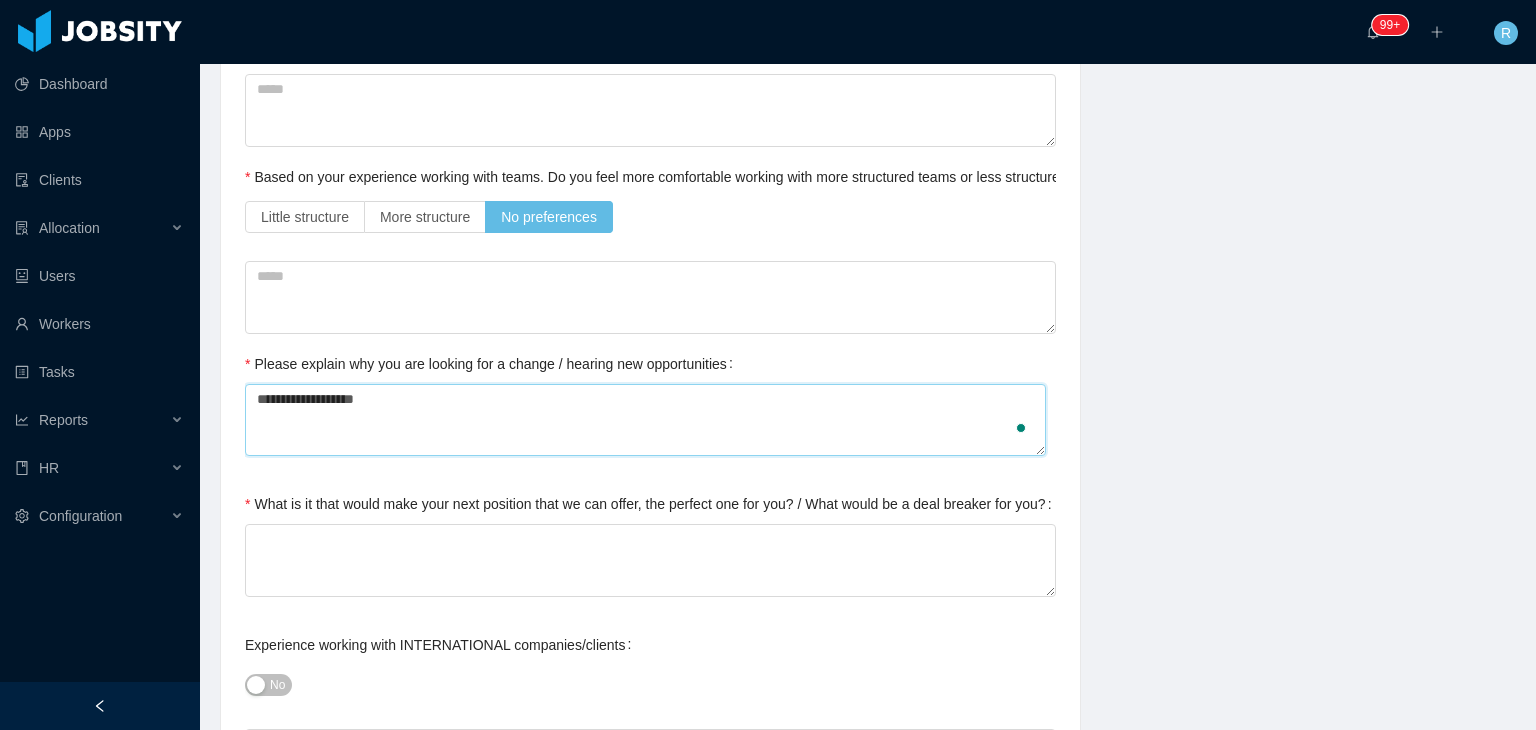 type 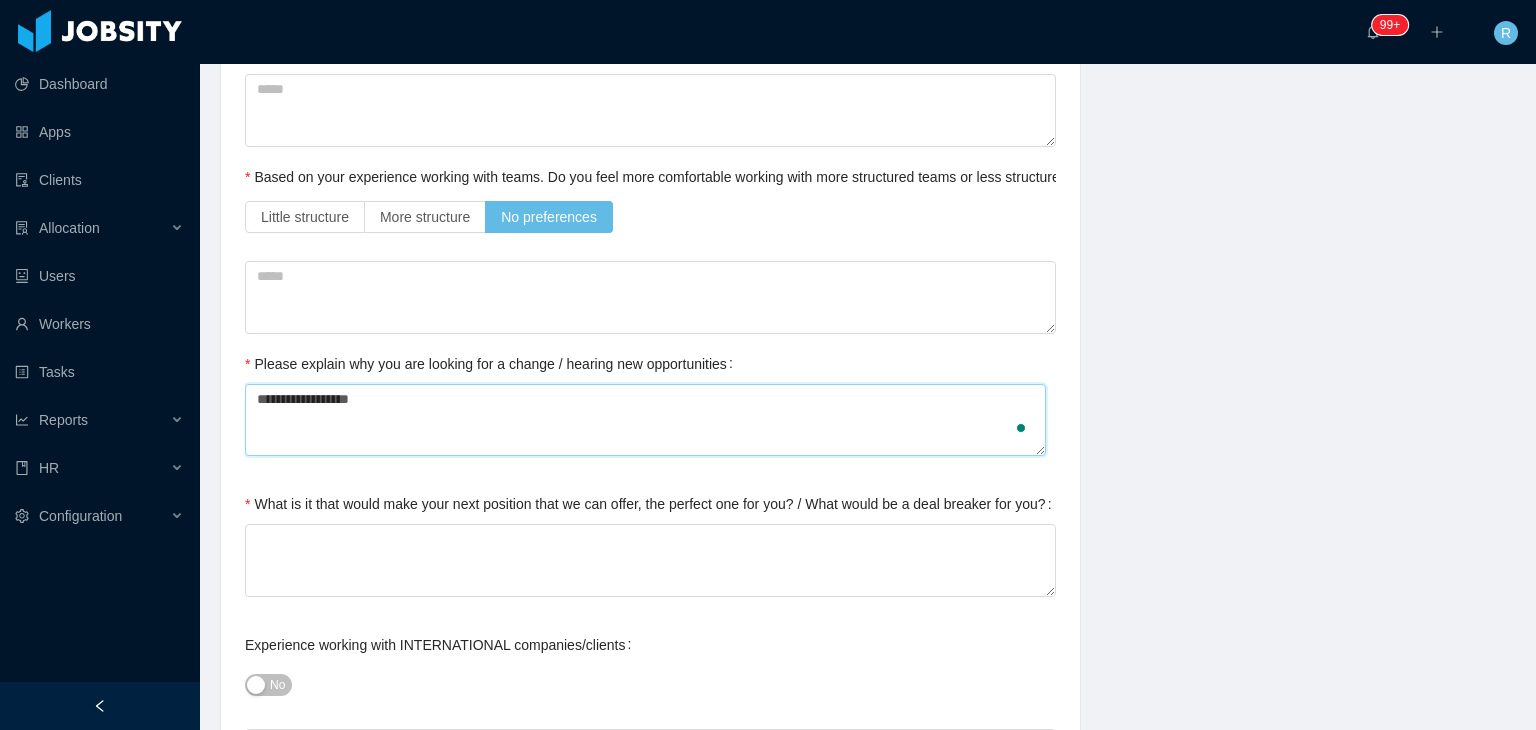 type 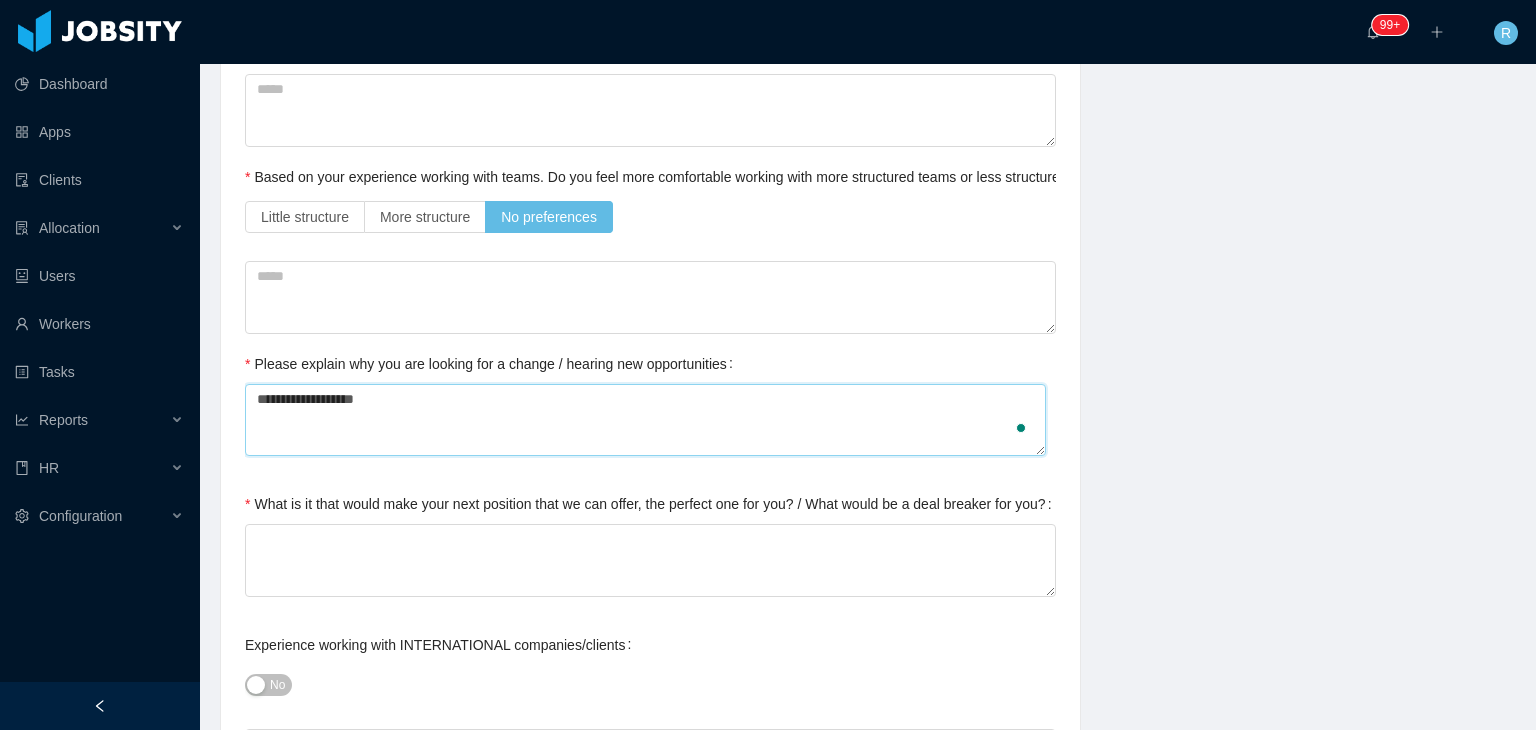 type 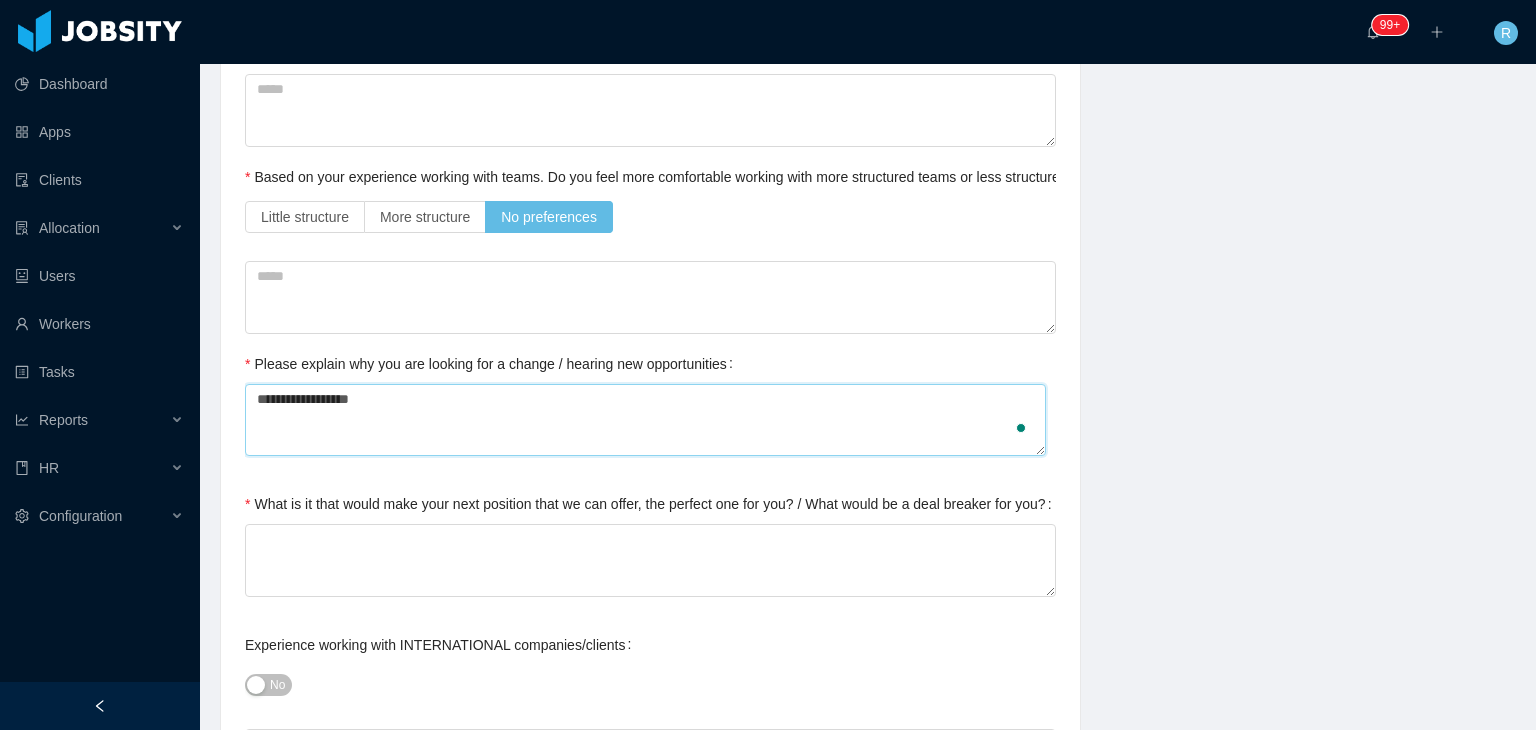 type 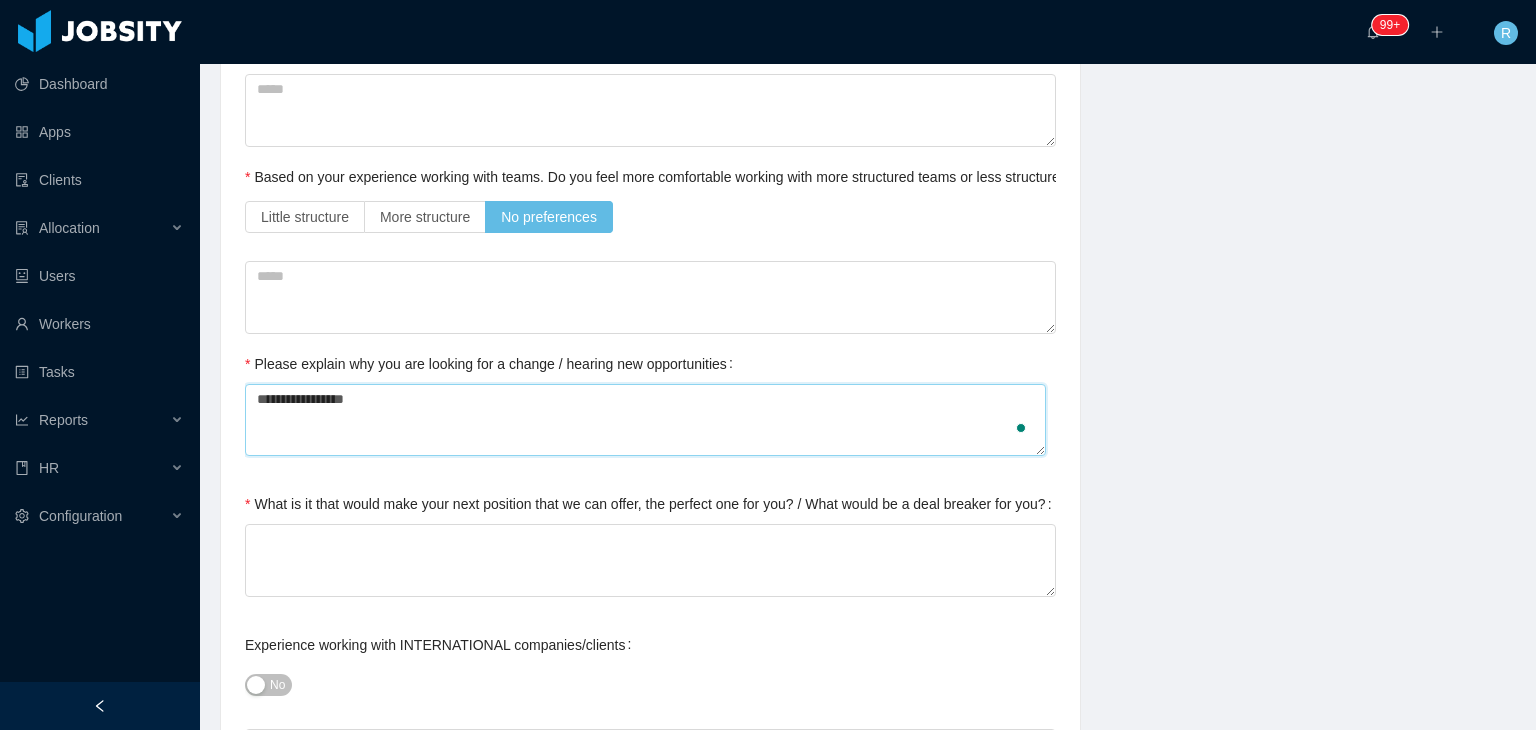 type 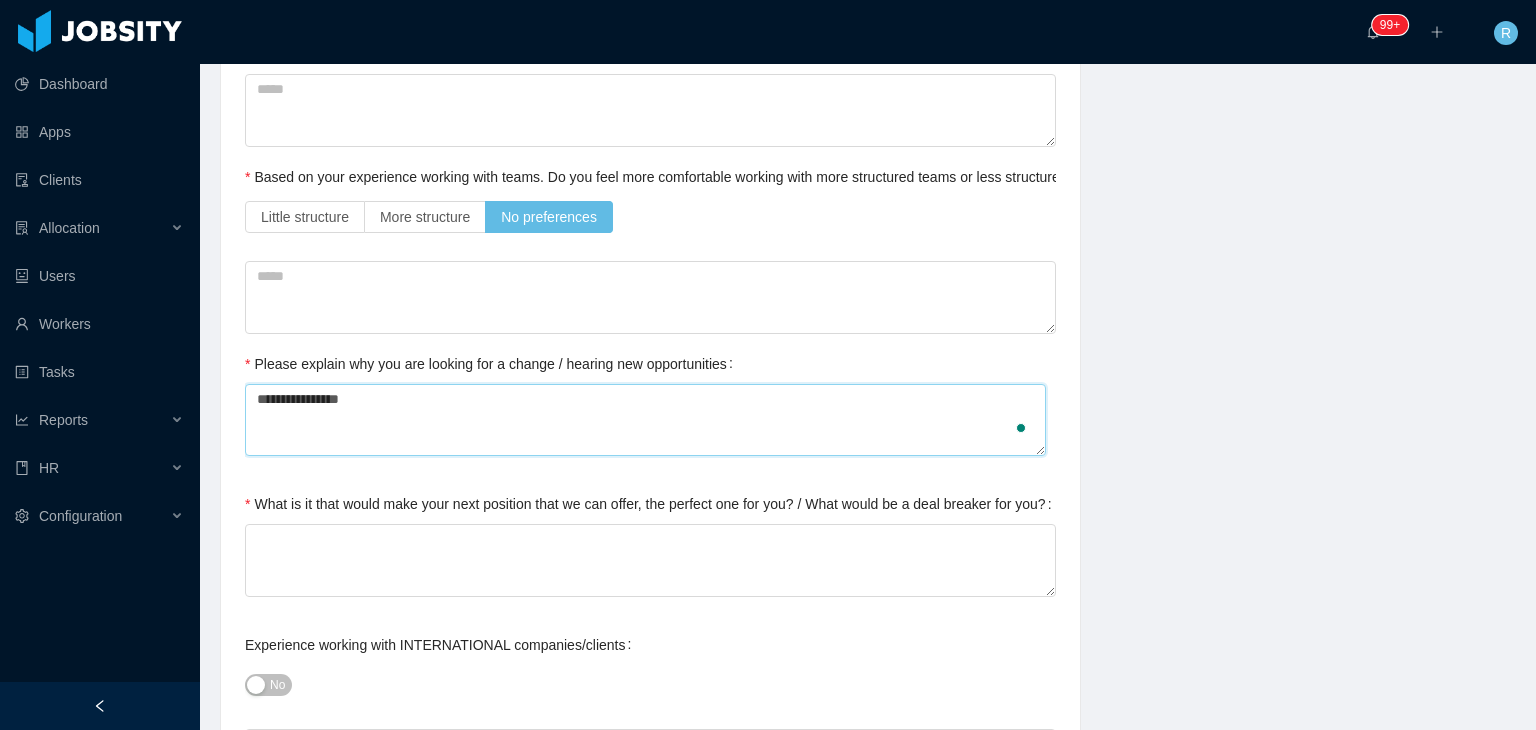 type 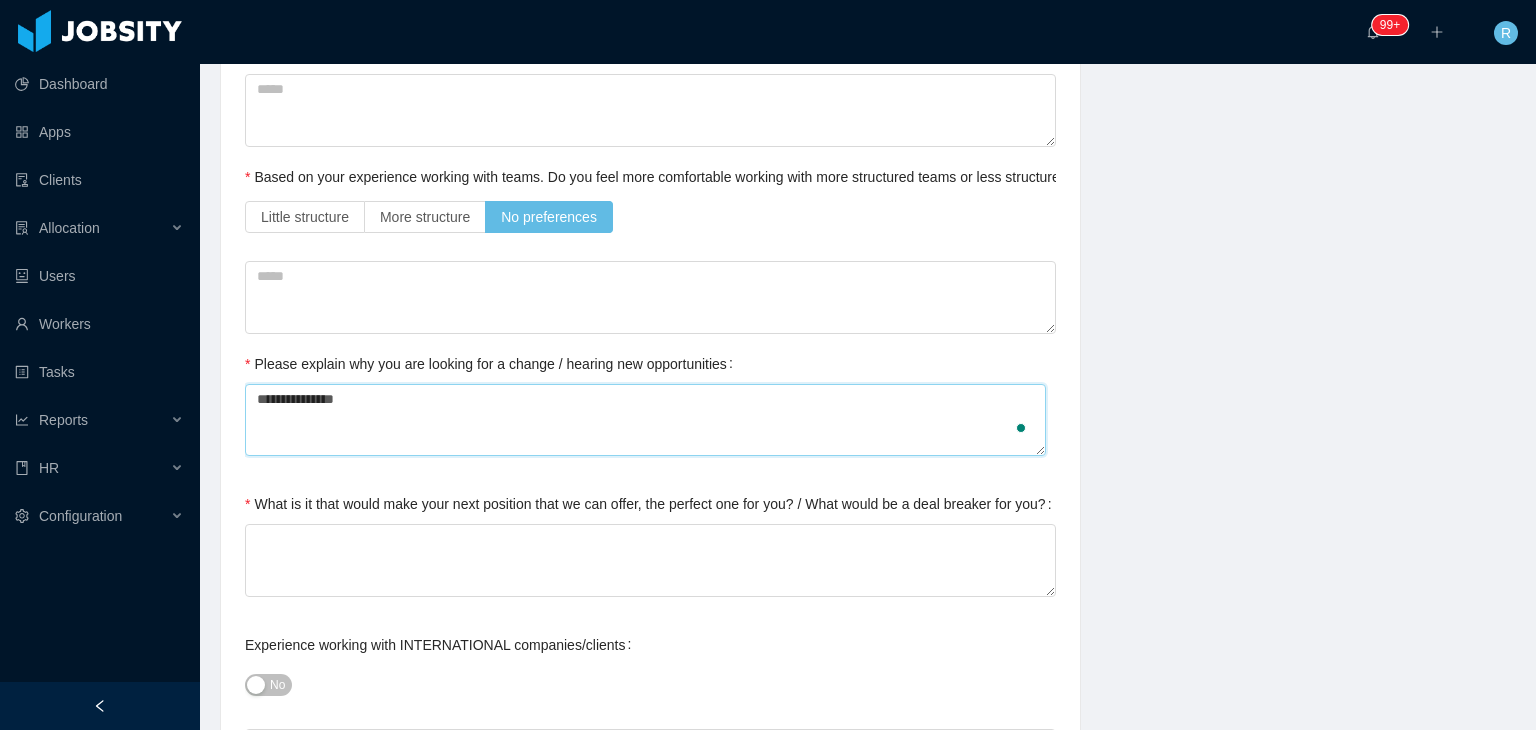type 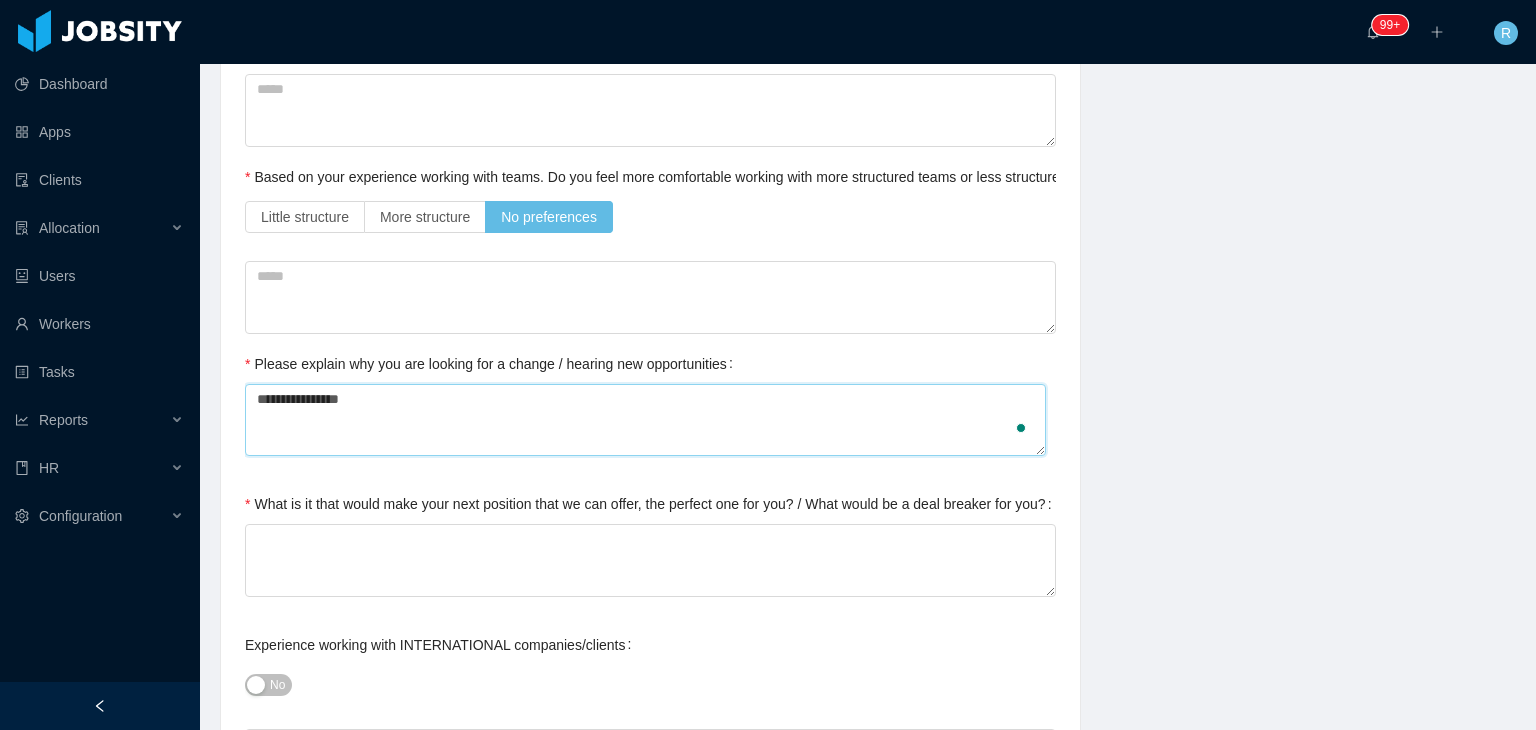 type 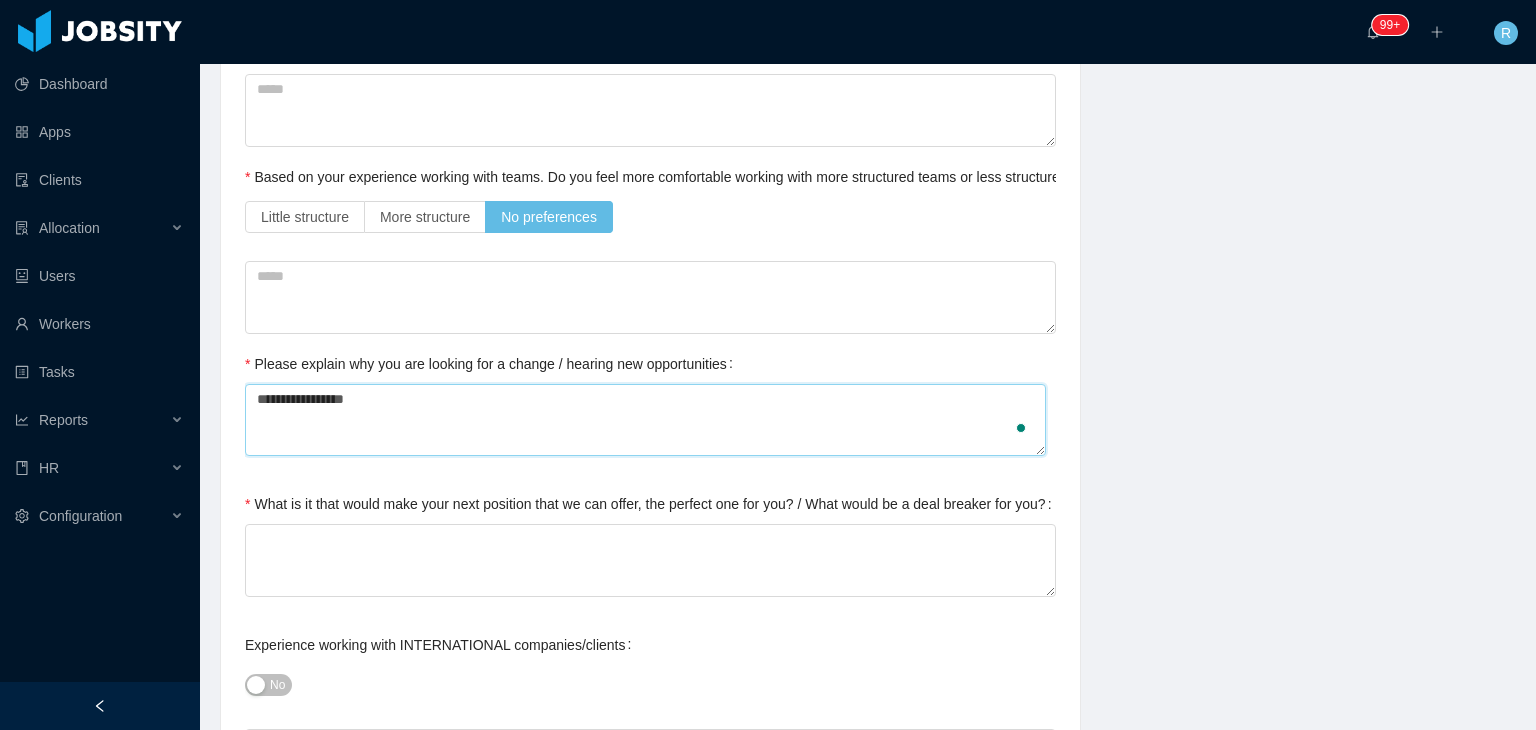 type on "**********" 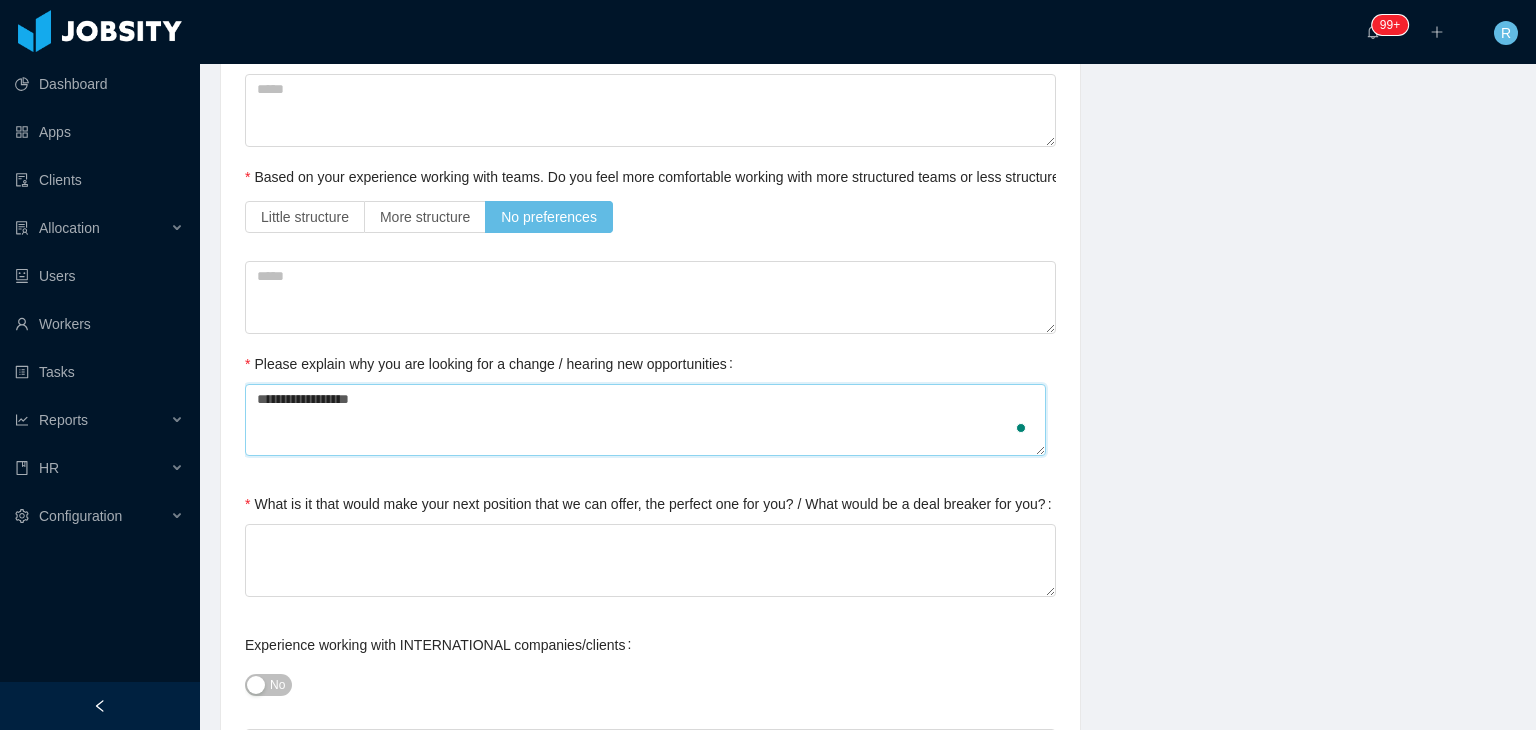 type 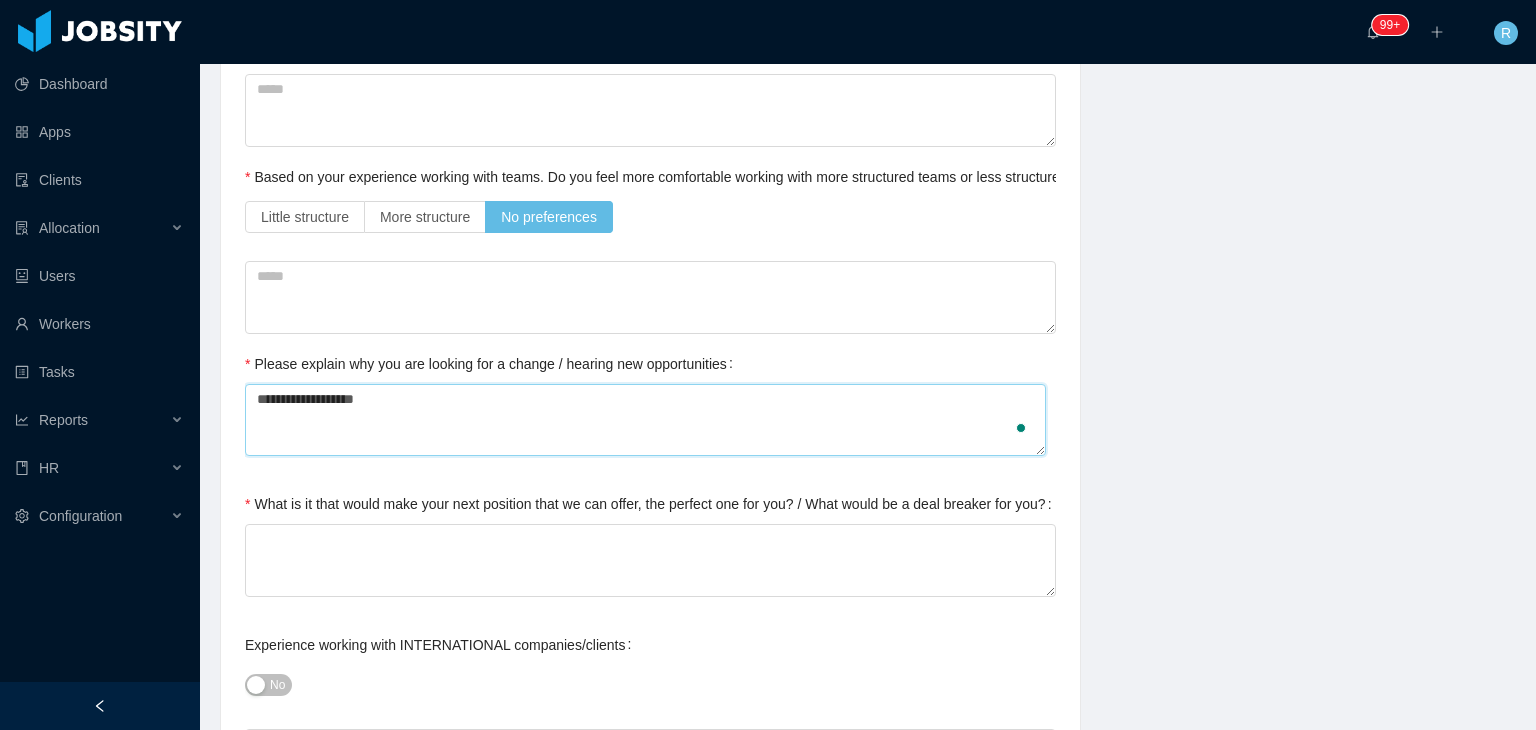 type 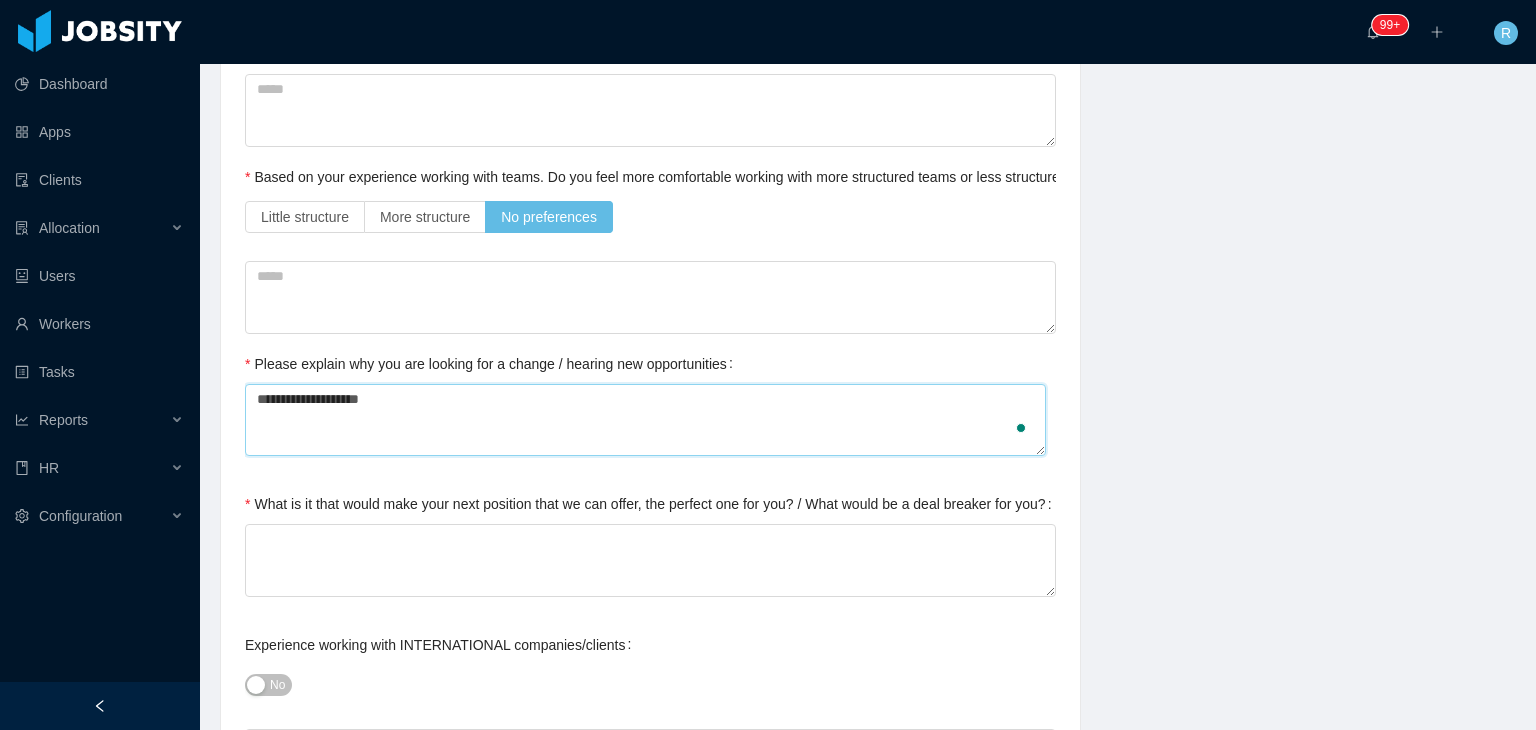 type on "**********" 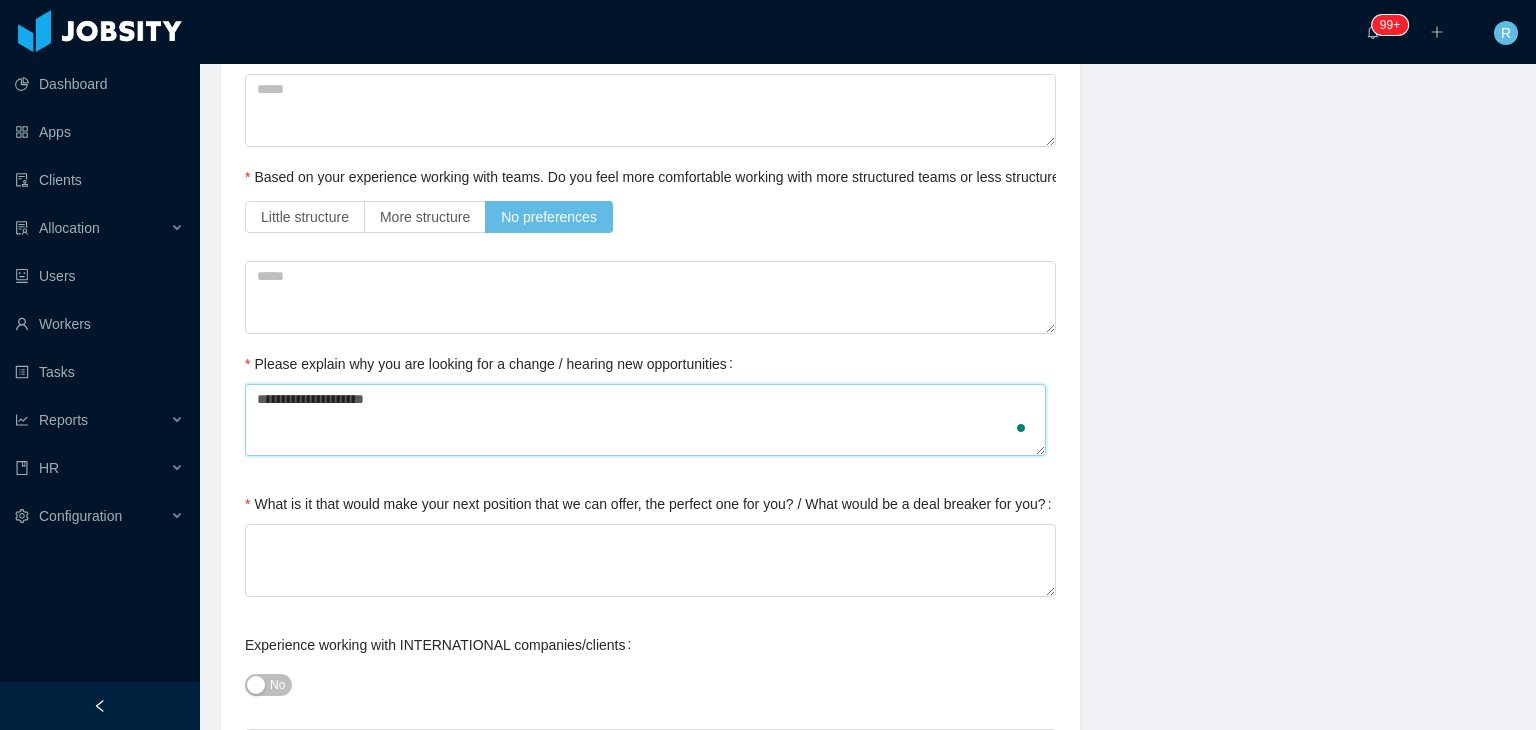 type 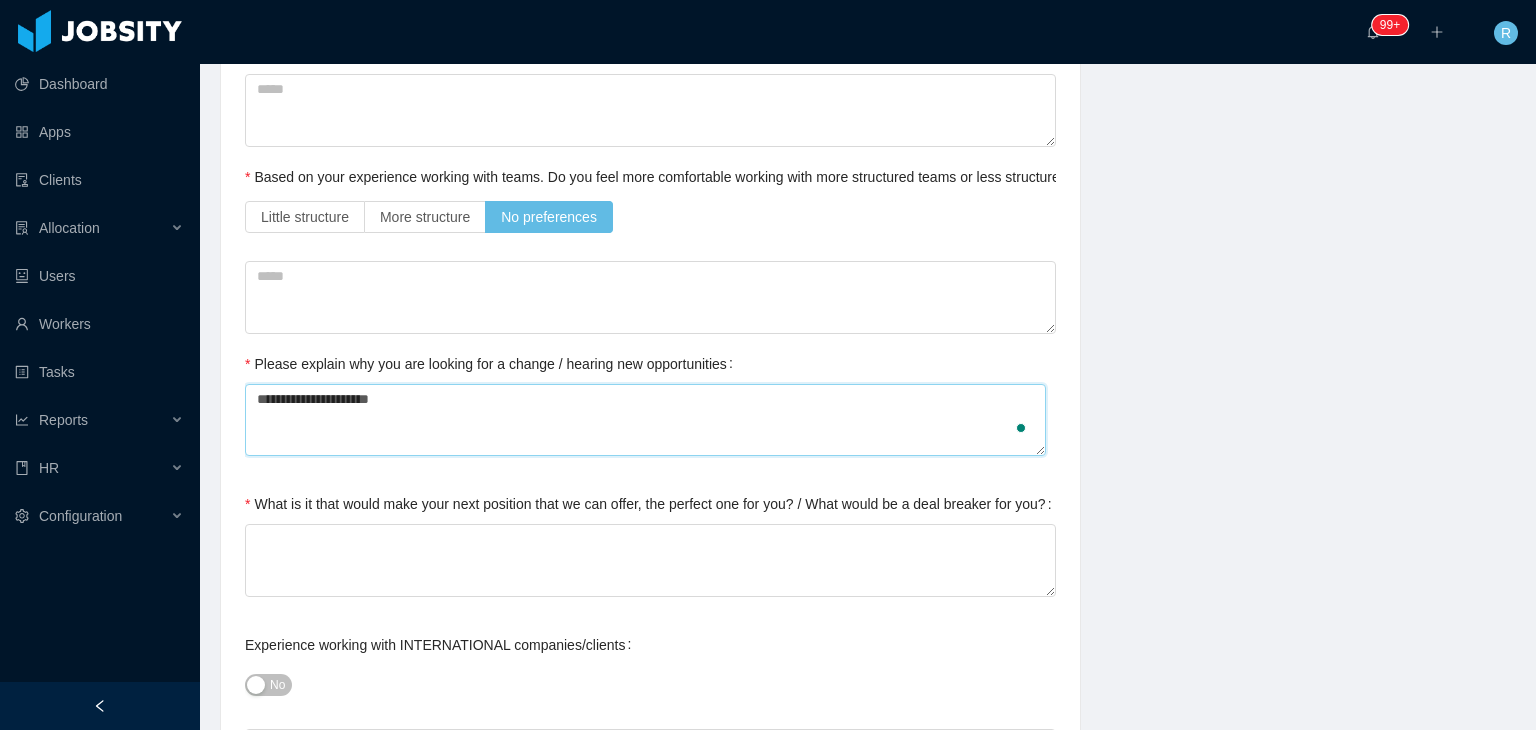 type 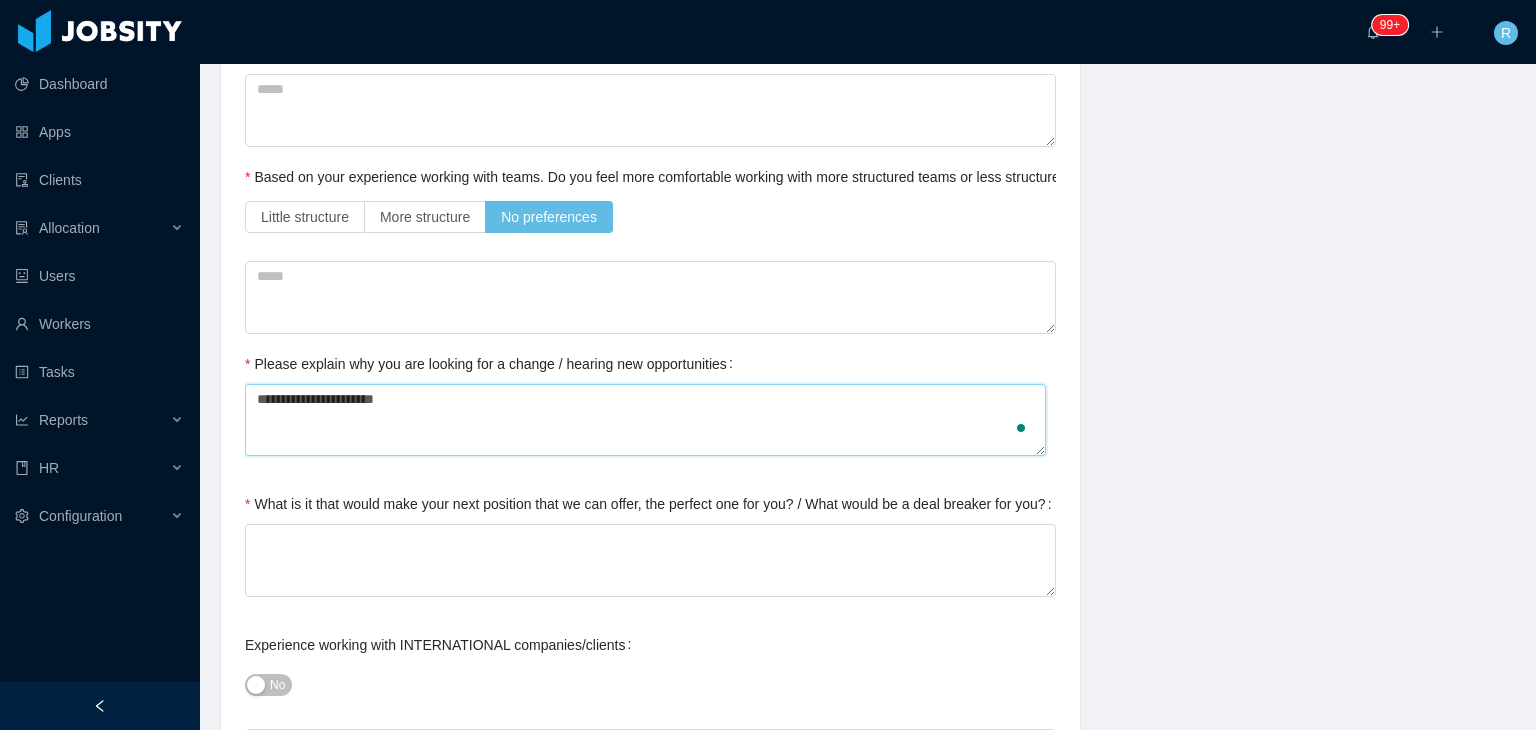 type 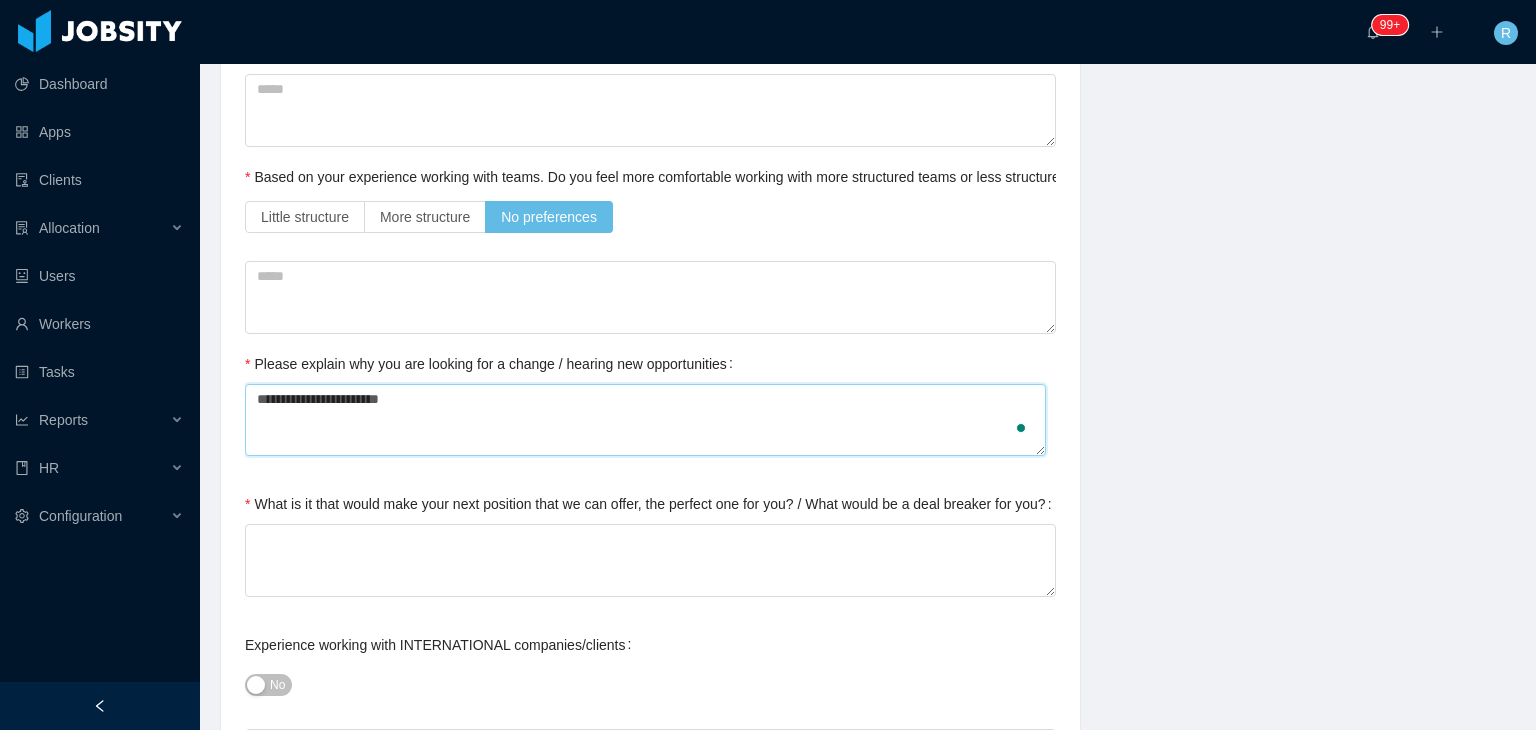 type 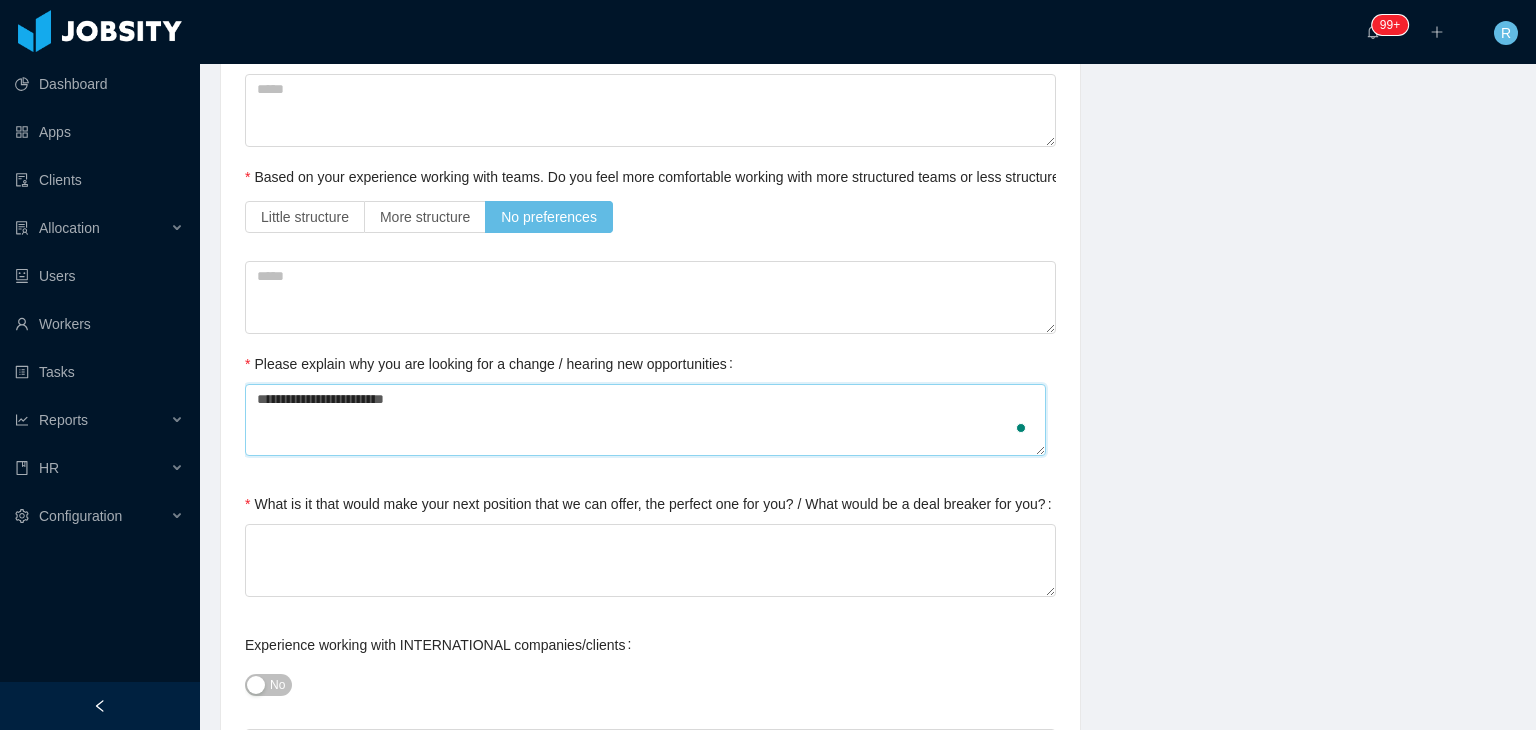 type 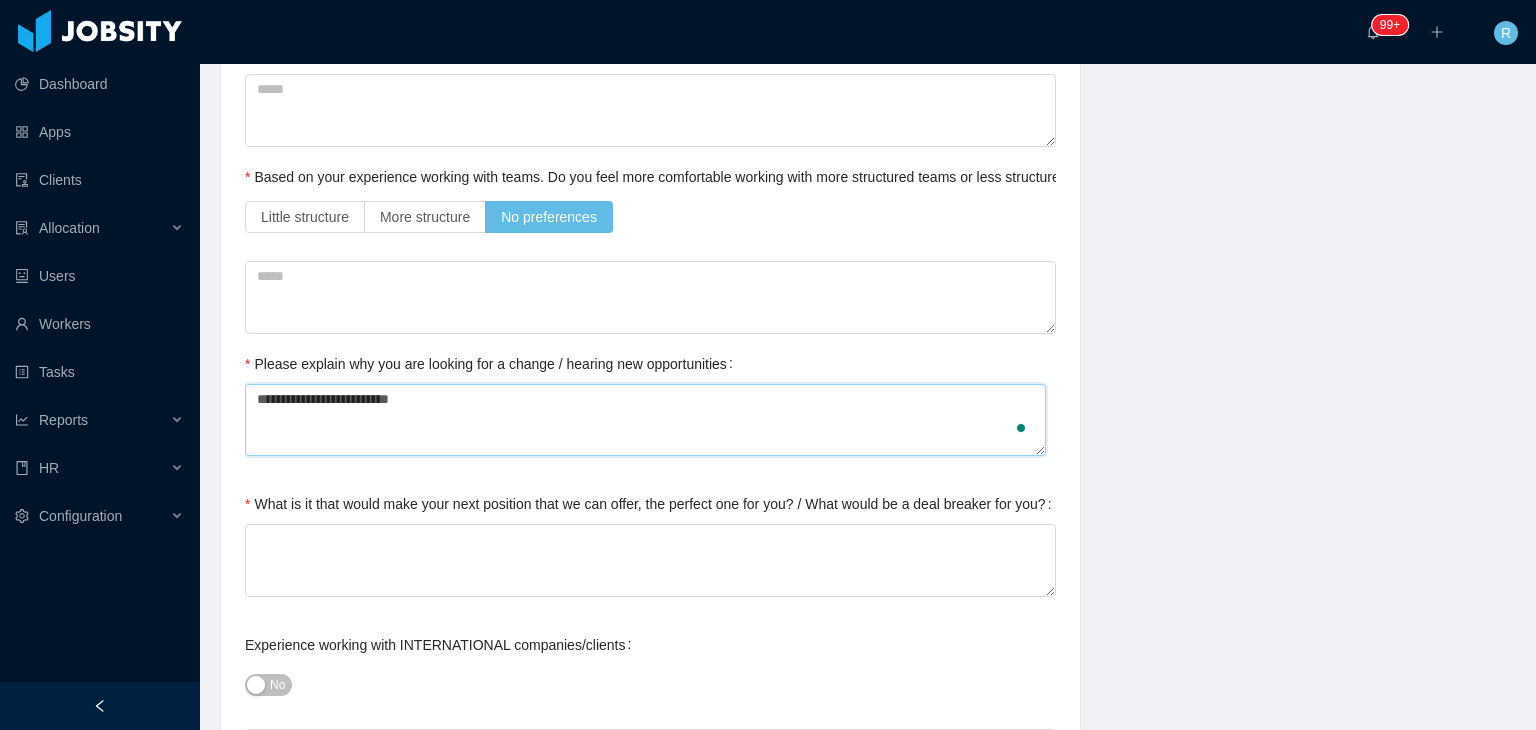 type on "**********" 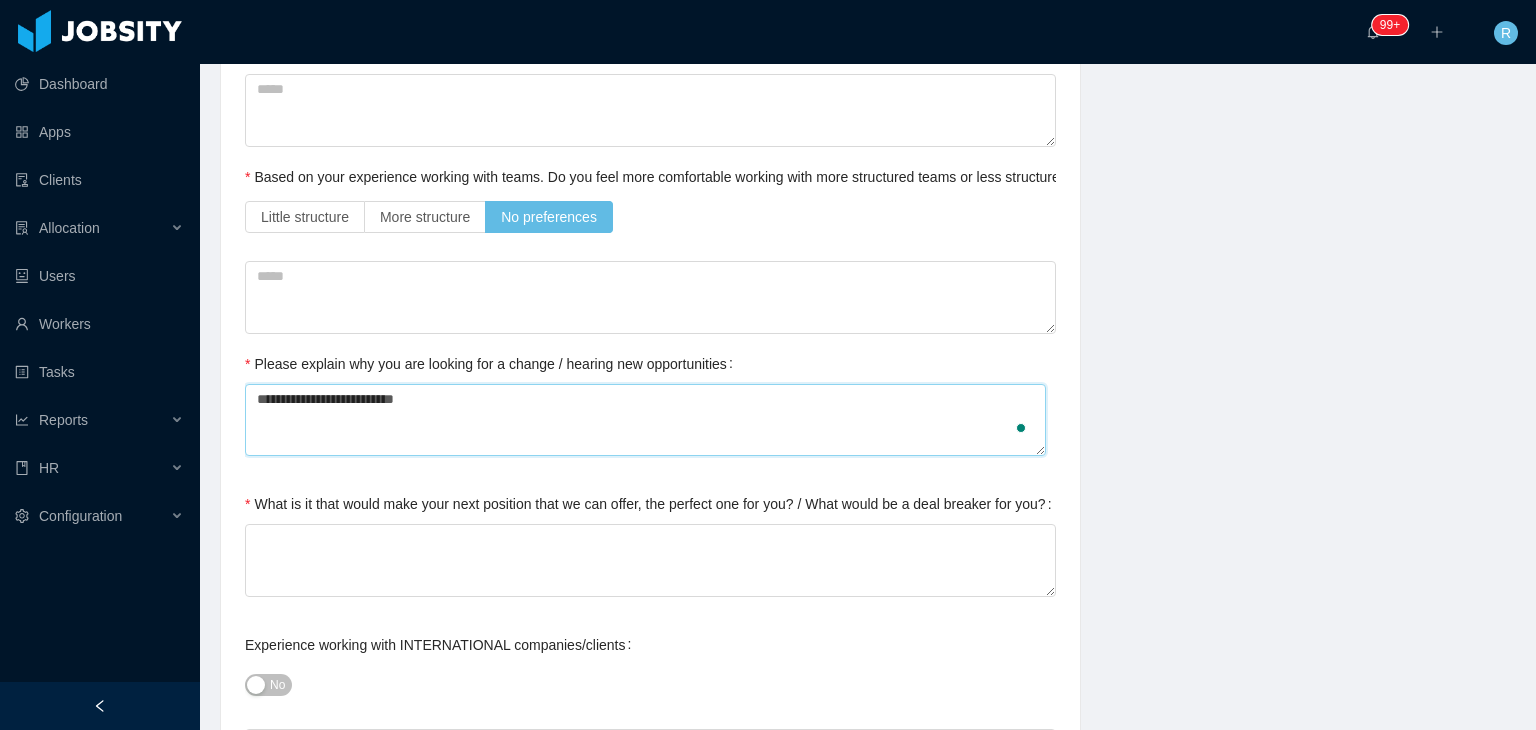 type 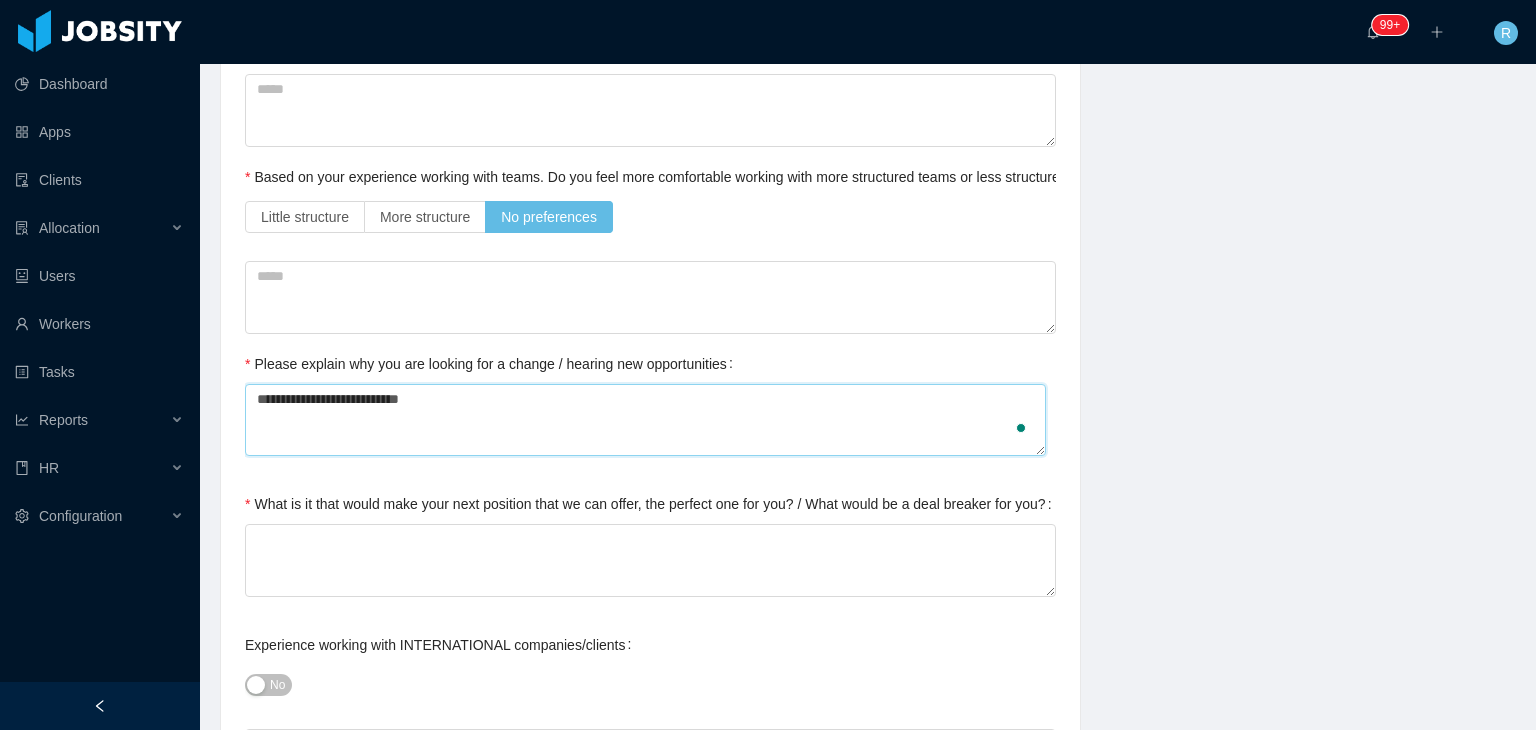 type 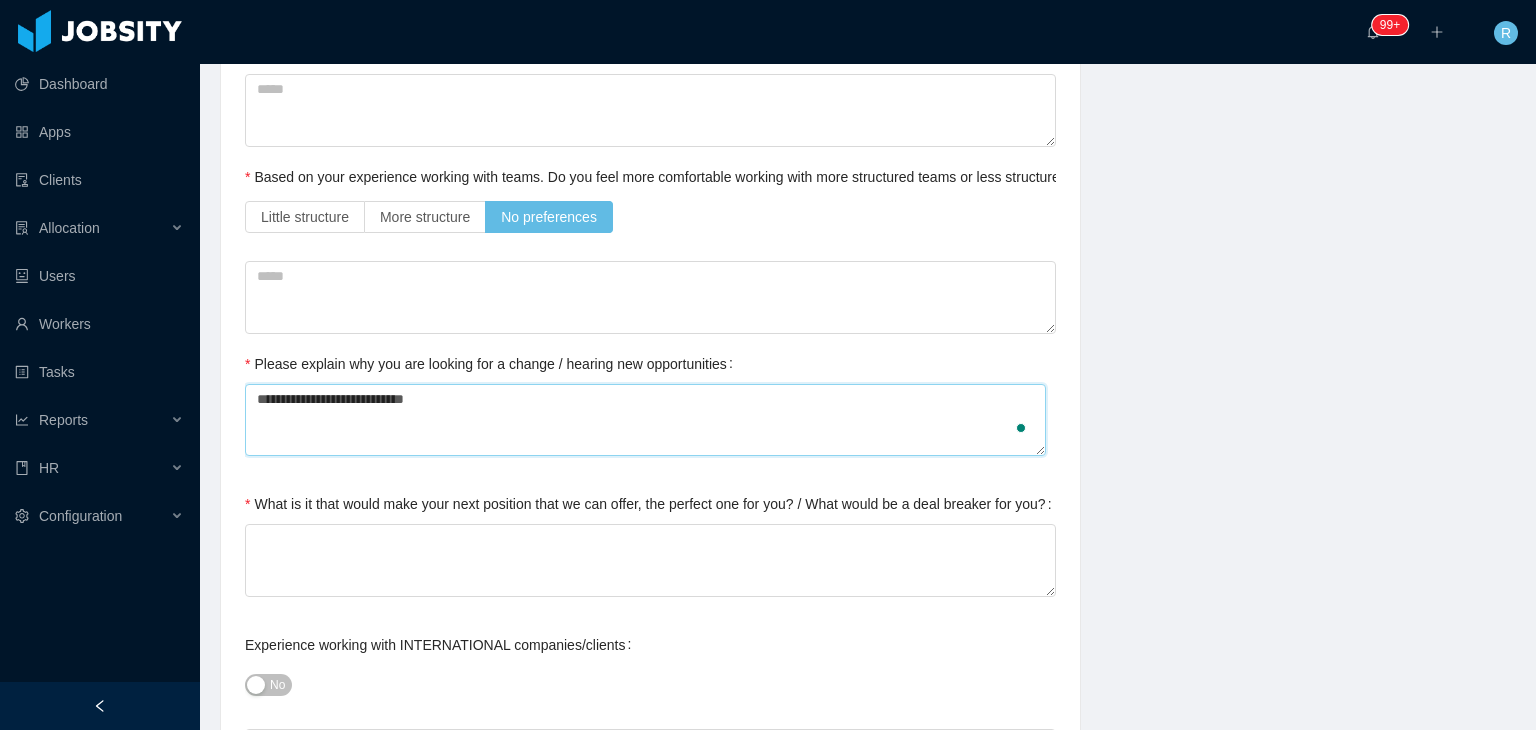 type 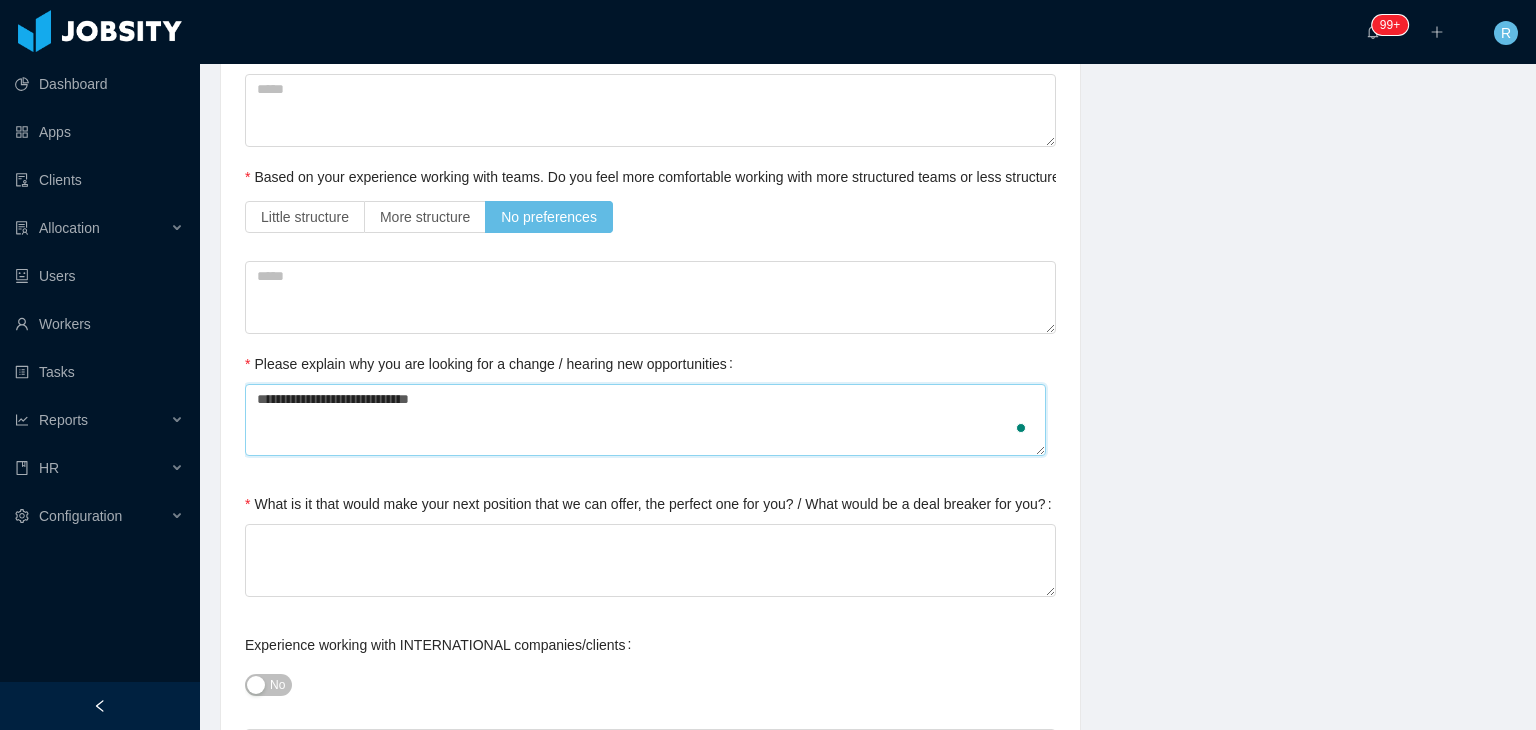 type 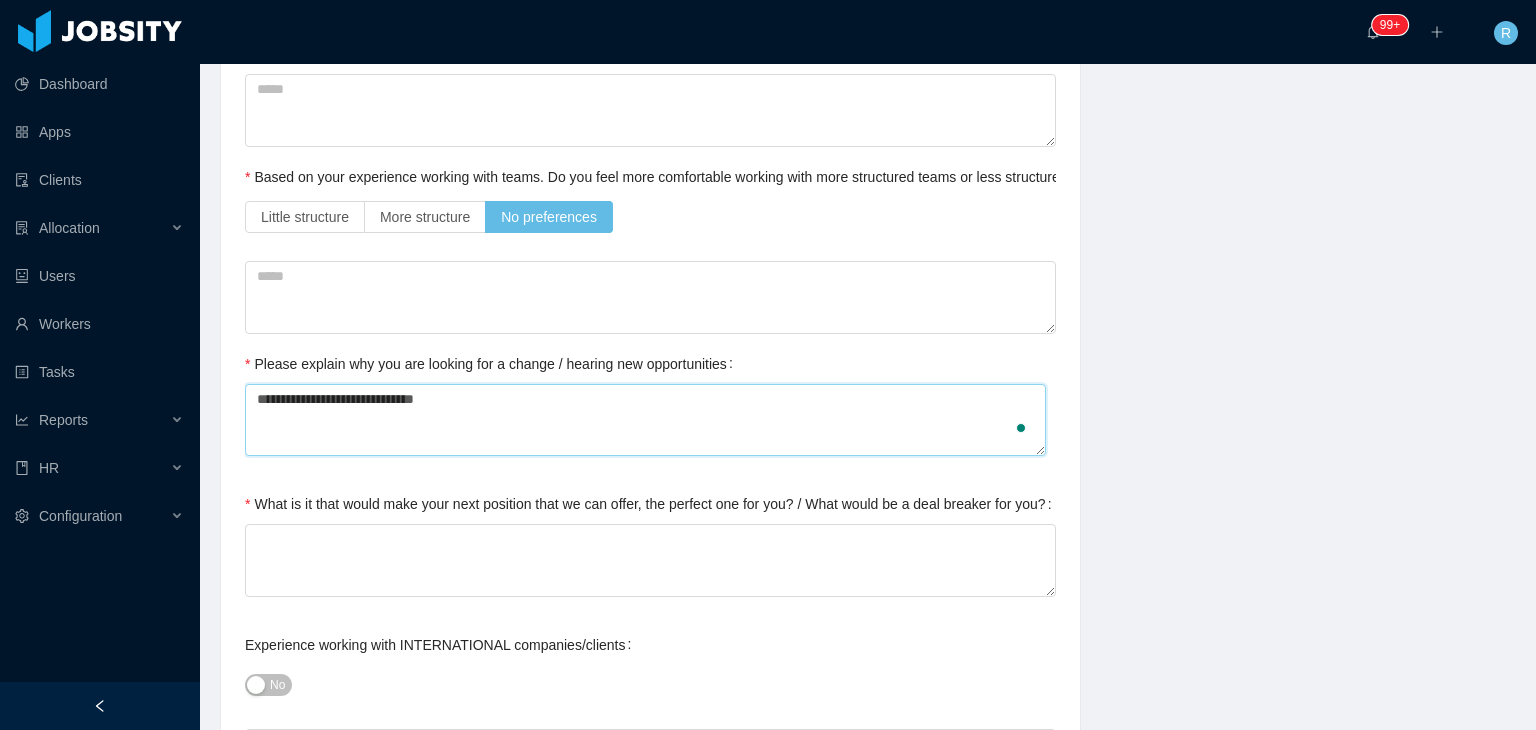 type 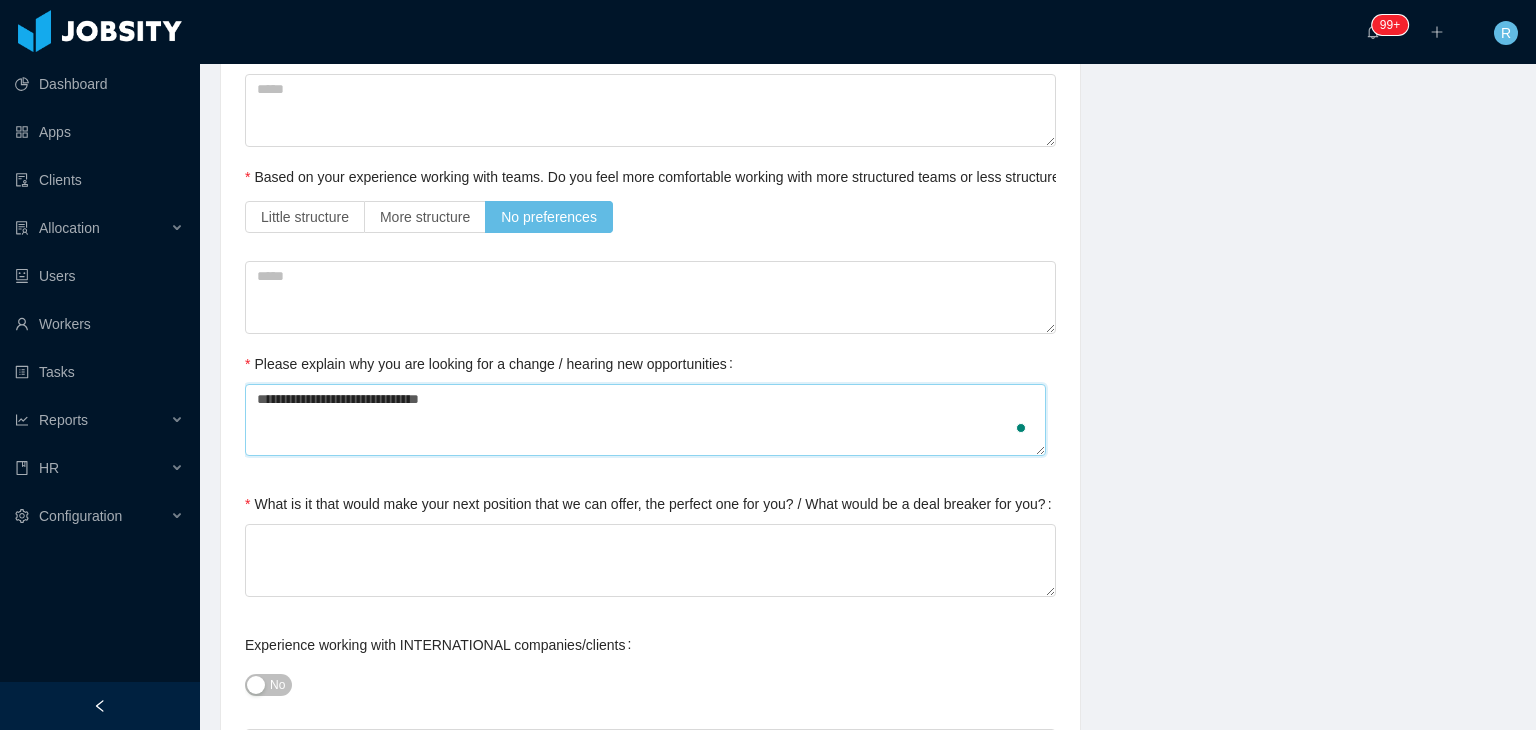 type 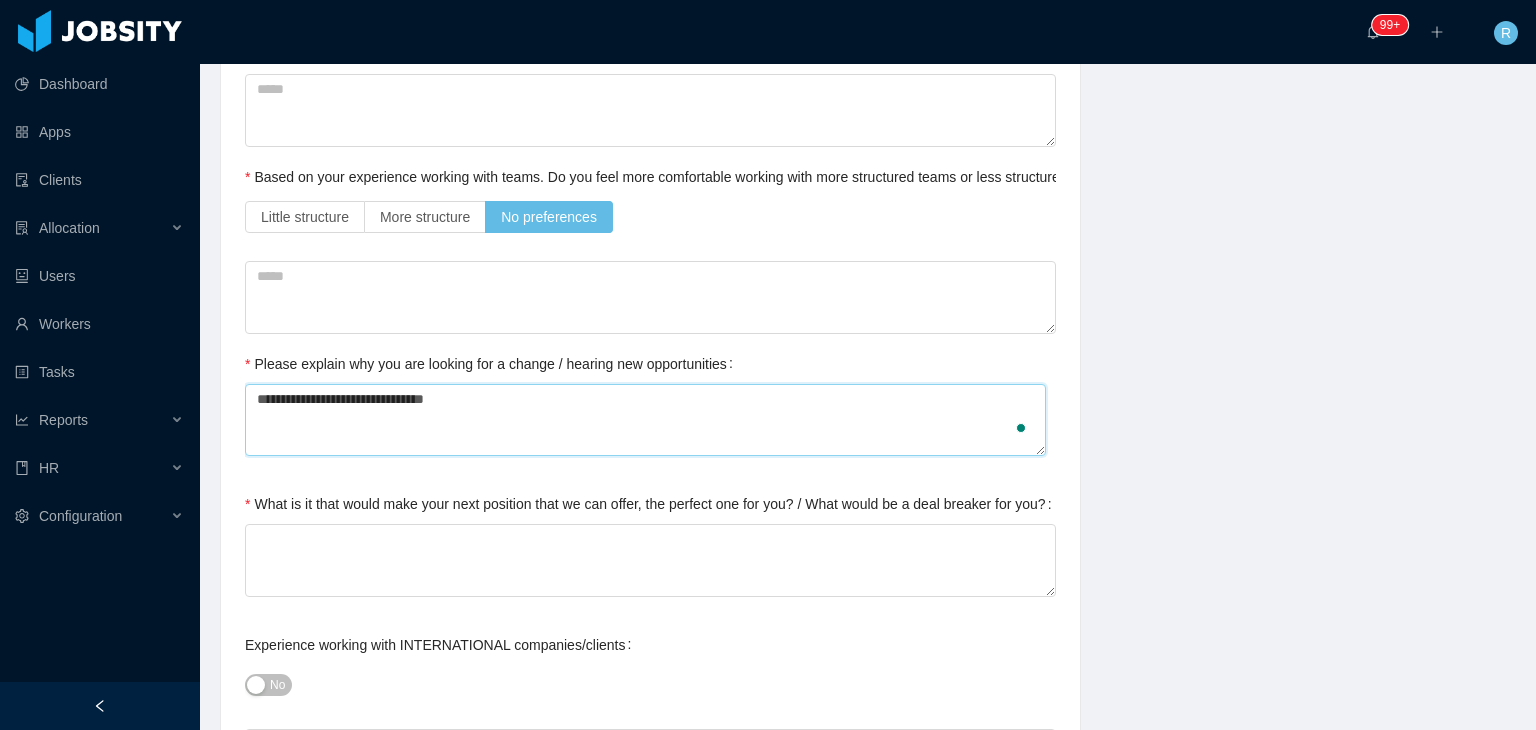 type 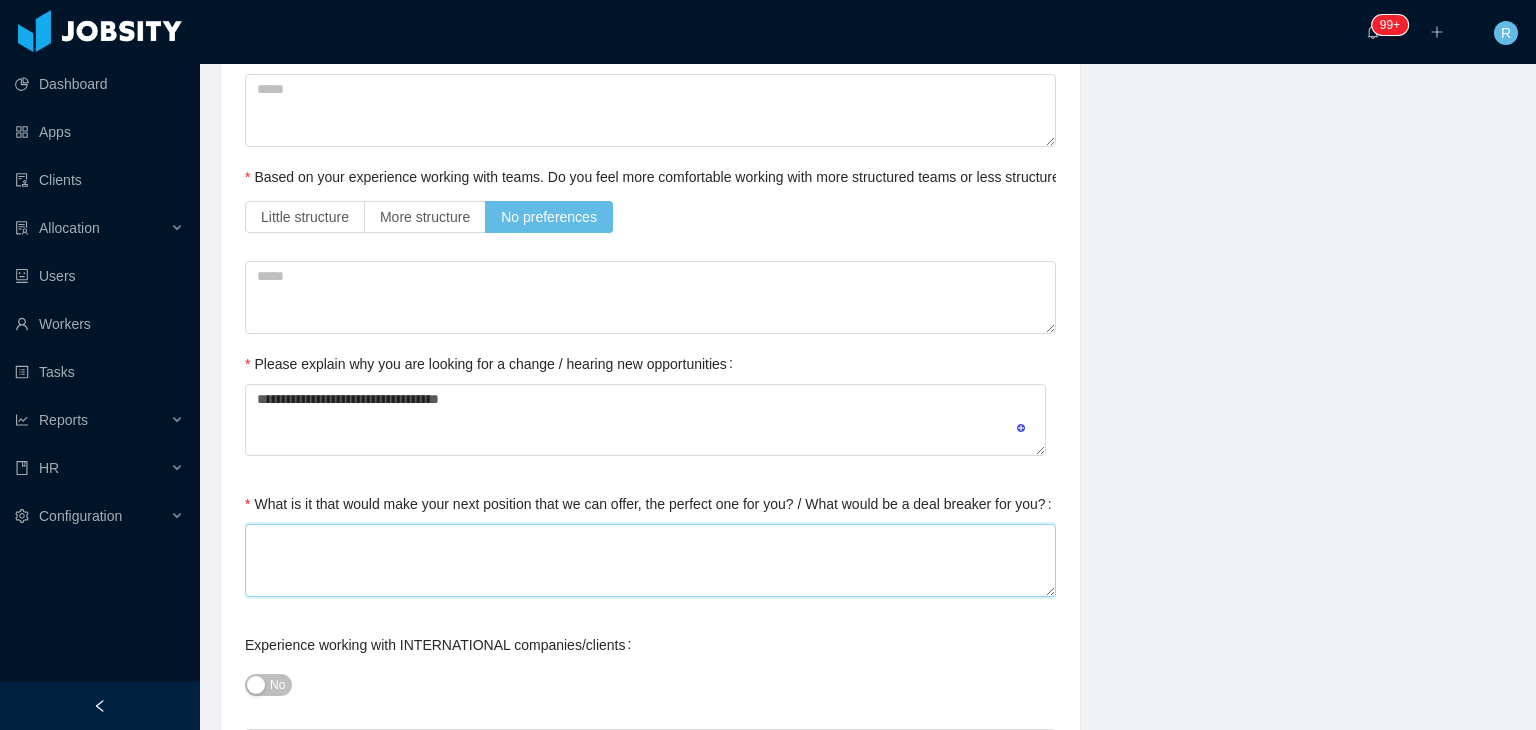 click on "What is it that would make your next position that we can offer, the perfect one for you? / What would be a deal breaker for you?" at bounding box center [650, 560] 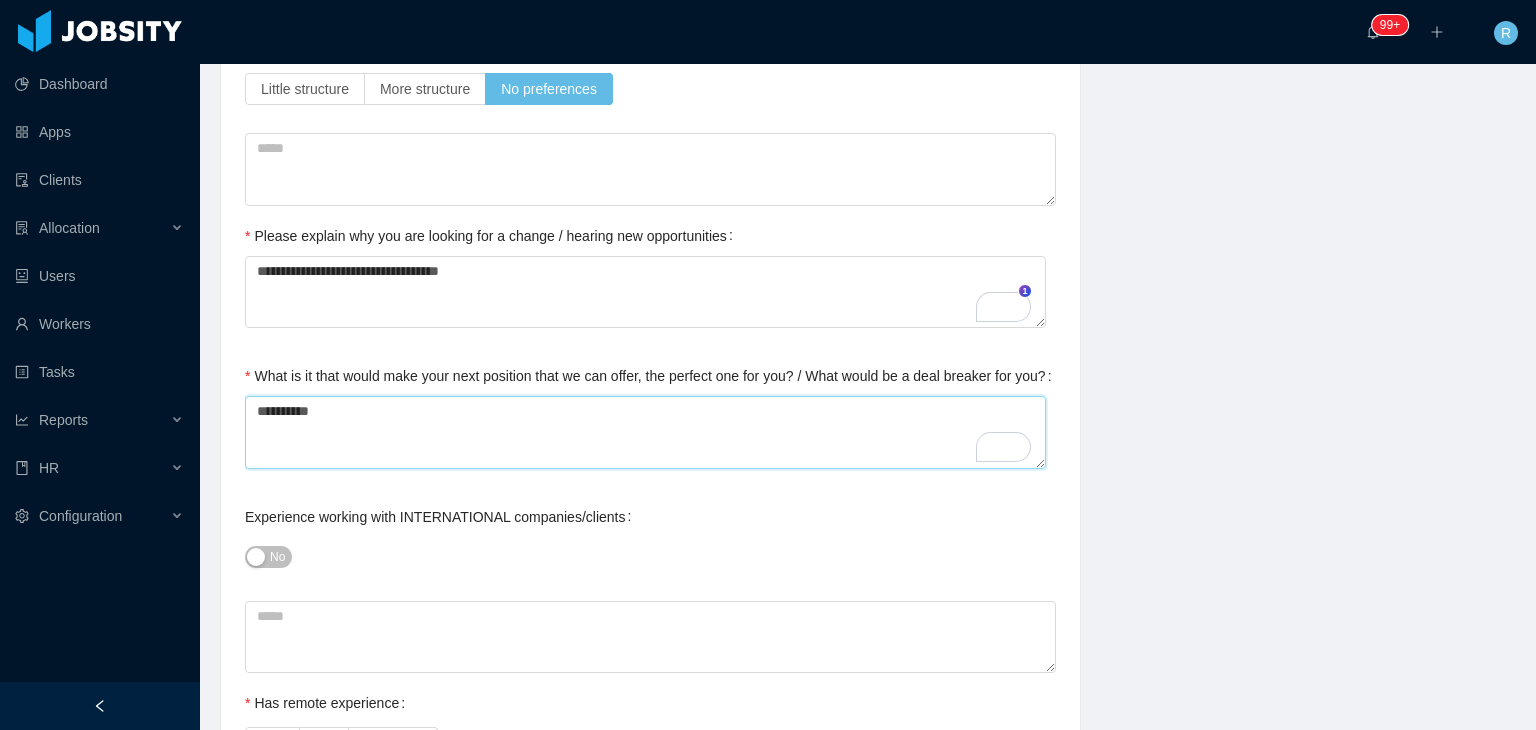 scroll, scrollTop: 1100, scrollLeft: 0, axis: vertical 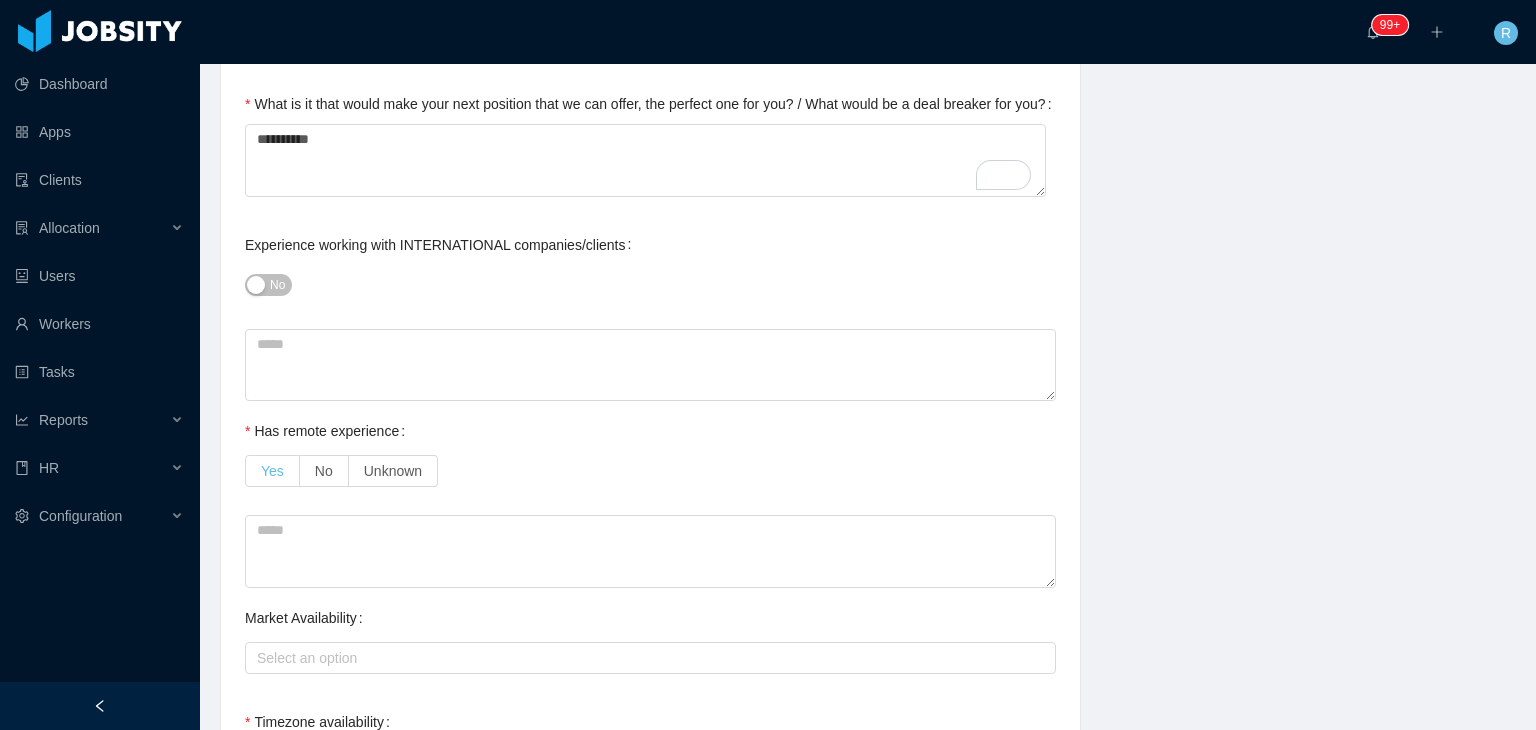 click on "Yes" at bounding box center [272, 471] 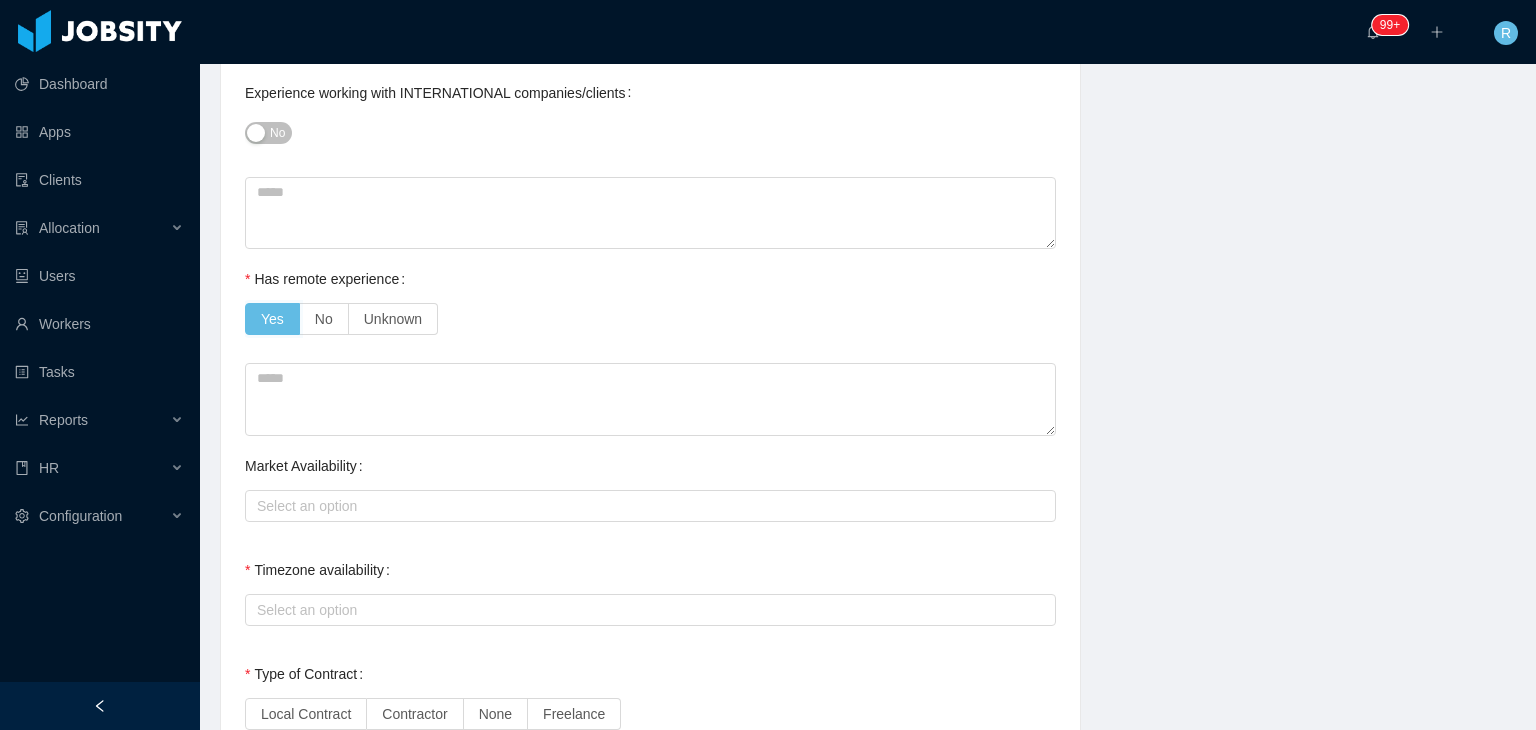 scroll, scrollTop: 1400, scrollLeft: 0, axis: vertical 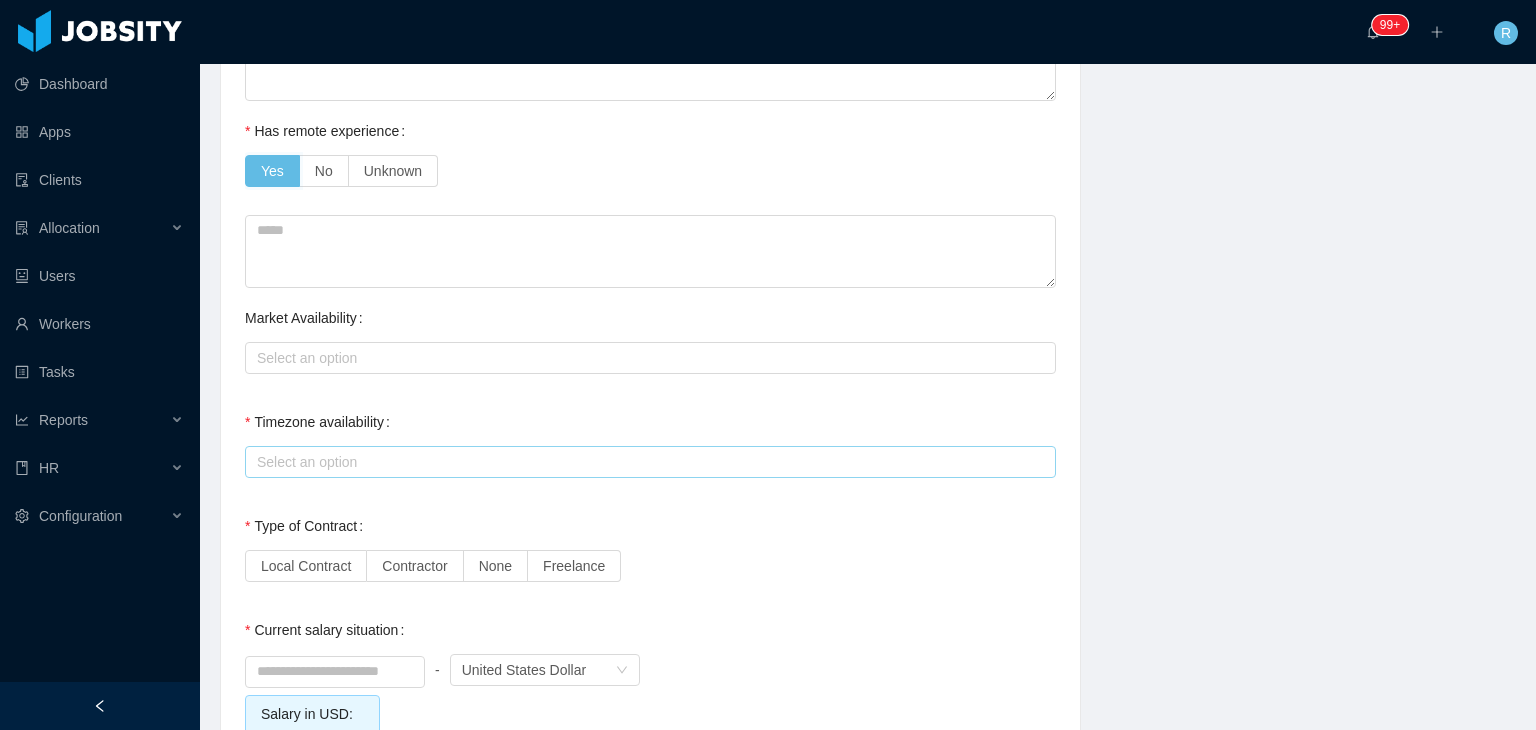 click on "Select an option" at bounding box center [646, 462] 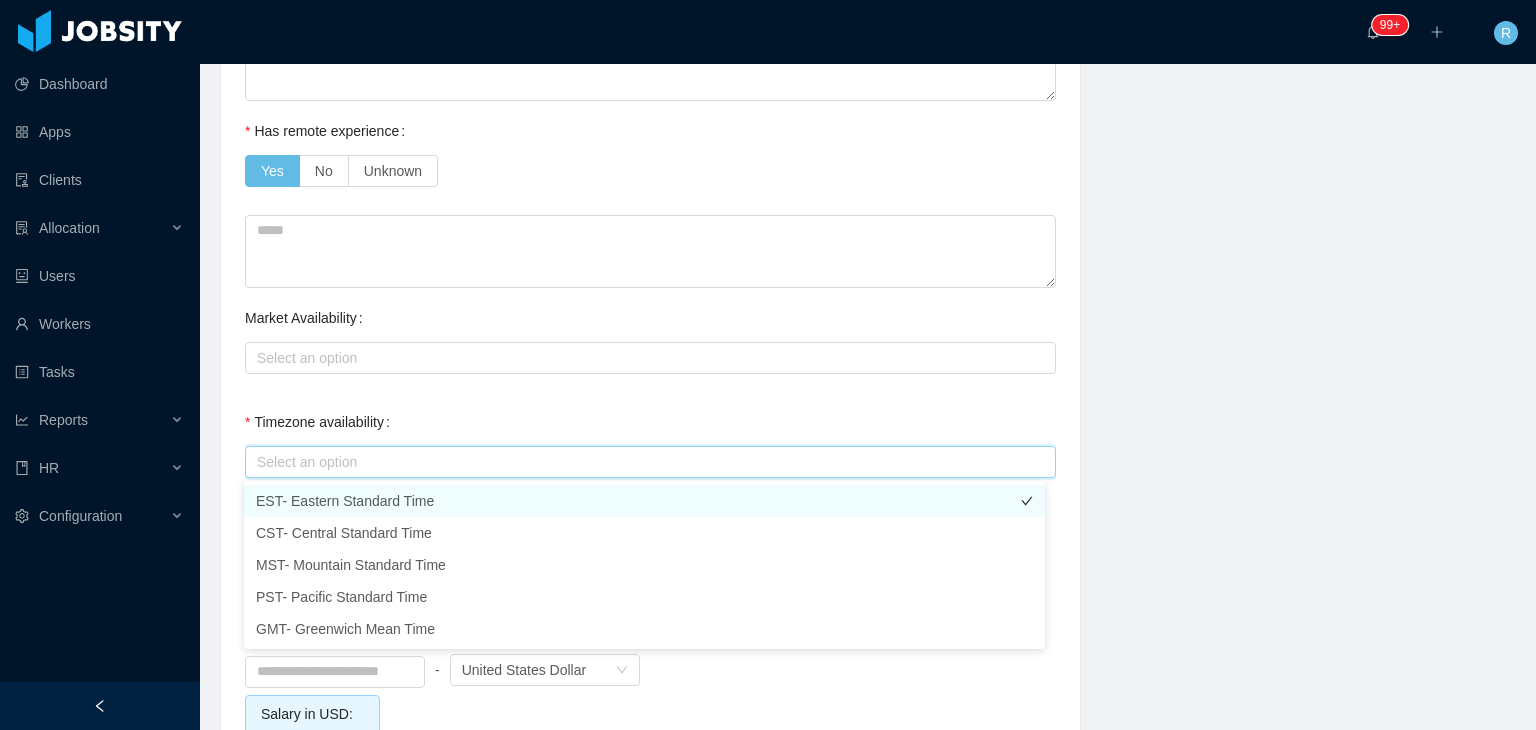 click on "EST- Eastern Standard Time" at bounding box center [644, 501] 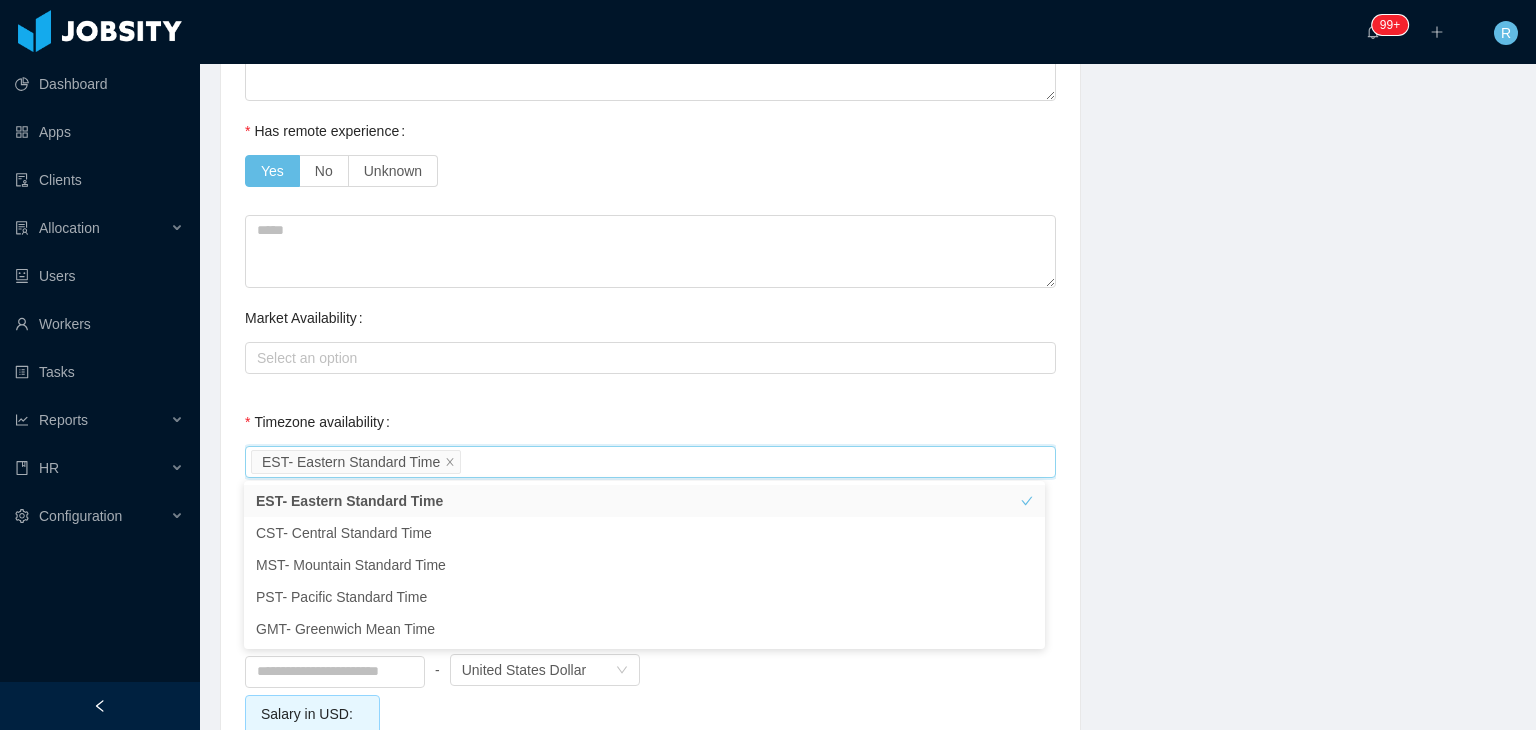 click on "Timezone availability" at bounding box center [321, 422] 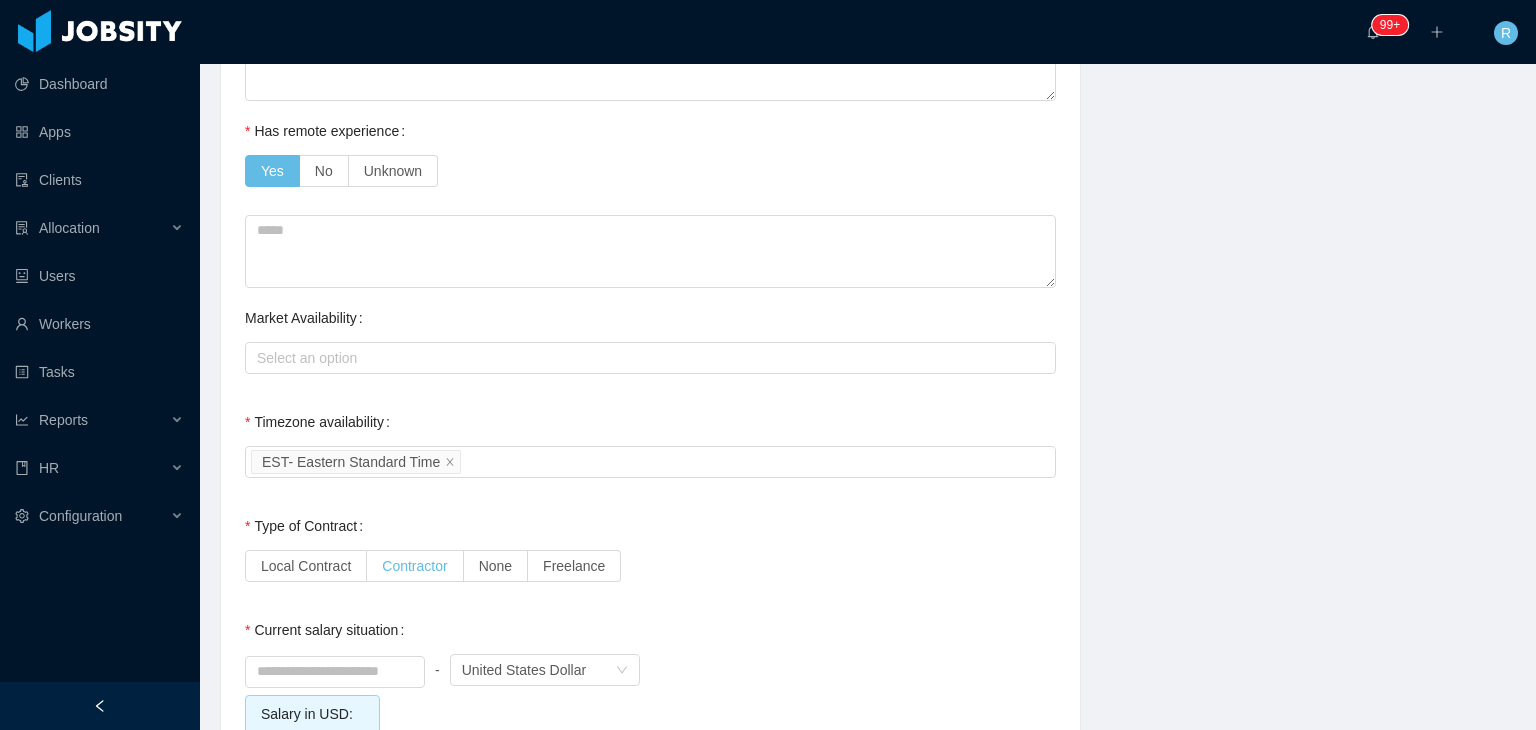 click on "Contractor" at bounding box center (414, 566) 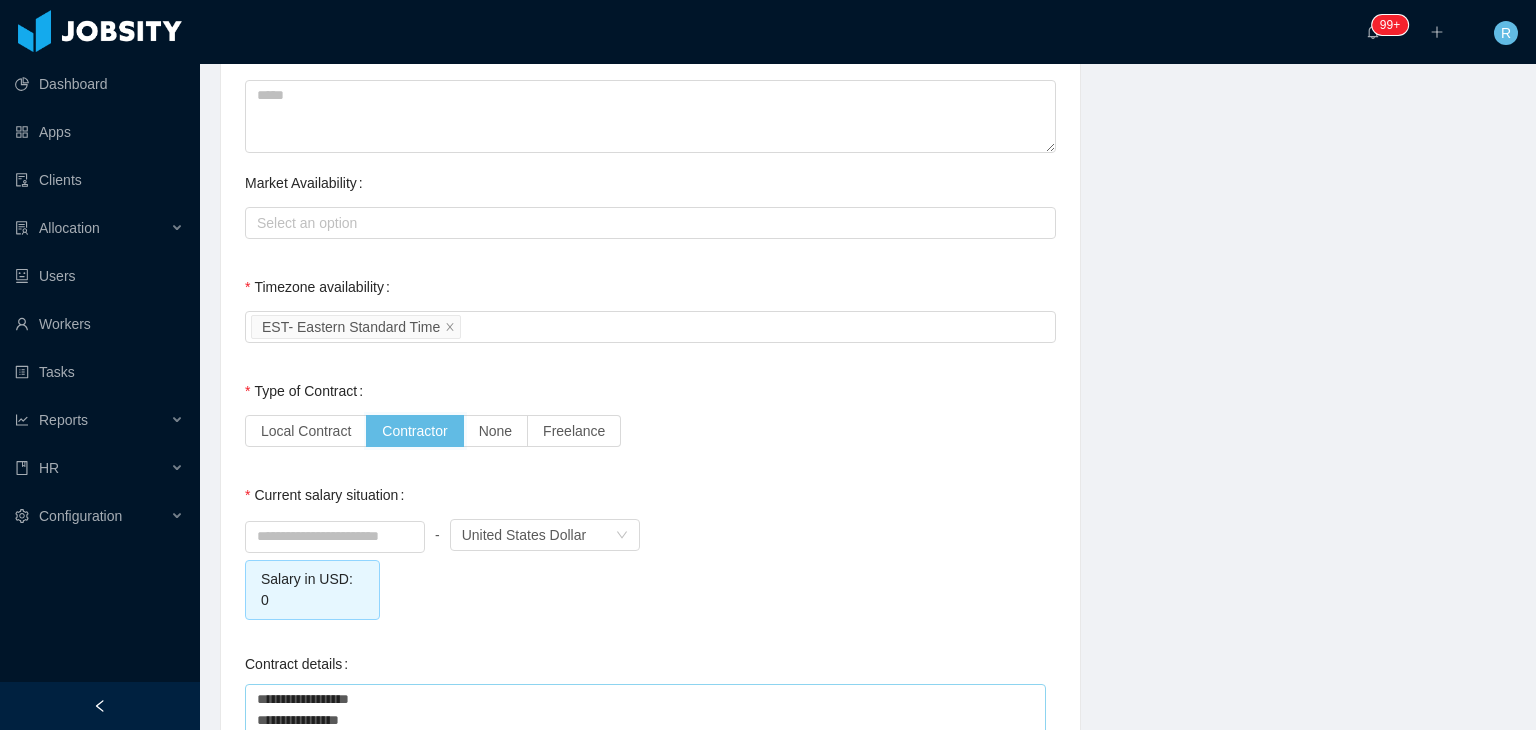 scroll, scrollTop: 1700, scrollLeft: 0, axis: vertical 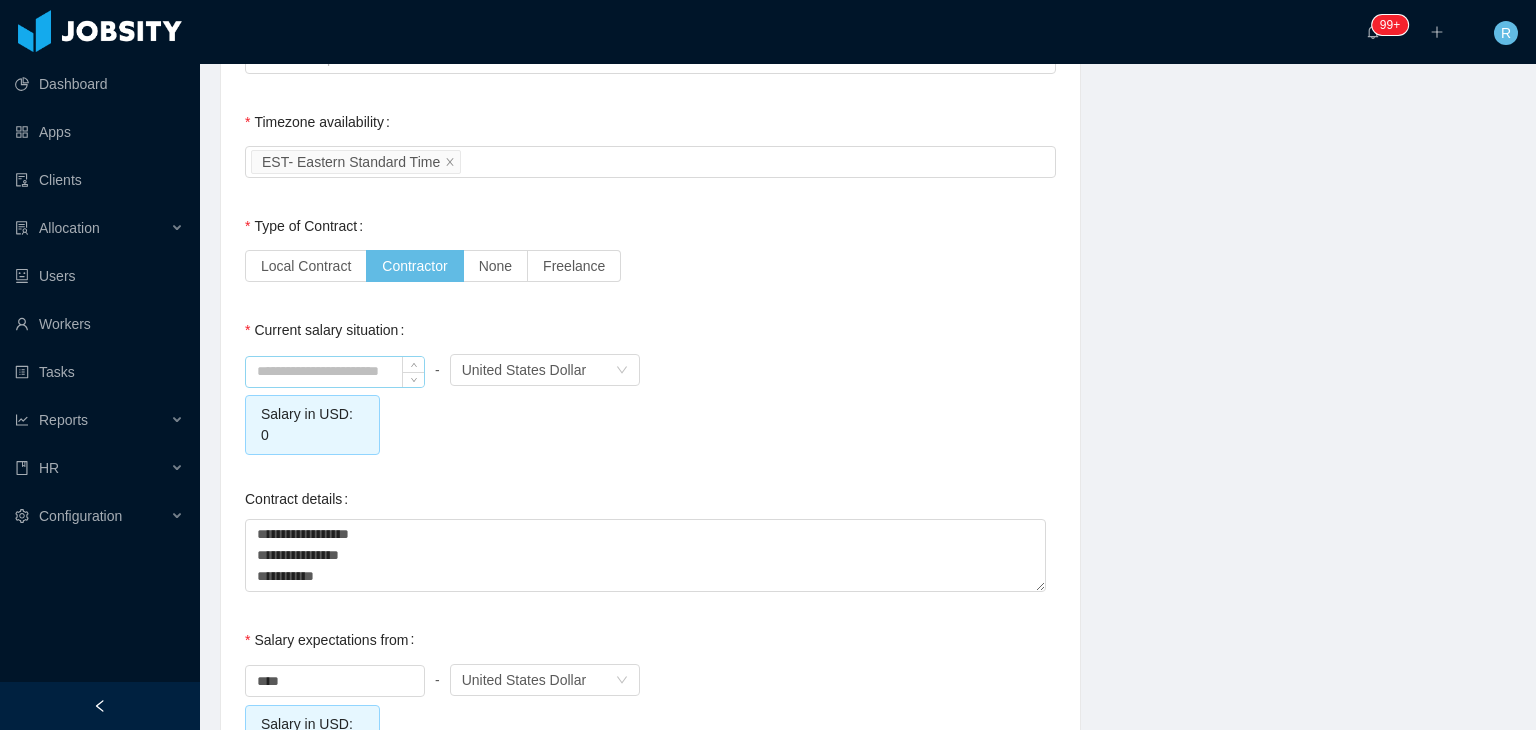 click at bounding box center (335, 372) 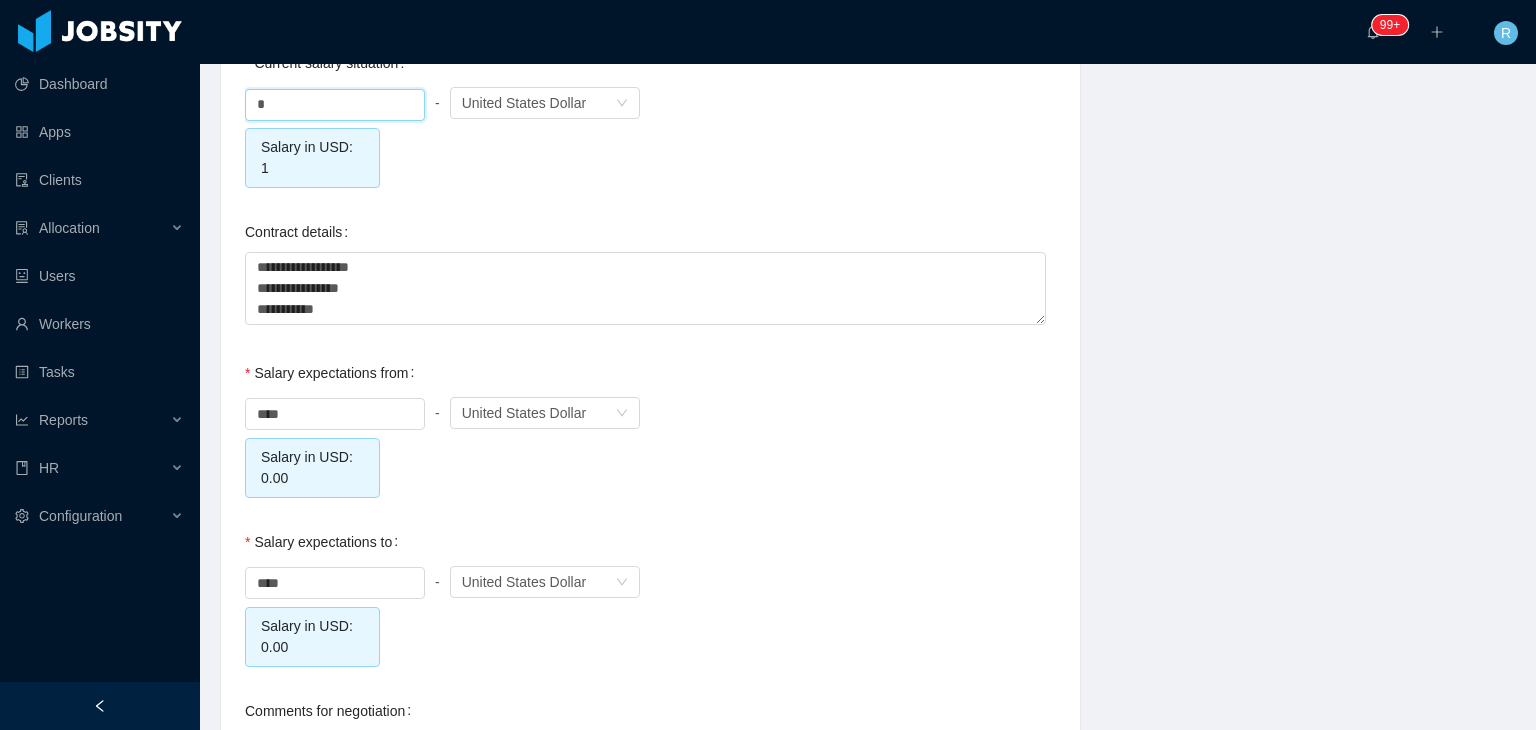 scroll, scrollTop: 2000, scrollLeft: 0, axis: vertical 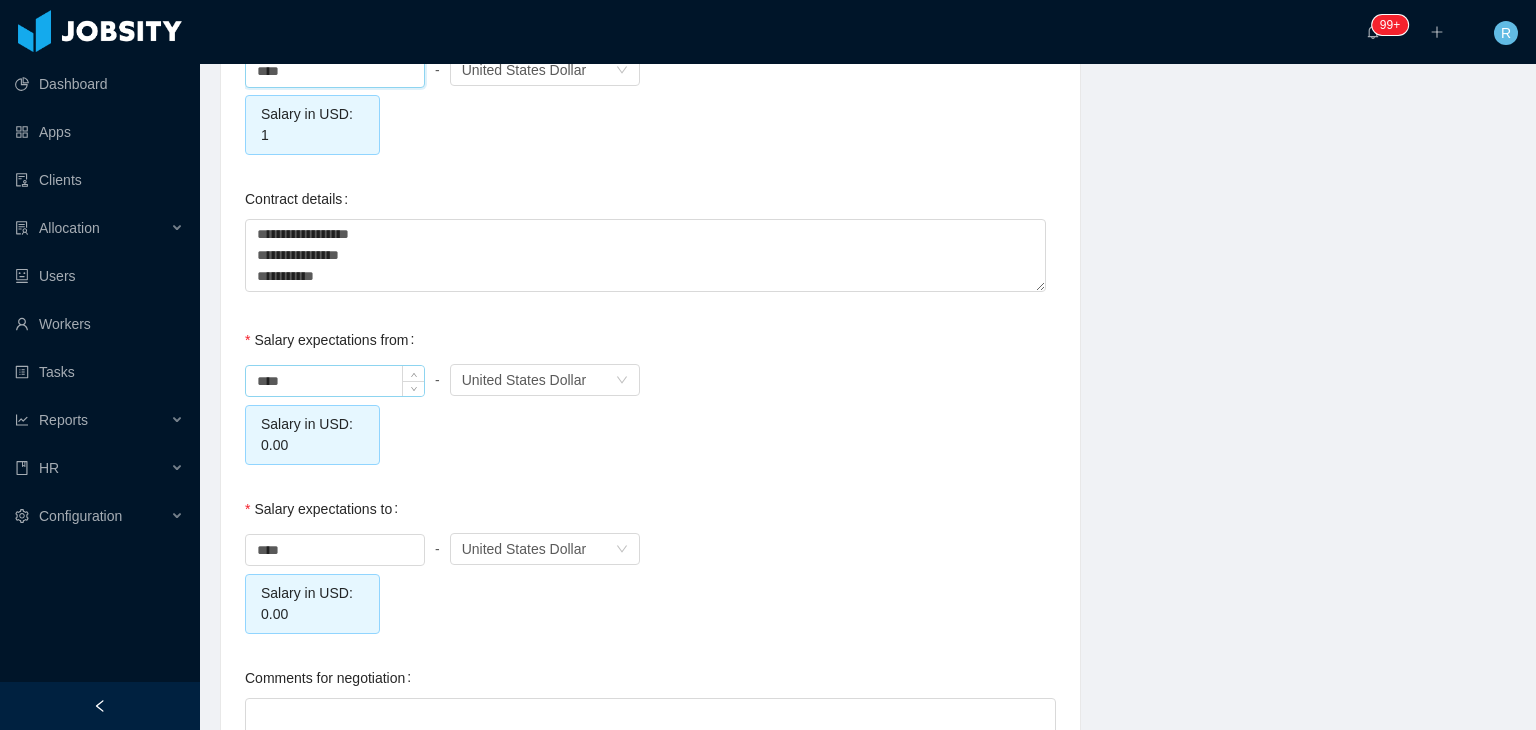 click on "****" at bounding box center [335, 381] 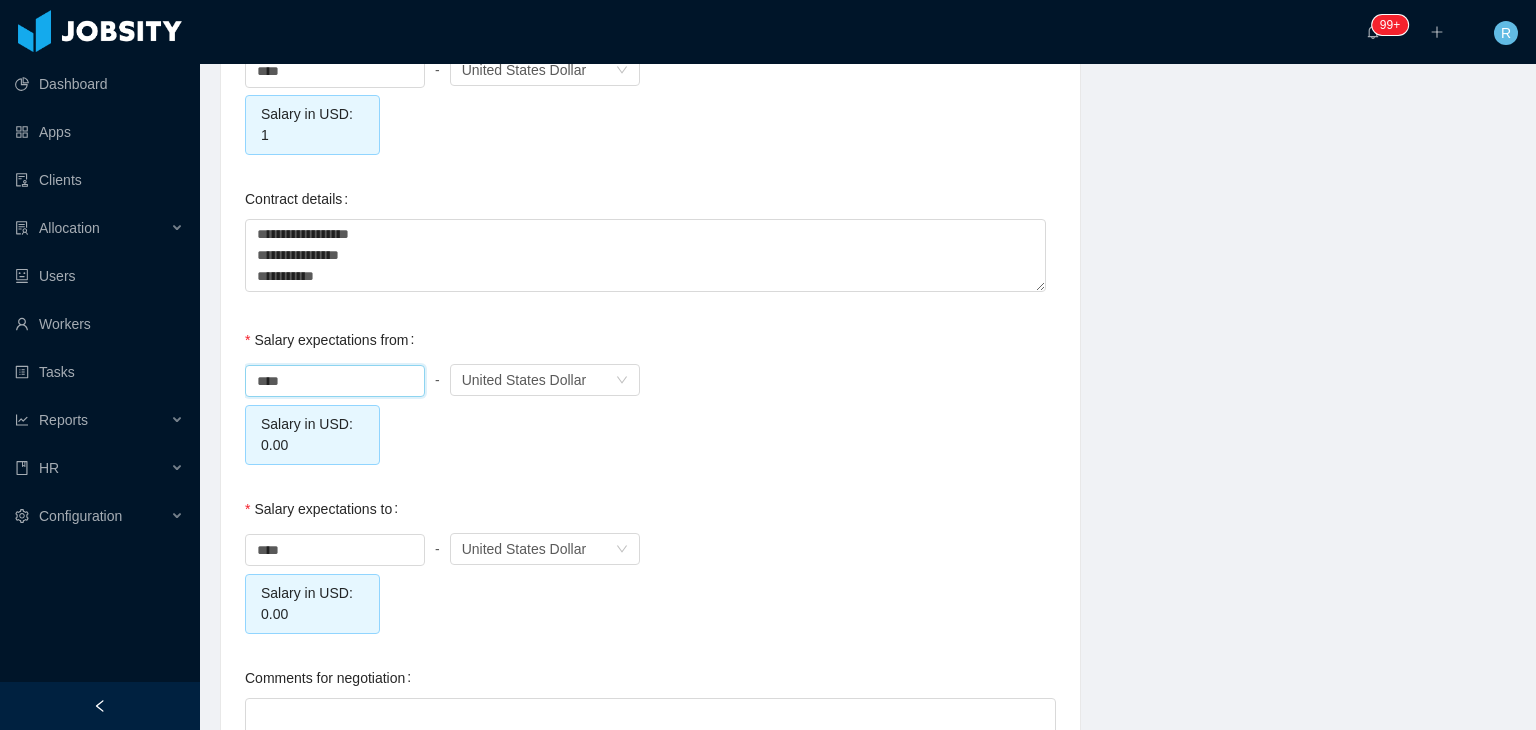 drag, startPoint x: 292, startPoint y: 361, endPoint x: 219, endPoint y: 361, distance: 73 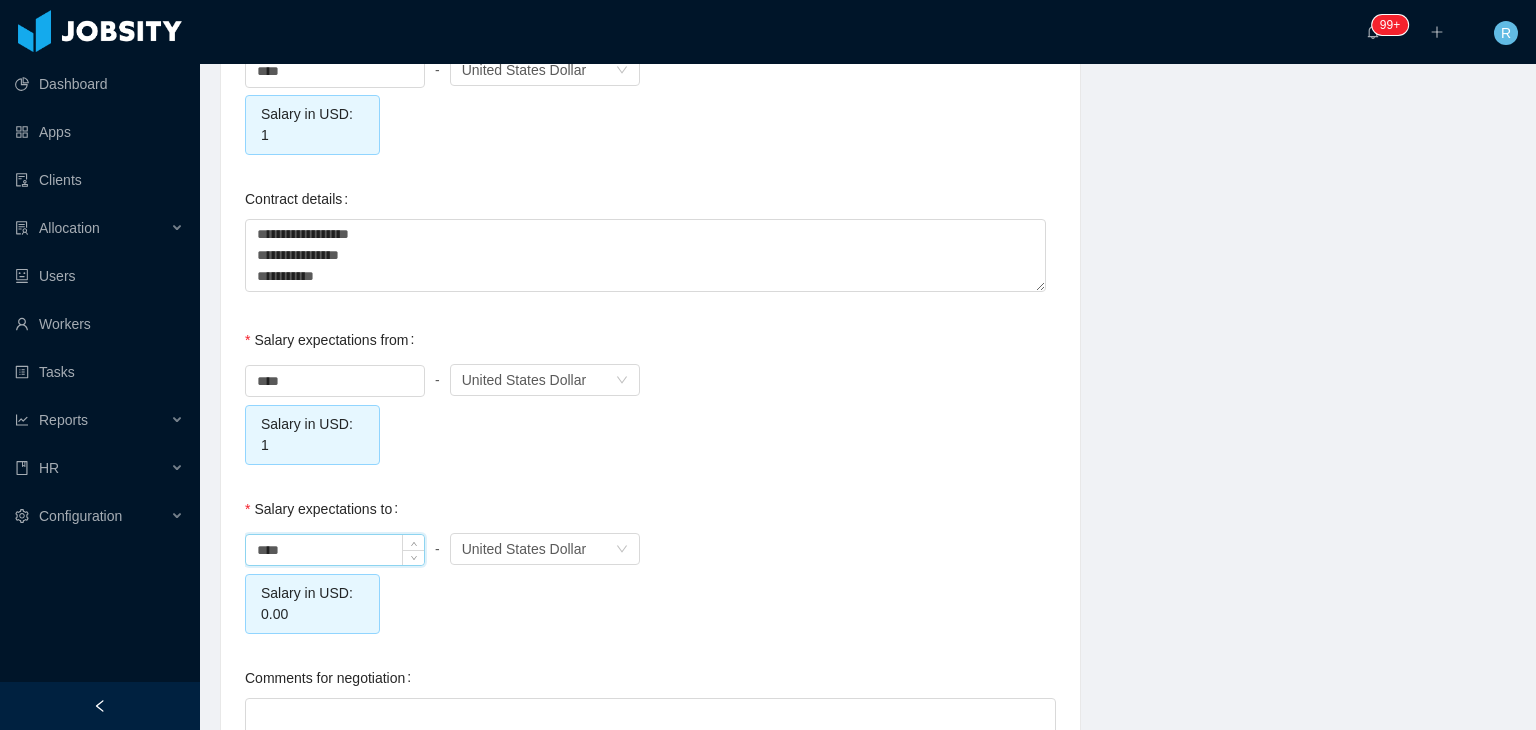 click on "****" at bounding box center [335, 550] 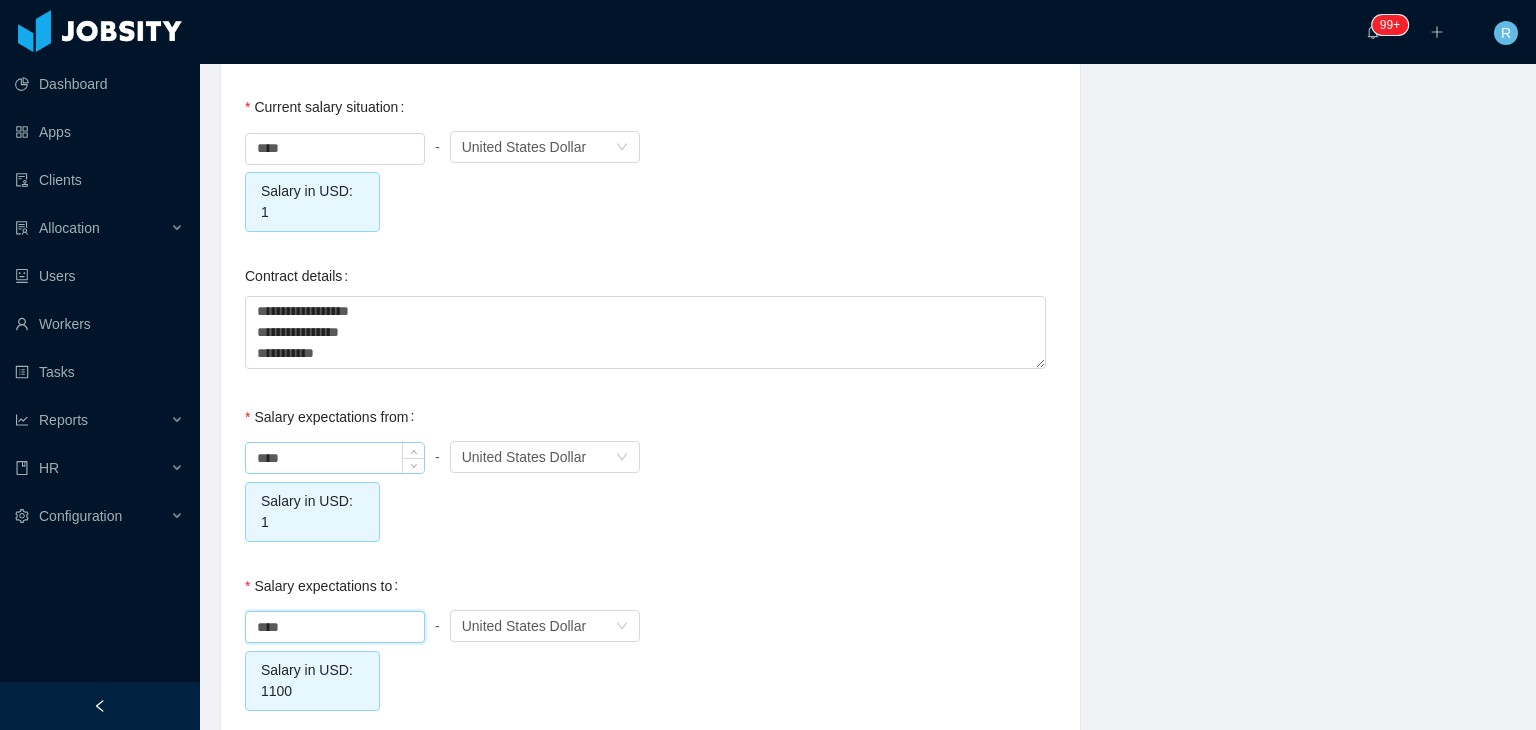 scroll, scrollTop: 1920, scrollLeft: 0, axis: vertical 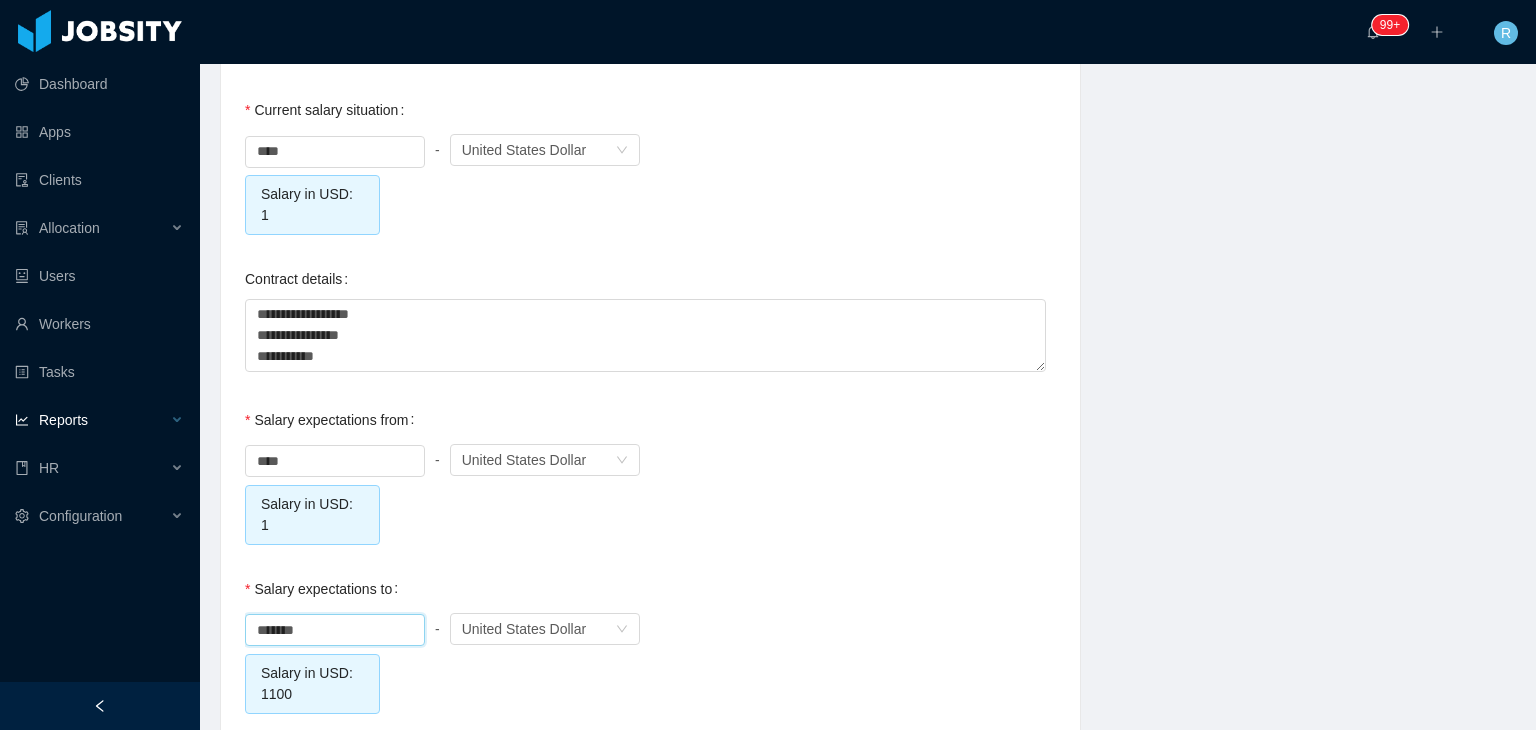 drag, startPoint x: 280, startPoint y: 436, endPoint x: 167, endPoint y: 437, distance: 113.004425 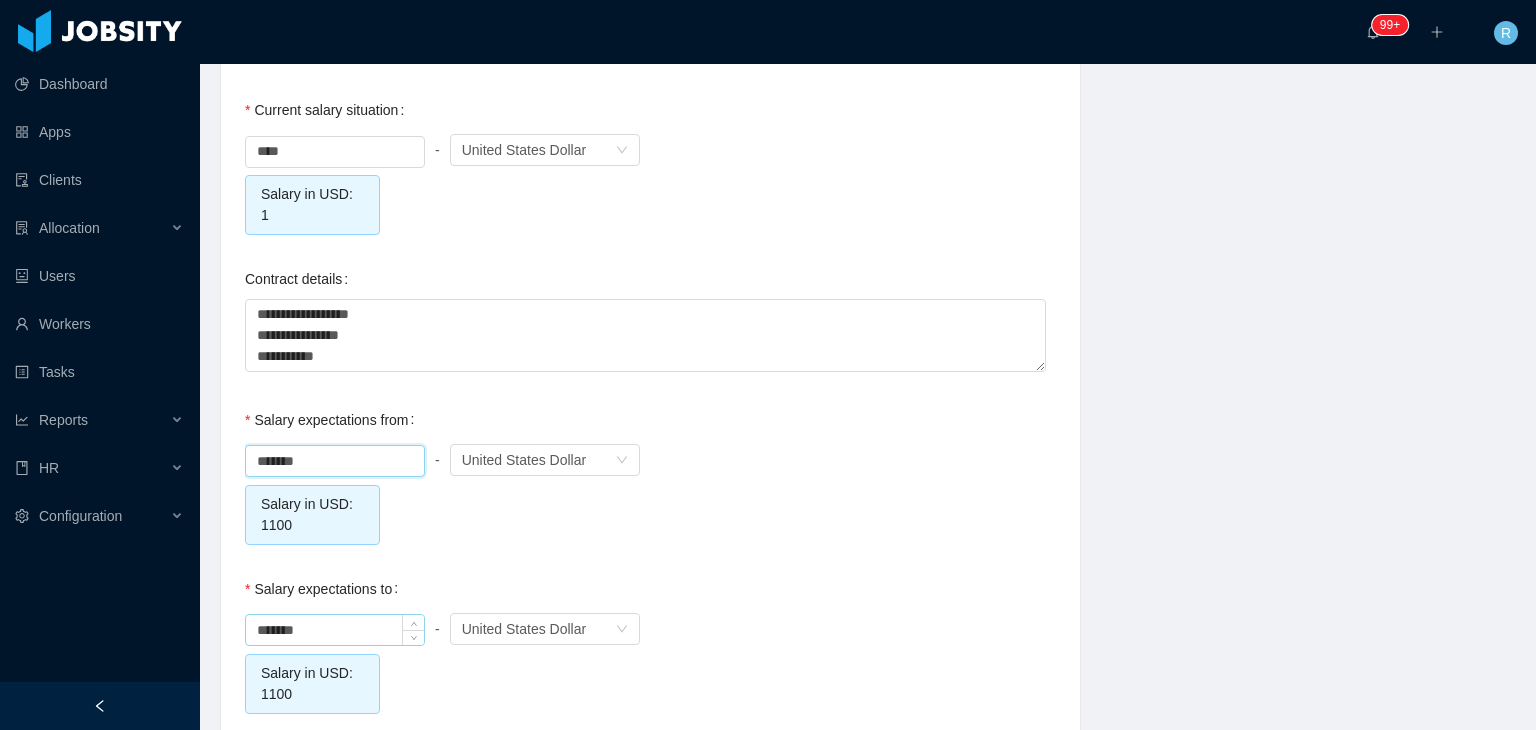 click on "*******" at bounding box center (335, 630) 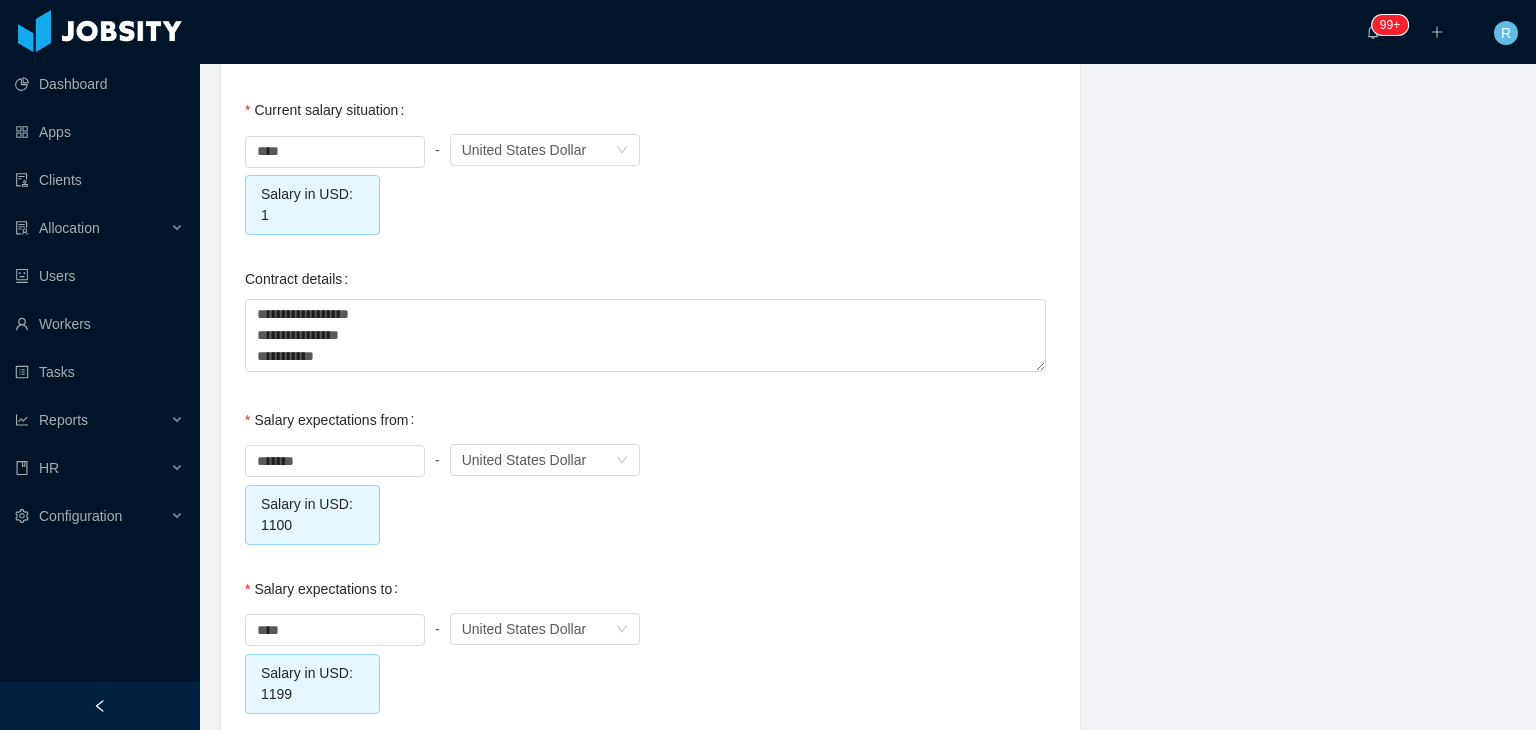 click on "******* - Currency United States Dollar   Salary in USD: 1100" at bounding box center (650, 492) 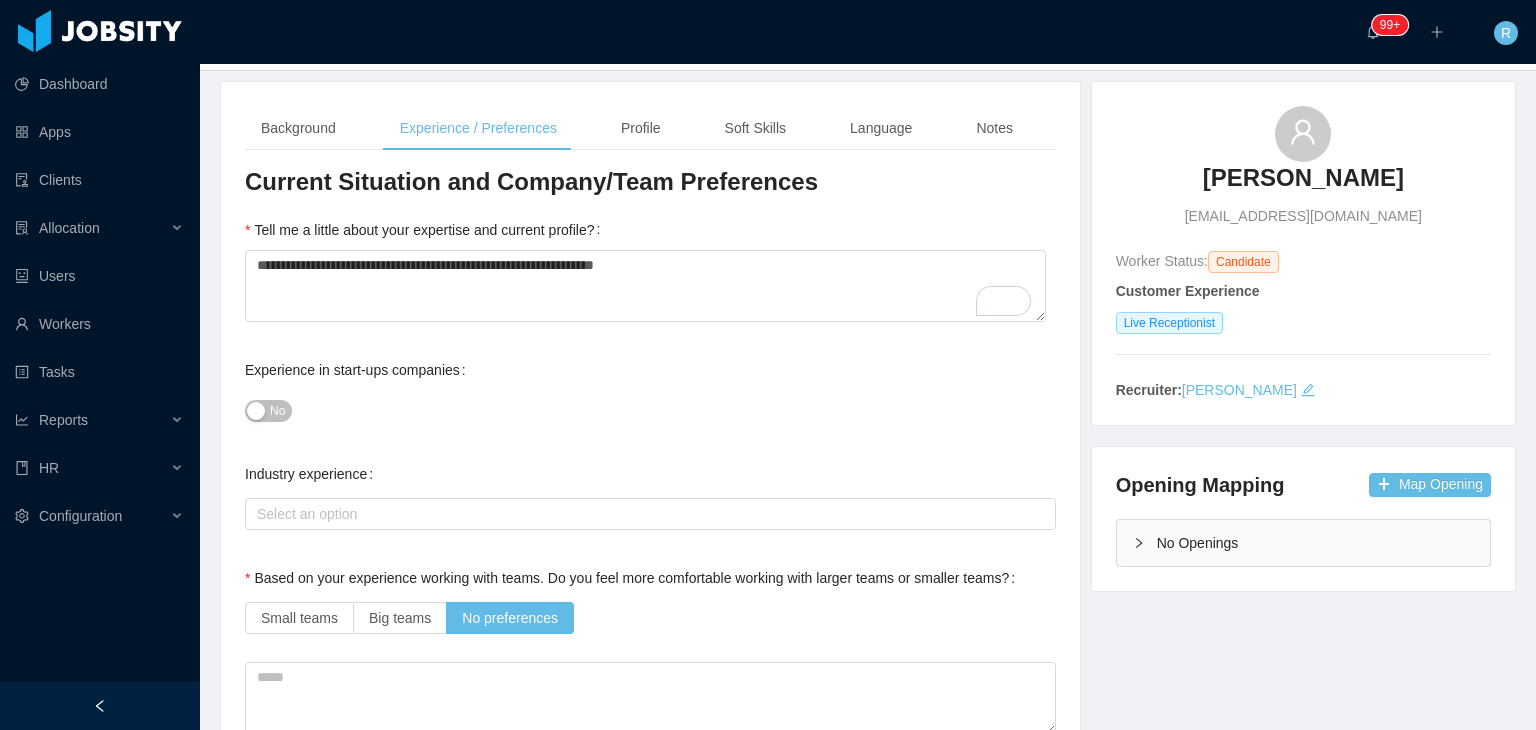 scroll, scrollTop: 0, scrollLeft: 0, axis: both 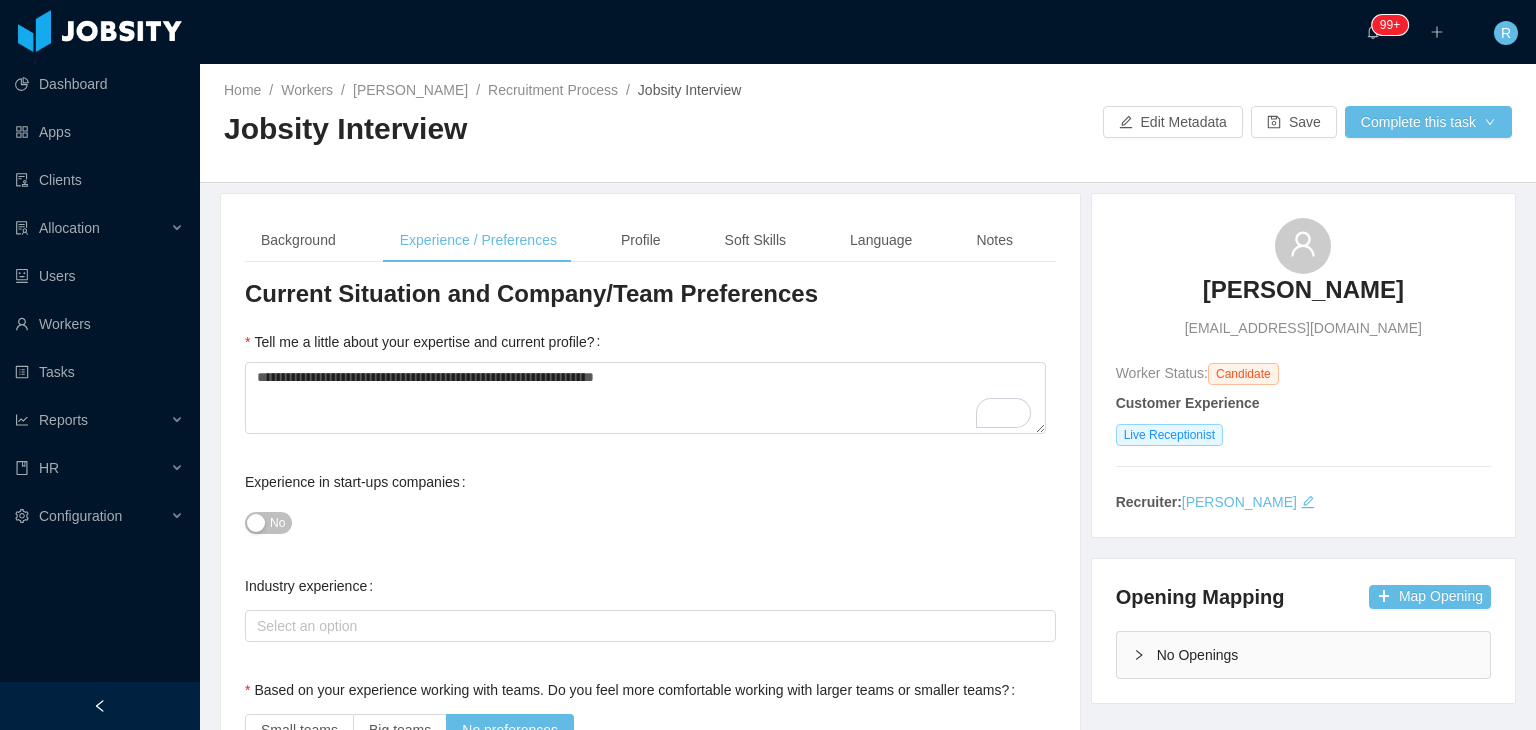 click on "Background Experience / Preferences Profile Soft Skills Language Notes" at bounding box center [637, 240] 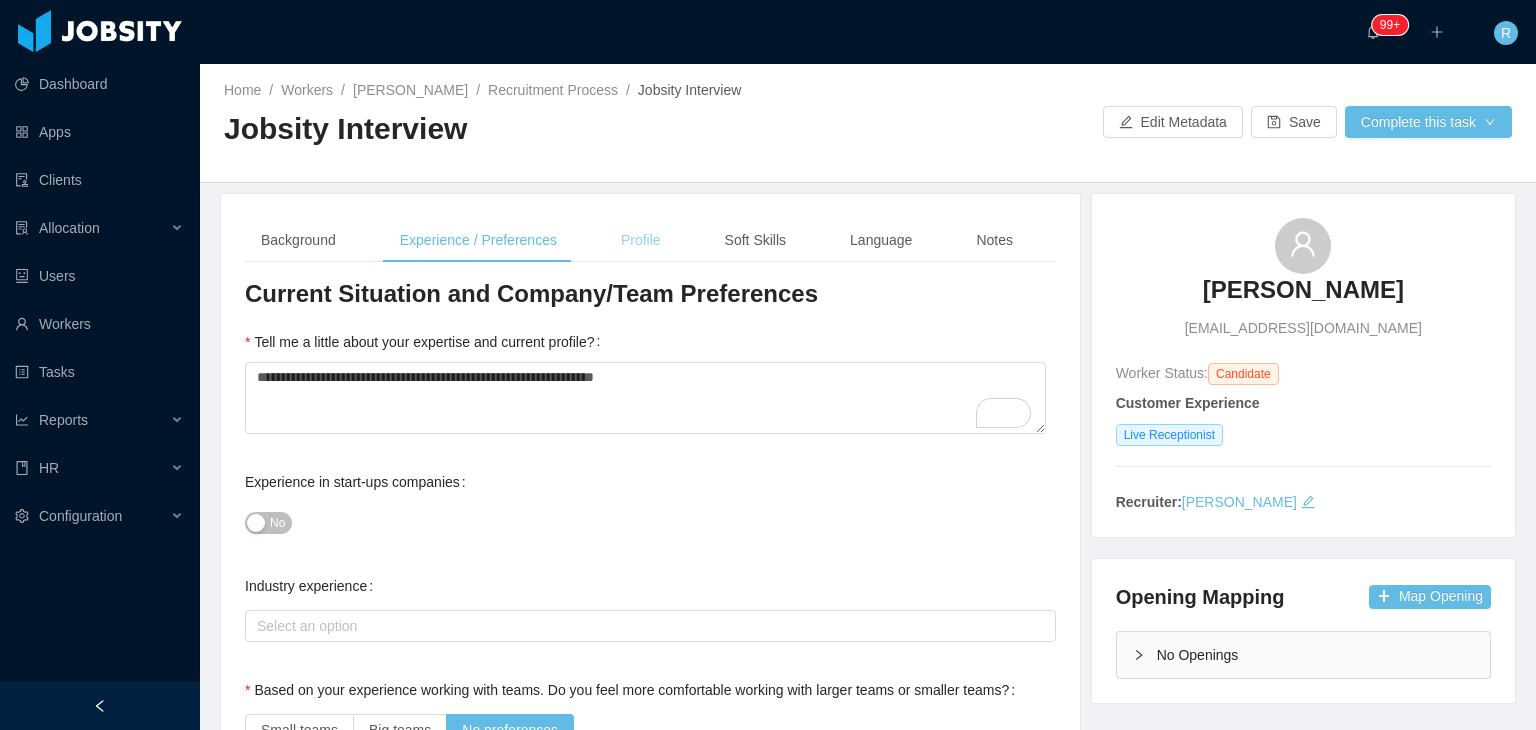 click on "Profile" at bounding box center [641, 240] 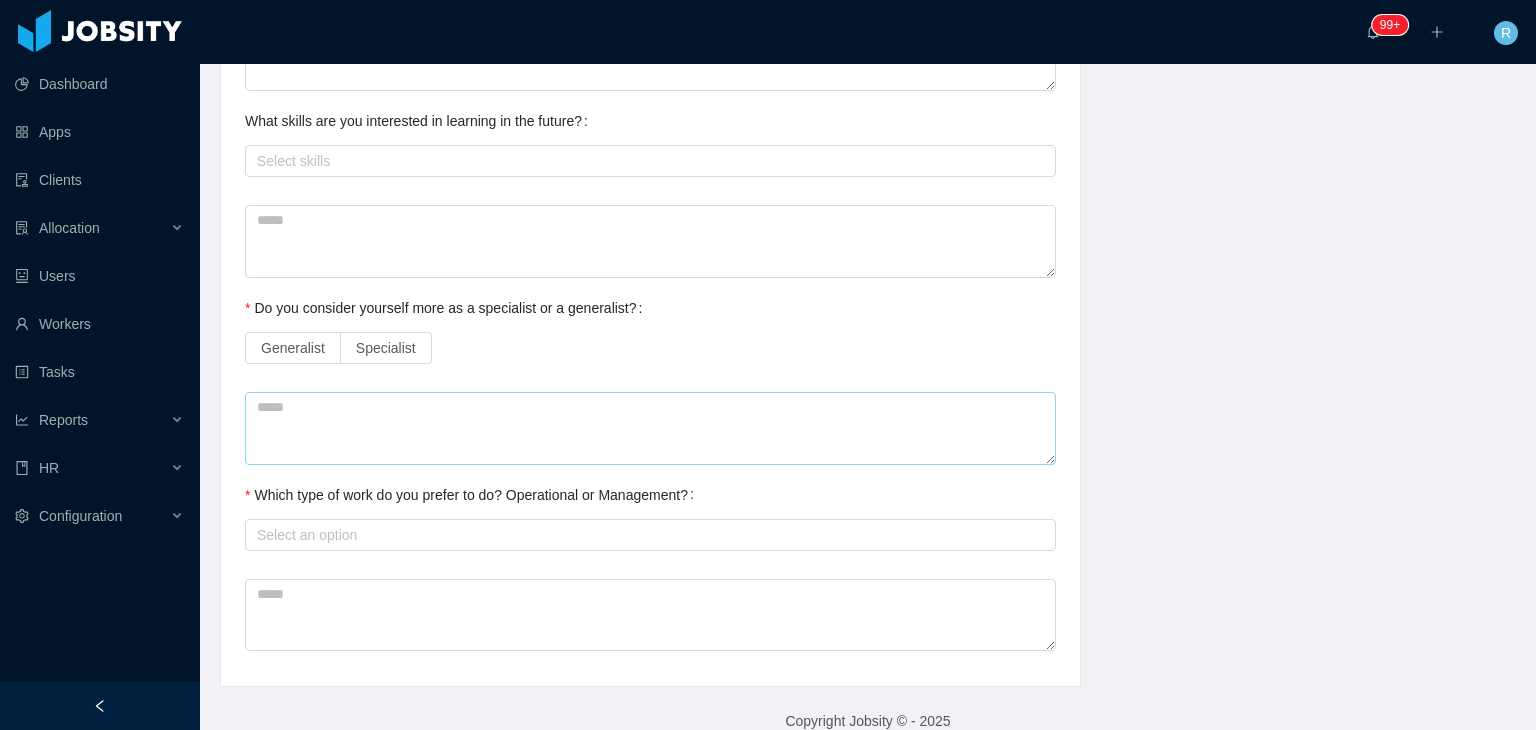 scroll, scrollTop: 973, scrollLeft: 0, axis: vertical 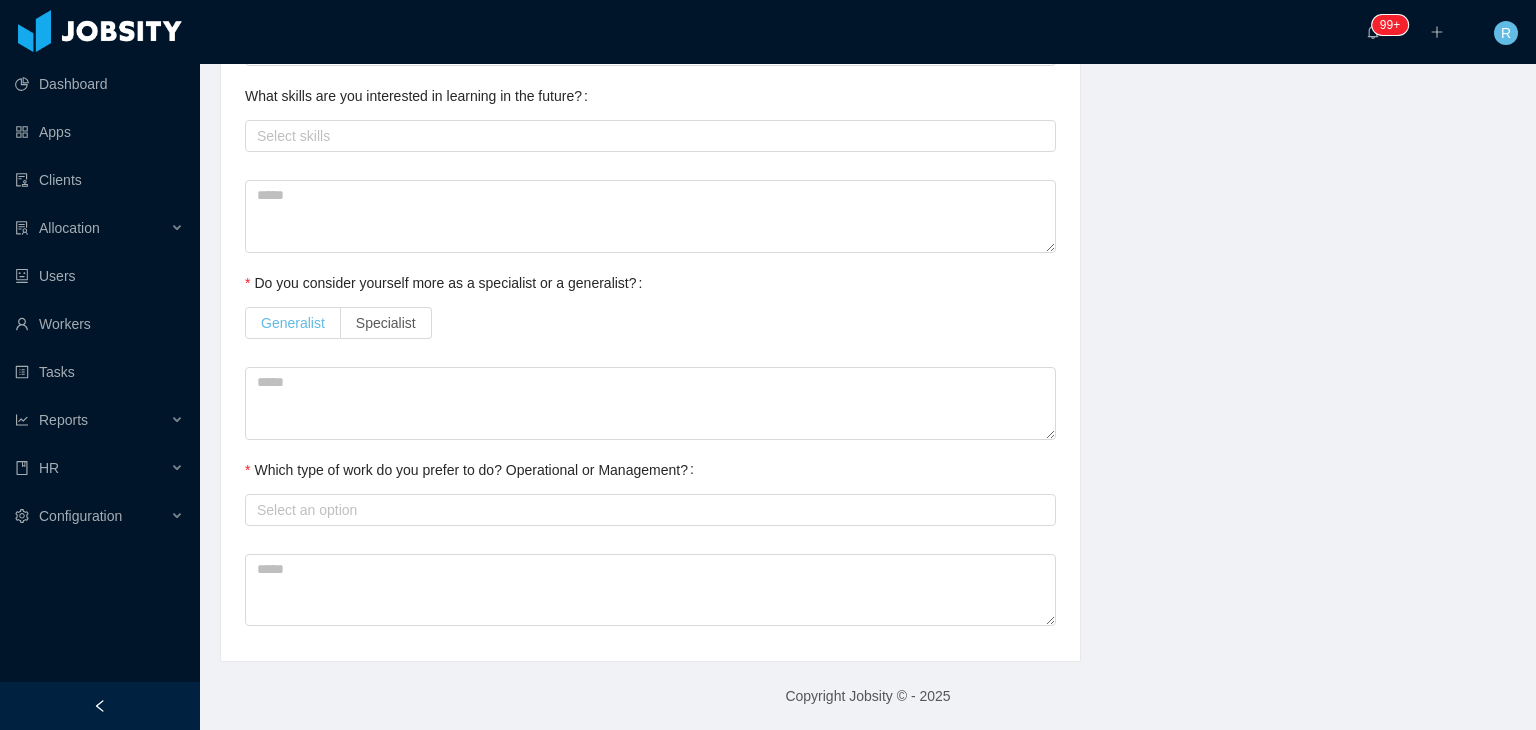 click on "Generalist" at bounding box center [293, 323] 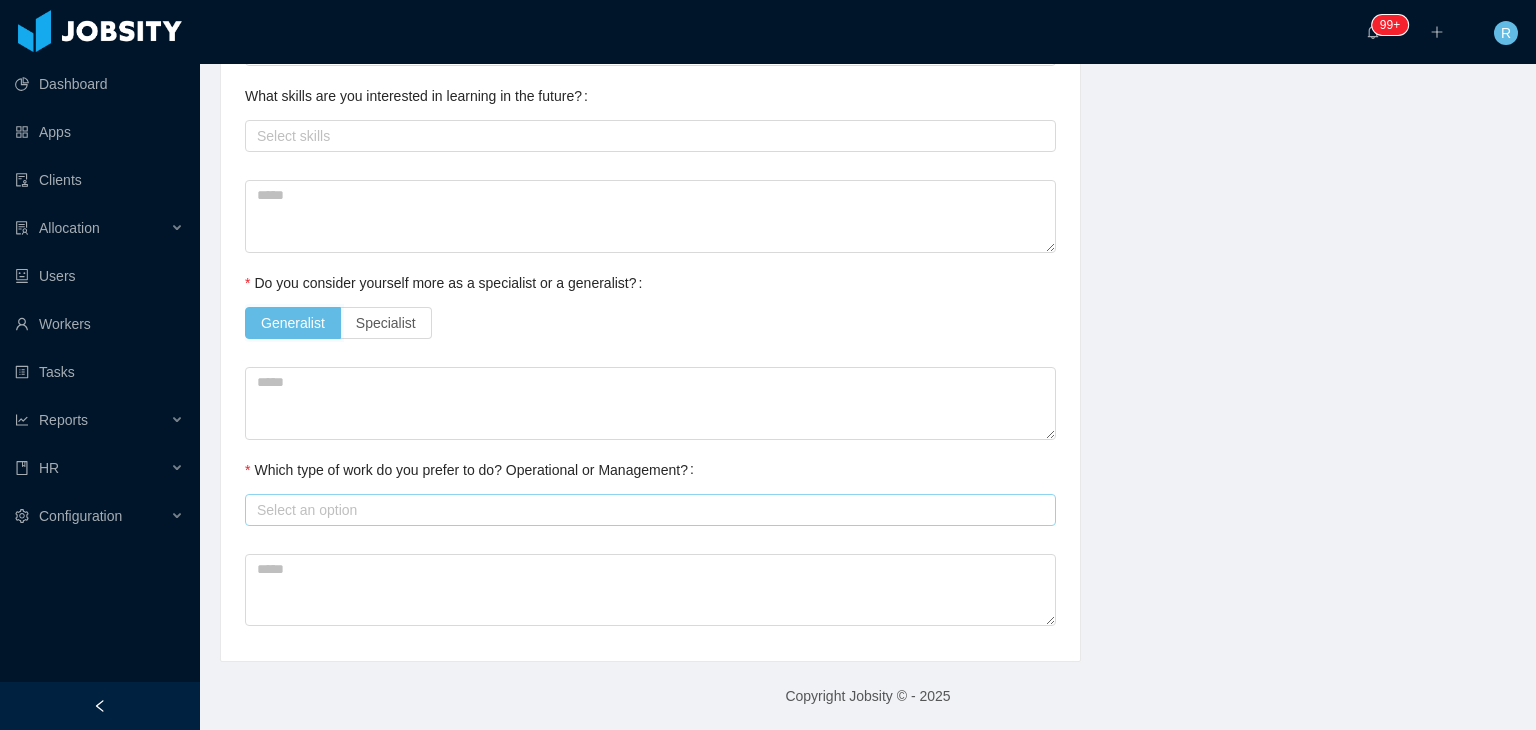 click on "Select an option" at bounding box center [646, 510] 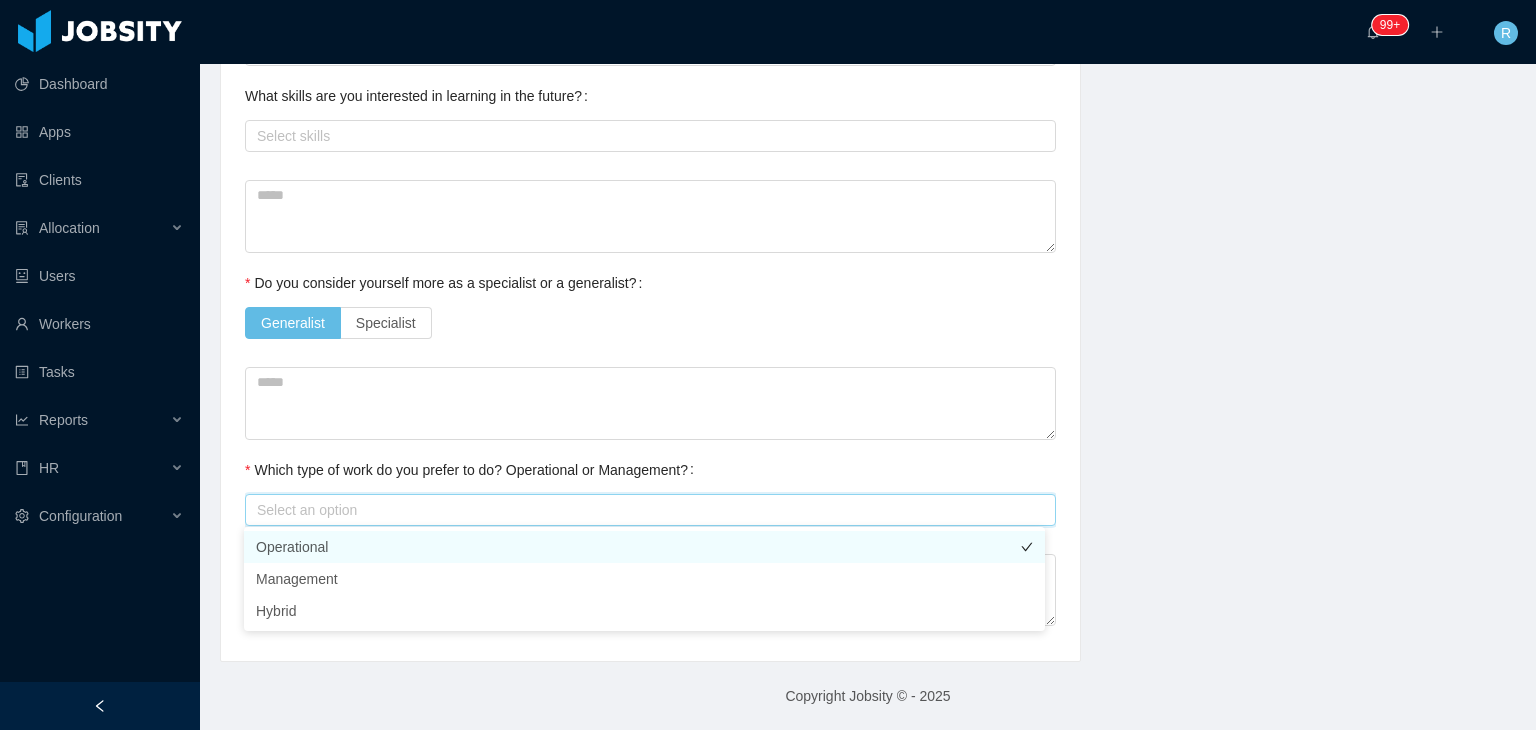 click on "Operational" at bounding box center [644, 547] 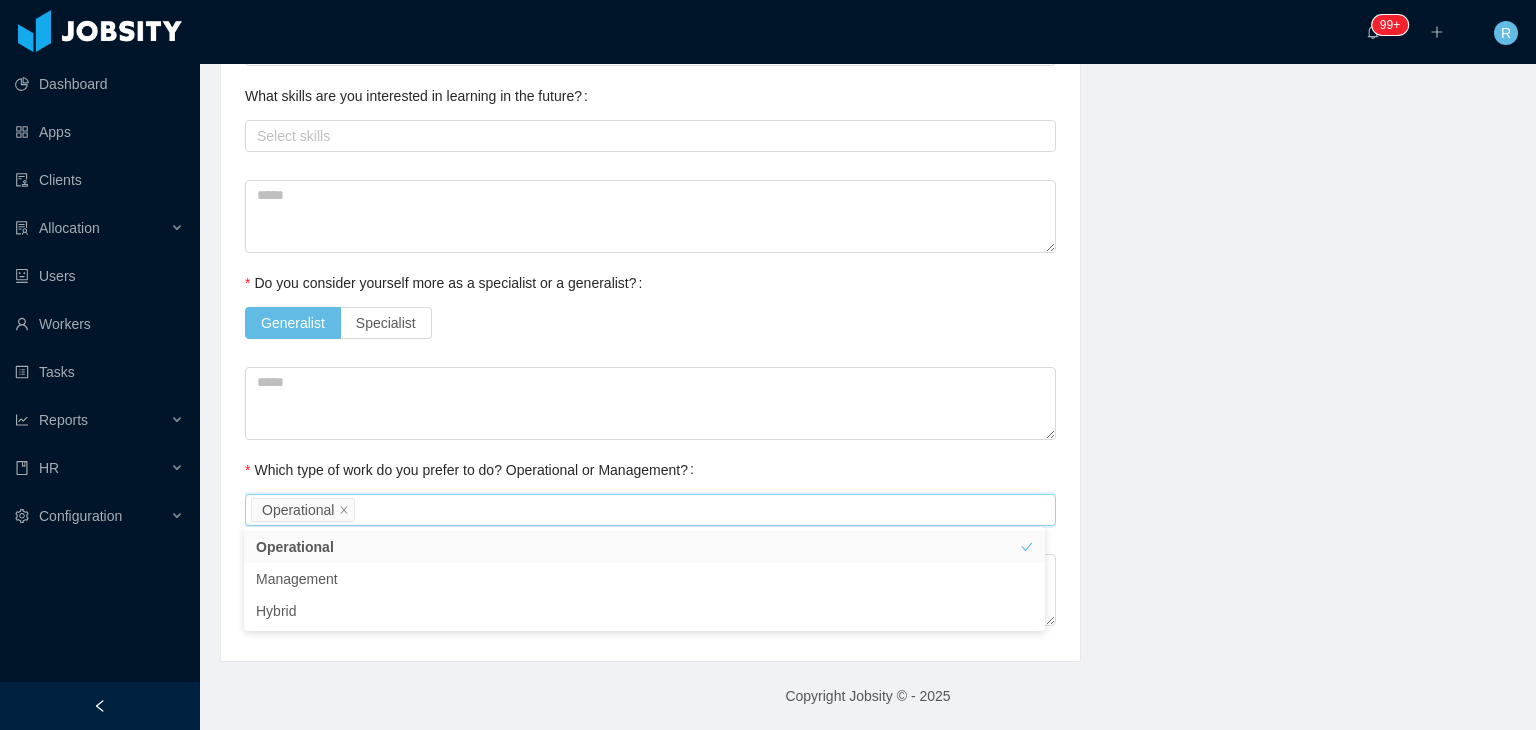click on "Which type of work do you prefer to do? Operational or Management?" at bounding box center (473, 470) 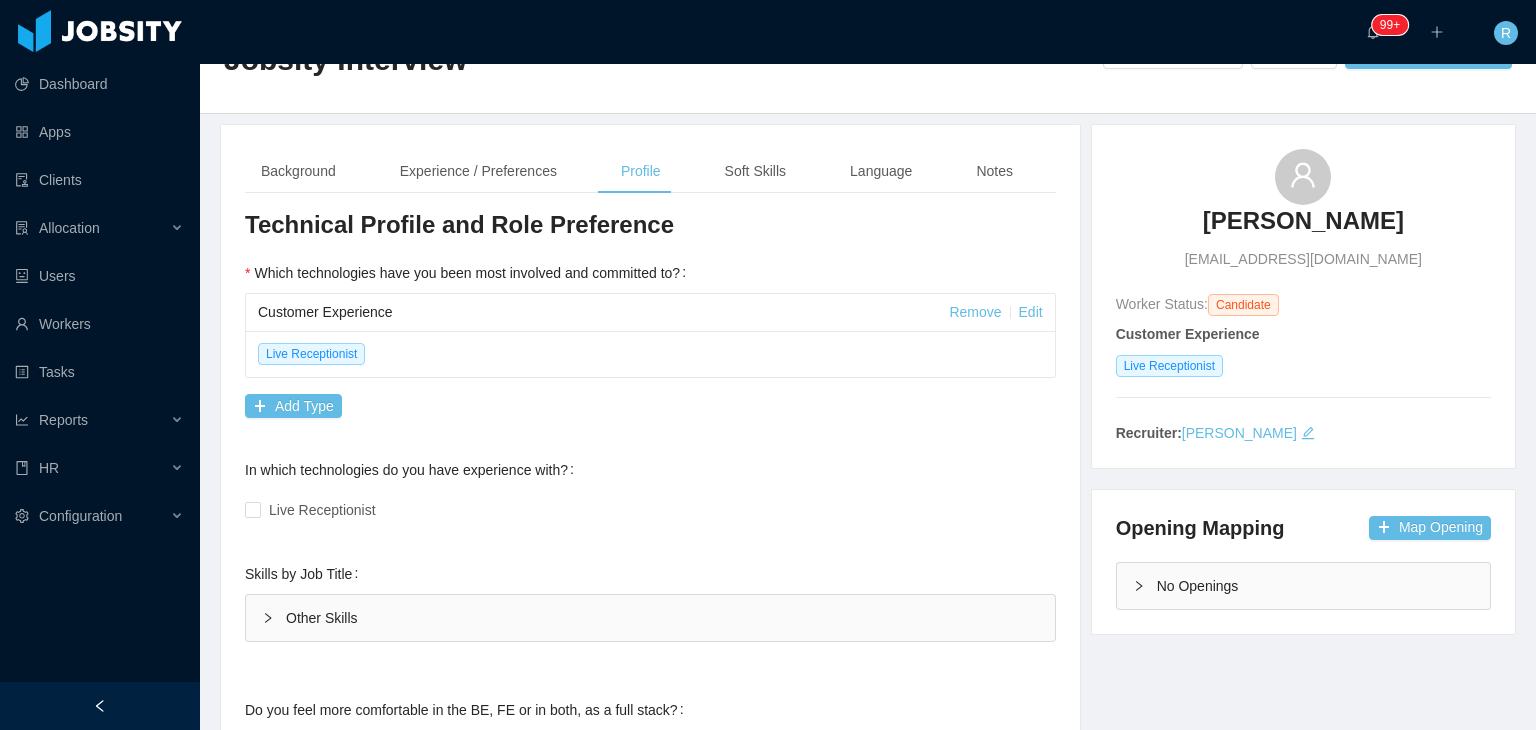 scroll, scrollTop: 0, scrollLeft: 0, axis: both 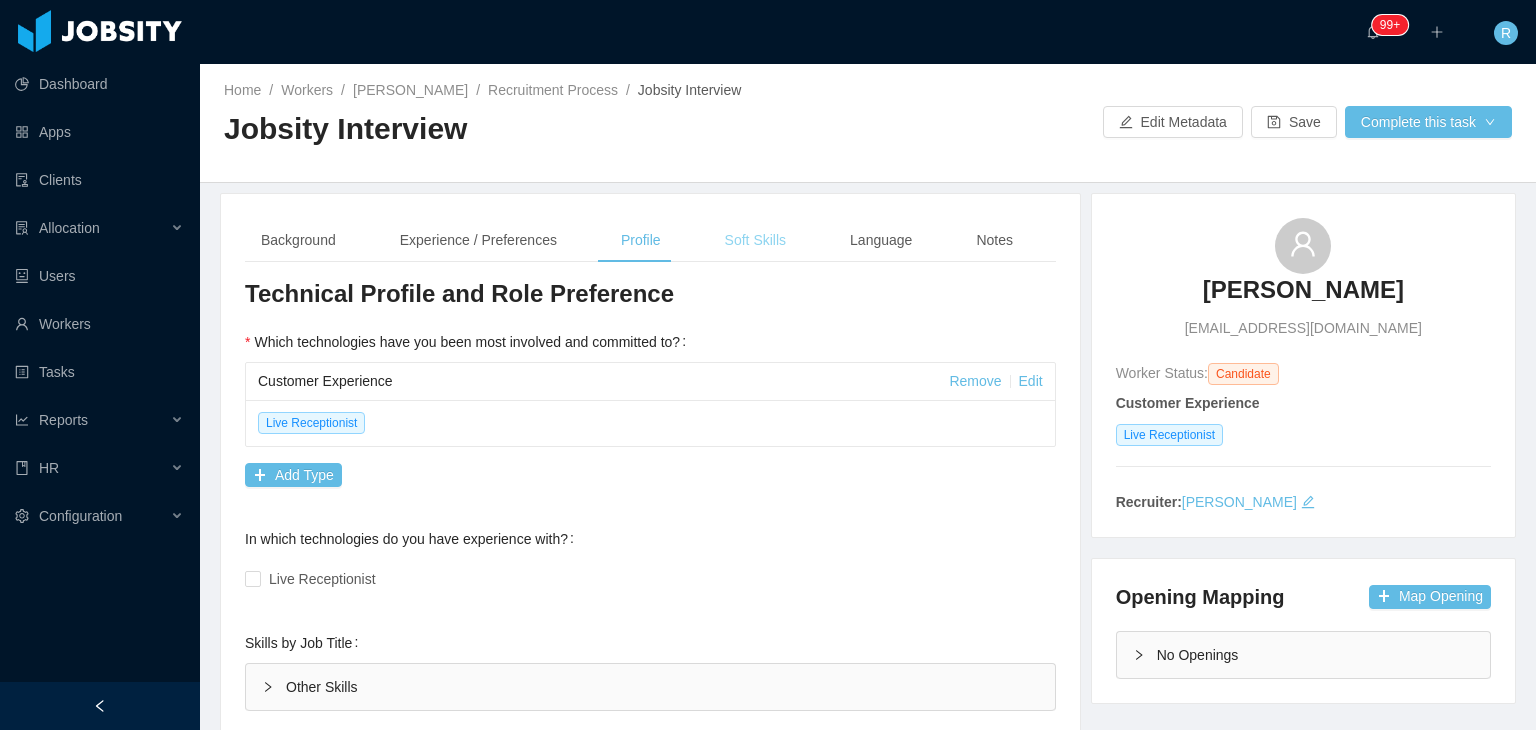 click on "Soft Skills" at bounding box center (755, 240) 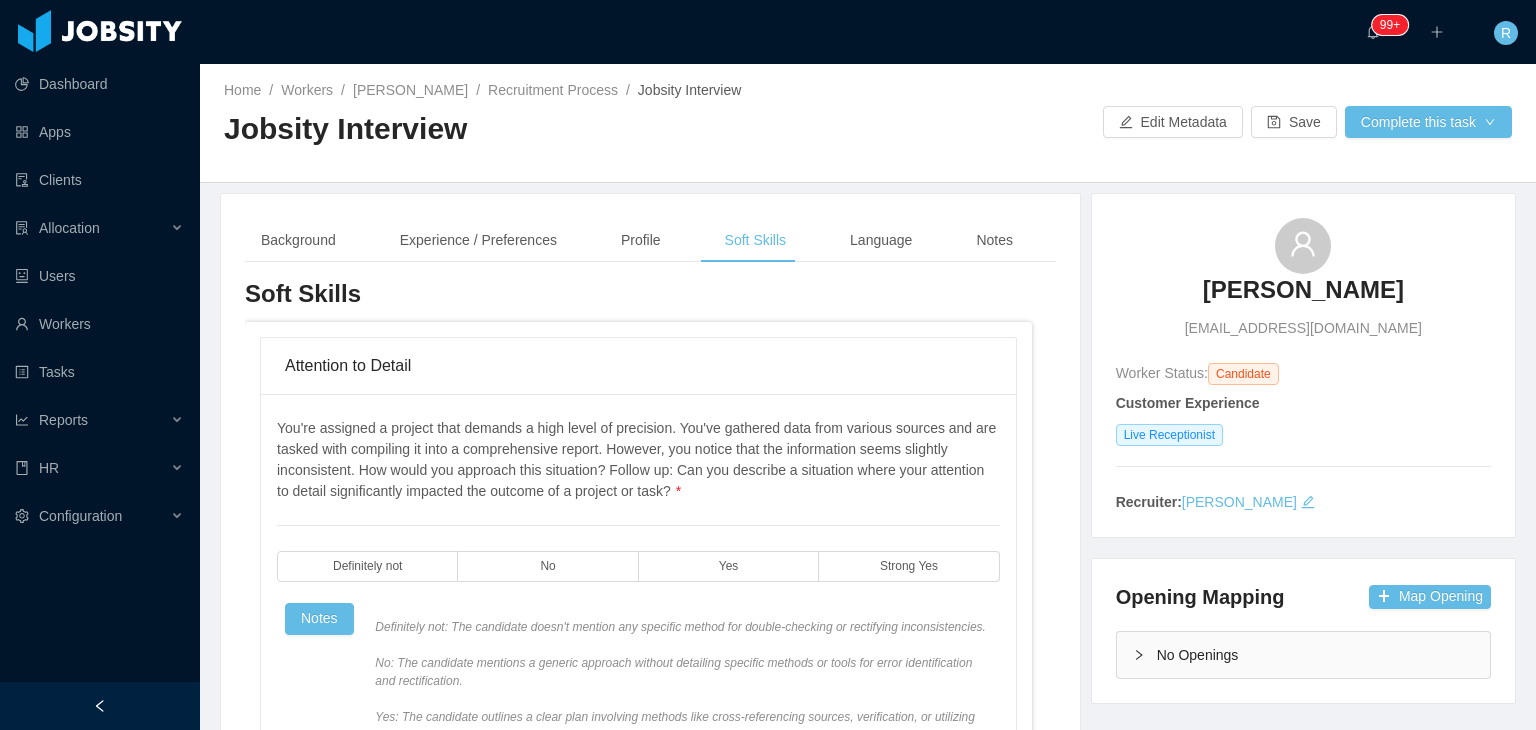 click on "You're assigned a project that demands a high level of precision. You've gathered data from various sources and are tasked with compiling it into a comprehensive report. However, you notice that the information seems slightly inconsistent. How would you approach this situation? Follow up: Can you describe a situation where your attention to detail significantly impacted the outcome of a project or task? * Definitely not No Yes Strong Yes Notes" at bounding box center (638, 608) 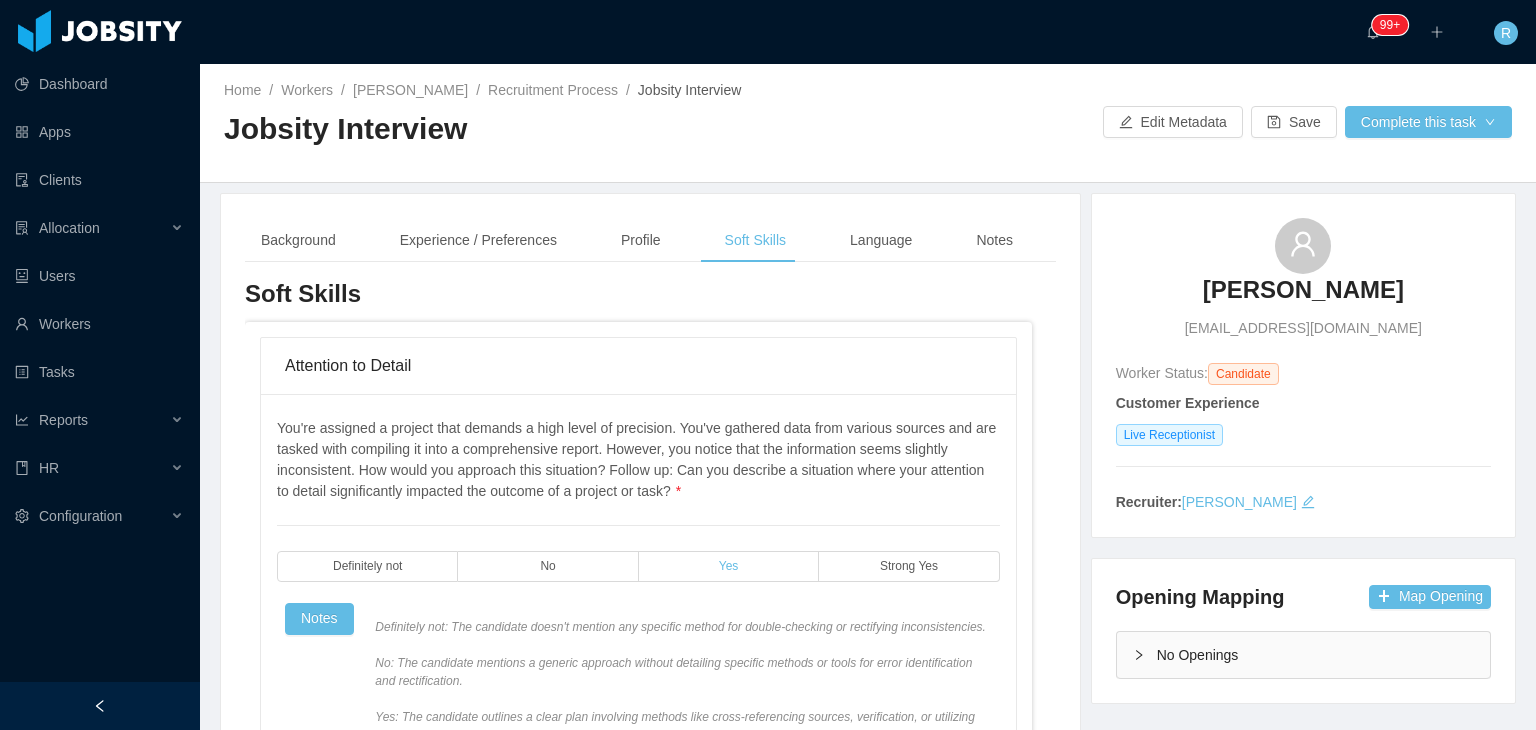 click on "Yes" at bounding box center (729, 566) 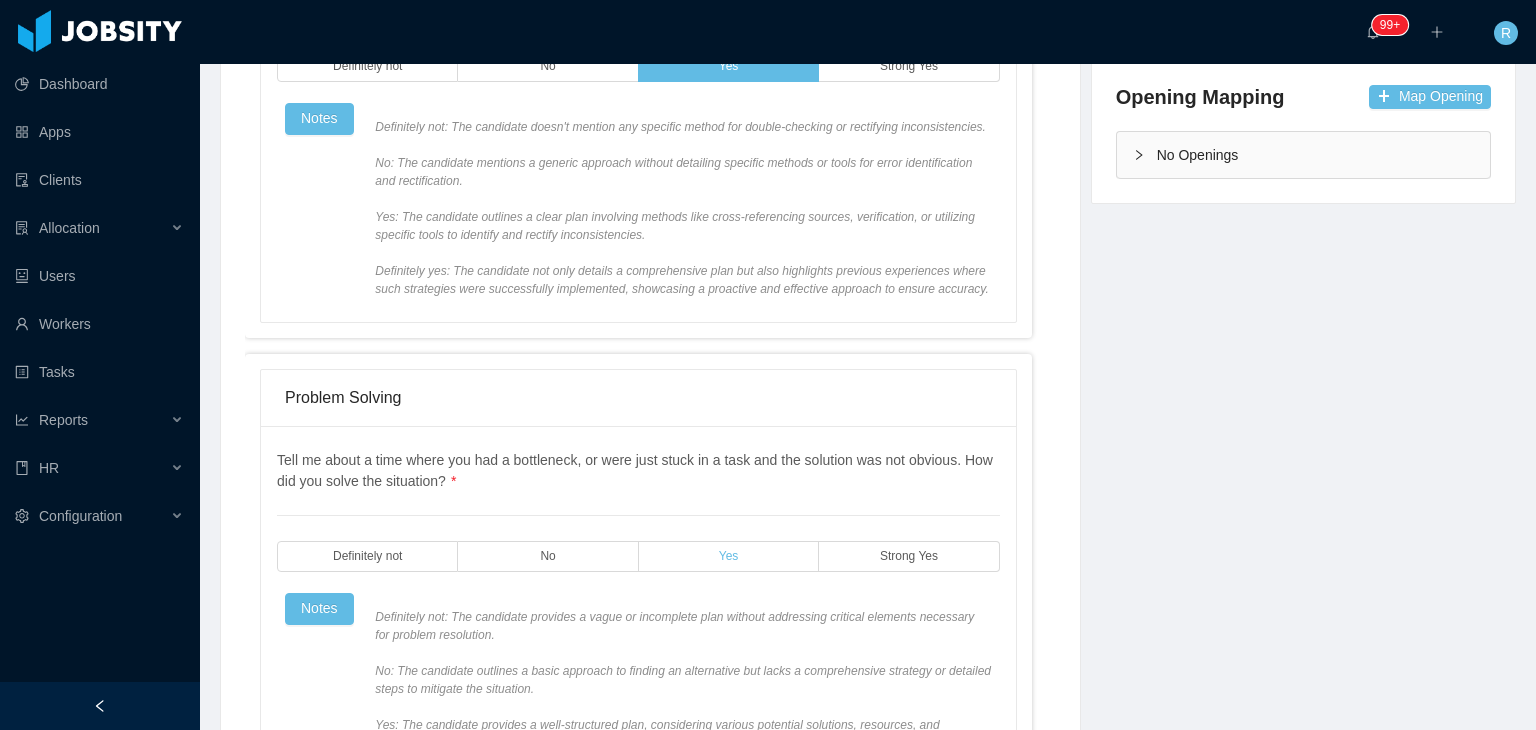 click on "Yes" at bounding box center [729, 556] 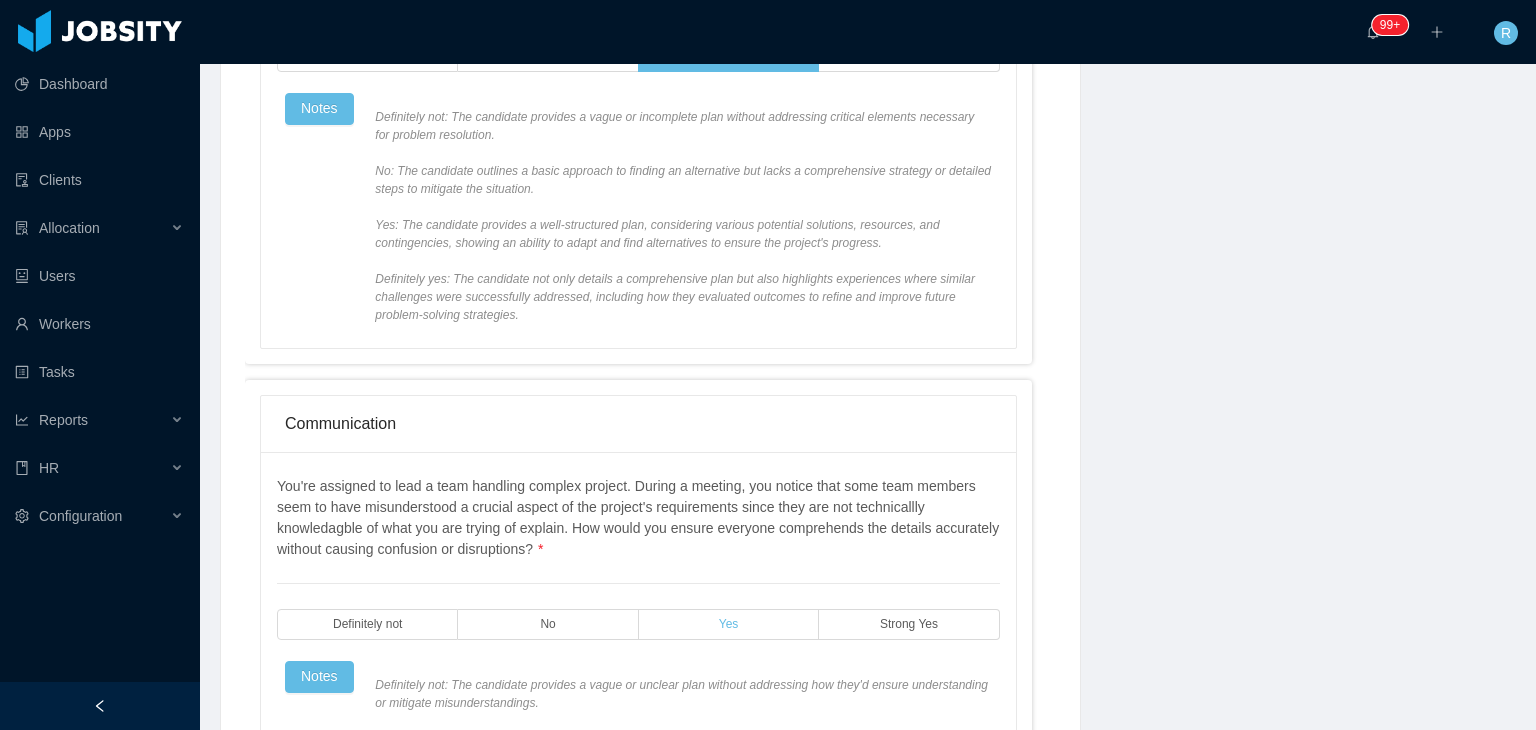click on "Yes" at bounding box center (729, 624) 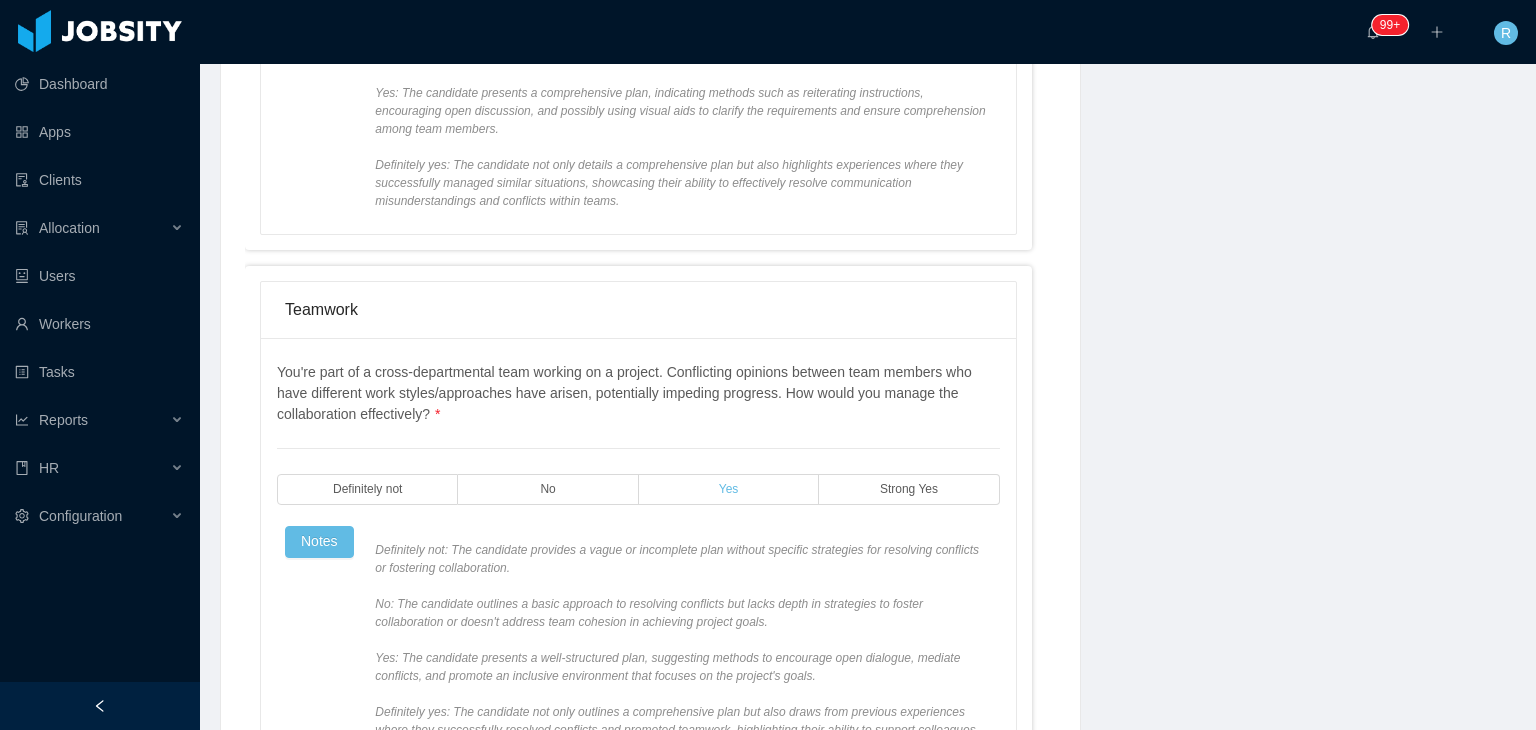 click on "Yes" at bounding box center [729, 489] 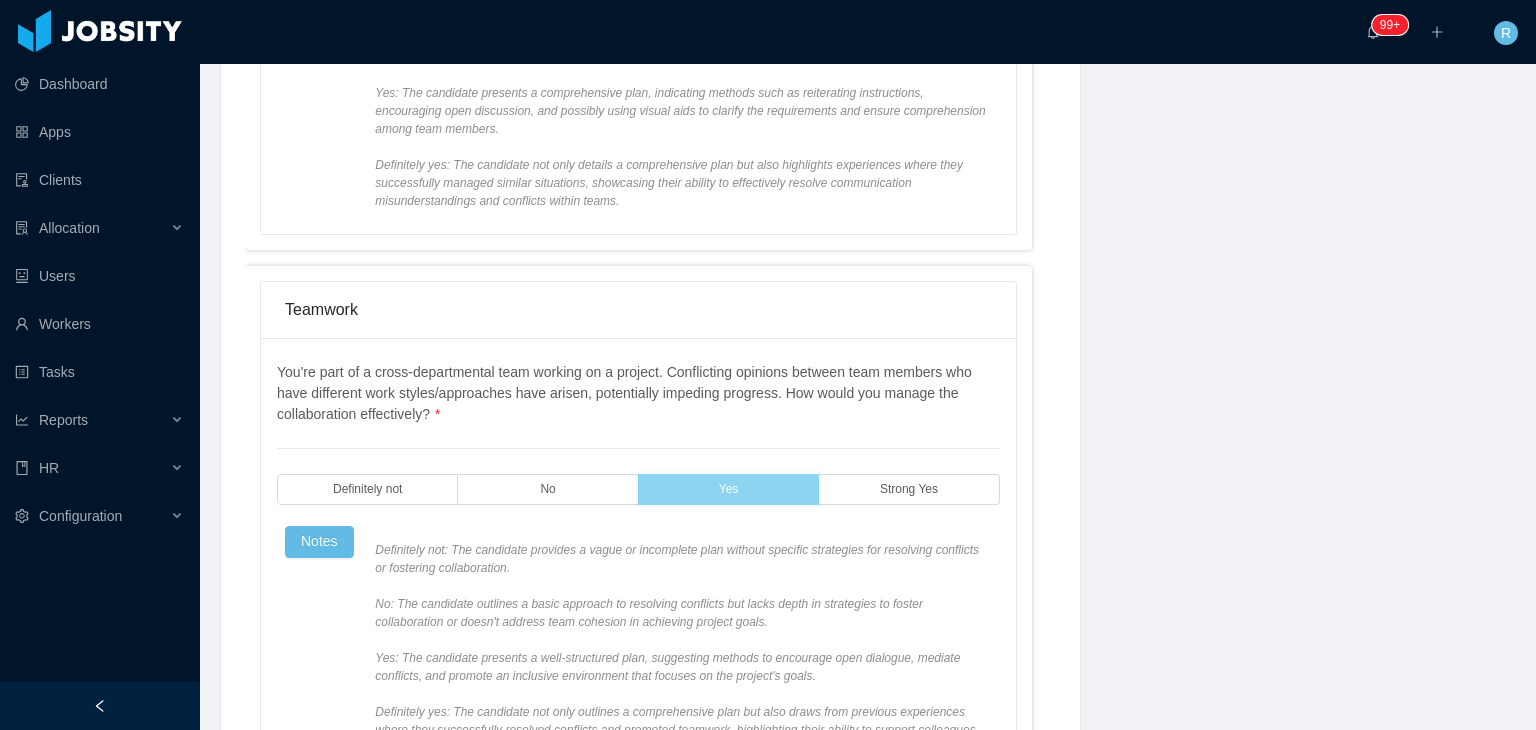 scroll, scrollTop: 1880, scrollLeft: 0, axis: vertical 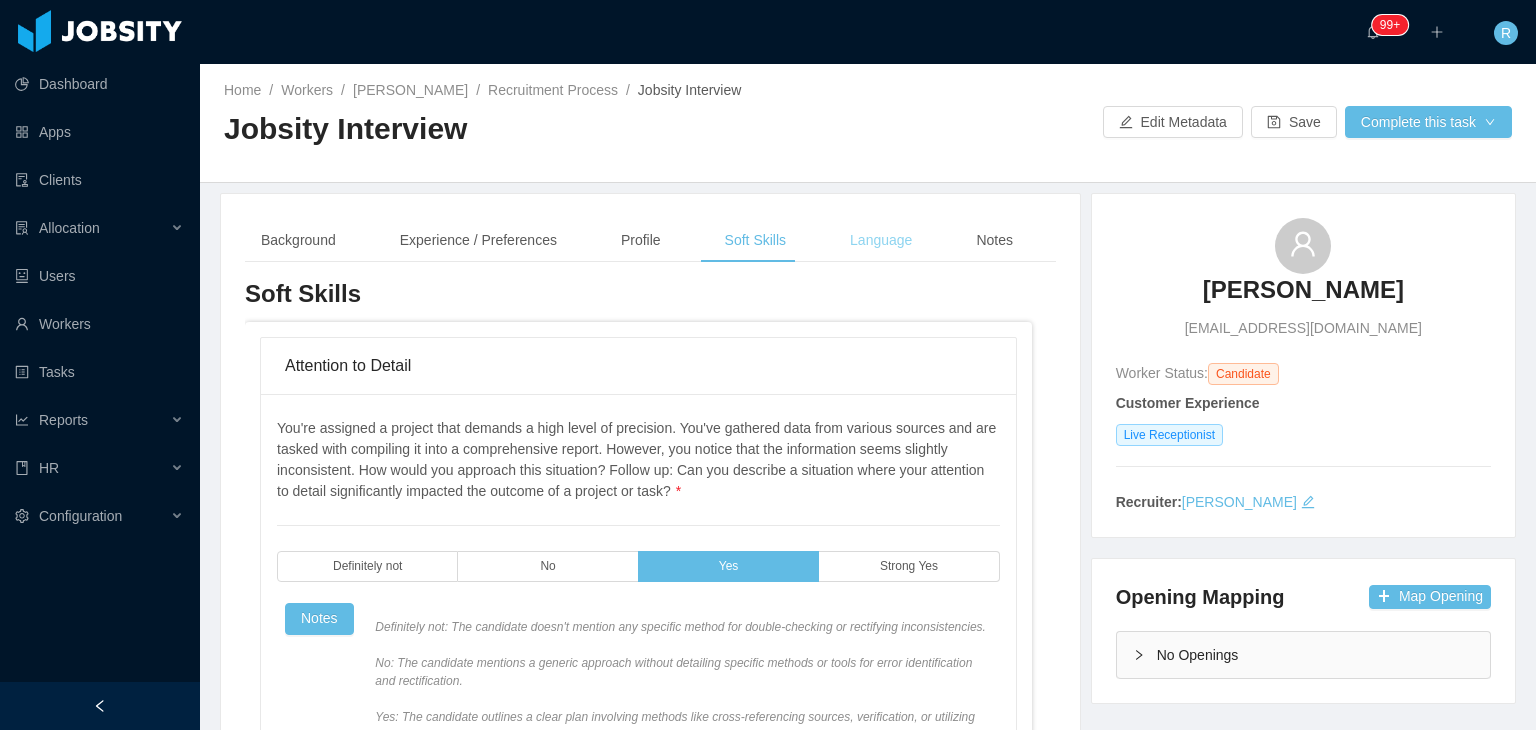 click on "Language" at bounding box center [881, 240] 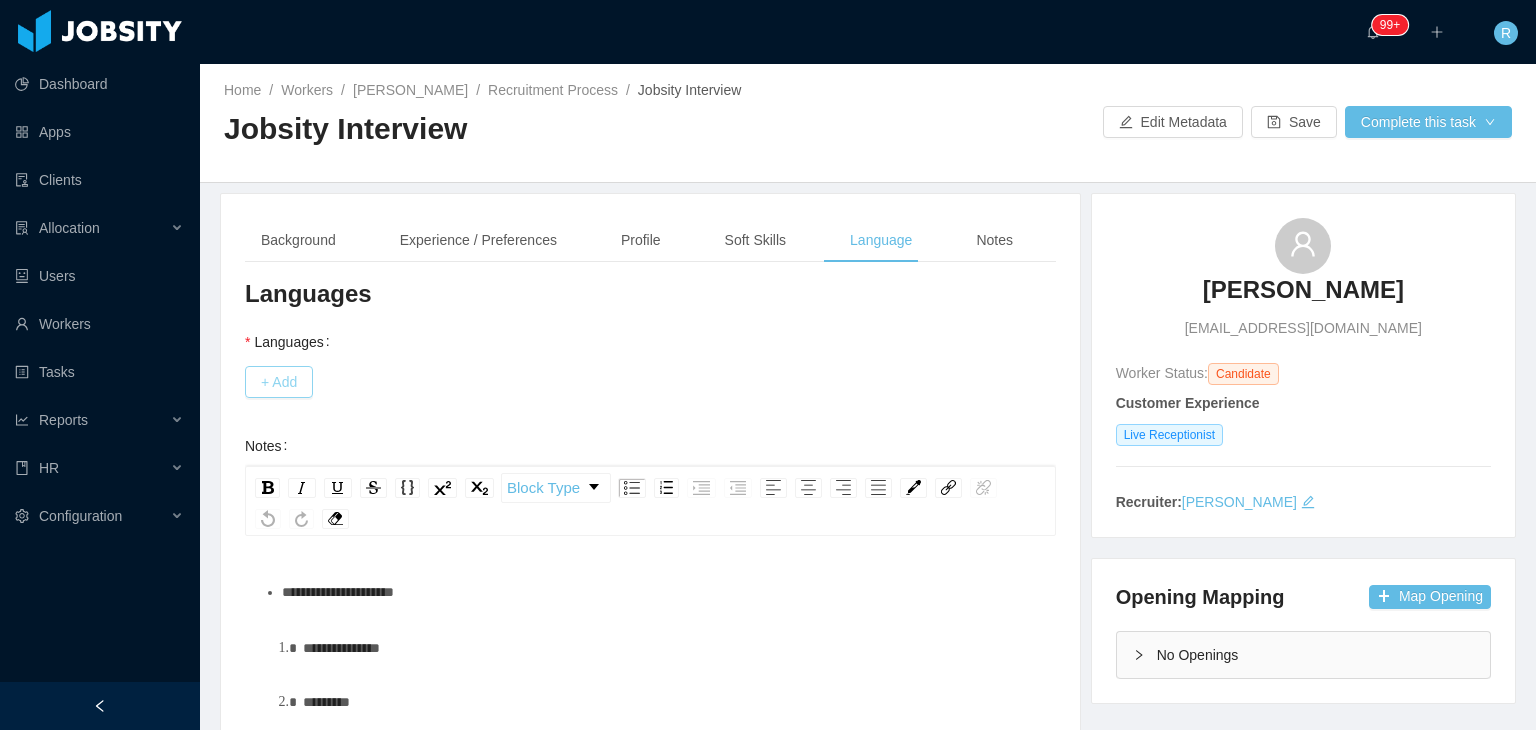 click on "+ Add" at bounding box center (279, 382) 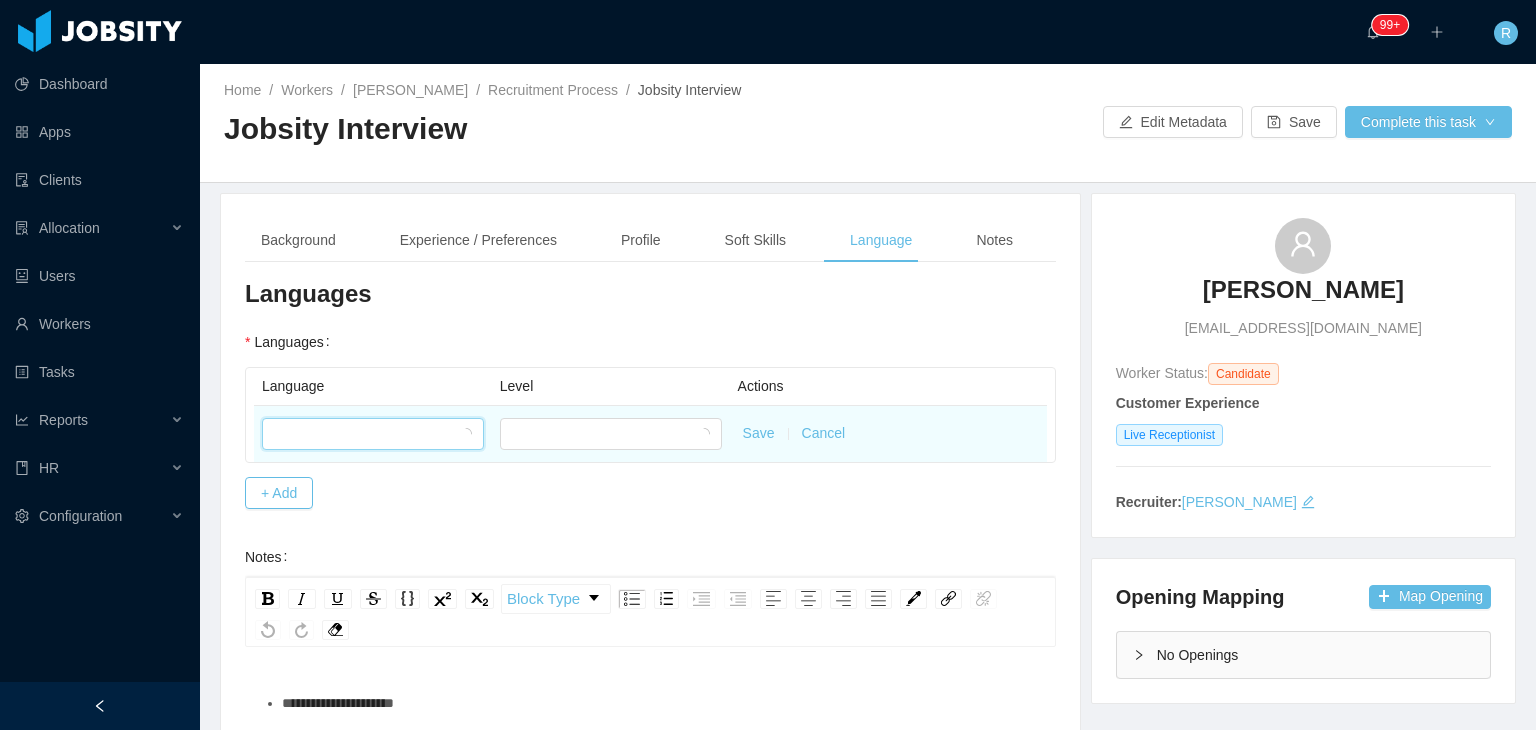 click at bounding box center [366, 434] 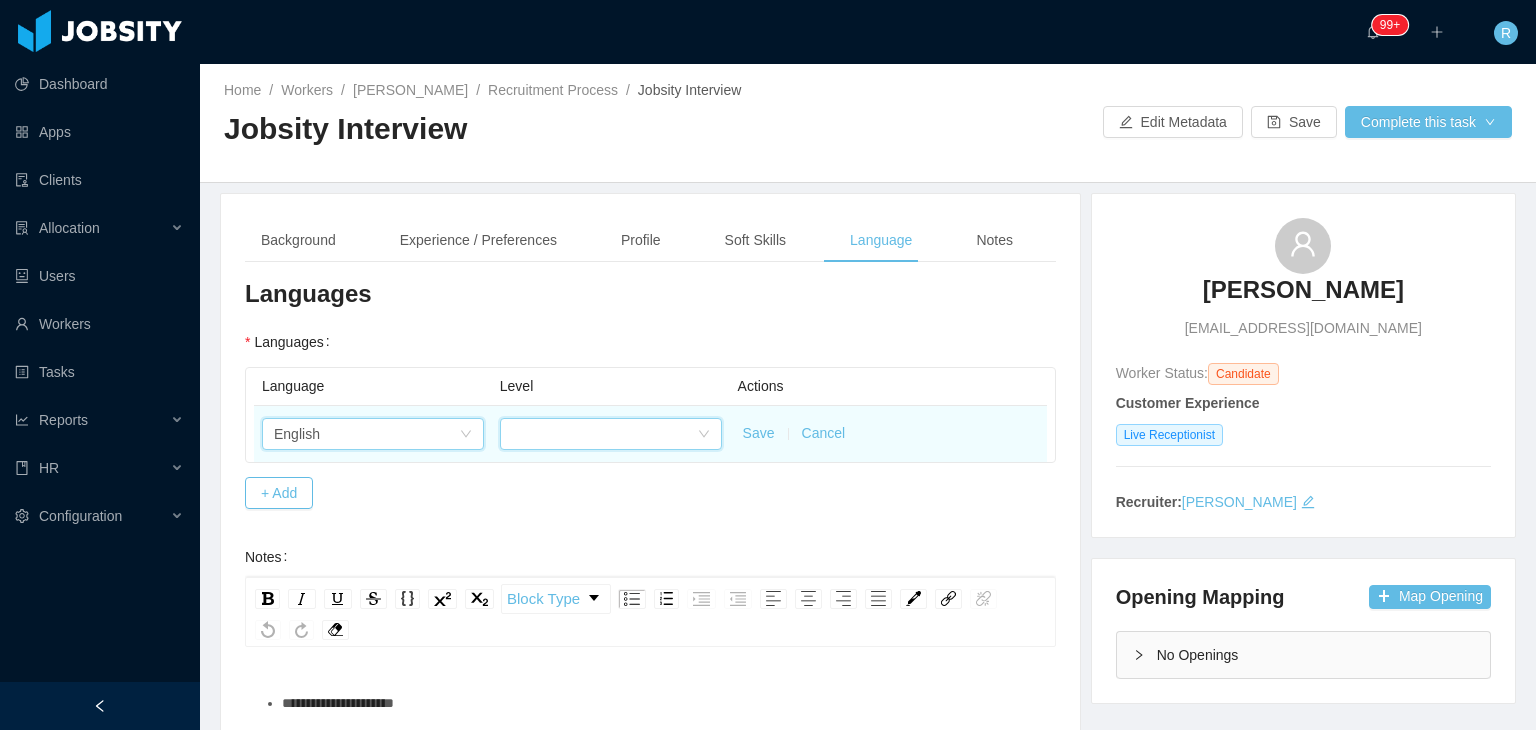 click at bounding box center [604, 434] 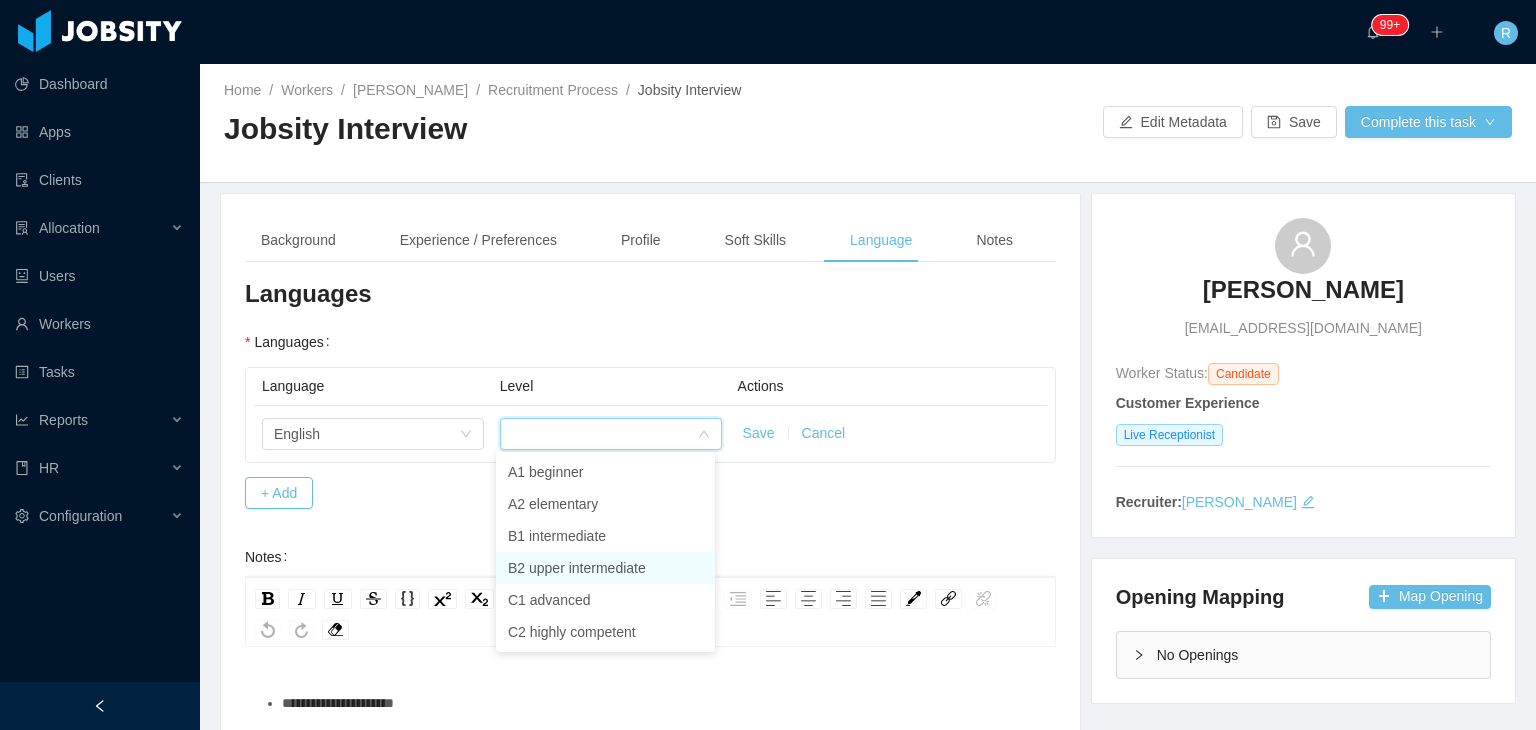 click on "B2 upper intermediate" at bounding box center [605, 568] 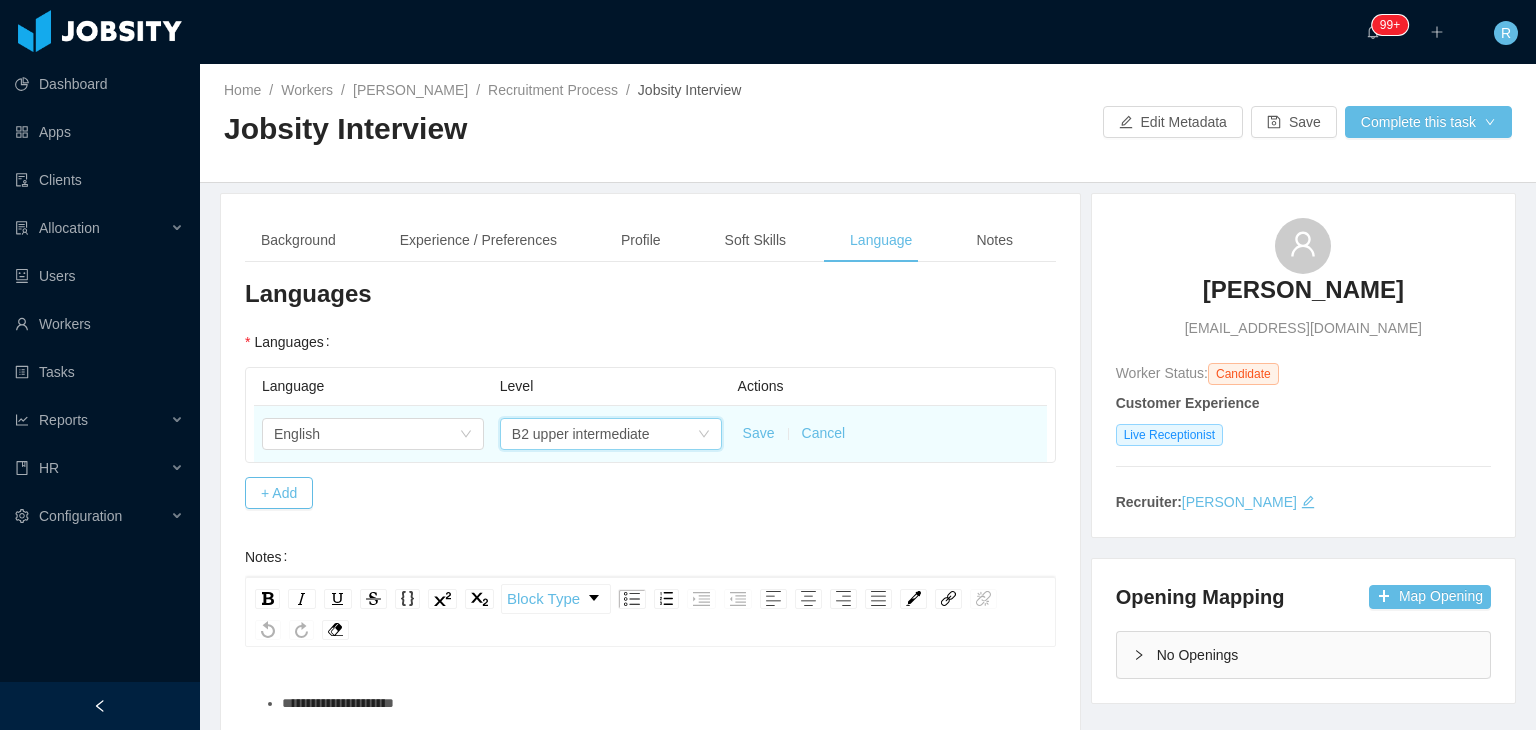click on "Save Cancel" at bounding box center (888, 434) 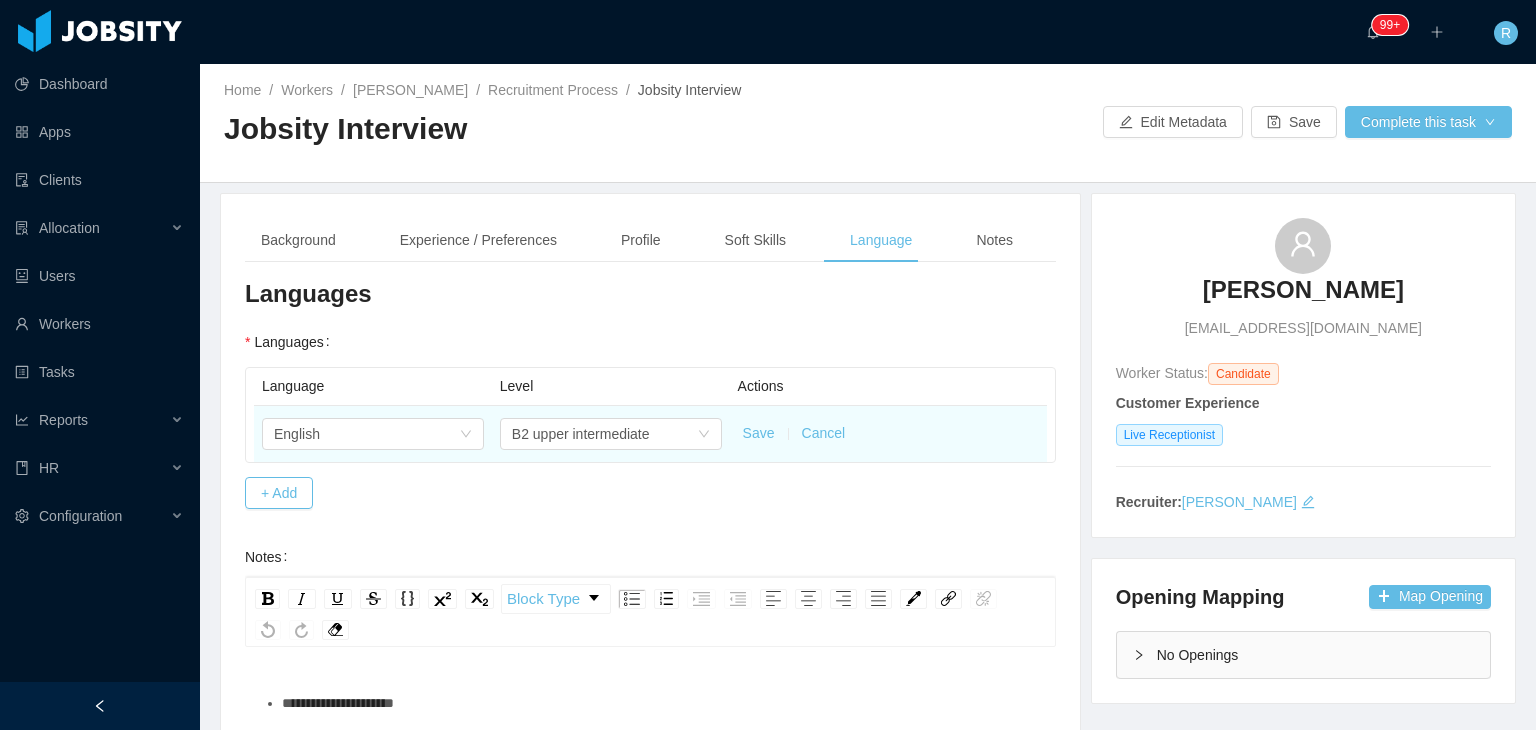 click on "Save" at bounding box center [759, 433] 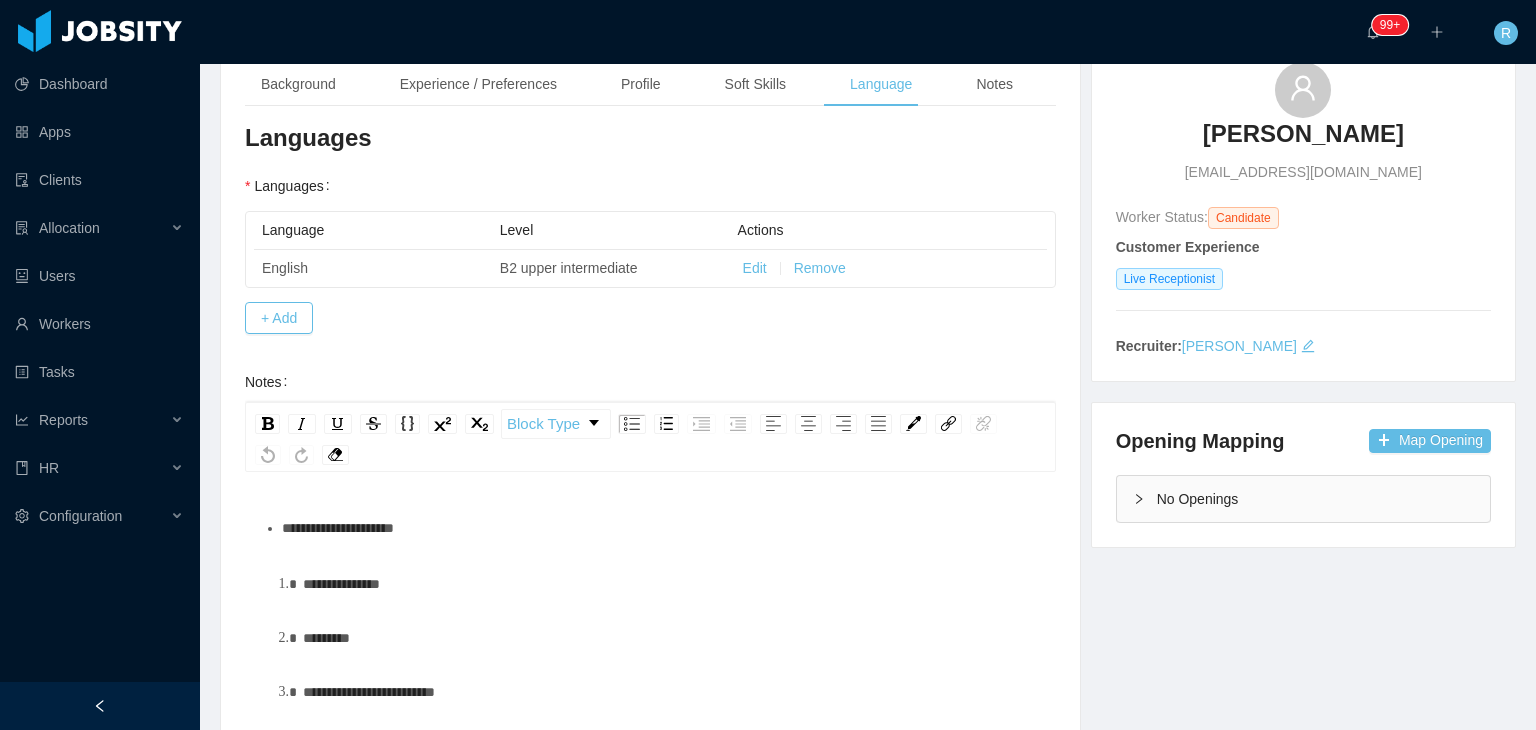 scroll, scrollTop: 400, scrollLeft: 0, axis: vertical 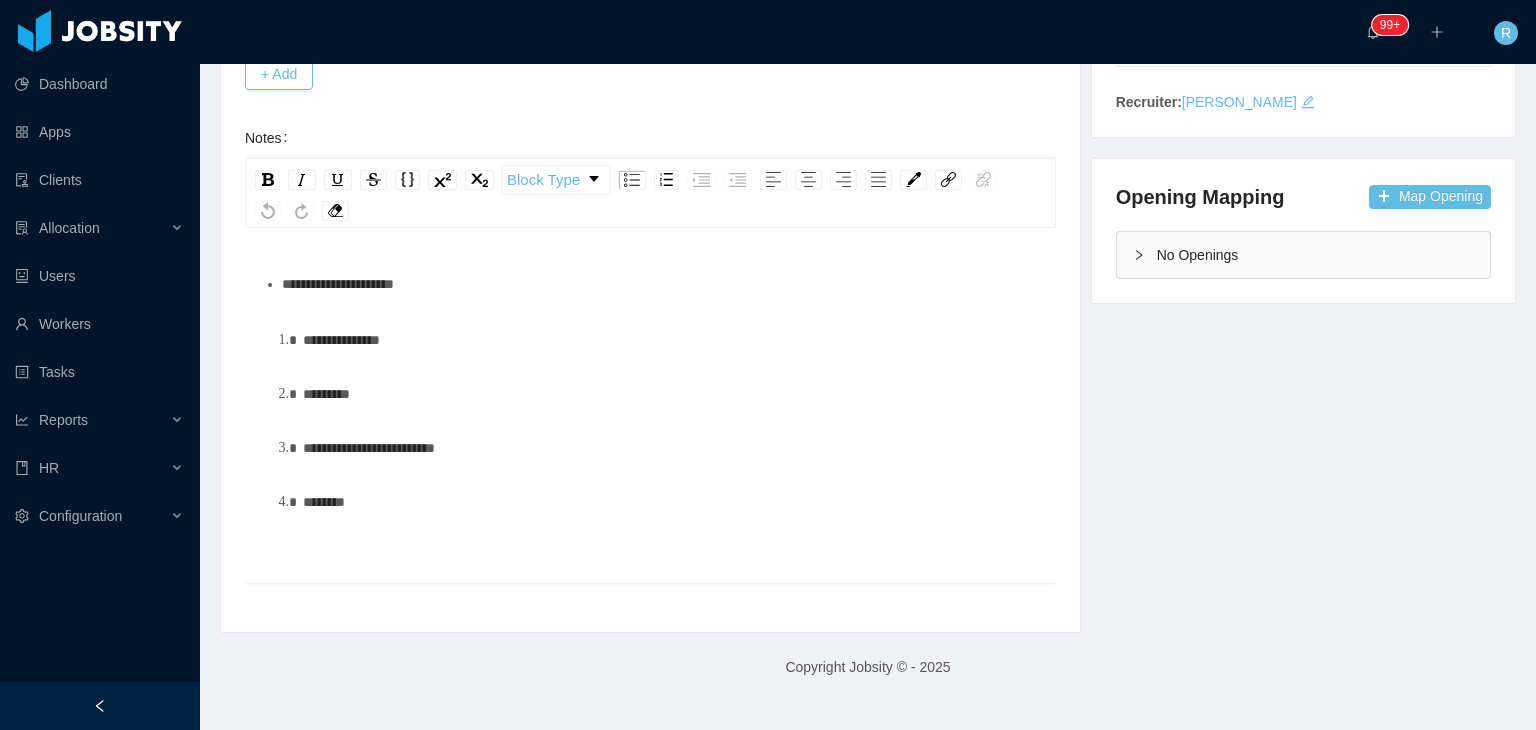 click on "**********" at bounding box center [661, 284] 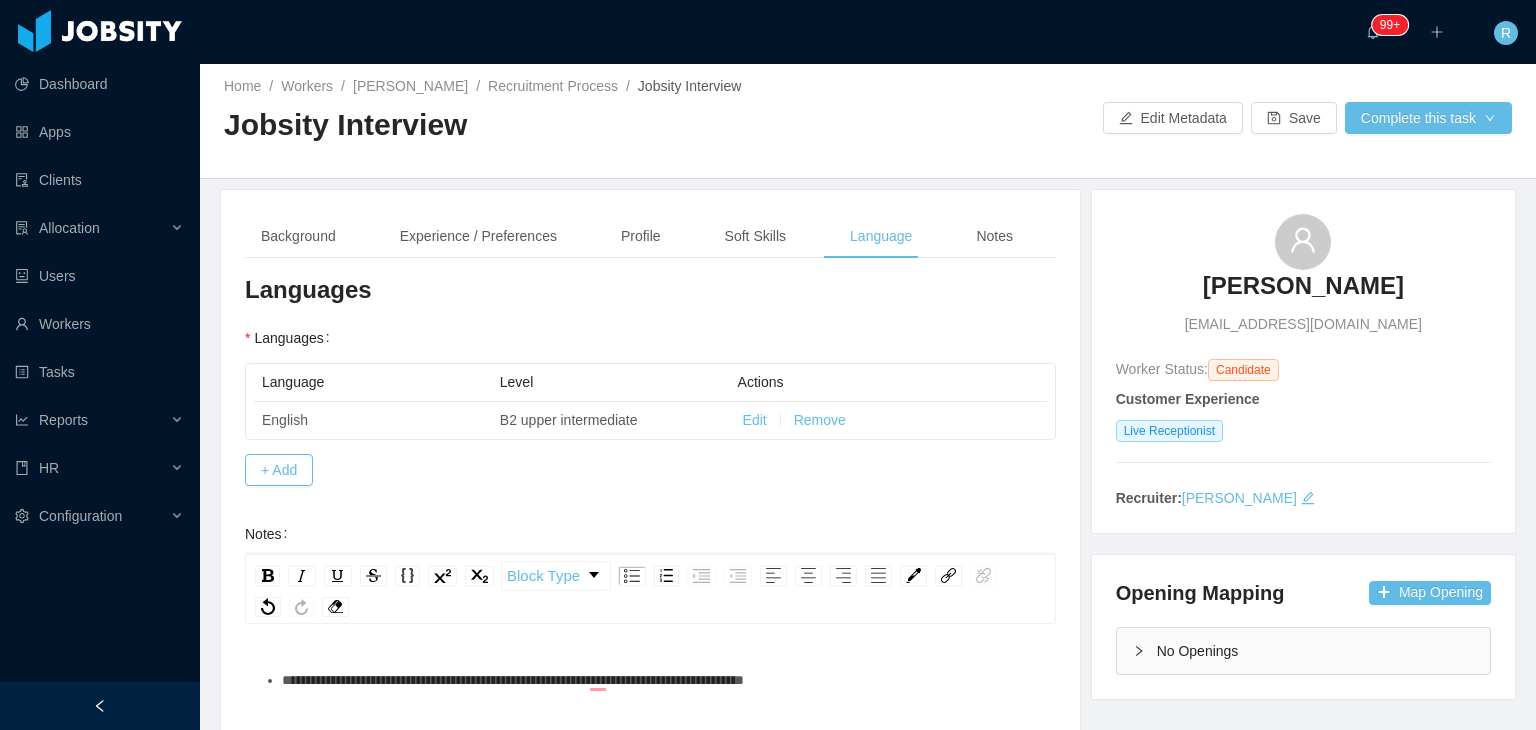 scroll, scrollTop: 0, scrollLeft: 0, axis: both 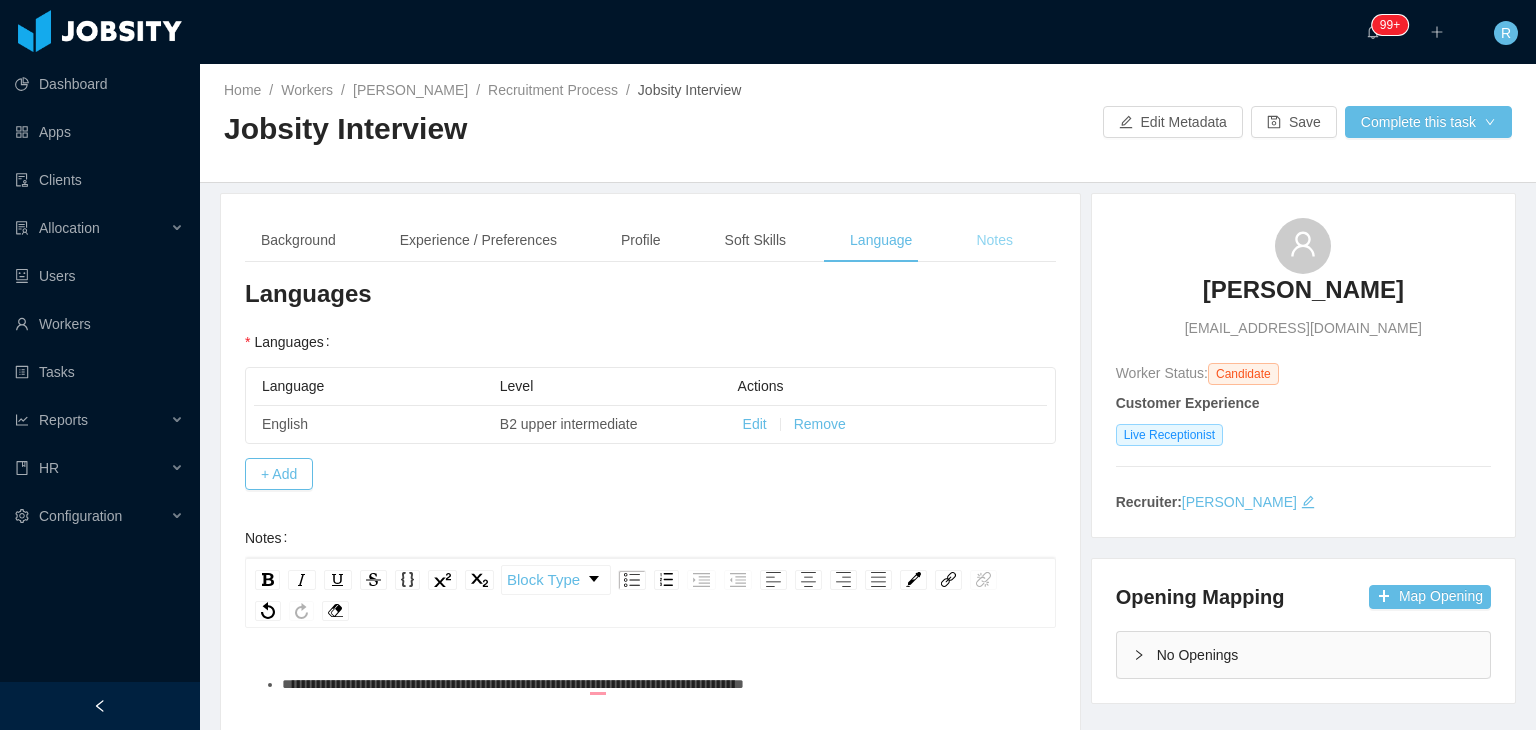 click on "Notes" at bounding box center [994, 240] 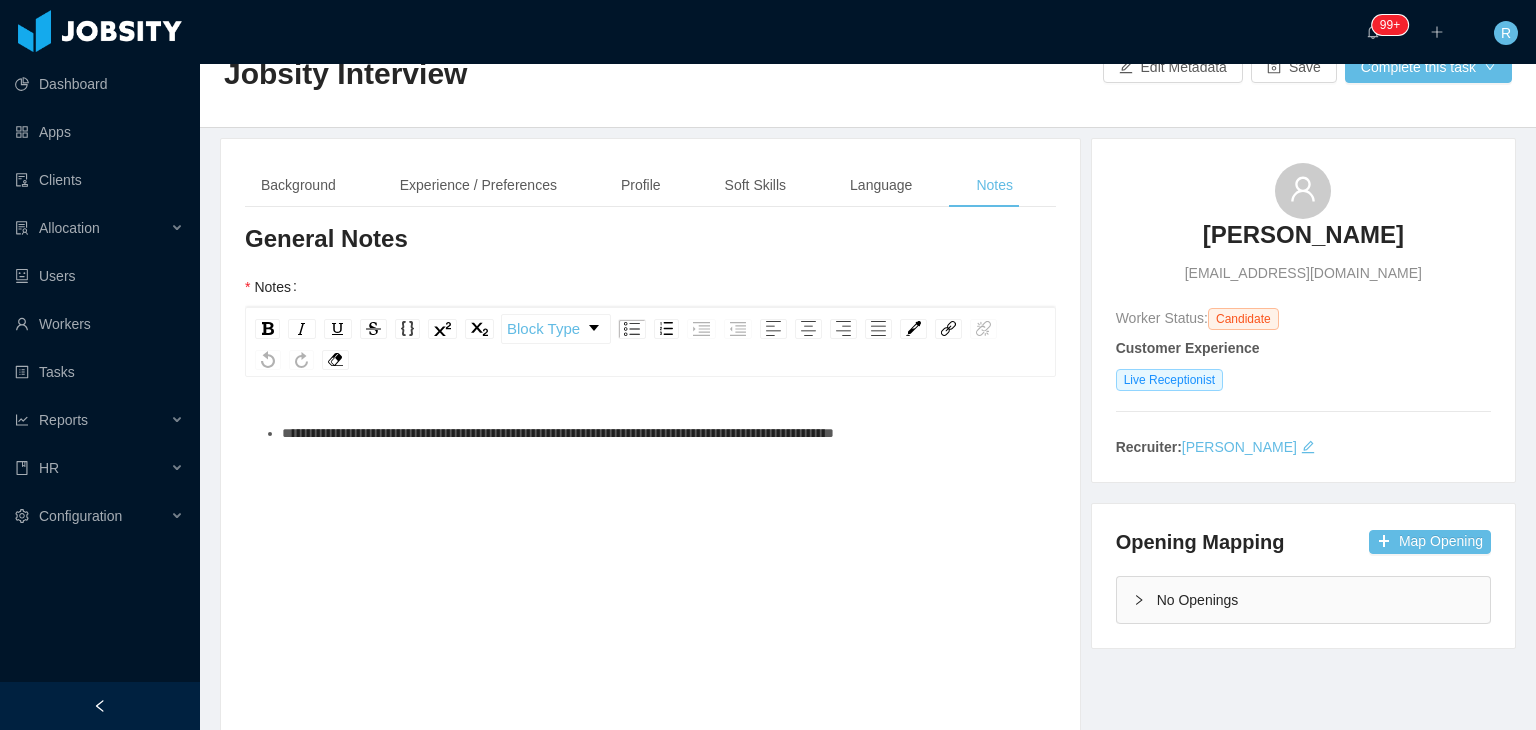 scroll, scrollTop: 100, scrollLeft: 0, axis: vertical 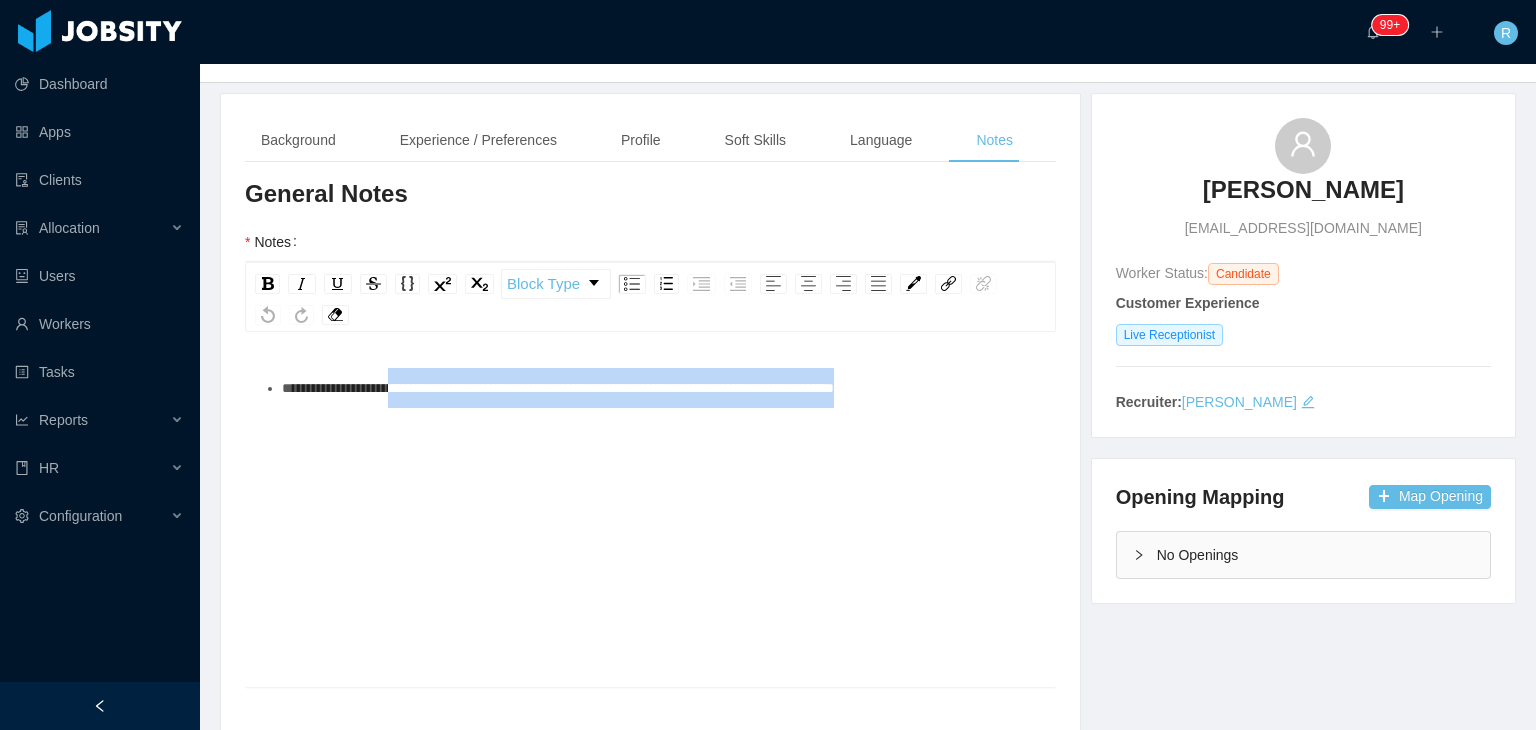 drag, startPoint x: 899, startPoint y: 394, endPoint x: 419, endPoint y: 393, distance: 480.00104 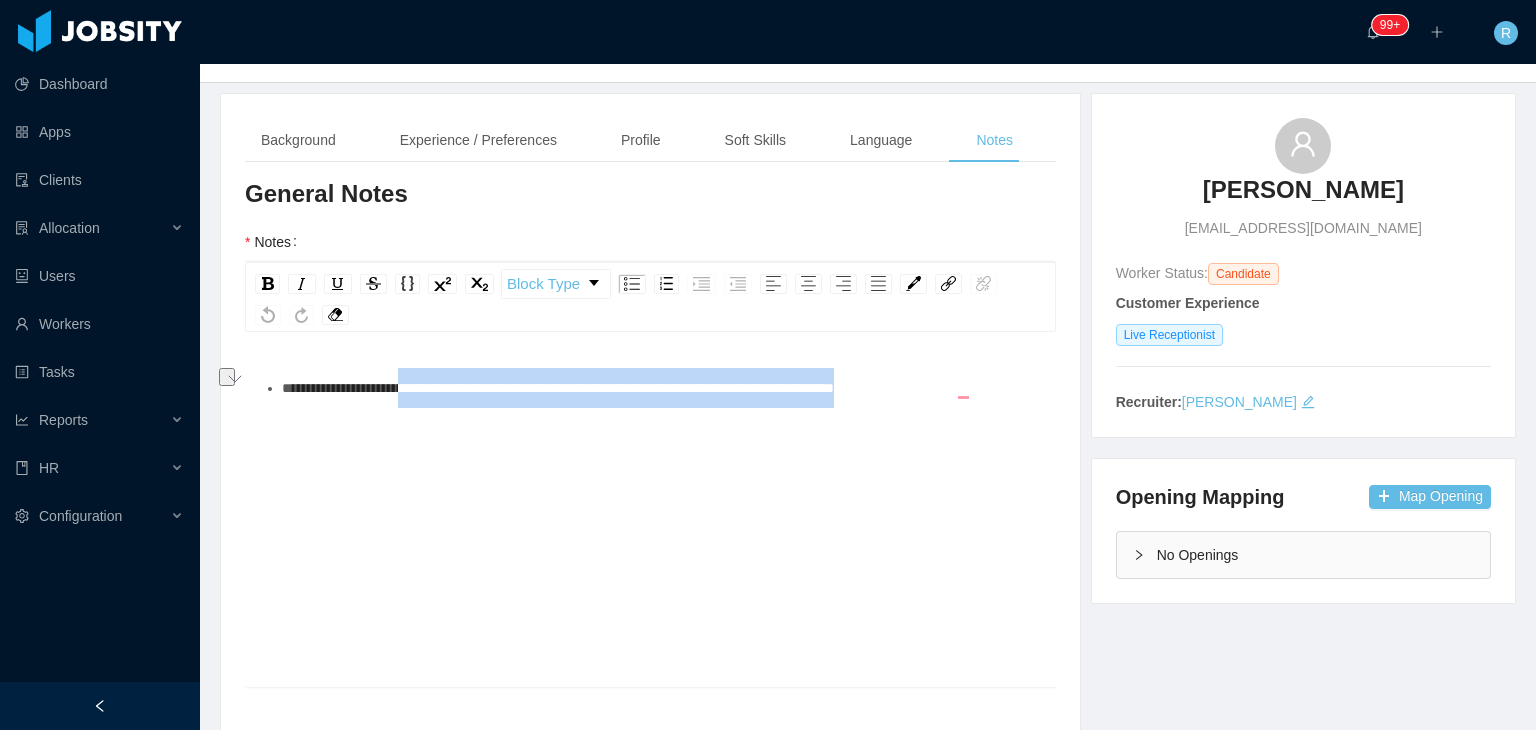 drag, startPoint x: 994, startPoint y: 385, endPoint x: 430, endPoint y: 396, distance: 564.10724 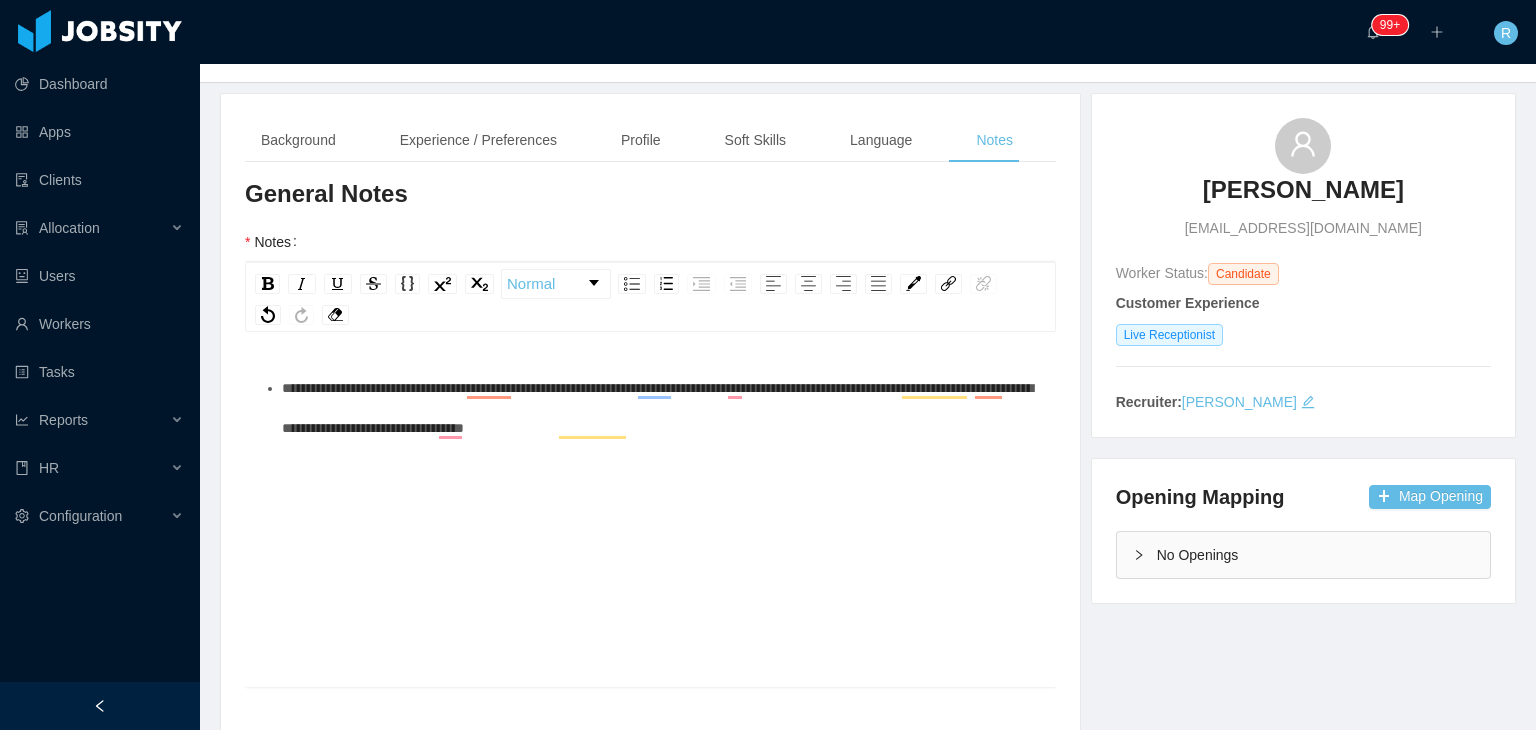 drag, startPoint x: 807, startPoint y: 469, endPoint x: 780, endPoint y: 473, distance: 27.294687 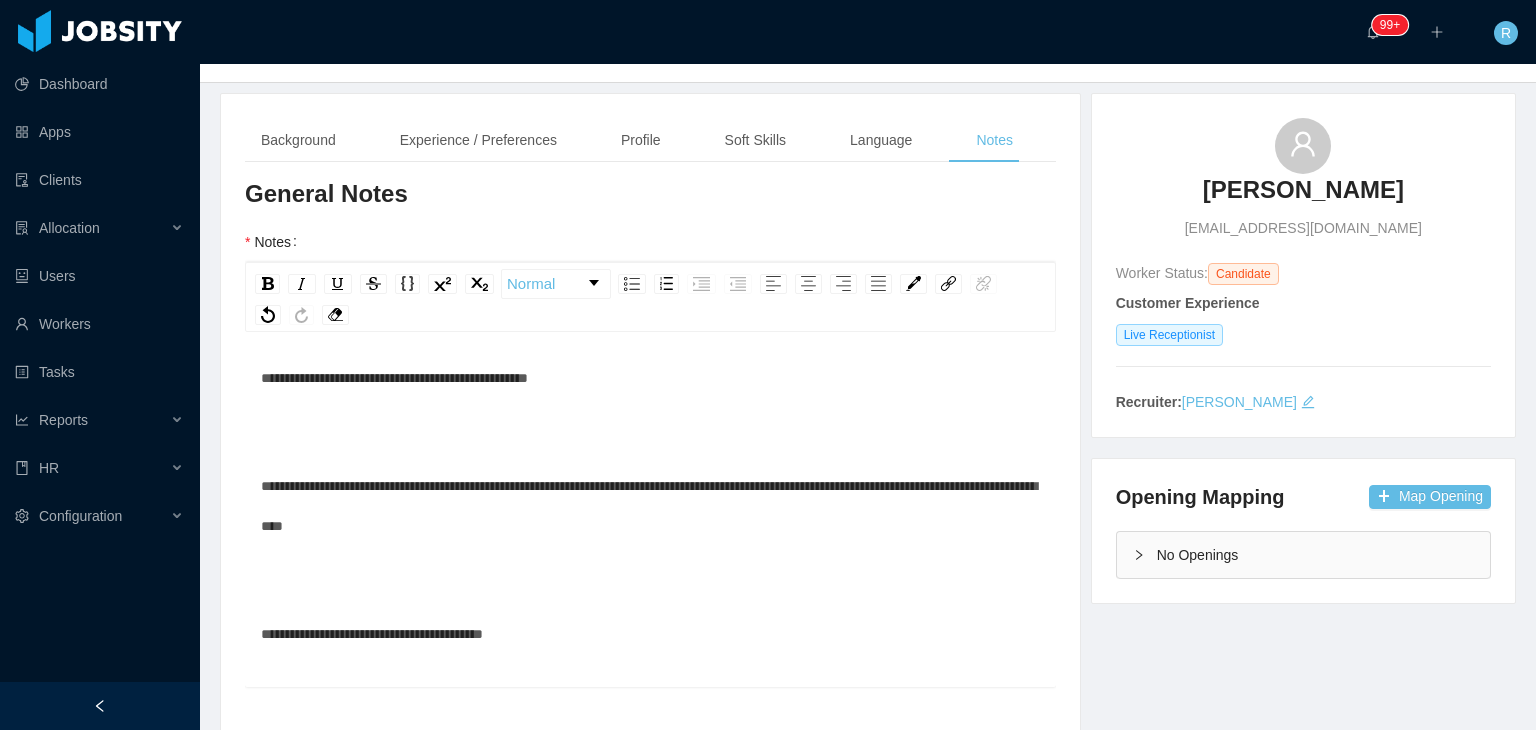 click at bounding box center [651, 580] 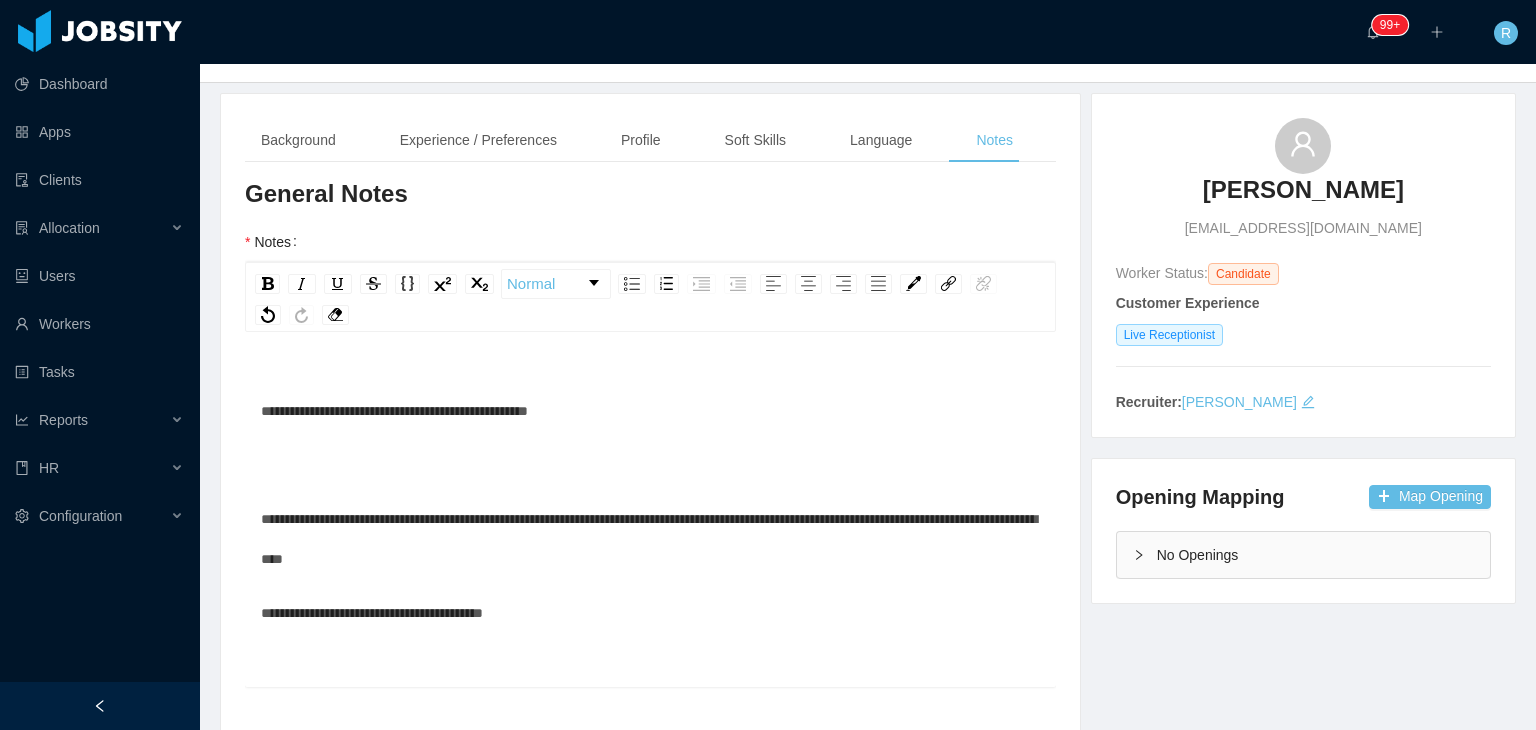 scroll, scrollTop: 692, scrollLeft: 0, axis: vertical 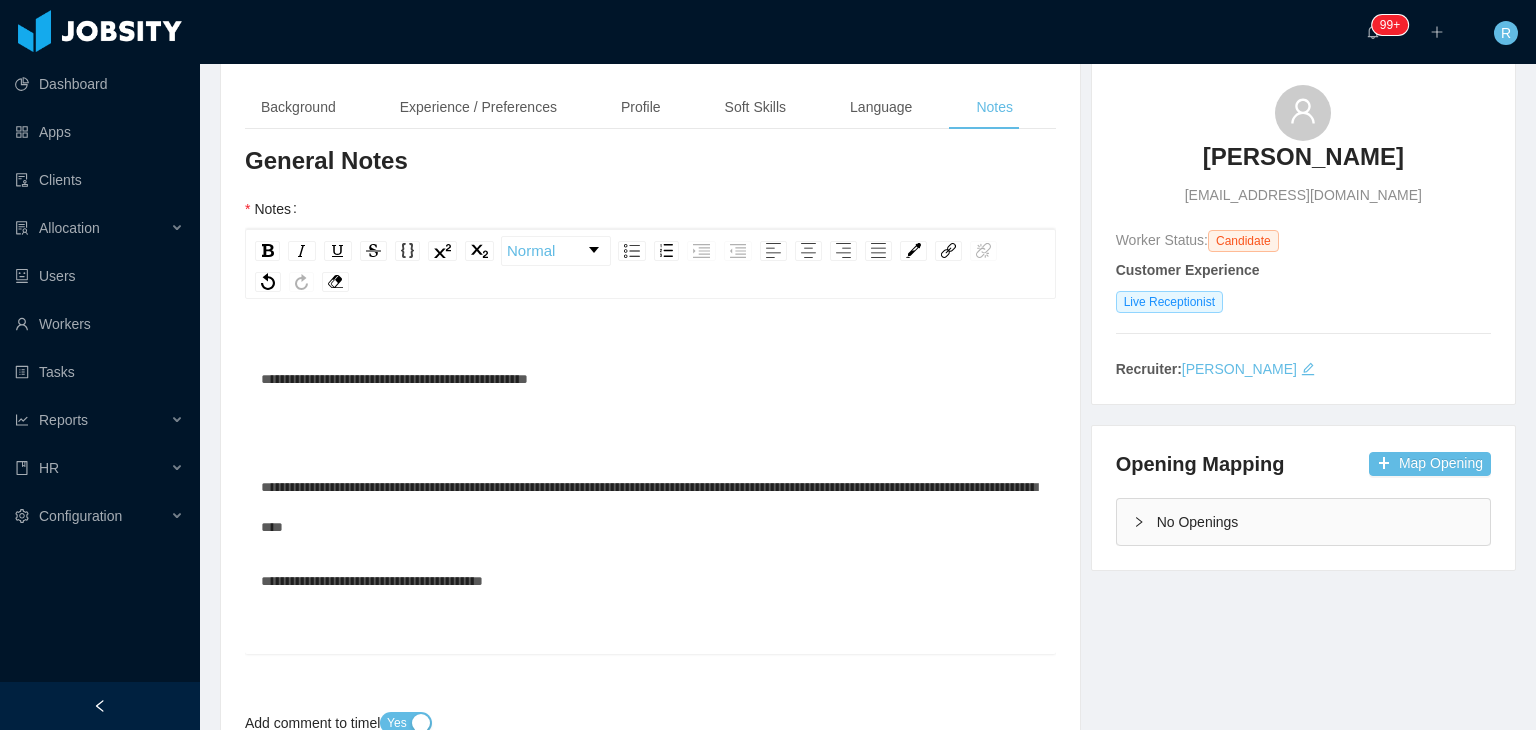 click at bounding box center [651, 433] 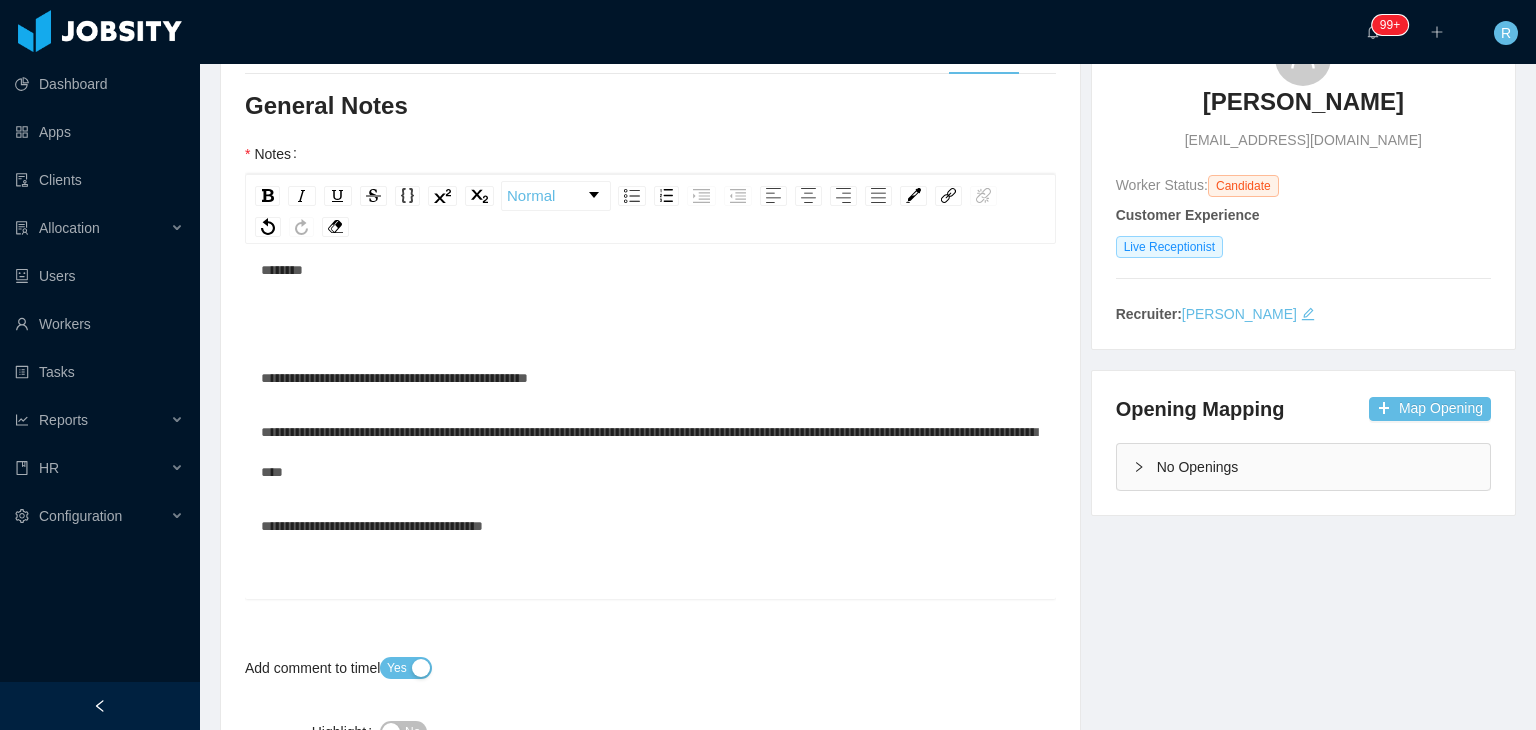 click at bounding box center [651, 324] 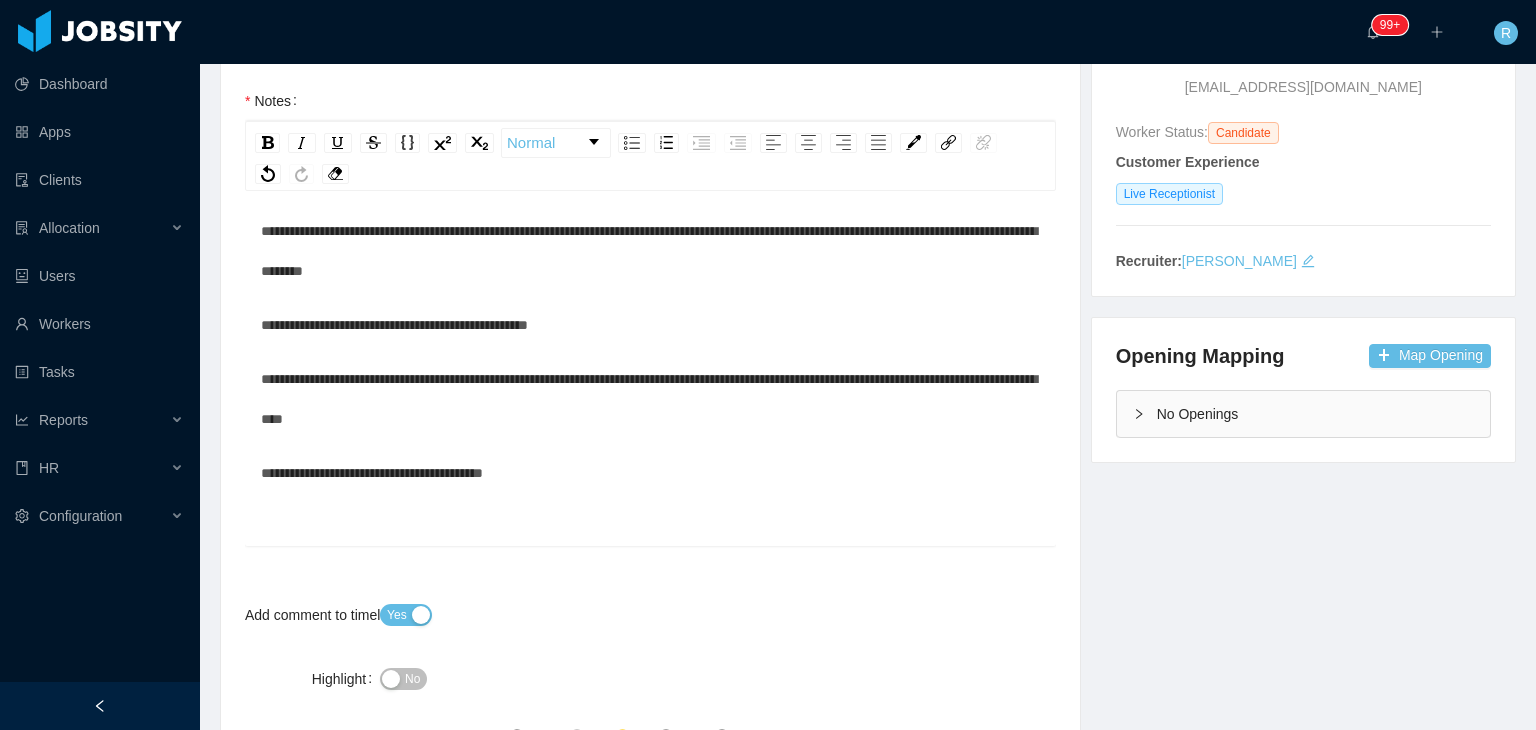 scroll, scrollTop: 388, scrollLeft: 0, axis: vertical 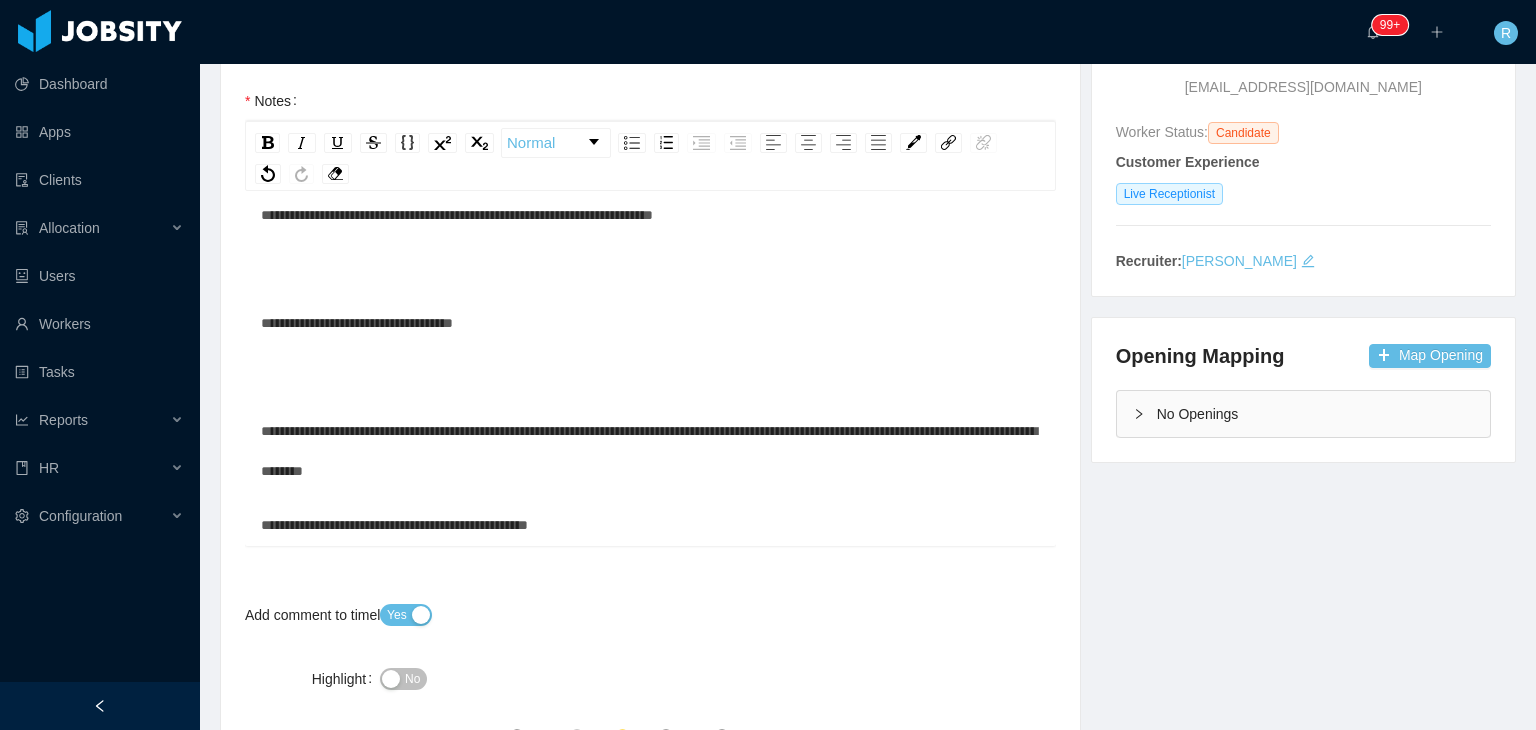 click at bounding box center [651, 377] 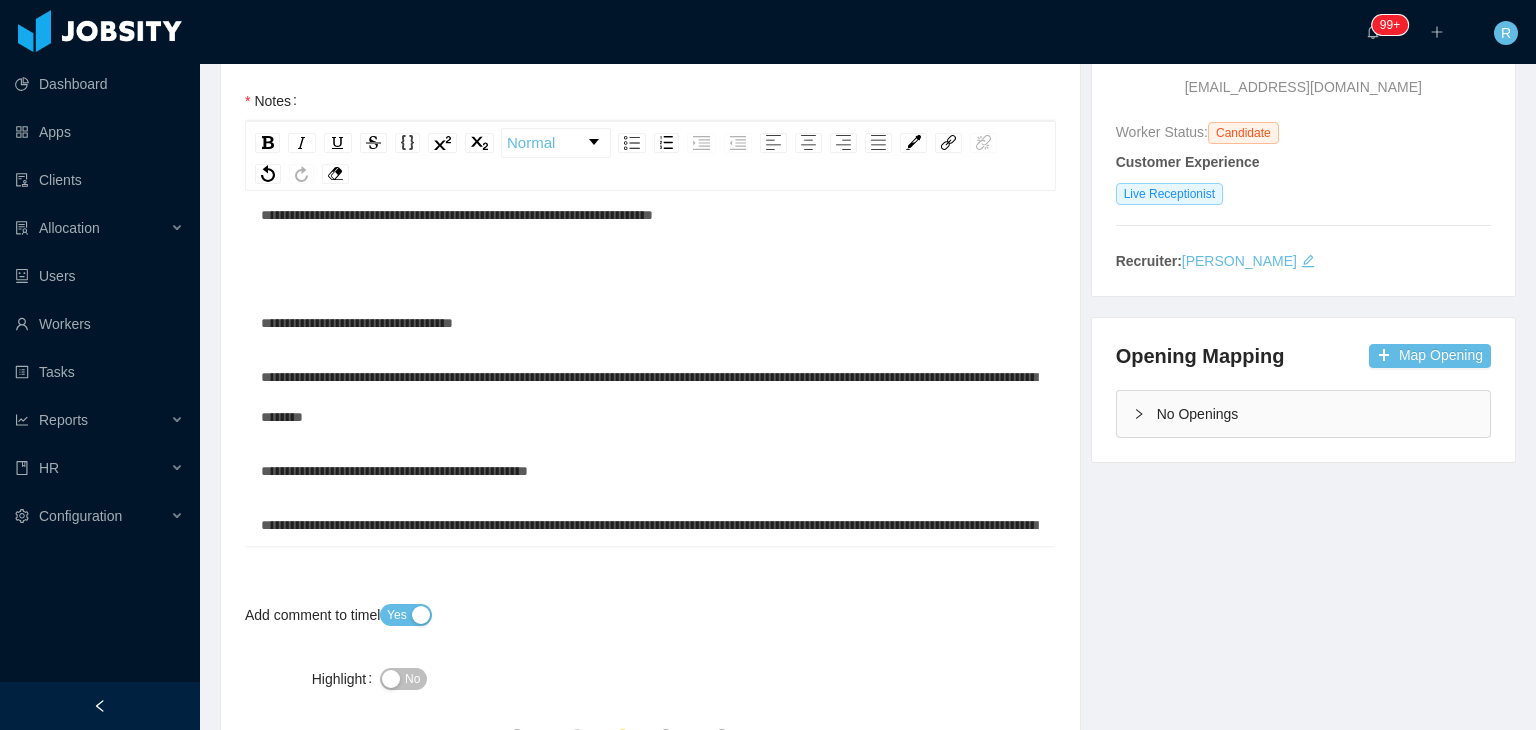 click at bounding box center (651, 269) 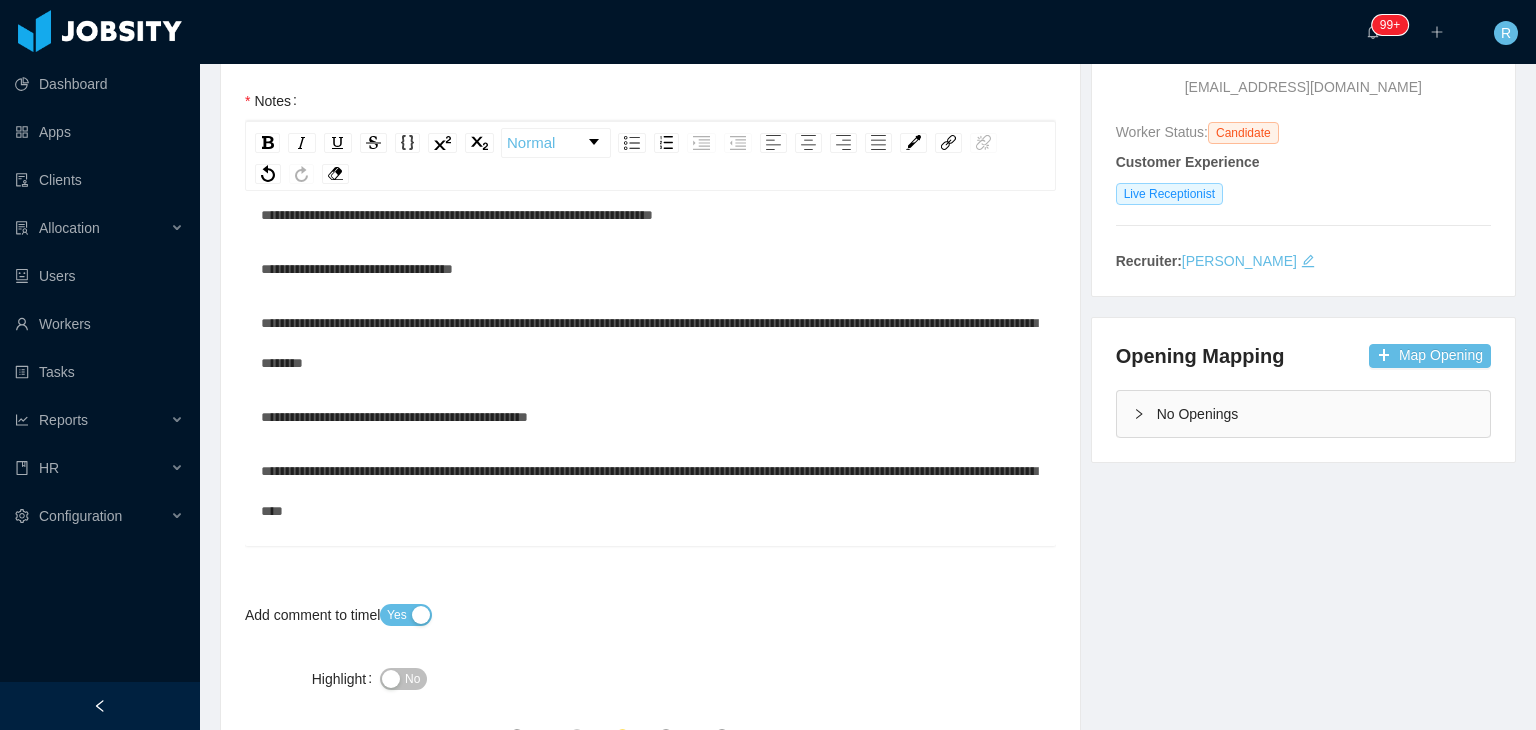 scroll, scrollTop: 325, scrollLeft: 0, axis: vertical 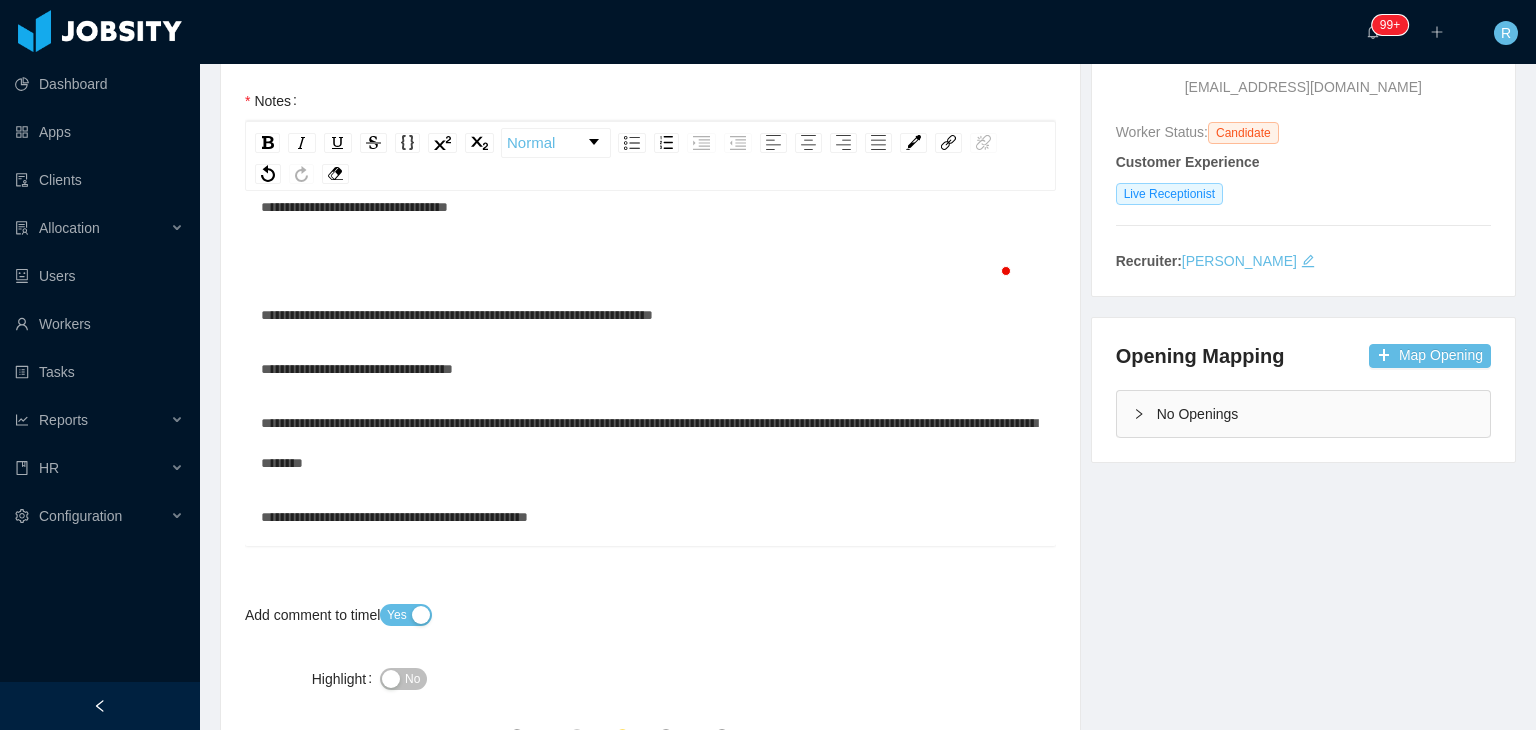 click at bounding box center [651, 261] 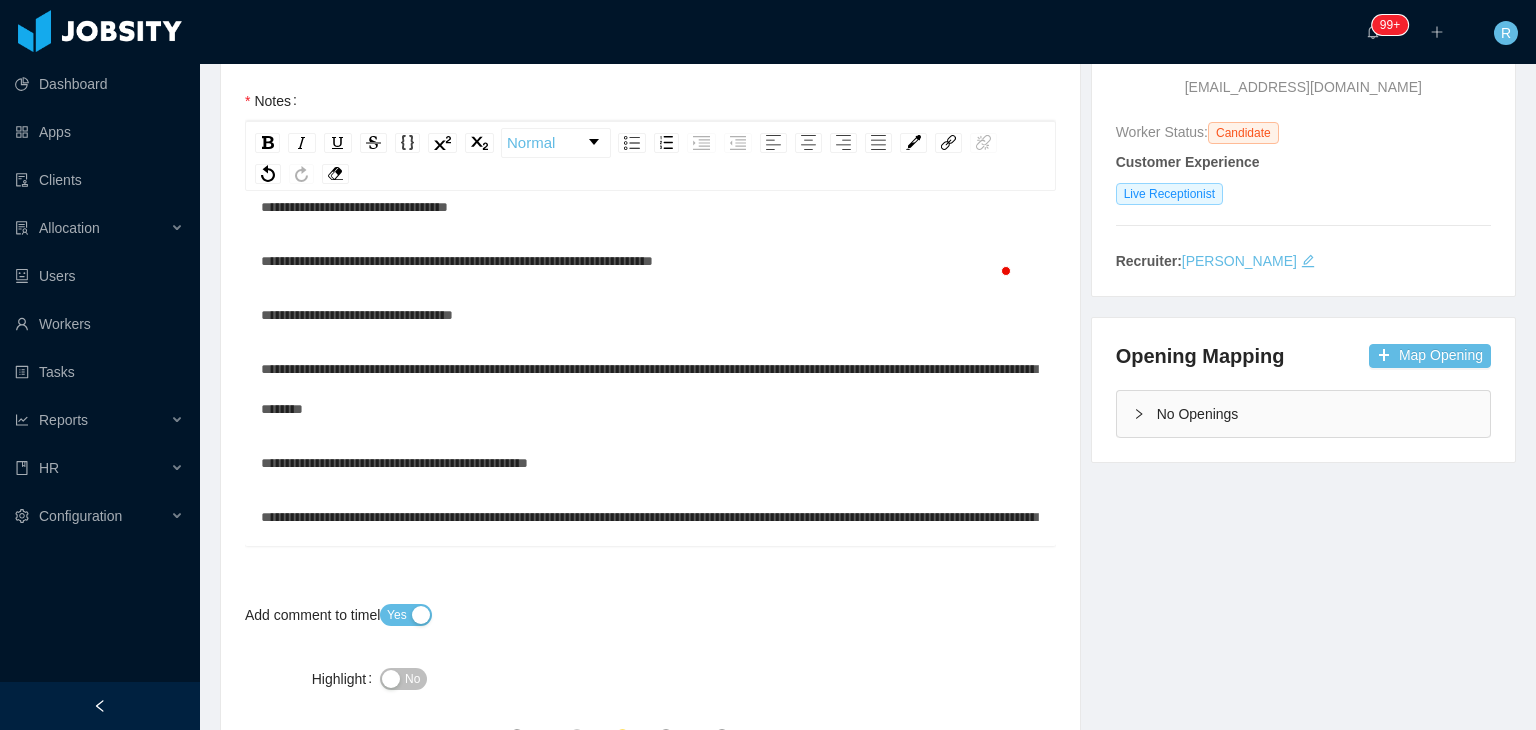 scroll, scrollTop: 108, scrollLeft: 0, axis: vertical 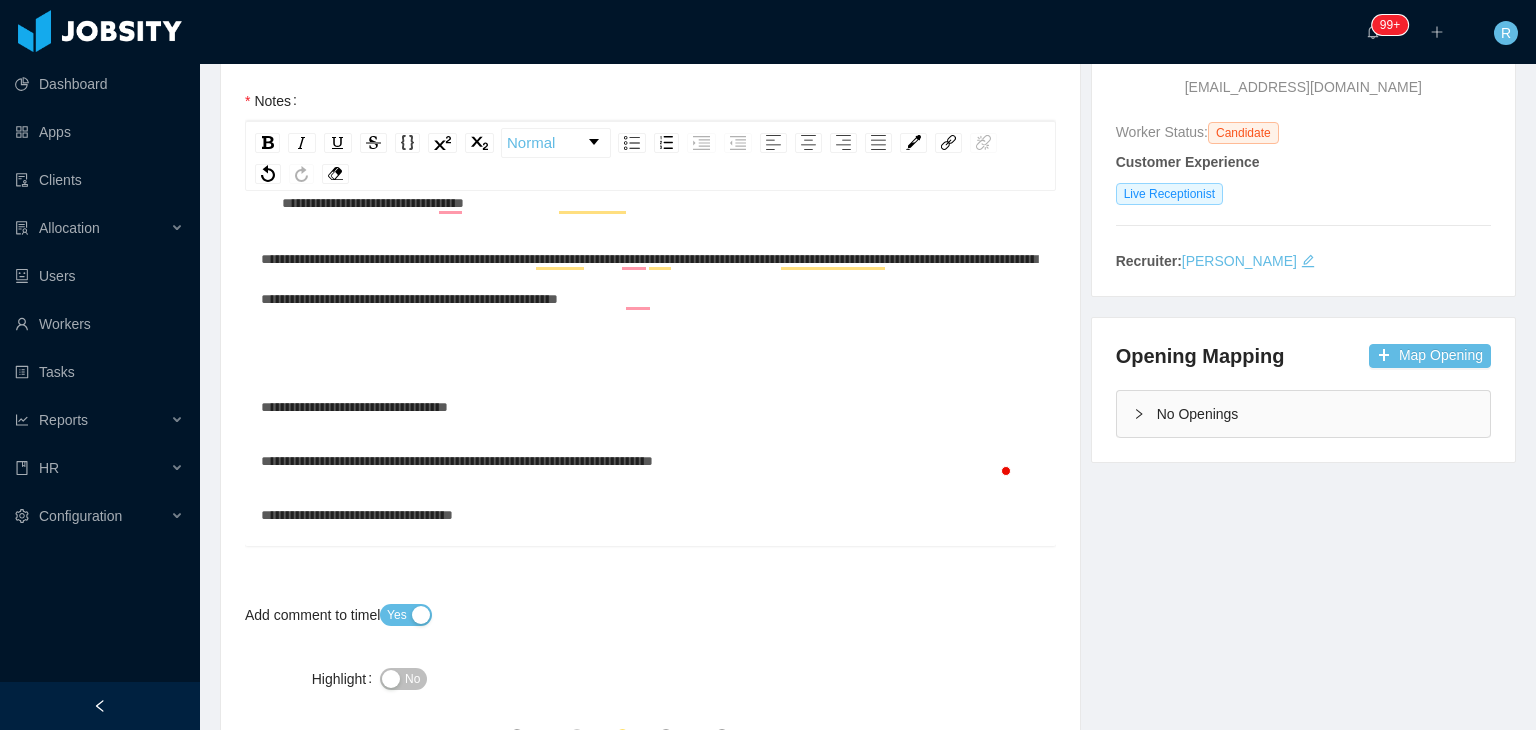 click at bounding box center [651, 353] 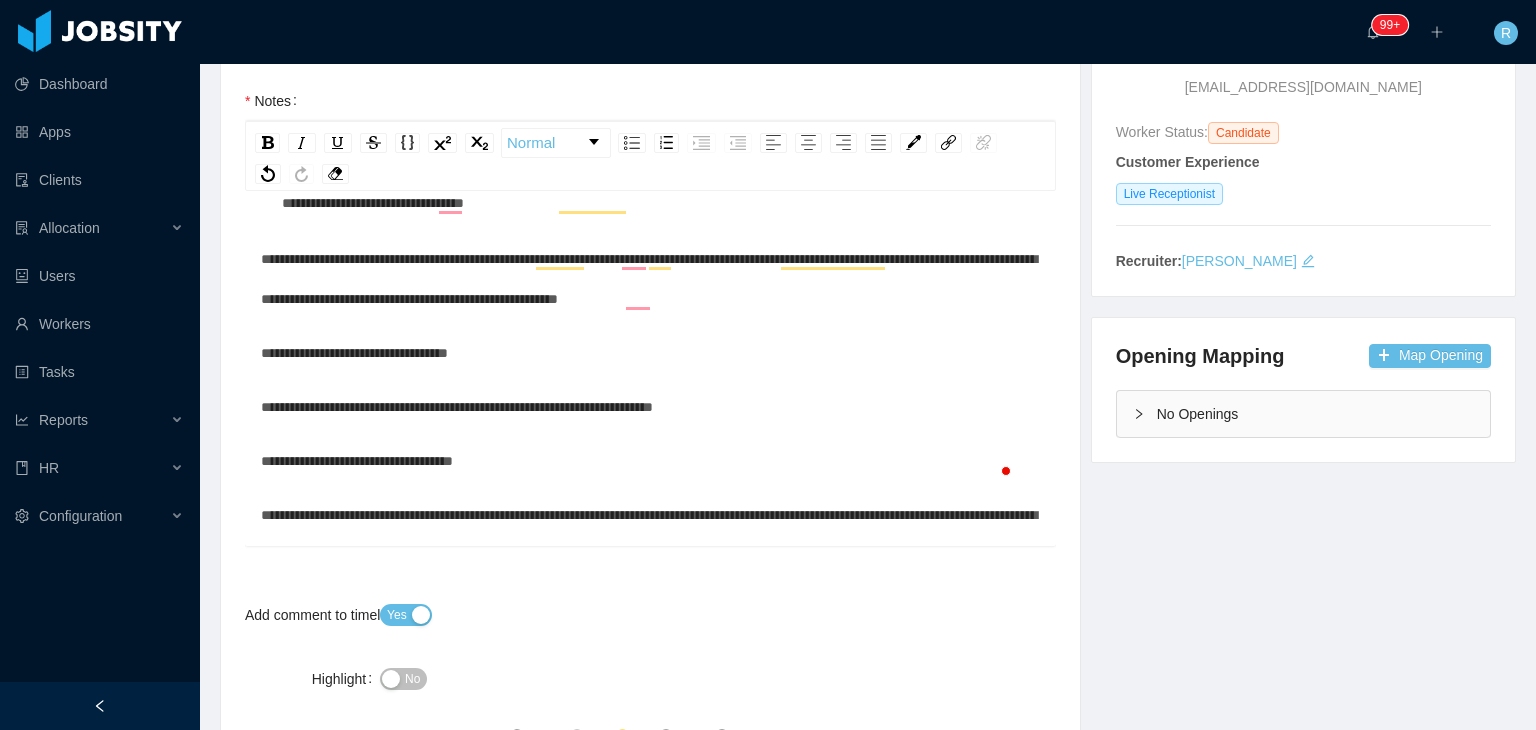 scroll, scrollTop: 281, scrollLeft: 0, axis: vertical 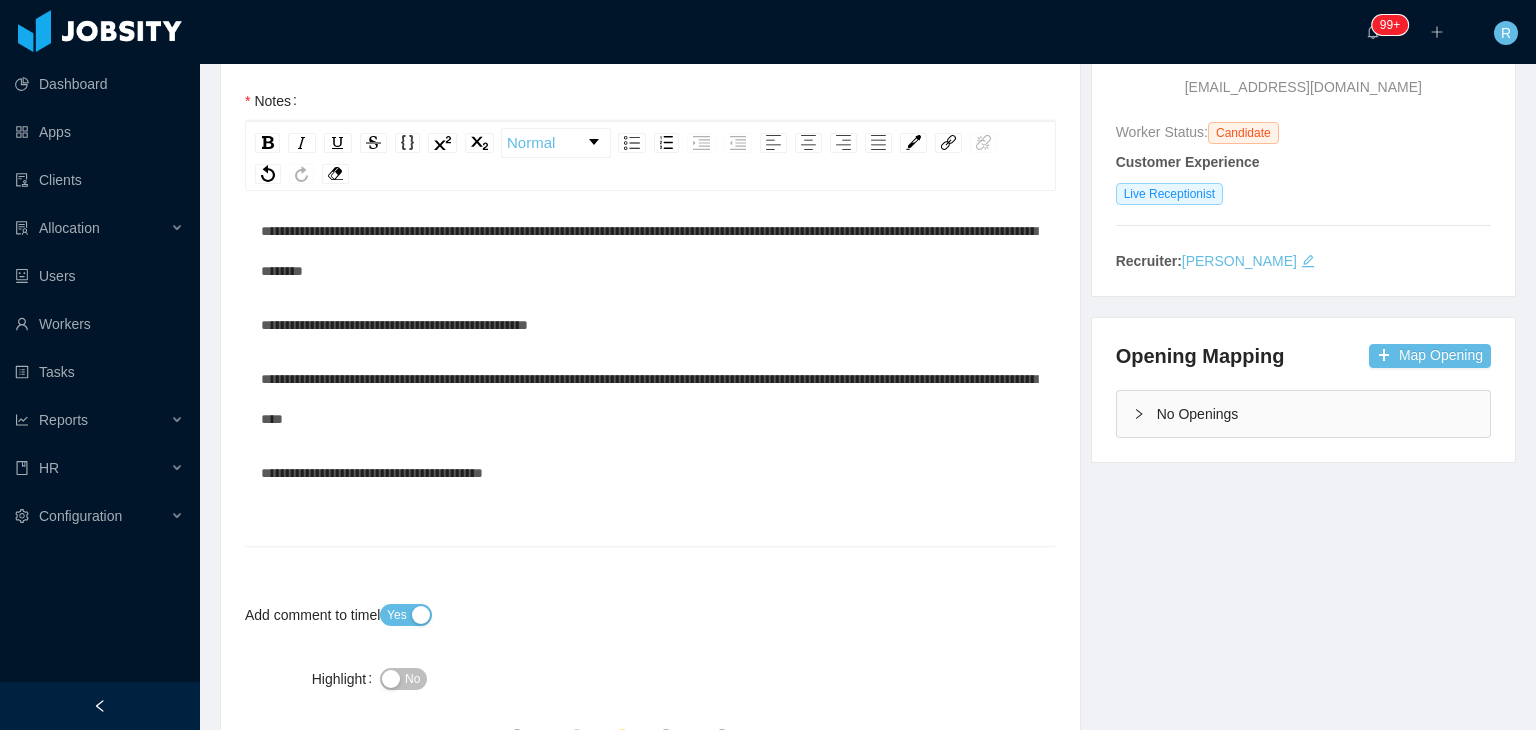 click on "**********" at bounding box center [651, 473] 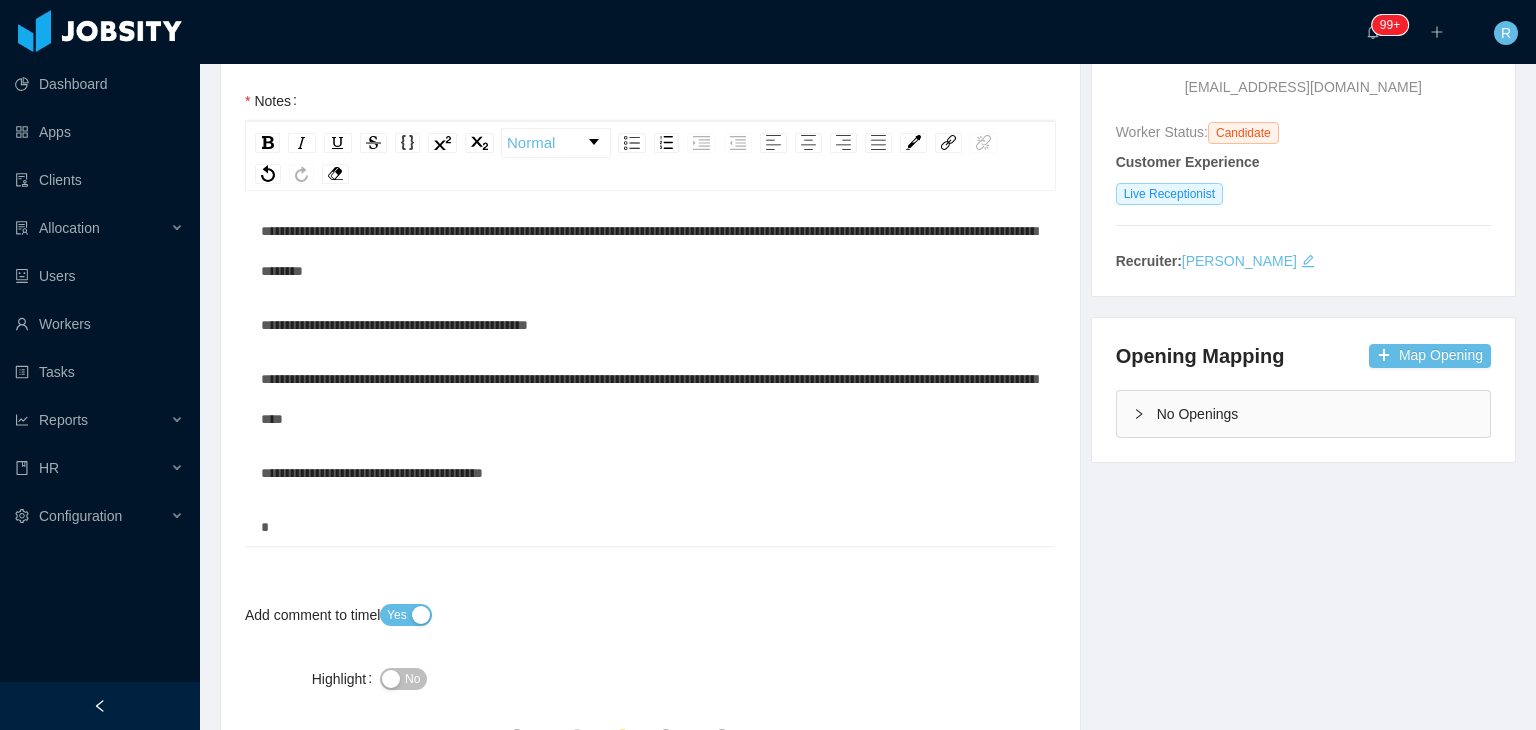 scroll, scrollTop: 672, scrollLeft: 0, axis: vertical 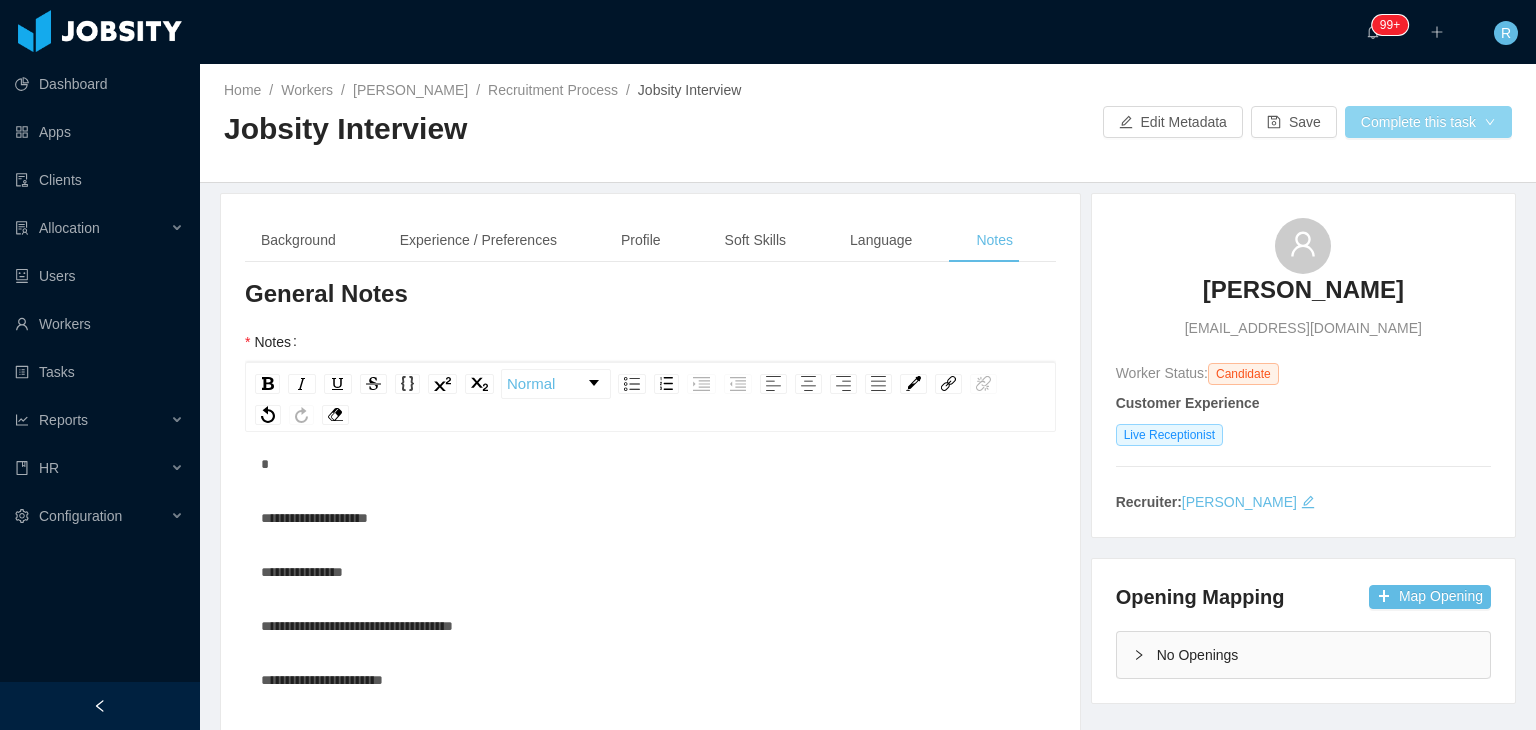 click on "Complete this task" at bounding box center (1428, 122) 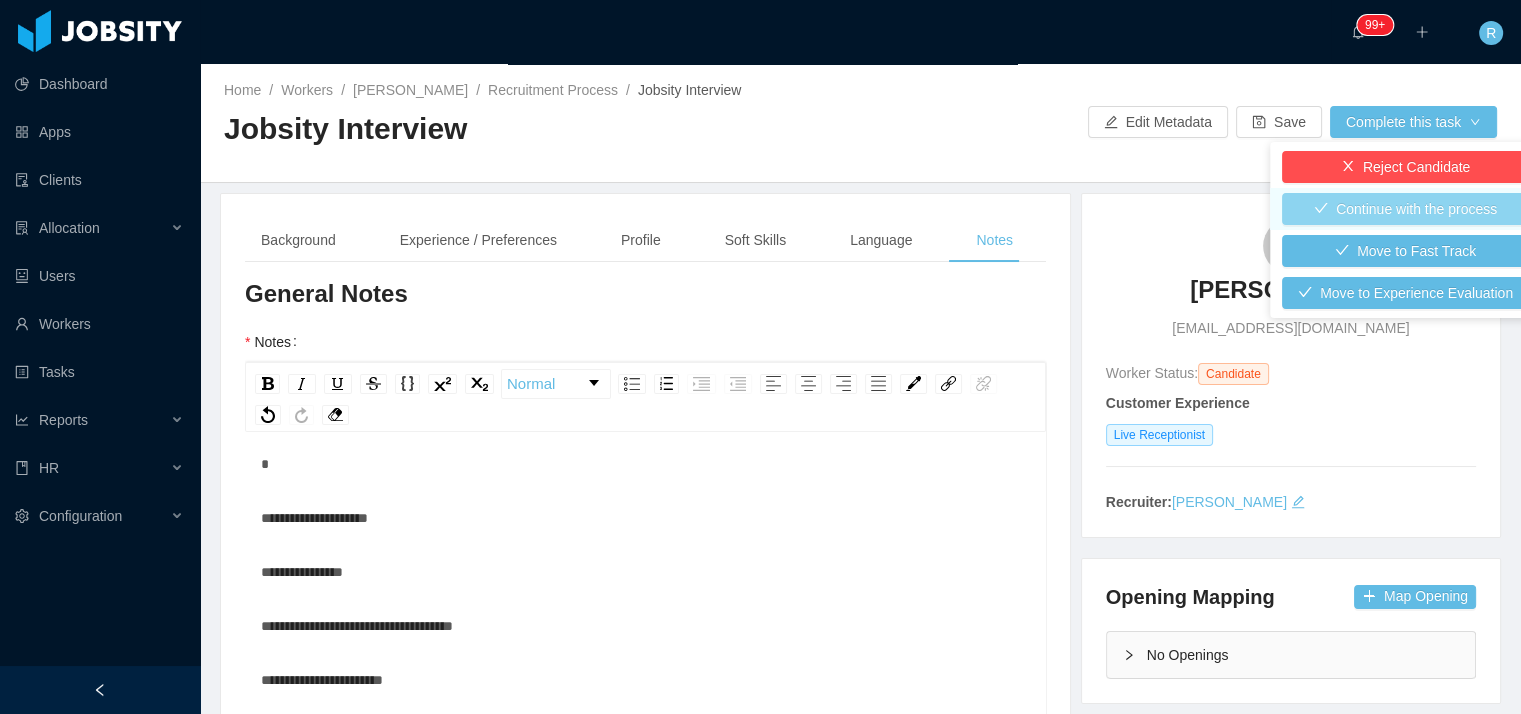 click on "Continue with the process" at bounding box center (1405, 209) 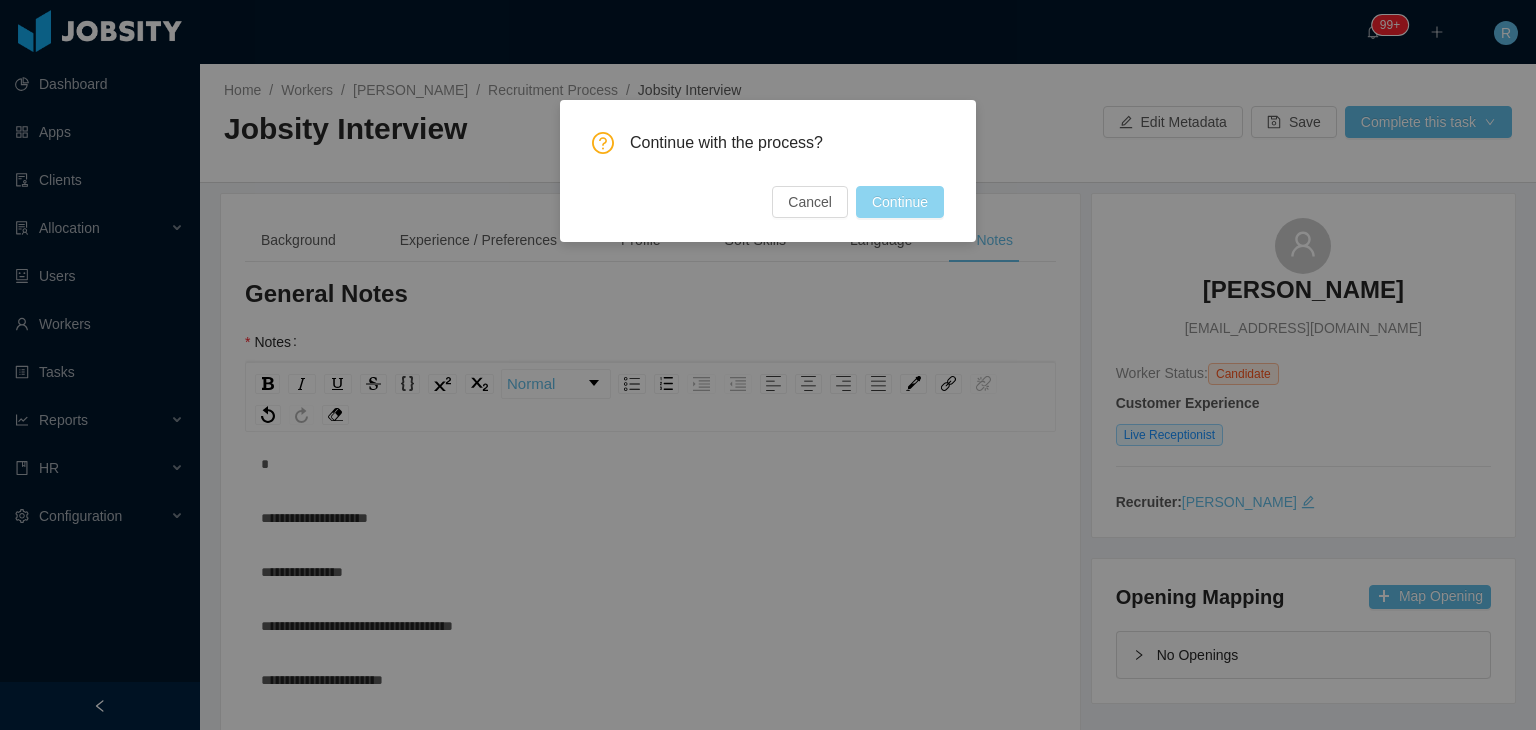 click on "Continue" at bounding box center (900, 202) 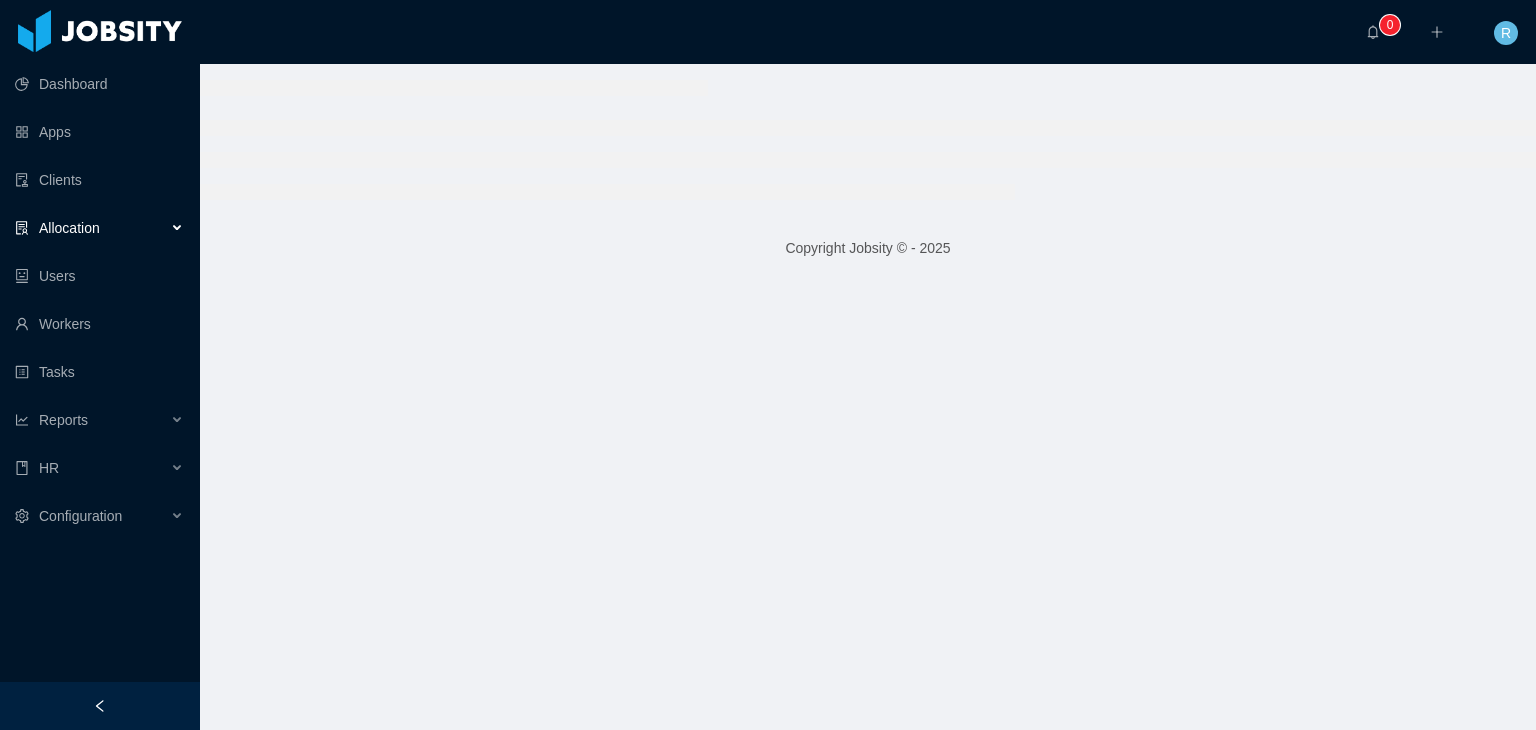 scroll, scrollTop: 0, scrollLeft: 0, axis: both 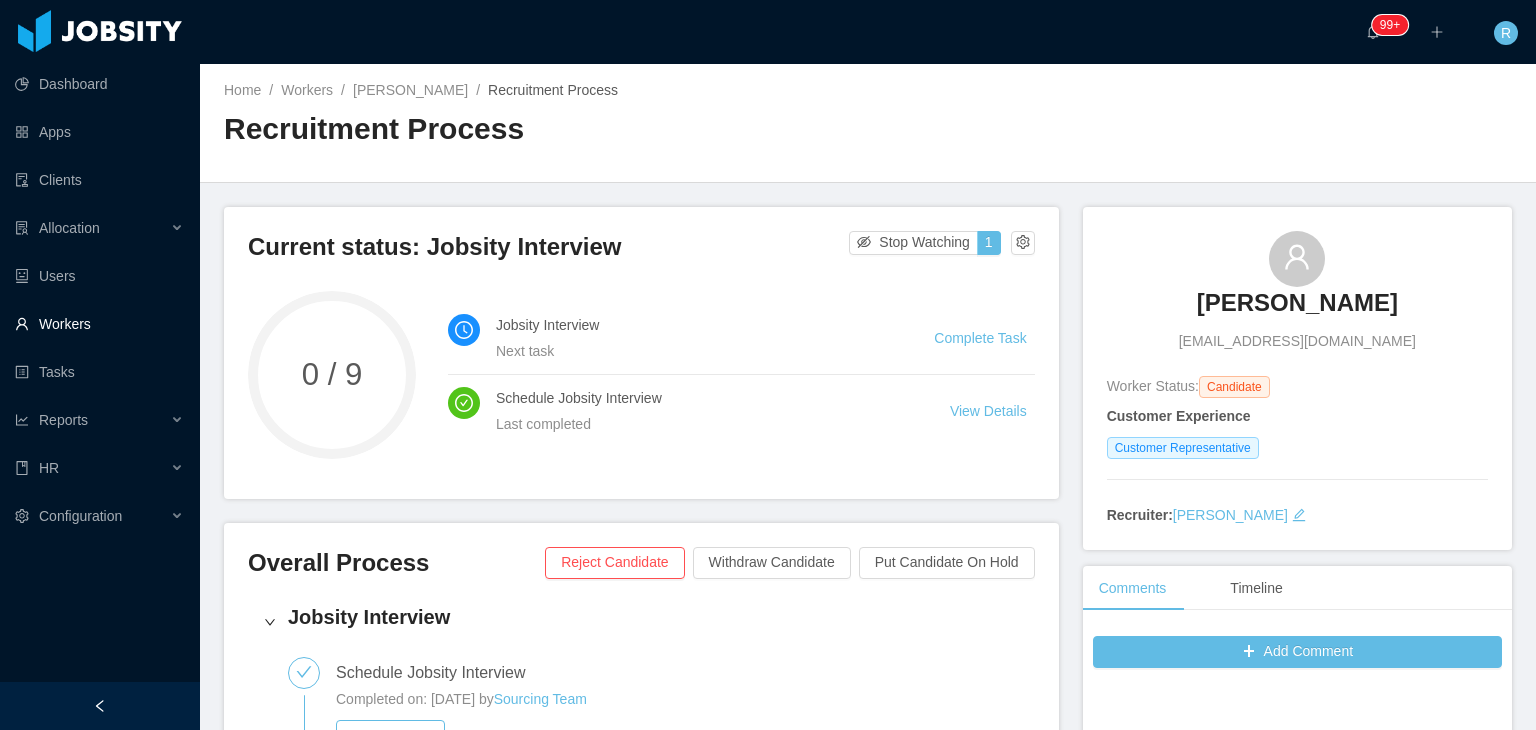 click on "Workers" at bounding box center [99, 324] 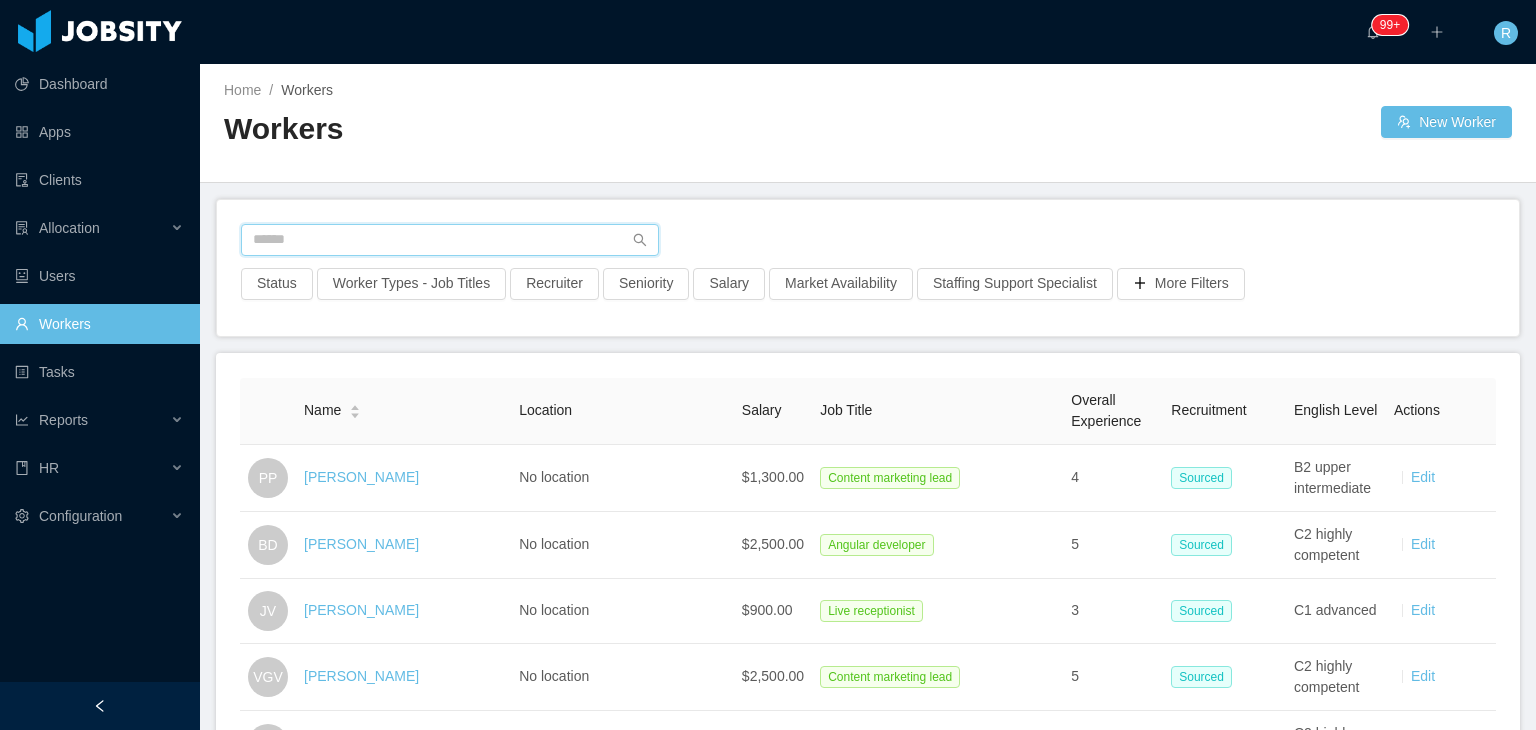 click at bounding box center [450, 240] 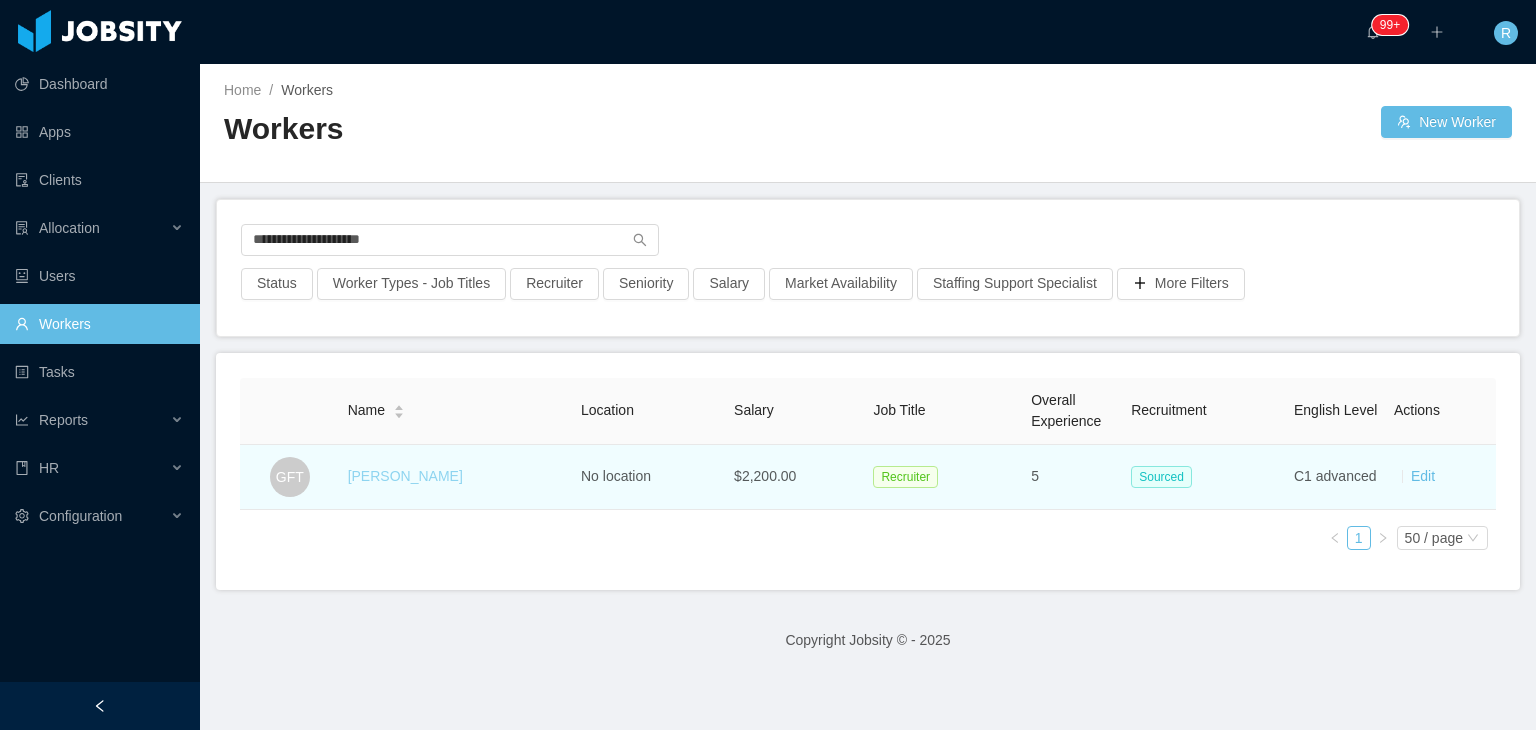 click on "[PERSON_NAME]" at bounding box center (405, 476) 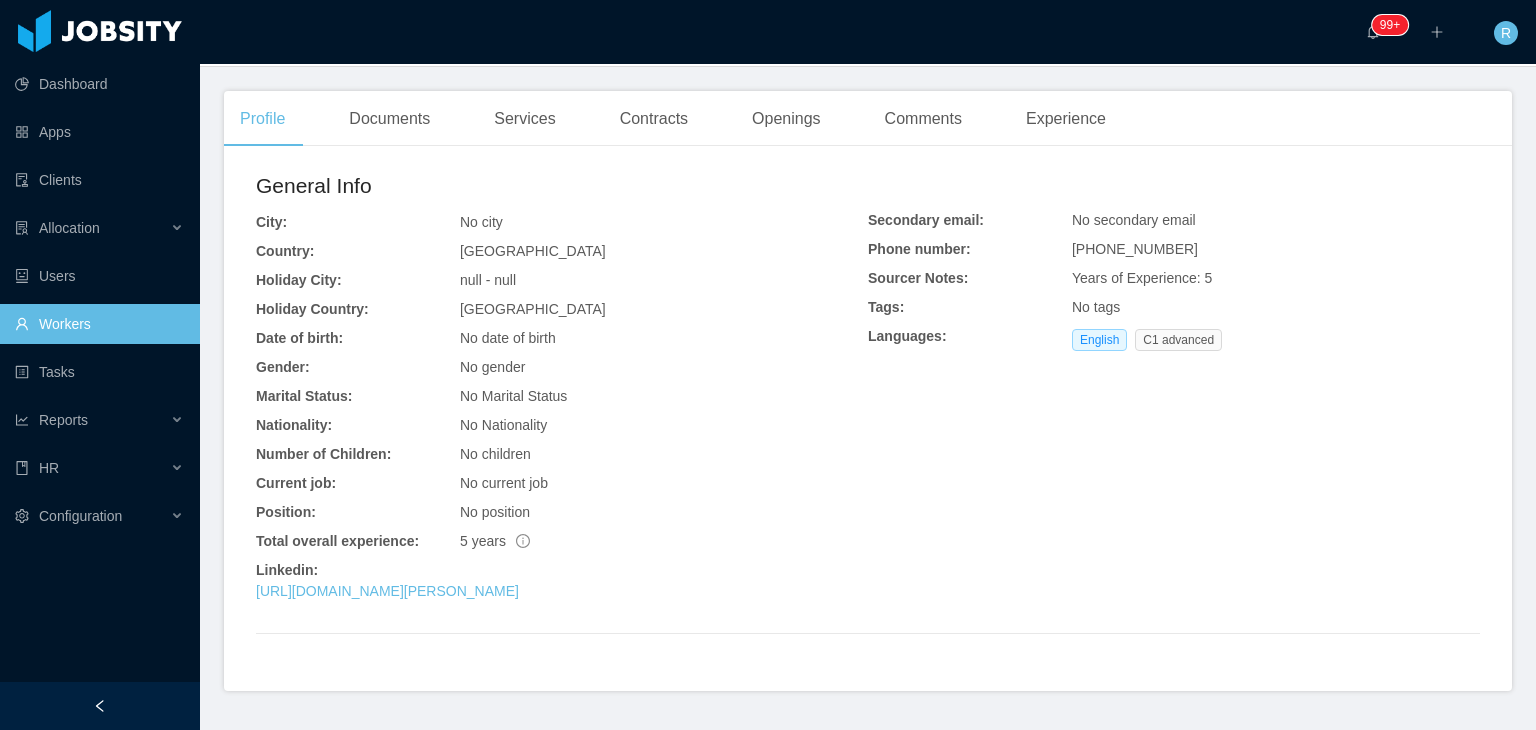 scroll, scrollTop: 455, scrollLeft: 0, axis: vertical 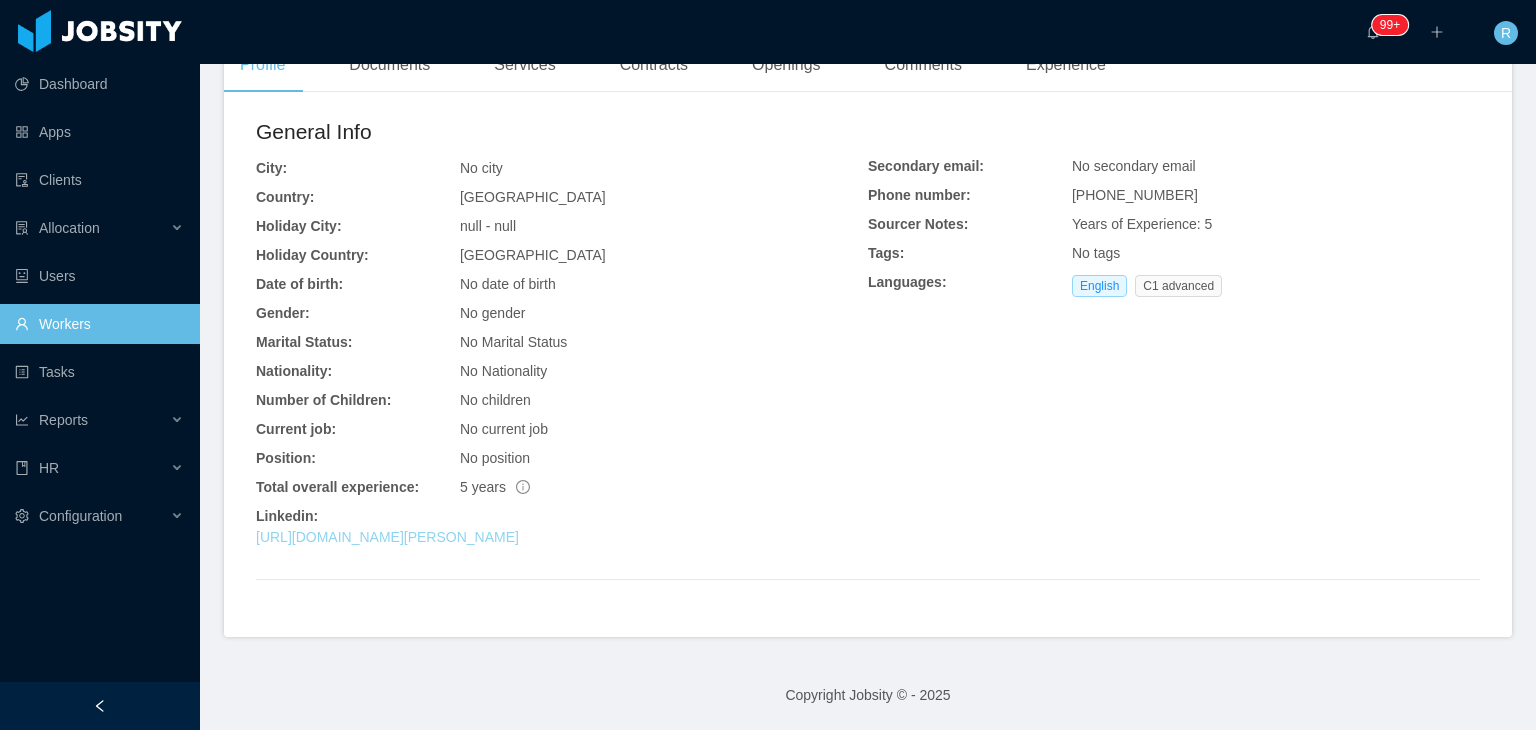 click on "[URL][DOMAIN_NAME][PERSON_NAME]" at bounding box center [387, 537] 